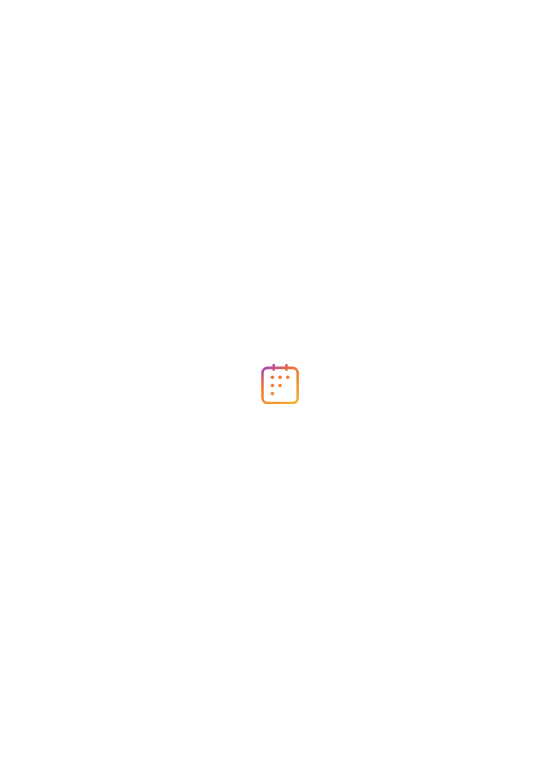 scroll, scrollTop: 0, scrollLeft: 0, axis: both 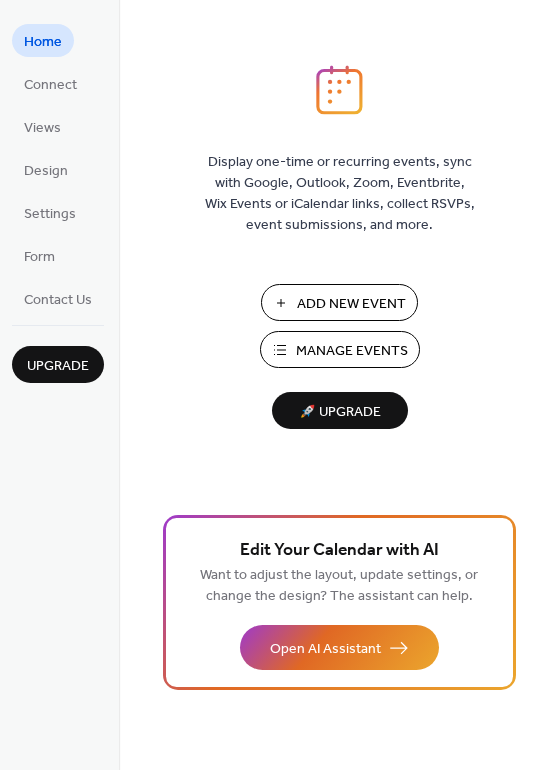 click on "Add New Event" at bounding box center (351, 304) 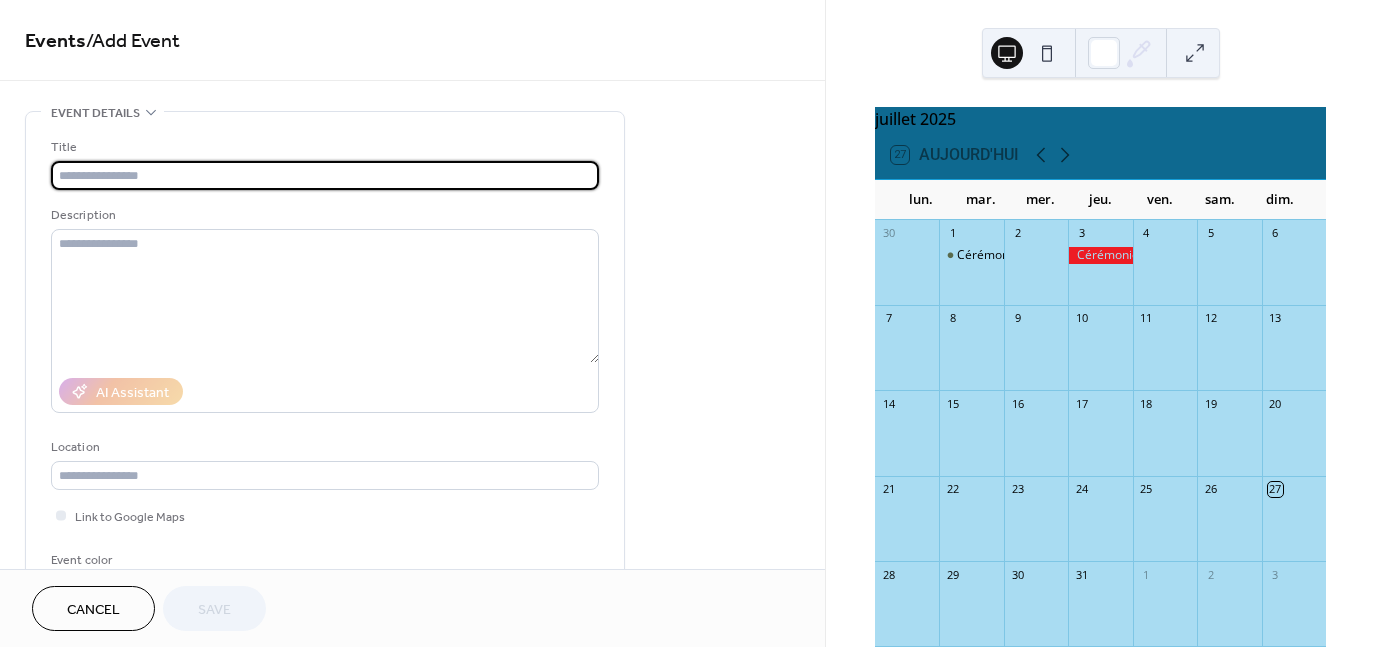 scroll, scrollTop: 0, scrollLeft: 0, axis: both 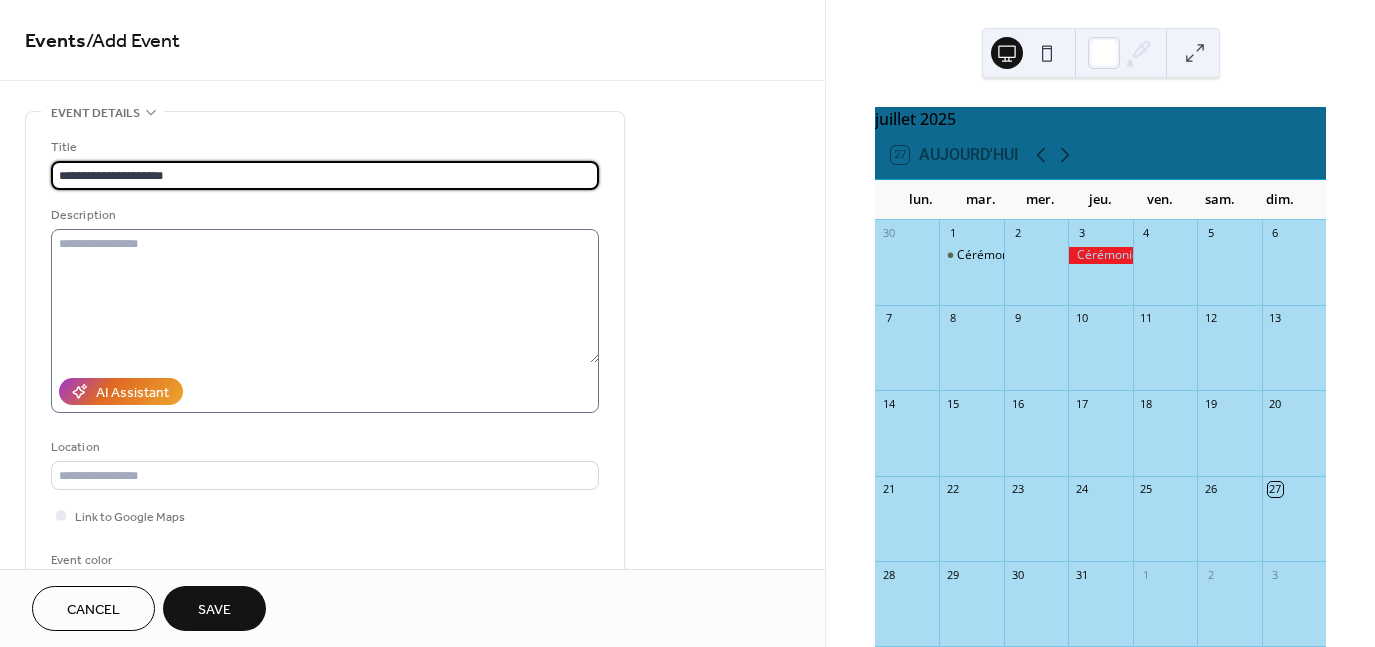 type on "**********" 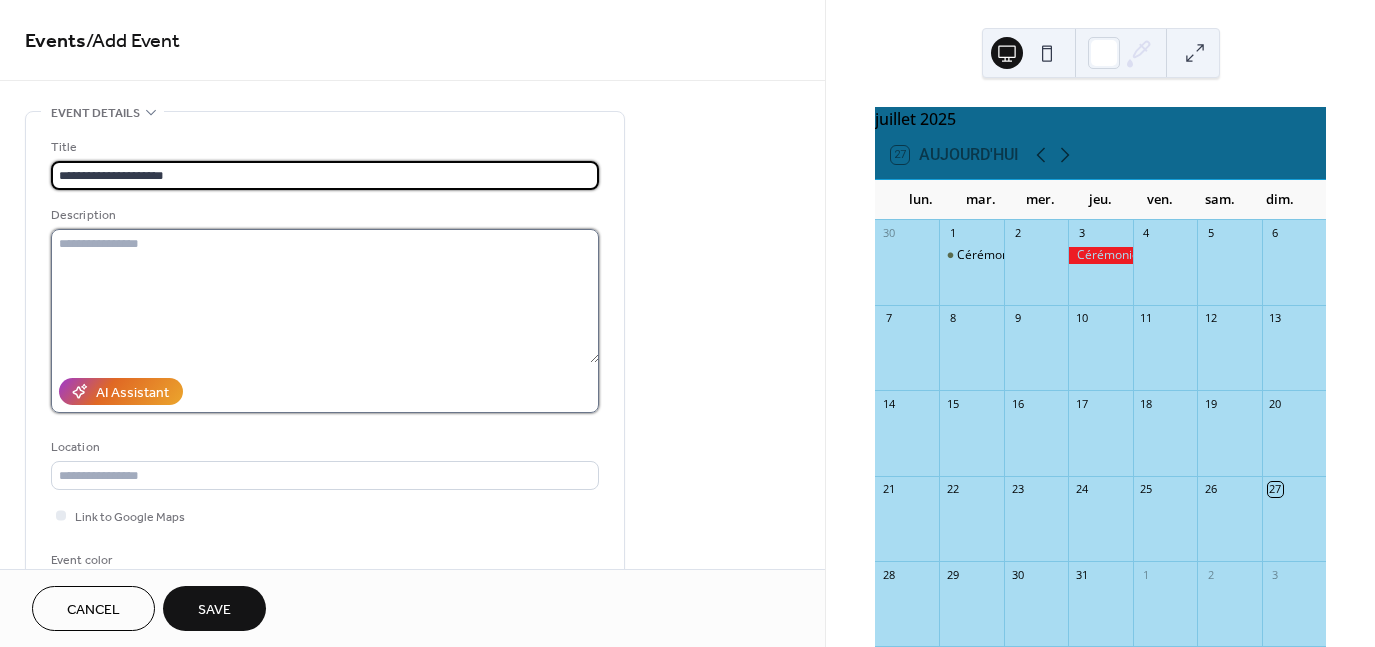 click at bounding box center [325, 296] 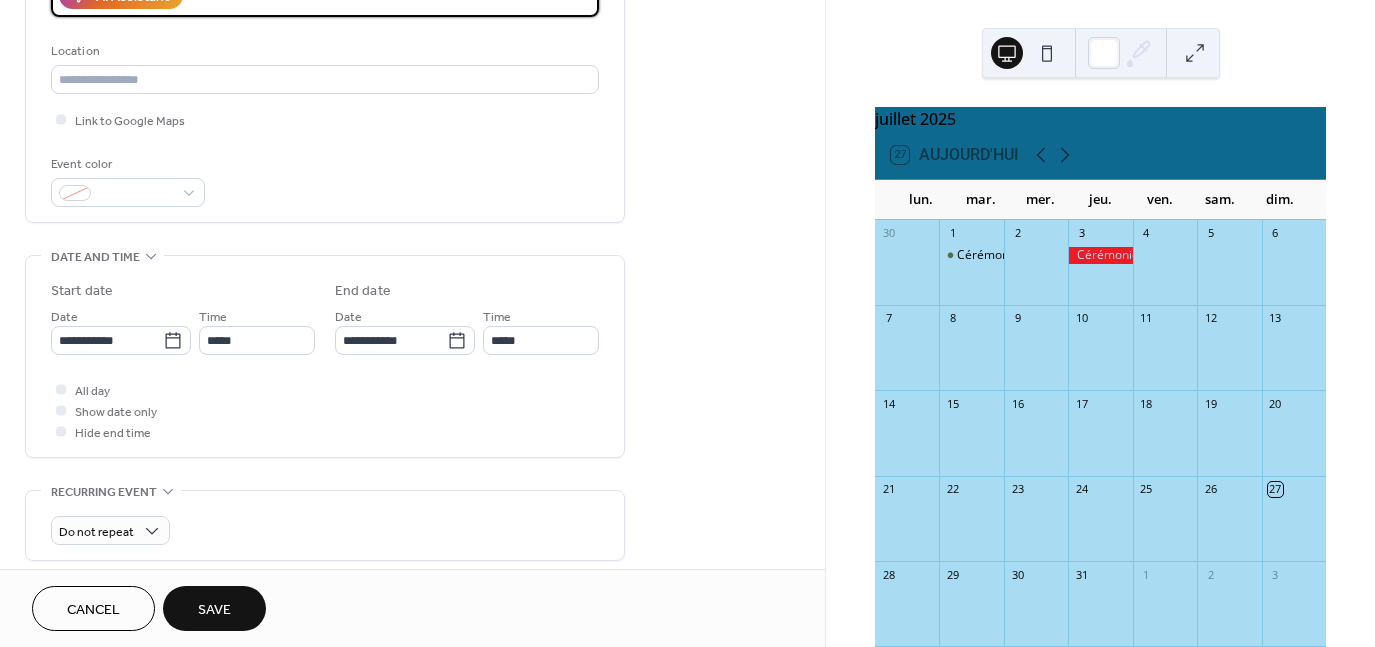 scroll, scrollTop: 477, scrollLeft: 0, axis: vertical 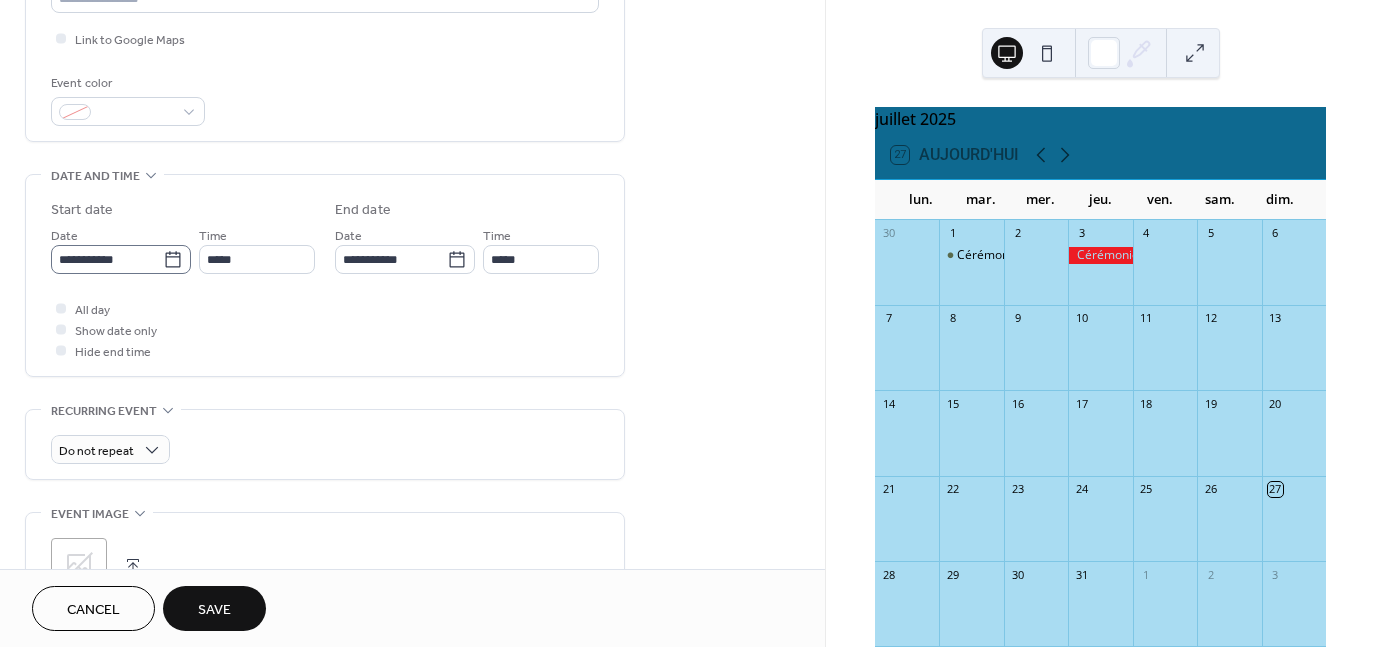 type on "**********" 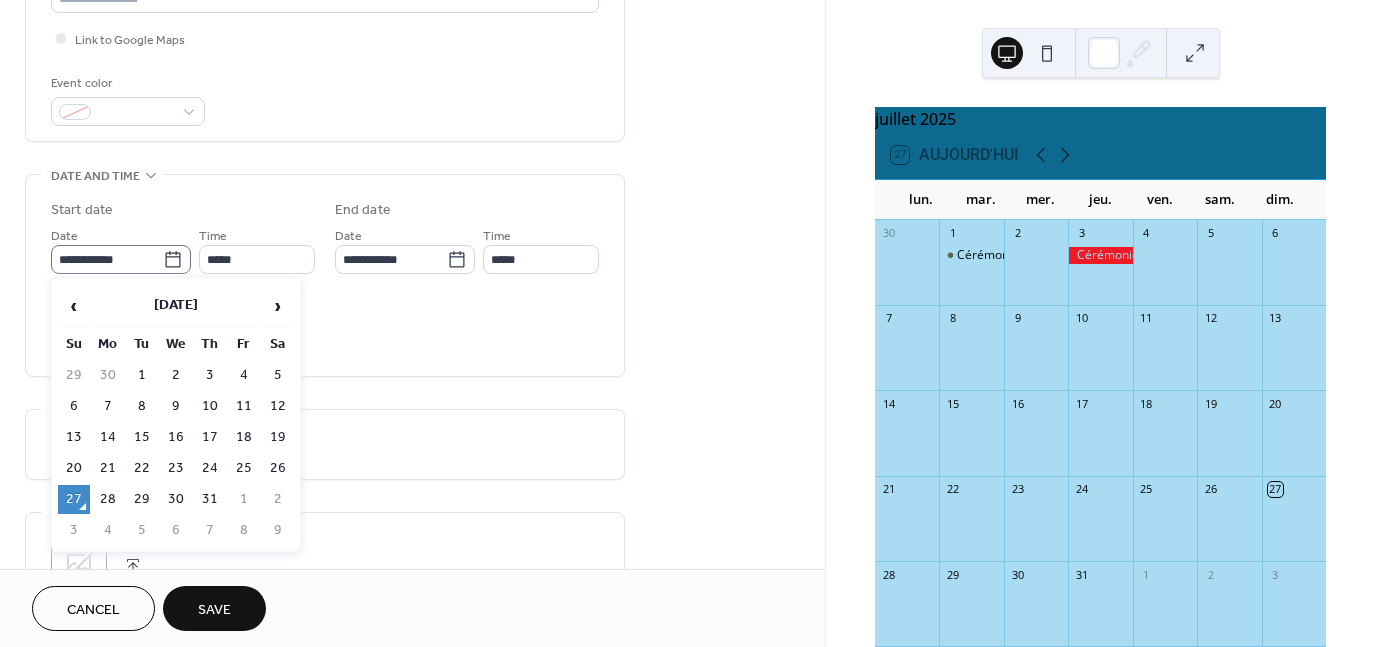 click 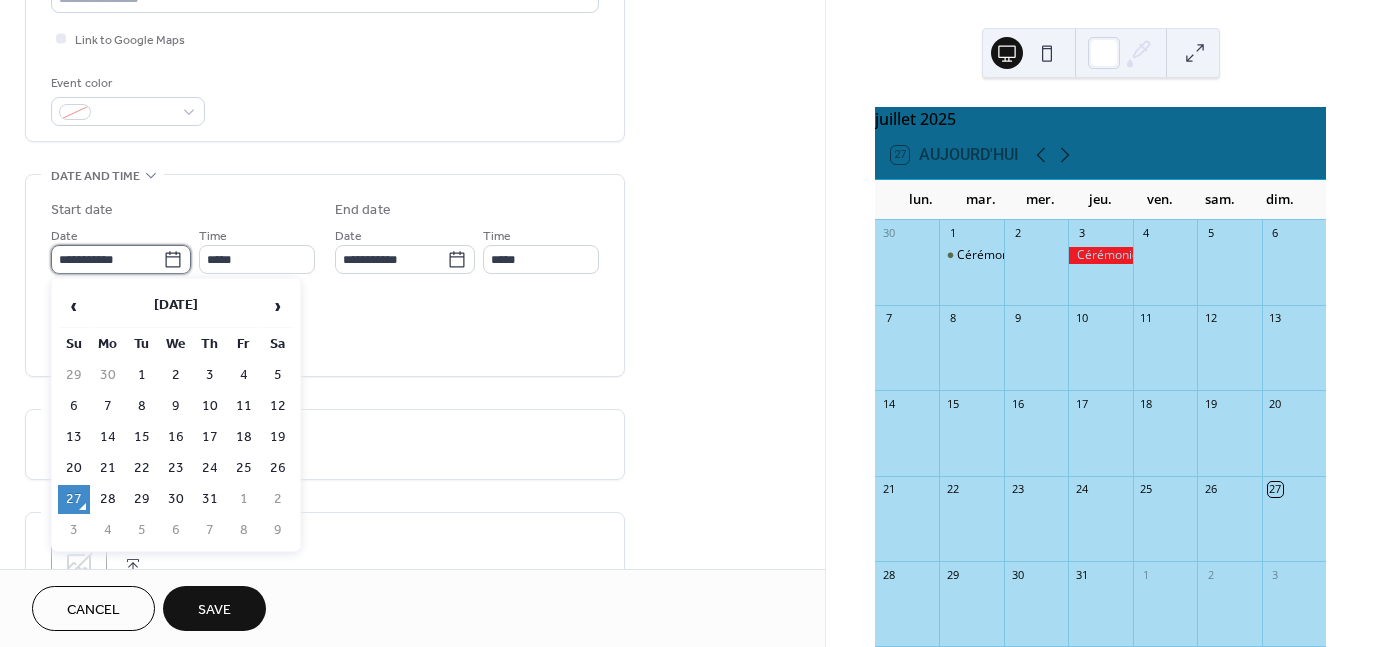 click on "**********" at bounding box center (107, 259) 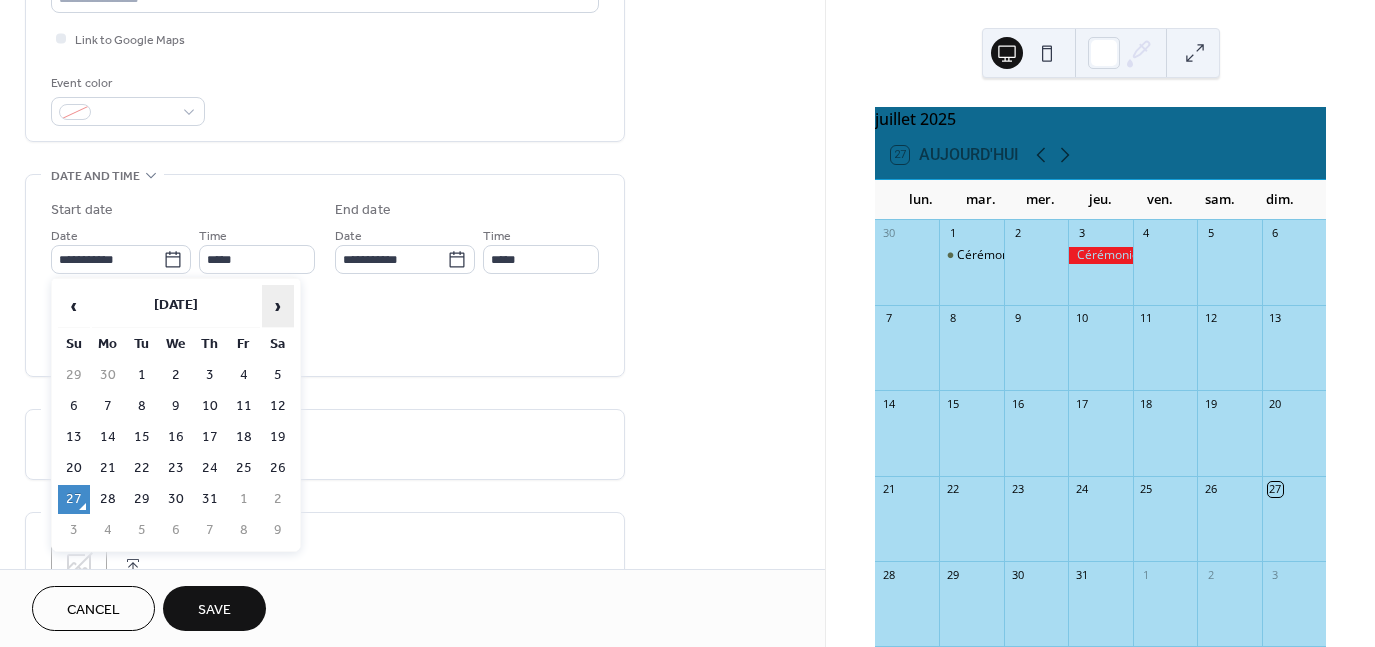 click on "›" at bounding box center (278, 306) 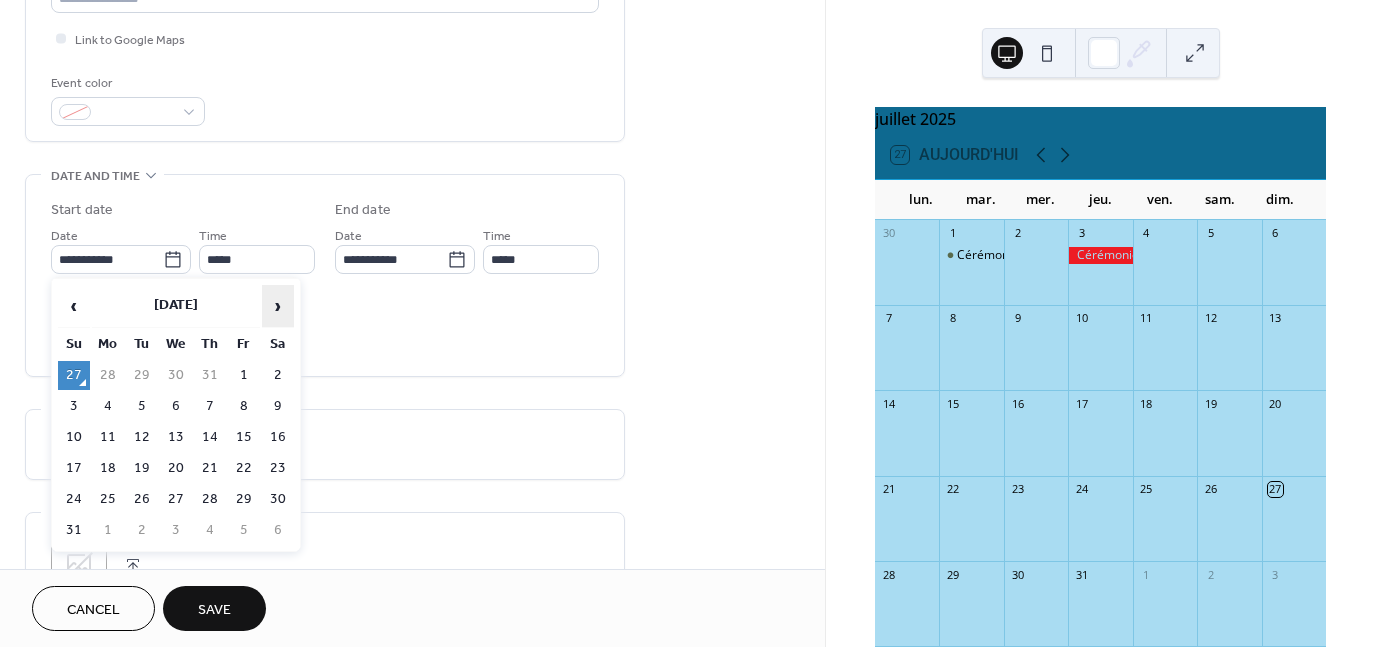 click on "›" at bounding box center [278, 306] 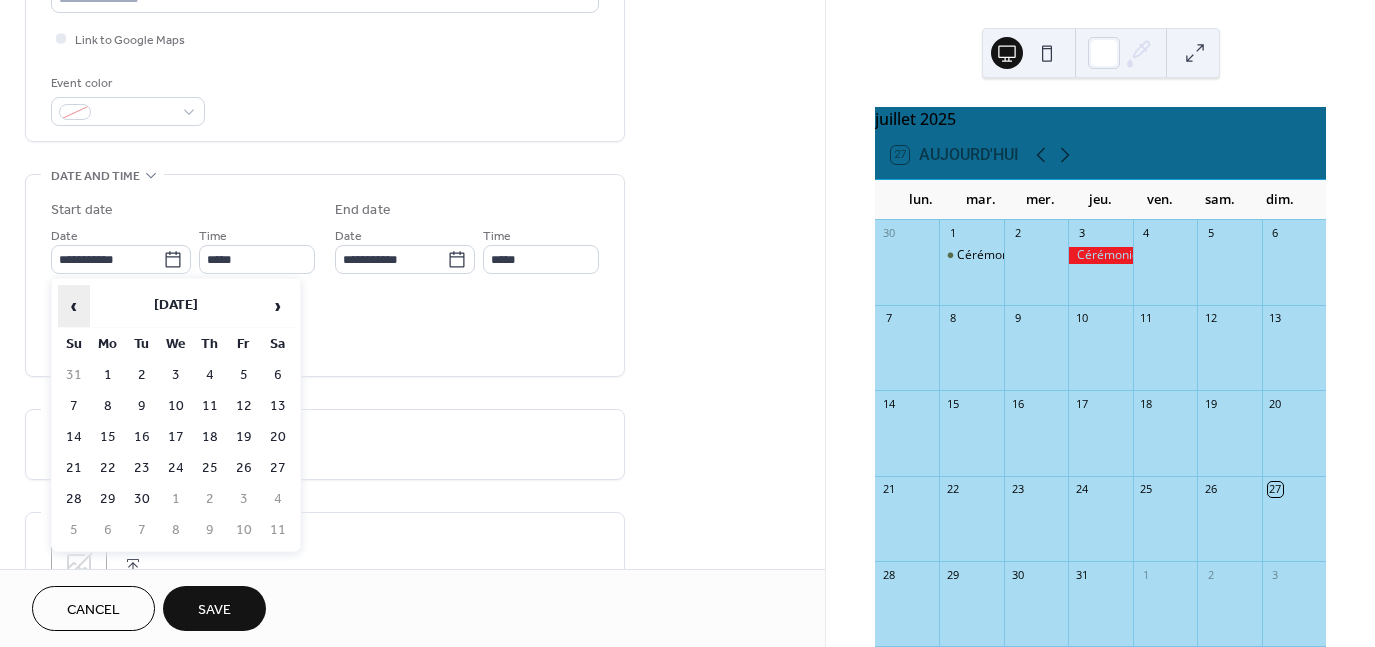 click on "‹" at bounding box center [74, 306] 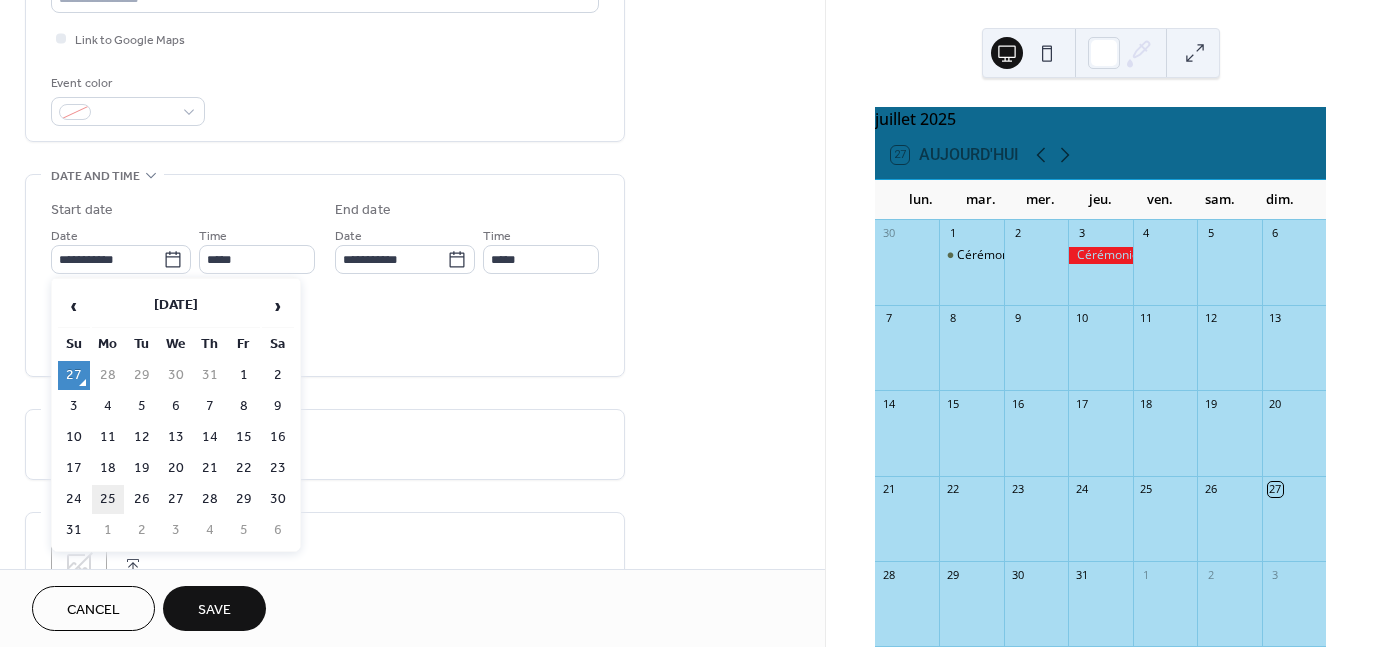 click on "25" at bounding box center [108, 499] 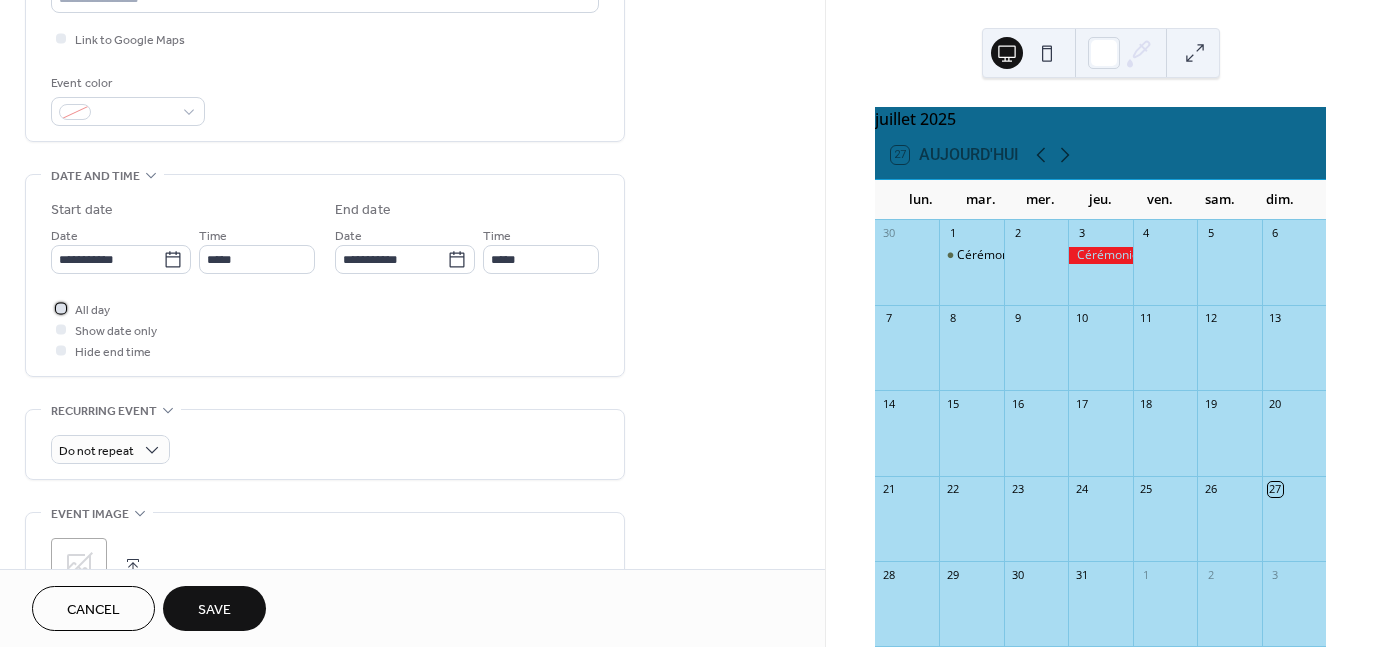 click at bounding box center [61, 308] 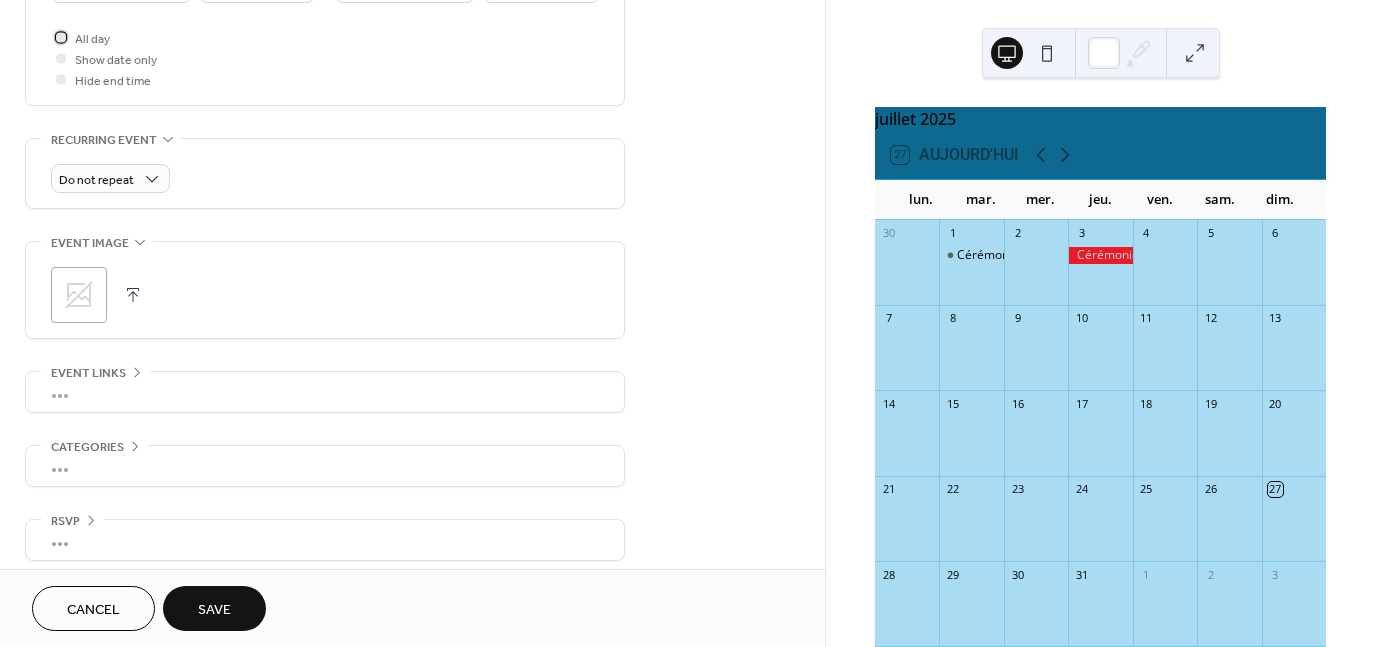 scroll, scrollTop: 757, scrollLeft: 0, axis: vertical 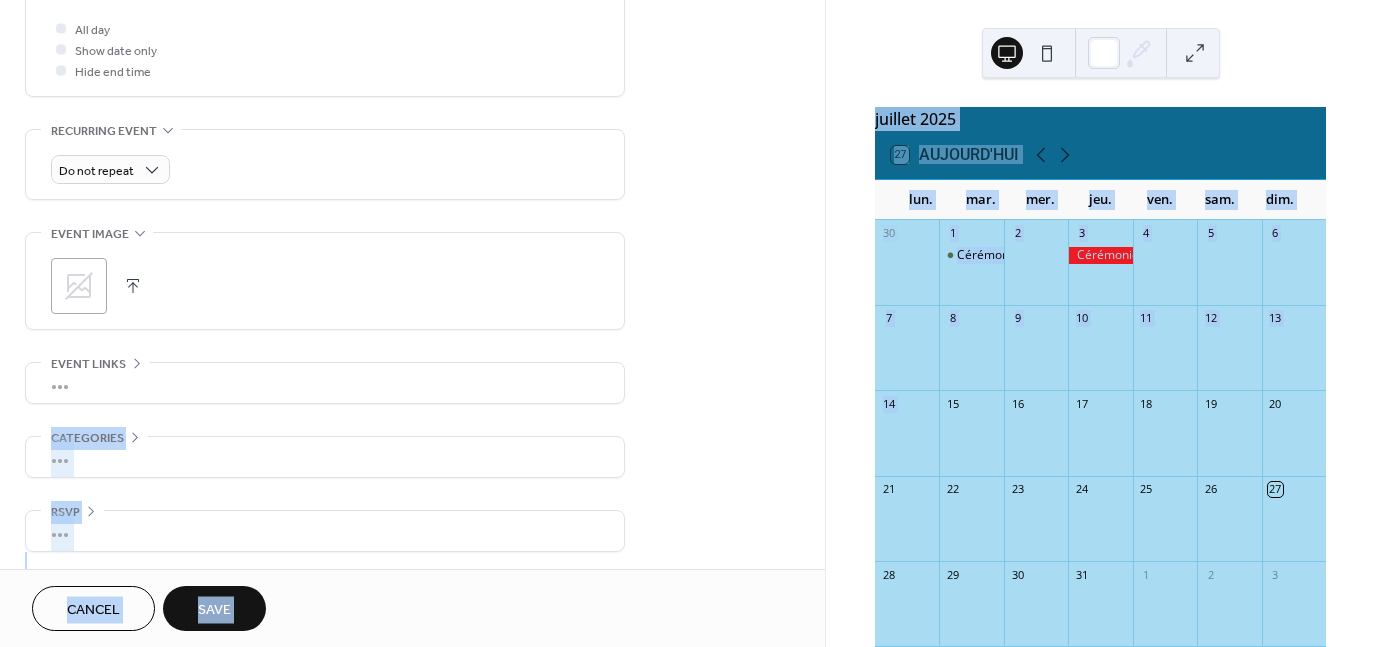 drag, startPoint x: 846, startPoint y: 474, endPoint x: 814, endPoint y: 367, distance: 111.68259 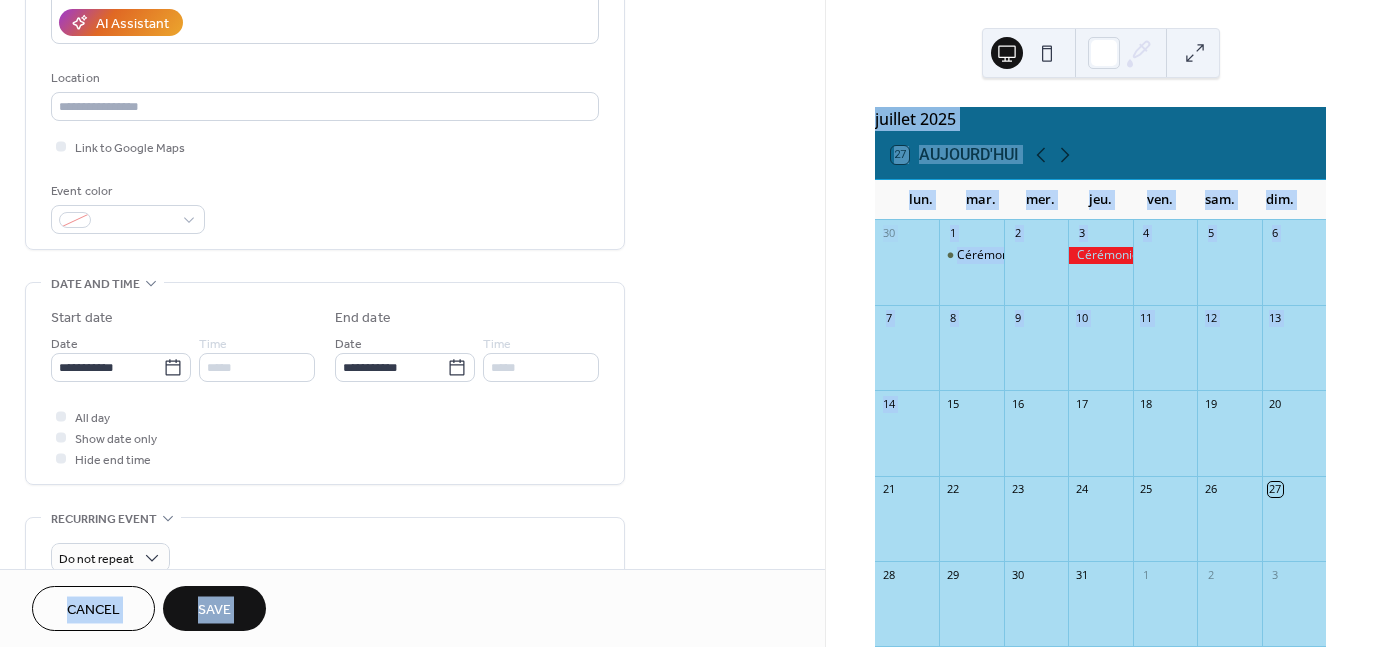 scroll, scrollTop: 375, scrollLeft: 0, axis: vertical 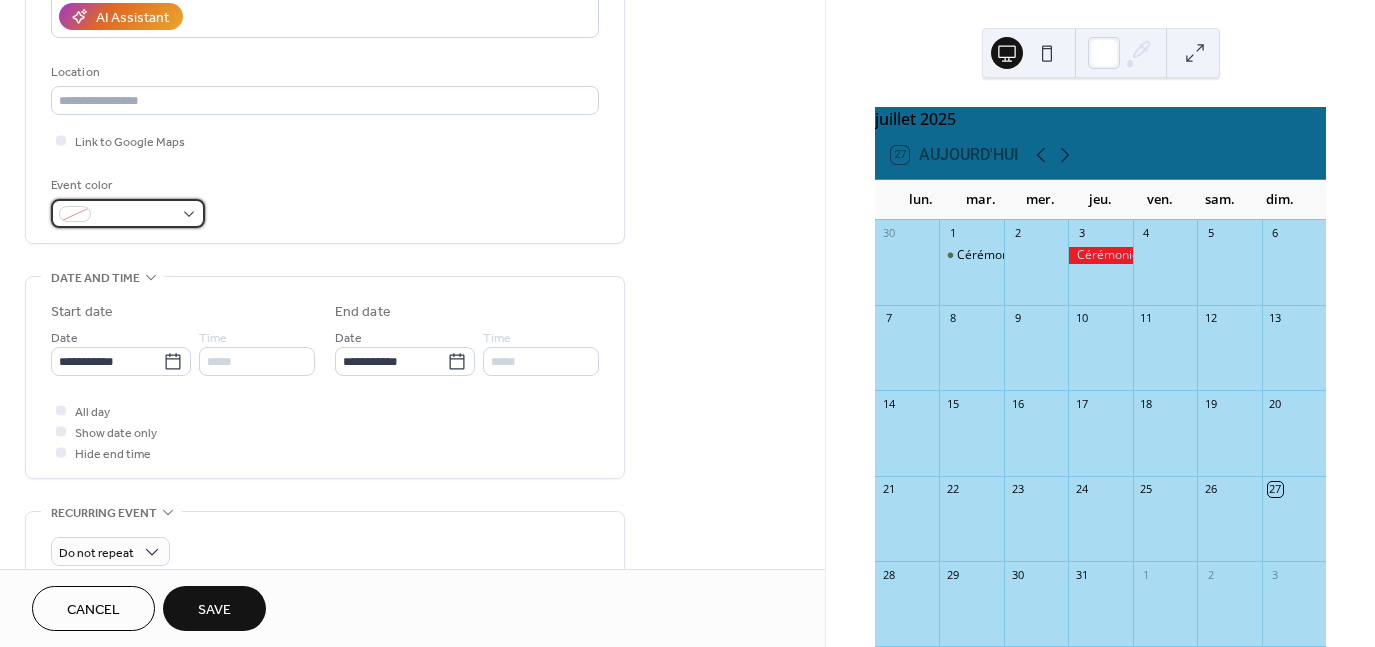 click at bounding box center [128, 213] 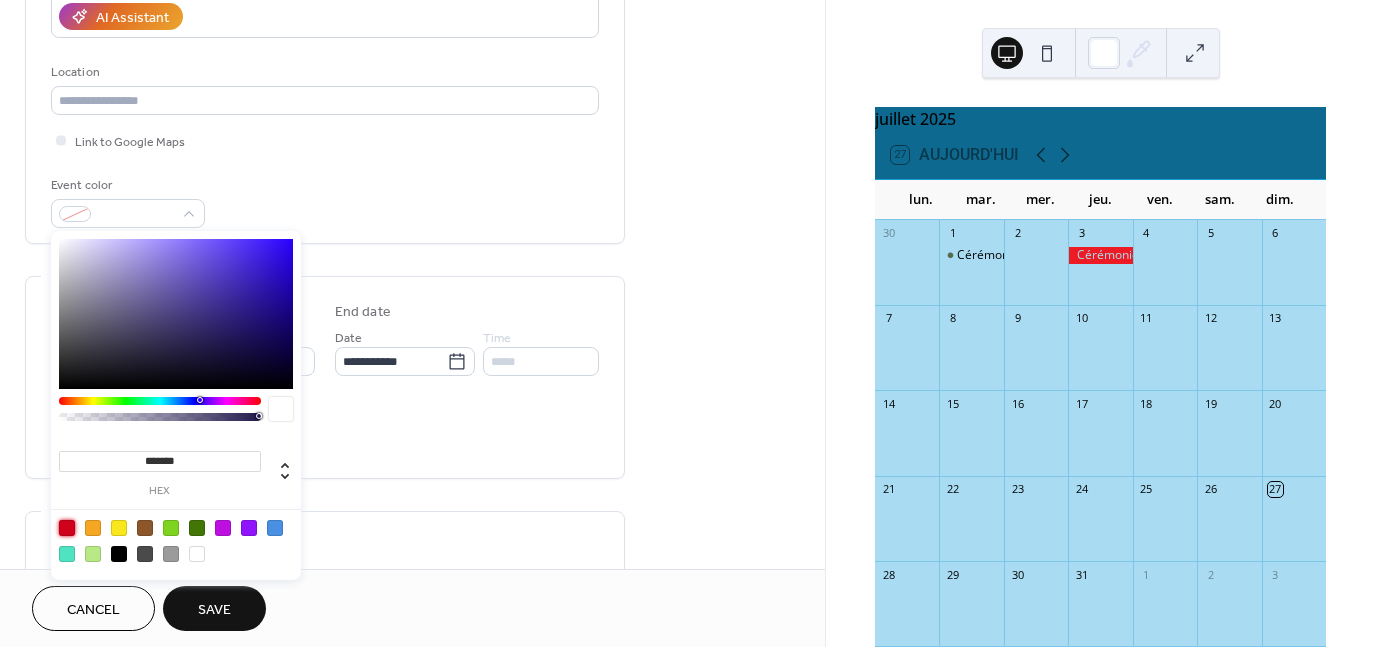click at bounding box center [67, 528] 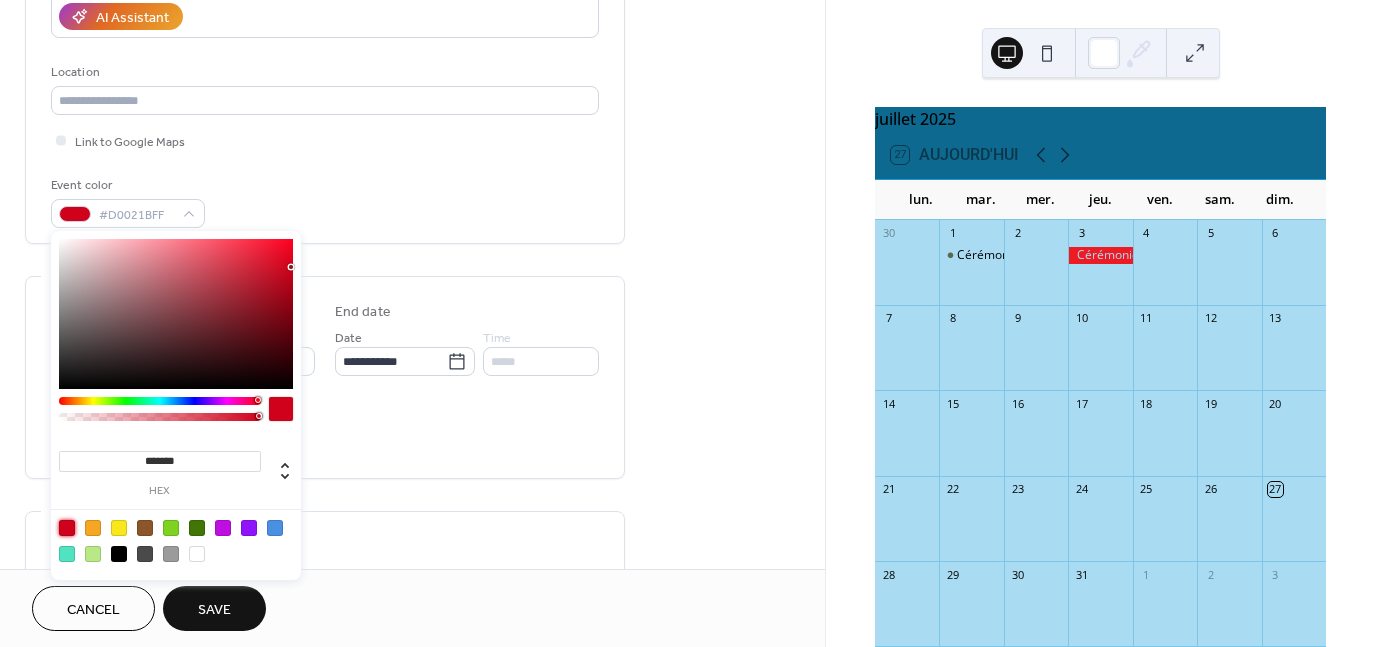 click on "Save" at bounding box center (214, 610) 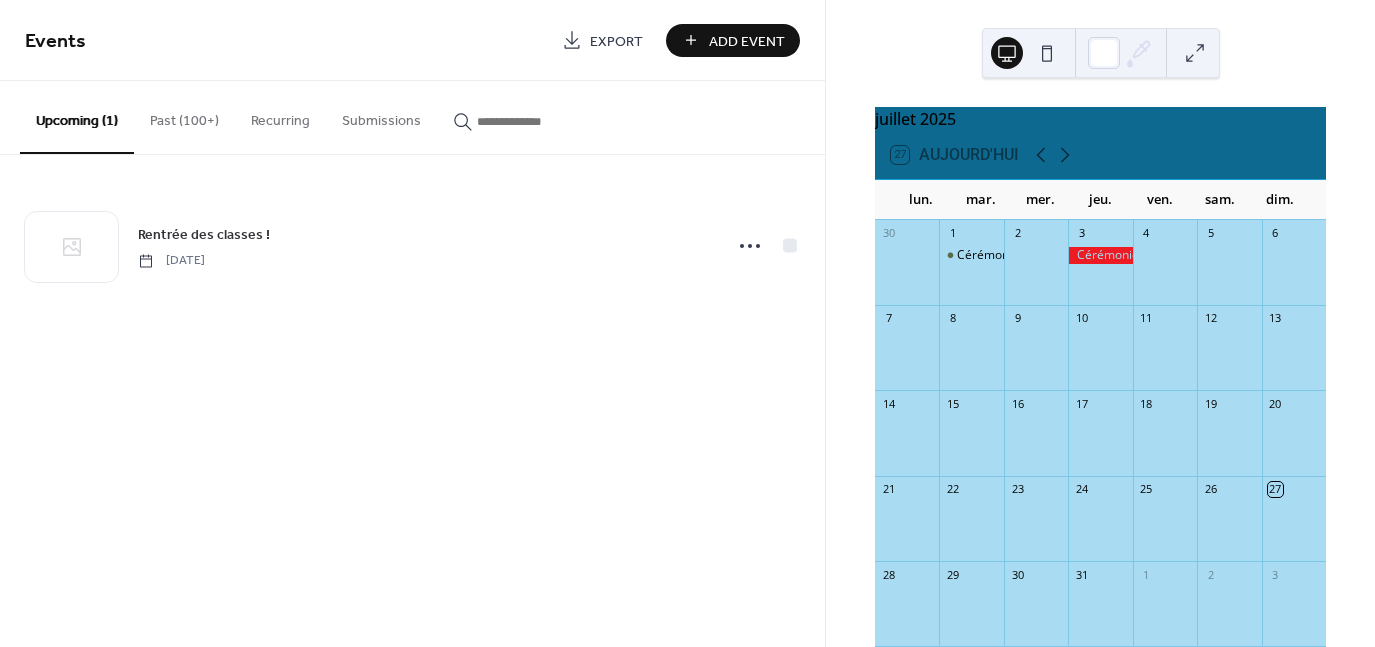 click on "Add Event" at bounding box center (747, 41) 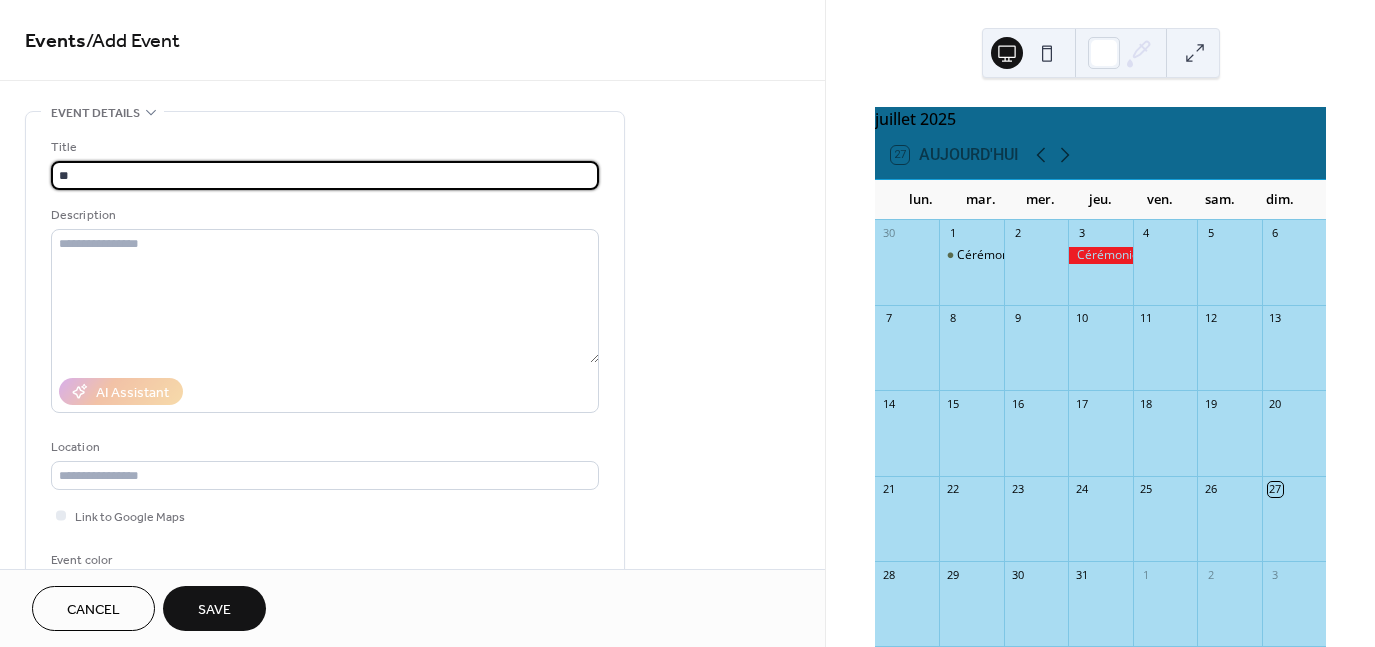 type on "*" 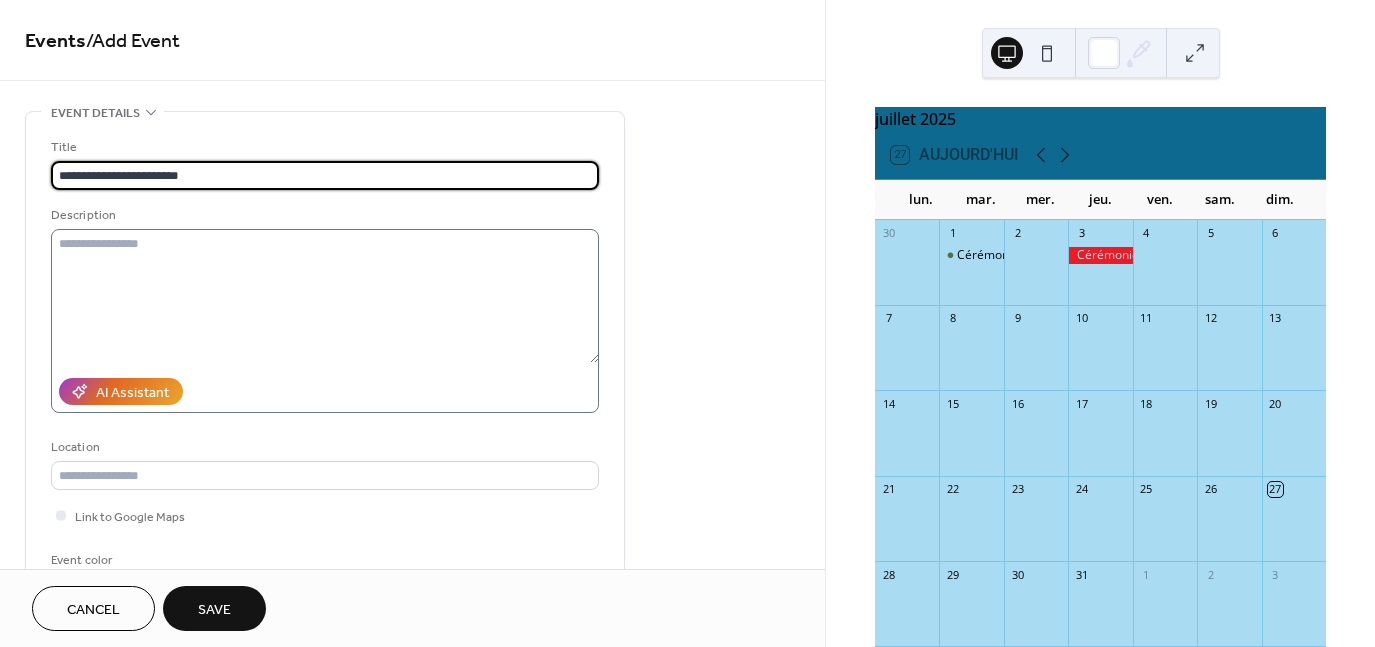 type on "**********" 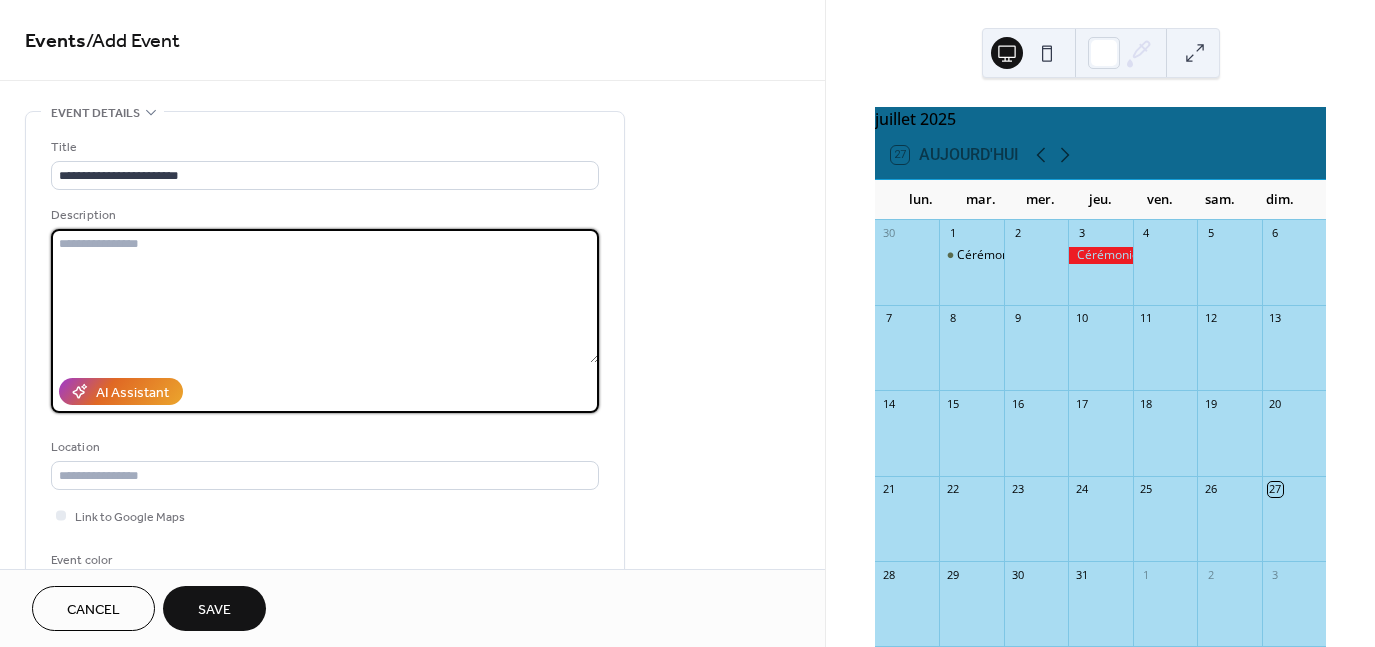 click at bounding box center (325, 296) 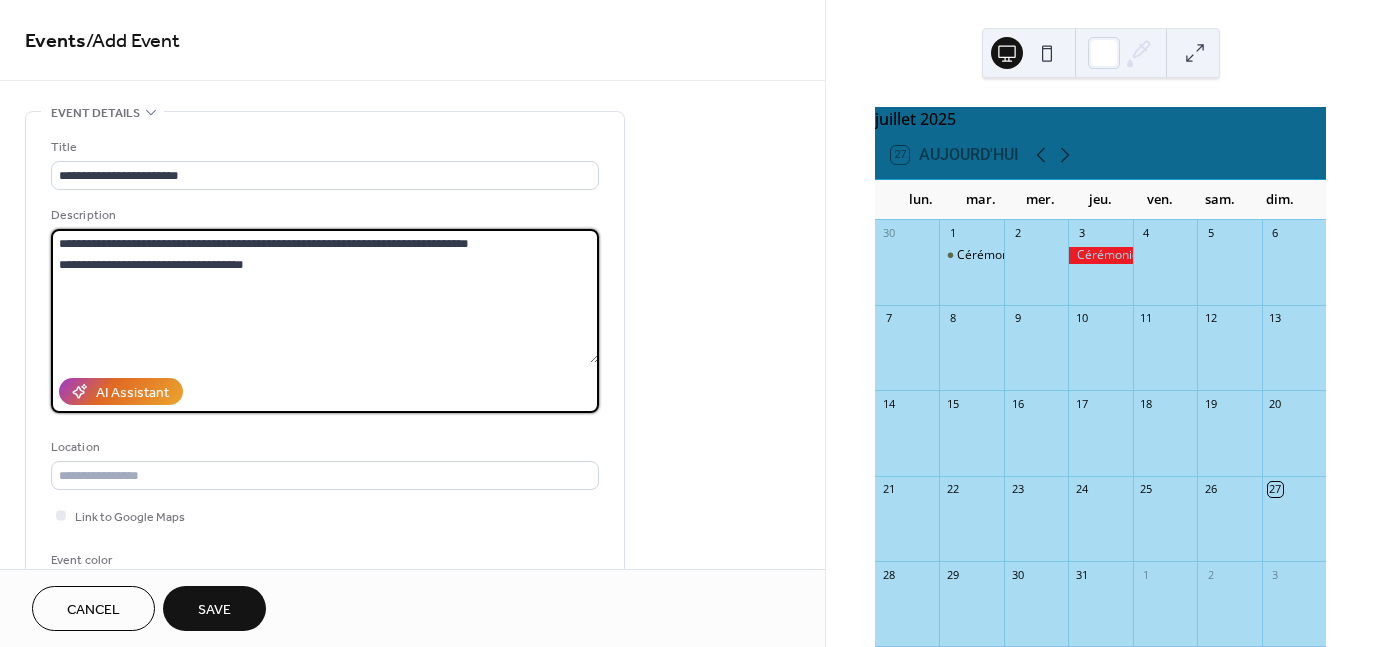 type on "**********" 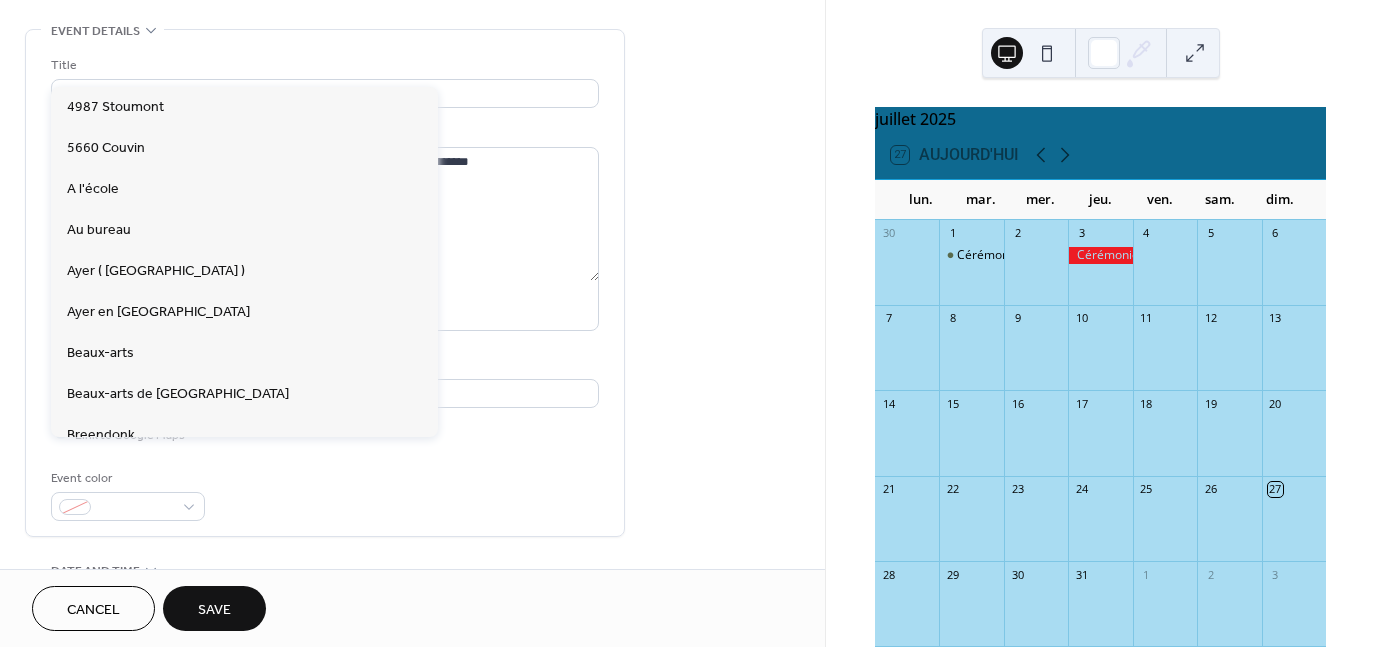scroll, scrollTop: 87, scrollLeft: 0, axis: vertical 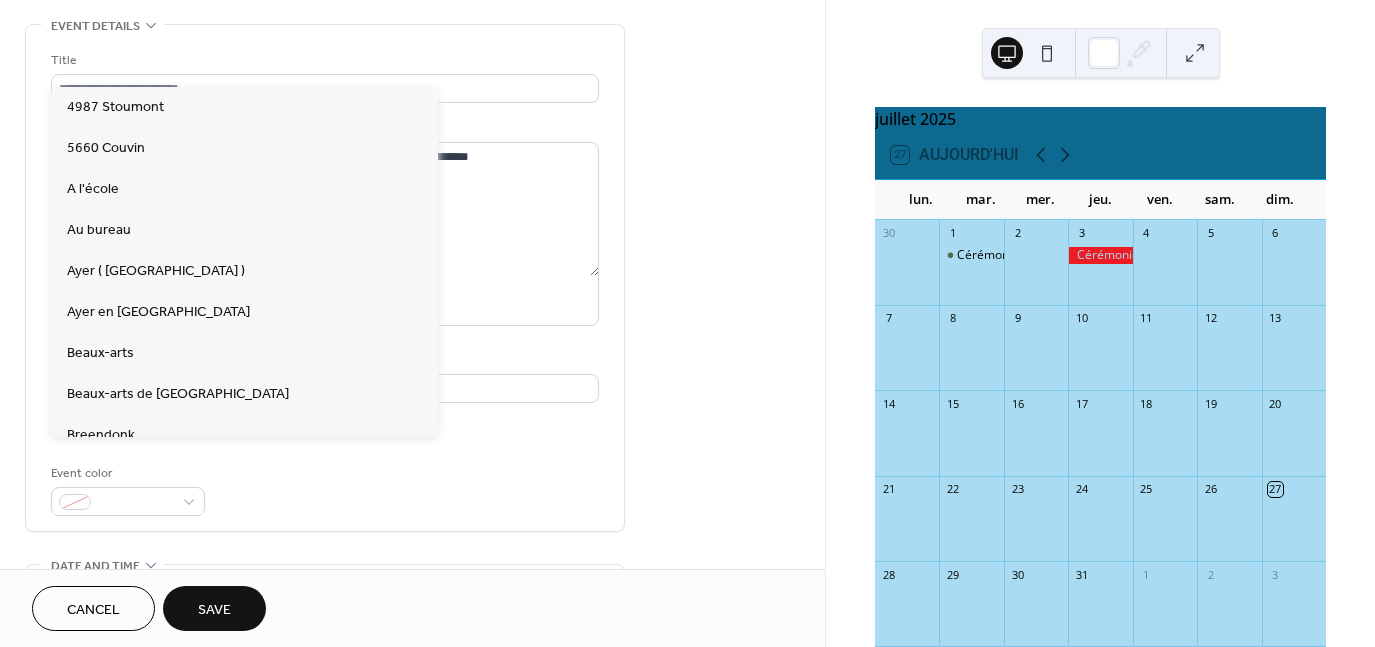 click on "Event color" at bounding box center (325, 489) 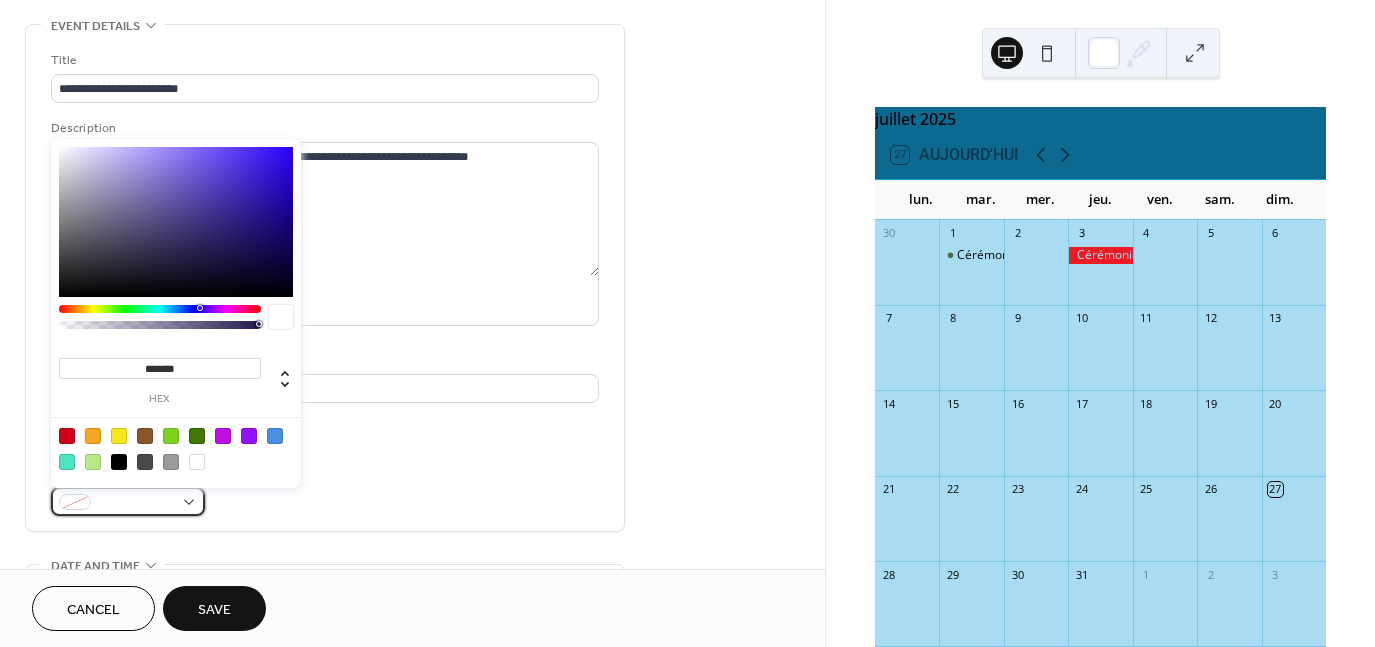 click at bounding box center (128, 501) 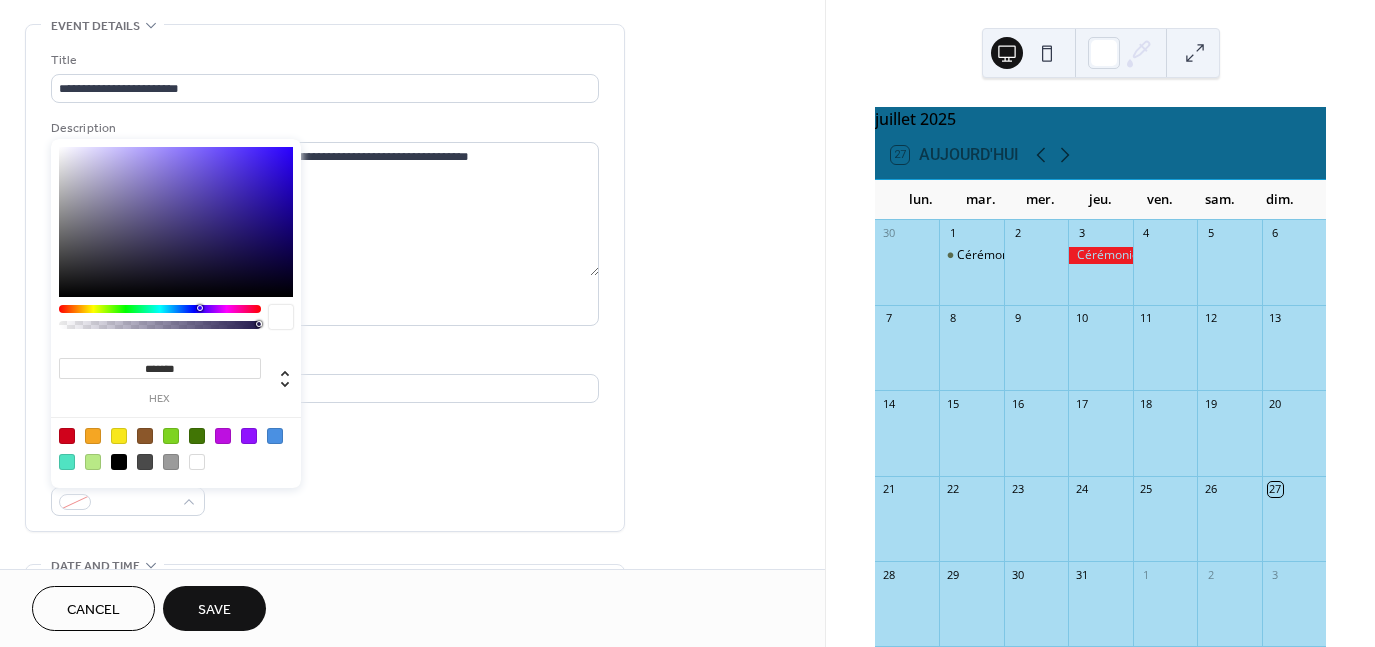 click at bounding box center [67, 436] 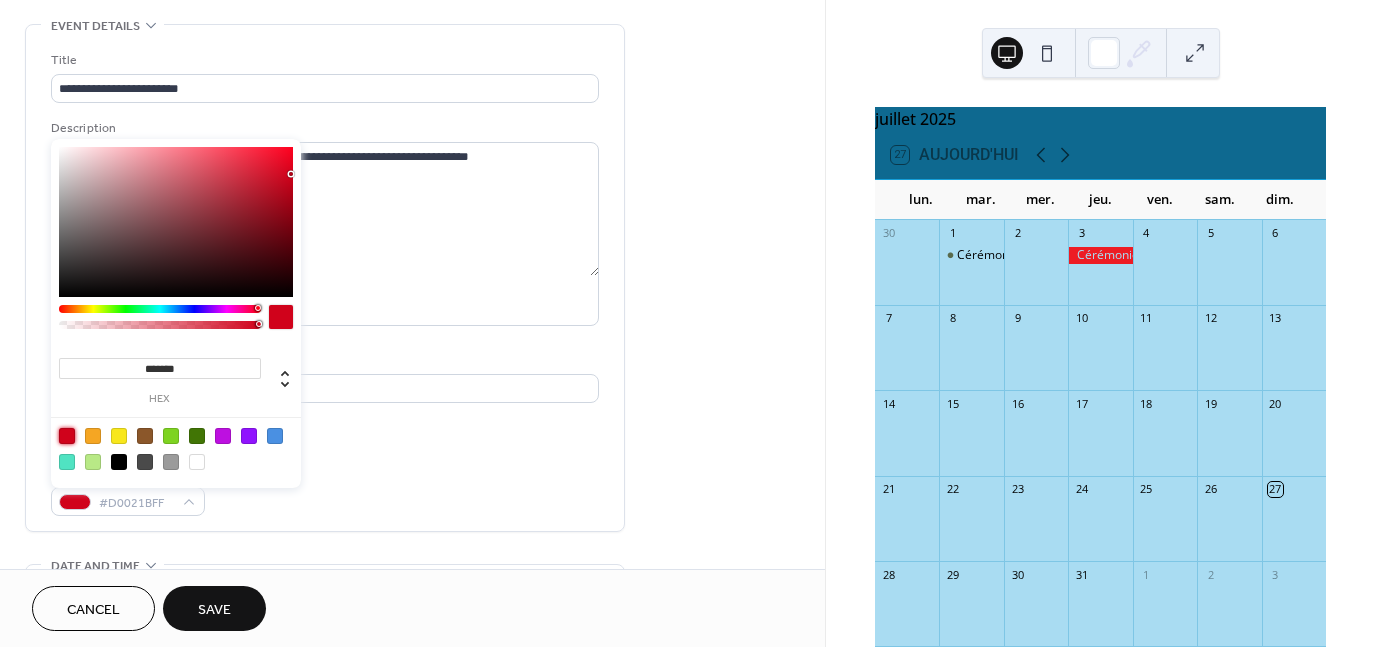 type on "*******" 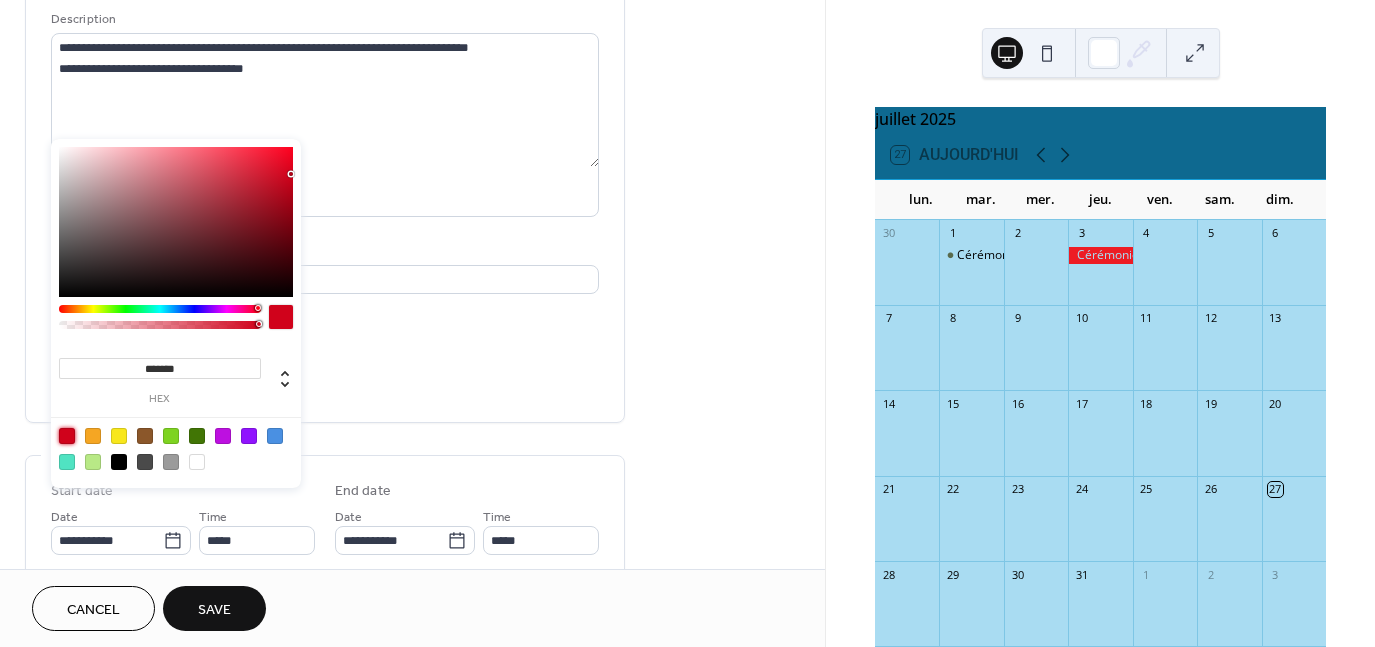 scroll, scrollTop: 197, scrollLeft: 0, axis: vertical 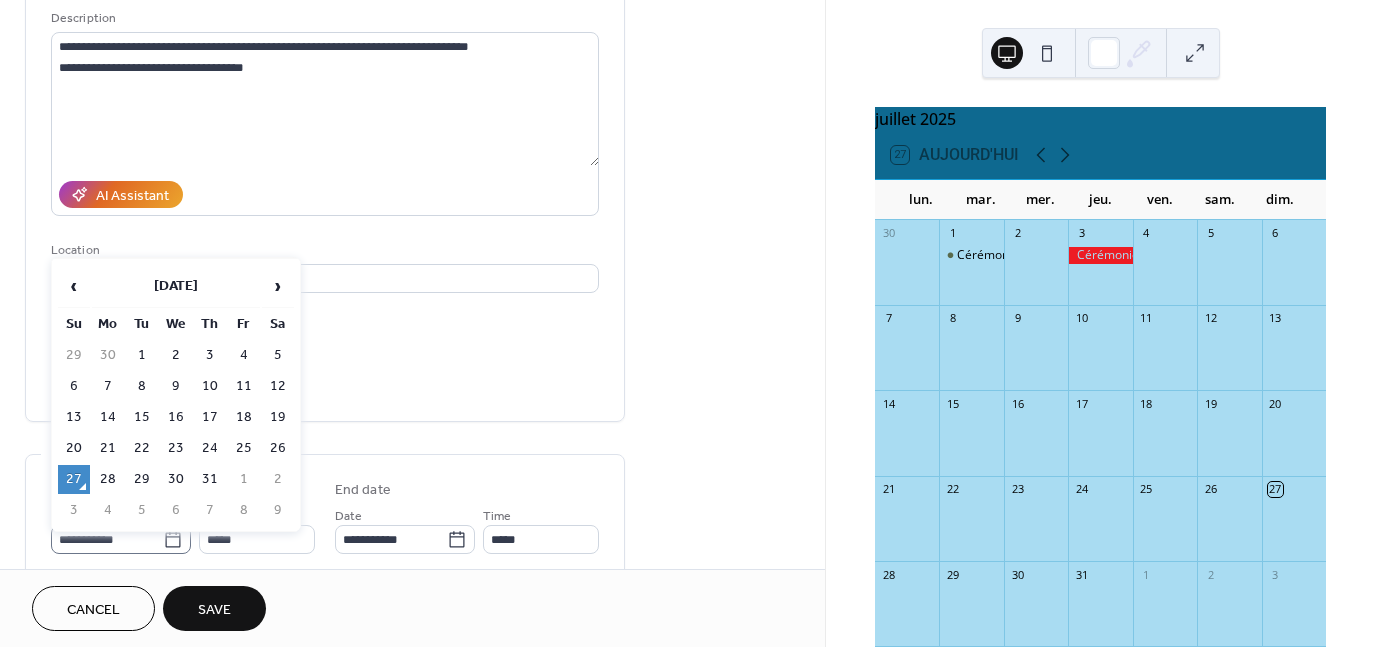 click 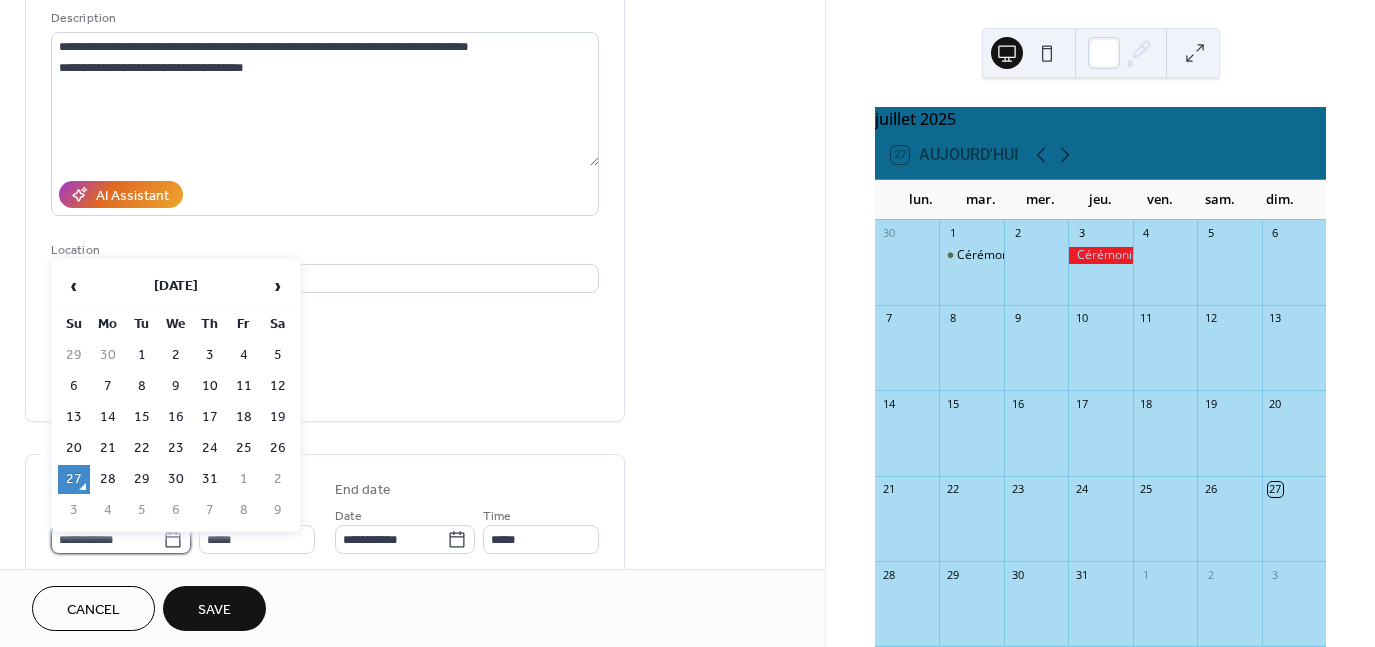 click on "**********" at bounding box center [107, 539] 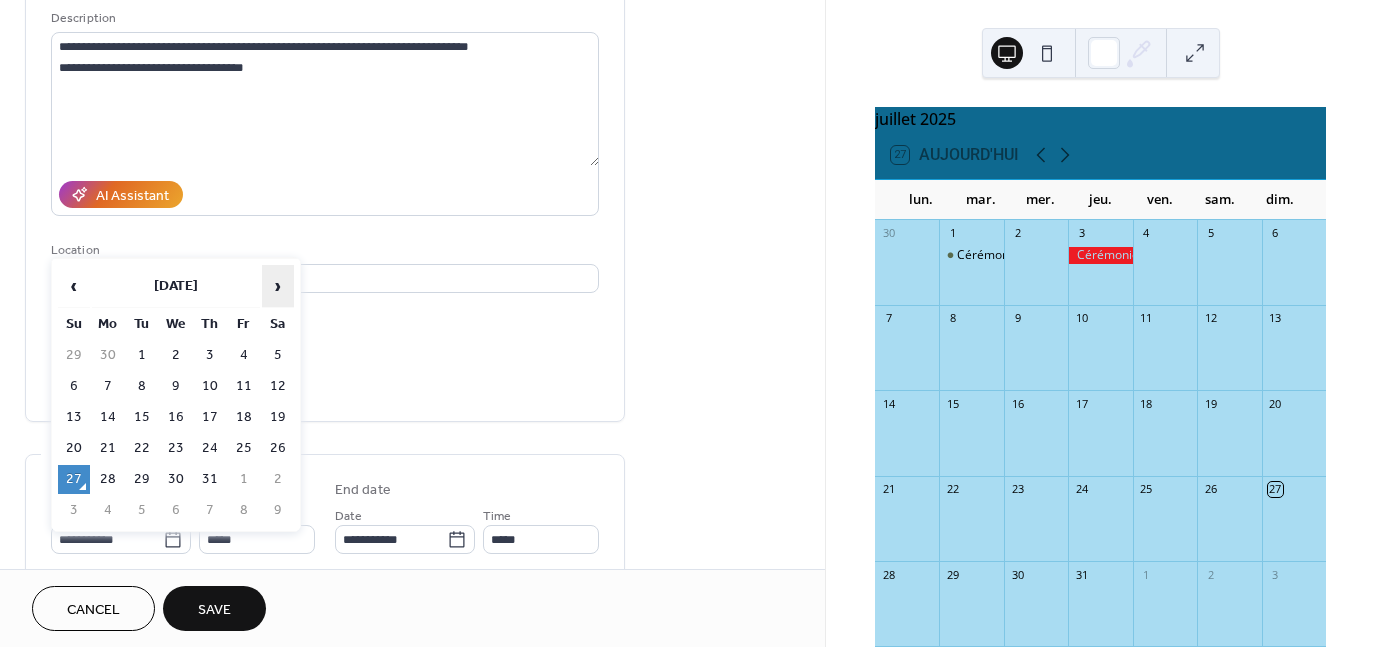click on "›" at bounding box center (278, 286) 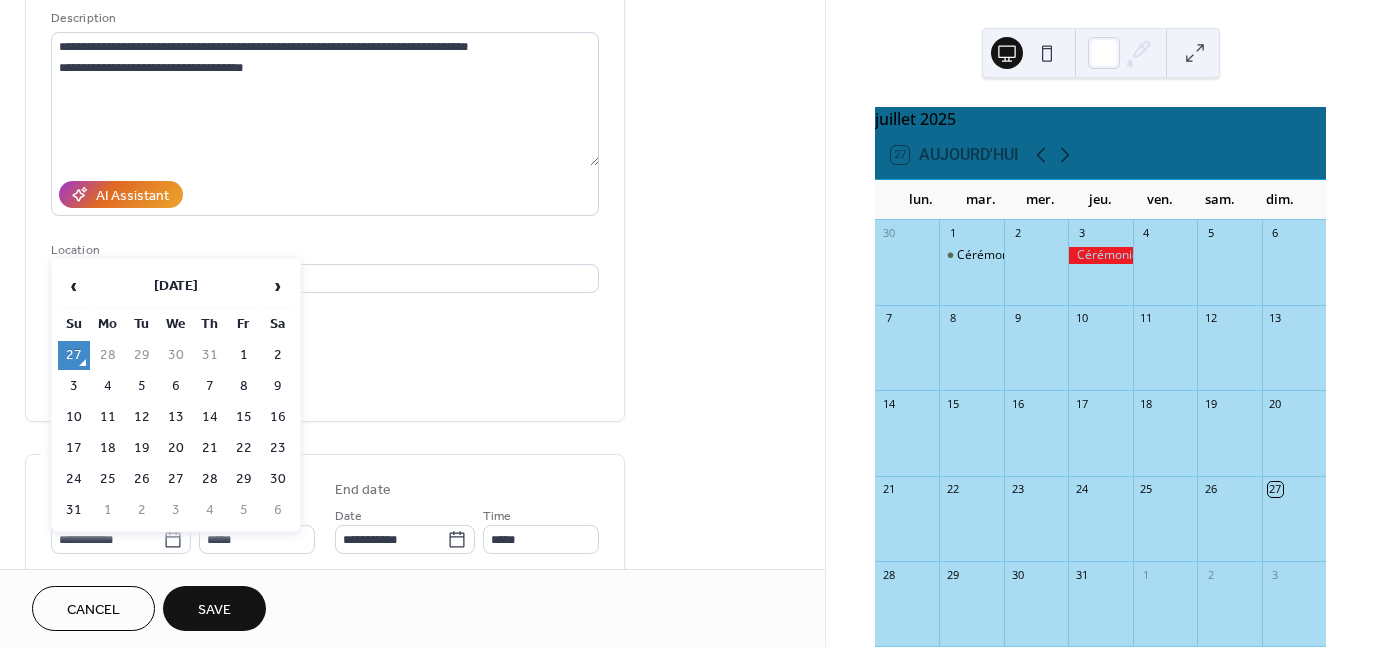click on "28" at bounding box center (210, 479) 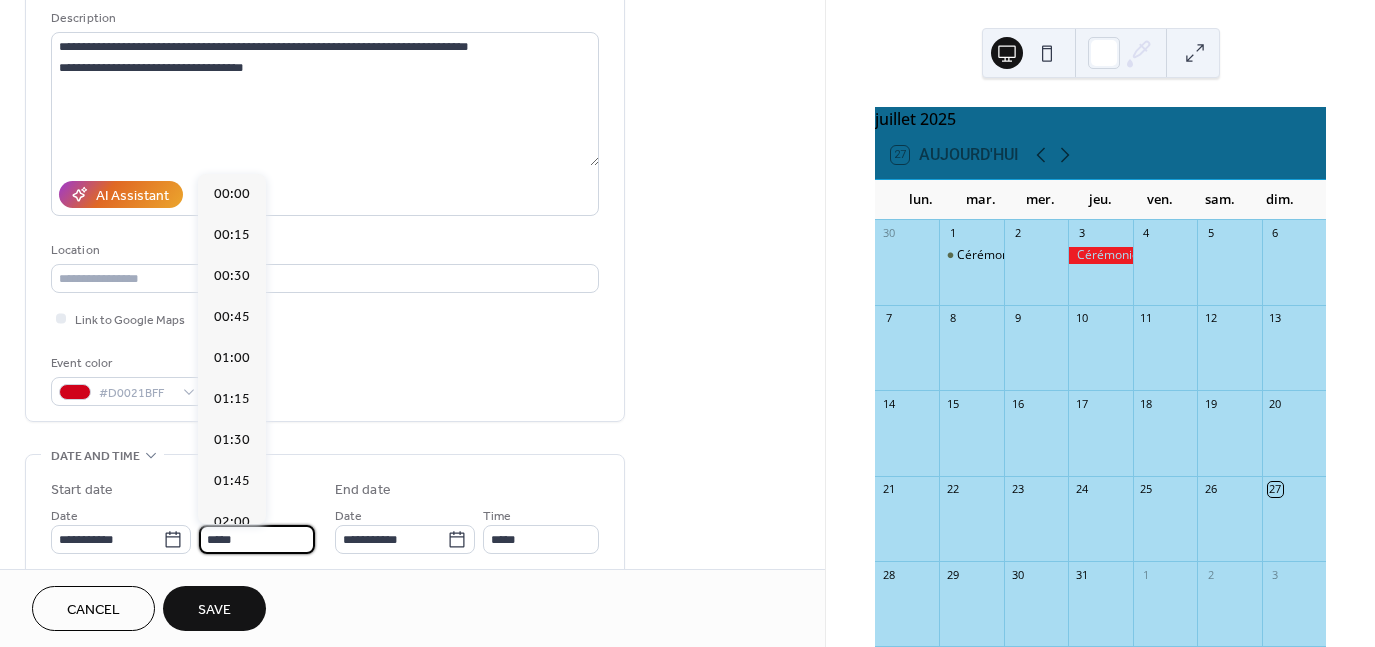 click on "*****" at bounding box center [257, 539] 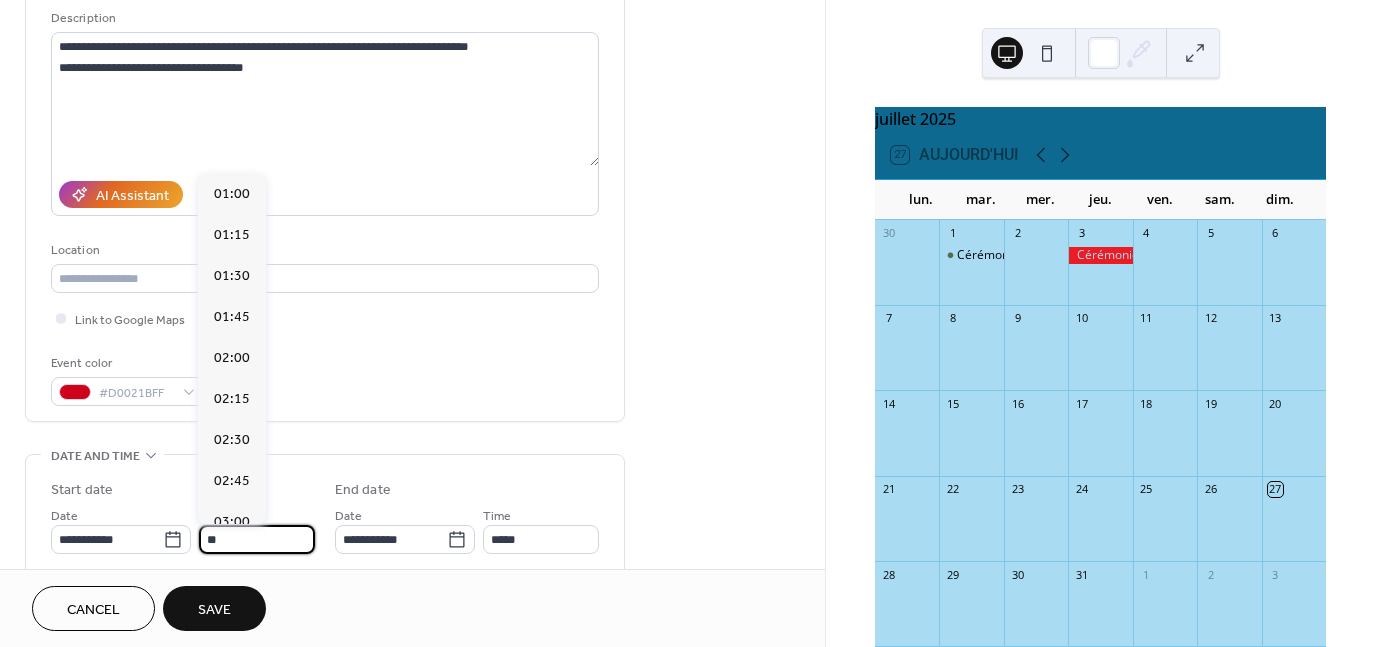 scroll, scrollTop: 2788, scrollLeft: 0, axis: vertical 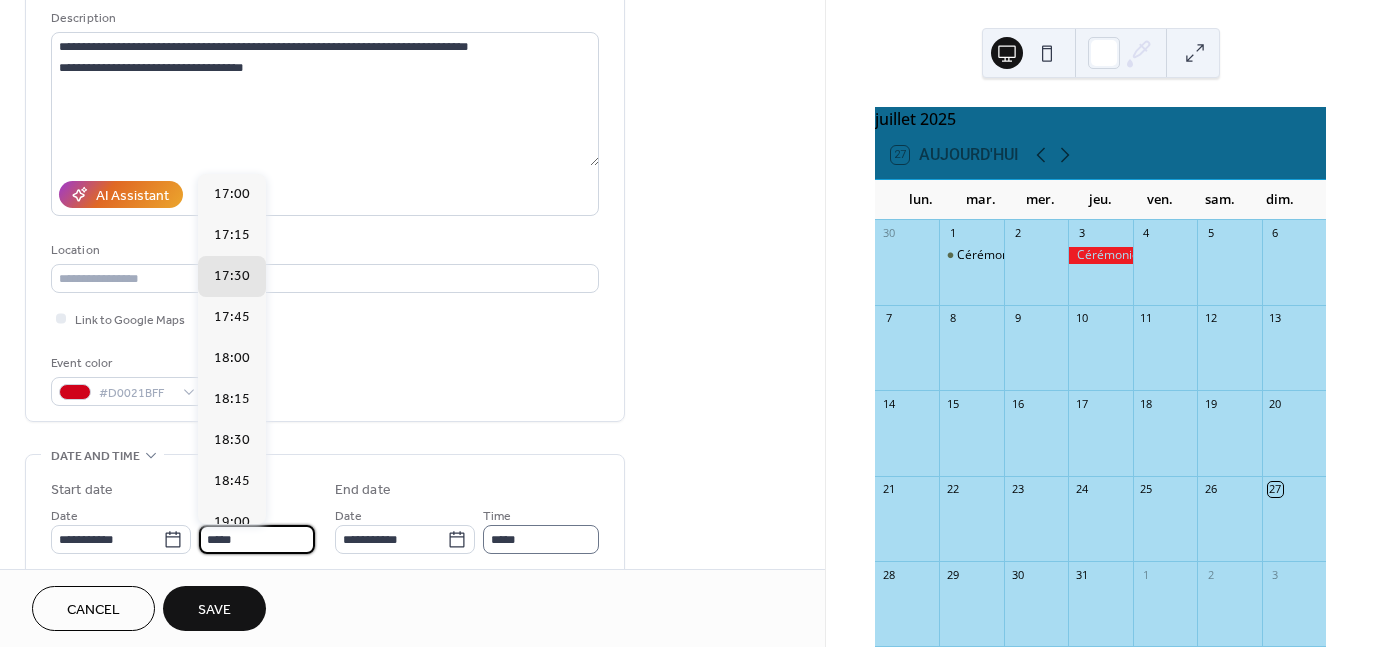 type on "*****" 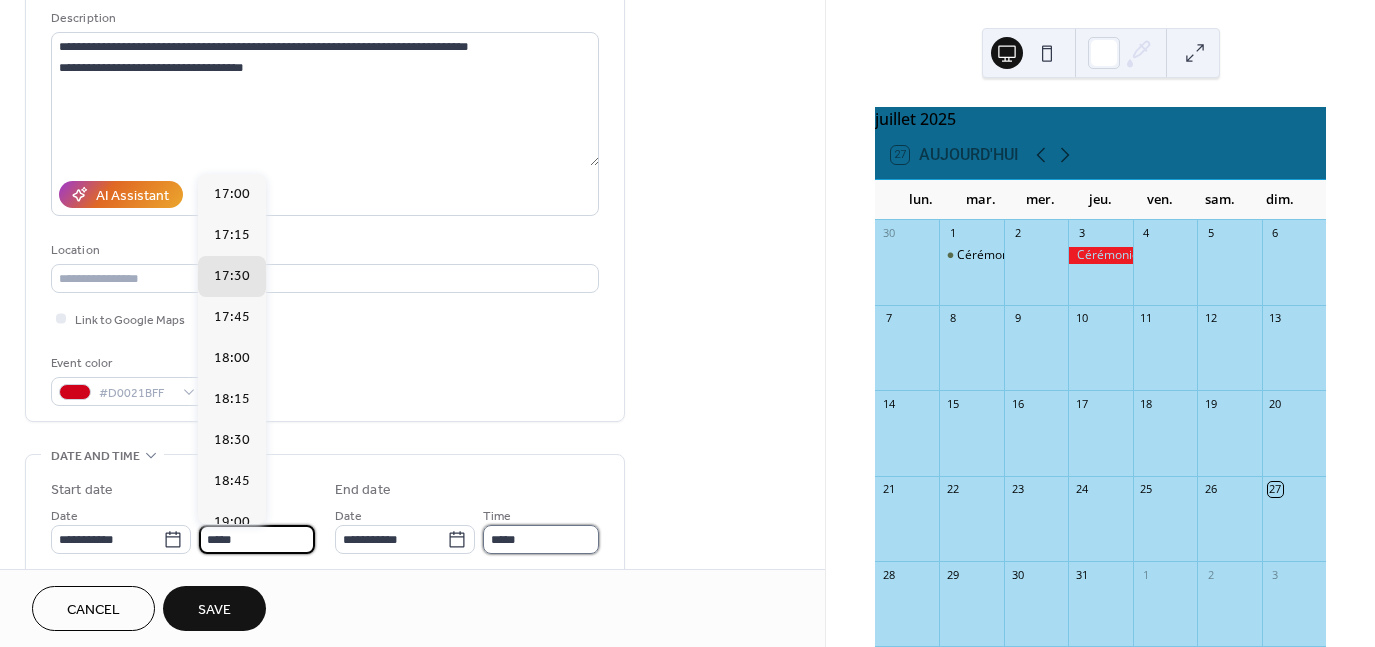 click on "*****" at bounding box center [541, 539] 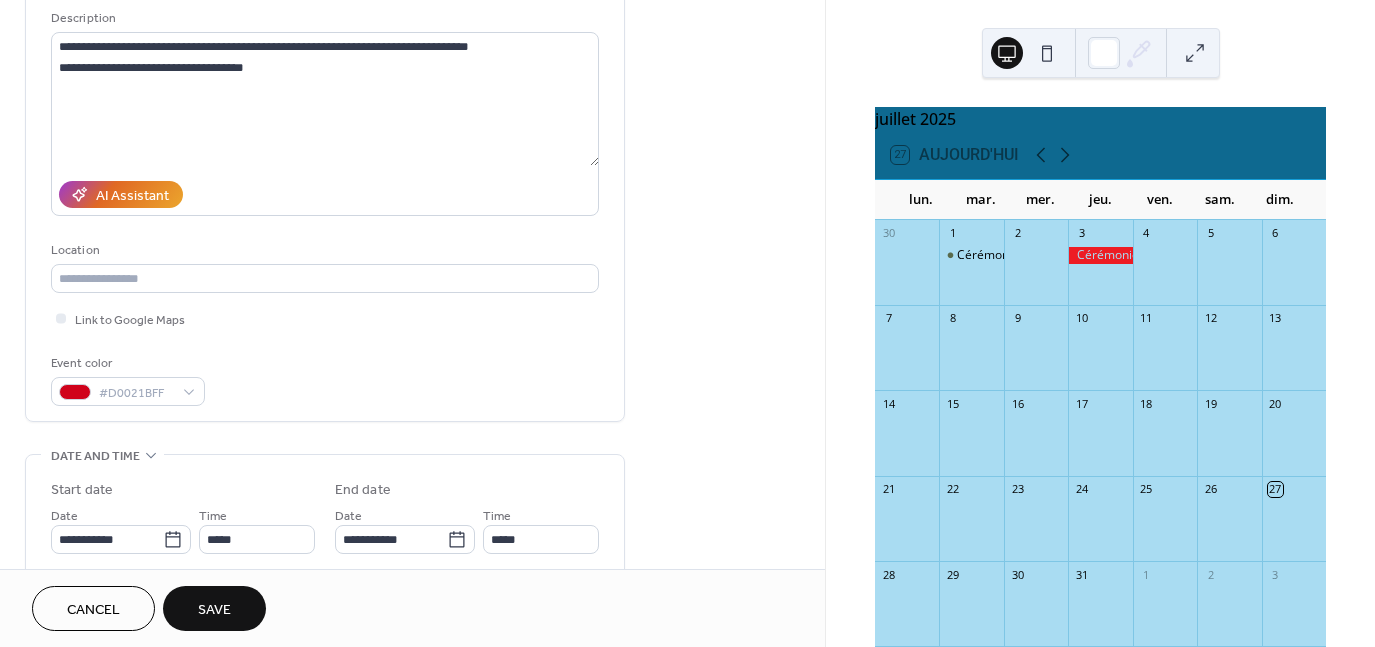 drag, startPoint x: 222, startPoint y: 600, endPoint x: 238, endPoint y: 600, distance: 16 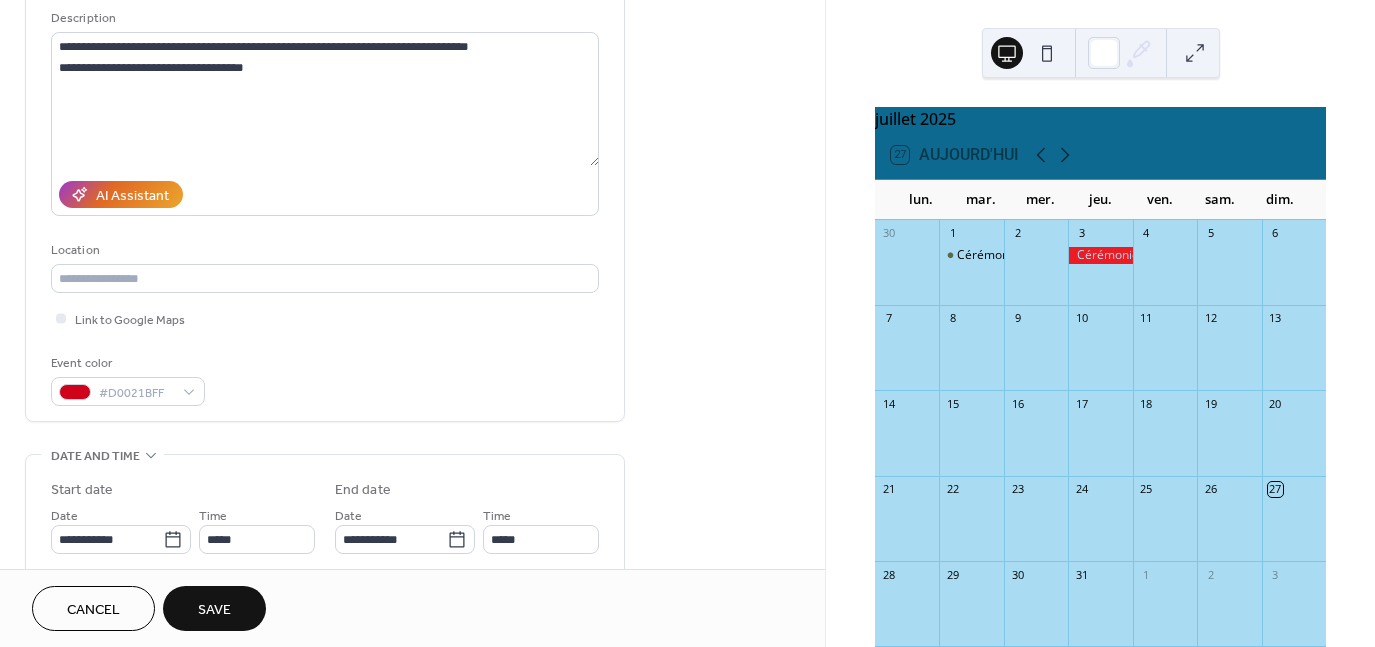 click on "Save" at bounding box center (214, 608) 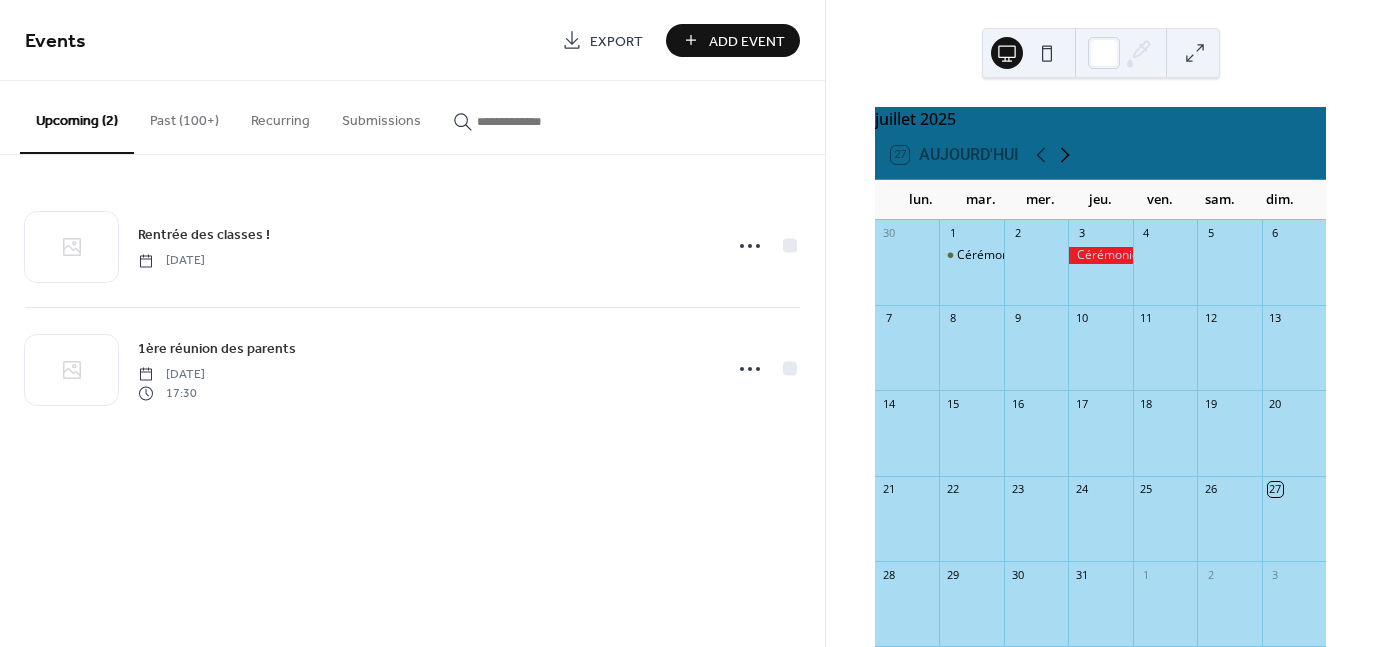 click 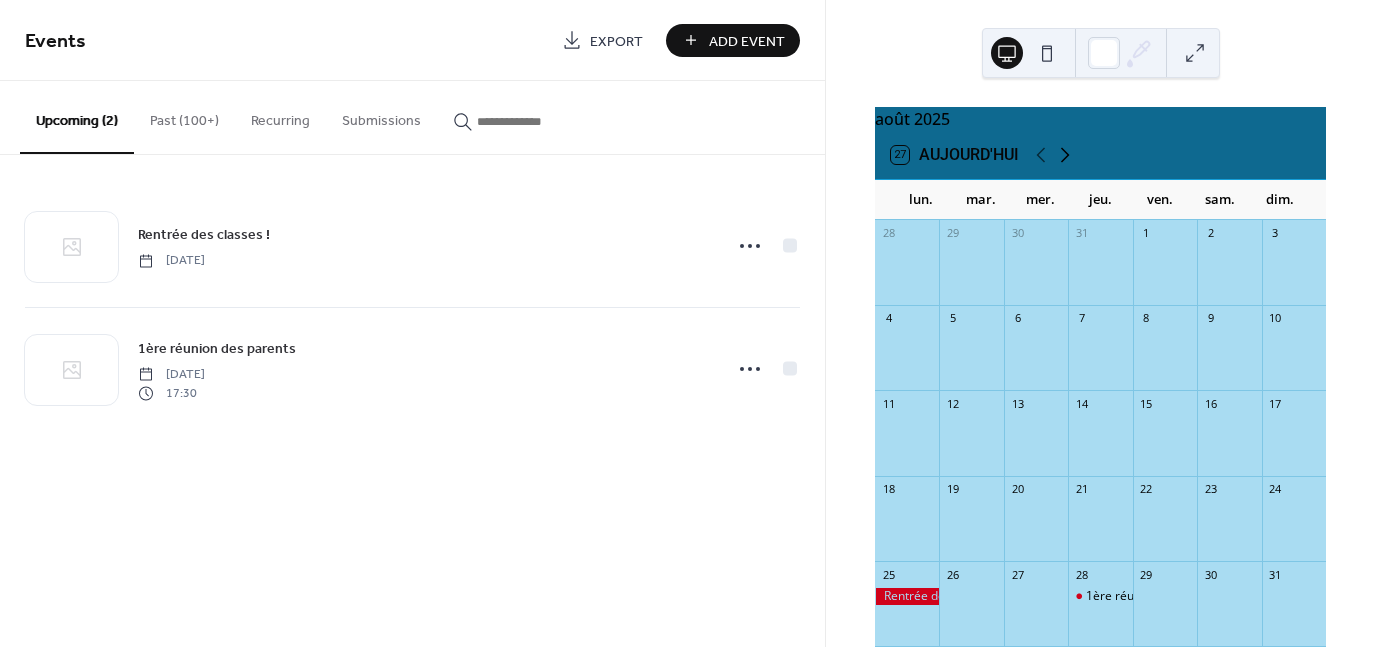 click 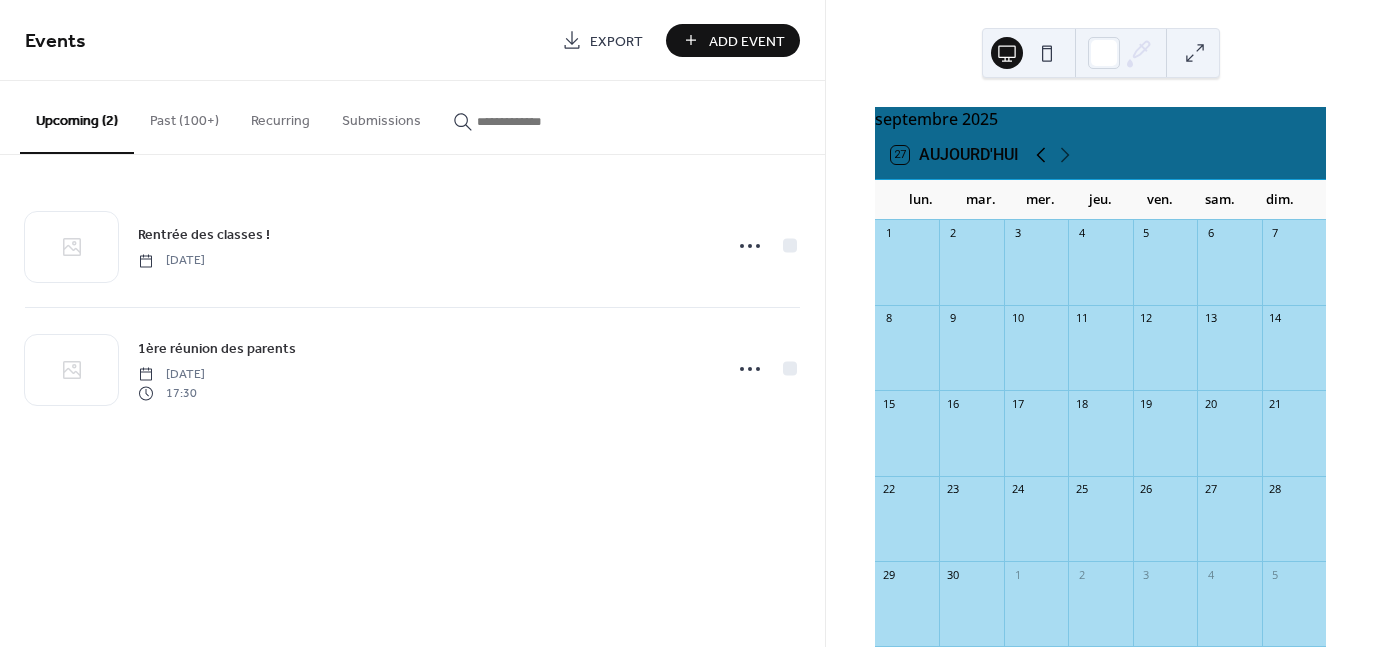 click 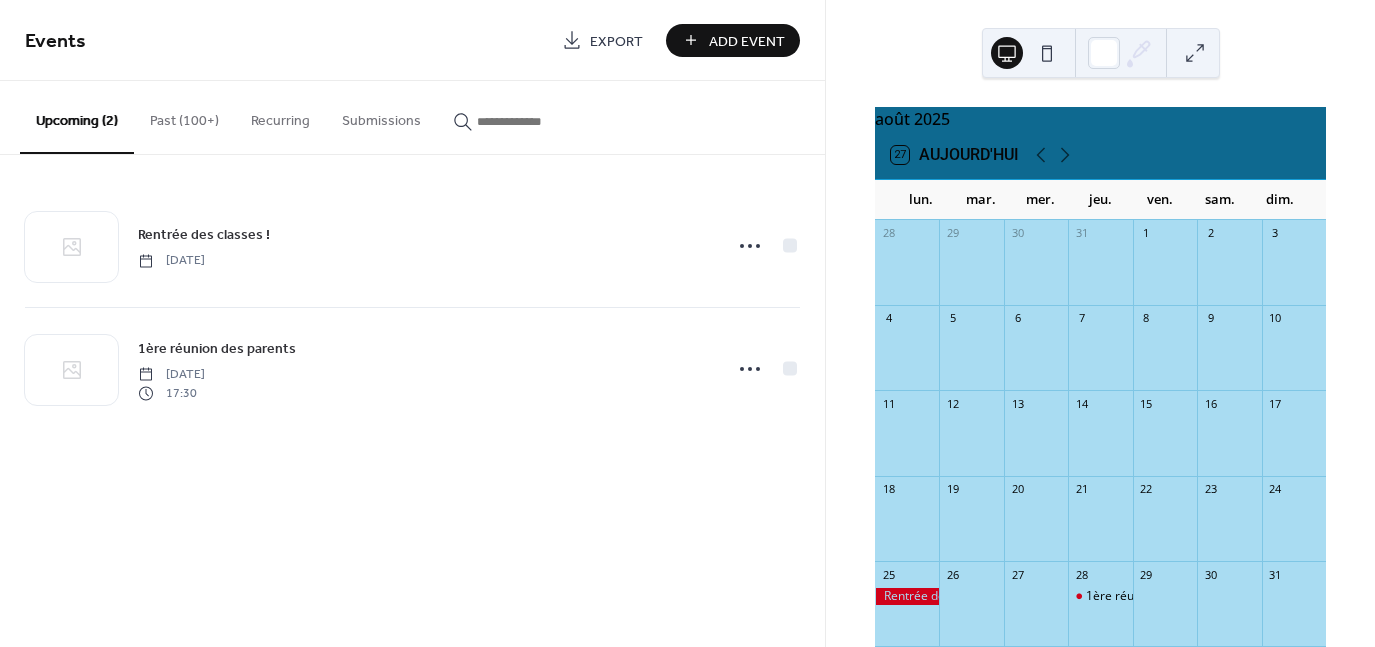 click on "Add Event" at bounding box center (747, 41) 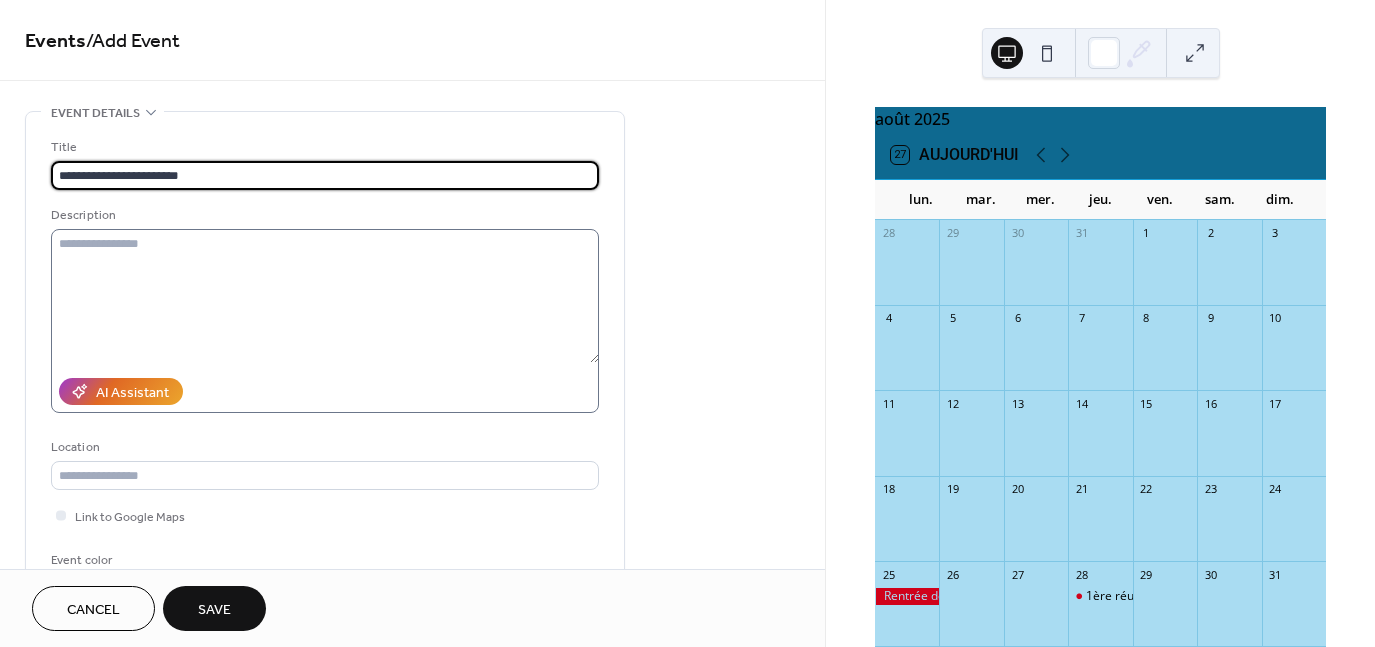 type on "**********" 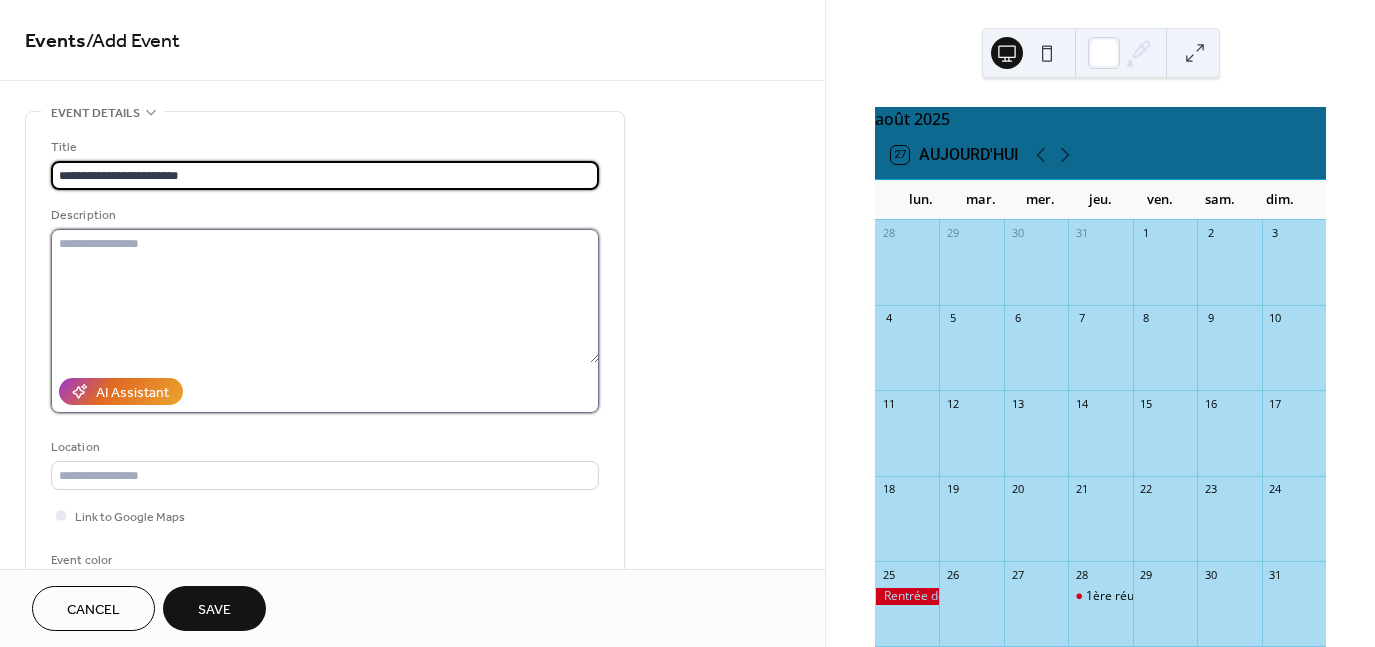 click at bounding box center [325, 296] 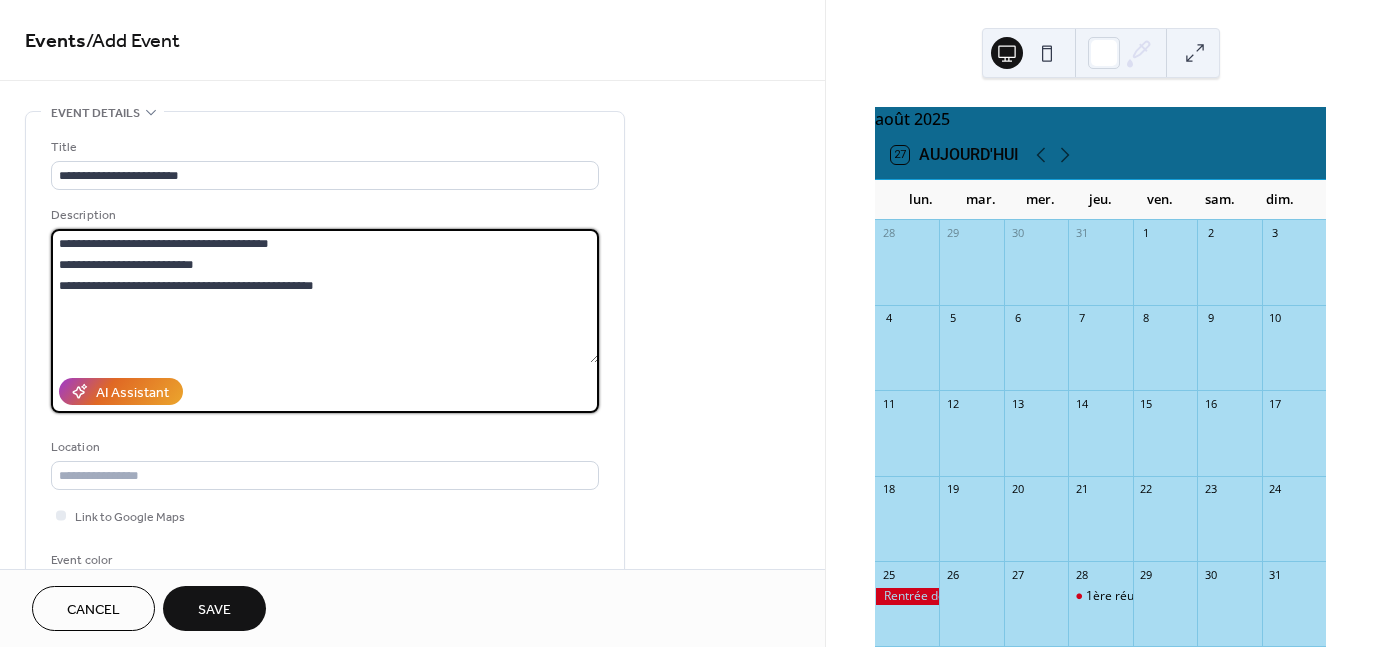 click on "**********" at bounding box center (325, 296) 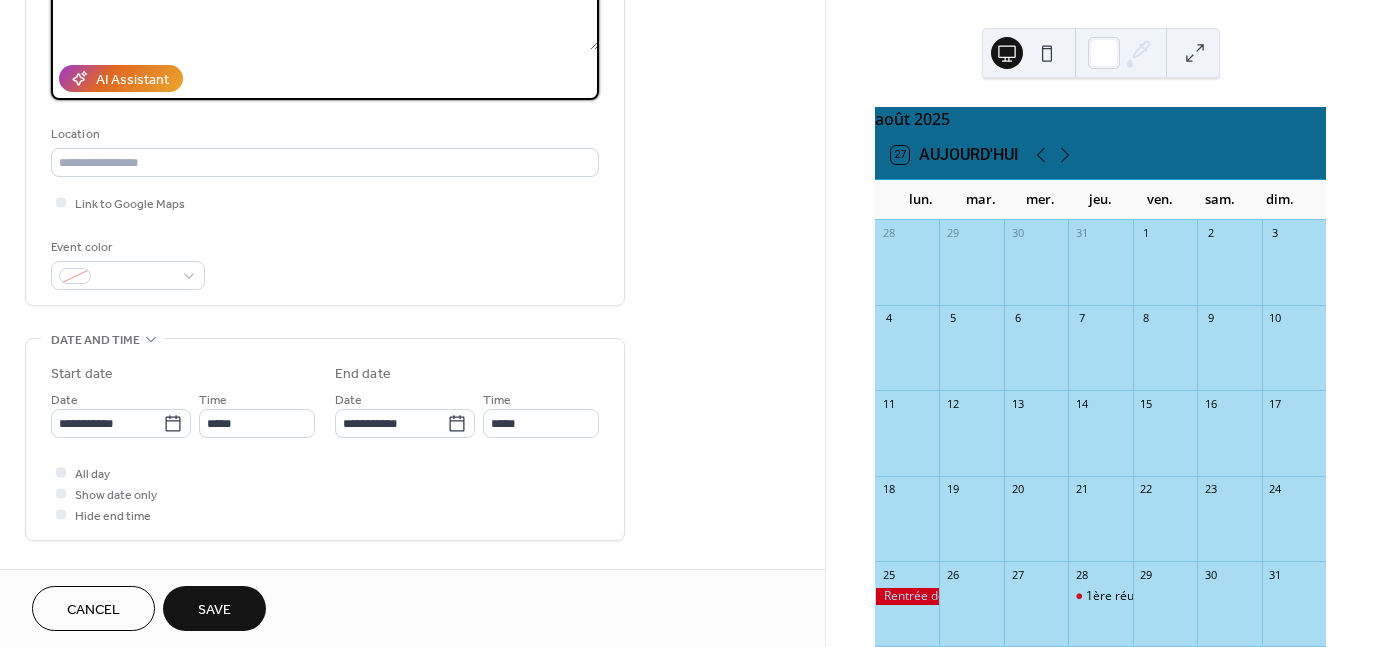 scroll, scrollTop: 315, scrollLeft: 0, axis: vertical 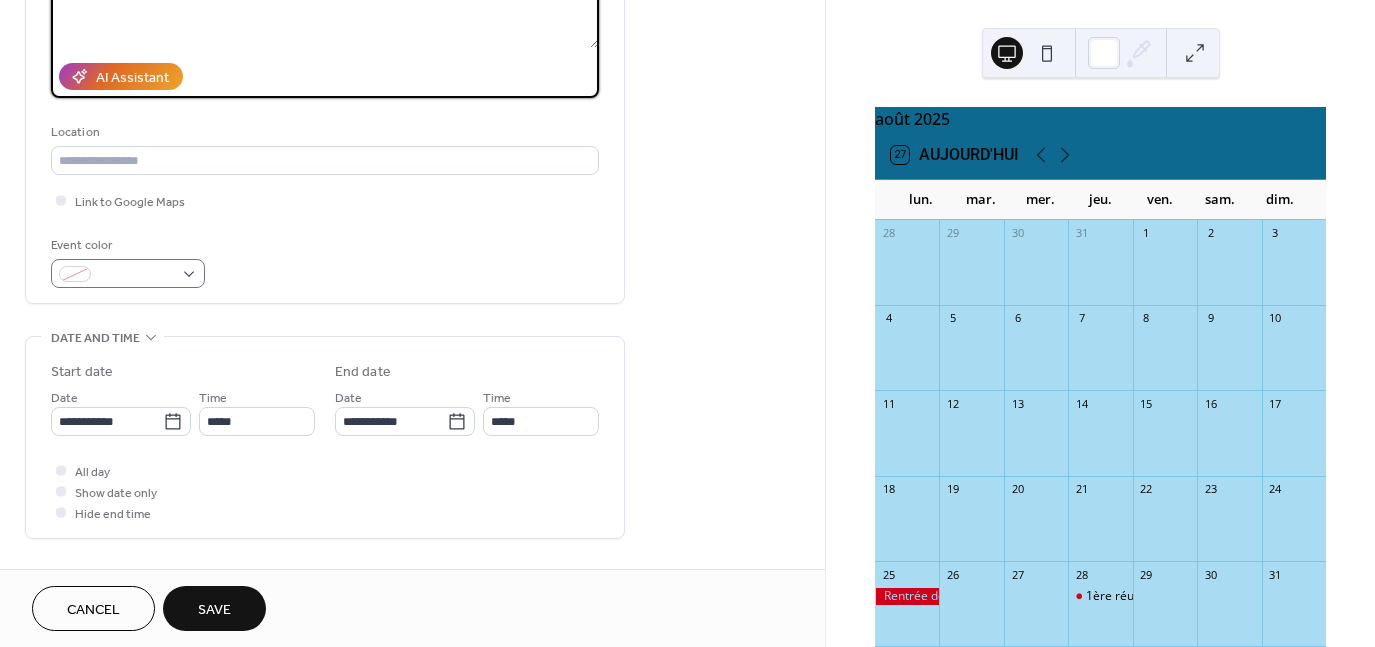 type on "**********" 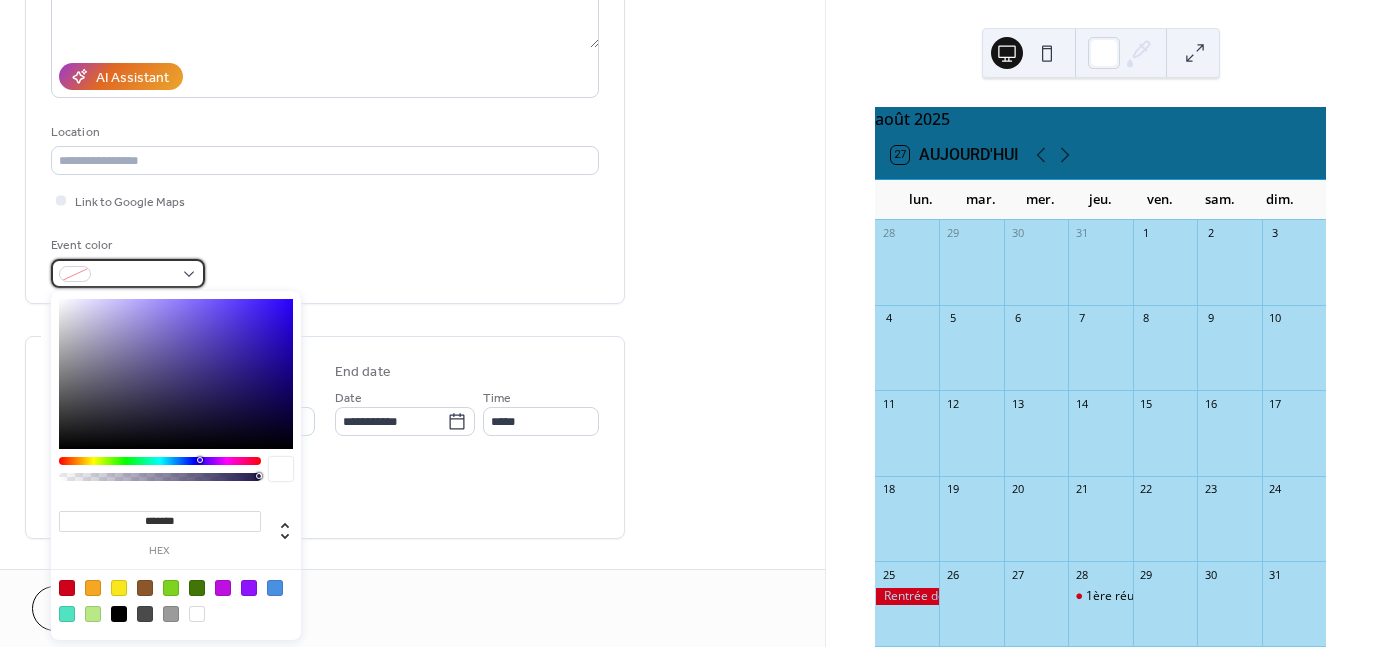click at bounding box center [128, 273] 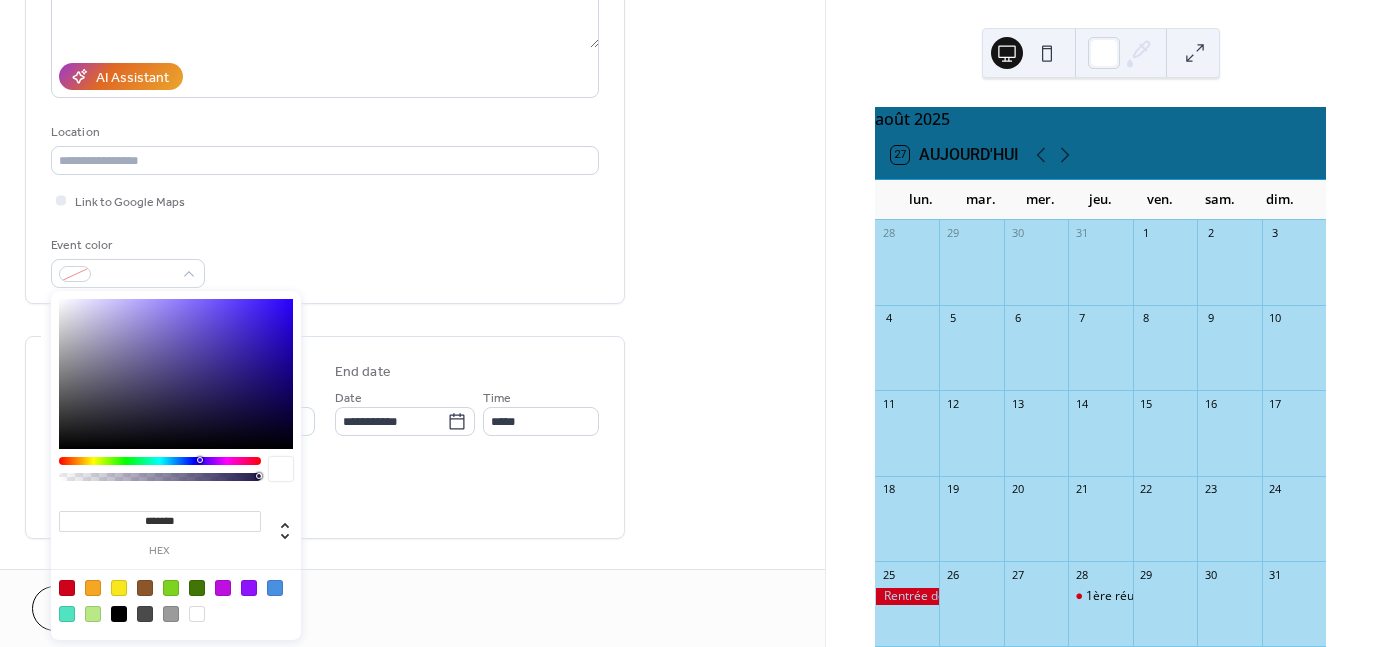 click on "******* hex" at bounding box center (176, 465) 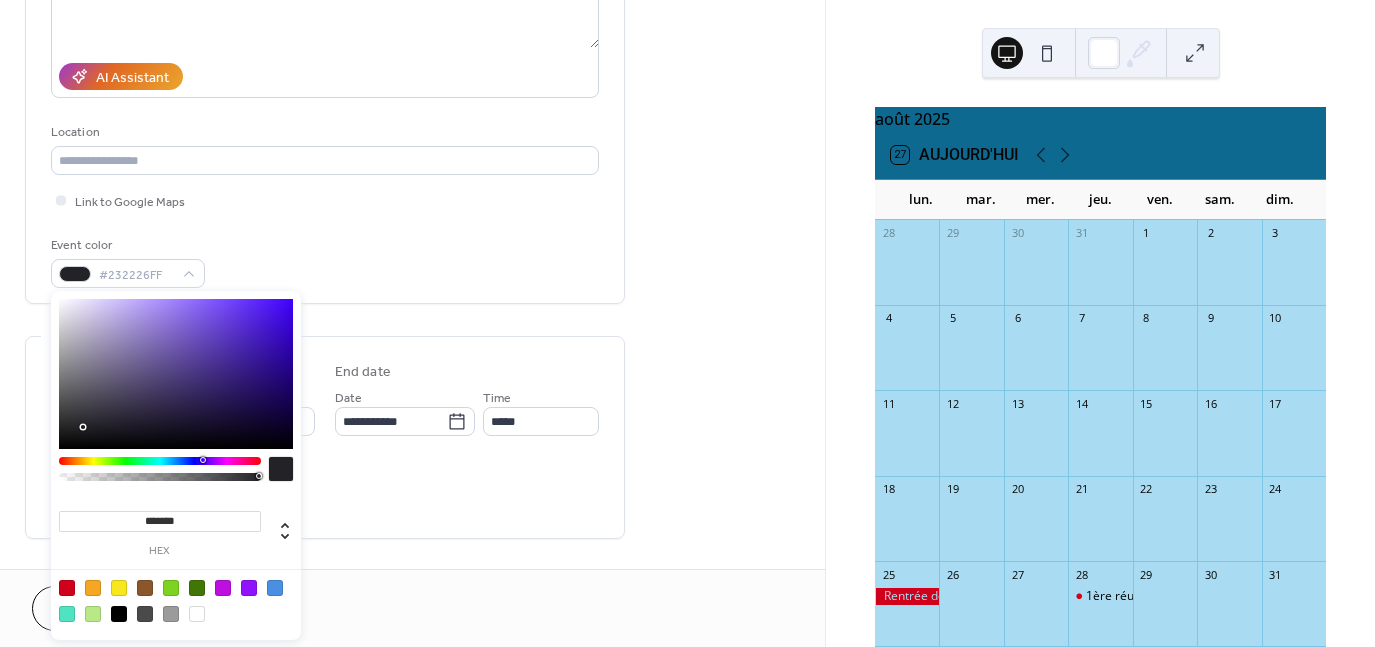 click at bounding box center [176, 374] 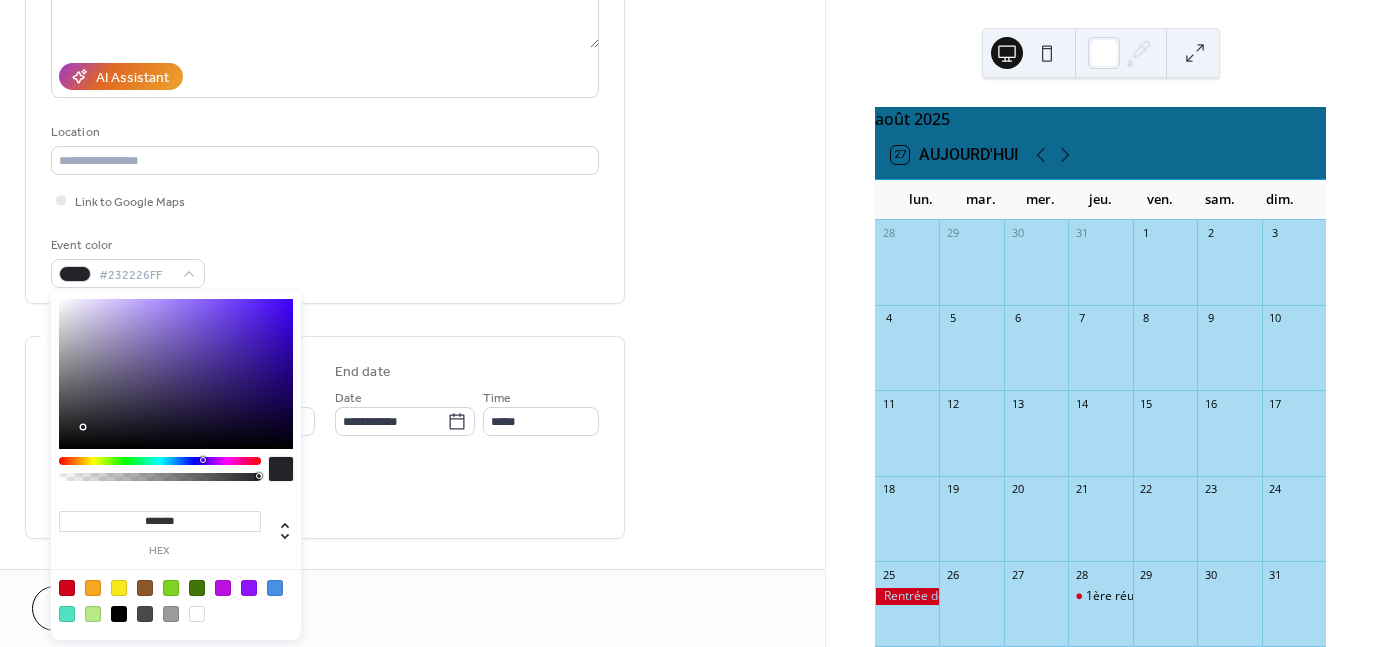 click on "******* hex" at bounding box center (176, 465) 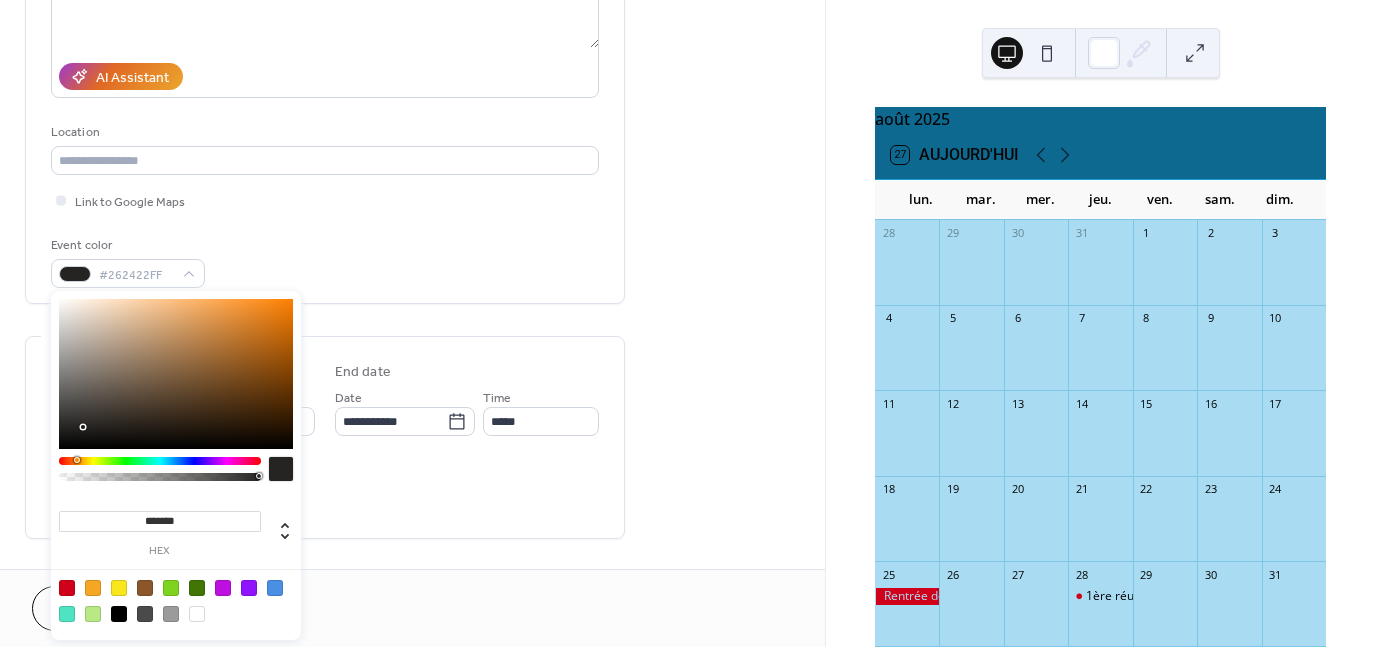 click at bounding box center (160, 461) 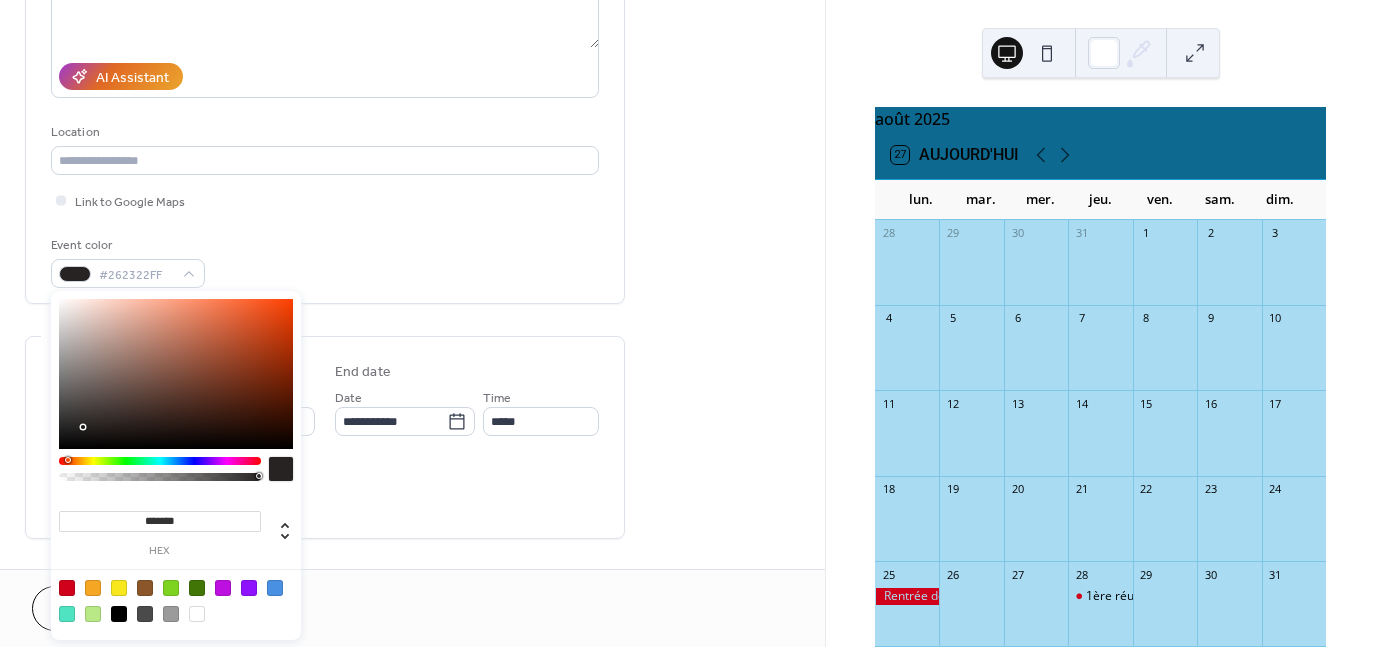 click at bounding box center (160, 461) 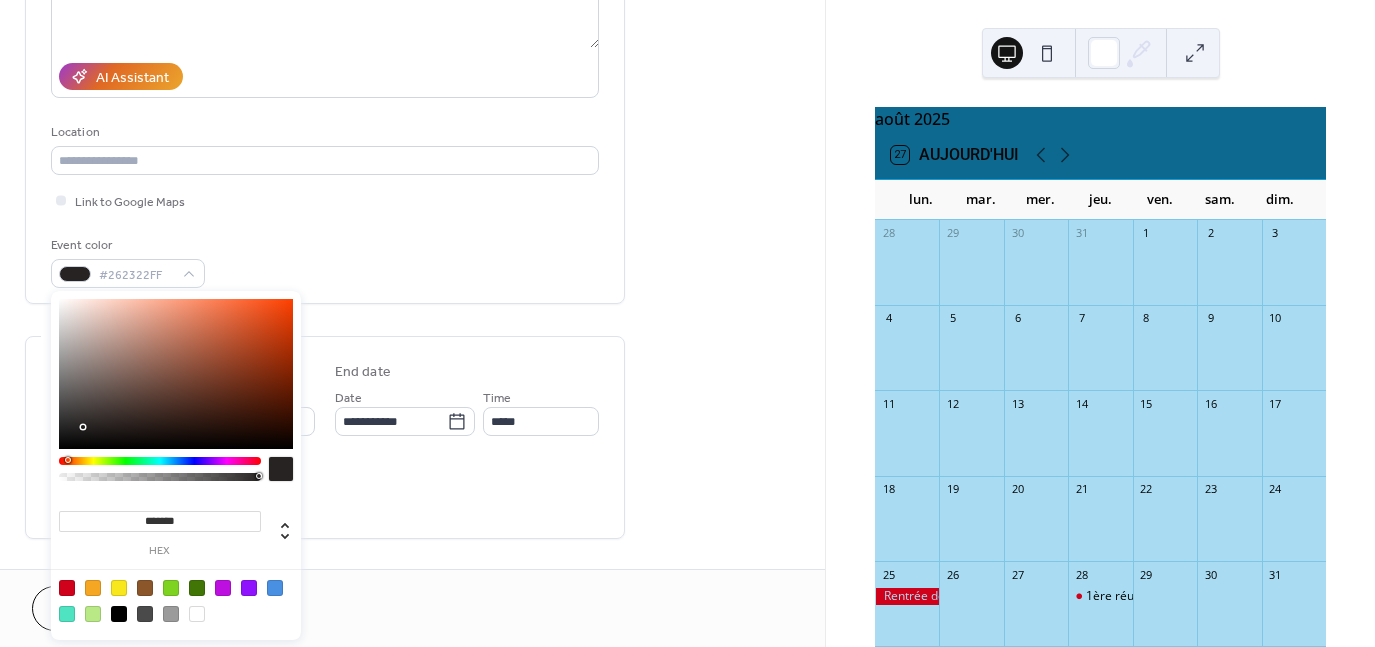 click at bounding box center [93, 588] 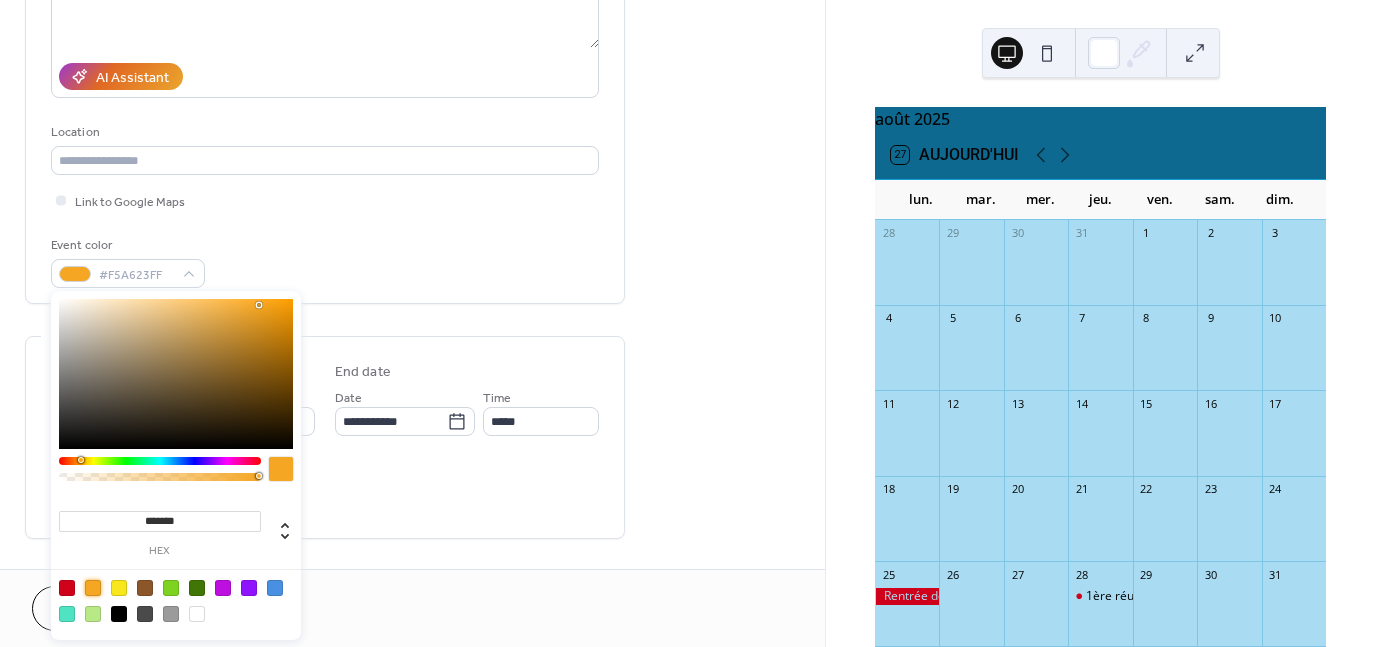 click on "**********" at bounding box center (325, 442) 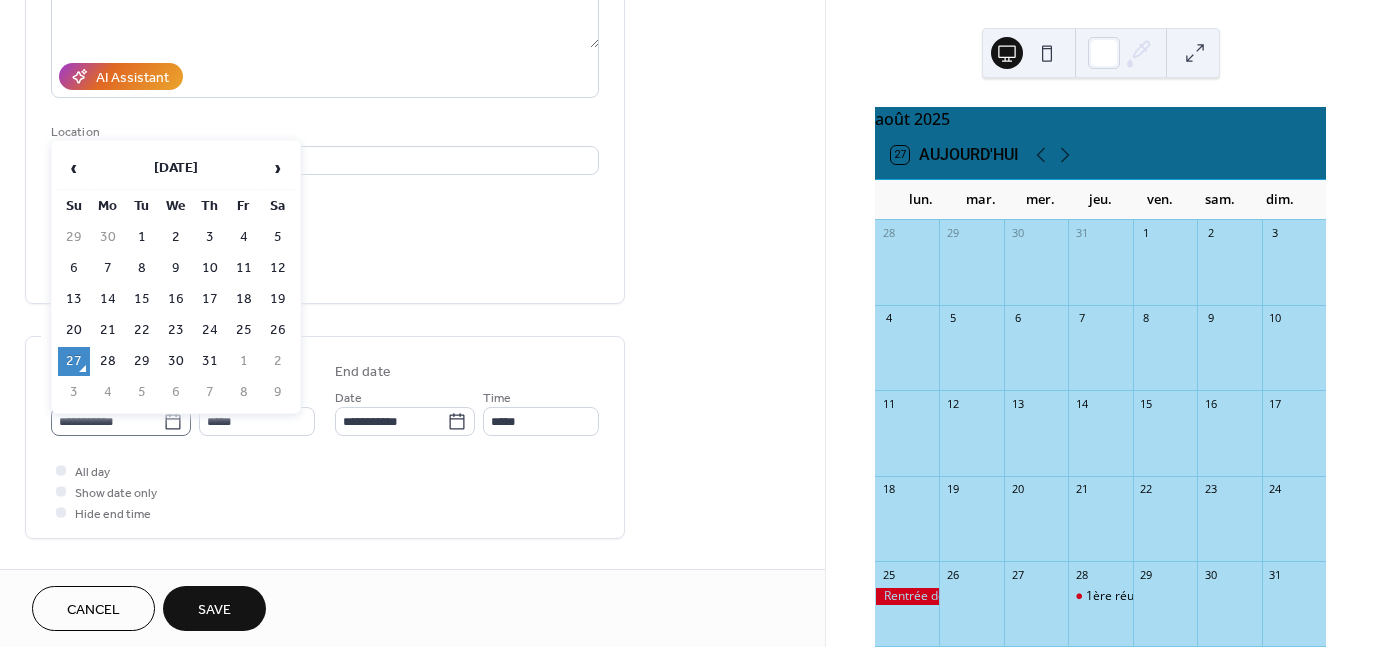 click 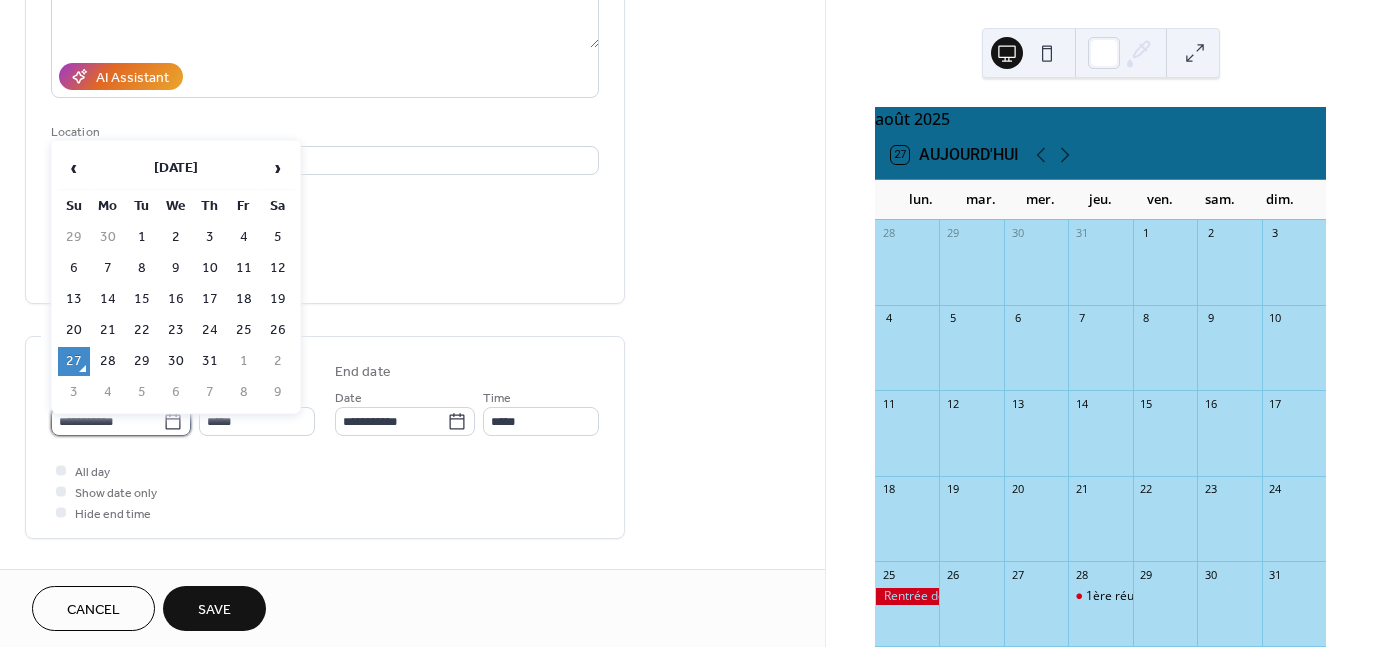 click on "**********" at bounding box center [107, 421] 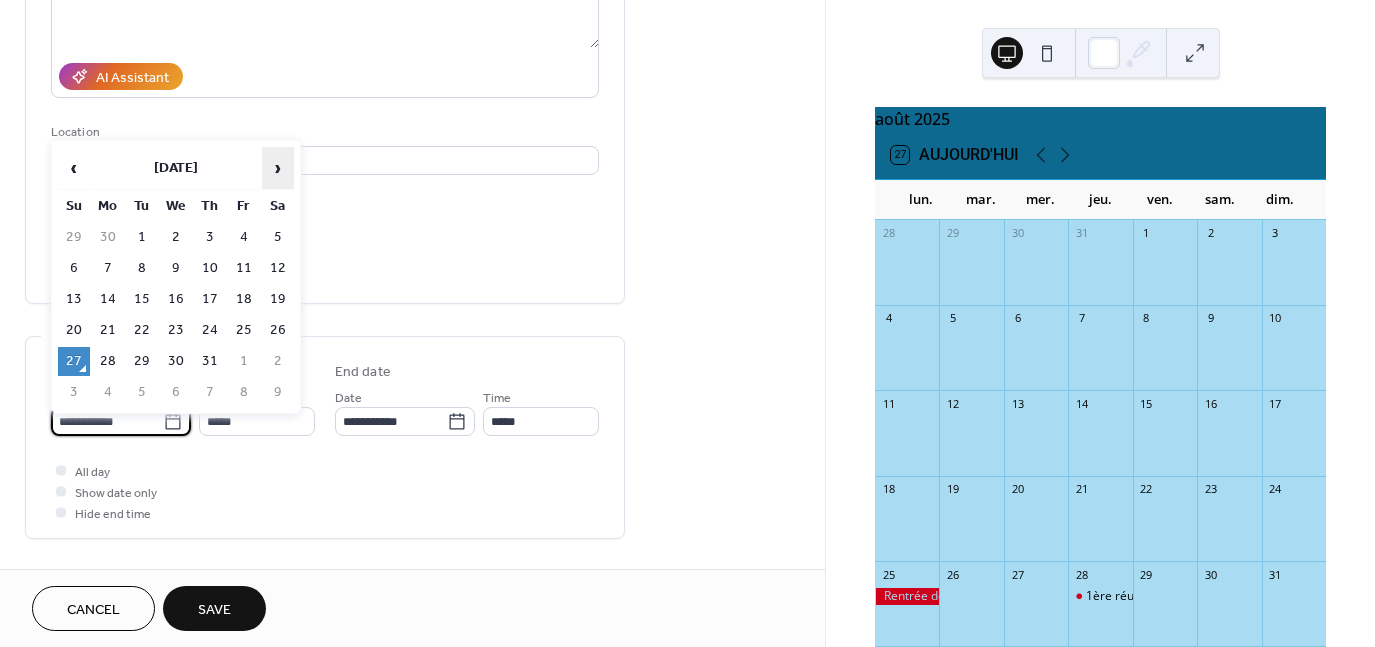 click on "›" at bounding box center (278, 168) 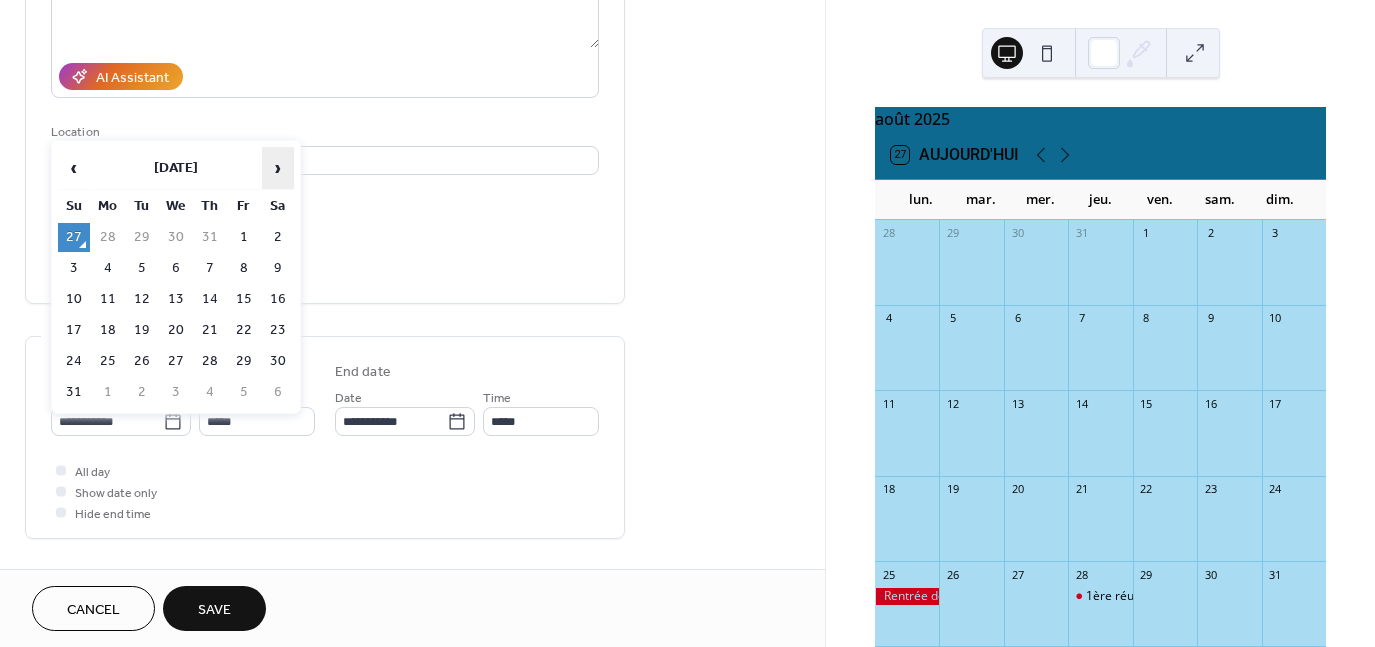 click on "›" at bounding box center (278, 168) 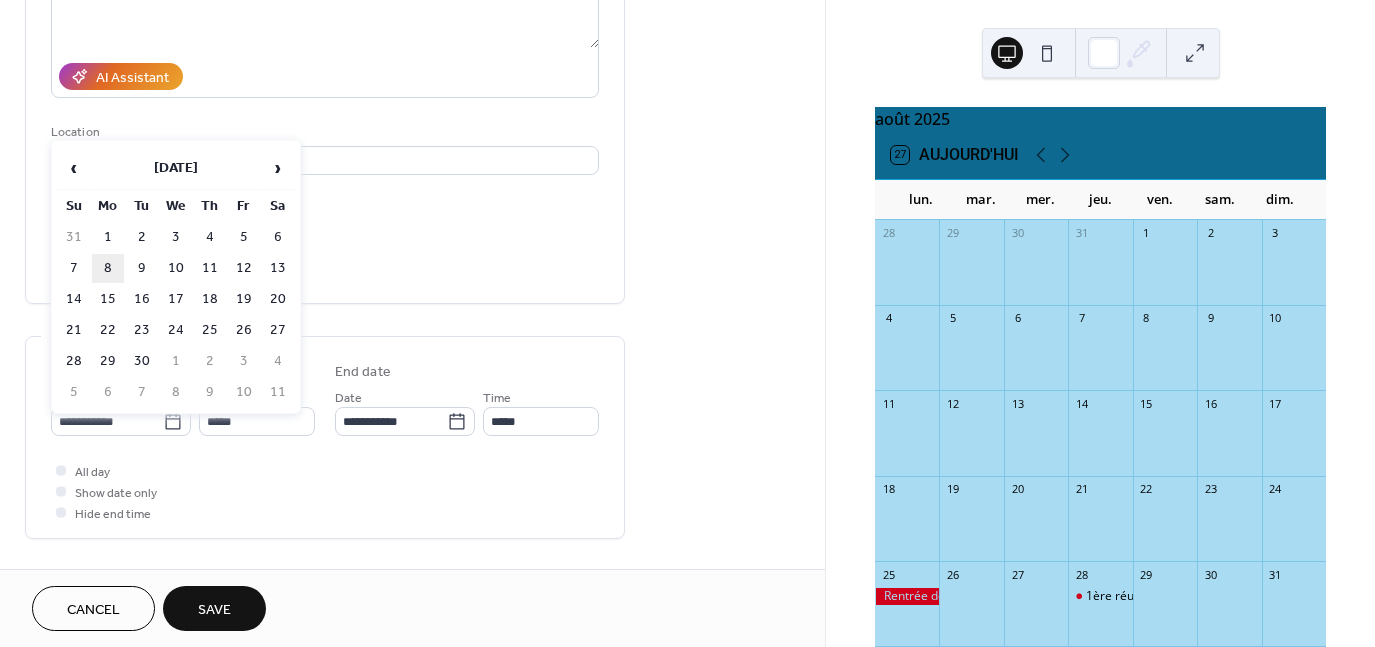 click on "8" at bounding box center (108, 268) 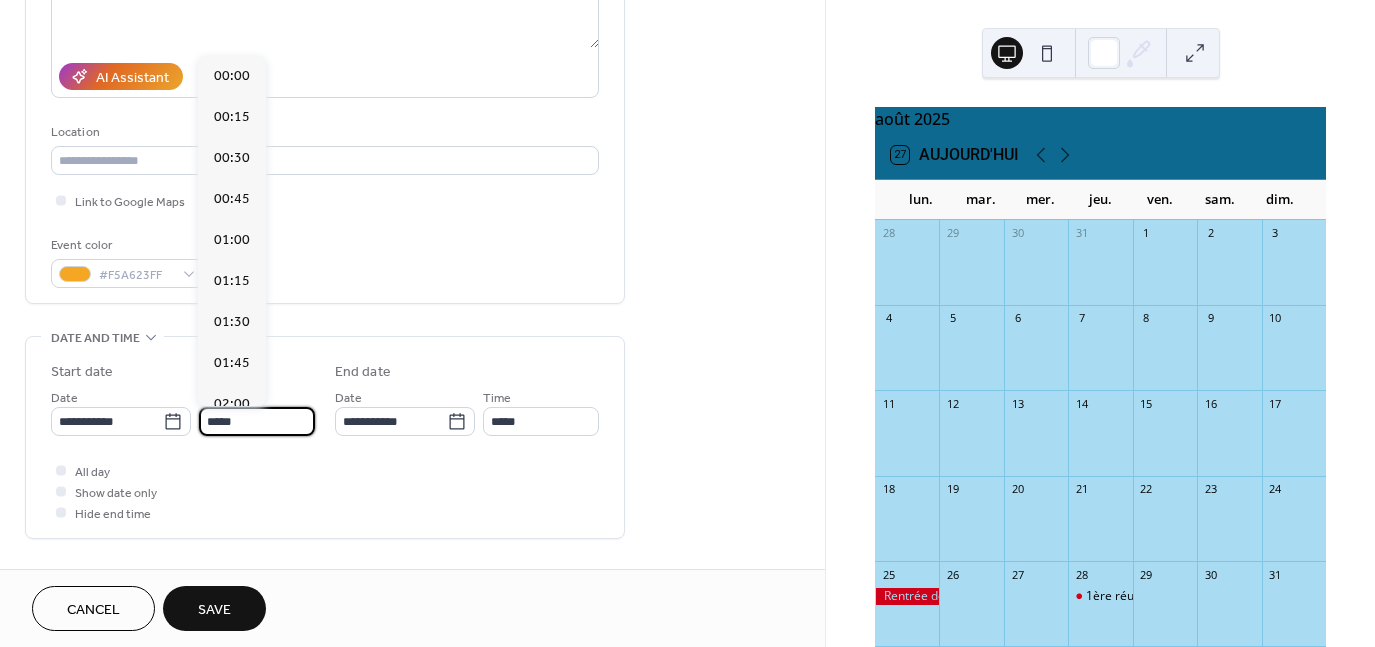click on "*****" at bounding box center [257, 421] 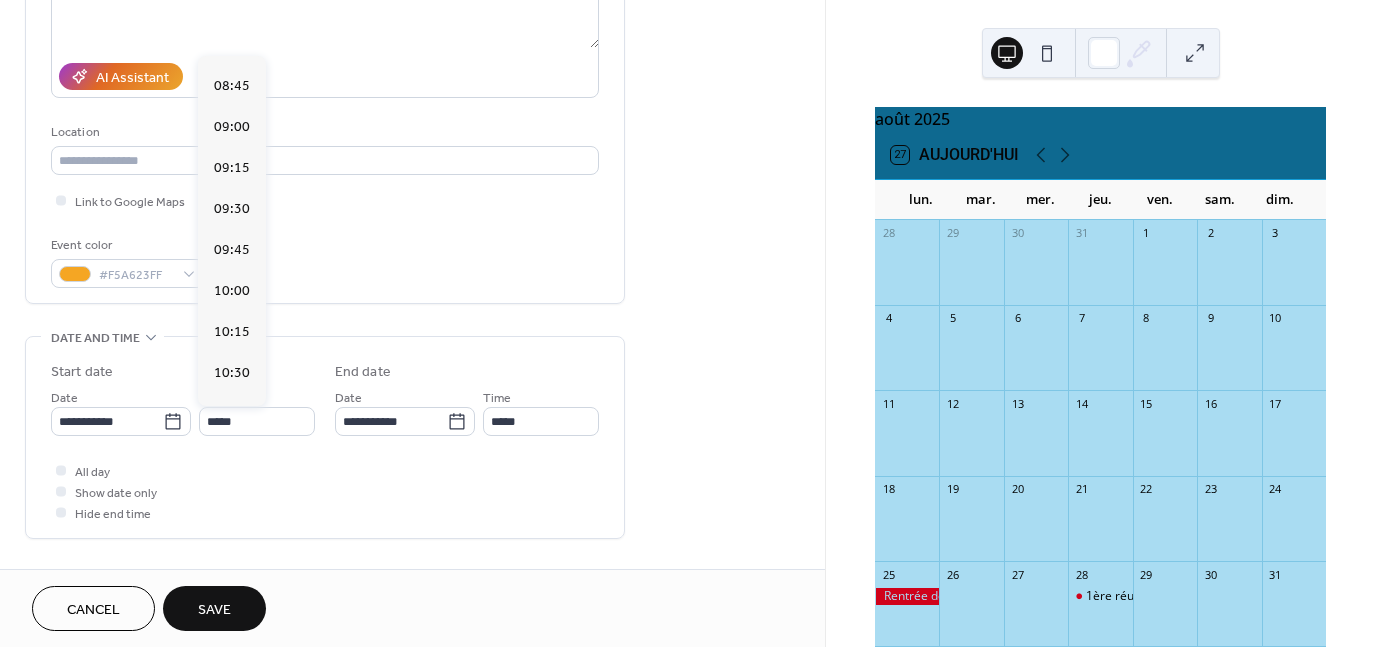 scroll, scrollTop: 1355, scrollLeft: 0, axis: vertical 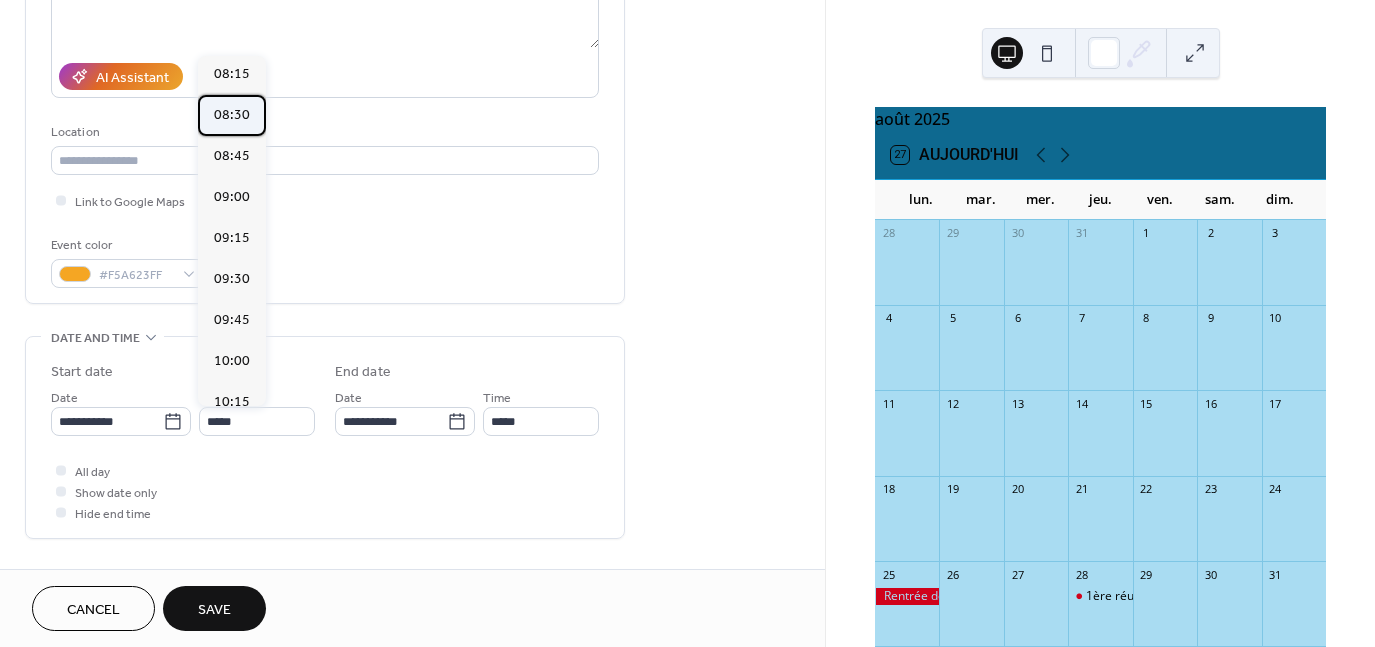 click on "08:30" at bounding box center [232, 115] 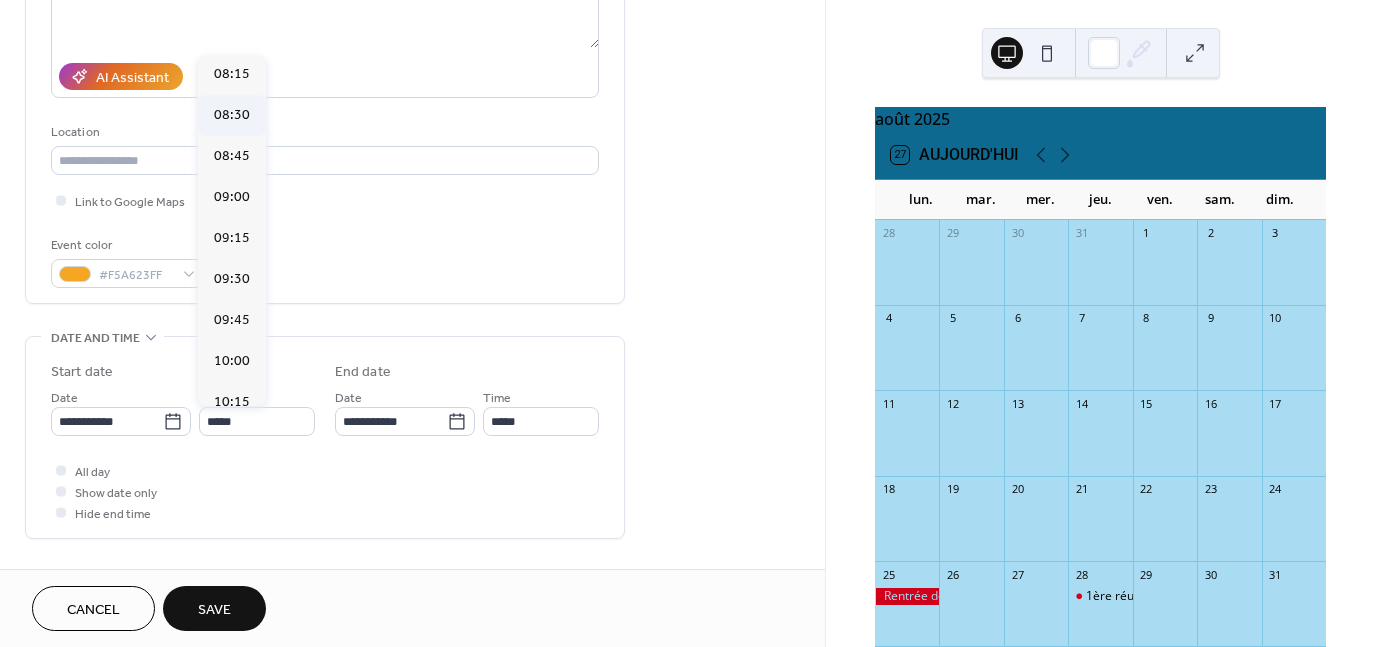 type on "*****" 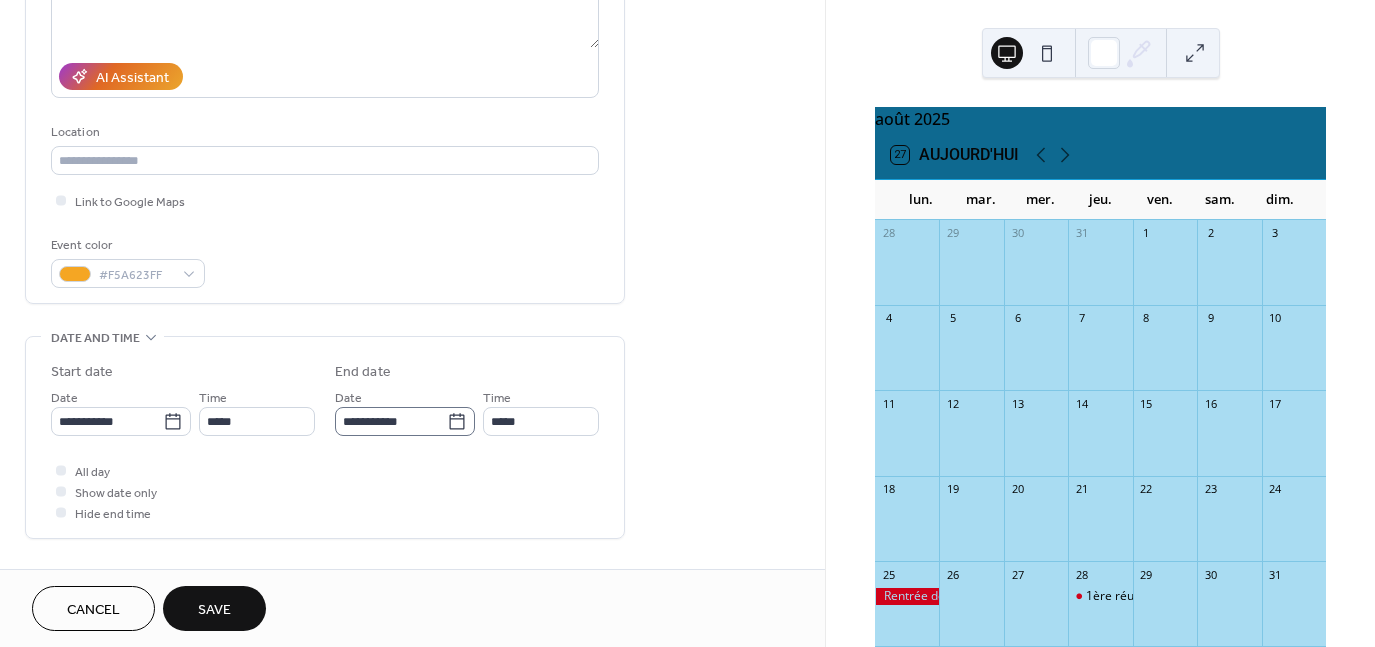 click 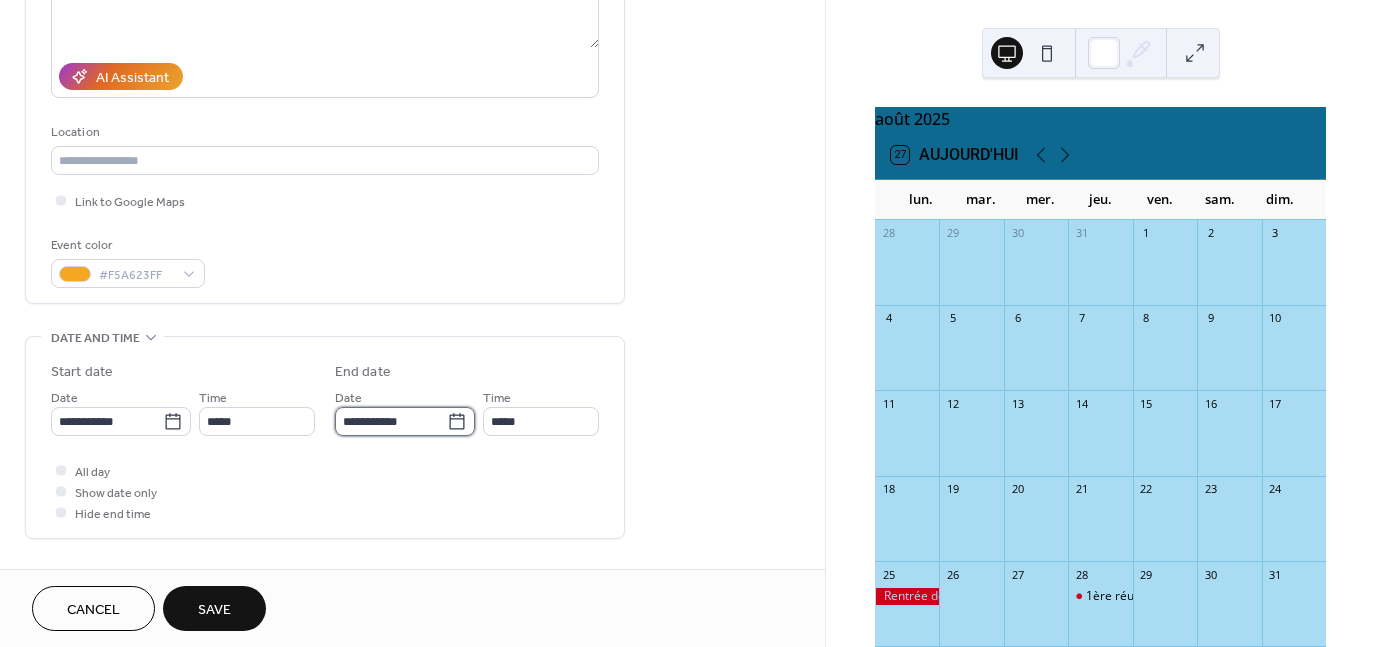 click on "**********" at bounding box center (391, 421) 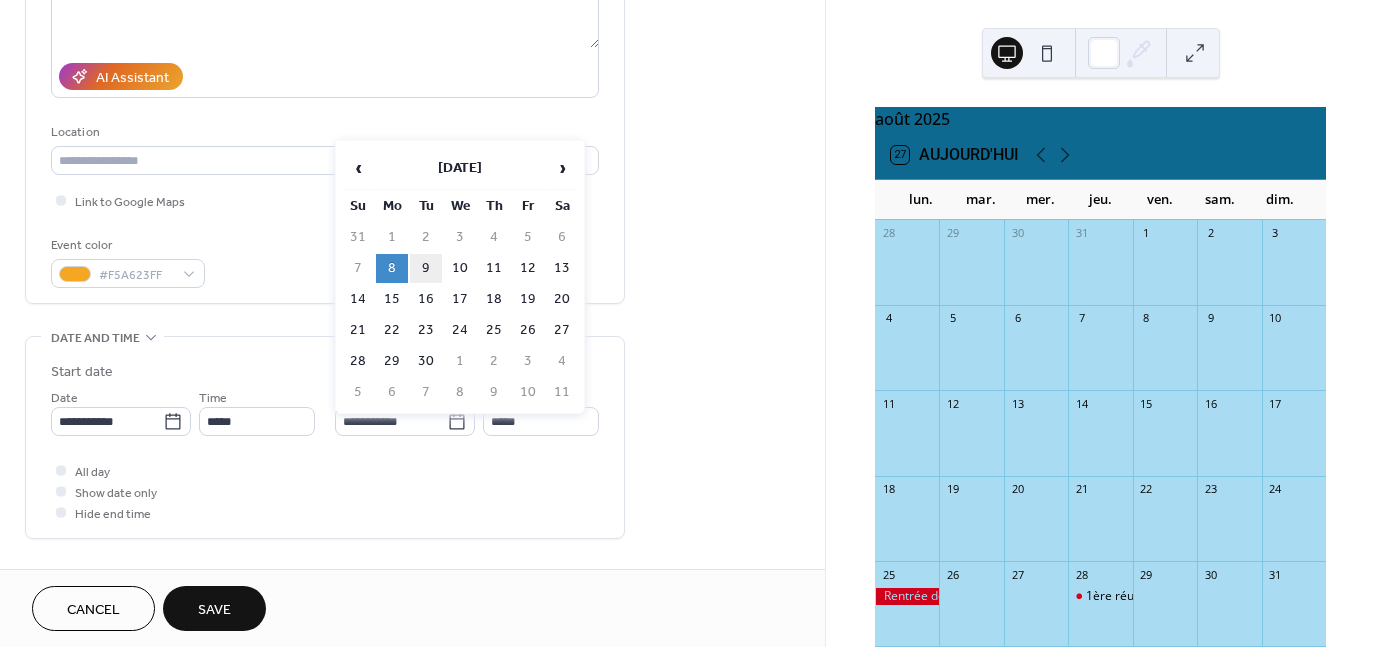 click on "9" at bounding box center (426, 268) 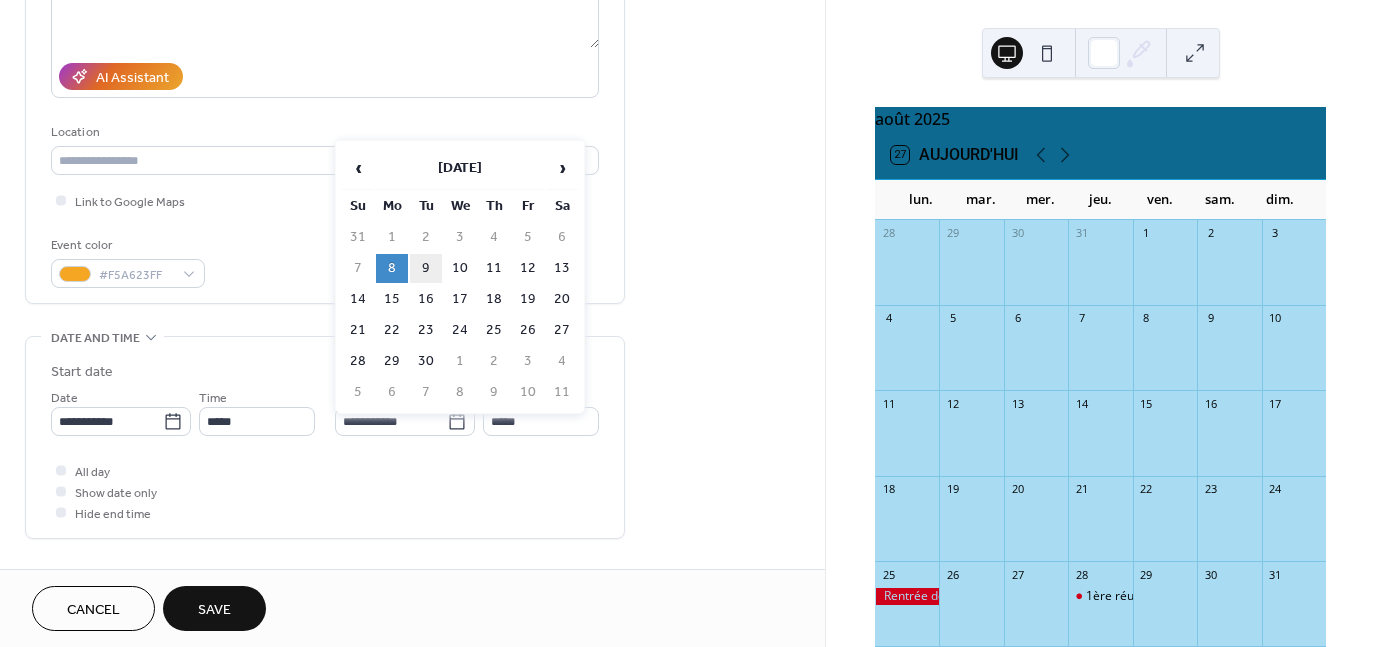 type on "**********" 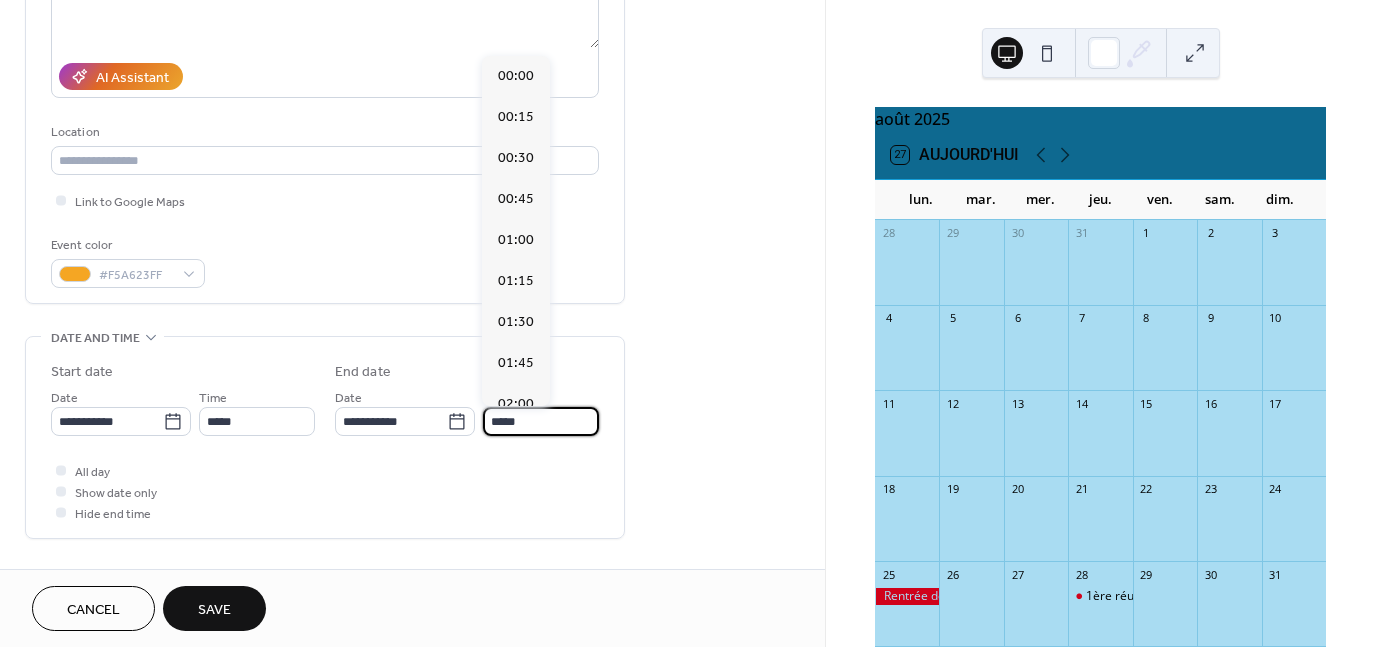 click on "*****" at bounding box center (541, 421) 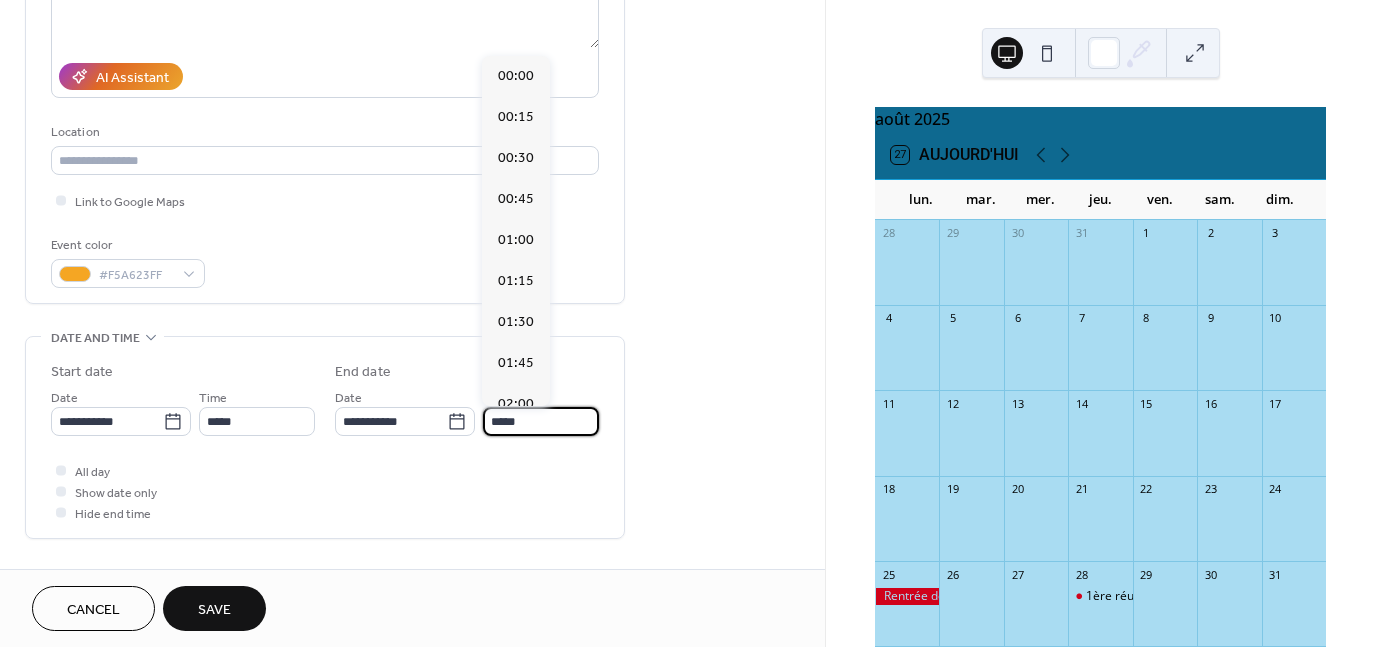scroll, scrollTop: 1558, scrollLeft: 0, axis: vertical 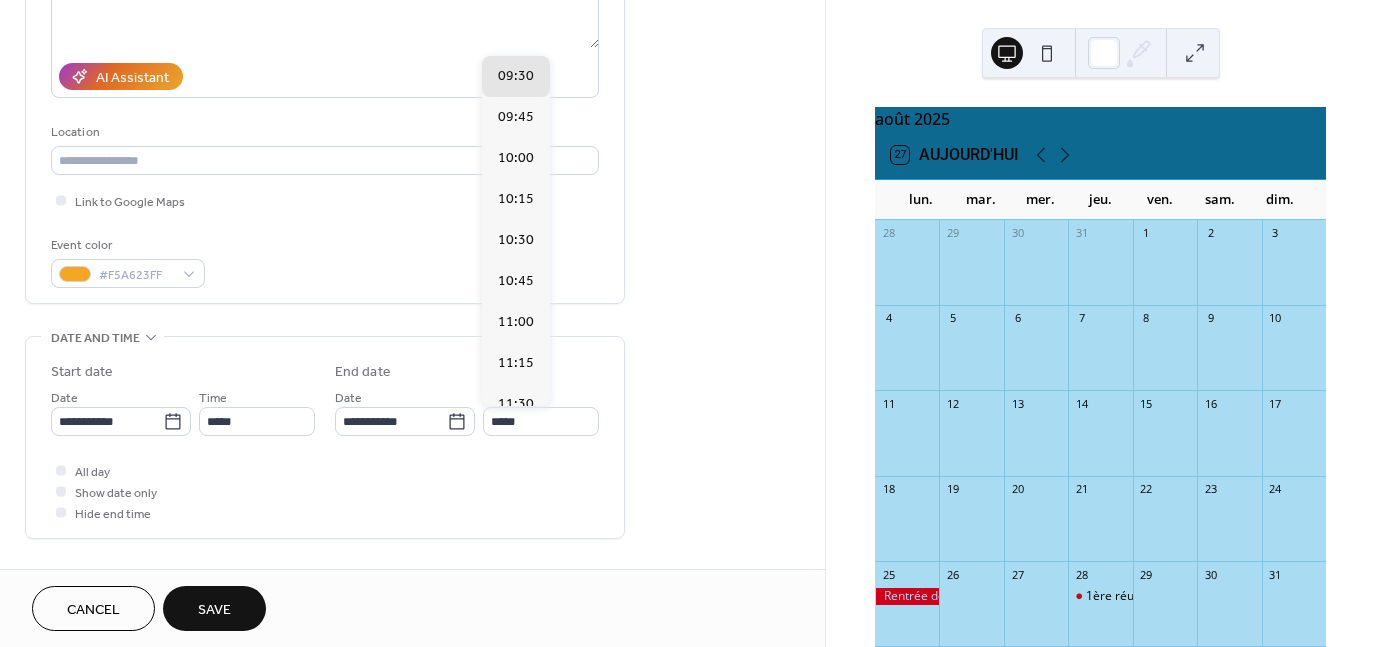 click on "00:00 00:15 00:30 00:45 01:00 01:15 01:30 01:45 02:00 02:15 02:30 02:45 03:00 03:15 03:30 03:45 04:00 04:15 04:30 04:45 05:00 05:15 05:30 05:45 06:00 06:15 06:30 06:45 07:00 07:15 07:30 07:45 08:00 08:15 08:30 08:45 09:00 09:15 09:30 09:45 10:00 10:15 10:30 10:45 11:00 11:15 11:30 11:45 12:00 12:15 12:30 12:45 13:00 13:15 13:30 13:45 14:00 14:15 14:30 14:45 15:00 15:15 15:30 15:45 16:00 16:15 16:30 16:45 17:00 17:15 17:30 17:45 18:00 18:15 18:30 18:45 19:00 19:15 19:30 19:45 20:00 20:15 20:30 20:45 21:00 21:15 21:30 21:45 22:00 22:15 22:30 22:45 23:00 23:15 23:30 23:45" at bounding box center (516, 231) 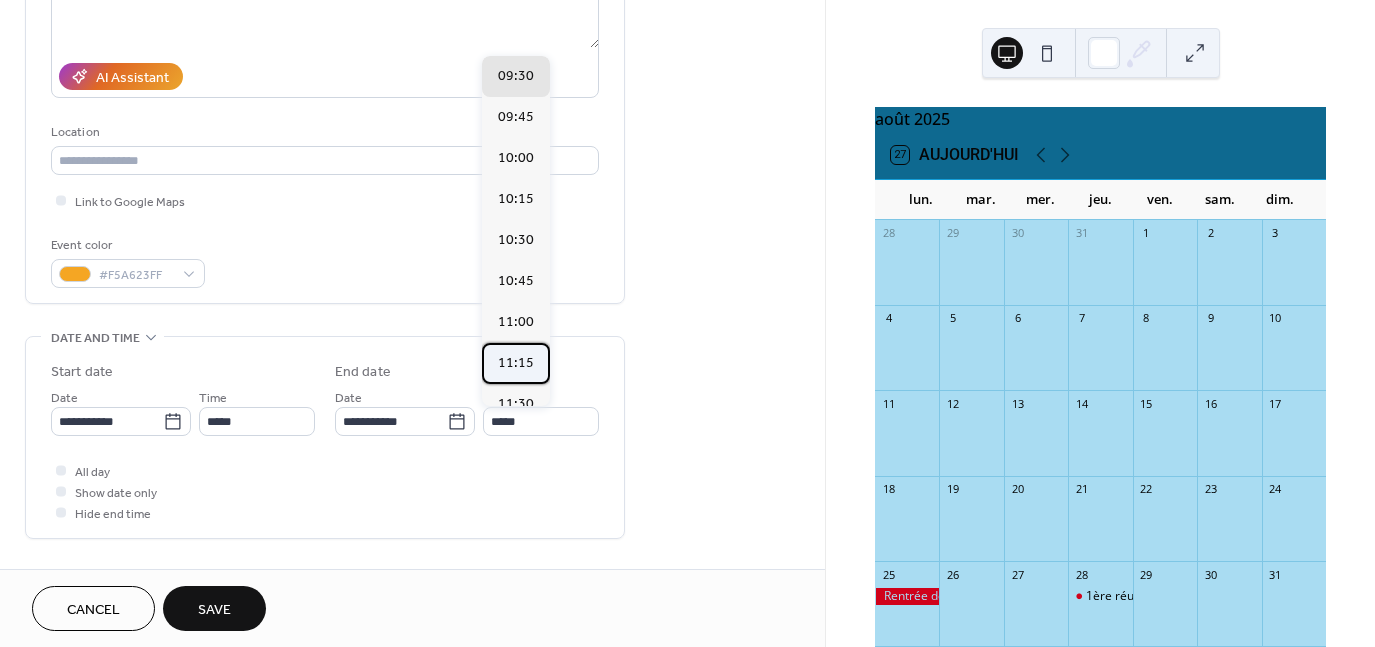 click on "11:15" at bounding box center (516, 363) 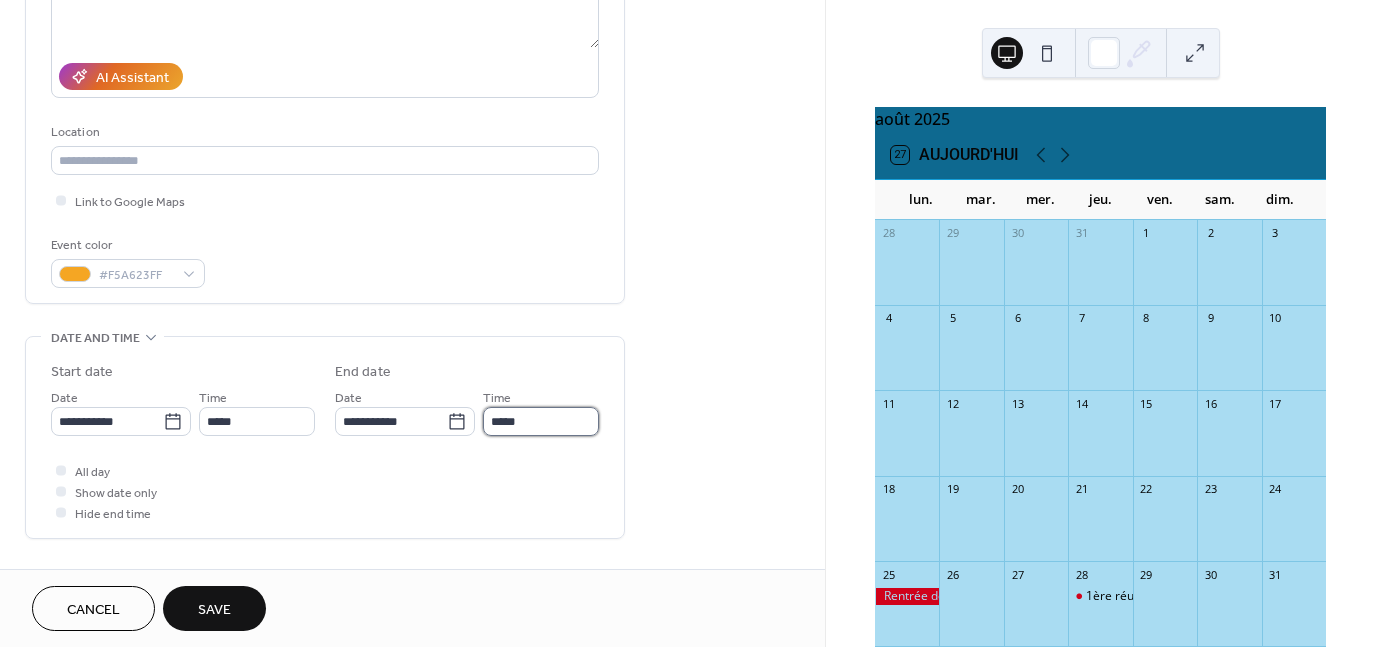 click on "*****" at bounding box center (541, 421) 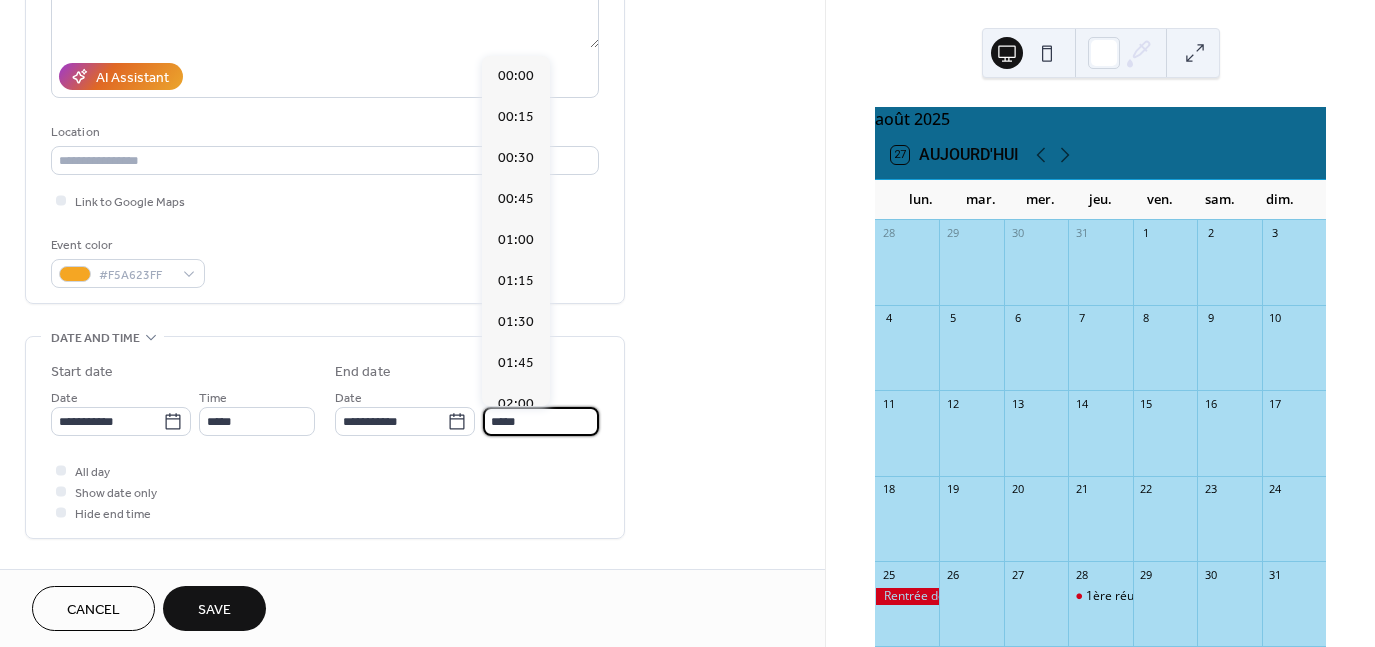 scroll, scrollTop: 1844, scrollLeft: 0, axis: vertical 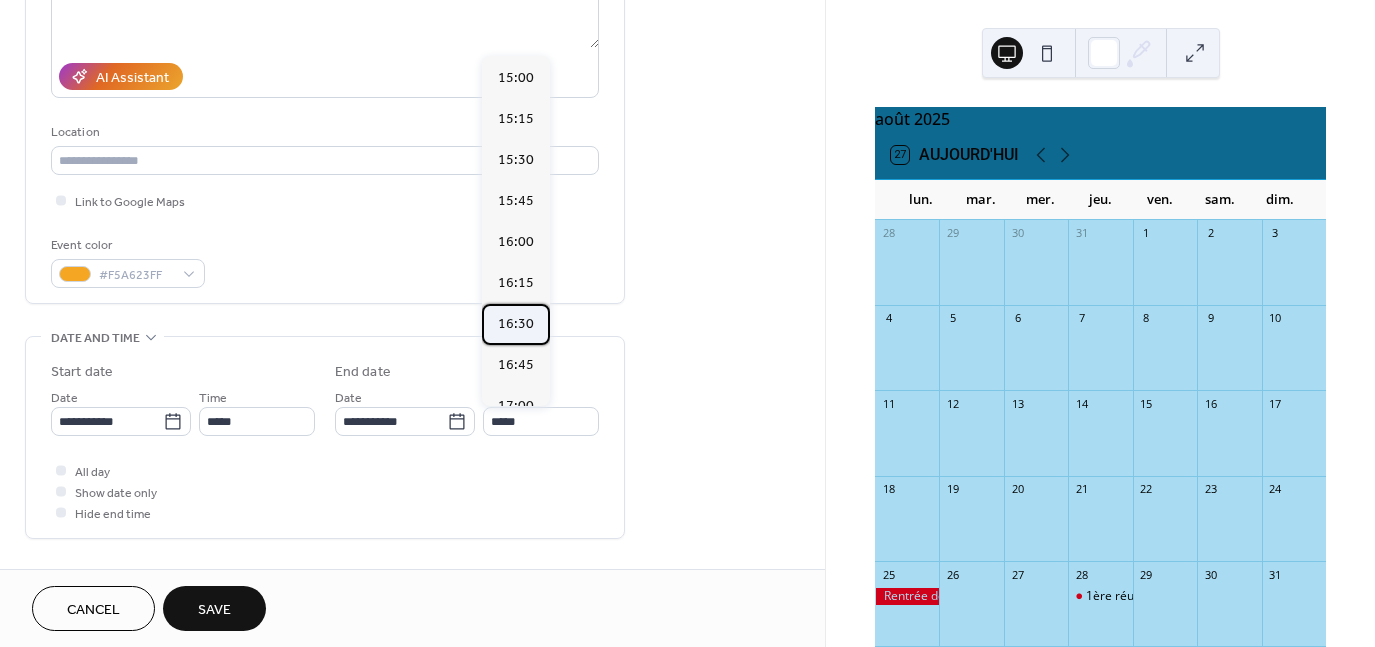 click on "16:30" at bounding box center [516, 324] 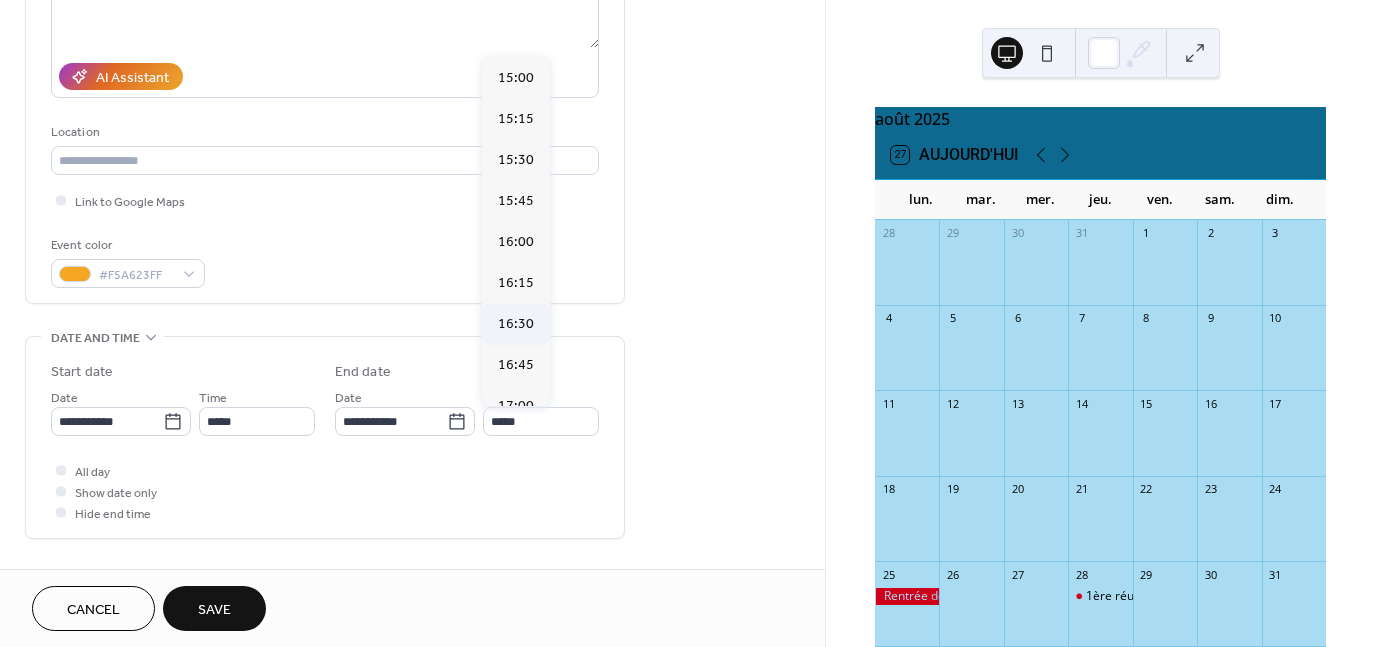 type on "*****" 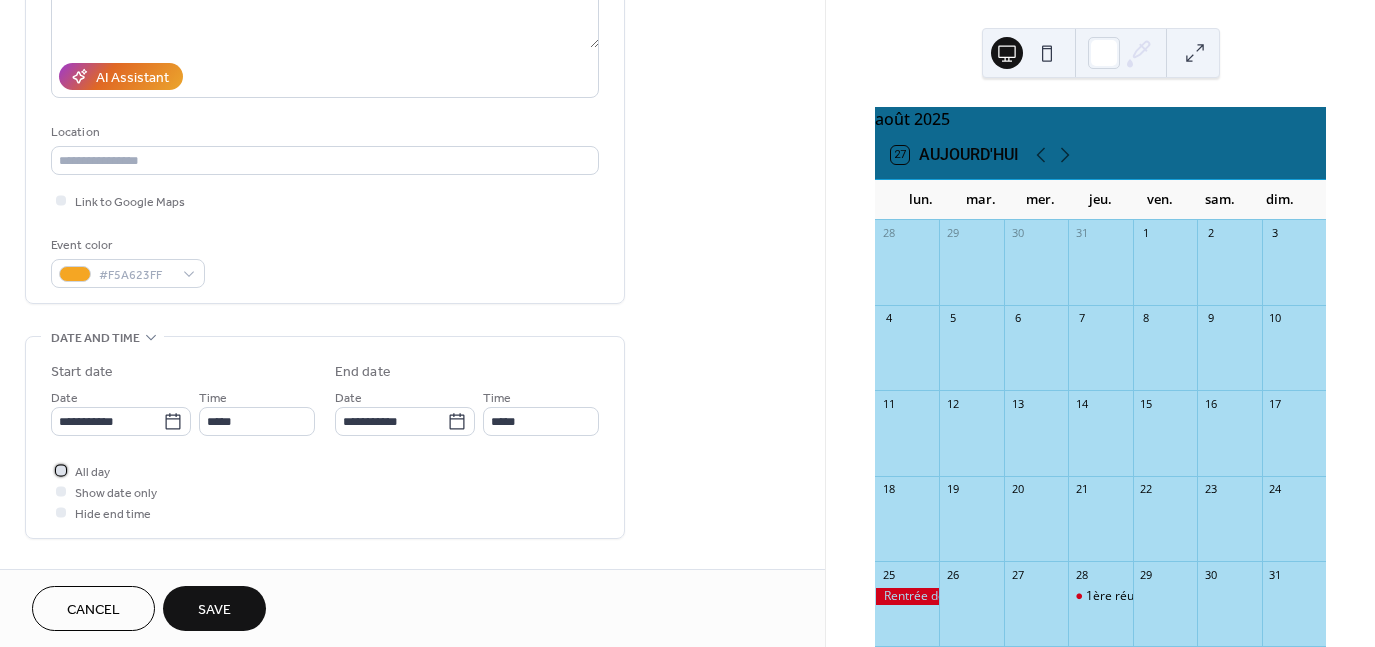 click at bounding box center (61, 470) 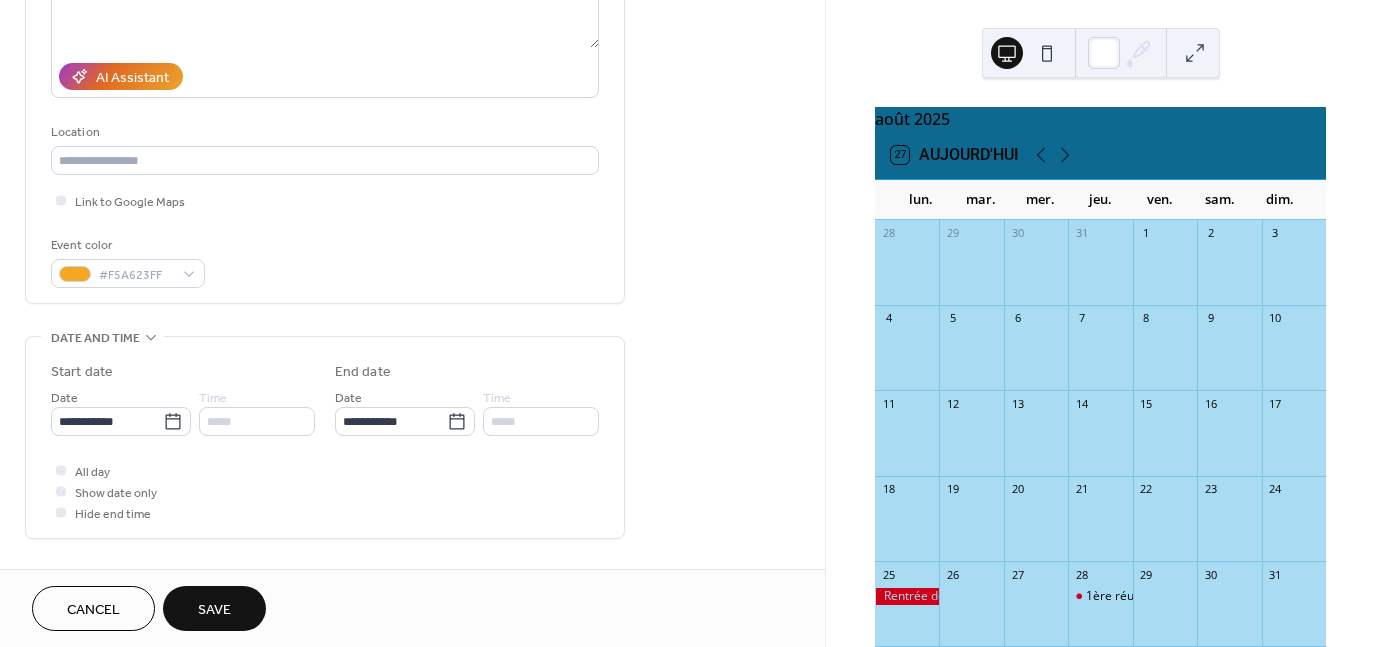 click on "Save" at bounding box center (214, 610) 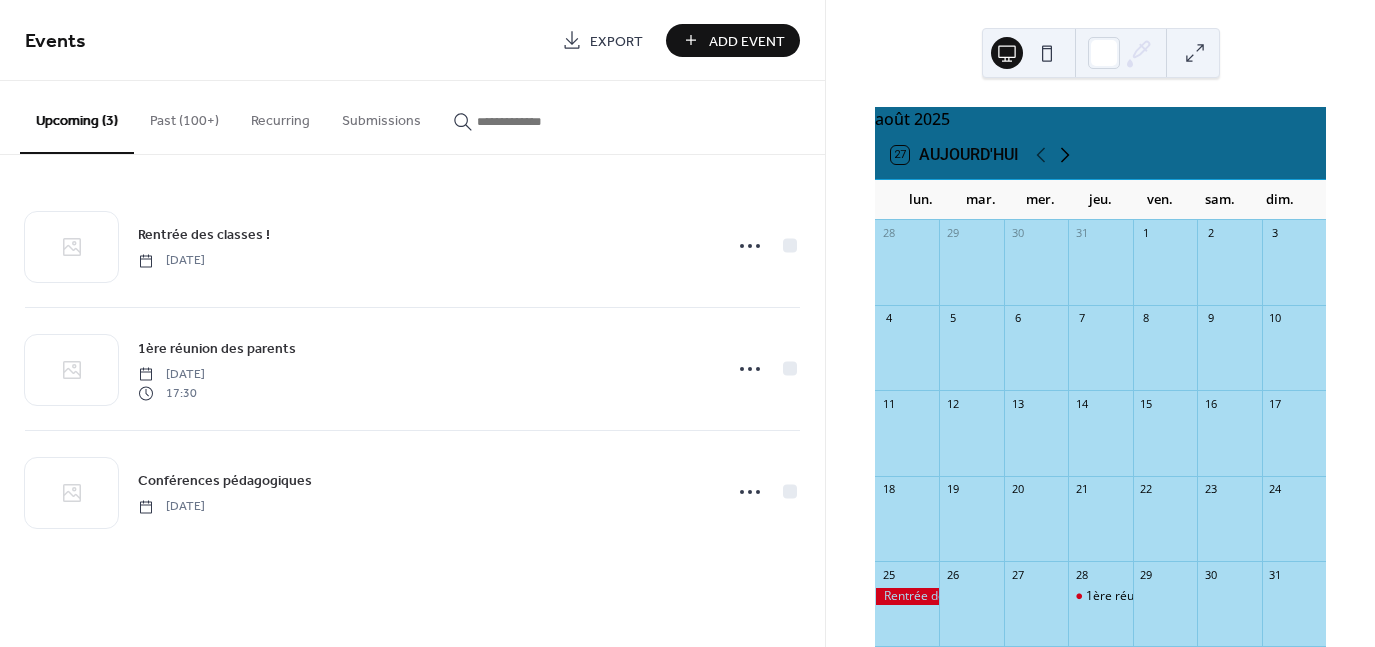 click 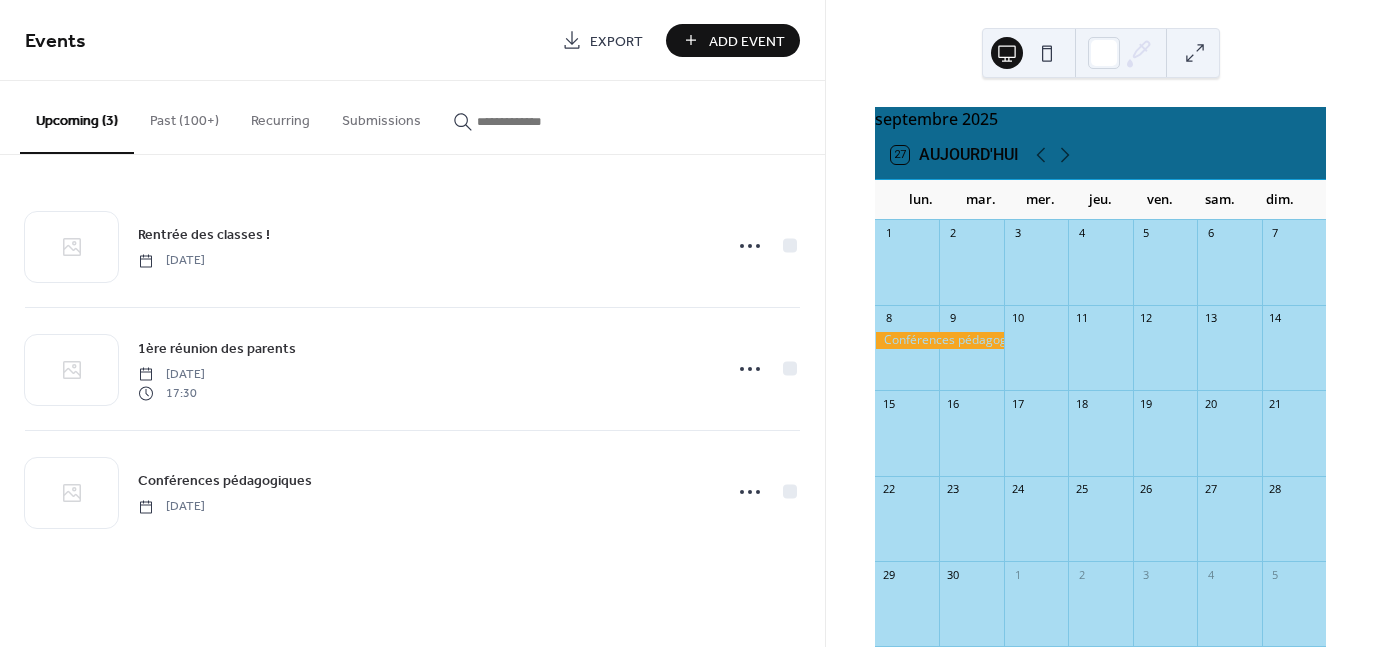click on "Add Event" at bounding box center [747, 41] 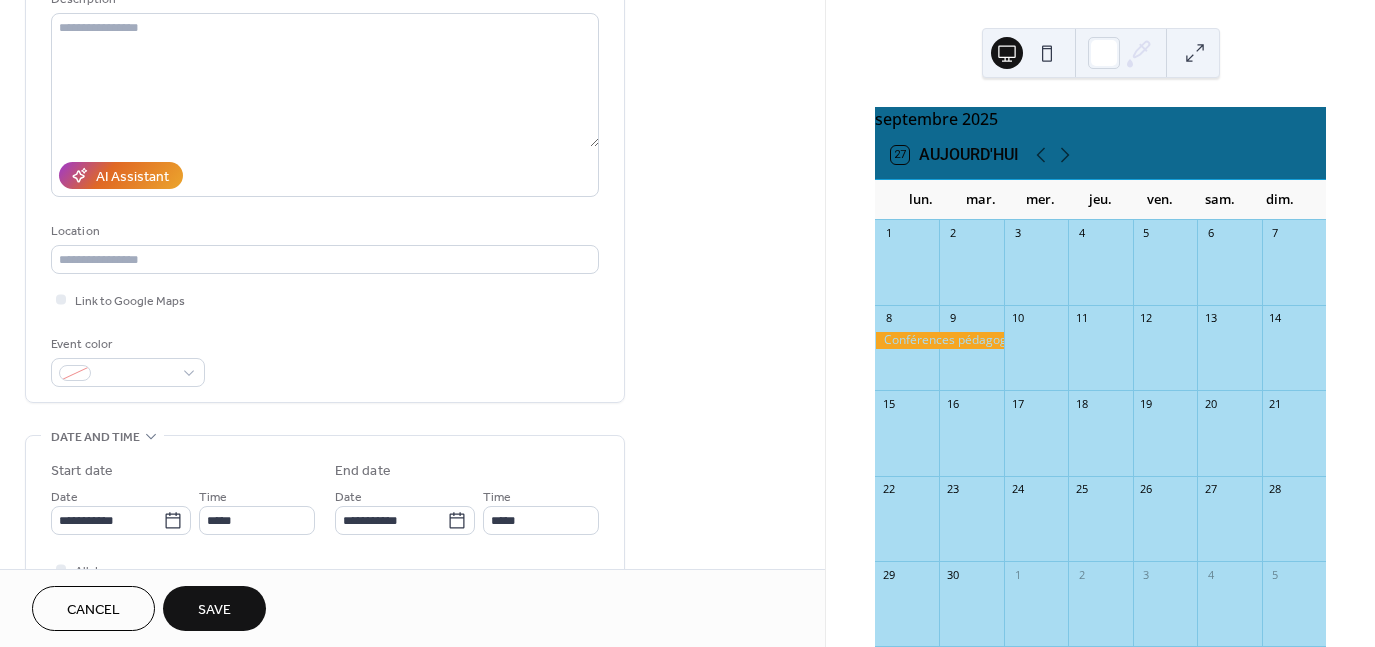 scroll, scrollTop: 217, scrollLeft: 0, axis: vertical 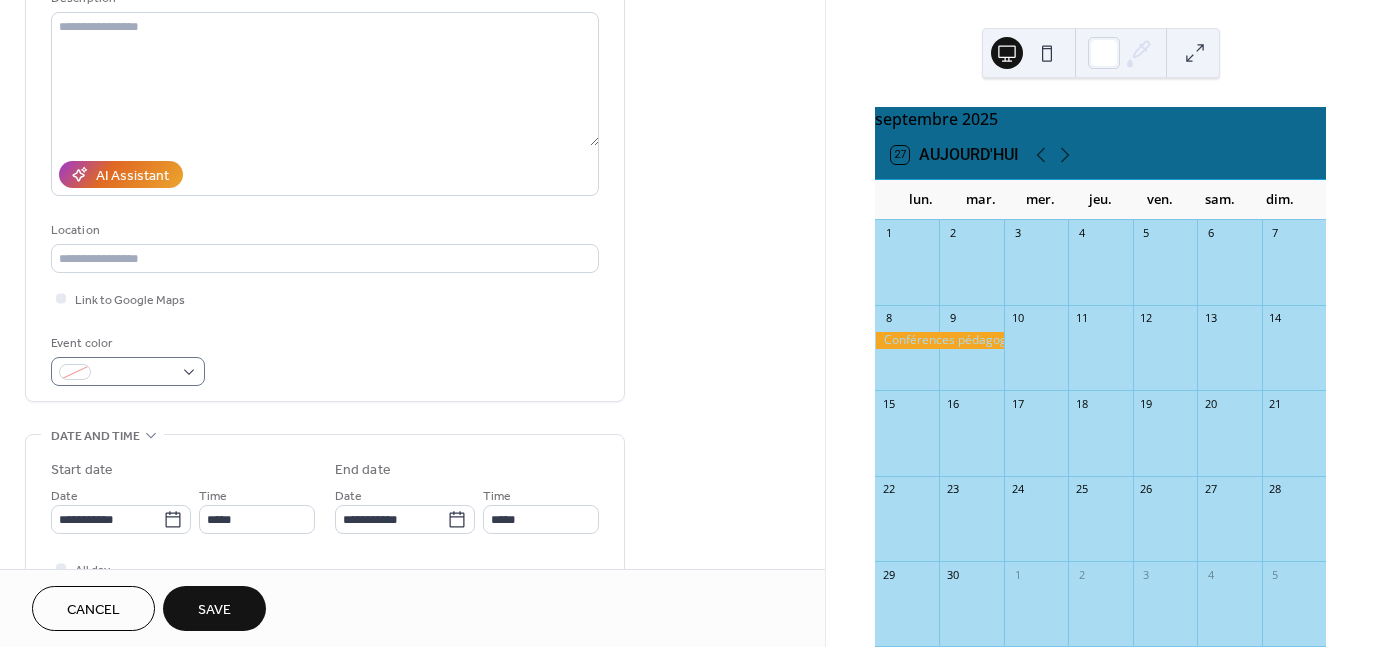 type on "**********" 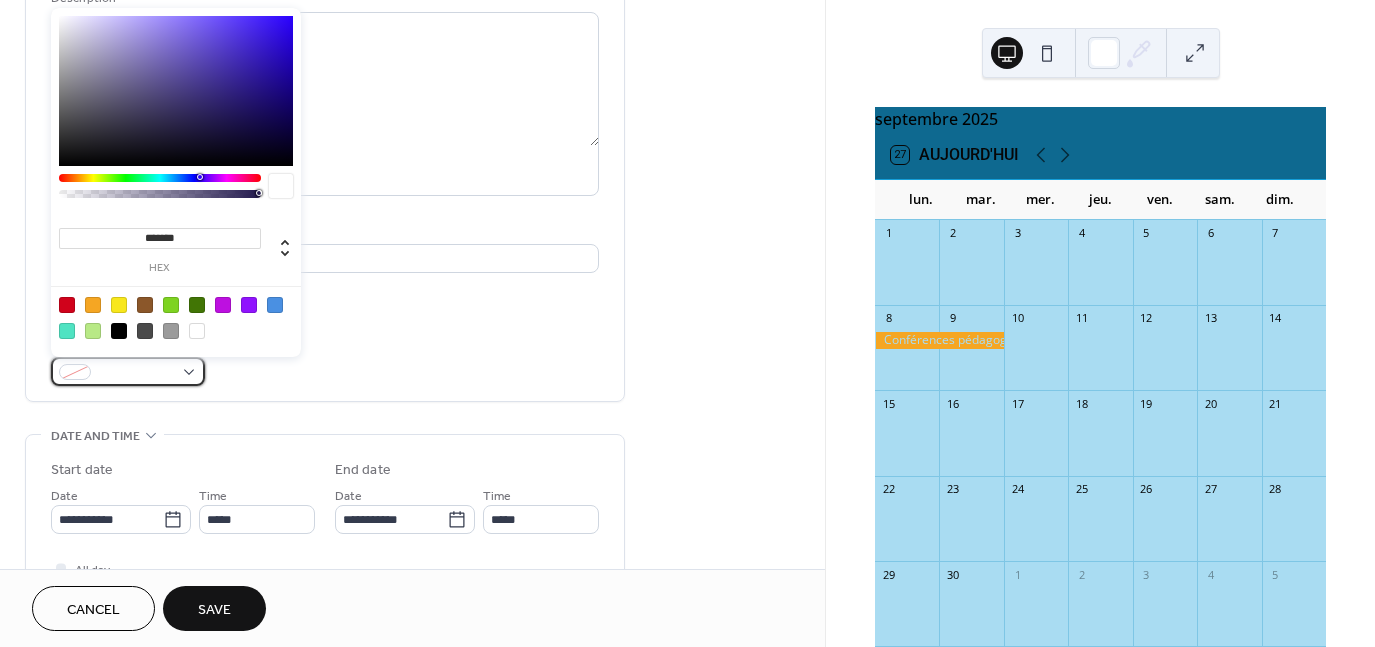click at bounding box center [128, 371] 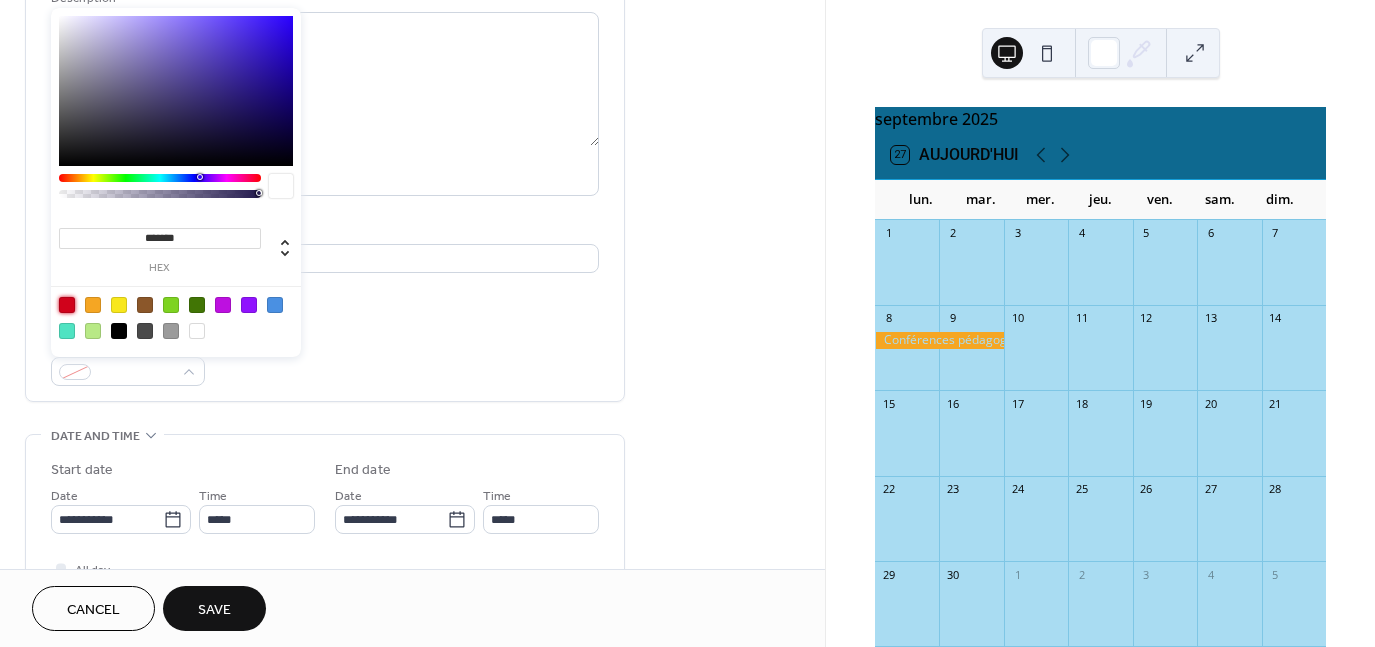 click at bounding box center [67, 305] 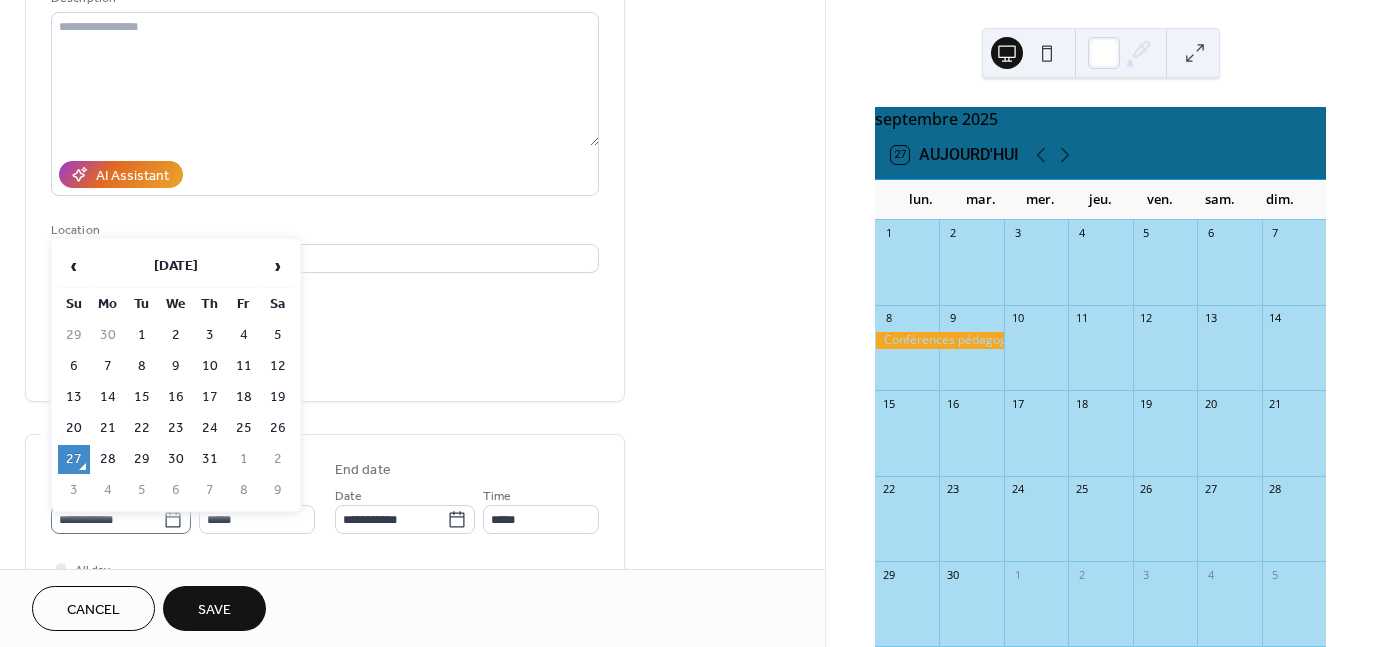 click 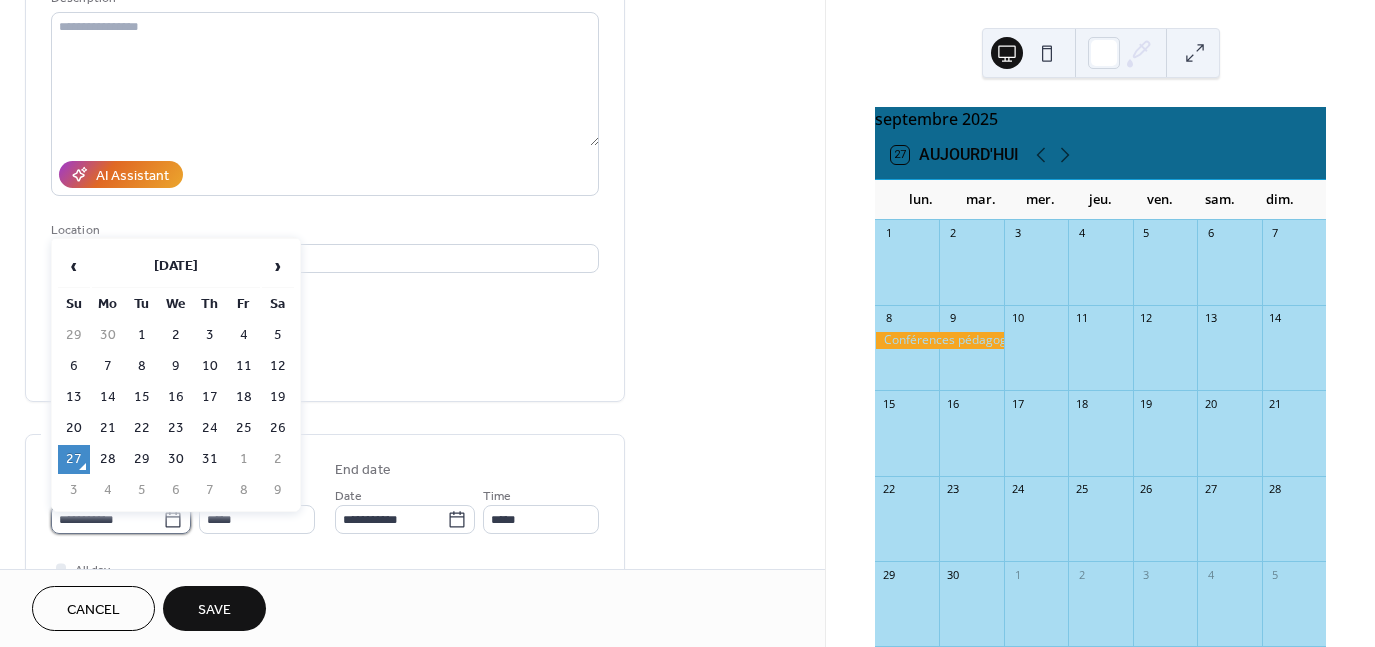 click on "**********" at bounding box center [107, 519] 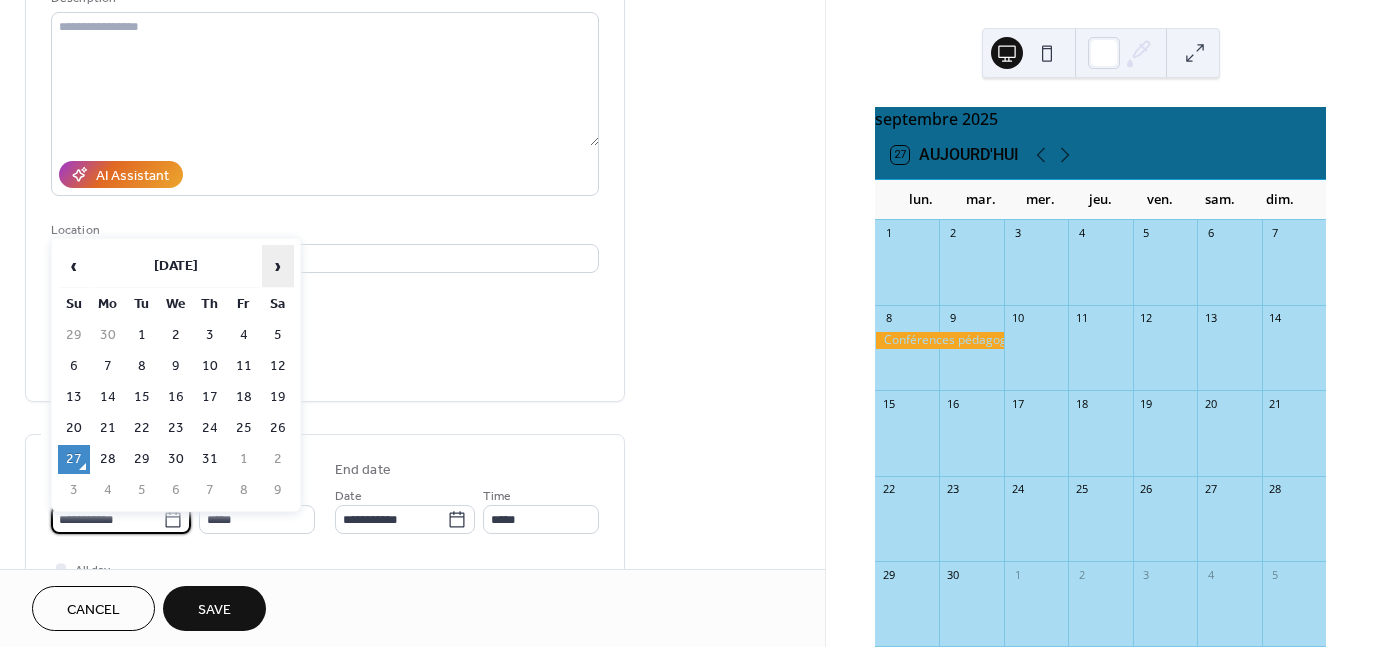 click on "›" at bounding box center (278, 266) 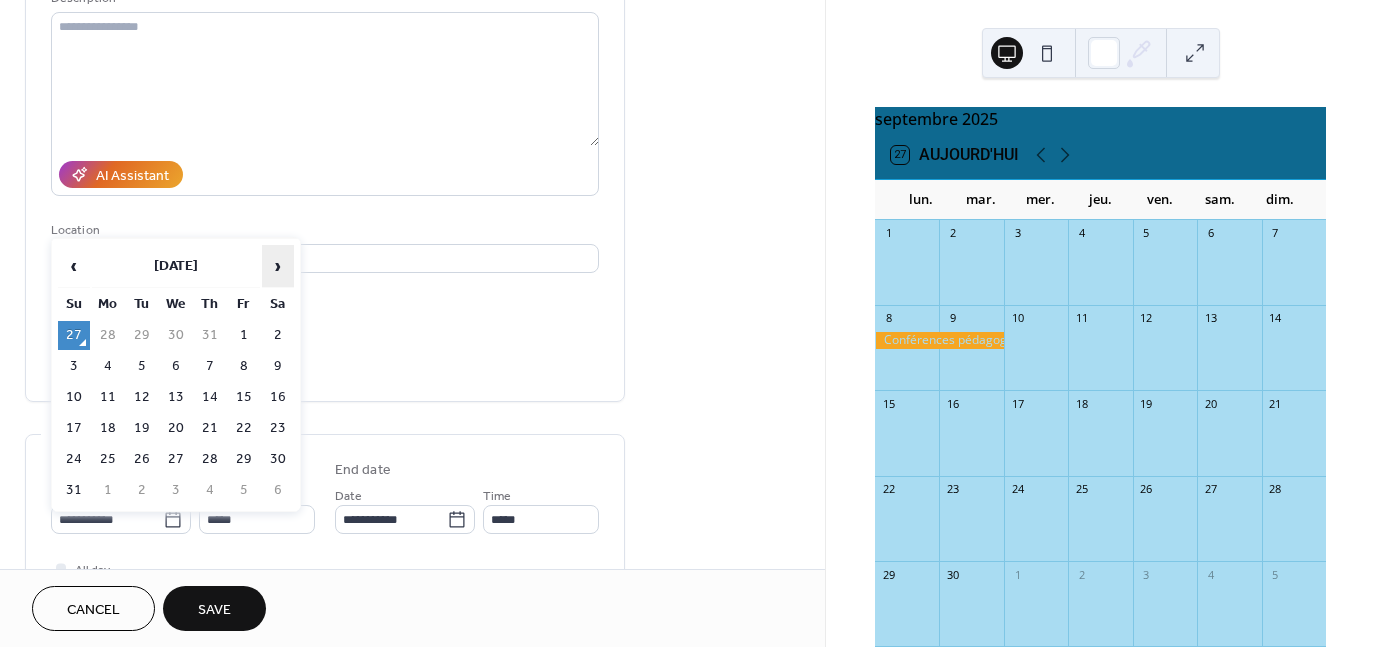 click on "›" at bounding box center (278, 266) 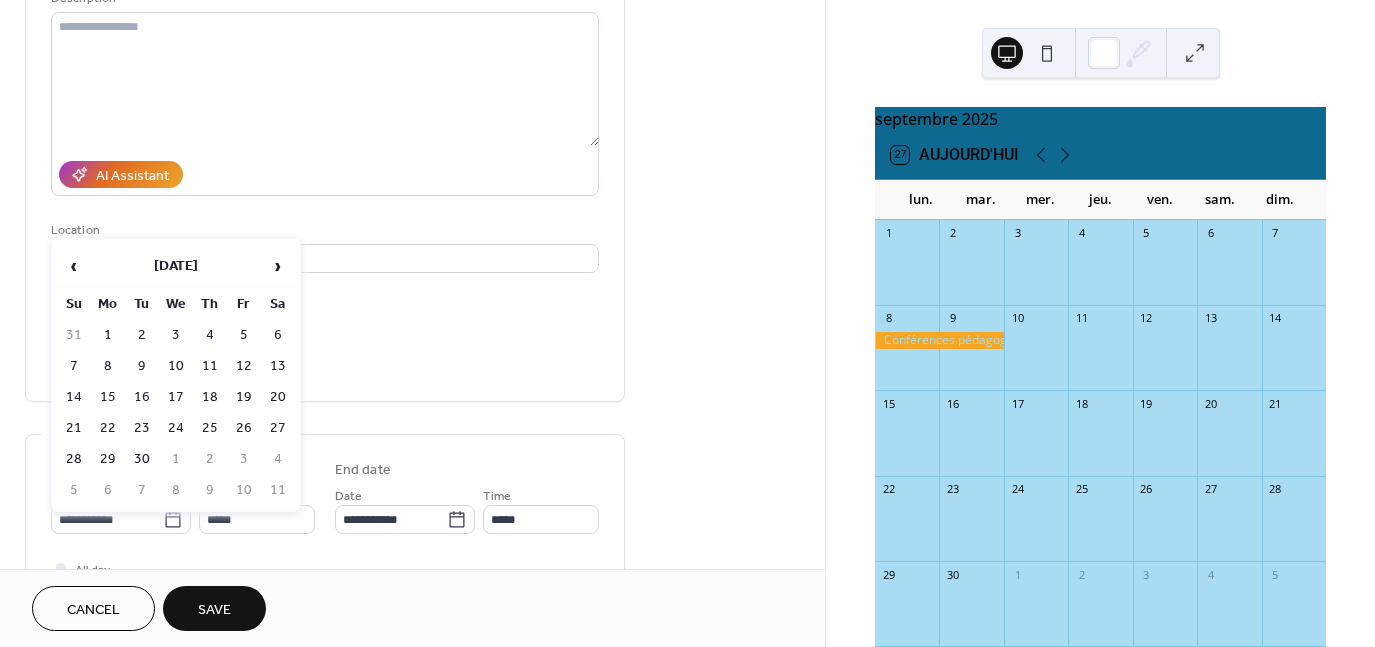 click on "11" at bounding box center [210, 366] 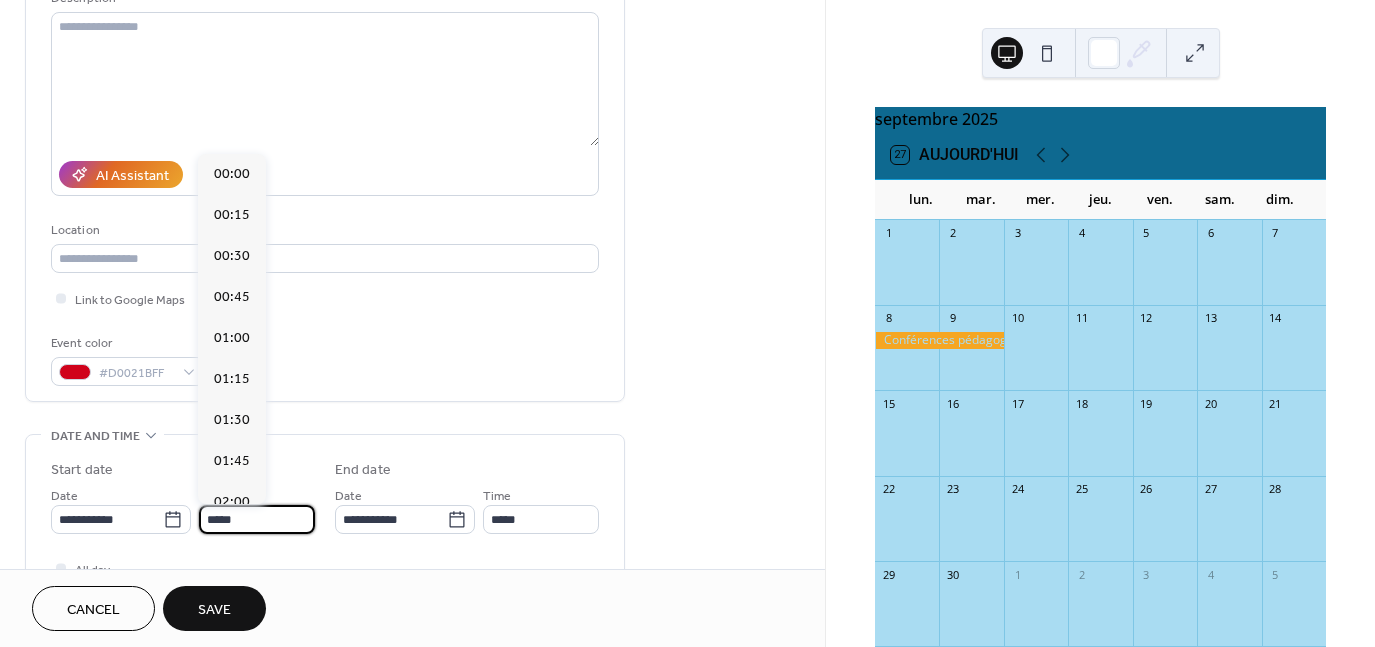 click on "*****" at bounding box center [257, 519] 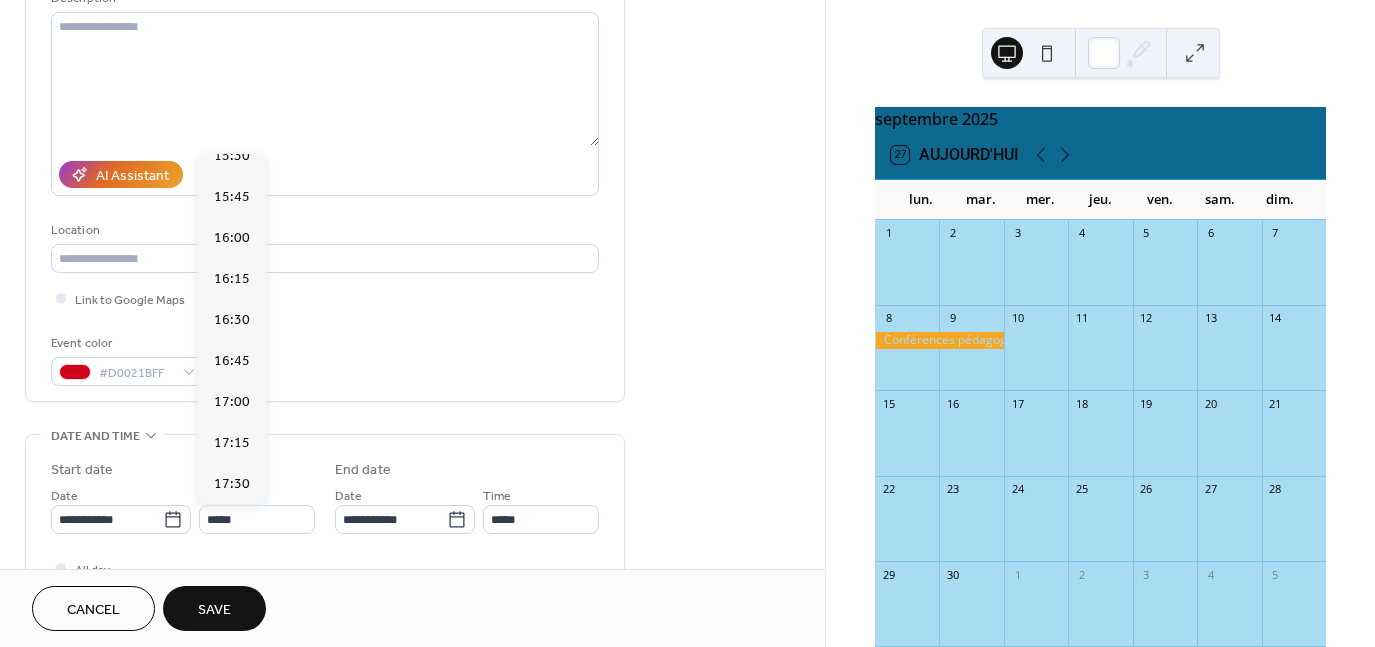 scroll, scrollTop: 2581, scrollLeft: 0, axis: vertical 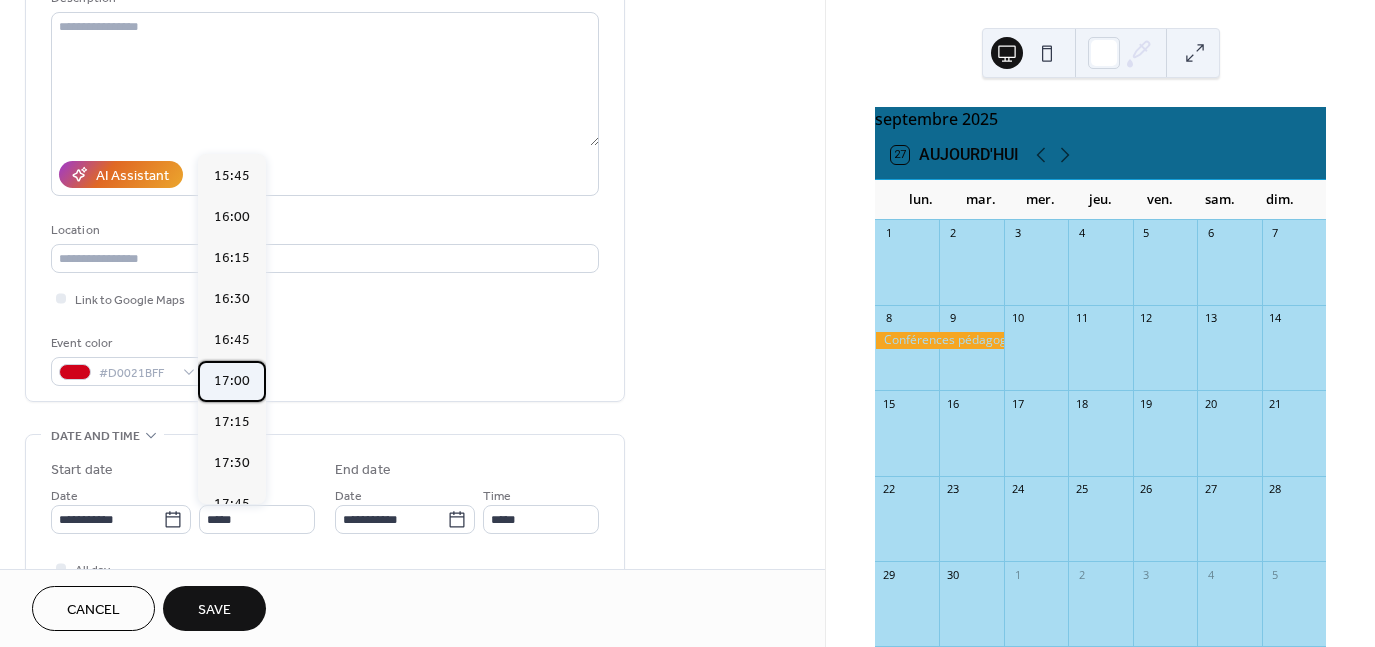 click on "17:00" at bounding box center [232, 380] 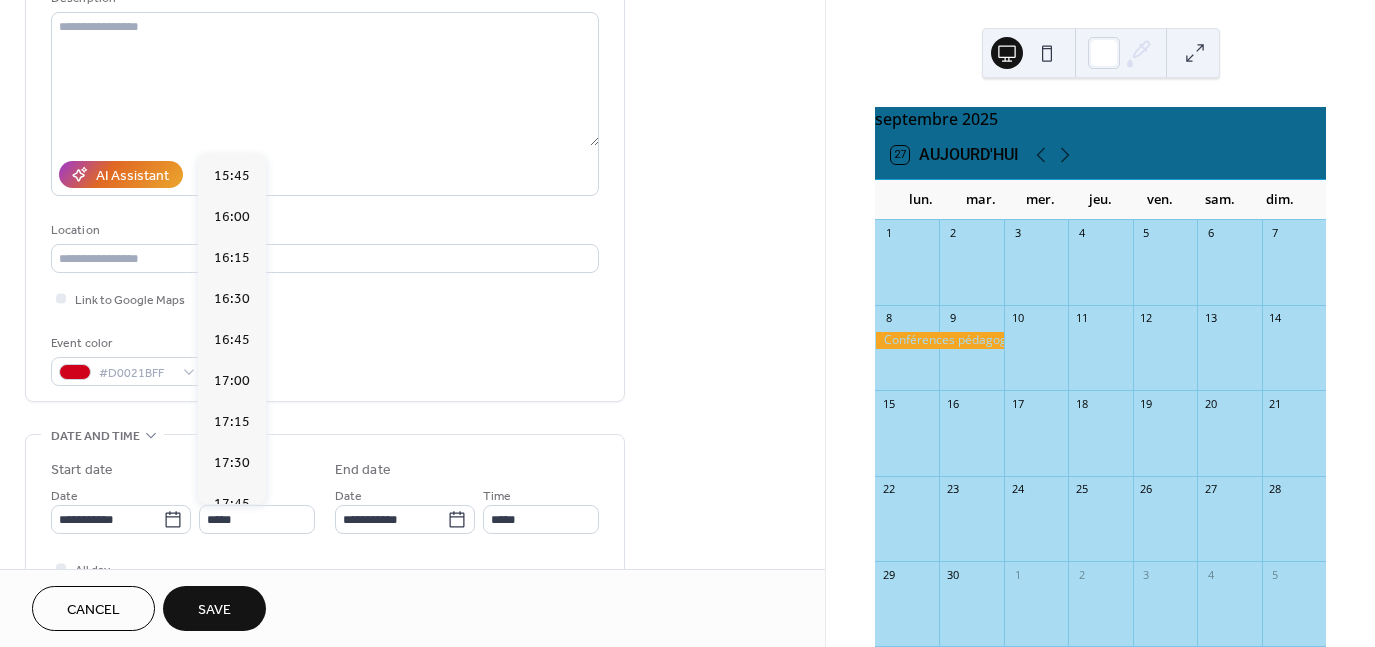 type on "*****" 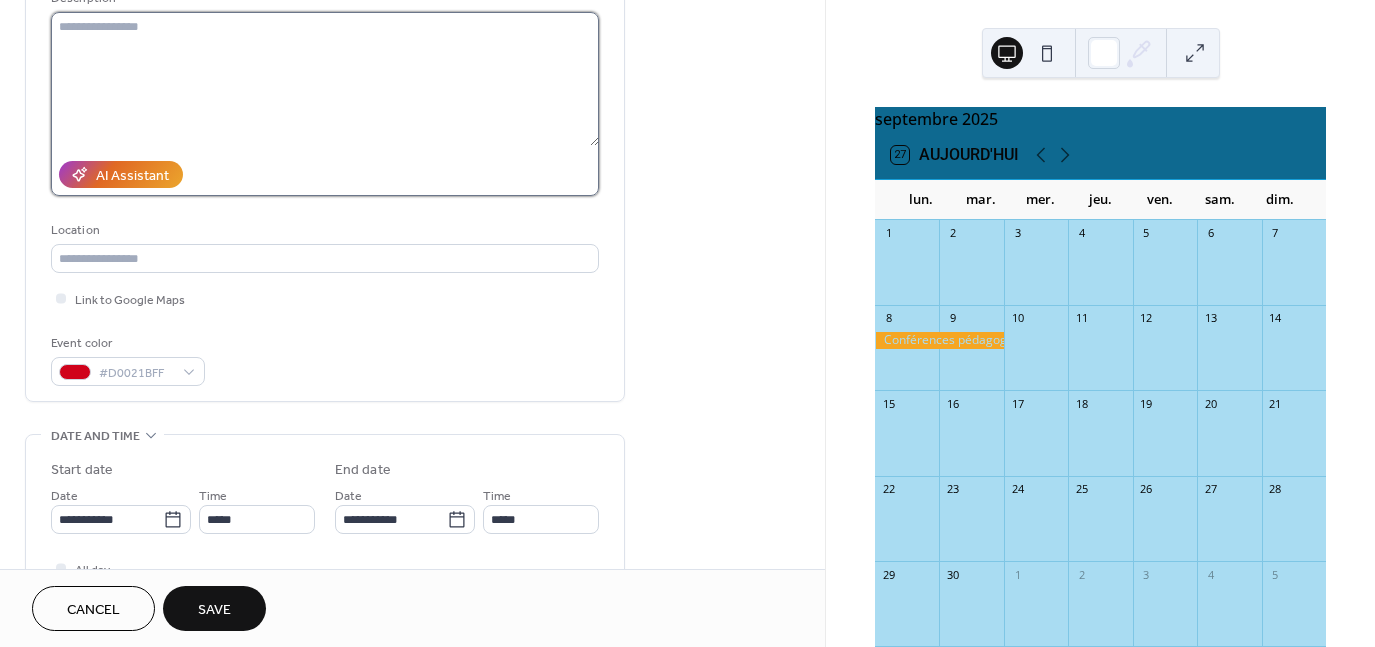 click at bounding box center [325, 79] 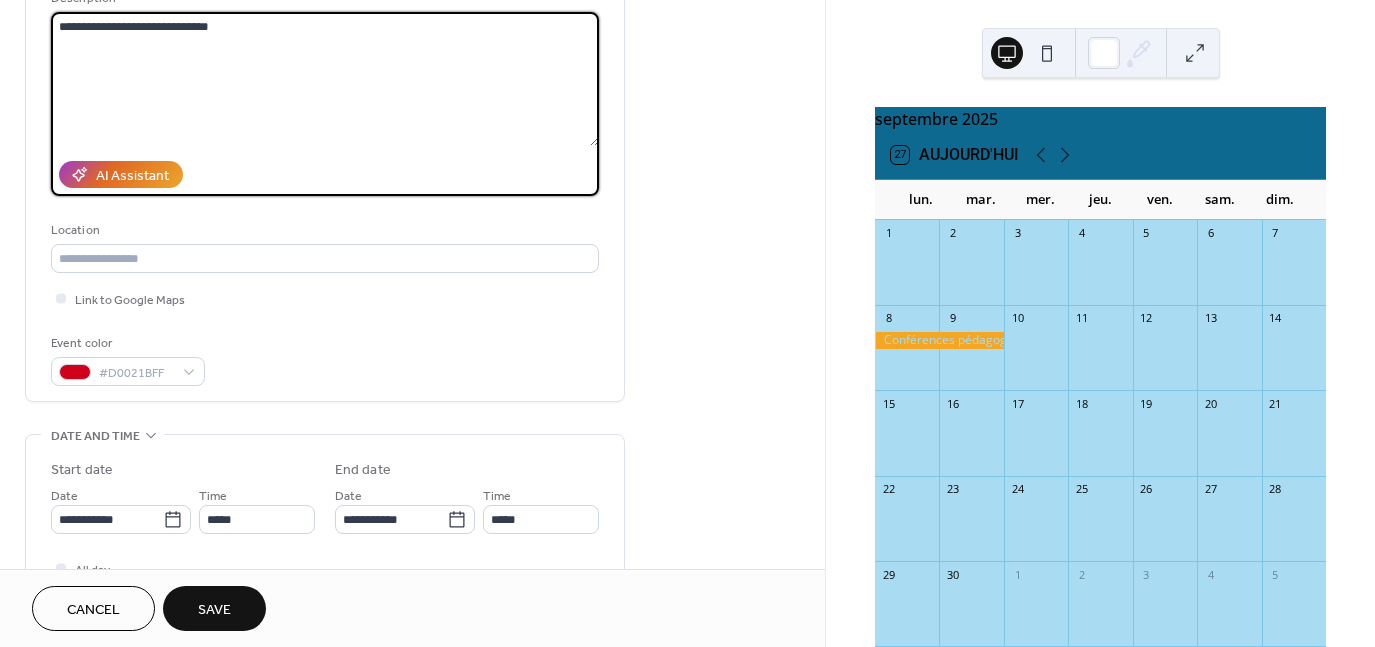 type on "**********" 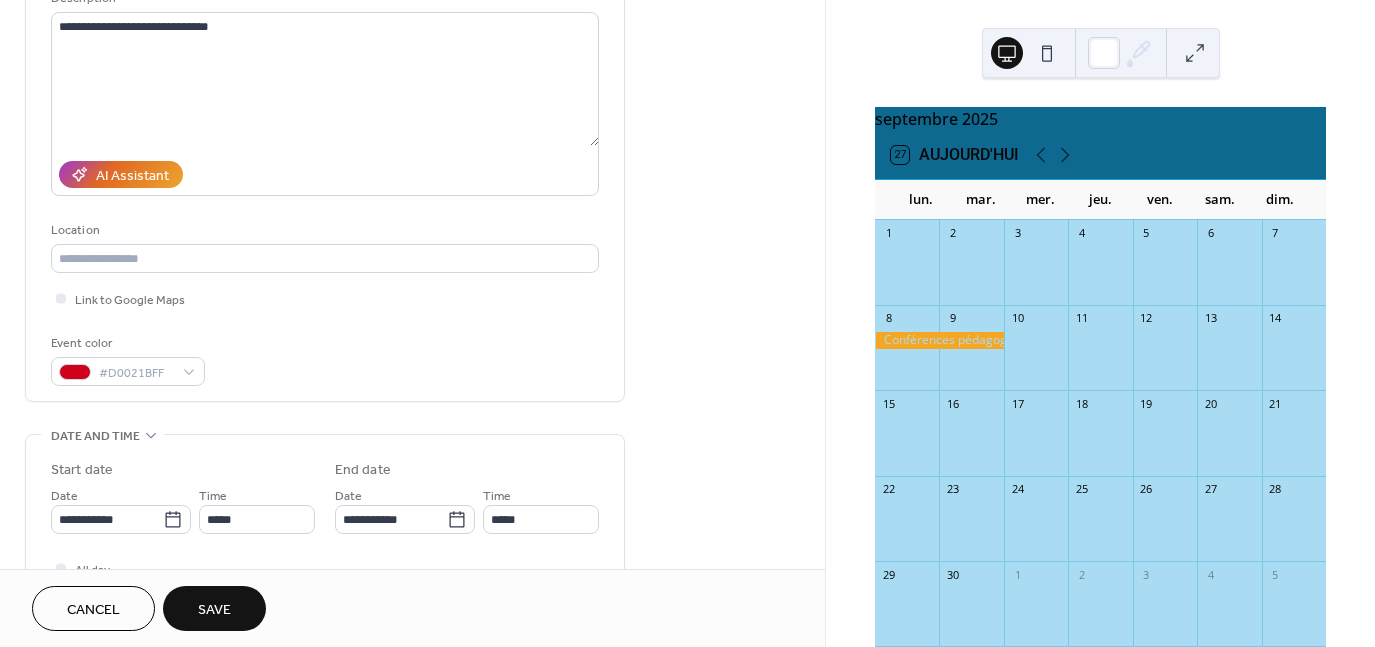 click on "Save" at bounding box center [214, 610] 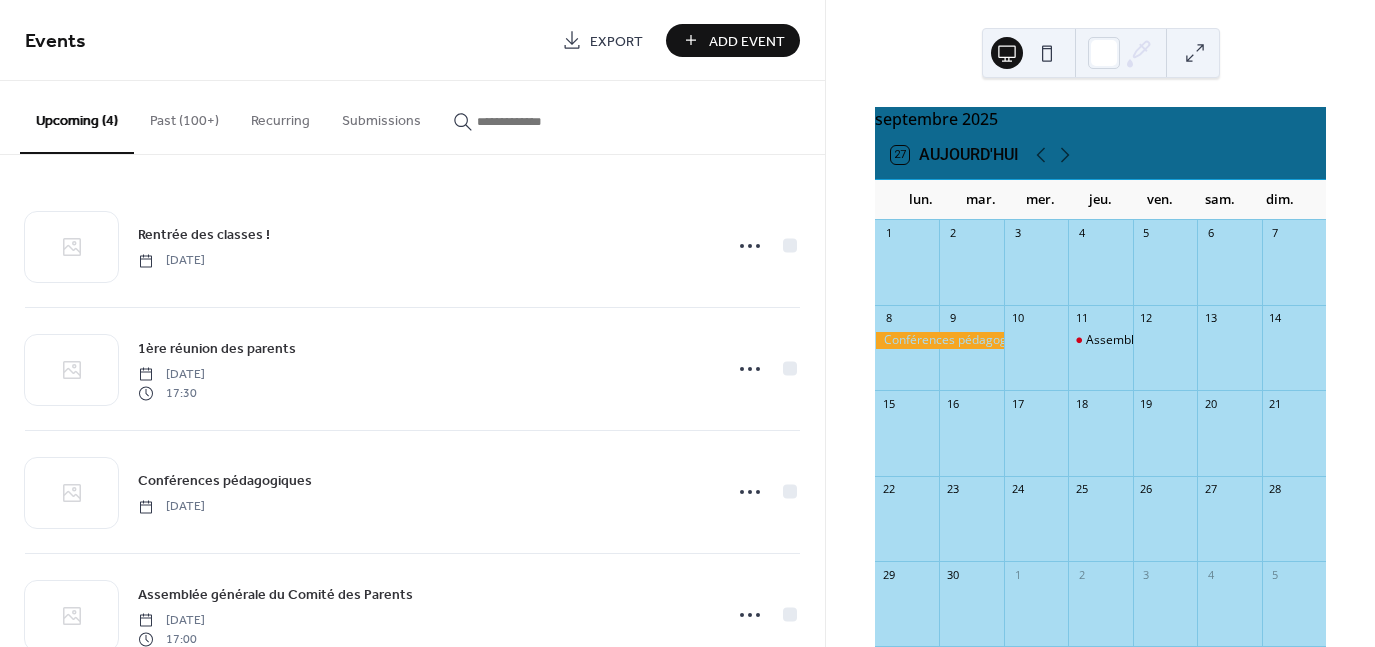 click on "Add Event" at bounding box center (747, 41) 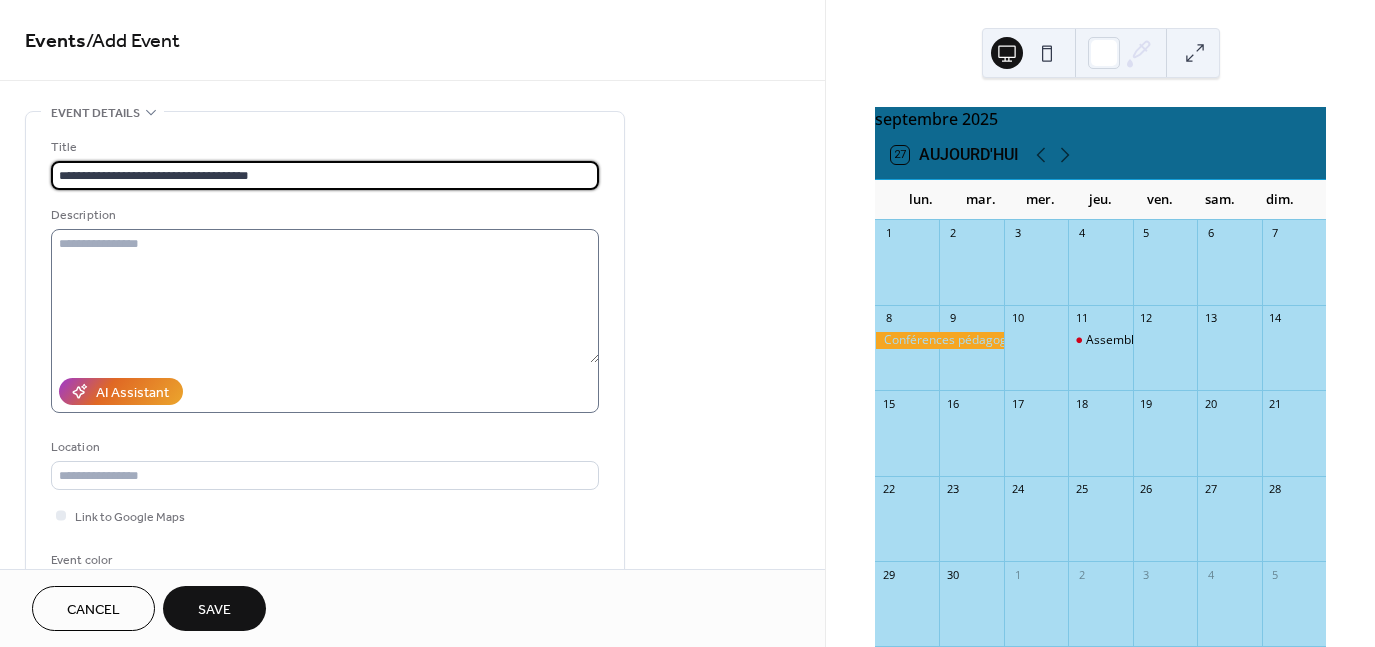 type on "**********" 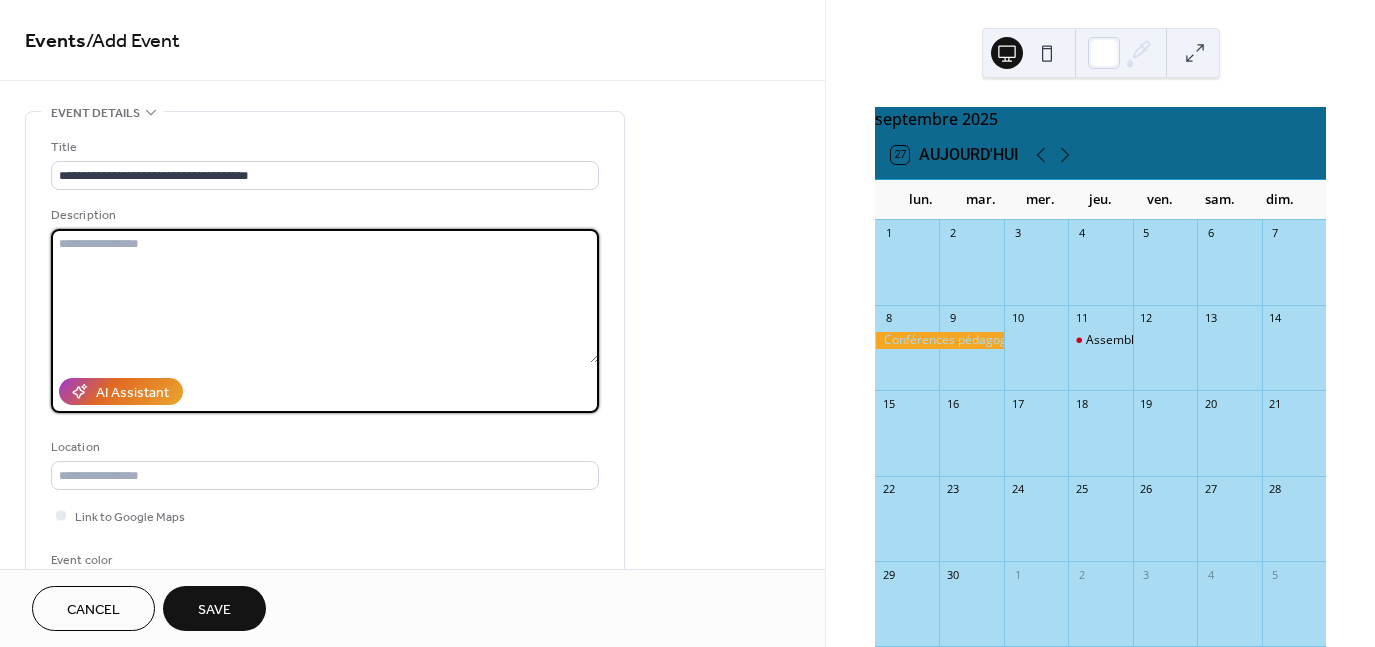 click at bounding box center (325, 296) 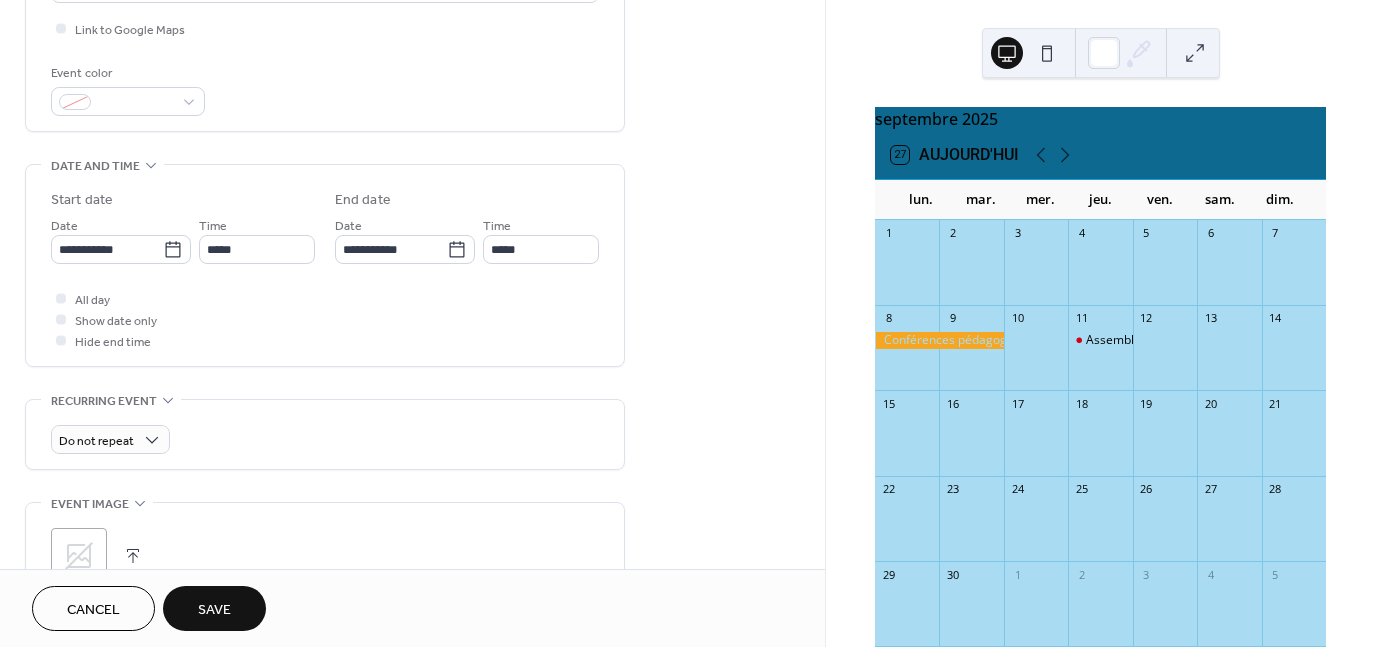 scroll, scrollTop: 498, scrollLeft: 0, axis: vertical 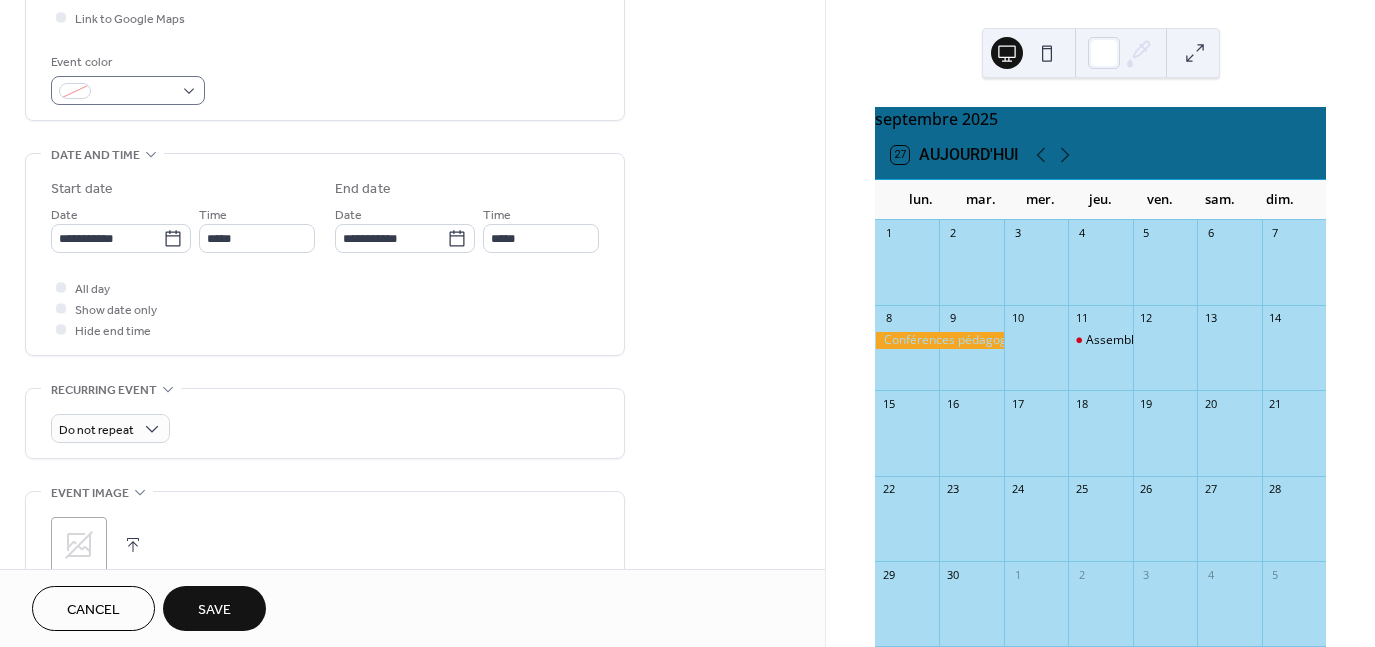 type on "**********" 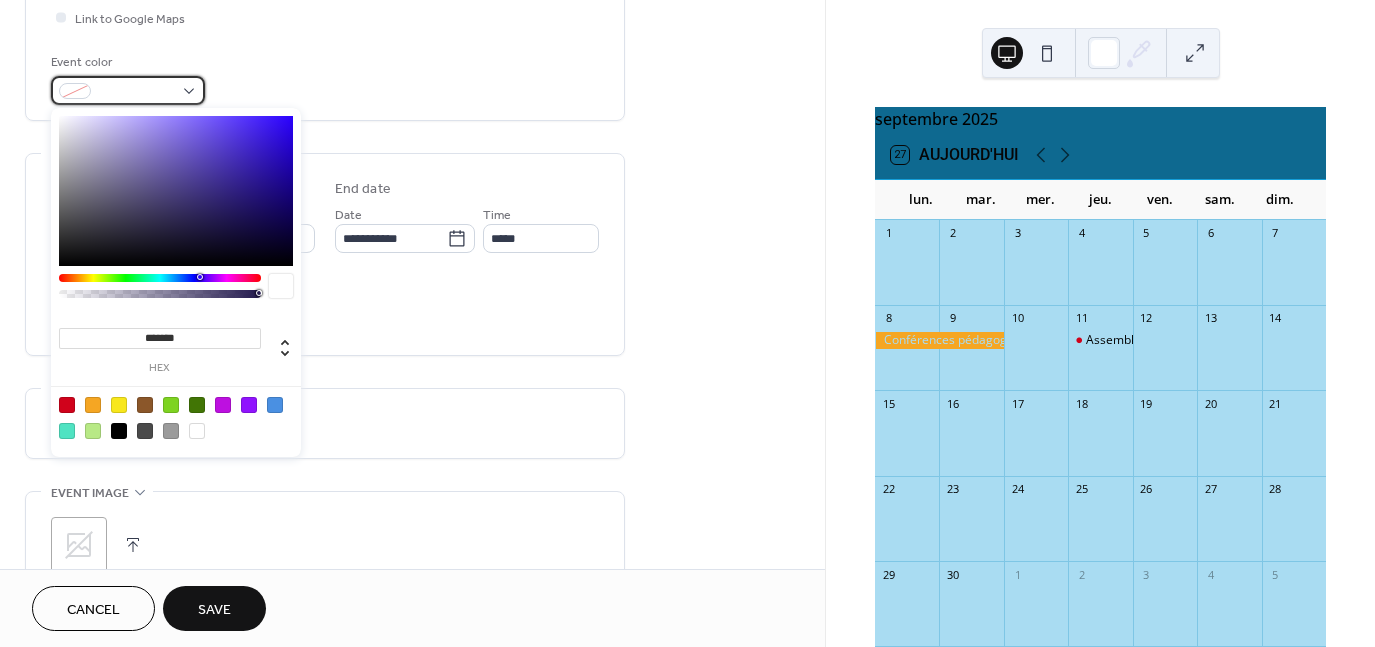 click at bounding box center (128, 90) 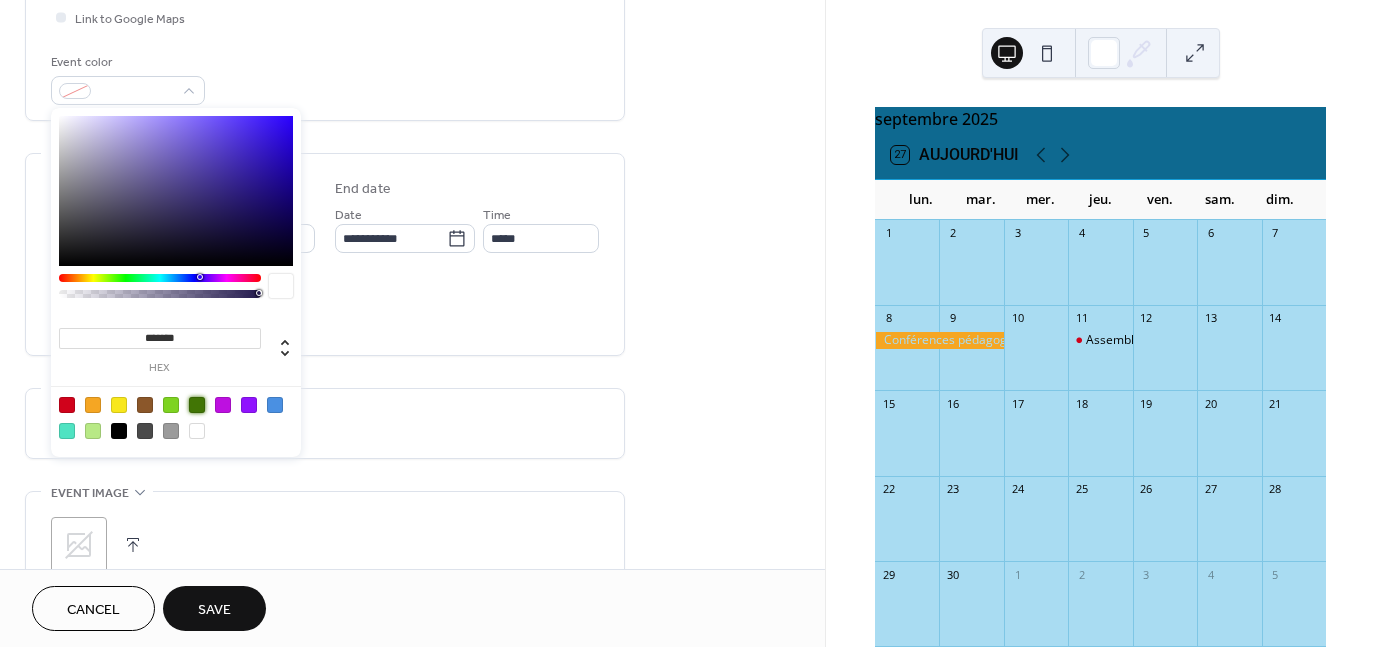 click at bounding box center [197, 405] 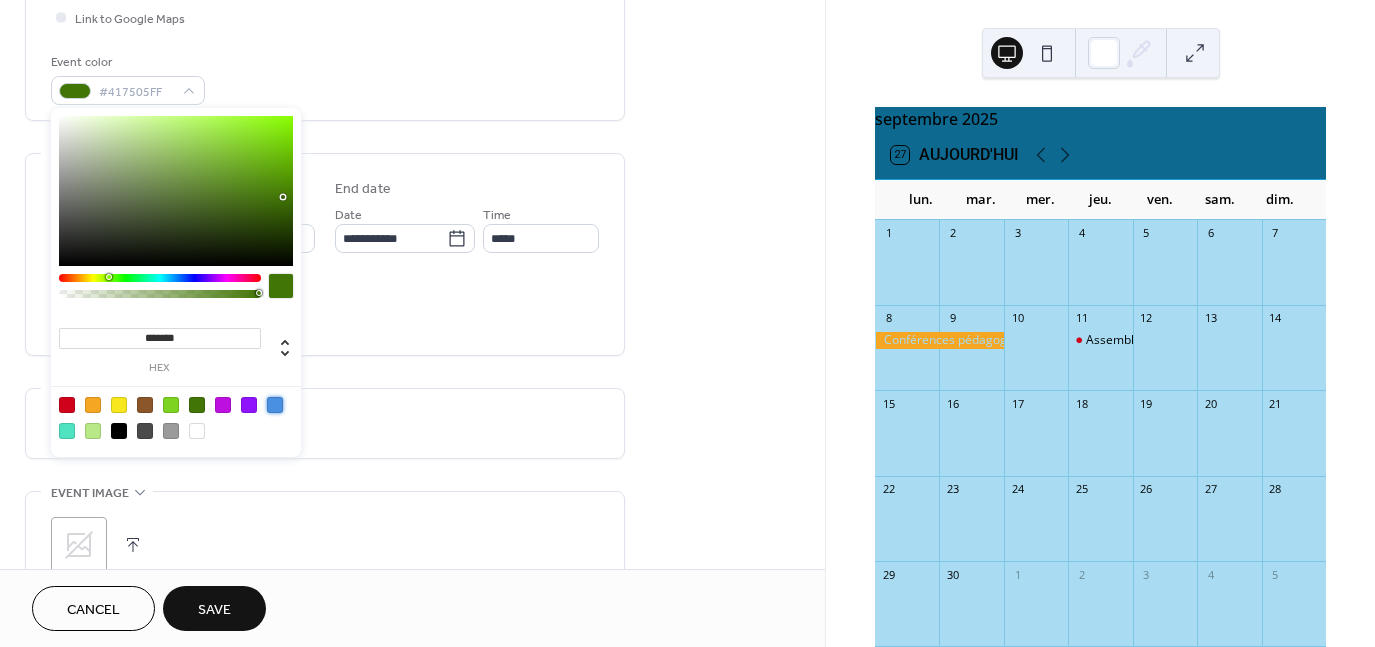 click at bounding box center (275, 405) 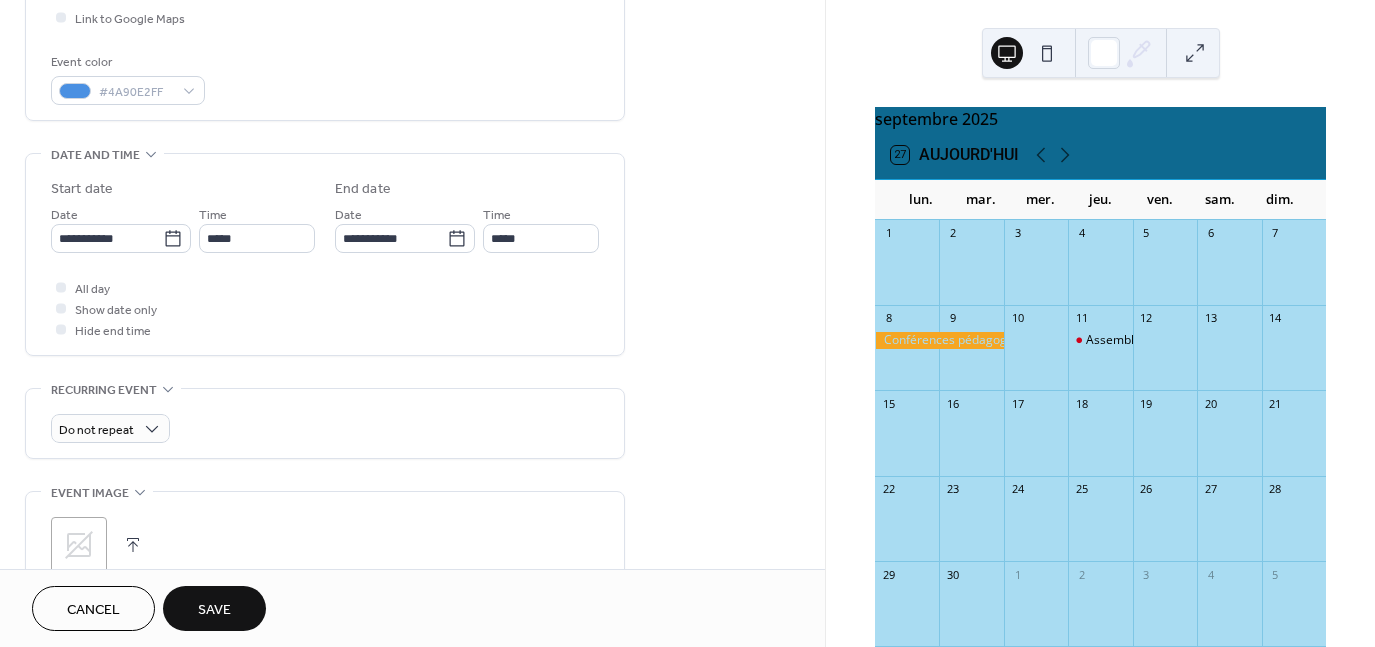 click on "All day Show date only Hide end time" at bounding box center [325, 308] 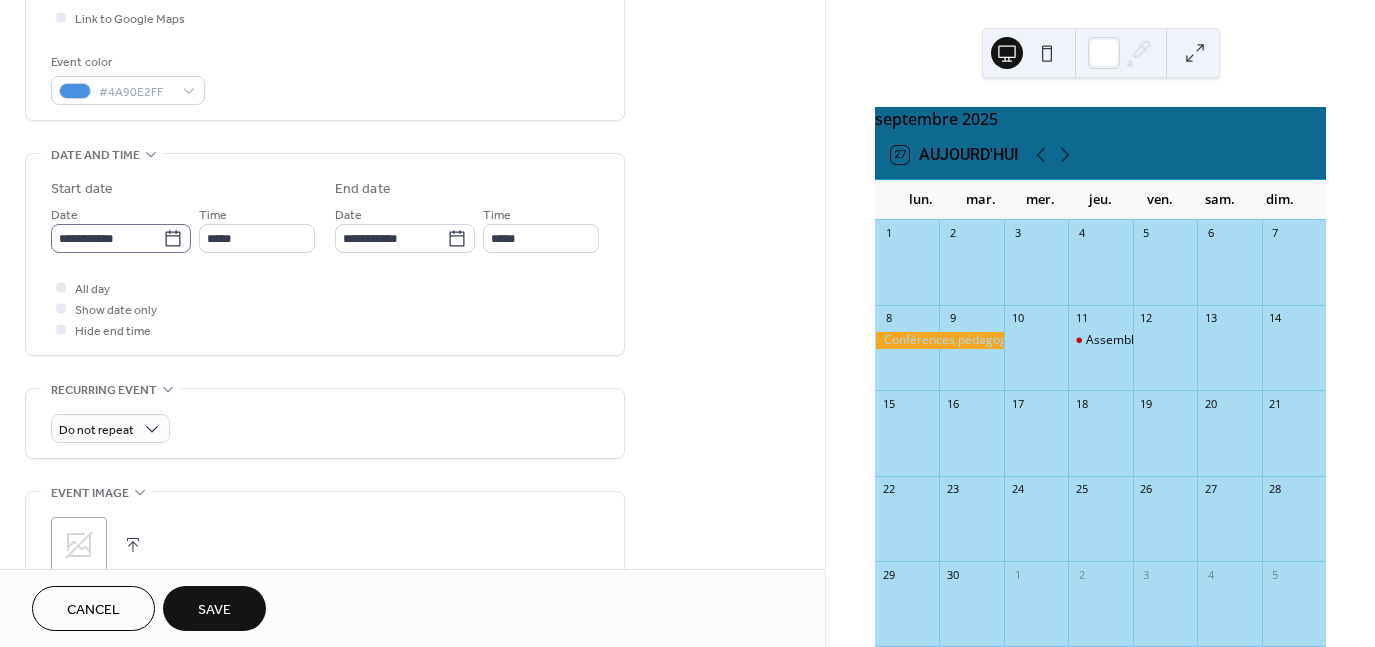 click 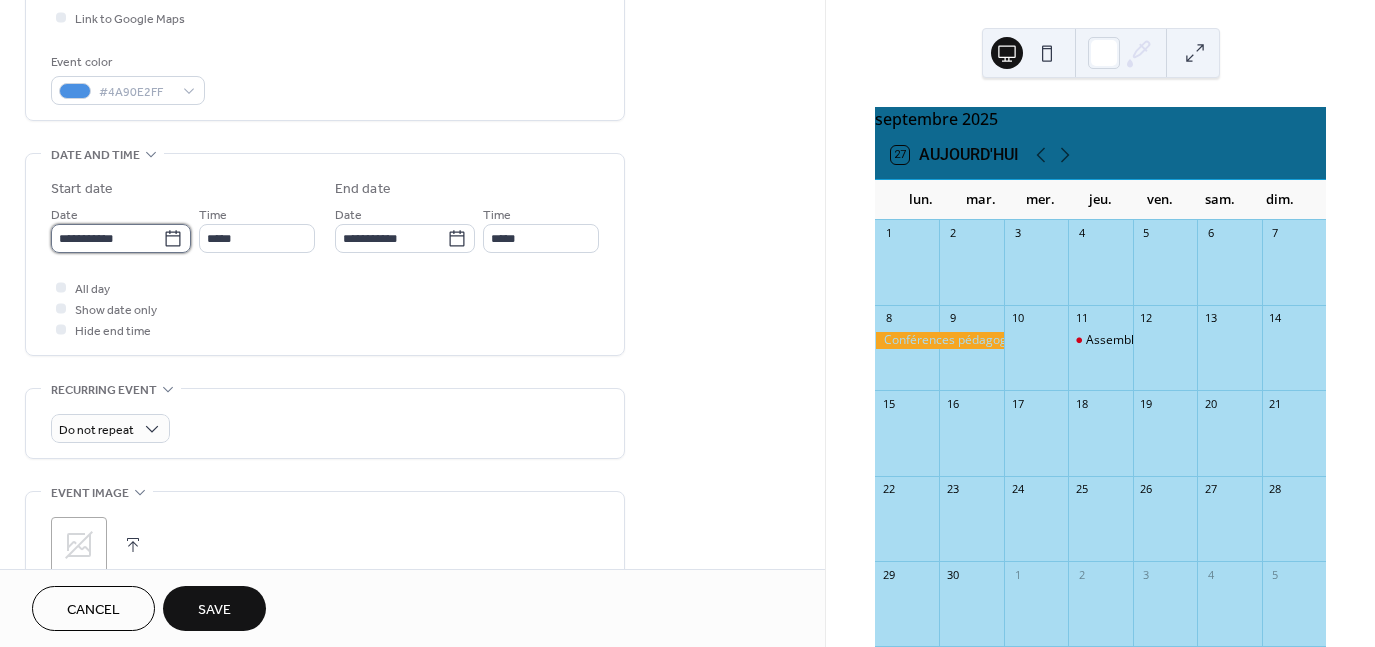 click on "**********" at bounding box center (107, 238) 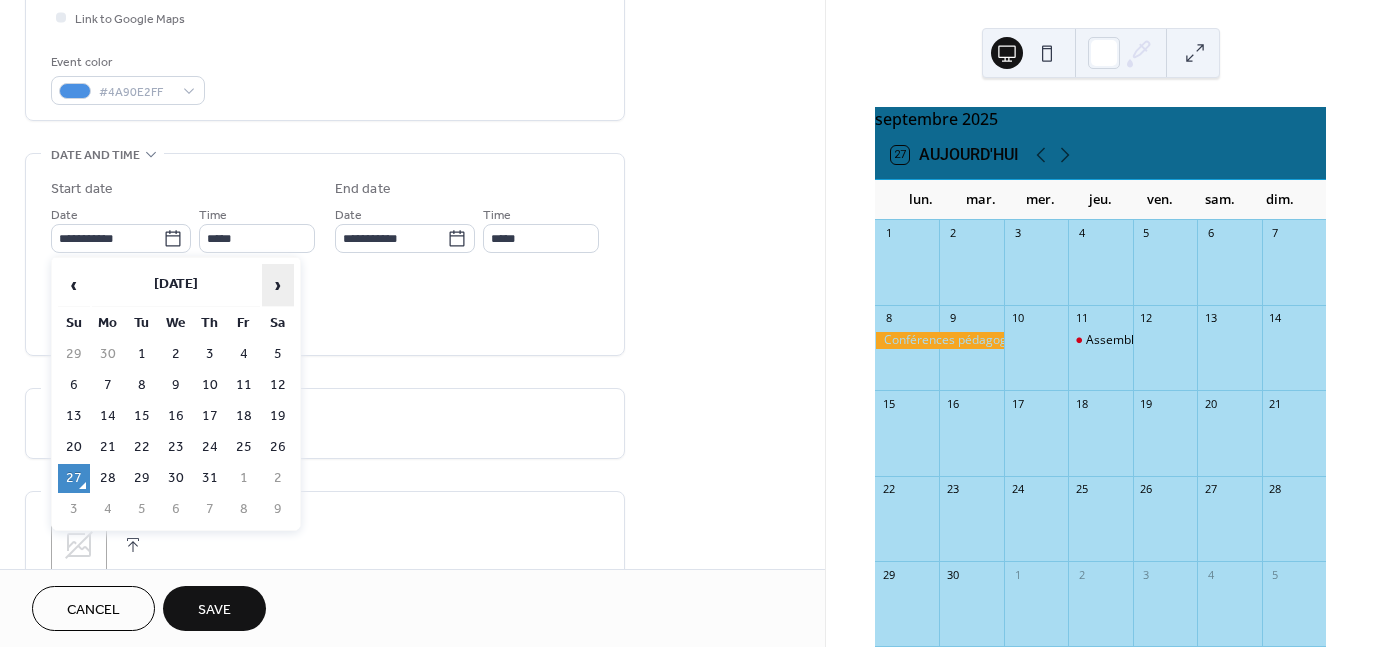 click on "›" at bounding box center (278, 285) 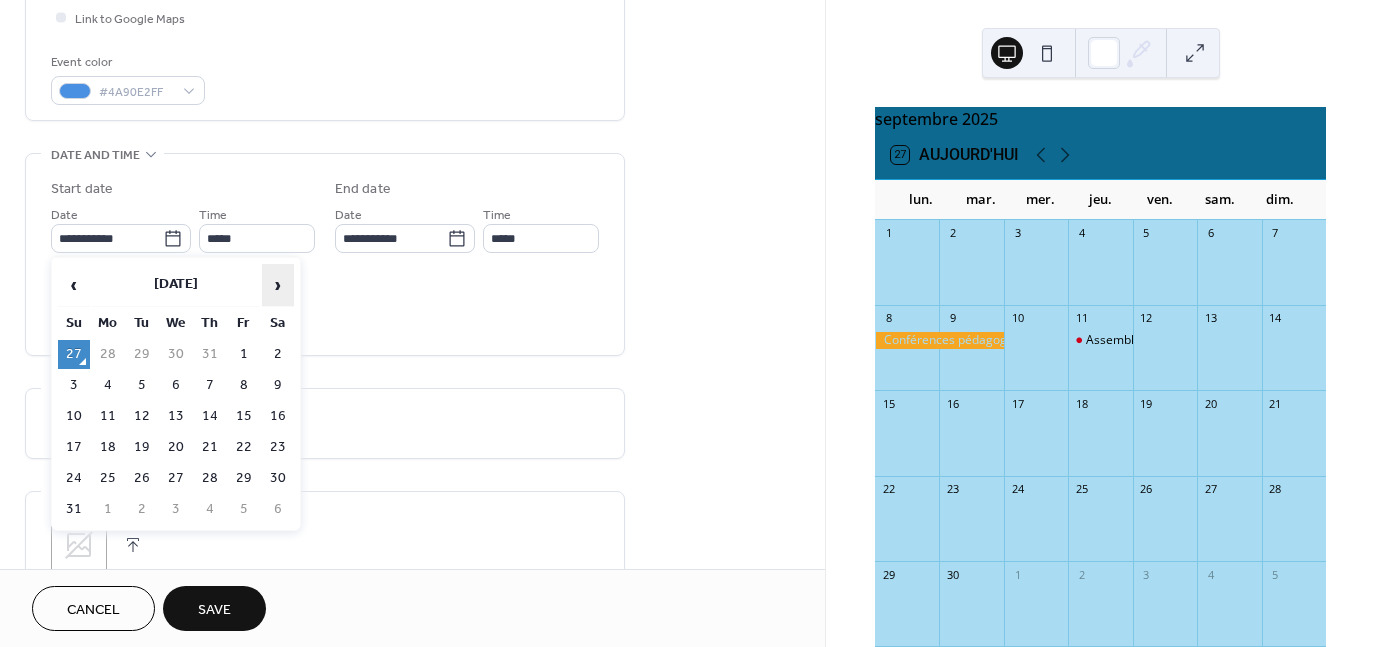 click on "›" at bounding box center [278, 285] 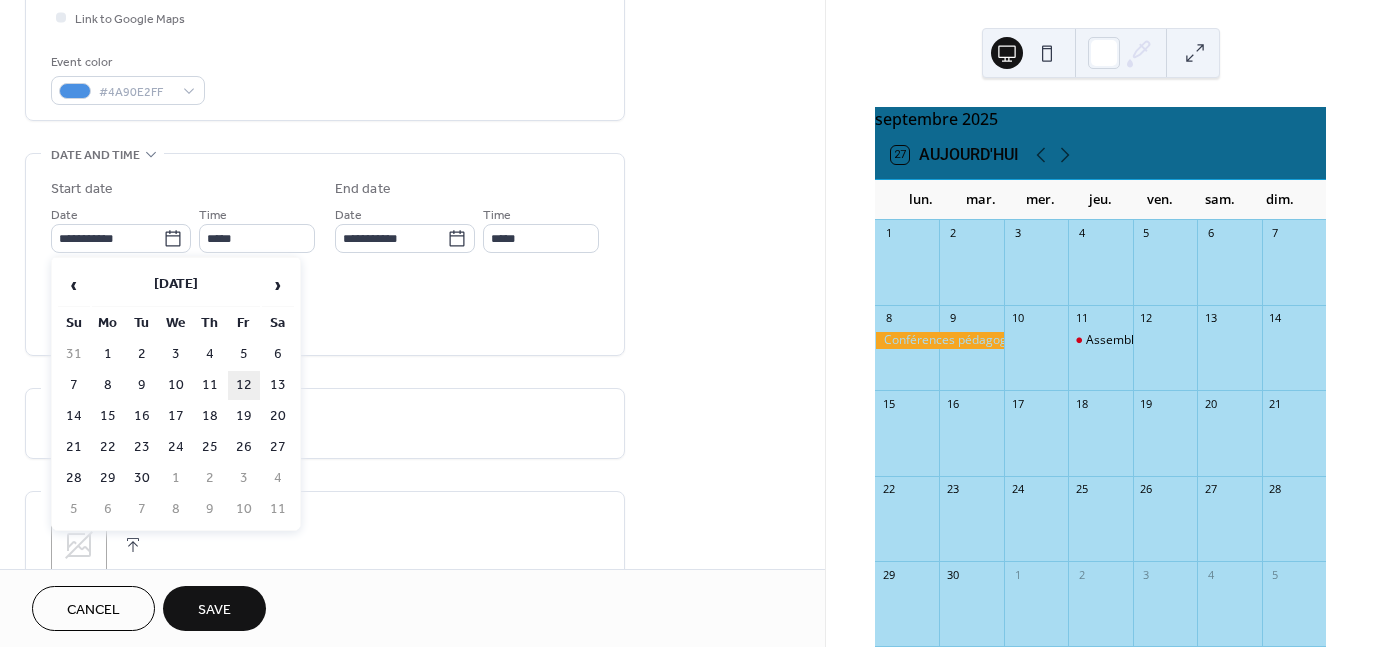 click on "12" at bounding box center [244, 385] 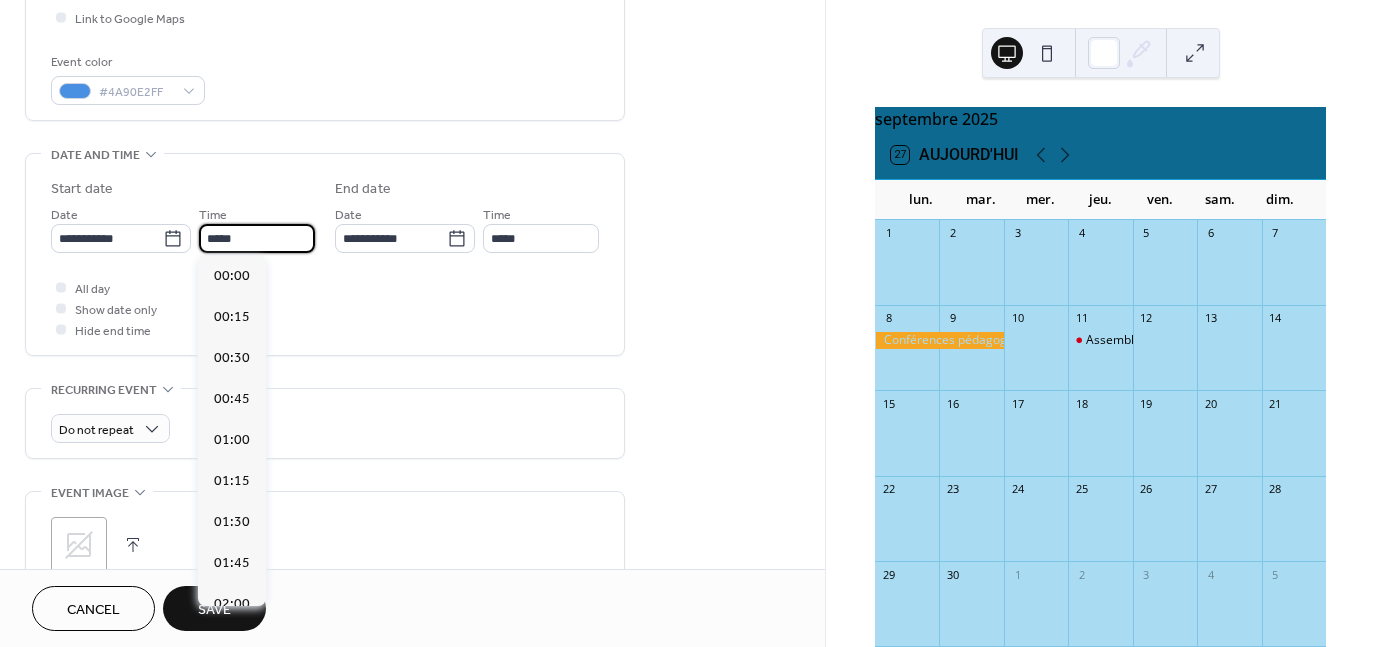 click on "*****" at bounding box center [257, 238] 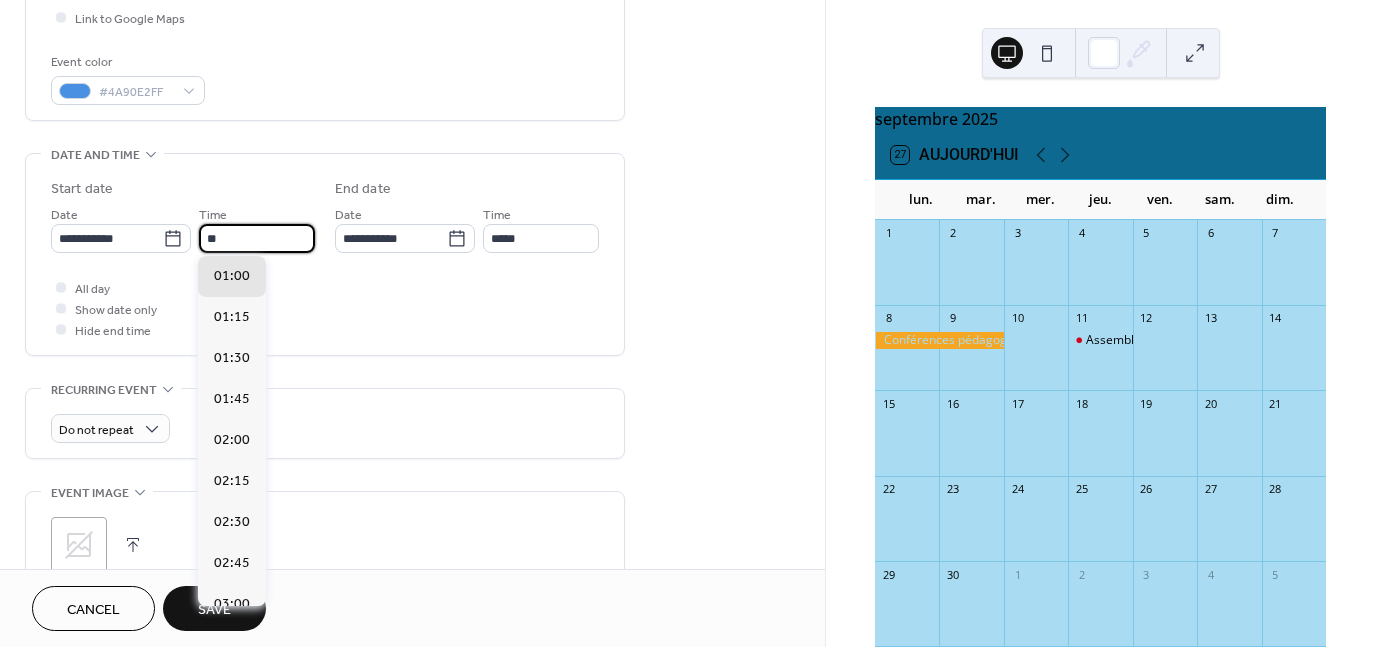 scroll, scrollTop: 1640, scrollLeft: 0, axis: vertical 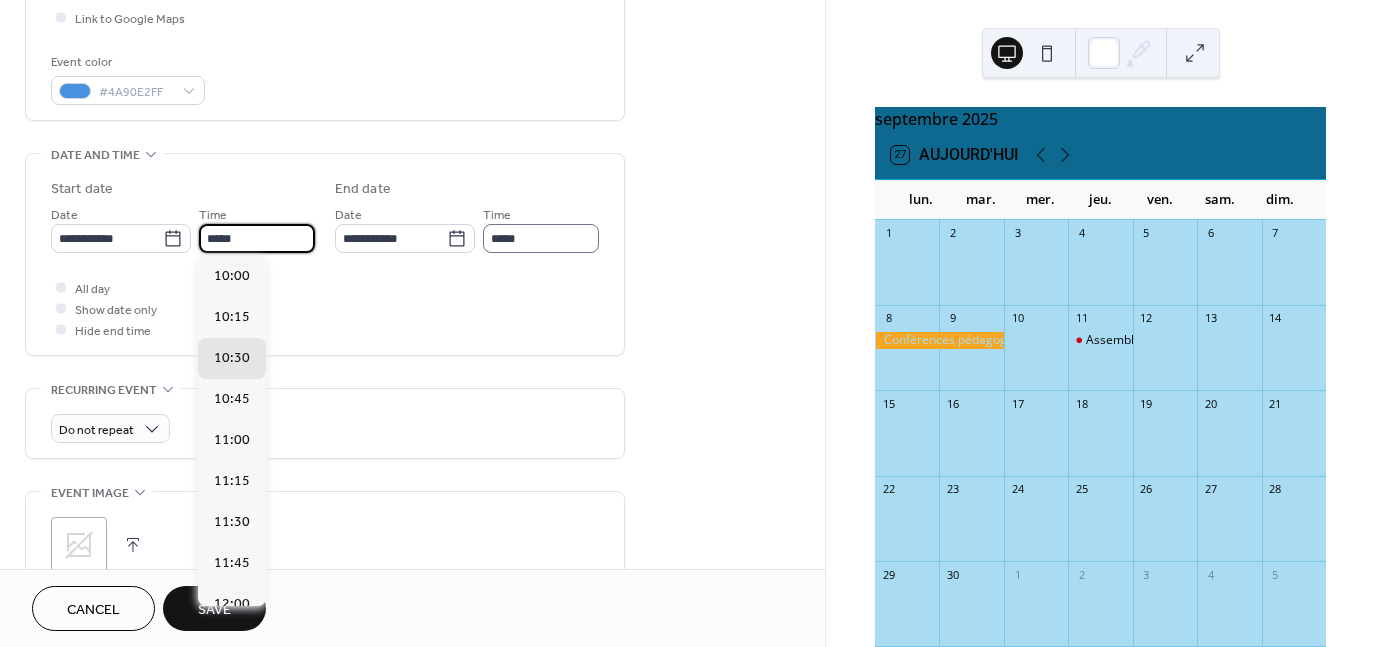 type on "*****" 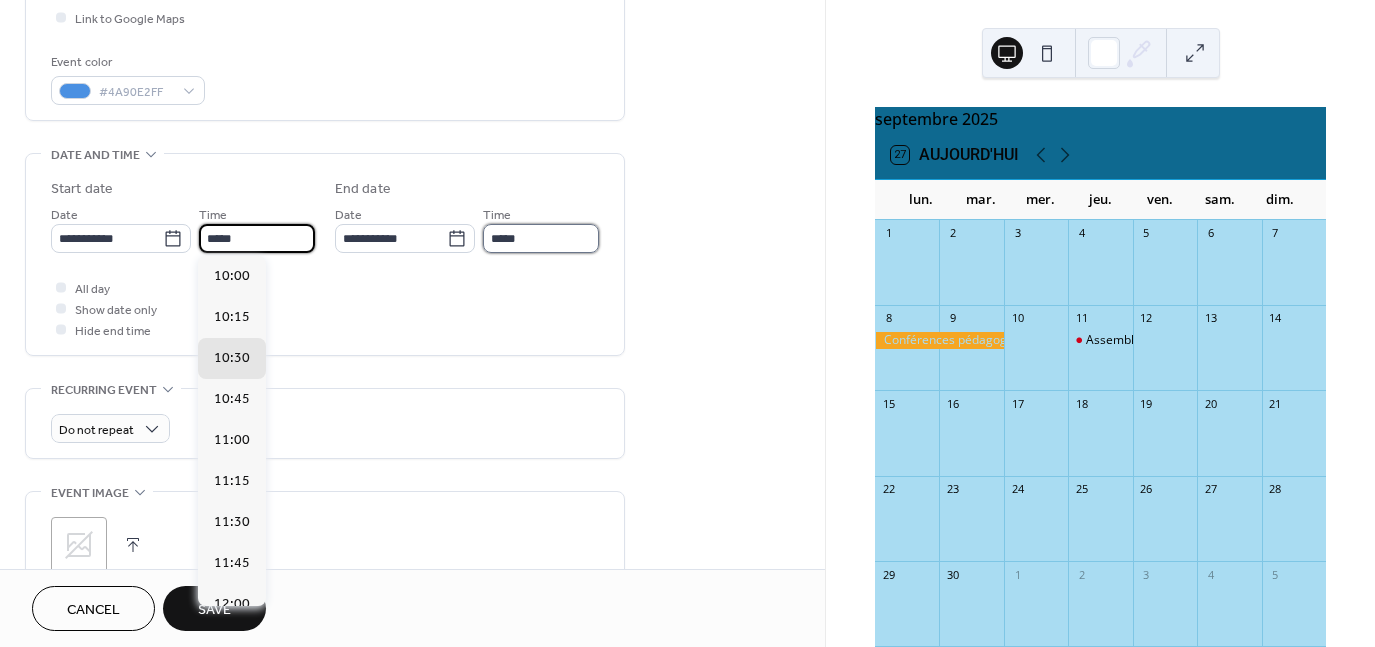 click on "*****" at bounding box center (541, 238) 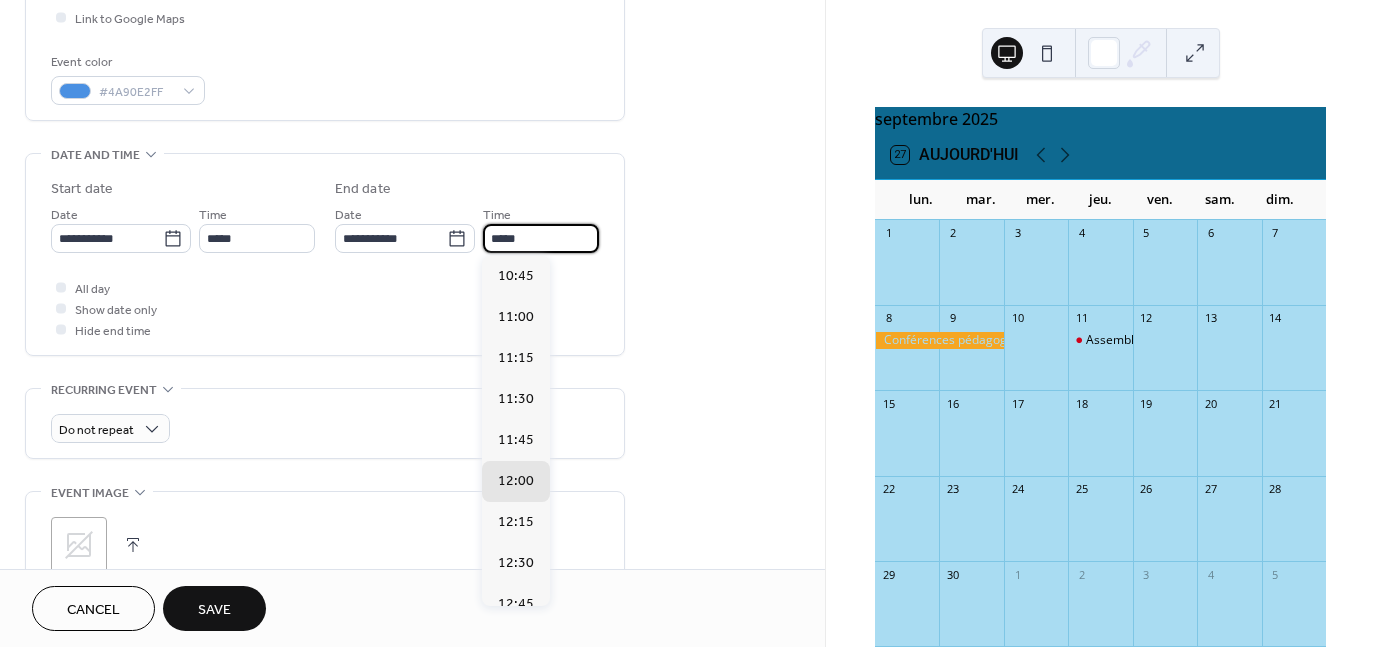 type on "*****" 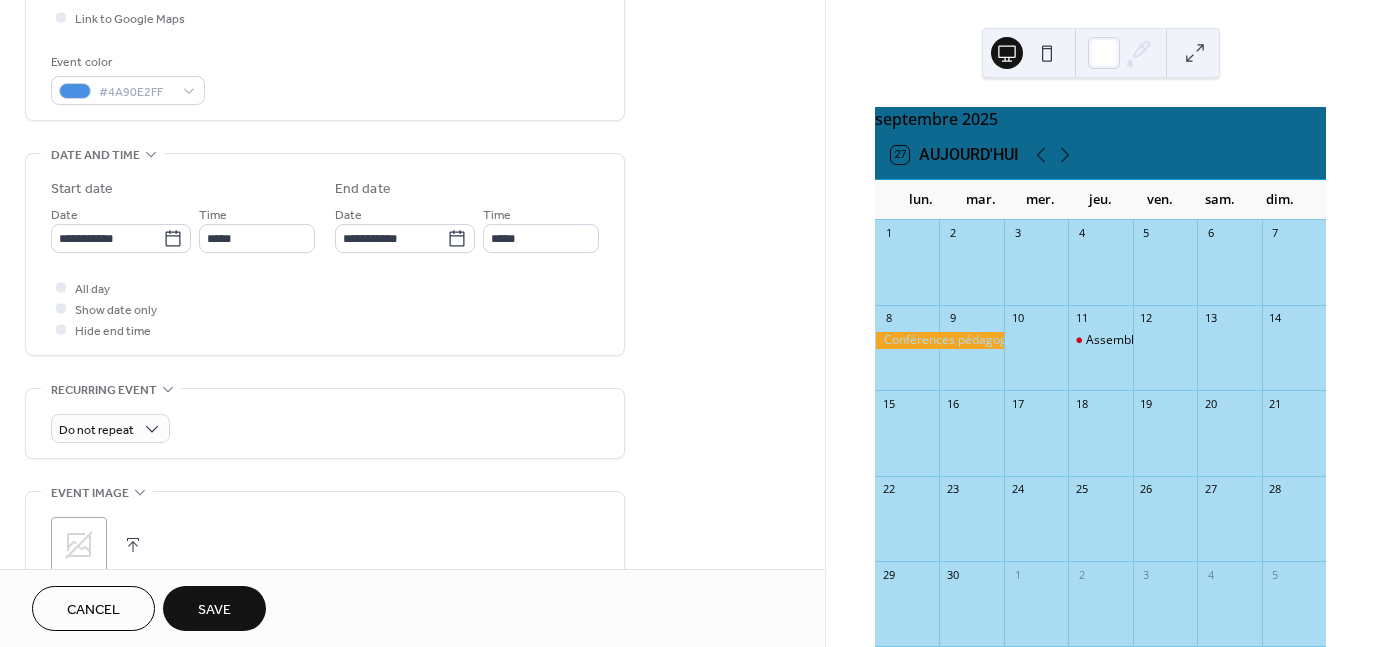 click on "Save" at bounding box center (214, 608) 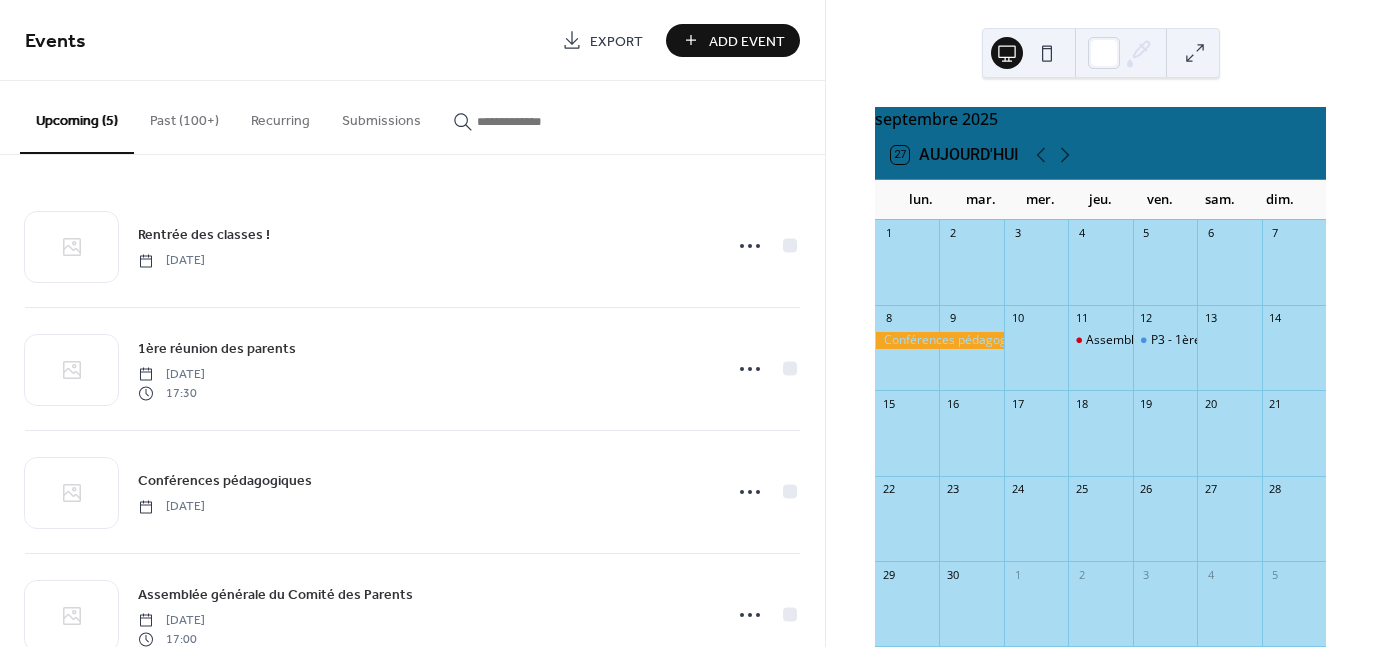 click on "Add Event" at bounding box center (747, 41) 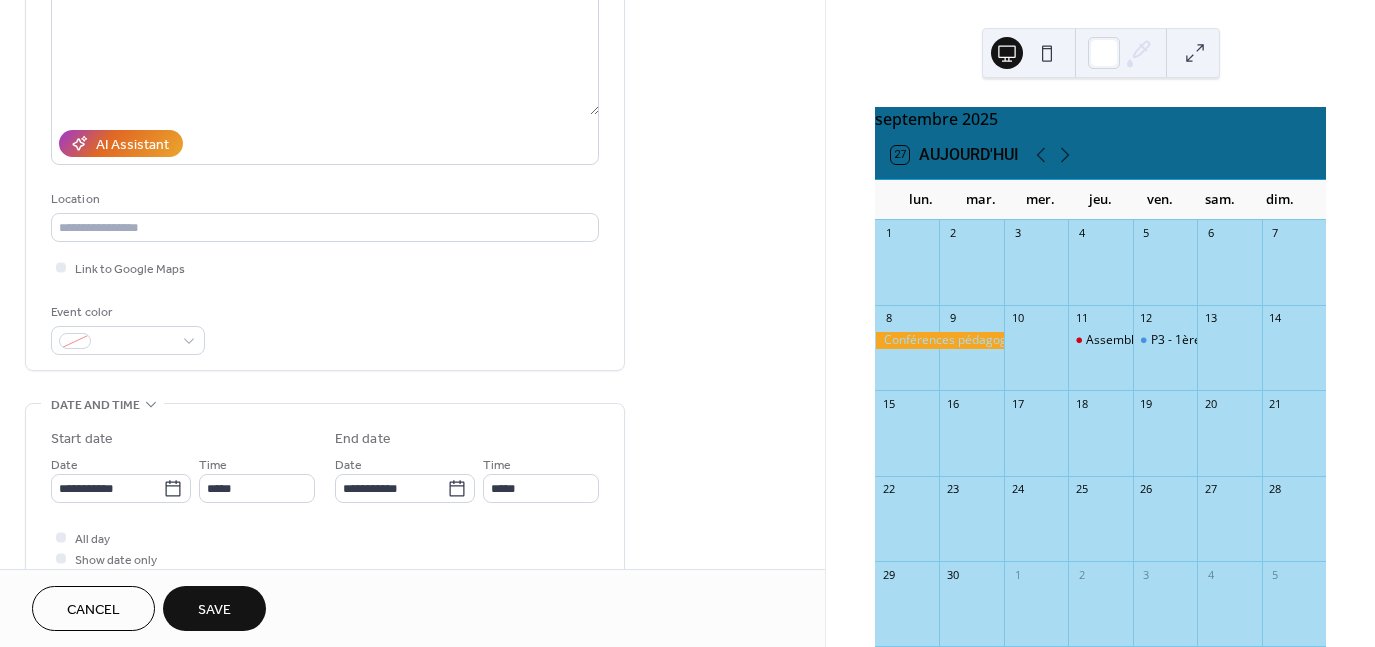 scroll, scrollTop: 289, scrollLeft: 0, axis: vertical 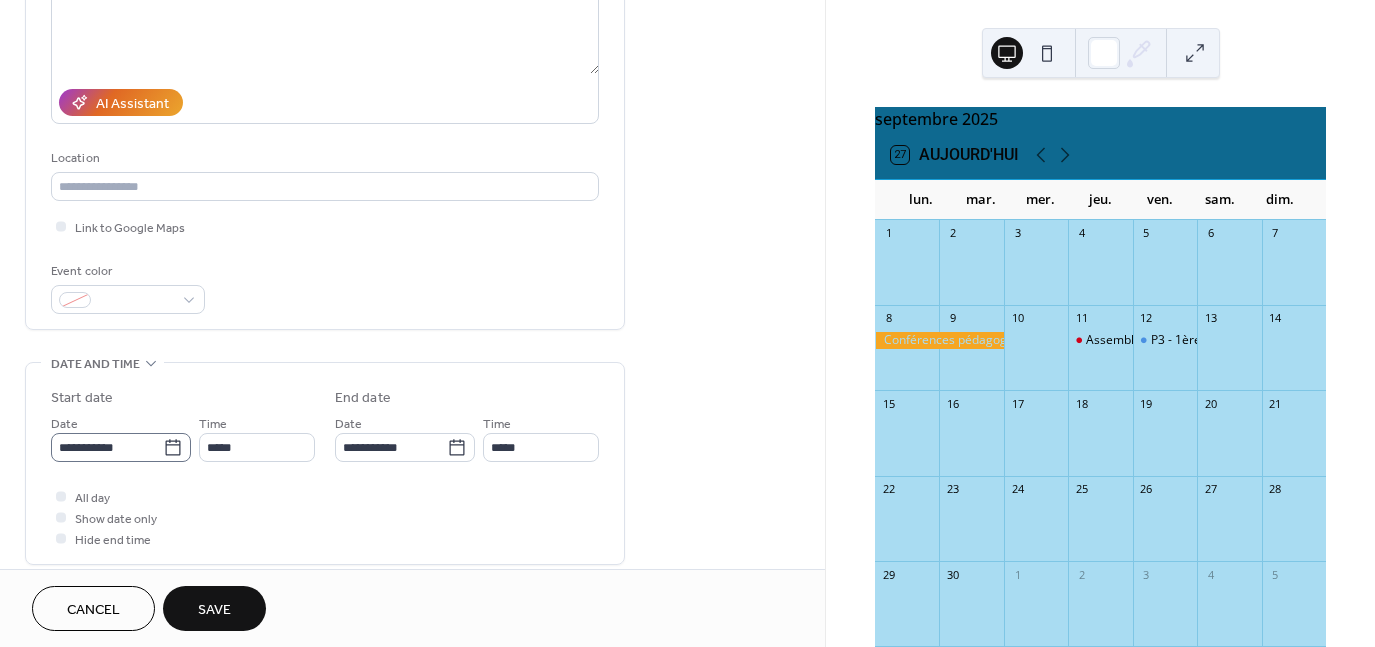 type on "**********" 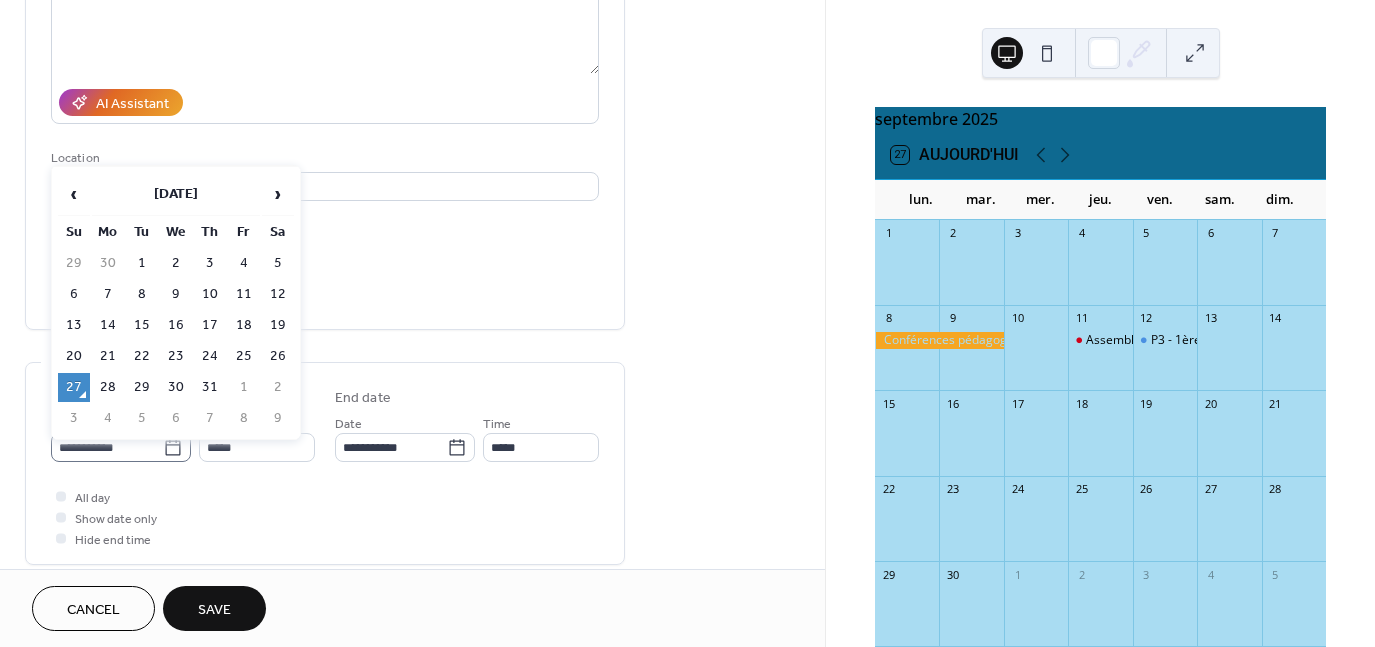 click 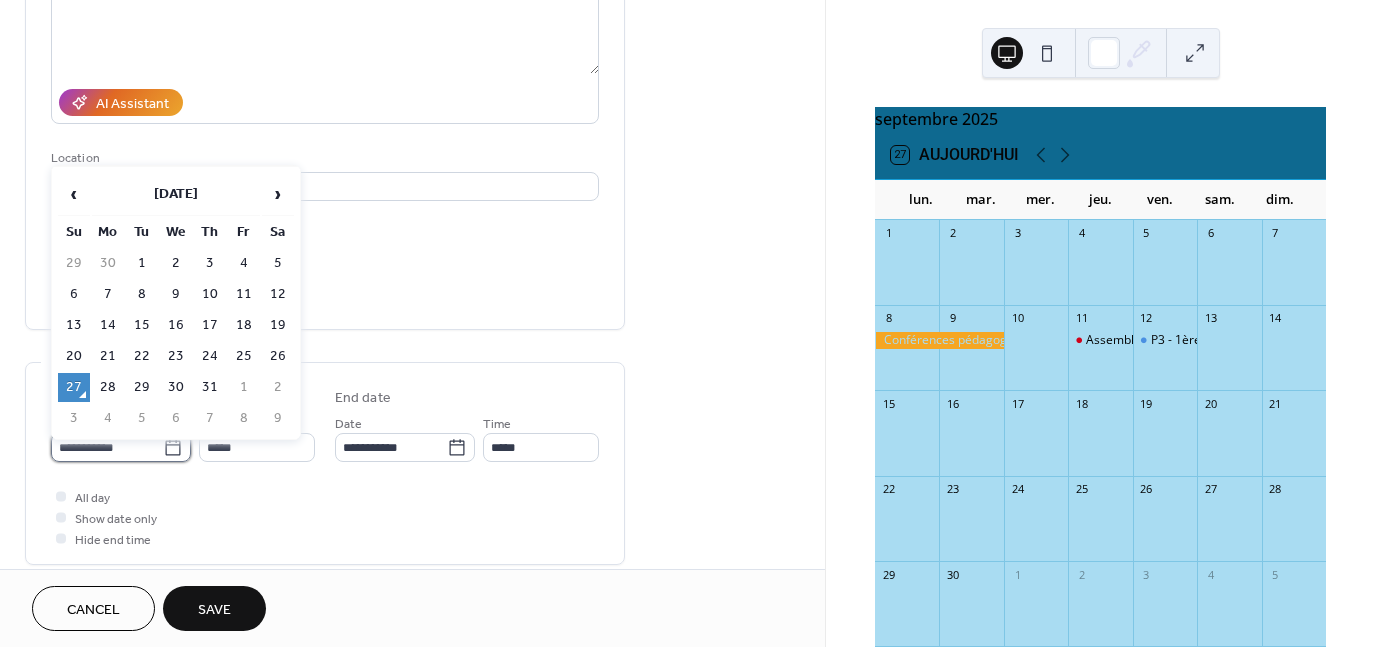click on "**********" at bounding box center (107, 447) 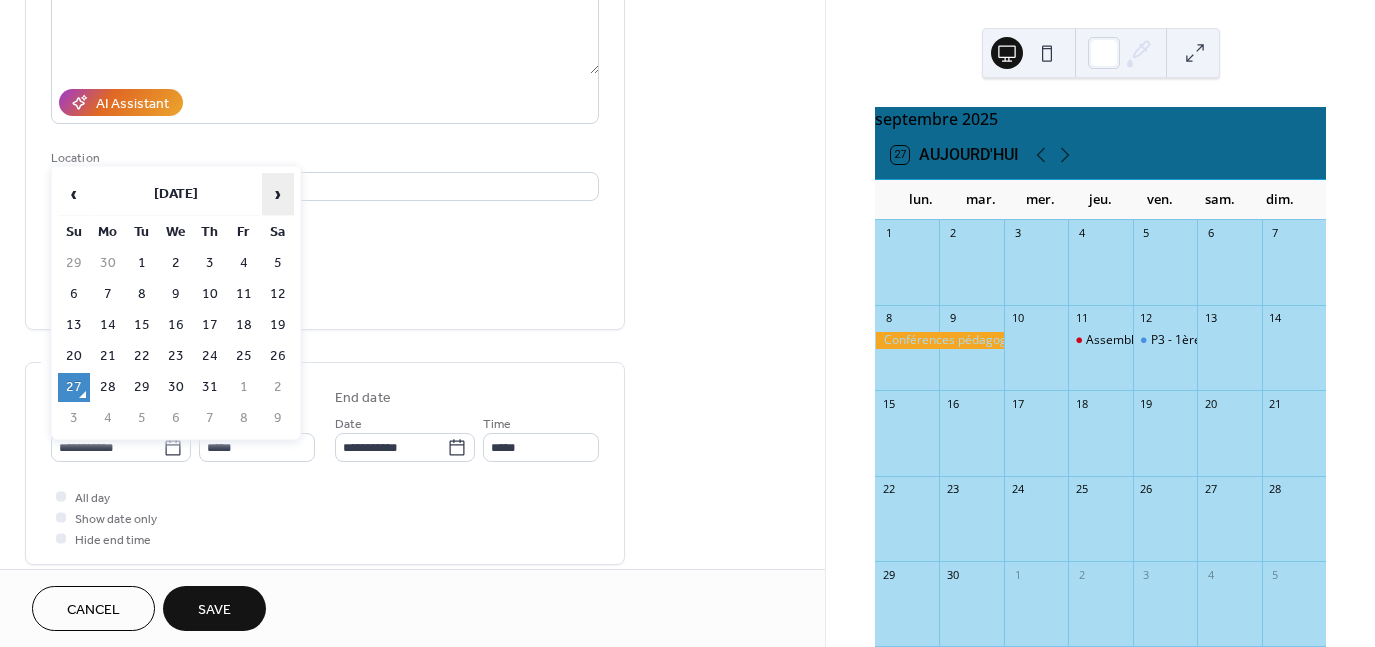 click on "›" at bounding box center [278, 194] 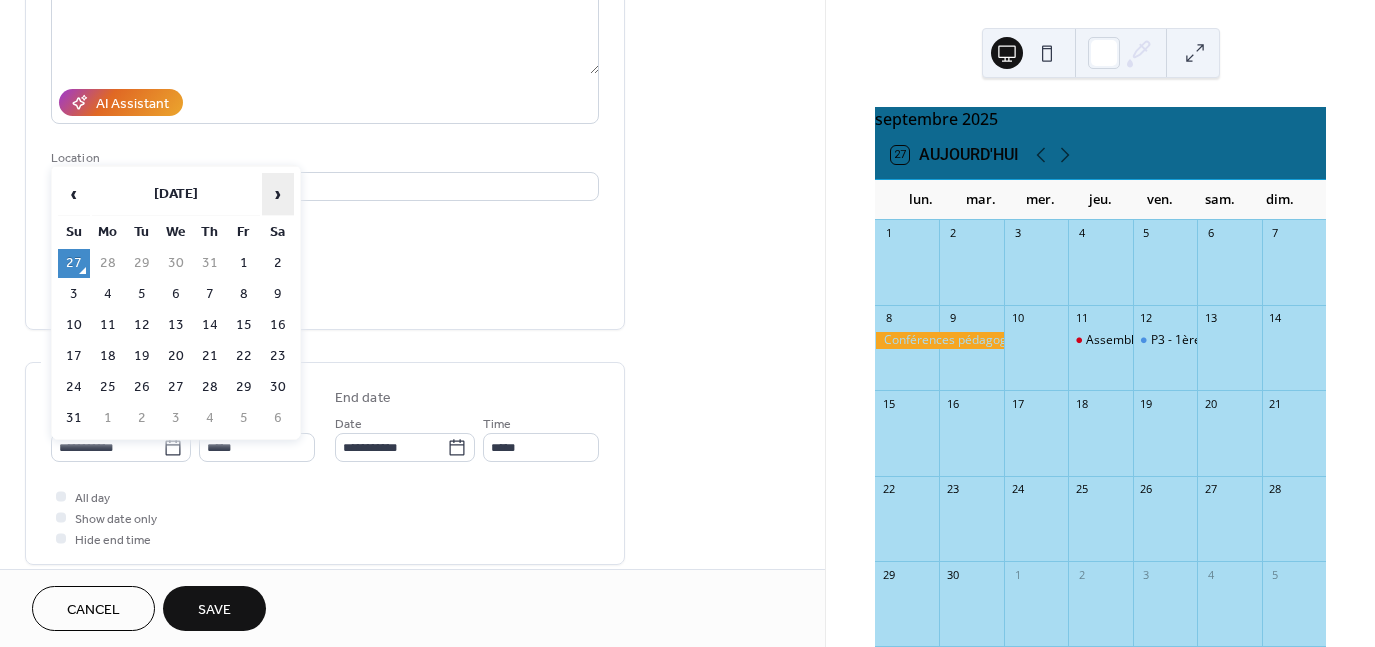 click on "›" at bounding box center [278, 194] 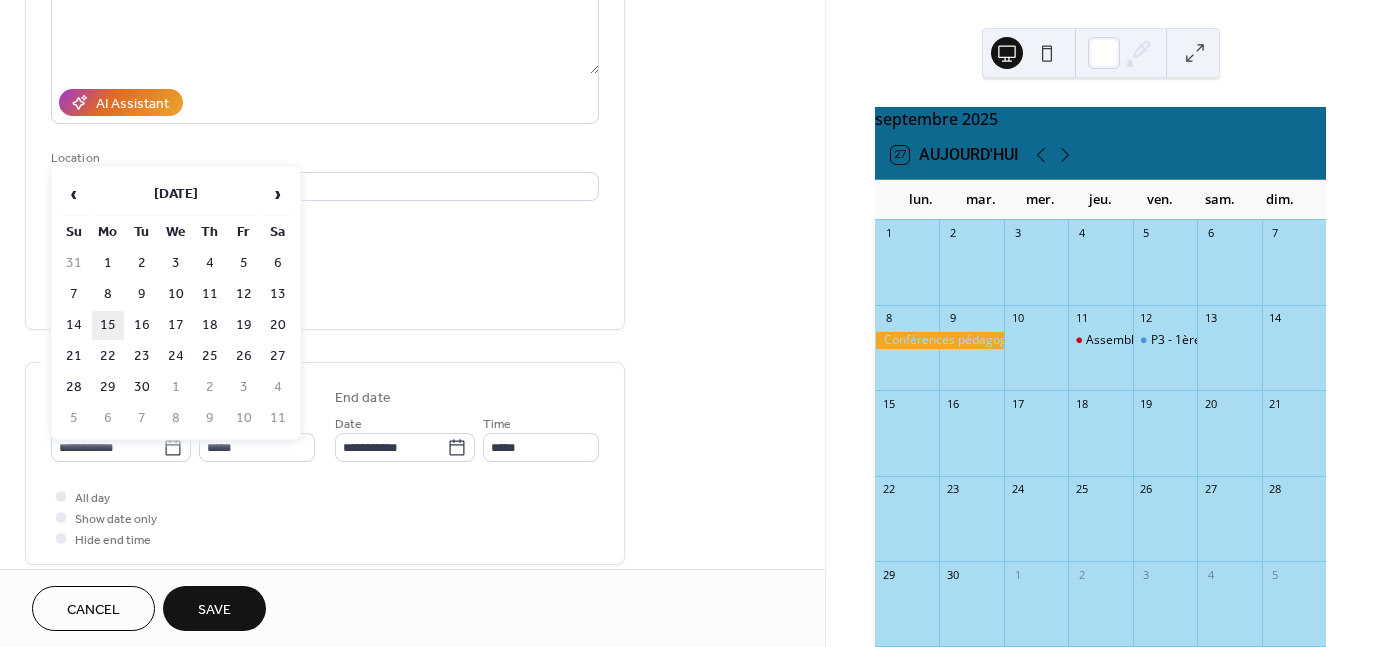 click on "15" at bounding box center (108, 325) 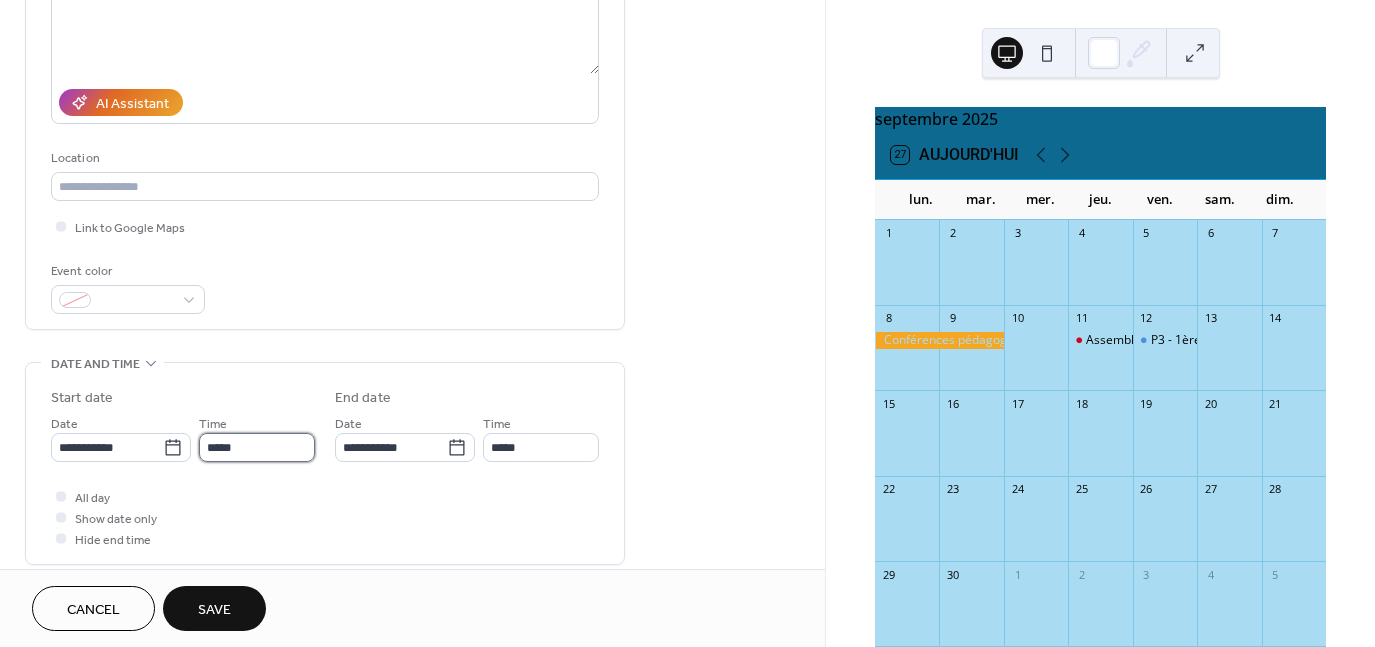 click on "*****" at bounding box center (257, 447) 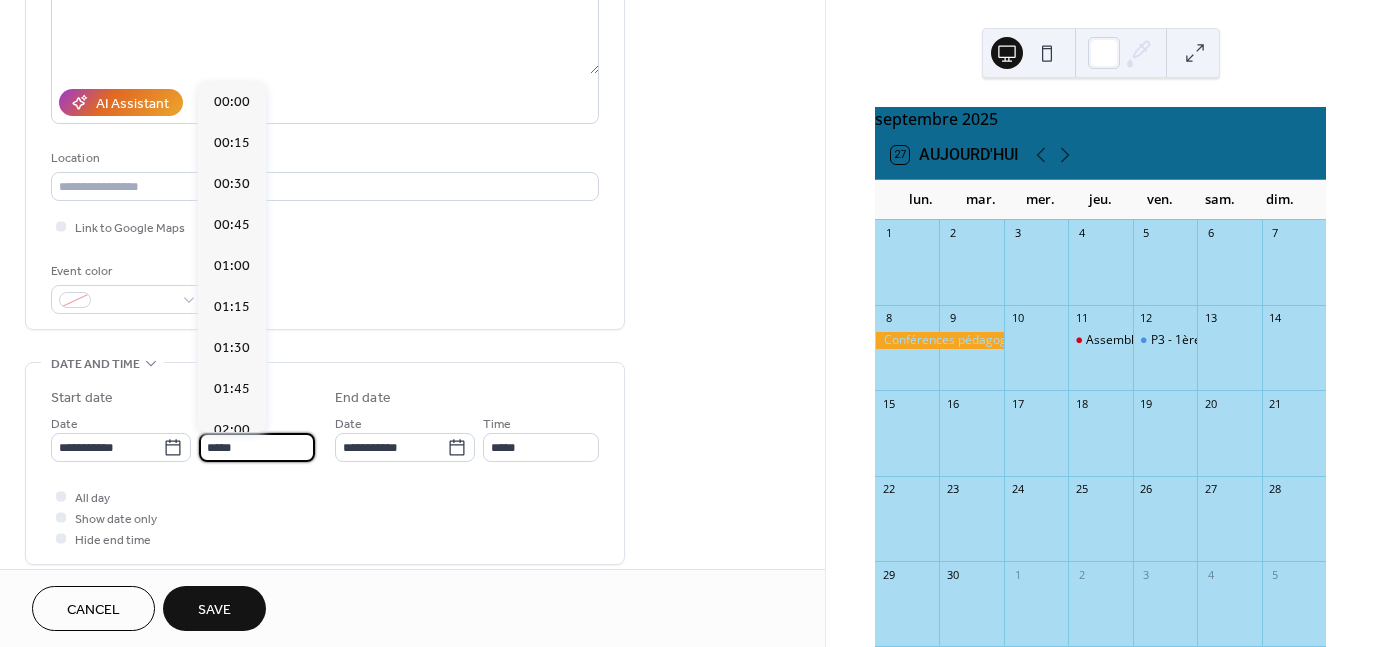 scroll, scrollTop: 1968, scrollLeft: 0, axis: vertical 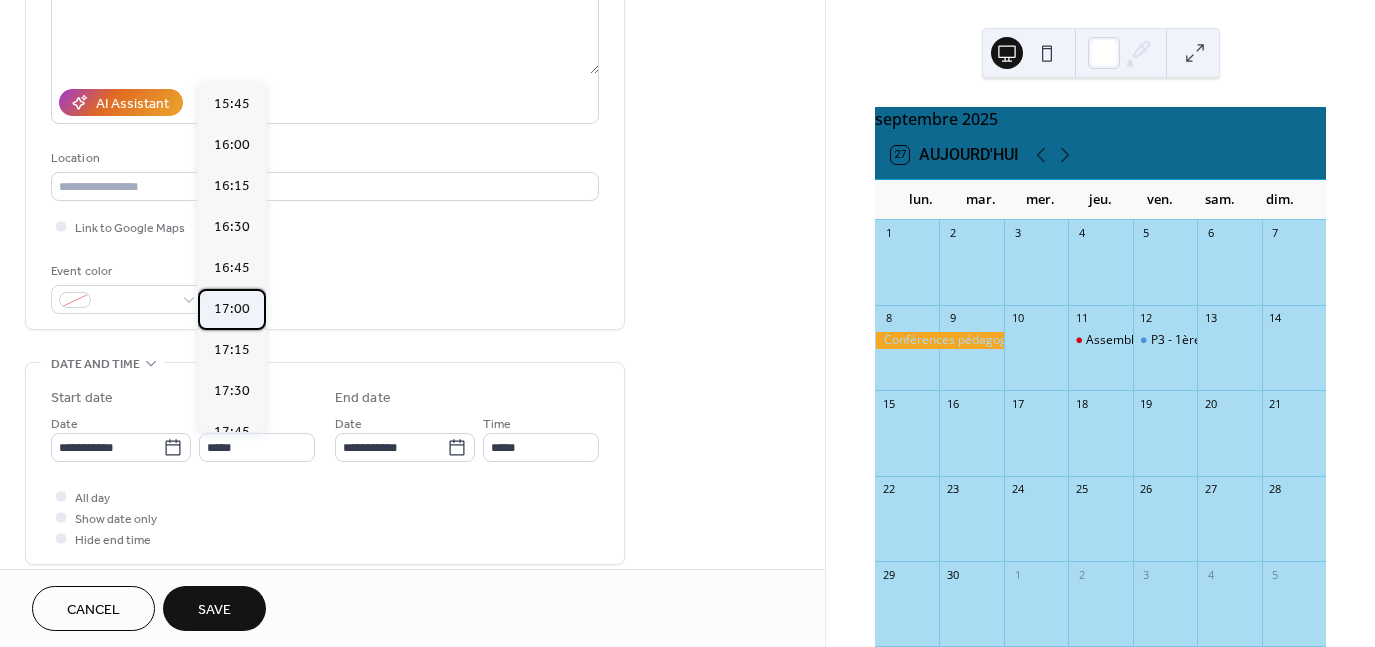 click on "17:00" at bounding box center [232, 308] 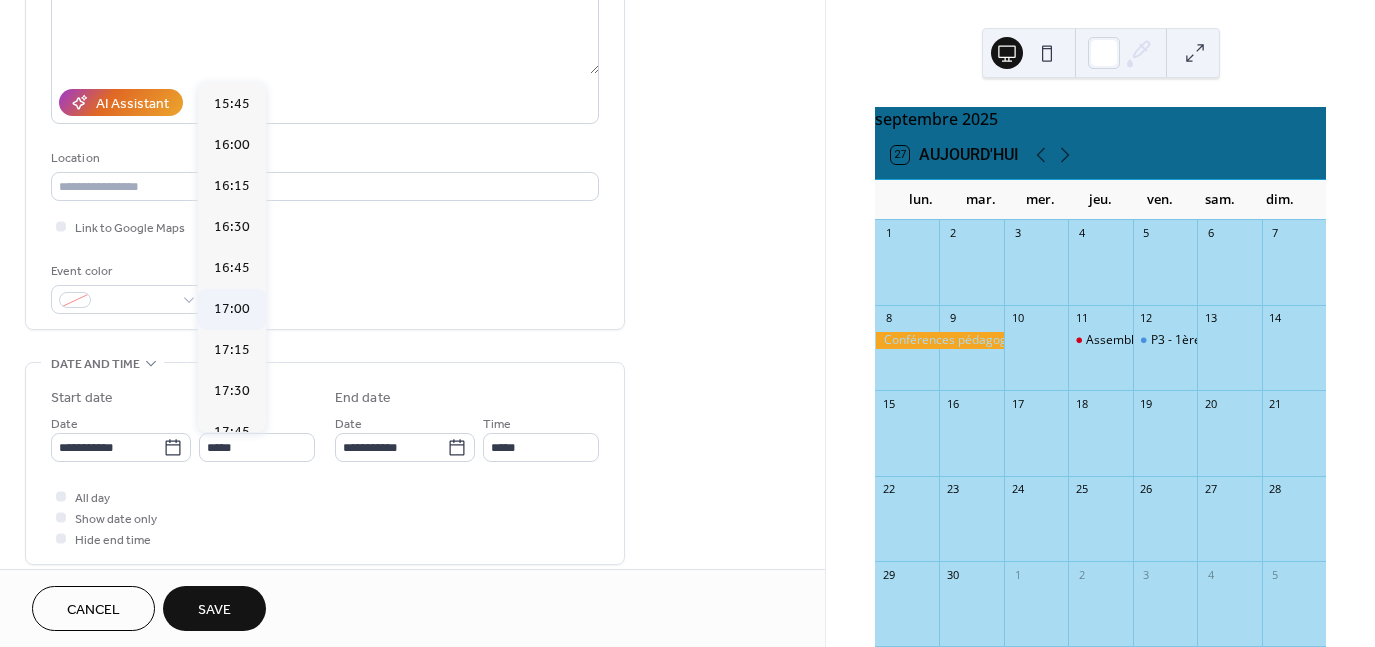 type on "*****" 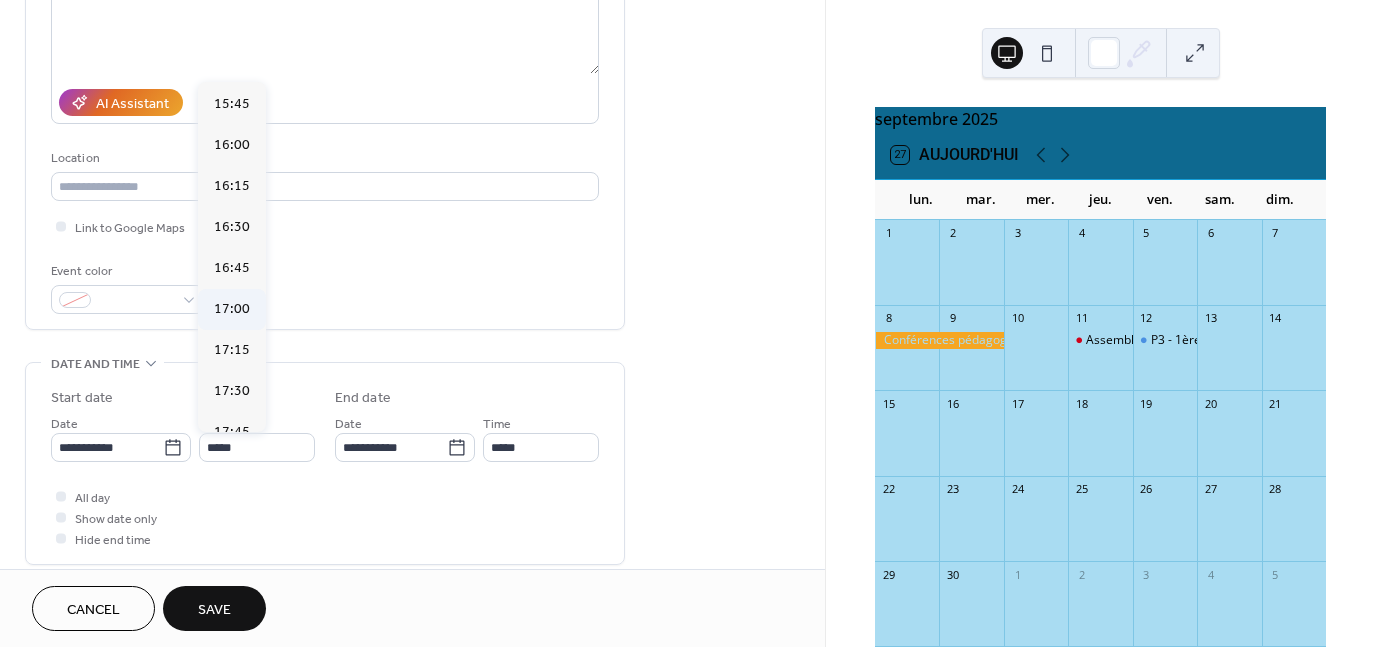 type on "*****" 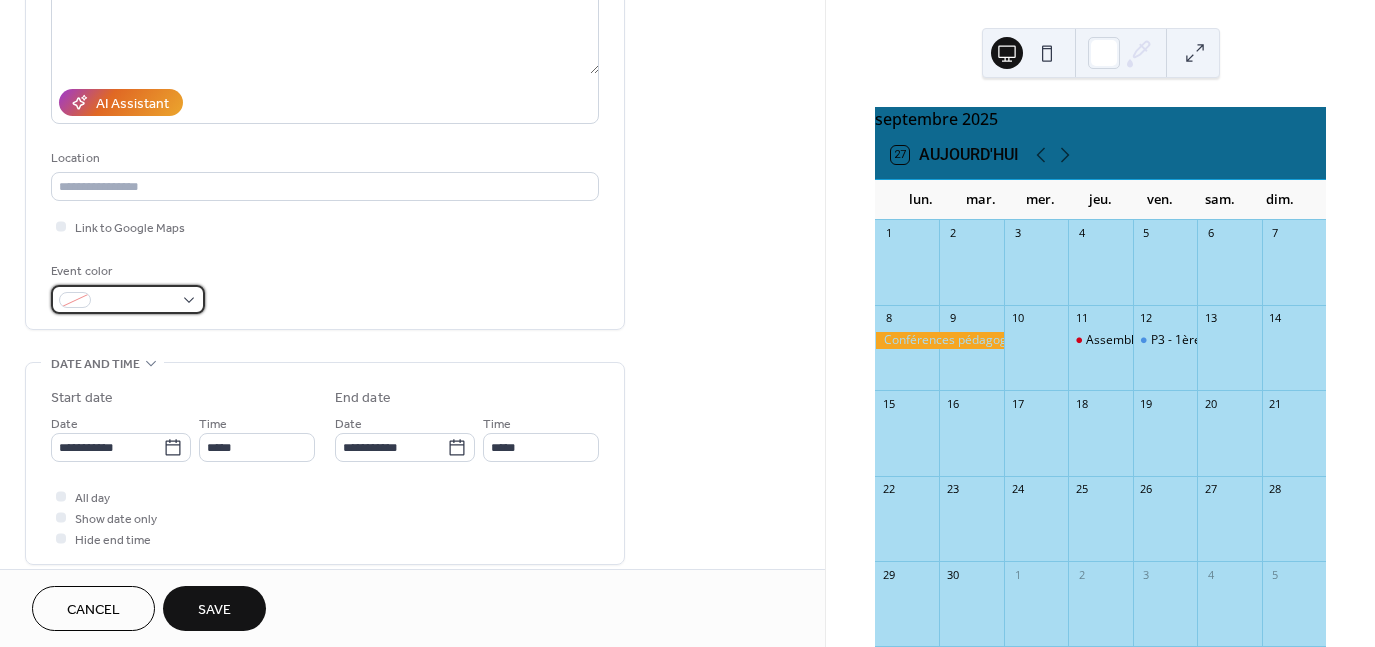 click at bounding box center [128, 299] 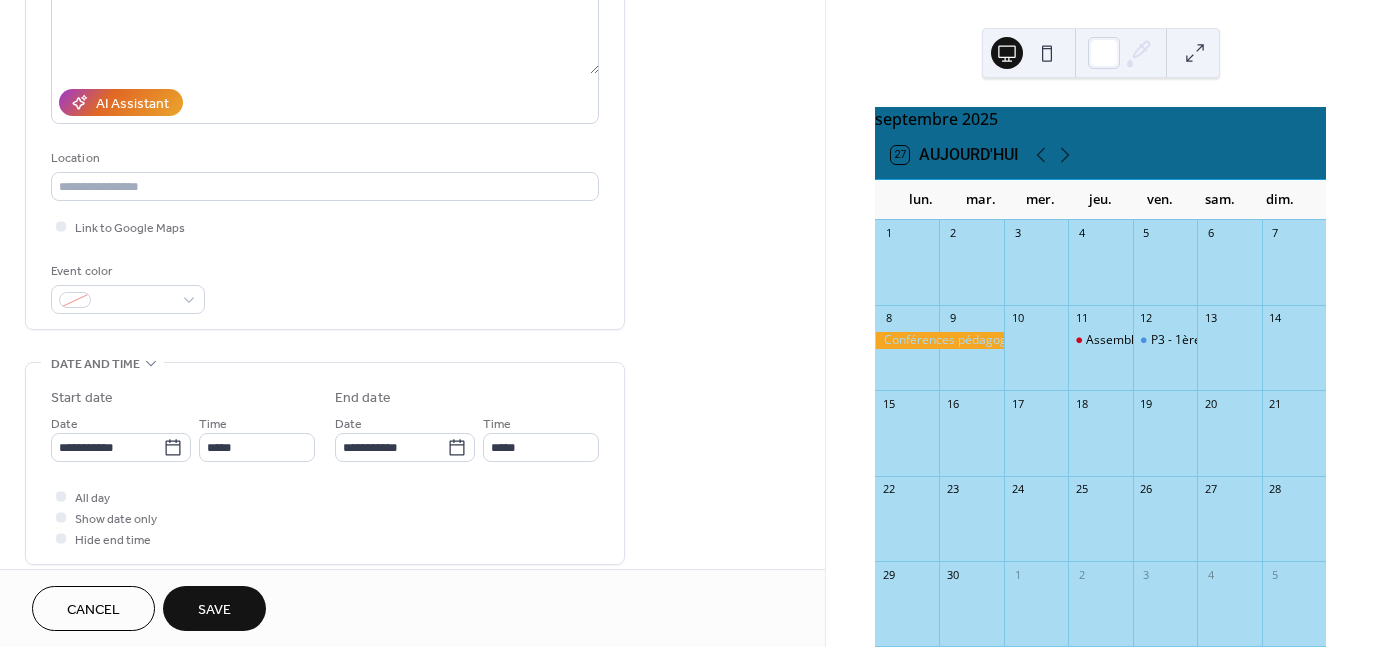 click on "Cancel Save" at bounding box center [412, 608] 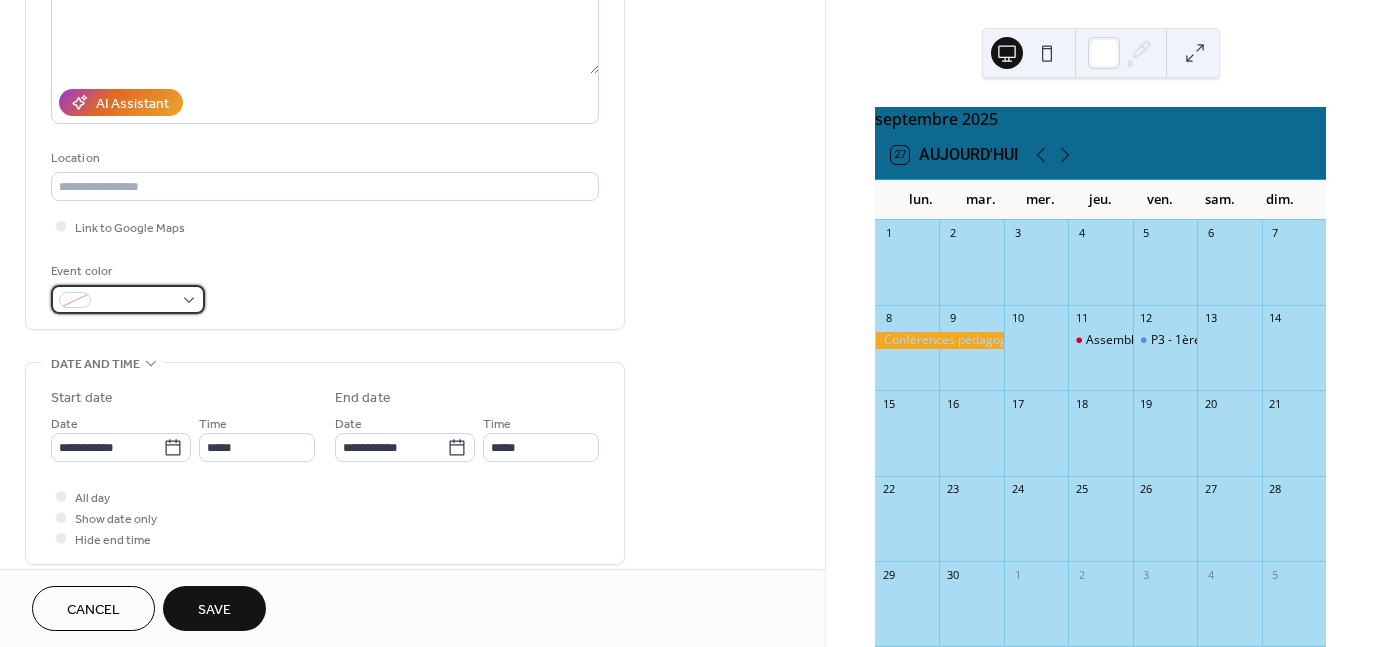 click at bounding box center [128, 299] 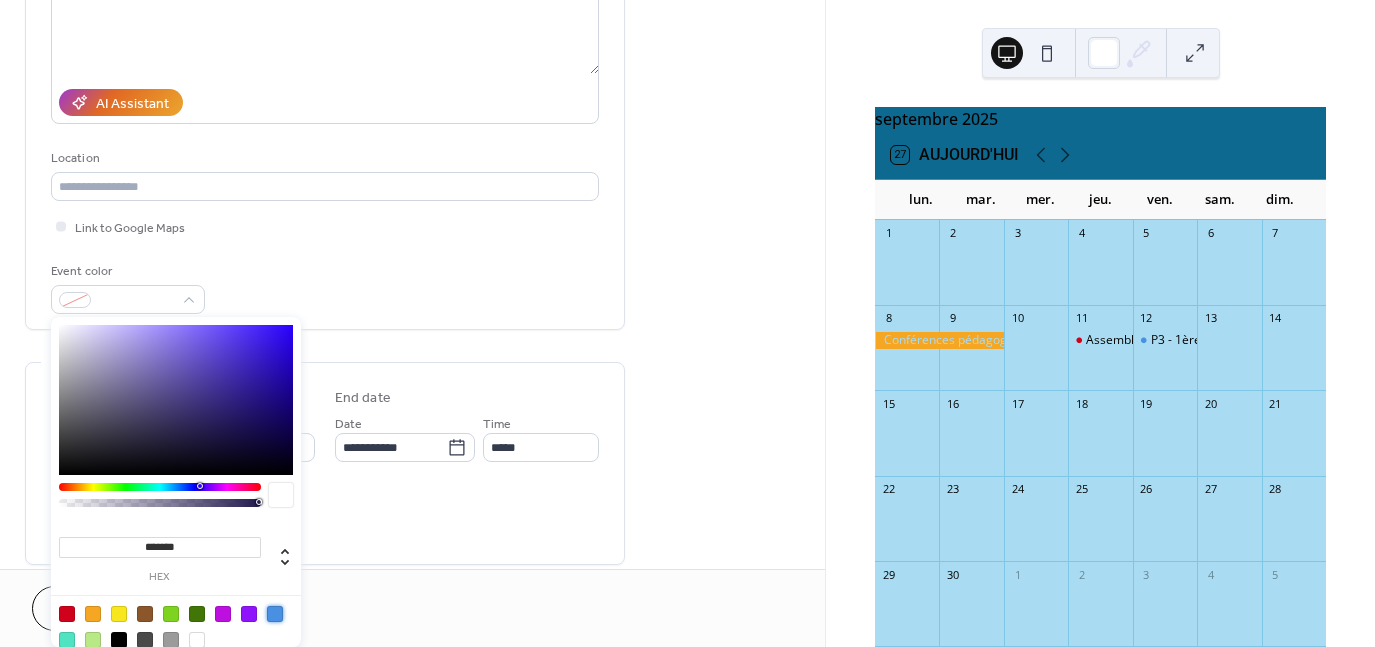 click at bounding box center (275, 614) 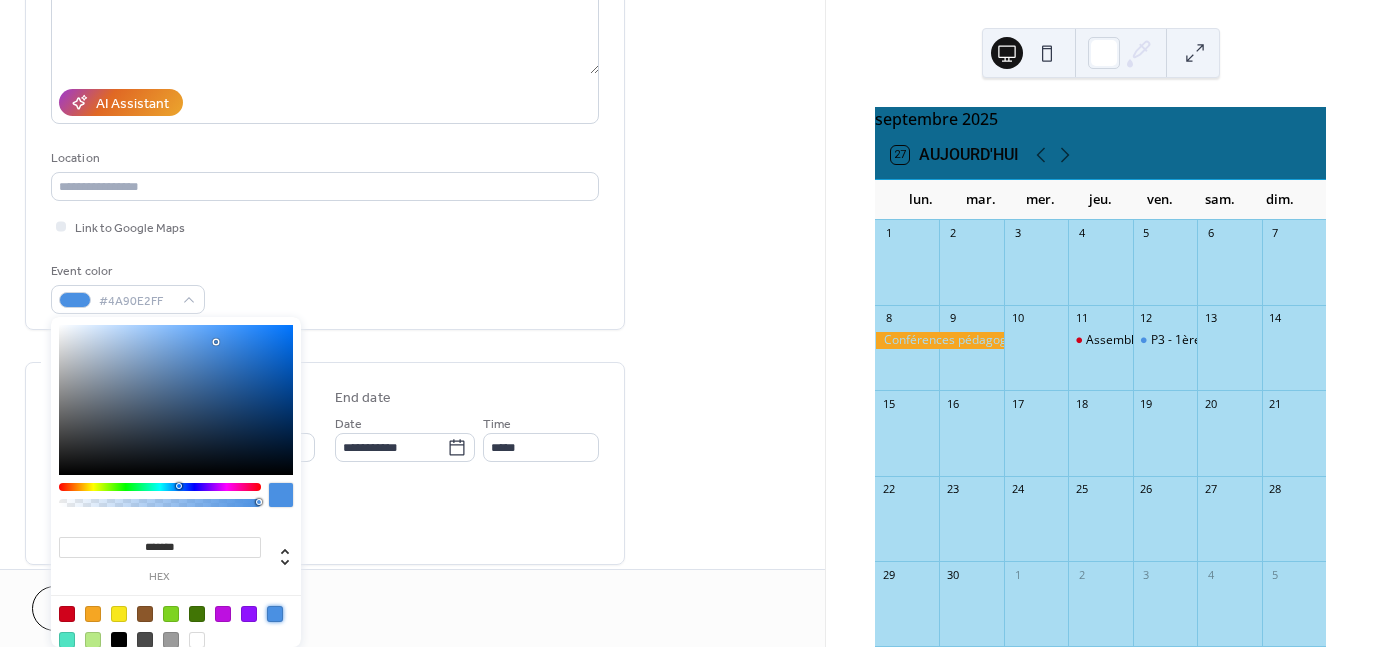 click on "All day Show date only Hide end time" at bounding box center [325, 517] 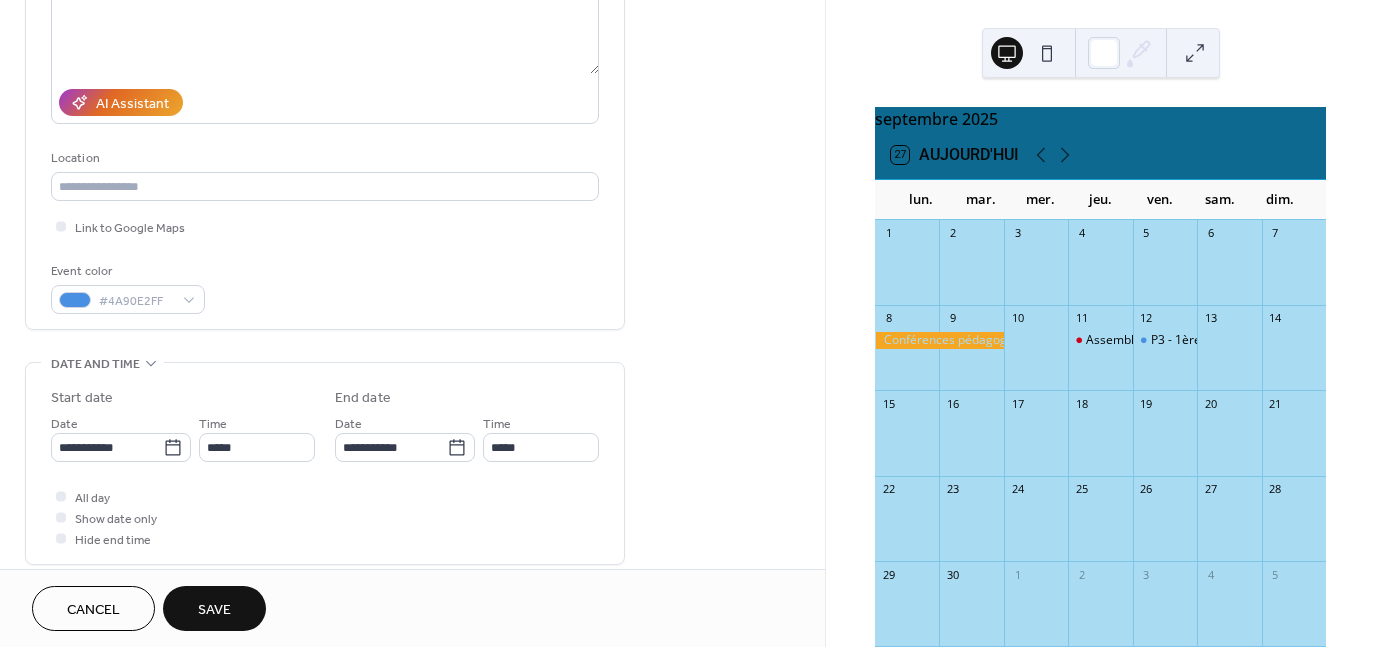 click on "Save" at bounding box center (214, 610) 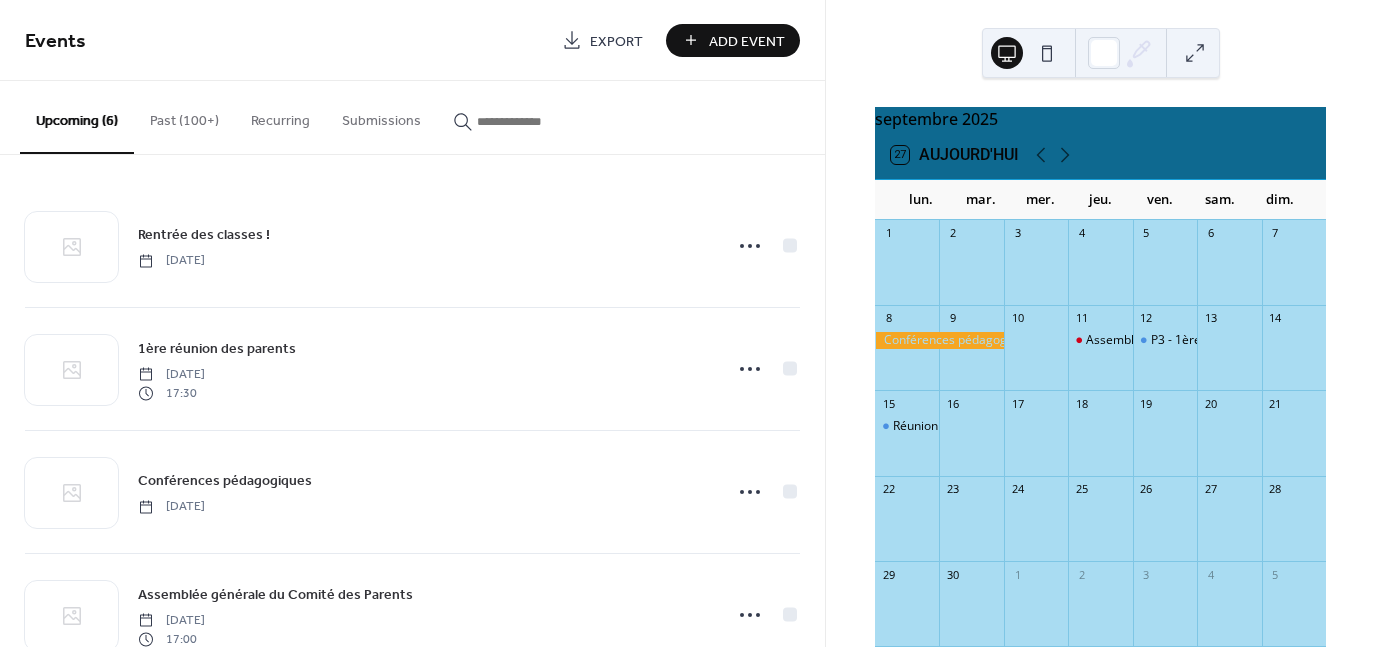 click on "Add Event" at bounding box center [747, 41] 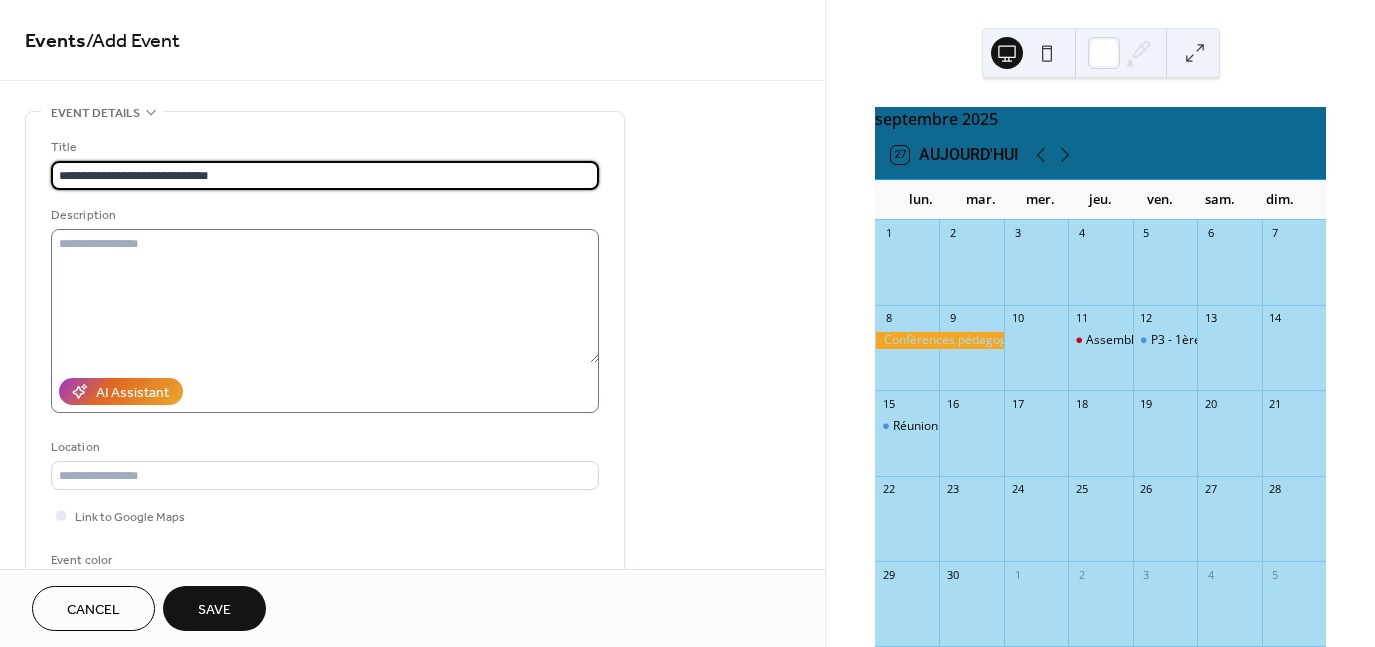 type on "**********" 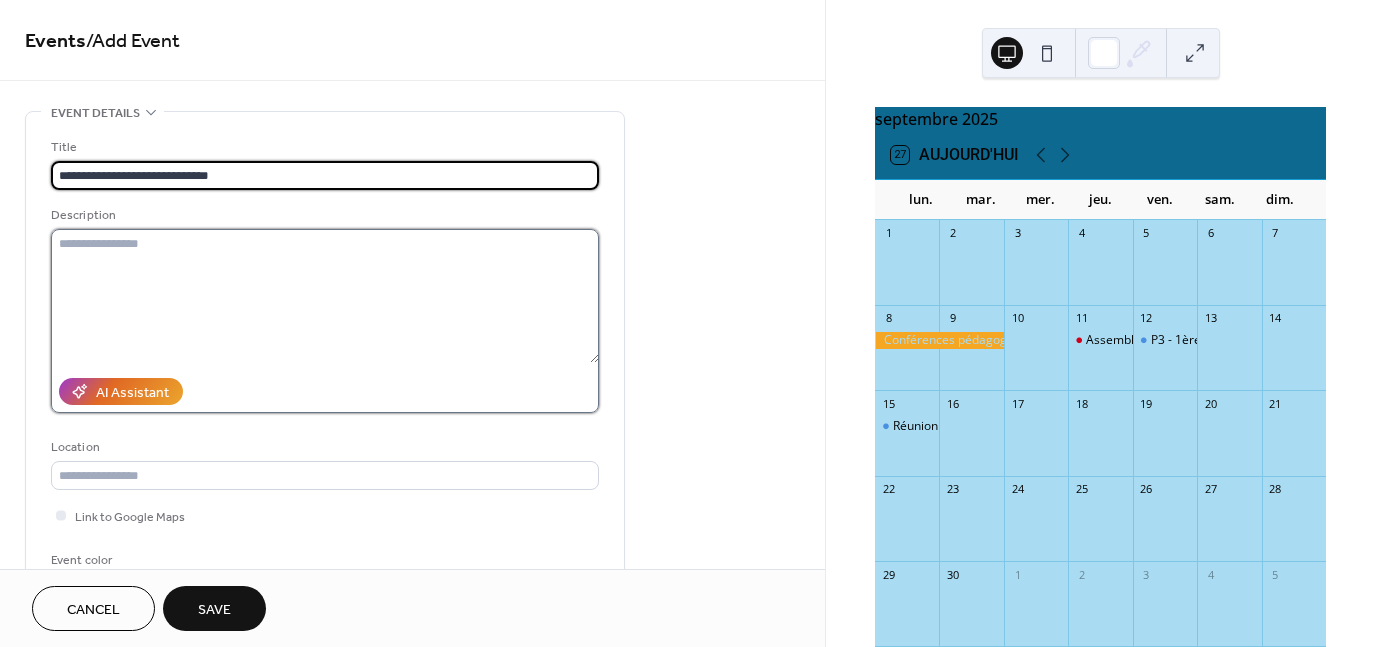 click at bounding box center [325, 296] 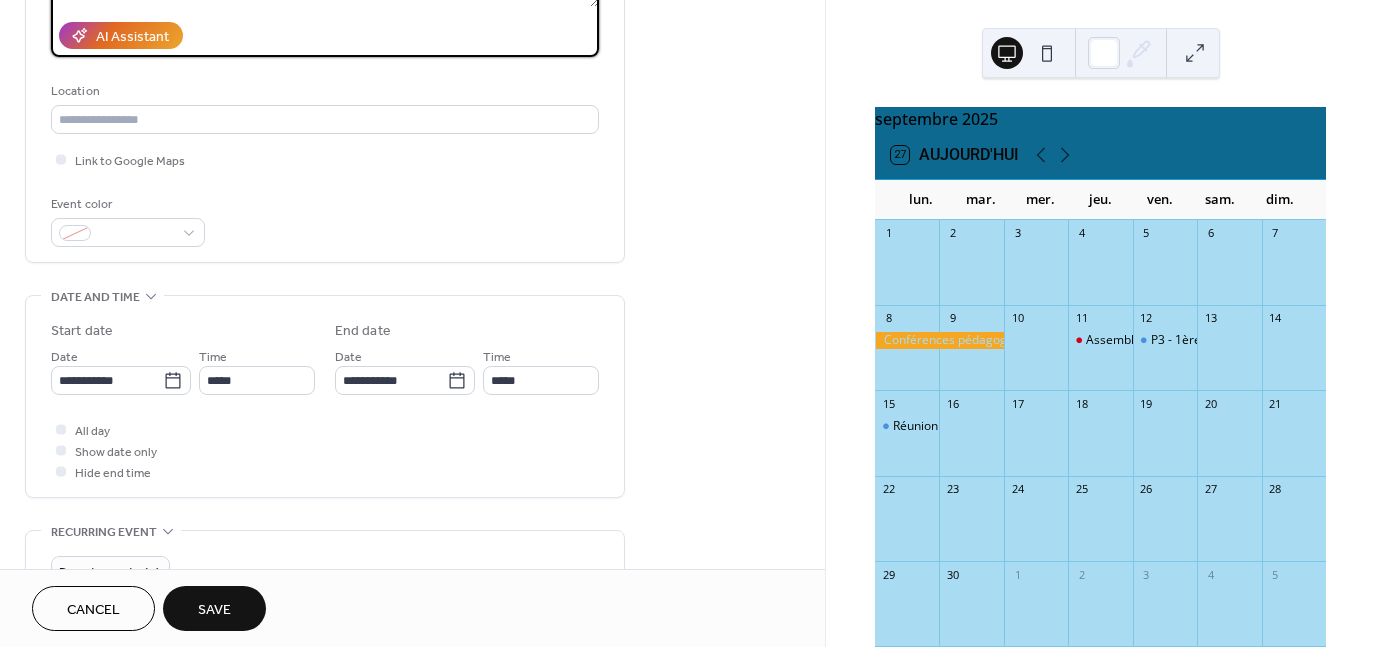 scroll, scrollTop: 354, scrollLeft: 0, axis: vertical 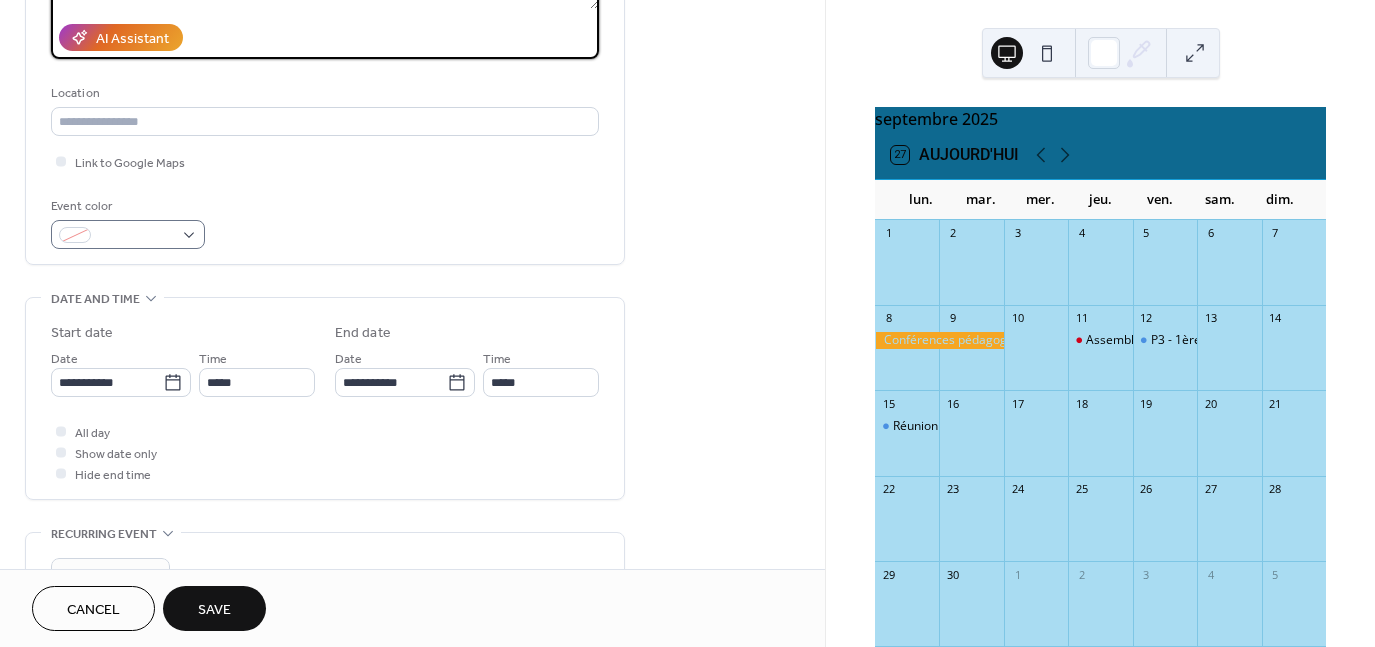 type on "**********" 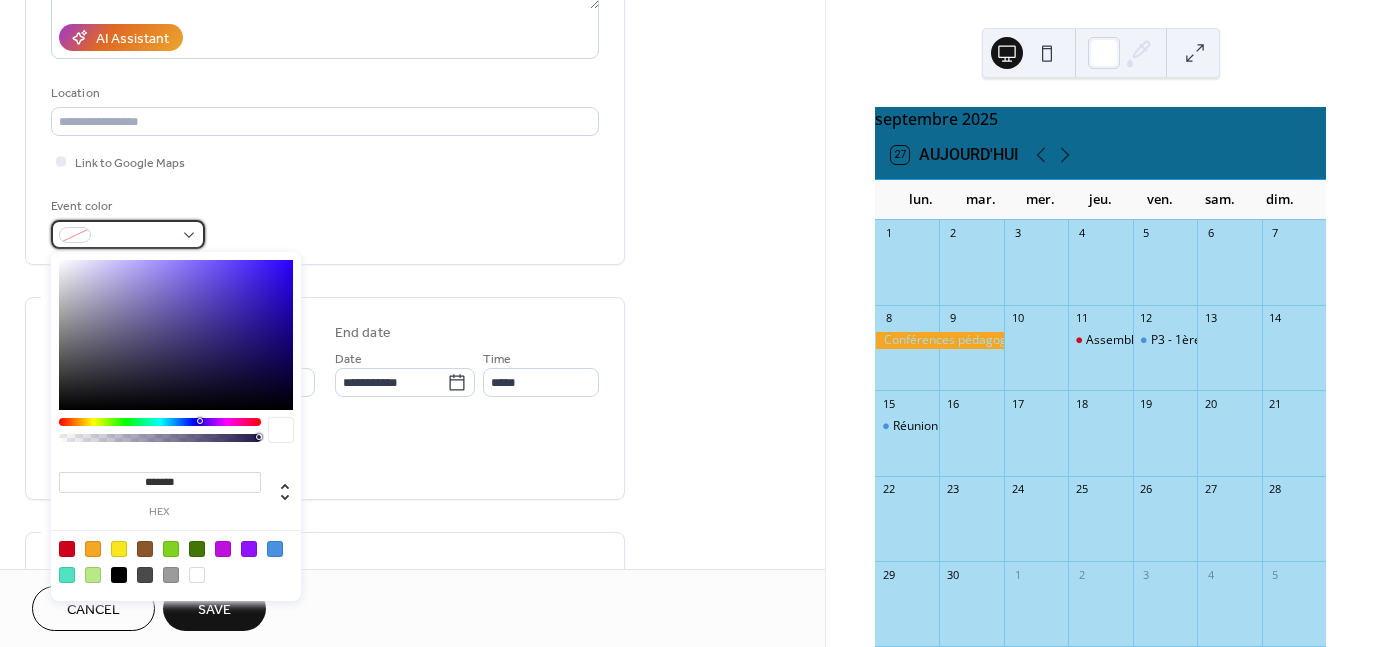 click at bounding box center [128, 234] 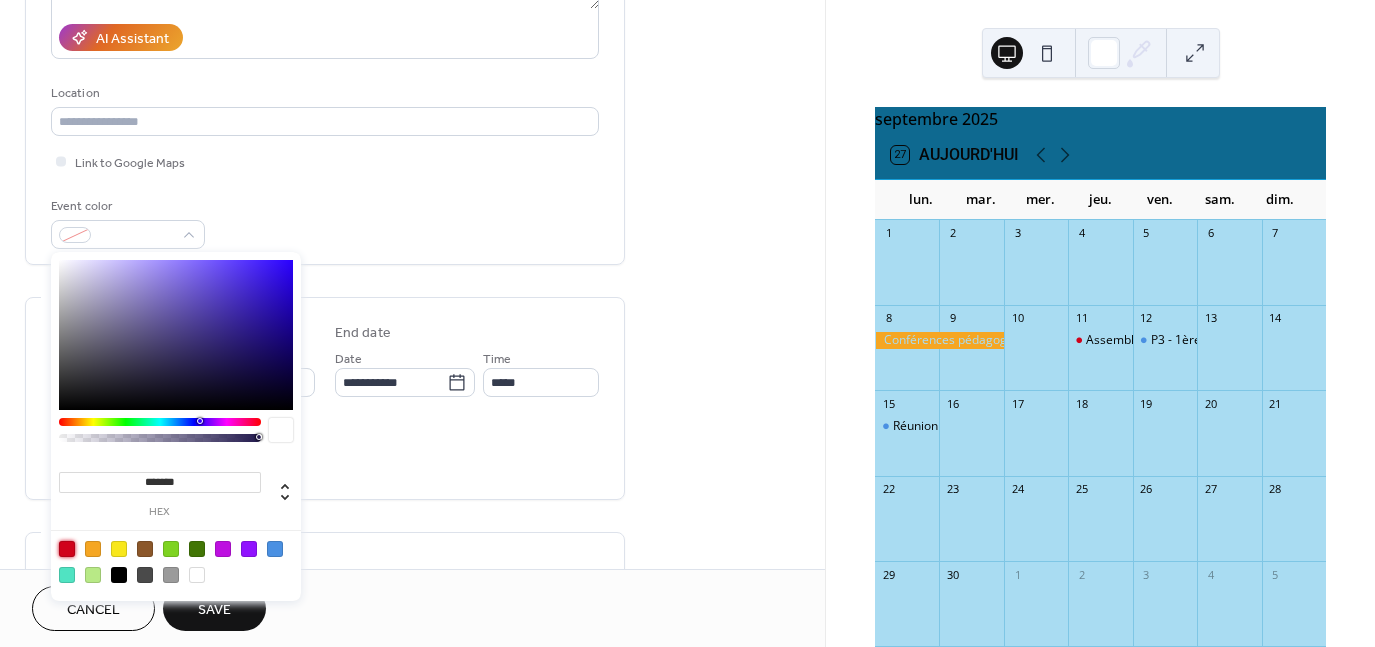click at bounding box center (67, 549) 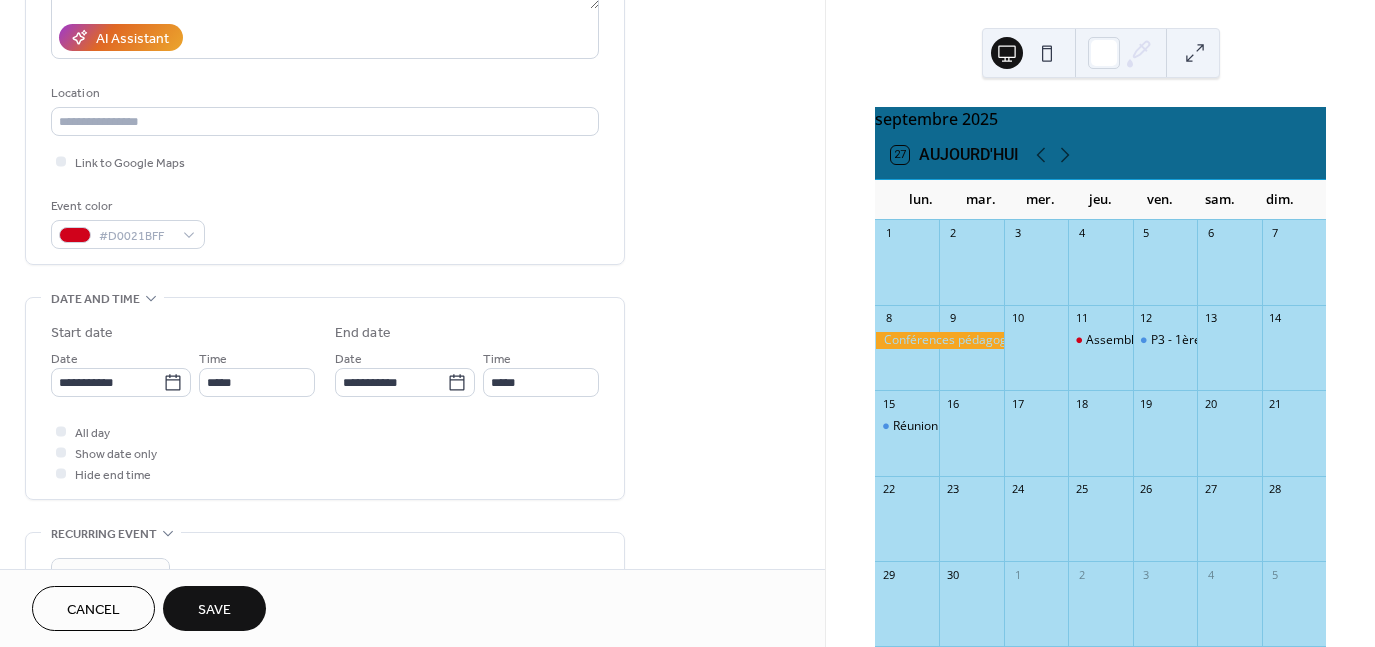 click on "**********" at bounding box center [325, 403] 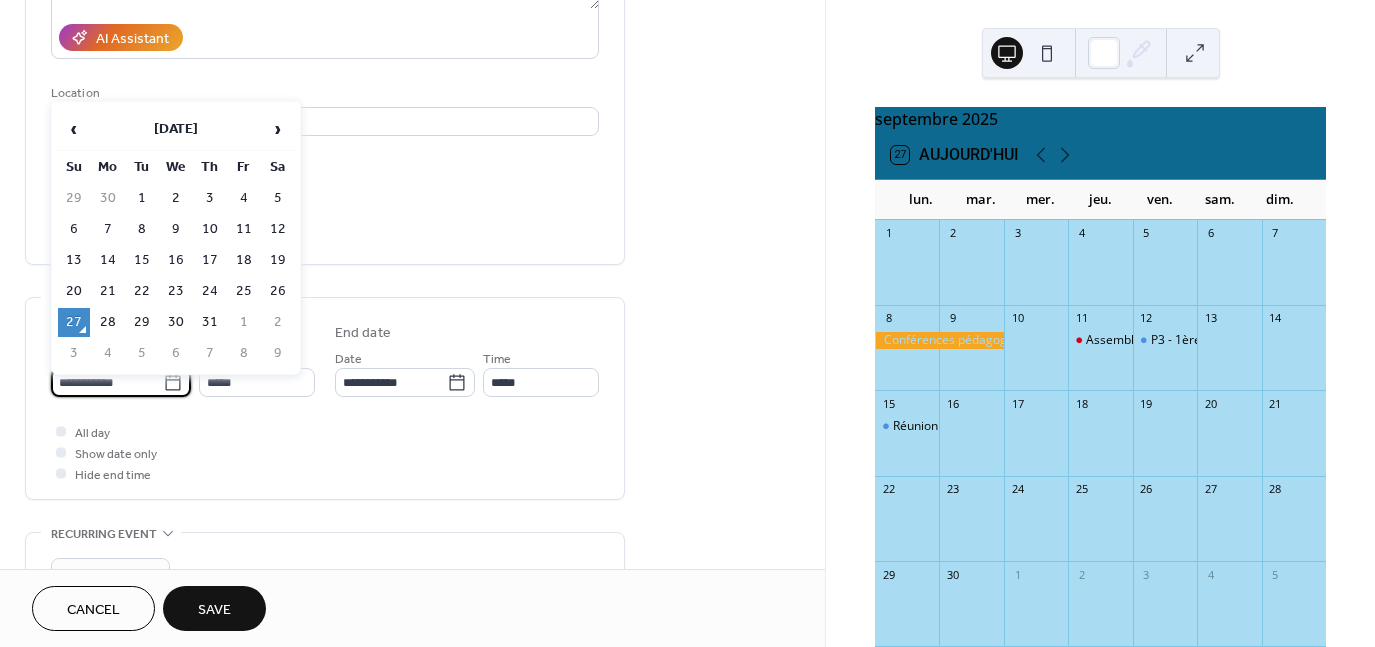 click on "**********" at bounding box center (107, 382) 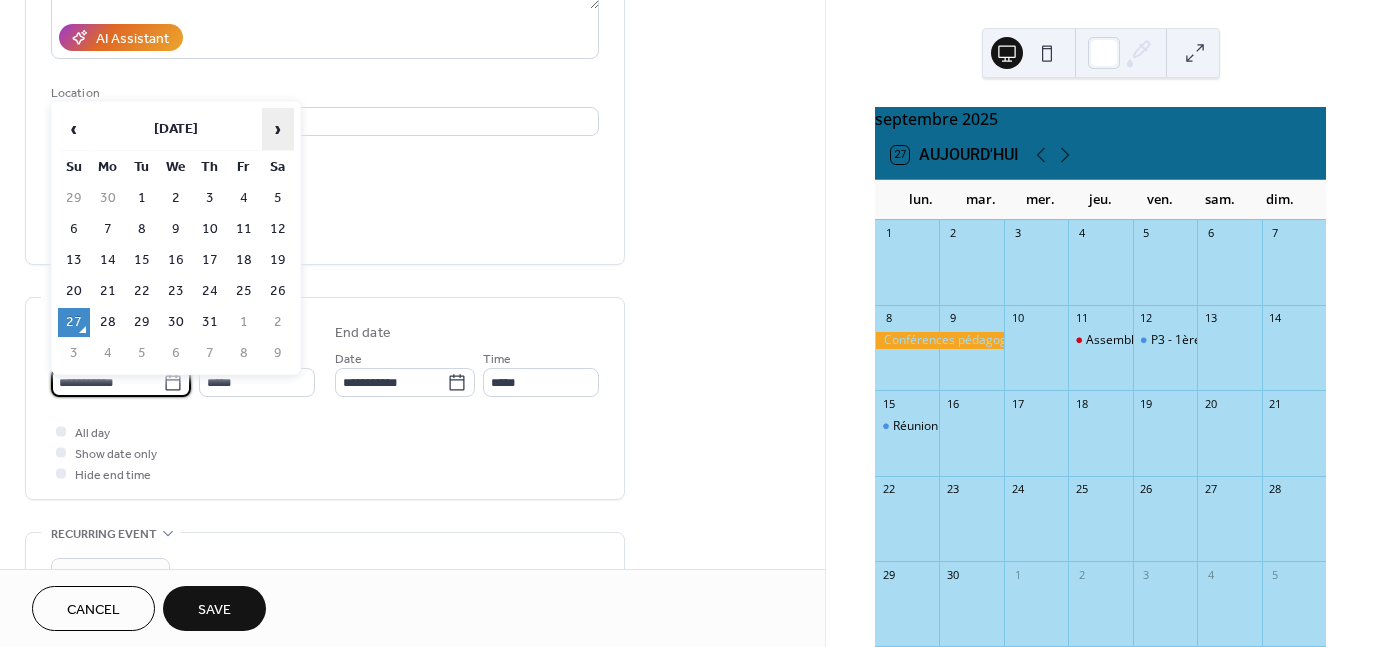 click on "›" at bounding box center (278, 129) 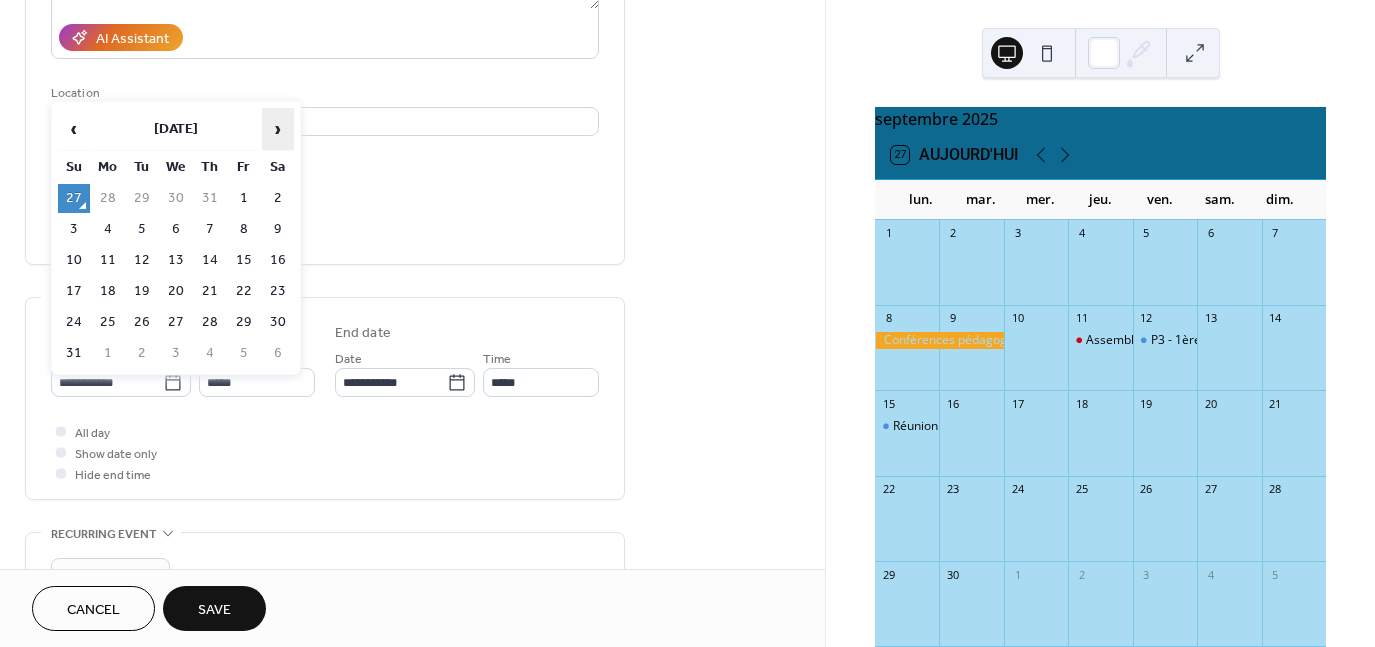 click on "›" at bounding box center [278, 129] 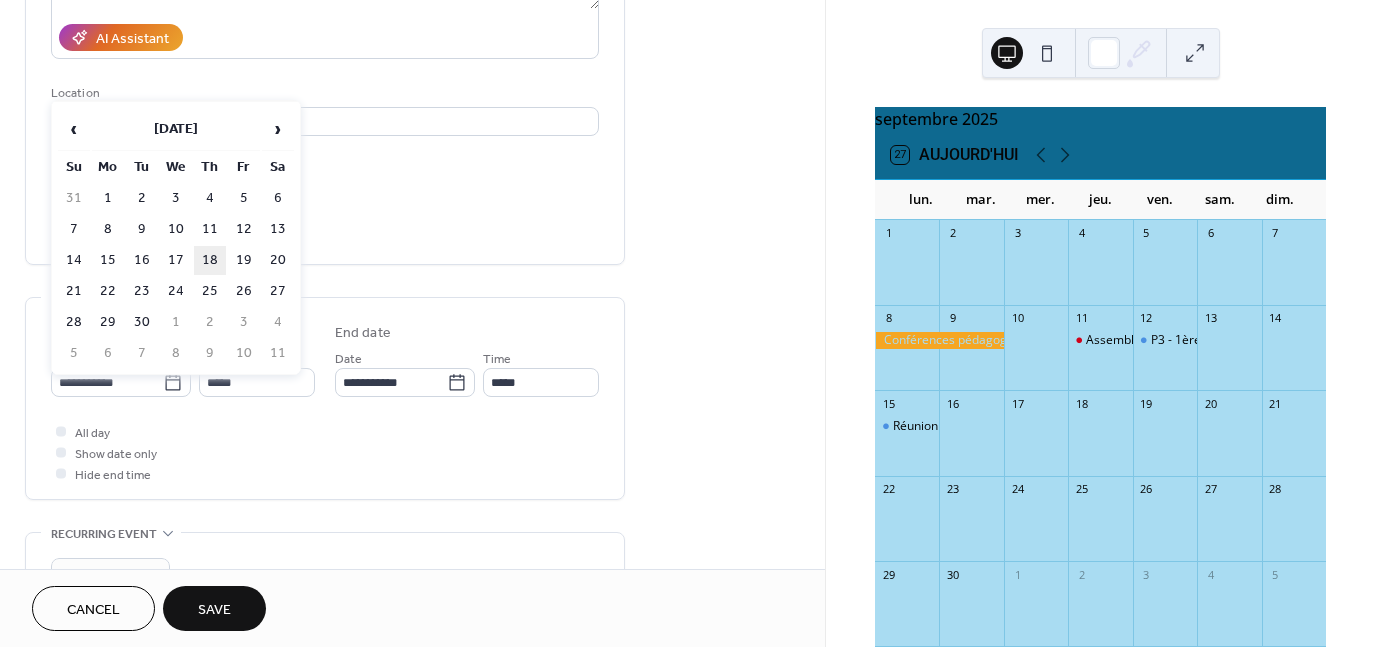 click on "18" at bounding box center (210, 260) 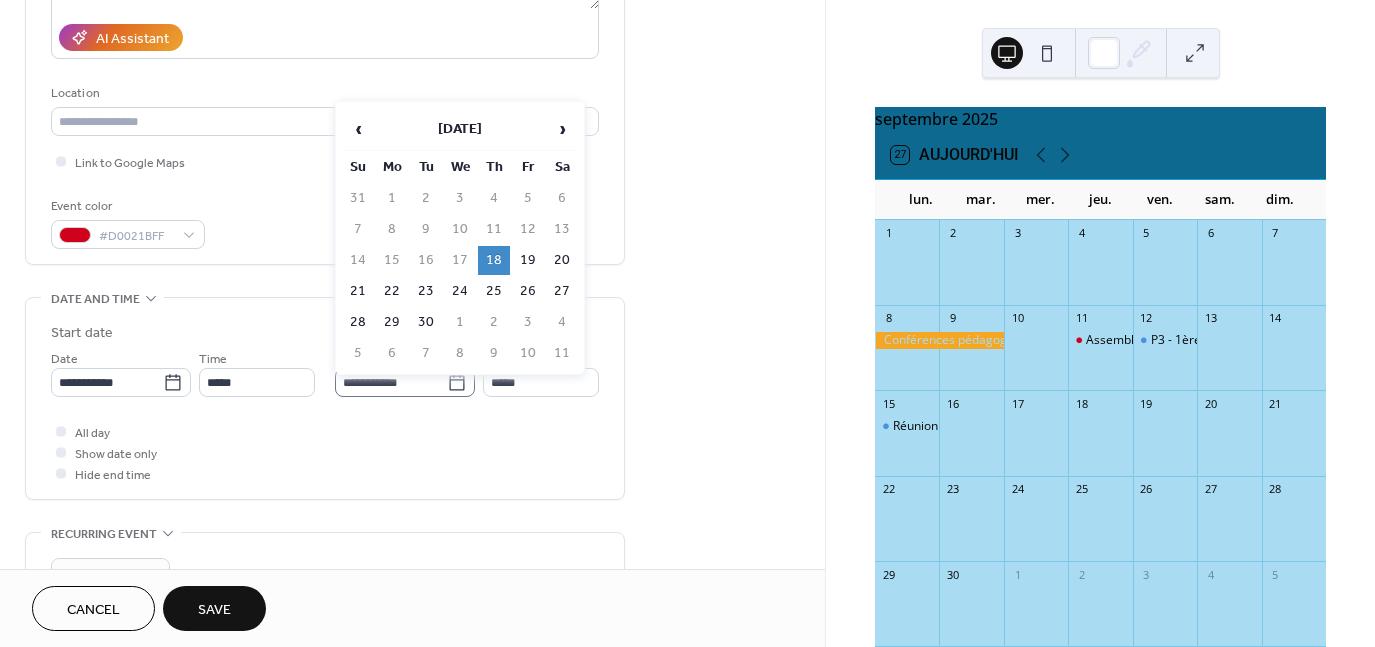 click 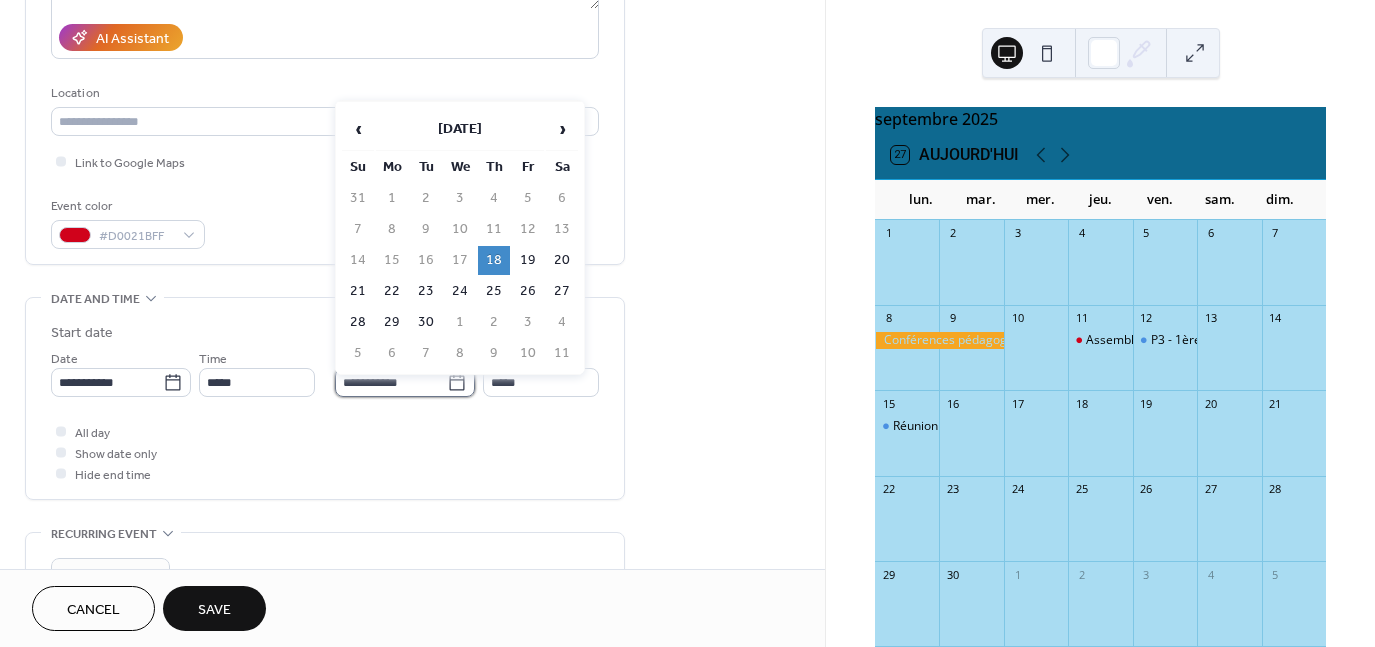 click on "**********" at bounding box center [391, 382] 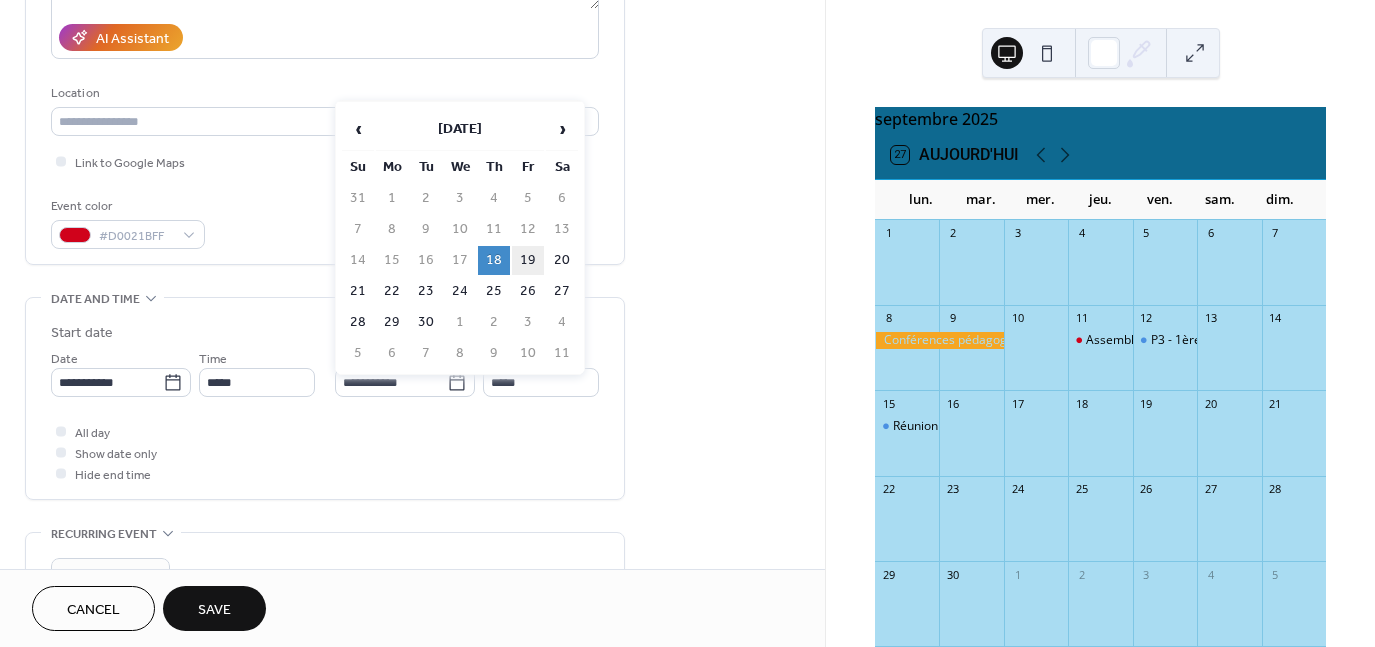 click on "19" at bounding box center [528, 260] 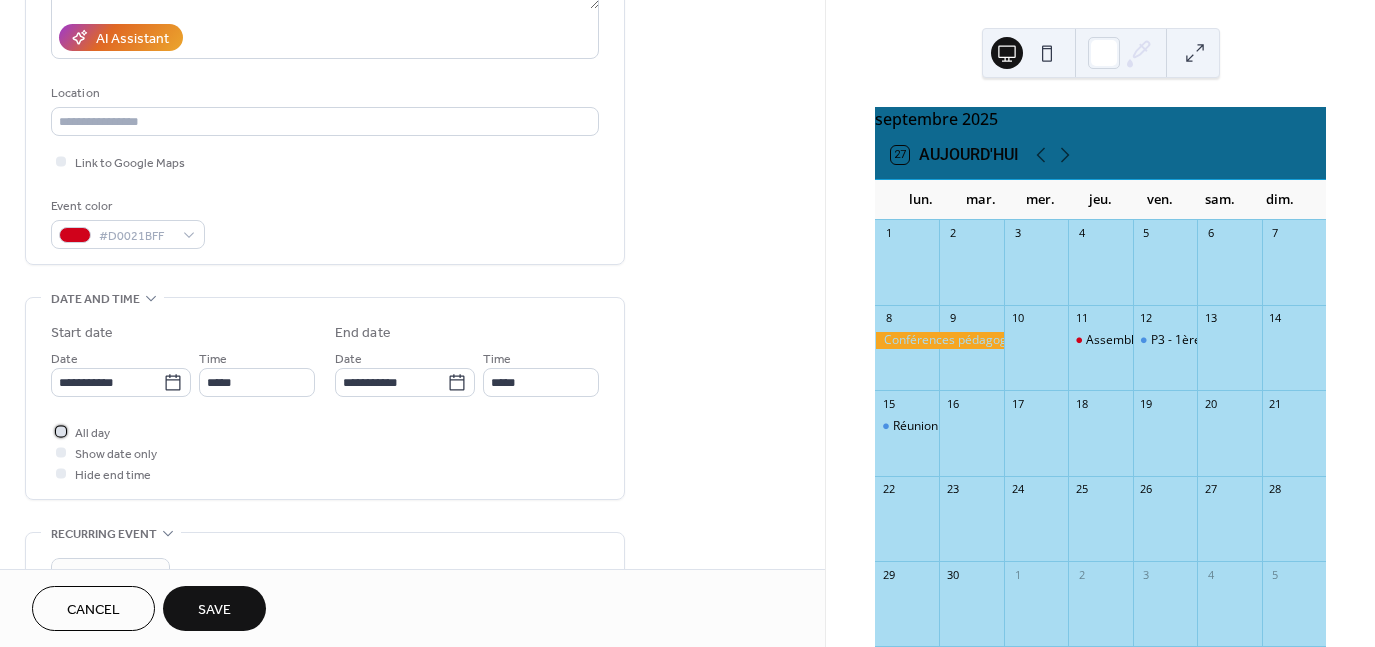 click at bounding box center [61, 431] 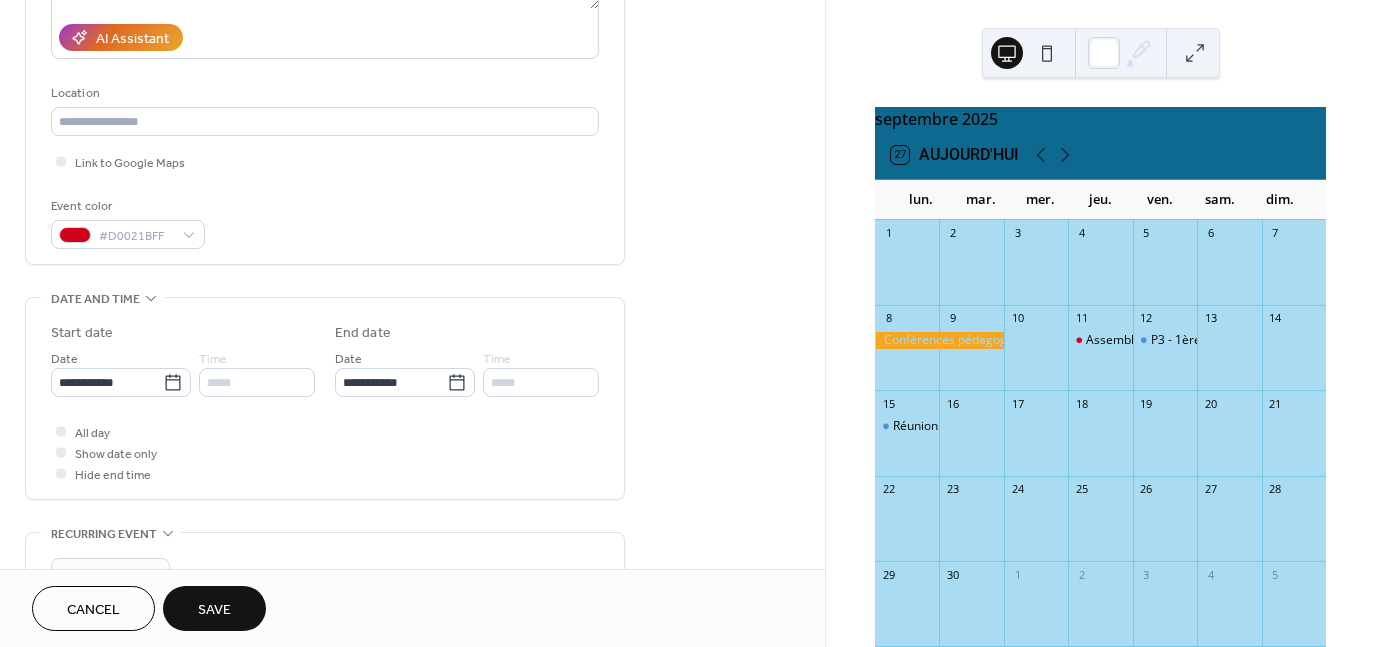 click on "Save" at bounding box center (214, 608) 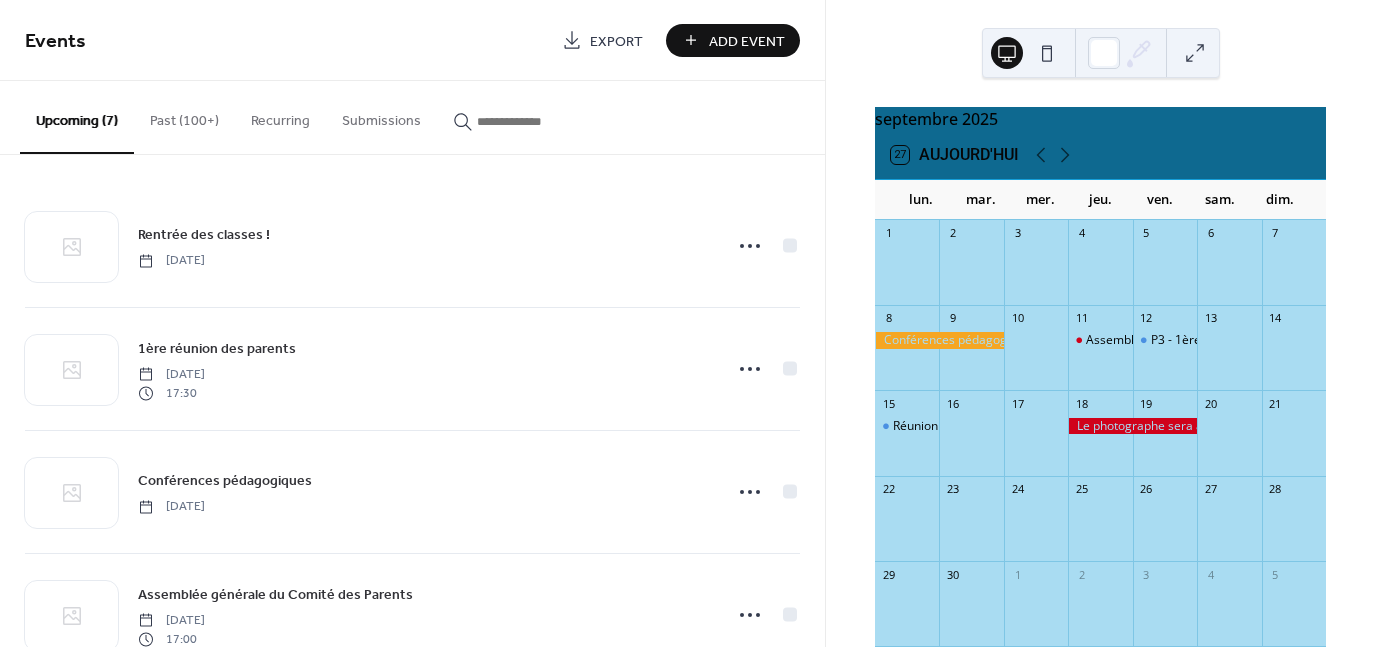 click on "Add Event" at bounding box center [747, 41] 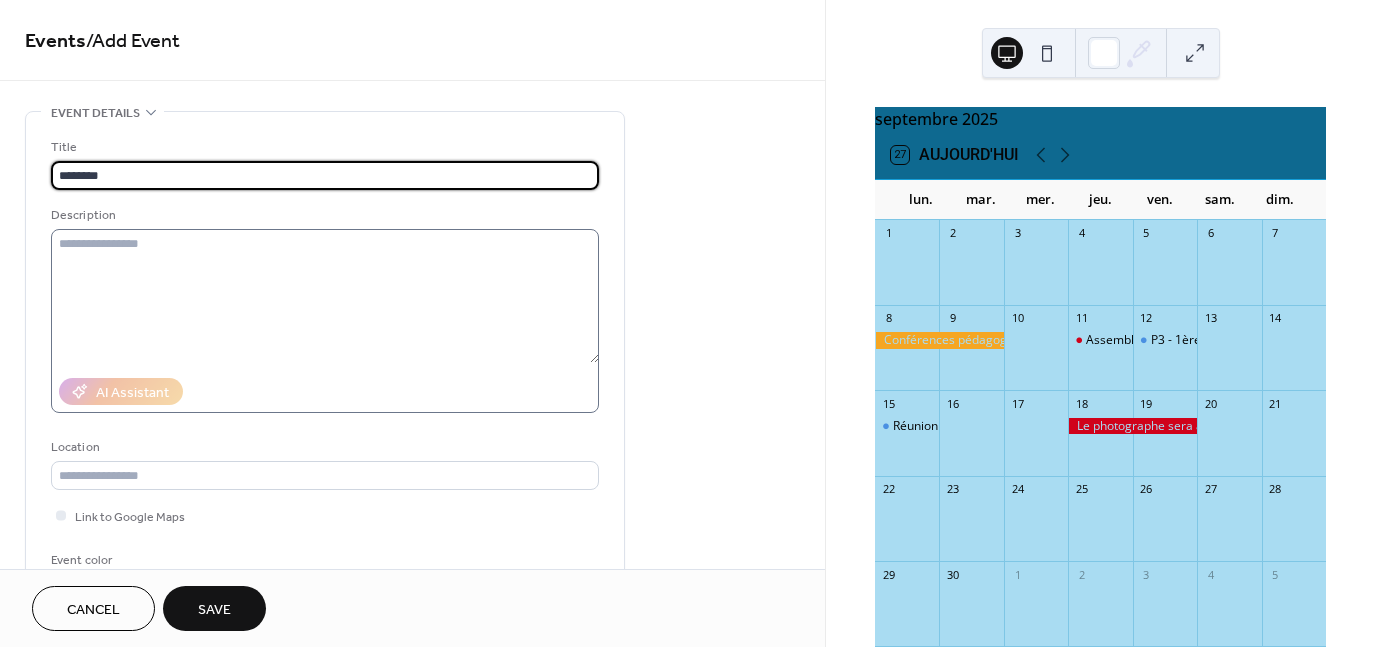 type on "********" 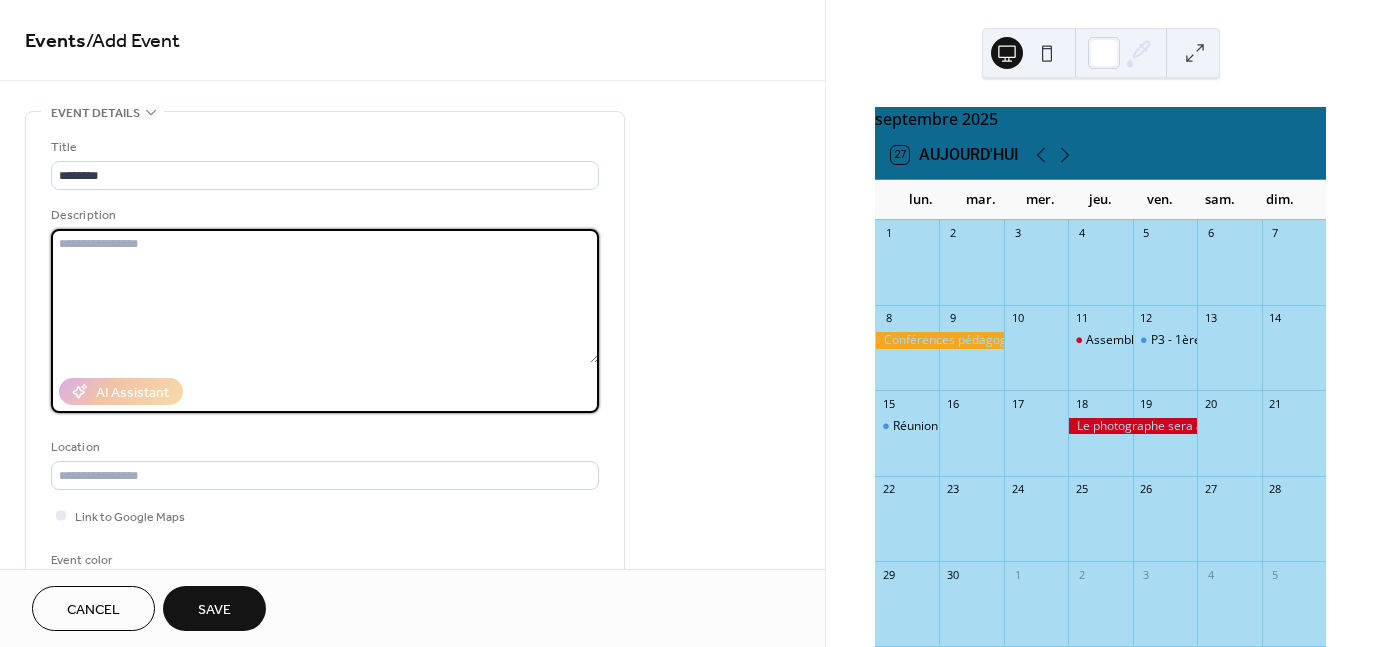 click at bounding box center [325, 296] 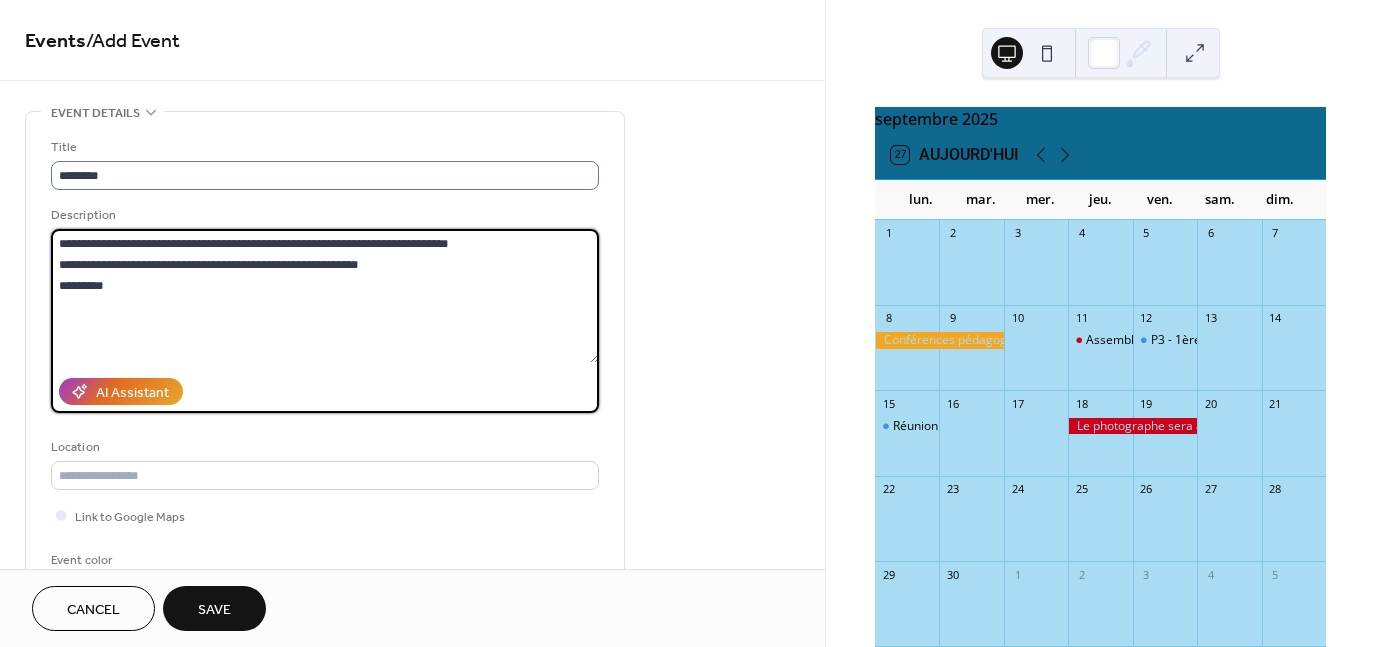type on "**********" 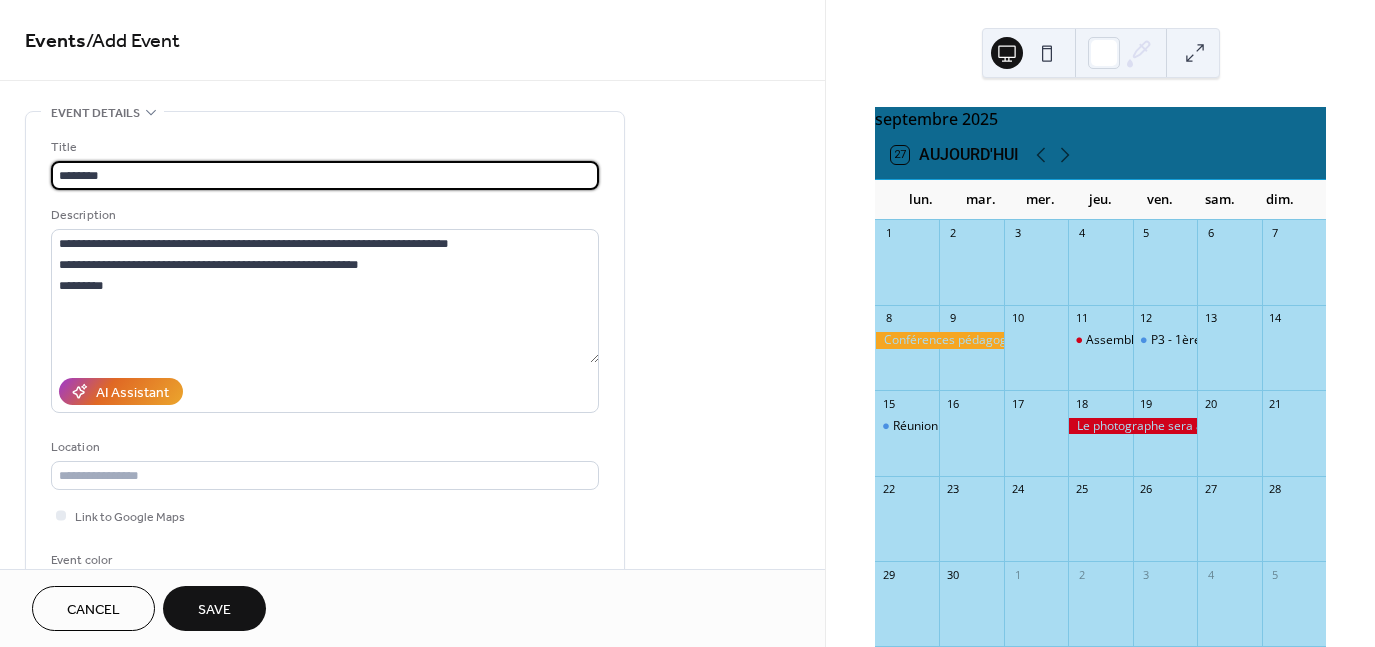 click on "********" at bounding box center [325, 175] 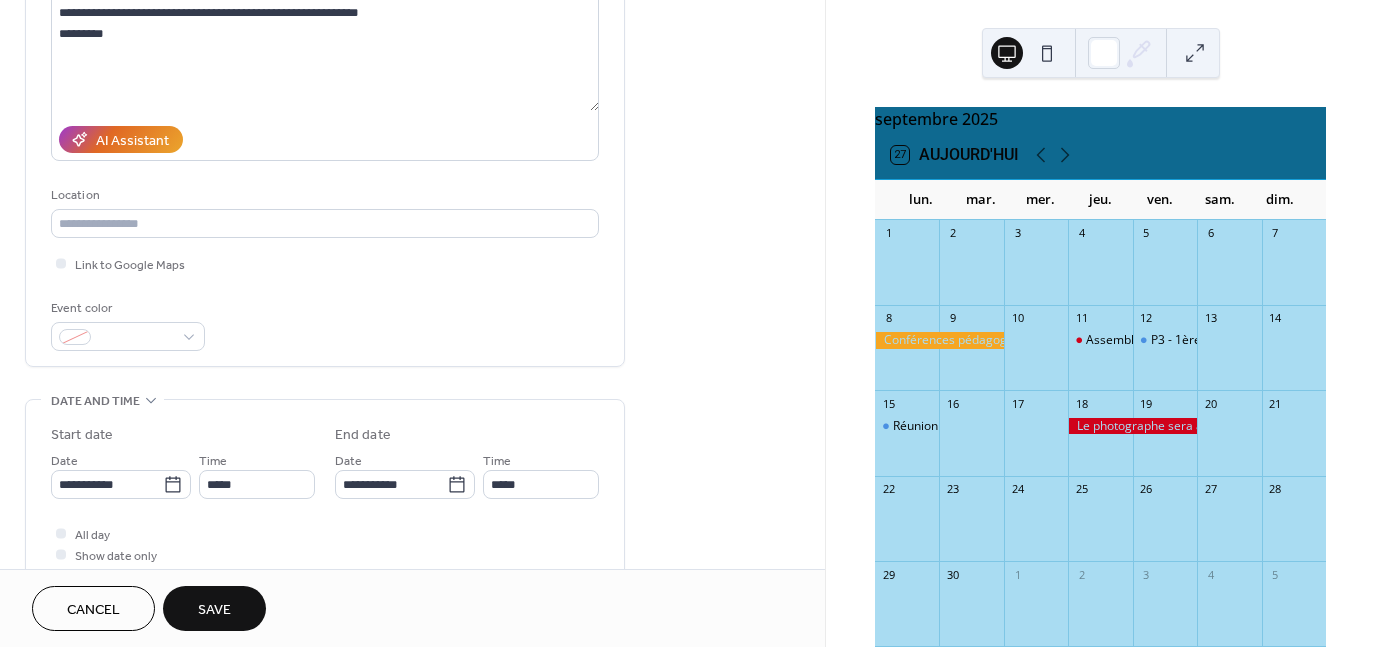 scroll, scrollTop: 255, scrollLeft: 0, axis: vertical 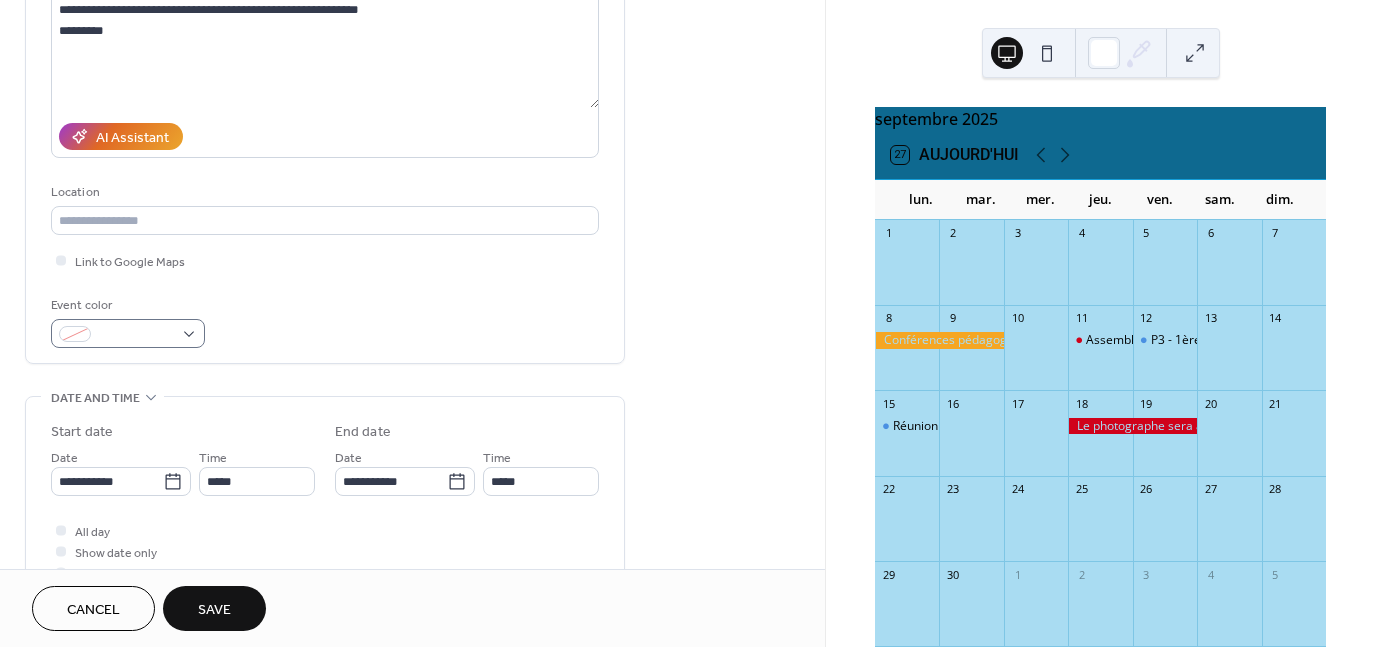 type on "**********" 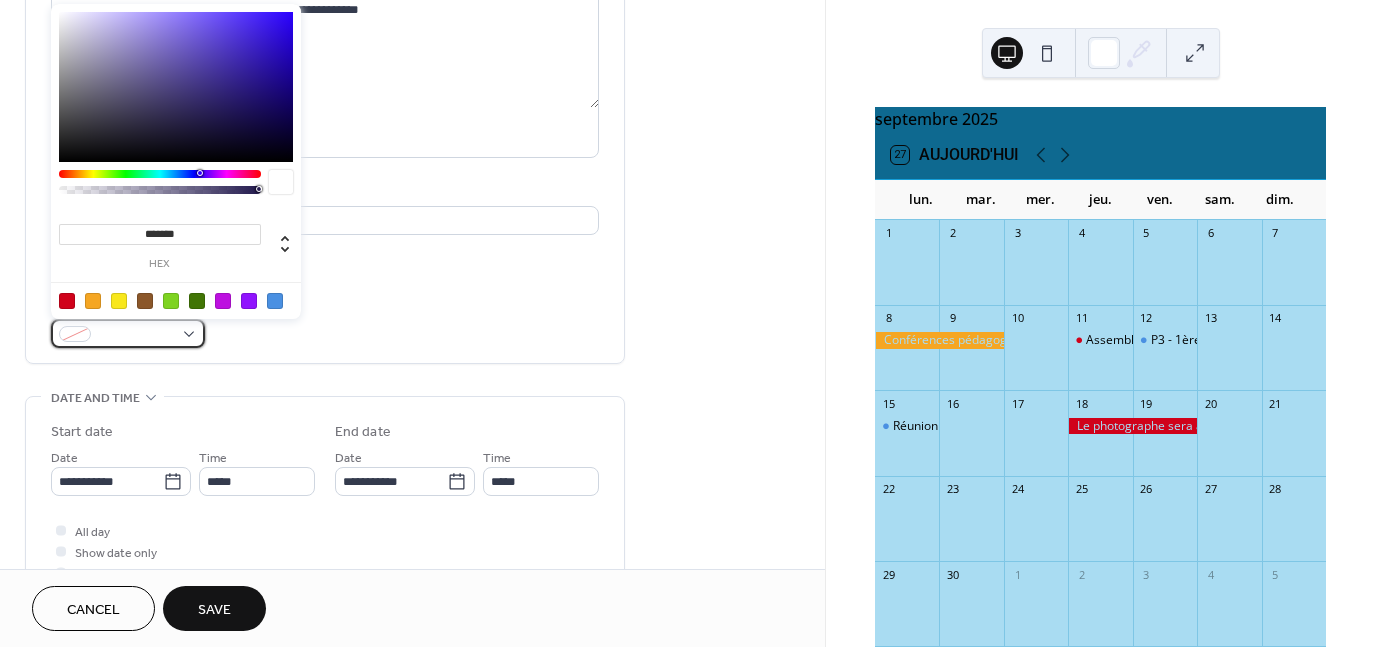 click at bounding box center [128, 333] 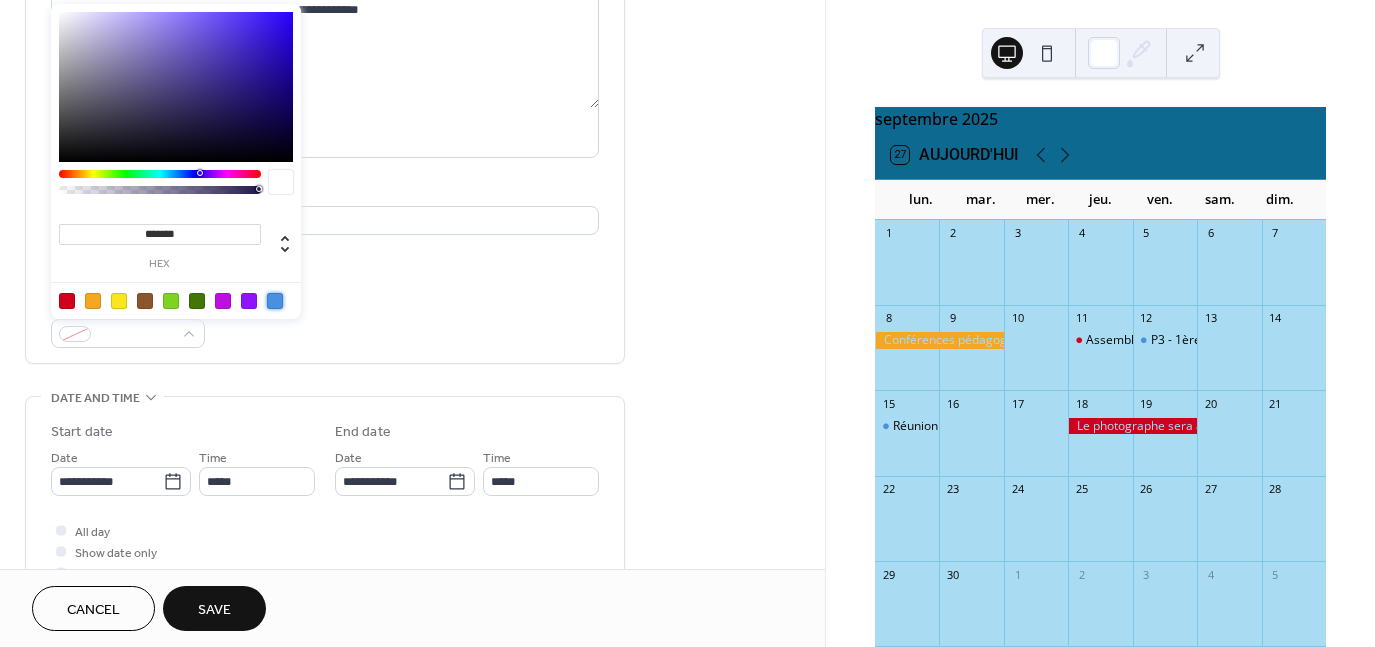 click at bounding box center (275, 301) 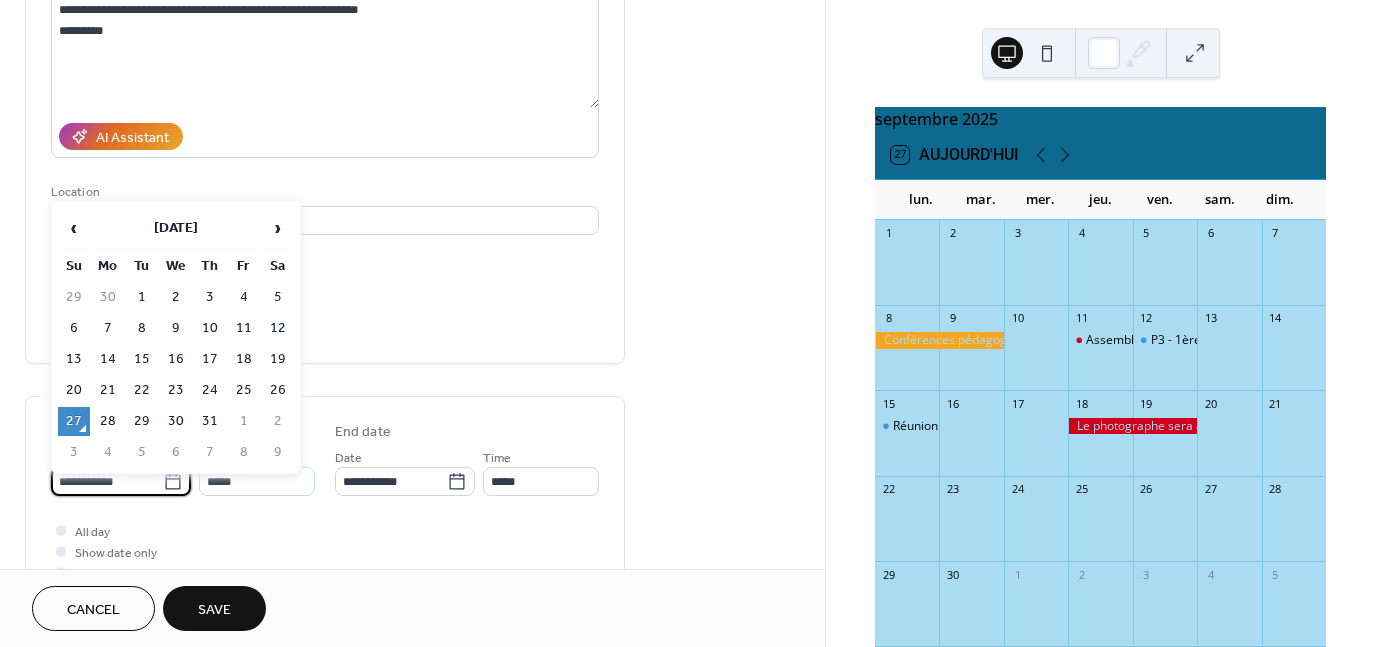 click on "**********" at bounding box center (107, 481) 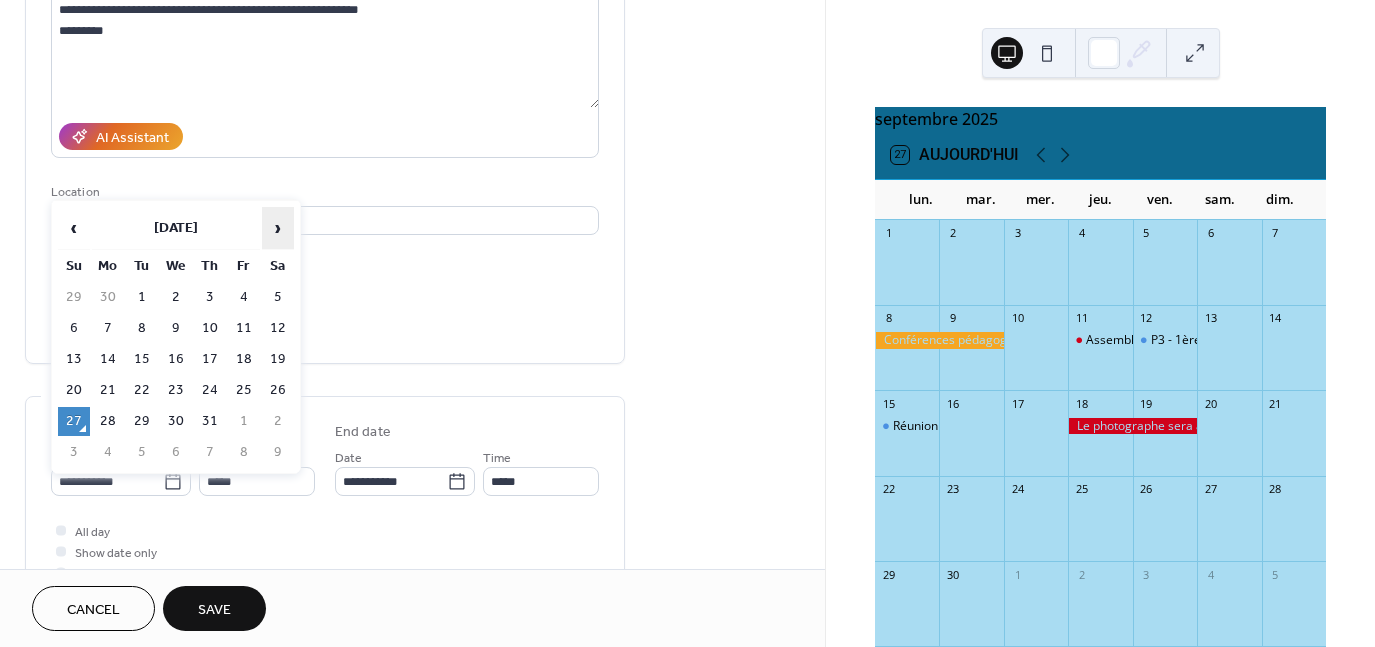 click on "›" at bounding box center [278, 228] 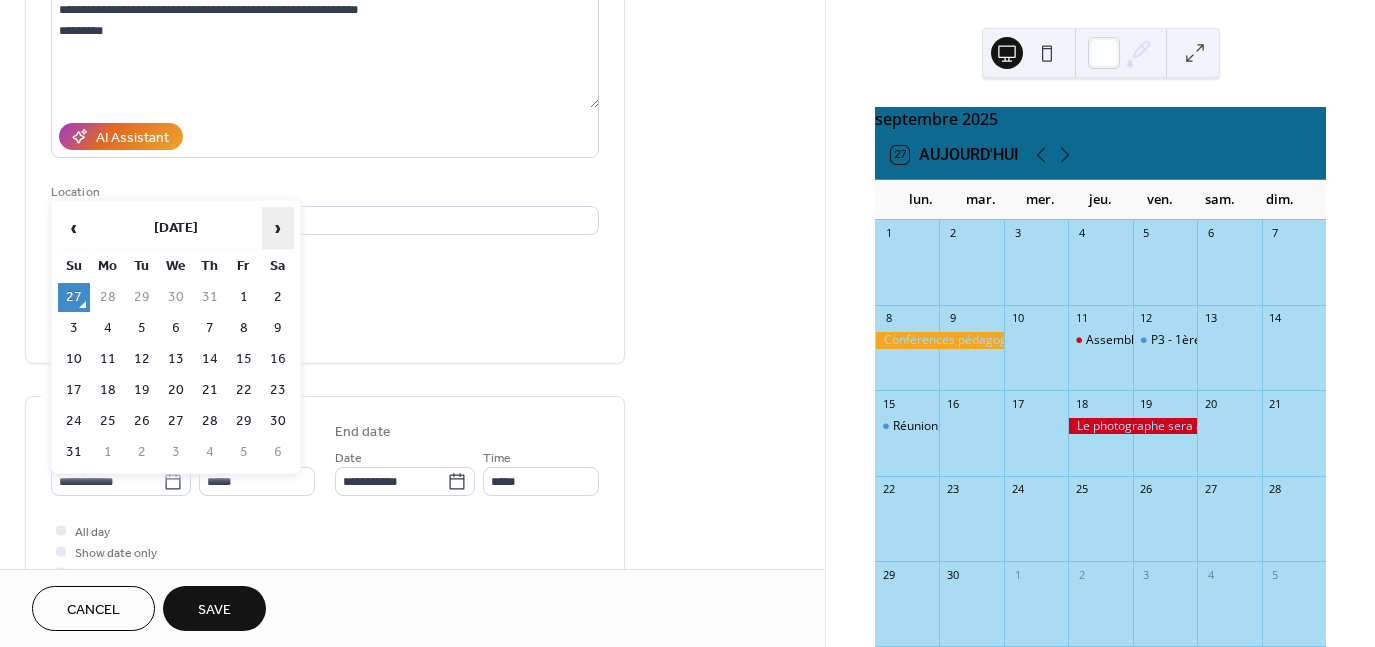 click on "›" at bounding box center [278, 228] 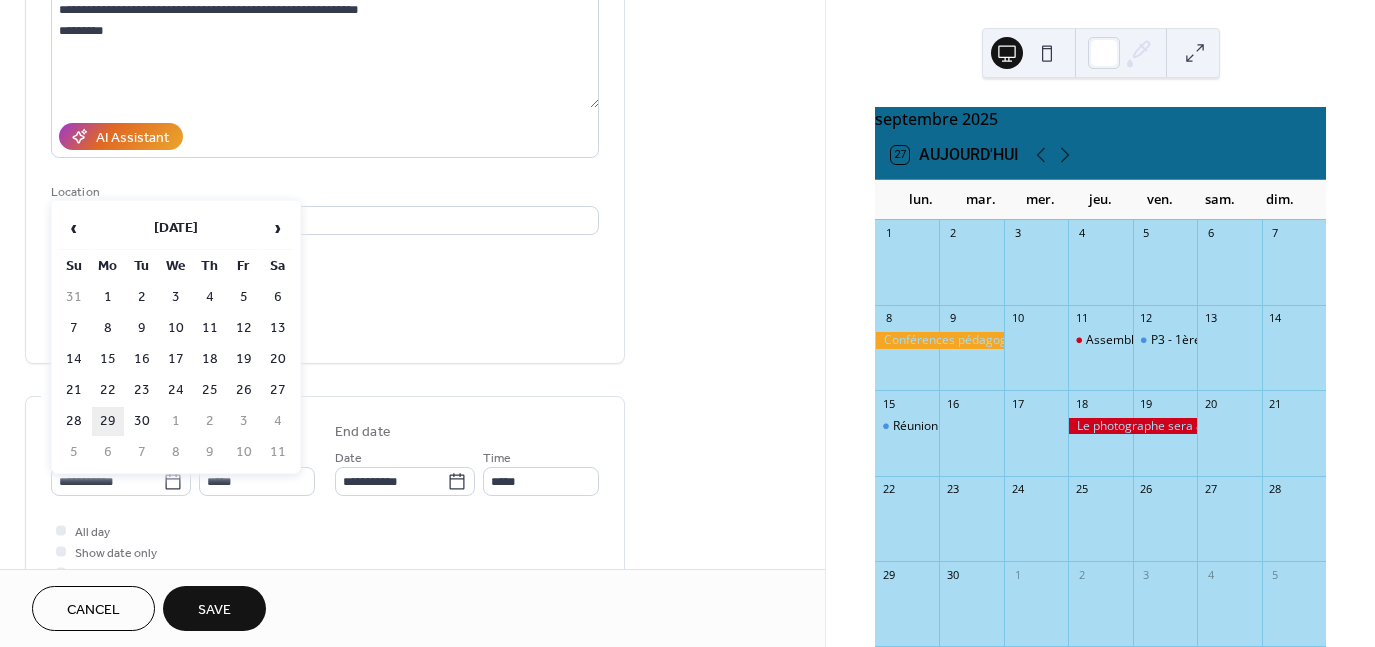 click on "29" at bounding box center (108, 421) 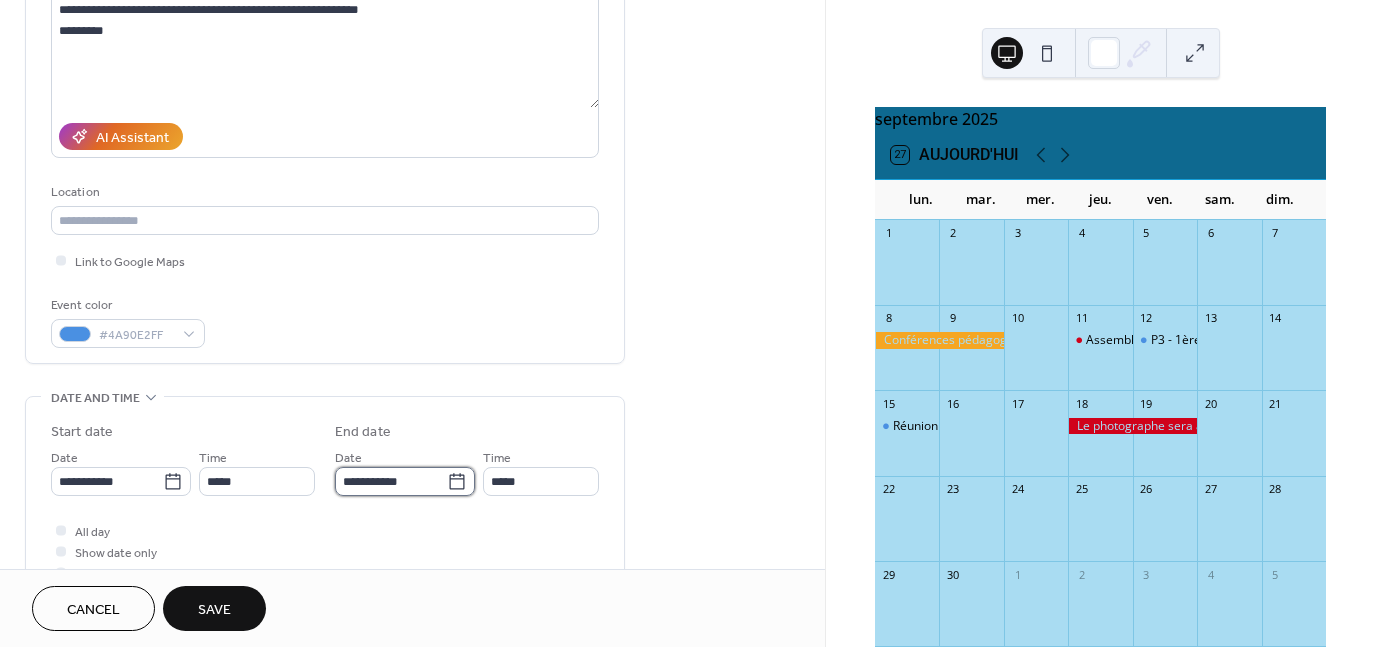 click on "**********" at bounding box center (391, 481) 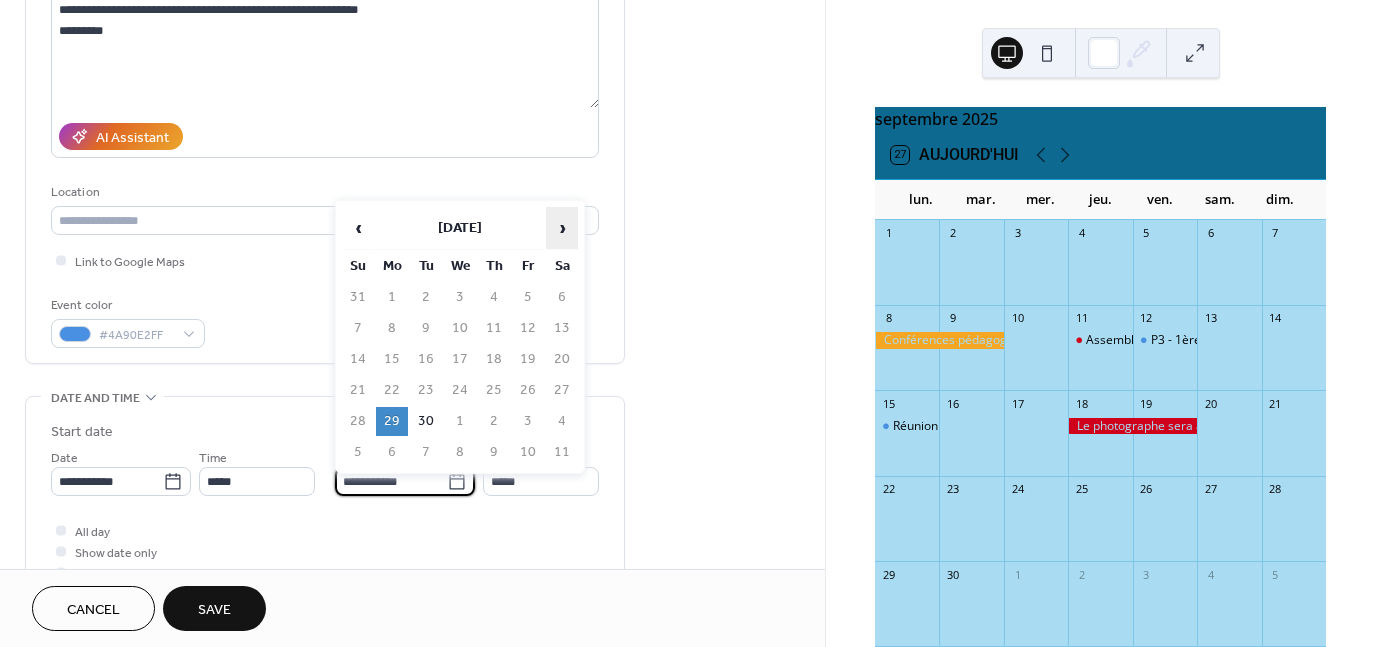 click on "›" at bounding box center (562, 228) 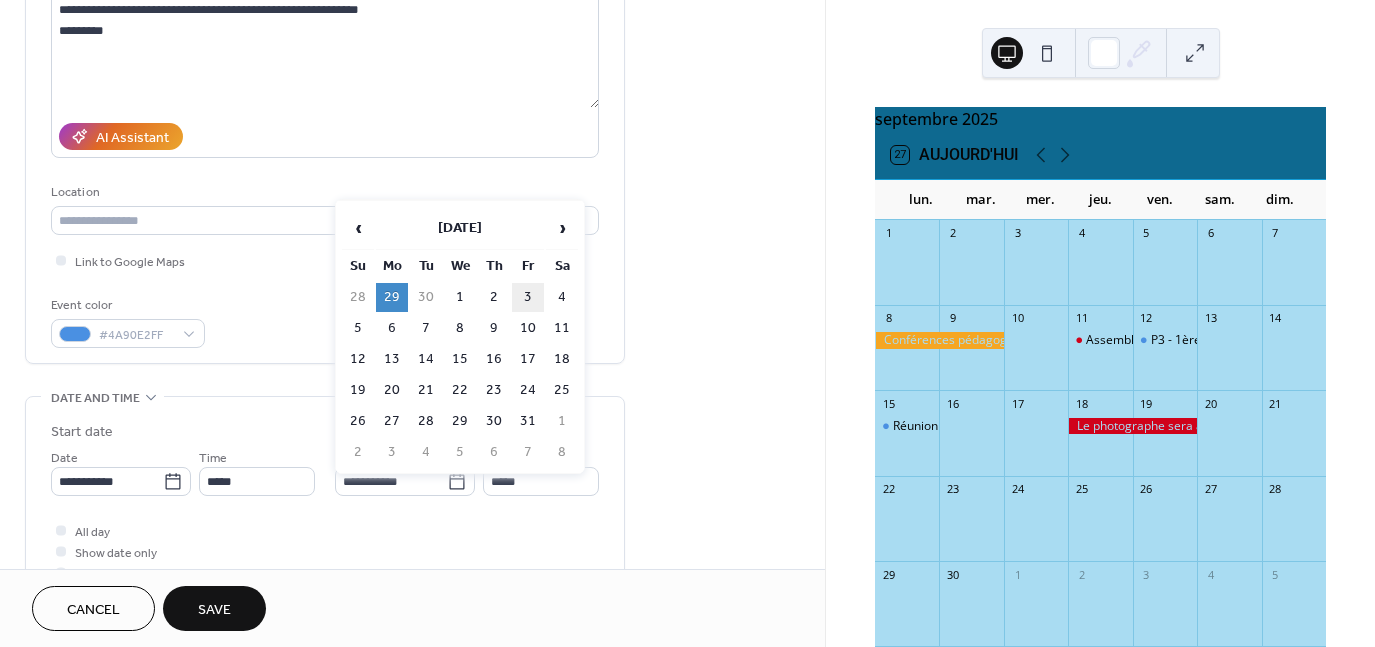 click on "3" at bounding box center (528, 297) 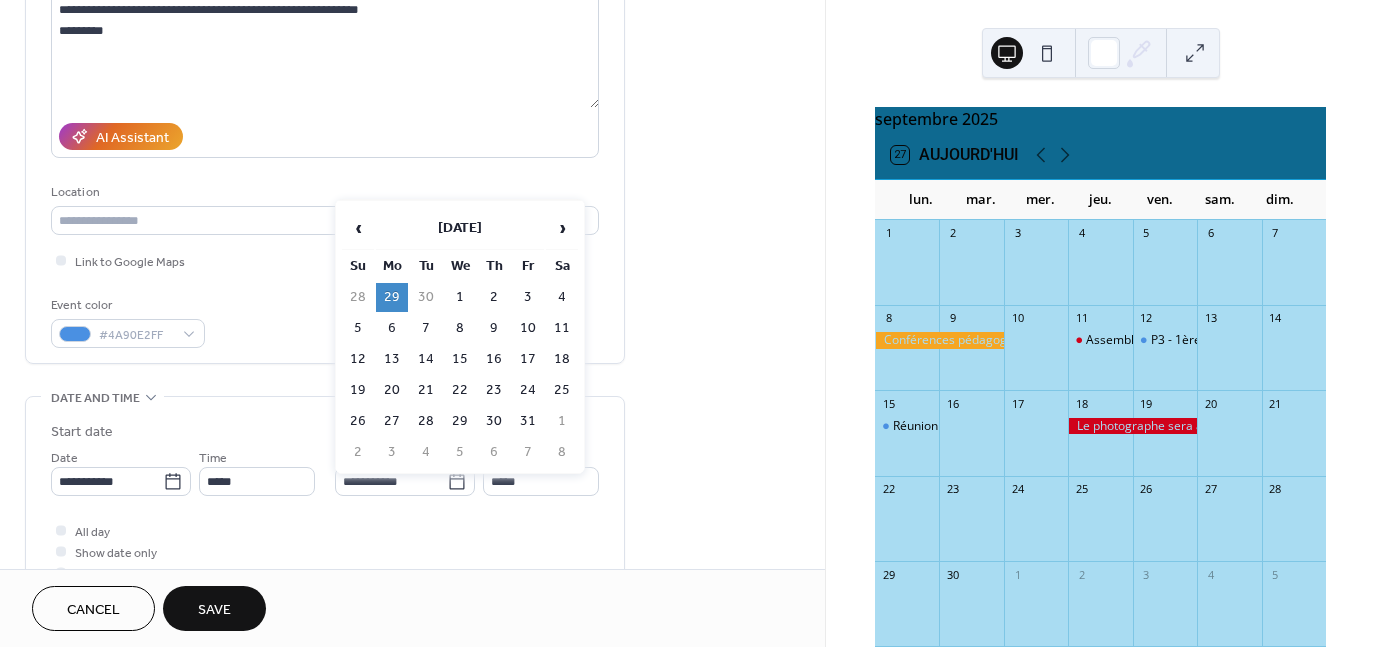 type on "**********" 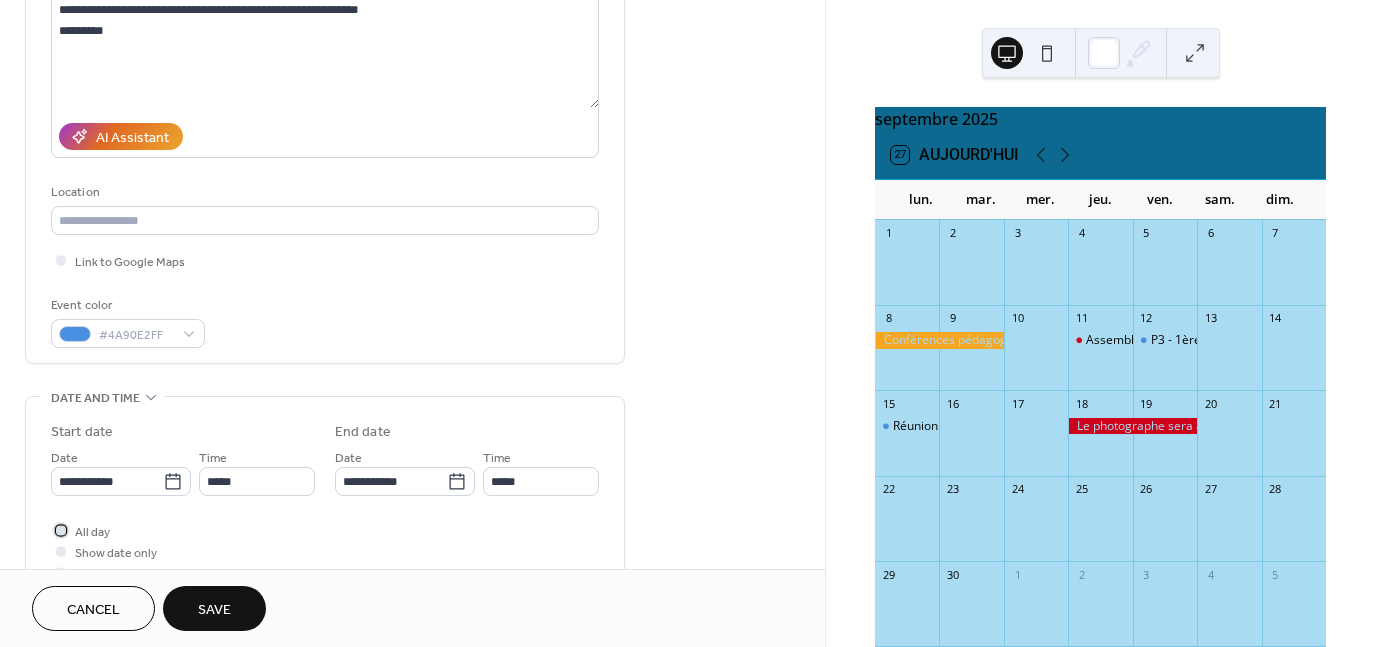 click at bounding box center [61, 530] 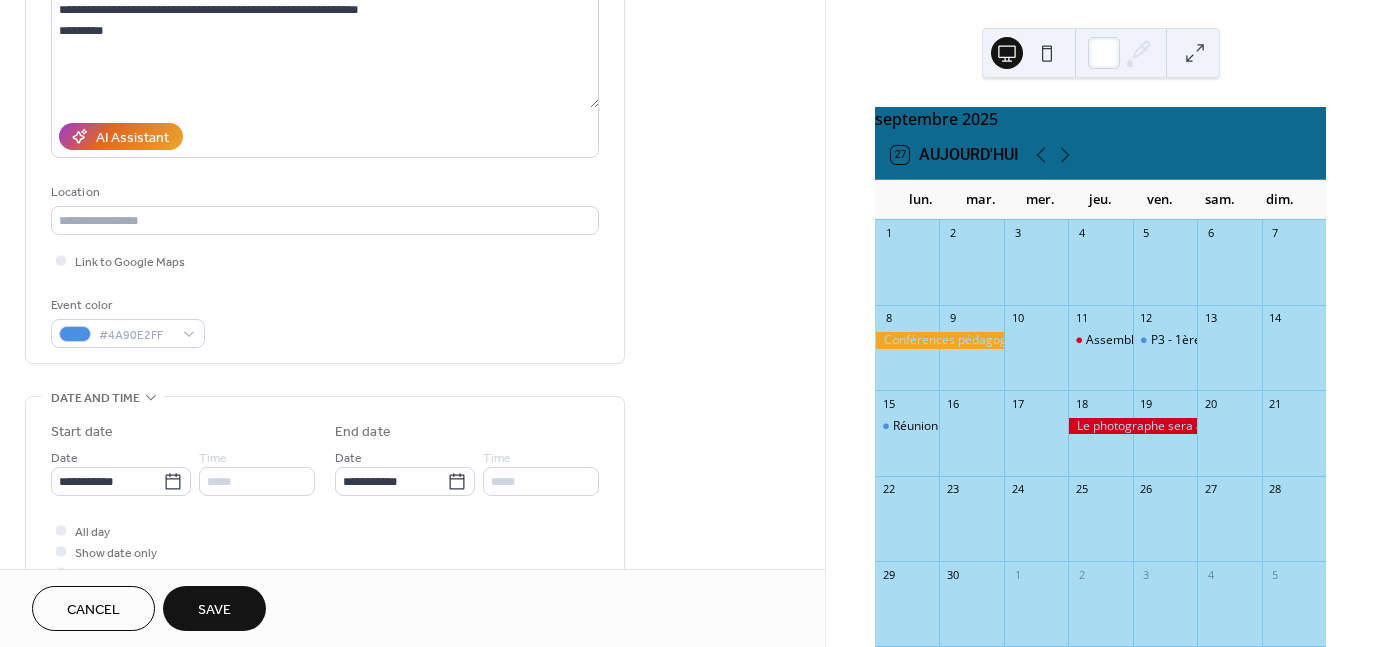 click on "Save" at bounding box center (214, 610) 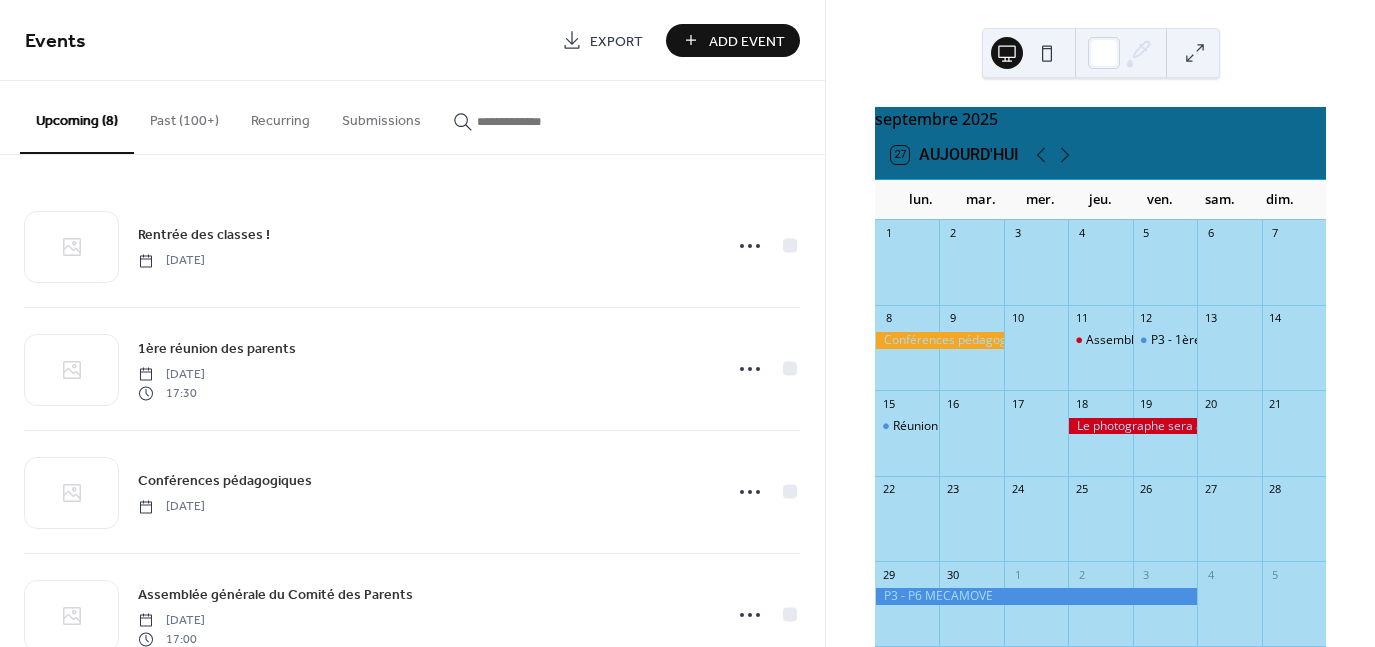 click on "Add Event" at bounding box center (747, 41) 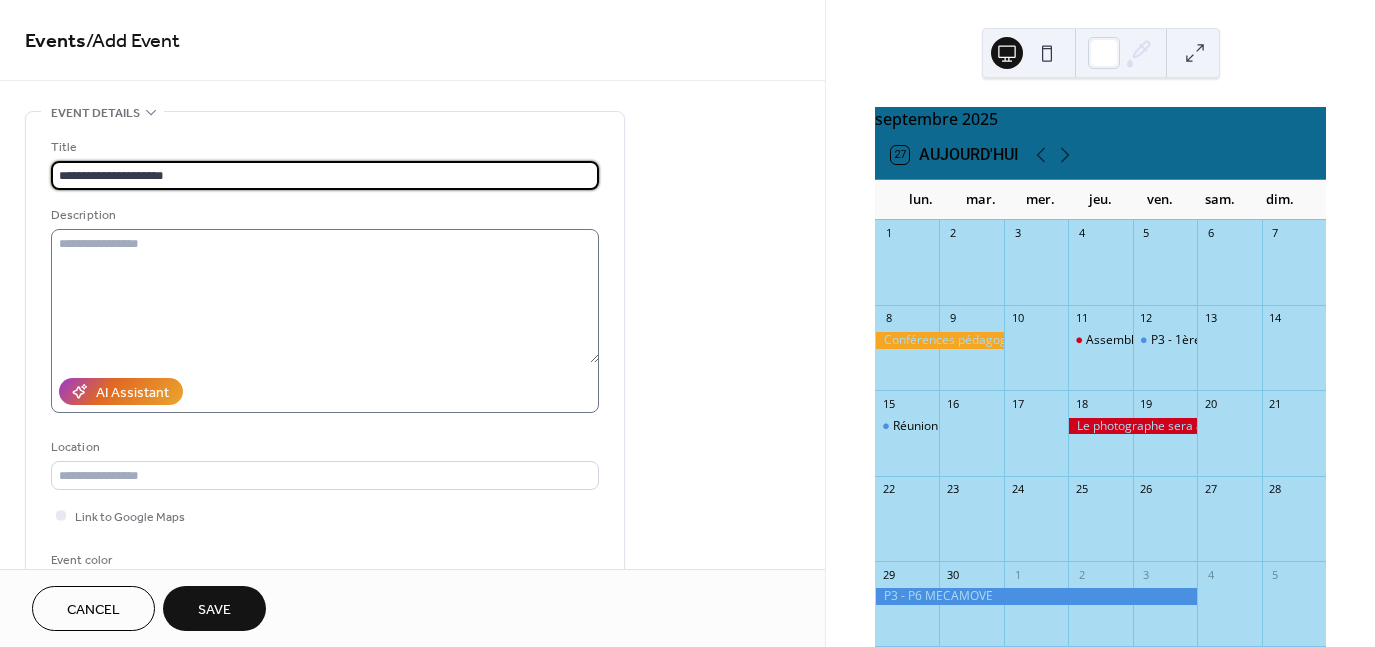 type on "**********" 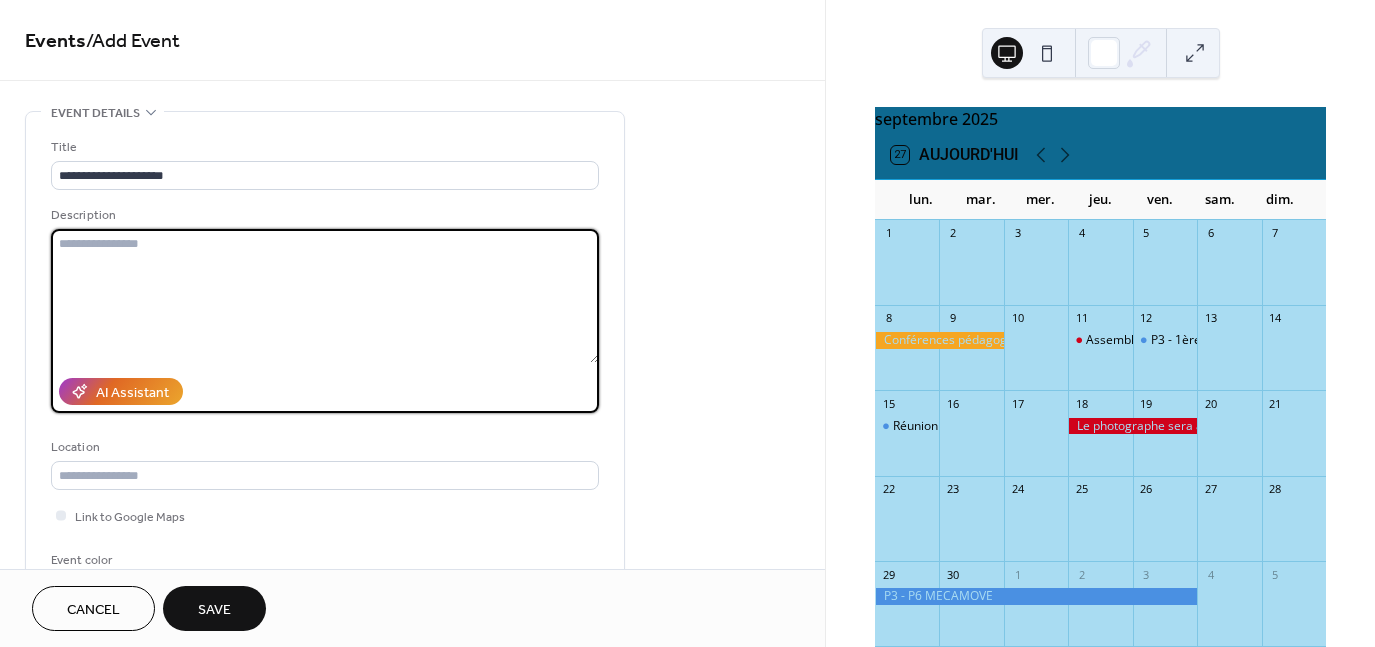 click at bounding box center (325, 296) 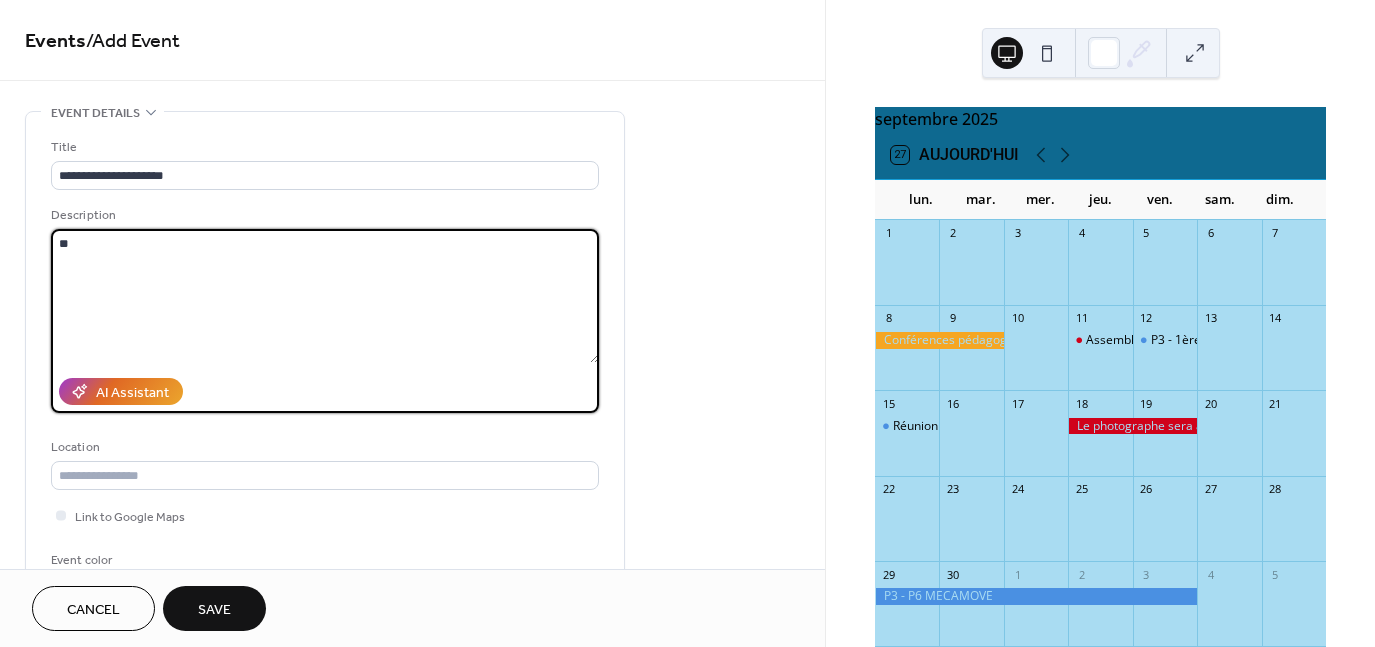 type on "*" 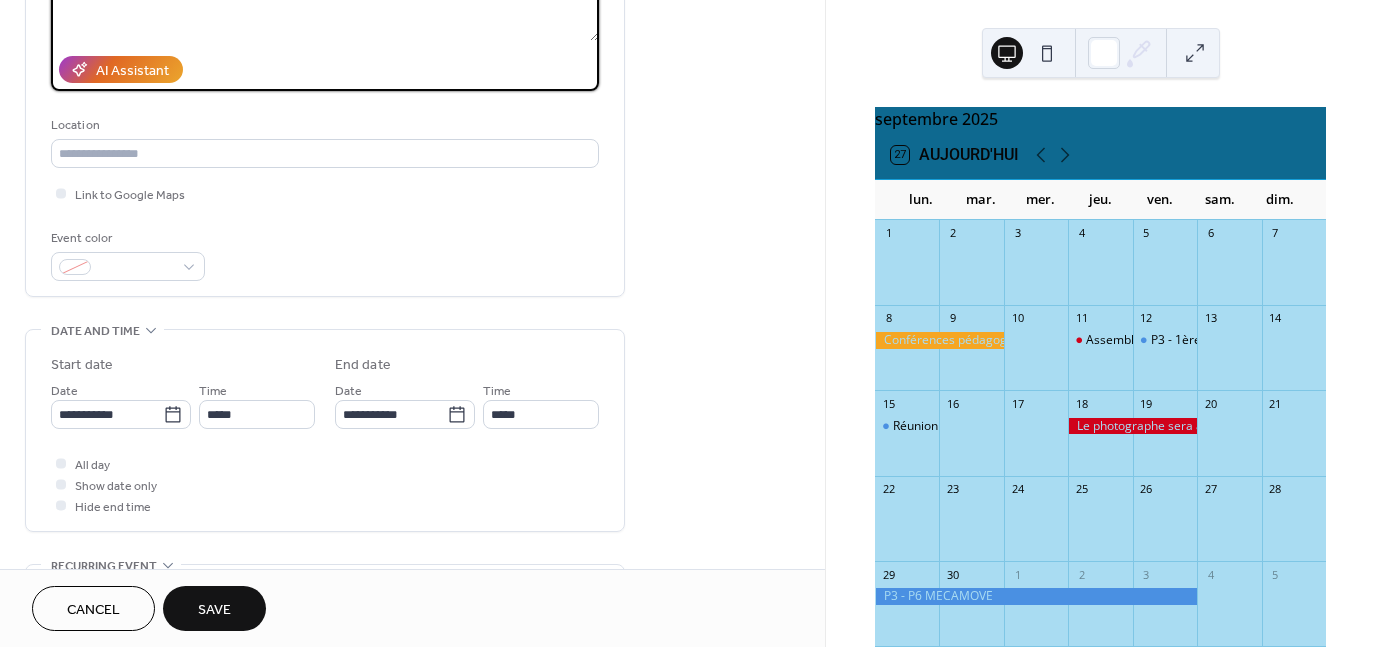 scroll, scrollTop: 324, scrollLeft: 0, axis: vertical 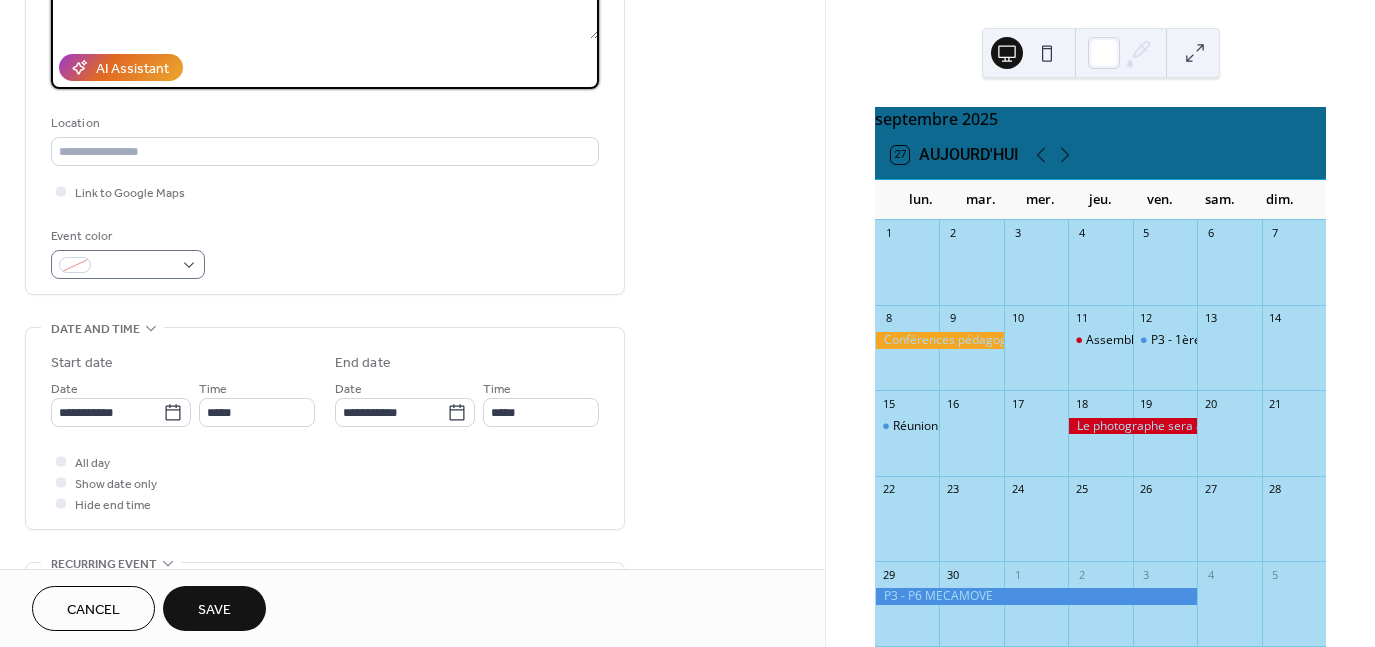 type on "**********" 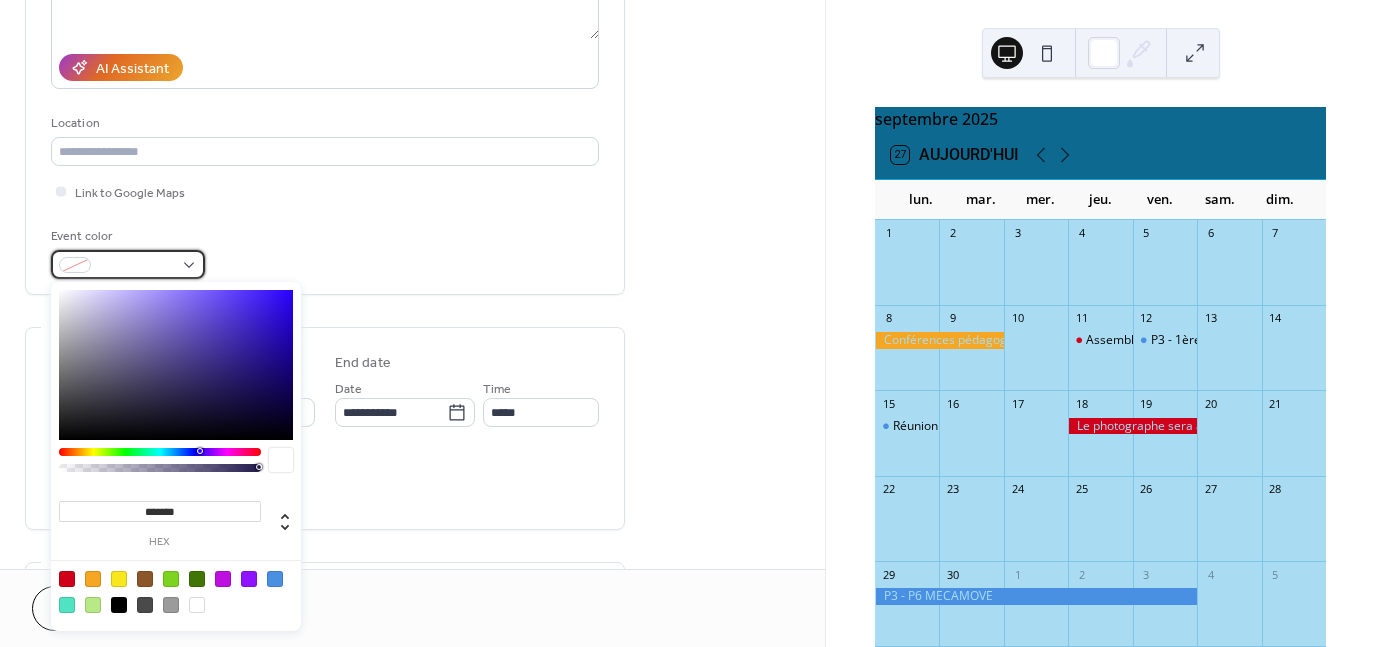 click at bounding box center [128, 264] 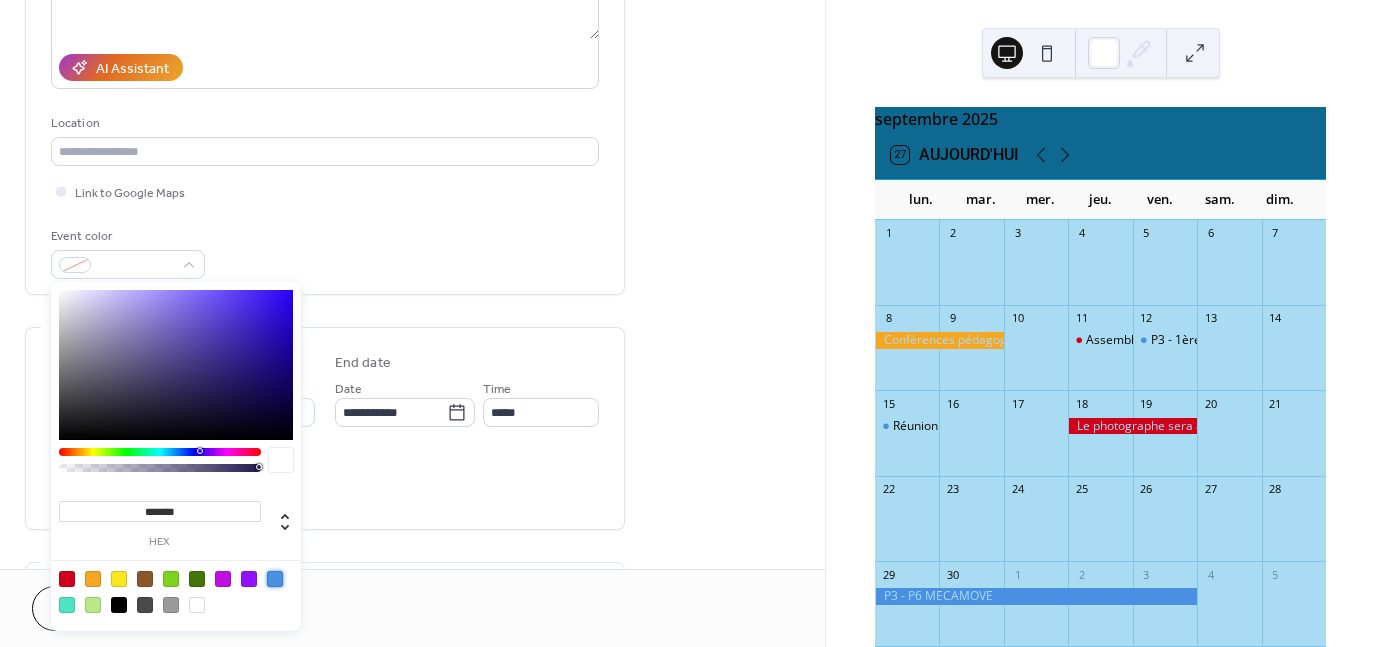 click at bounding box center [176, 591] 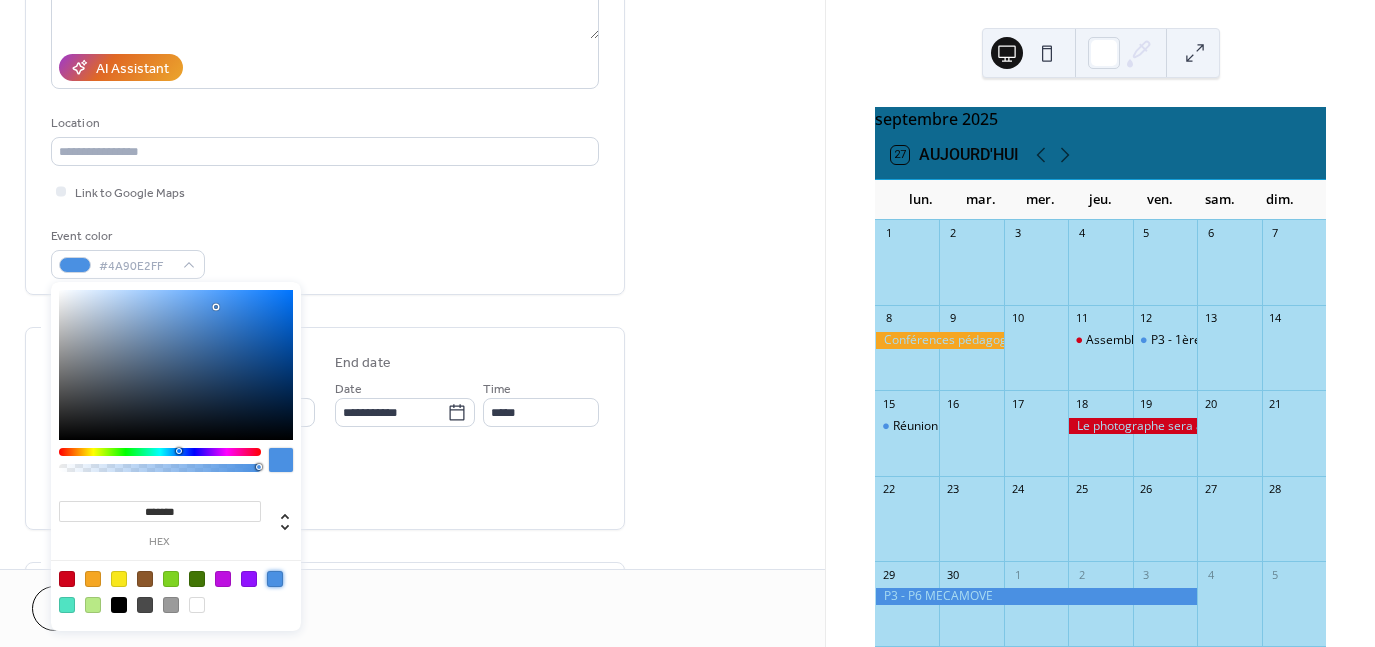 click on "All day Show date only Hide end time" at bounding box center [325, 482] 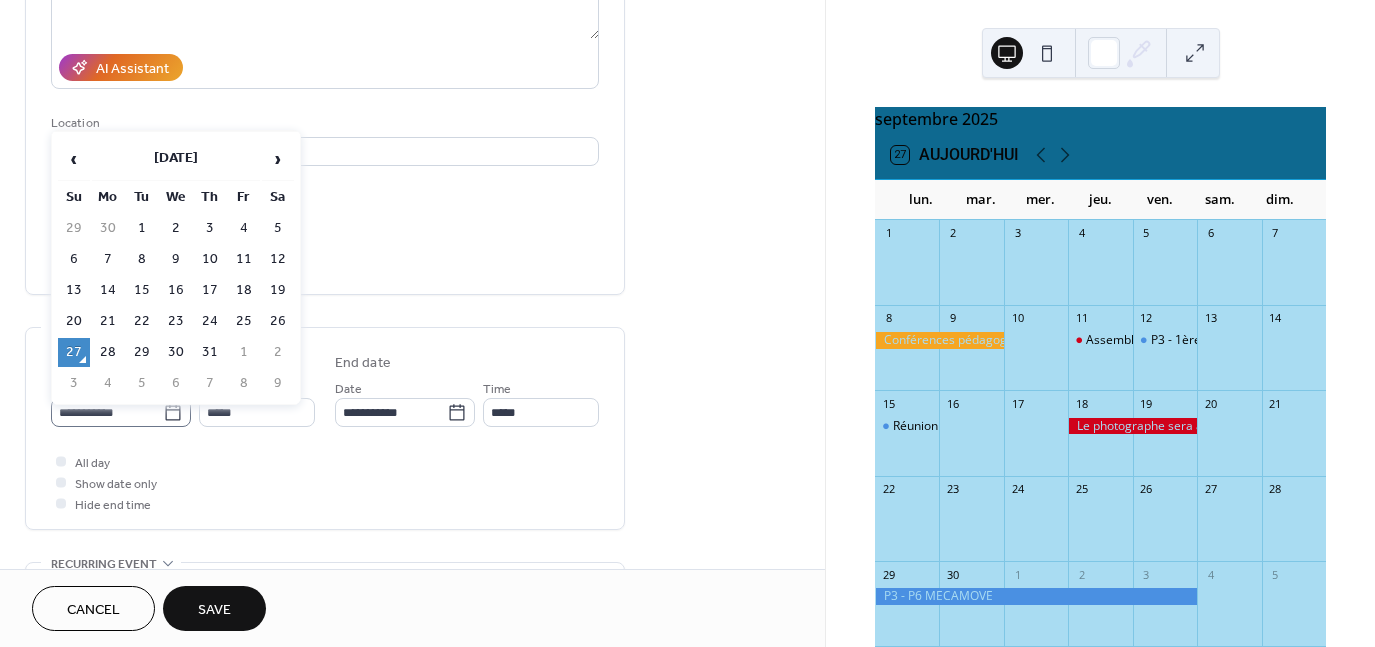 click 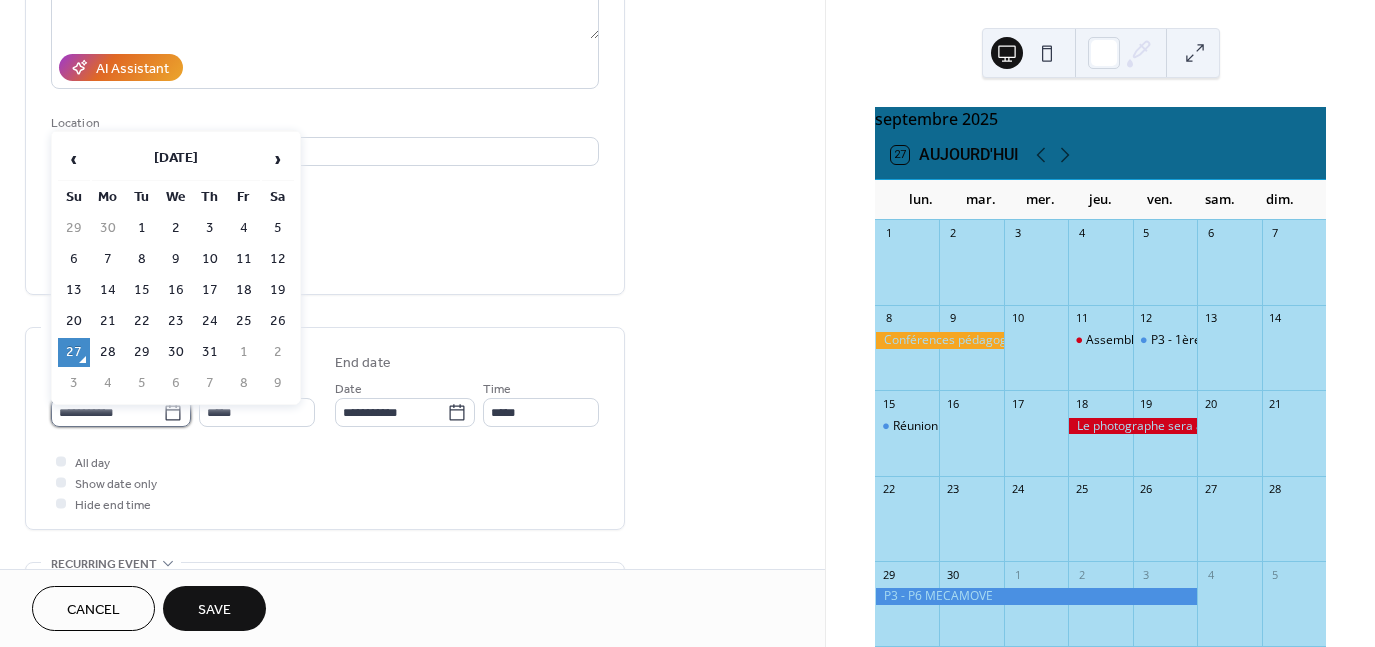 click on "**********" at bounding box center [107, 412] 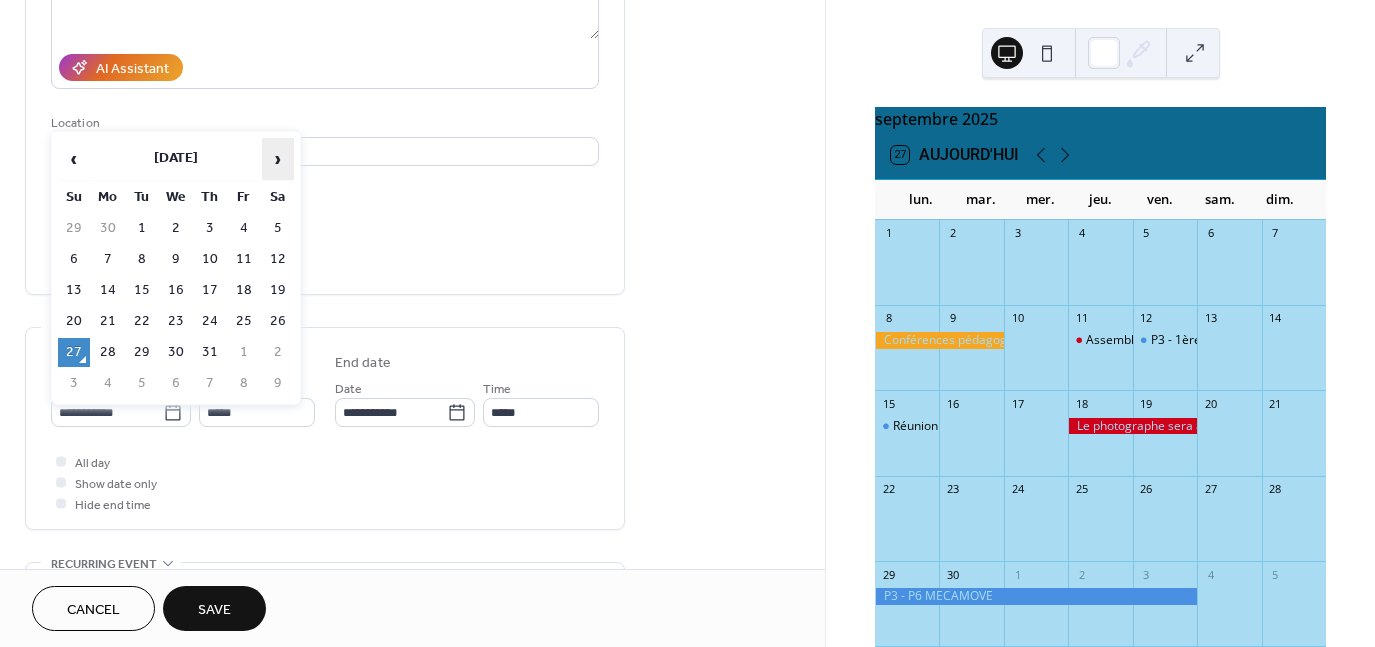 click on "›" at bounding box center [278, 159] 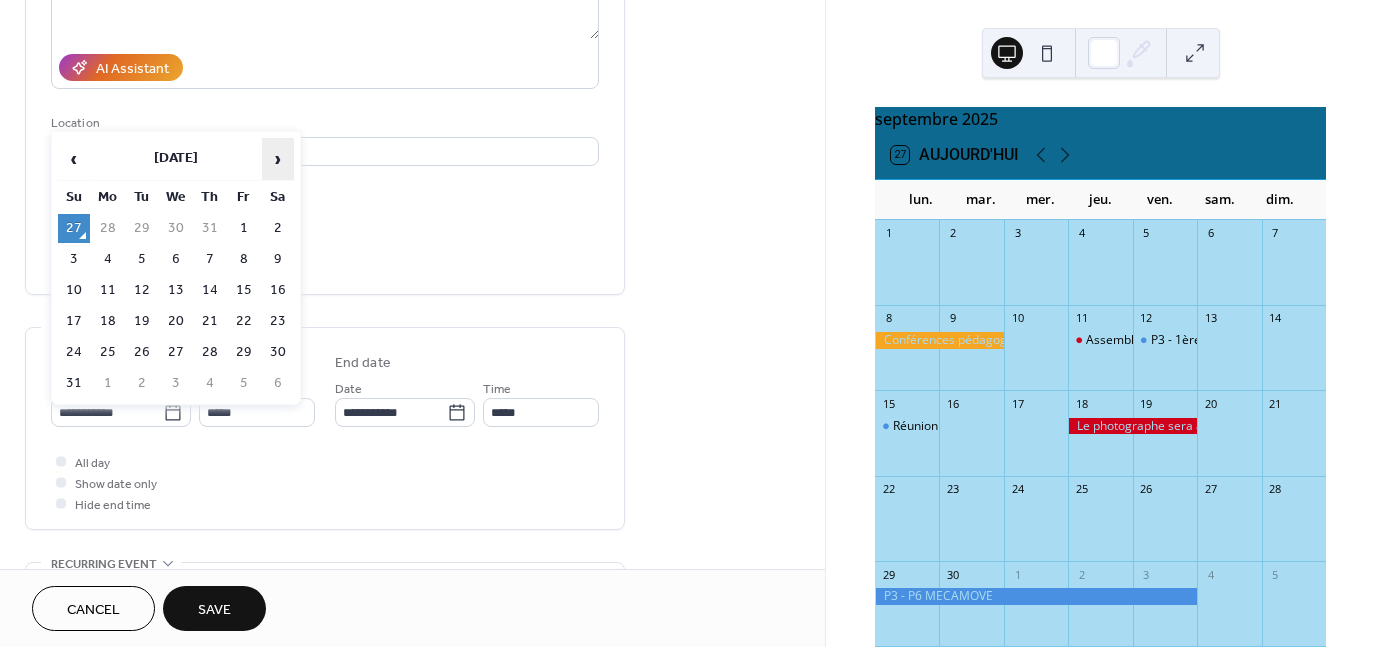 click on "›" at bounding box center (278, 159) 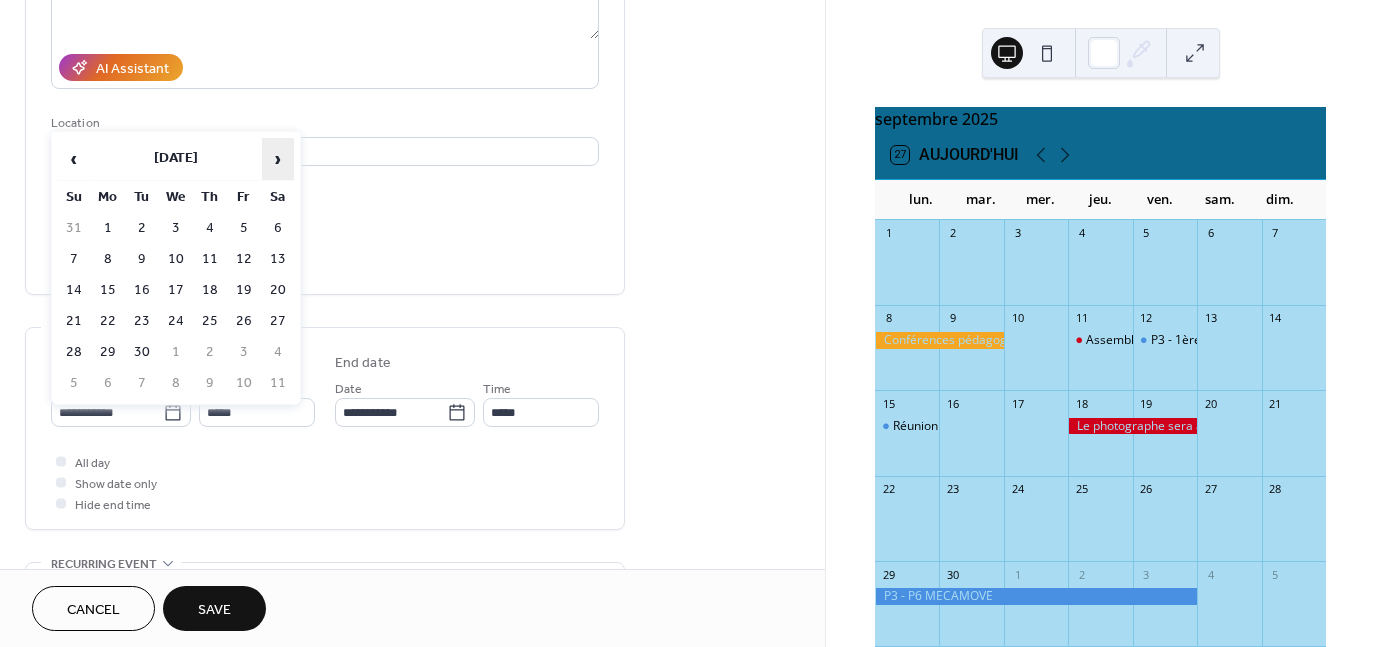 click on "›" at bounding box center (278, 159) 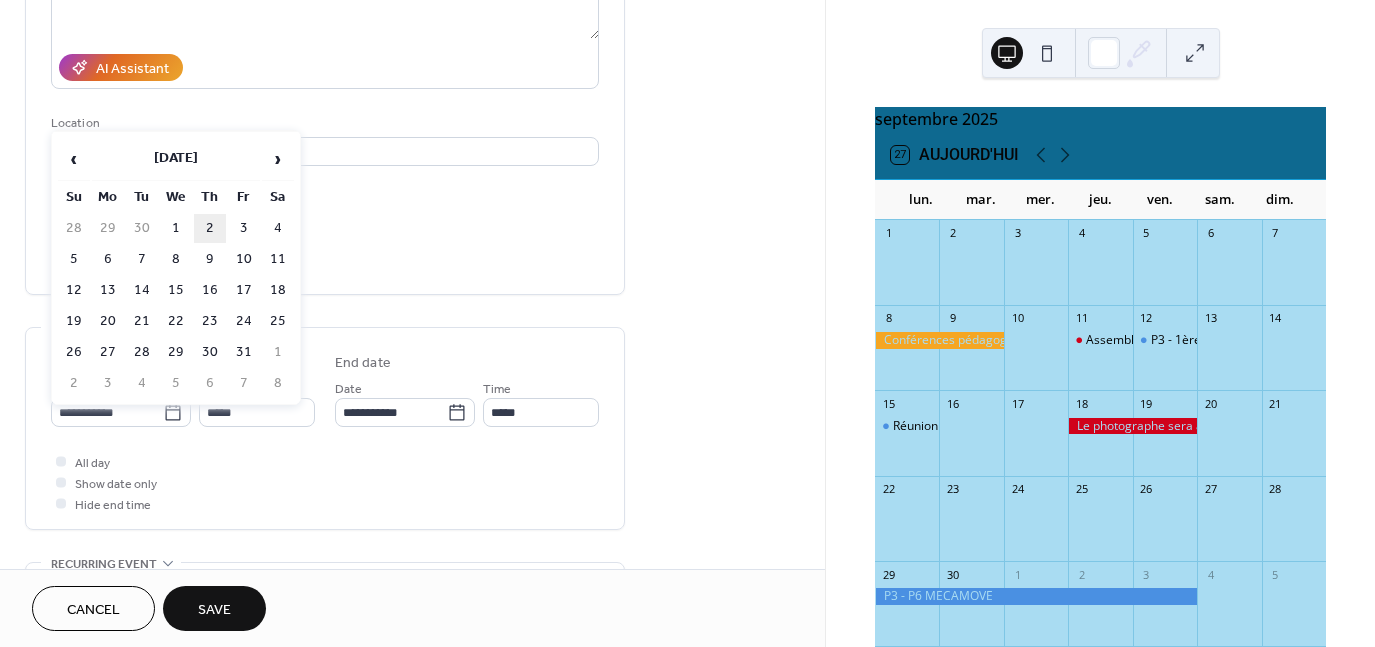 click on "2" at bounding box center [210, 228] 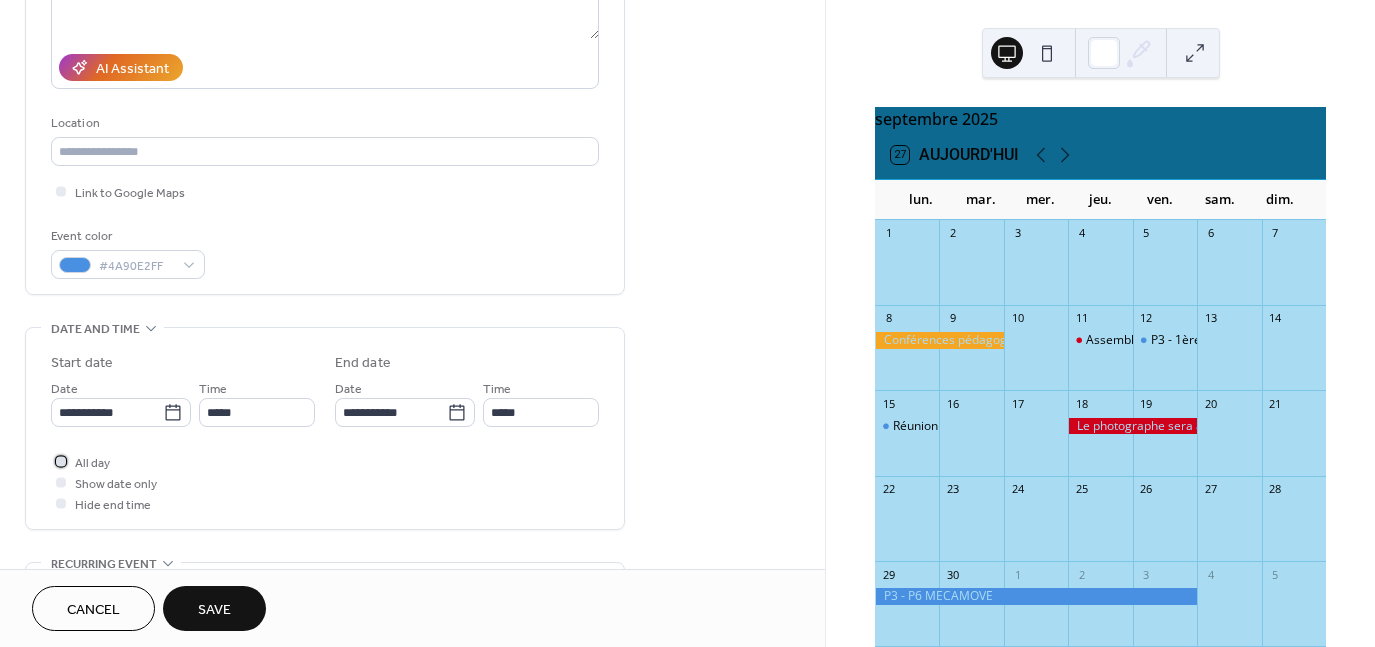 click at bounding box center [61, 461] 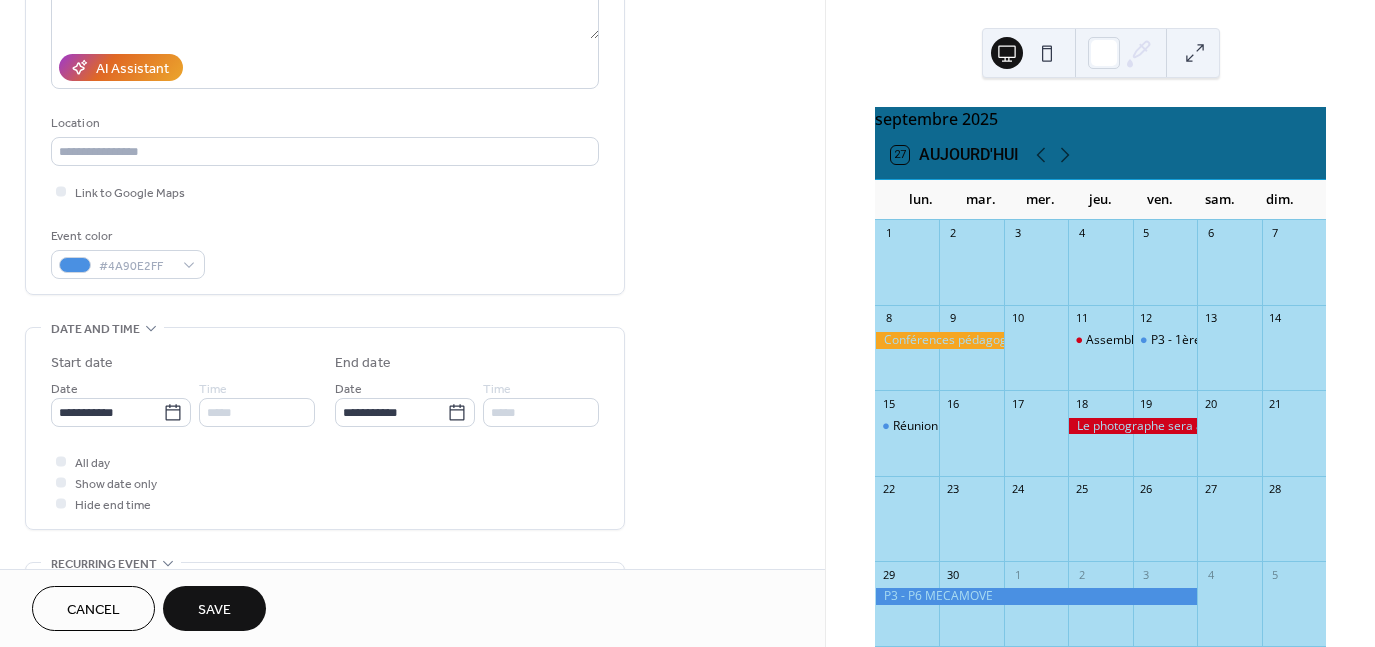 click on "Save" at bounding box center (214, 608) 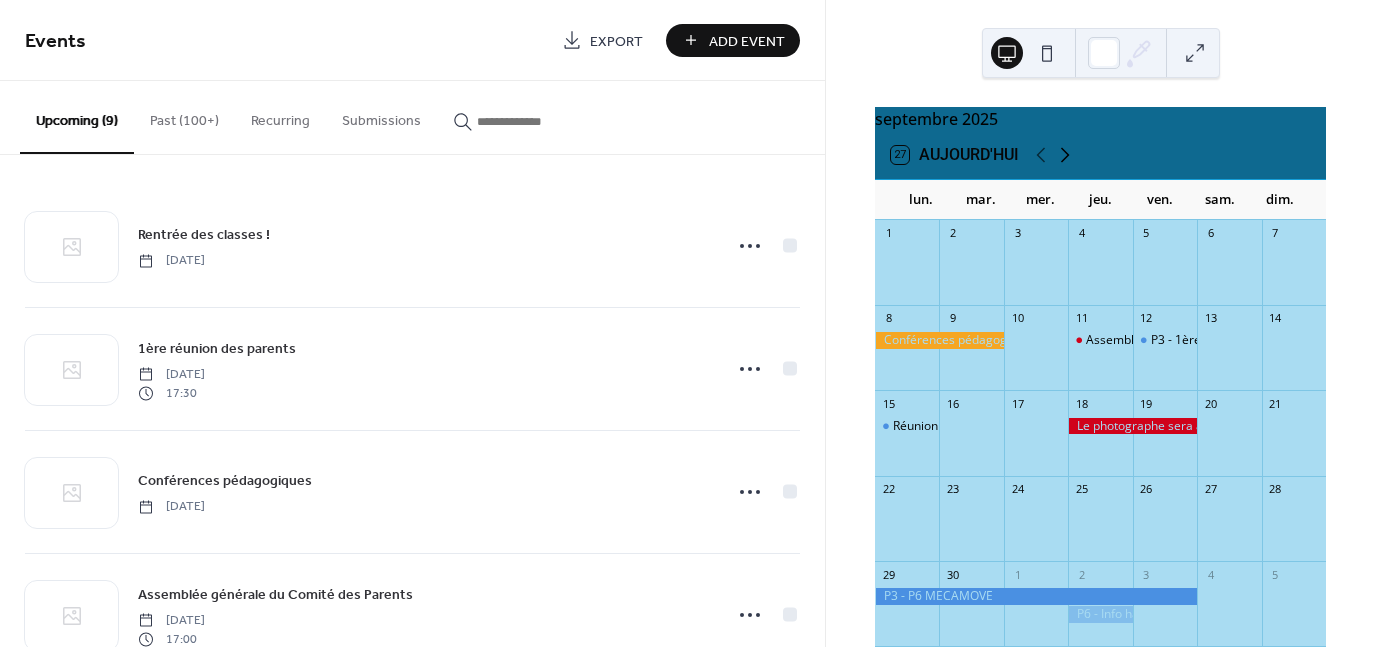 click 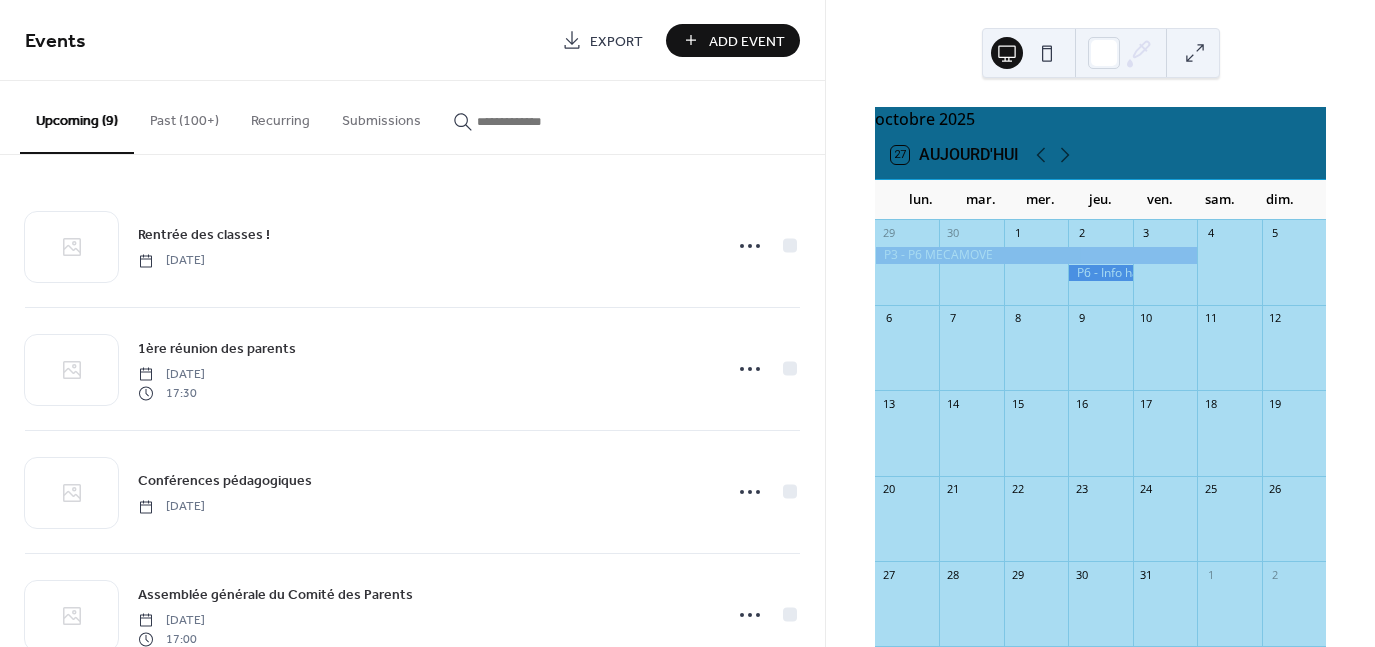 click on "Add Event" at bounding box center [747, 41] 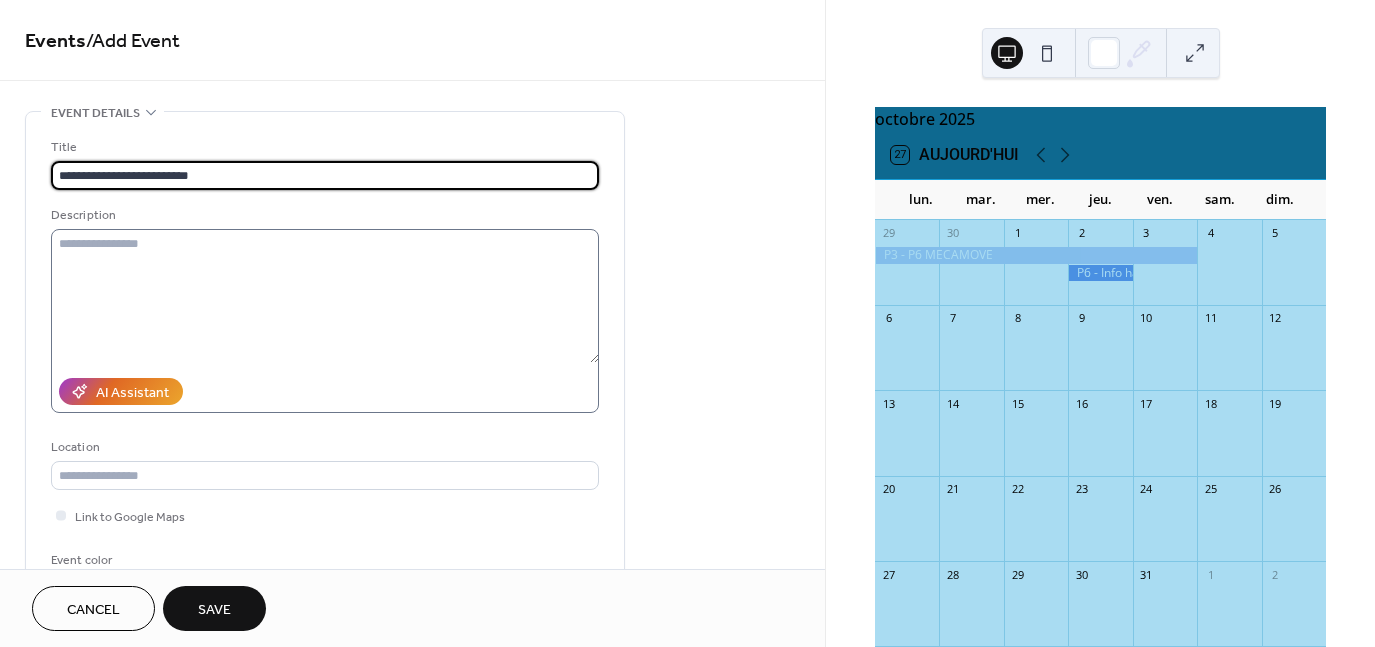 type on "**********" 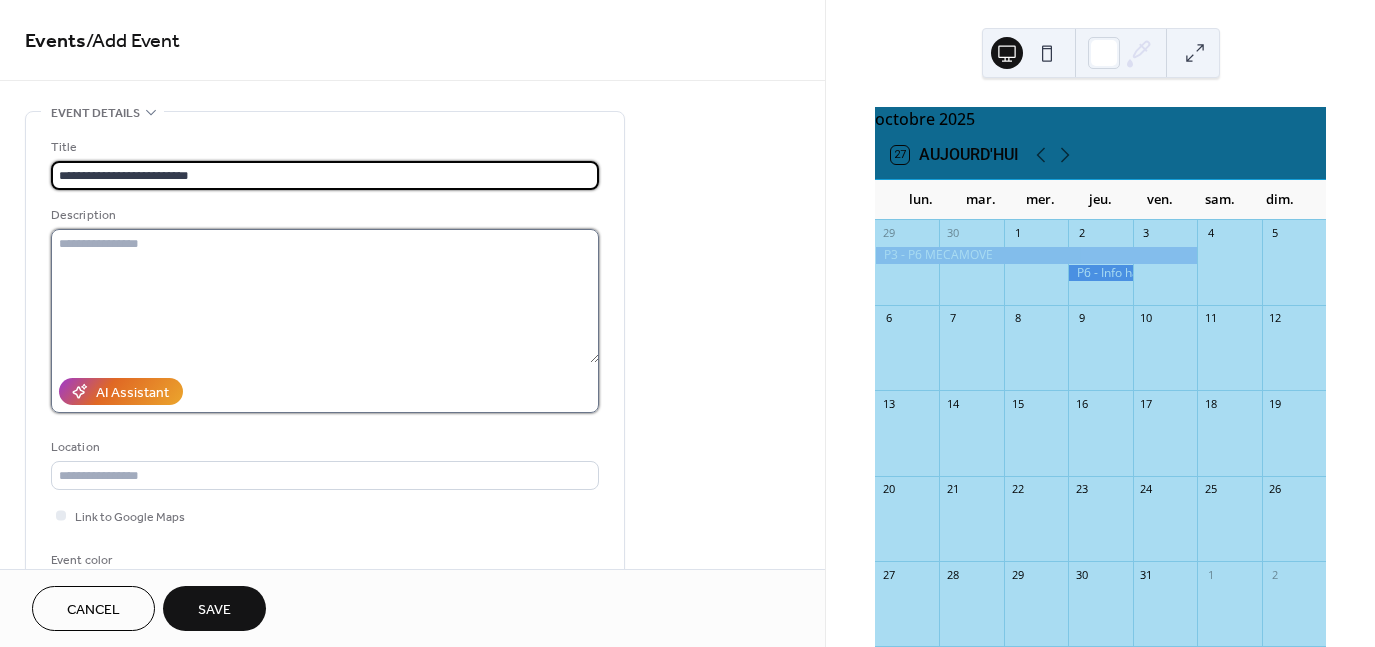 click at bounding box center (325, 296) 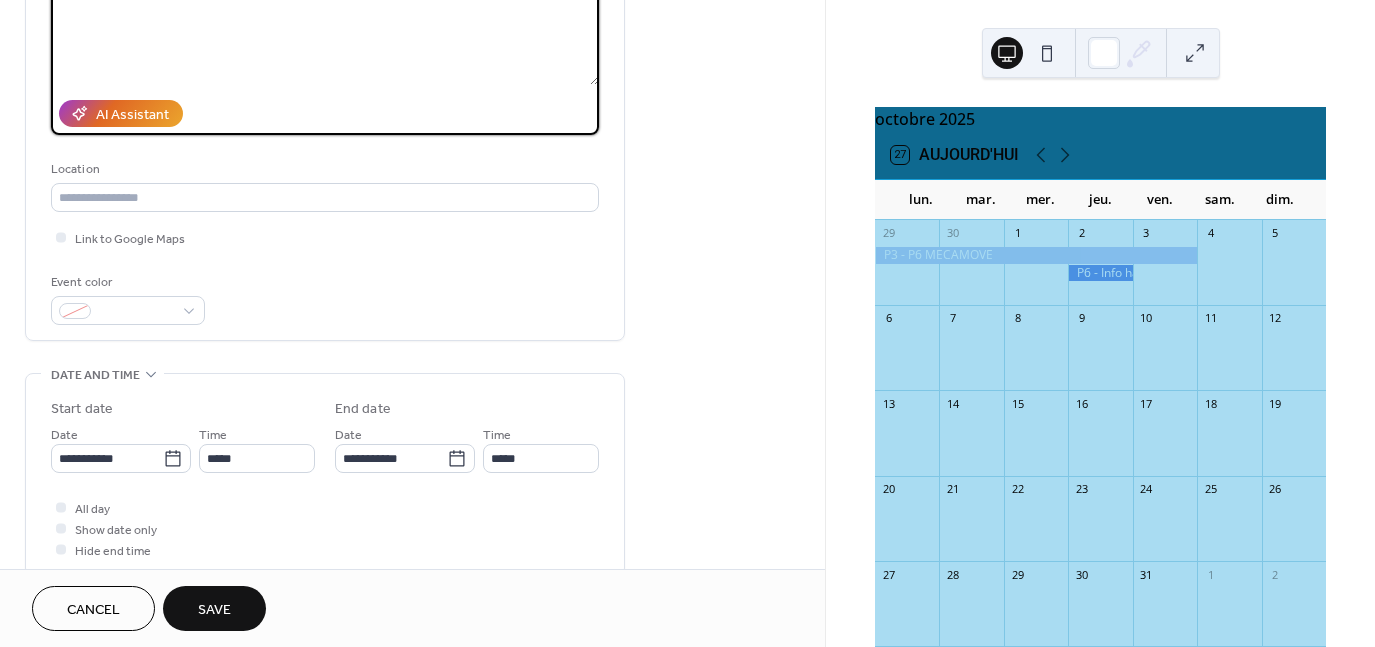 scroll, scrollTop: 276, scrollLeft: 0, axis: vertical 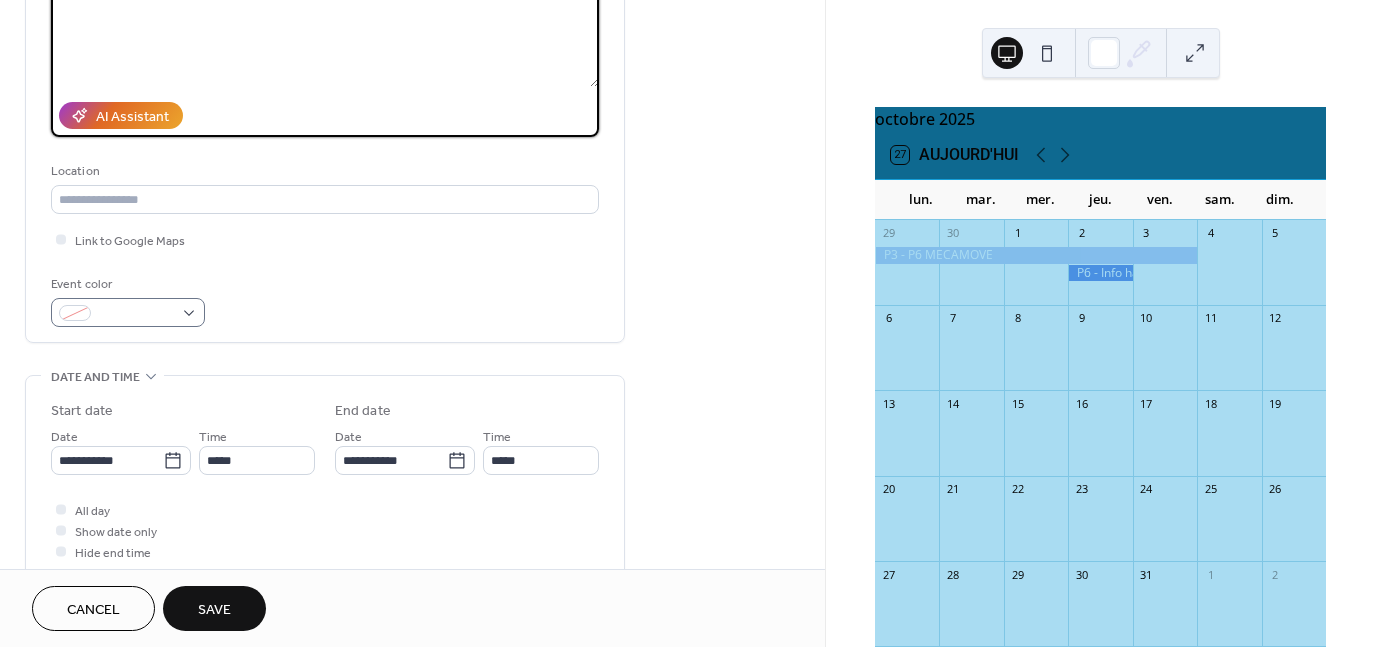 type on "**********" 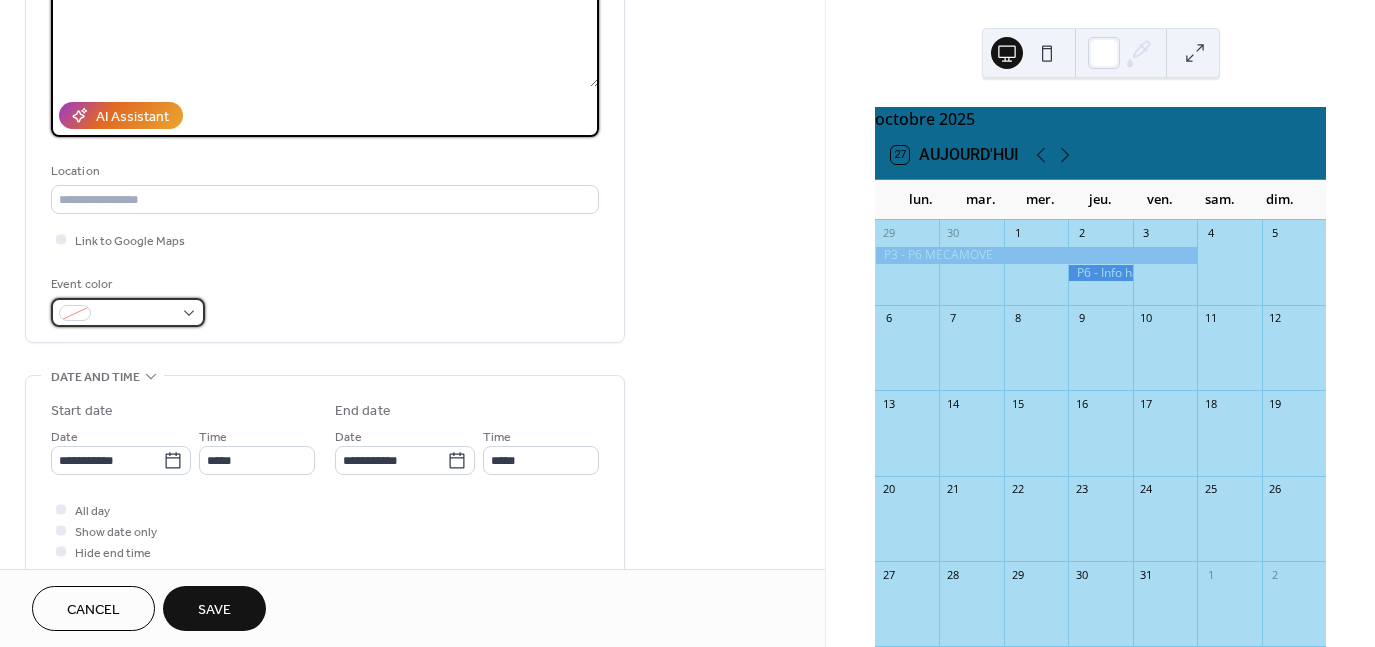 click at bounding box center (128, 312) 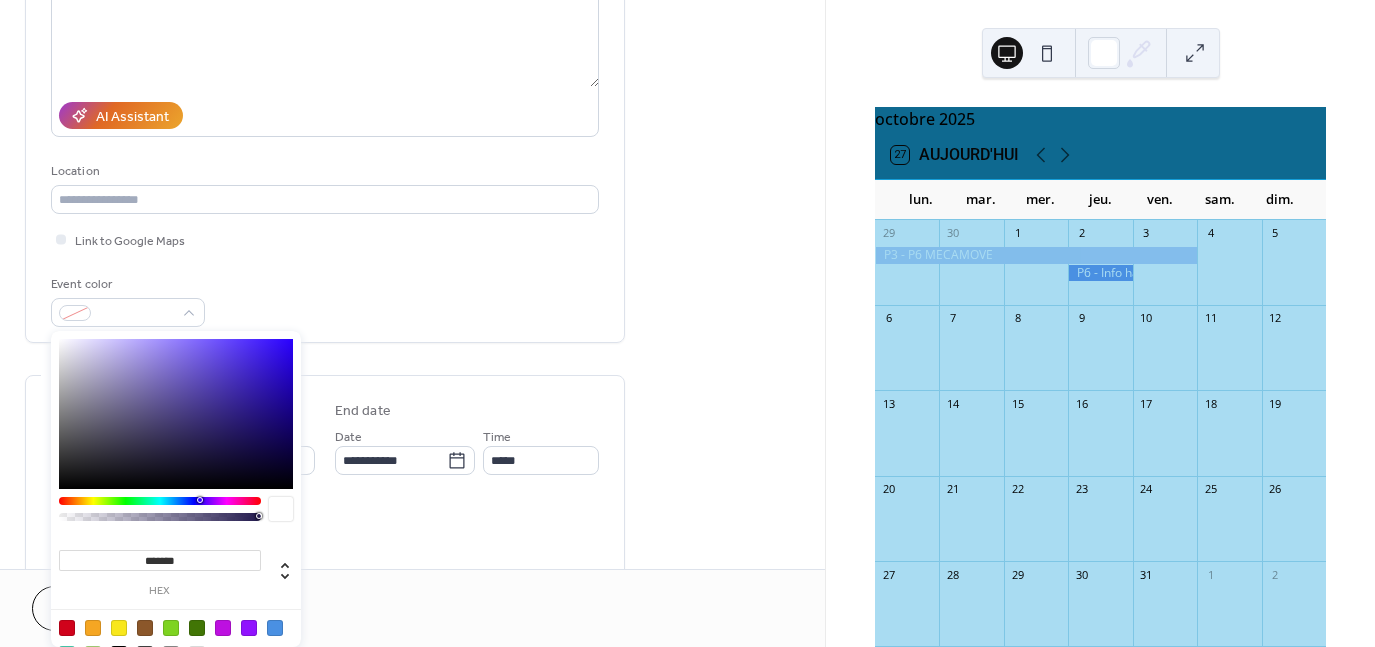 click at bounding box center (275, 628) 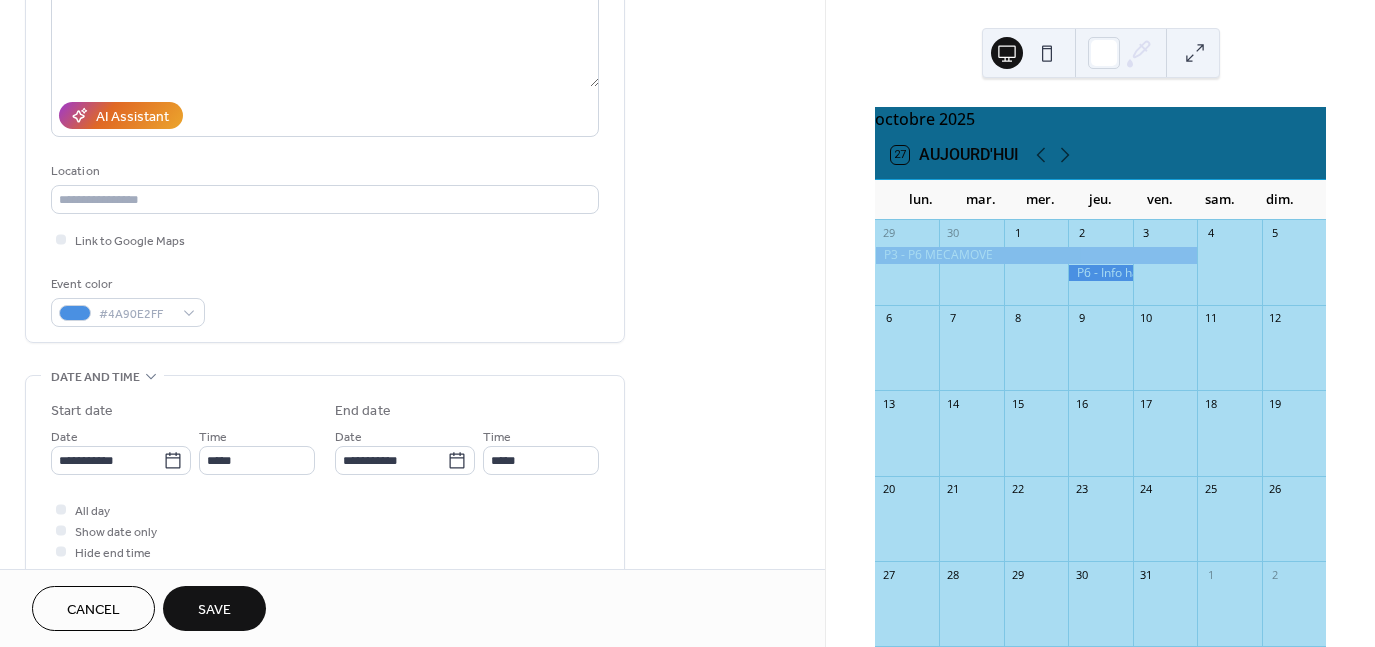 click on "All day Show date only Hide end time" at bounding box center (325, 530) 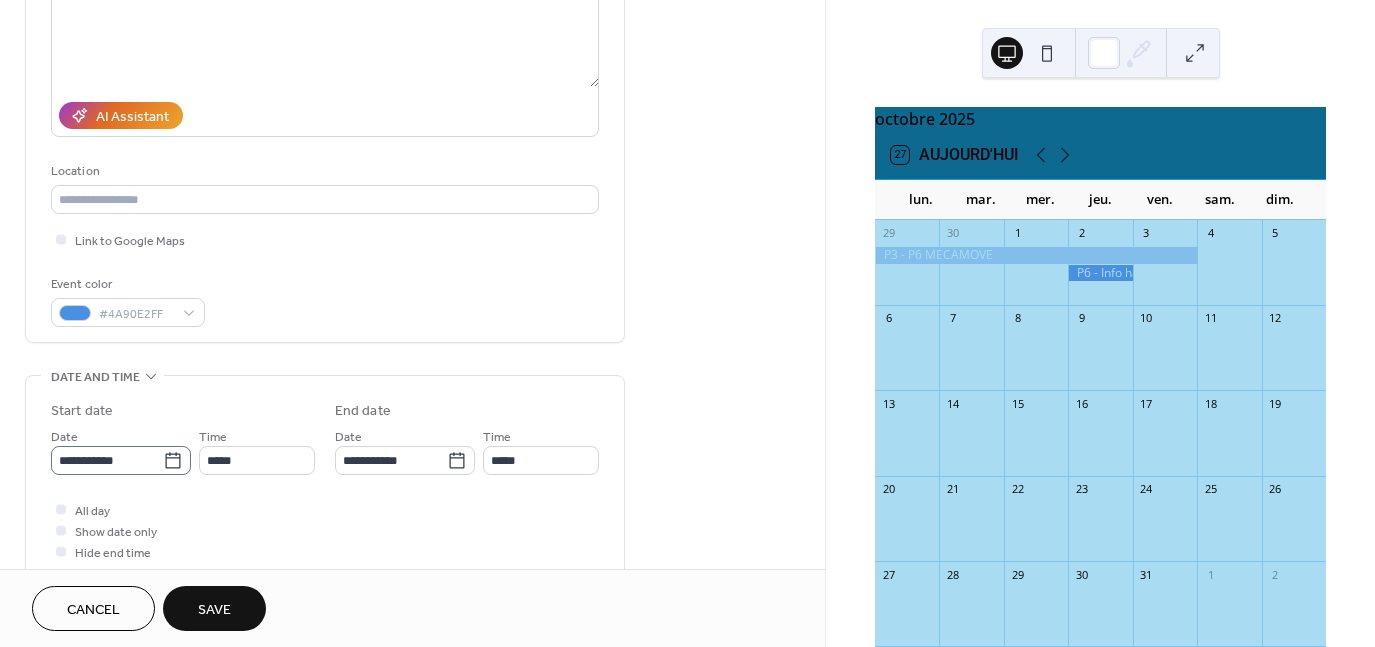 click 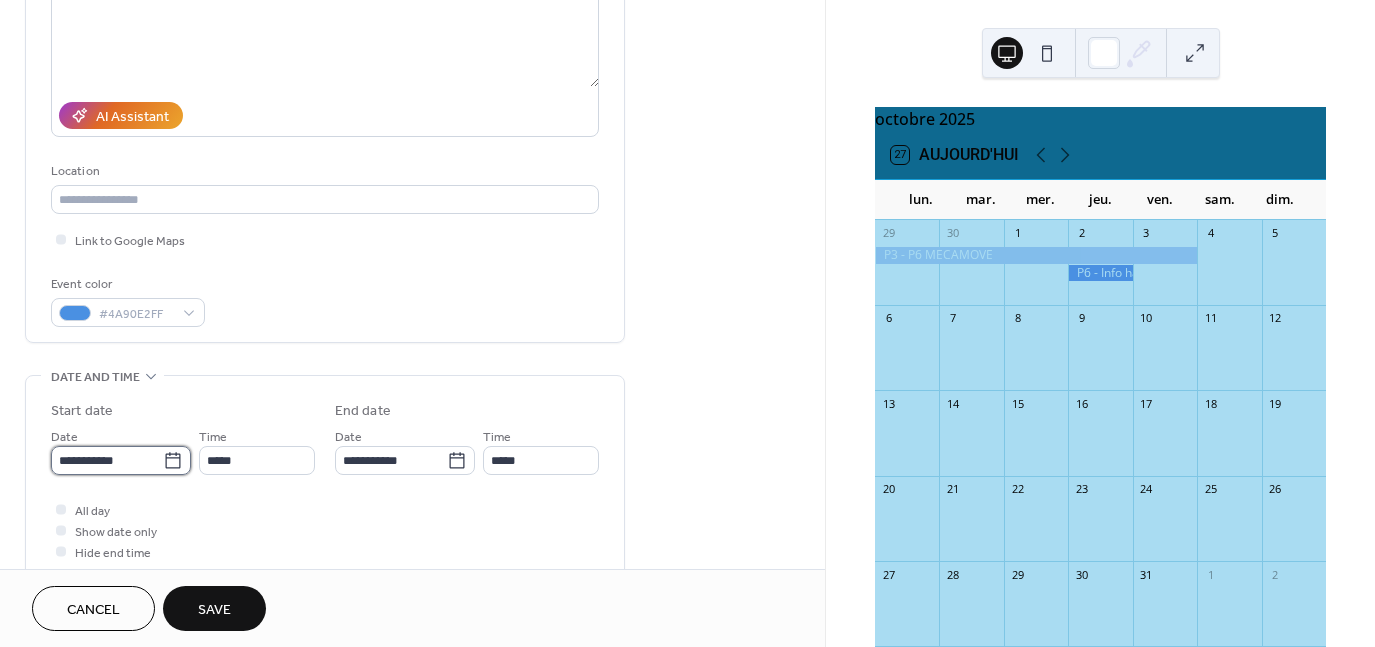 click on "**********" at bounding box center [107, 460] 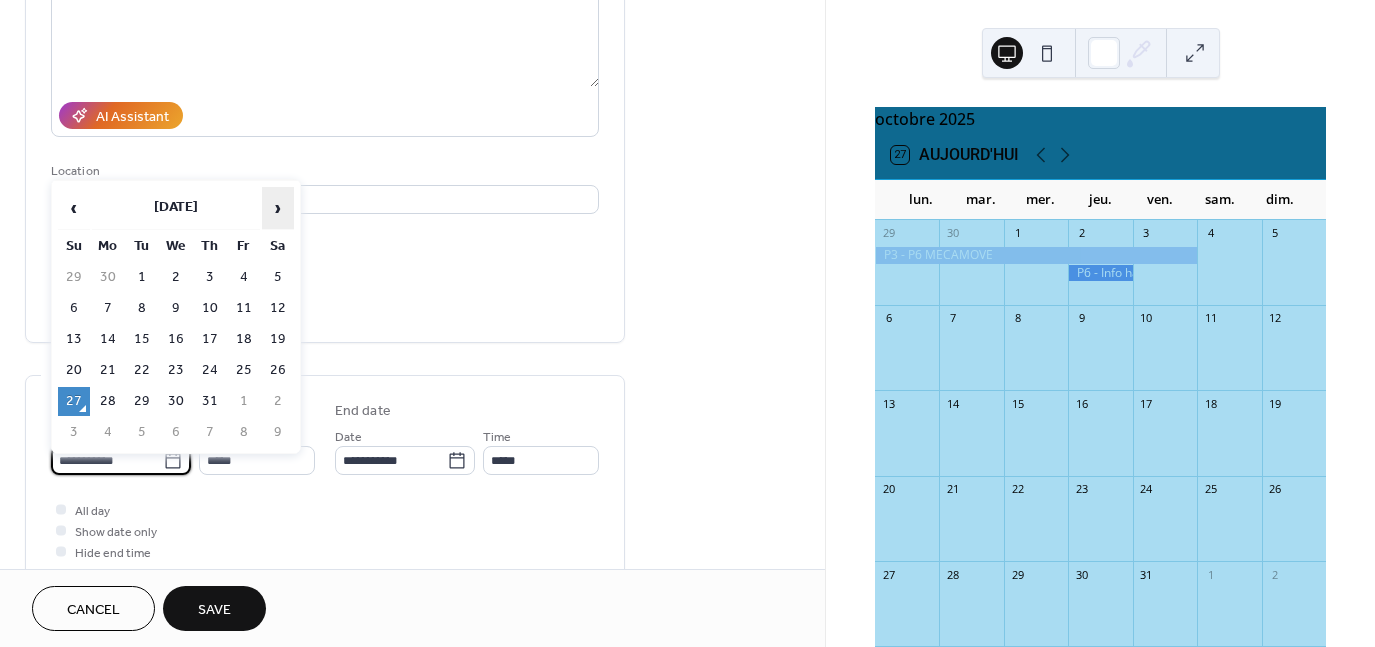 click on "›" at bounding box center [278, 208] 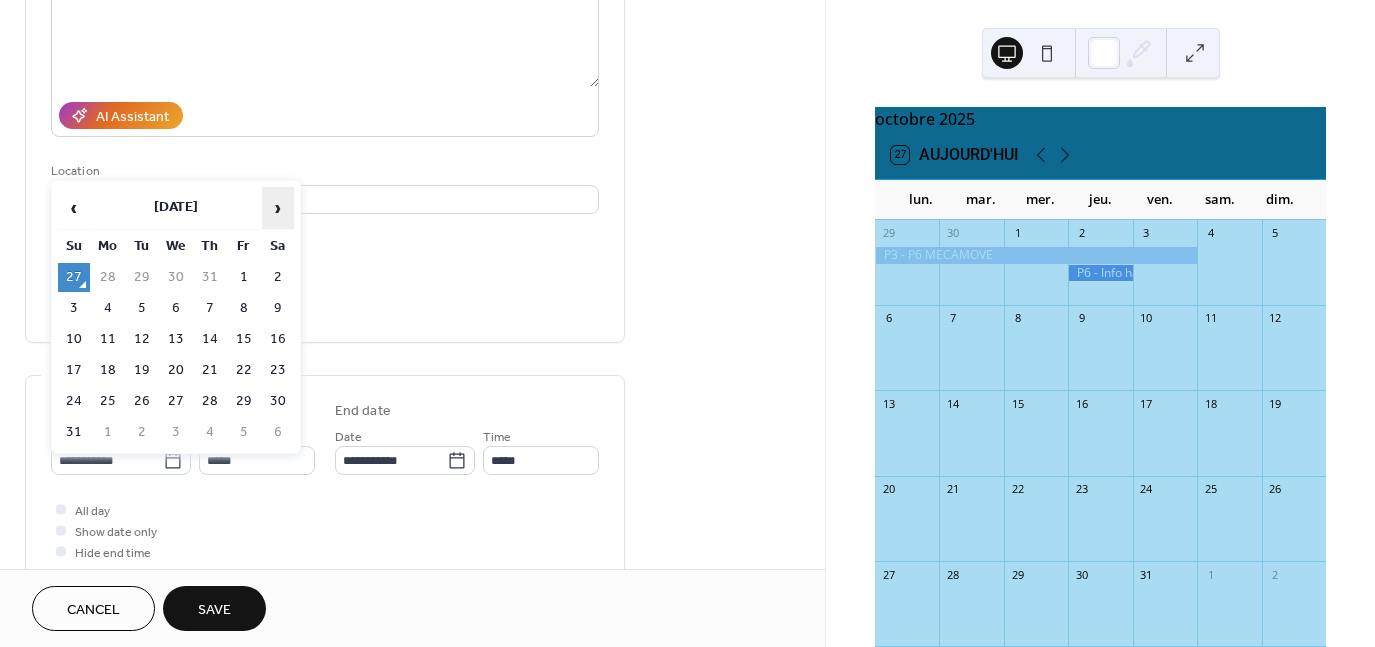 click on "›" at bounding box center (278, 208) 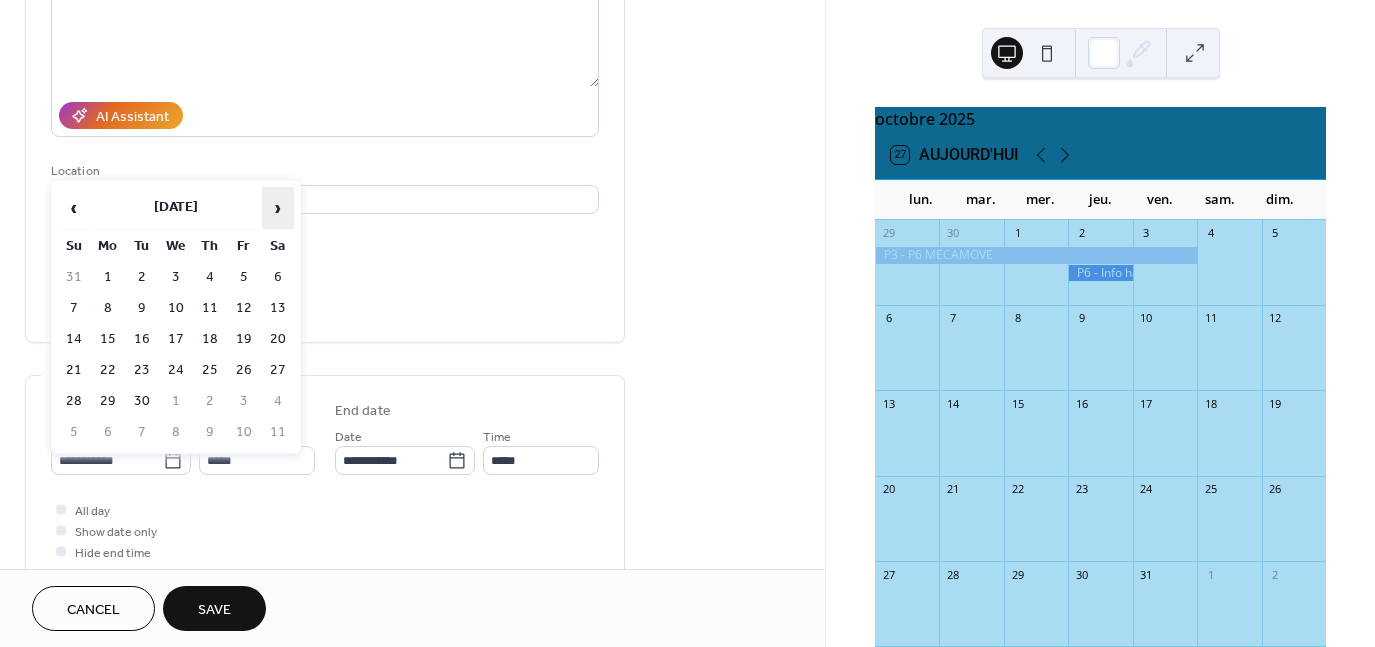 click on "›" at bounding box center [278, 208] 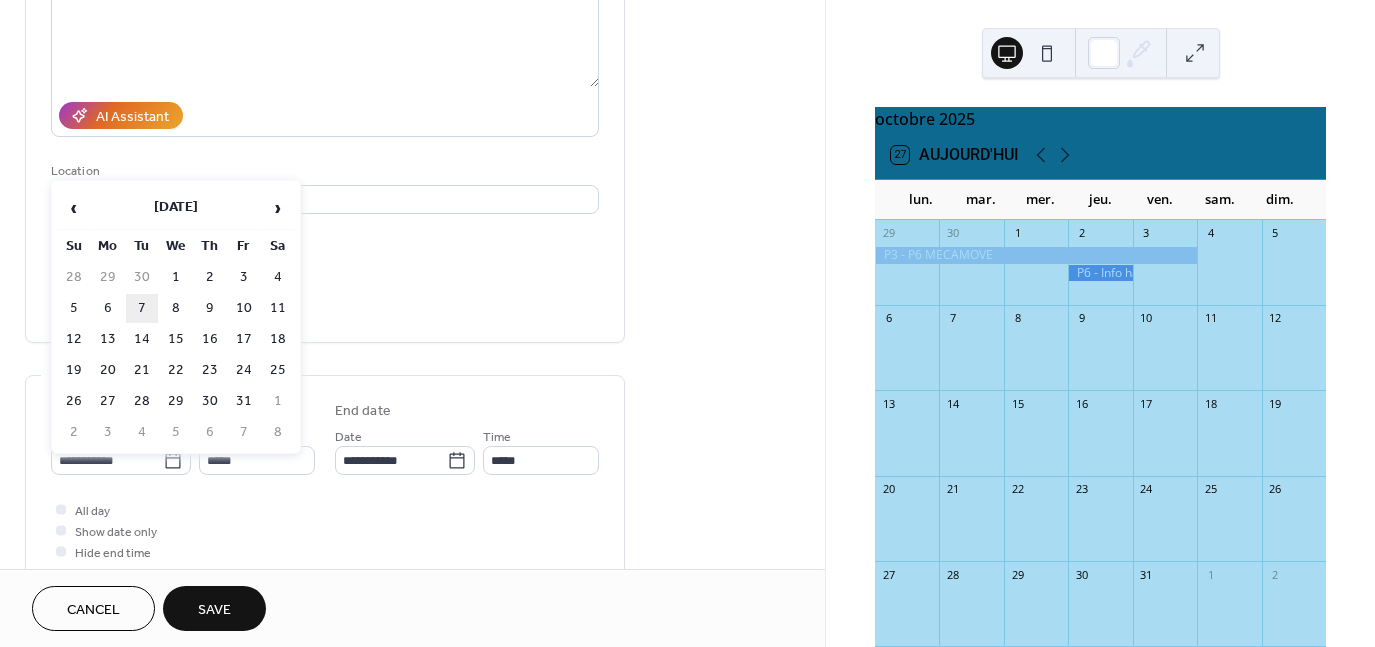 click on "7" at bounding box center [142, 308] 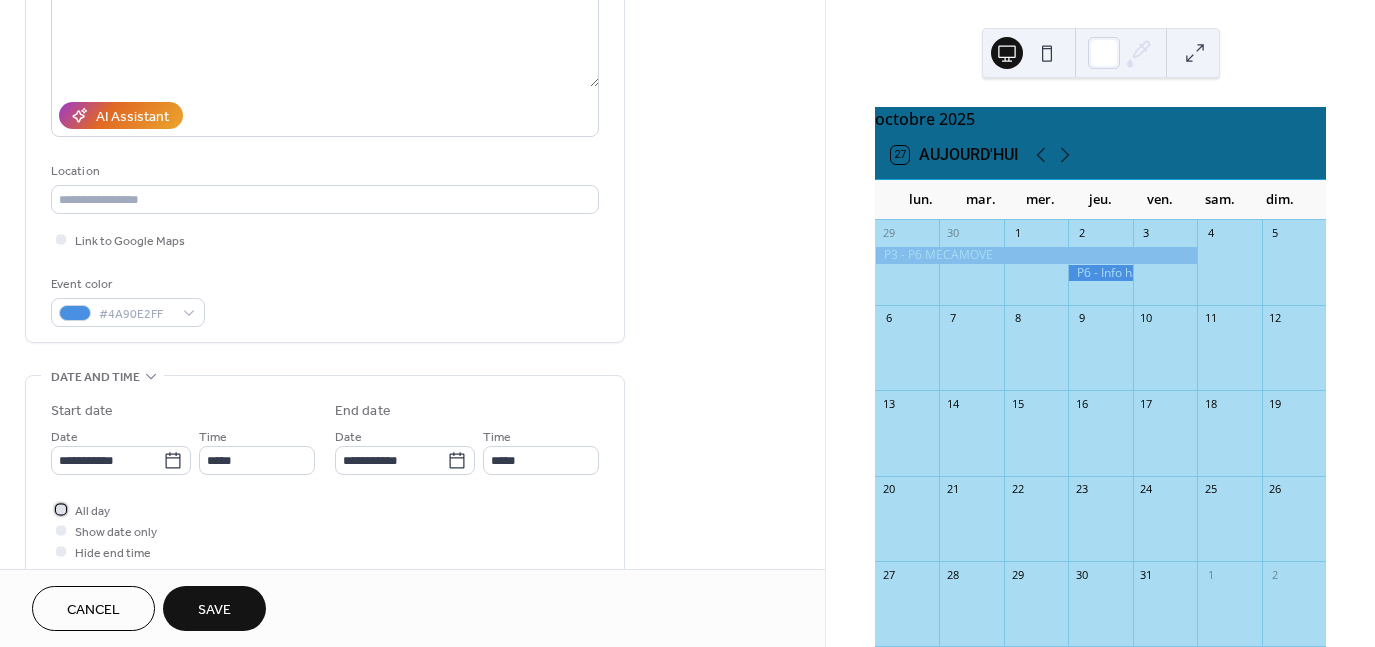 click at bounding box center [61, 509] 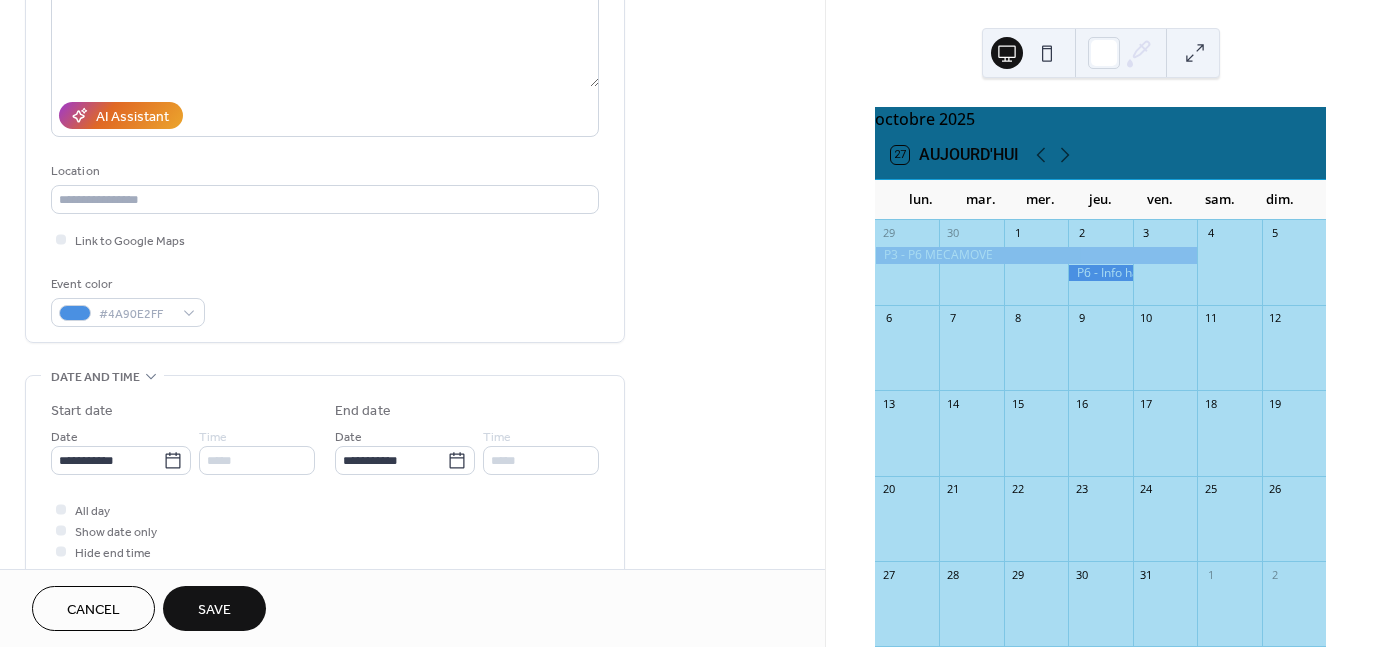 click on "Save" at bounding box center (214, 610) 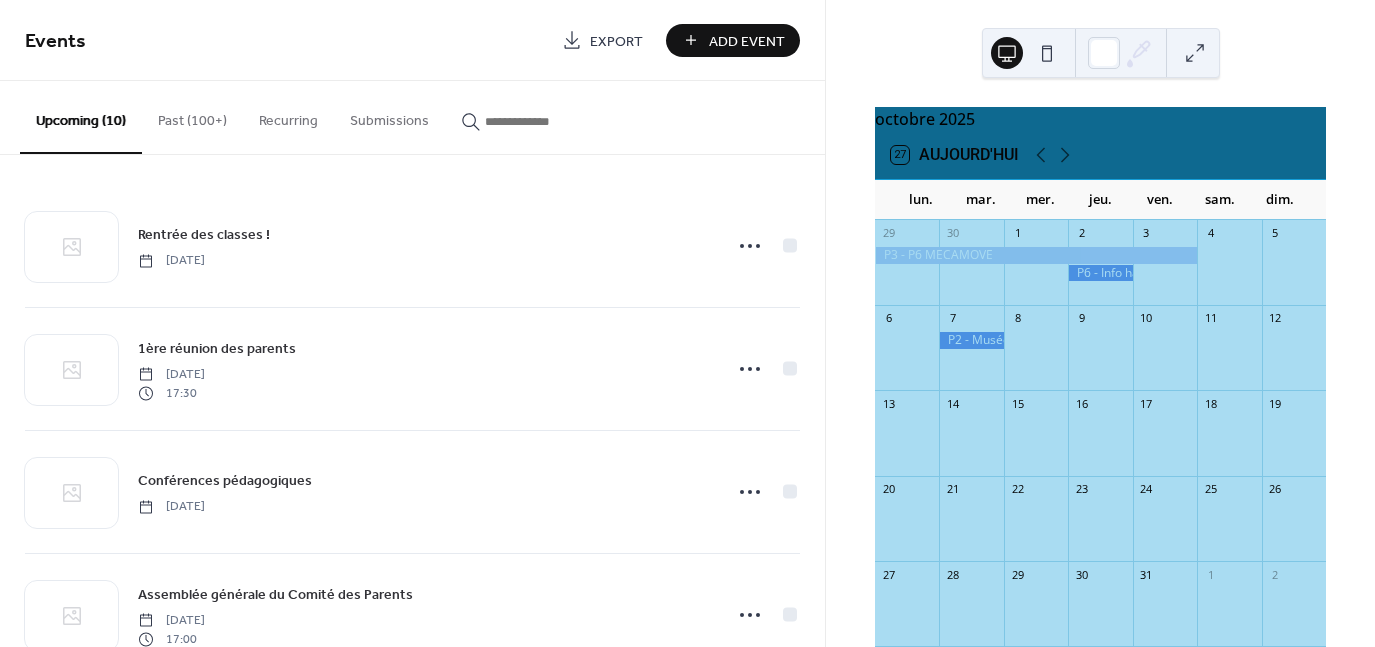 click on "Add Event" at bounding box center (747, 41) 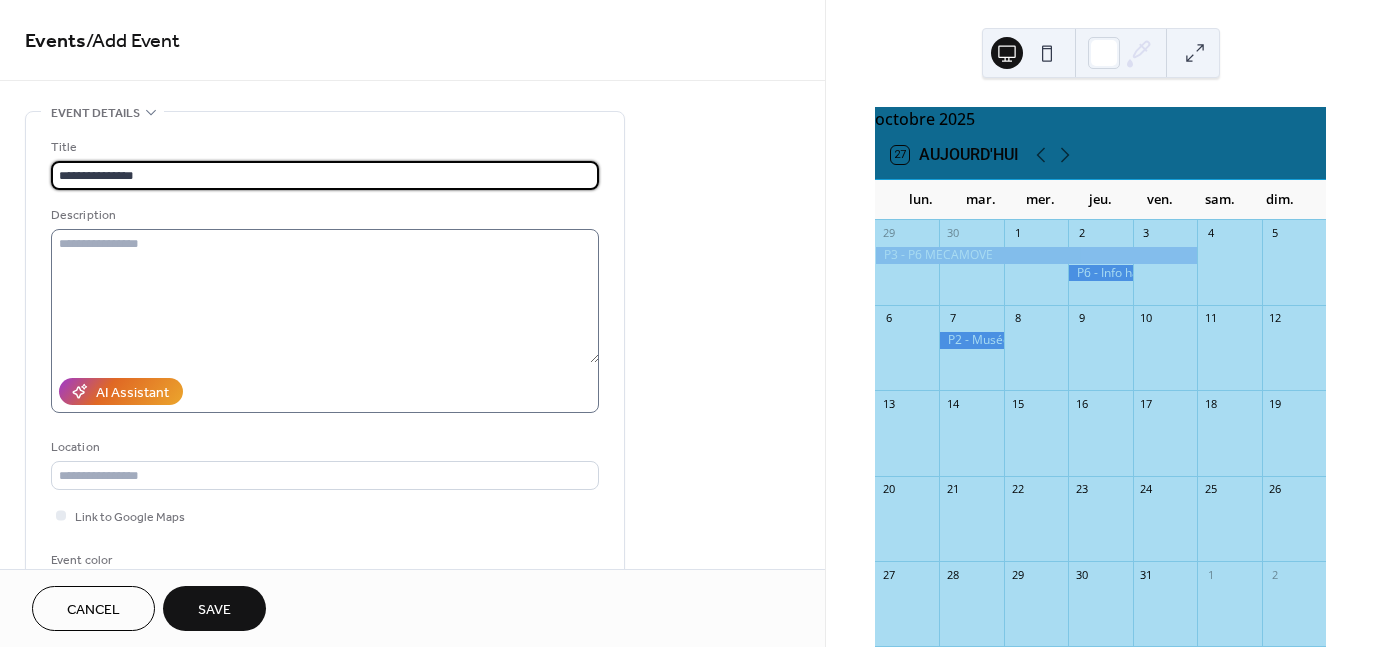 type on "**********" 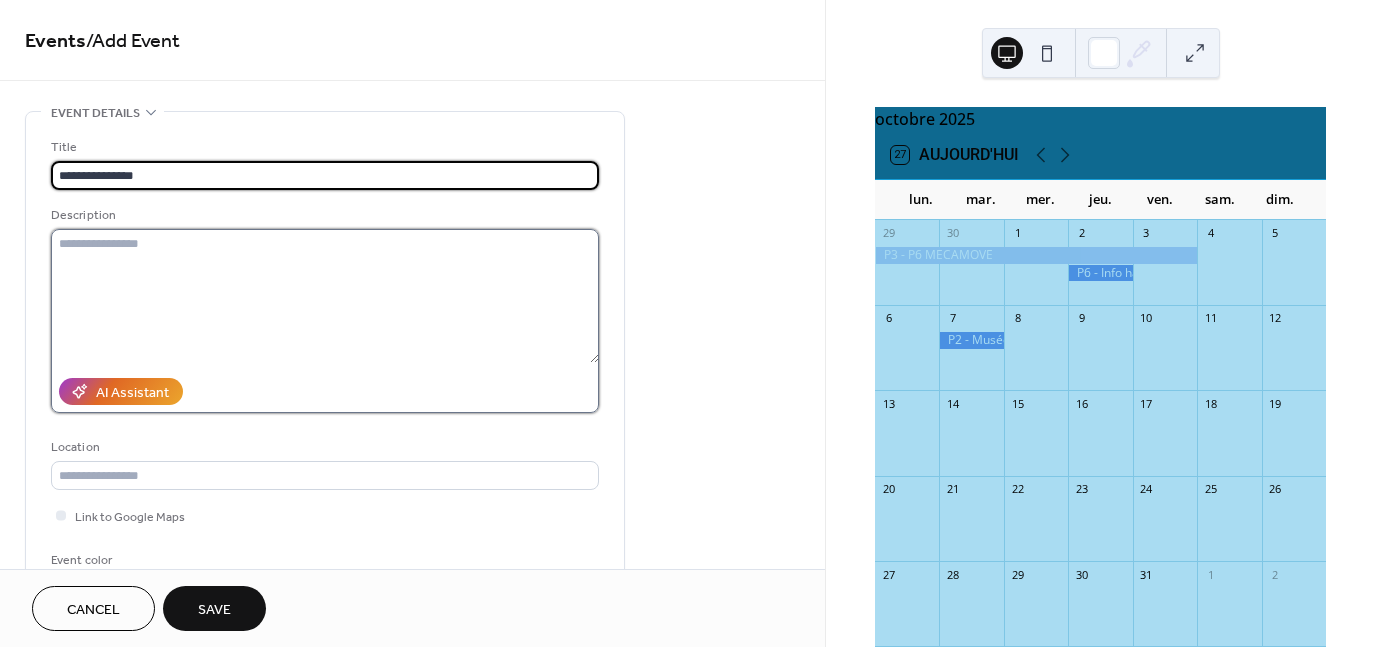 click at bounding box center (325, 296) 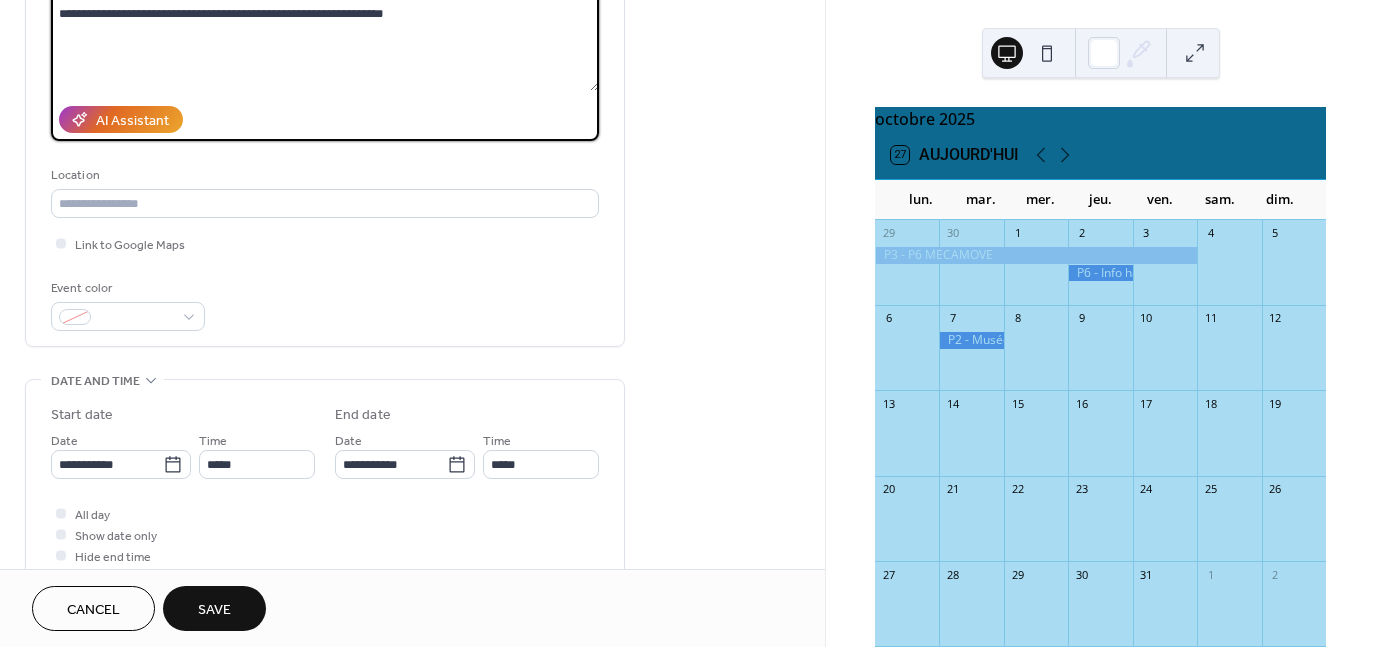scroll, scrollTop: 285, scrollLeft: 0, axis: vertical 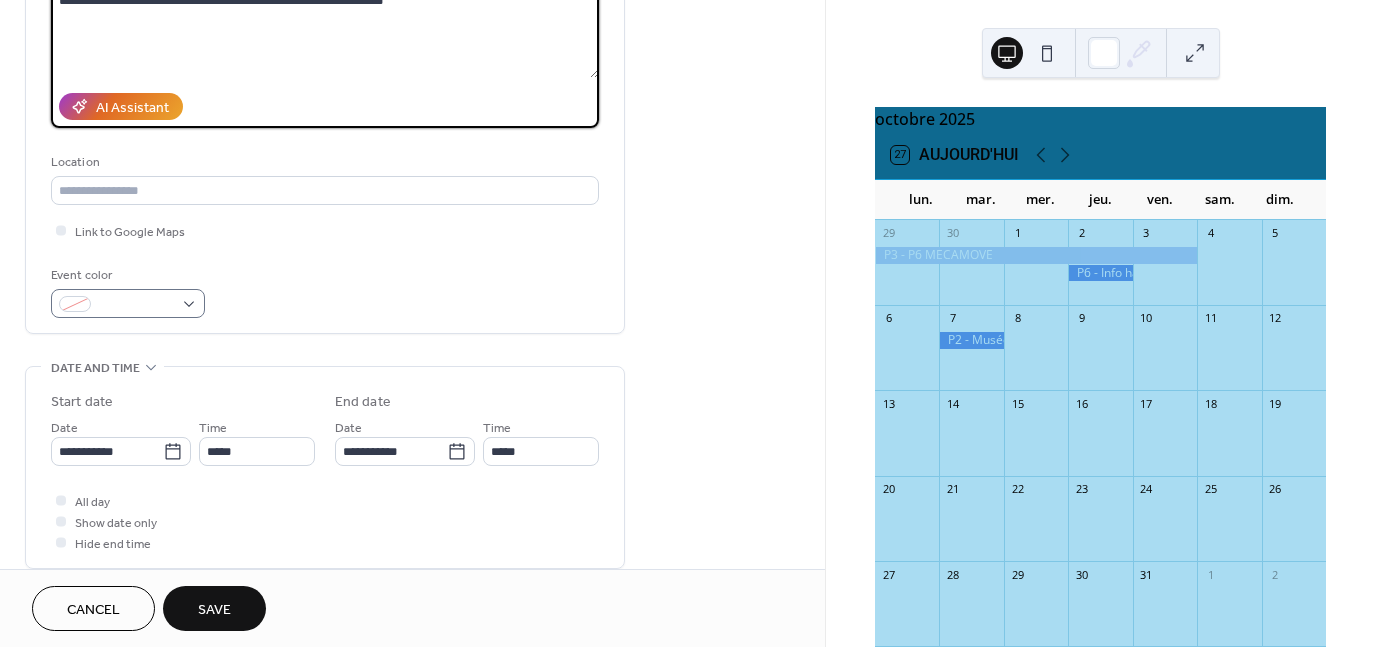 type on "**********" 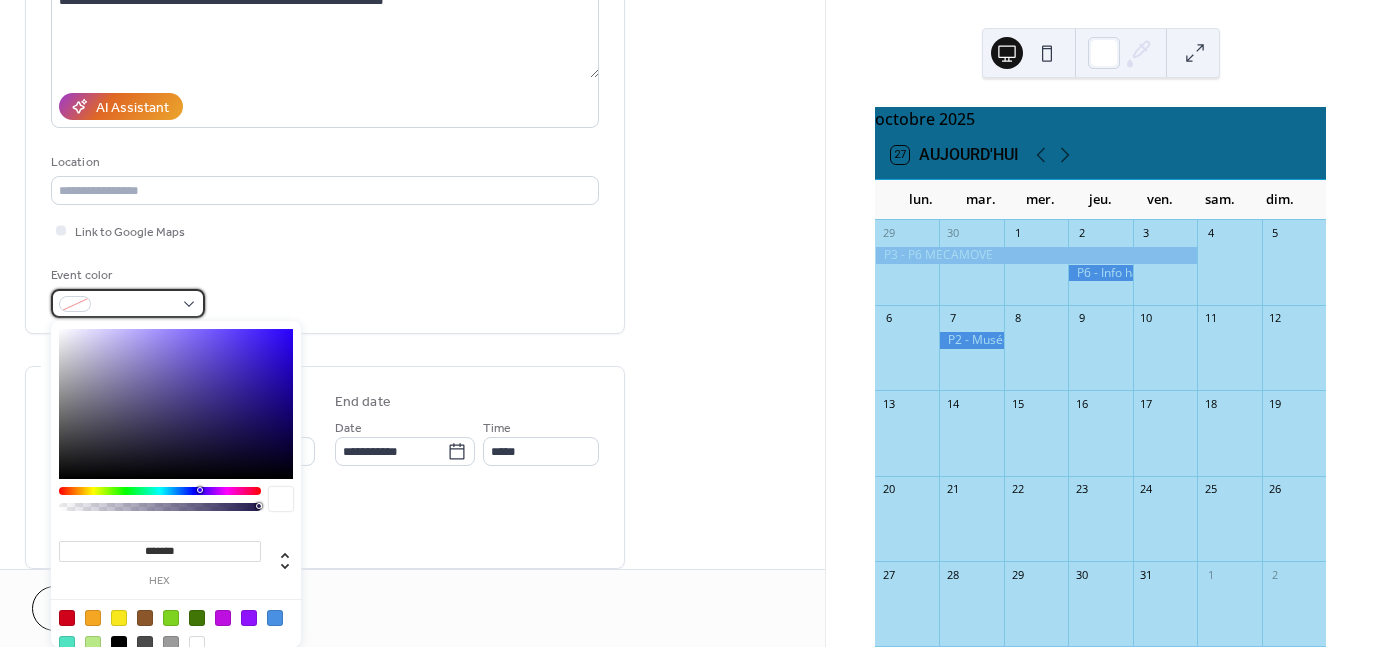 click at bounding box center (128, 303) 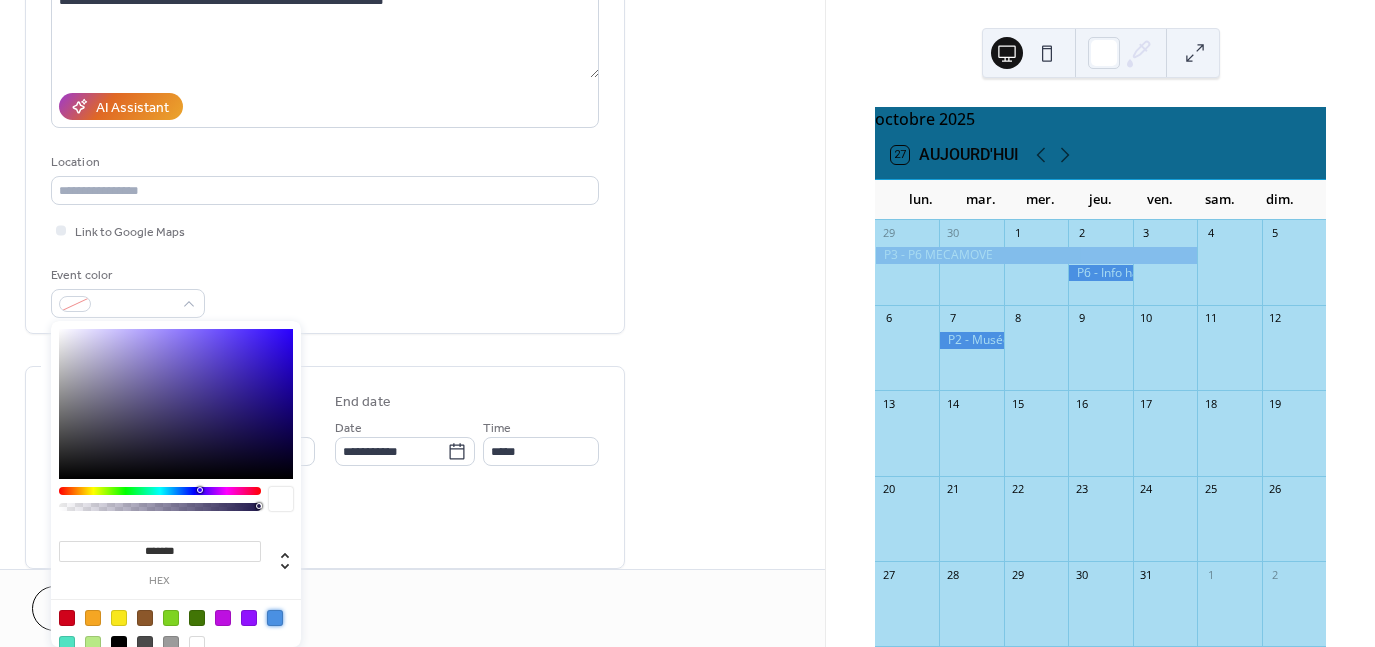 click at bounding box center [275, 618] 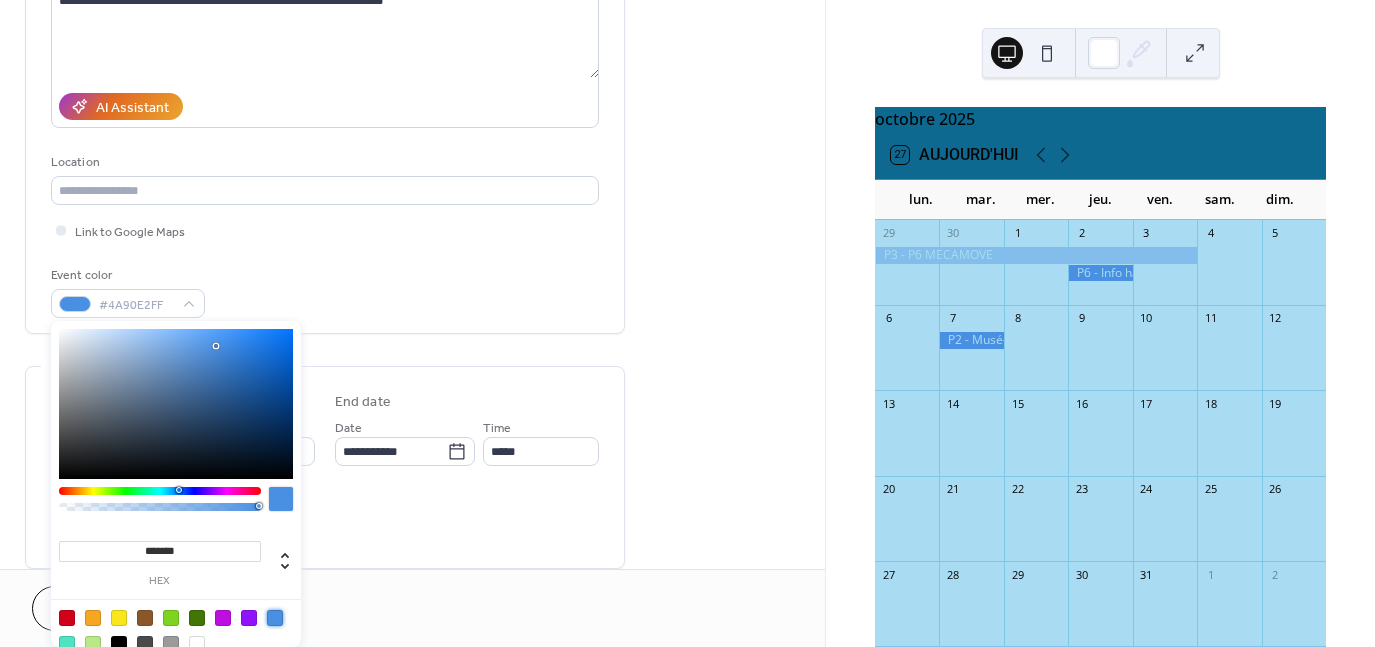 click on "**********" at bounding box center [467, 429] 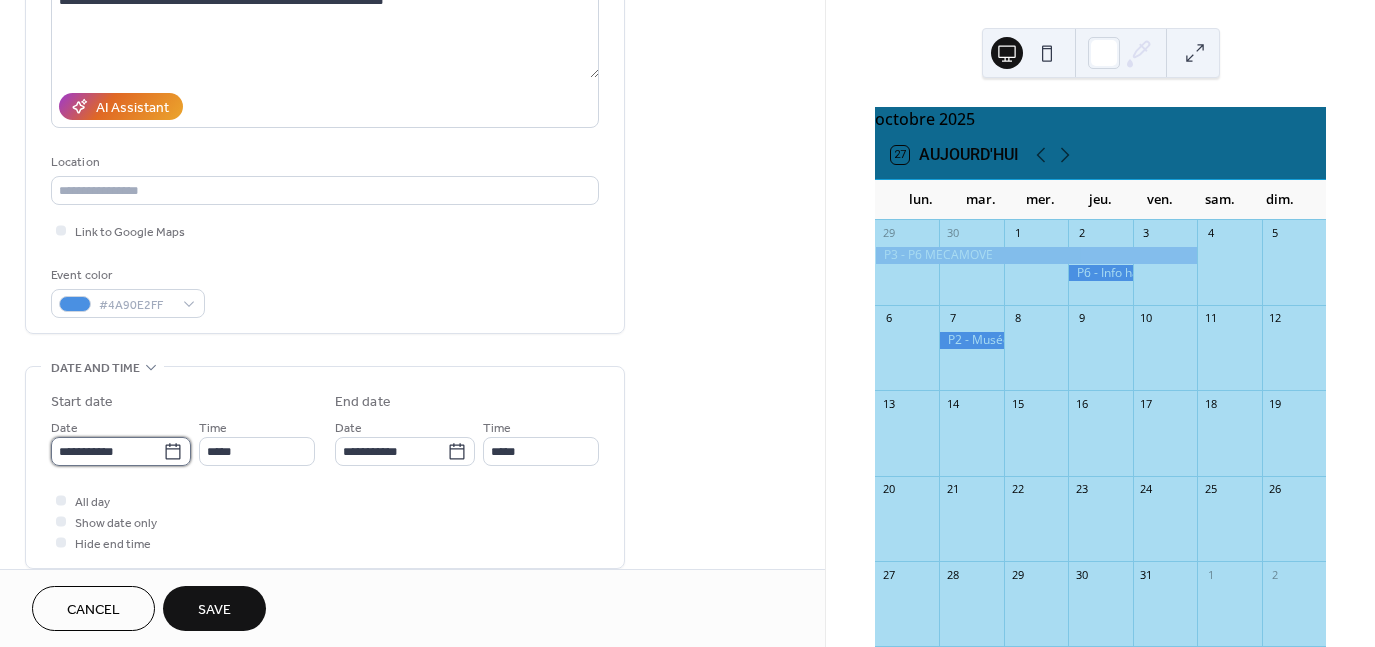 click on "**********" at bounding box center [107, 451] 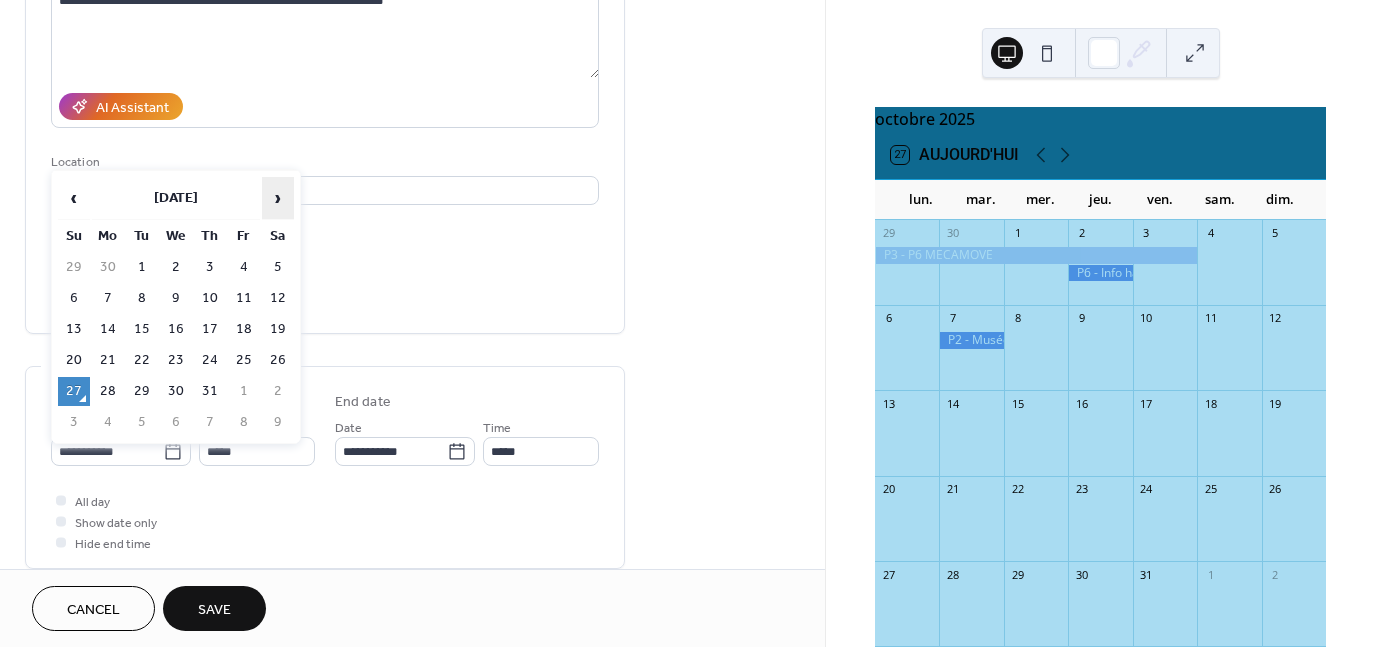click on "›" at bounding box center (278, 198) 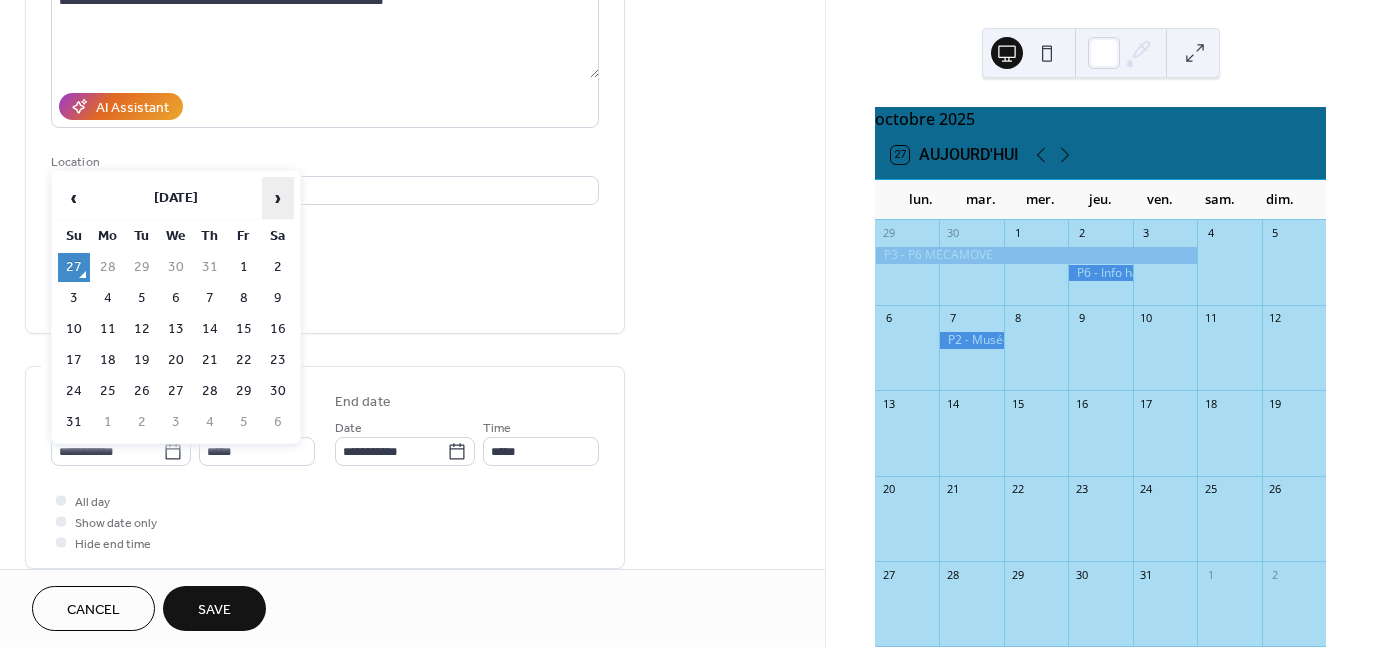 click on "›" at bounding box center (278, 198) 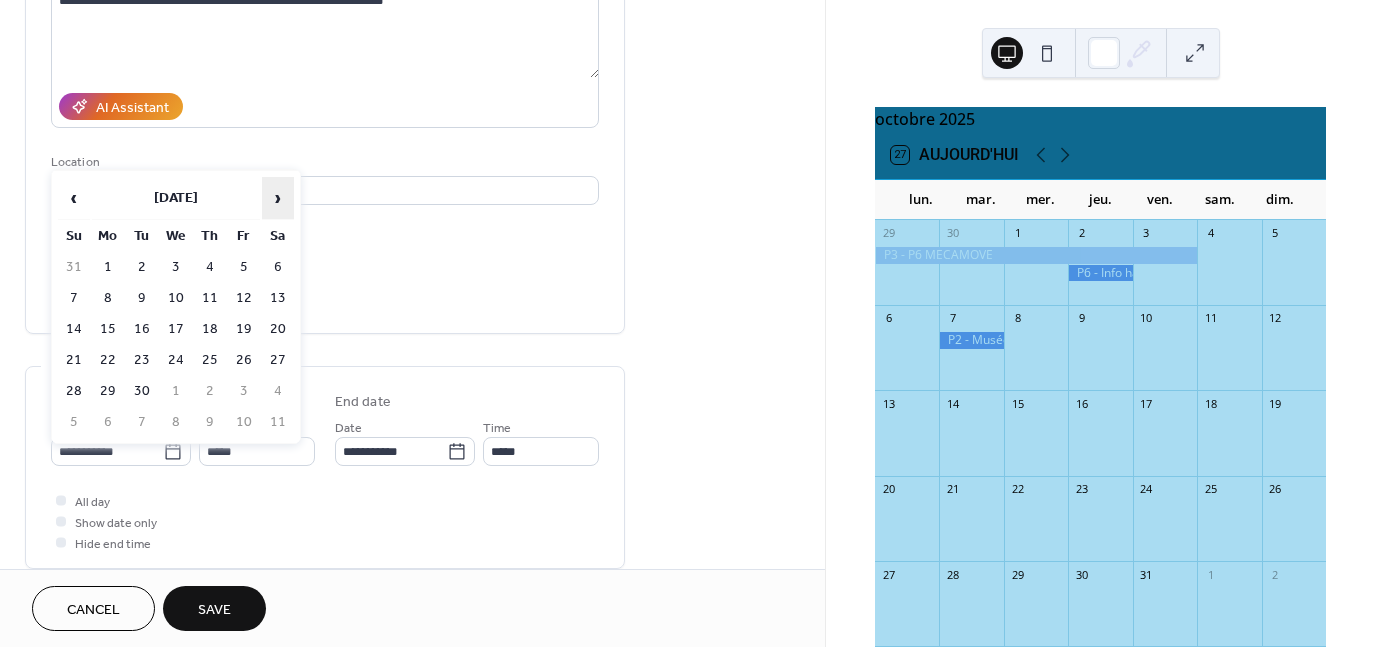 click on "›" at bounding box center [278, 198] 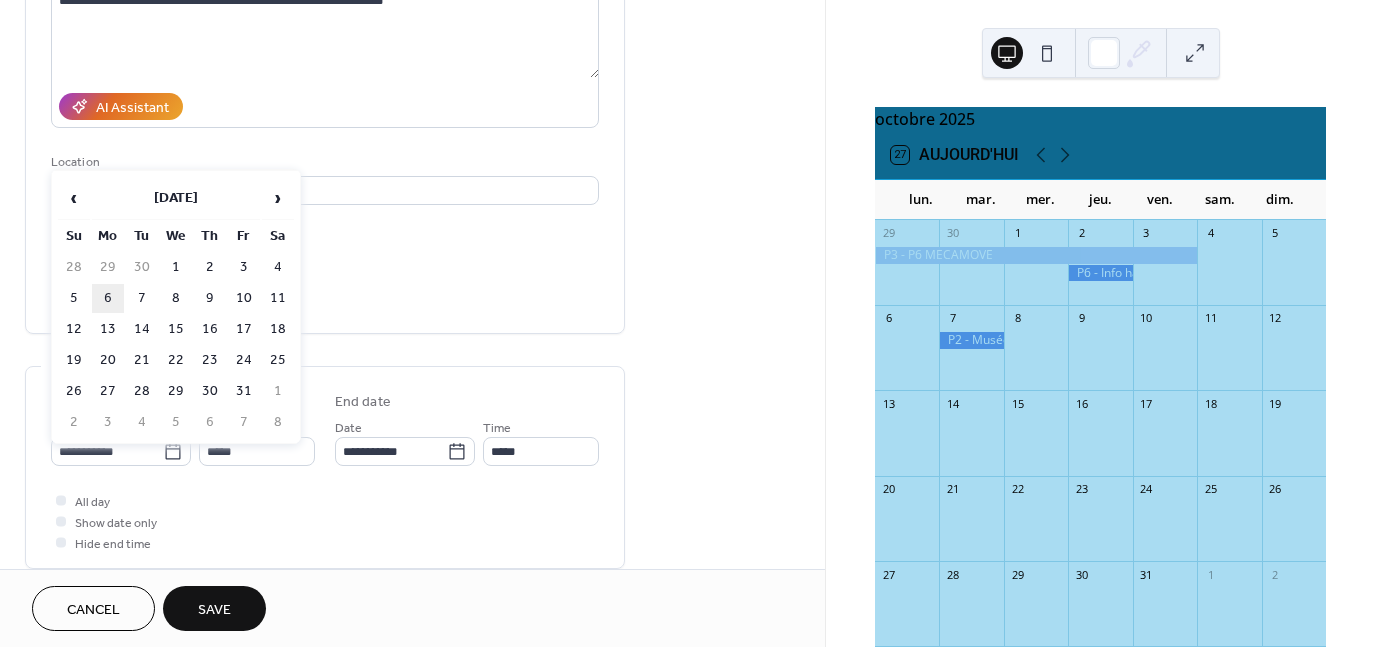 click on "6" at bounding box center (108, 298) 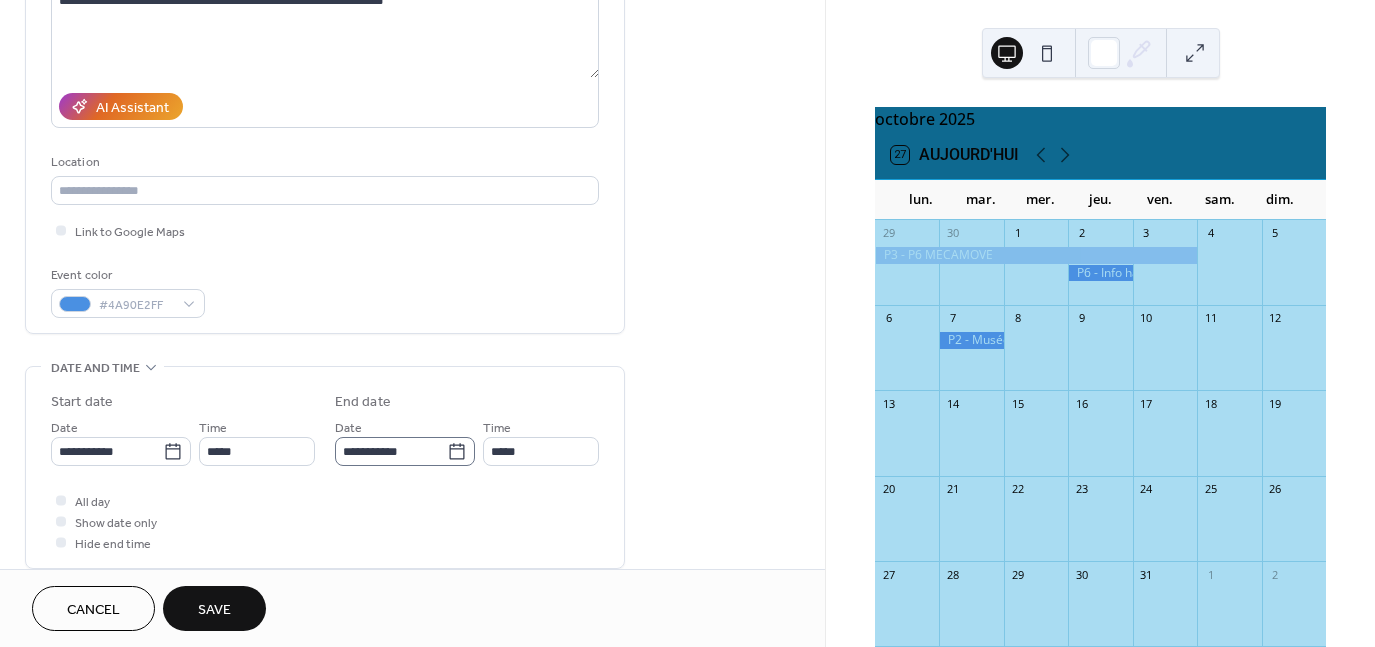 click 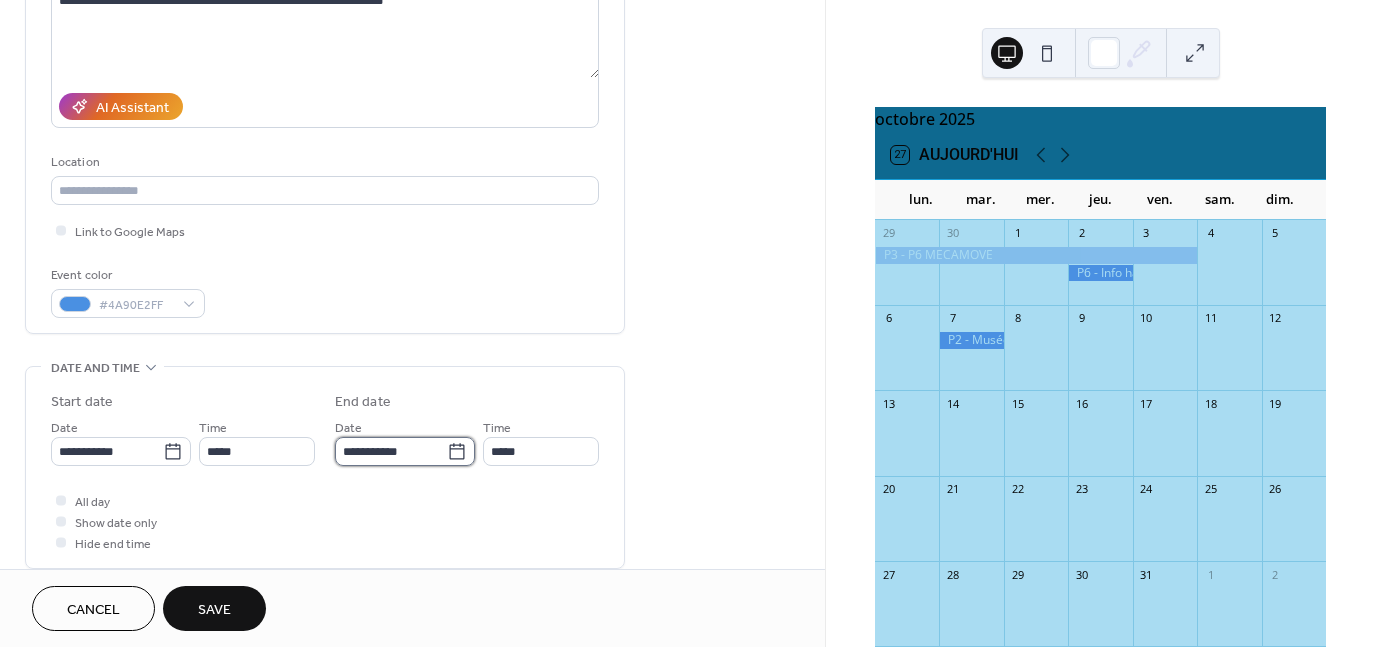 click on "**********" at bounding box center [391, 451] 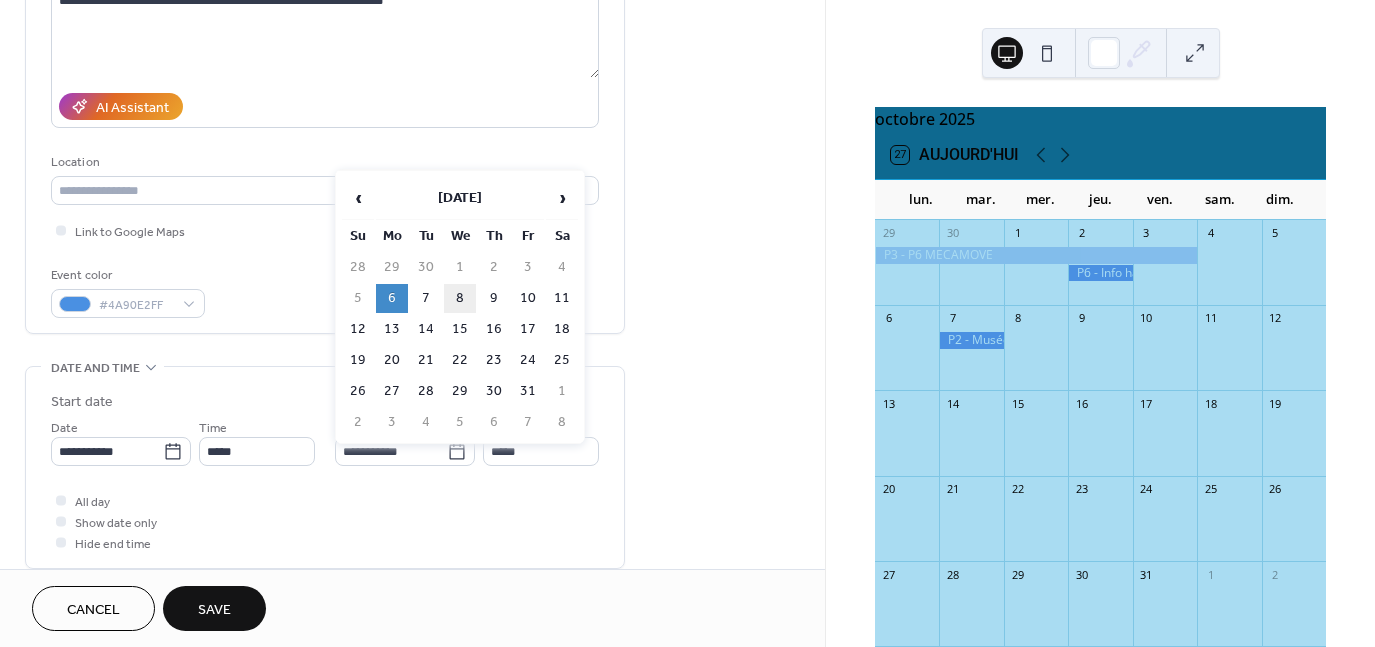 click on "8" at bounding box center (460, 298) 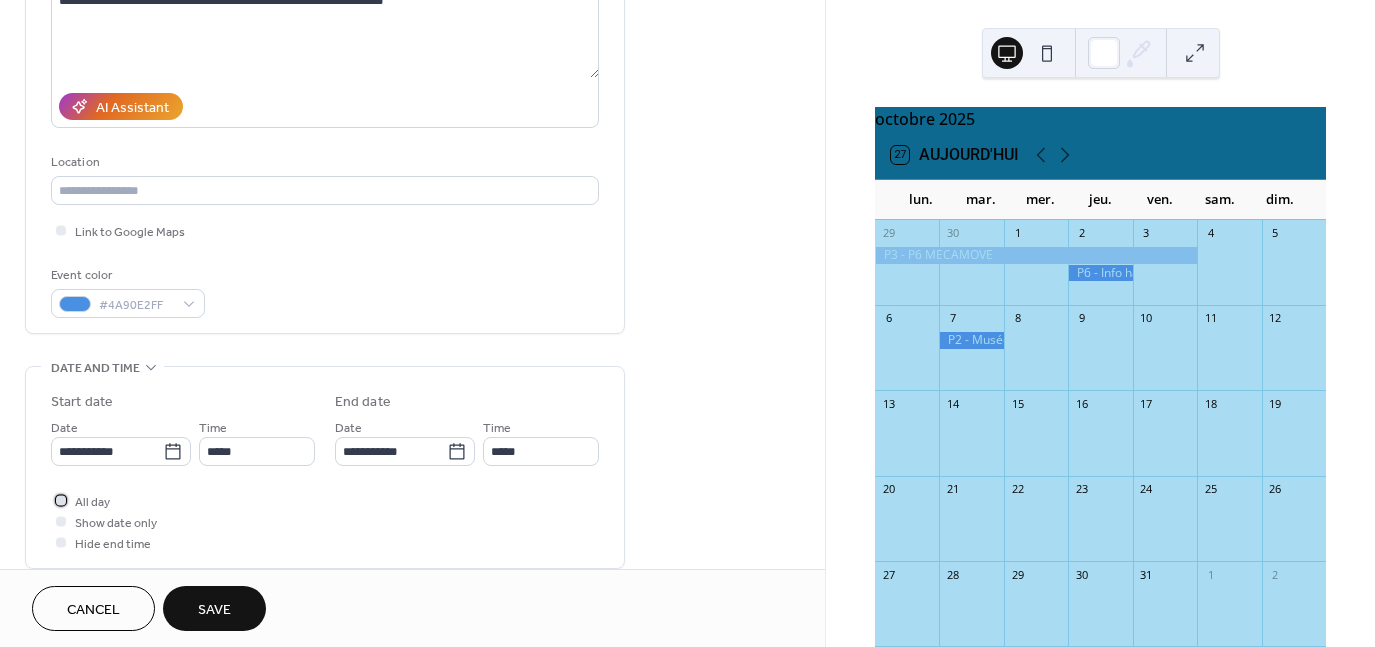 click at bounding box center (61, 500) 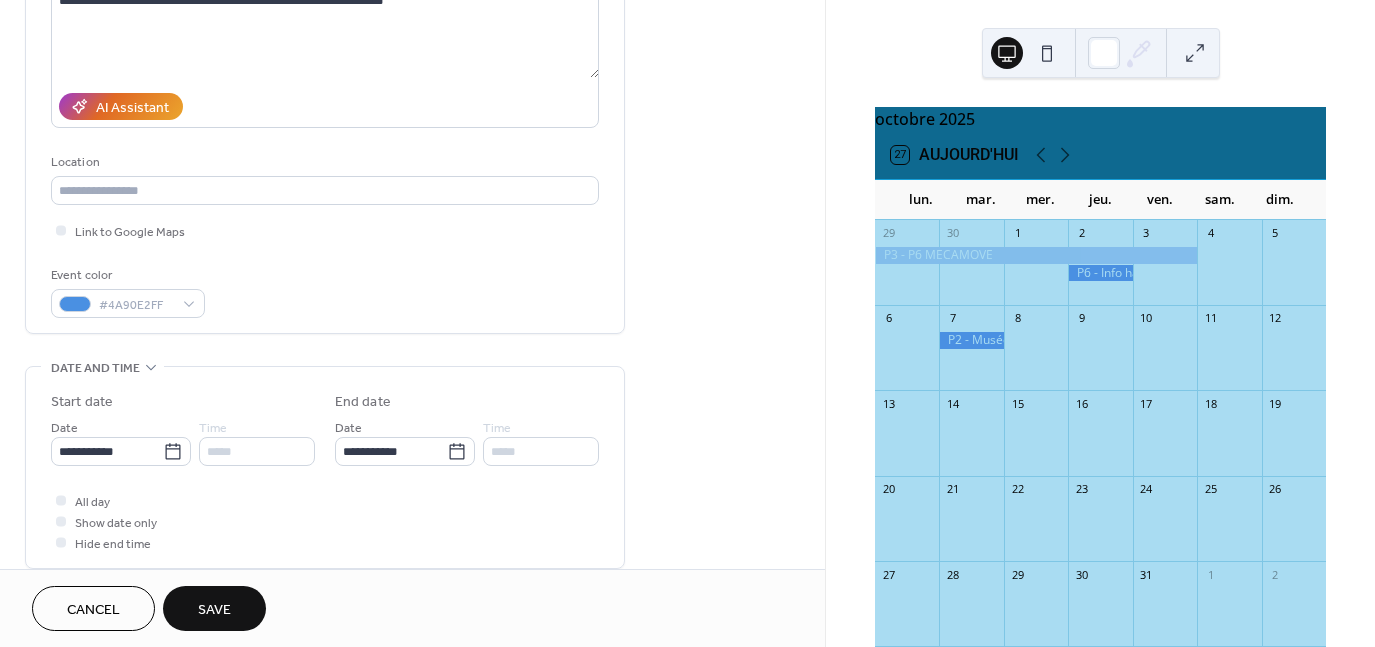 click on "Save" at bounding box center [214, 608] 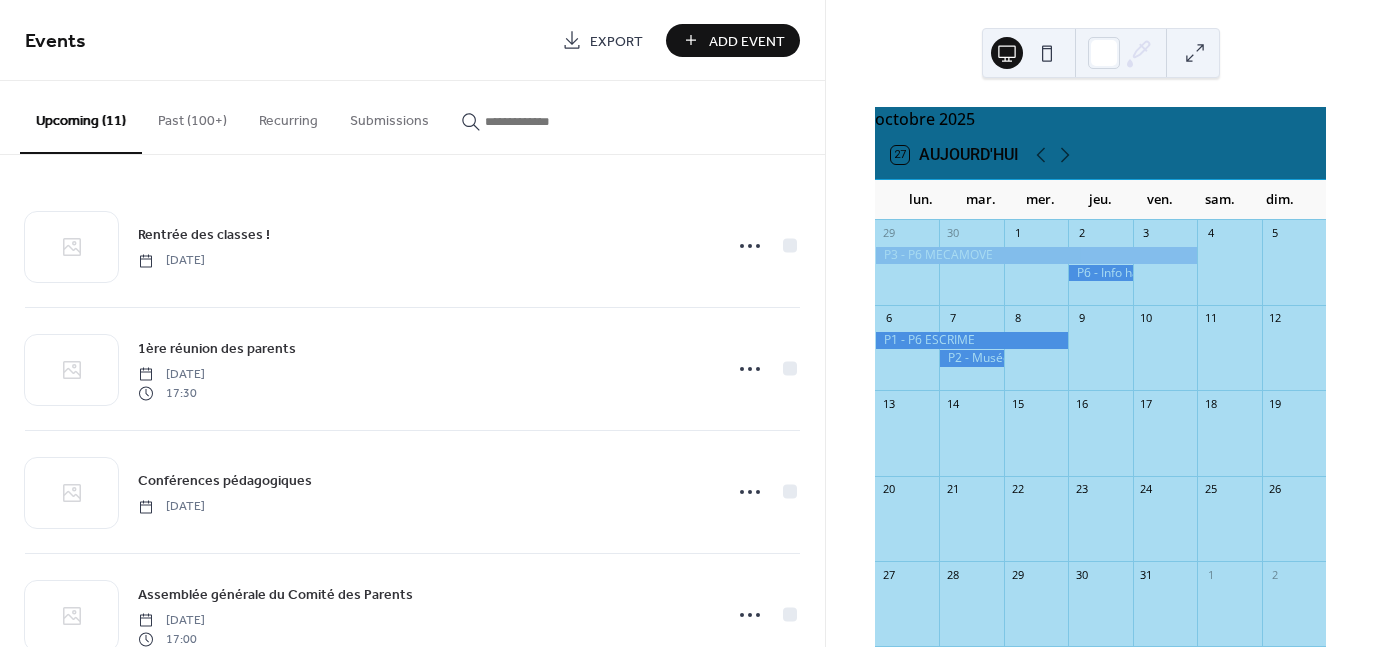 click on "Add Event" at bounding box center (747, 41) 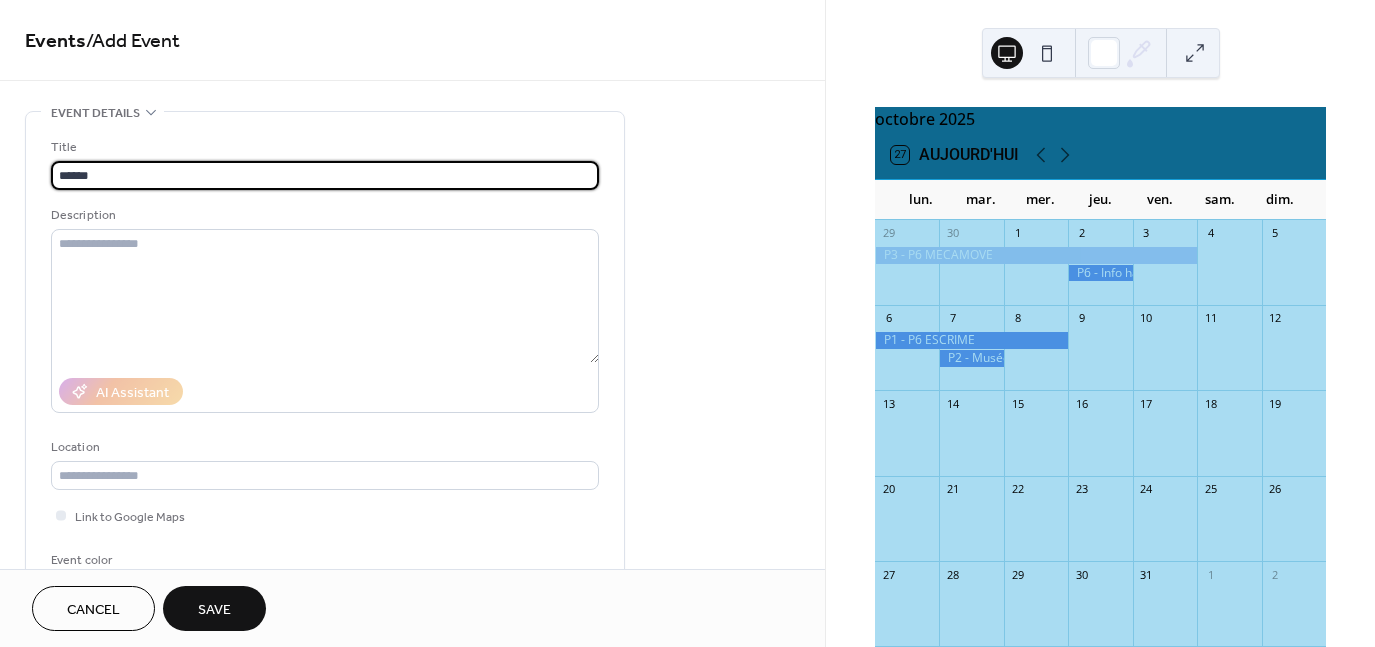 type on "*******" 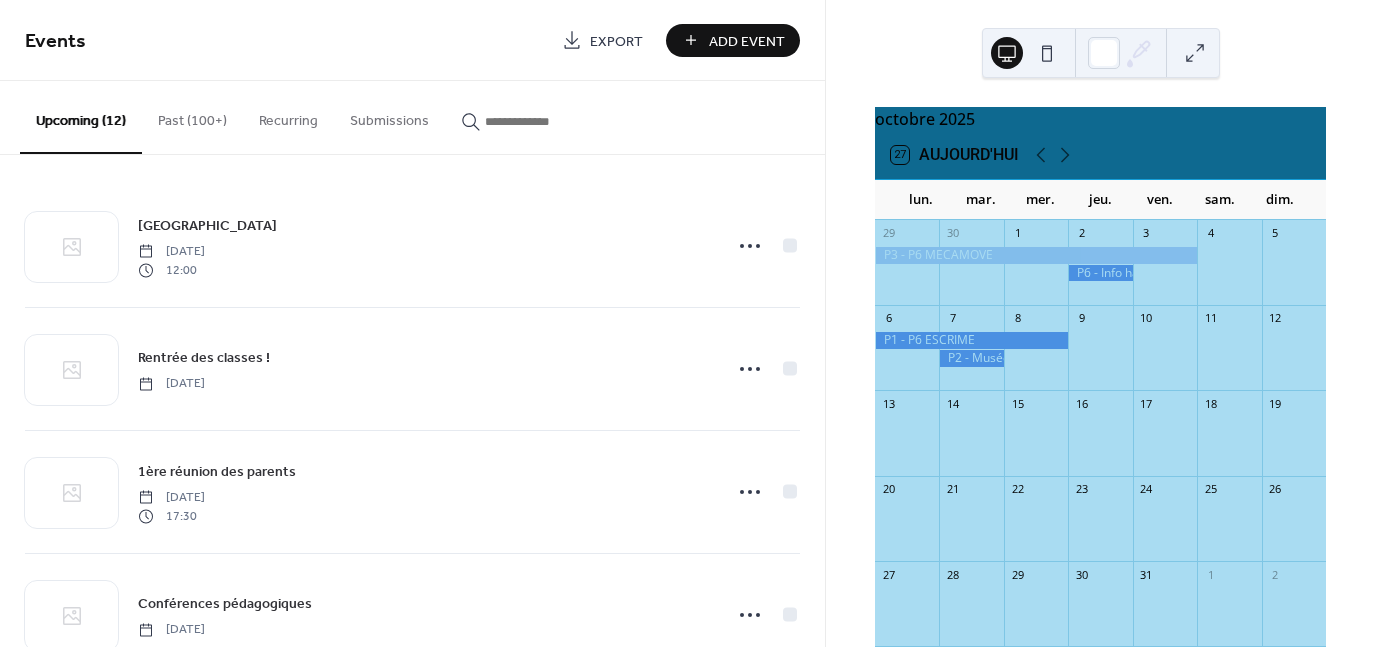 click on "Add Event" at bounding box center [747, 41] 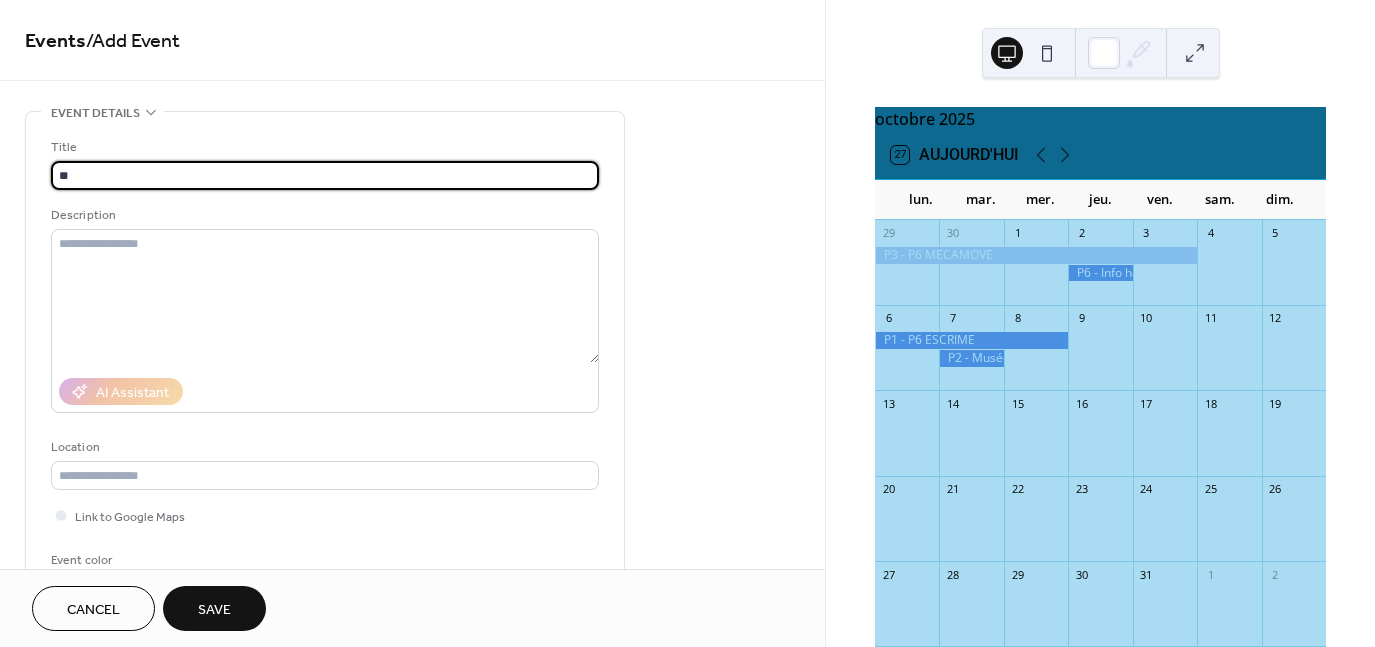 type on "**********" 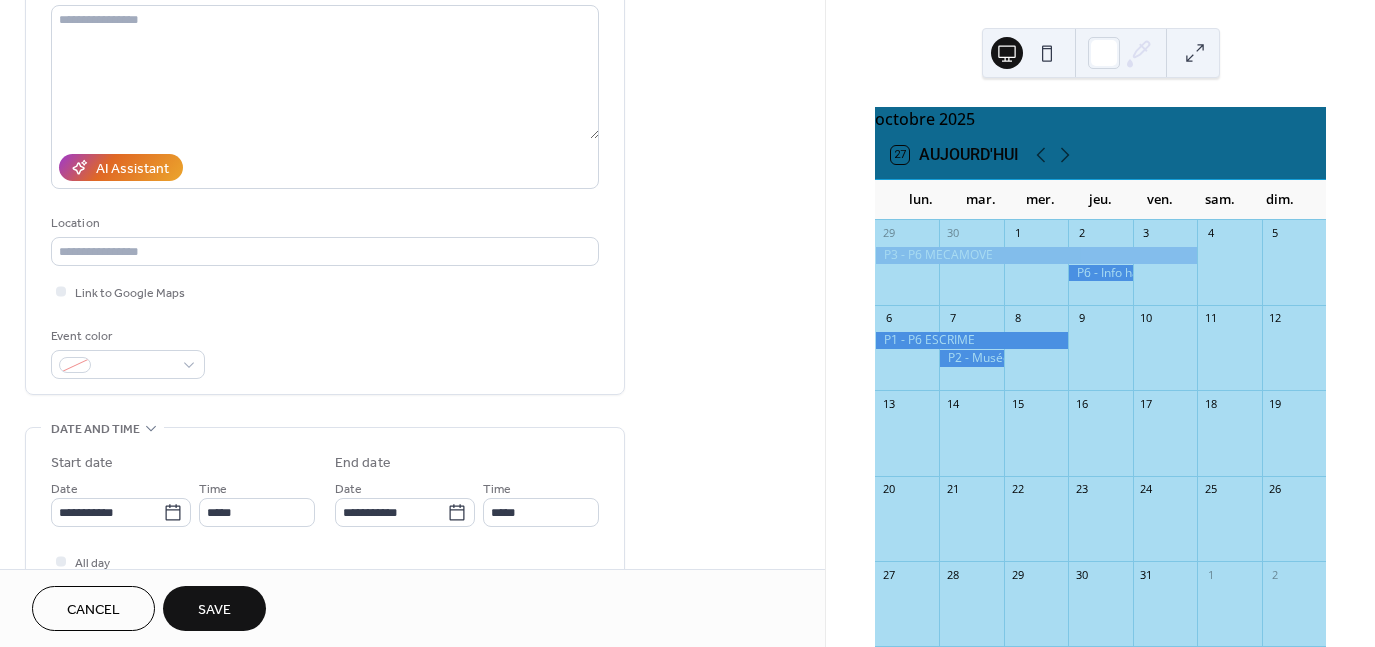 scroll, scrollTop: 261, scrollLeft: 0, axis: vertical 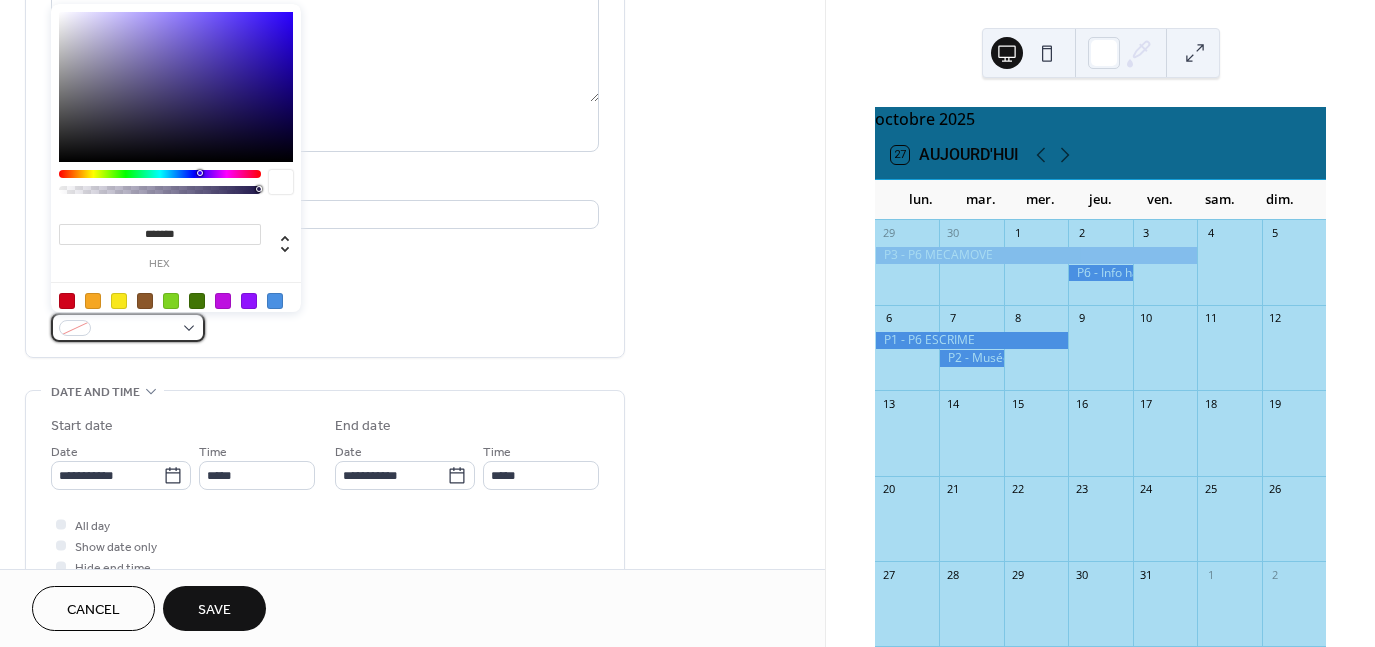 click at bounding box center [128, 327] 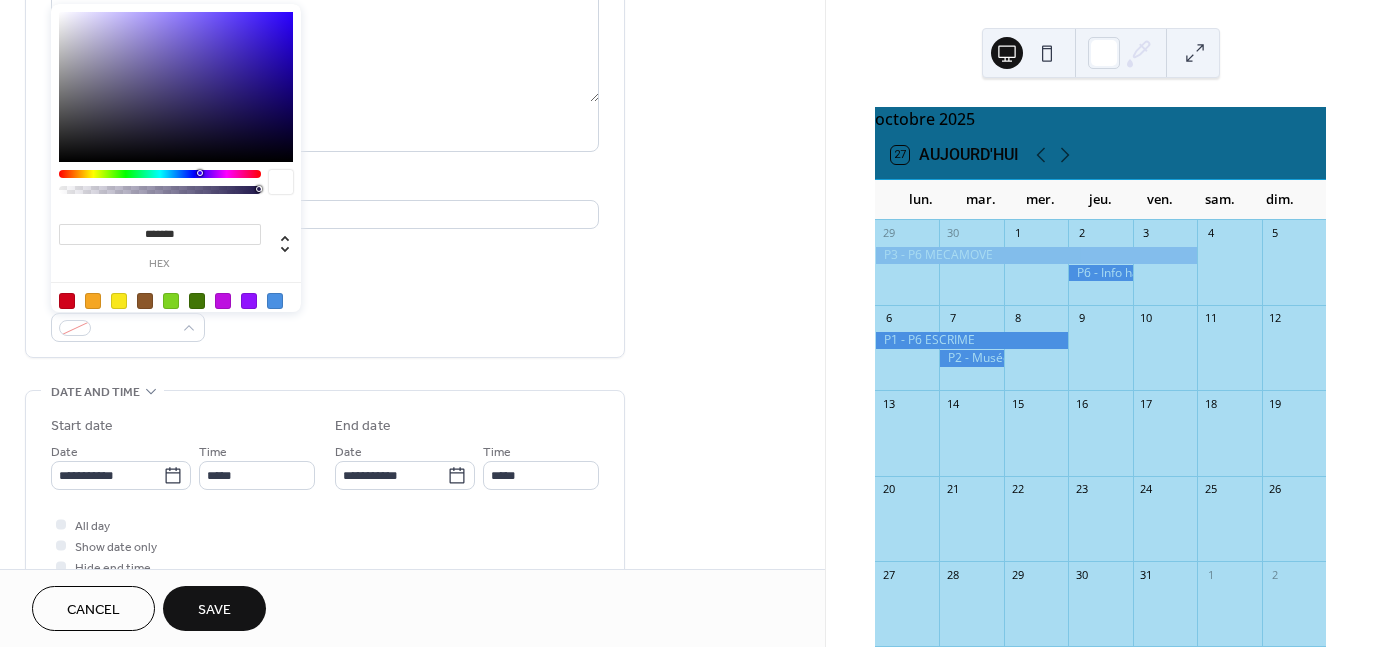 click at bounding box center [176, 313] 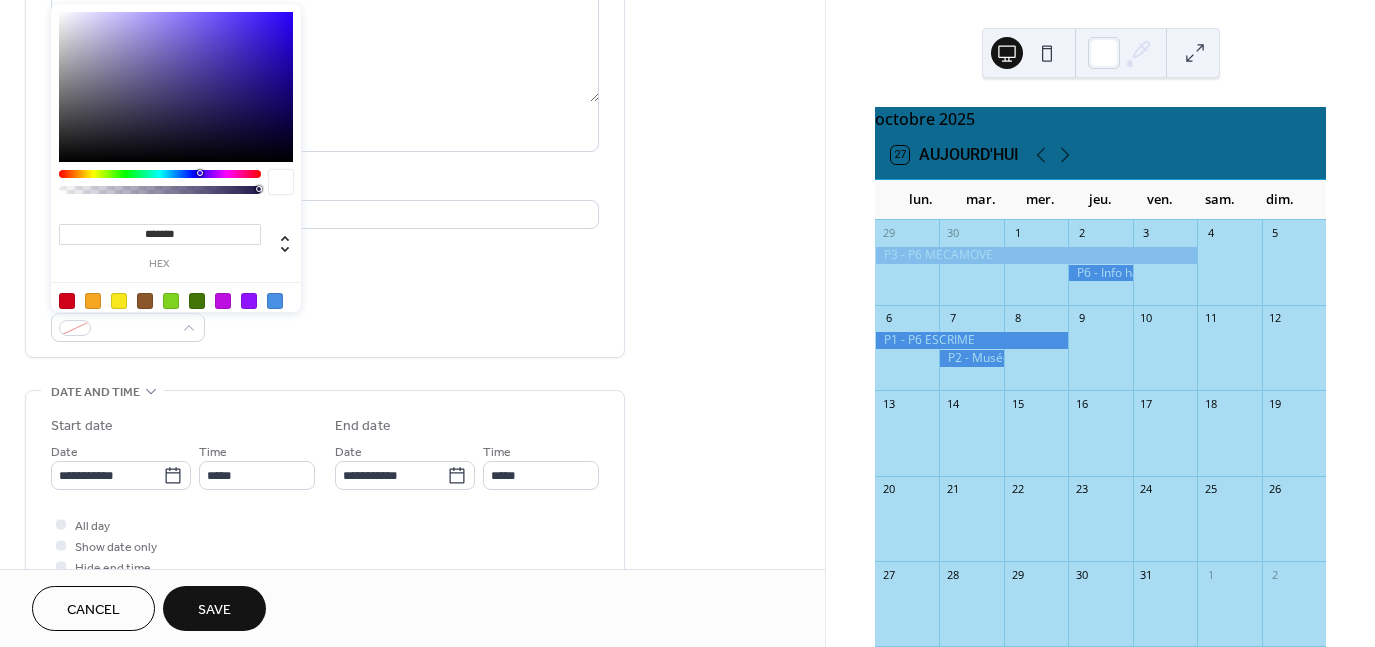 click at bounding box center [275, 301] 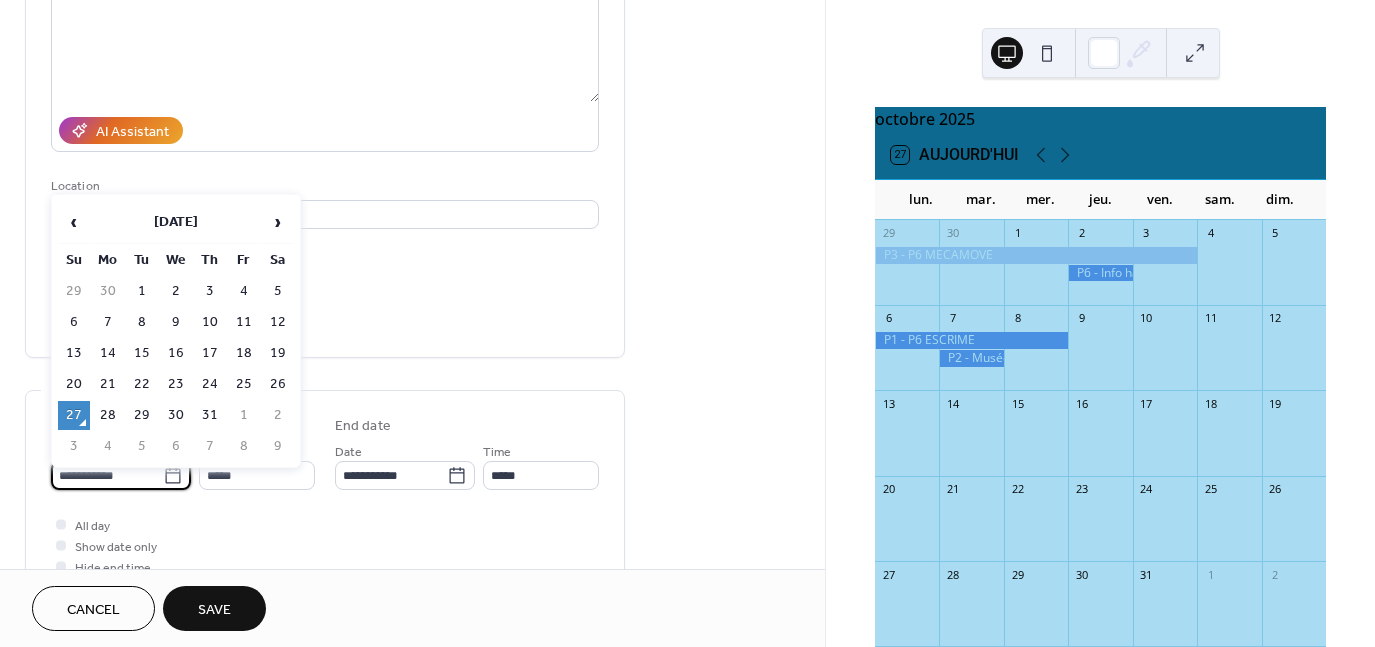 click on "**********" at bounding box center (107, 475) 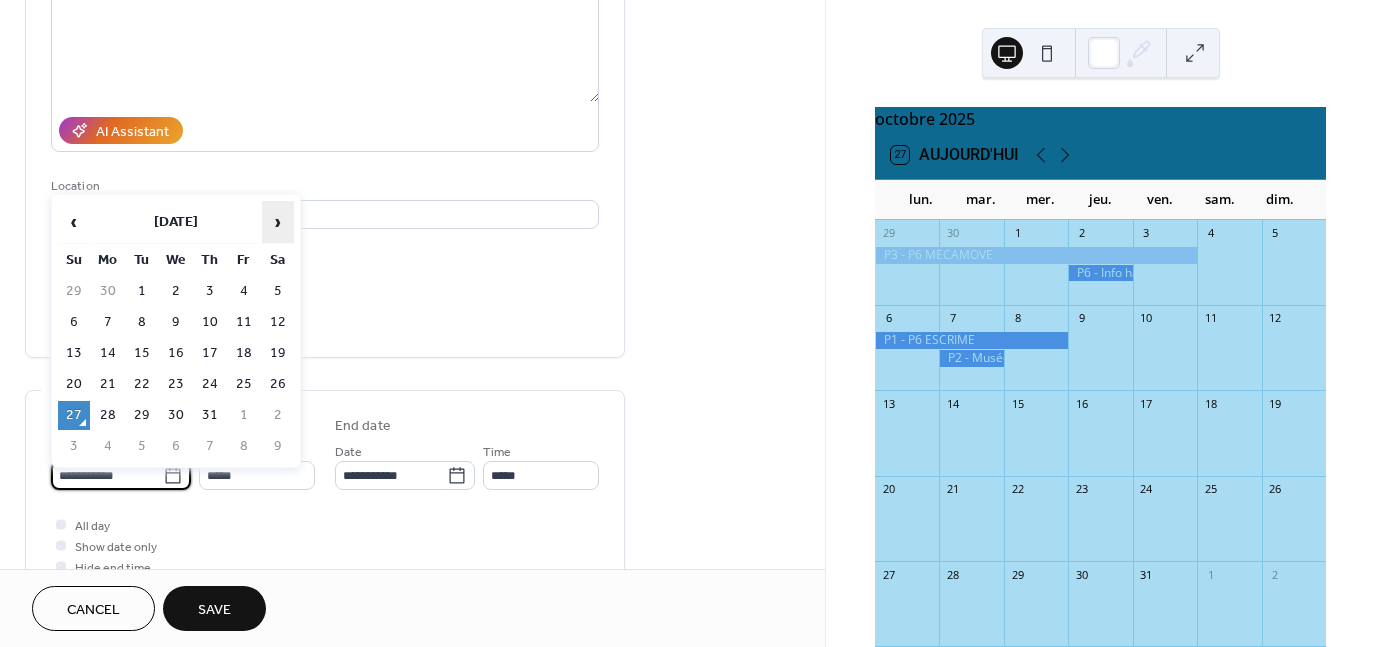 click on "›" at bounding box center (278, 222) 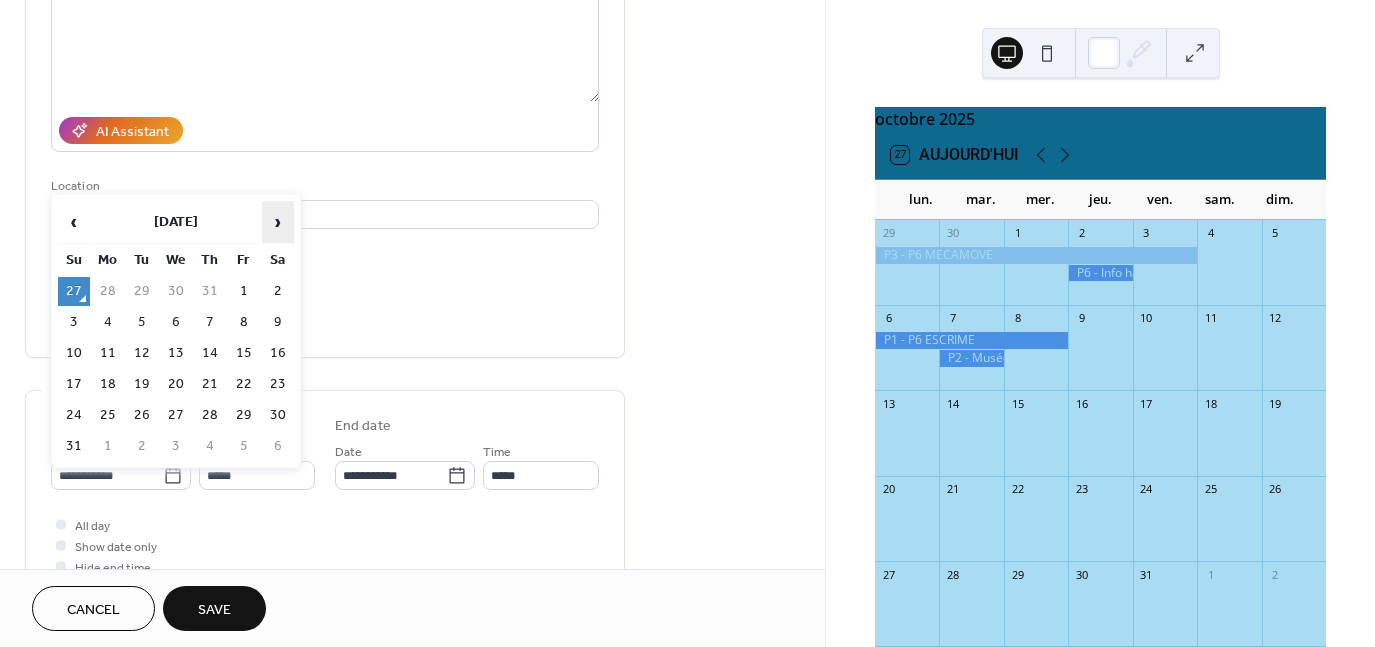 click on "›" at bounding box center [278, 222] 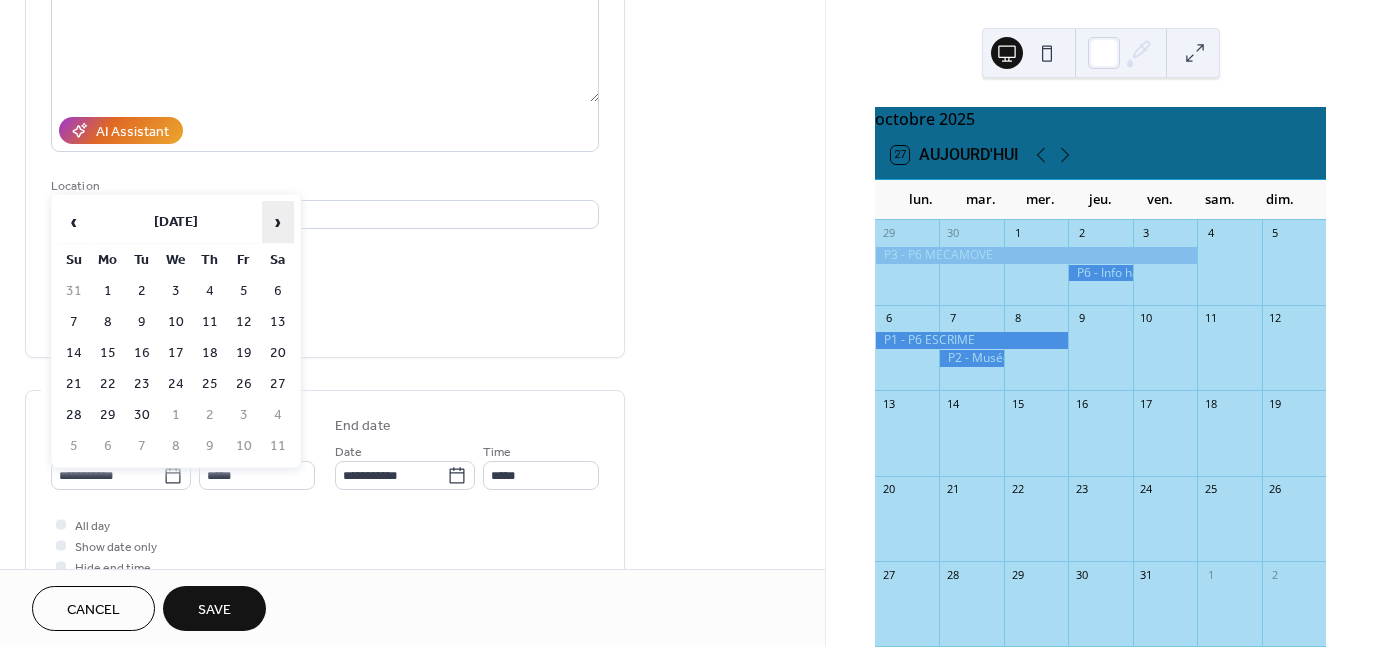 click on "›" at bounding box center (278, 222) 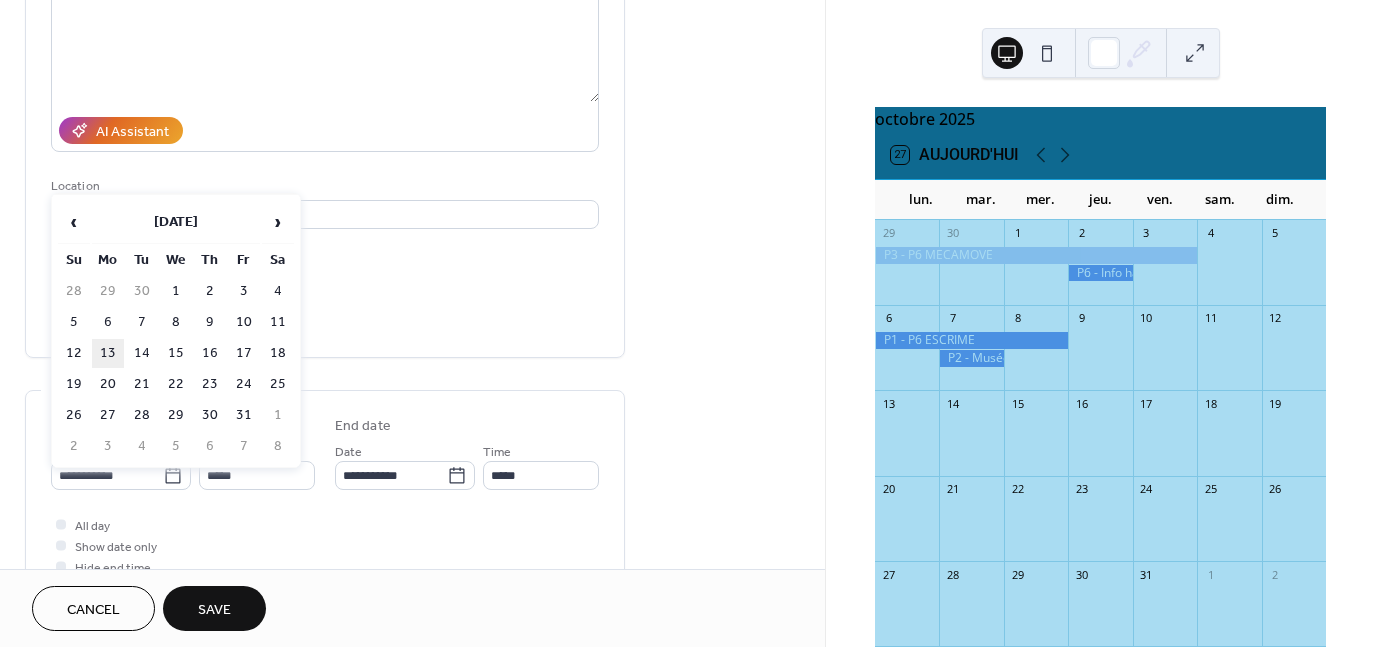 click on "13" at bounding box center [108, 353] 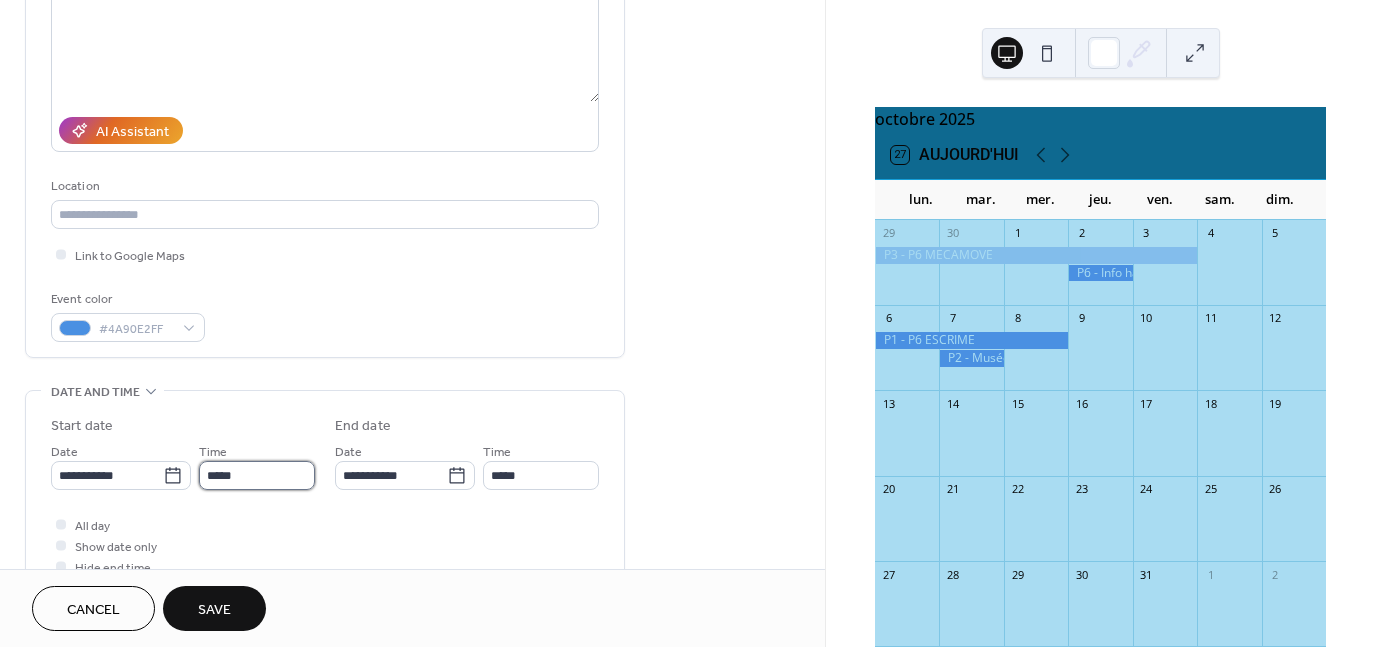 click on "*****" at bounding box center [257, 475] 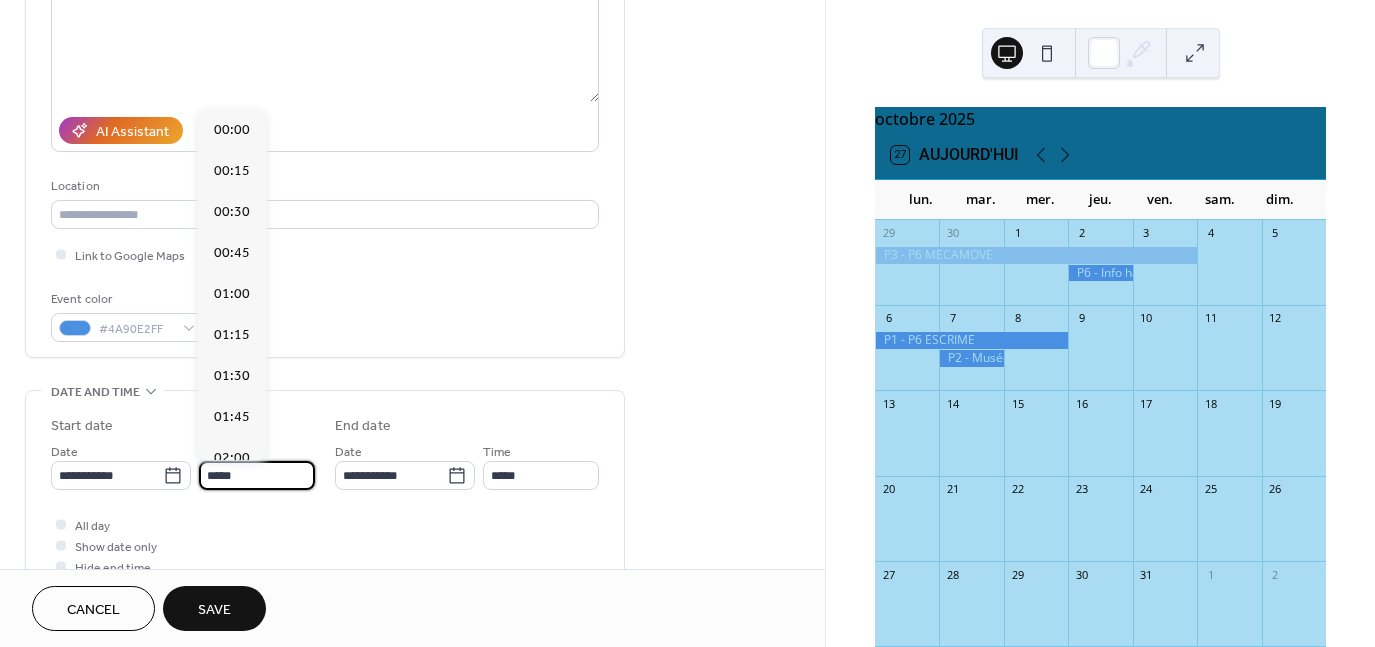 scroll, scrollTop: 1968, scrollLeft: 0, axis: vertical 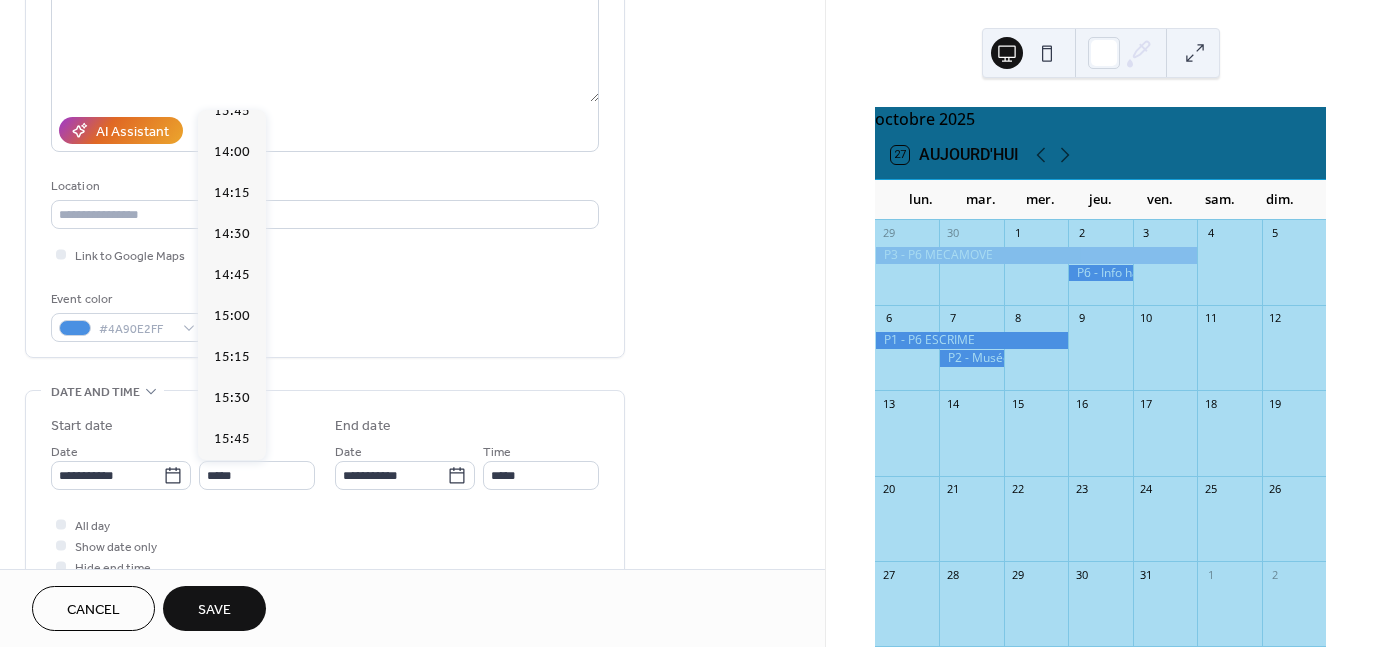 click on "00:00 00:15 00:30 00:45 01:00 01:15 01:30 01:45 02:00 02:15 02:30 02:45 03:00 03:15 03:30 03:45 04:00 04:15 04:30 04:45 05:00 05:15 05:30 05:45 06:00 06:15 06:30 06:45 07:00 07:15 07:30 07:45 08:00 08:15 08:30 08:45 09:00 09:15 09:30 09:45 10:00 10:15 10:30 10:45 11:00 11:15 11:30 11:45 12:00 12:15 12:30 12:45 13:00 13:15 13:30 13:45 14:00 14:15 14:30 14:45 15:00 15:15 15:30 15:45 16:00 16:15 16:30 16:45 17:00 17:15 17:30 17:45 18:00 18:15 18:30 18:45 19:00 19:15 19:30 19:45 20:00 20:15 20:30 20:45 21:00 21:15 21:30 21:45 22:00 22:15 22:30 22:45 23:00 23:15 23:30 23:45" at bounding box center (232, 285) 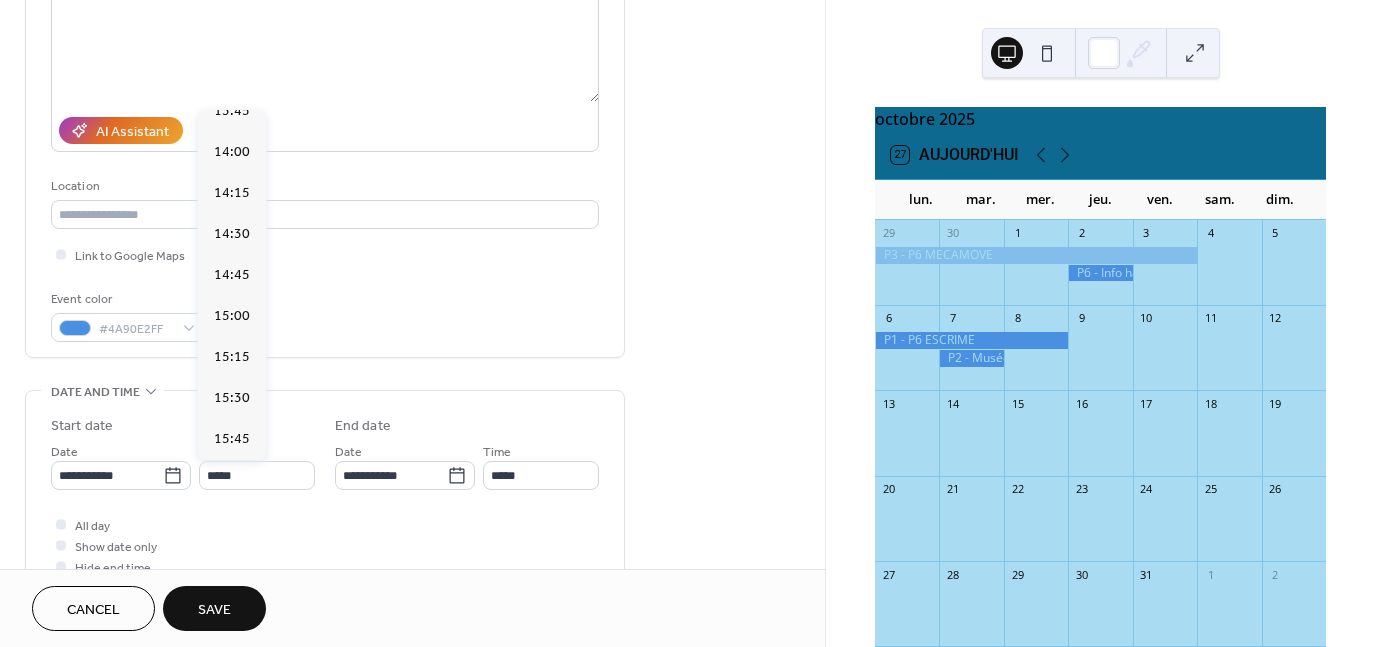 click on "00:00 00:15 00:30 00:45 01:00 01:15 01:30 01:45 02:00 02:15 02:30 02:45 03:00 03:15 03:30 03:45 04:00 04:15 04:30 04:45 05:00 05:15 05:30 05:45 06:00 06:15 06:30 06:45 07:00 07:15 07:30 07:45 08:00 08:15 08:30 08:45 09:00 09:15 09:30 09:45 10:00 10:15 10:30 10:45 11:00 11:15 11:30 11:45 12:00 12:15 12:30 12:45 13:00 13:15 13:30 13:45 14:00 14:15 14:30 14:45 15:00 15:15 15:30 15:45 16:00 16:15 16:30 16:45 17:00 17:15 17:30 17:45 18:00 18:15 18:30 18:45 19:00 19:15 19:30 19:45 20:00 20:15 20:30 20:45 21:00 21:15 21:30 21:45 22:00 22:15 22:30 22:45 23:00 23:15 23:30 23:45" at bounding box center [232, 285] 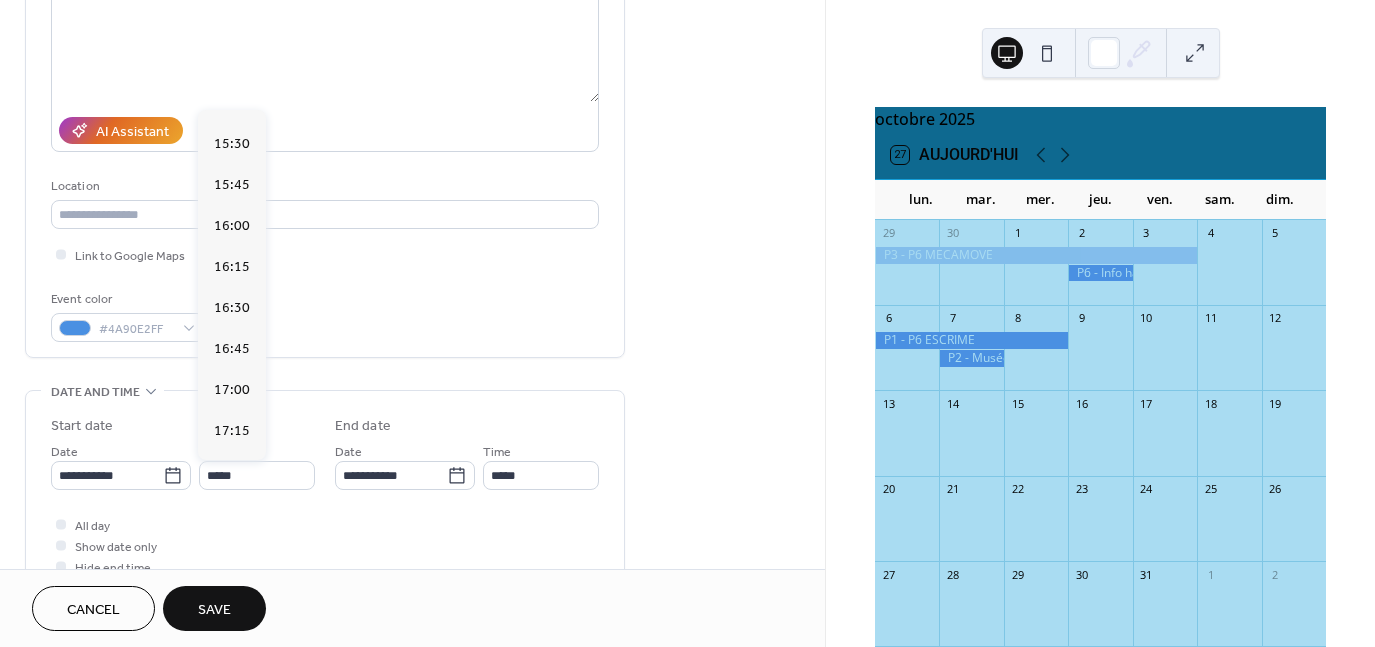 scroll, scrollTop: 2581, scrollLeft: 0, axis: vertical 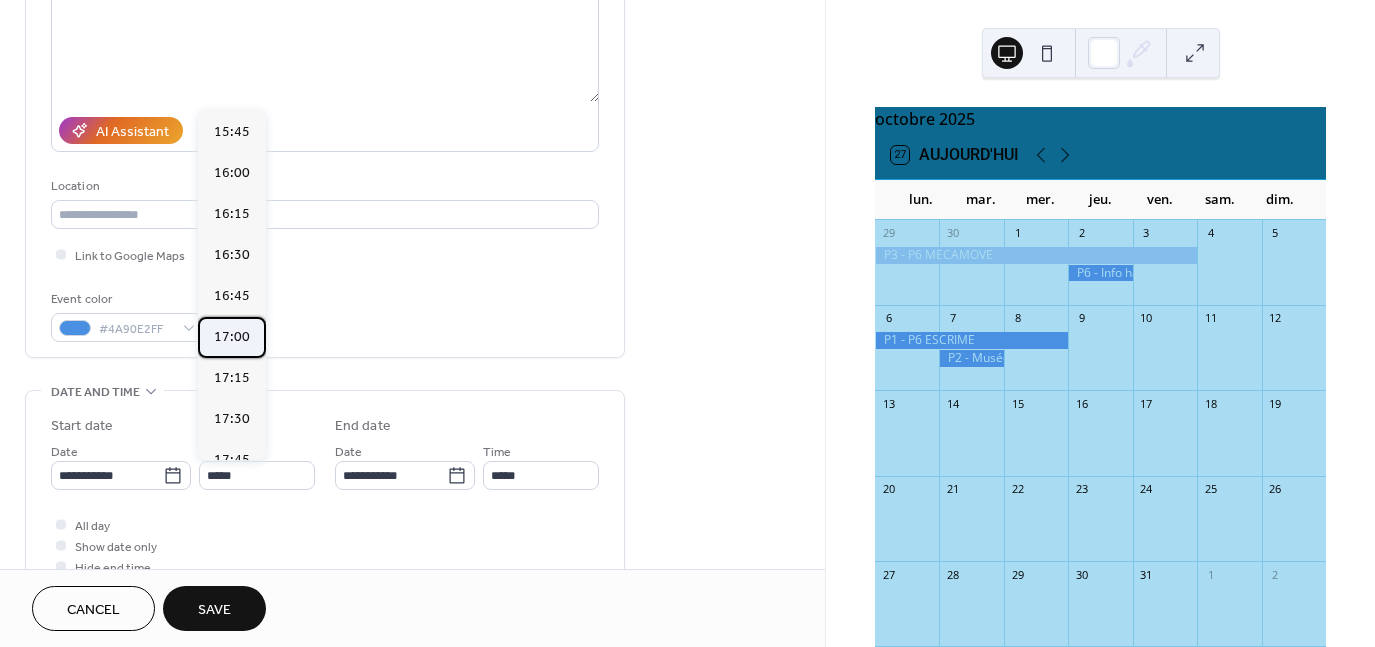 click on "17:00" at bounding box center [232, 336] 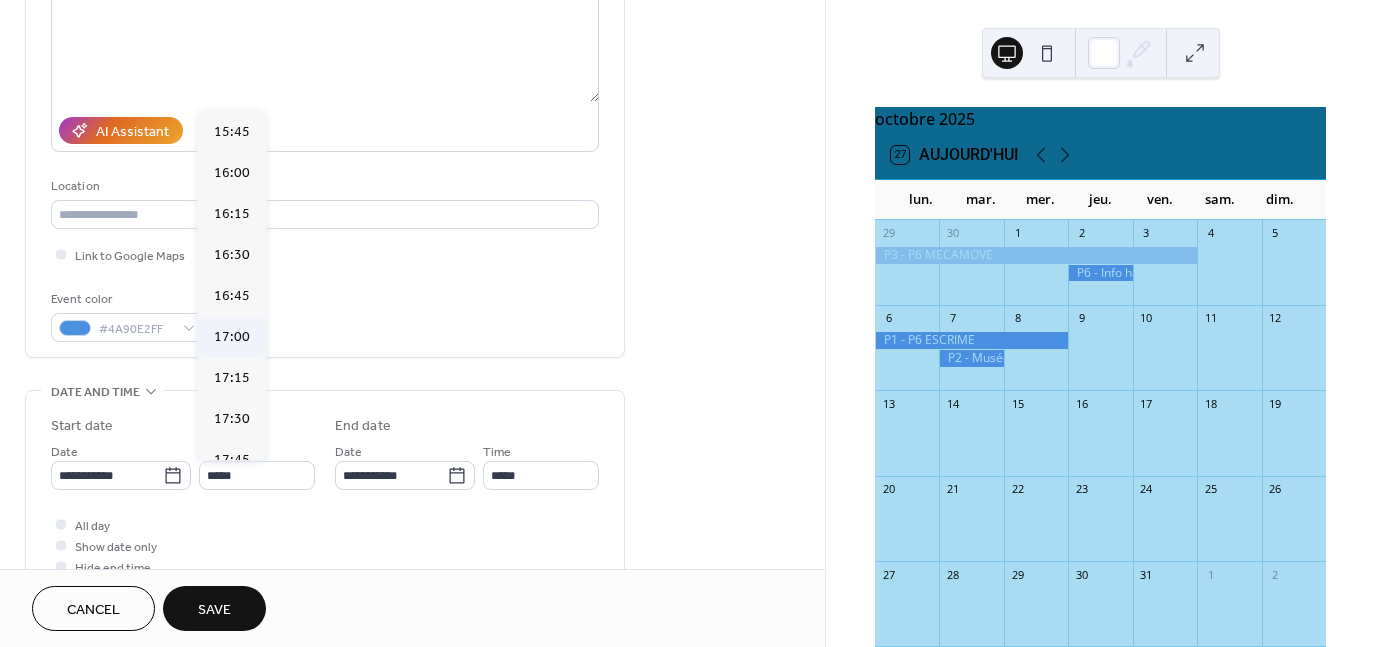 type on "*****" 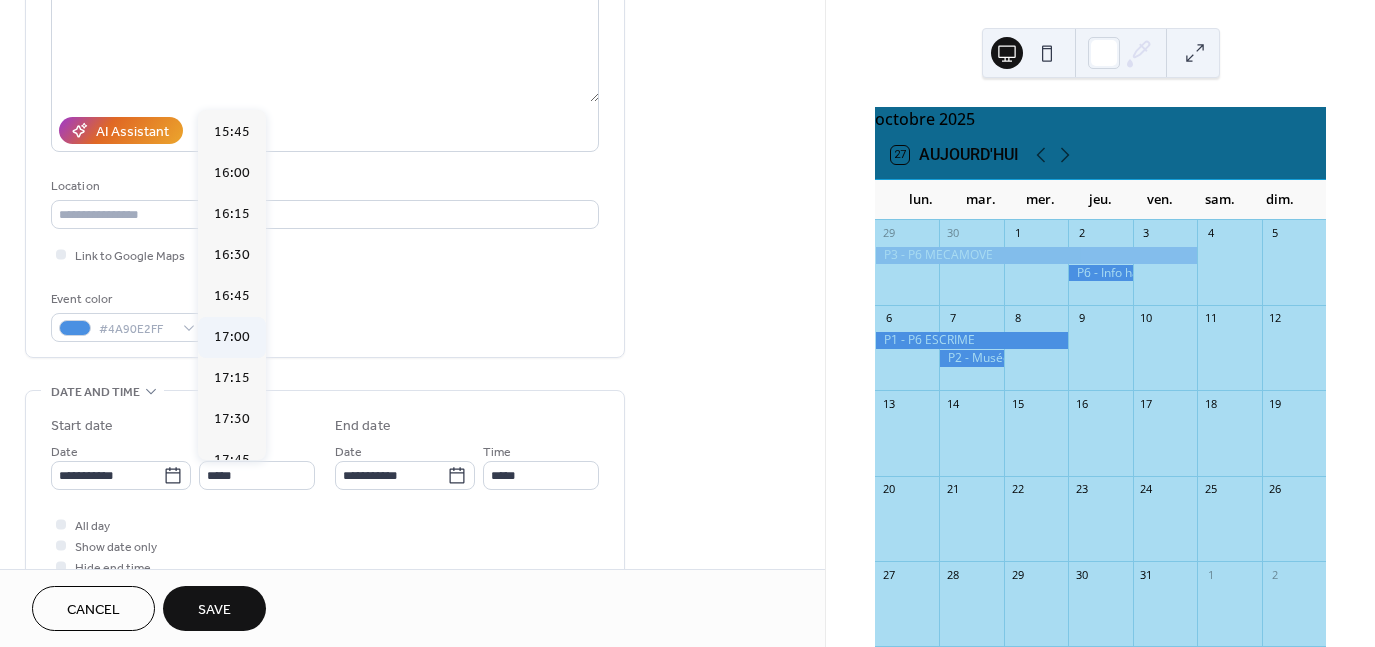 type on "*****" 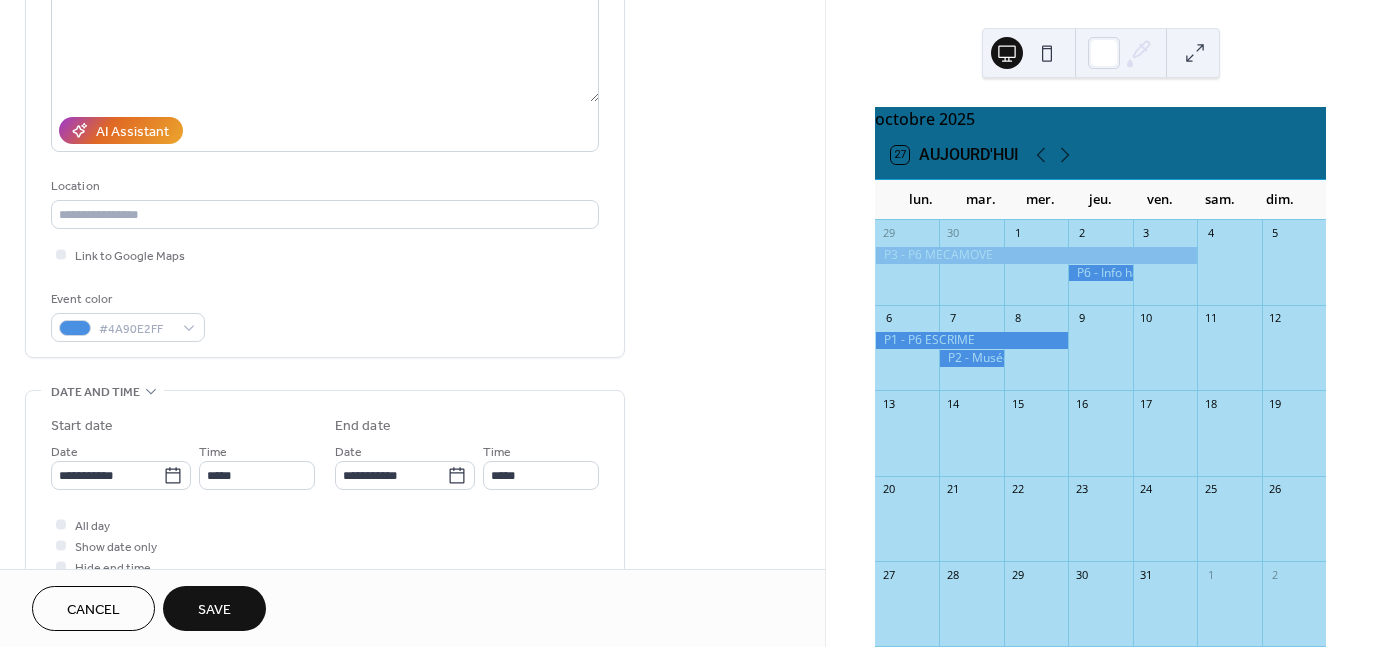 click on "Save" at bounding box center (214, 610) 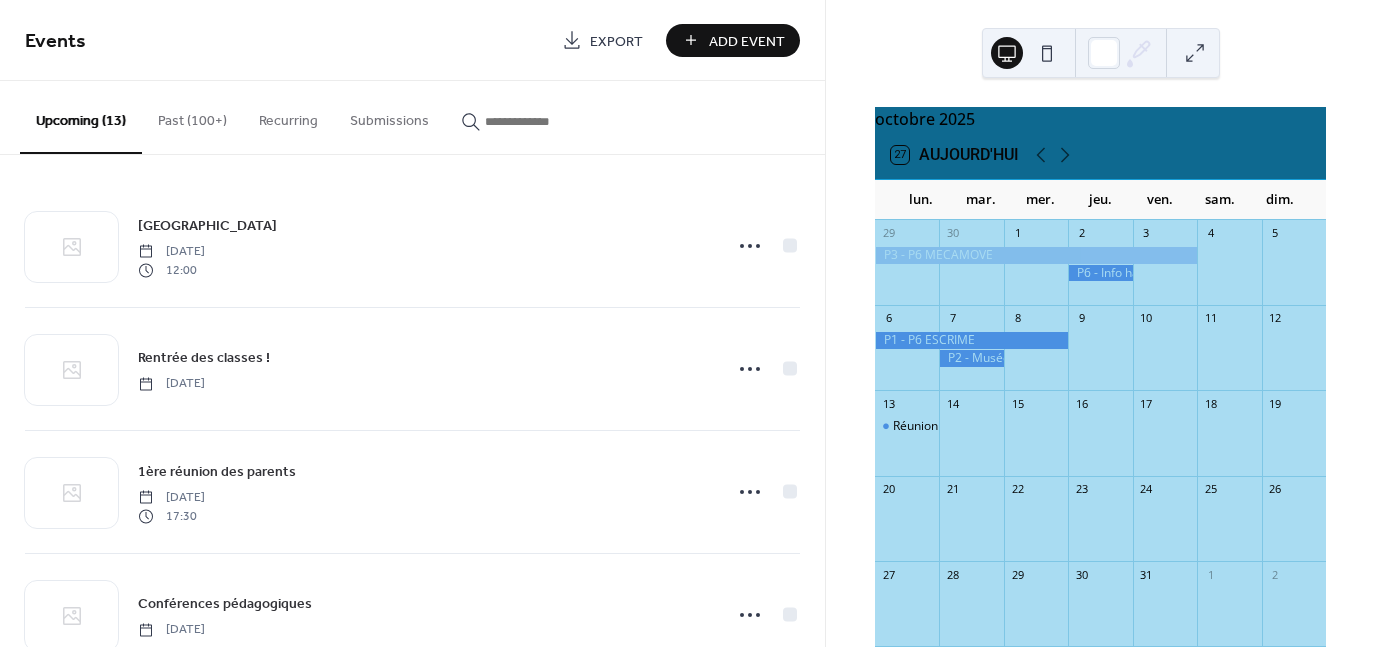 click on "Add Event" at bounding box center (747, 41) 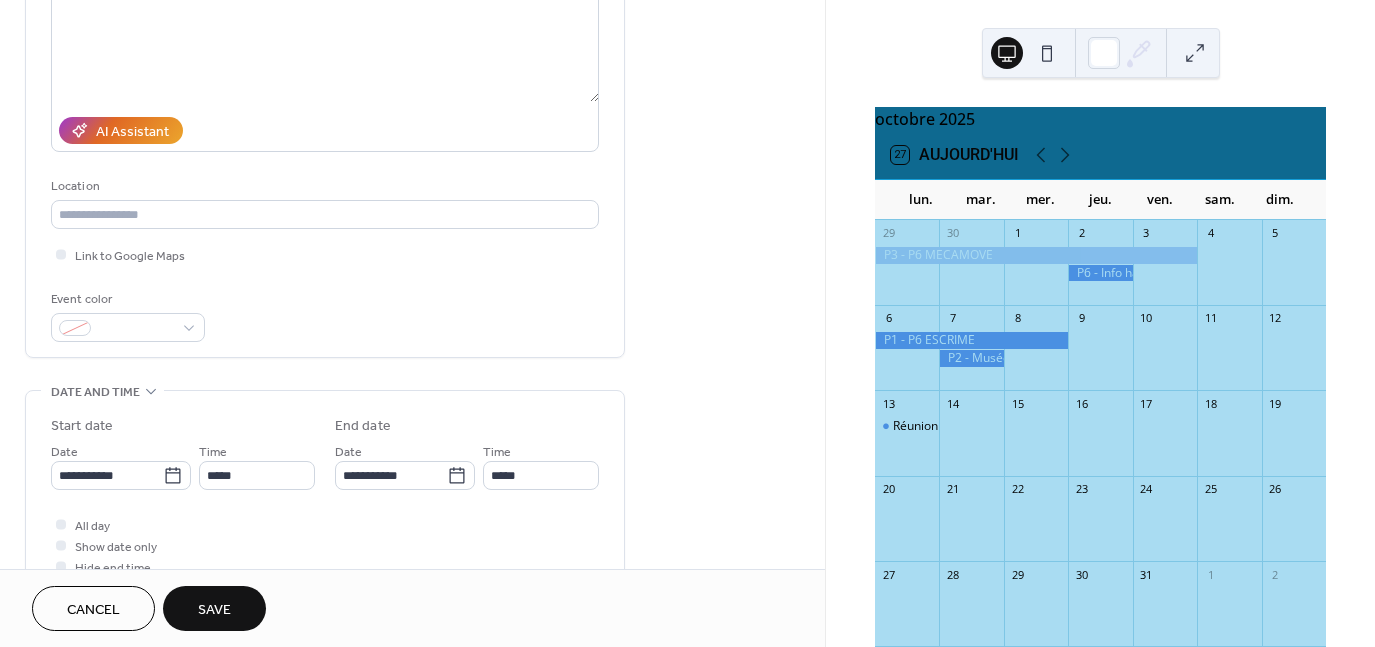 scroll, scrollTop: 390, scrollLeft: 0, axis: vertical 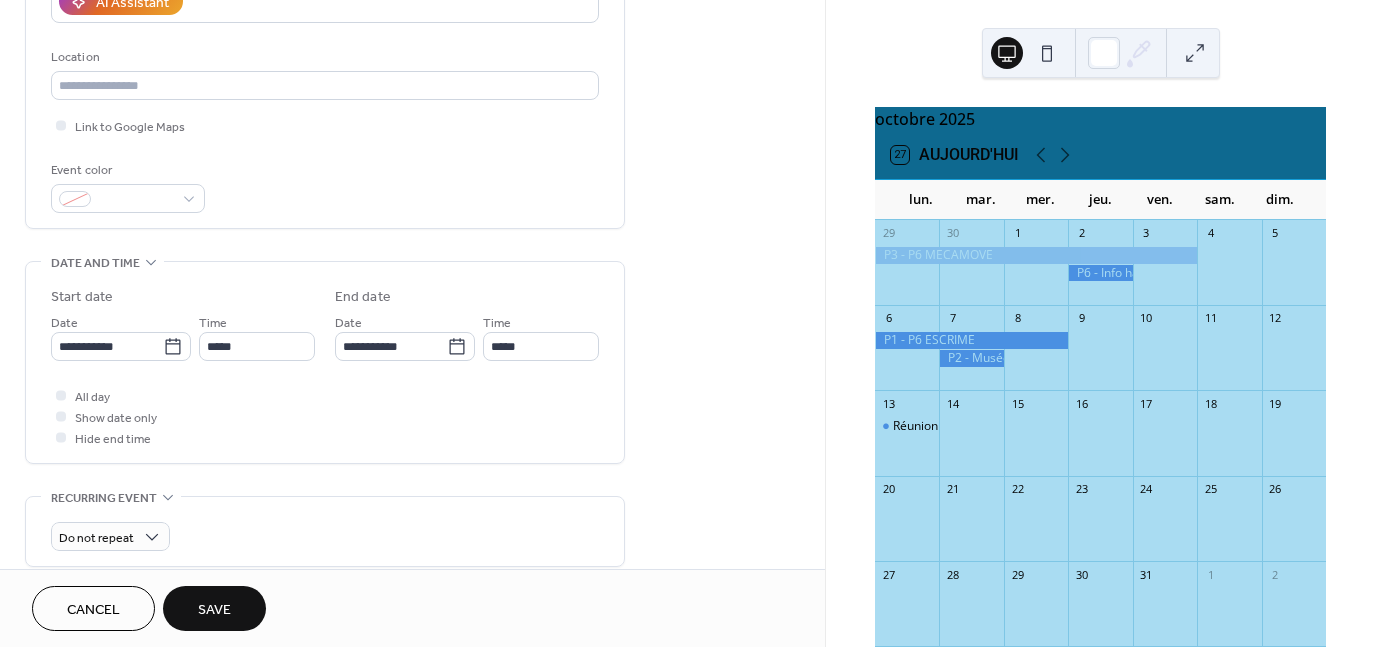 type on "**********" 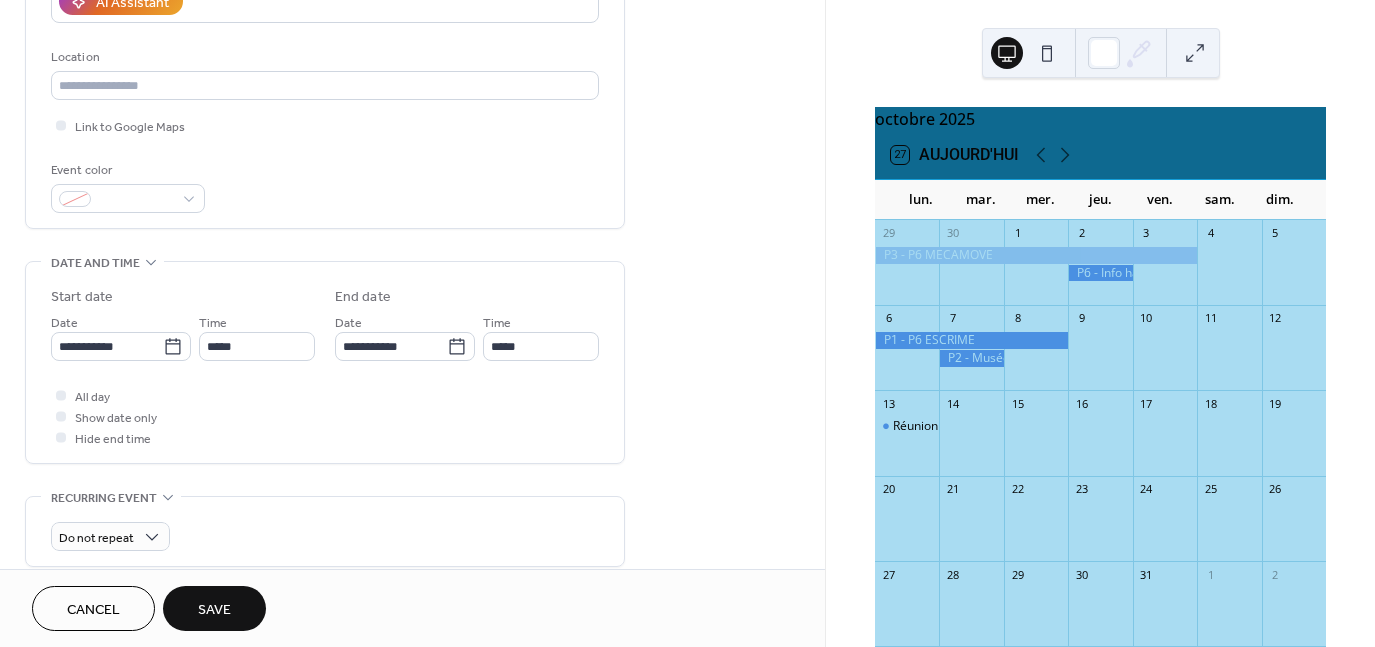 click on "[DATE] 27 [DATE] lun. mar. mer. jeu. ven. sam. dim. 29 30 1 2 3 4 5 6 7 8 9 10 11 12 13 Réunion des parents délégués avec la Direction 14 15 16 17 18 19 20 21 22 23 24 25 26 27 28 29 30 31 1 2 3 4 5 6 7 8 9" at bounding box center [1100, 323] 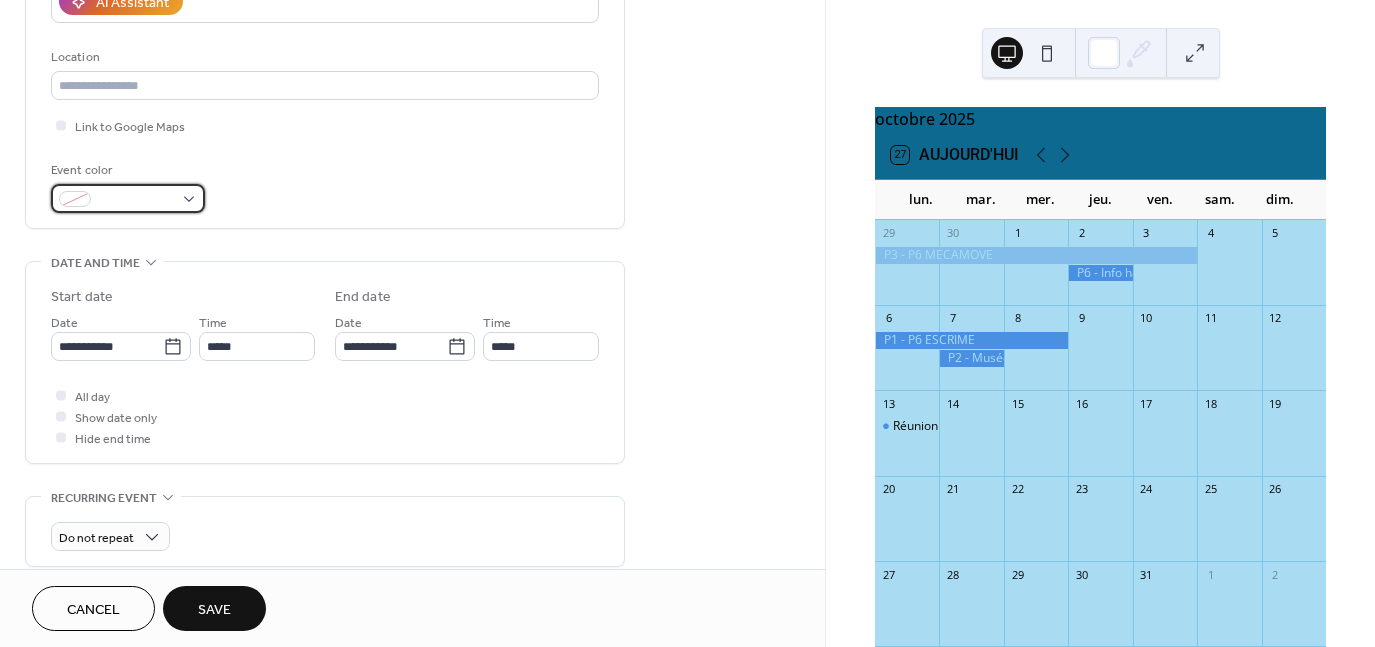 click at bounding box center (128, 198) 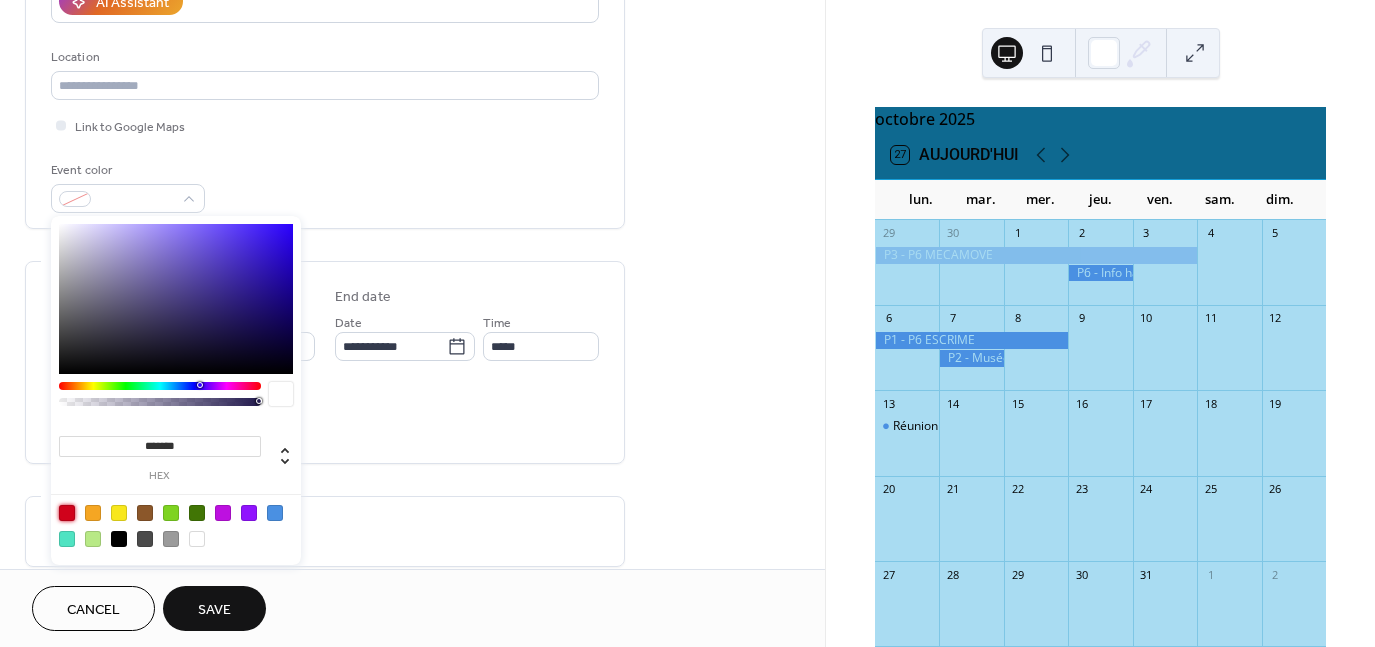 click at bounding box center [67, 513] 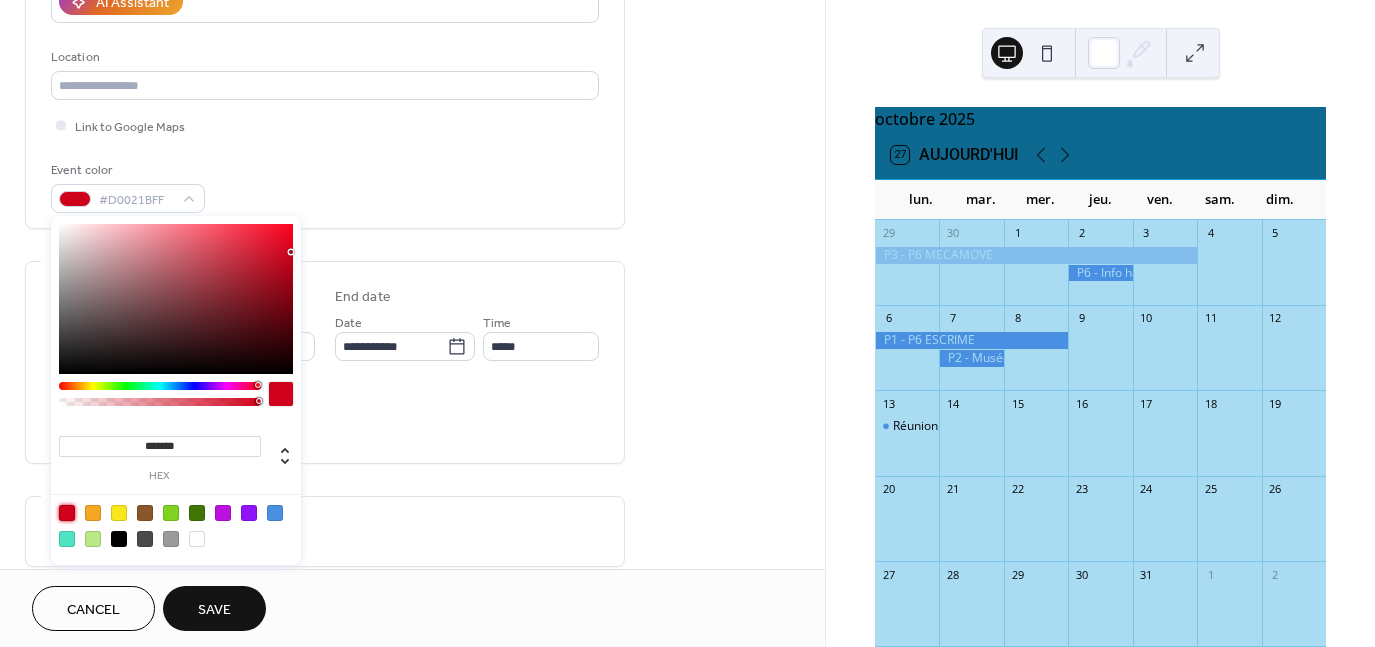 click on "All day Show date only Hide end time" at bounding box center (325, 416) 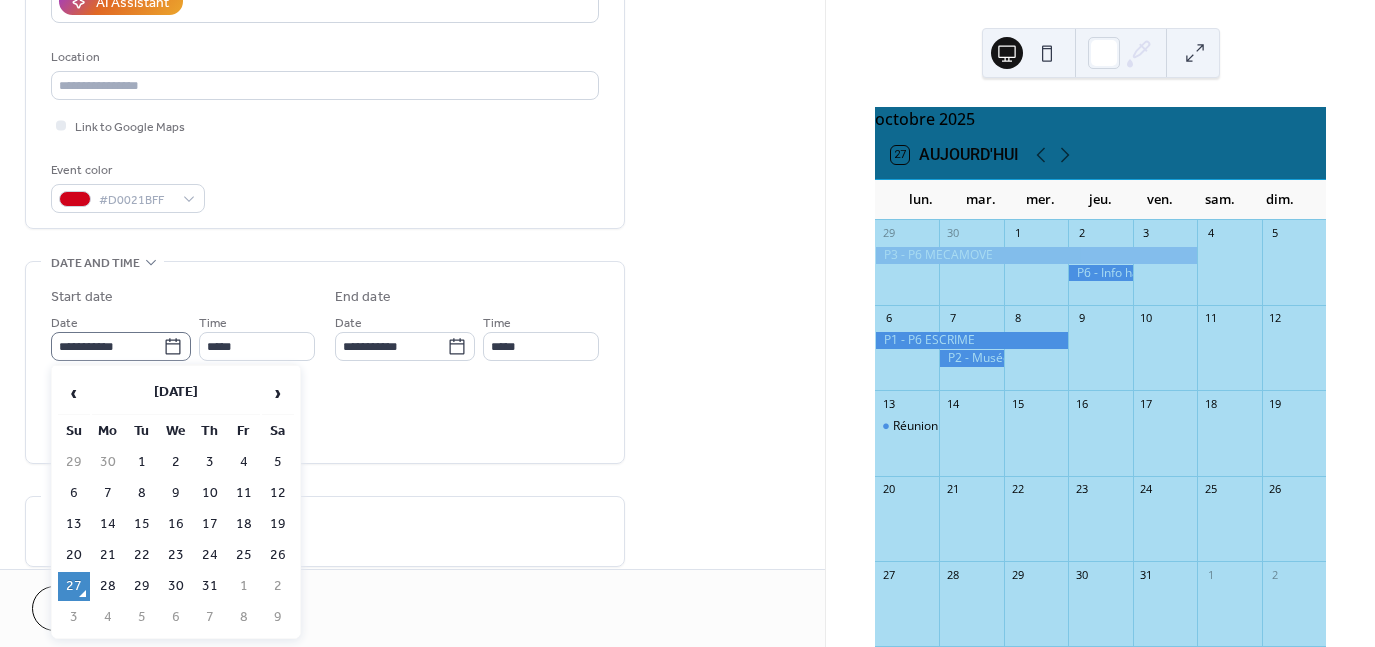 click 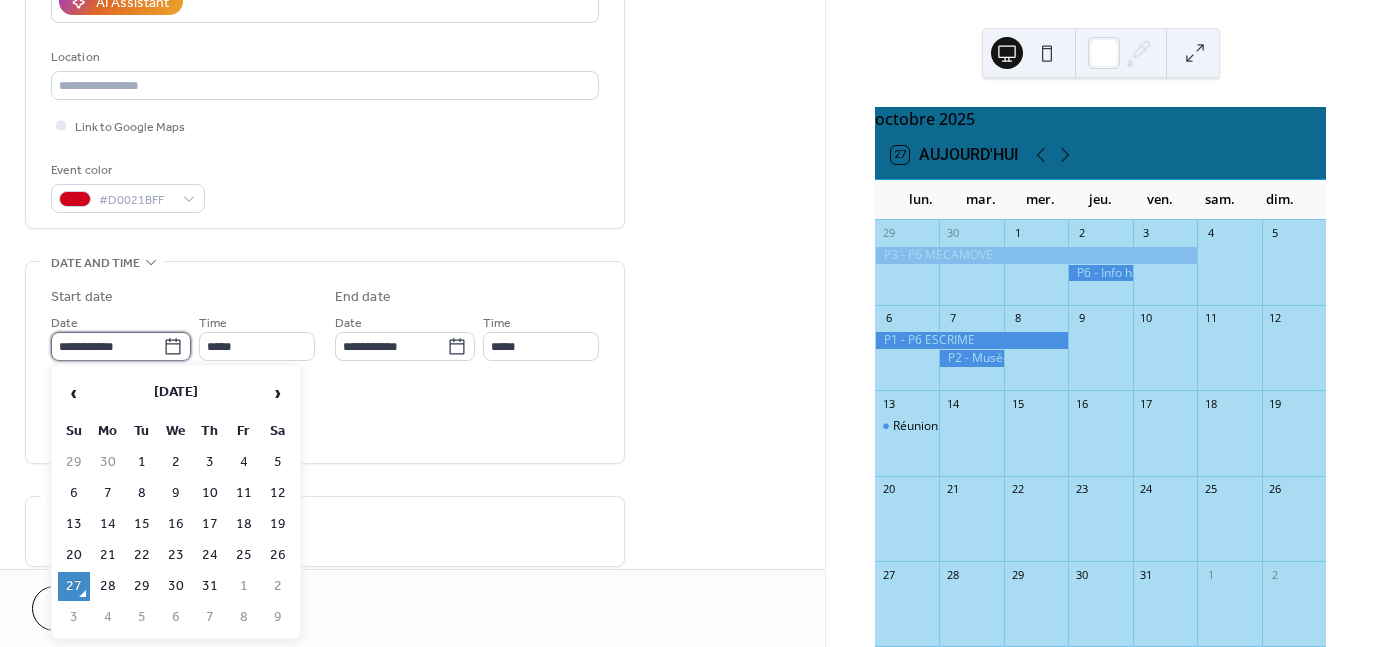 click on "**********" at bounding box center [107, 346] 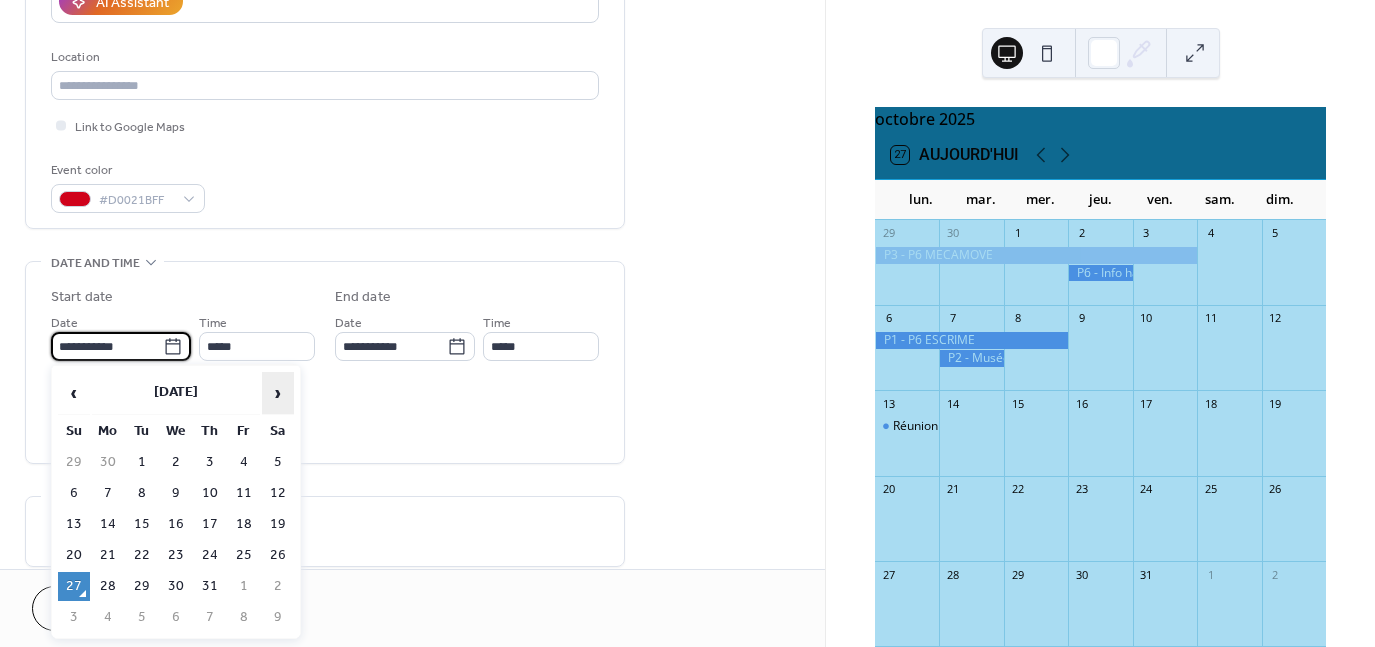 click on "›" at bounding box center [278, 393] 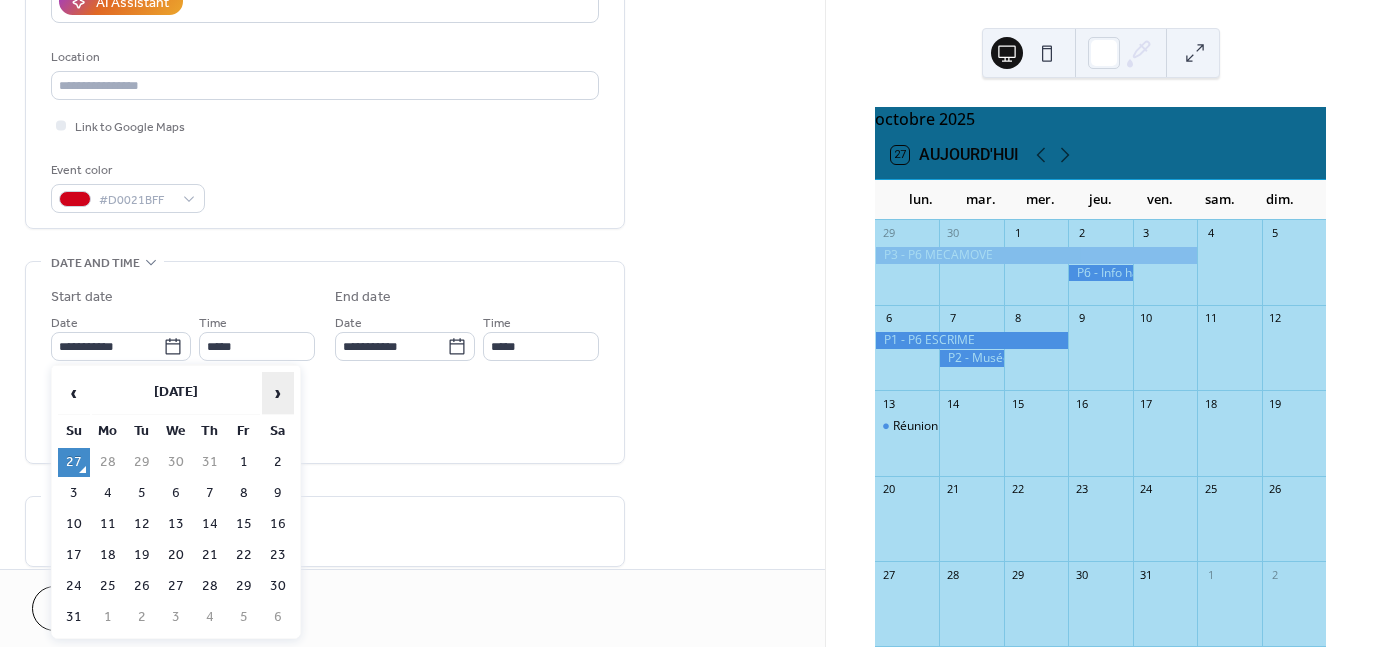 click on "›" at bounding box center (278, 393) 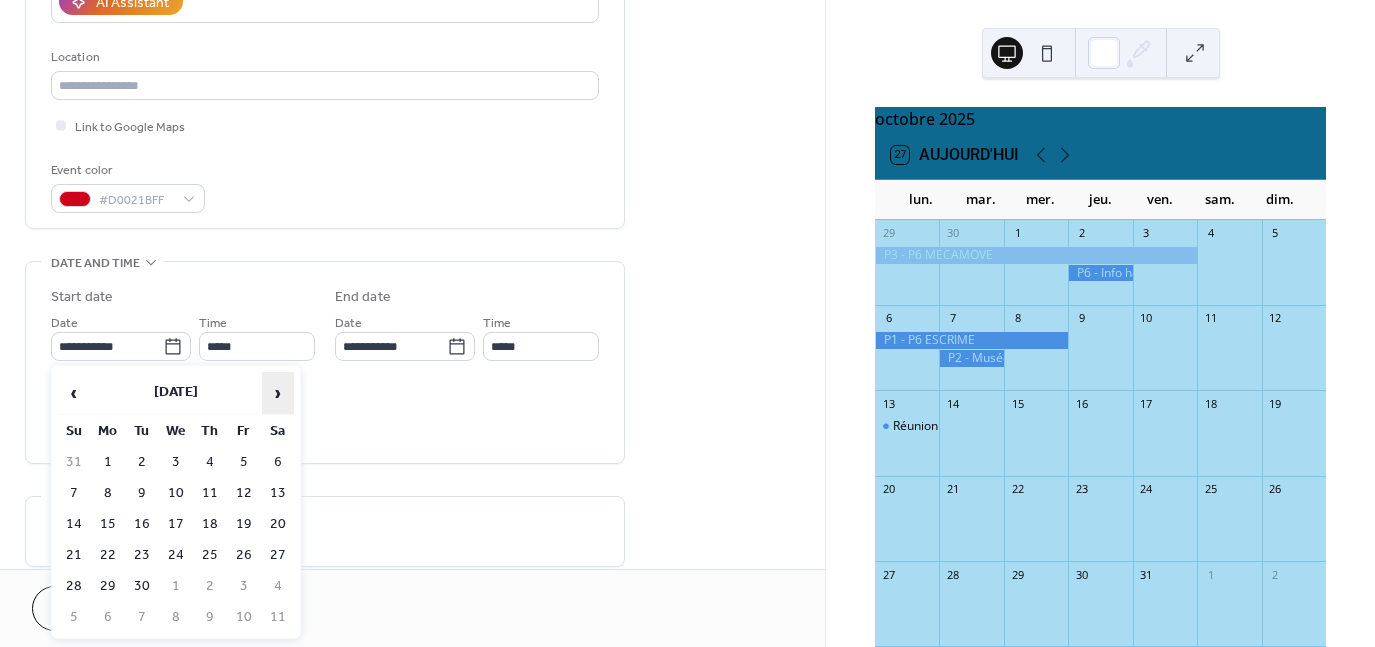 click on "›" at bounding box center [278, 393] 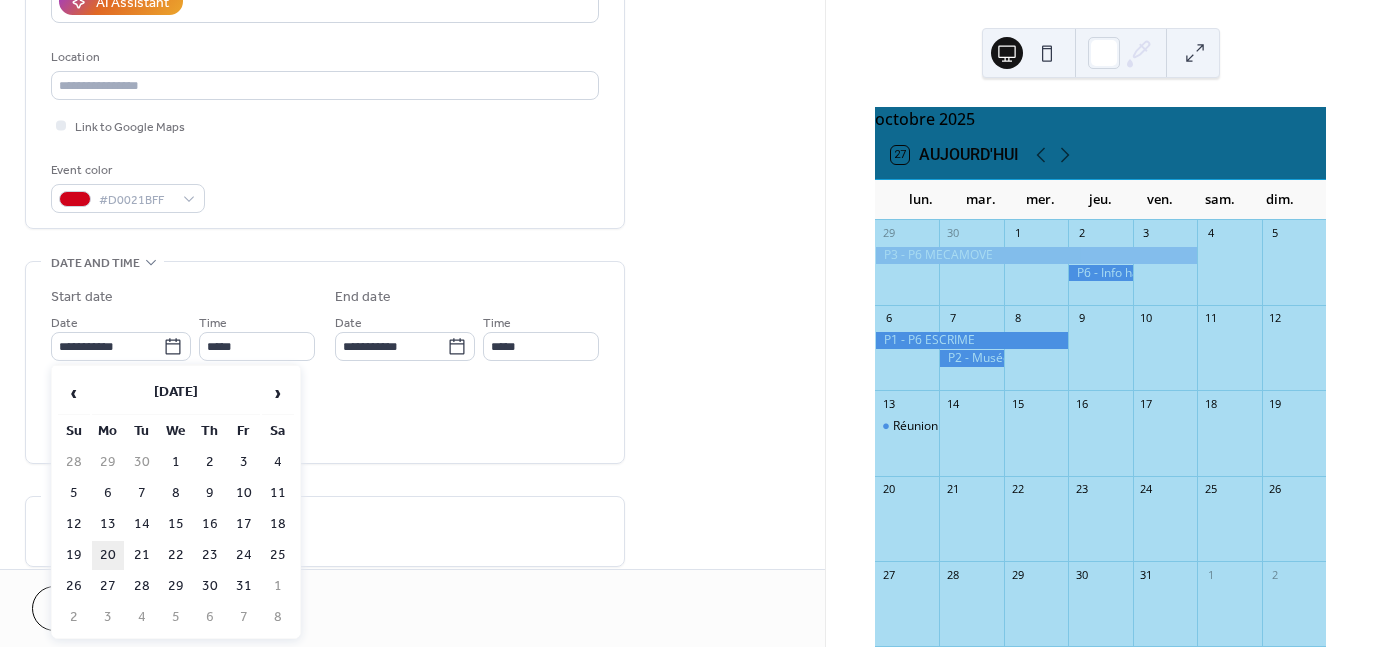click on "20" at bounding box center (108, 555) 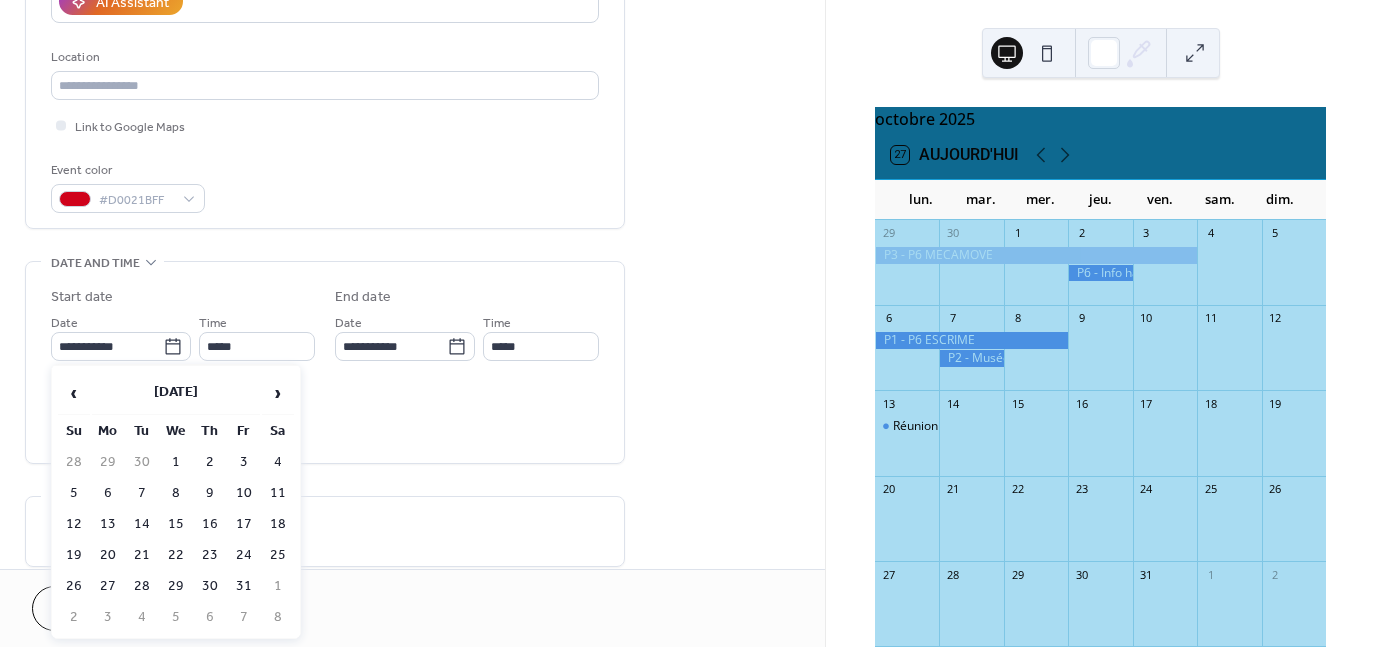 type on "**********" 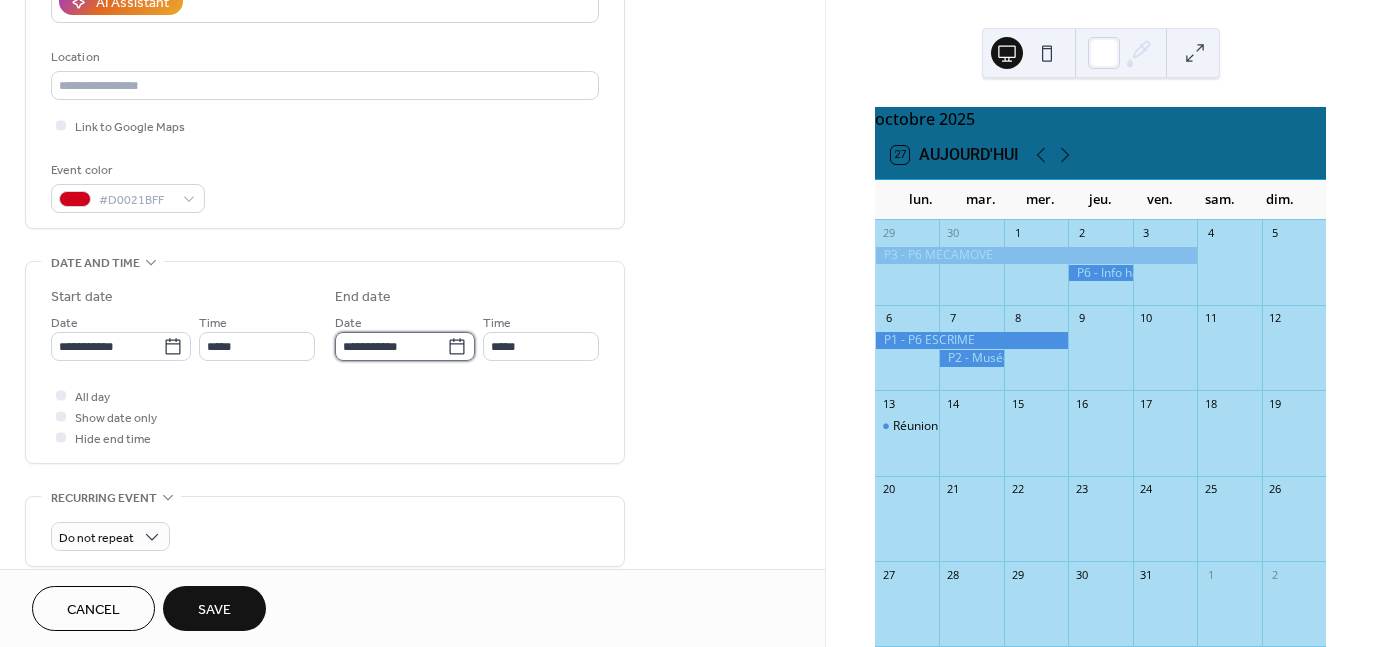 click on "**********" at bounding box center [391, 346] 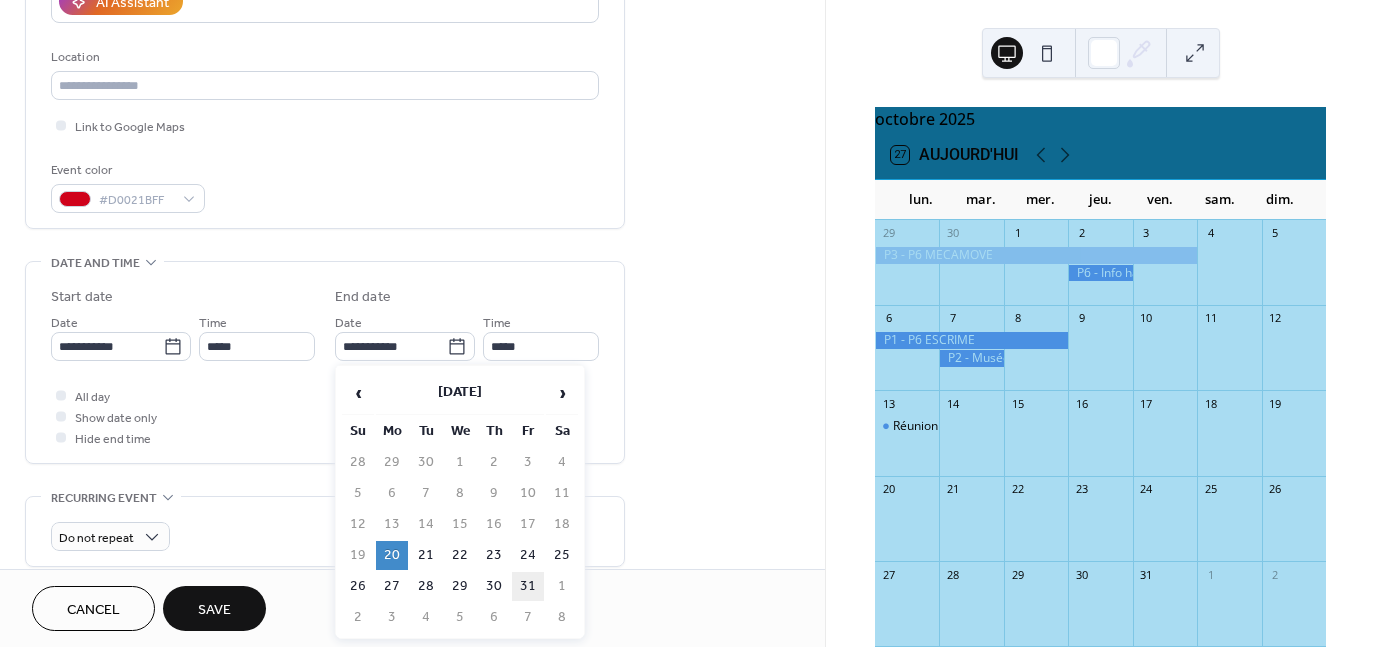 click on "31" at bounding box center [528, 586] 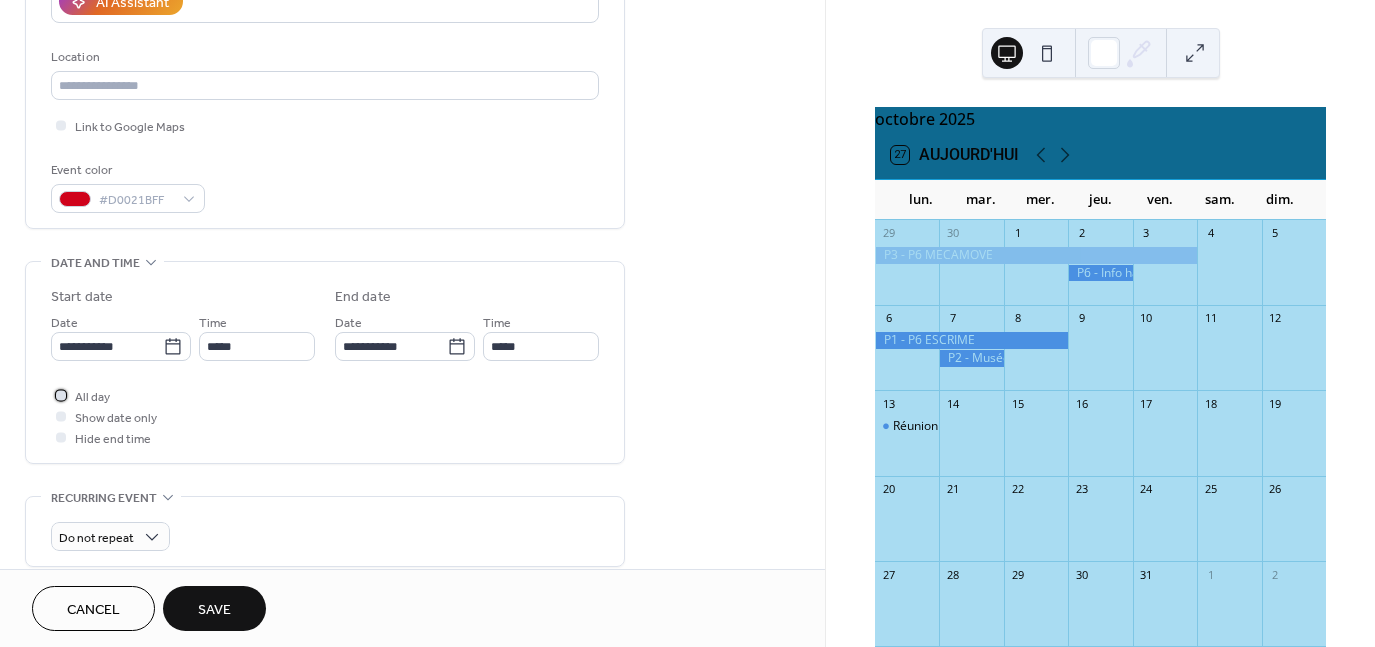 click at bounding box center (61, 395) 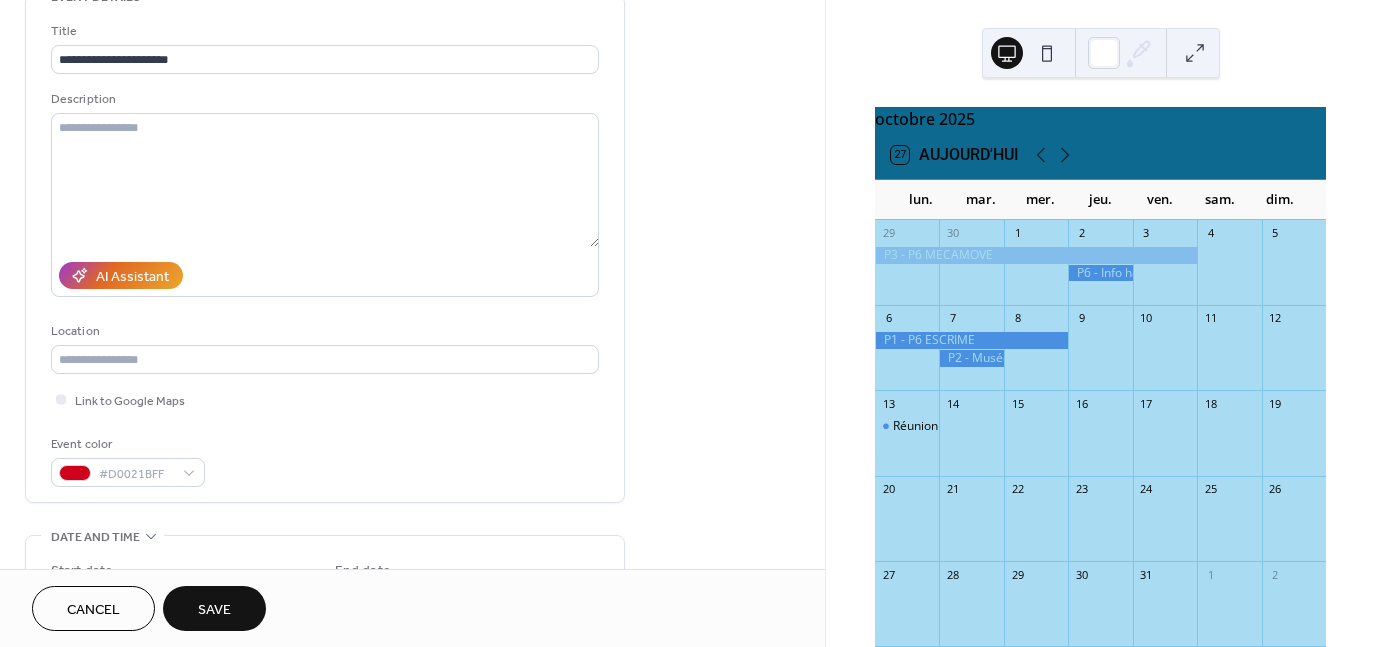 scroll, scrollTop: 119, scrollLeft: 0, axis: vertical 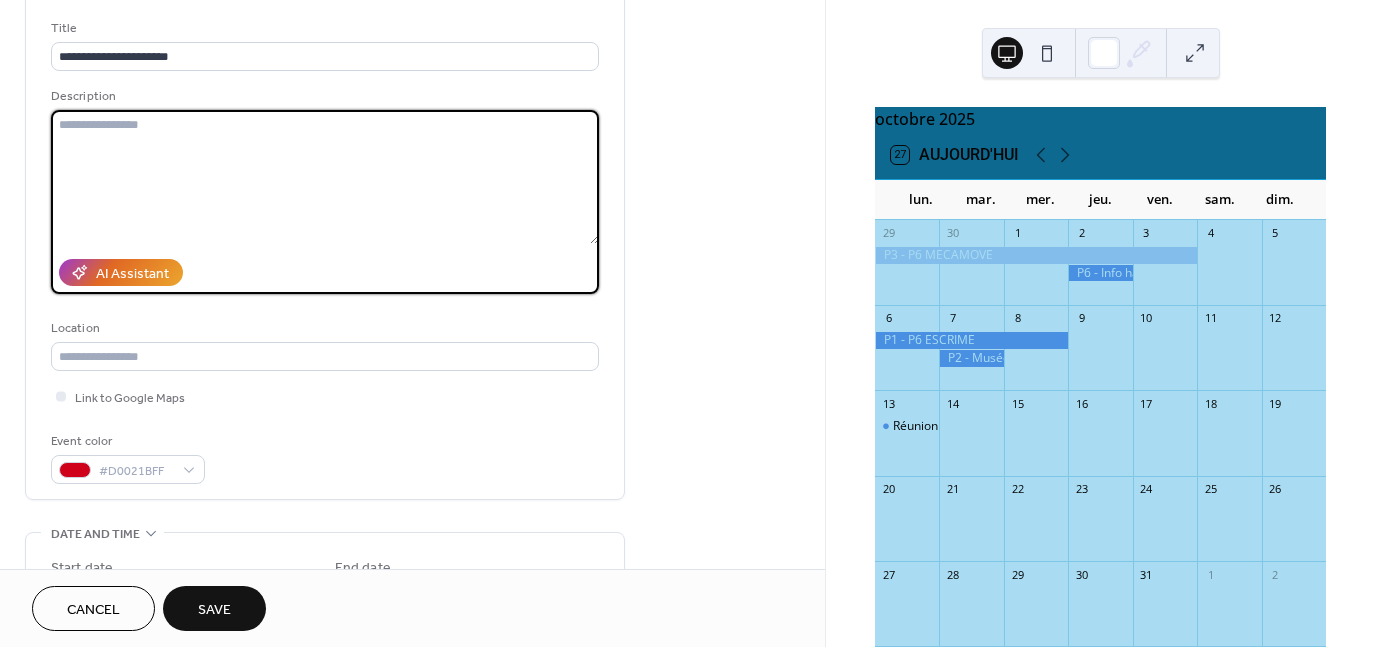 click at bounding box center [325, 177] 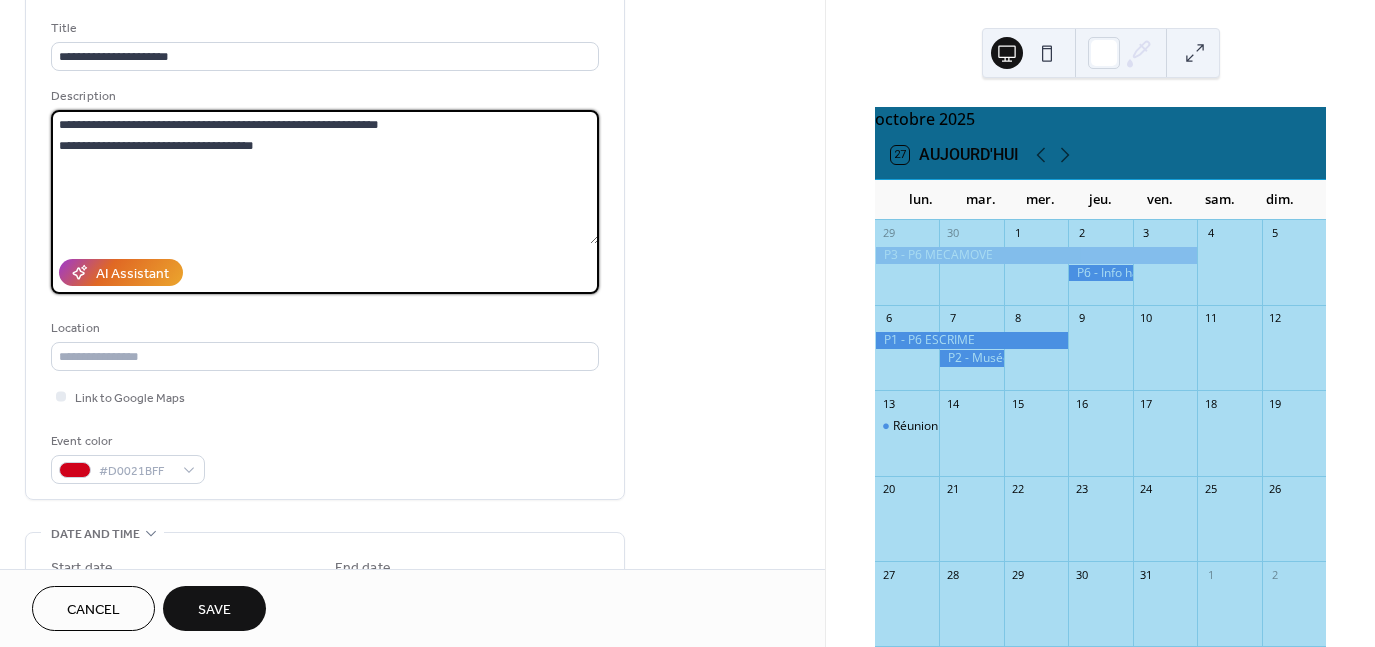 type on "**********" 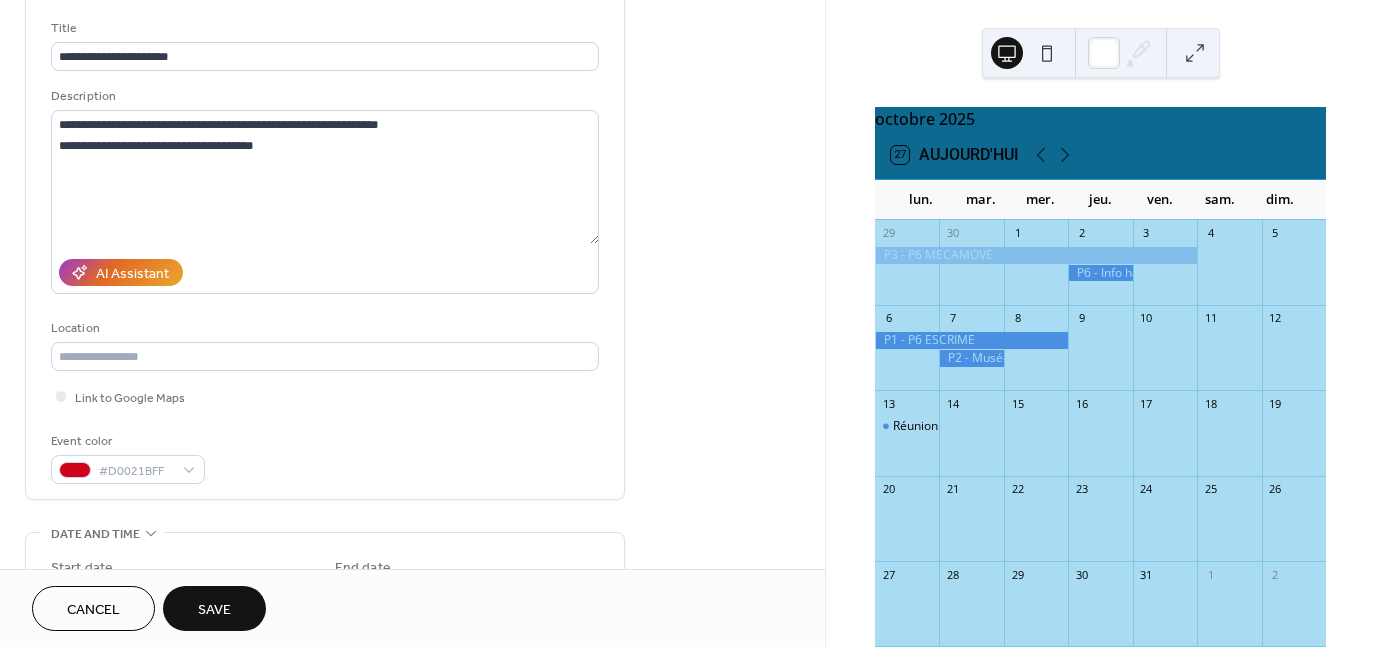 click on "Save" at bounding box center [214, 610] 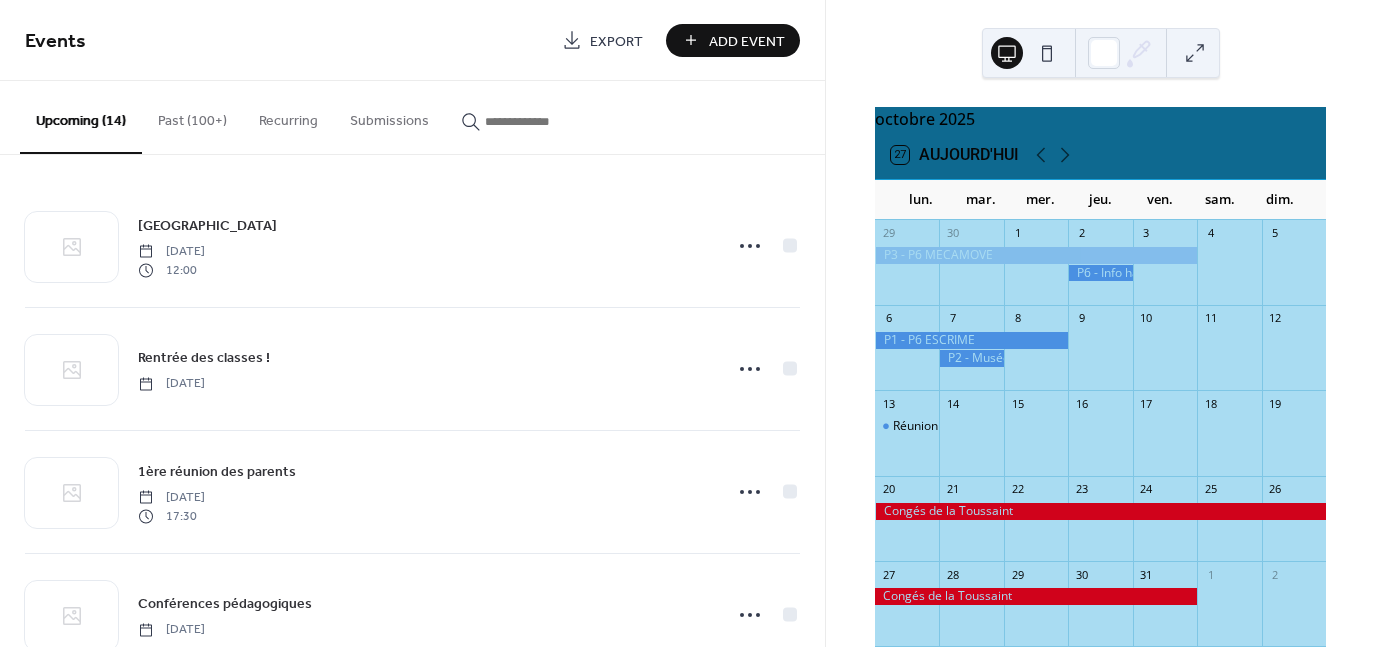 click on "Add Event" at bounding box center (747, 41) 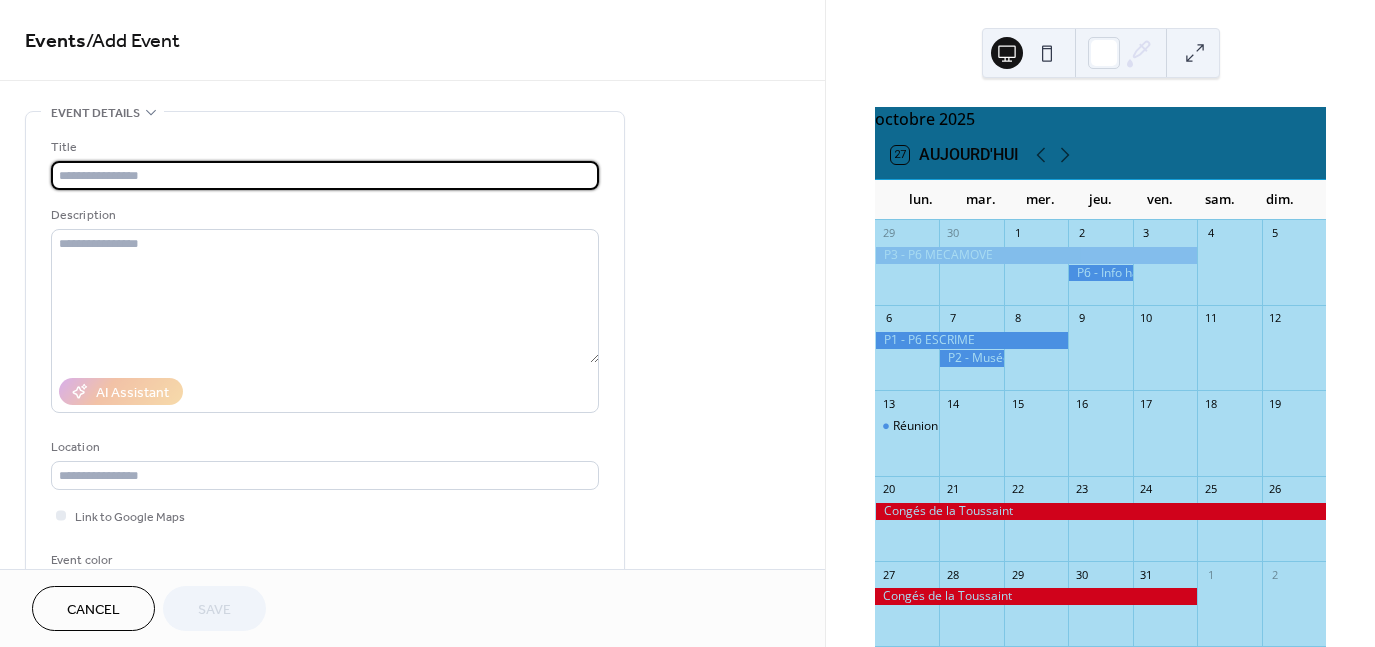 type on "*" 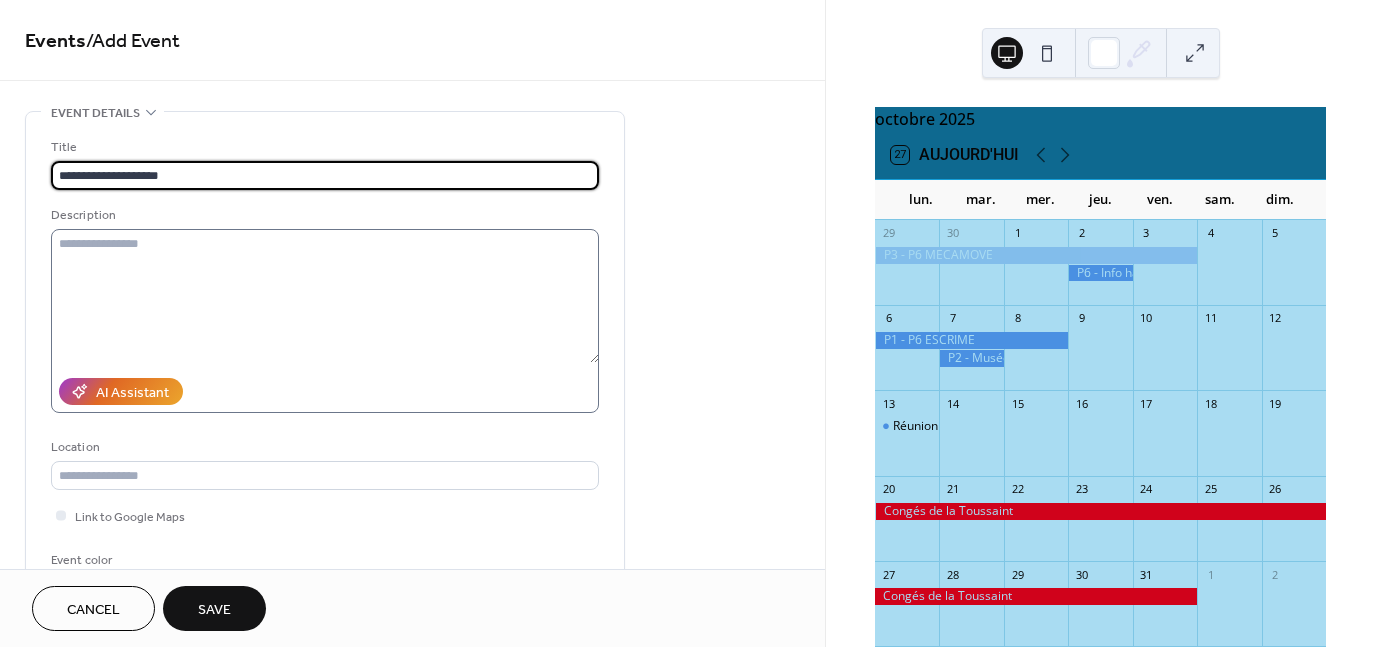 type on "**********" 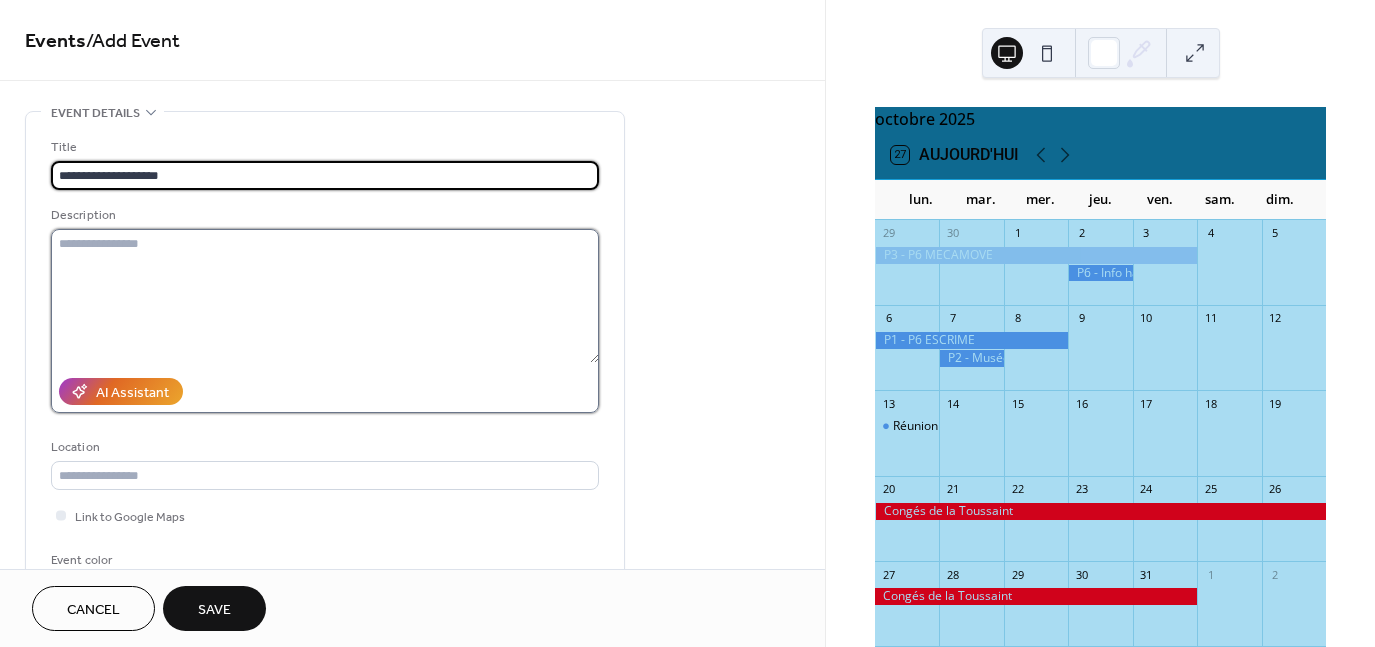 click at bounding box center [325, 296] 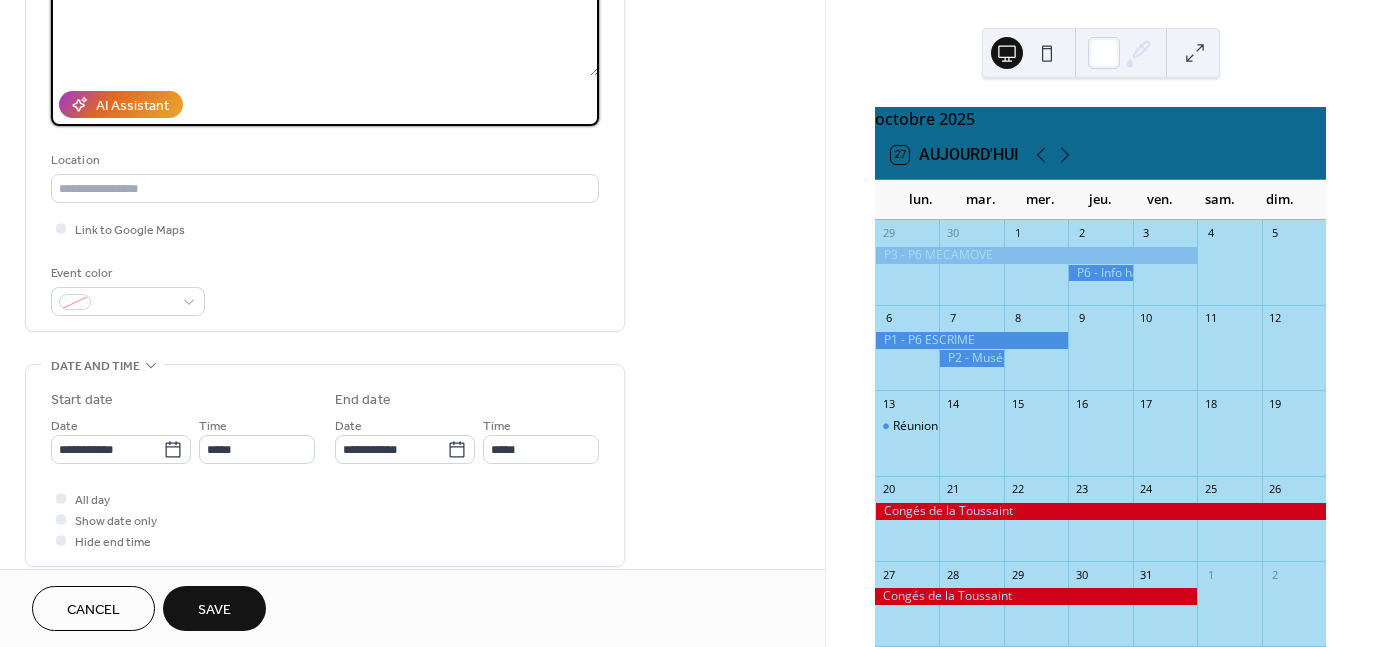 scroll, scrollTop: 307, scrollLeft: 0, axis: vertical 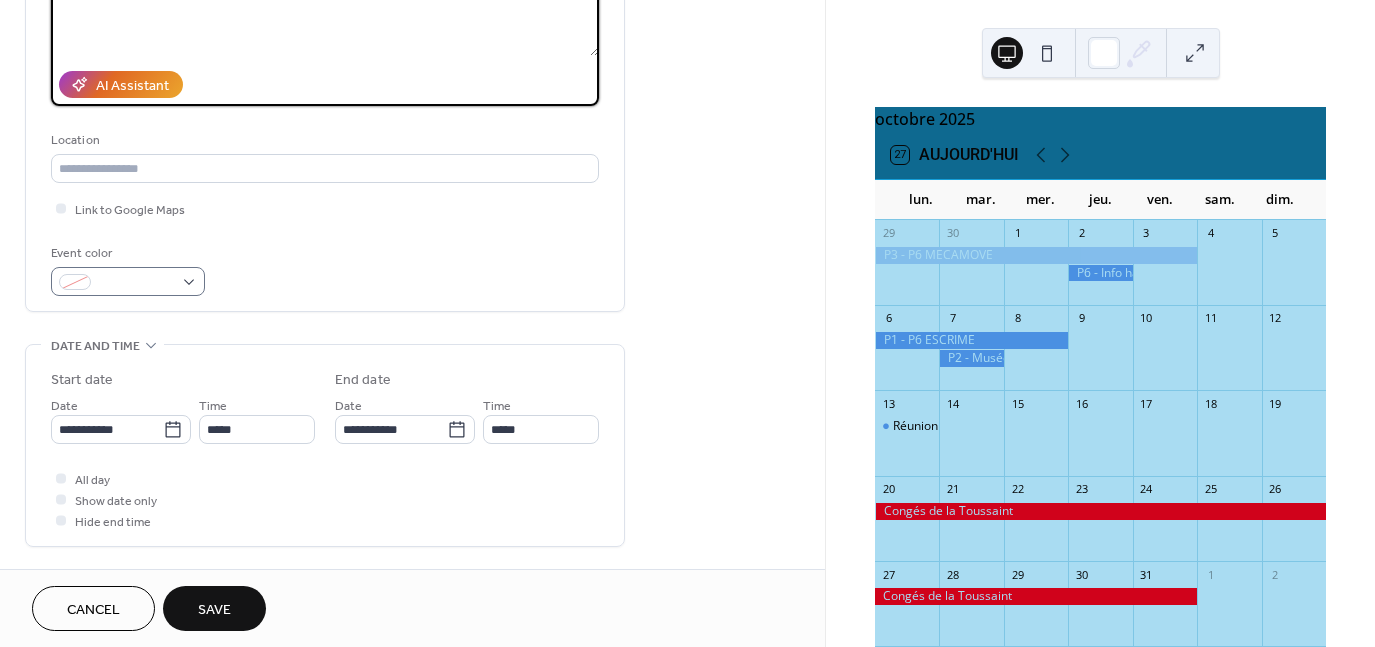 type on "**********" 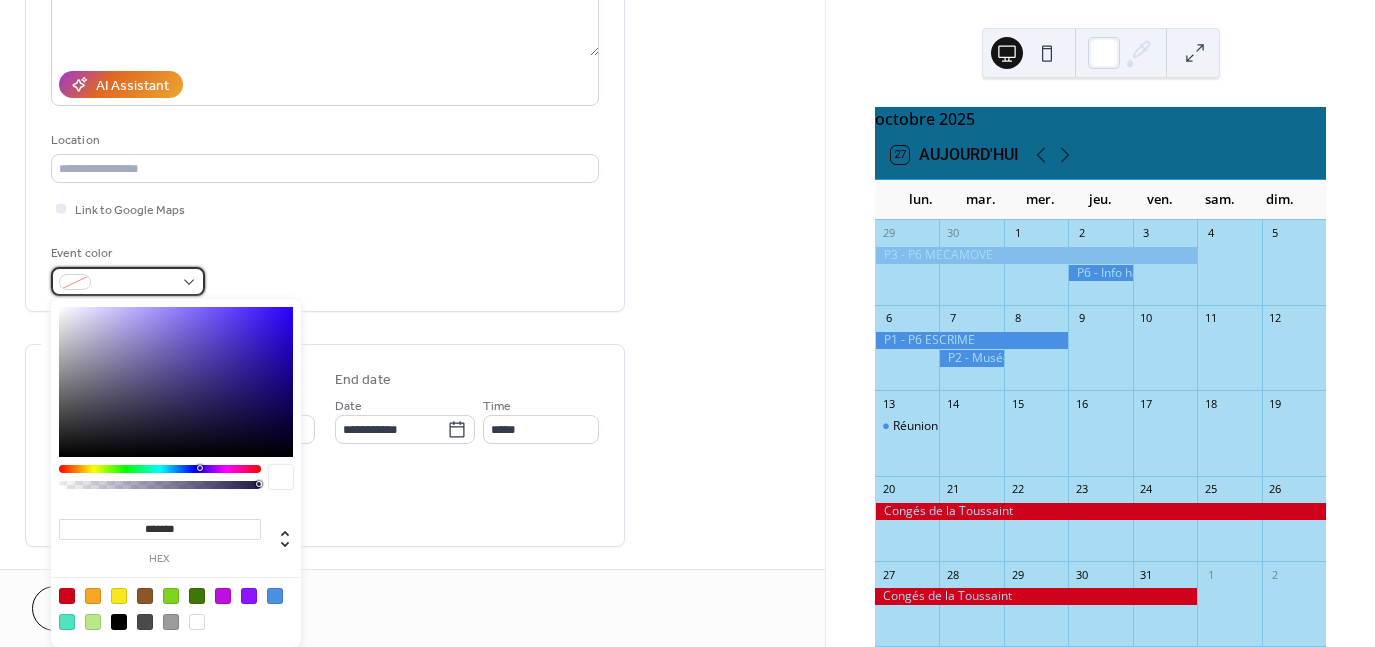 click at bounding box center (128, 281) 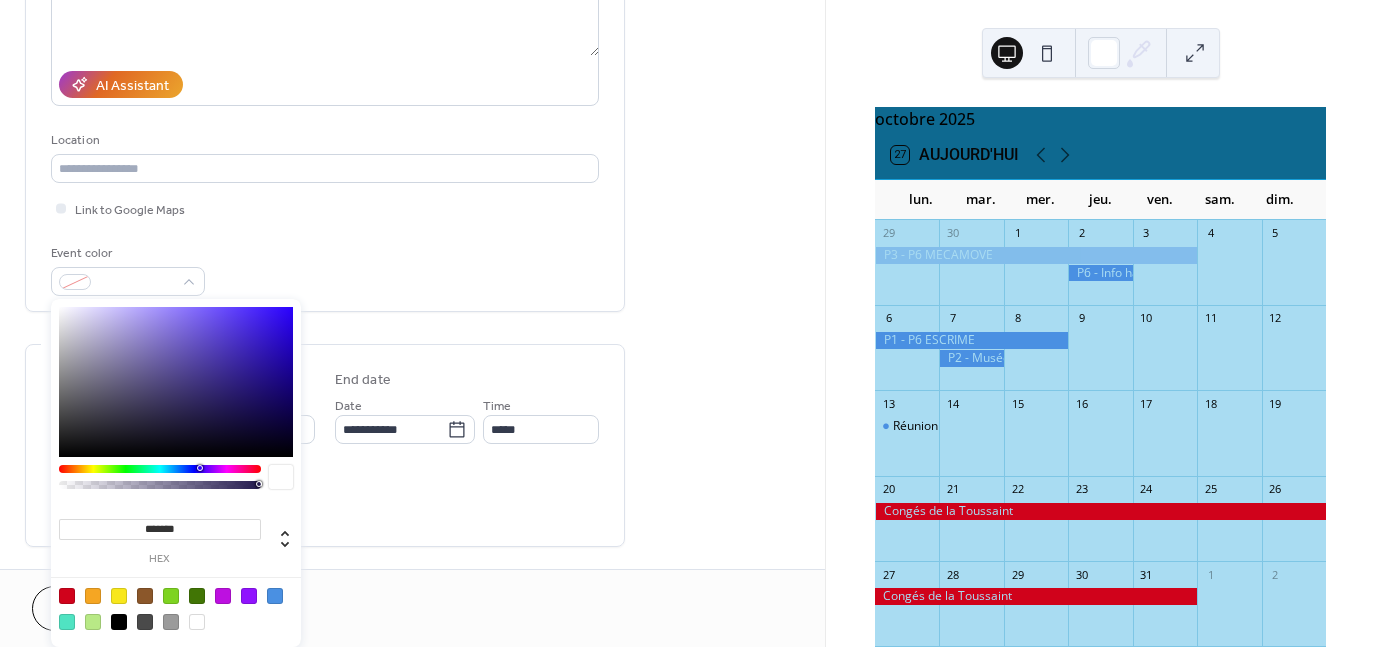 click at bounding box center [176, 608] 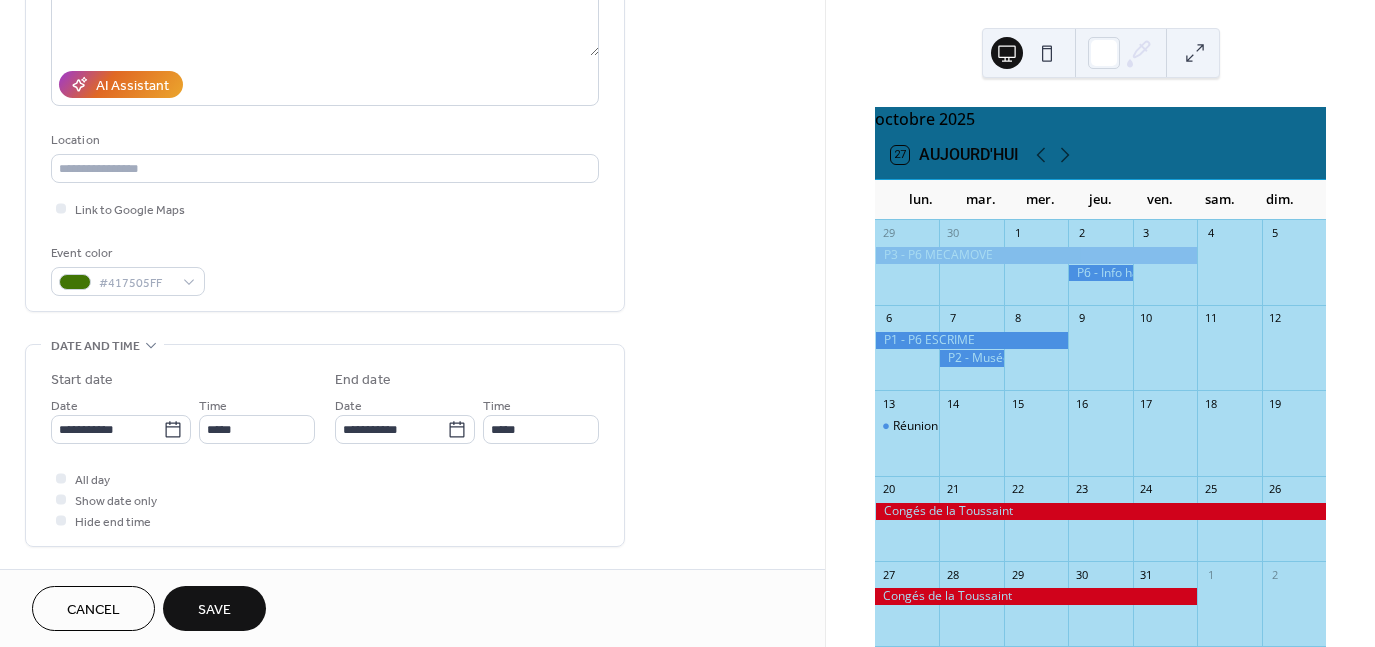 click on "All day Show date only Hide end time" at bounding box center [325, 499] 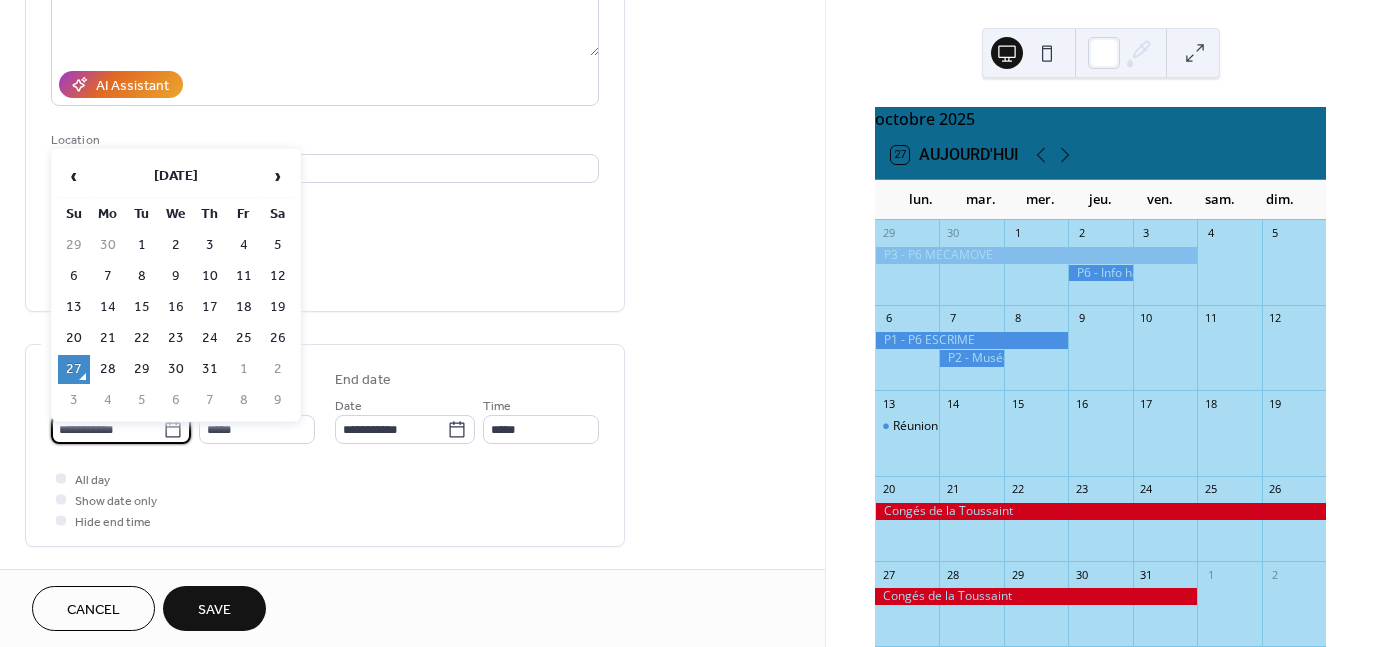 click on "**********" at bounding box center (107, 429) 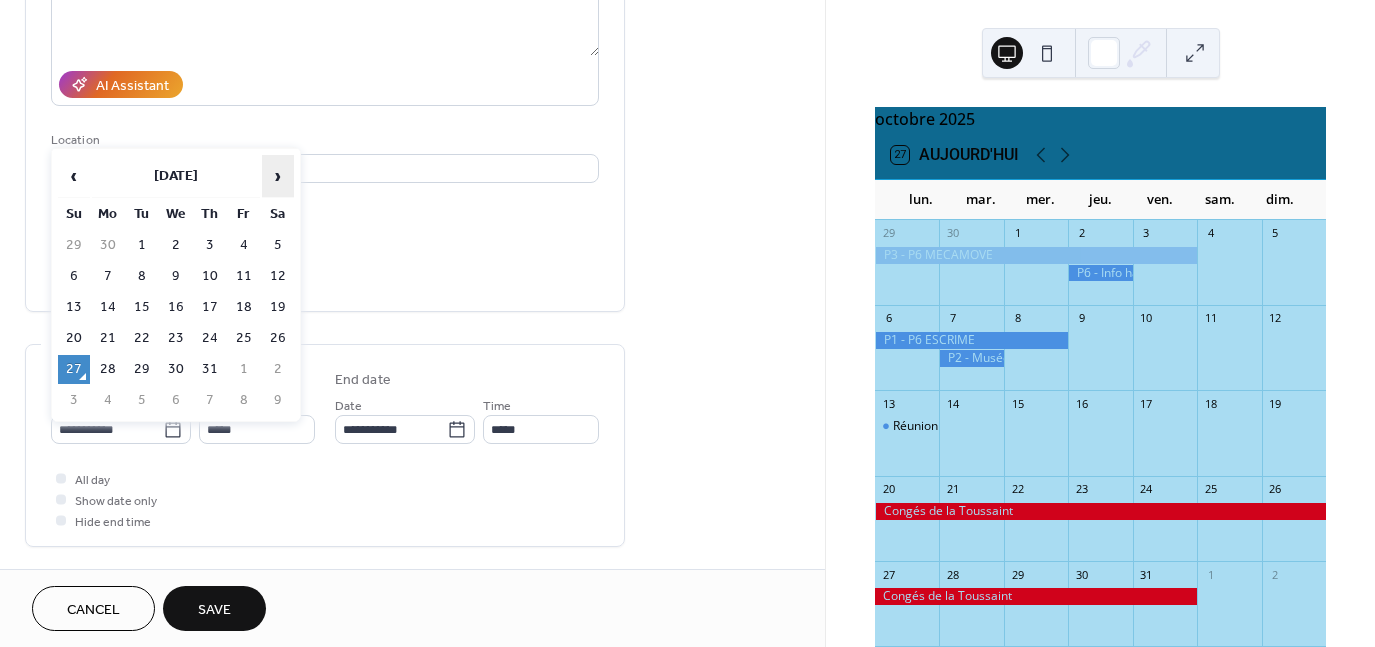 click on "›" at bounding box center [278, 176] 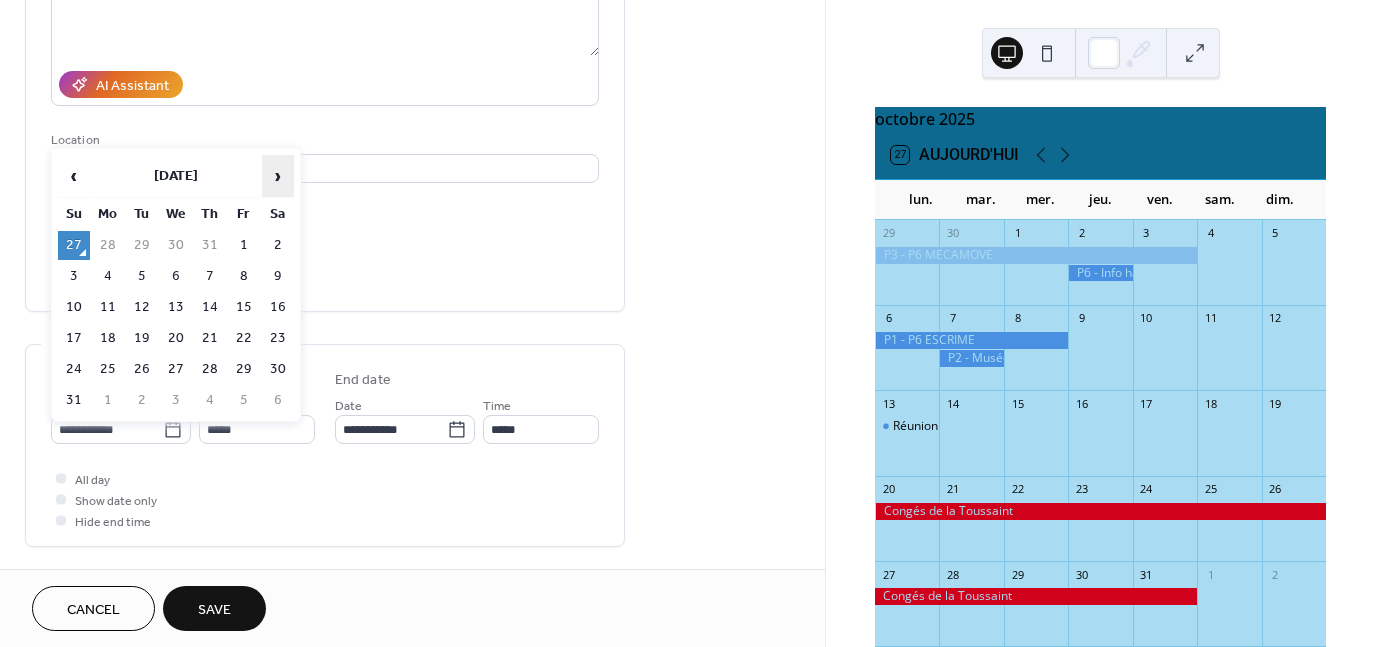 click on "›" at bounding box center (278, 176) 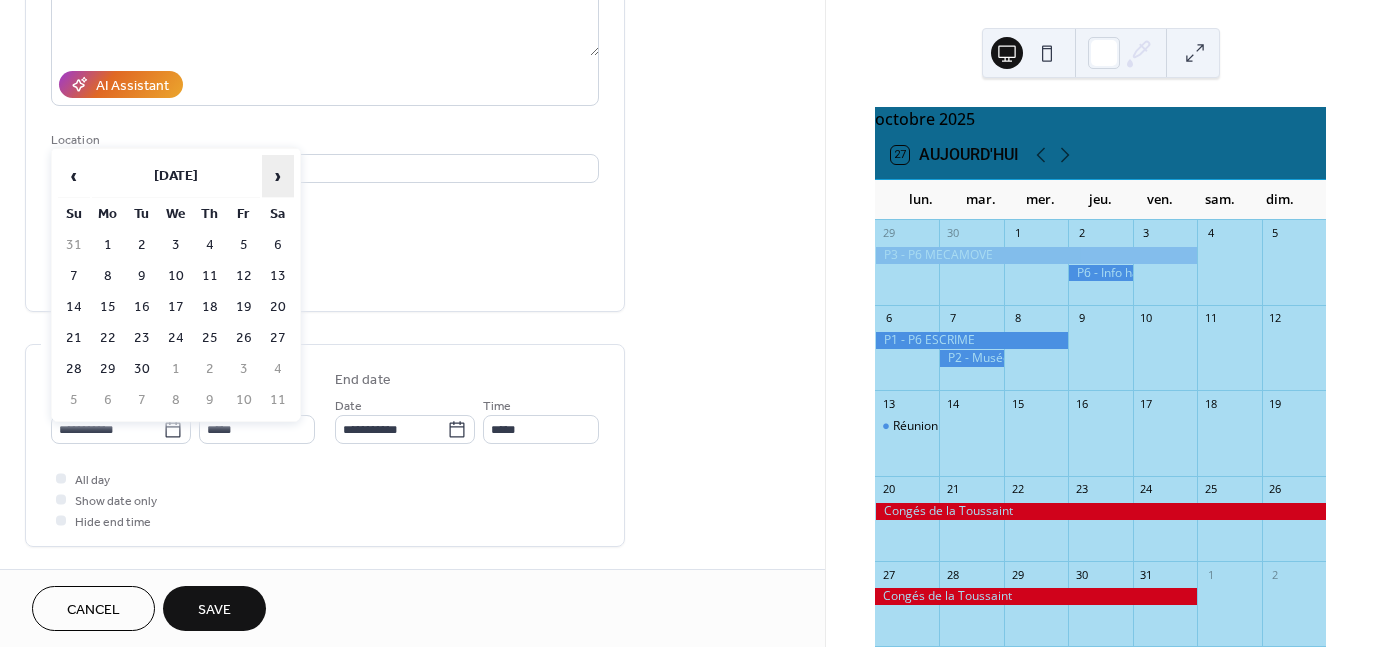 click on "›" at bounding box center (278, 176) 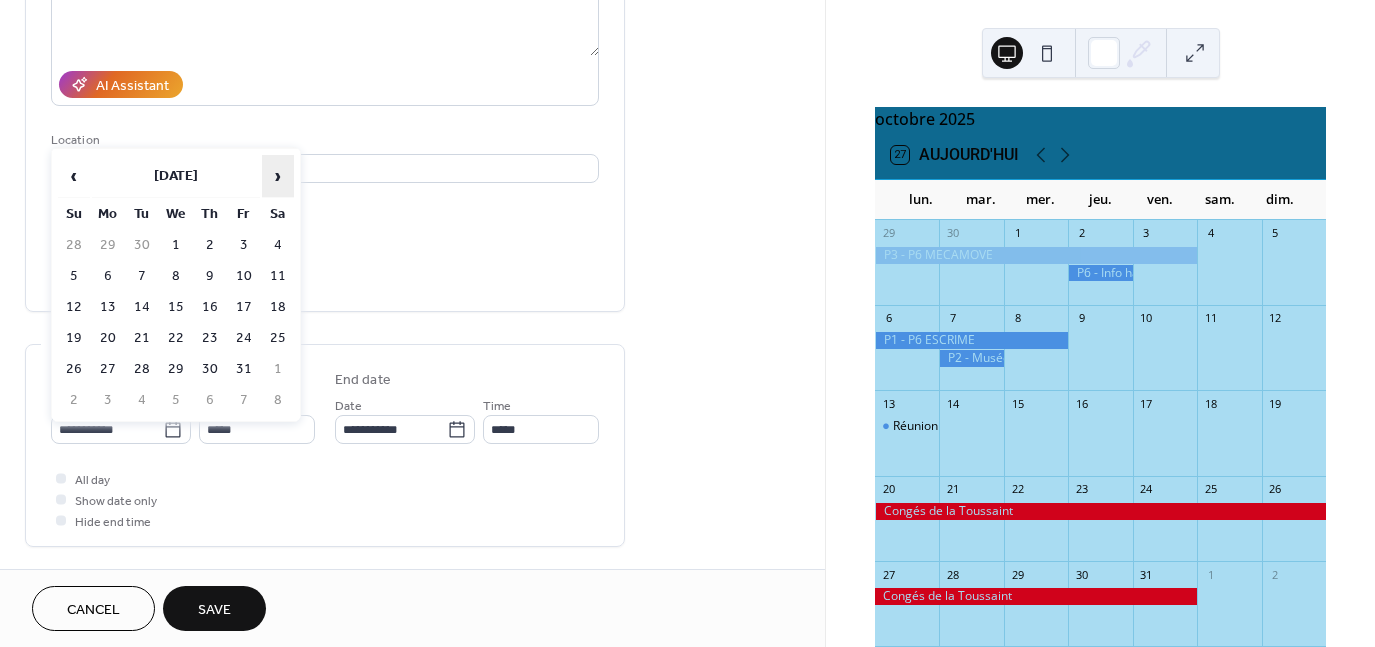 click on "›" at bounding box center [278, 176] 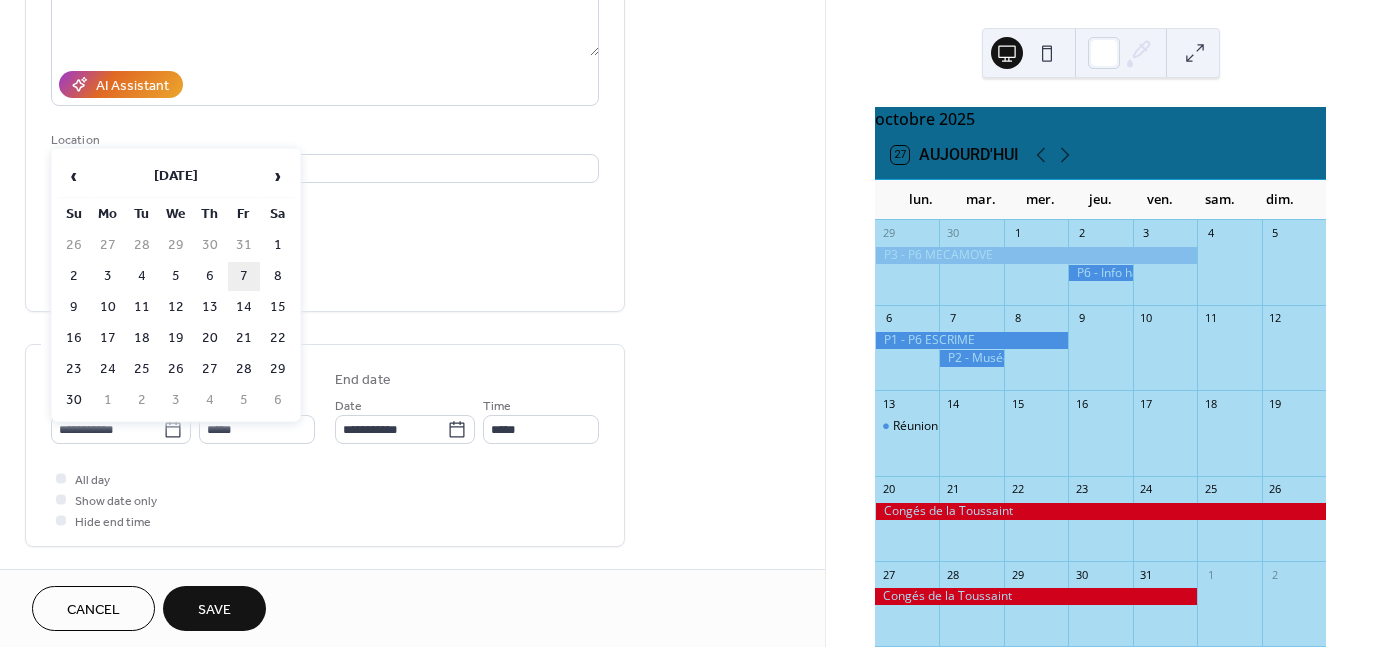 click on "7" at bounding box center [244, 276] 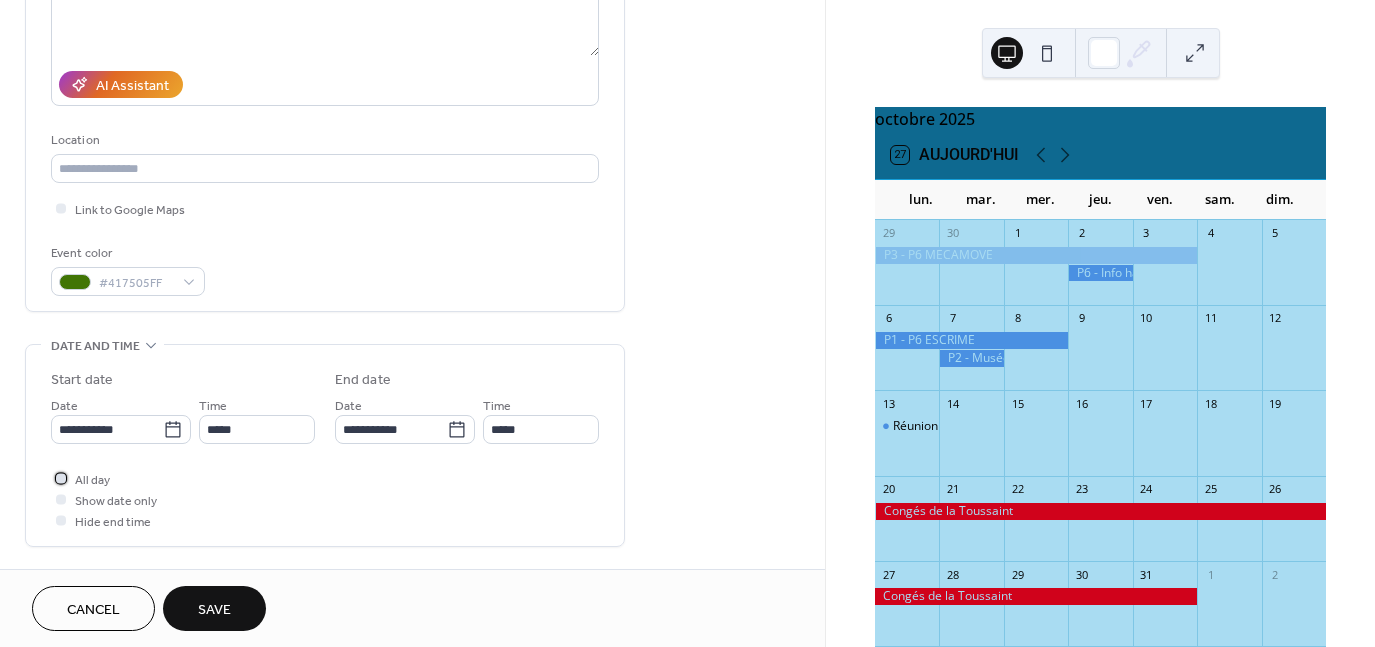click at bounding box center (61, 478) 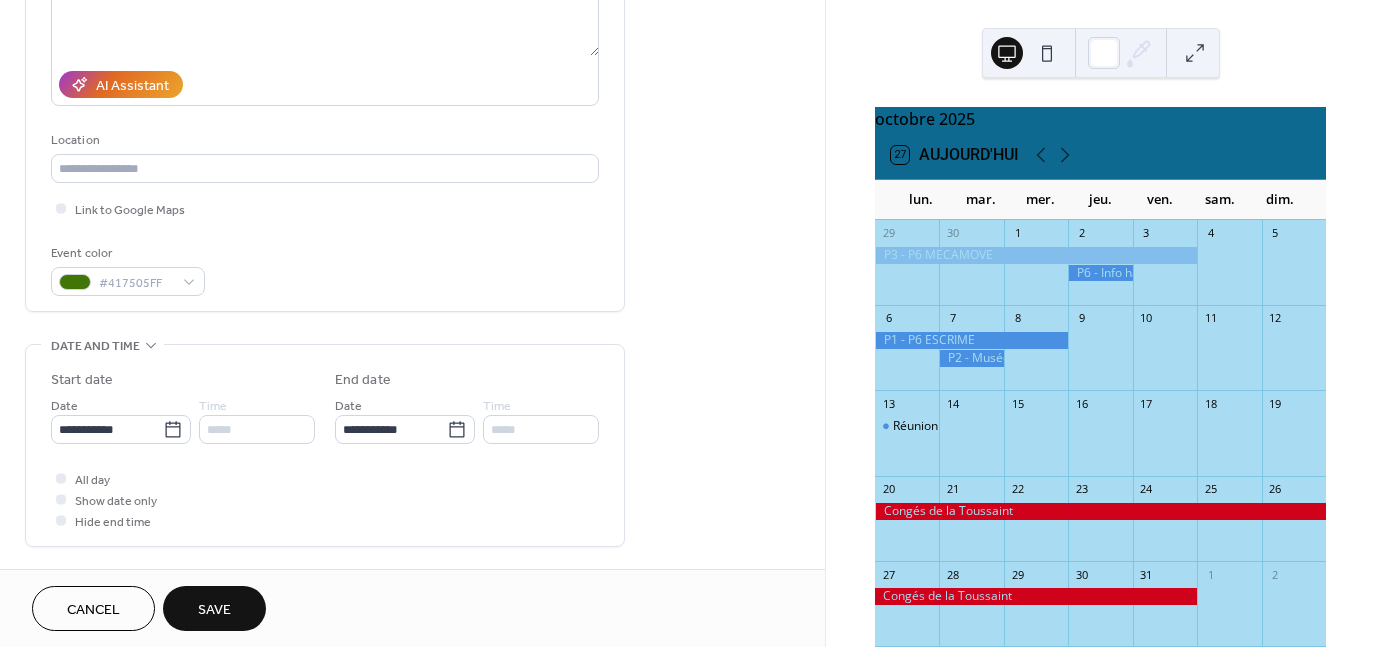 click on "Save" at bounding box center (214, 608) 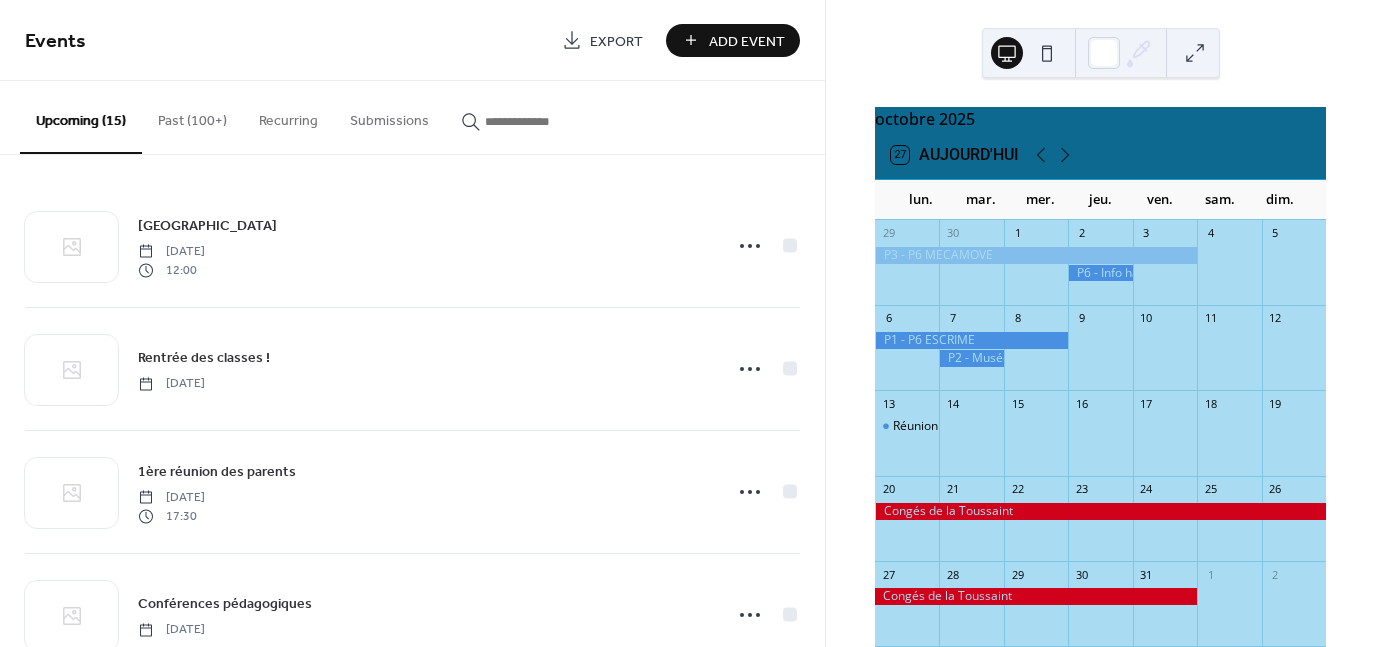 click on "Add Event" at bounding box center [747, 41] 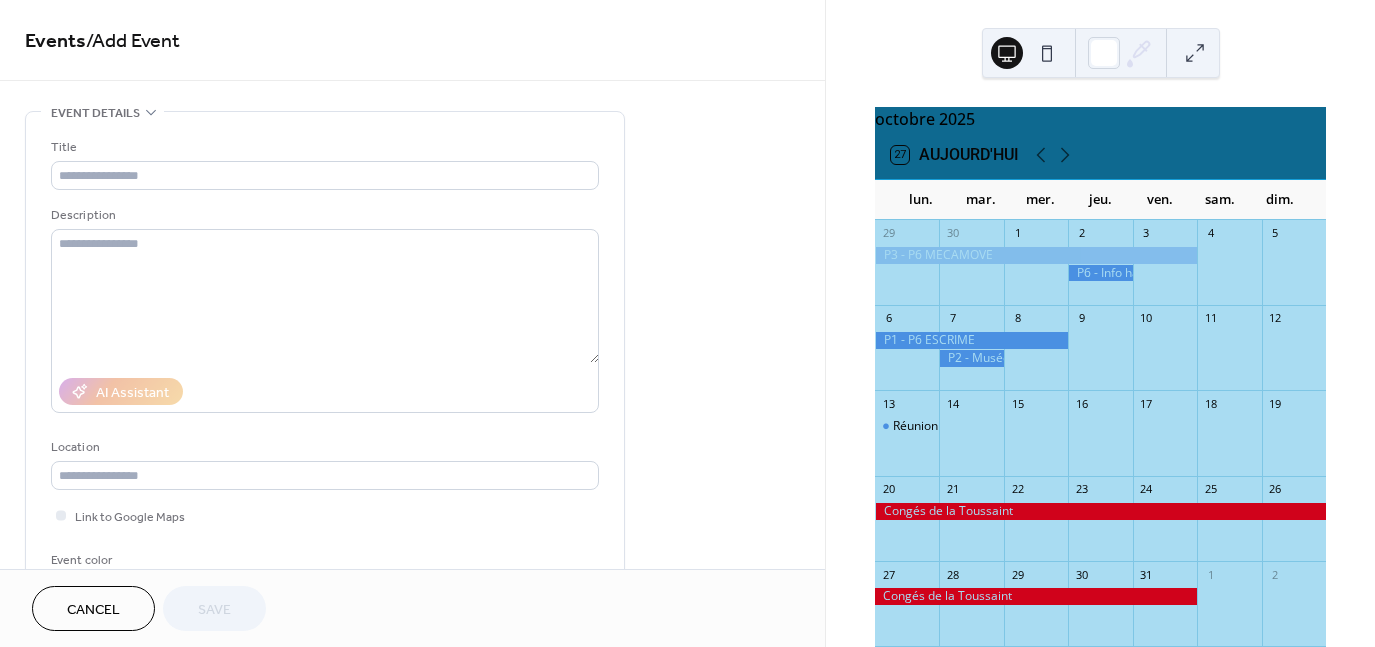 click on "Events  /  Add Event" at bounding box center [412, 42] 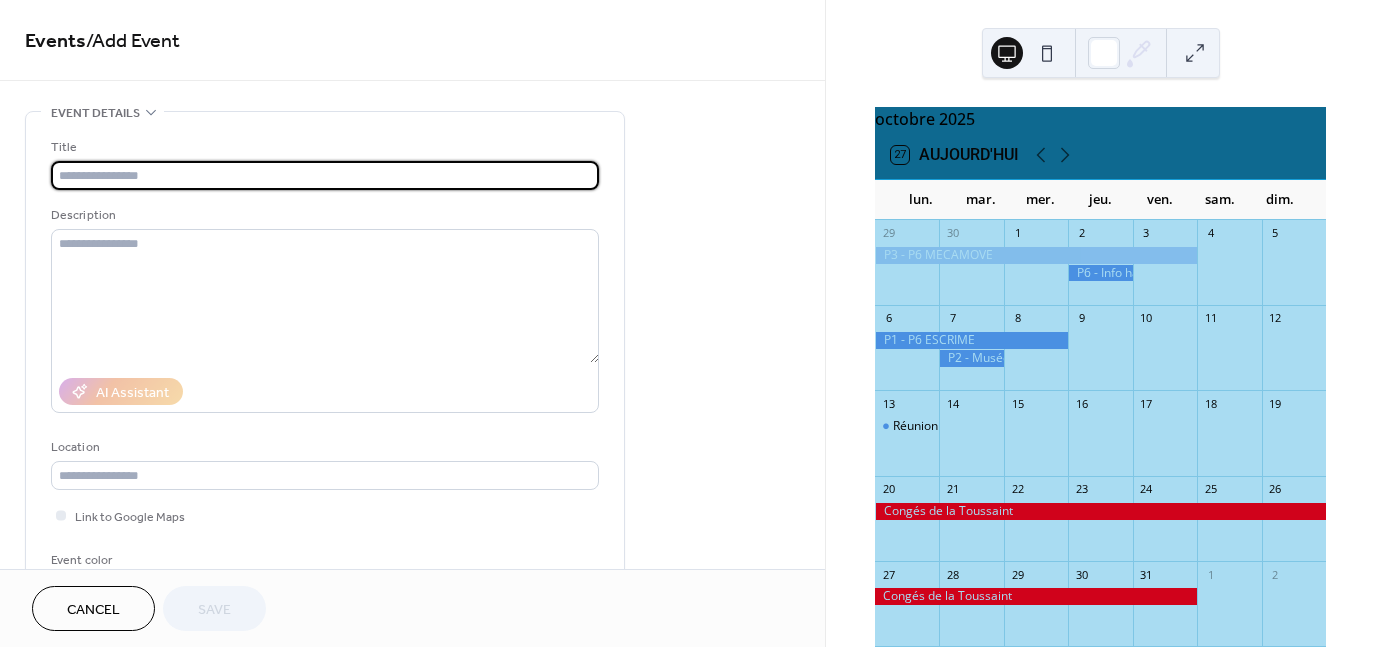 click at bounding box center (325, 175) 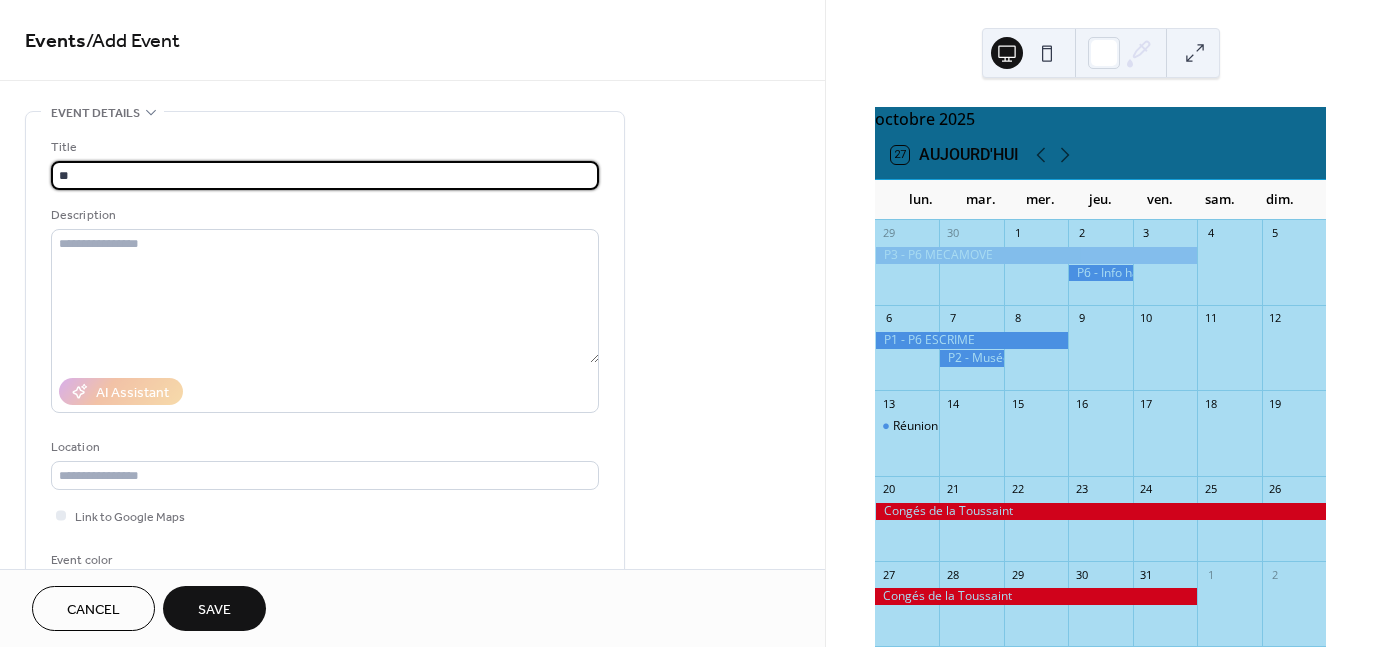 type on "*" 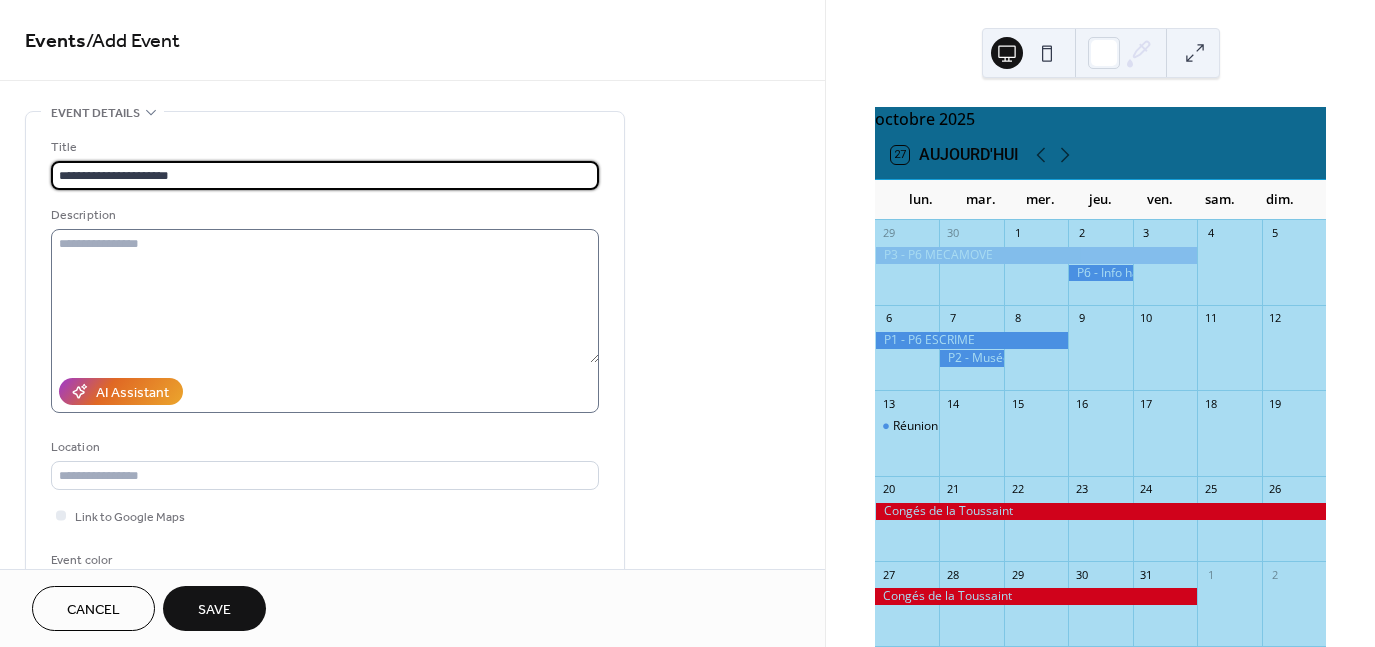 type on "**********" 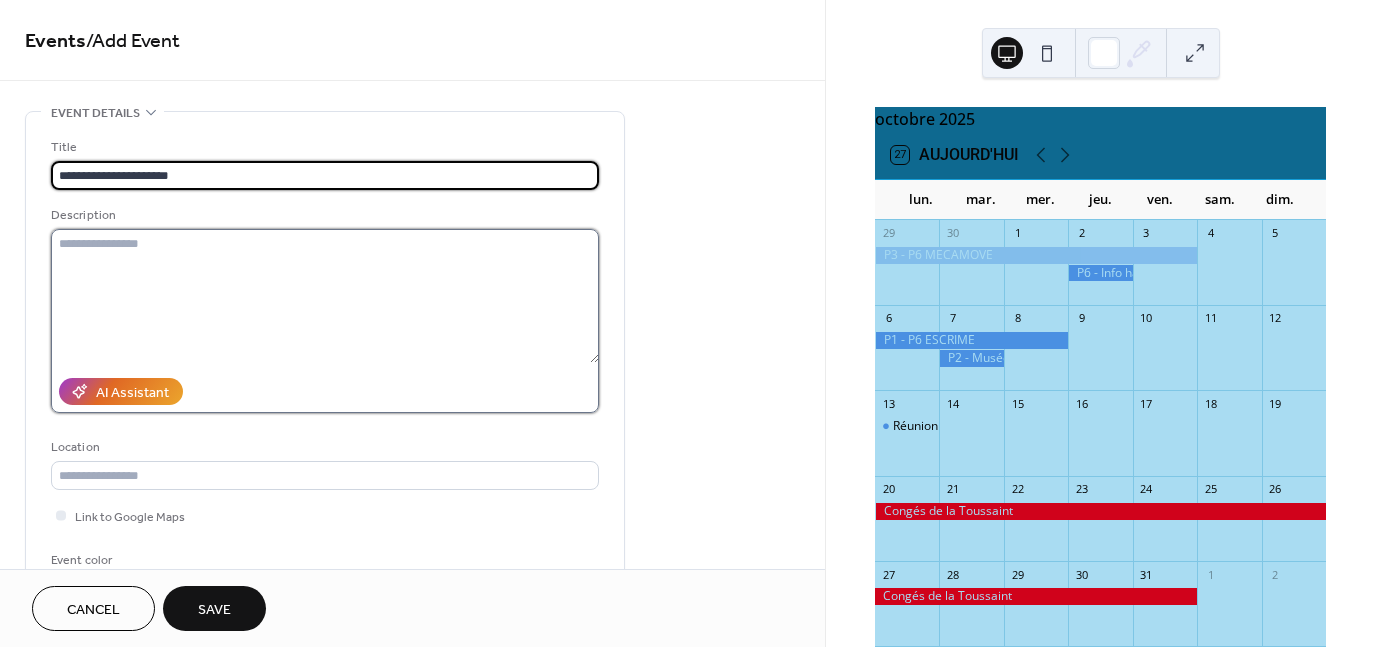 click at bounding box center [325, 296] 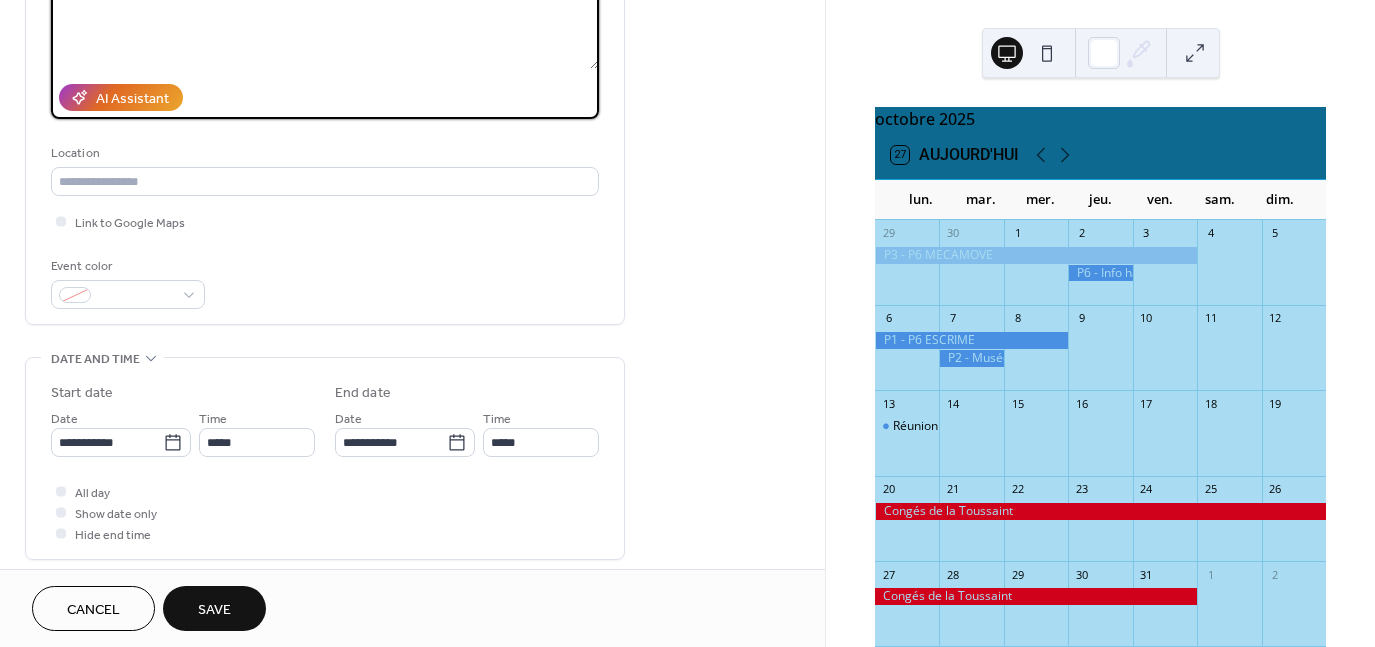 scroll, scrollTop: 300, scrollLeft: 0, axis: vertical 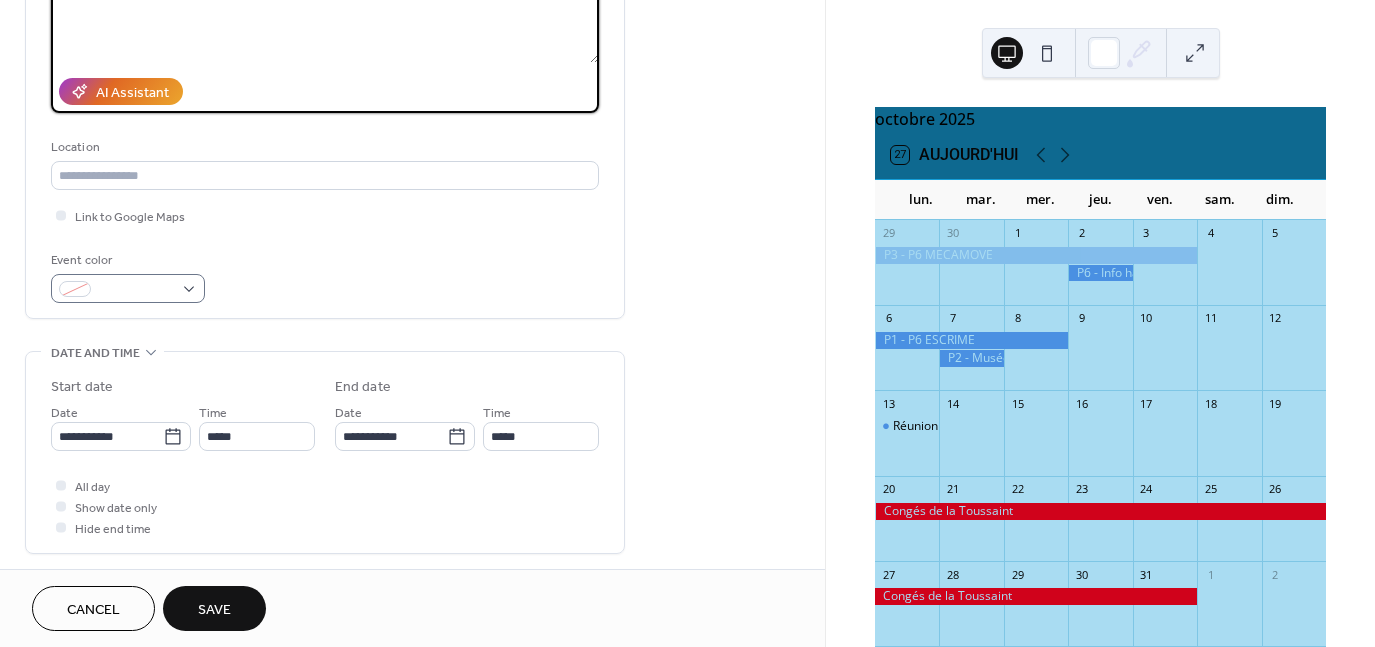 type on "**********" 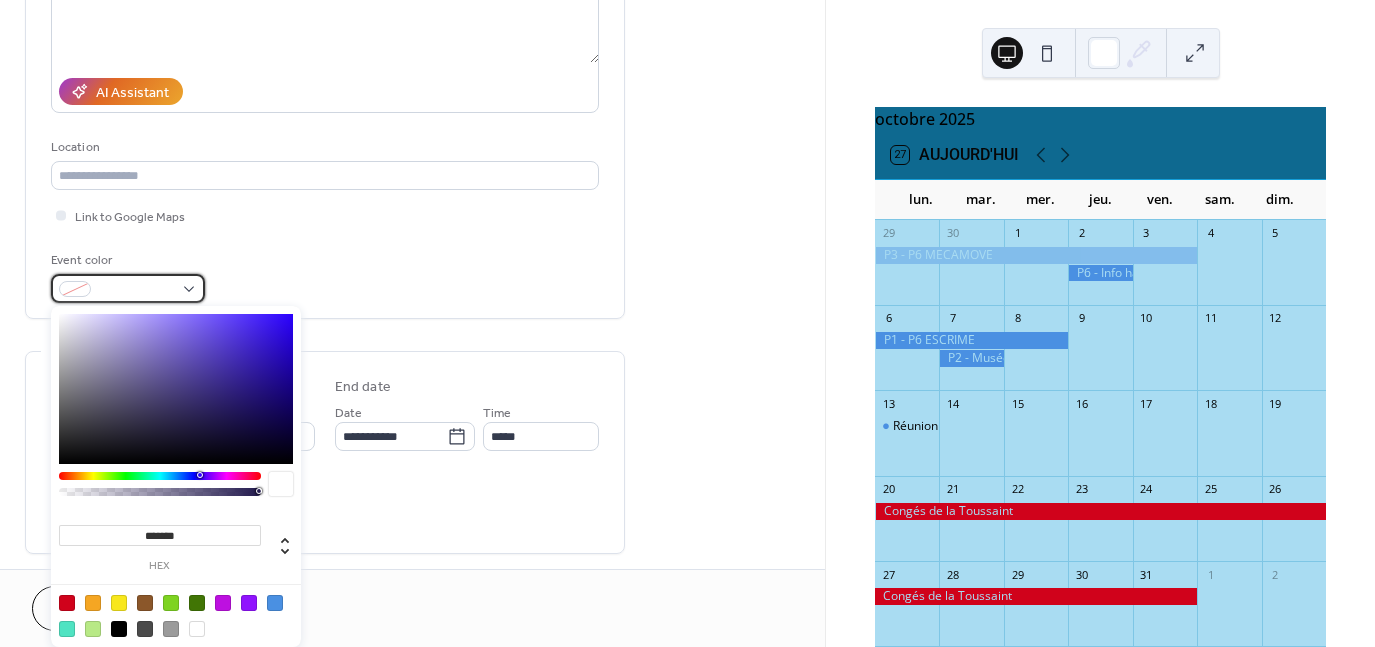 click at bounding box center [128, 288] 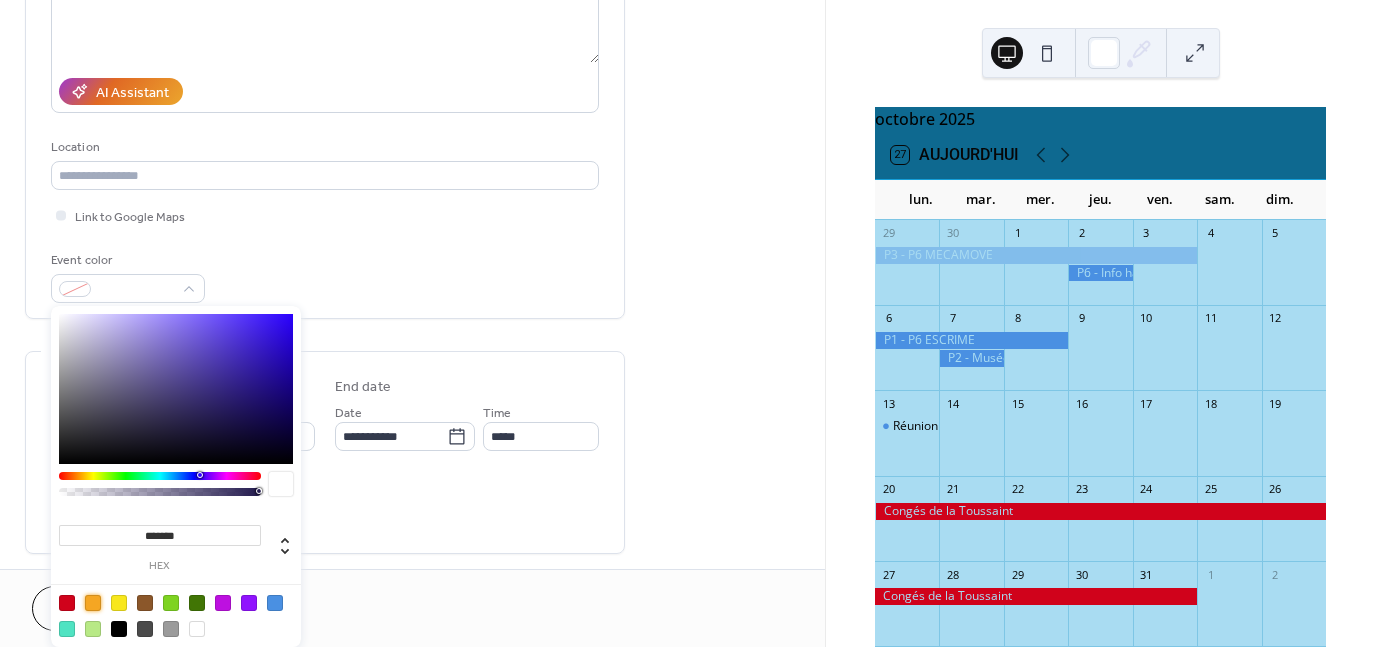 click at bounding box center [93, 603] 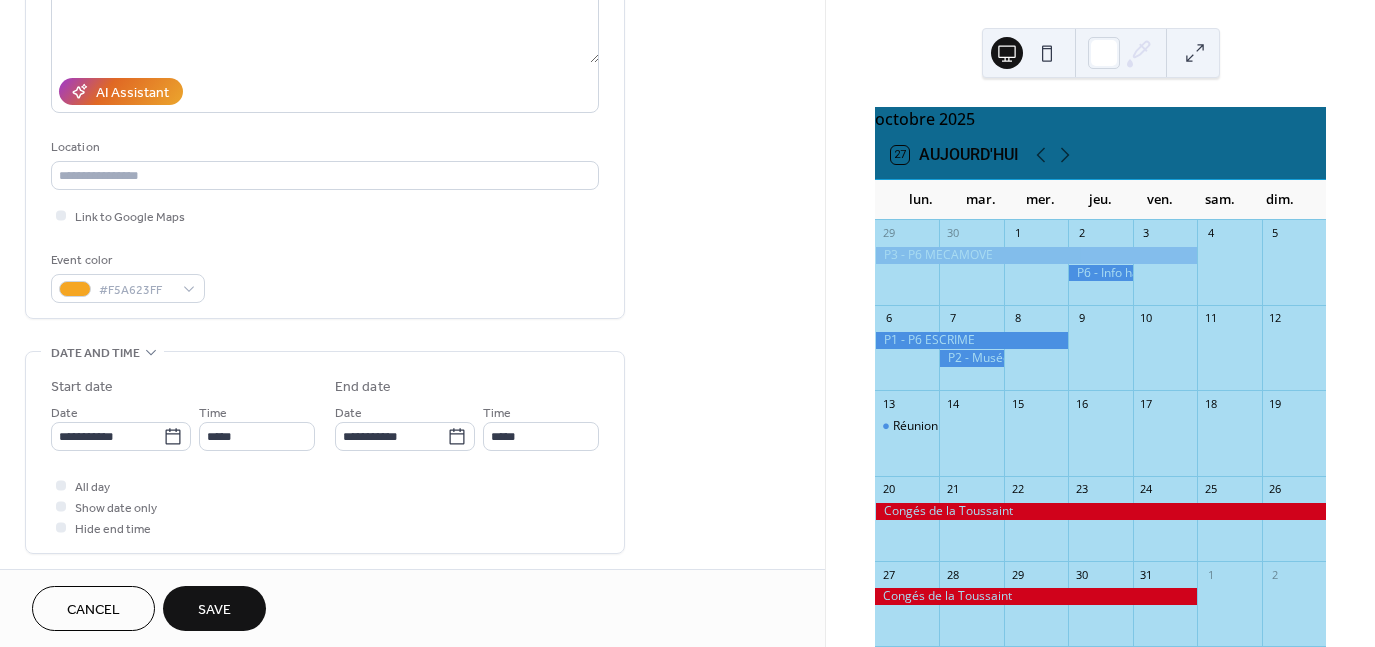 click on "End date" at bounding box center [467, 387] 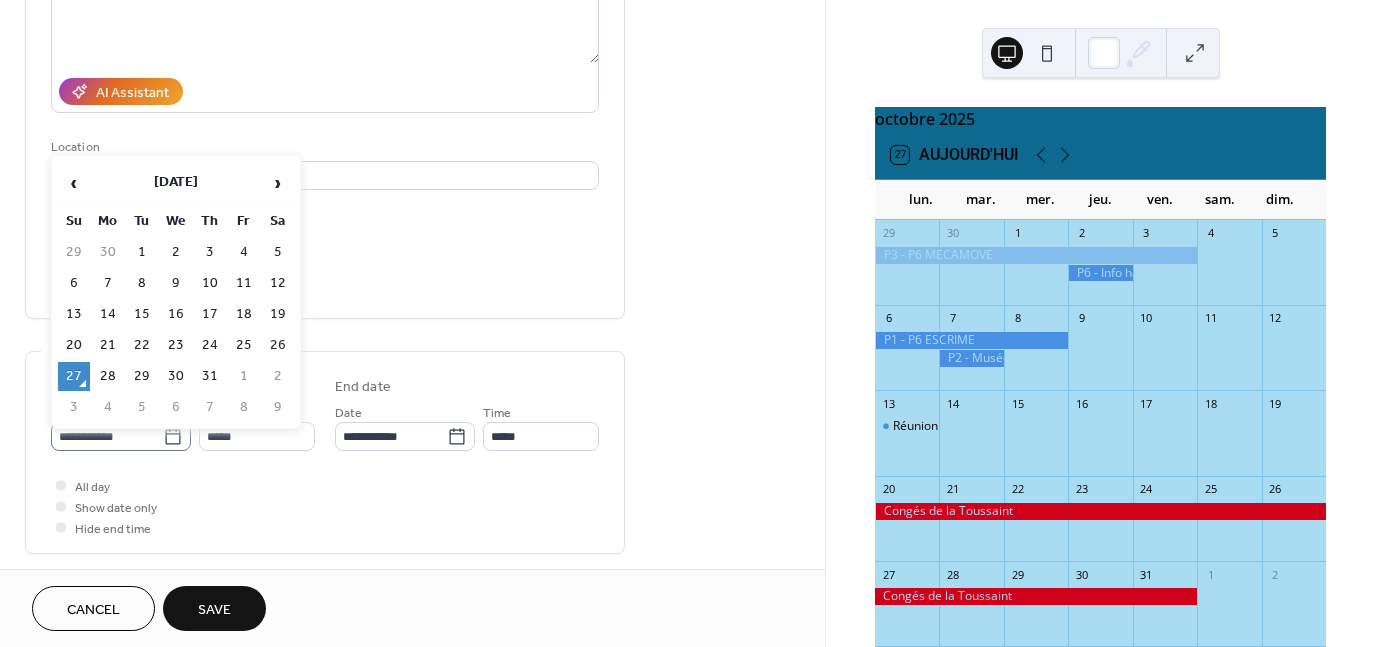click 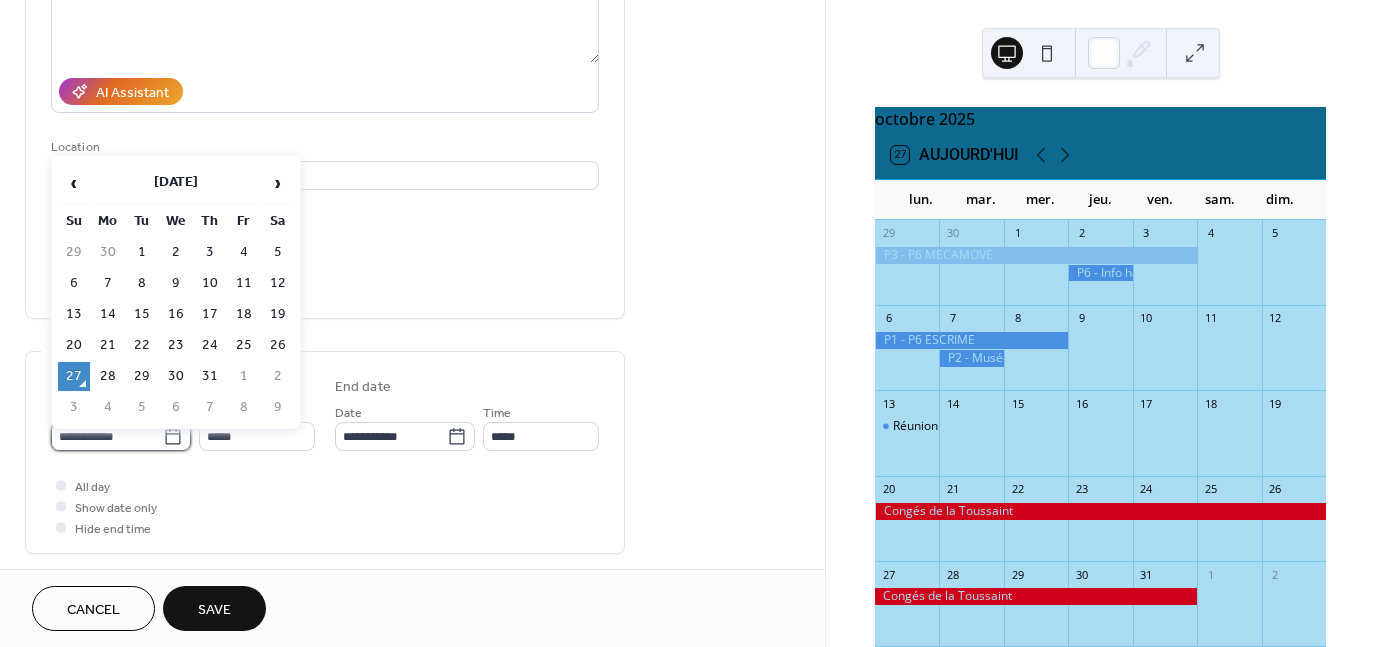 click on "**********" at bounding box center (107, 436) 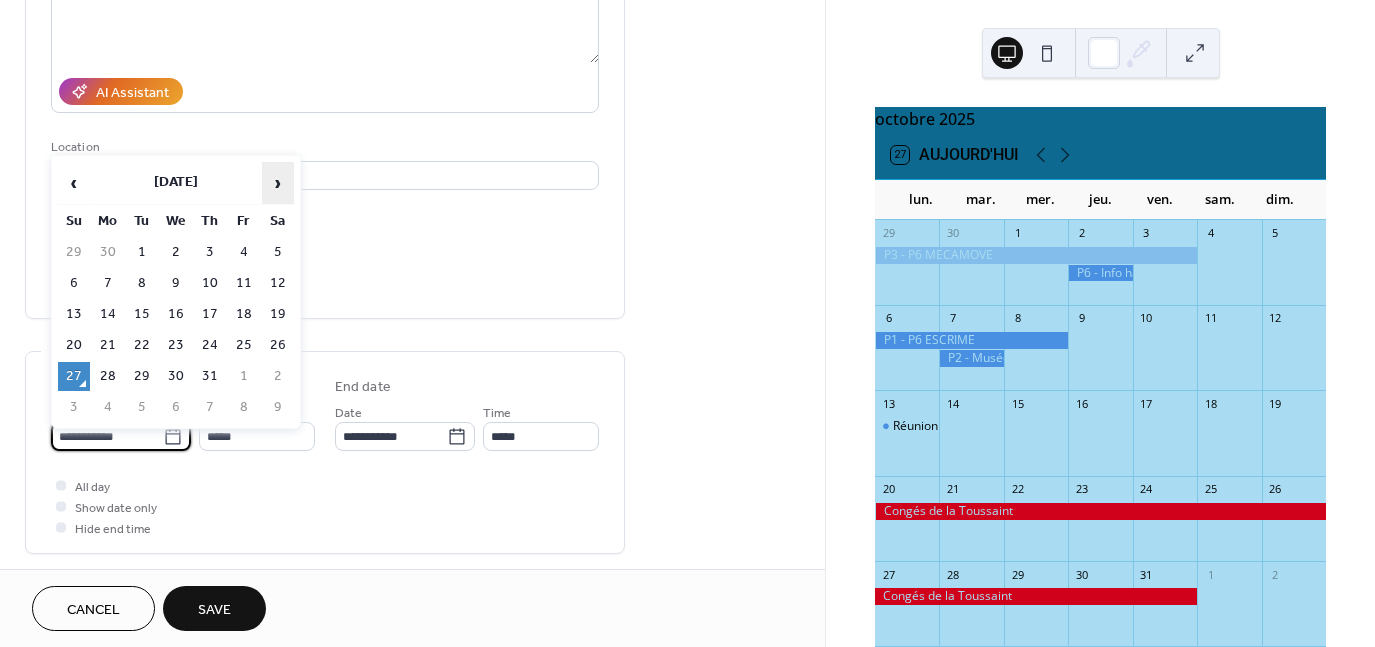 click on "›" at bounding box center [278, 183] 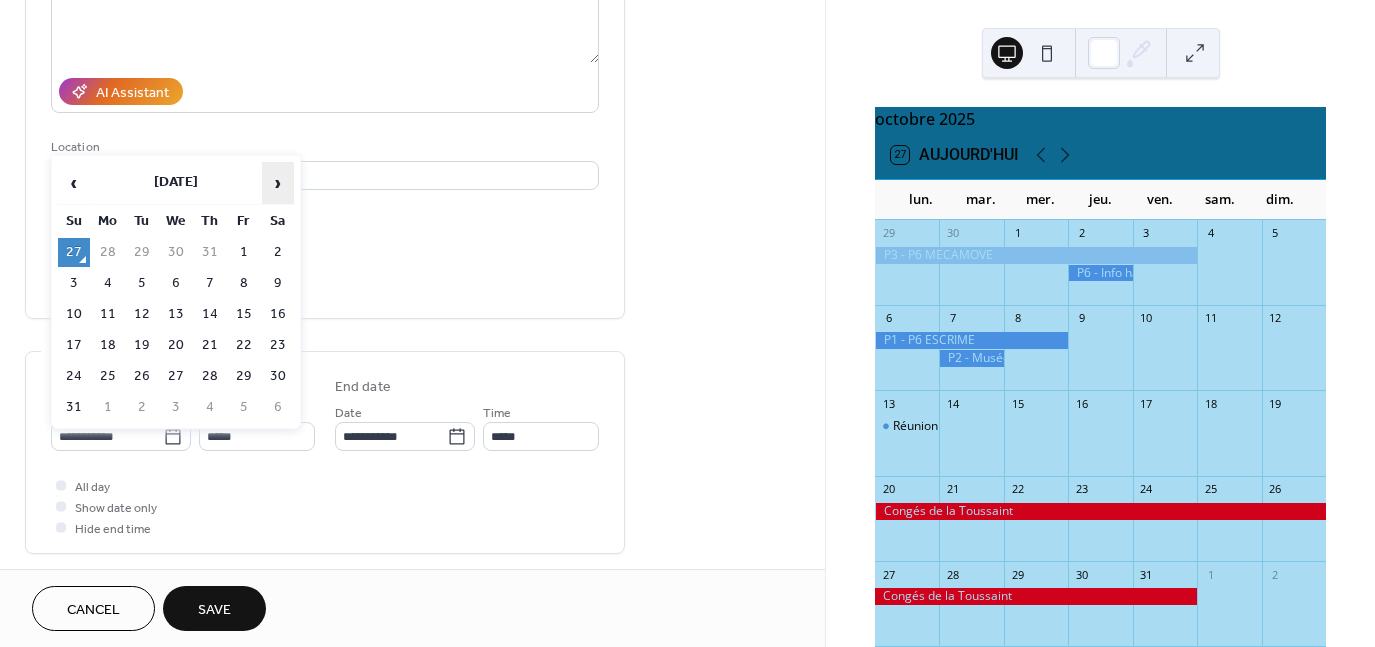 click on "›" at bounding box center [278, 183] 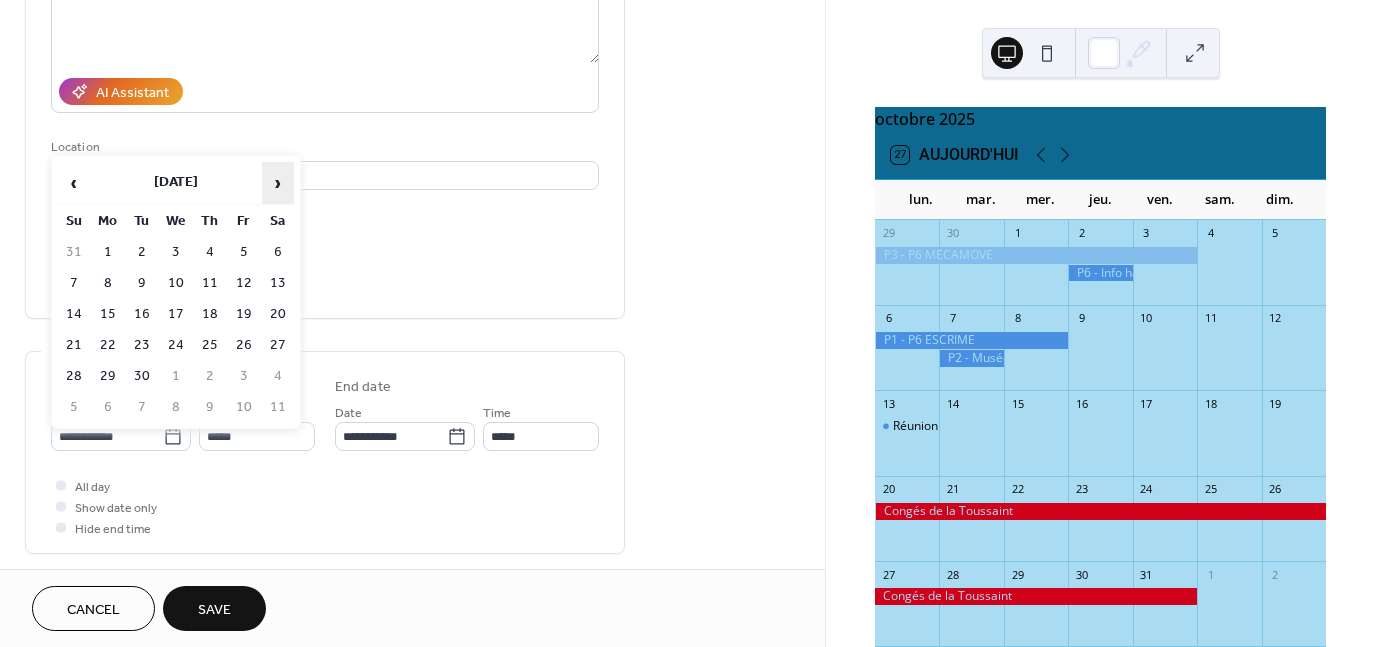 click on "›" at bounding box center [278, 183] 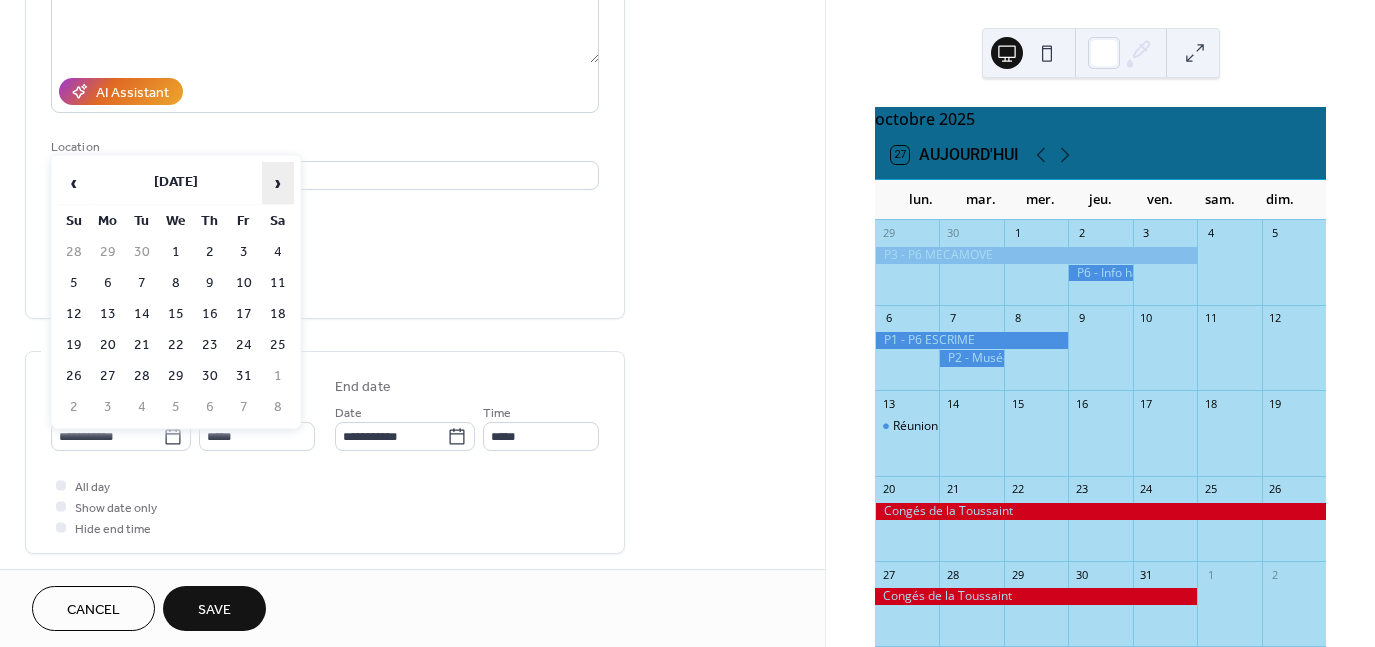 click on "›" at bounding box center [278, 183] 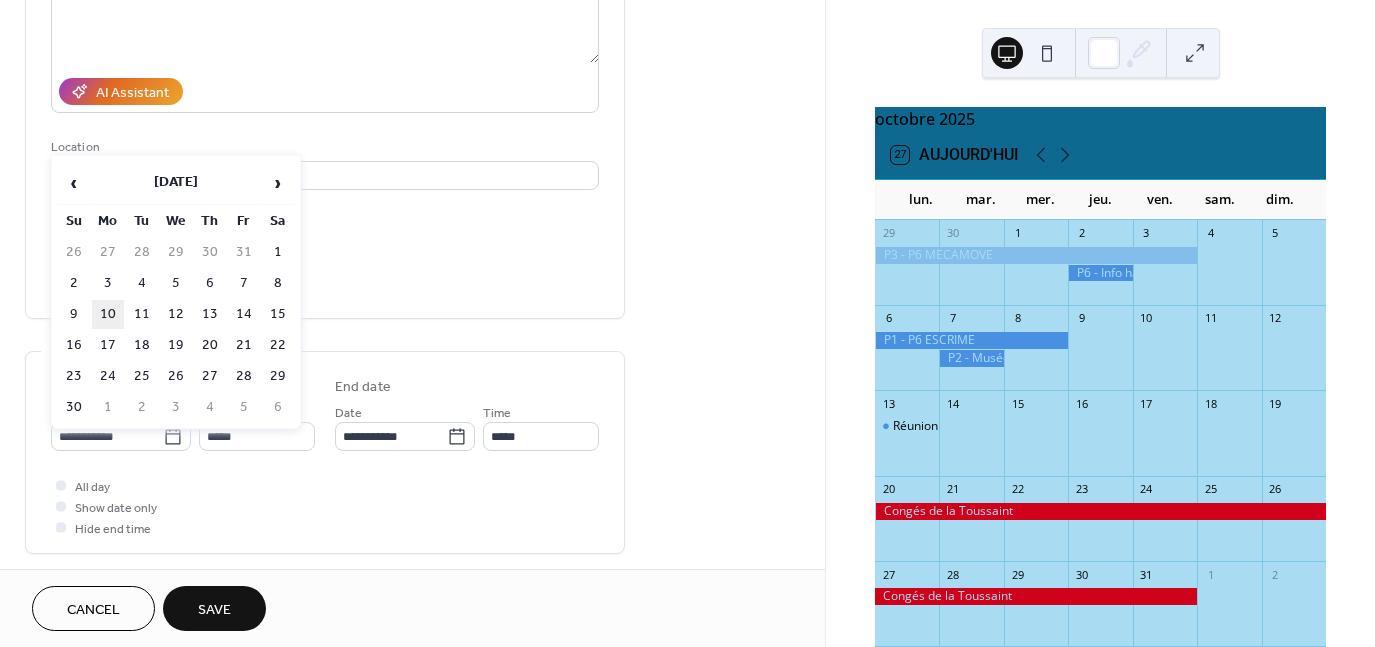 click on "10" at bounding box center [108, 314] 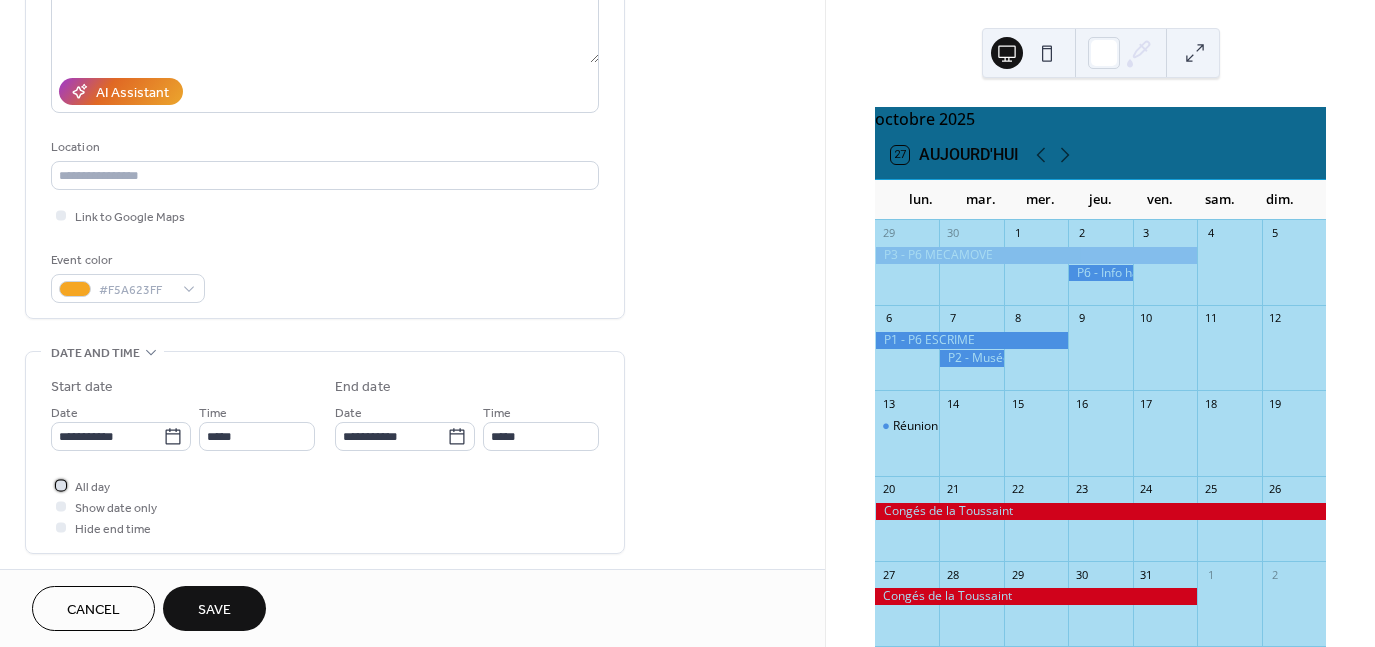 click at bounding box center (61, 485) 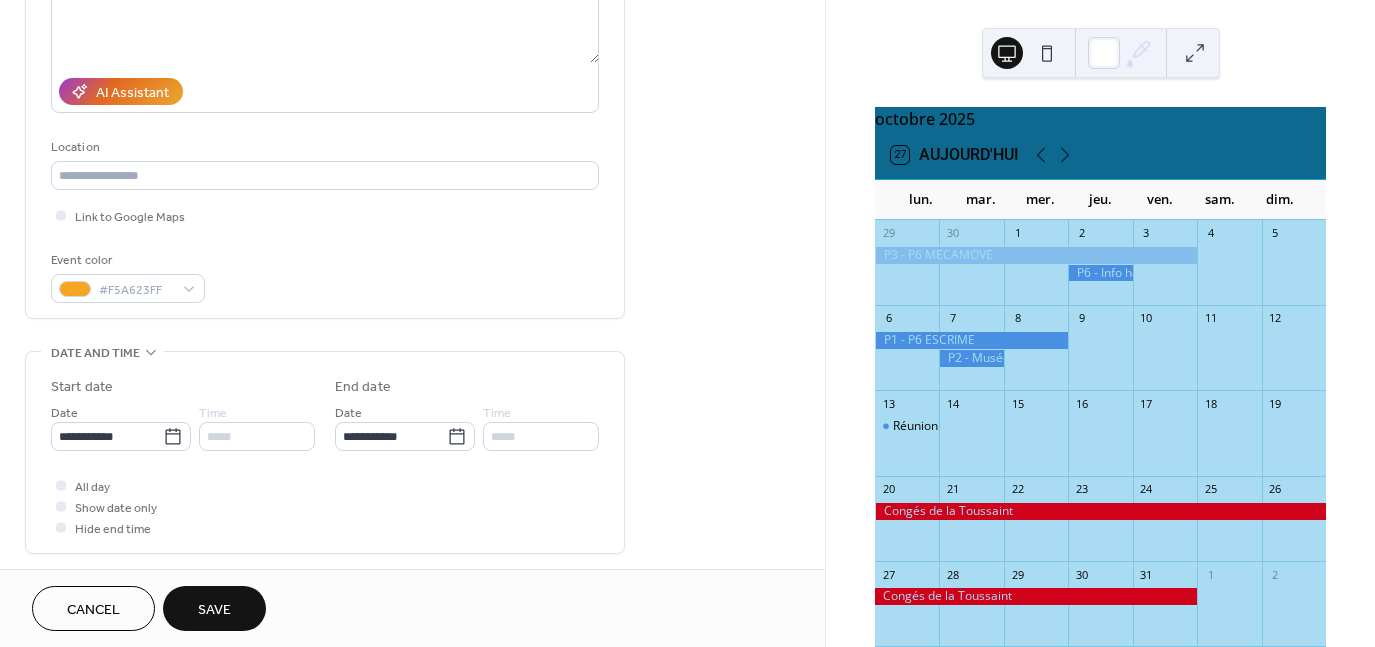 click on "Save" at bounding box center [214, 608] 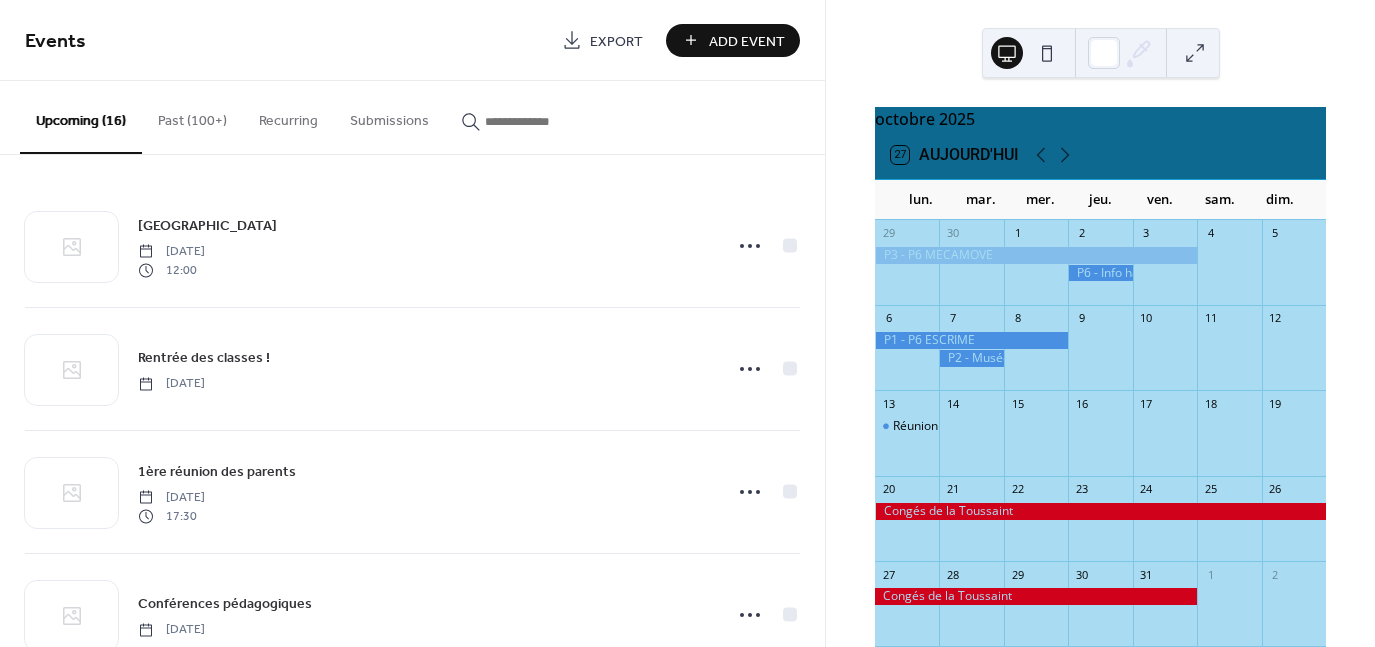 click on "Add Event" at bounding box center [747, 41] 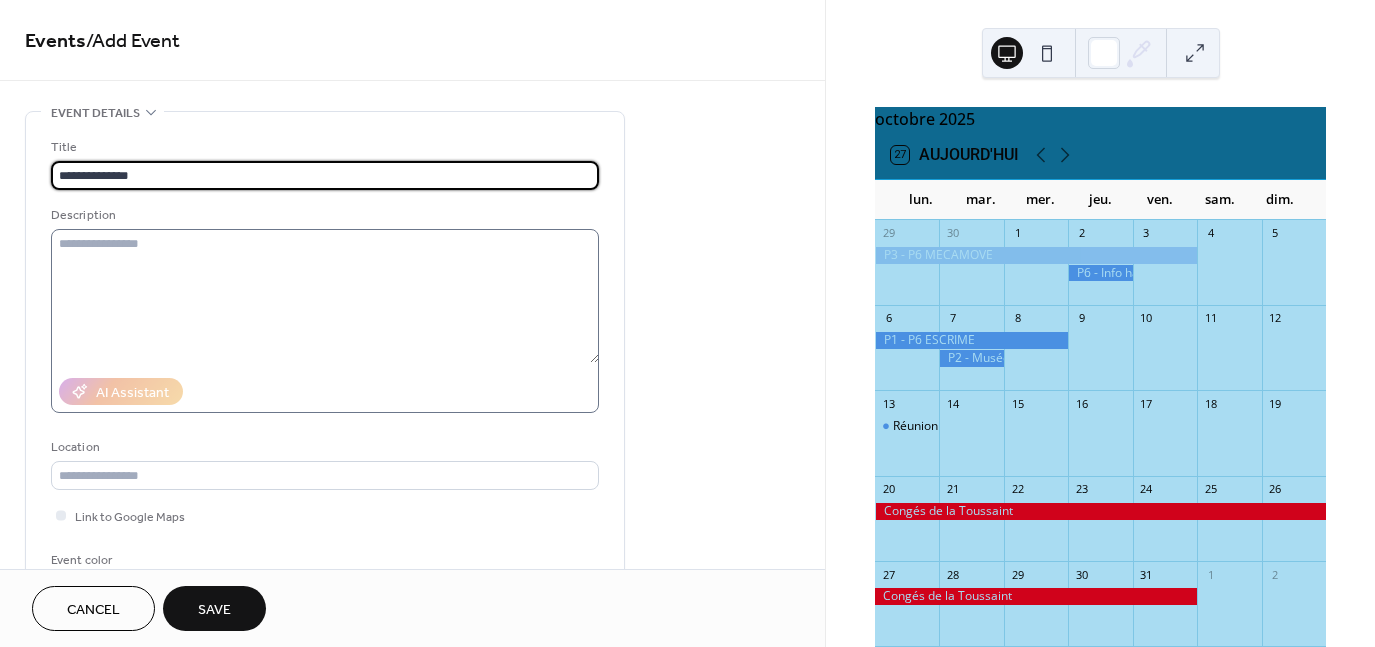 type on "**********" 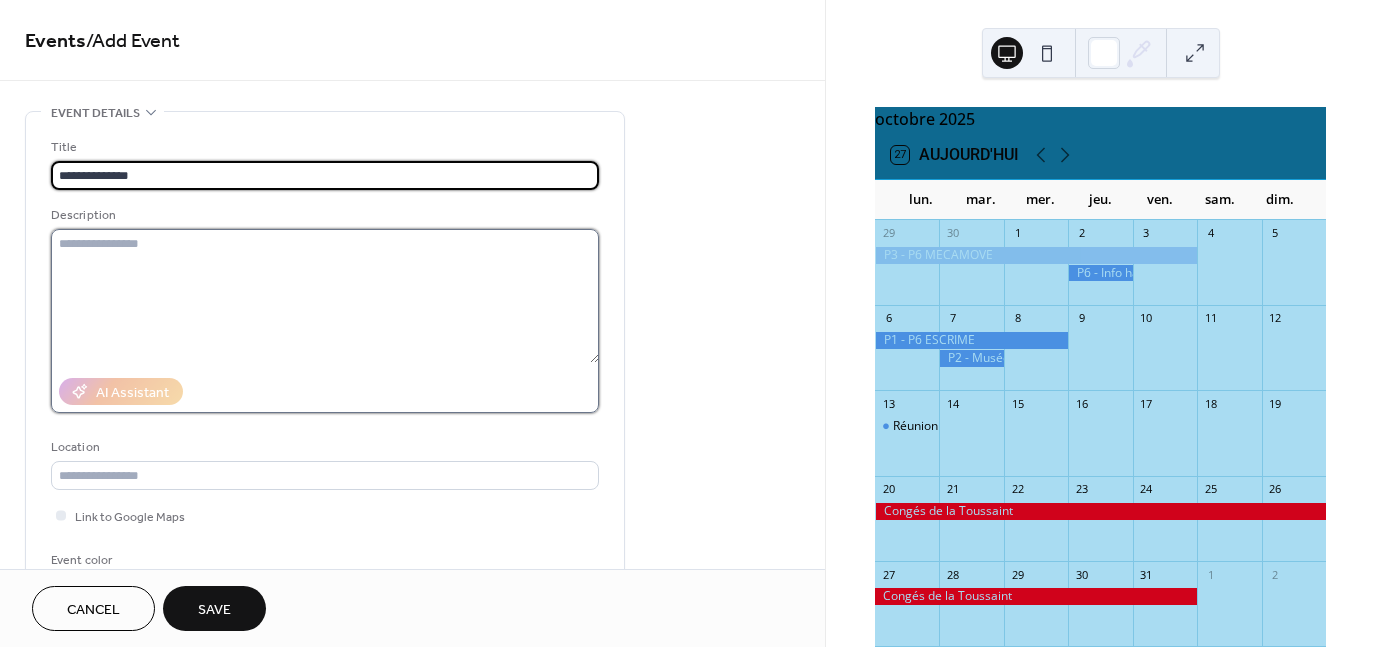 click at bounding box center (325, 296) 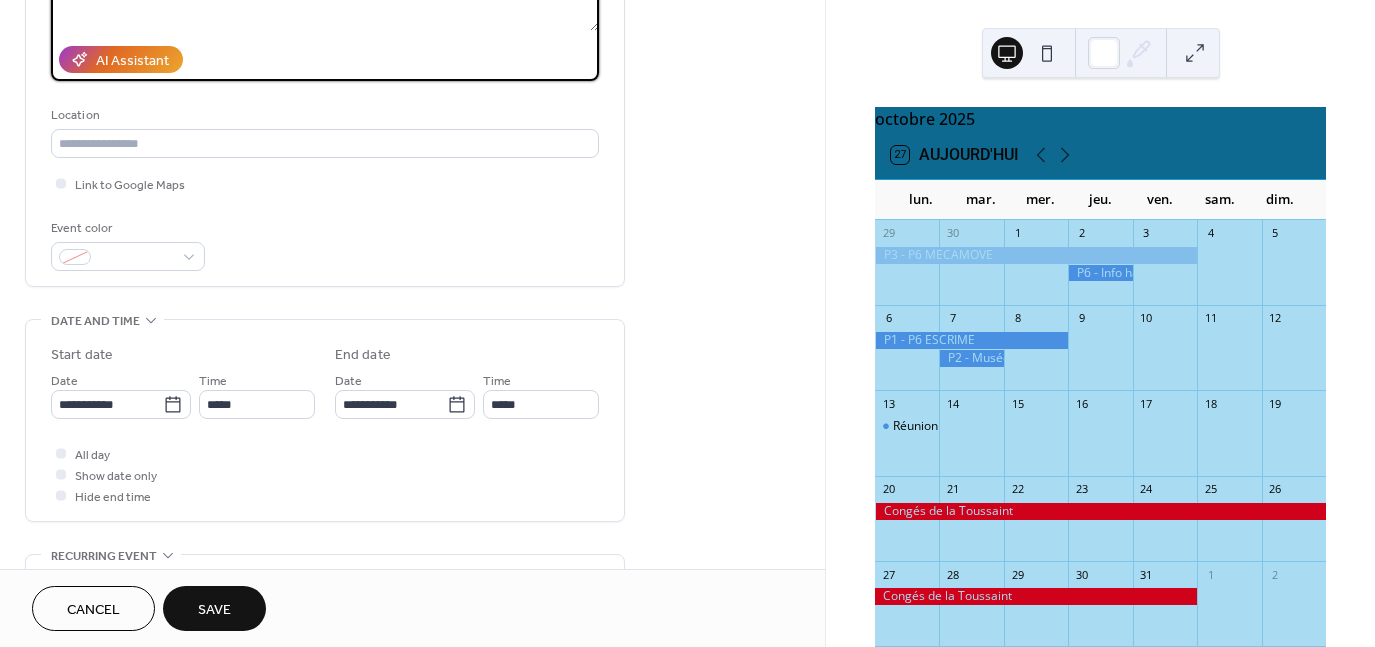 scroll, scrollTop: 334, scrollLeft: 0, axis: vertical 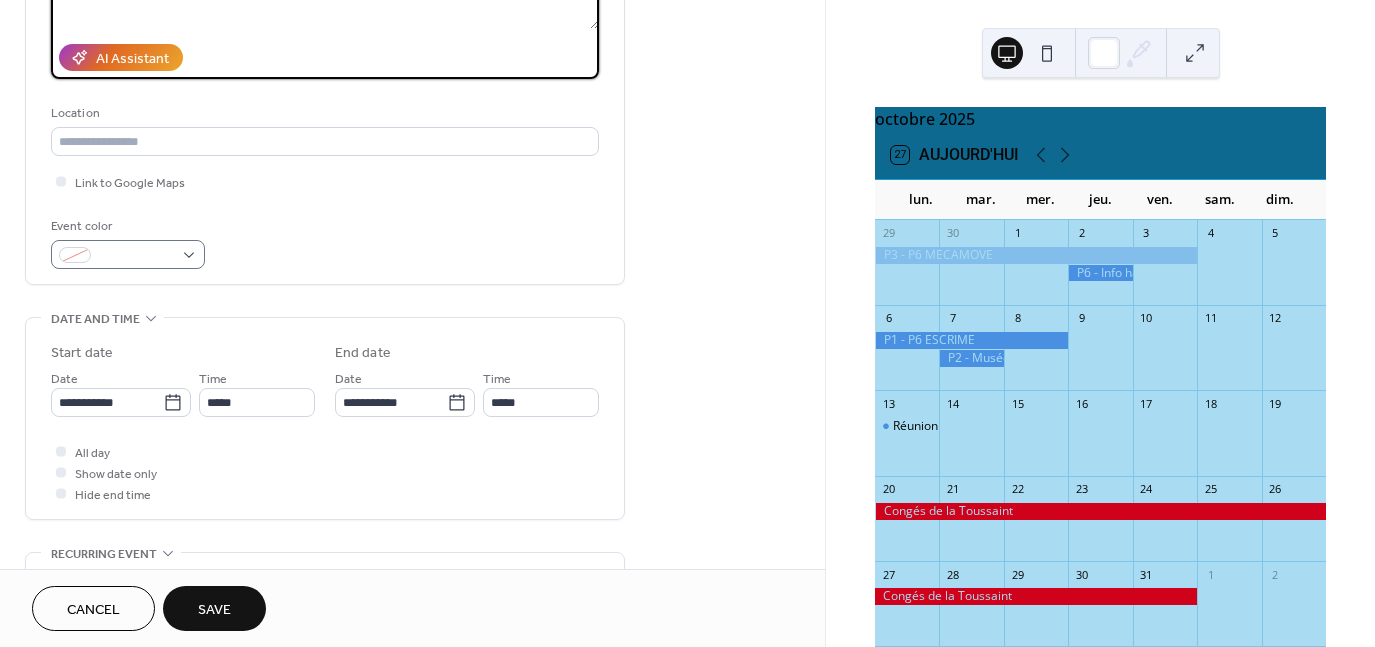 type on "**********" 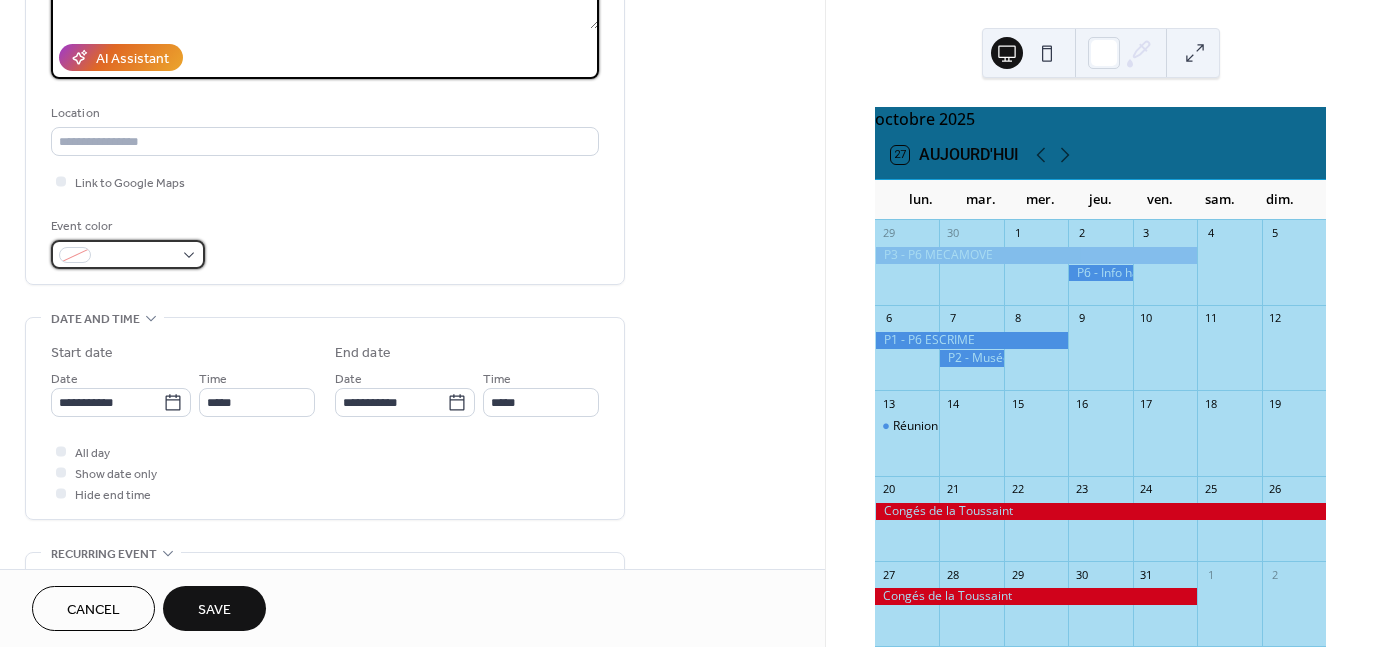 click at bounding box center (128, 254) 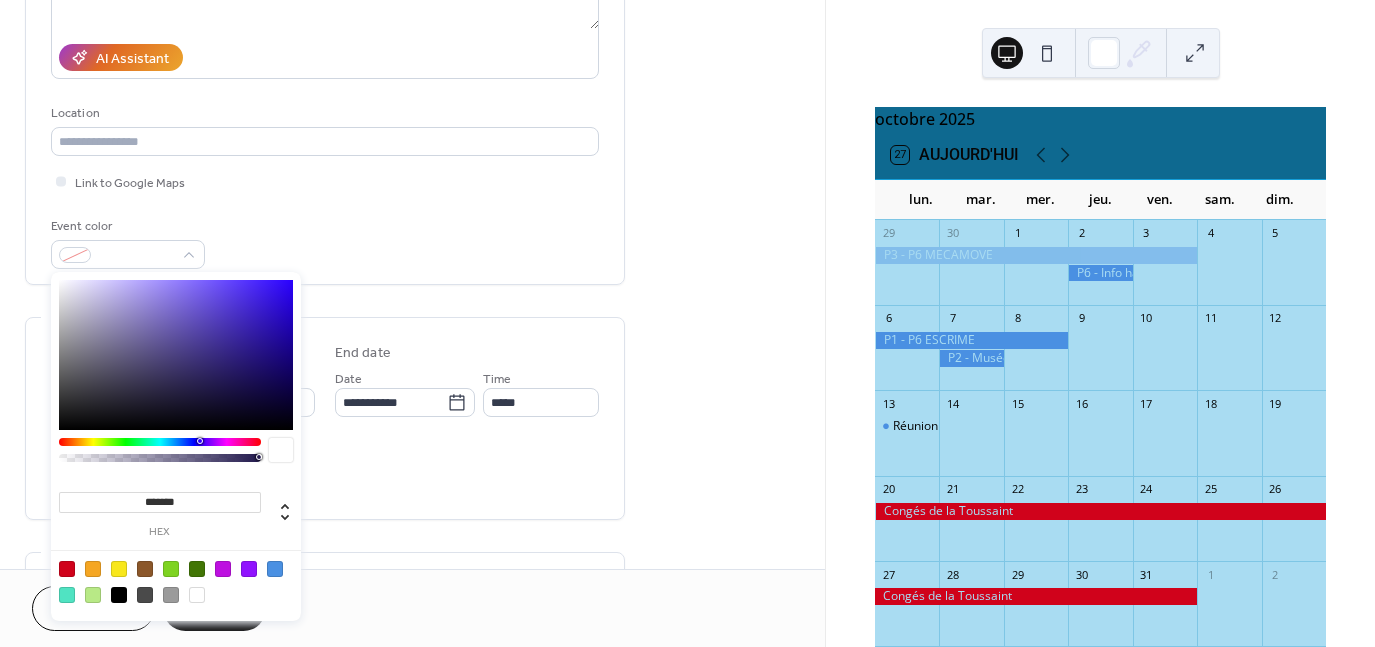 click at bounding box center (67, 569) 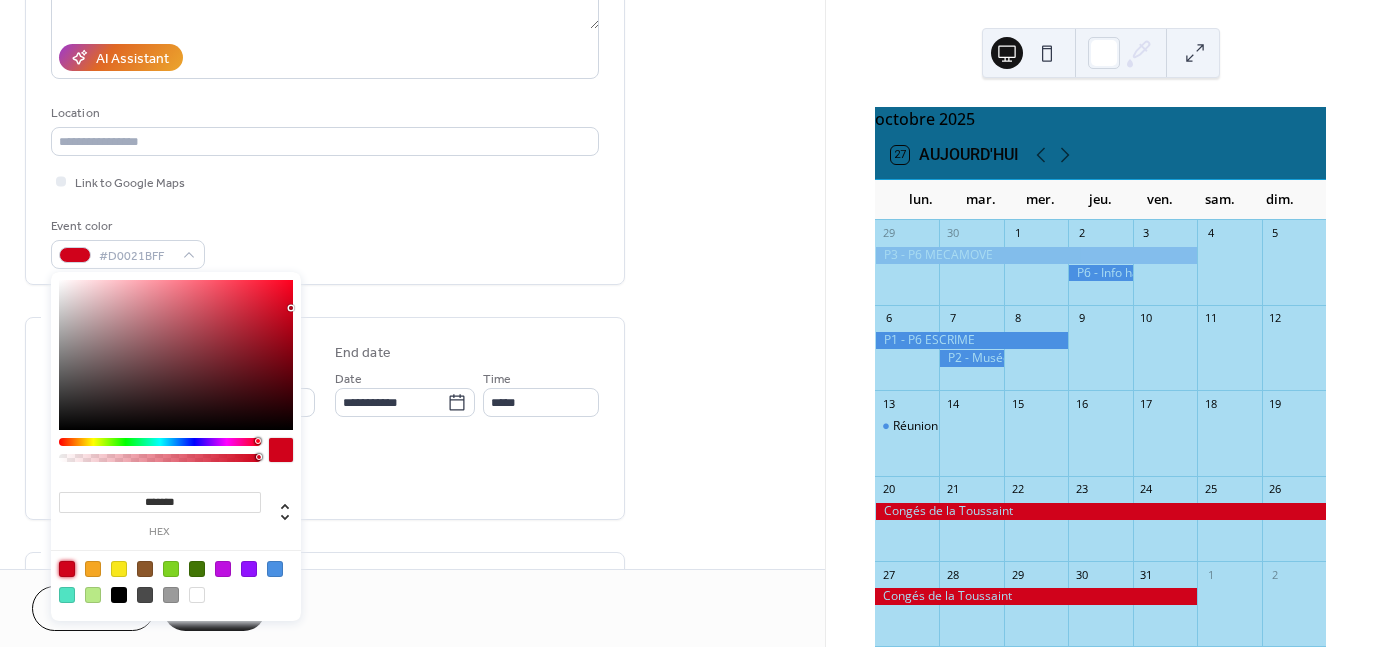 click on "All day Show date only Hide end time" at bounding box center (325, 472) 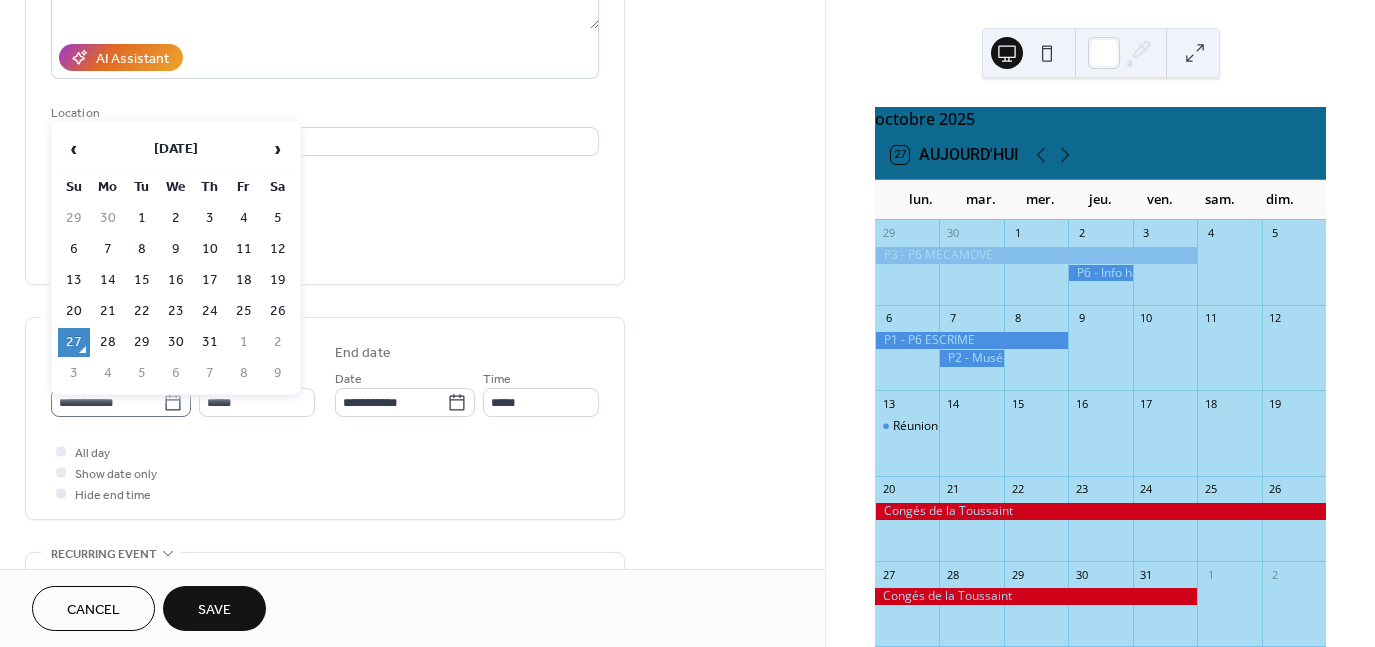 click 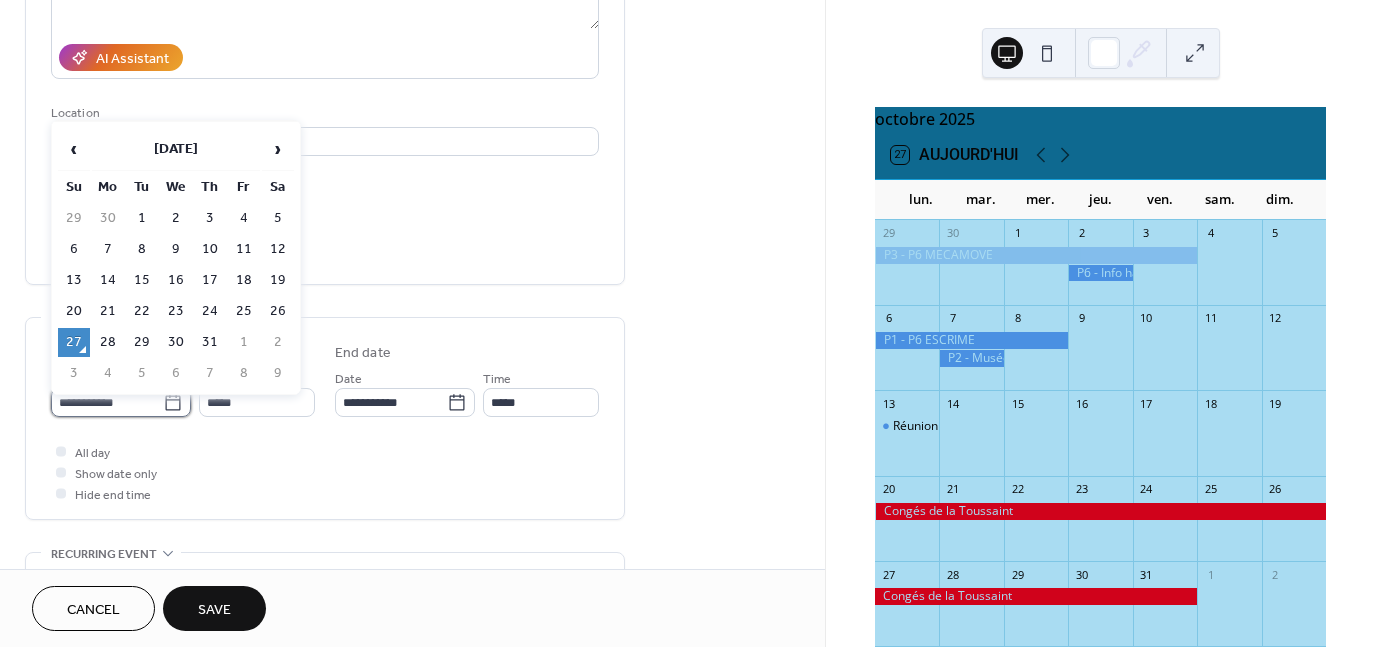 click on "**********" at bounding box center [107, 402] 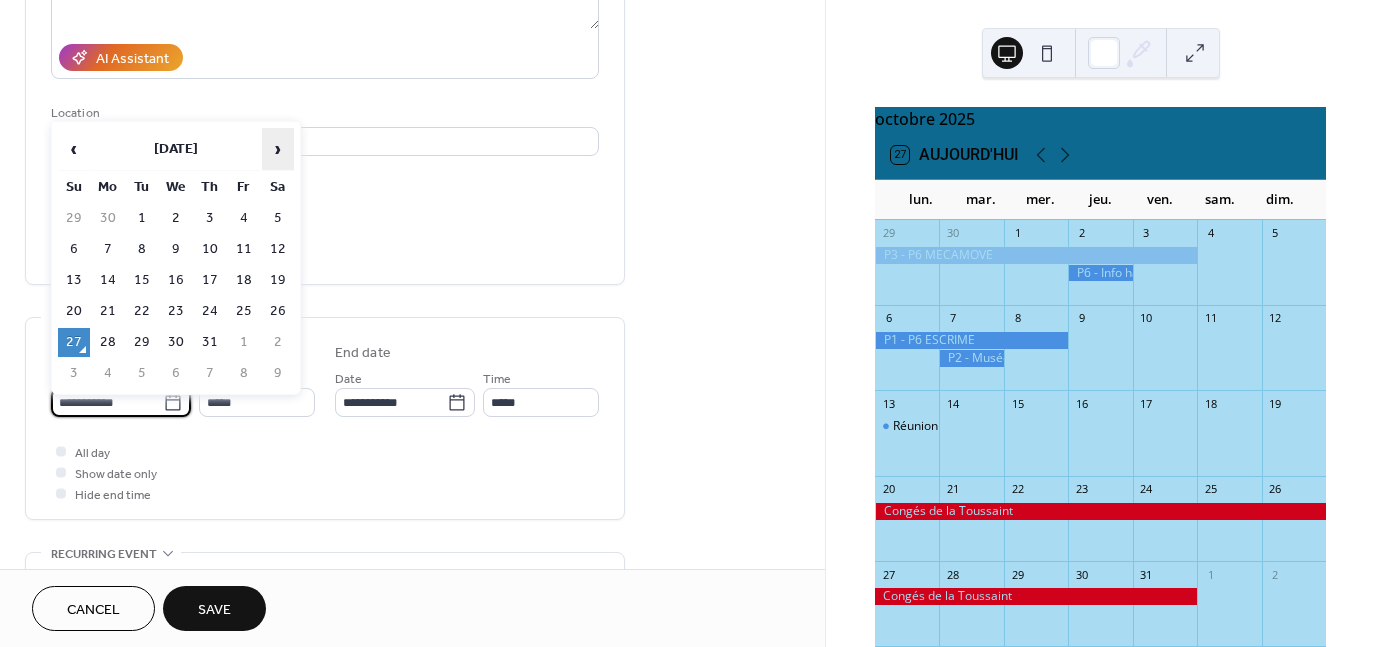 click on "›" at bounding box center [278, 149] 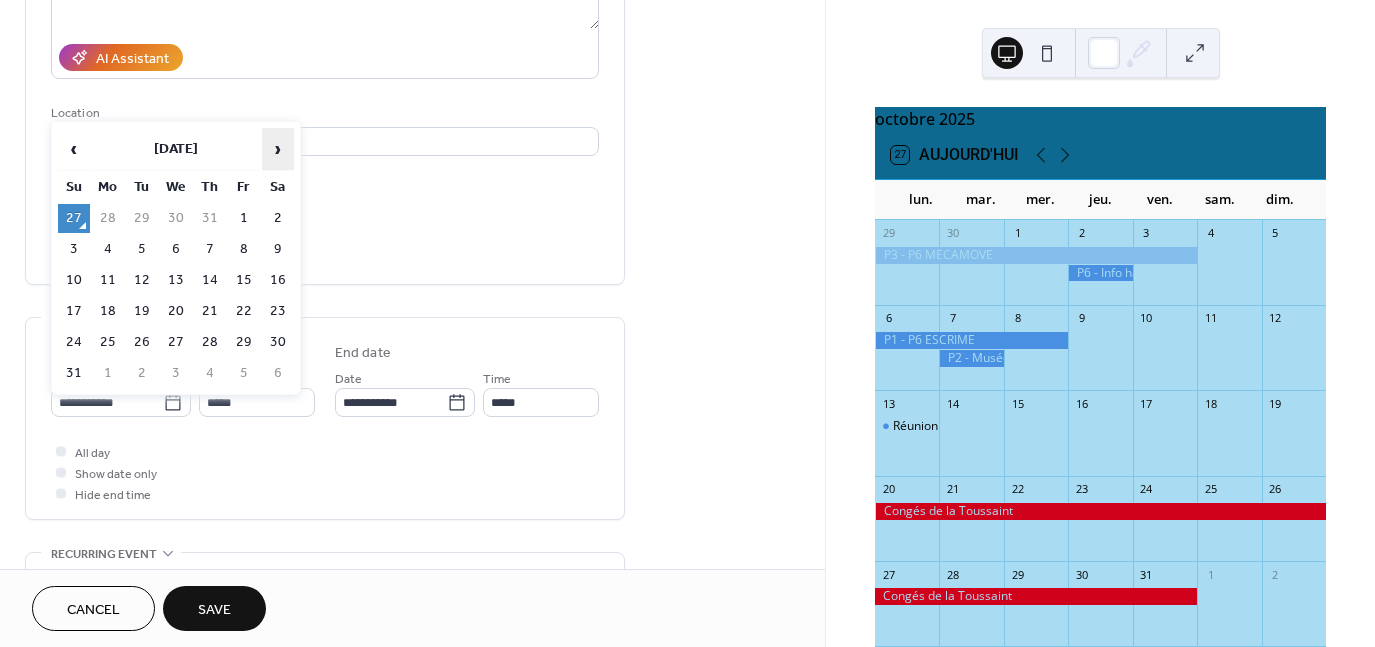 click on "›" at bounding box center [278, 149] 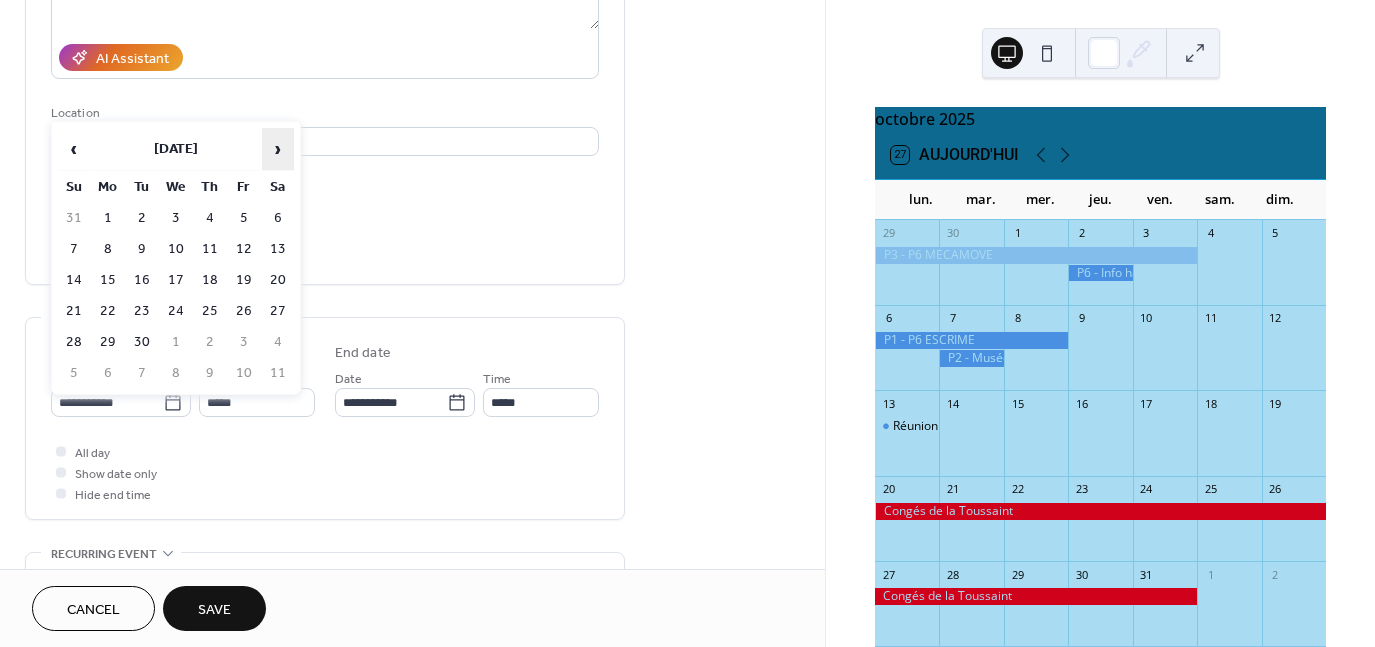 click on "›" at bounding box center [278, 149] 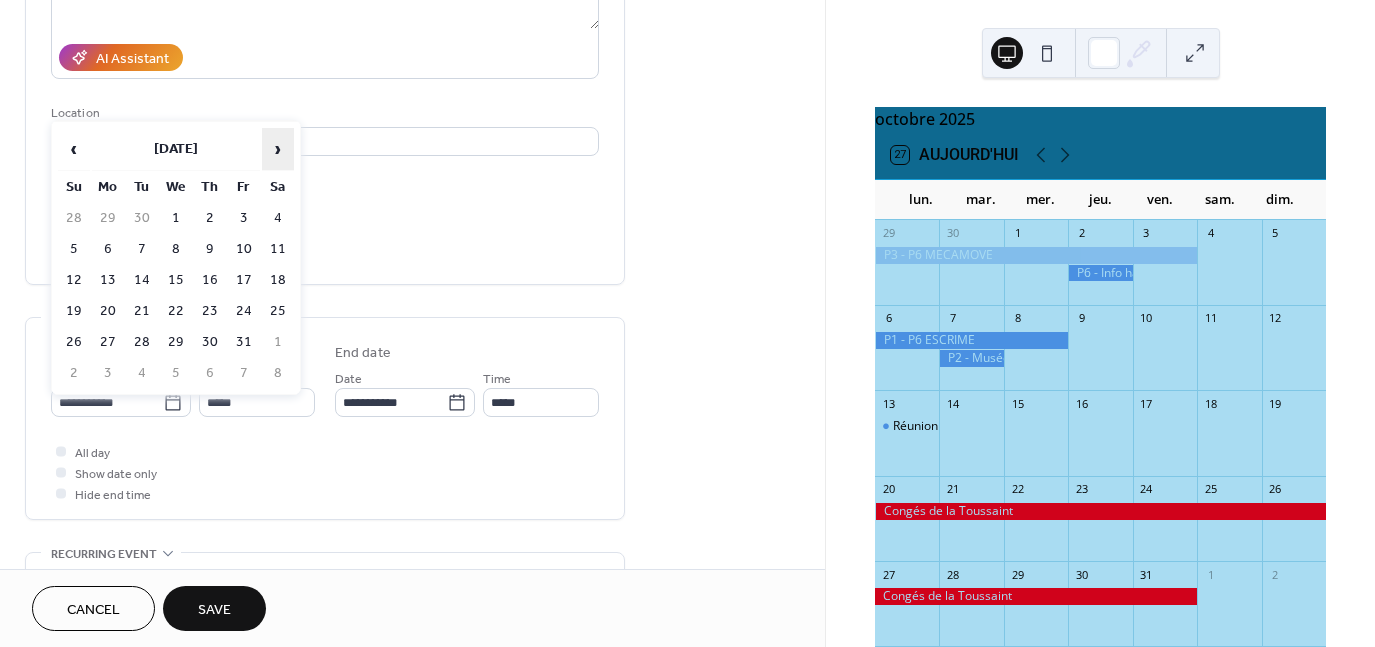 click on "›" at bounding box center (278, 149) 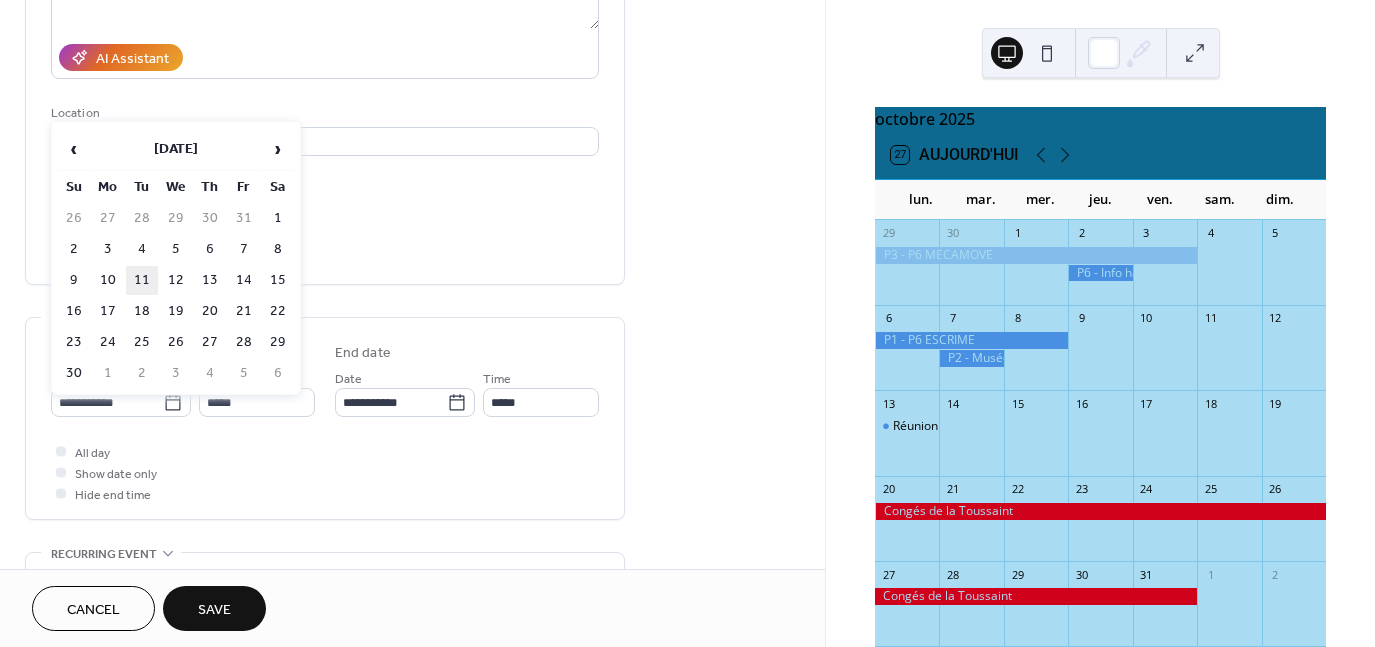 click on "11" at bounding box center (142, 280) 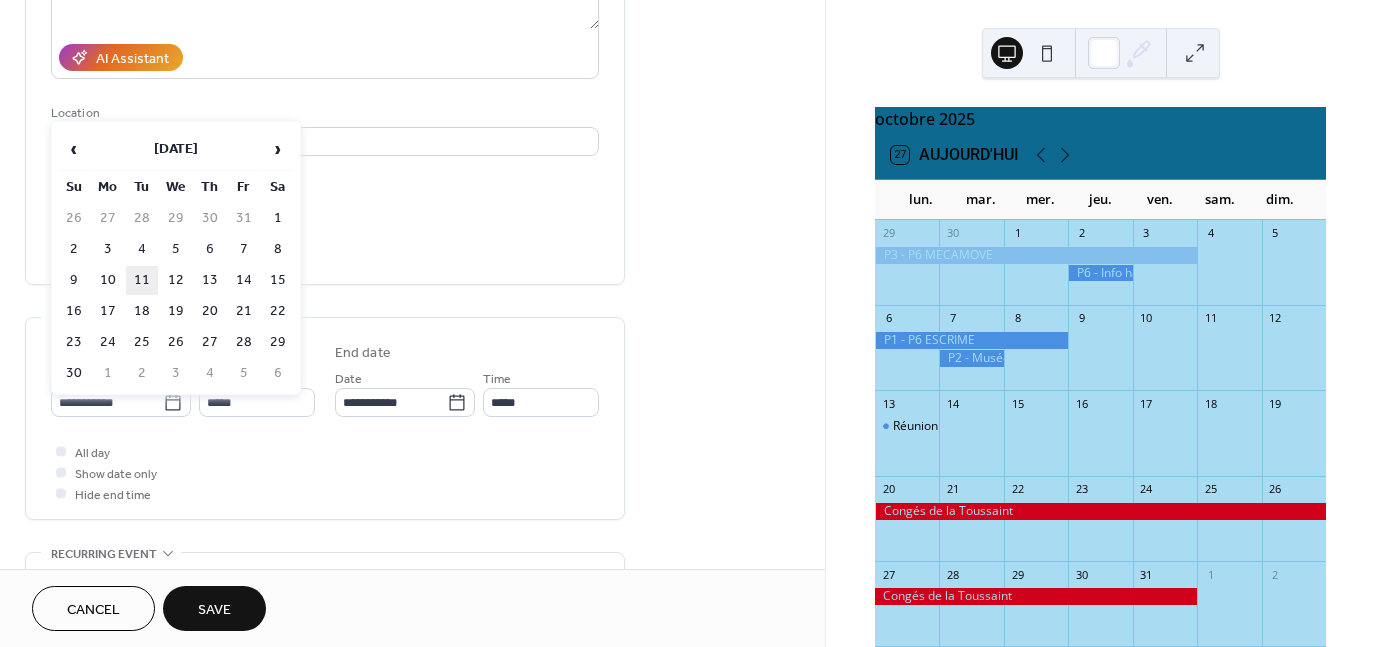 type on "**********" 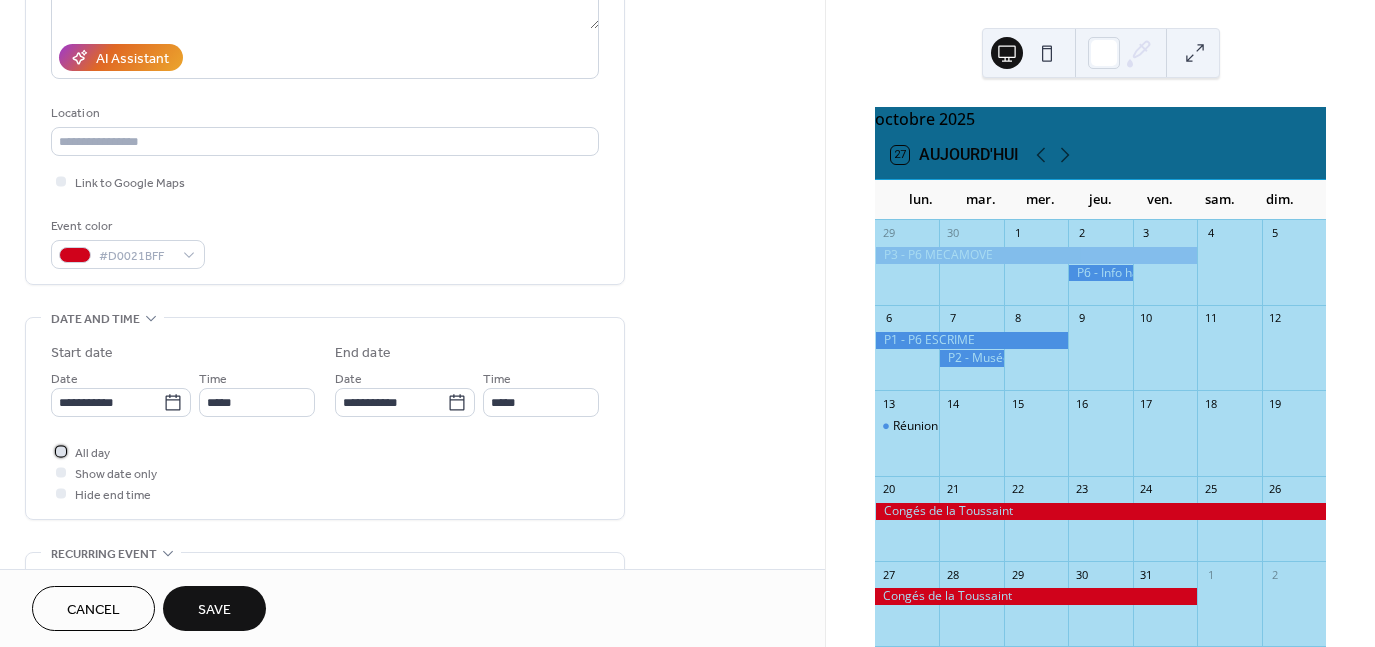 click at bounding box center (61, 451) 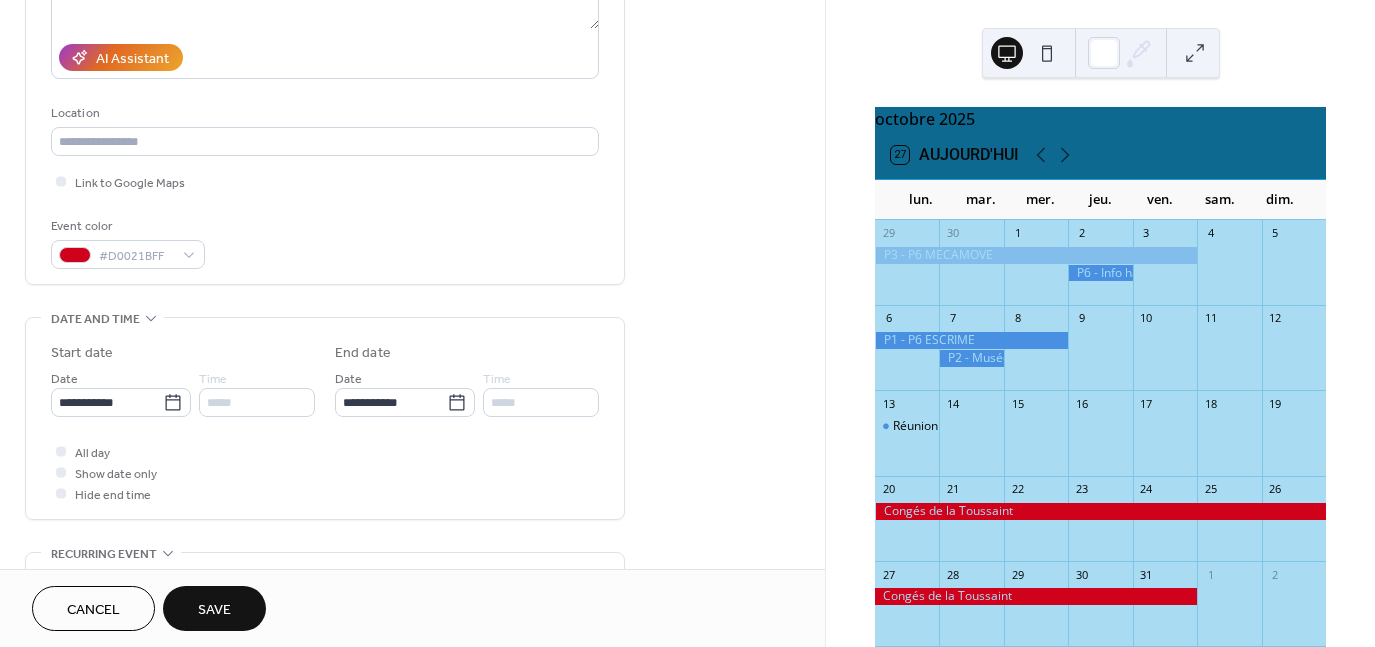click on "Save" at bounding box center [214, 610] 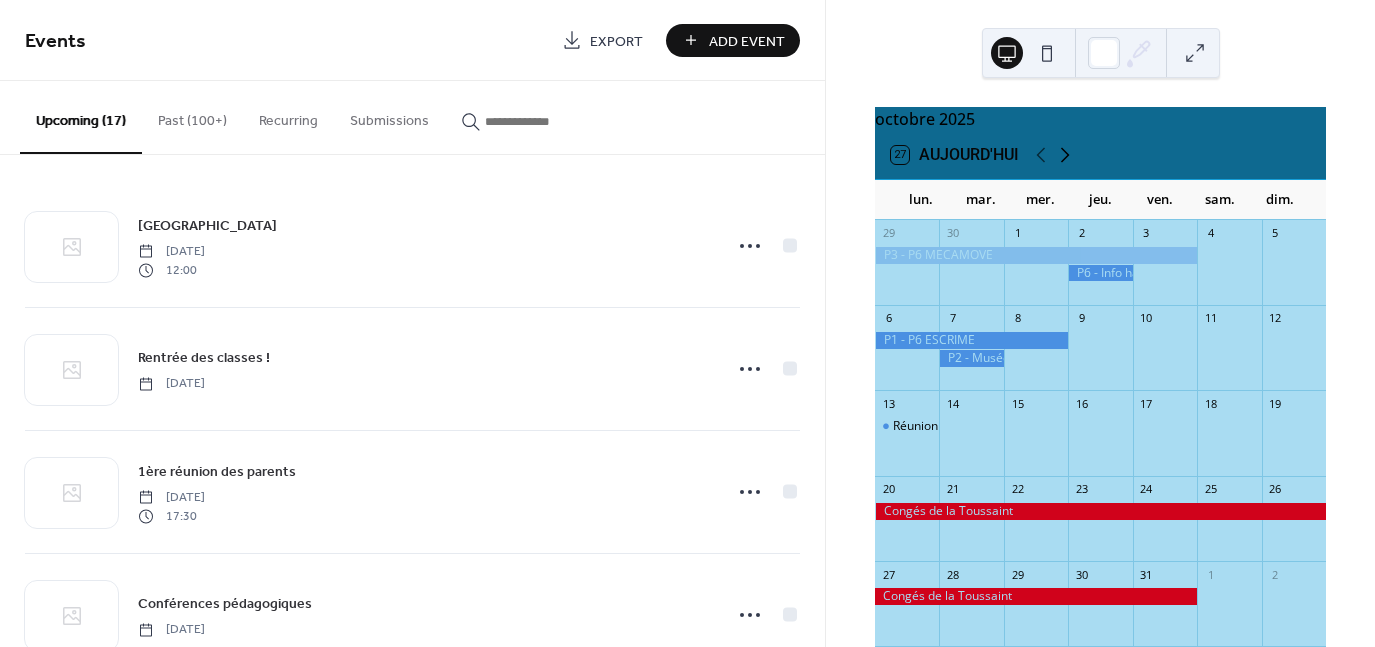 click 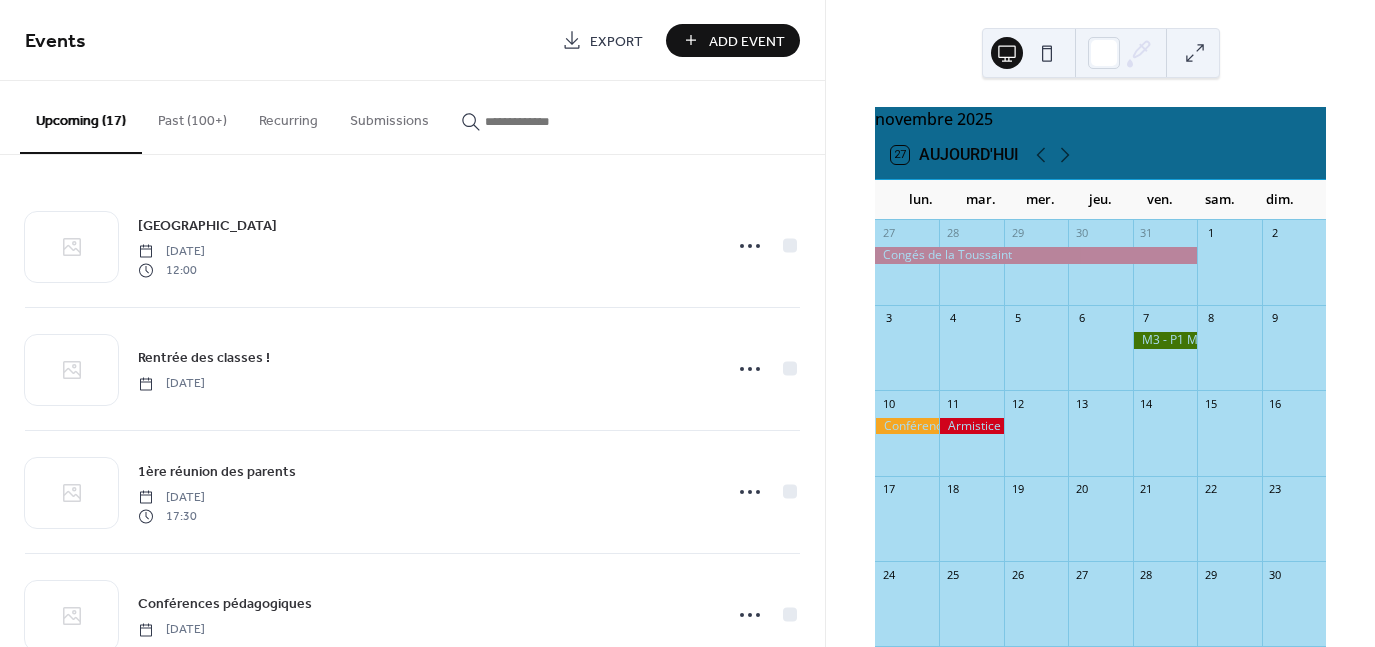 click on "Add Event" at bounding box center (747, 41) 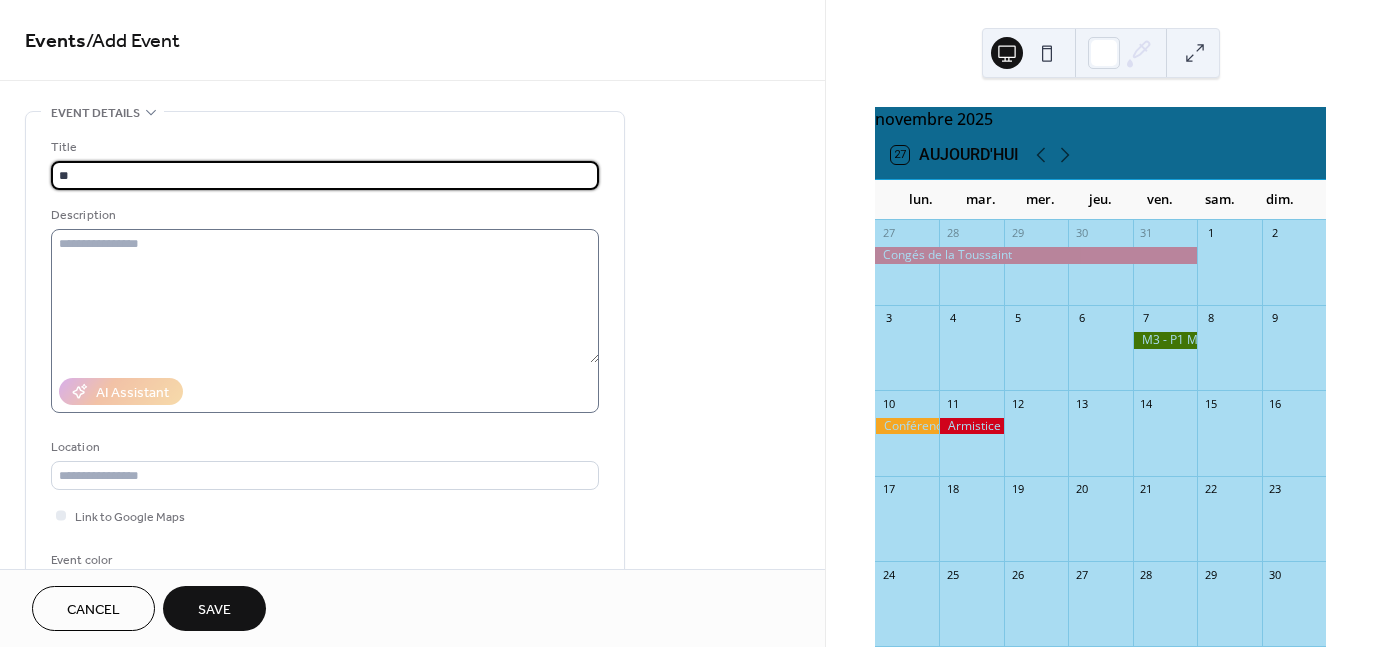 type on "**********" 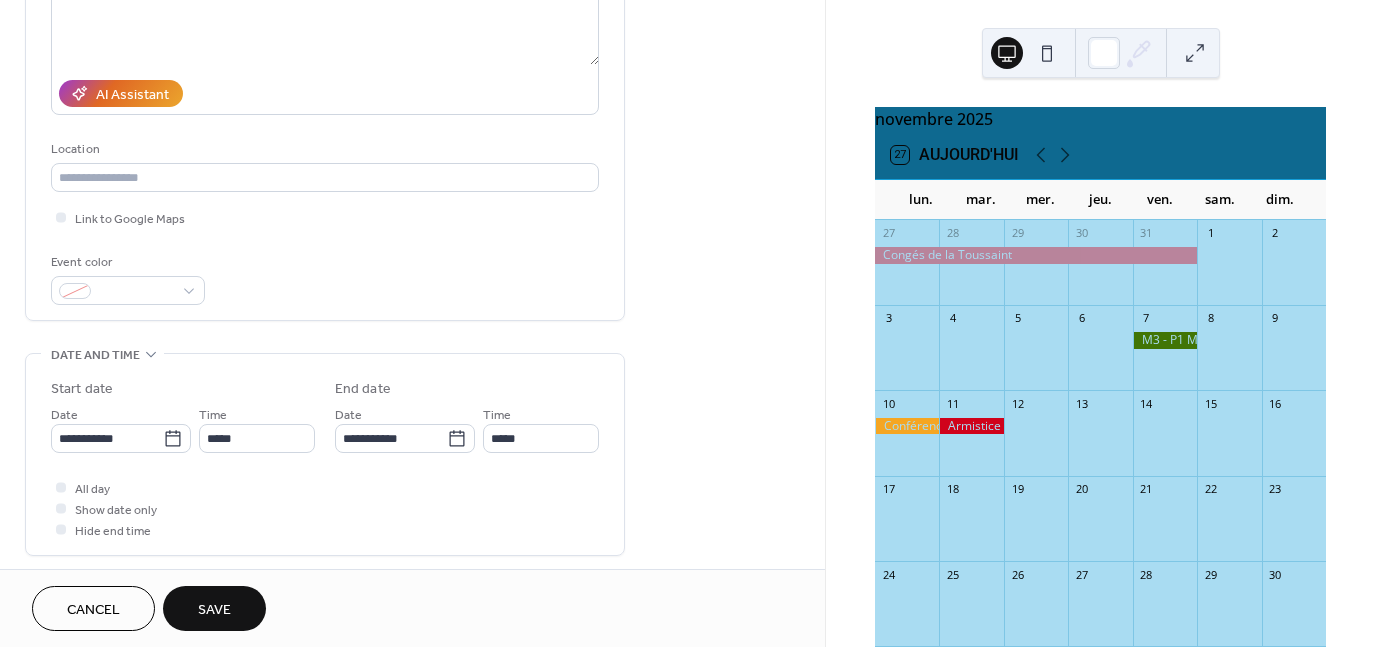 scroll, scrollTop: 300, scrollLeft: 0, axis: vertical 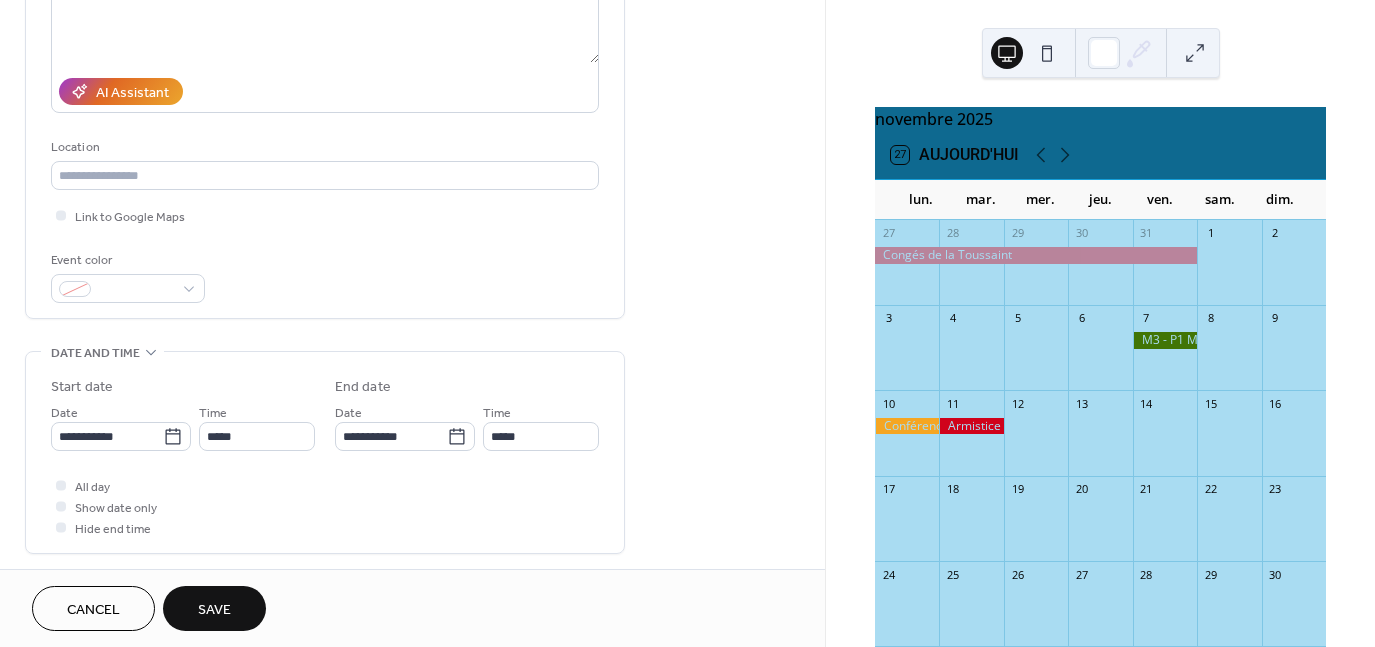 click on "[DATE] 27 [DATE] lun. mar. mer. jeu. ven. sam. dim. 27 28 29 30 31 1 2 3 4 5 6 7 8 9 10 11 12 13 14 15 16 17 18 19 20 21 22 23 24 25 26 27 28 29 30 1 2 3 4 5 6 7" at bounding box center [1100, 323] 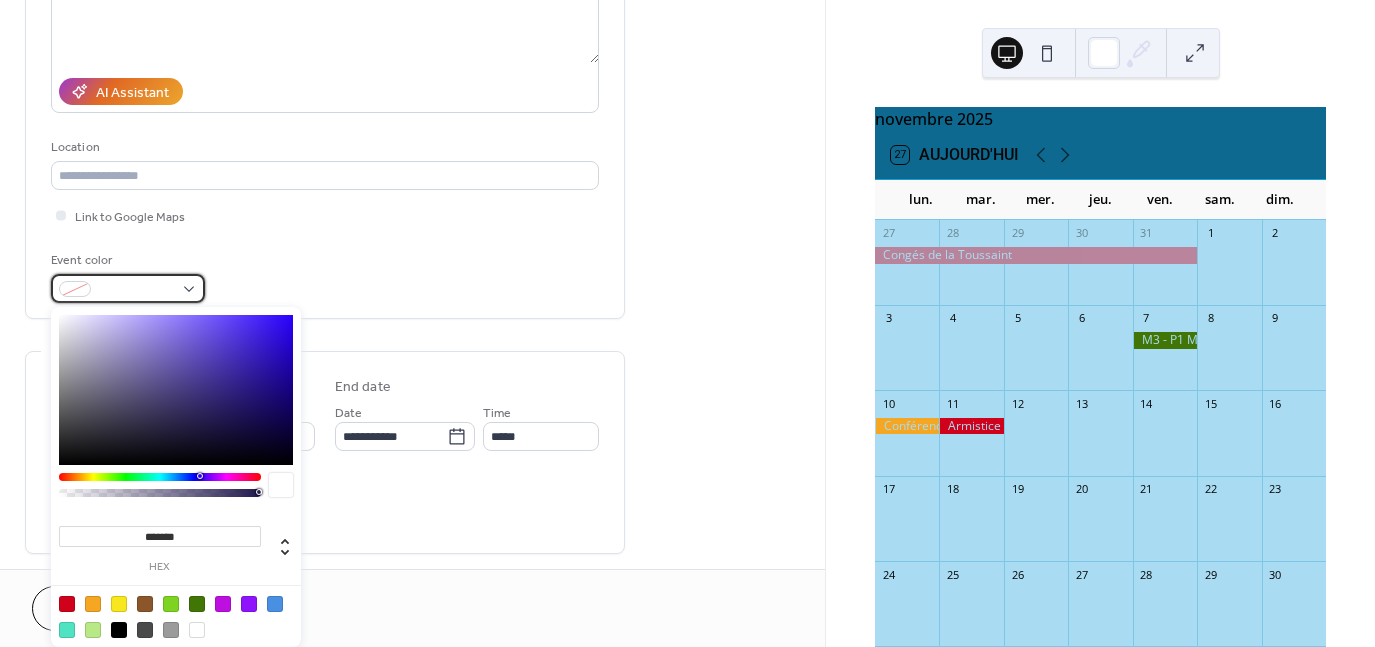 click at bounding box center (128, 288) 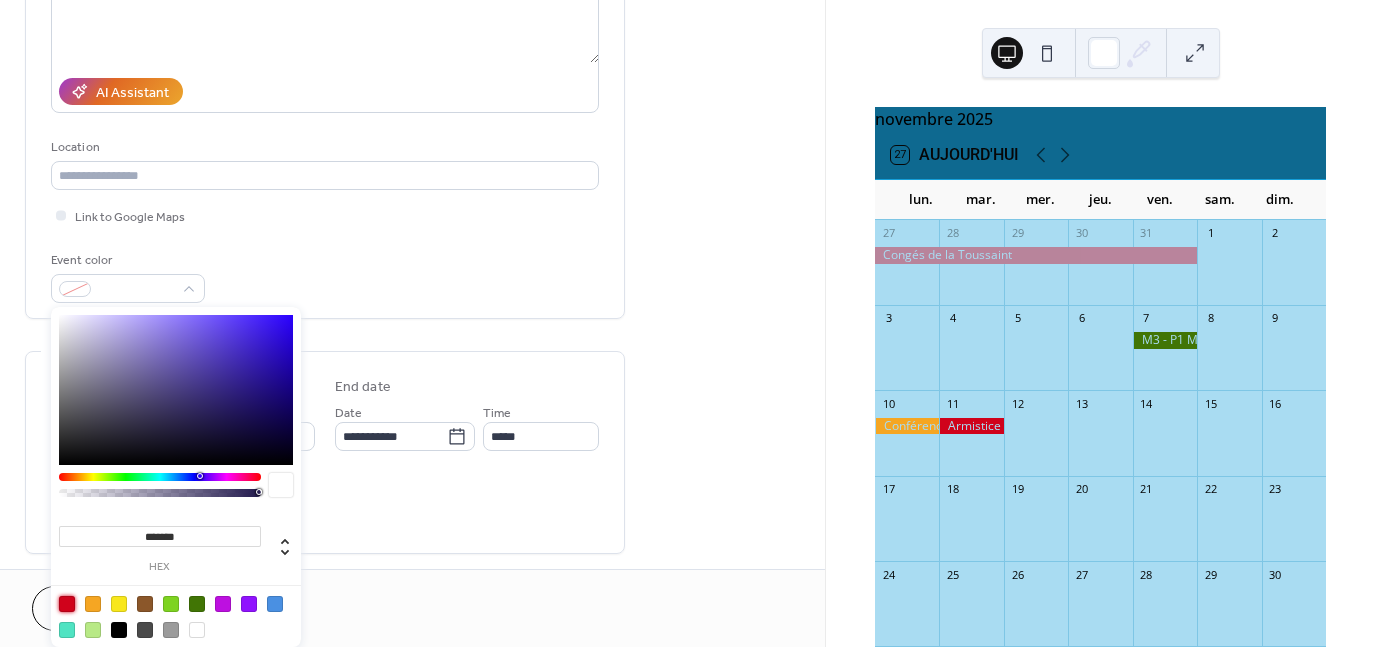 click at bounding box center (67, 604) 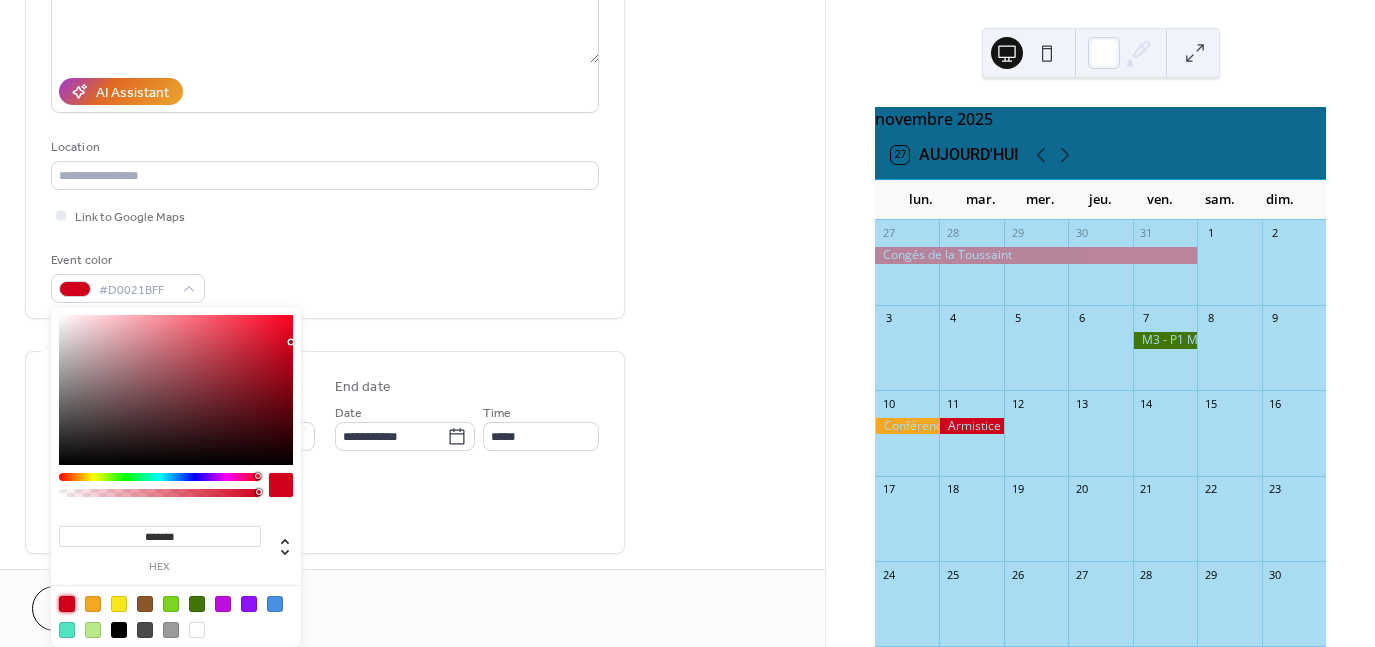 click on "All day Show date only Hide end time" at bounding box center (325, 506) 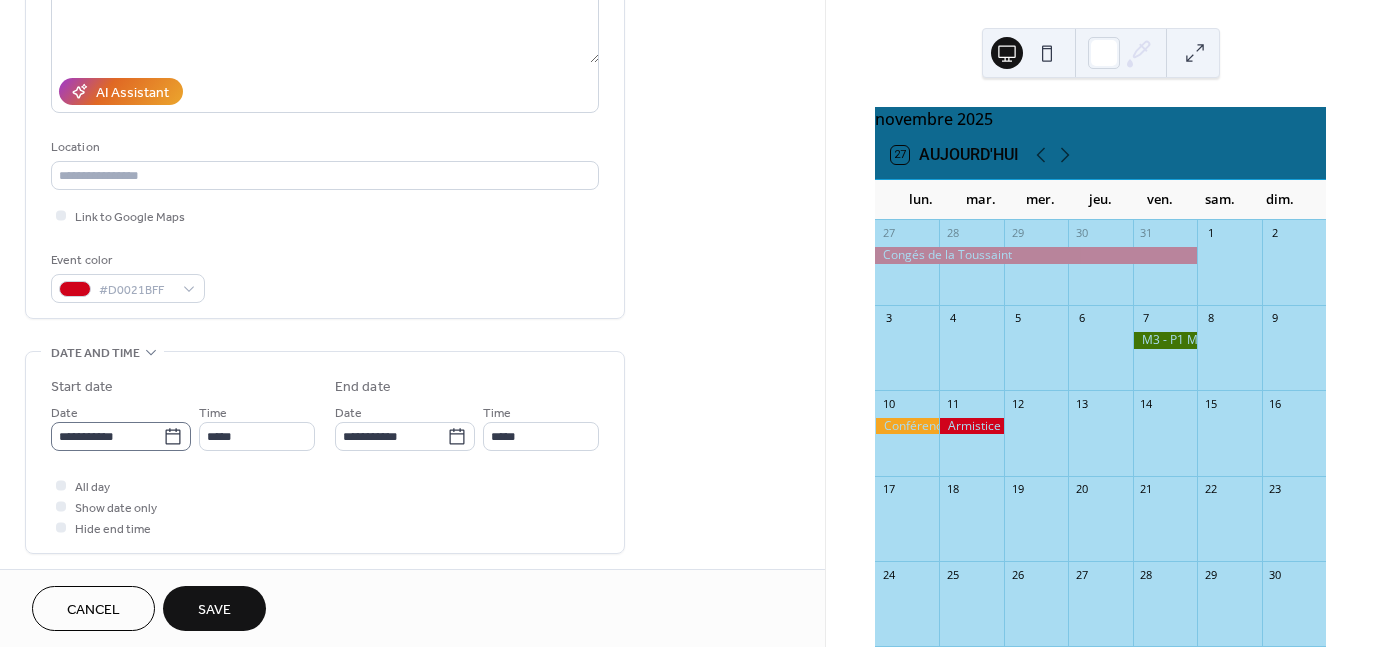 click 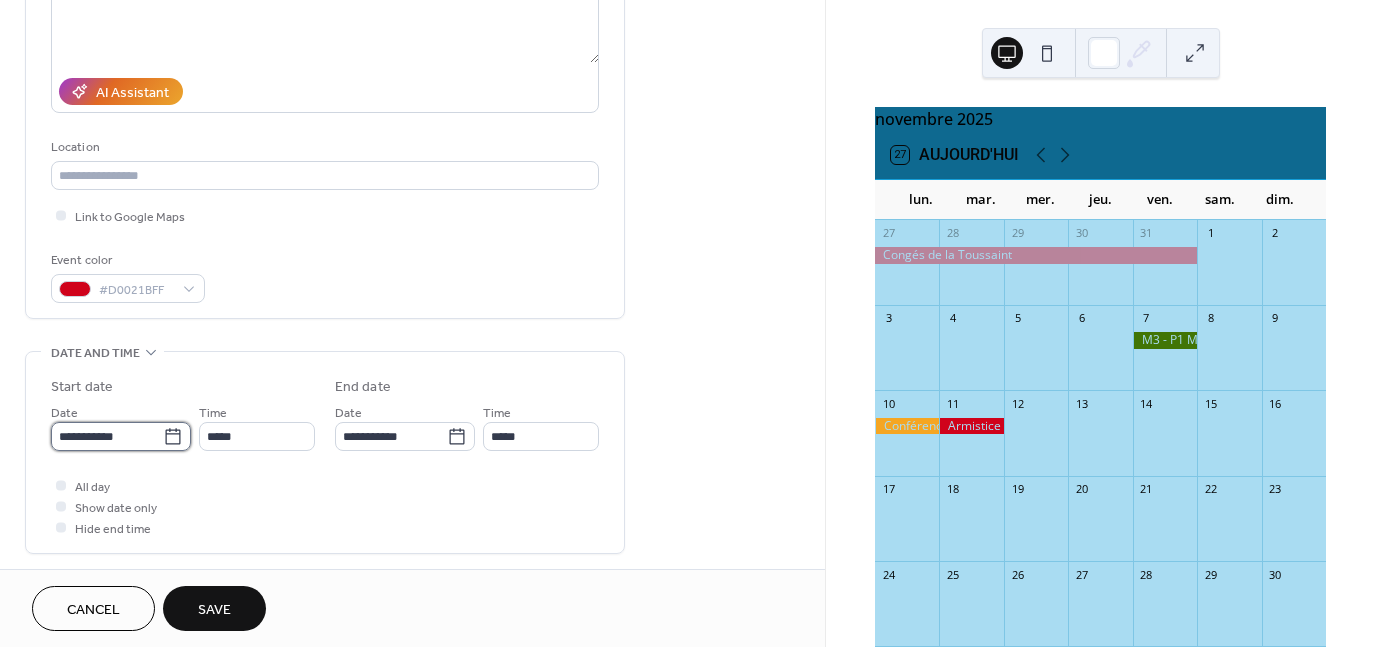 click on "**********" at bounding box center (107, 436) 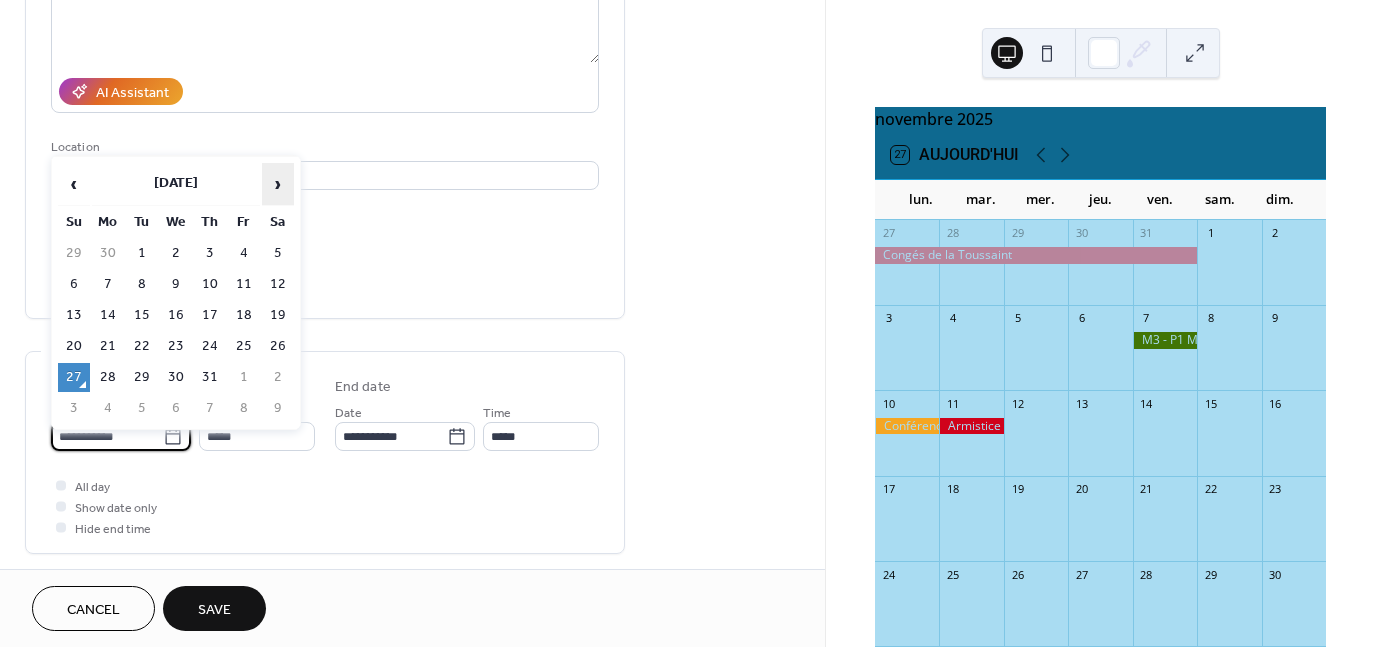 click on "›" at bounding box center [278, 184] 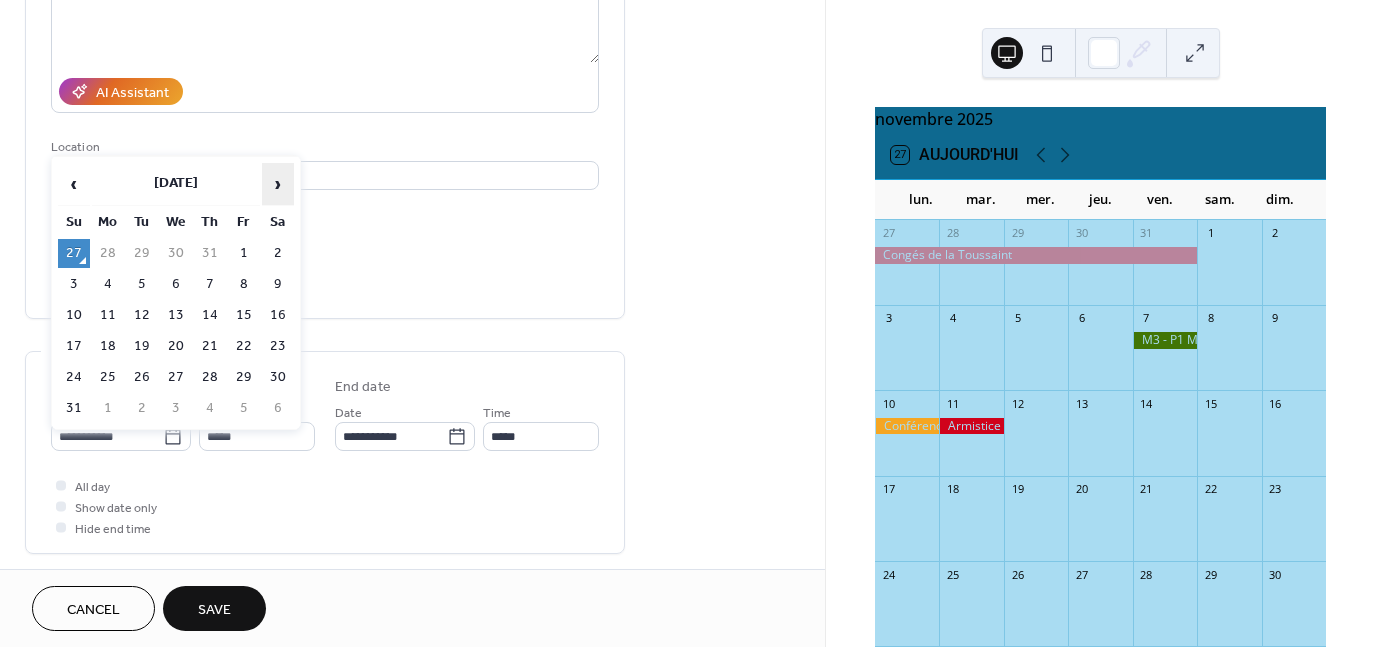 click on "›" at bounding box center (278, 184) 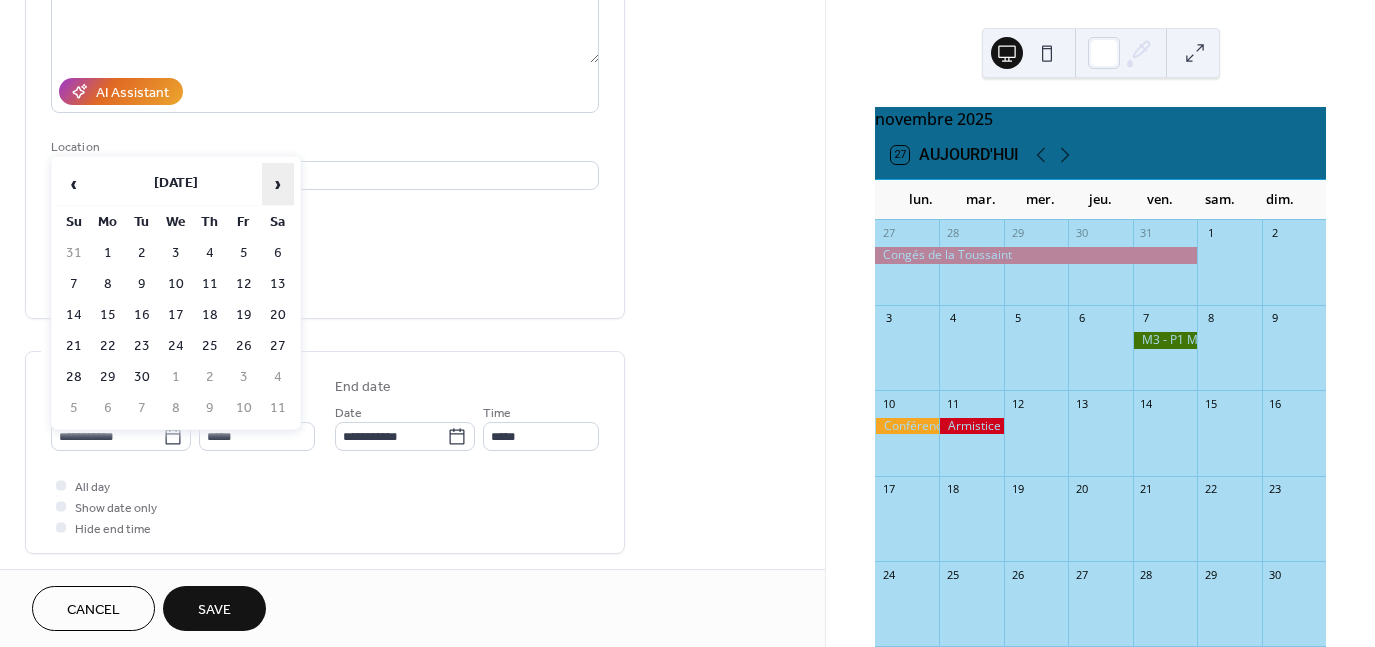 click on "›" at bounding box center (278, 184) 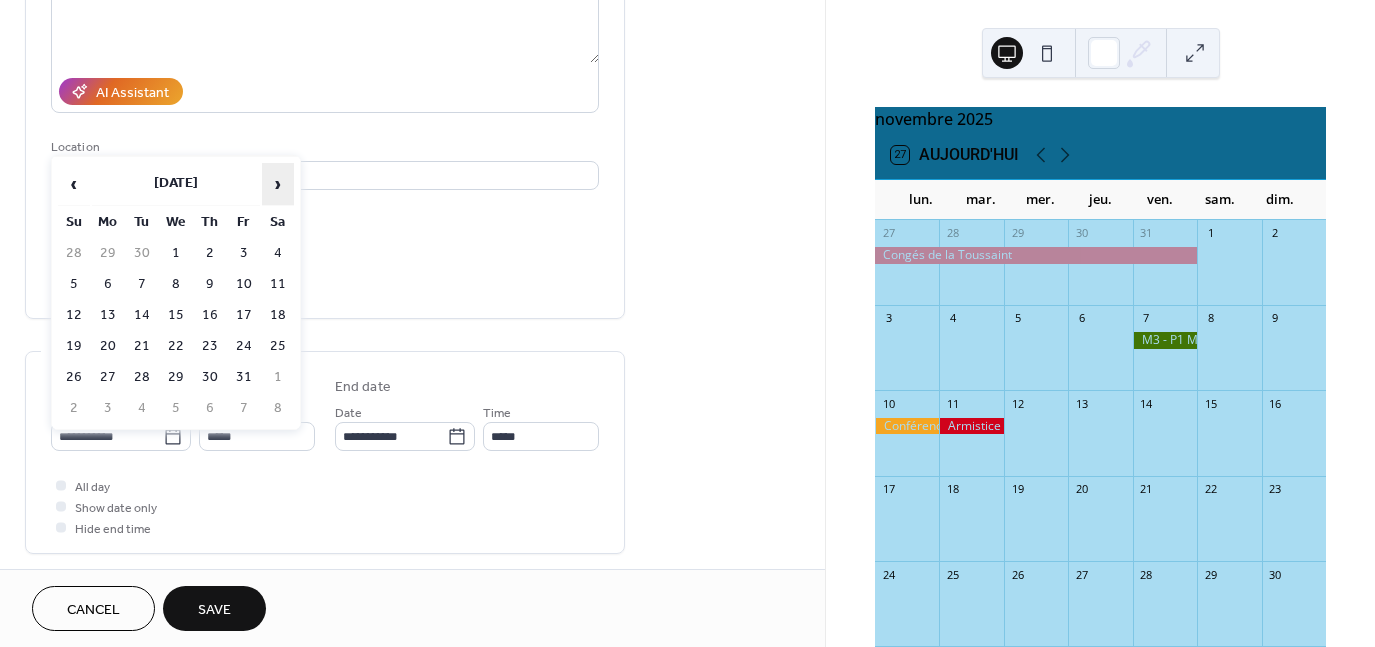 click on "›" at bounding box center [278, 184] 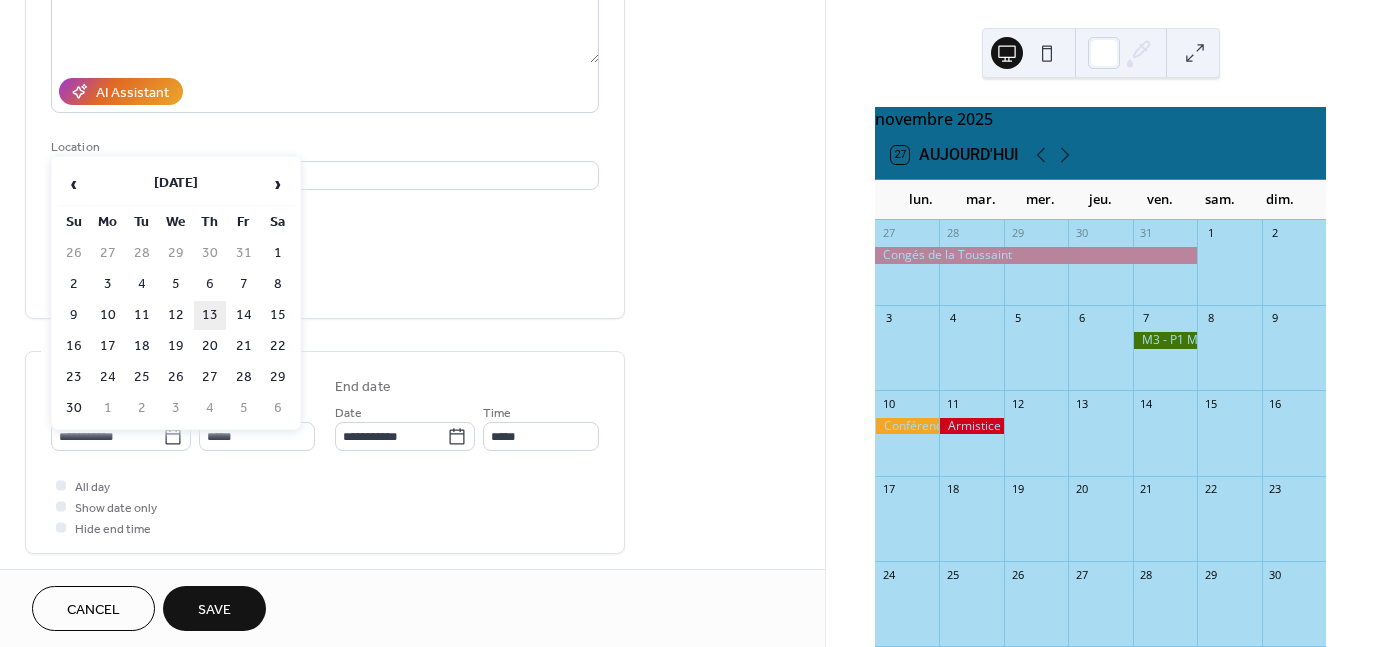 click on "13" at bounding box center [210, 315] 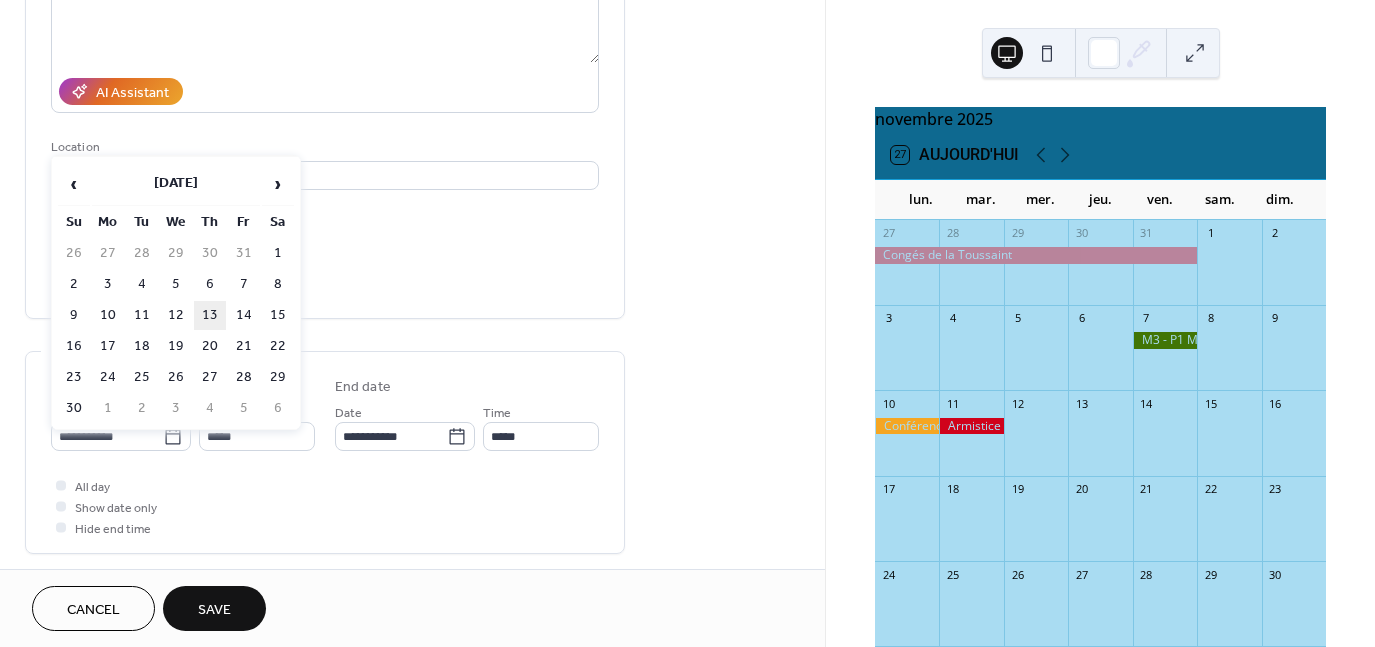type on "**********" 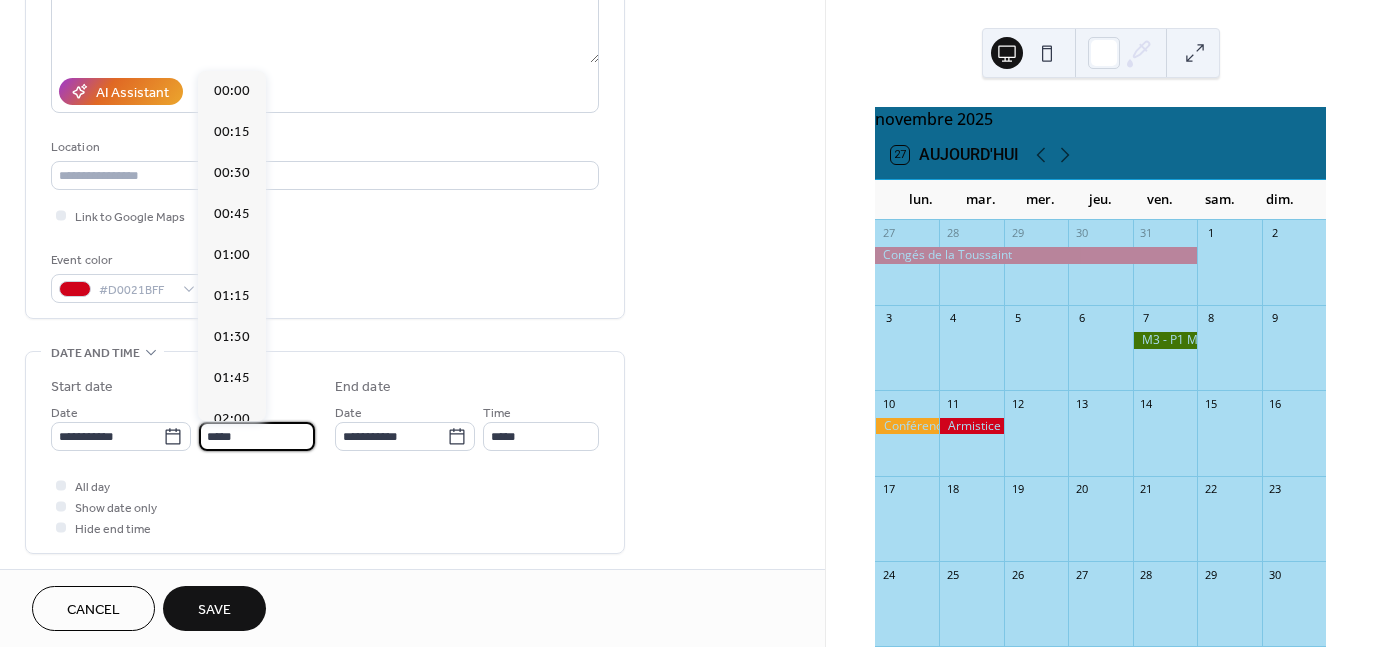 click on "*****" at bounding box center (257, 436) 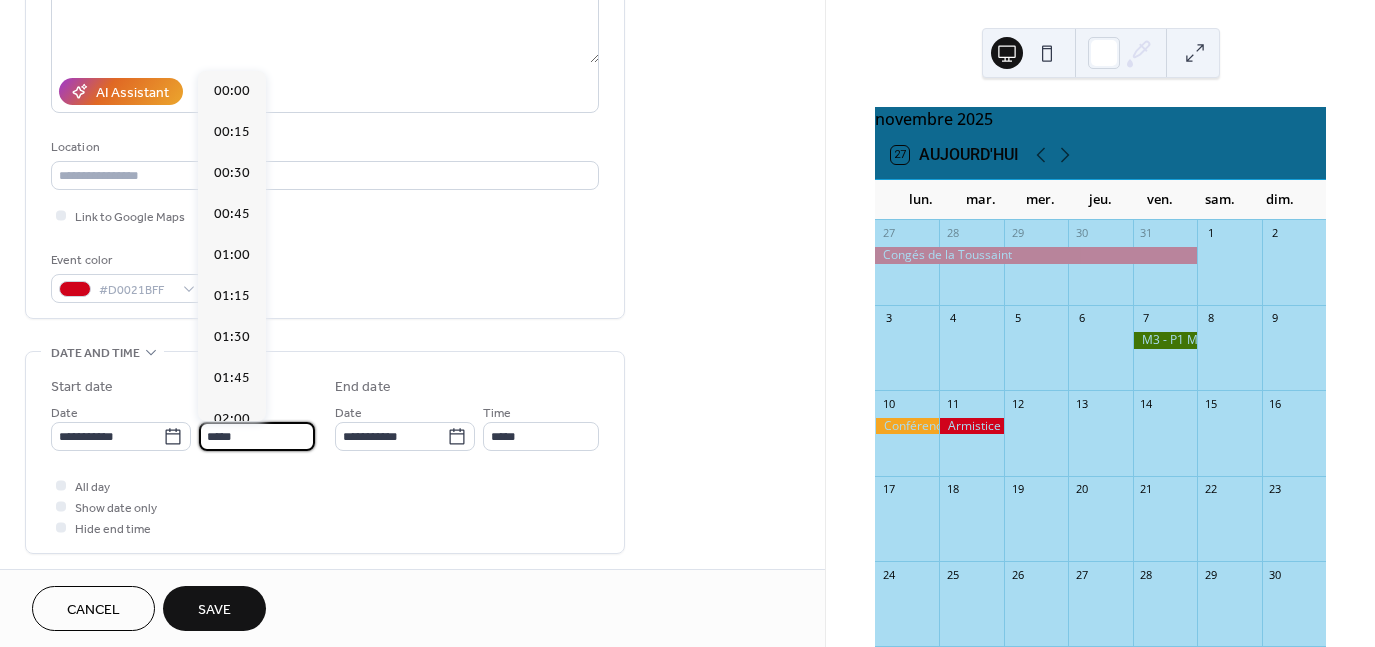 scroll, scrollTop: 1968, scrollLeft: 0, axis: vertical 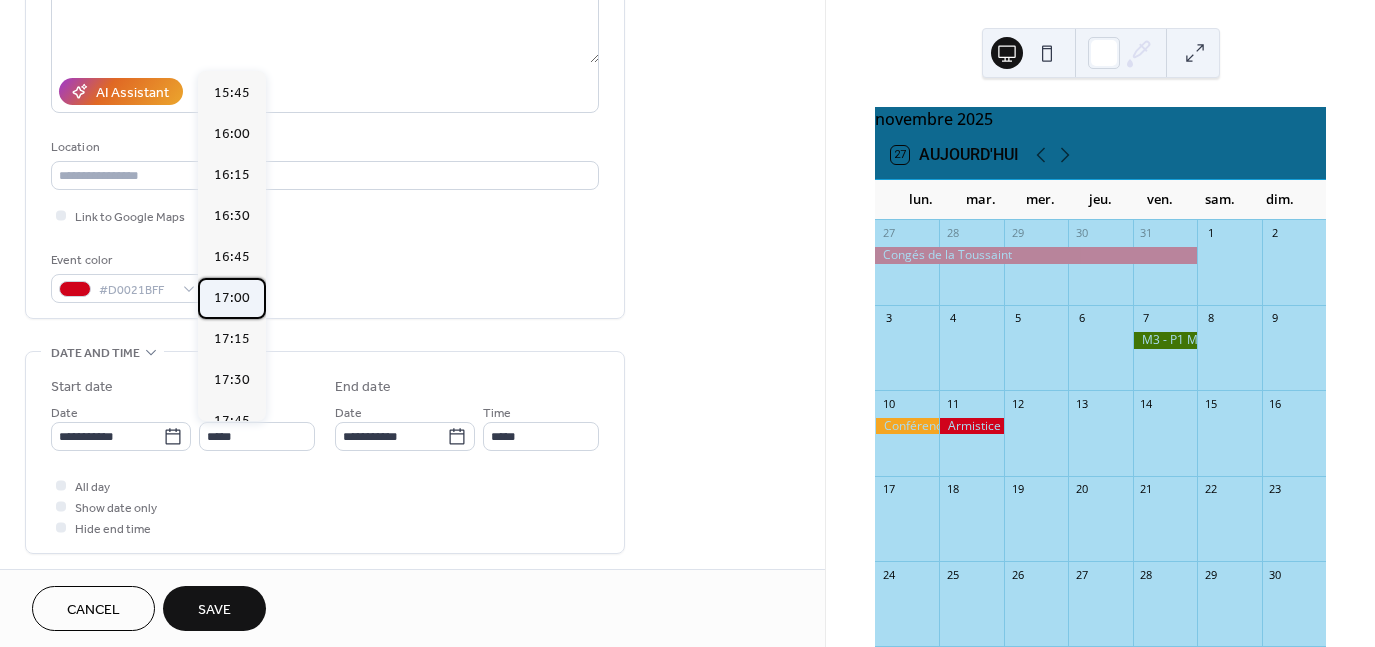 click on "17:00" at bounding box center (232, 298) 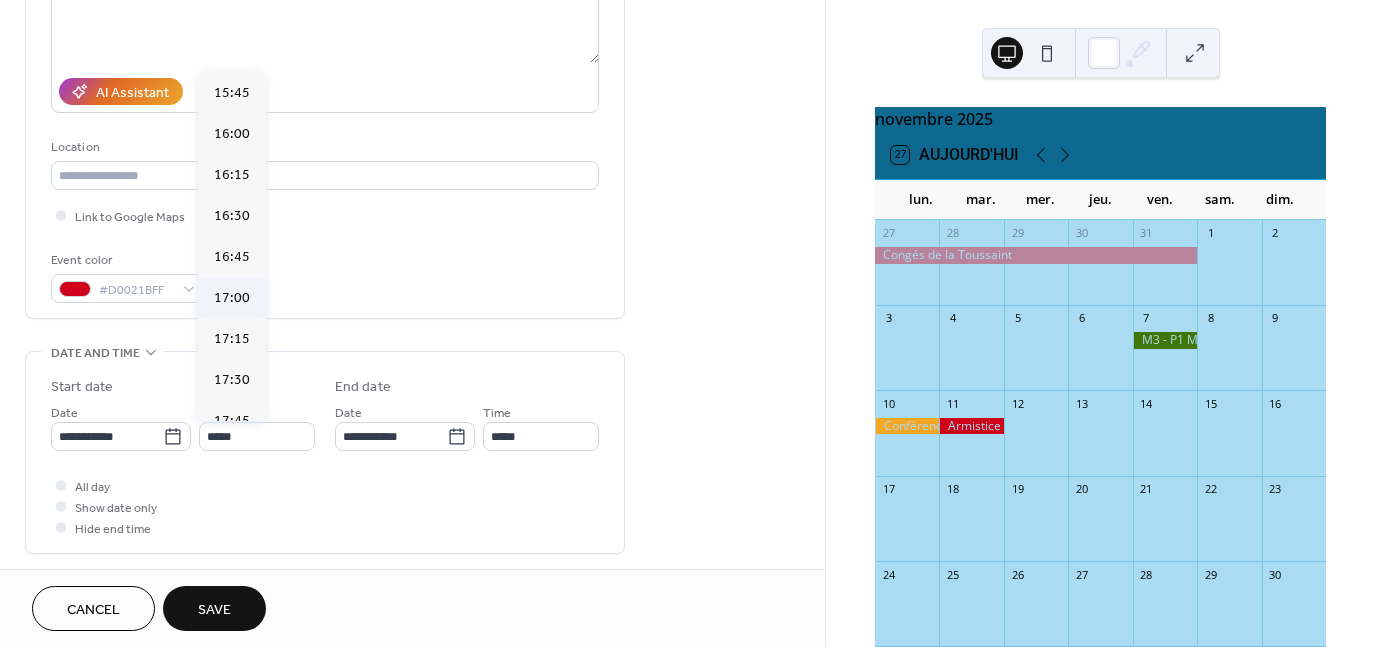 type on "*****" 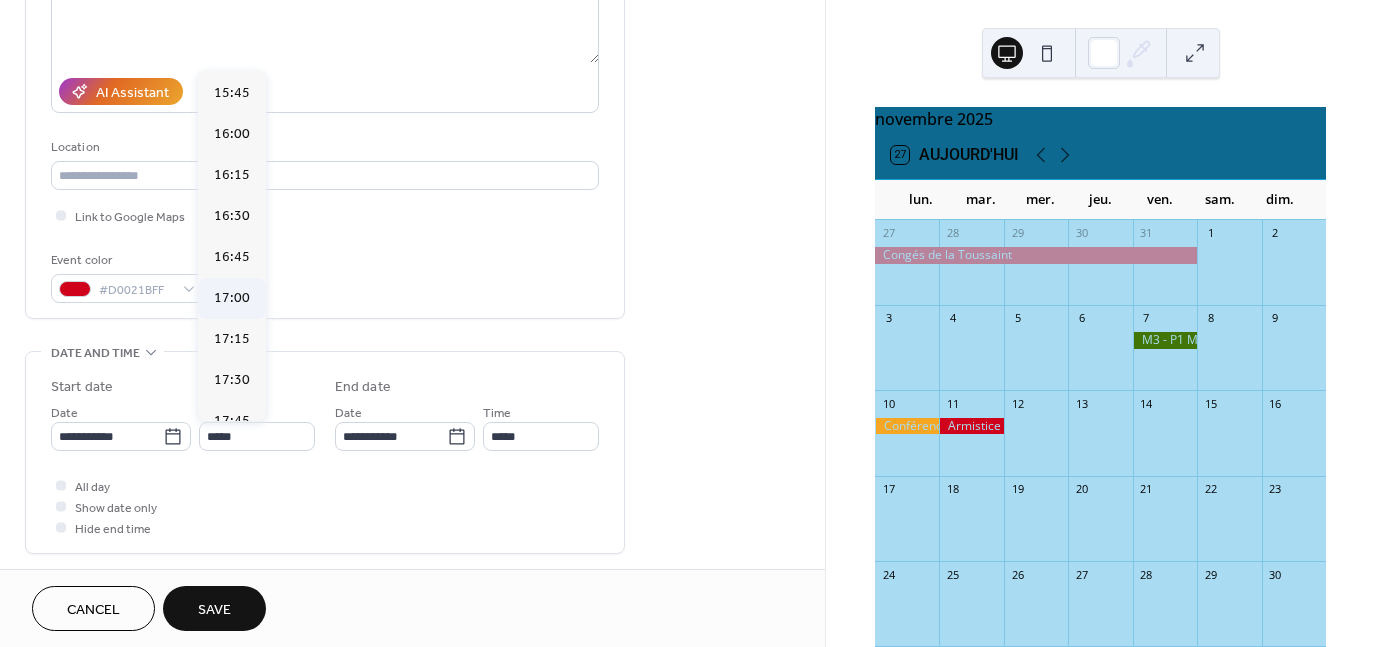 type on "*****" 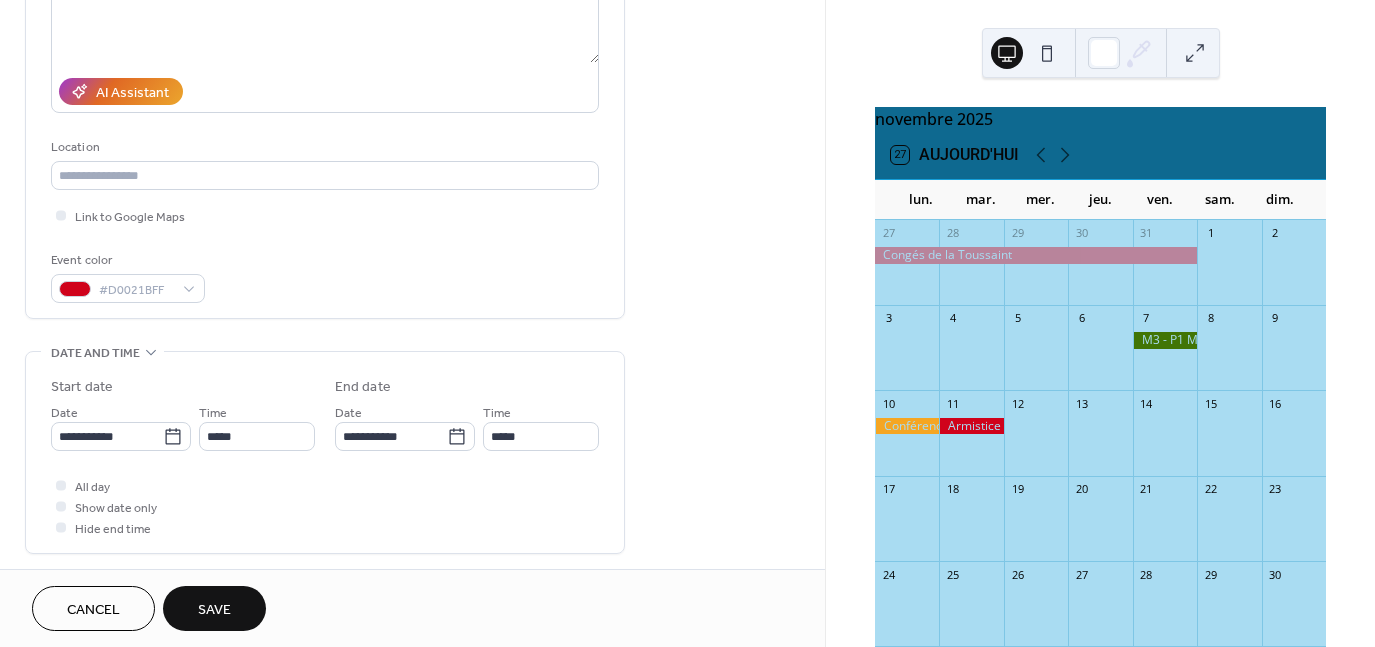 click on "Save" at bounding box center [214, 608] 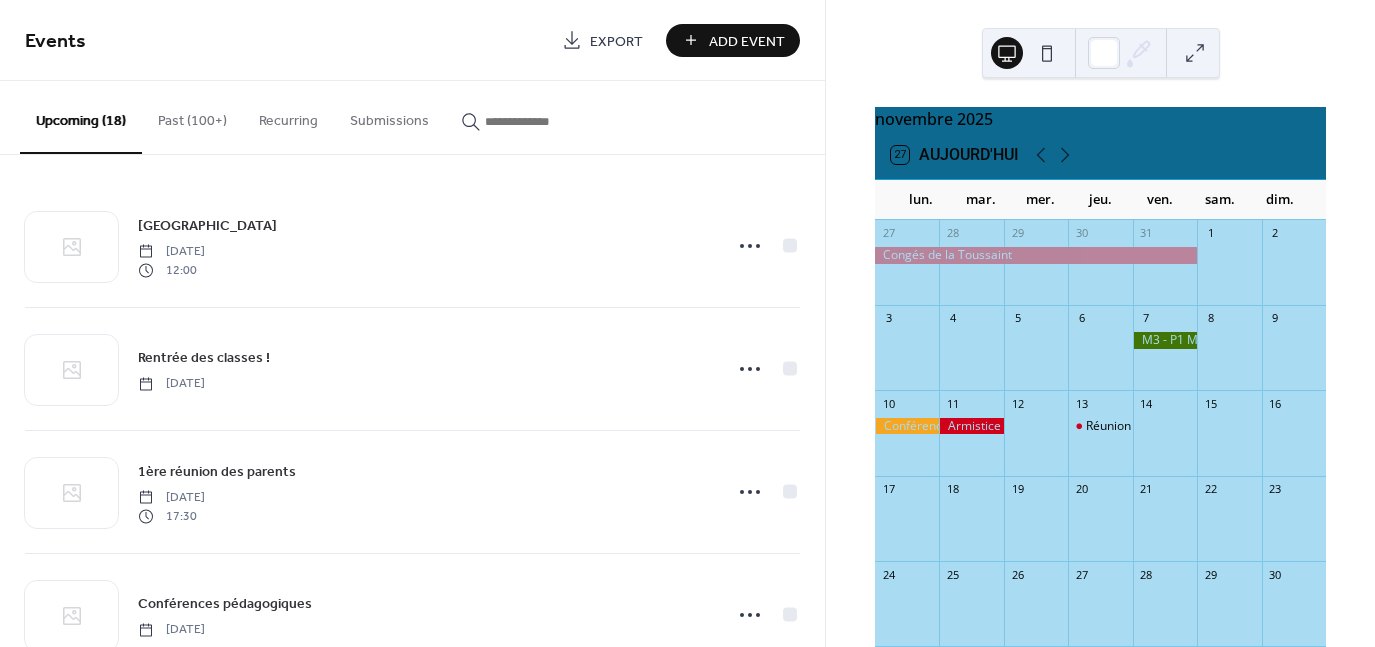 click on "Add Event" at bounding box center (747, 41) 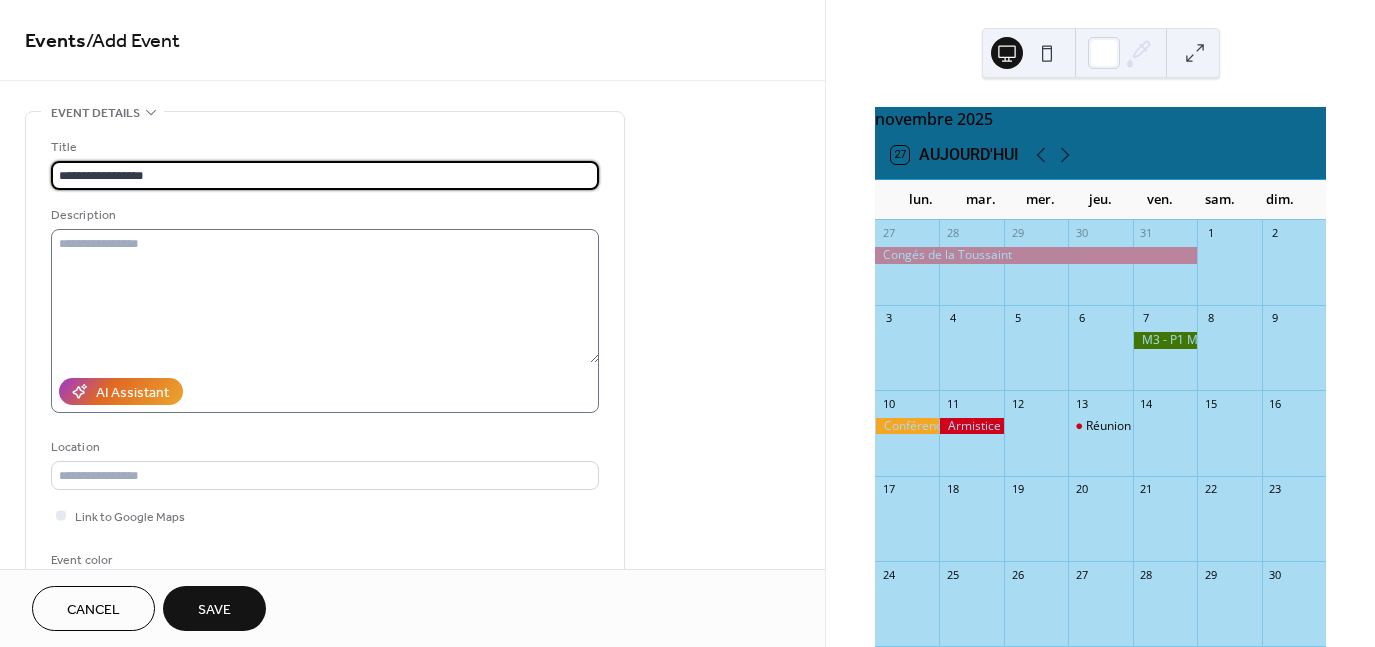 type on "**********" 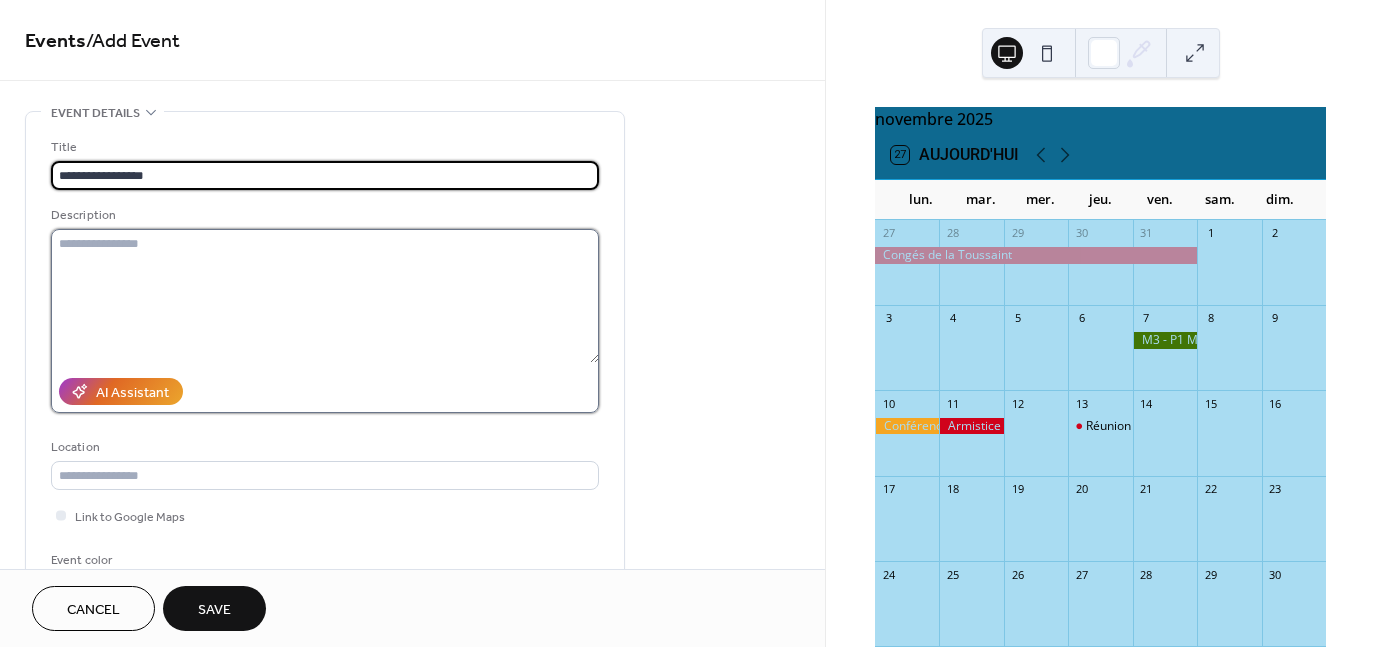 click at bounding box center (325, 296) 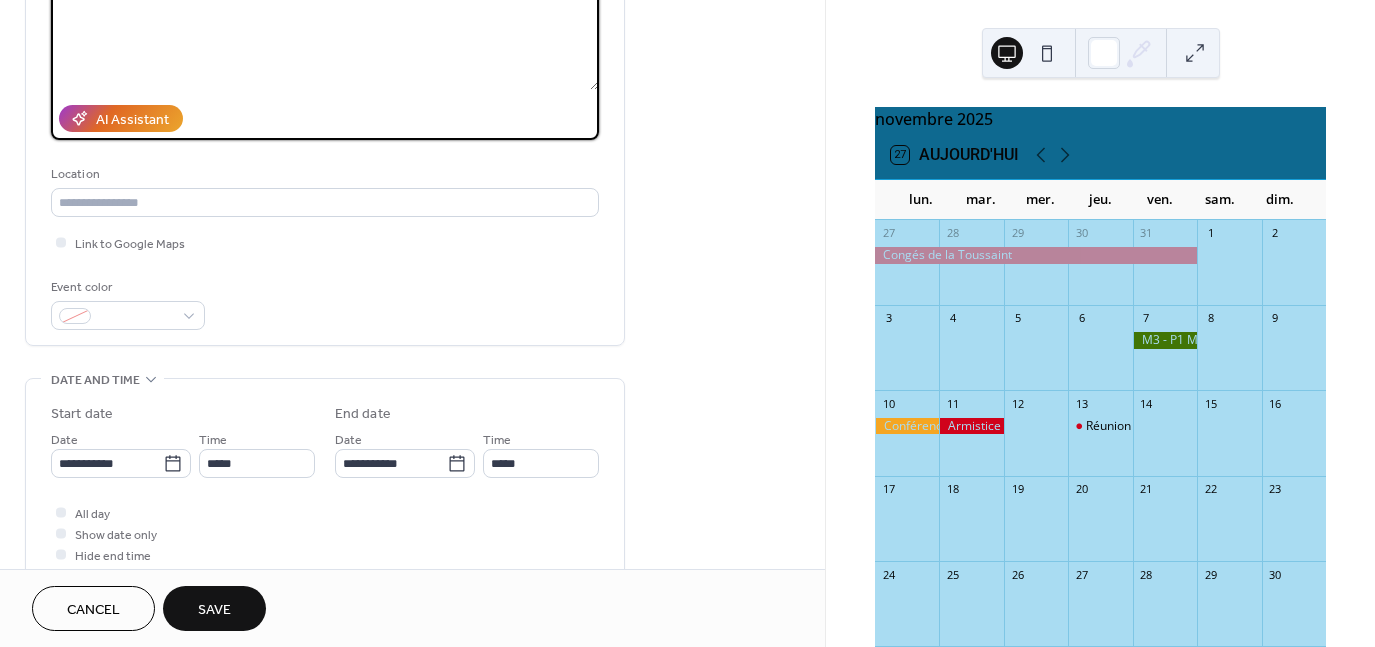 scroll, scrollTop: 276, scrollLeft: 0, axis: vertical 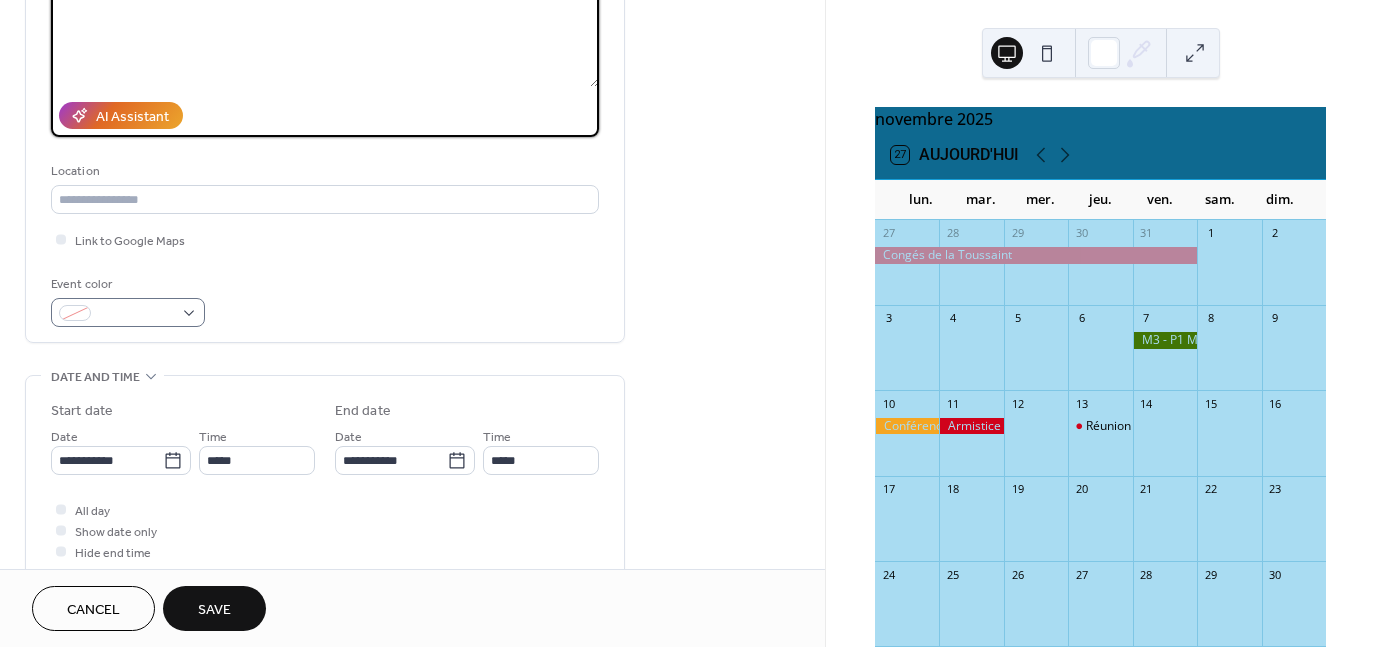 type on "**********" 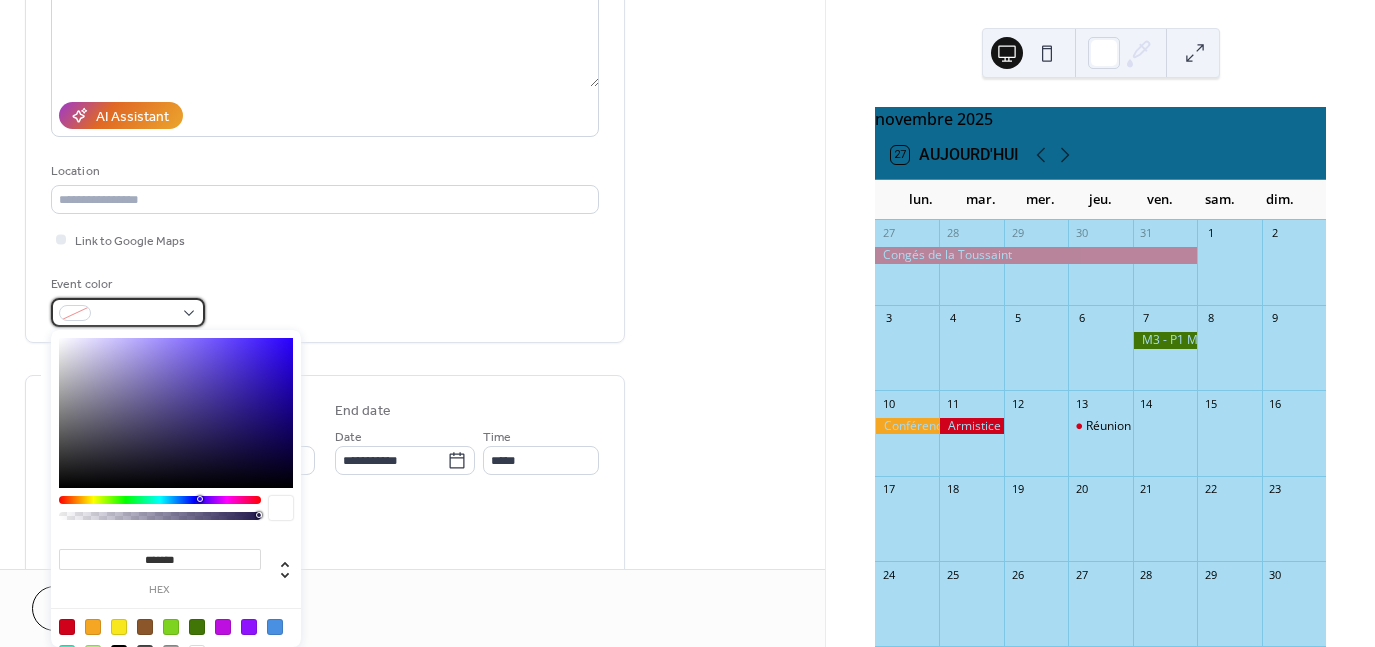 click at bounding box center (128, 312) 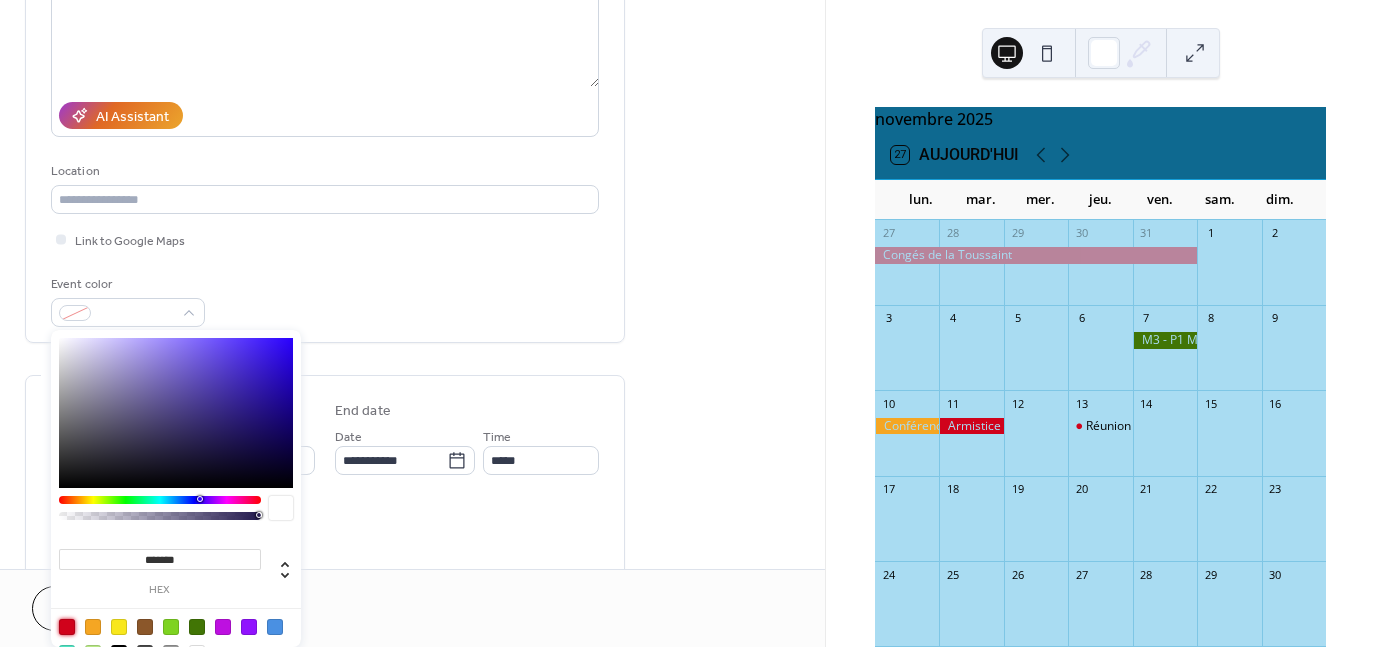 click at bounding box center [67, 627] 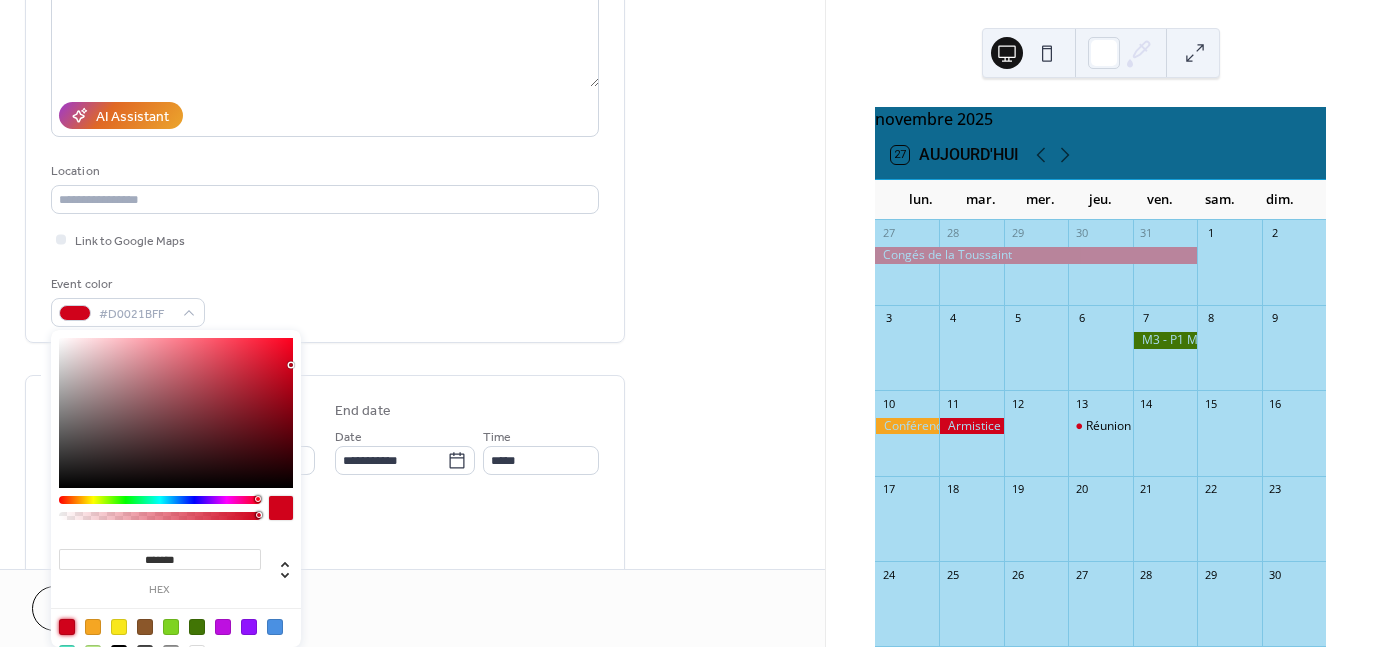 click on "All day Show date only Hide end time" at bounding box center [325, 530] 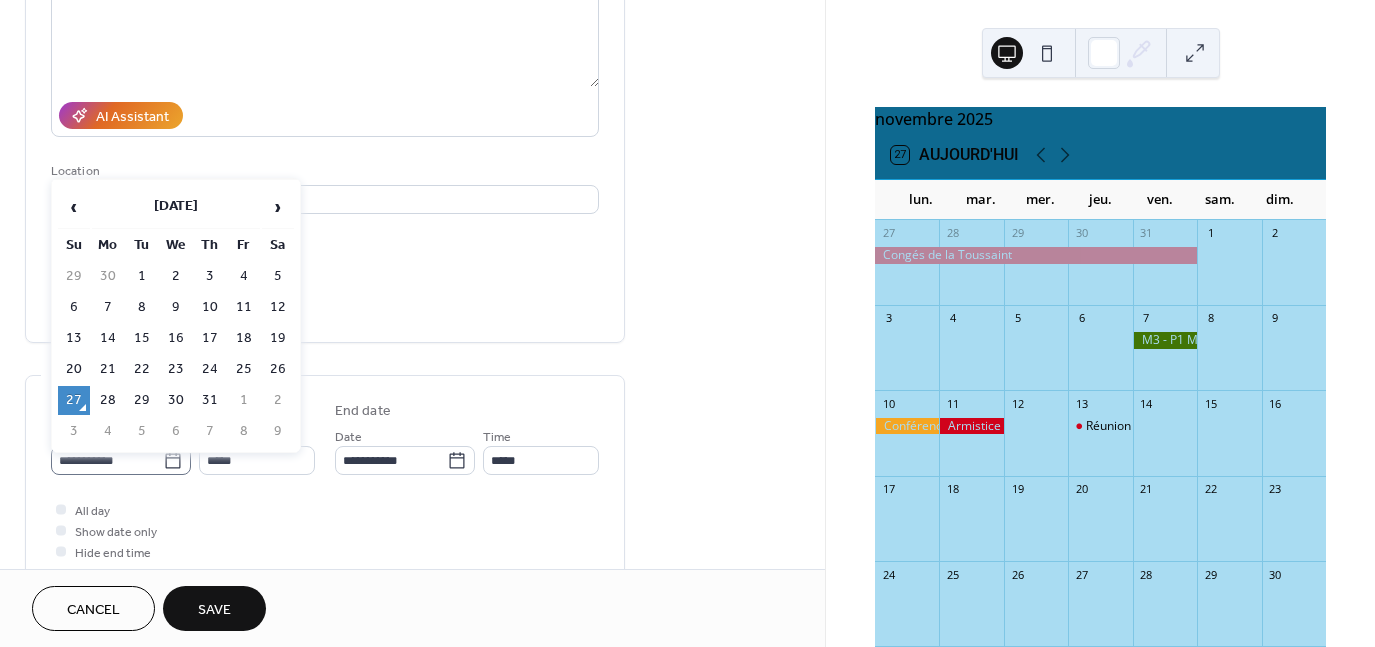 click 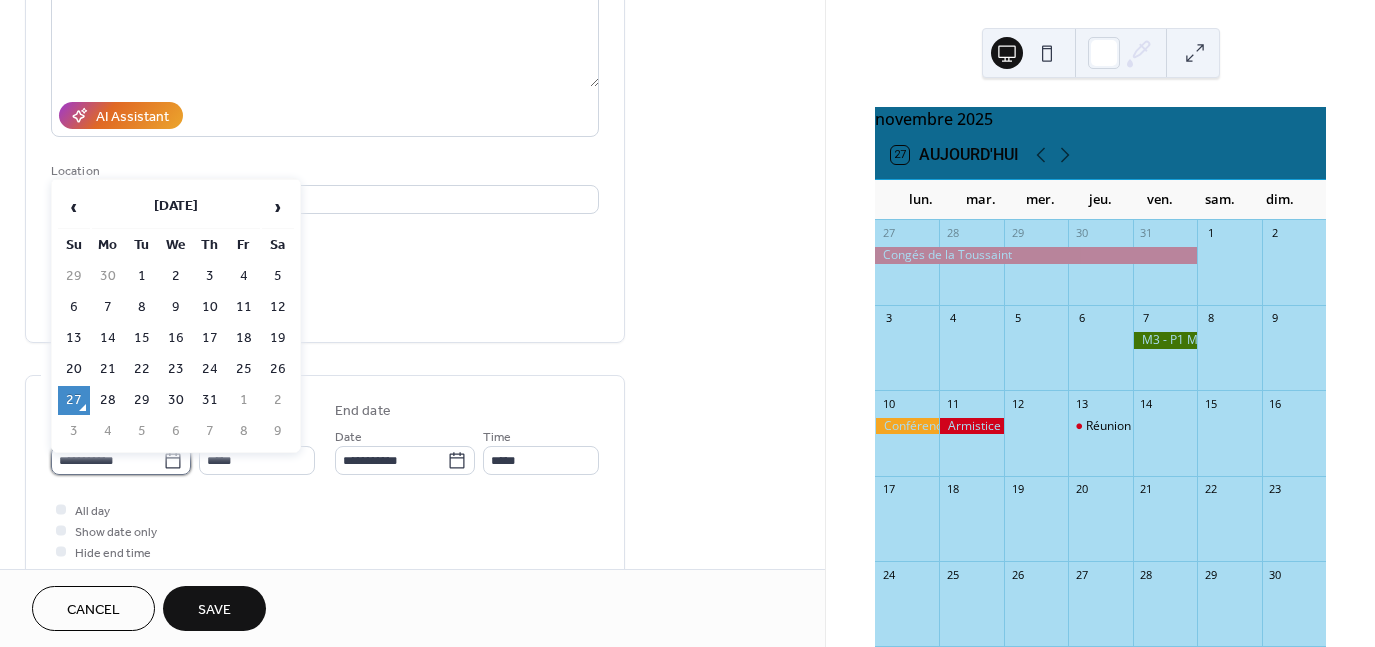 click on "**********" at bounding box center [107, 460] 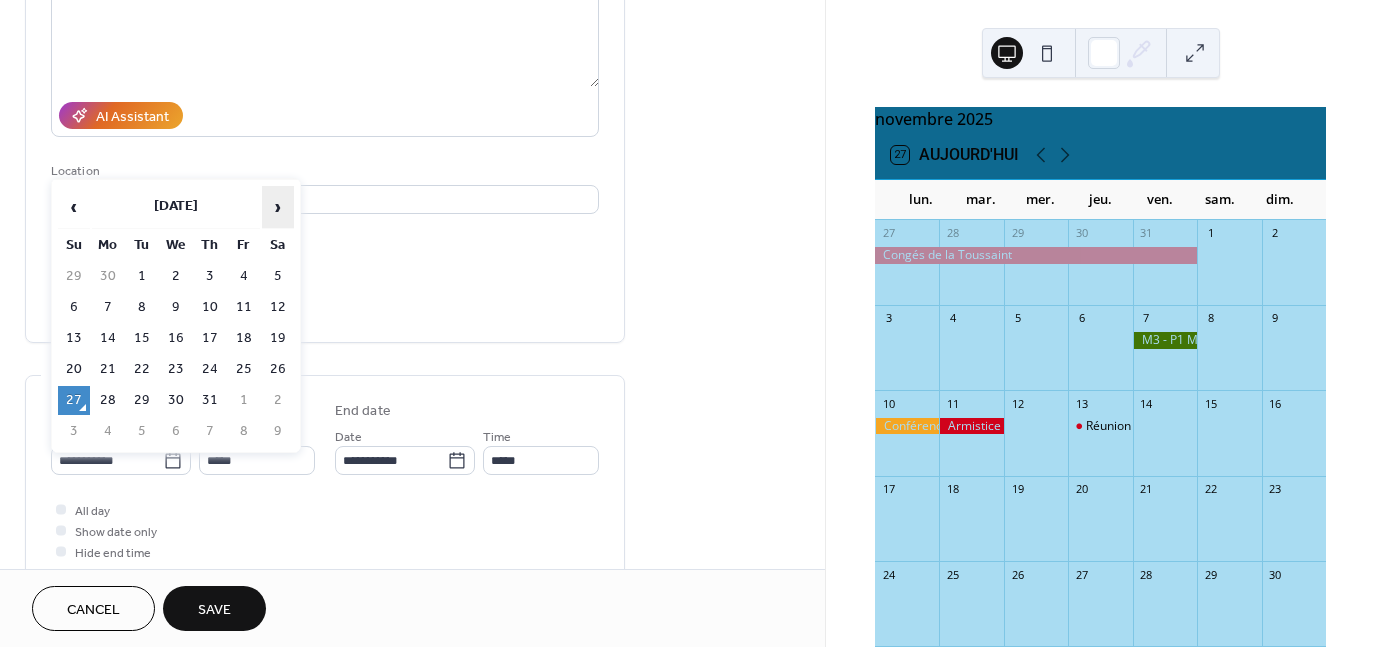 click on "›" at bounding box center (278, 207) 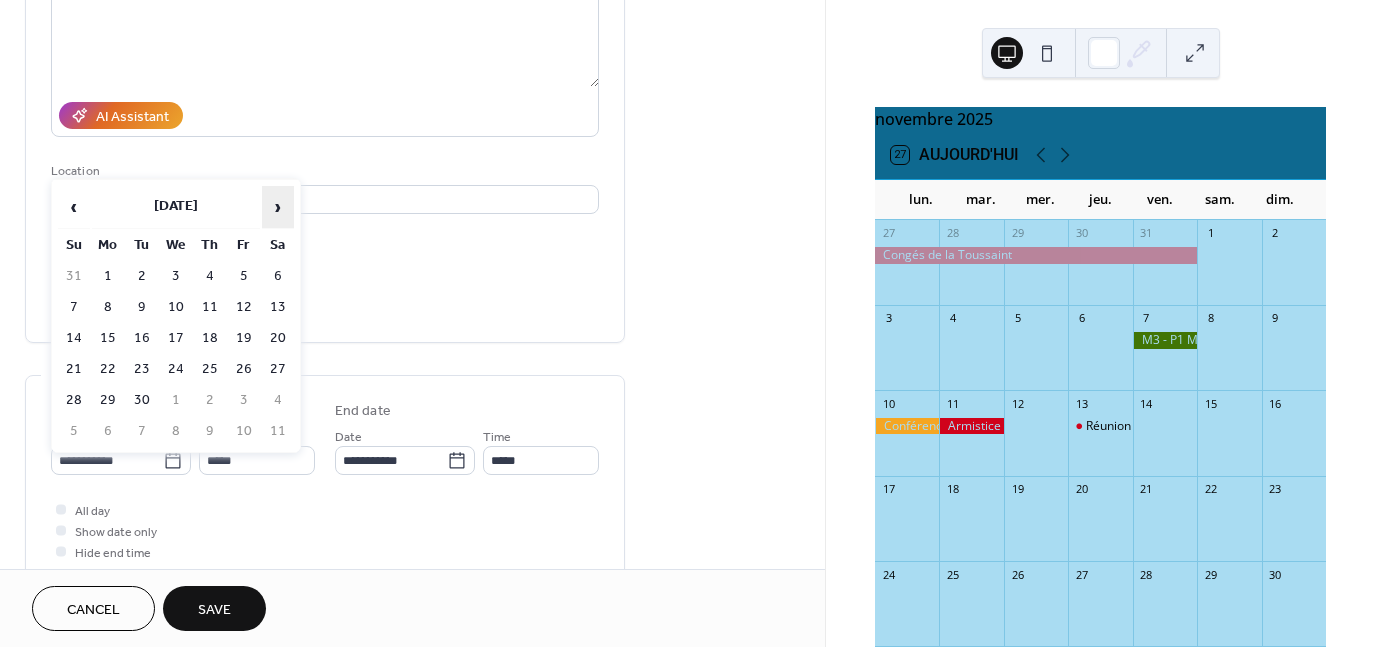 click on "›" at bounding box center (278, 207) 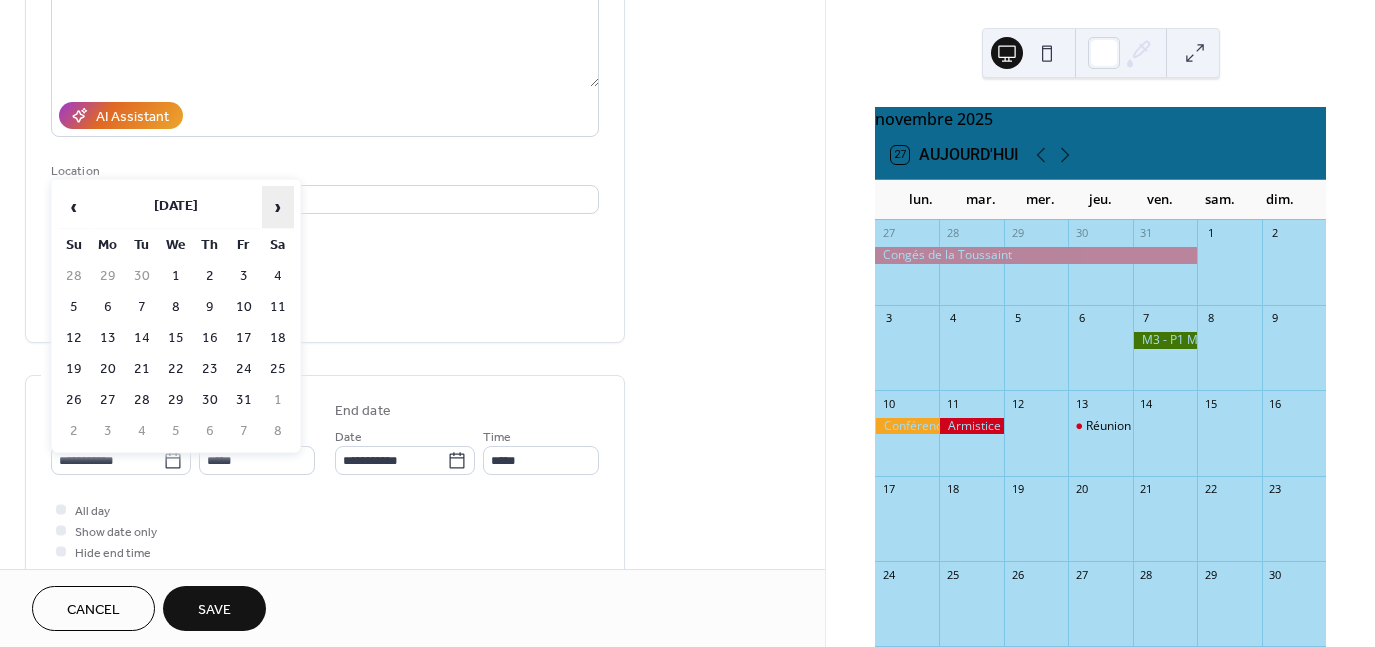click on "›" at bounding box center [278, 207] 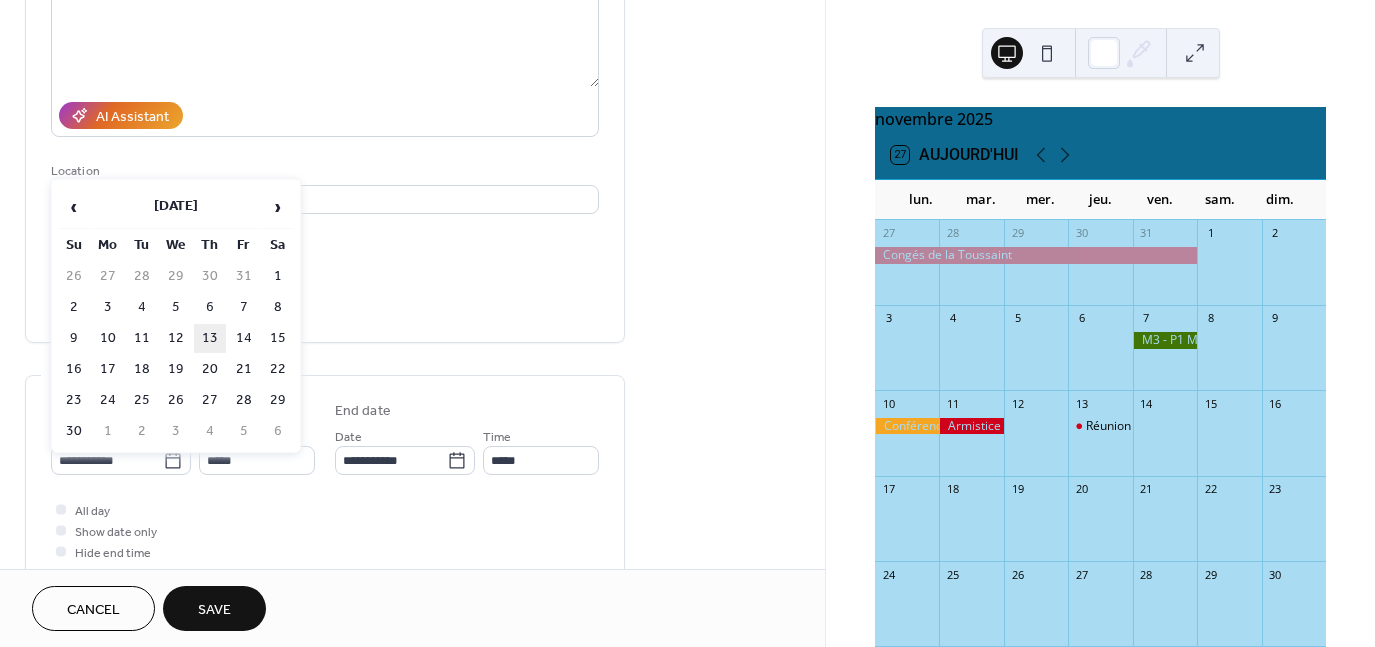 click on "13" at bounding box center [210, 338] 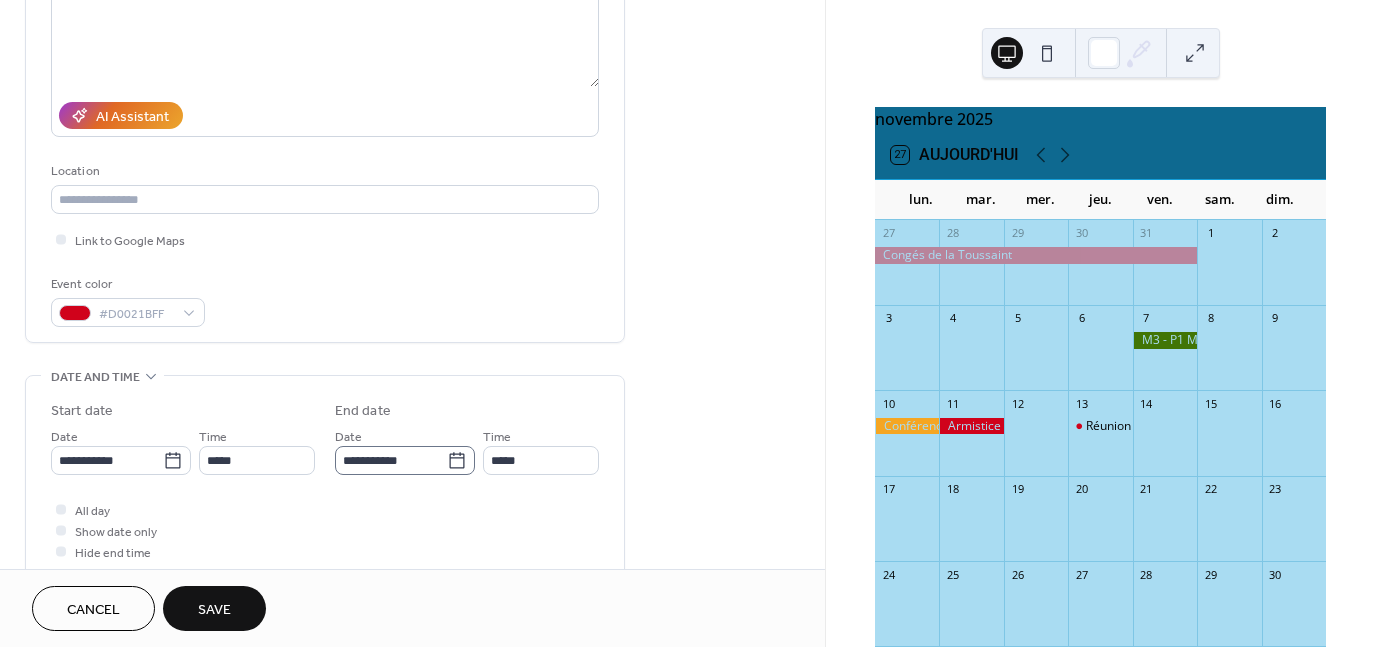 click 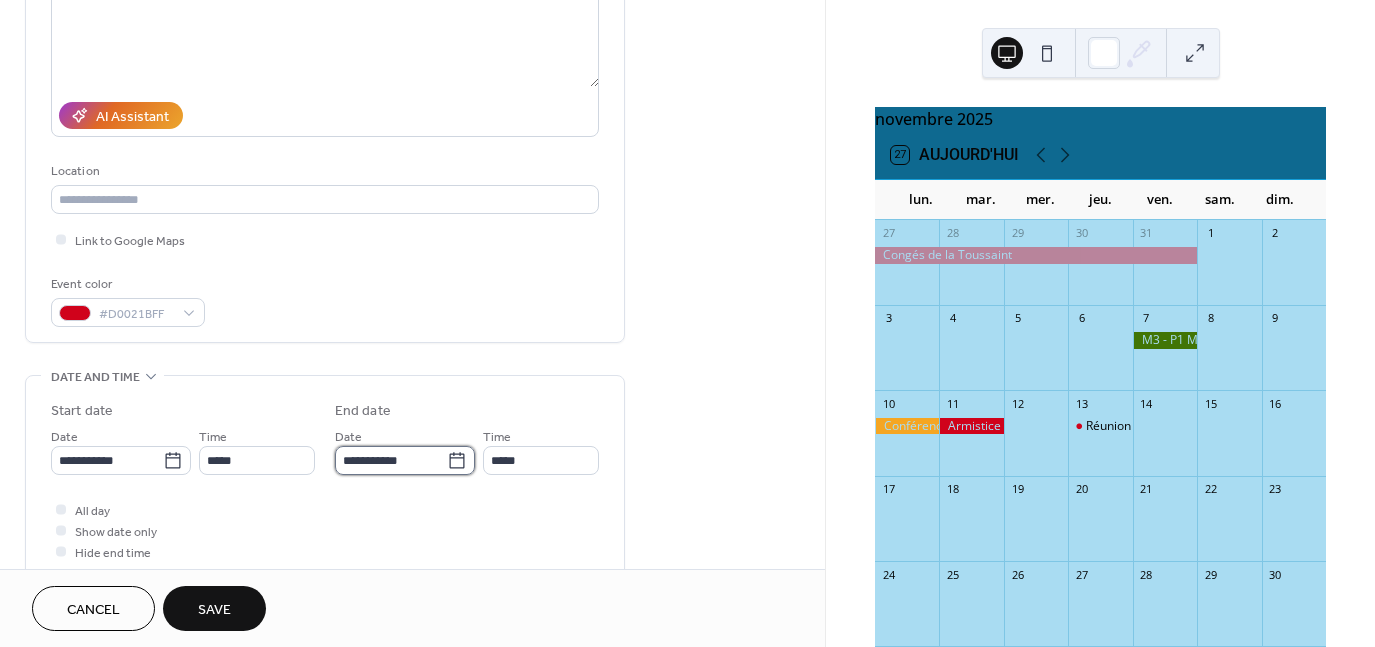 click on "**********" at bounding box center (391, 460) 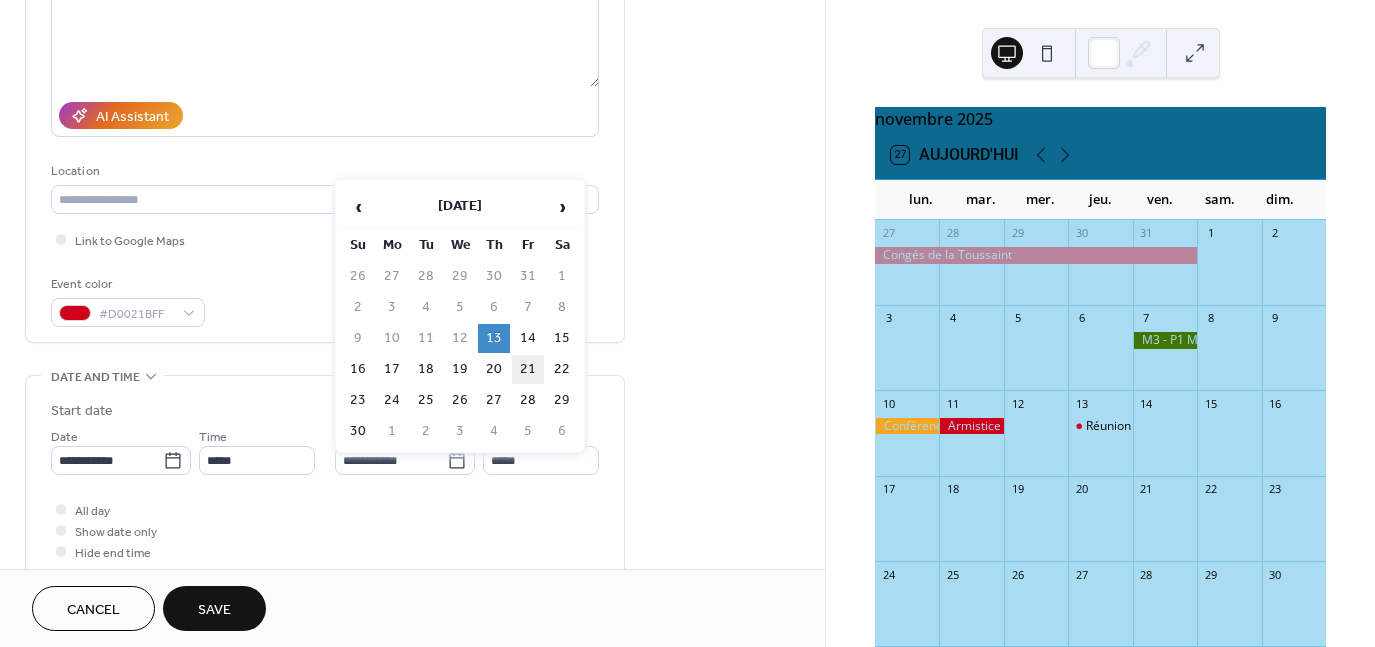 click on "21" at bounding box center [528, 369] 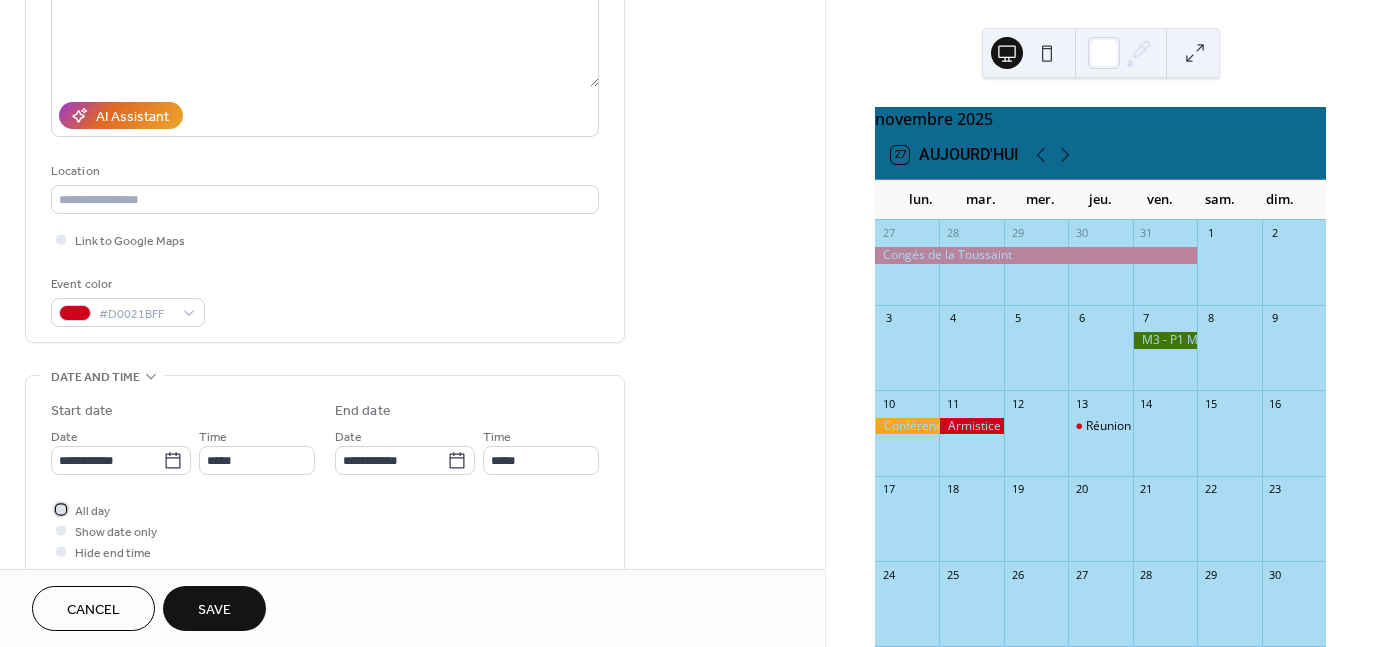 click at bounding box center (61, 509) 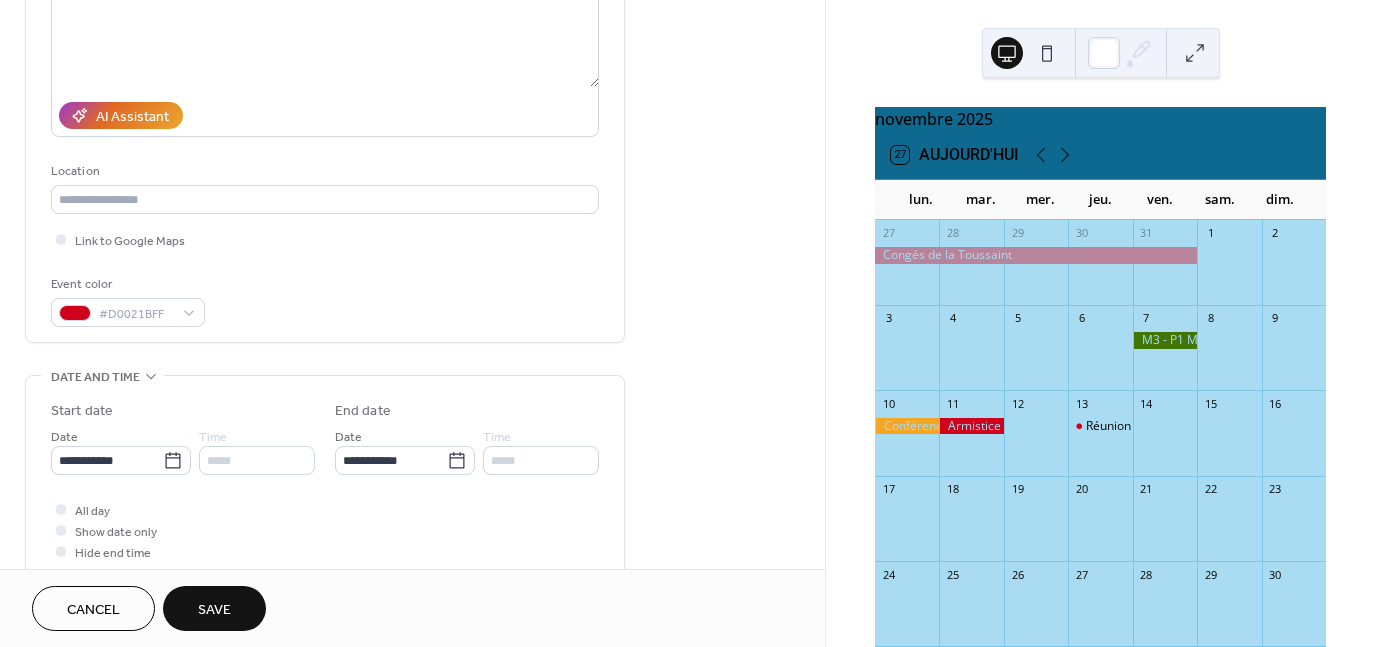 click on "Save" at bounding box center [214, 610] 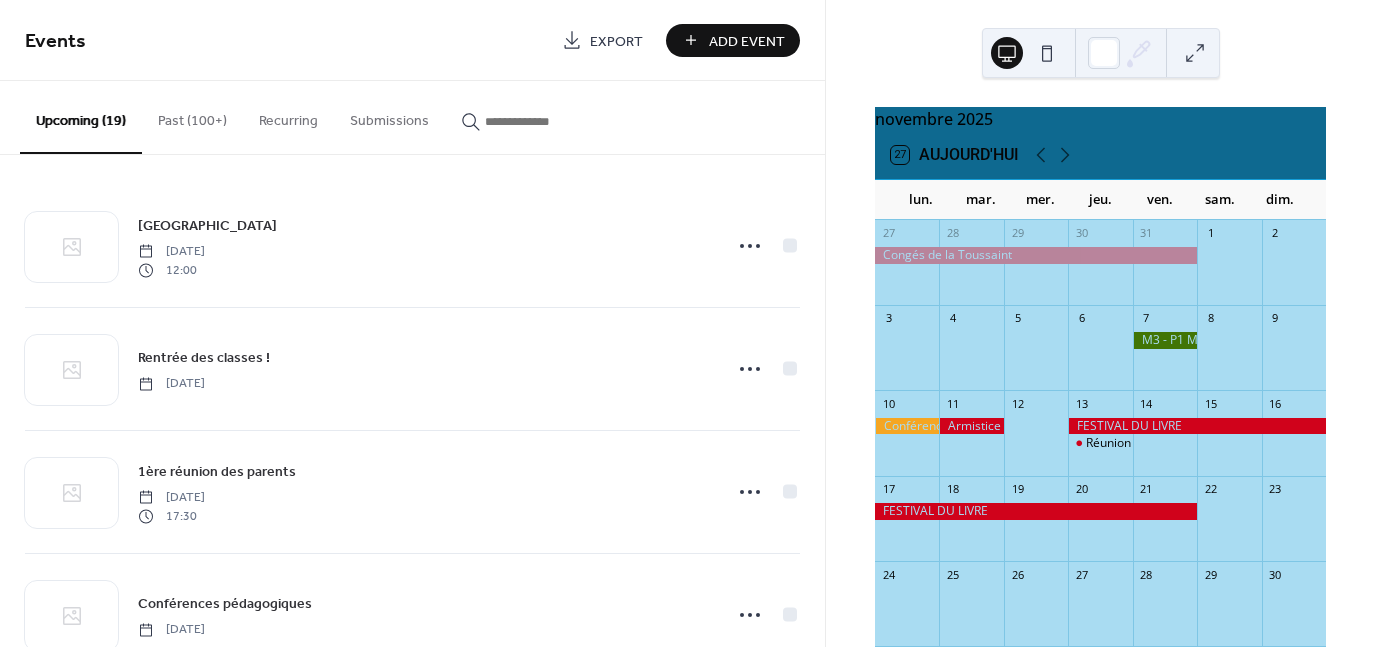 click on "Add Event" at bounding box center (747, 41) 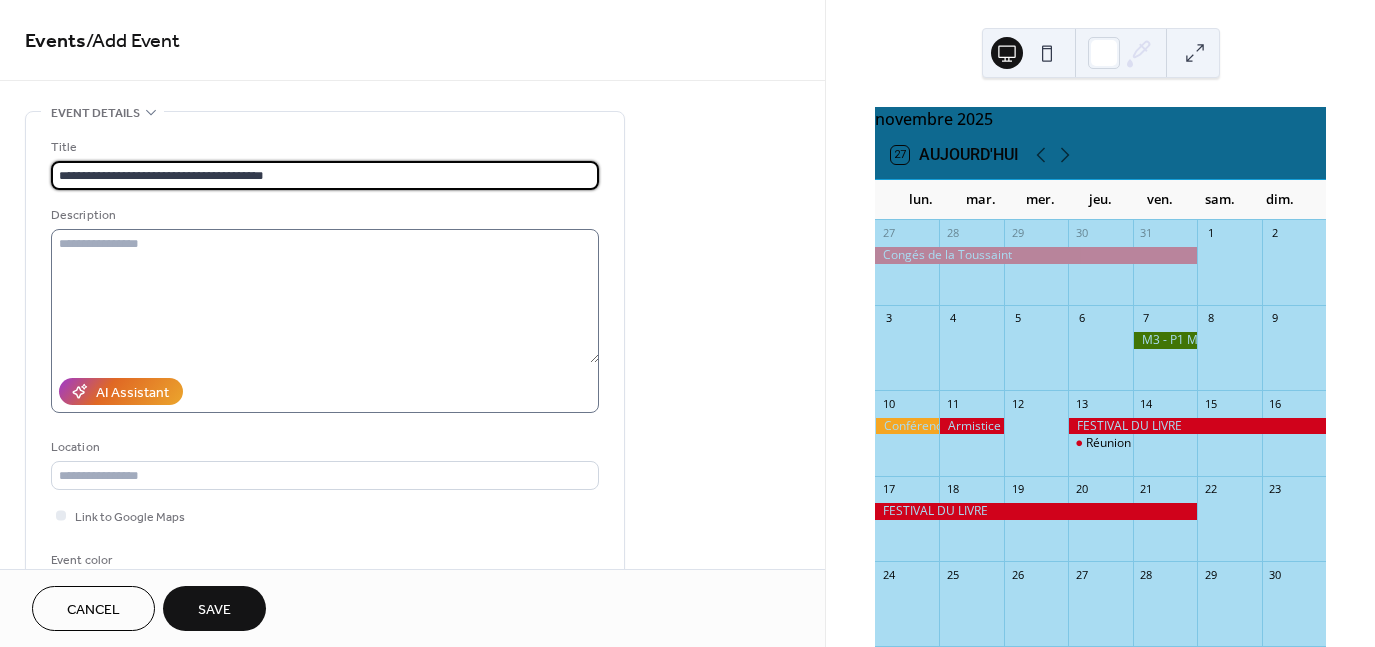 type on "**********" 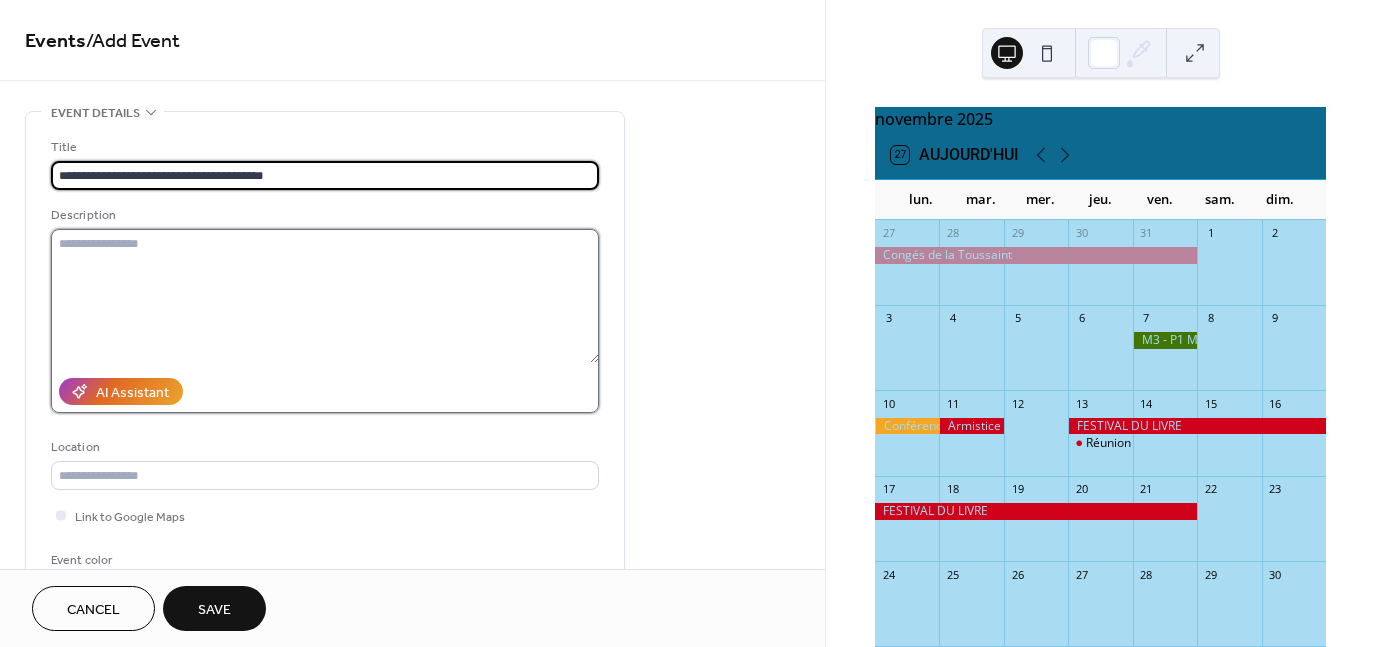 click at bounding box center (325, 296) 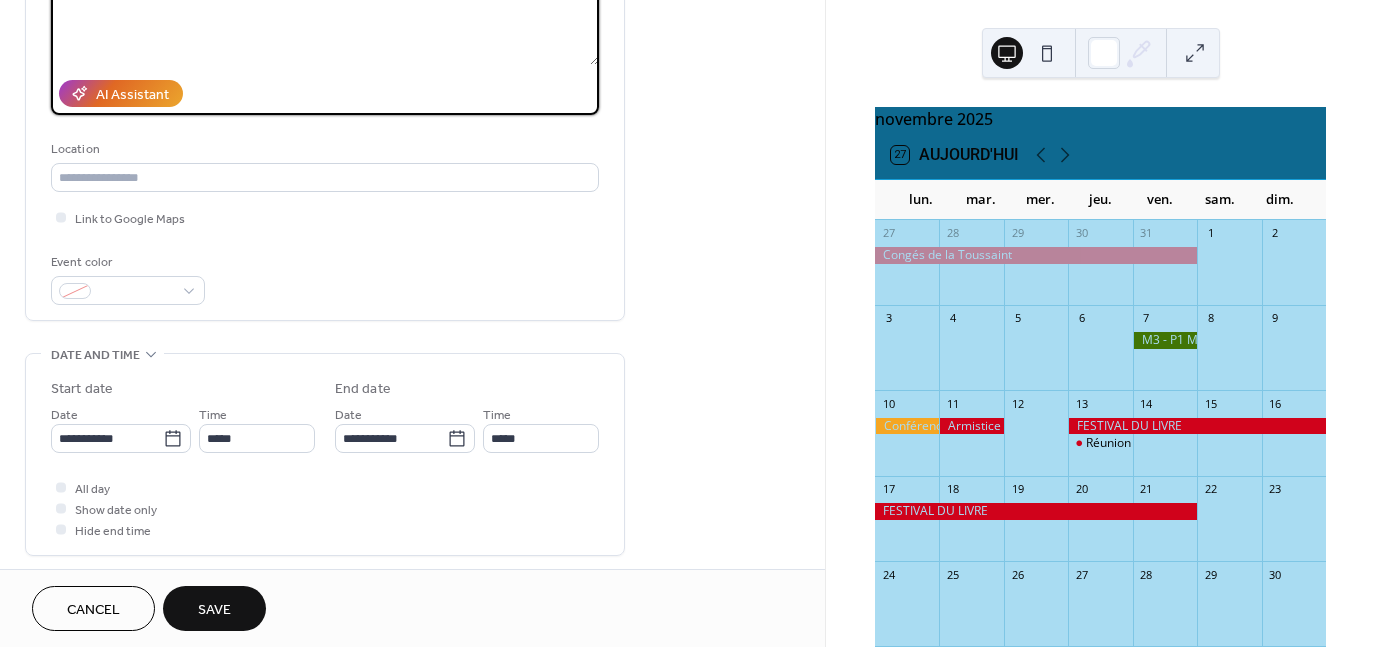 scroll, scrollTop: 300, scrollLeft: 0, axis: vertical 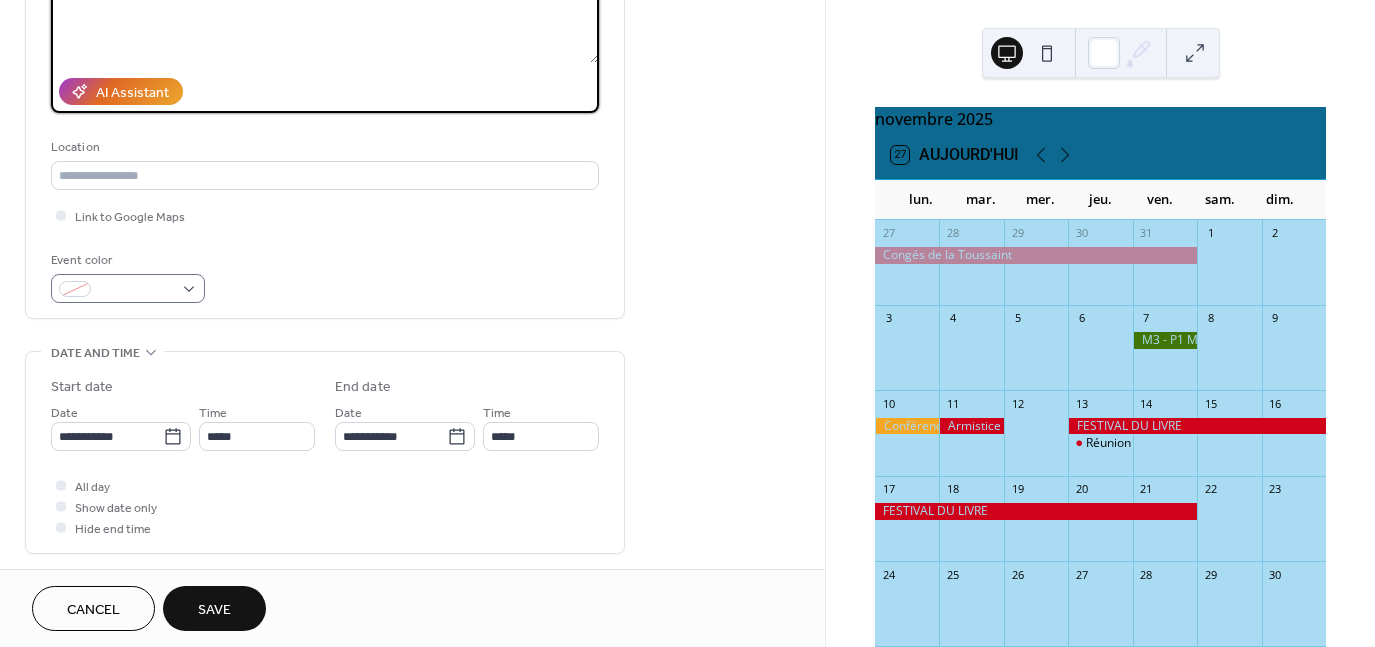 type on "**********" 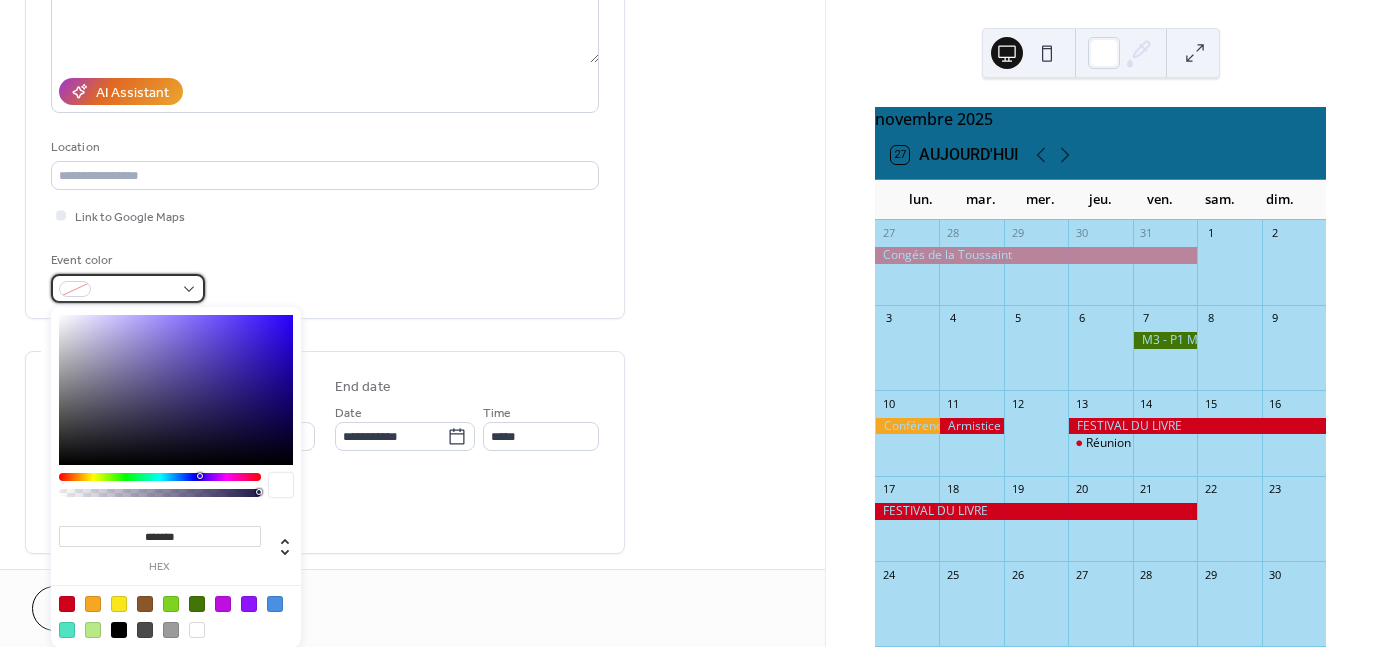 click at bounding box center (128, 288) 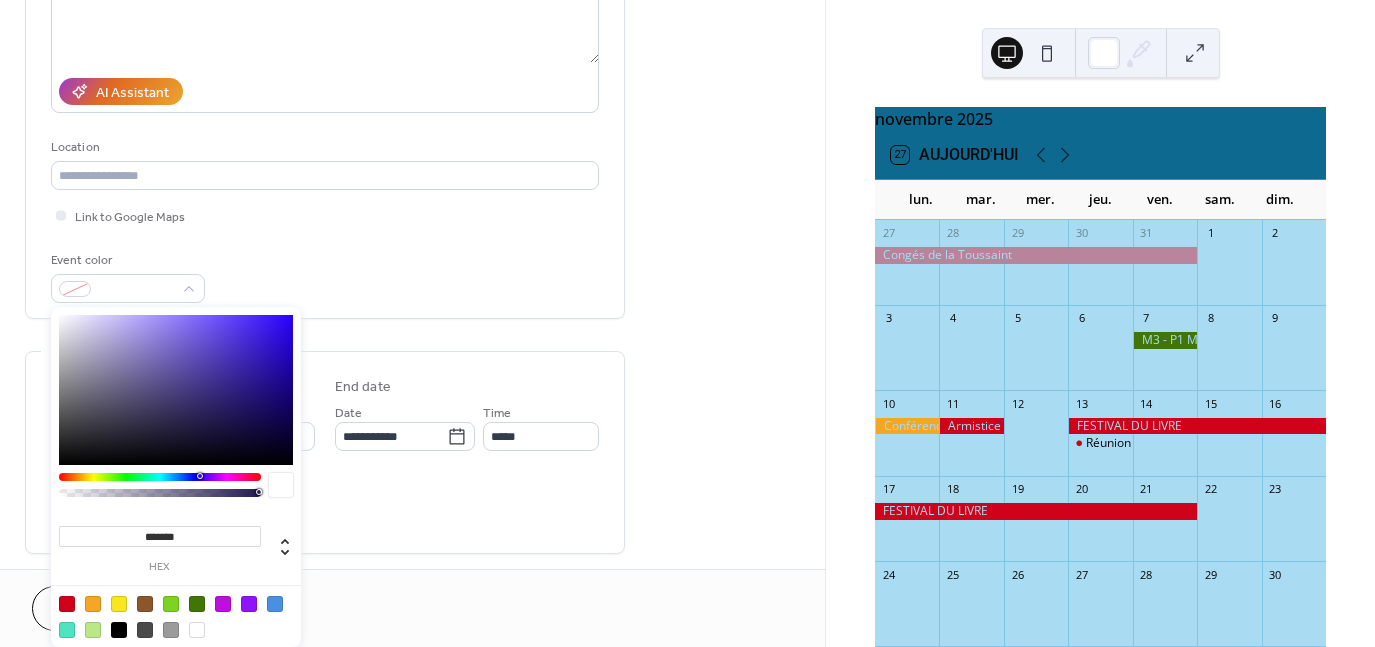 click at bounding box center [176, 616] 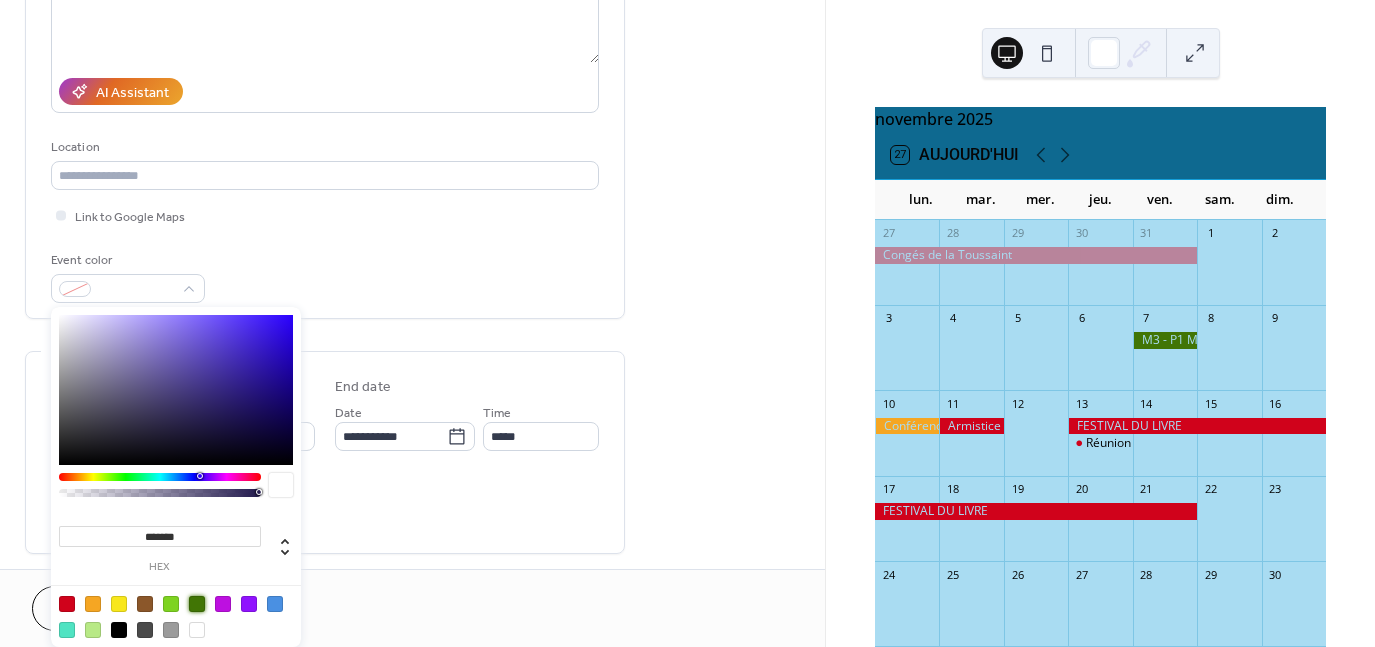 click at bounding box center [197, 604] 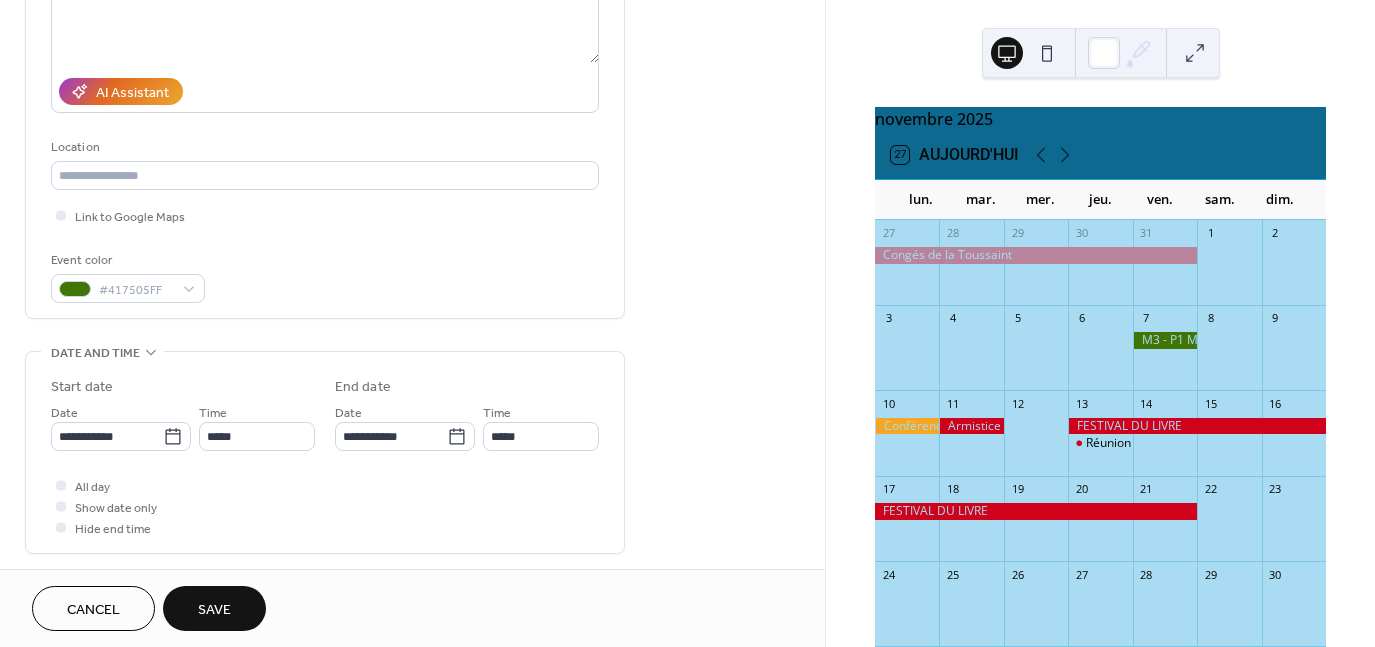 click on "All day Show date only Hide end time" at bounding box center (325, 506) 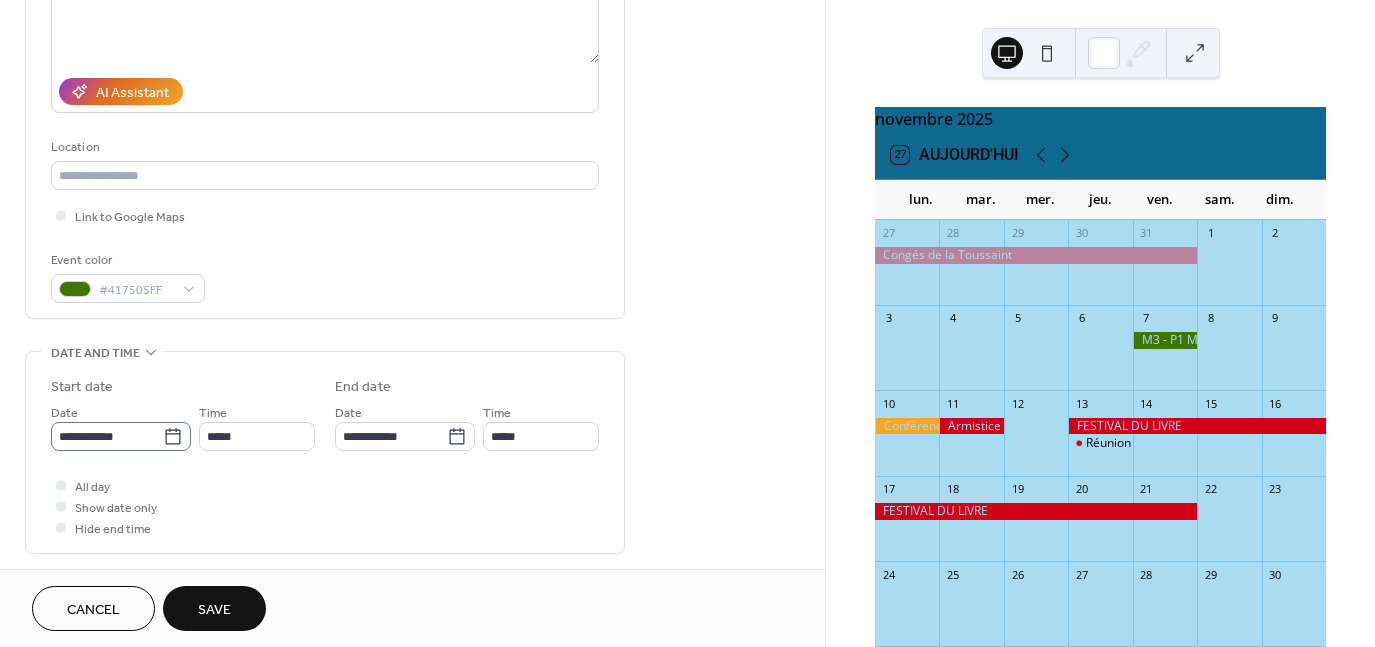 click 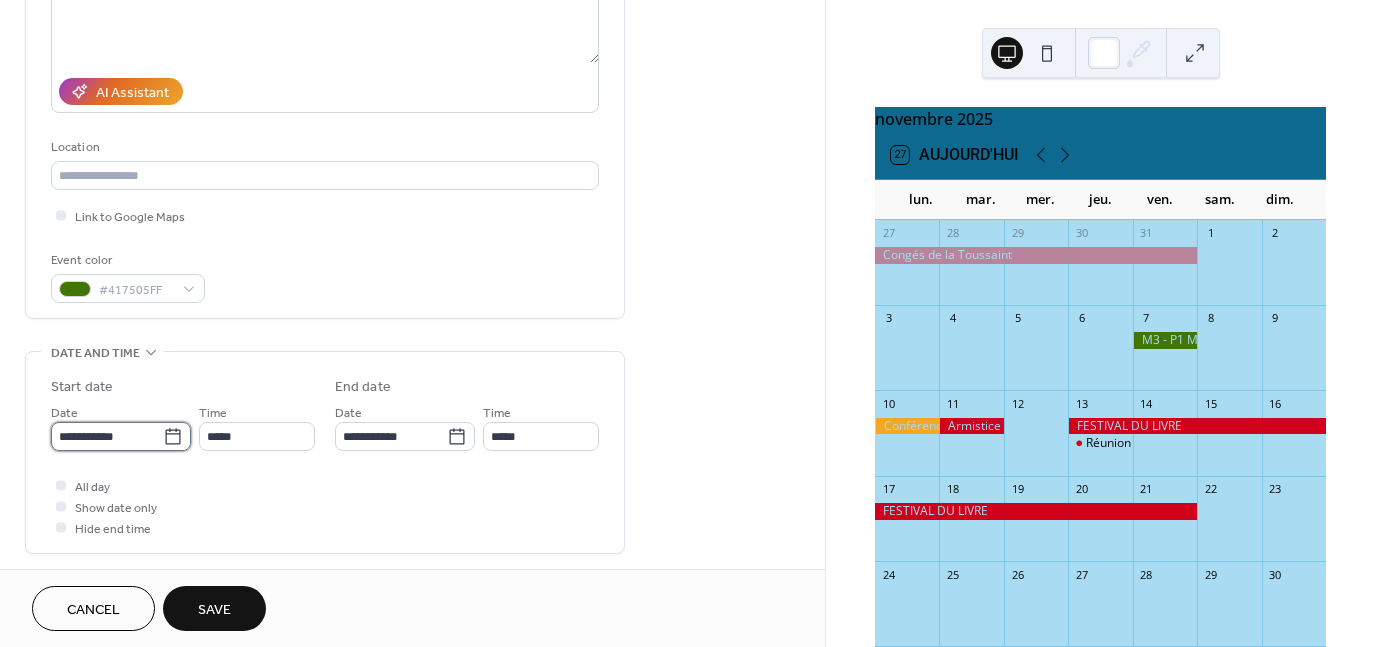 click on "**********" at bounding box center (107, 436) 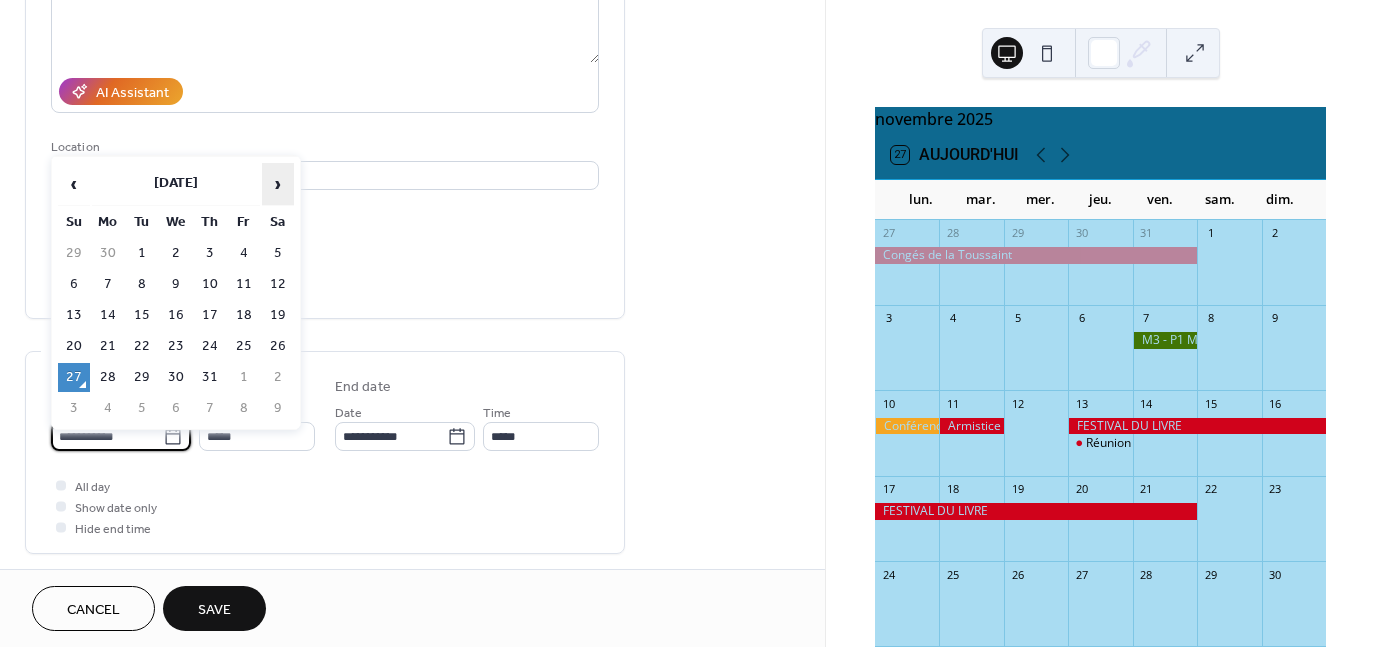 click on "›" at bounding box center (278, 184) 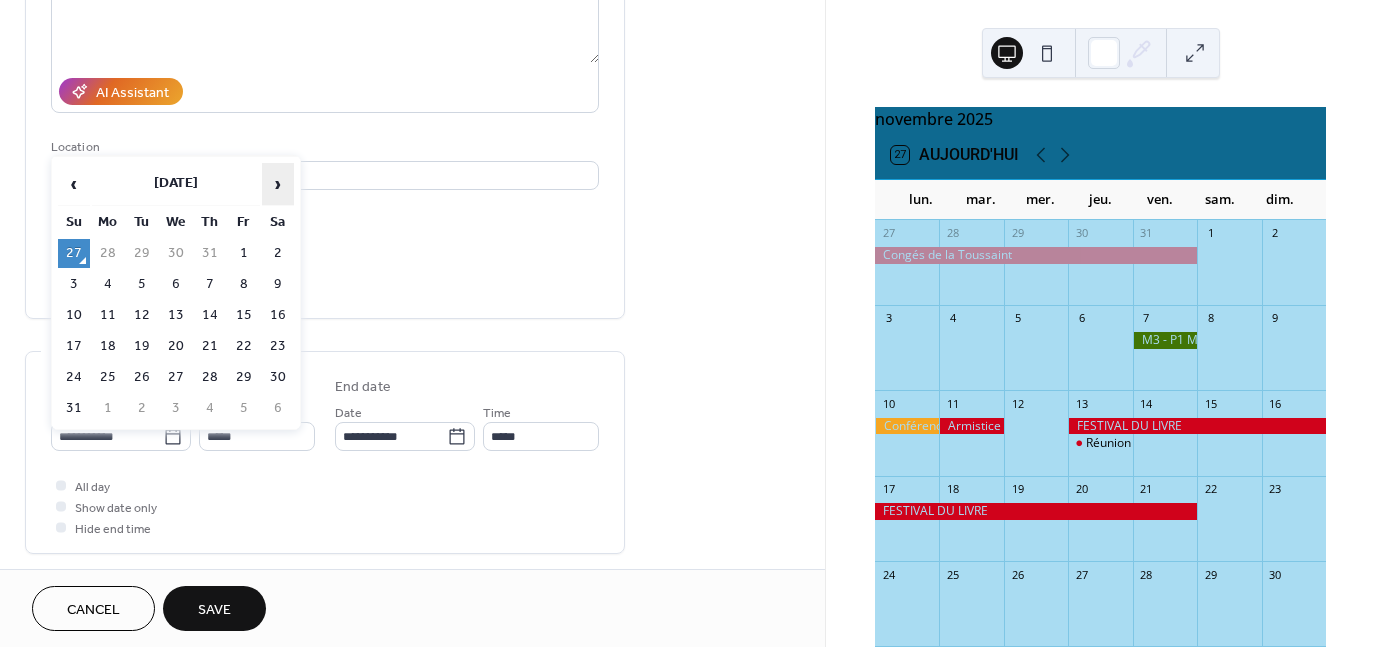click on "›" at bounding box center (278, 184) 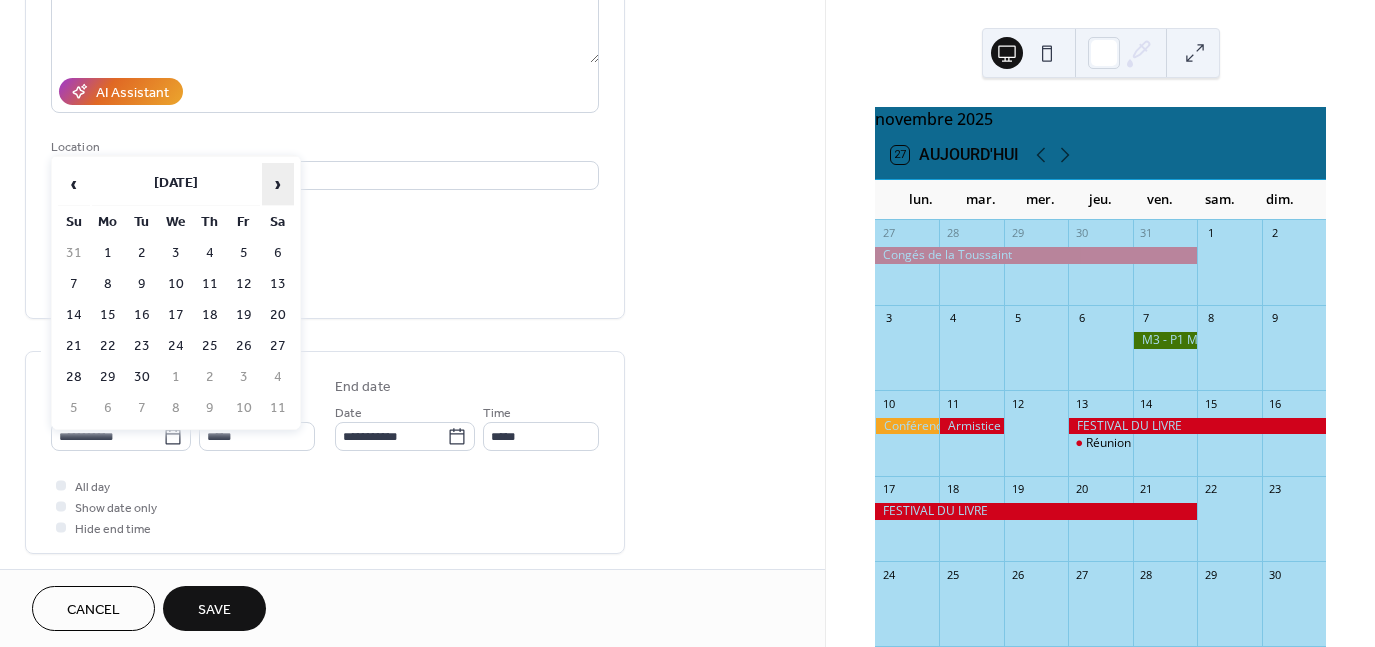 click on "›" at bounding box center [278, 184] 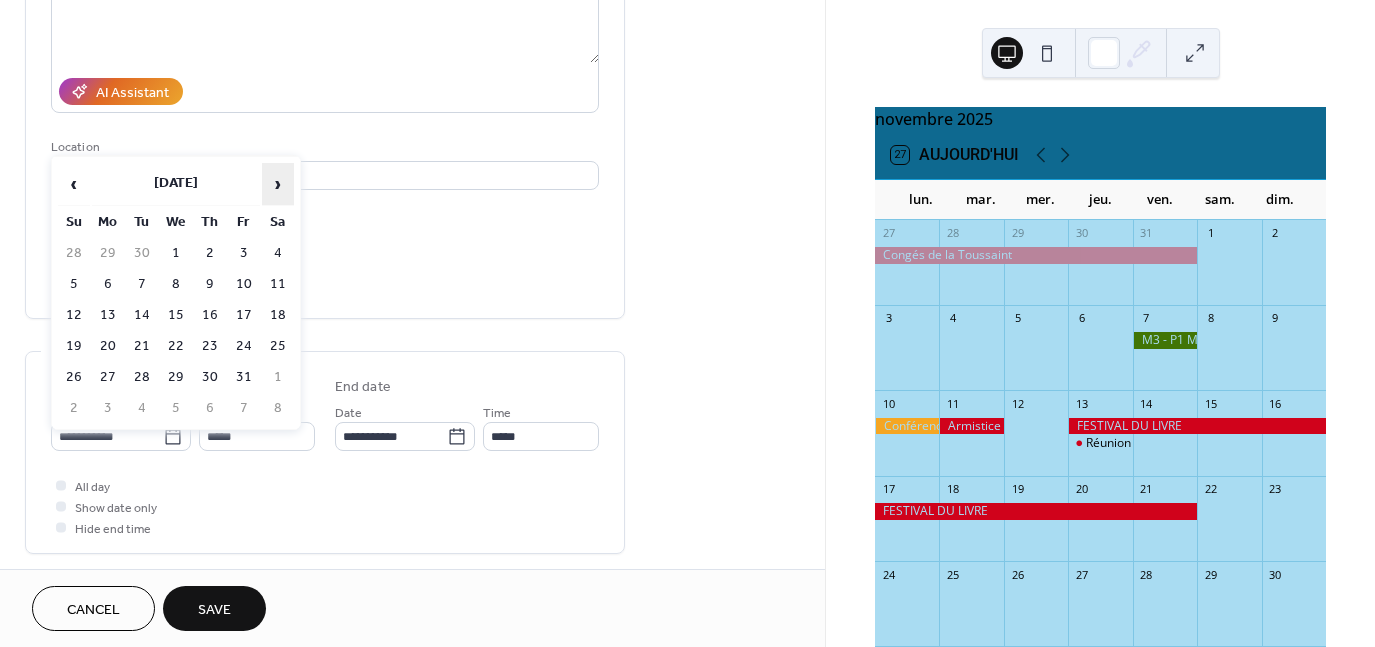 click on "›" at bounding box center [278, 184] 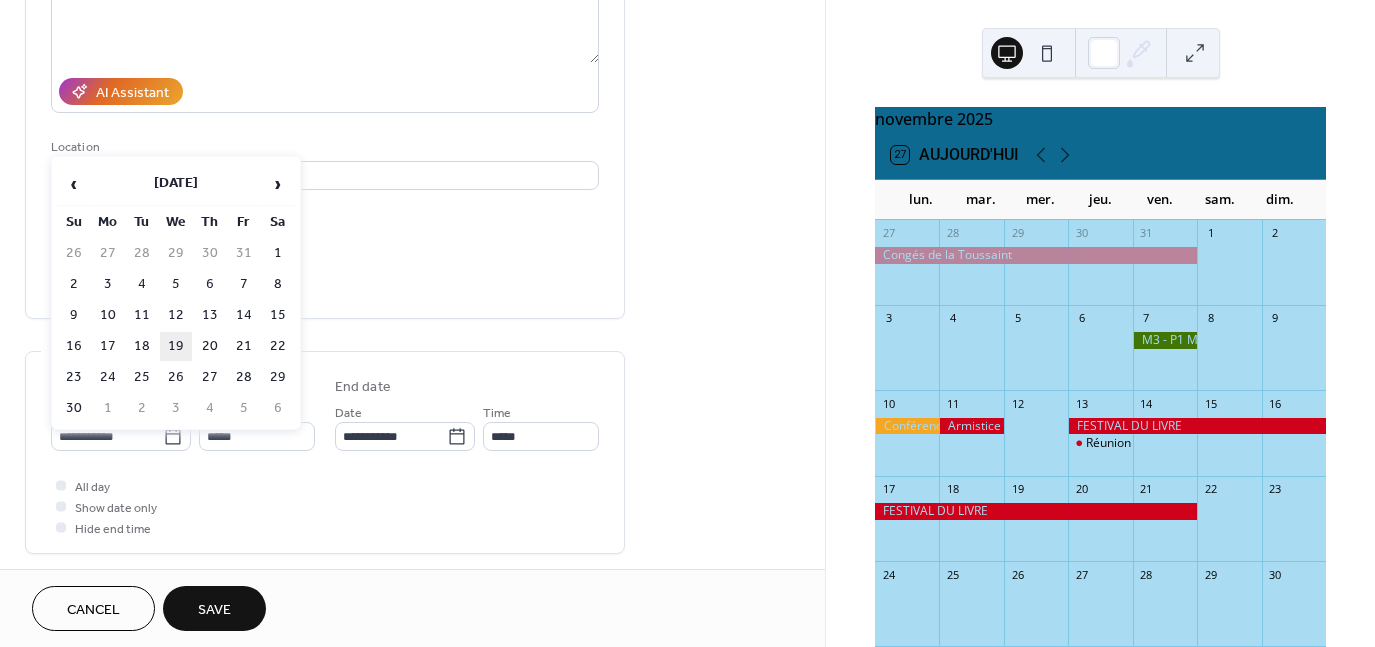 click on "19" at bounding box center [176, 346] 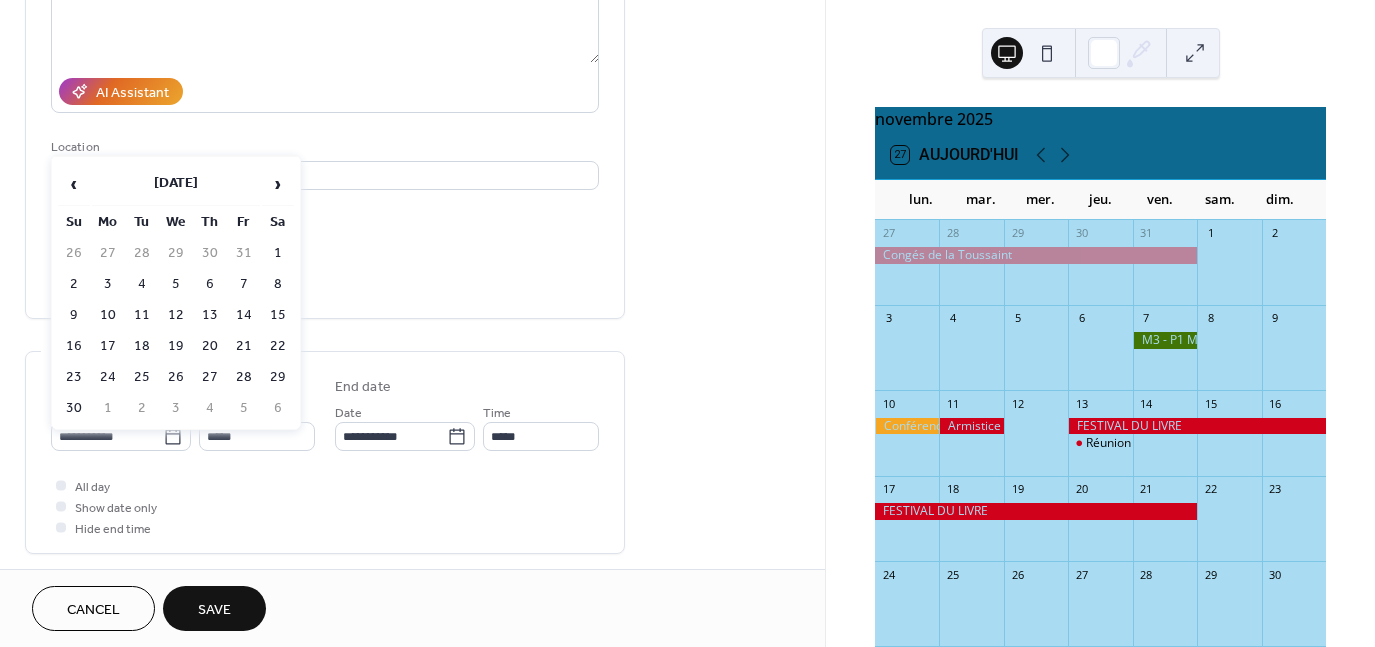 type on "**********" 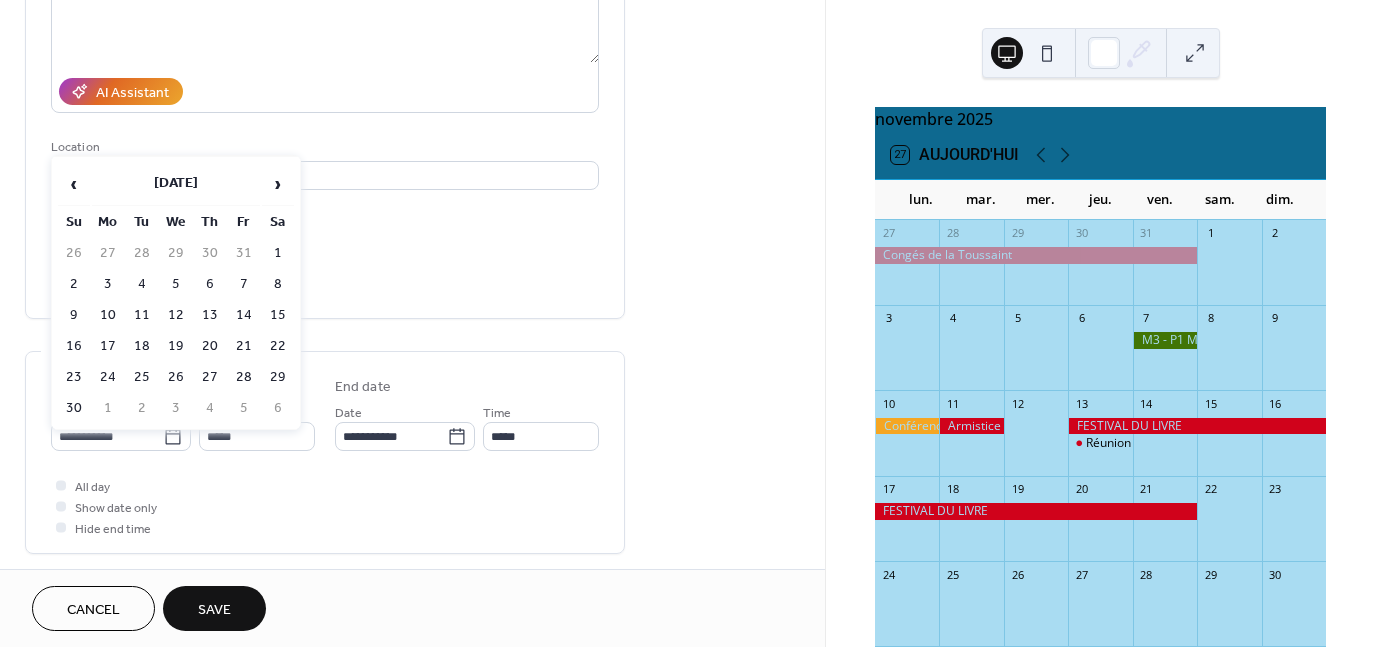 type on "**********" 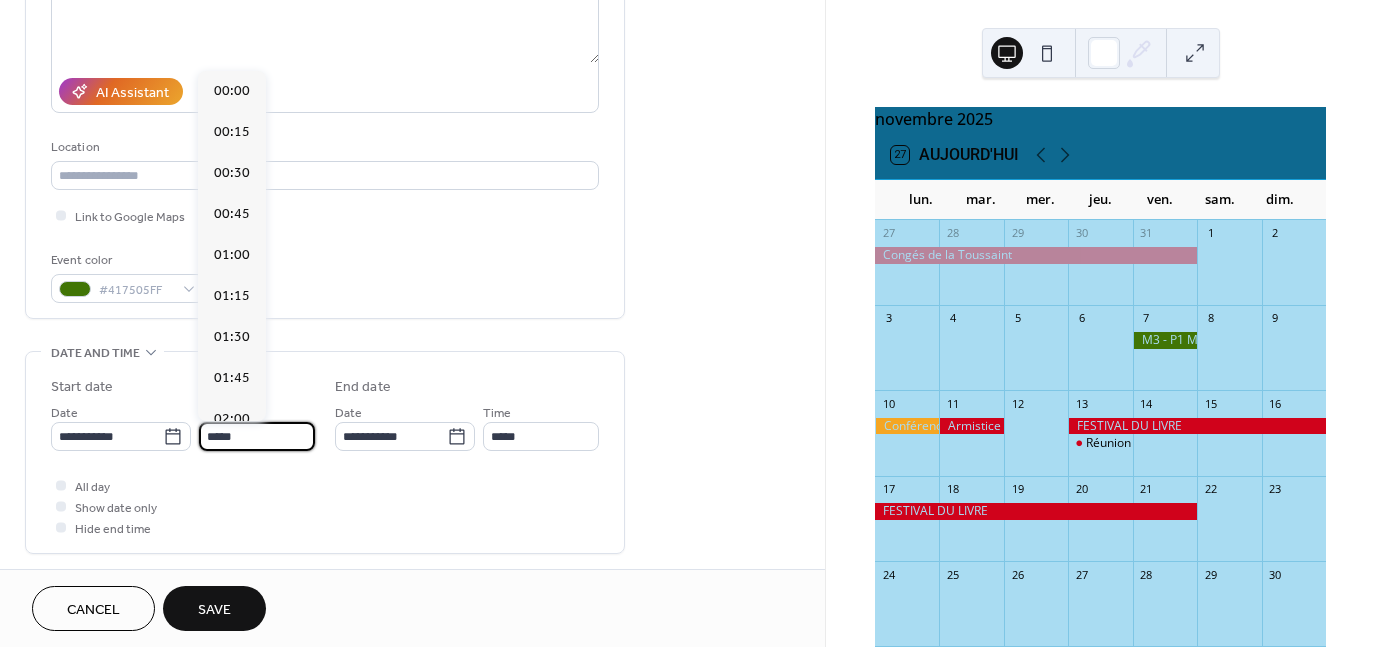 click on "*****" at bounding box center [257, 436] 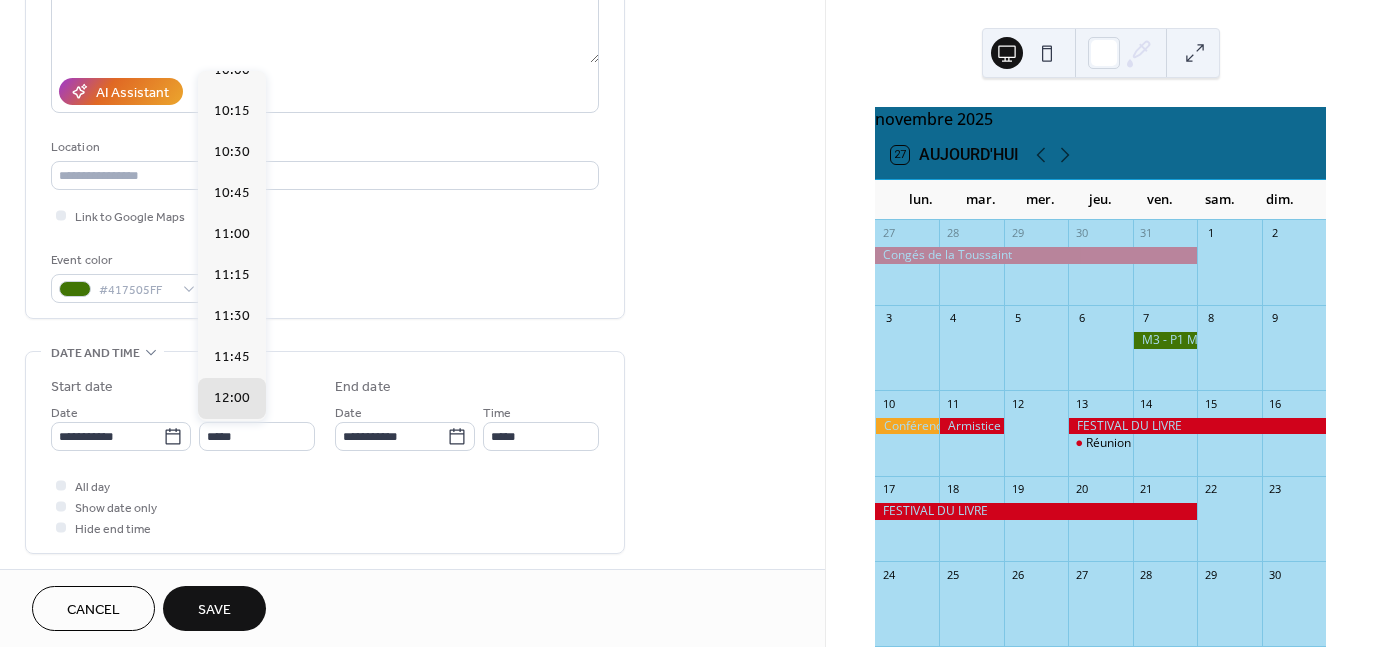 scroll, scrollTop: 1355, scrollLeft: 0, axis: vertical 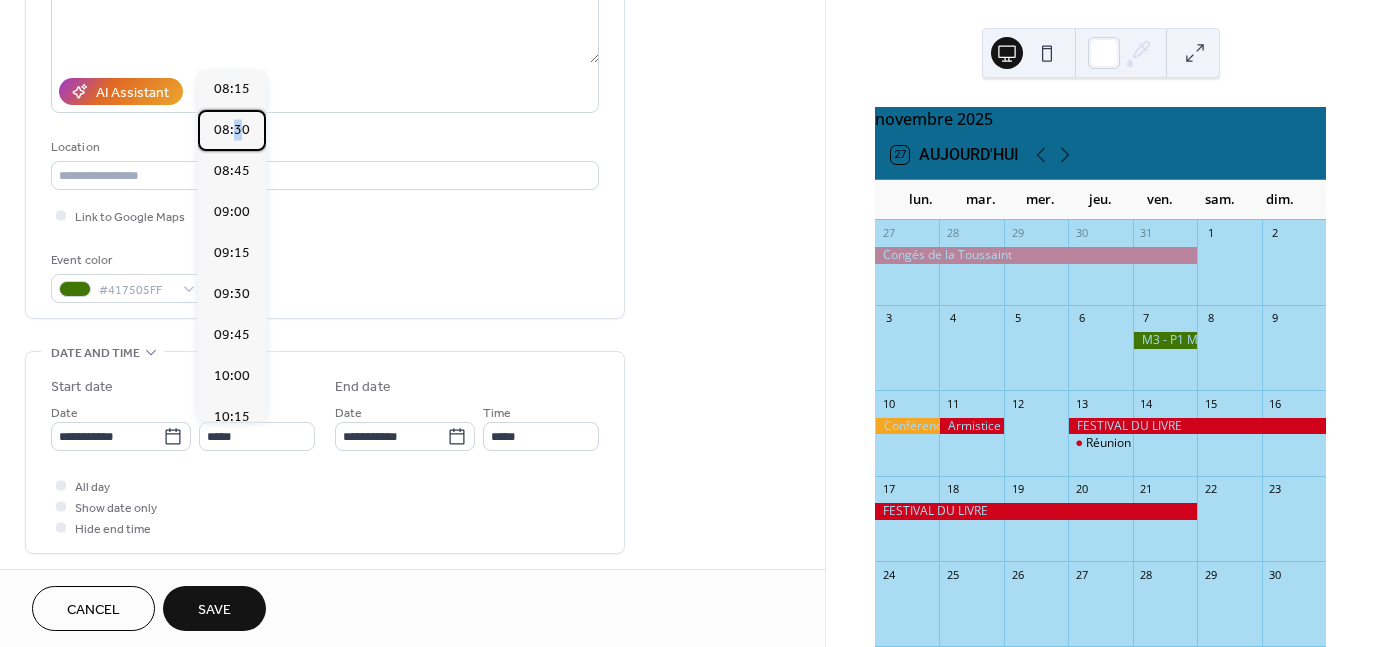 click on "08:30" at bounding box center (232, 130) 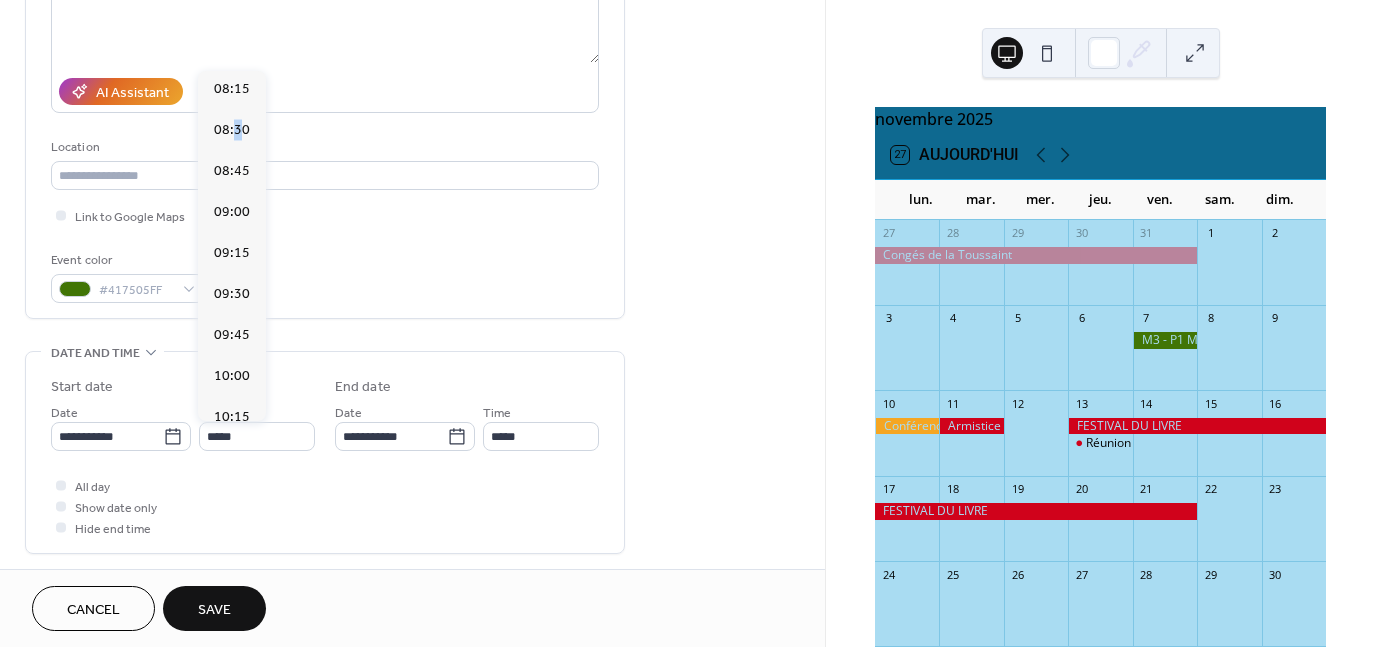 type on "*****" 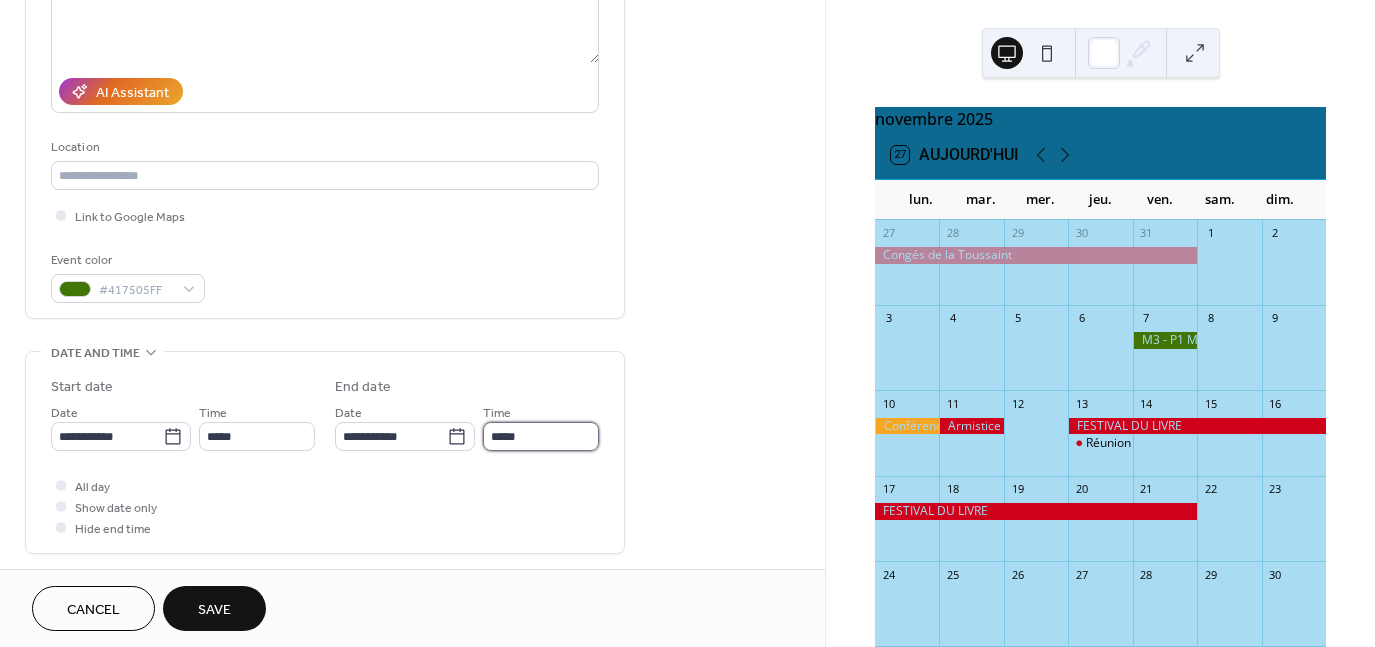 click on "*****" at bounding box center (541, 436) 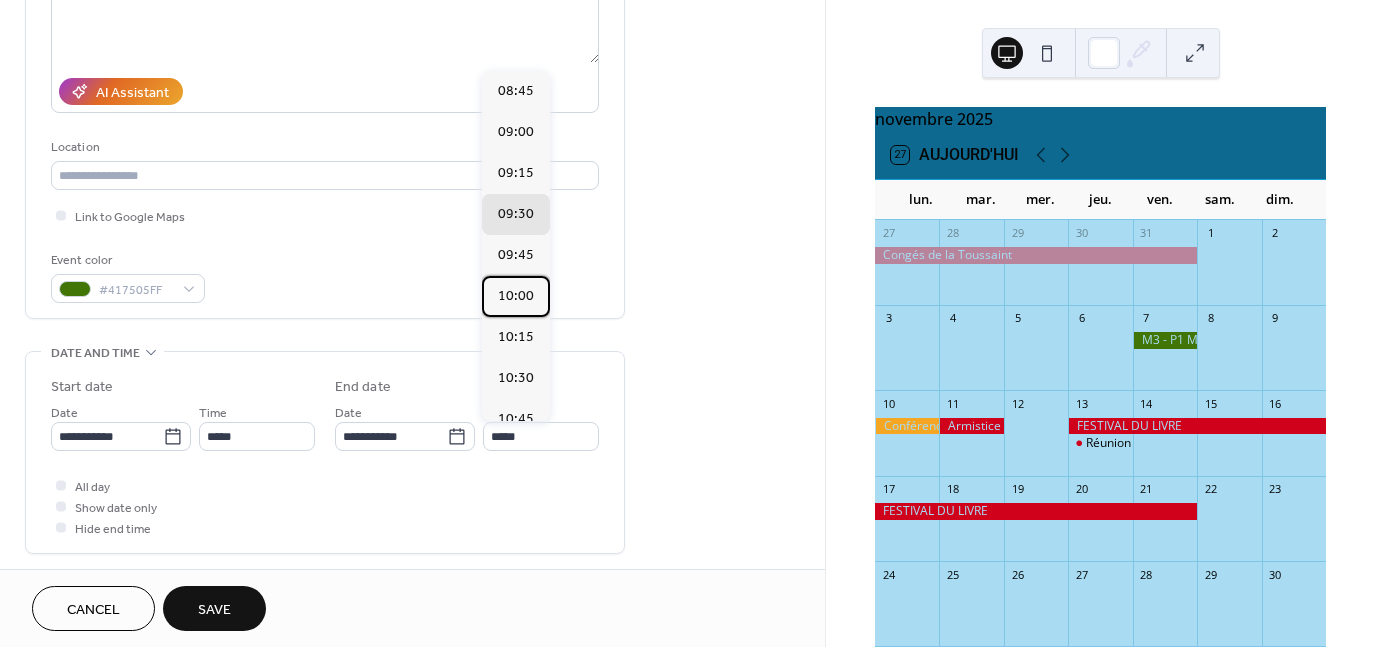 click on "10:00" at bounding box center [516, 296] 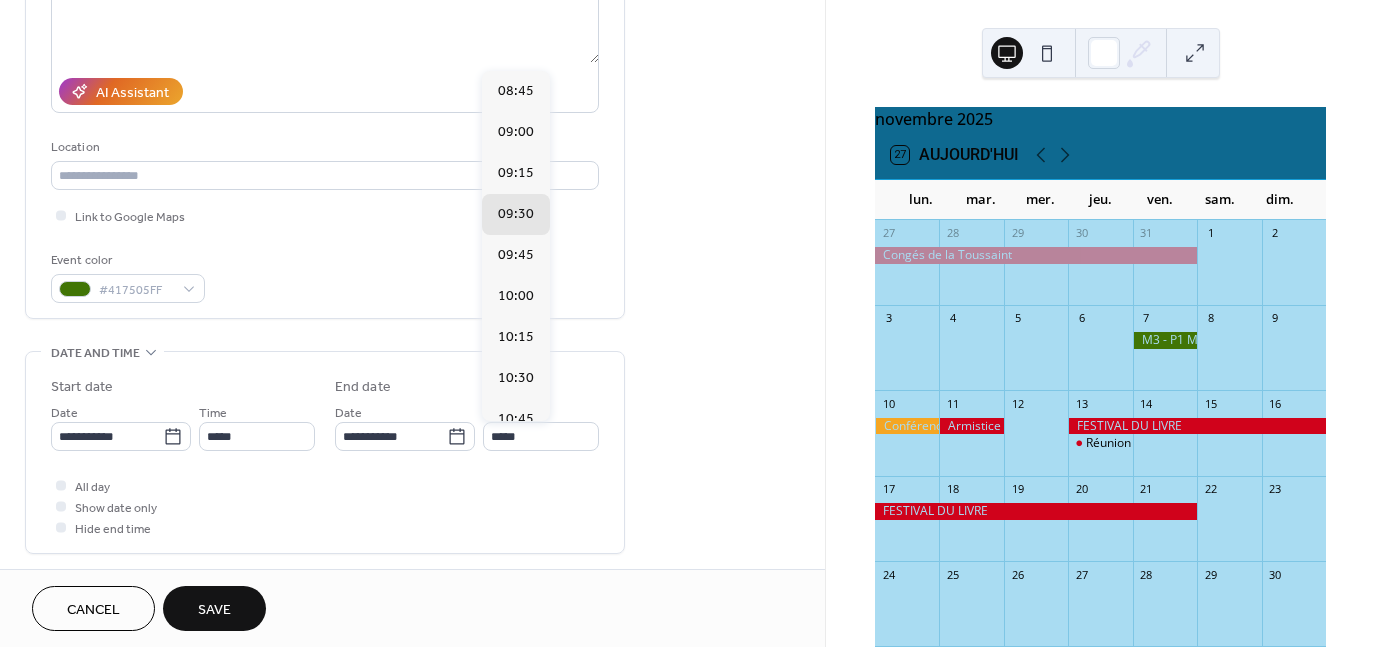 type on "*****" 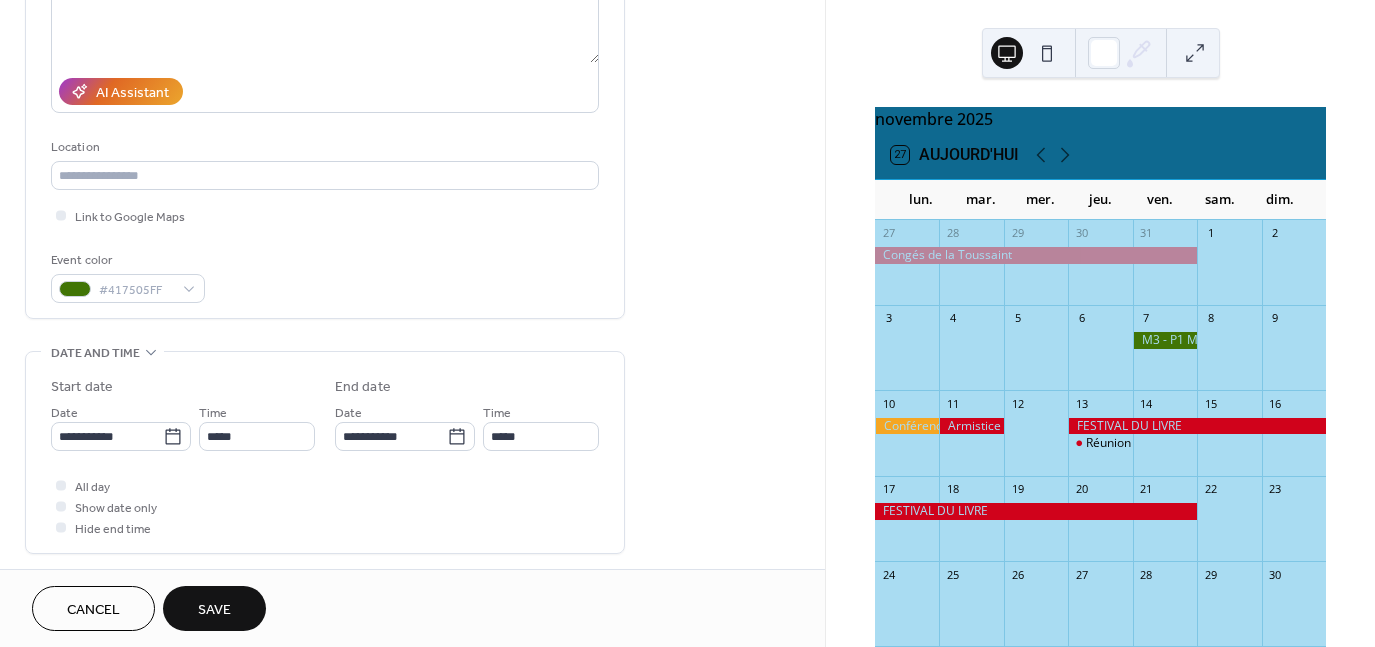 click on "Save" at bounding box center [214, 610] 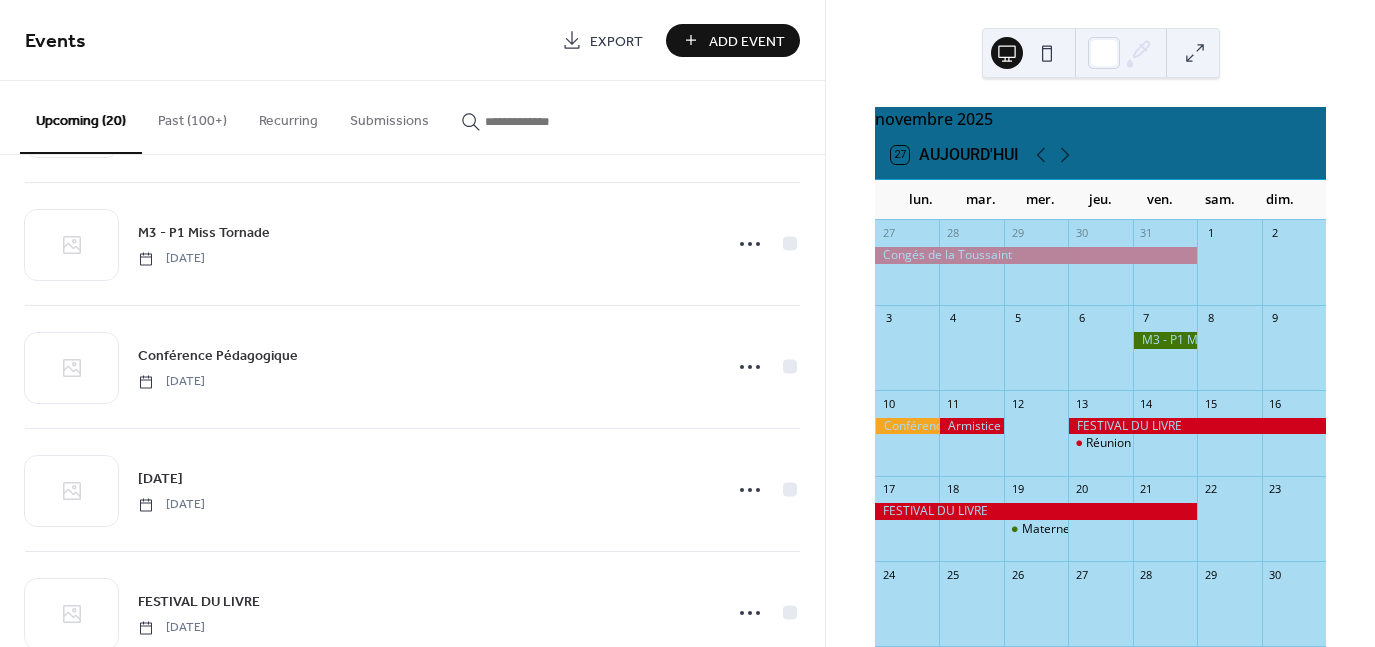 scroll, scrollTop: 2022, scrollLeft: 0, axis: vertical 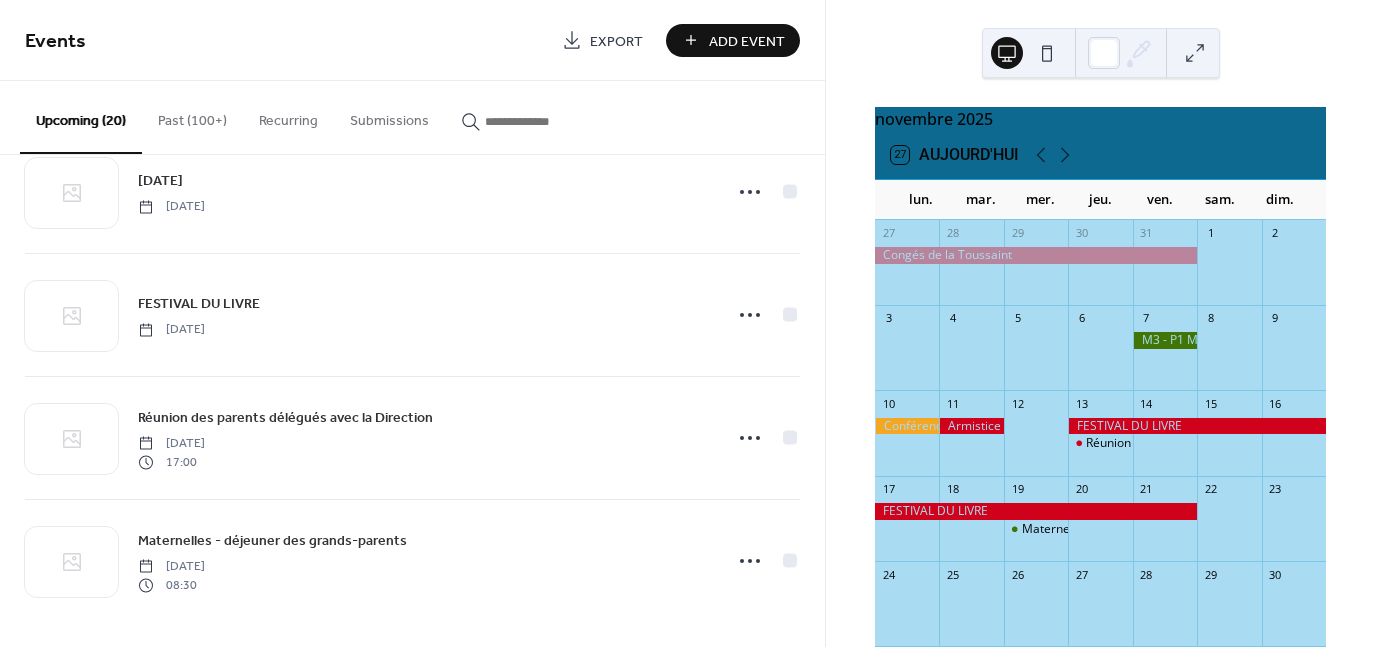 click on "Add Event" at bounding box center (733, 40) 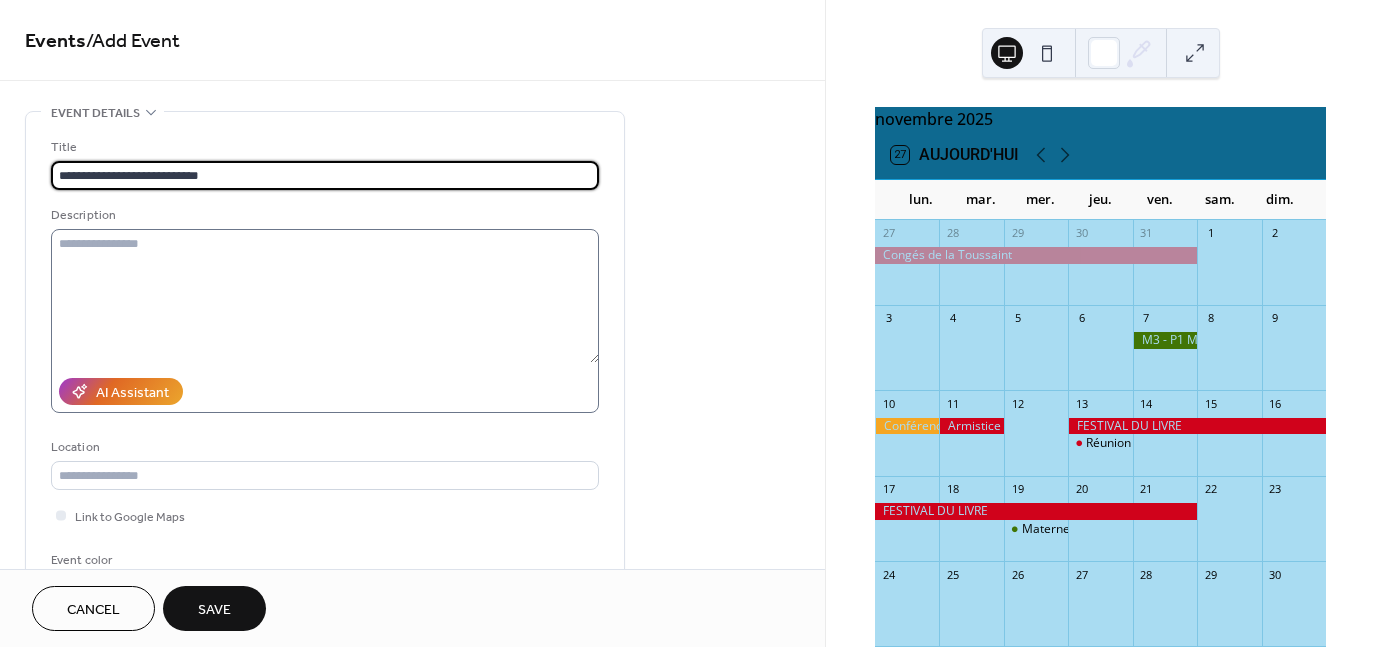 type on "**********" 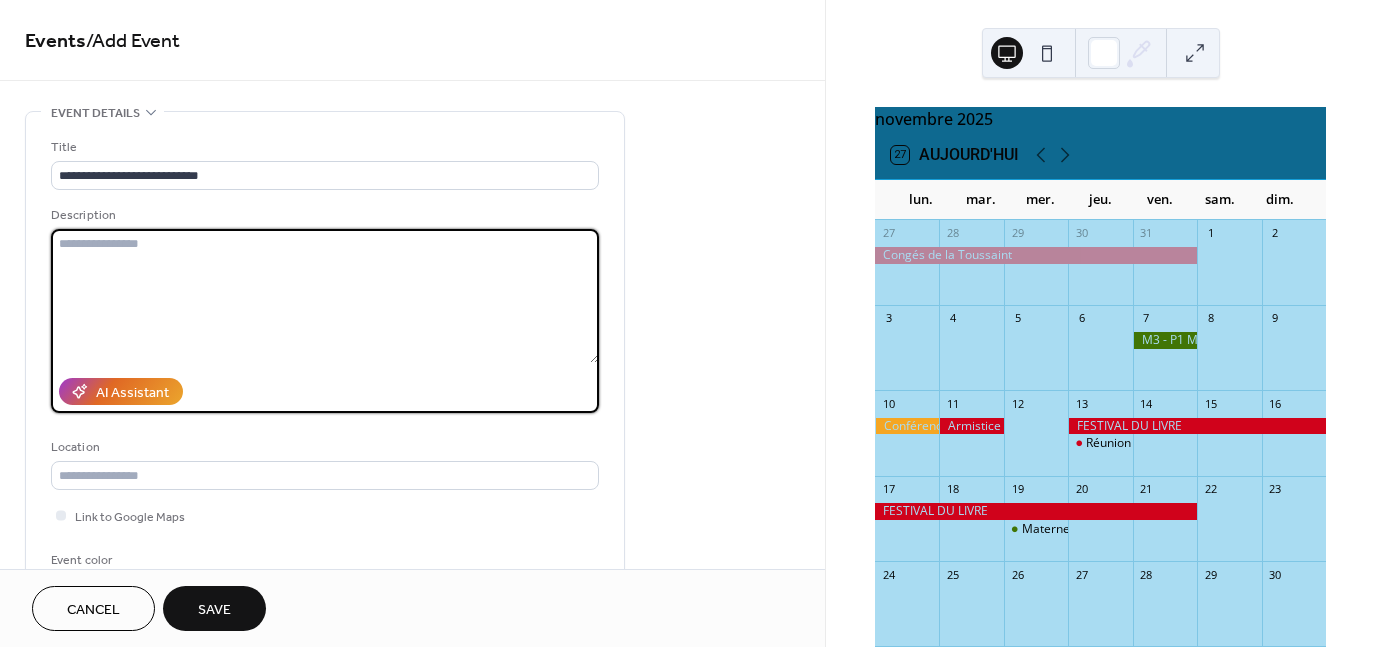 click at bounding box center (325, 296) 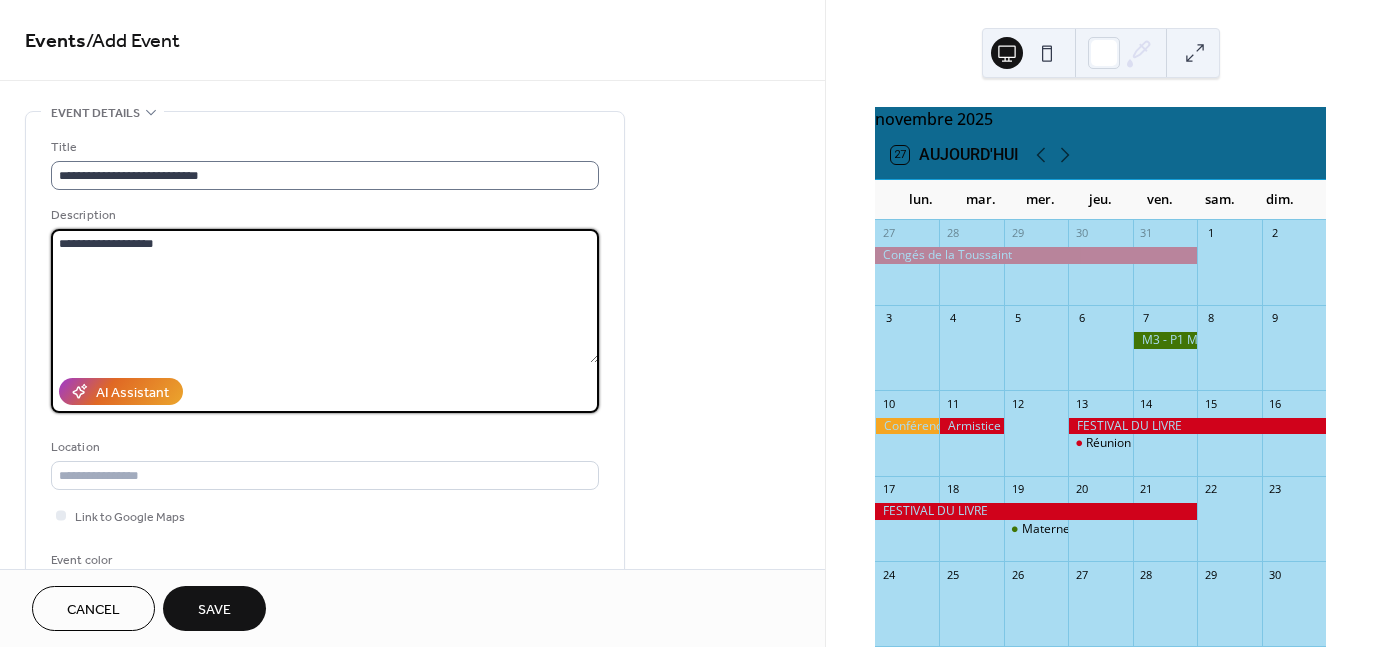 type on "**********" 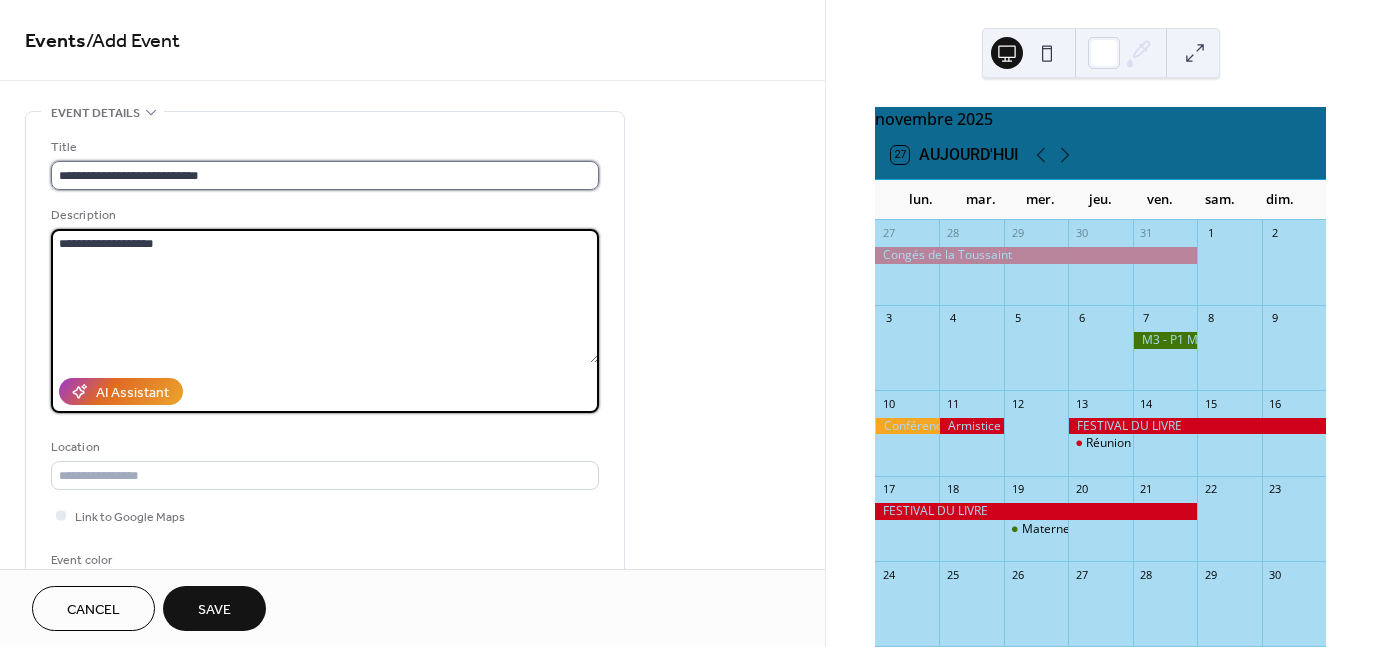 click on "**********" at bounding box center (325, 175) 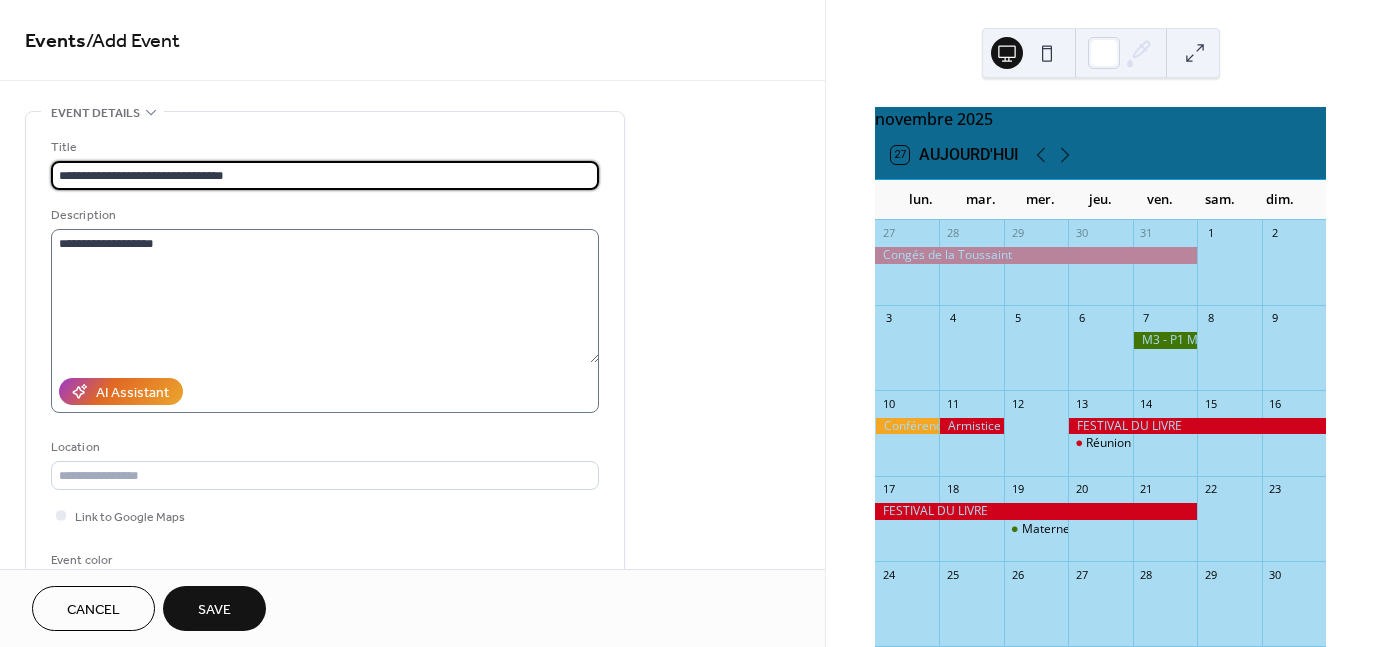 type on "**********" 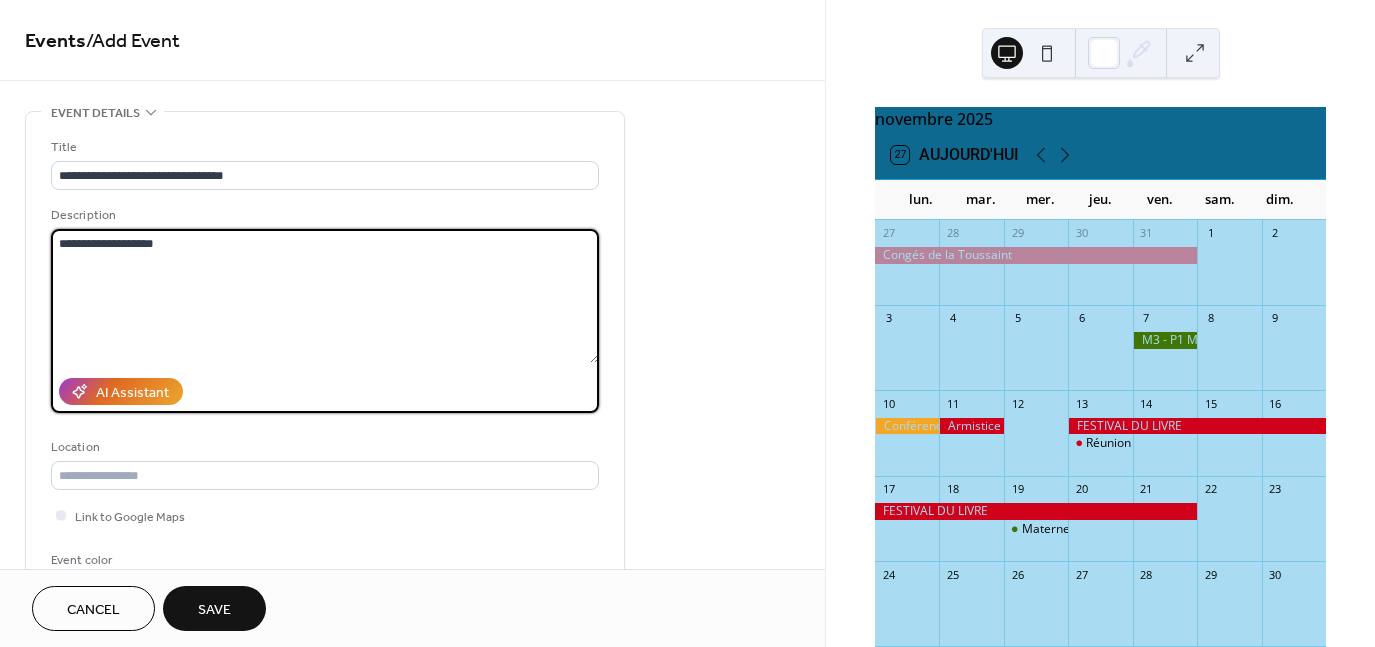 click on "**********" at bounding box center (325, 296) 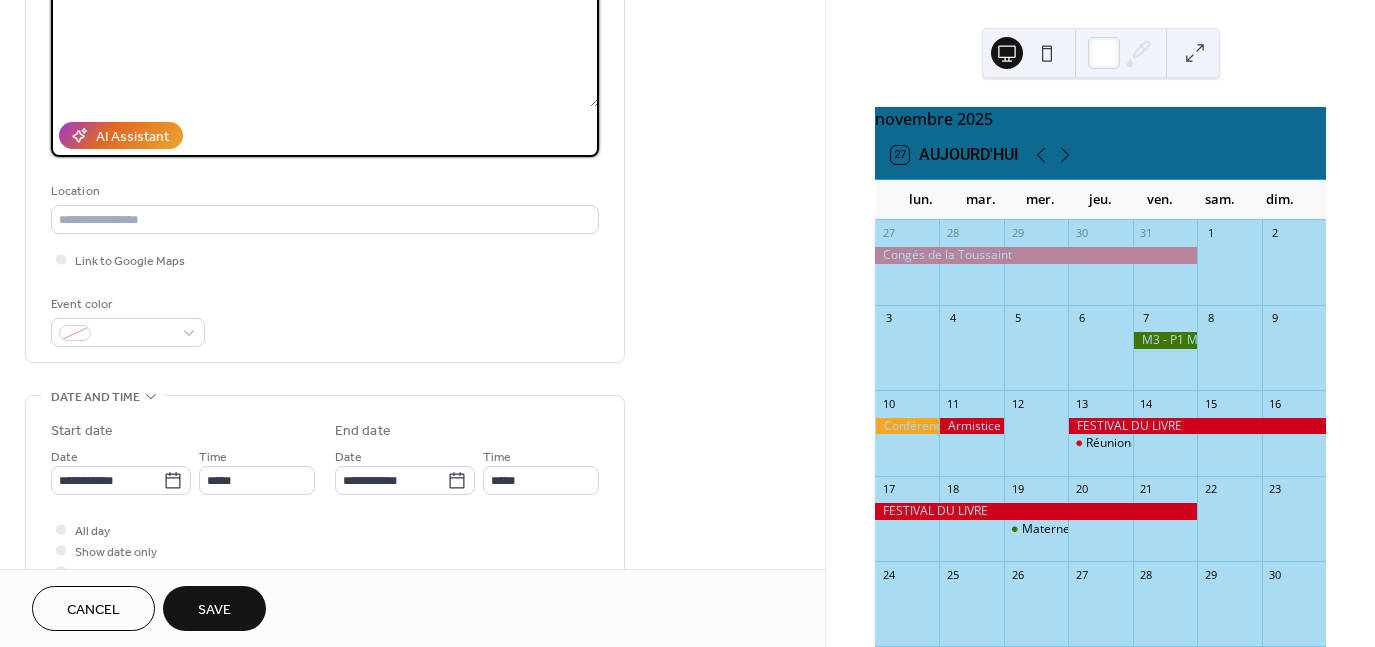 scroll, scrollTop: 261, scrollLeft: 0, axis: vertical 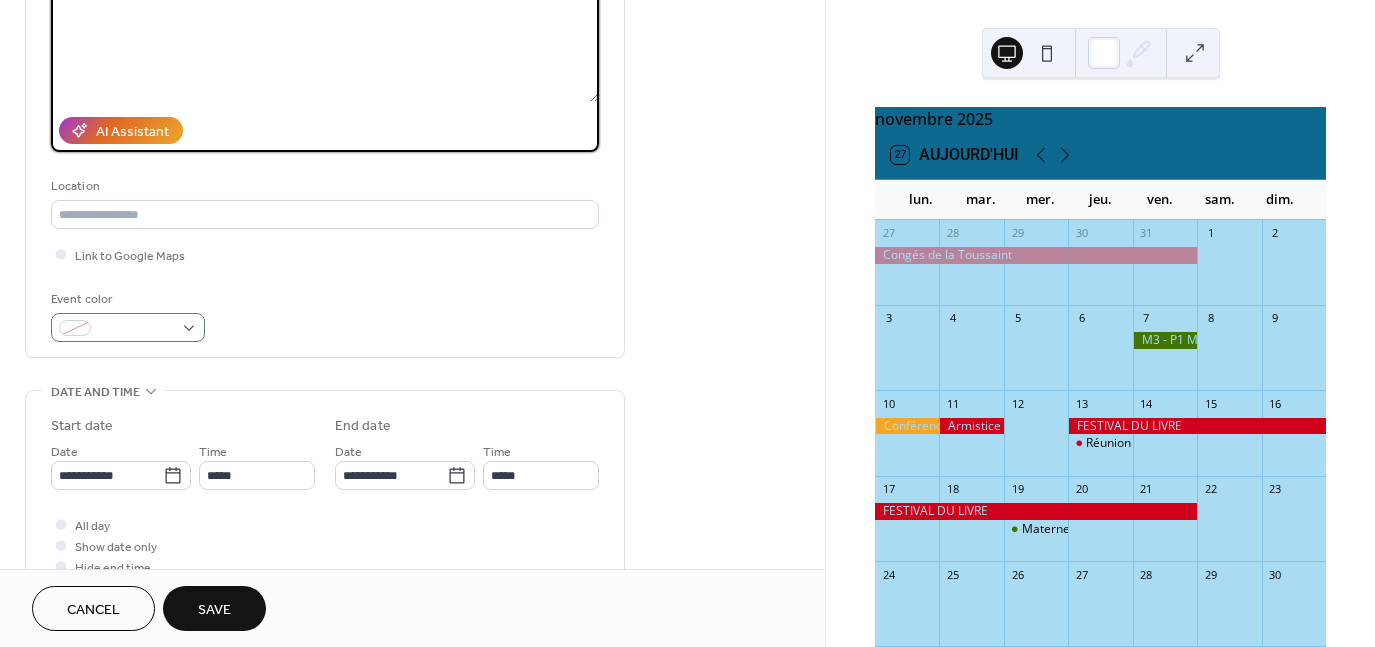 type on "**********" 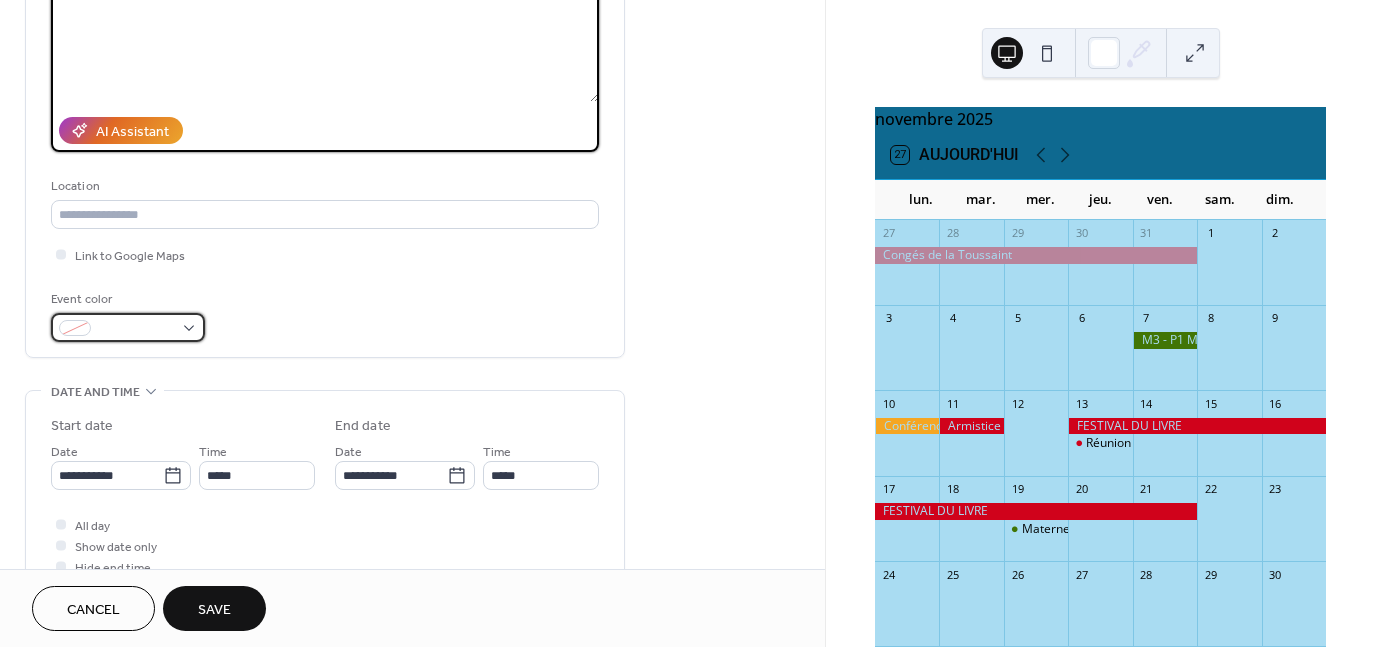 click at bounding box center (128, 327) 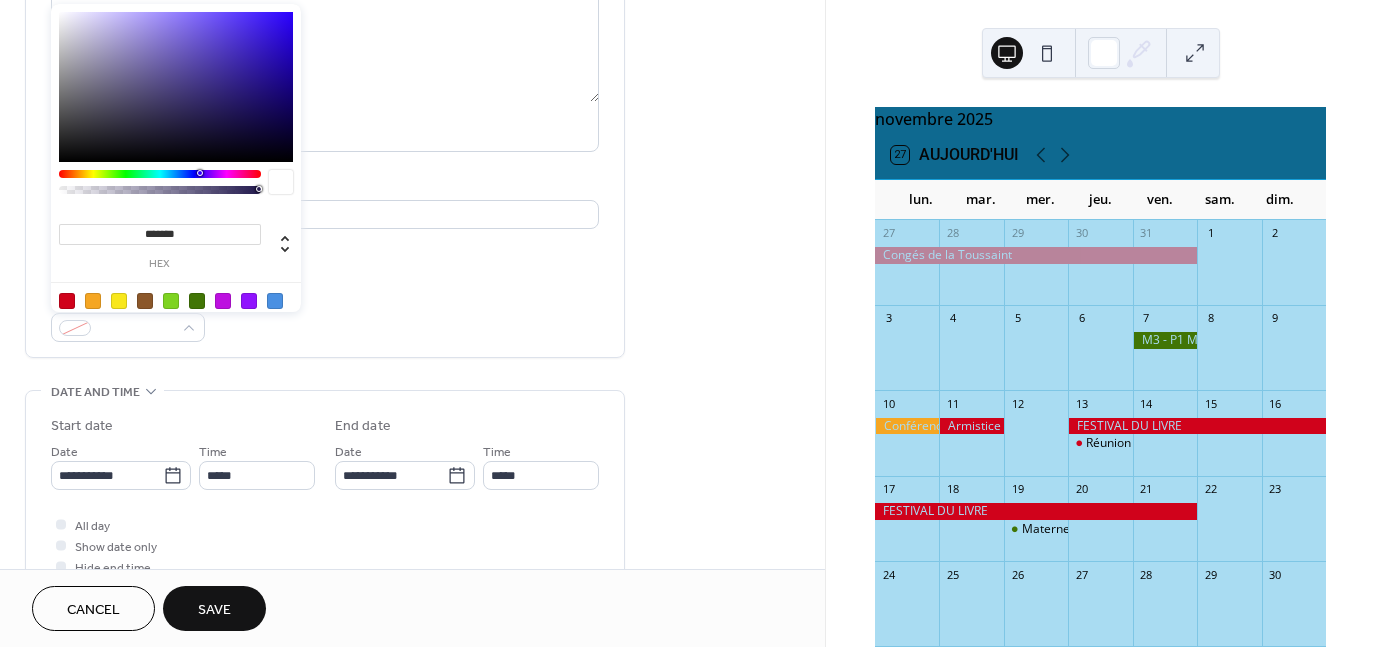 click at bounding box center (67, 301) 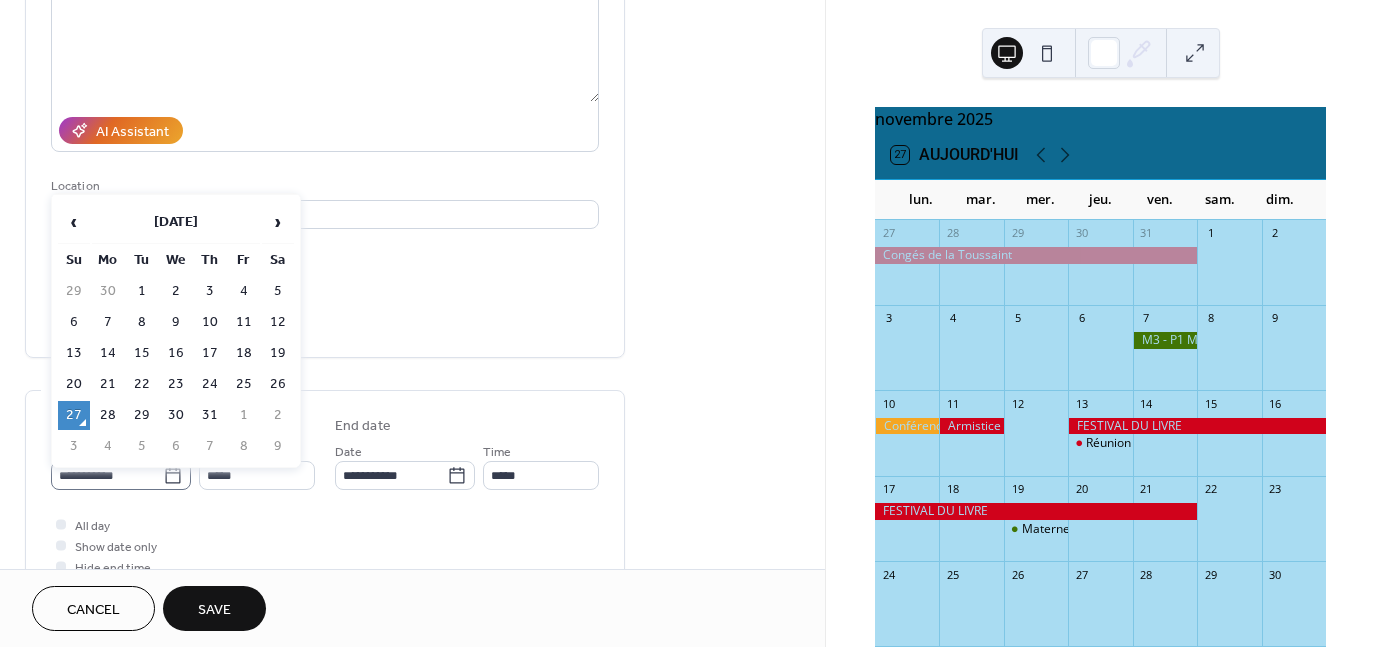click 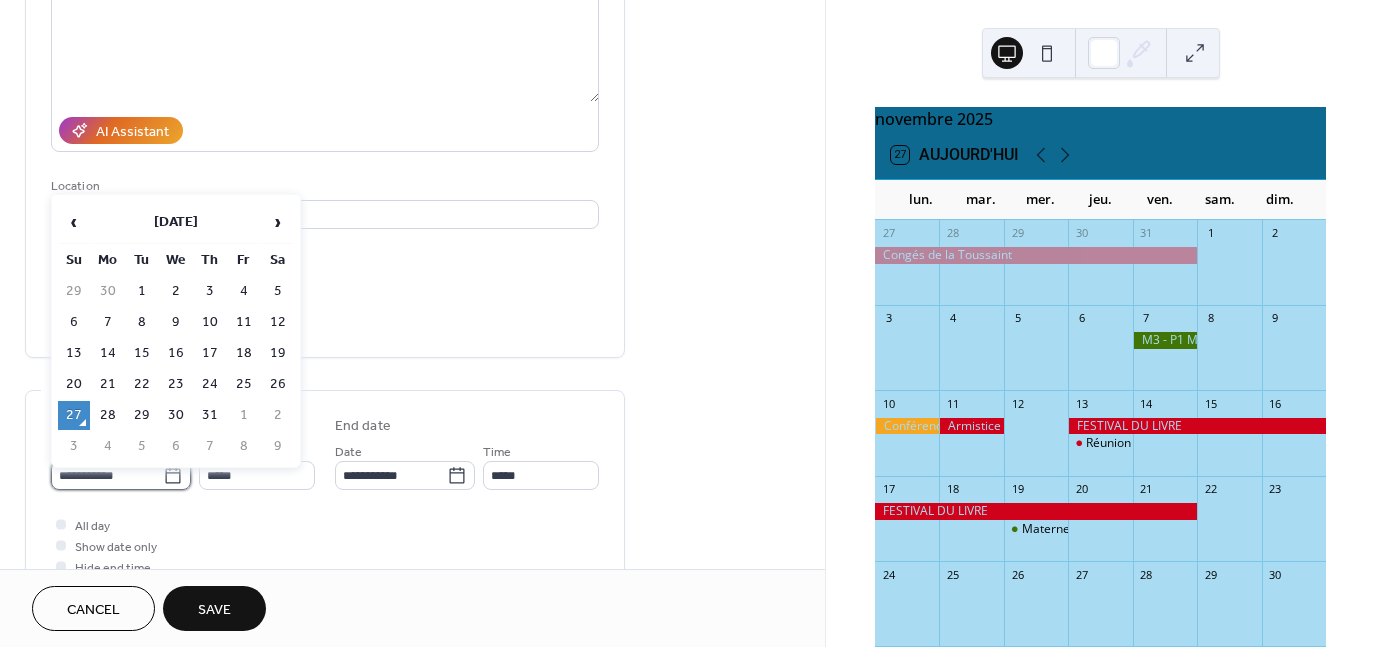 click on "**********" at bounding box center [107, 475] 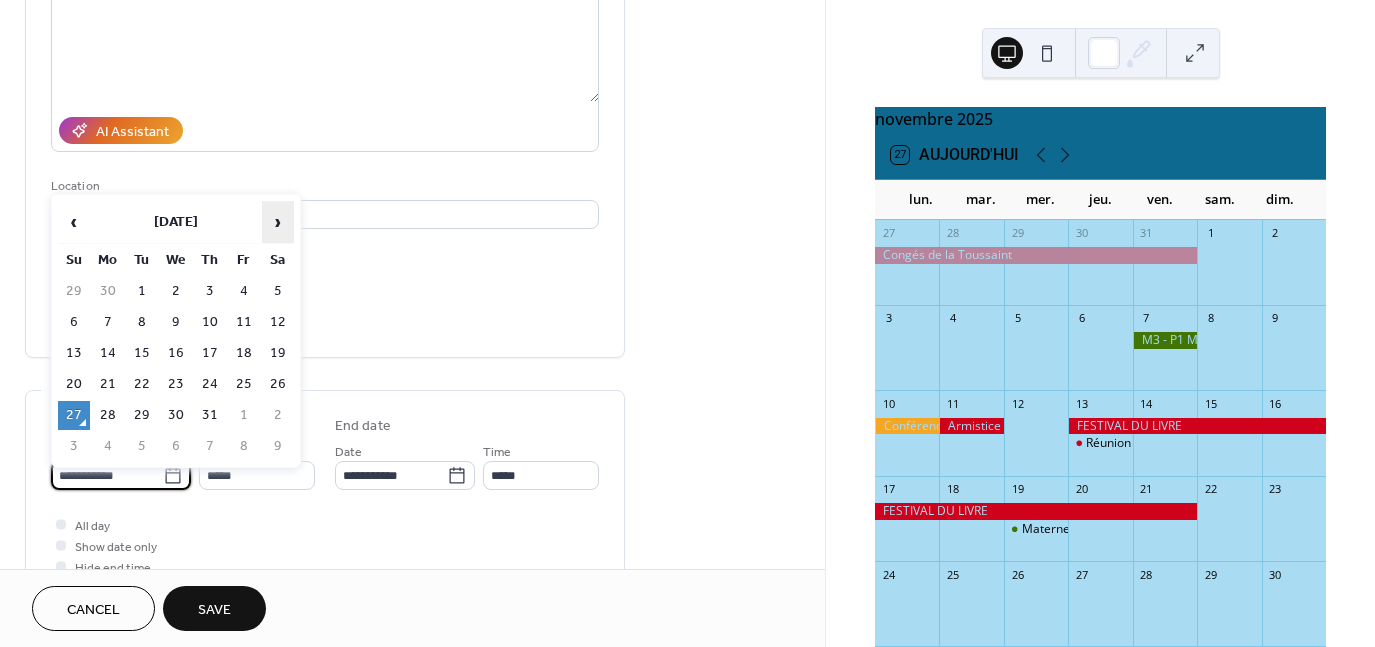 click on "›" at bounding box center [278, 222] 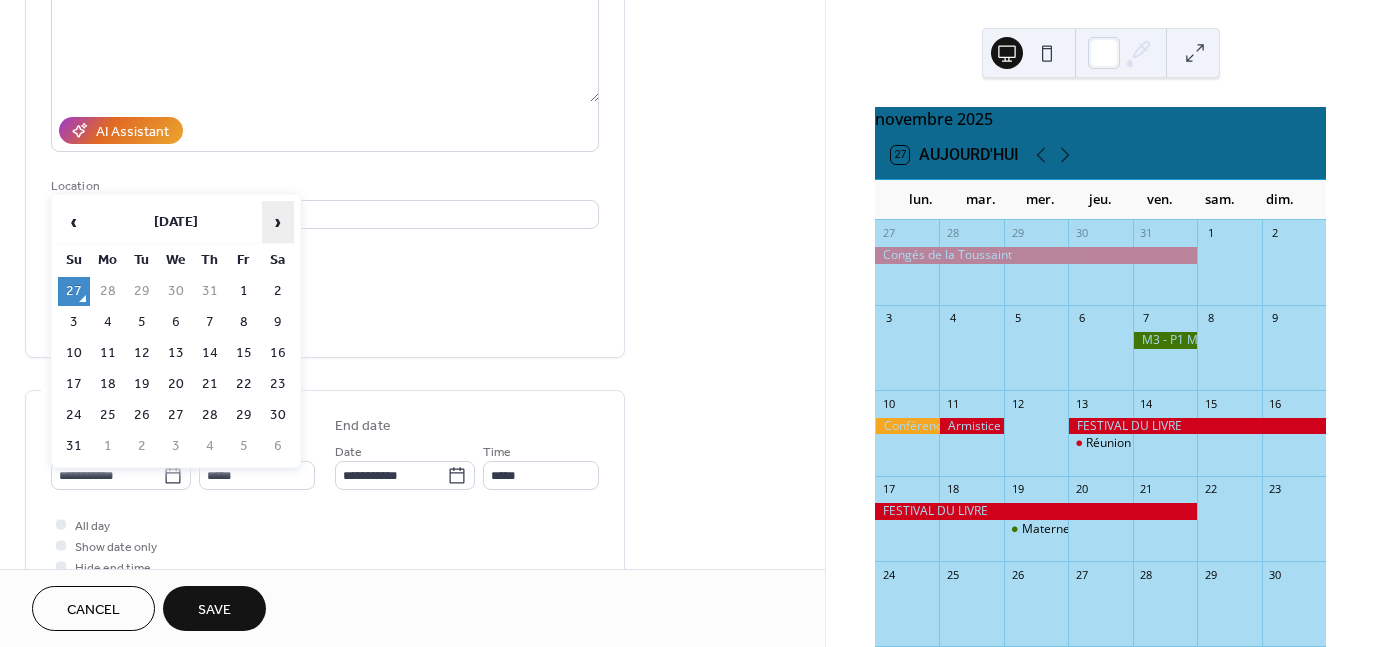 click on "›" at bounding box center (278, 222) 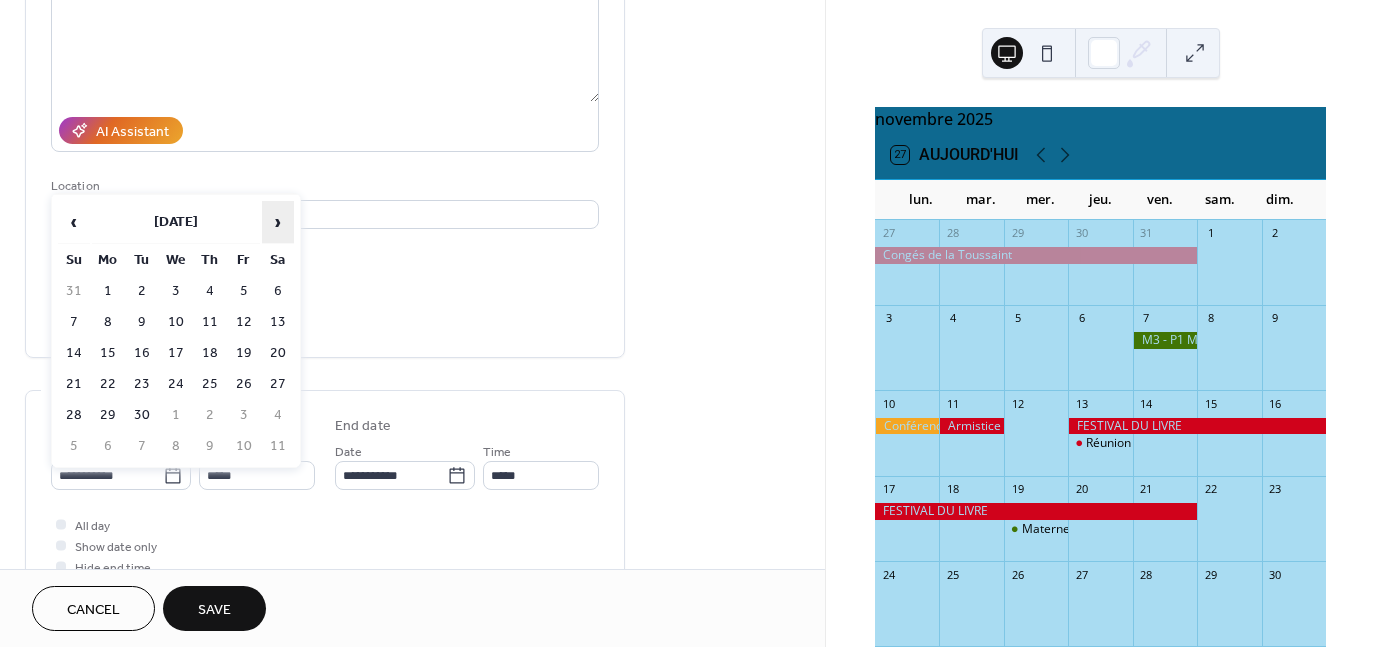 click on "›" at bounding box center (278, 222) 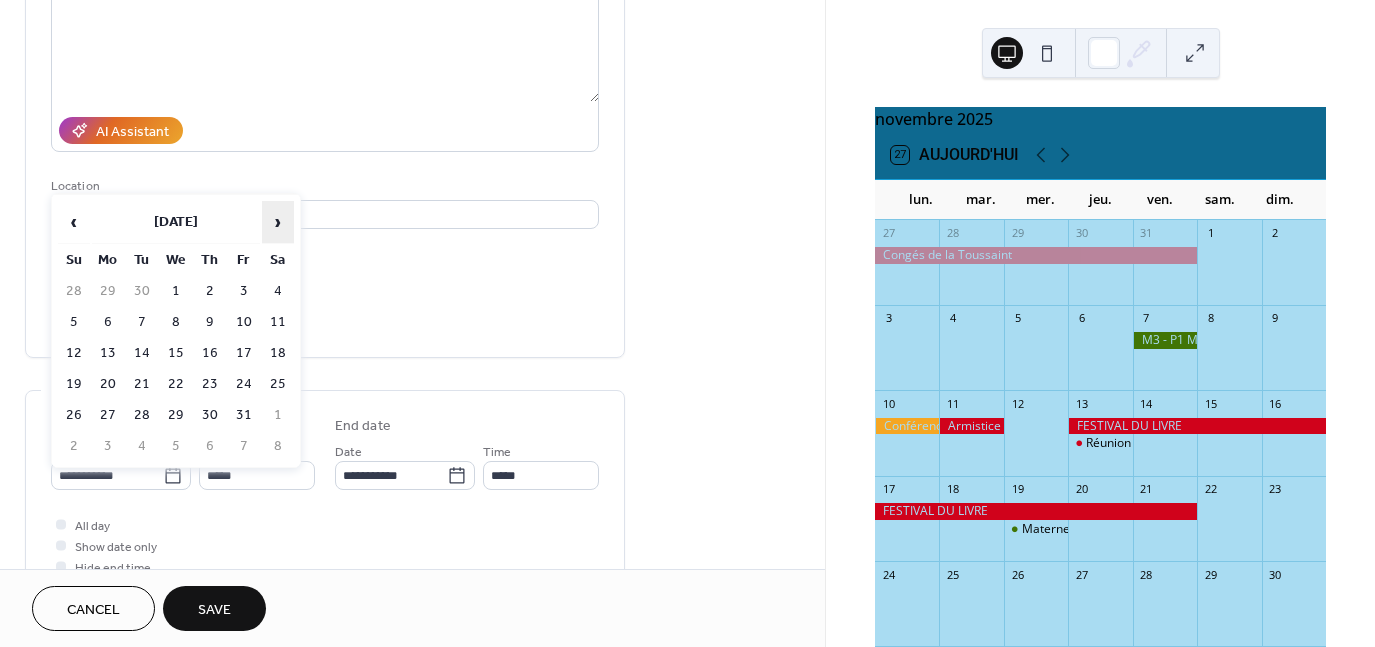 click on "›" at bounding box center [278, 222] 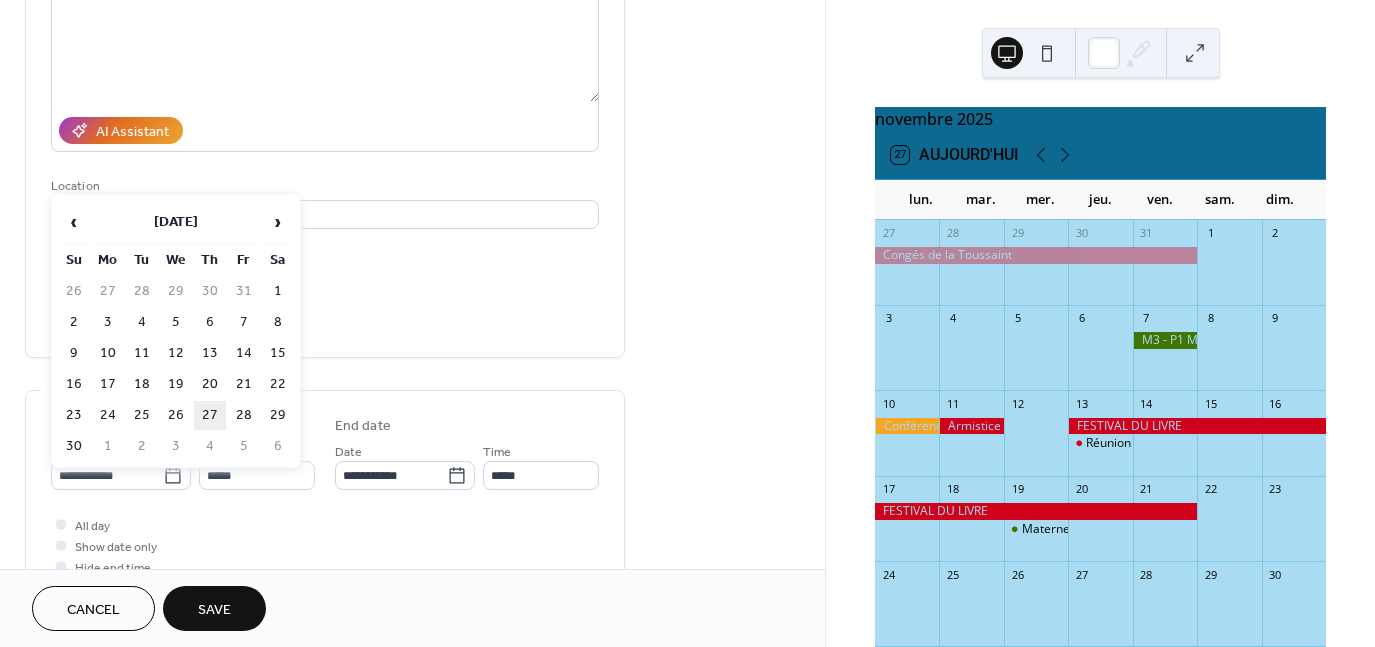 click on "27" at bounding box center [210, 415] 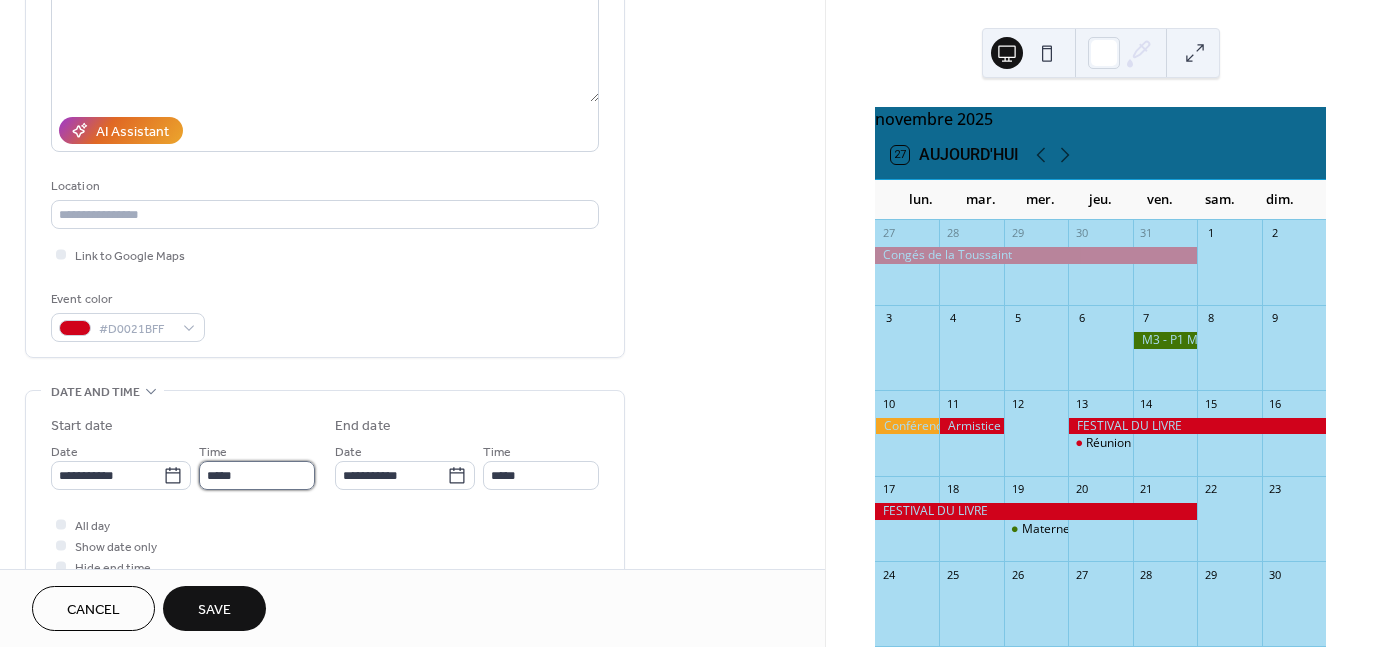 click on "*****" at bounding box center [257, 475] 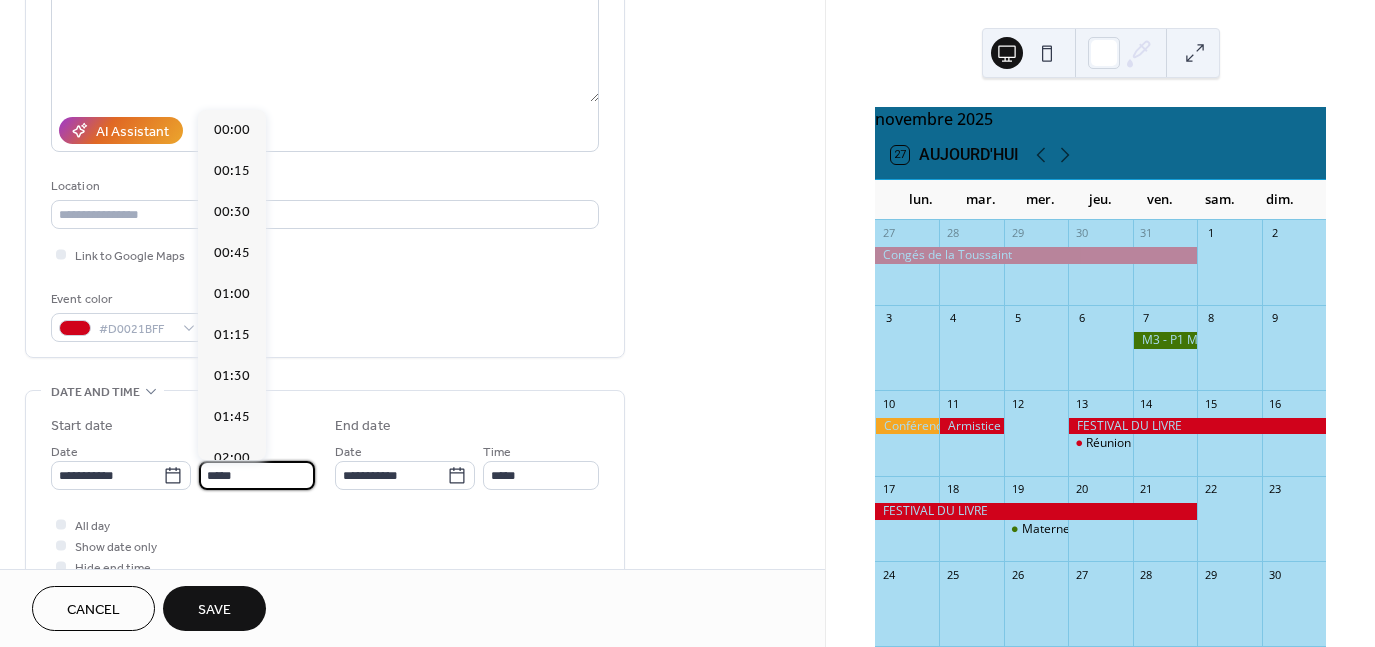 scroll, scrollTop: 1968, scrollLeft: 0, axis: vertical 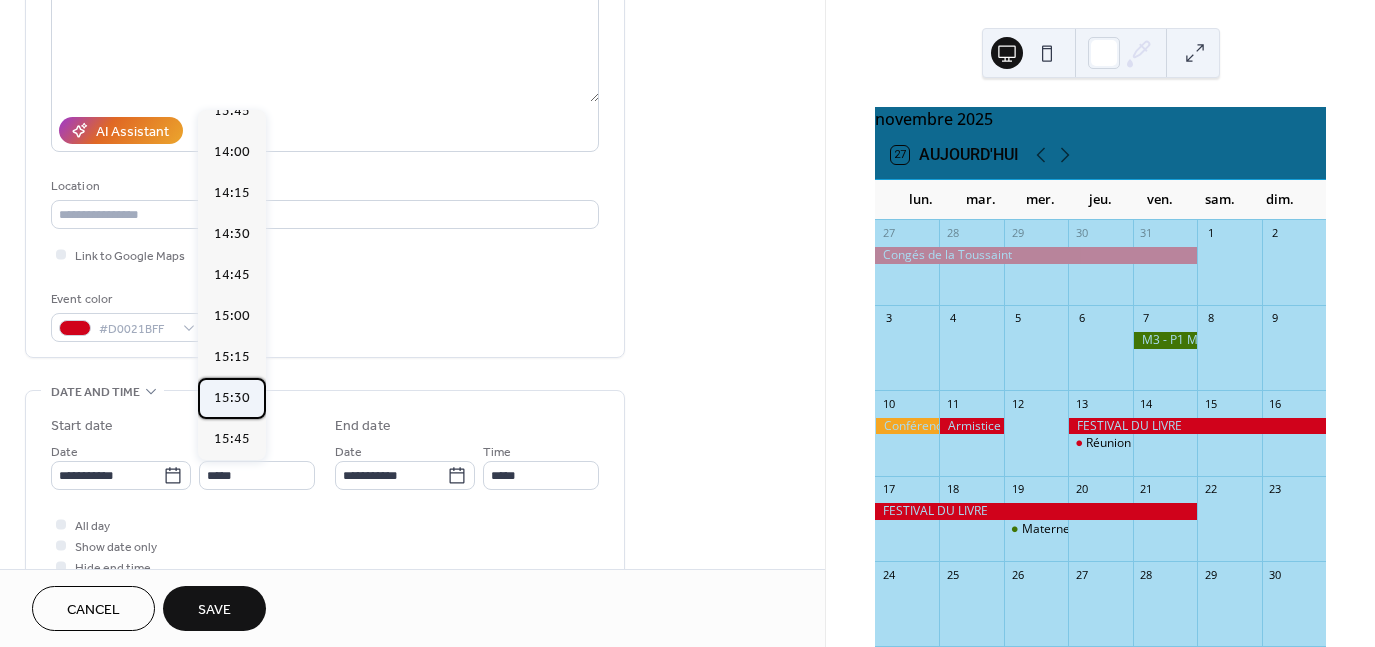 click on "15:30" at bounding box center (232, 397) 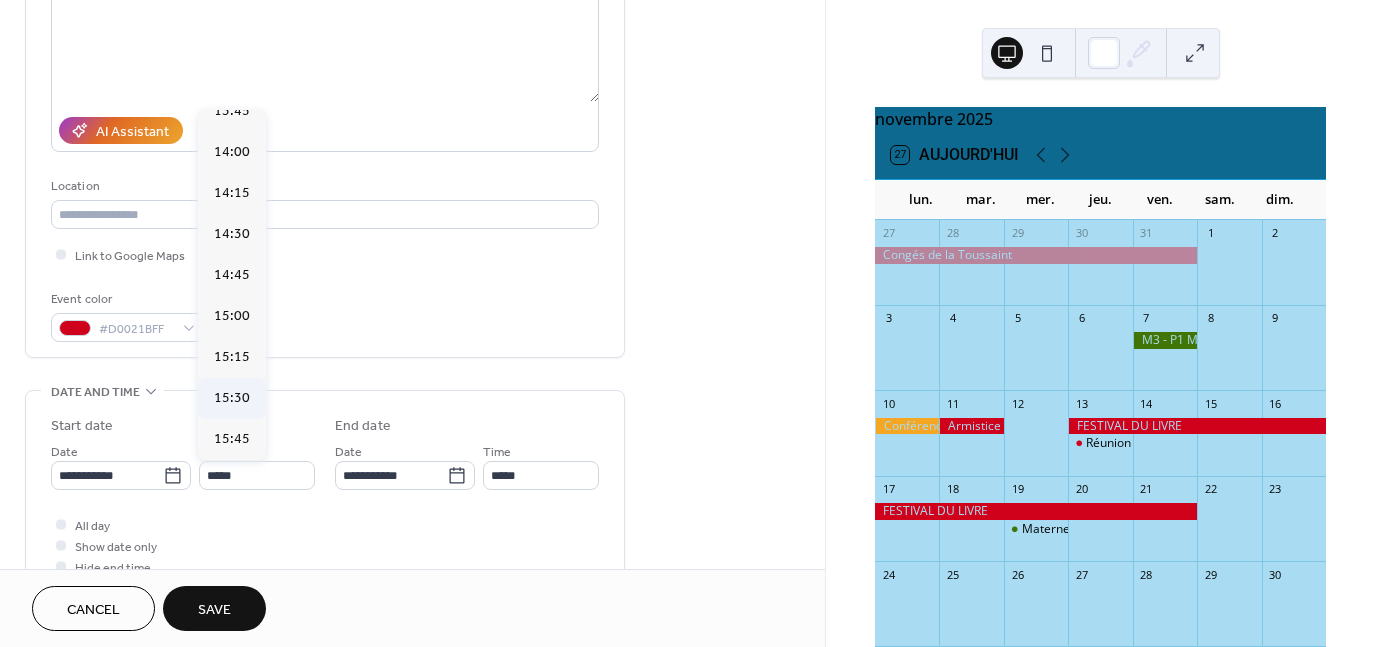 type on "*****" 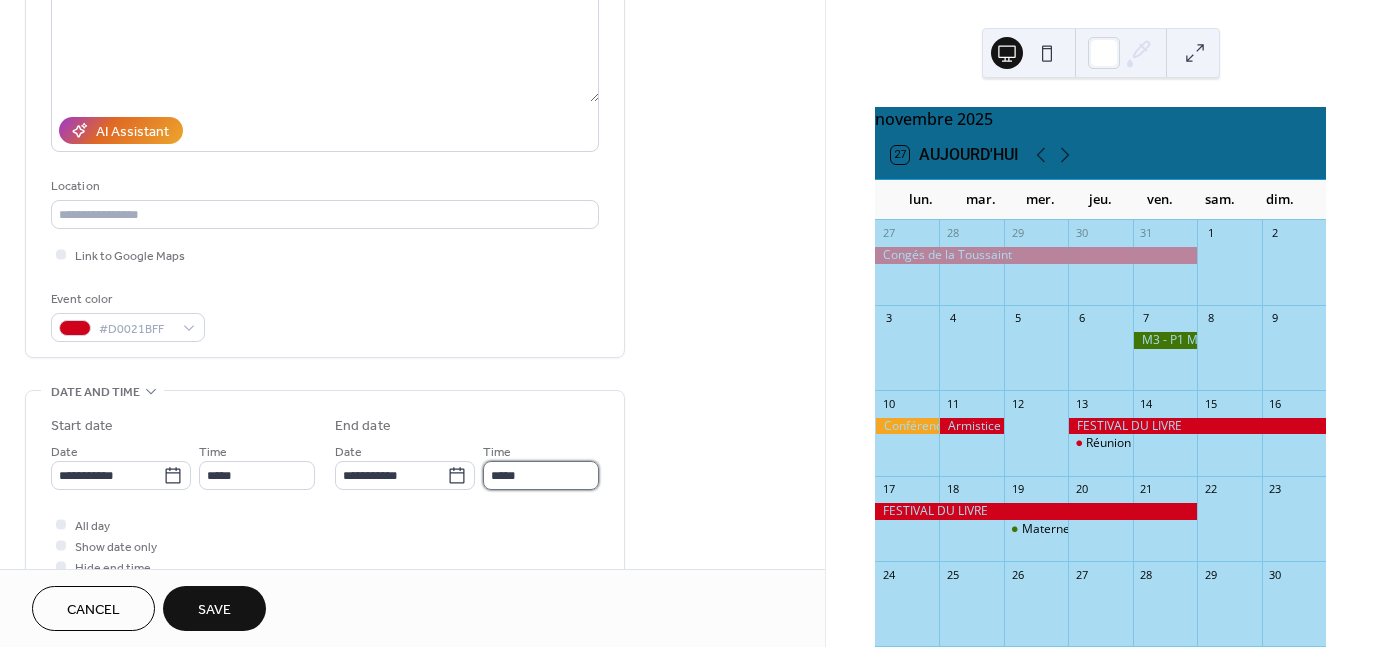 click on "*****" at bounding box center [541, 475] 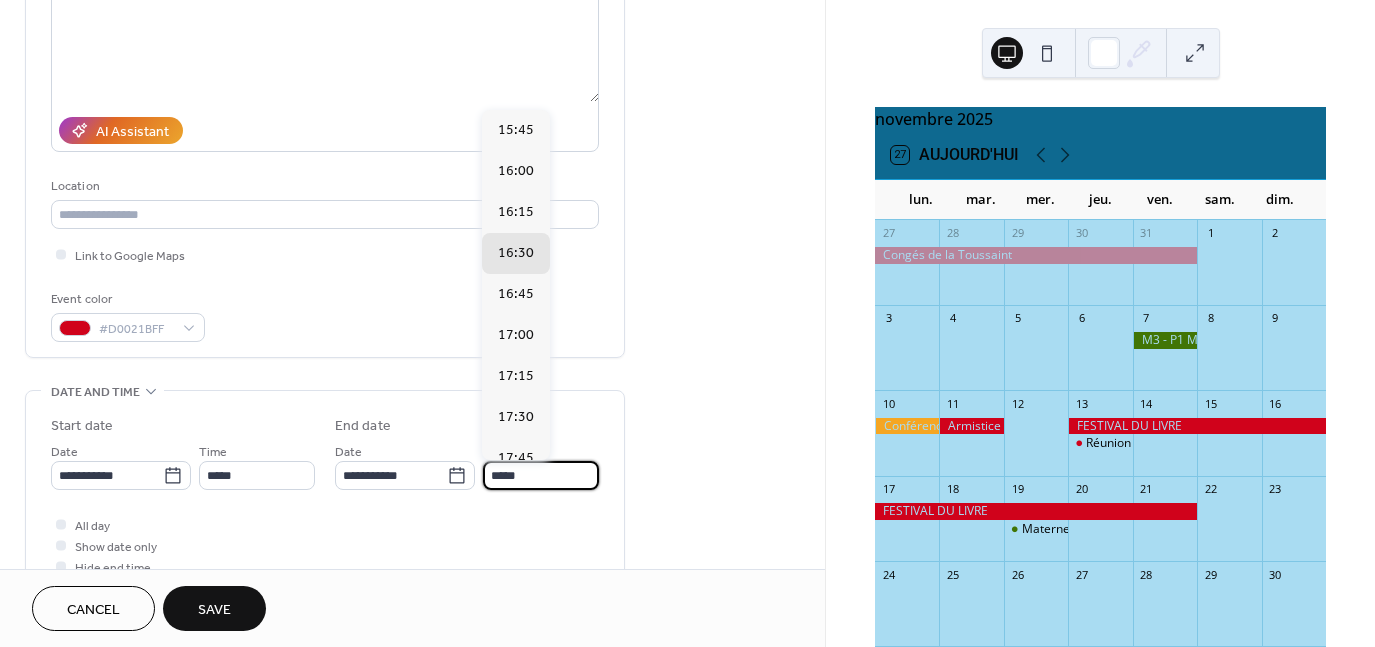 scroll, scrollTop: 306, scrollLeft: 0, axis: vertical 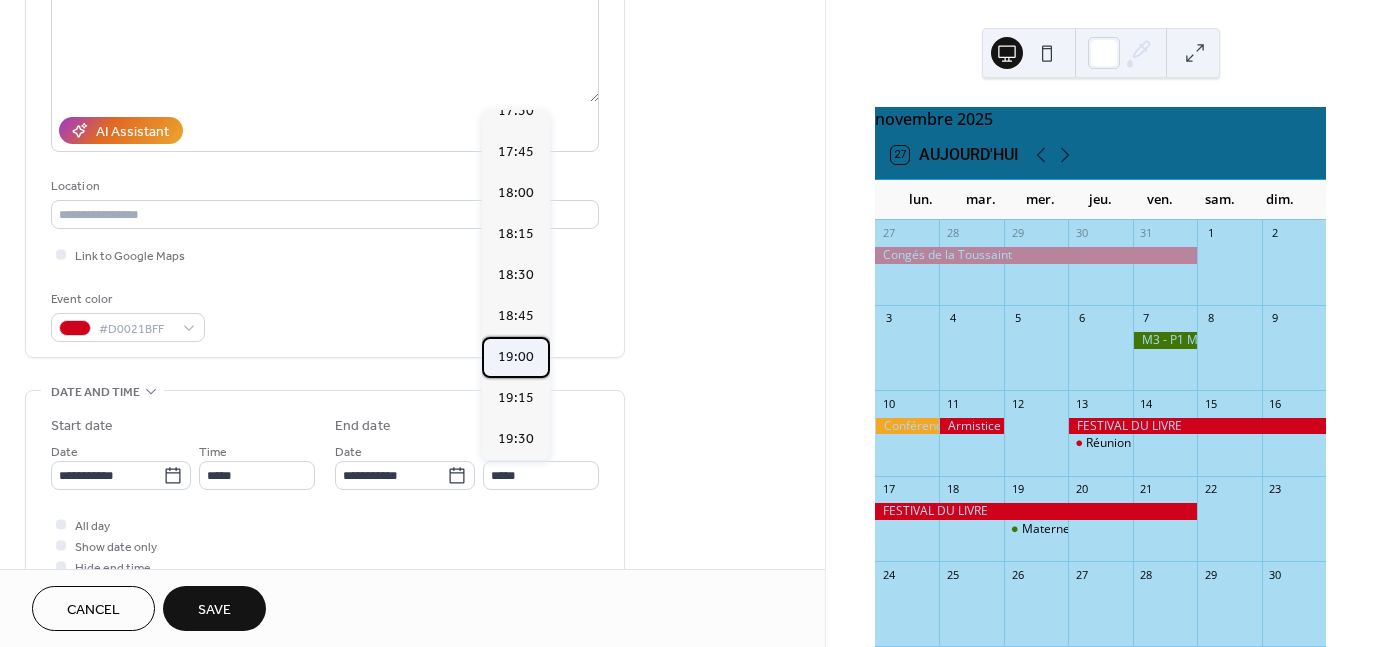 click on "19:00" at bounding box center (516, 356) 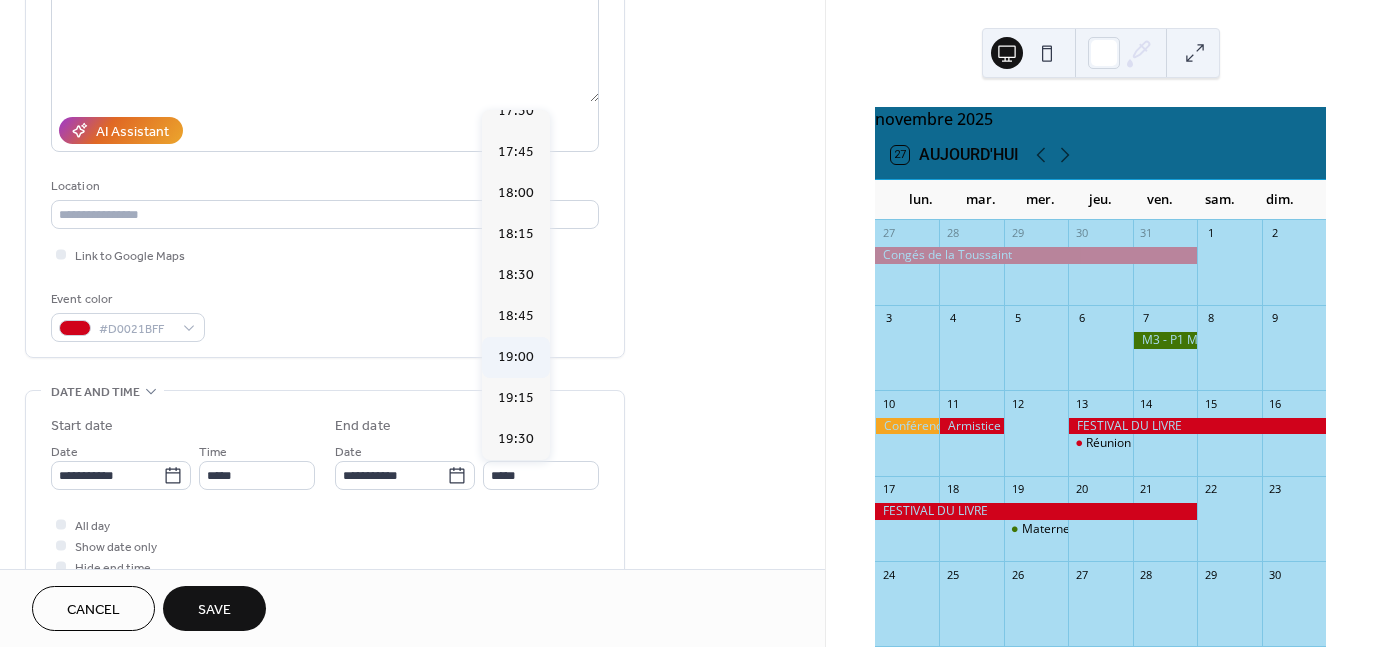 type on "*****" 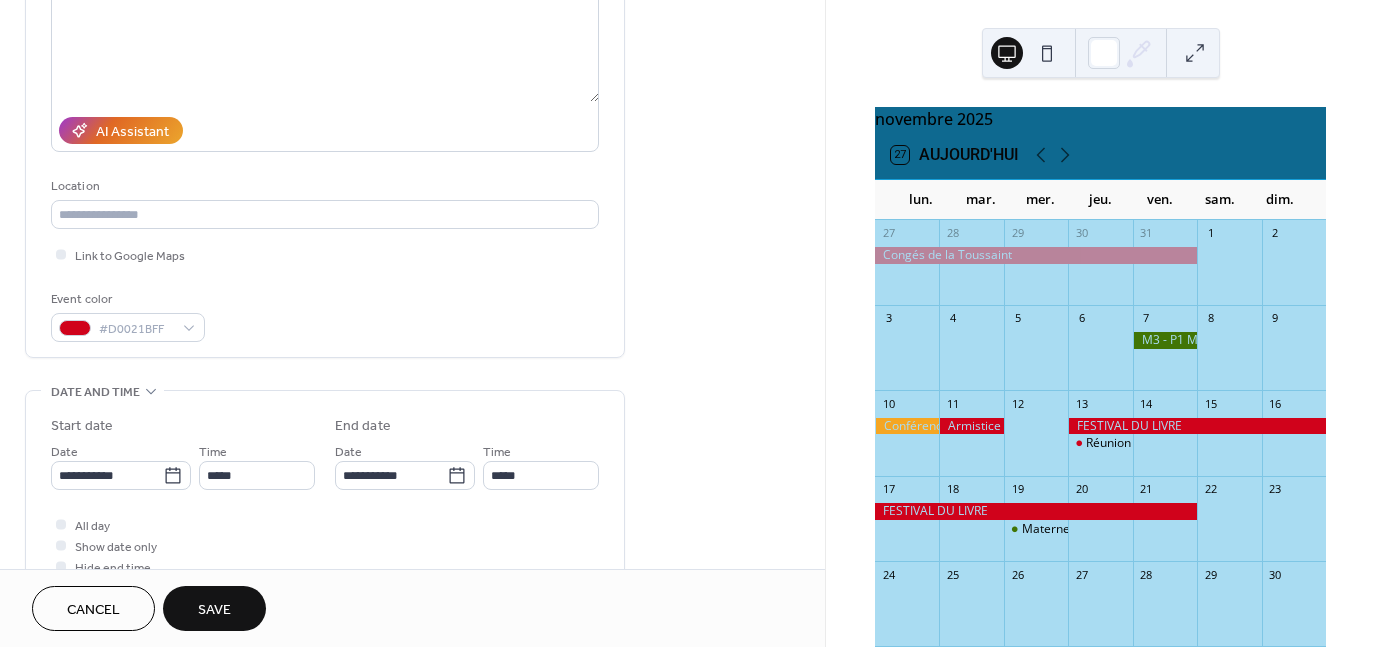 click on "Save" at bounding box center [214, 608] 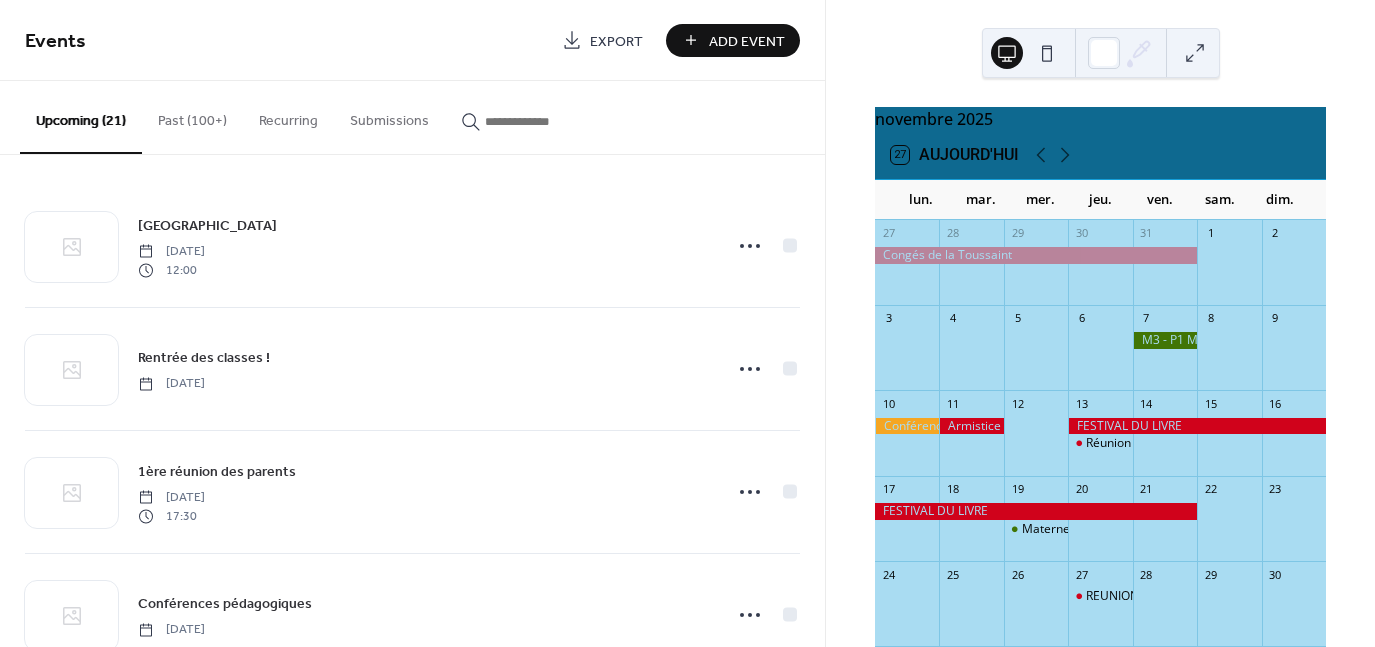 drag, startPoint x: 1365, startPoint y: 326, endPoint x: 1376, endPoint y: 393, distance: 67.89698 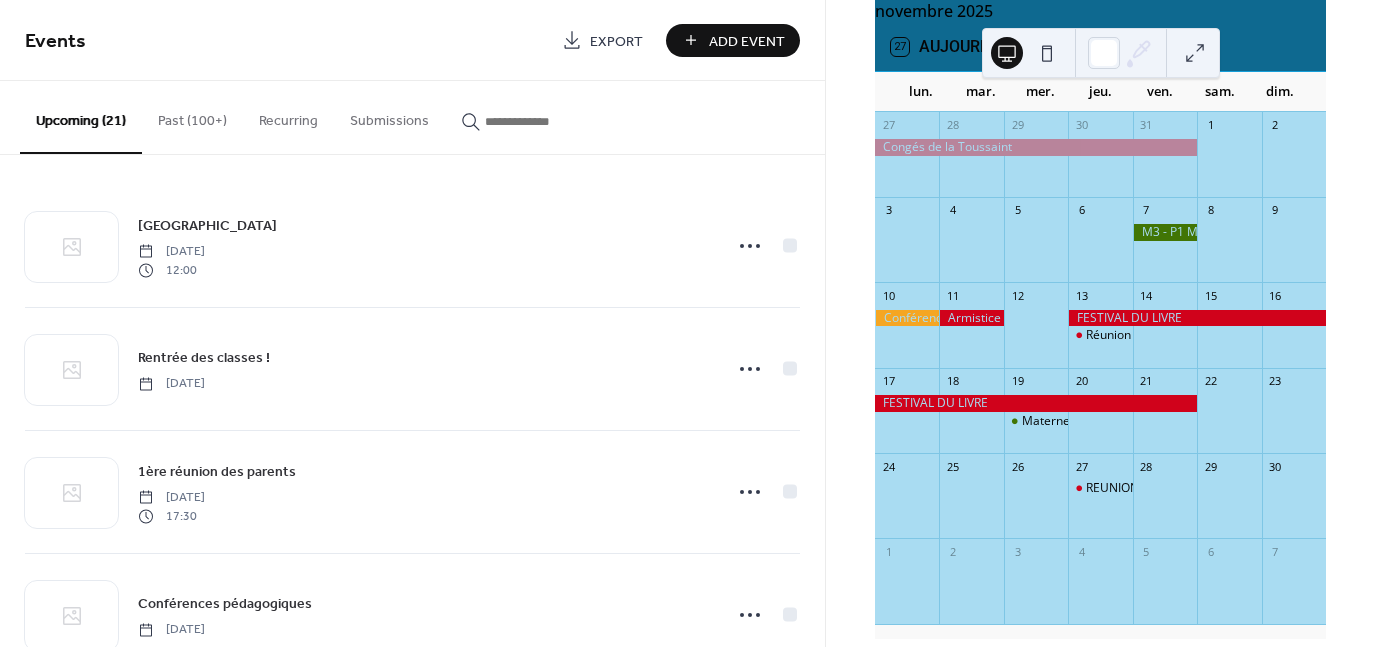 scroll, scrollTop: 107, scrollLeft: 0, axis: vertical 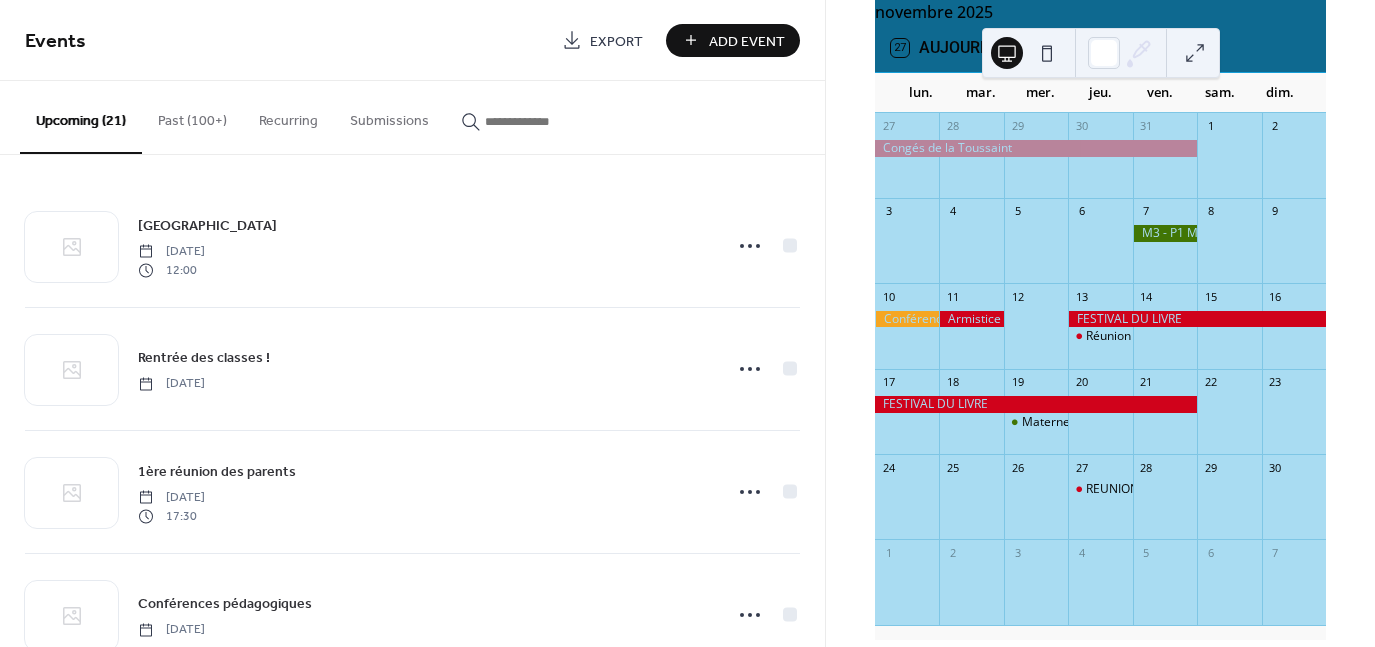 click on "Add Event" at bounding box center (747, 41) 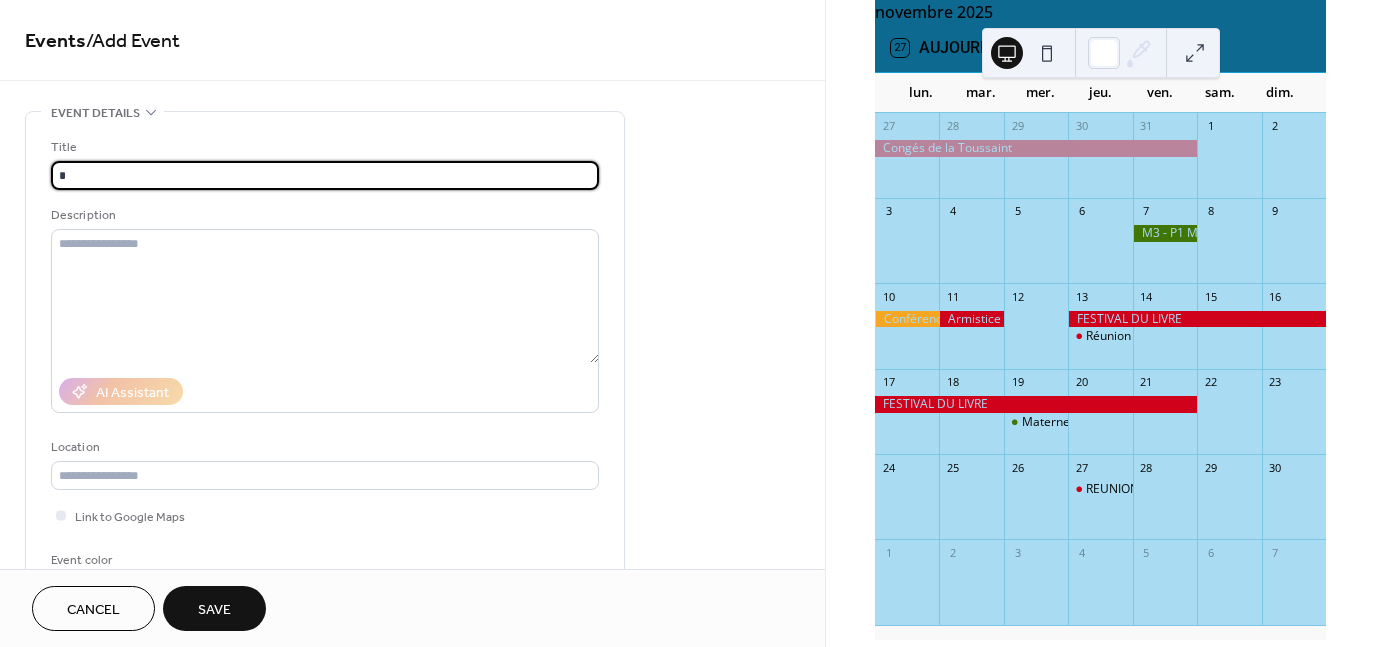 type on "**********" 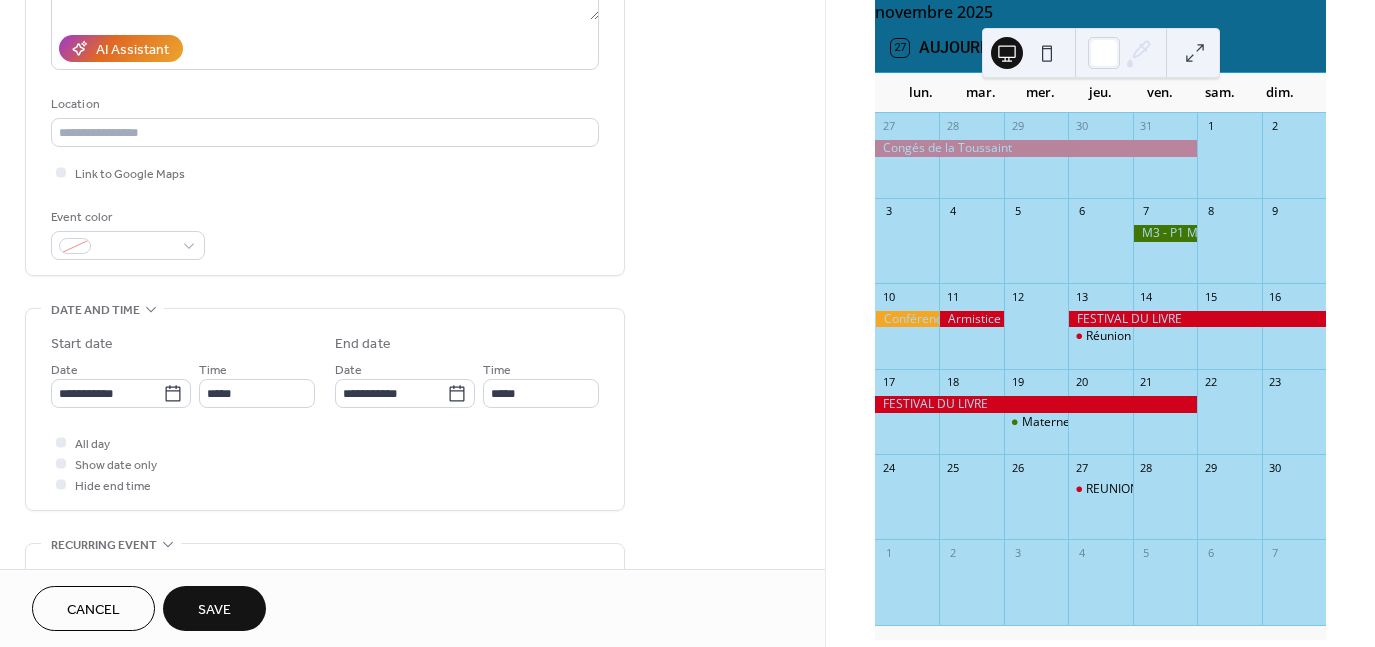 scroll, scrollTop: 349, scrollLeft: 0, axis: vertical 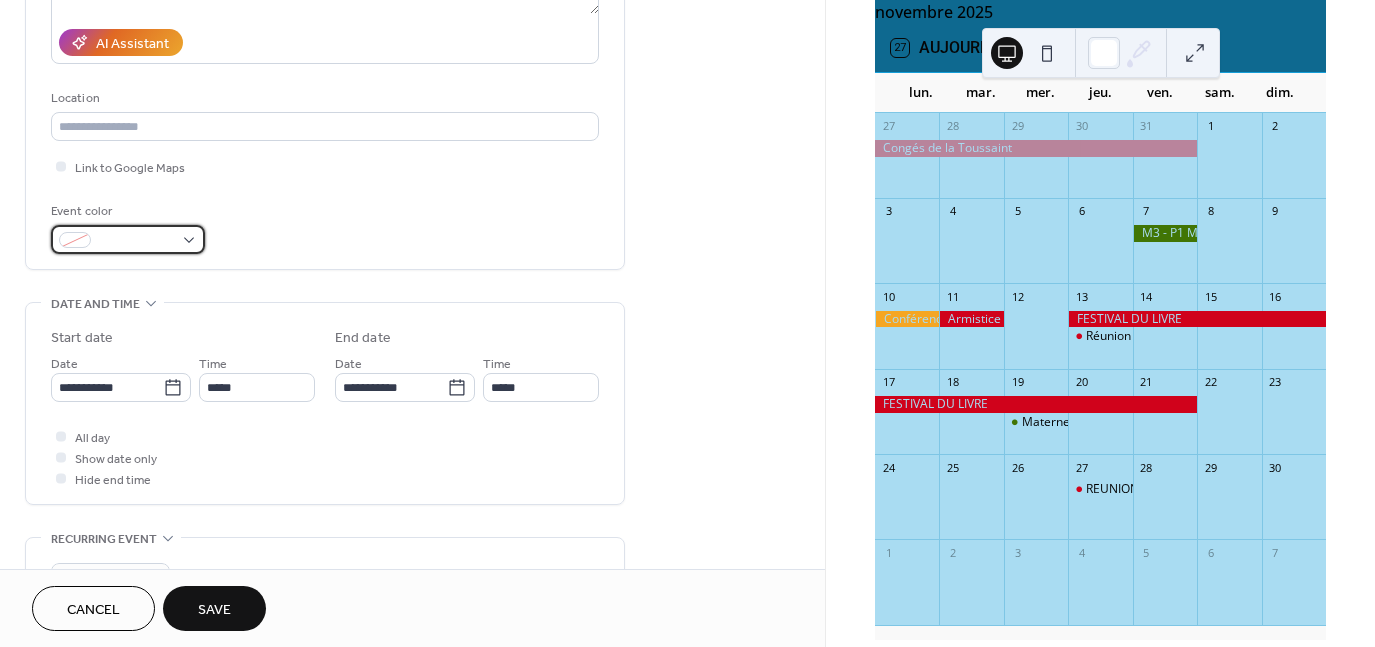 click at bounding box center (128, 239) 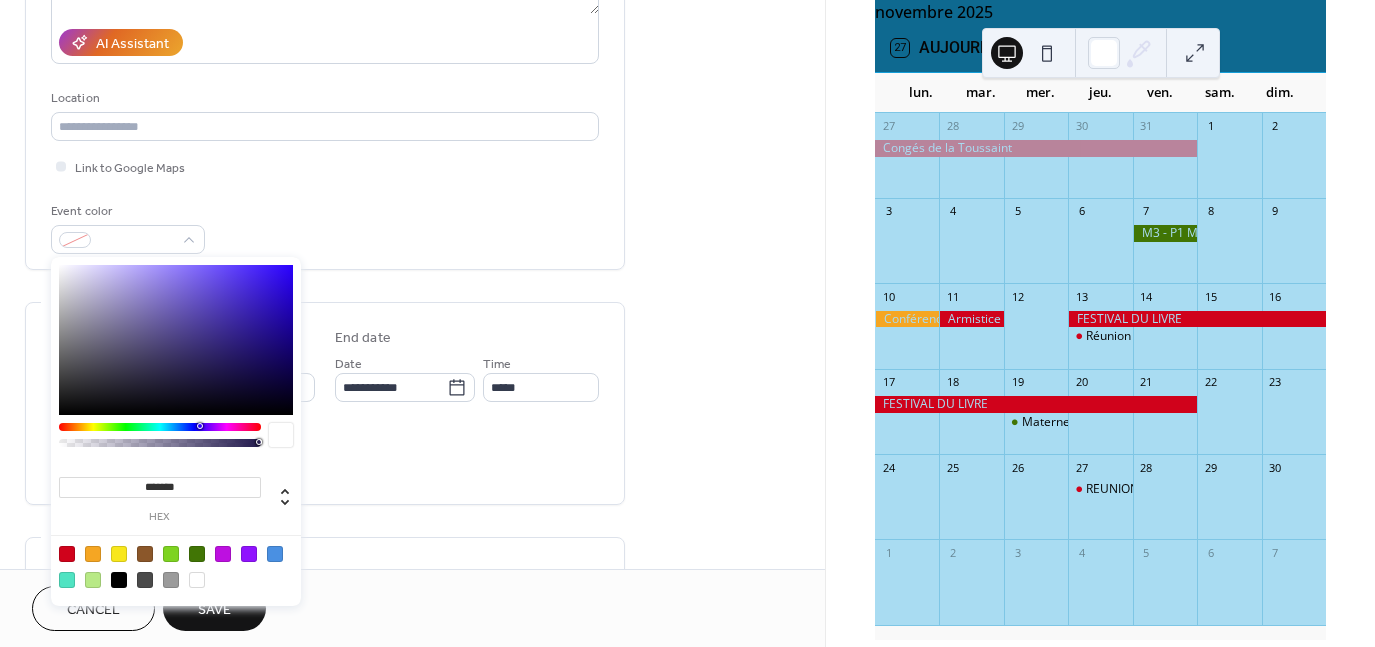 click at bounding box center [176, 566] 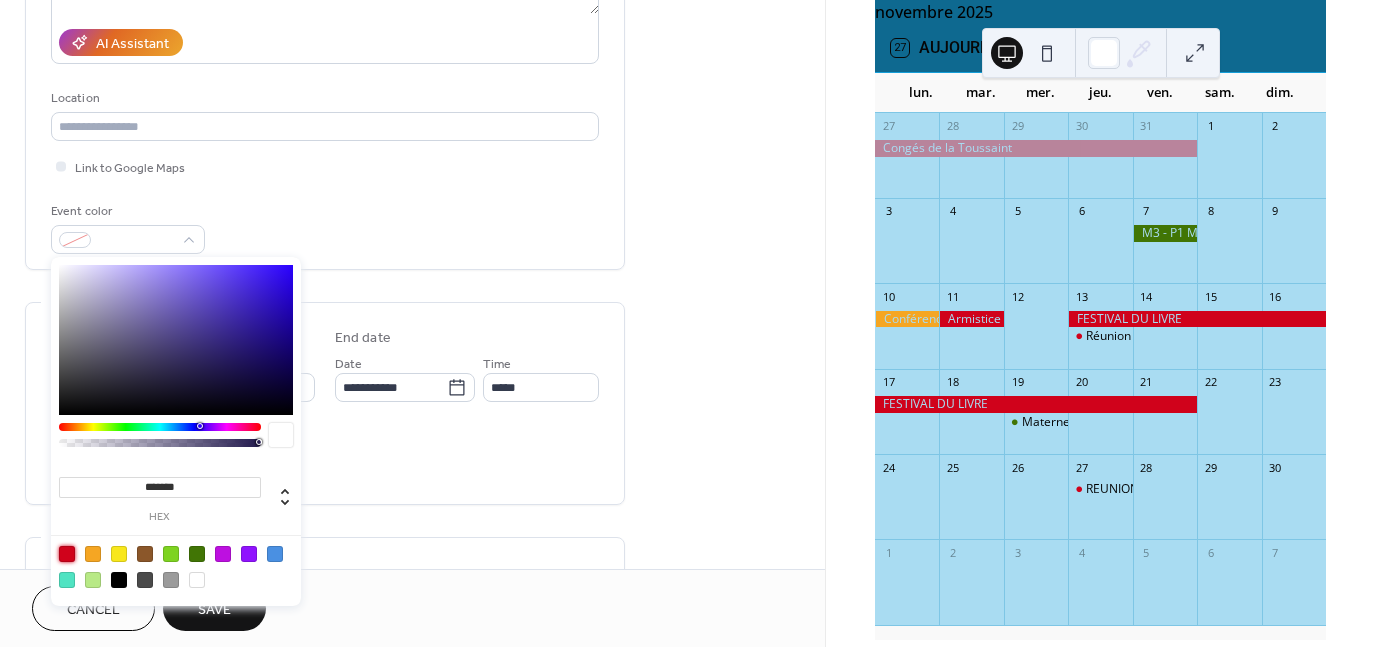 click at bounding box center [67, 554] 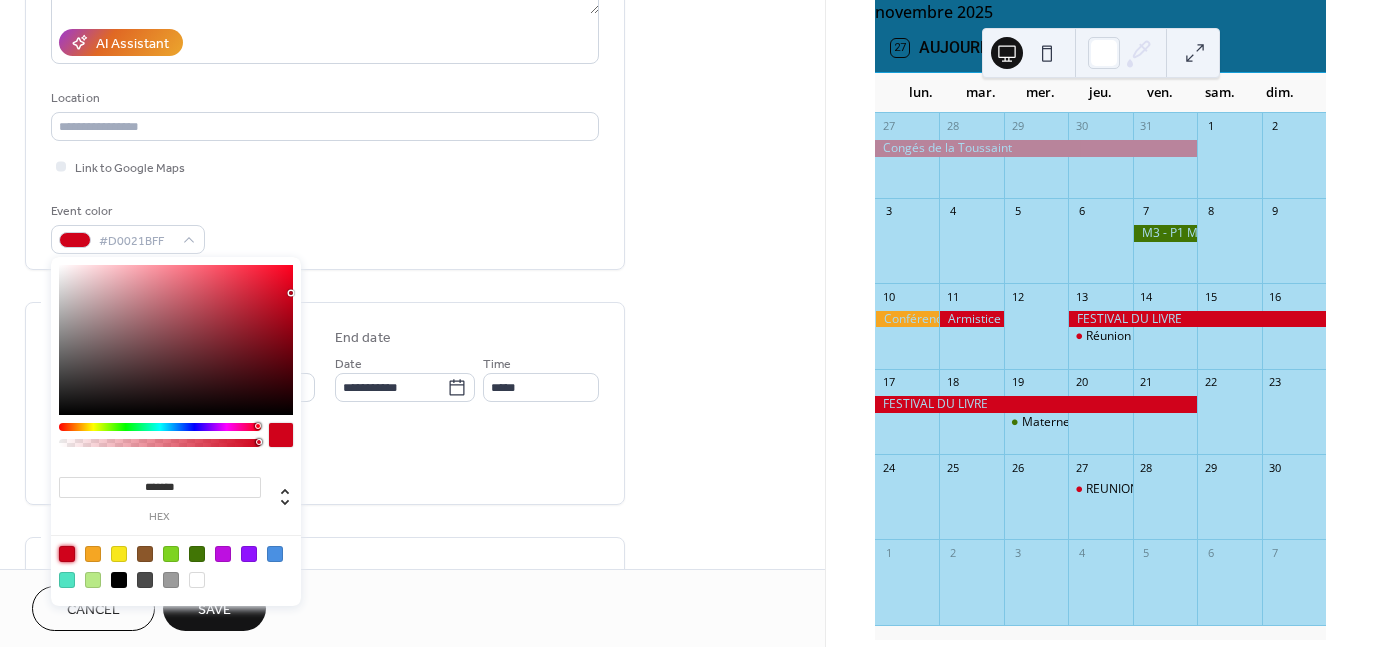 click on "All day Show date only Hide end time" at bounding box center (325, 457) 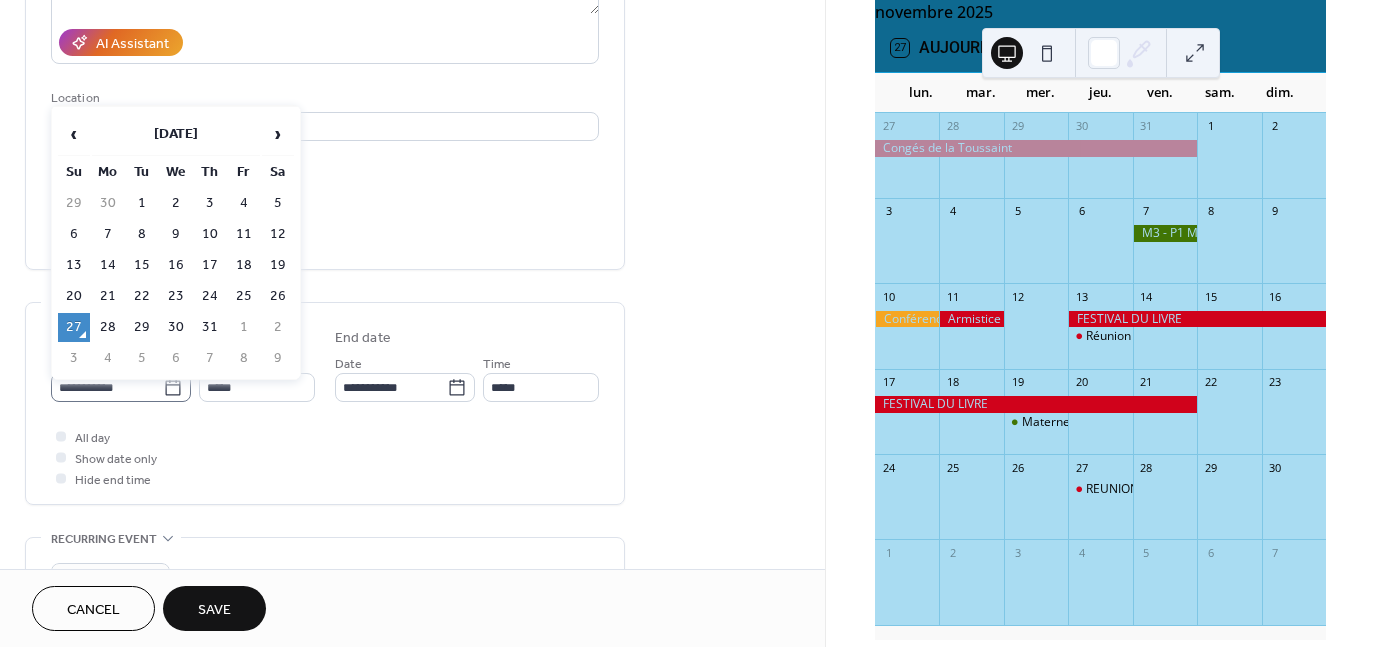 click 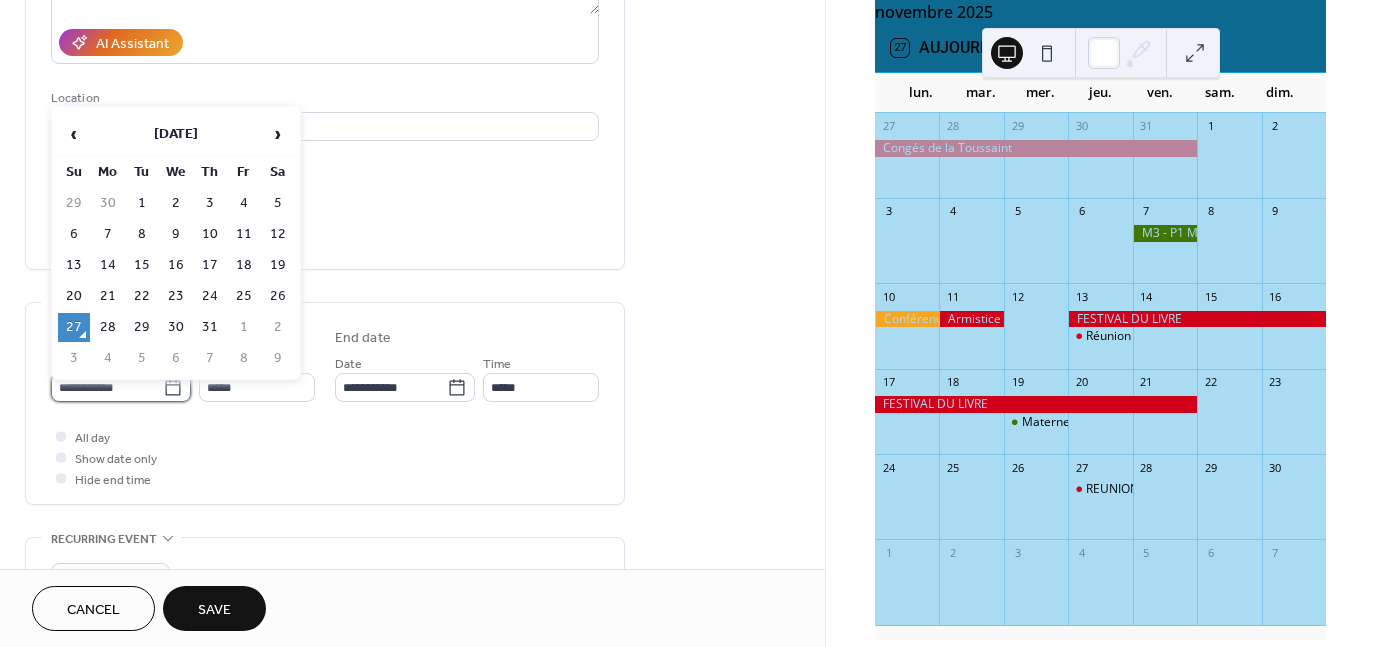 click on "**********" at bounding box center (107, 387) 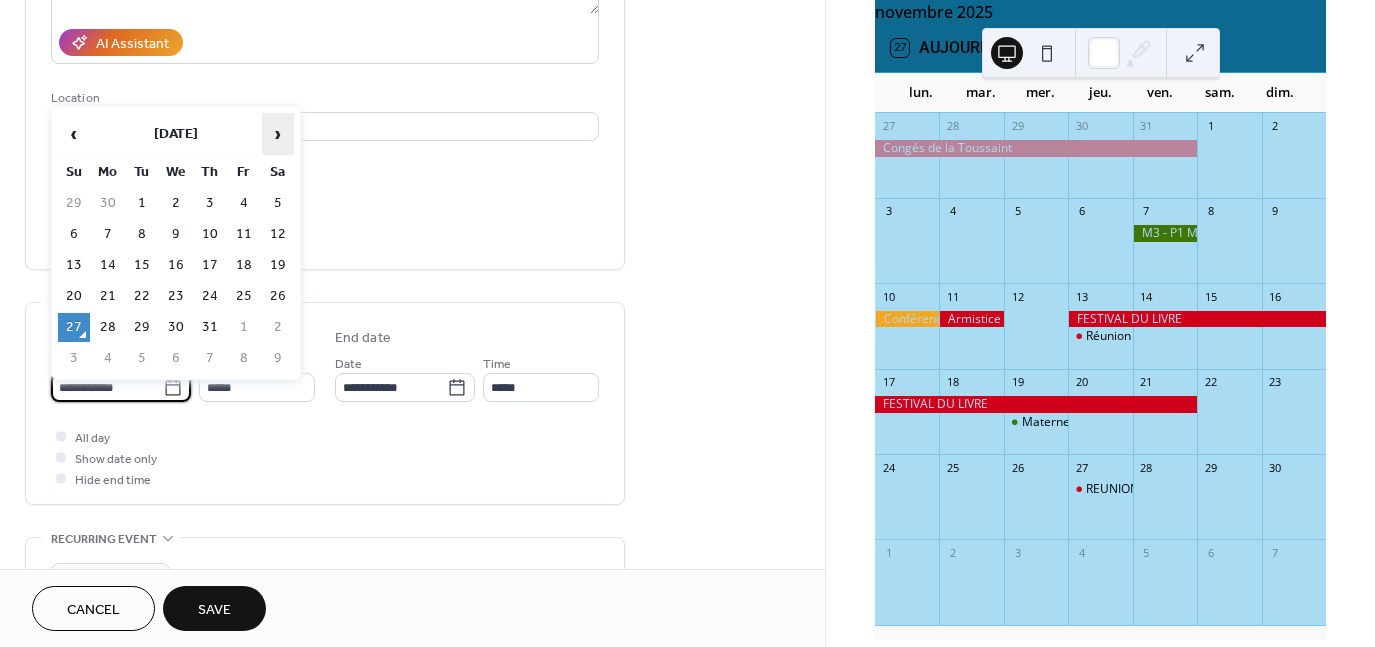 click on "›" at bounding box center (278, 134) 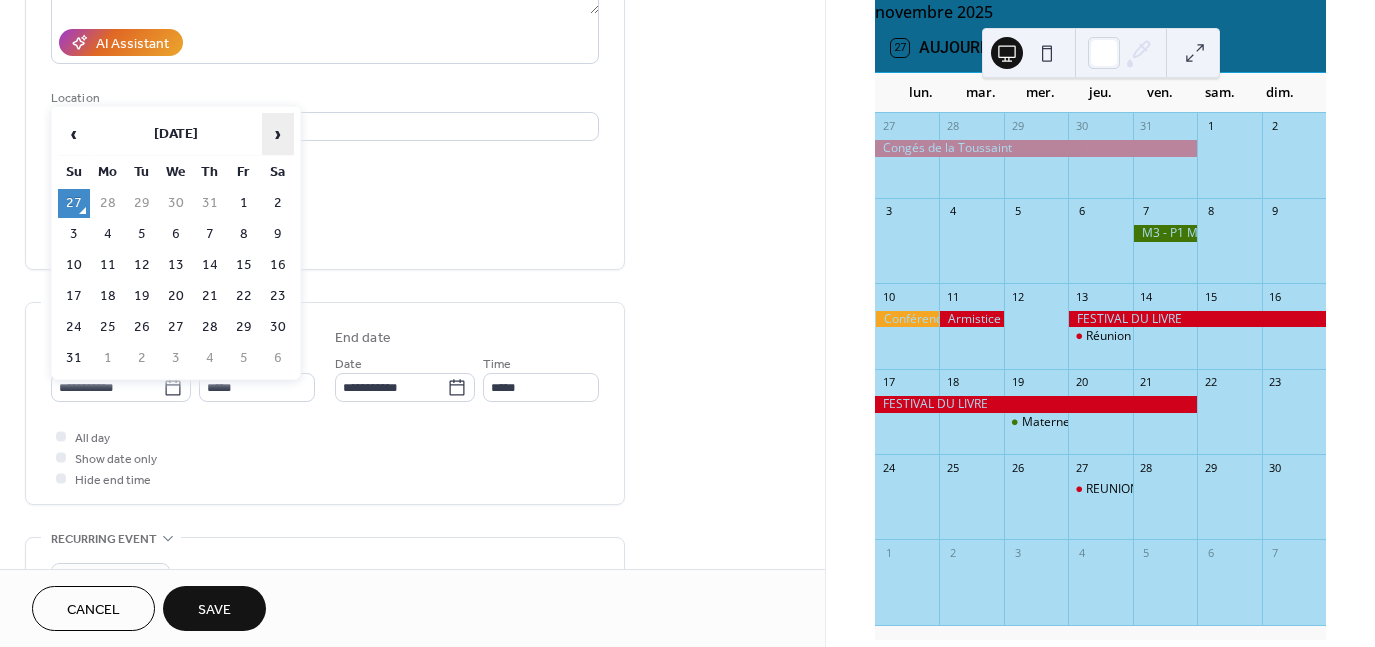 click on "›" at bounding box center [278, 134] 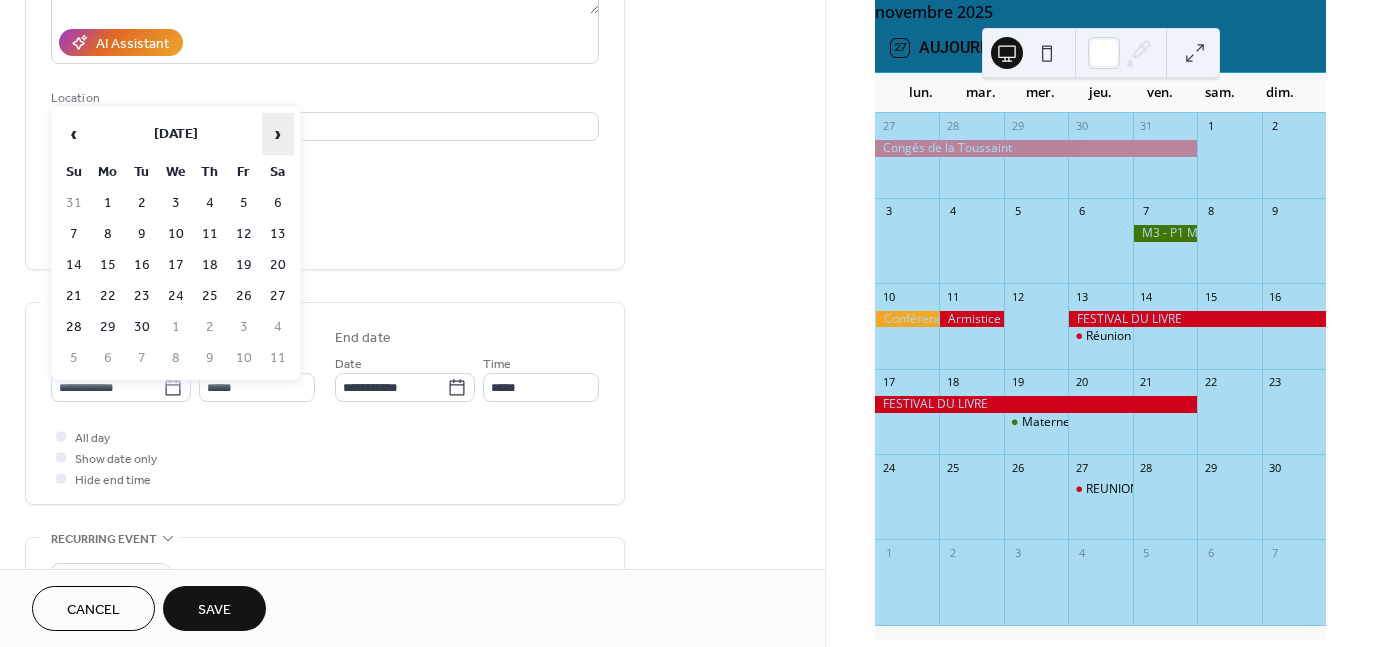 click on "›" at bounding box center (278, 134) 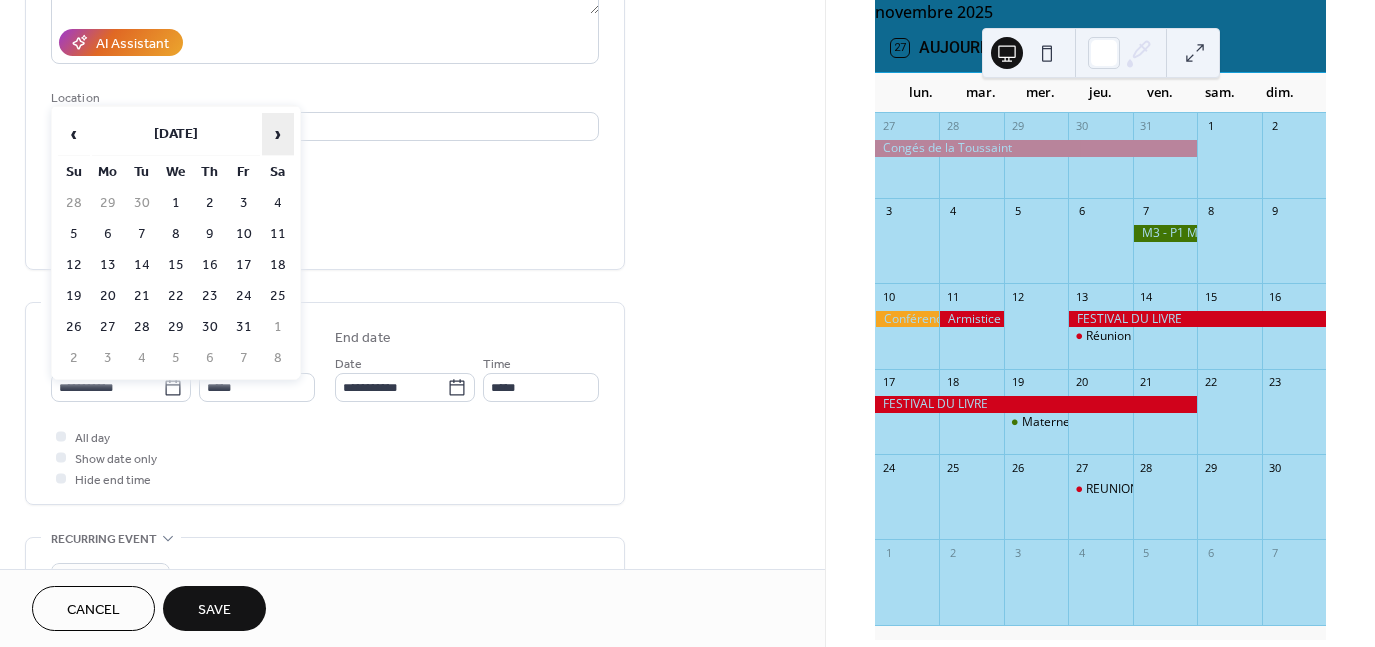 click on "›" at bounding box center [278, 134] 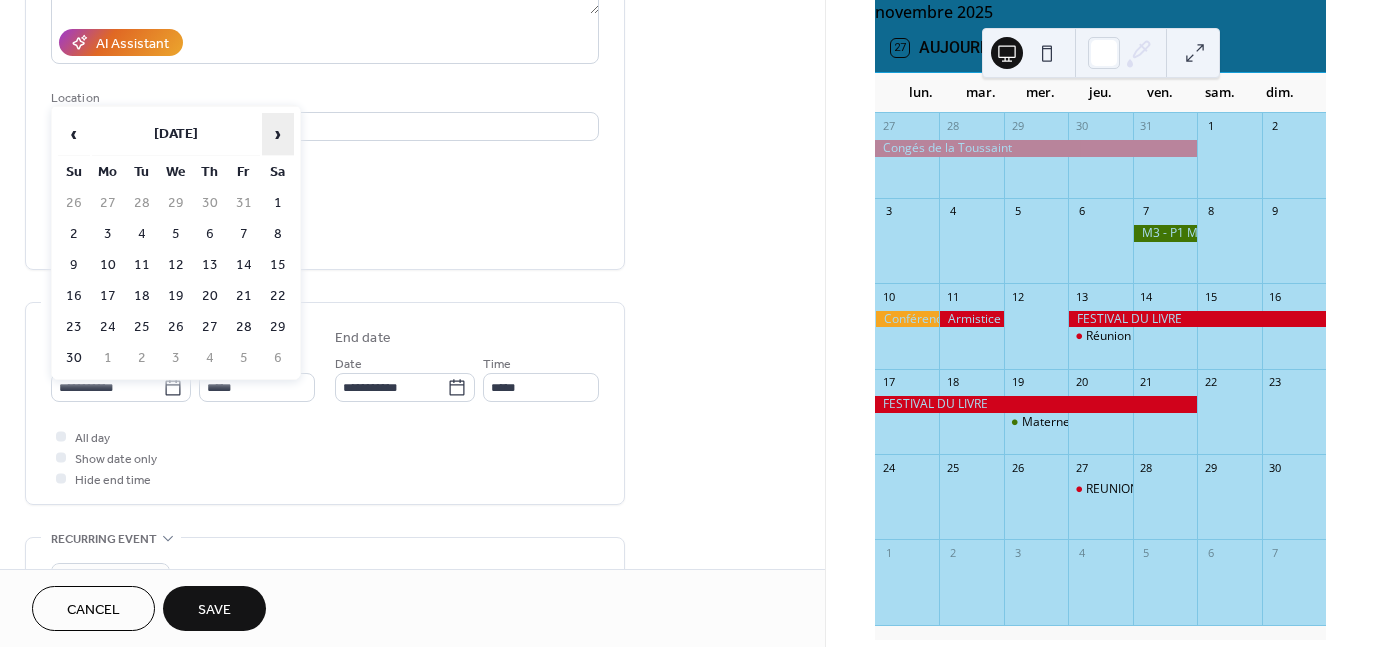 click on "›" at bounding box center [278, 134] 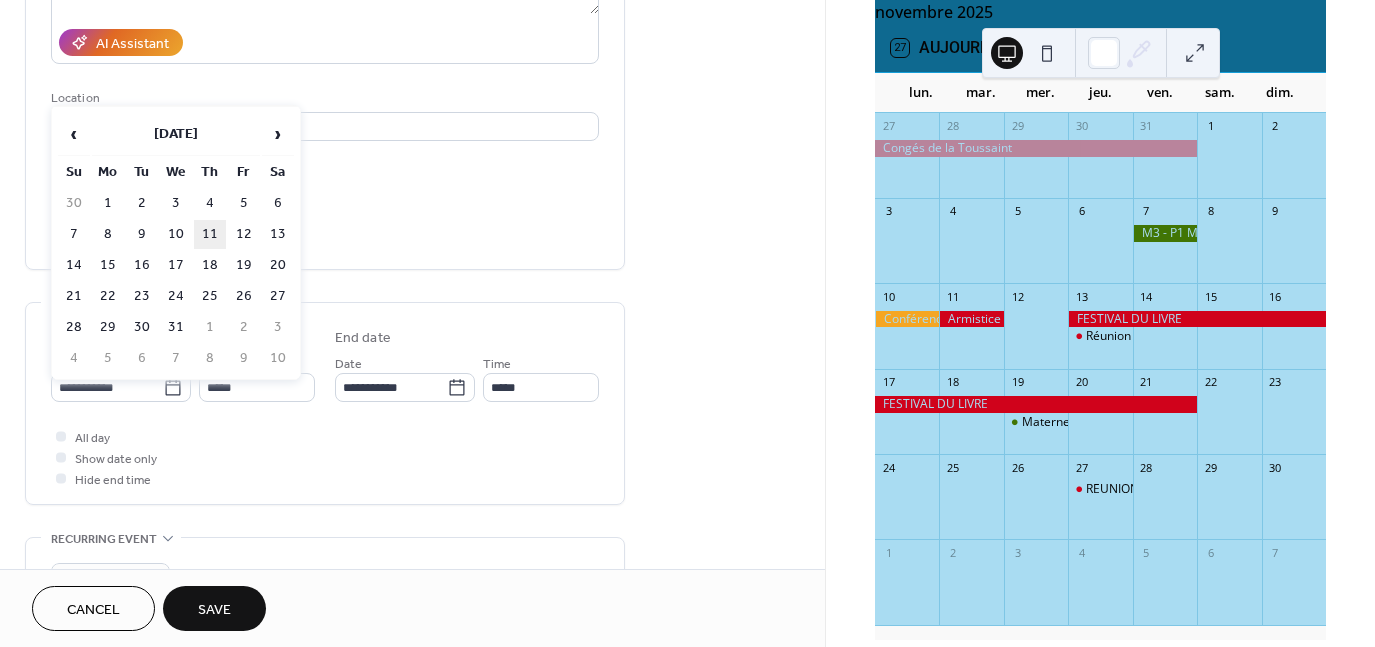 click on "11" at bounding box center [210, 234] 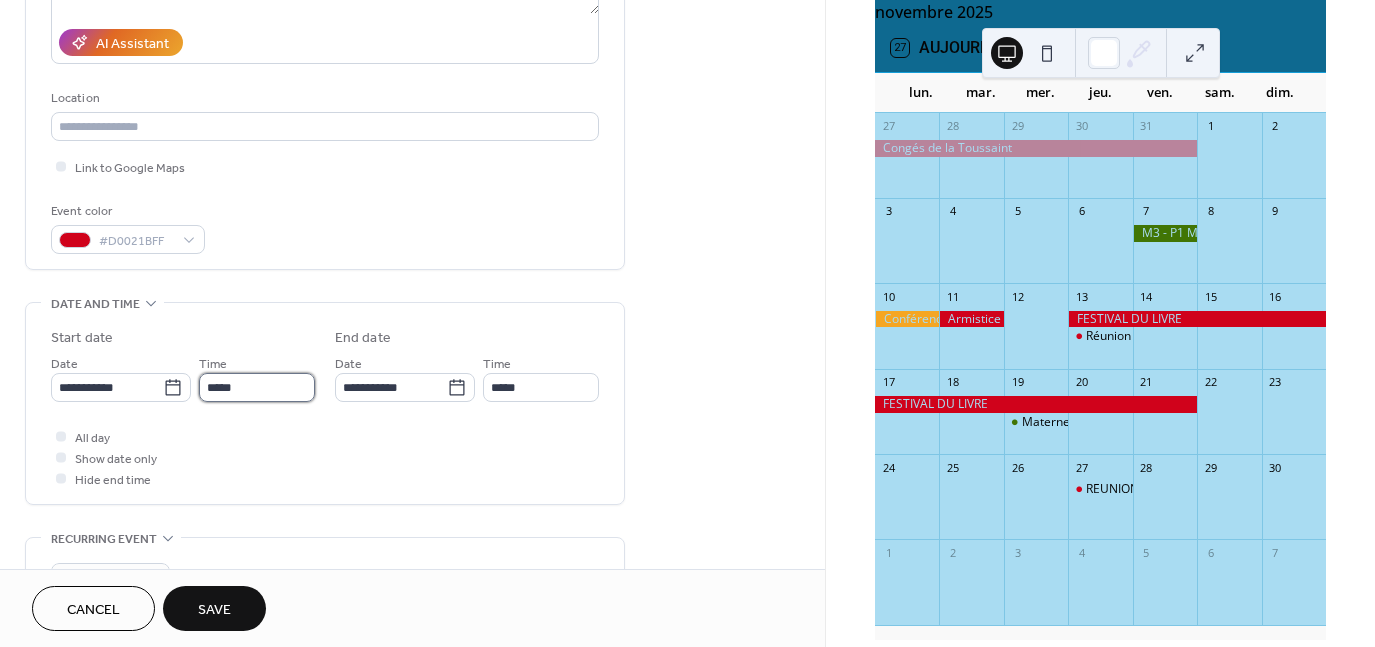 click on "*****" at bounding box center [257, 387] 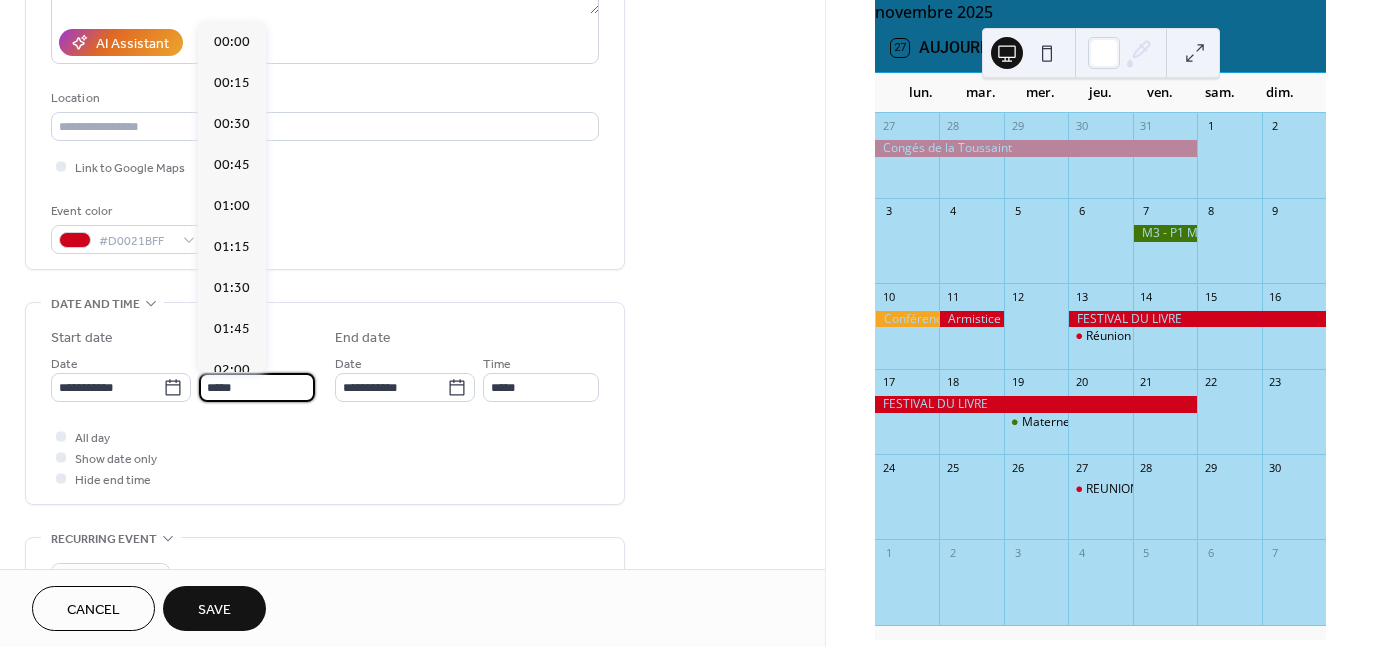 scroll, scrollTop: 1968, scrollLeft: 0, axis: vertical 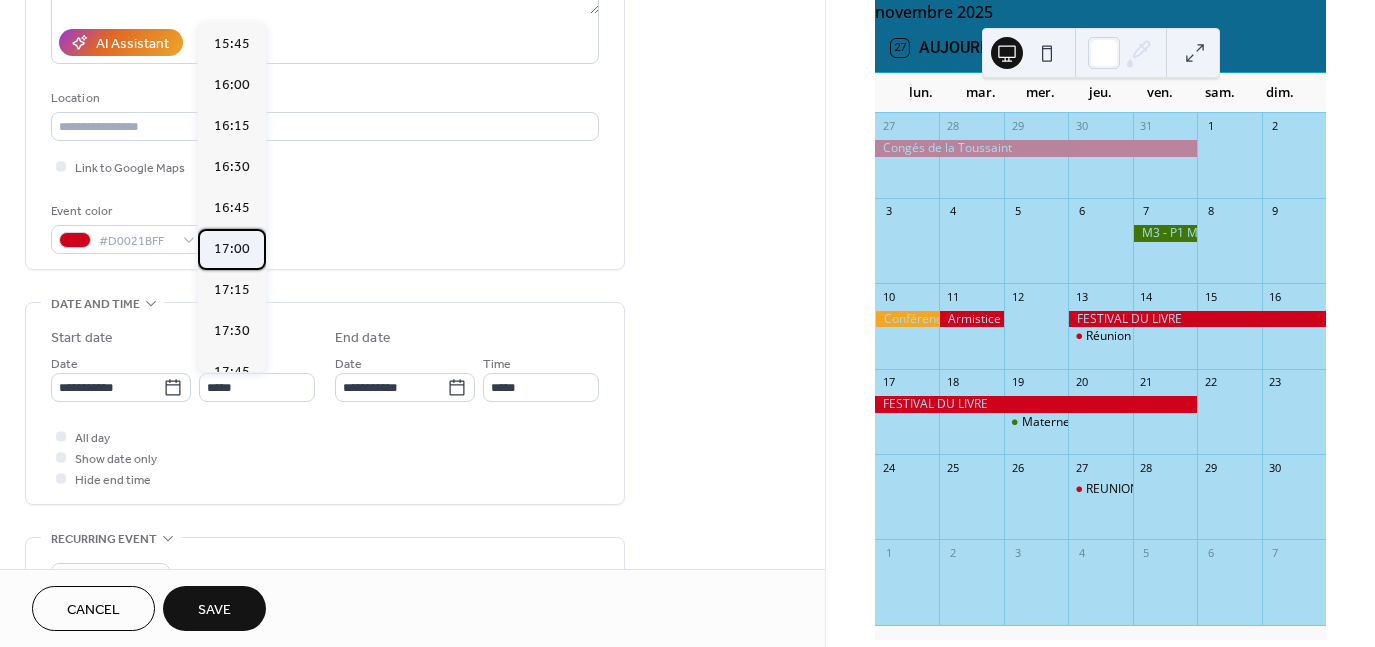 click on "17:00" at bounding box center (232, 248) 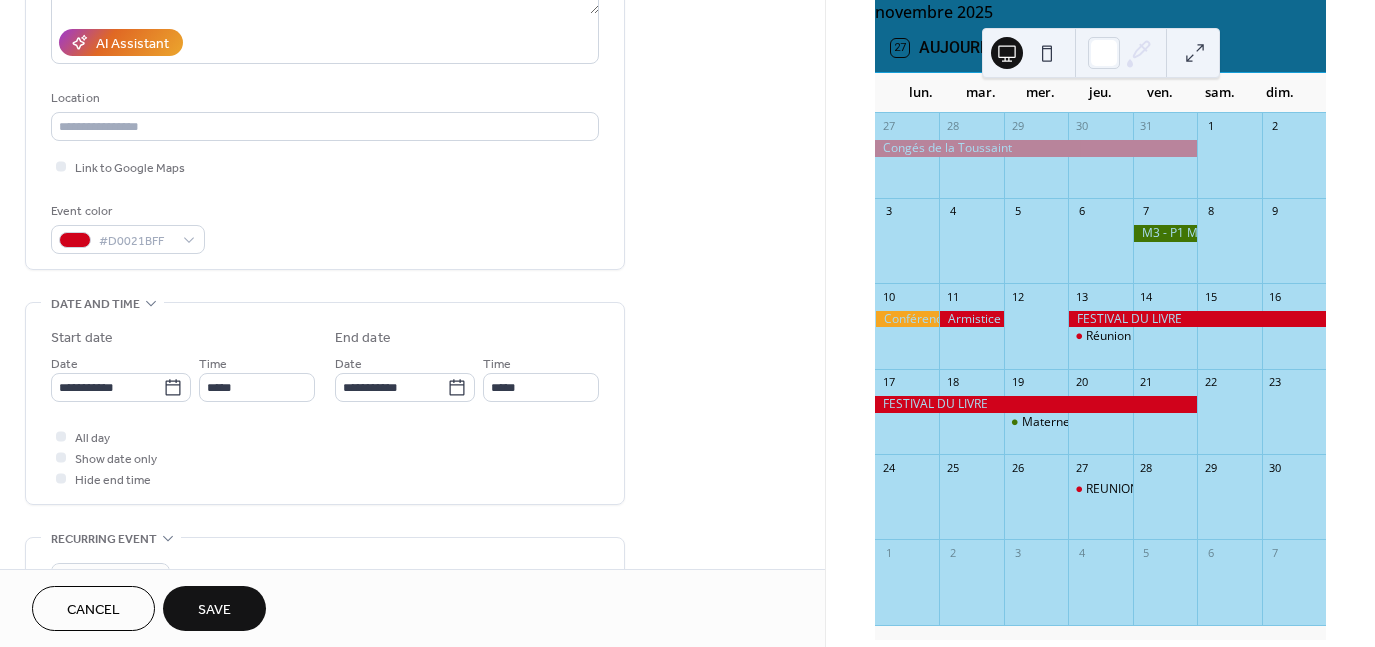 type on "*****" 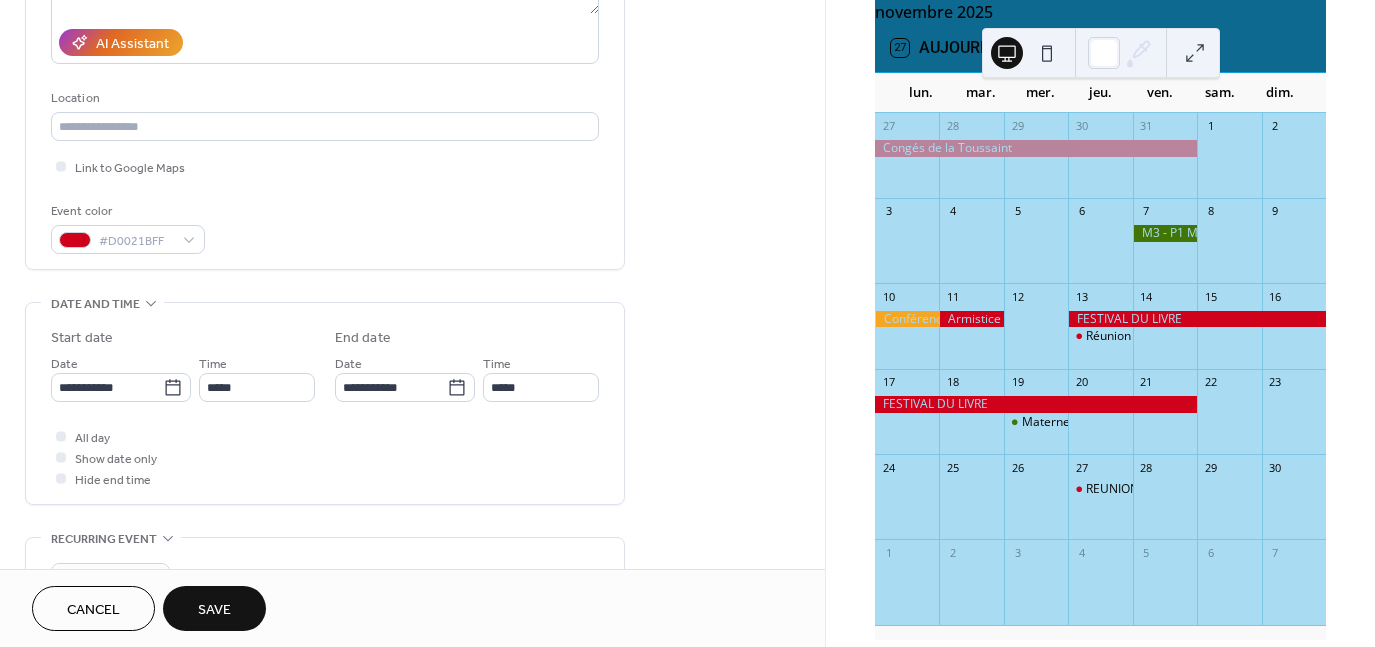 type on "*****" 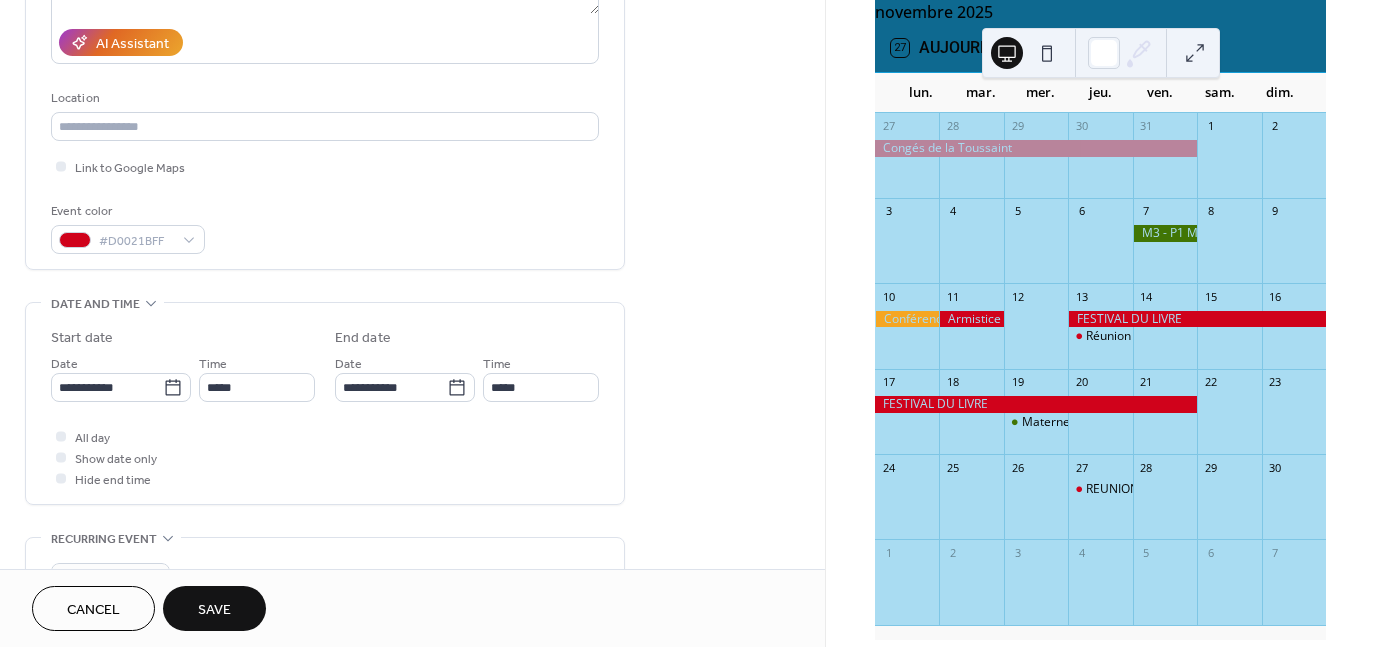 click on "Save" at bounding box center (214, 610) 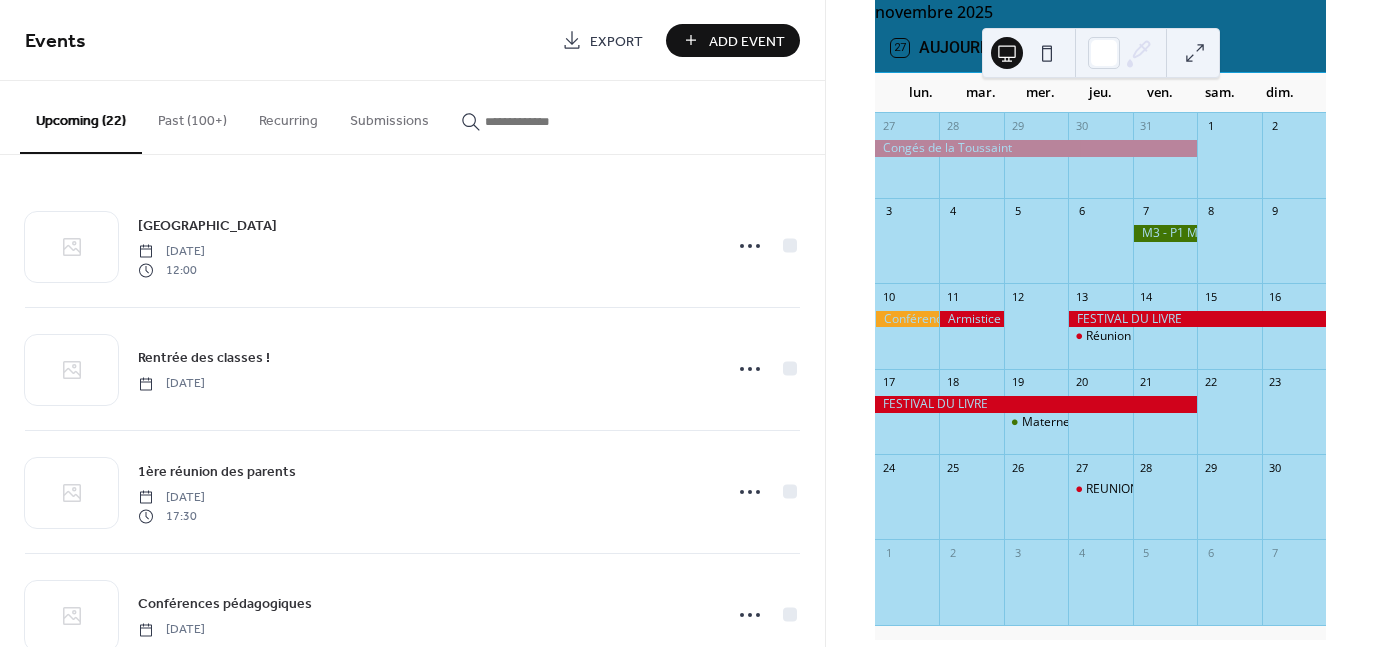 click on "Add Event" at bounding box center [747, 41] 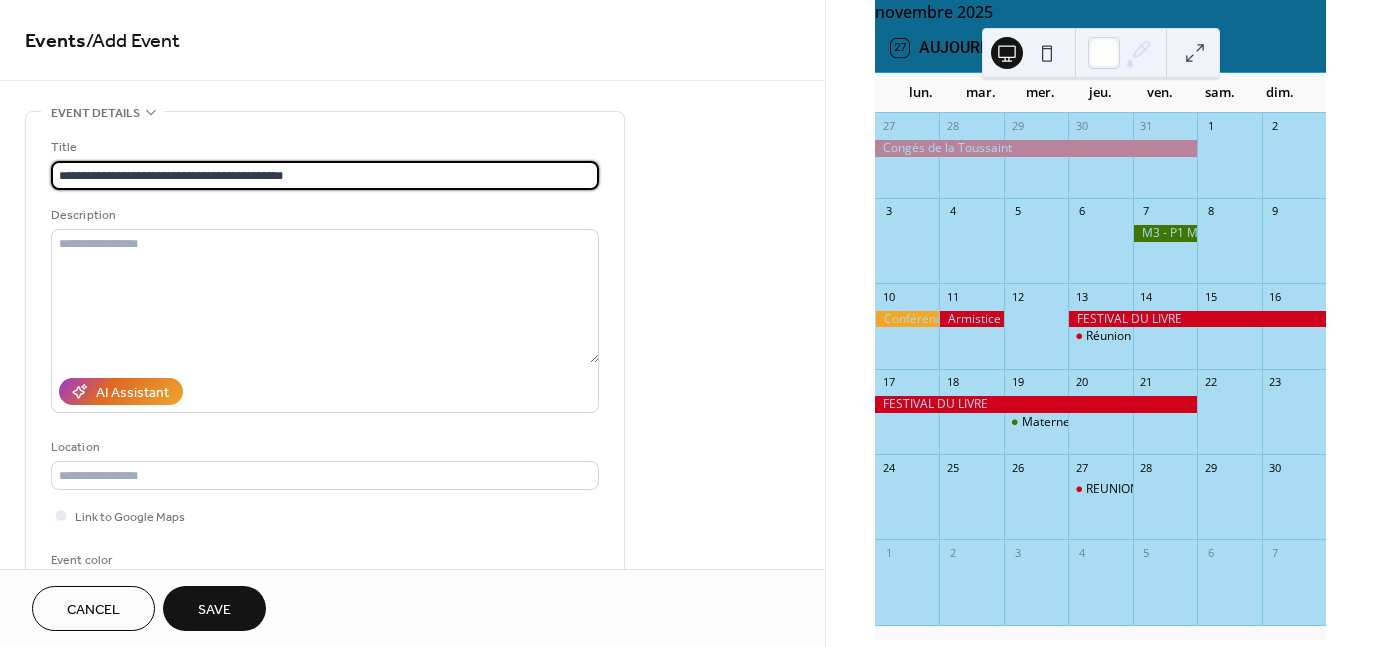 type on "**********" 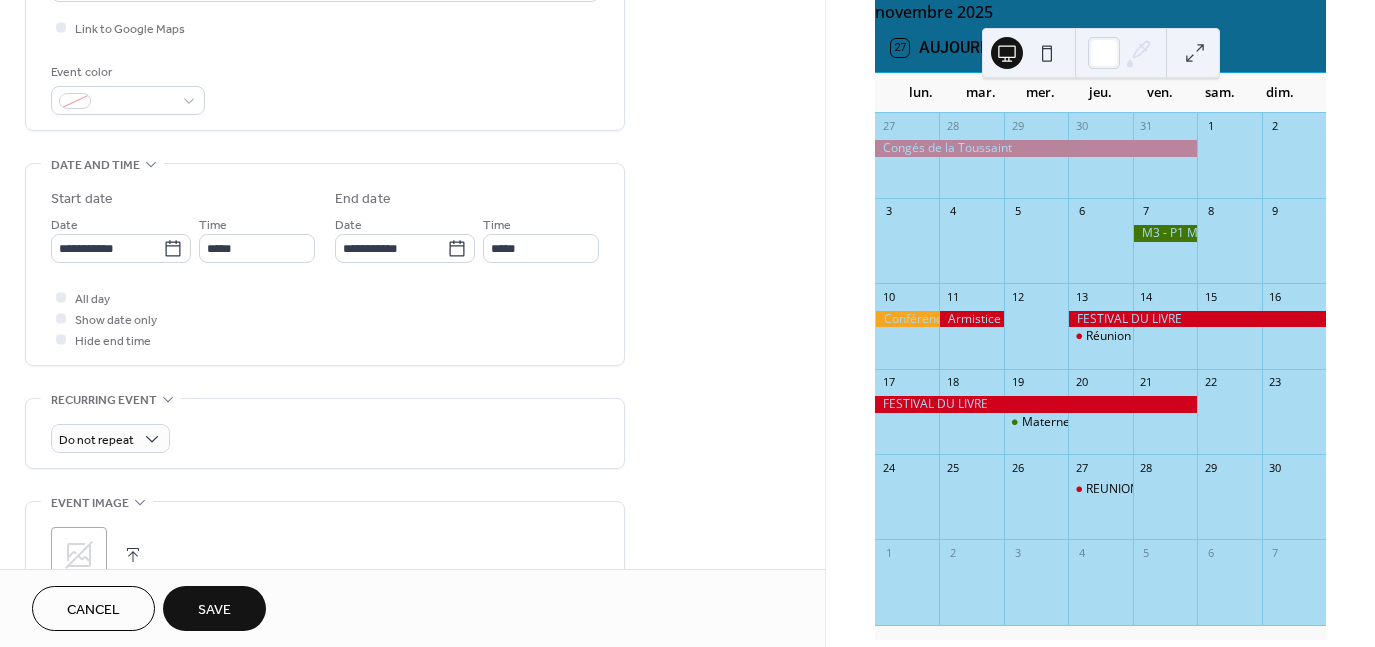scroll, scrollTop: 498, scrollLeft: 0, axis: vertical 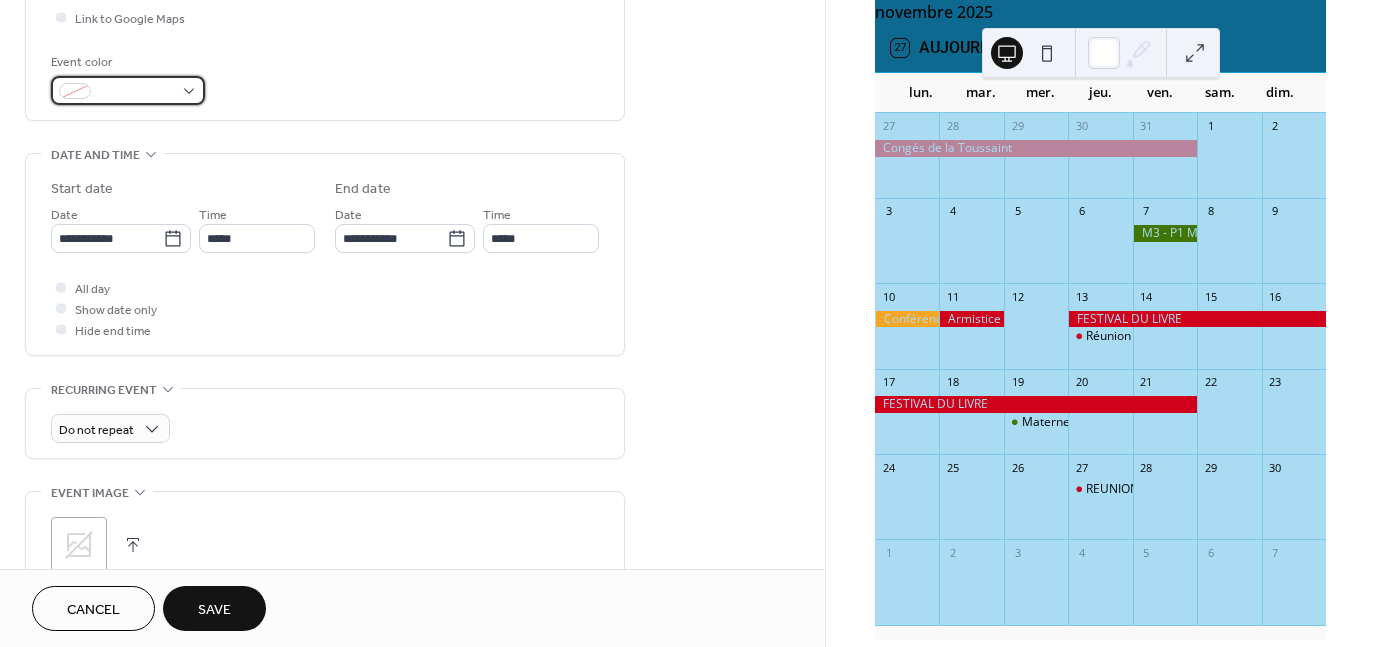 click at bounding box center [128, 90] 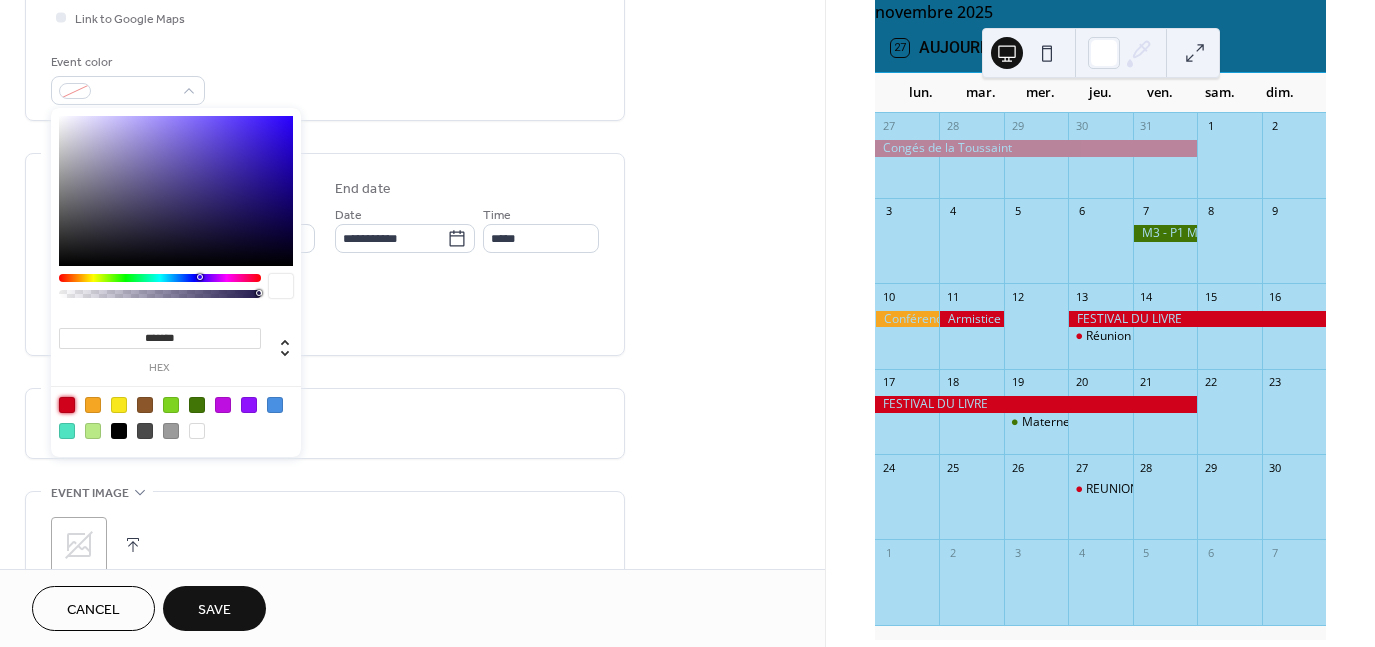 click at bounding box center [67, 405] 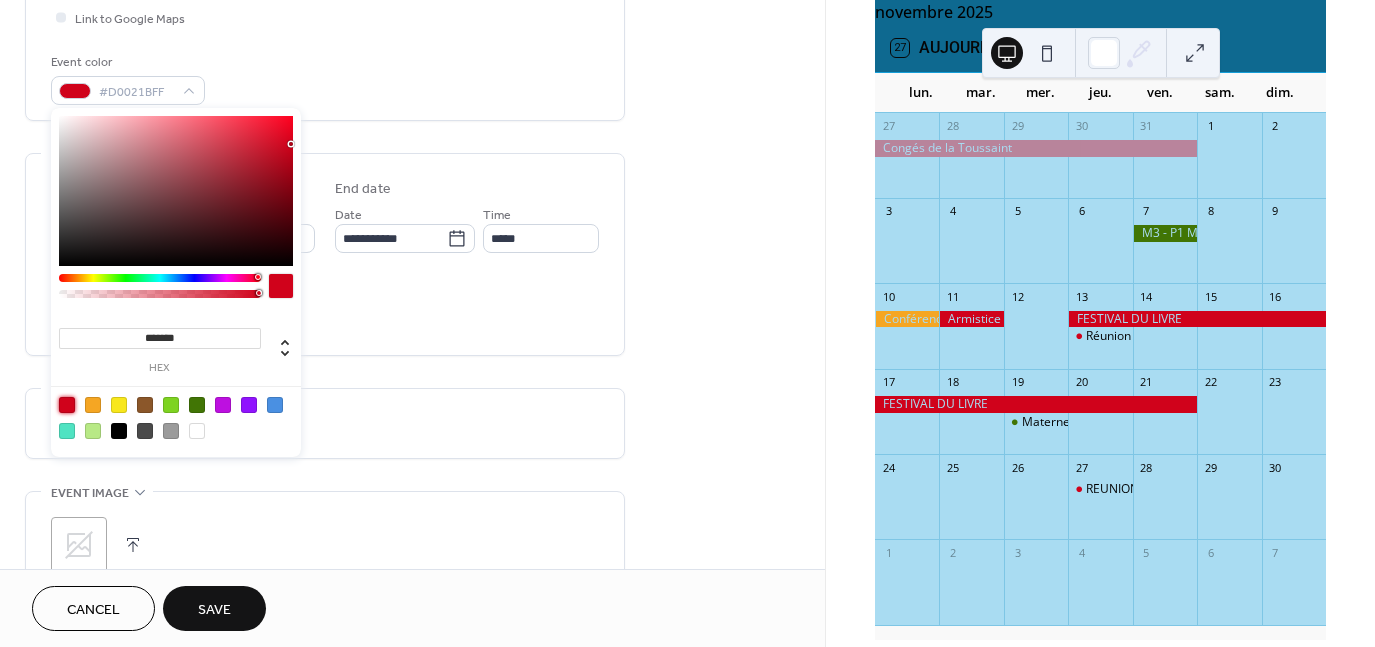click on "All day Show date only Hide end time" at bounding box center [325, 308] 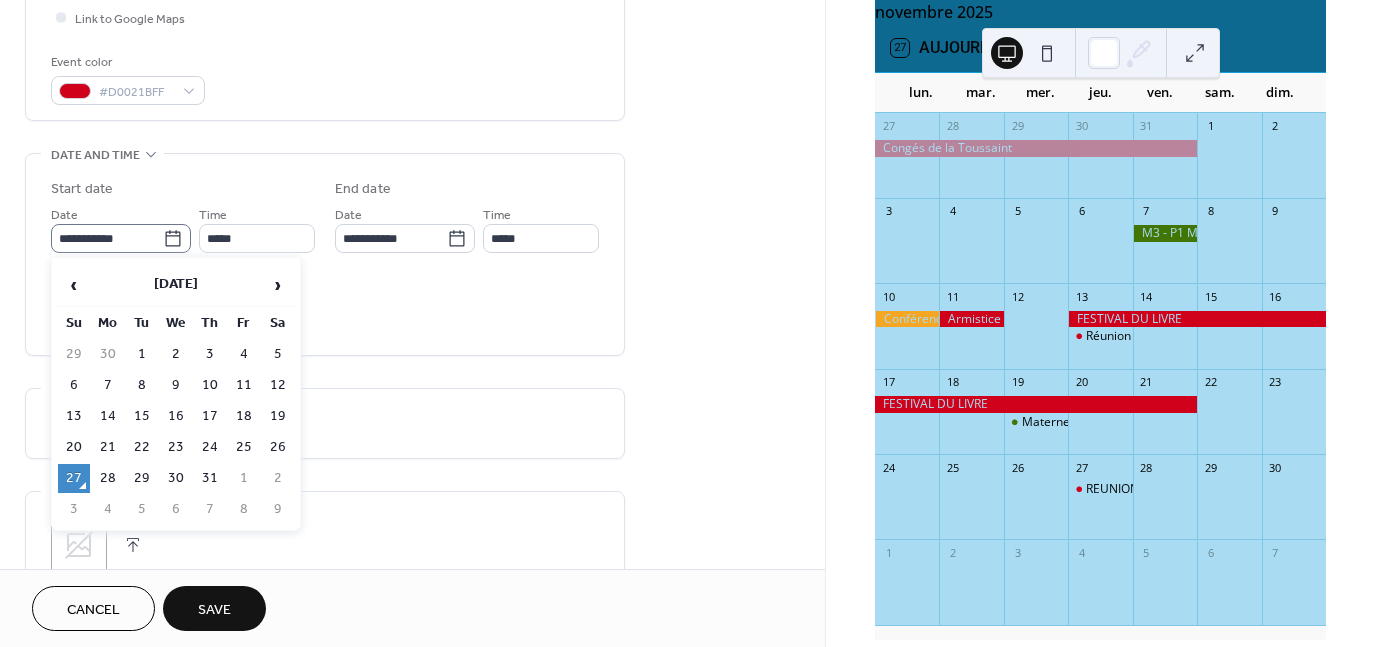 click 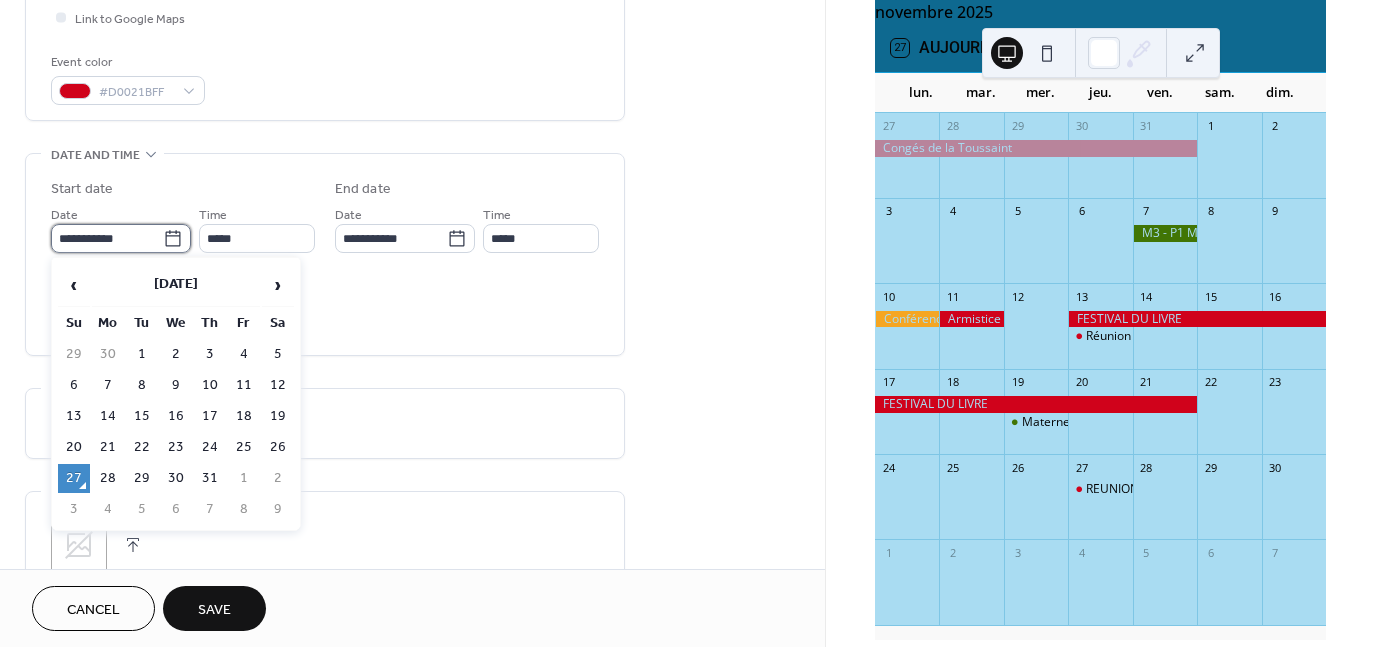 click on "**********" at bounding box center (107, 238) 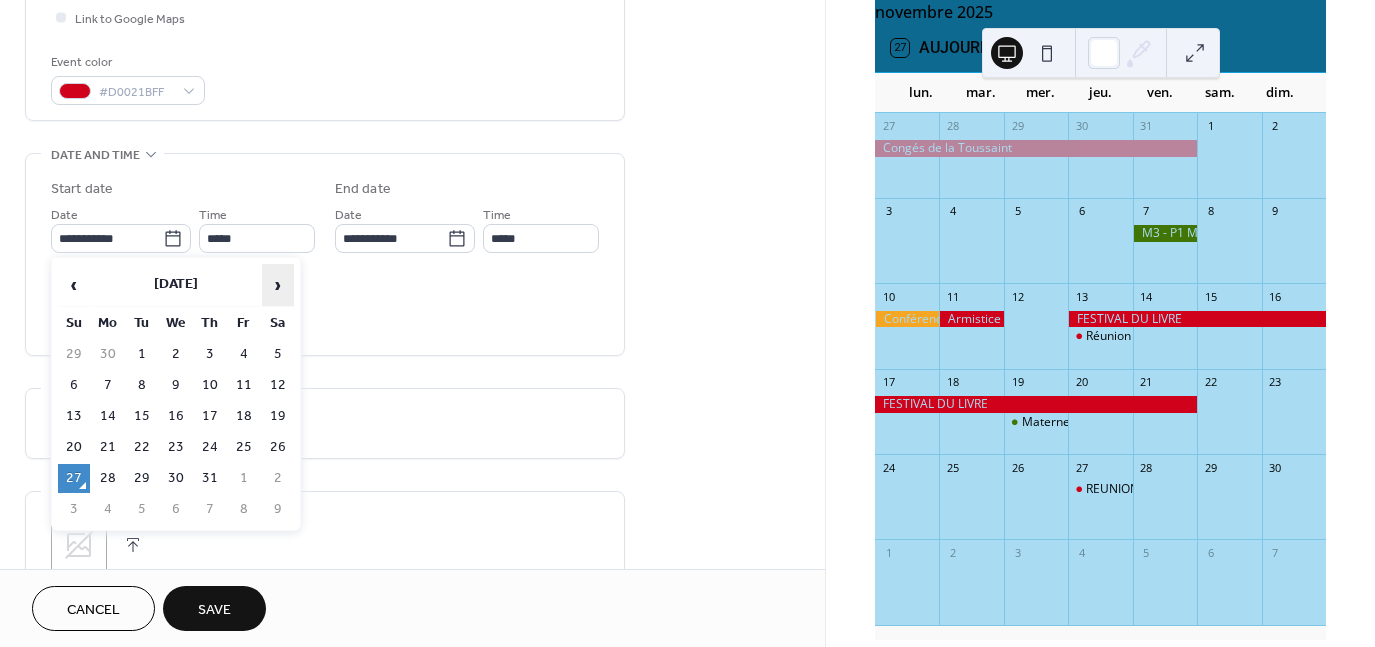 click on "›" at bounding box center [278, 285] 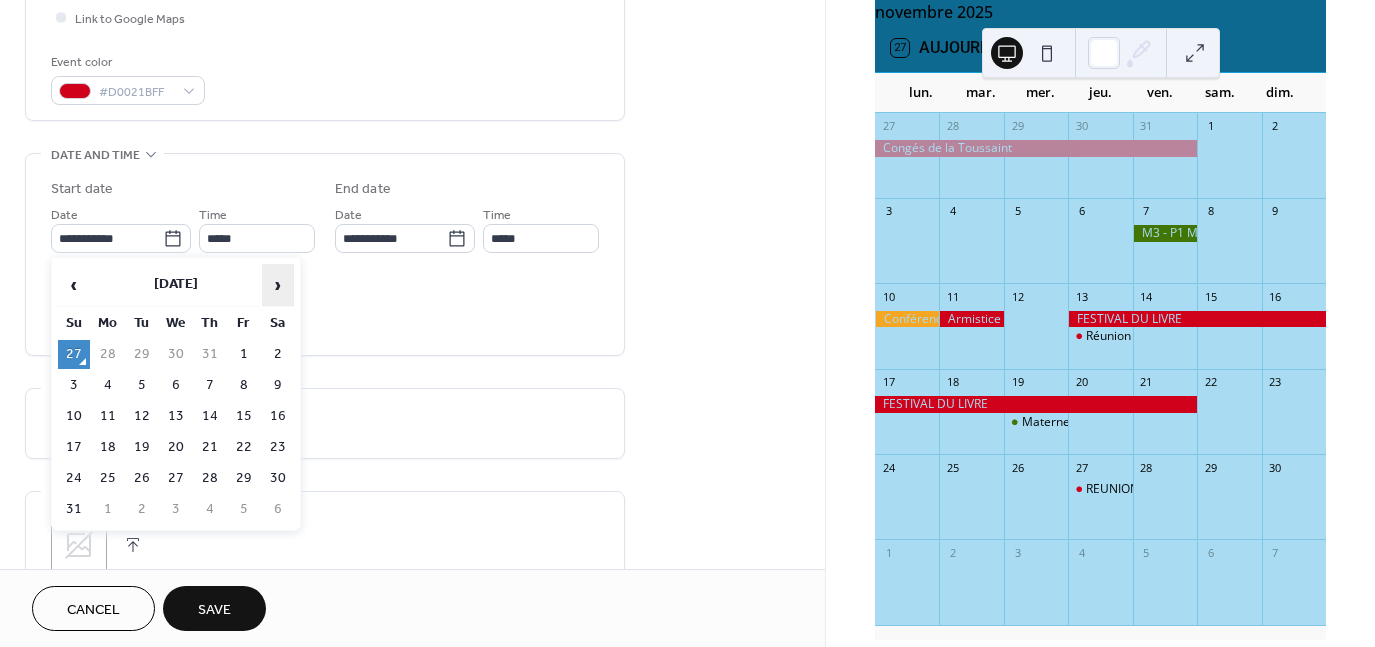 click on "›" at bounding box center [278, 285] 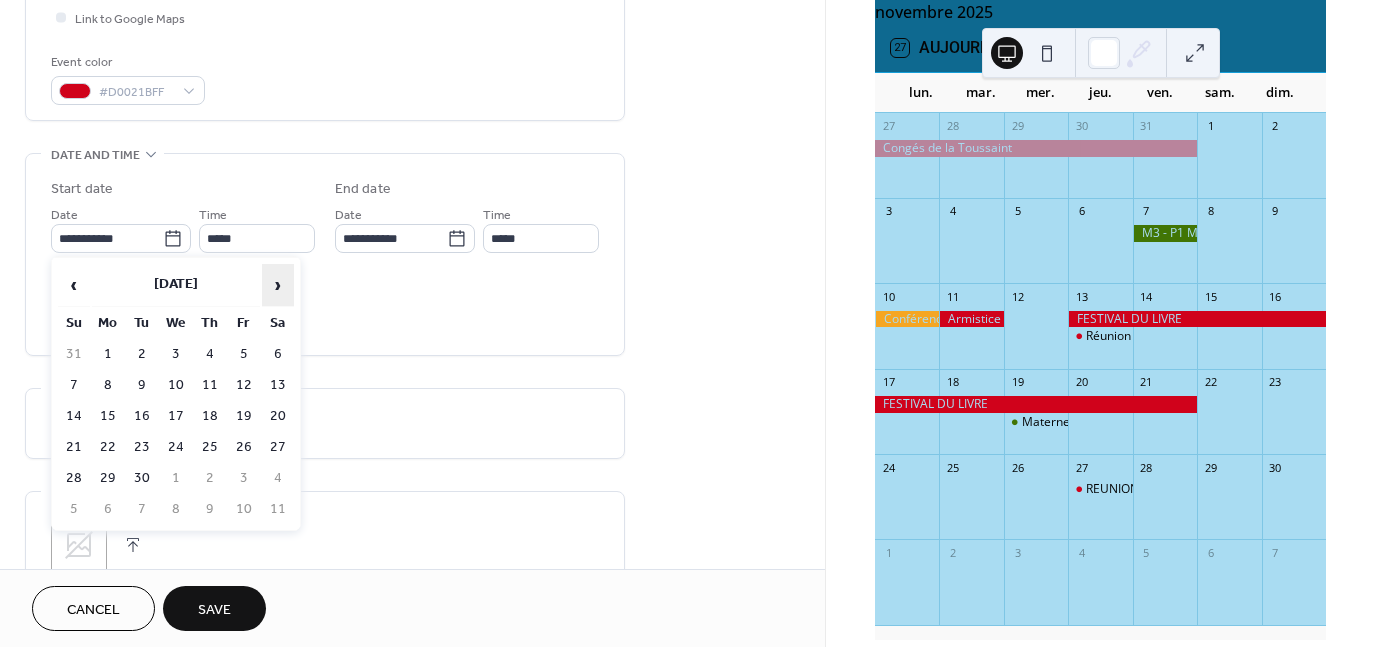 click on "›" at bounding box center [278, 285] 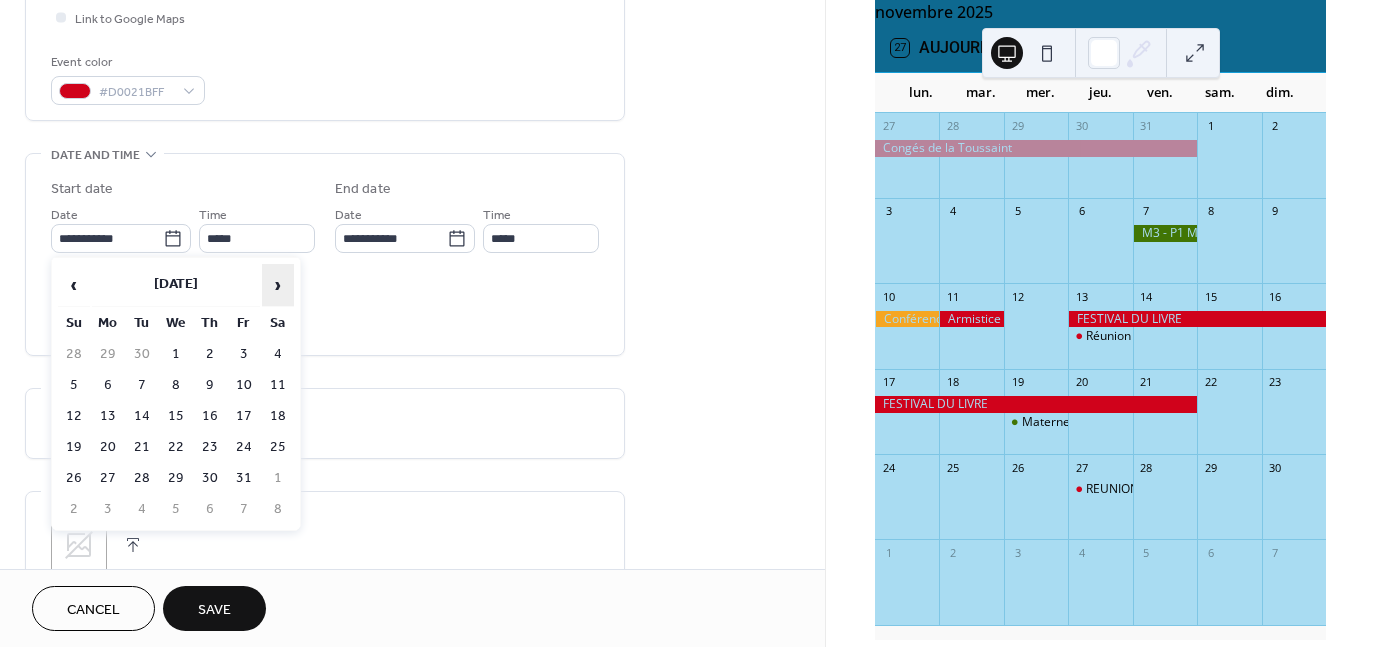click on "›" at bounding box center (278, 285) 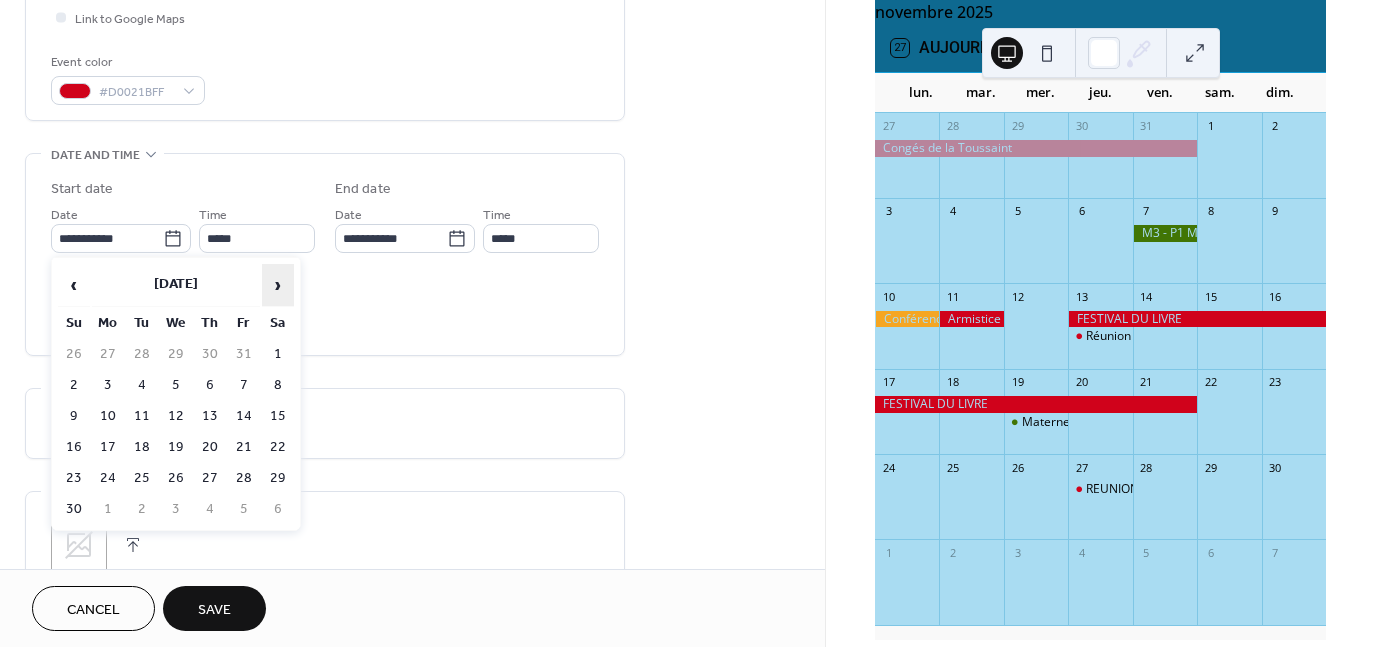 click on "›" at bounding box center [278, 285] 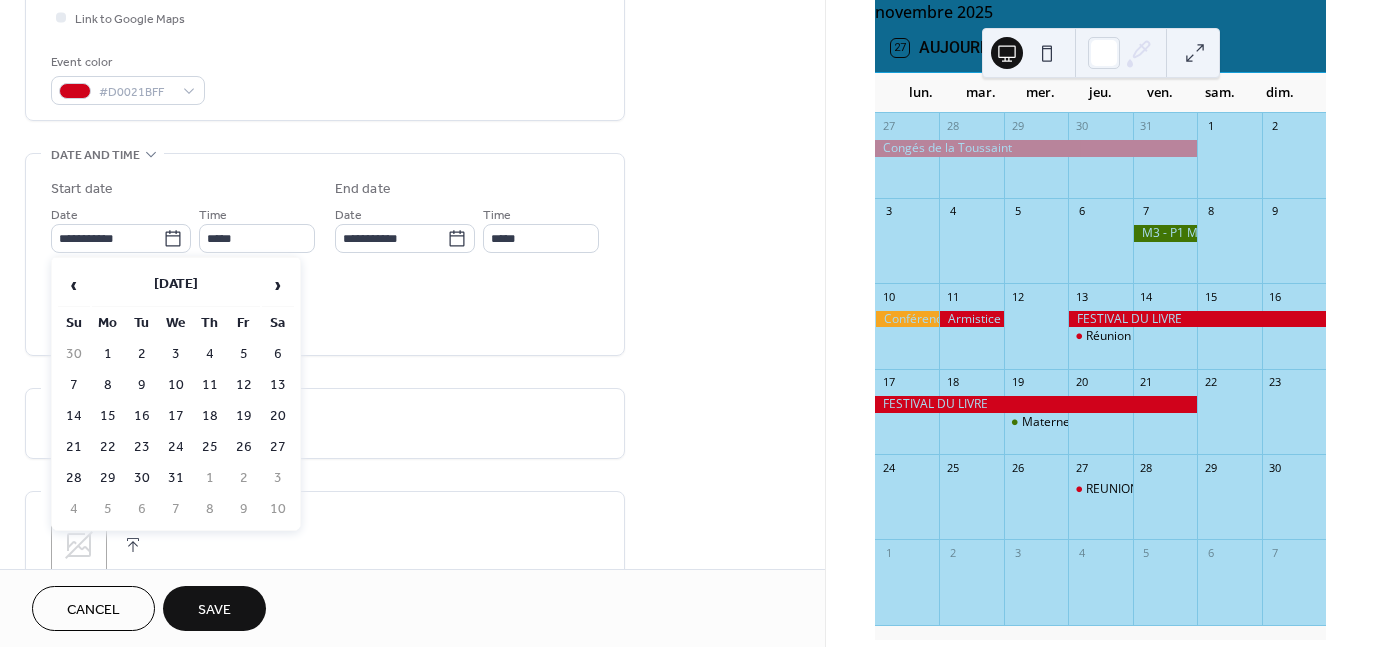 click on "18" at bounding box center (210, 416) 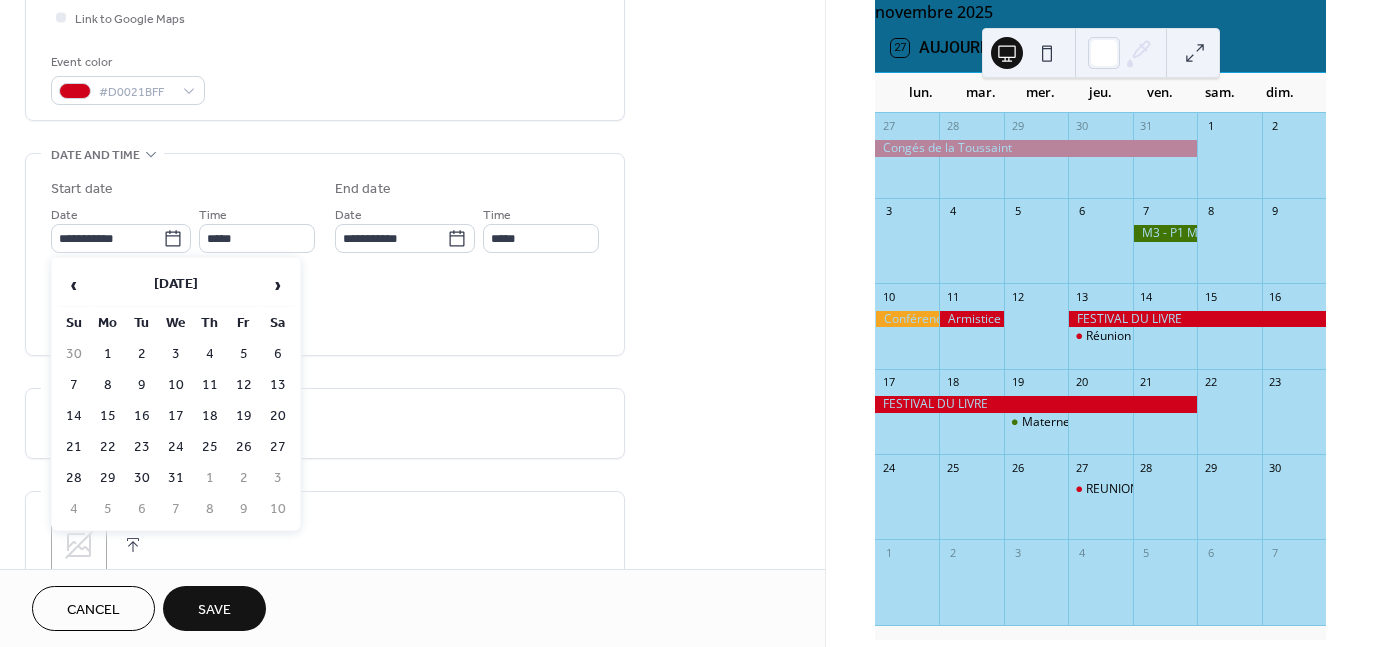 type on "**********" 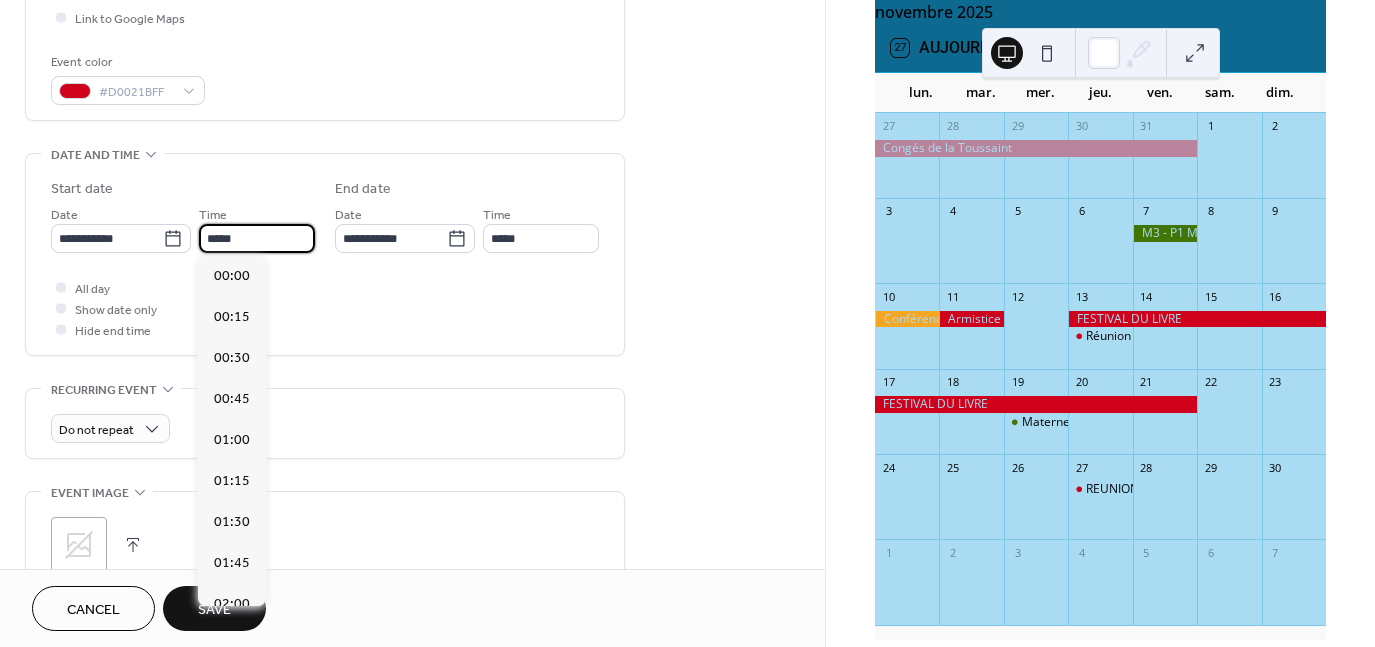 click on "*****" at bounding box center (257, 238) 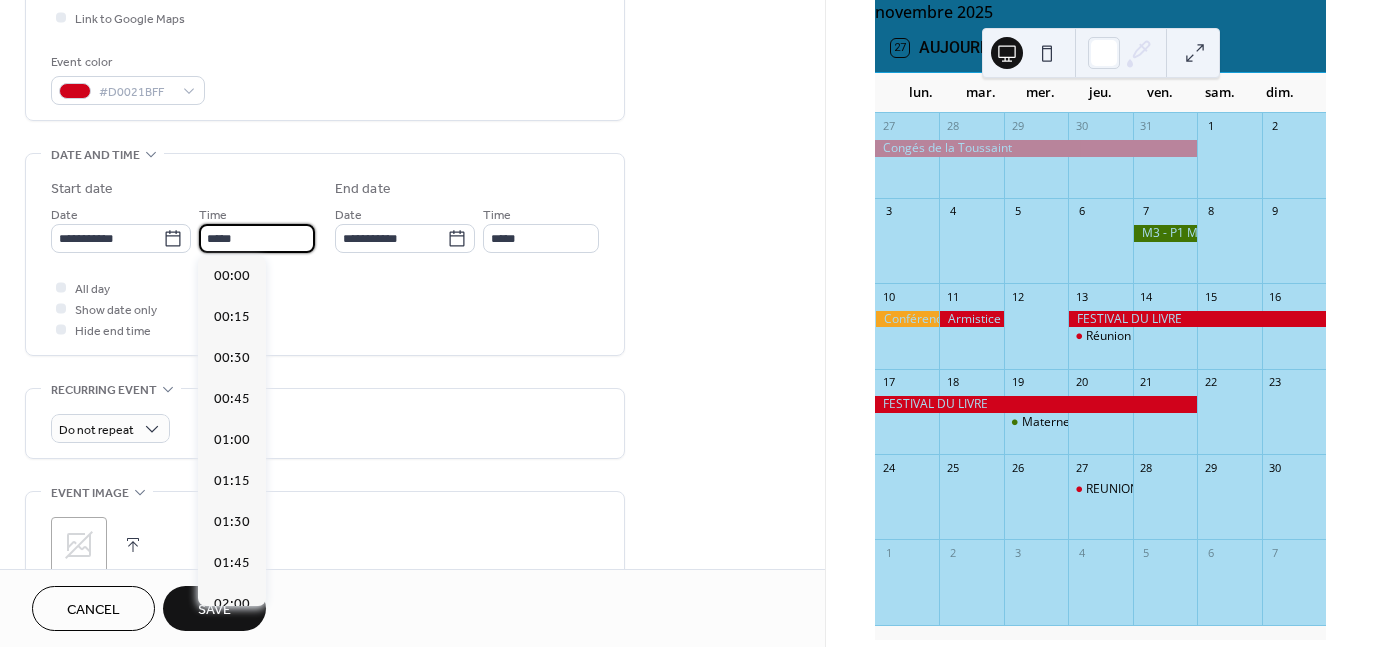 scroll, scrollTop: 1968, scrollLeft: 0, axis: vertical 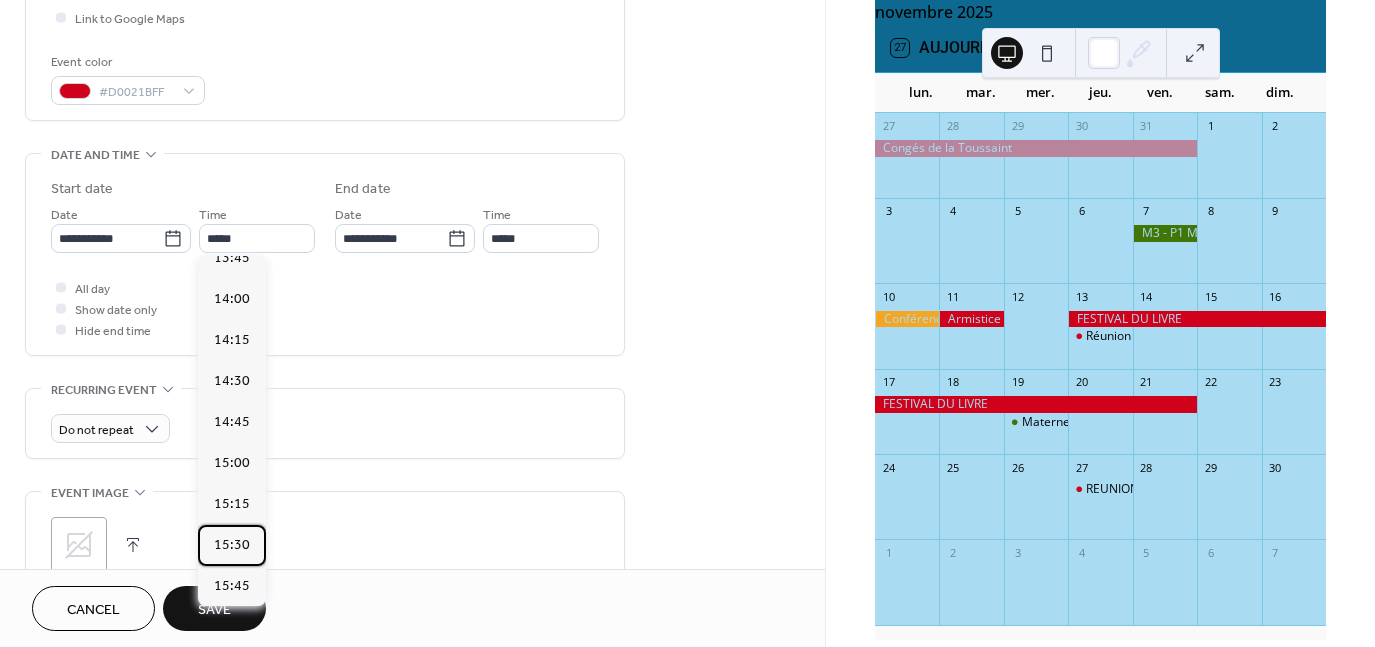 click on "15:30" at bounding box center [232, 544] 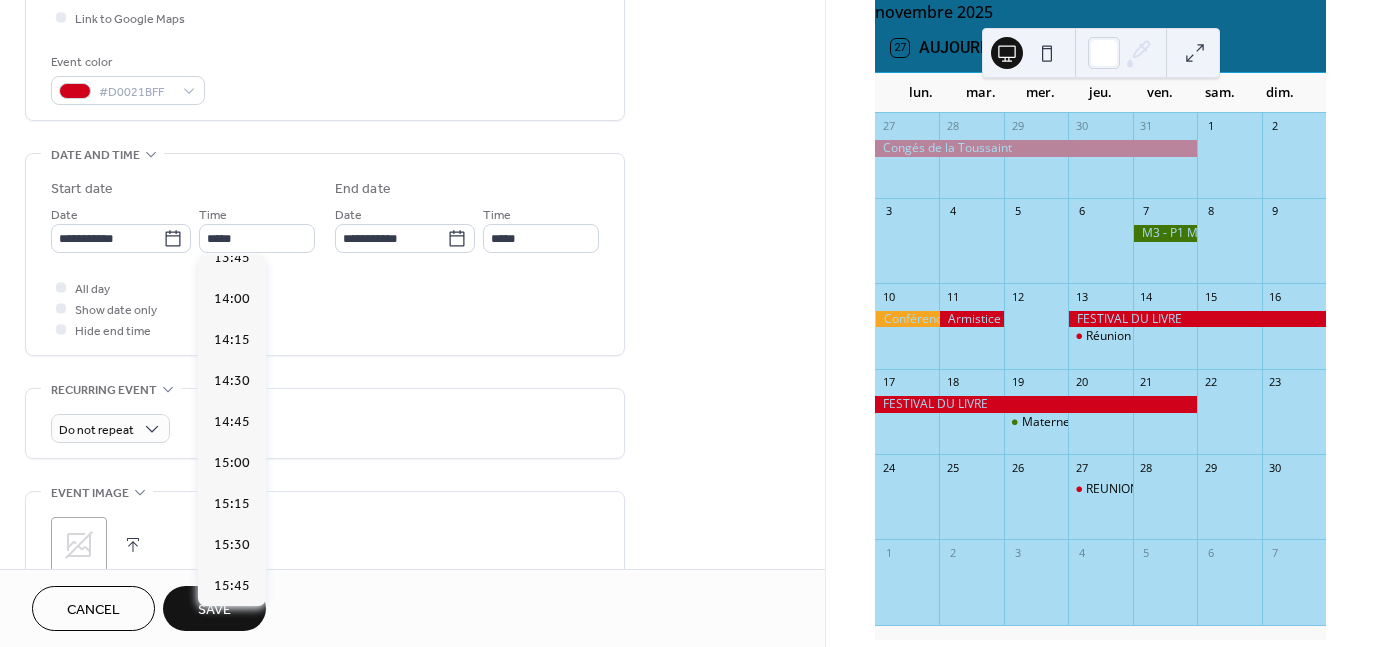 type on "*****" 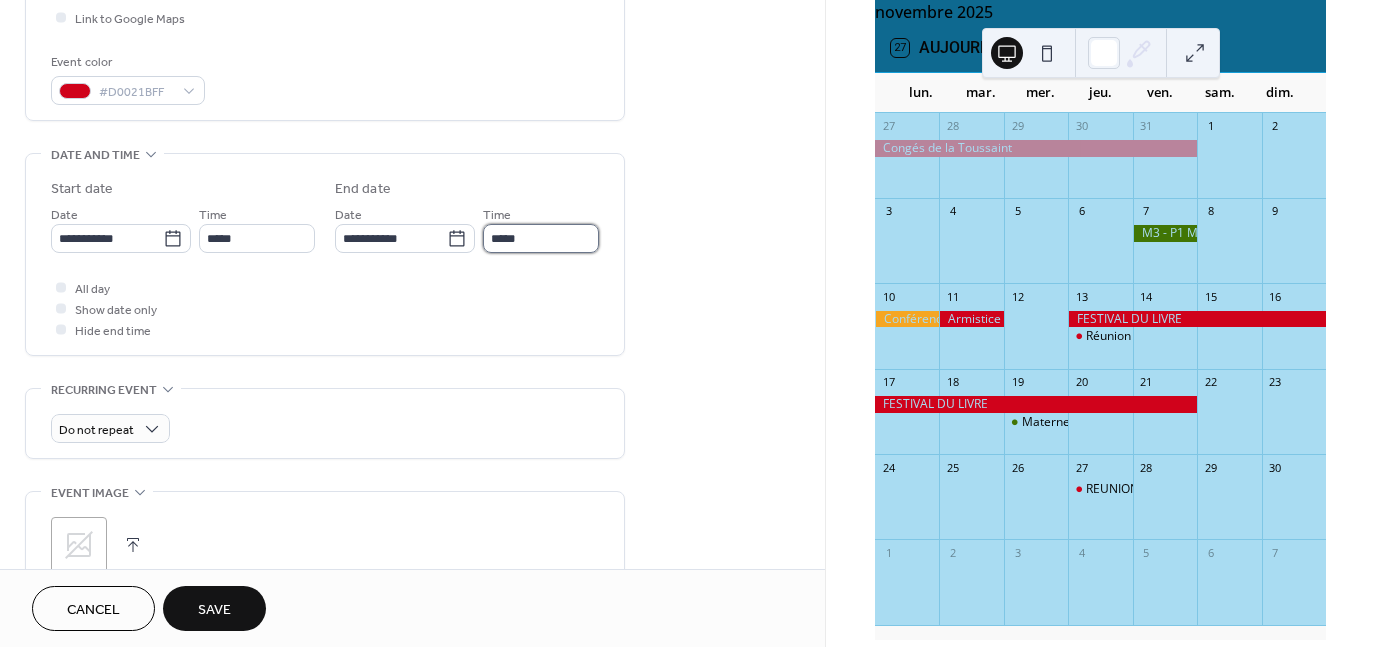 click on "*****" at bounding box center [541, 238] 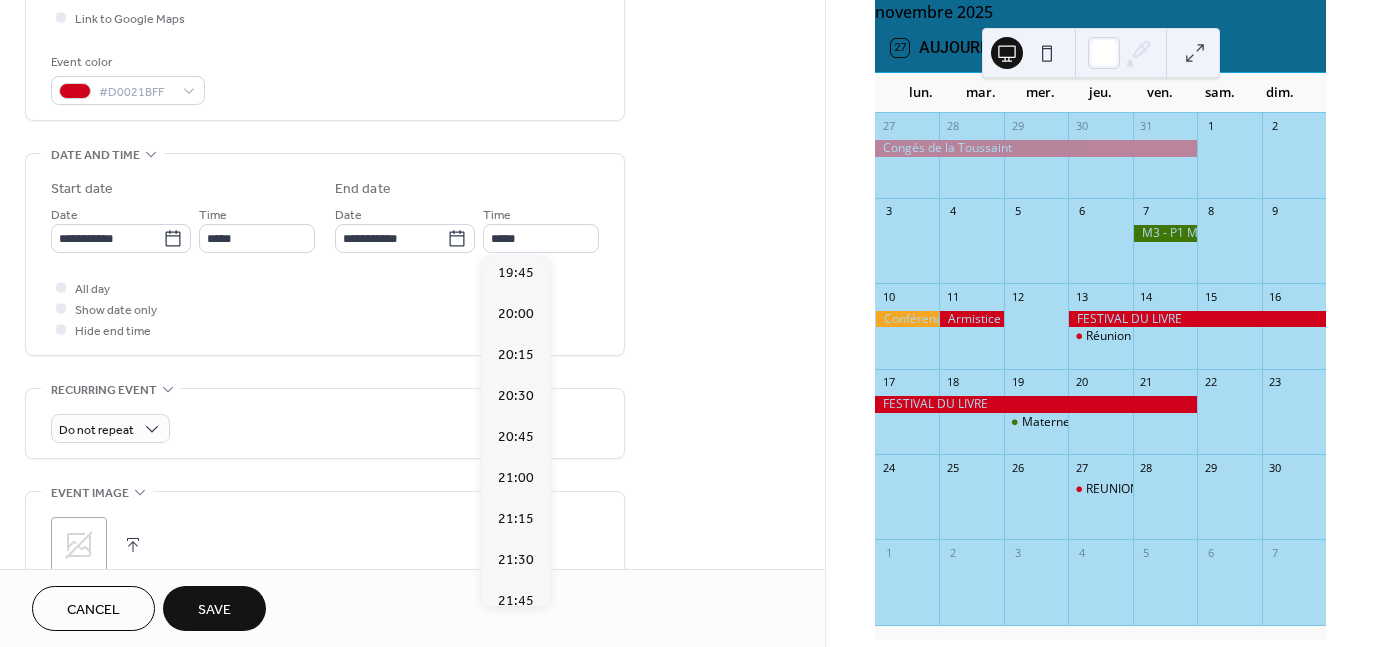 scroll, scrollTop: 612, scrollLeft: 0, axis: vertical 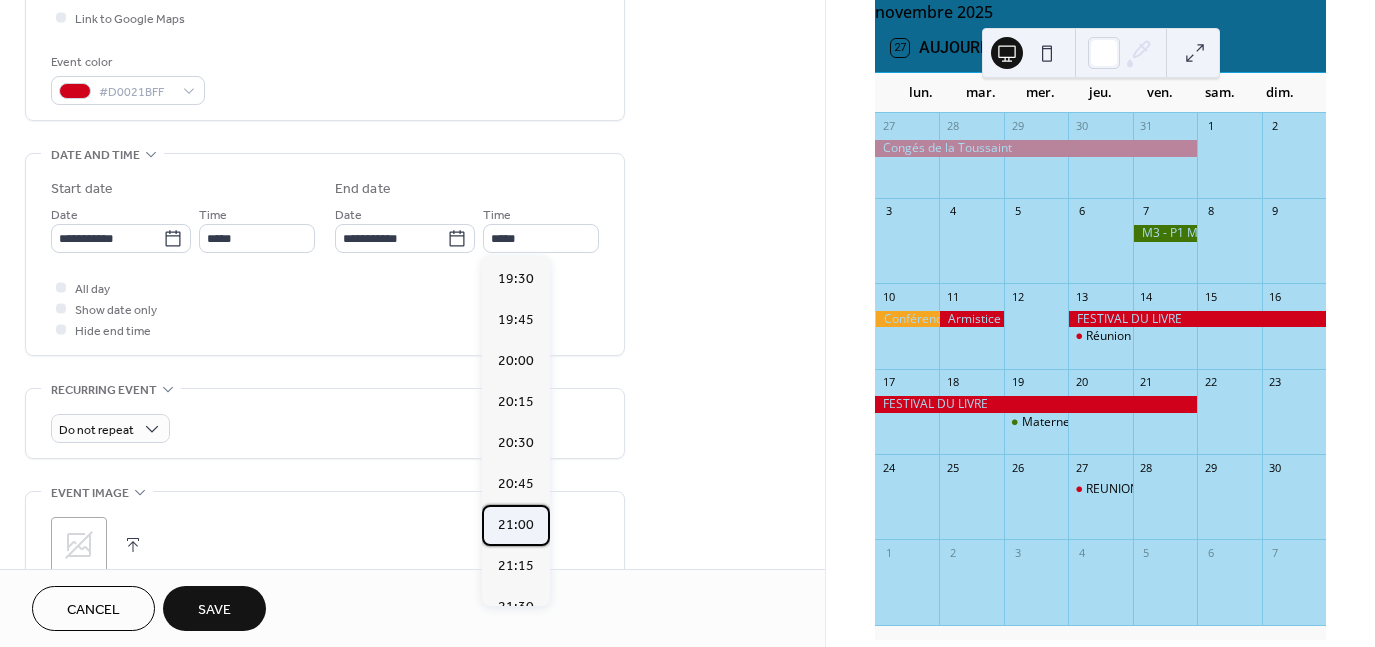 click on "21:00" at bounding box center [516, 524] 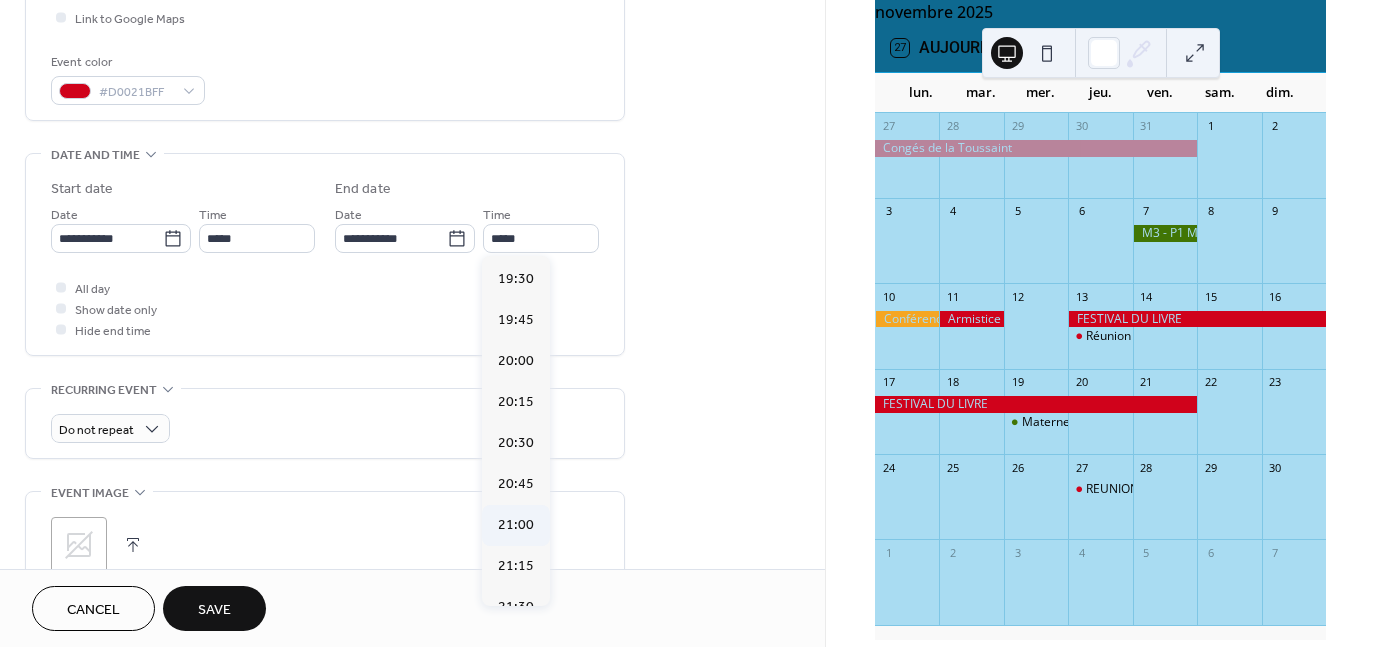 type on "*****" 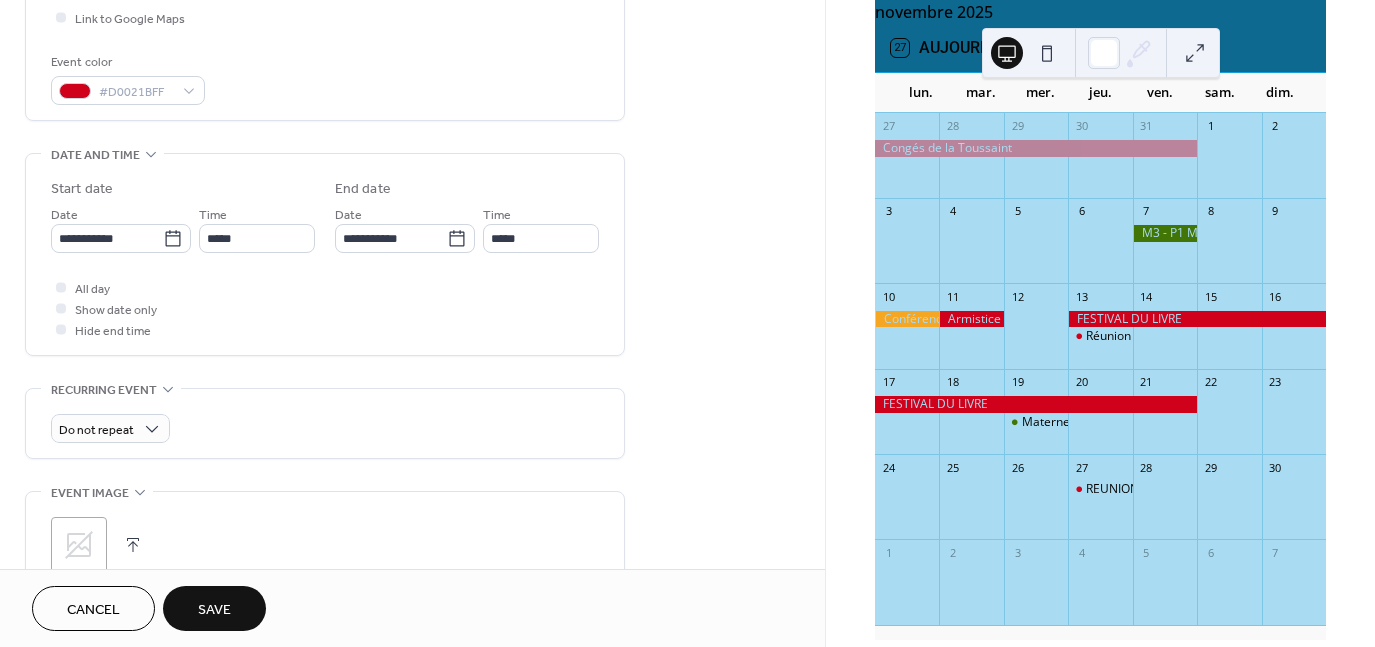 click on "Save" at bounding box center (214, 608) 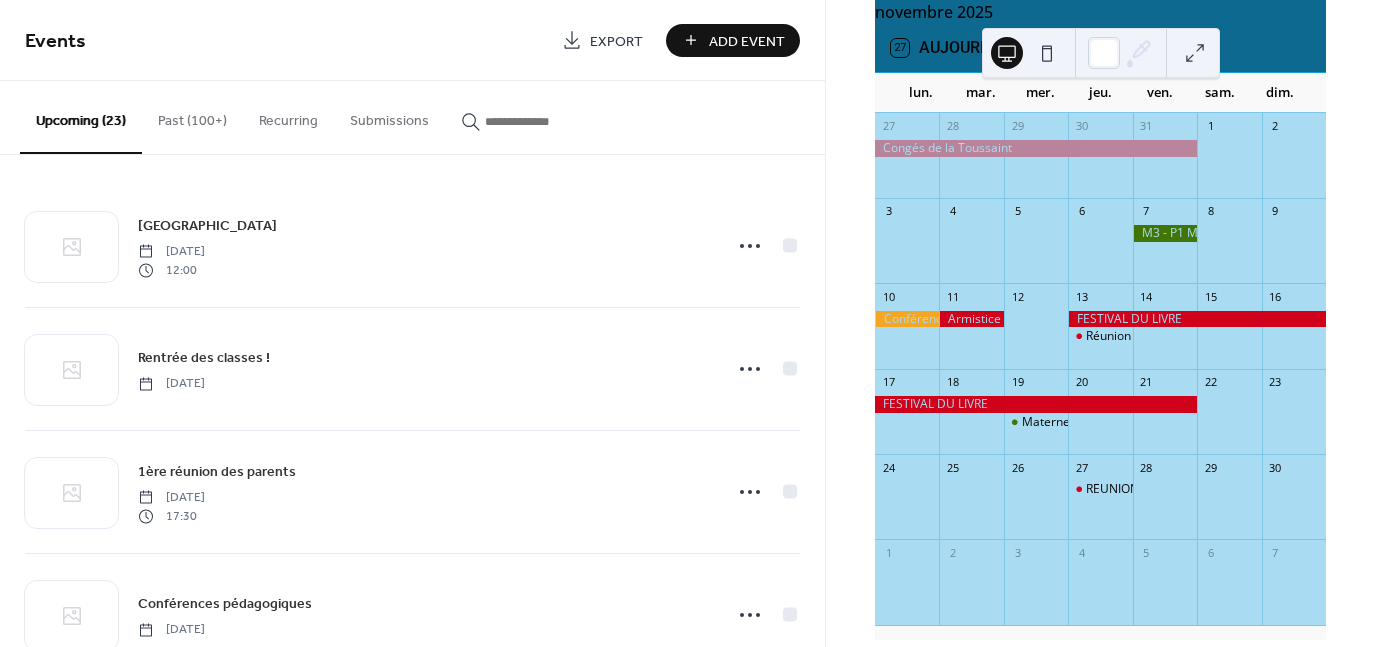 click on "novembre 2025" at bounding box center [1100, 12] 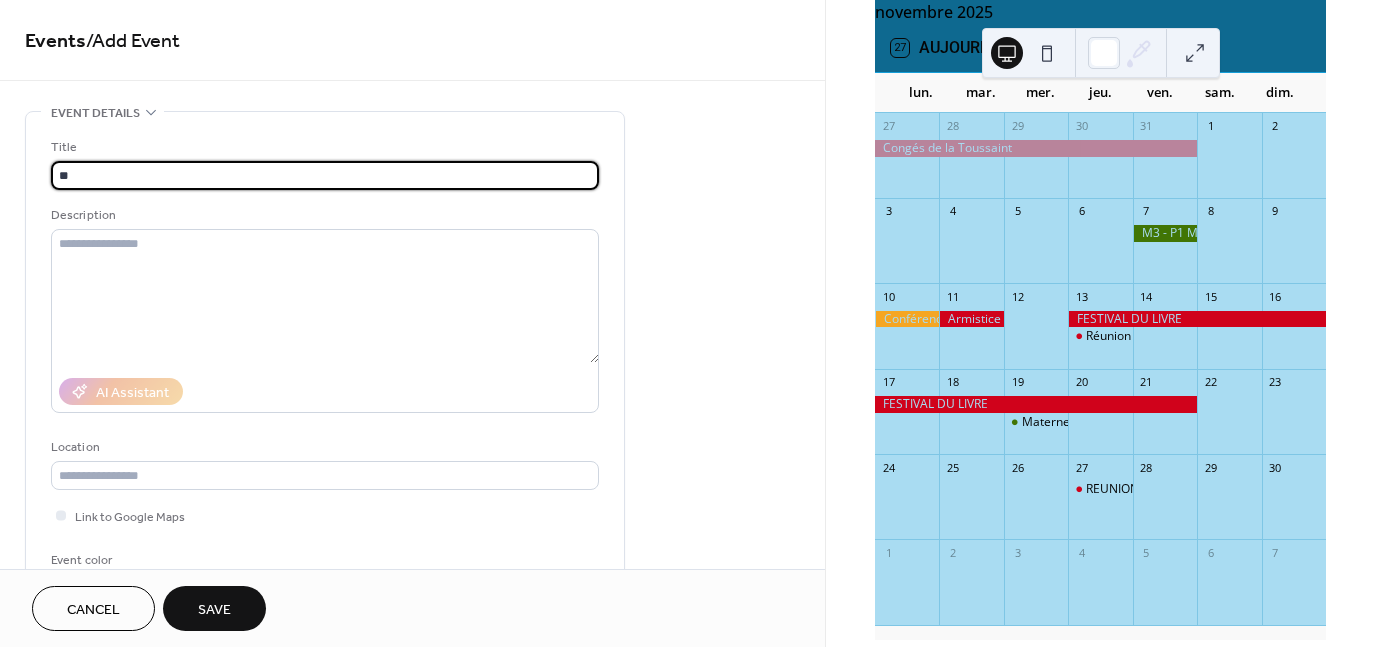type on "*" 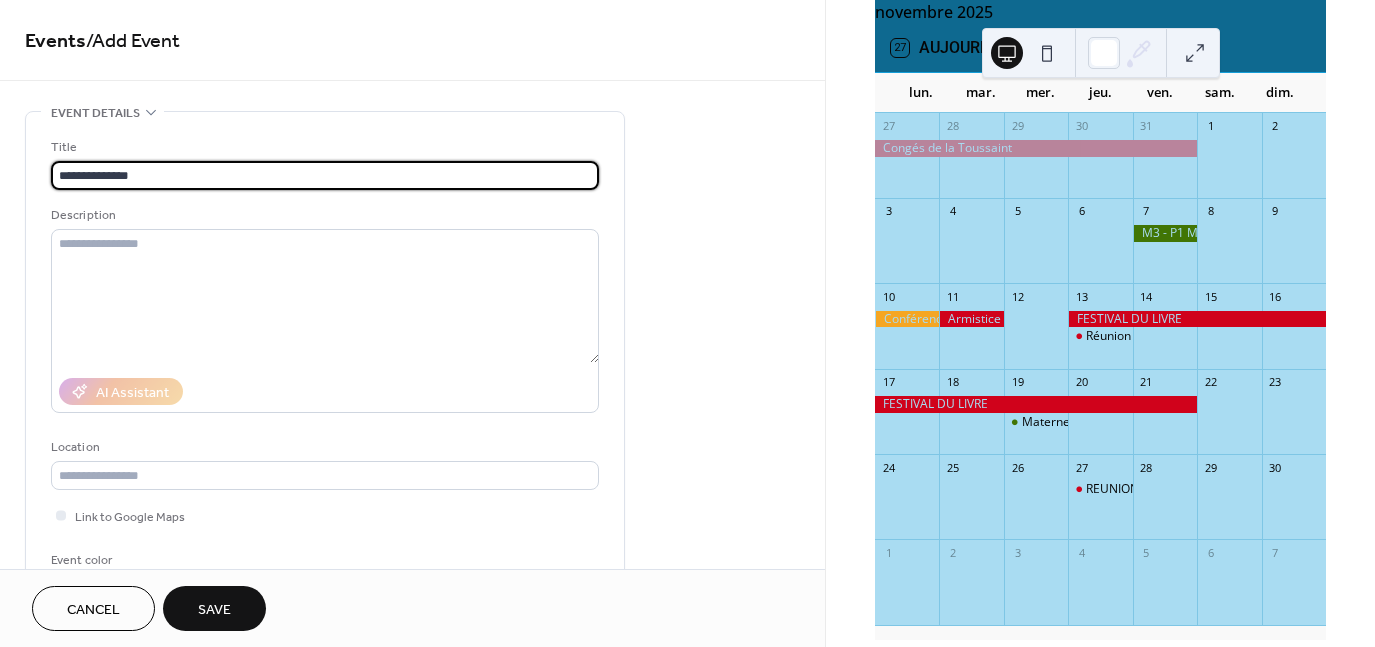 type on "**********" 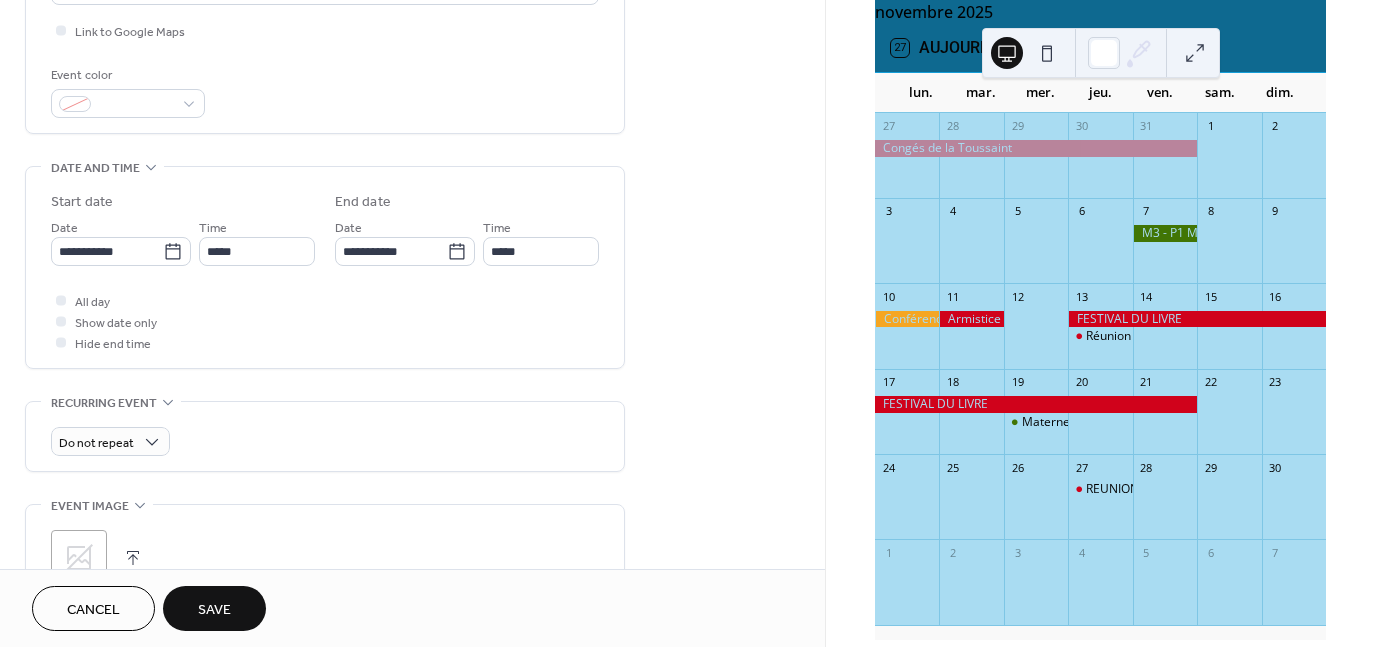 scroll, scrollTop: 498, scrollLeft: 0, axis: vertical 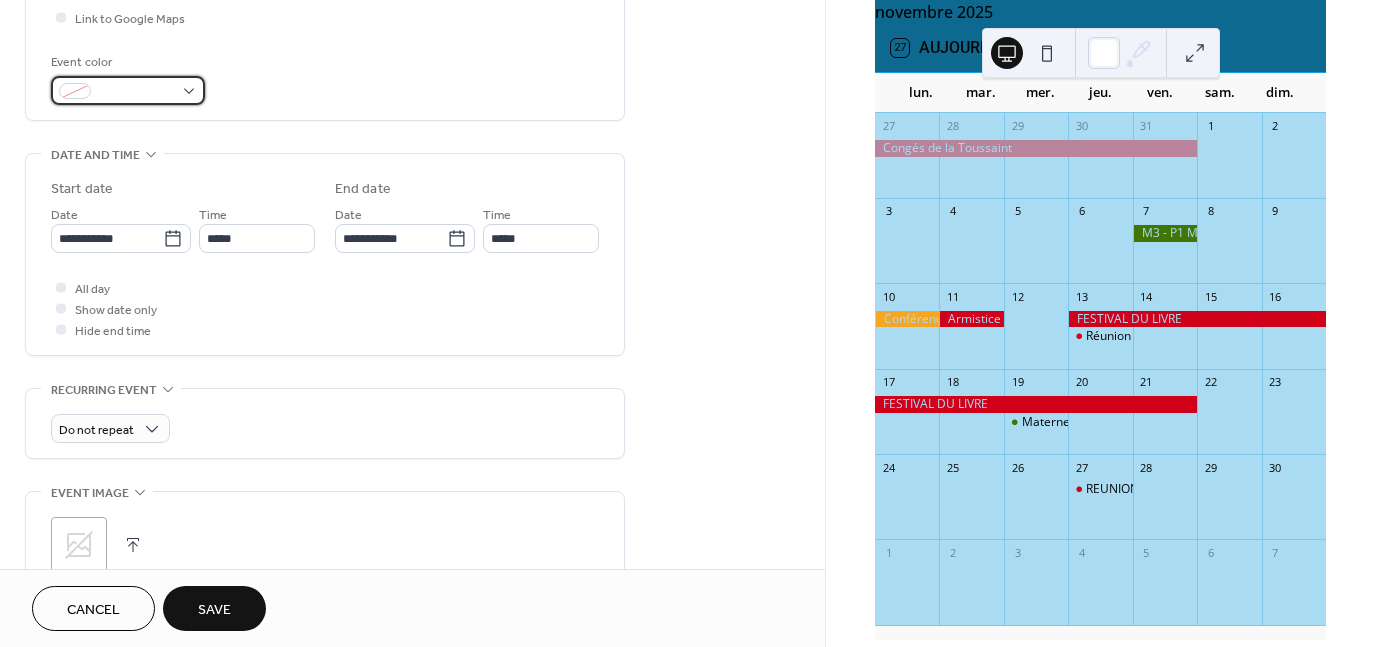 click at bounding box center (128, 90) 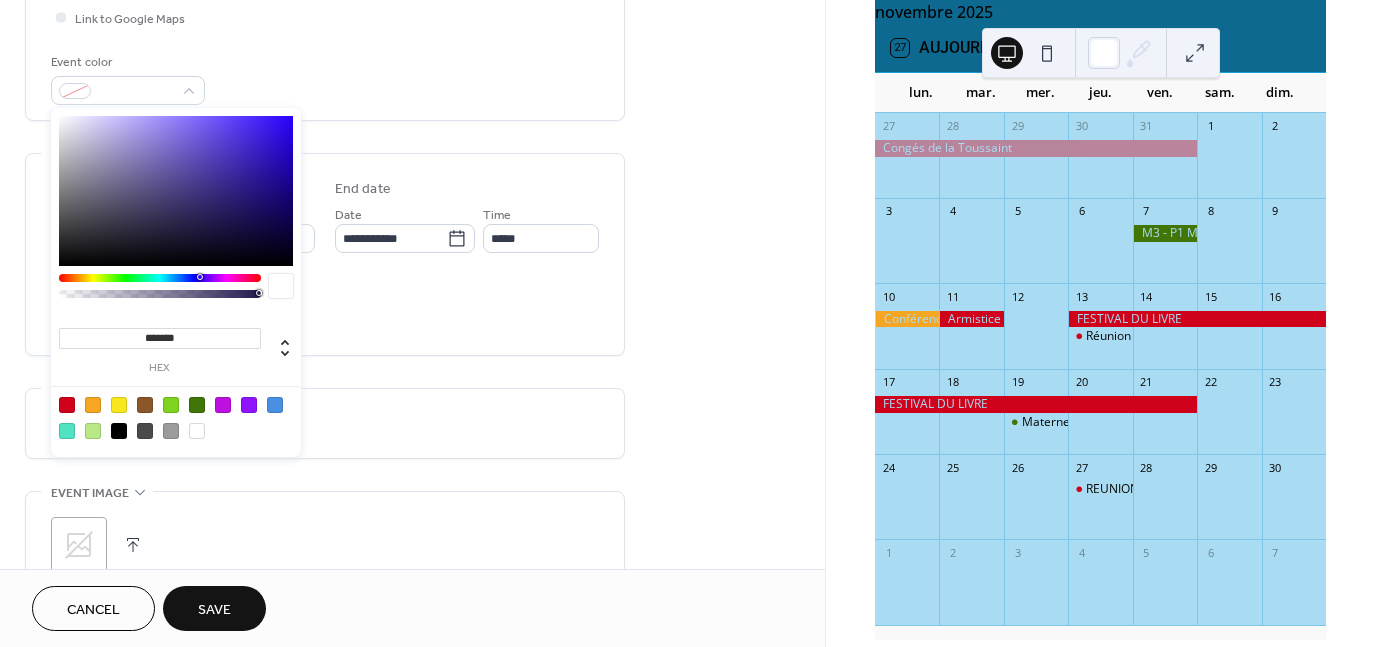 click at bounding box center (67, 405) 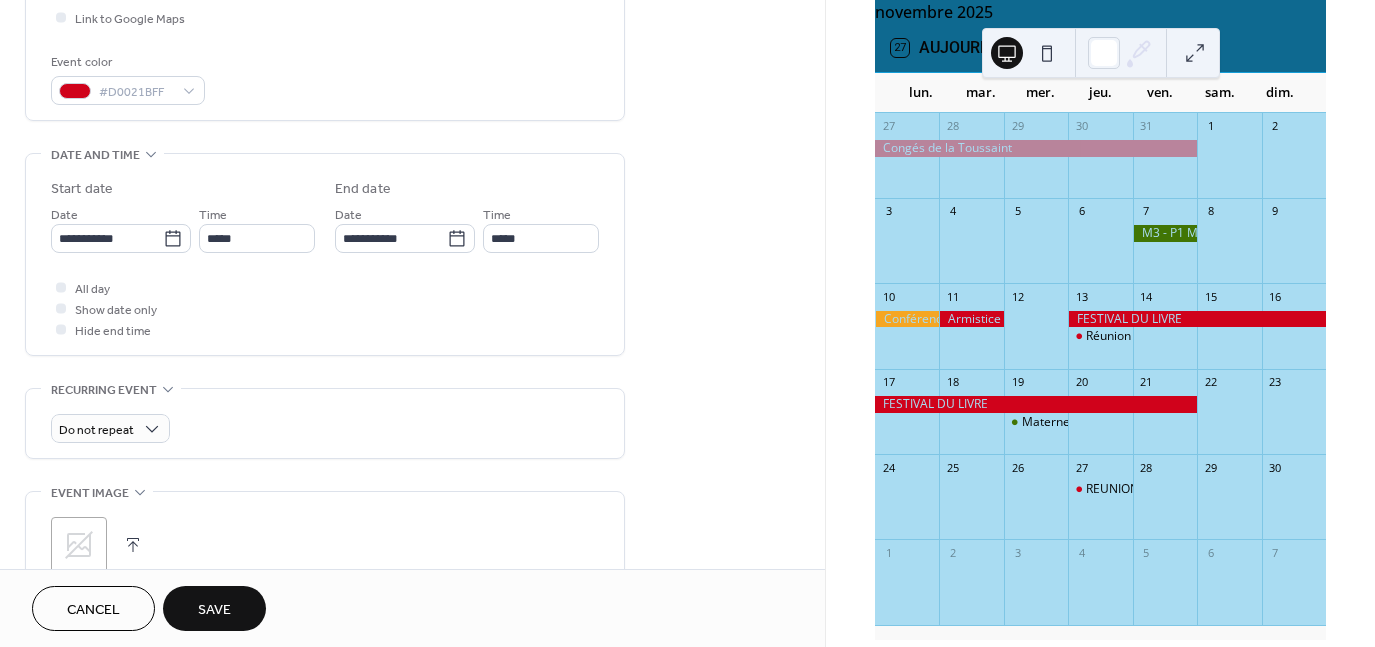 click on "All day Show date only Hide end time" at bounding box center (325, 308) 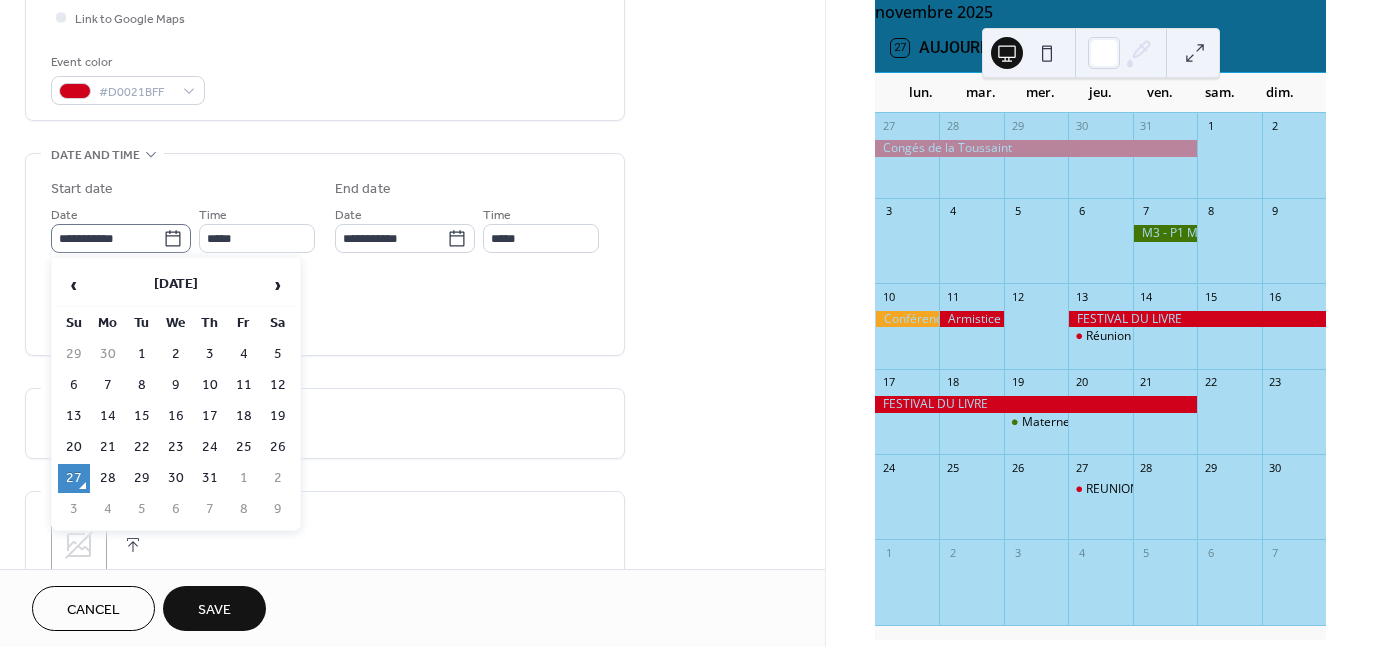 click 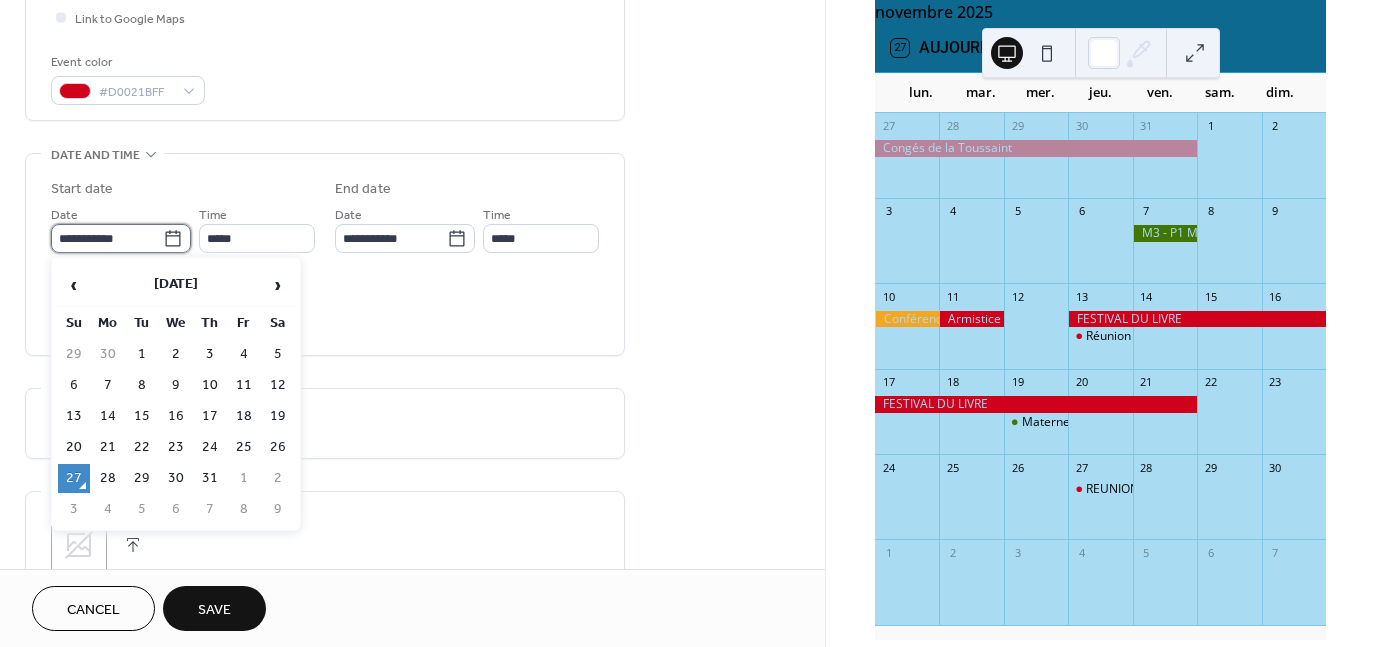 click on "**********" at bounding box center (107, 238) 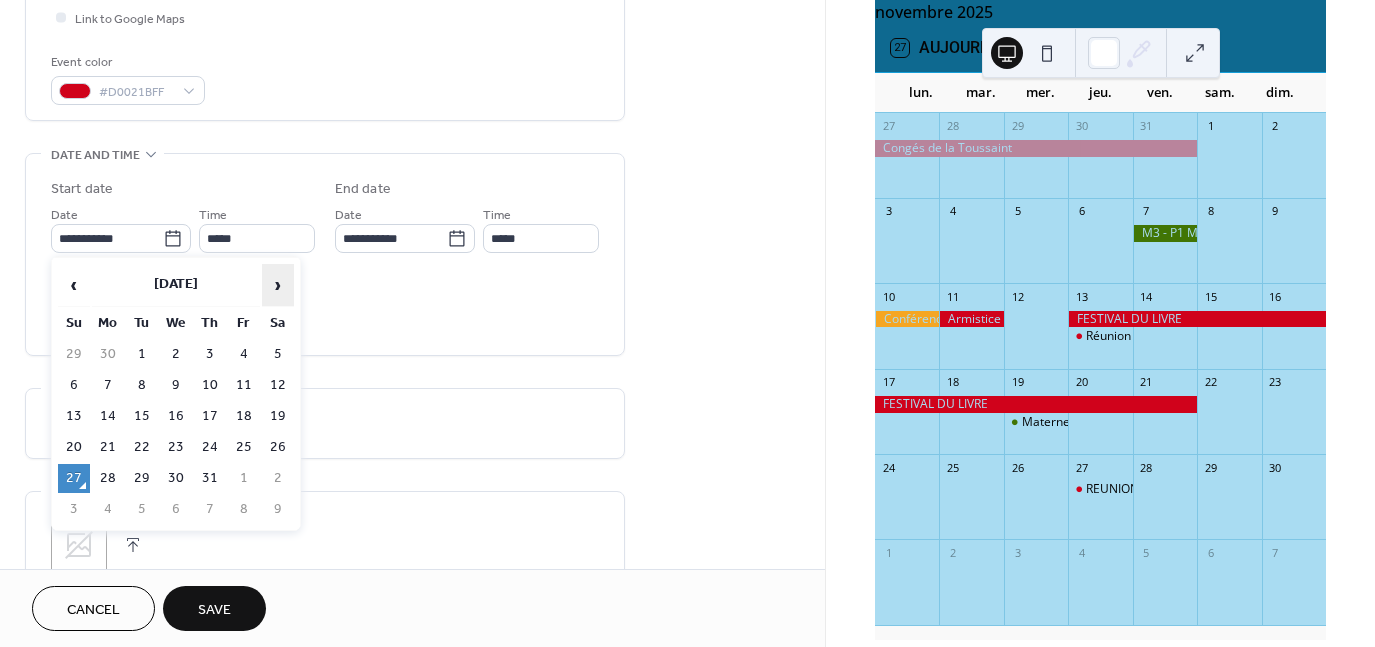 click on "›" at bounding box center [278, 285] 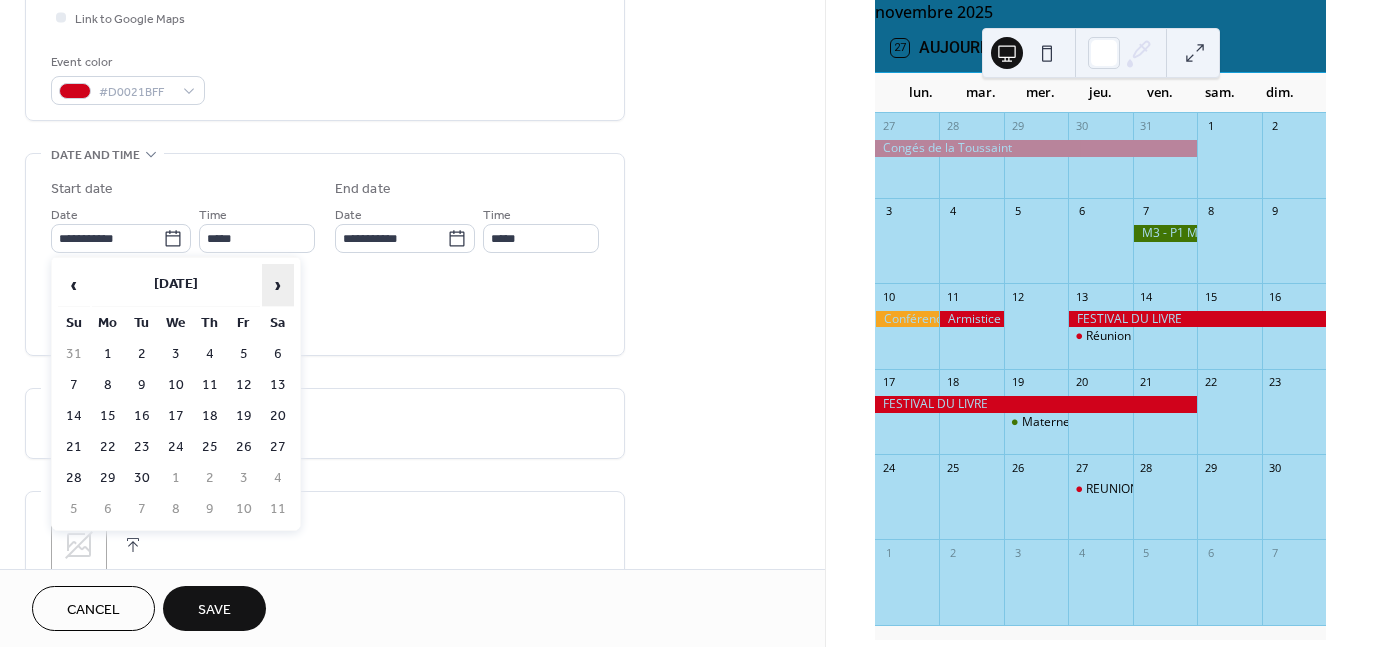 click on "›" at bounding box center [278, 285] 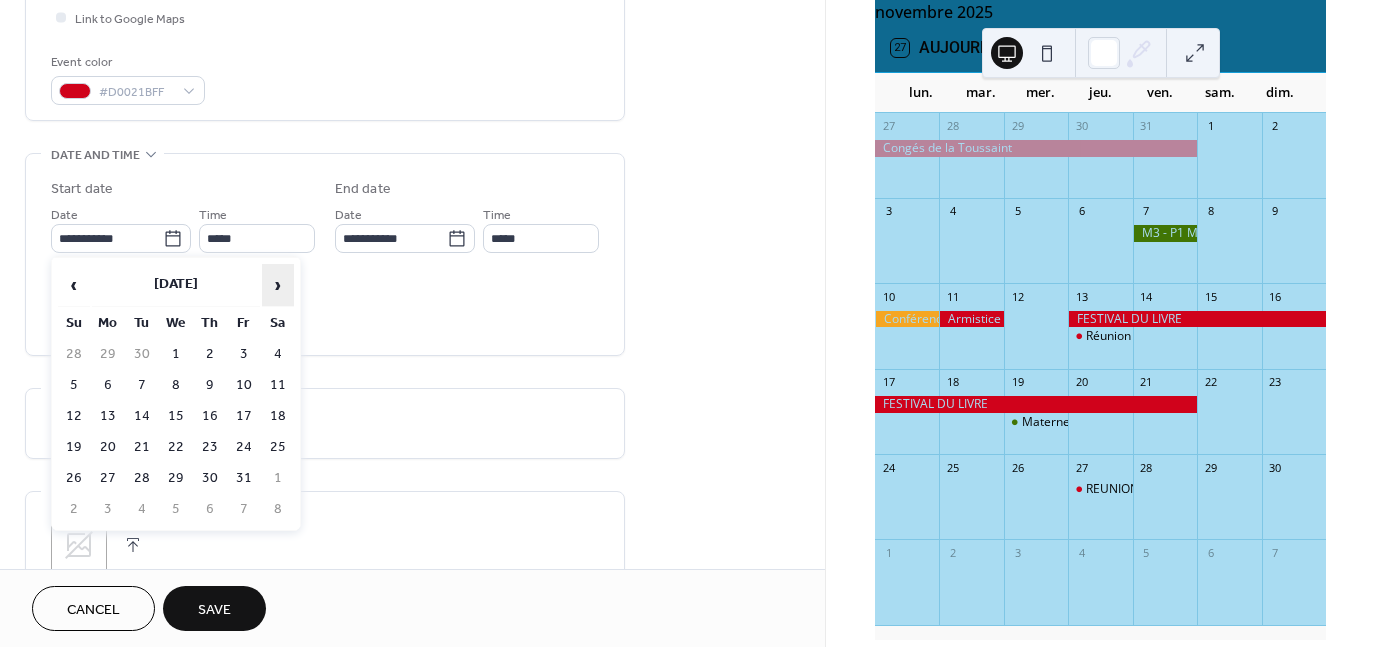 click on "›" at bounding box center (278, 285) 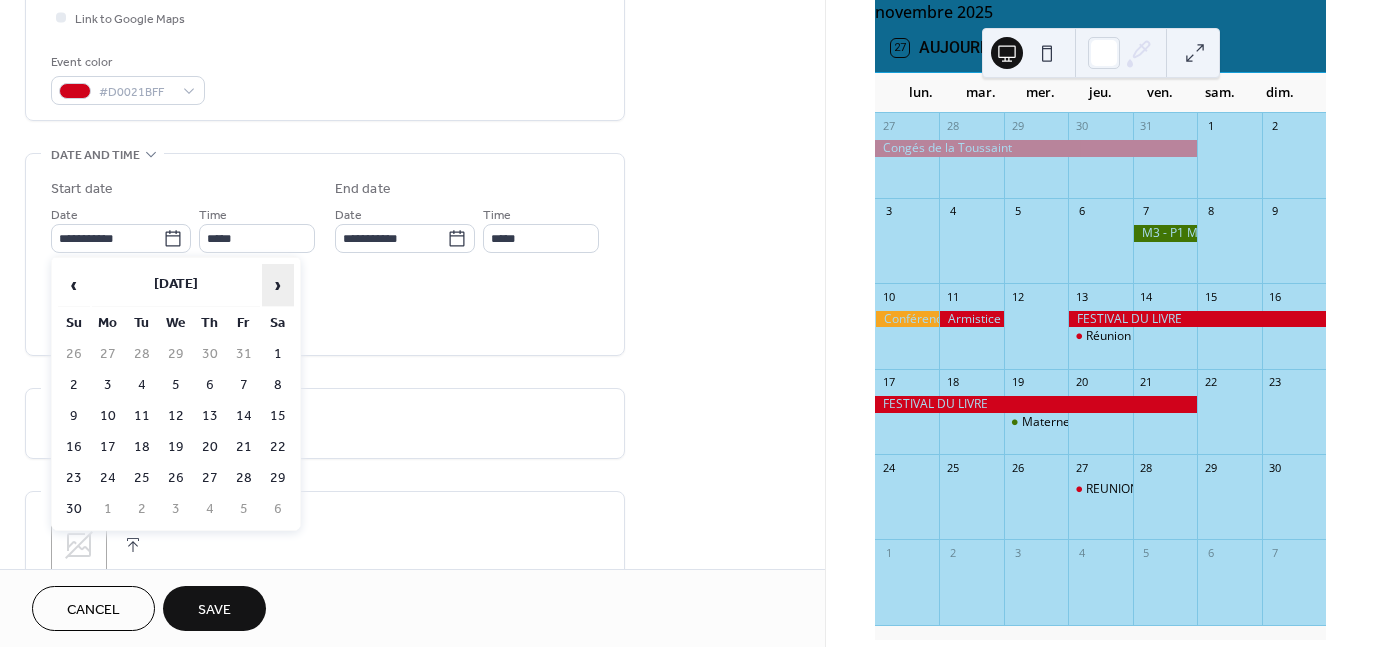 click on "›" at bounding box center (278, 285) 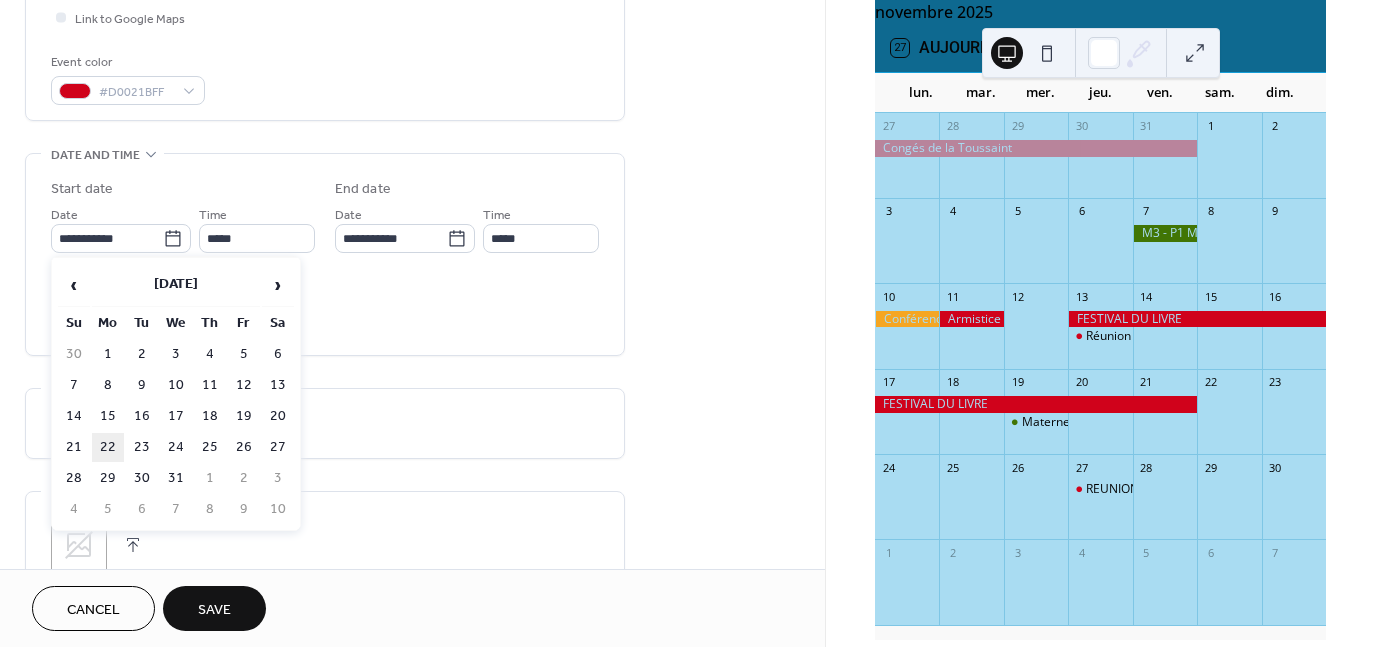 click on "22" at bounding box center [108, 447] 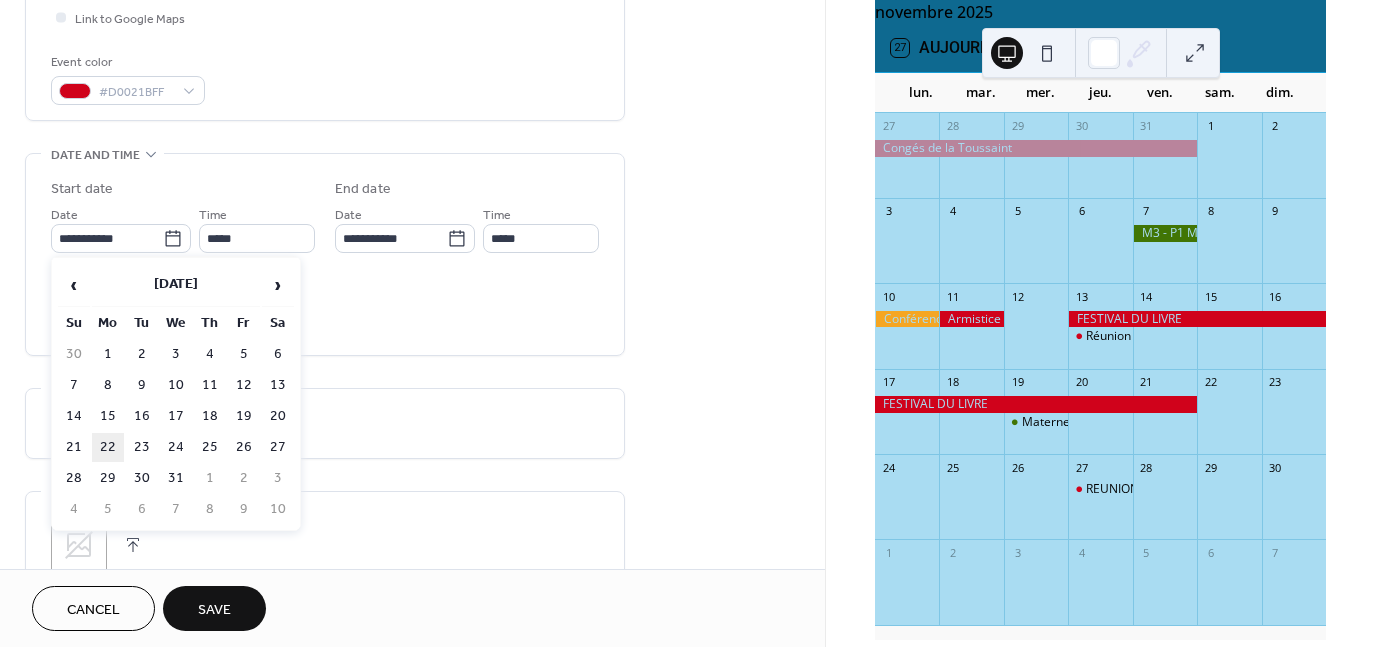 type on "**********" 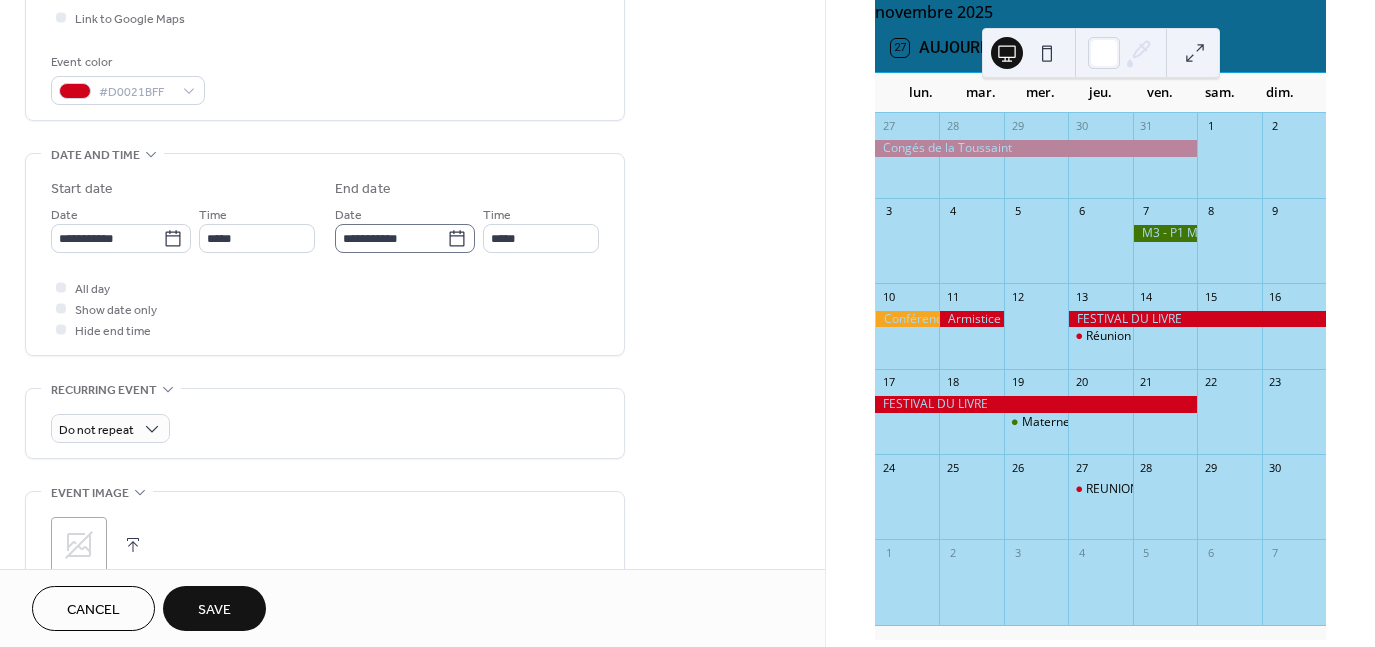 click 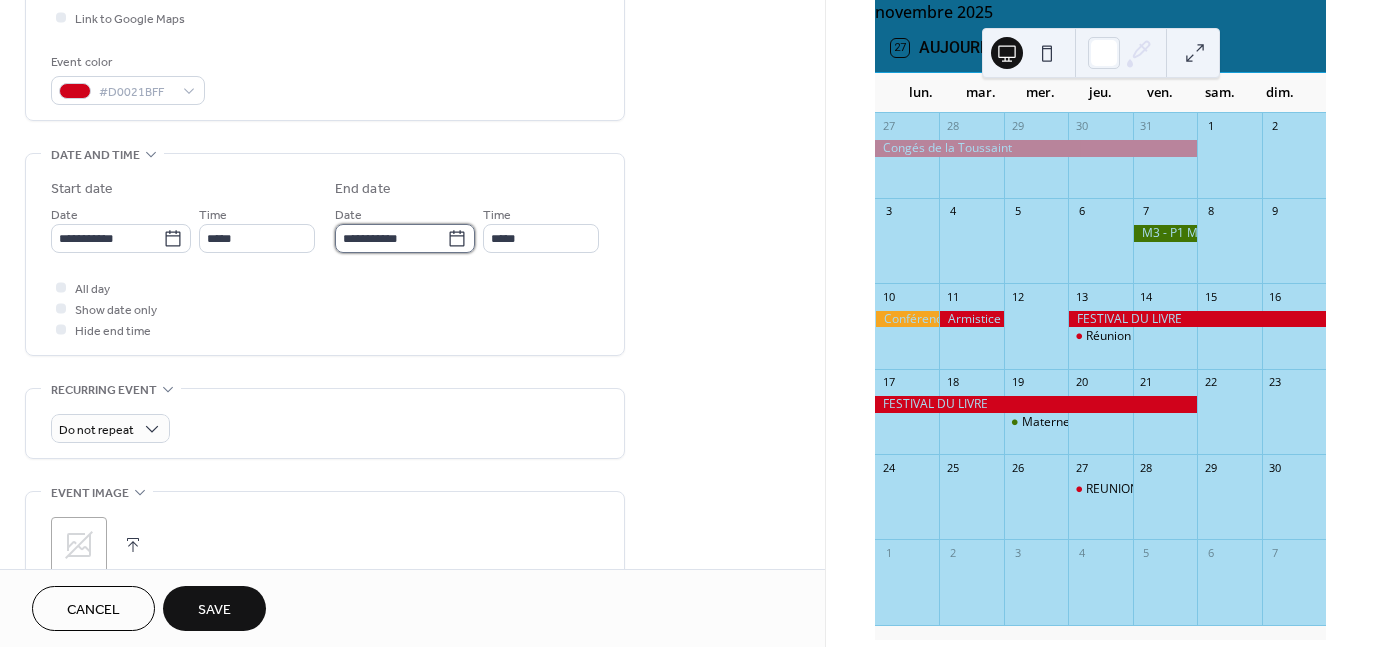 click on "**********" at bounding box center (391, 238) 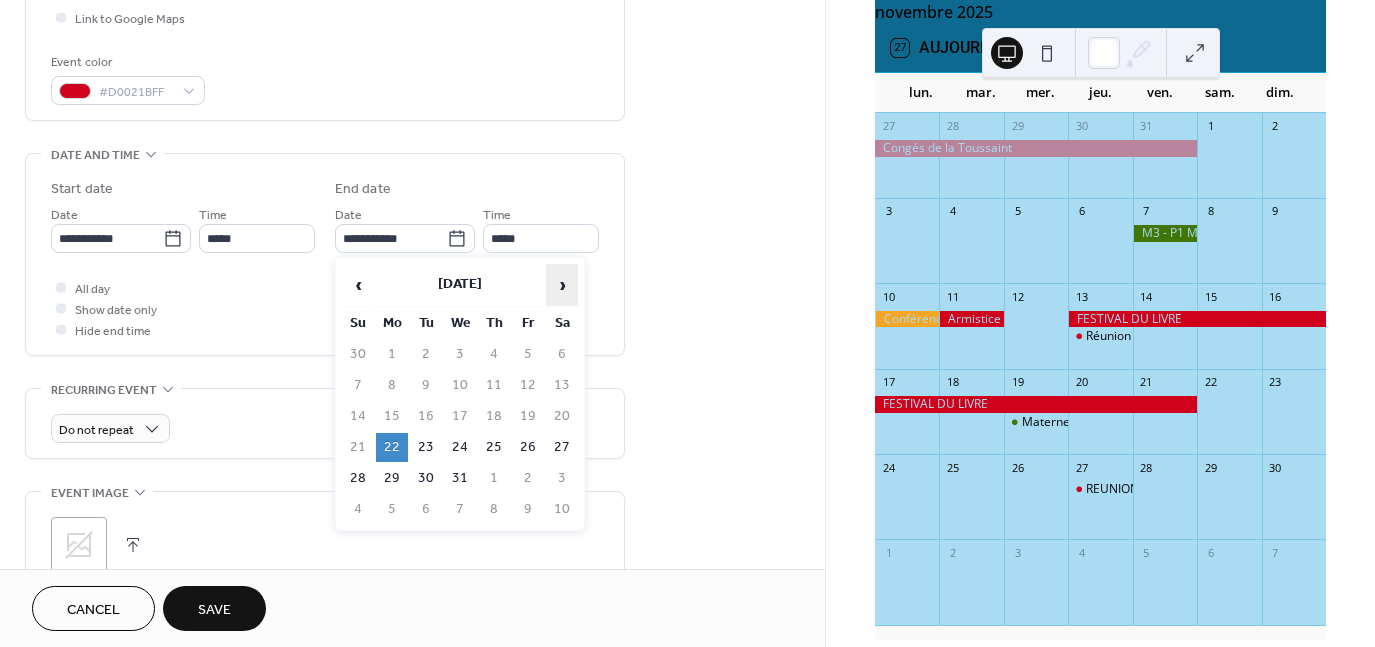 click on "›" at bounding box center [562, 285] 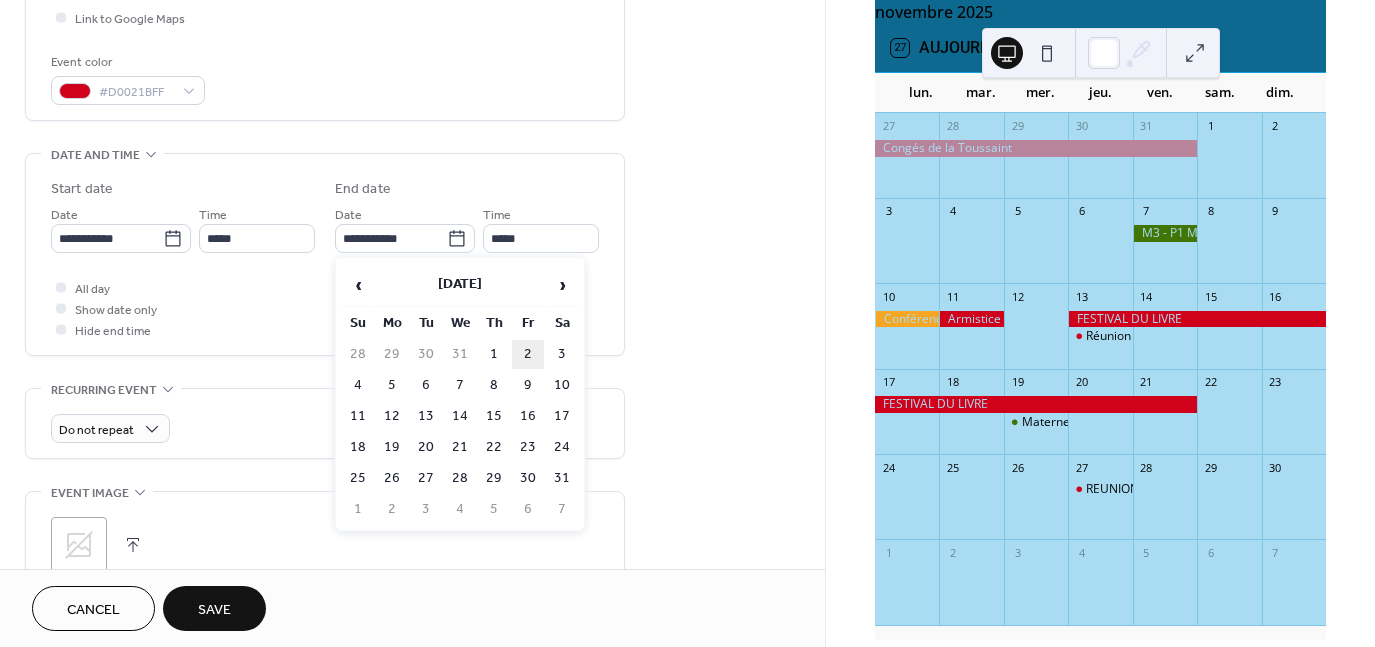 click on "2" at bounding box center (528, 354) 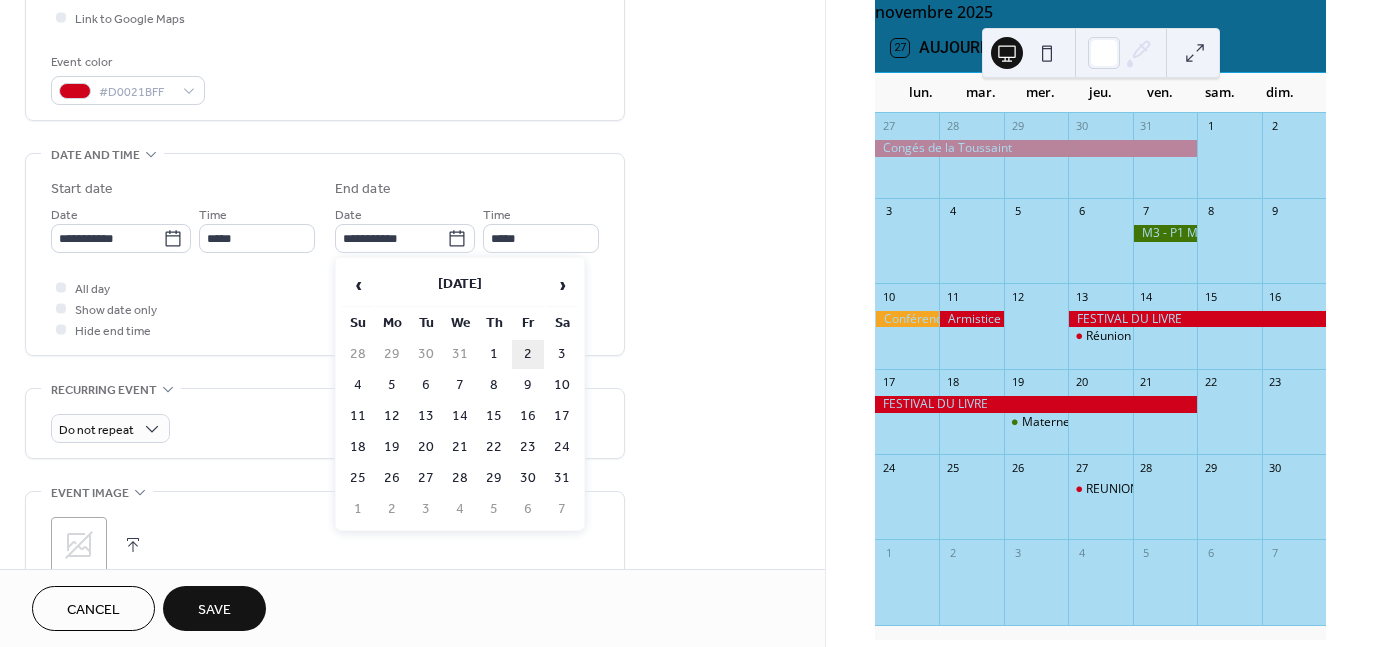 type on "**********" 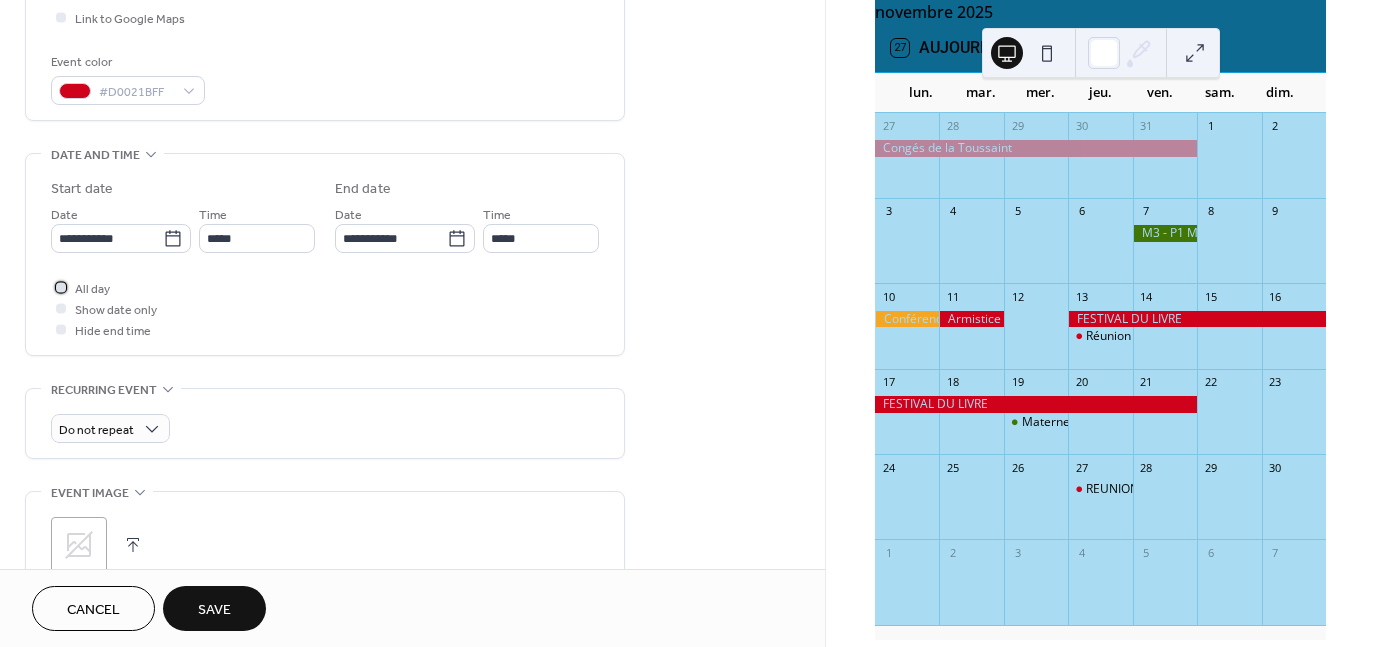 click at bounding box center [61, 287] 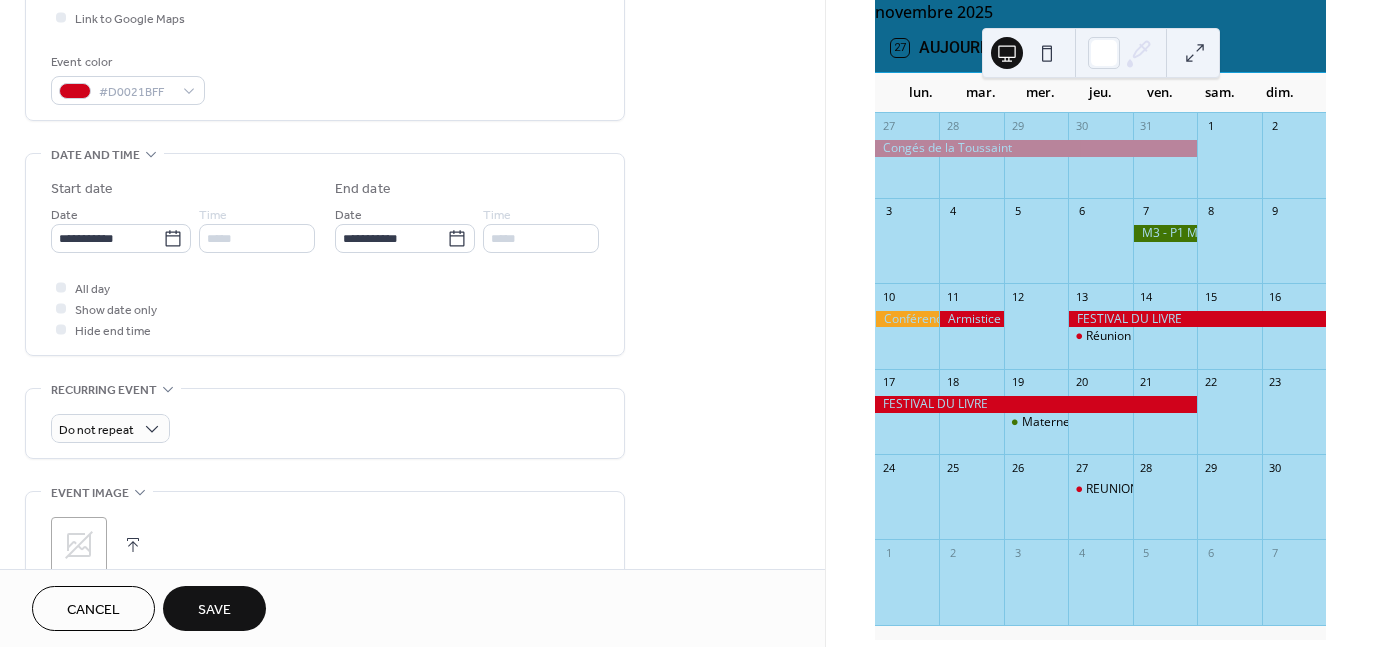 click on "Save" at bounding box center [214, 610] 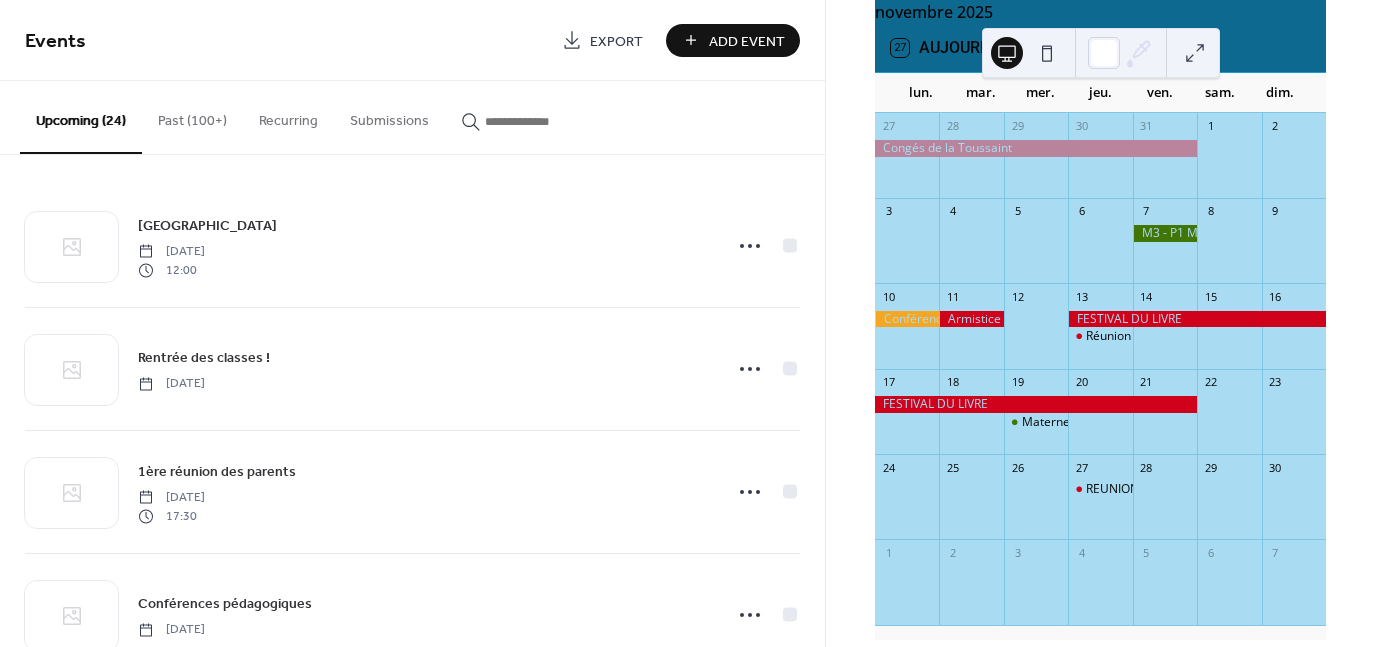 click on "Add Event" at bounding box center (747, 41) 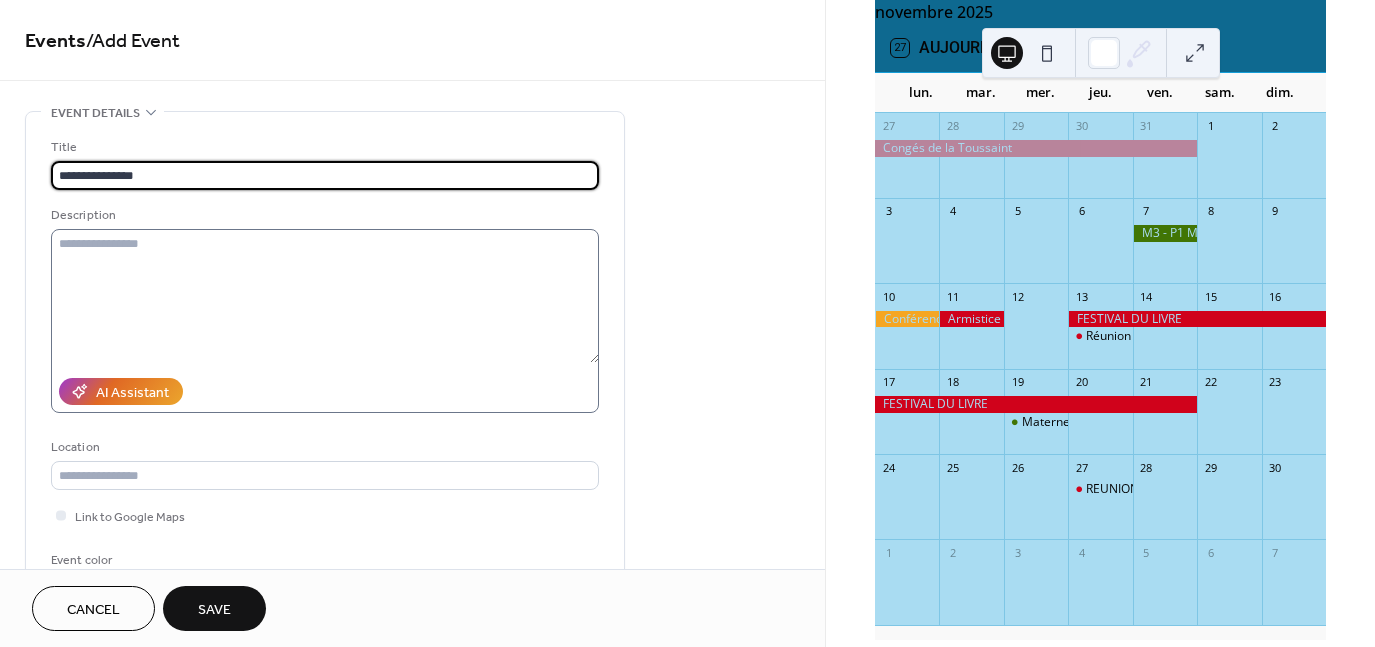 type on "**********" 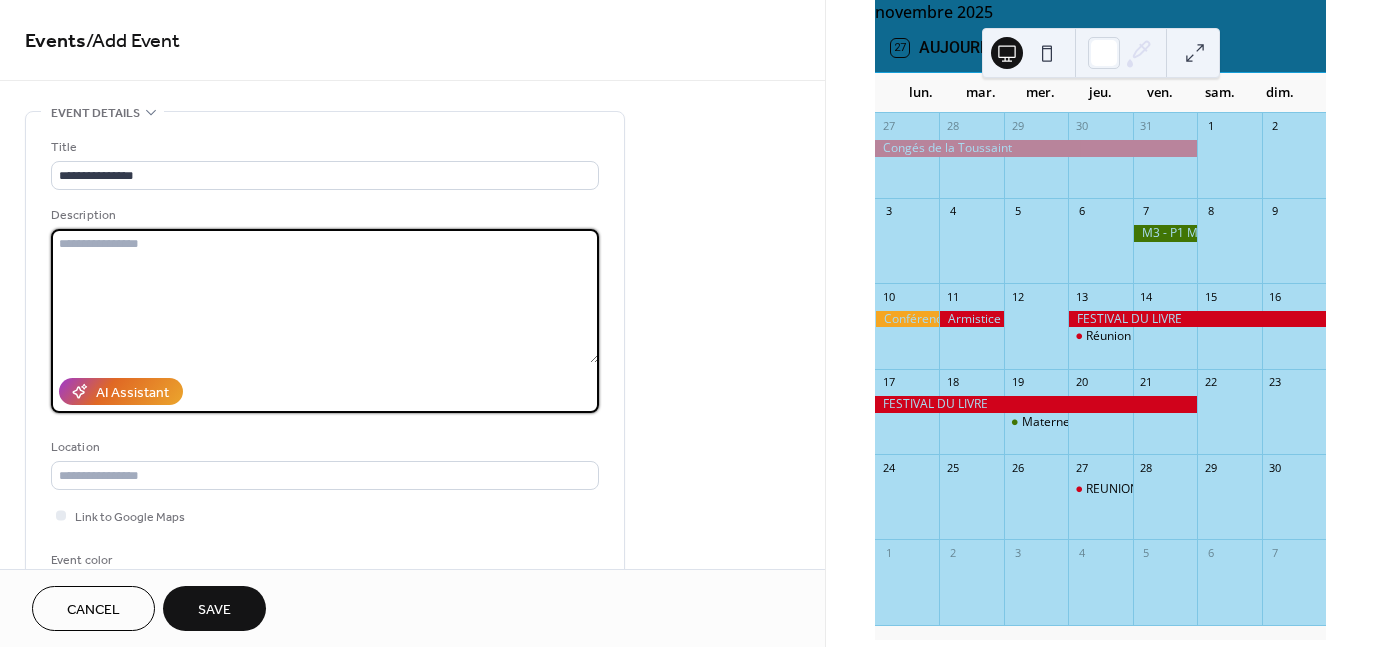 click at bounding box center (325, 296) 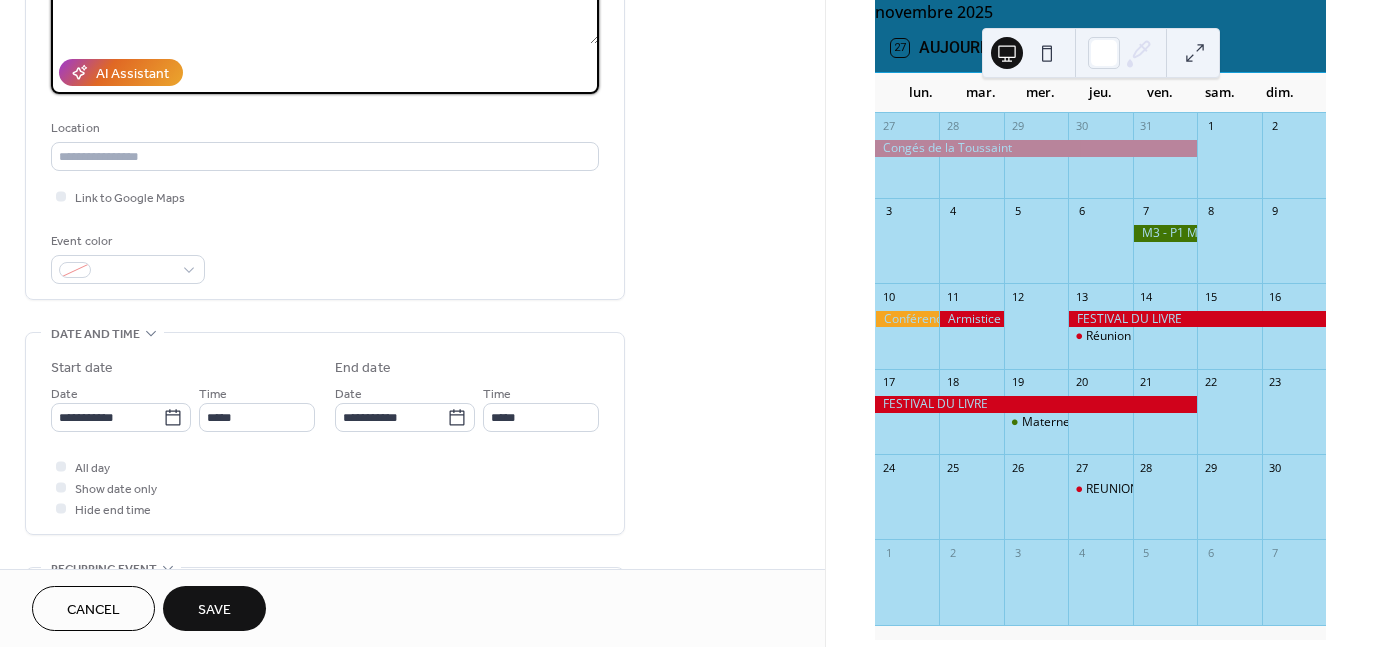scroll, scrollTop: 321, scrollLeft: 0, axis: vertical 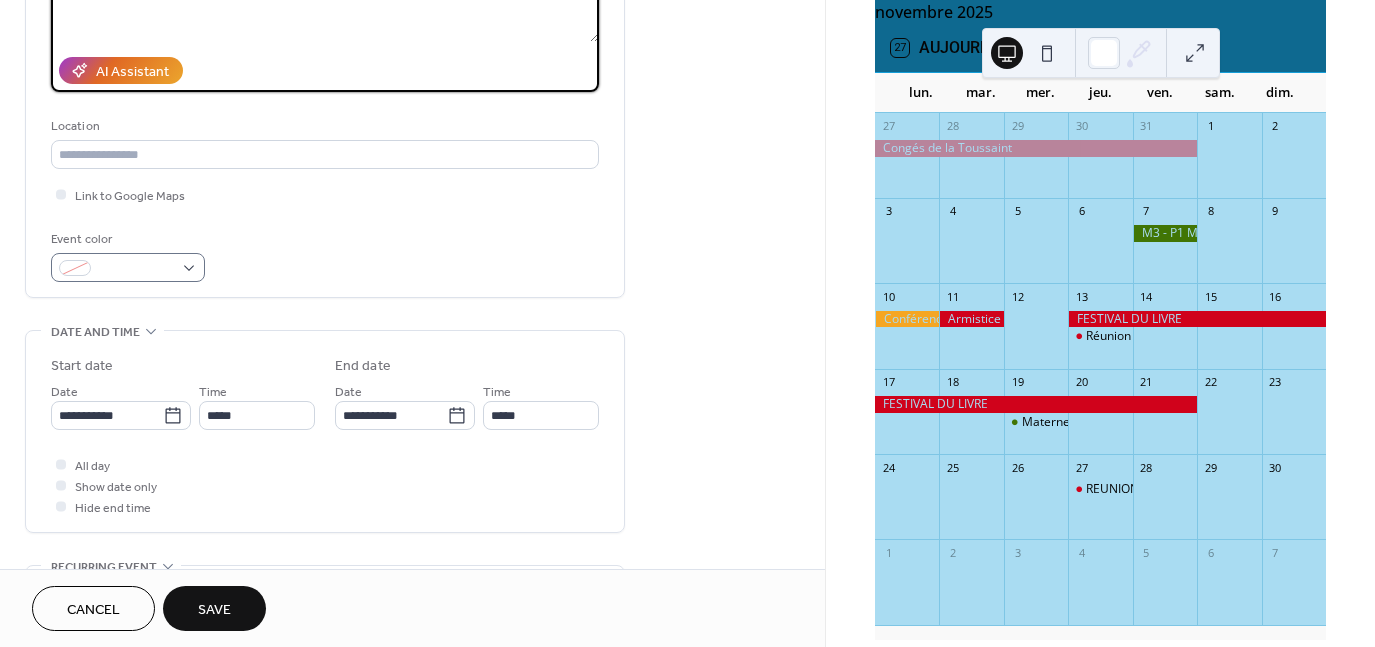 type on "**********" 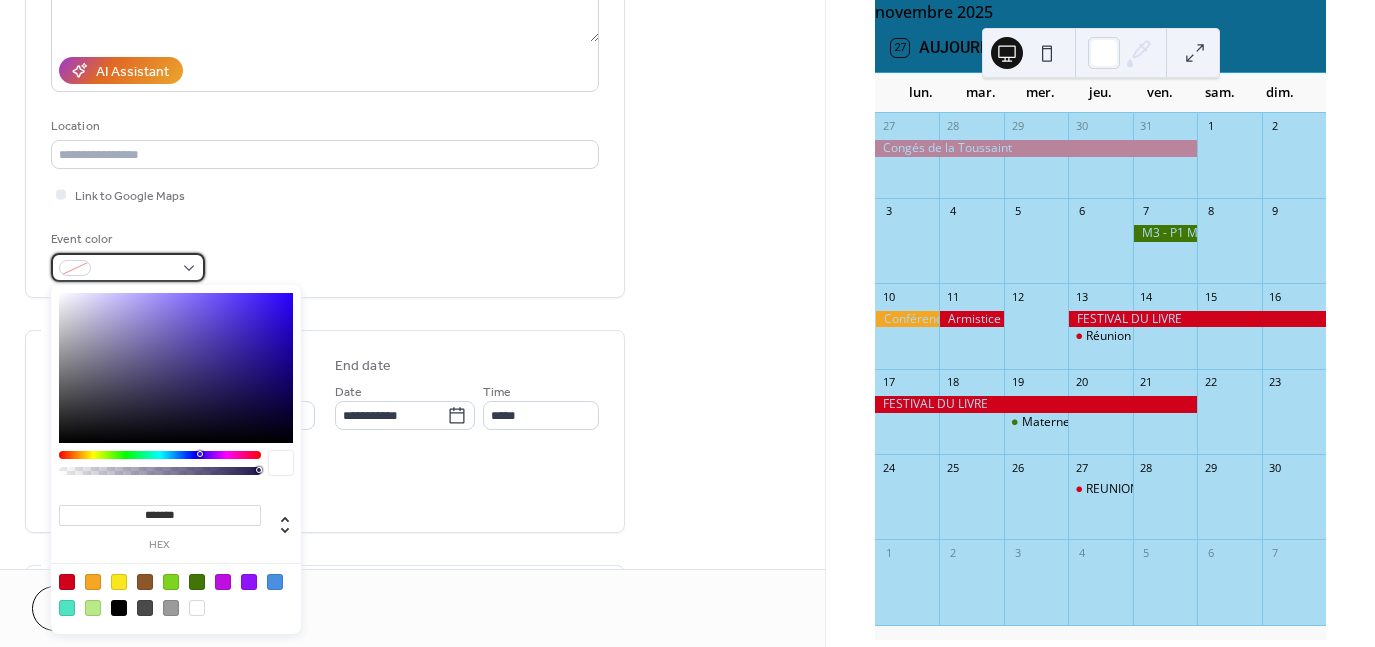 click at bounding box center (128, 267) 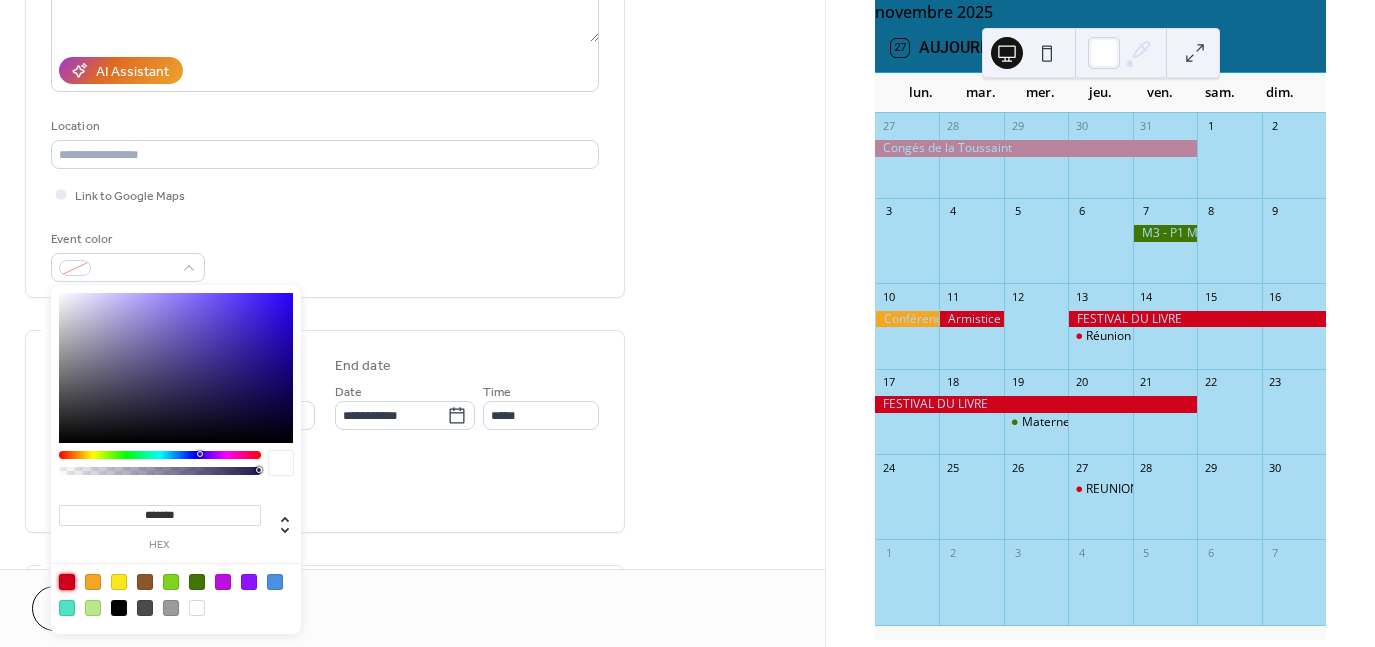 click at bounding box center (67, 582) 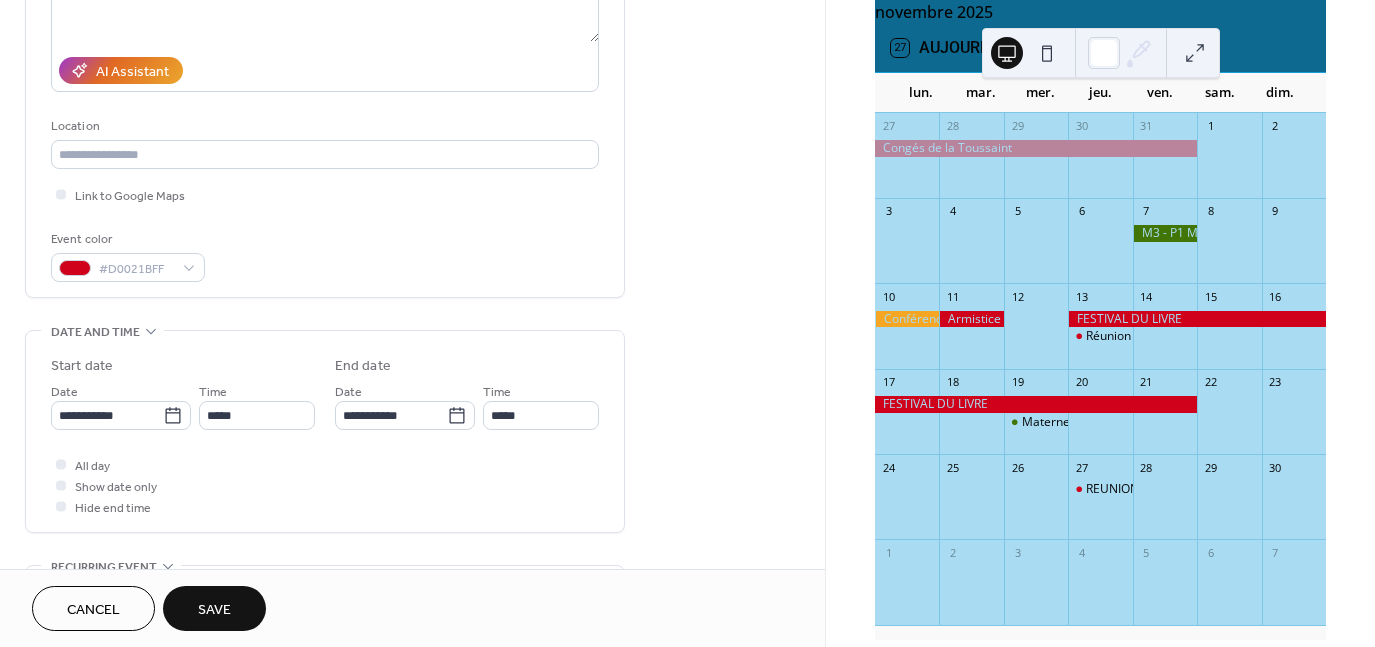 click on "All day Show date only Hide end time" at bounding box center [325, 485] 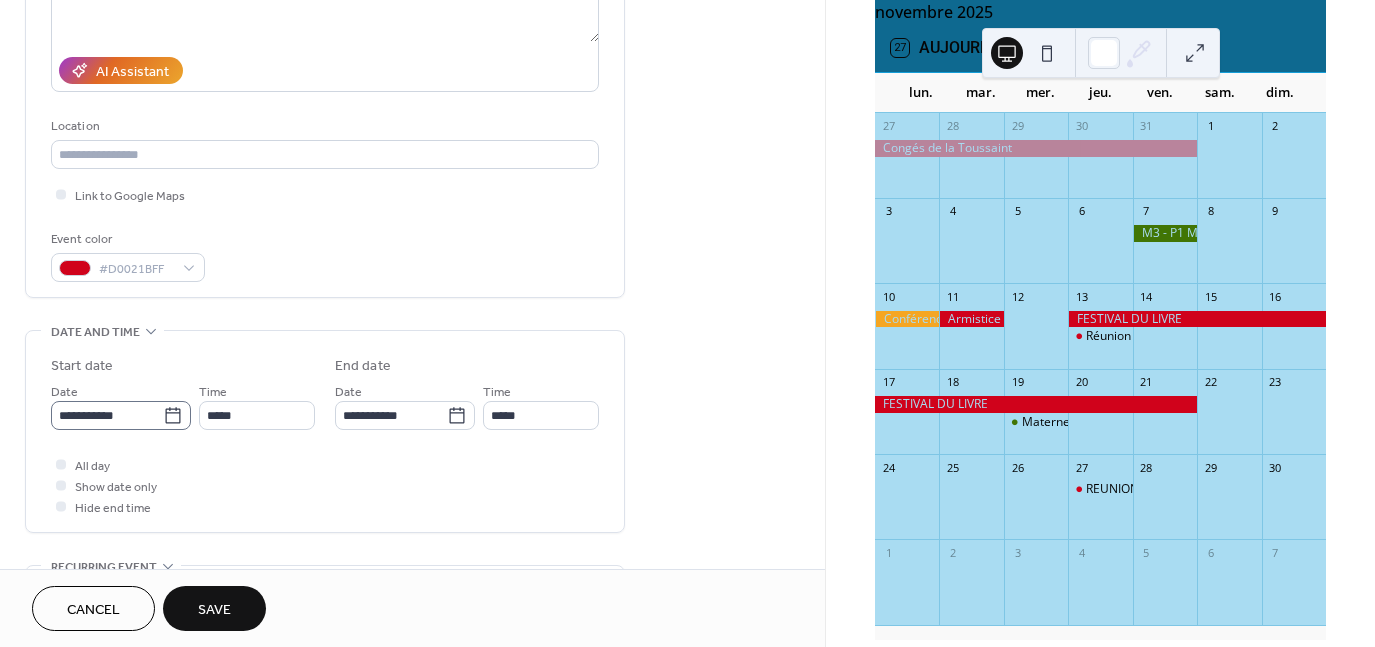 click 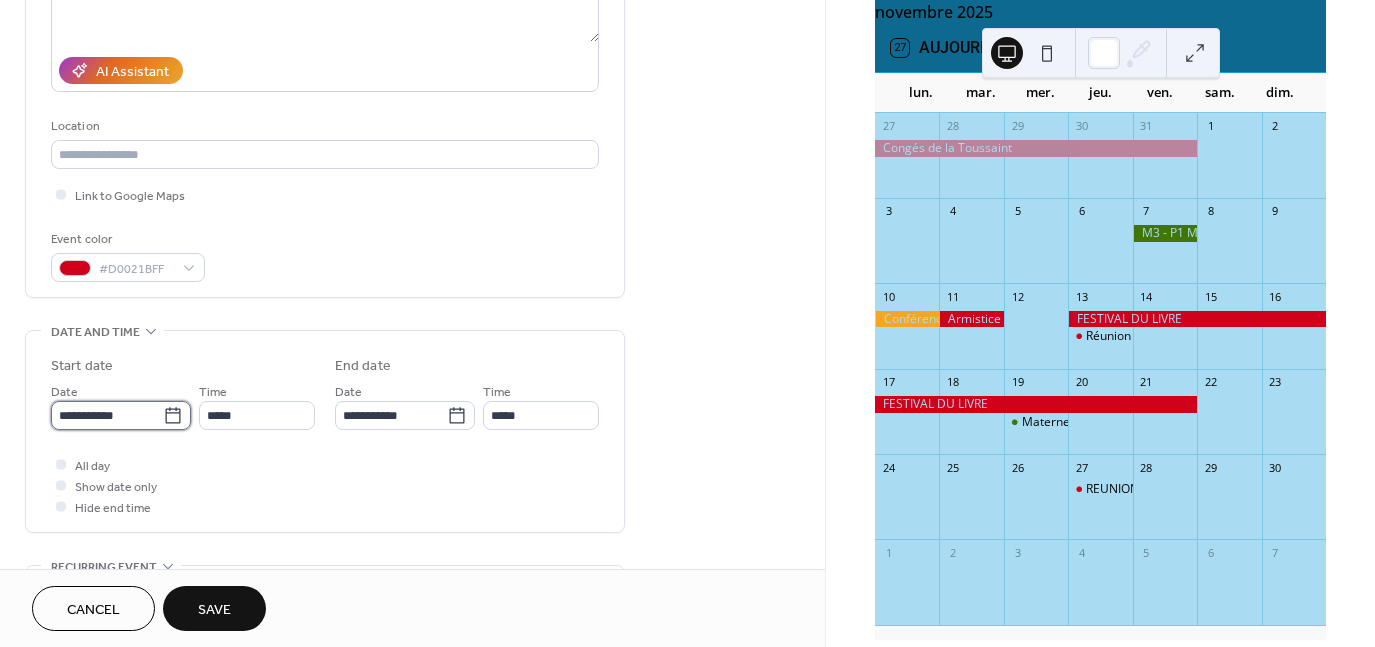 click on "**********" at bounding box center (107, 415) 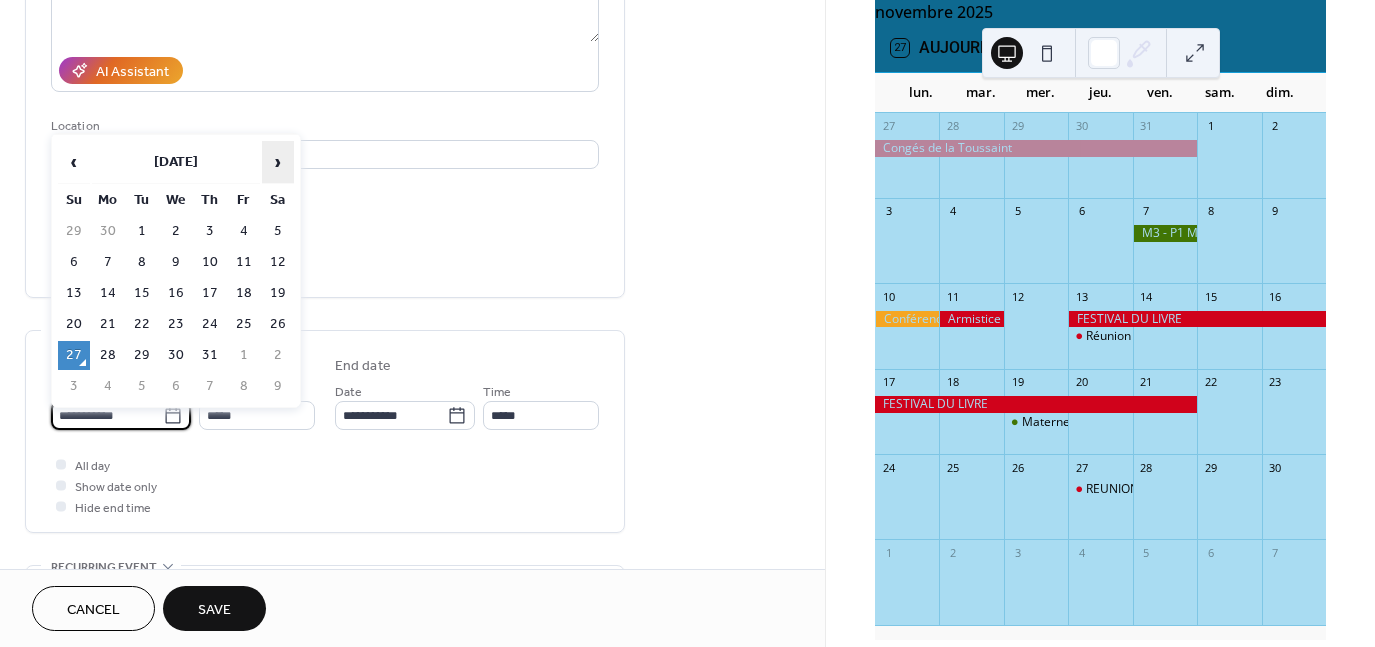 click on "›" at bounding box center (278, 162) 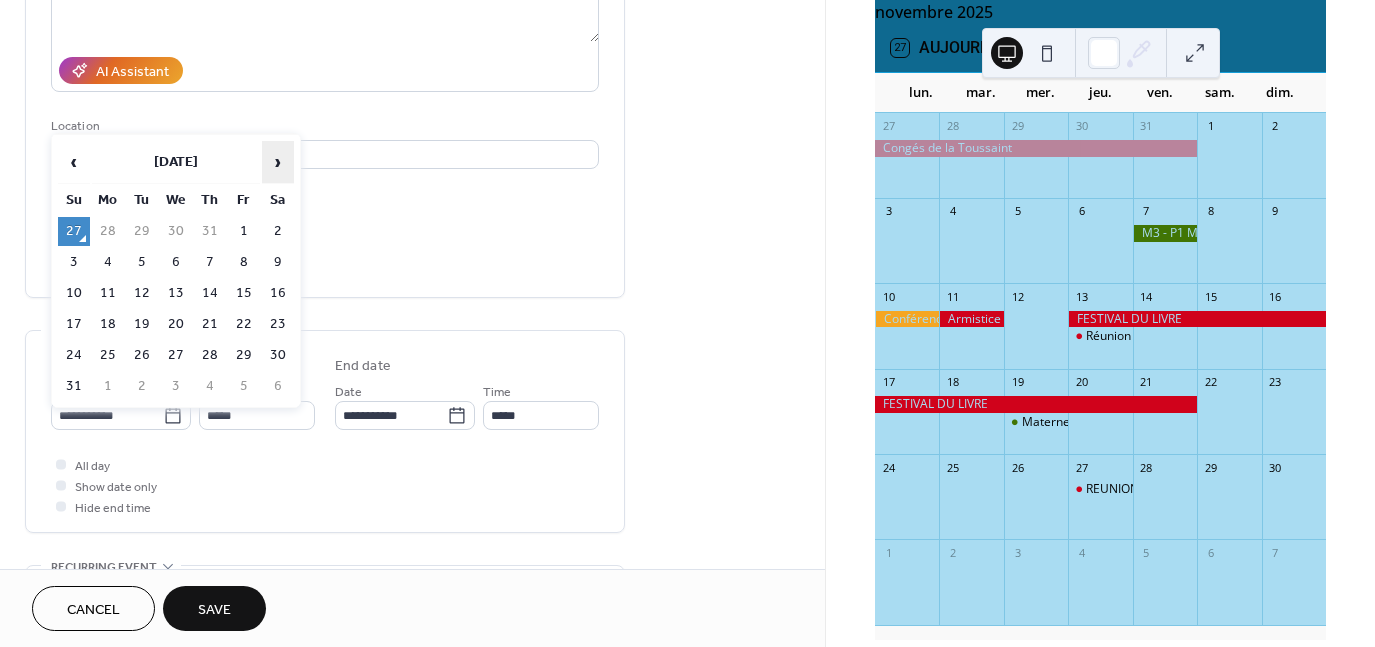 click on "›" at bounding box center (278, 162) 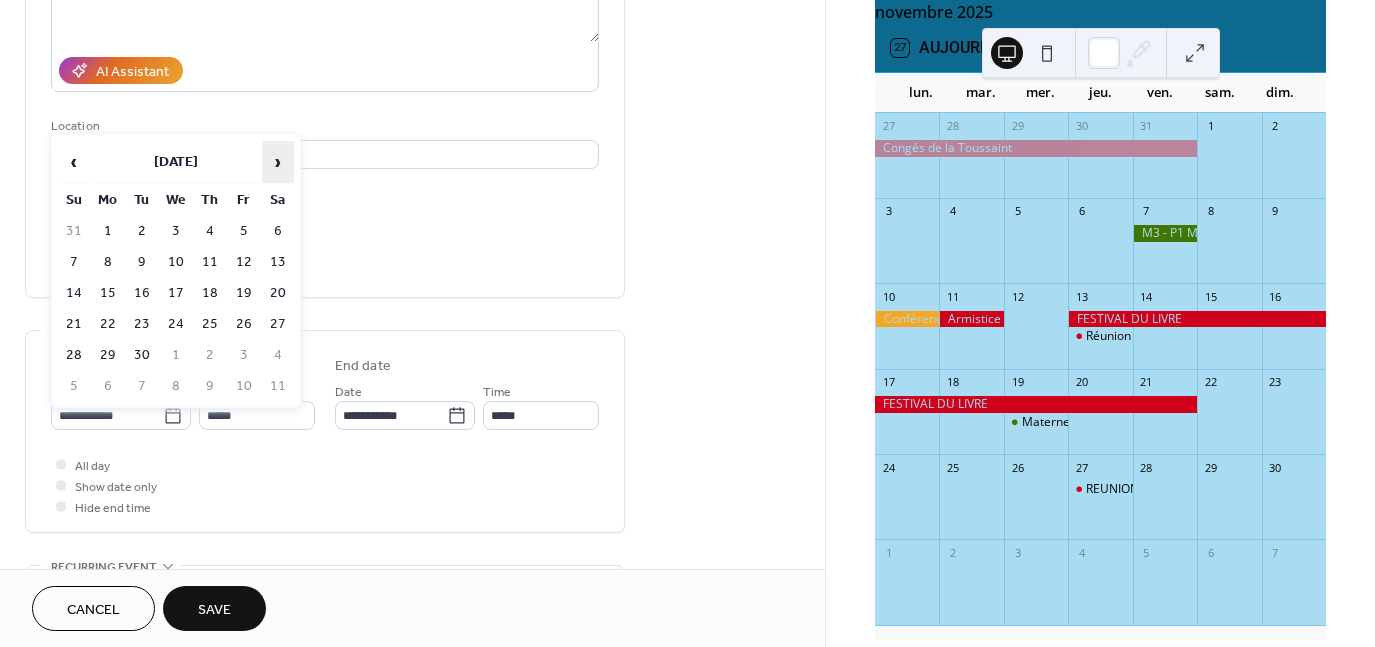 click on "›" at bounding box center [278, 162] 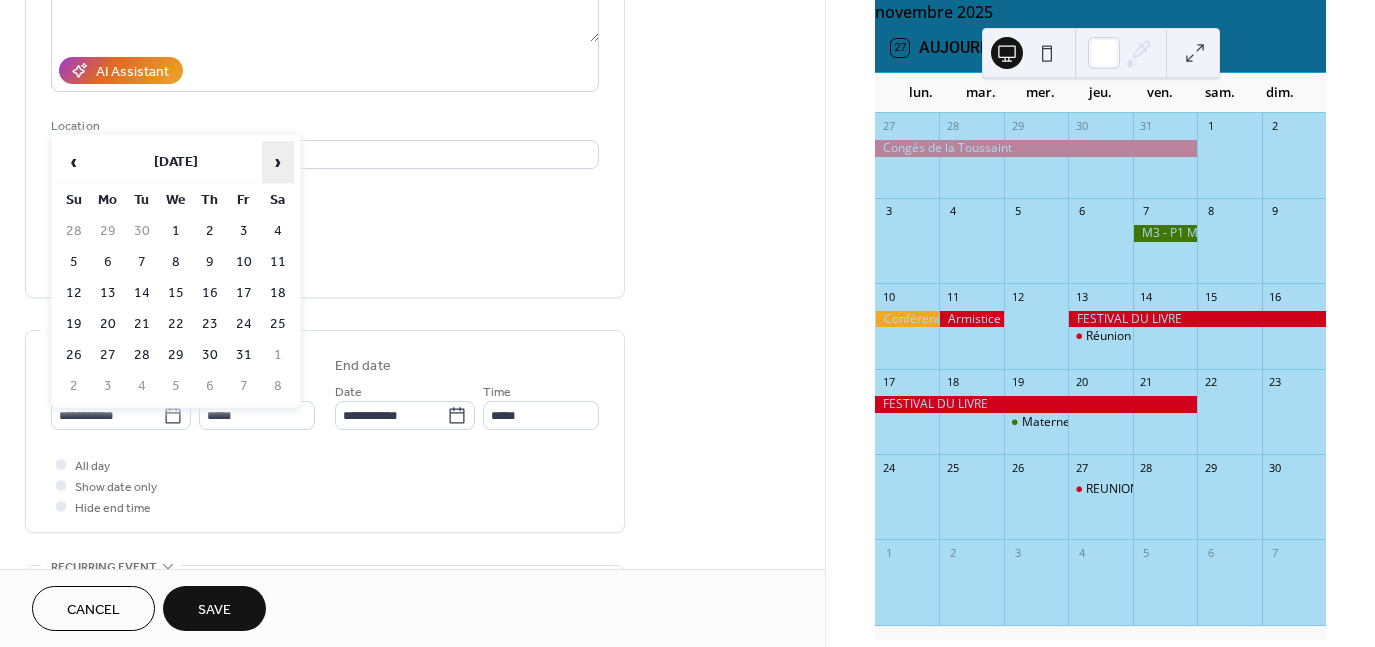 click on "›" at bounding box center (278, 162) 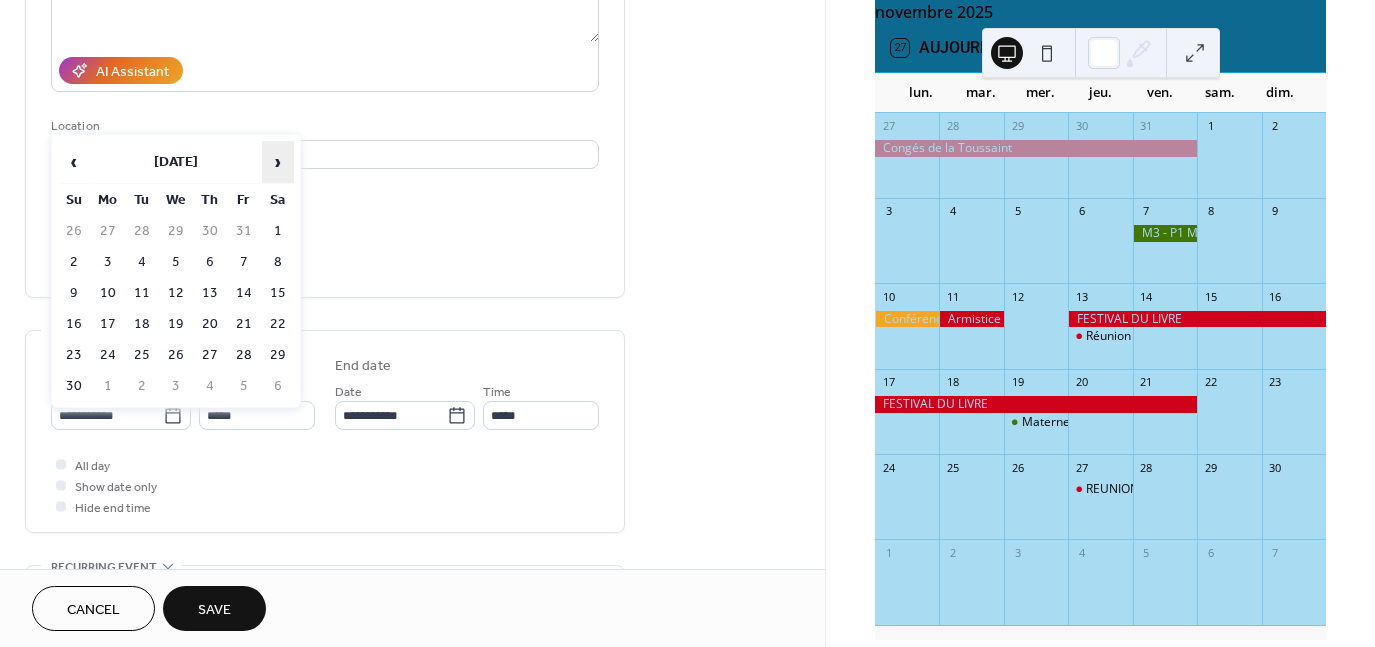 click on "›" at bounding box center (278, 162) 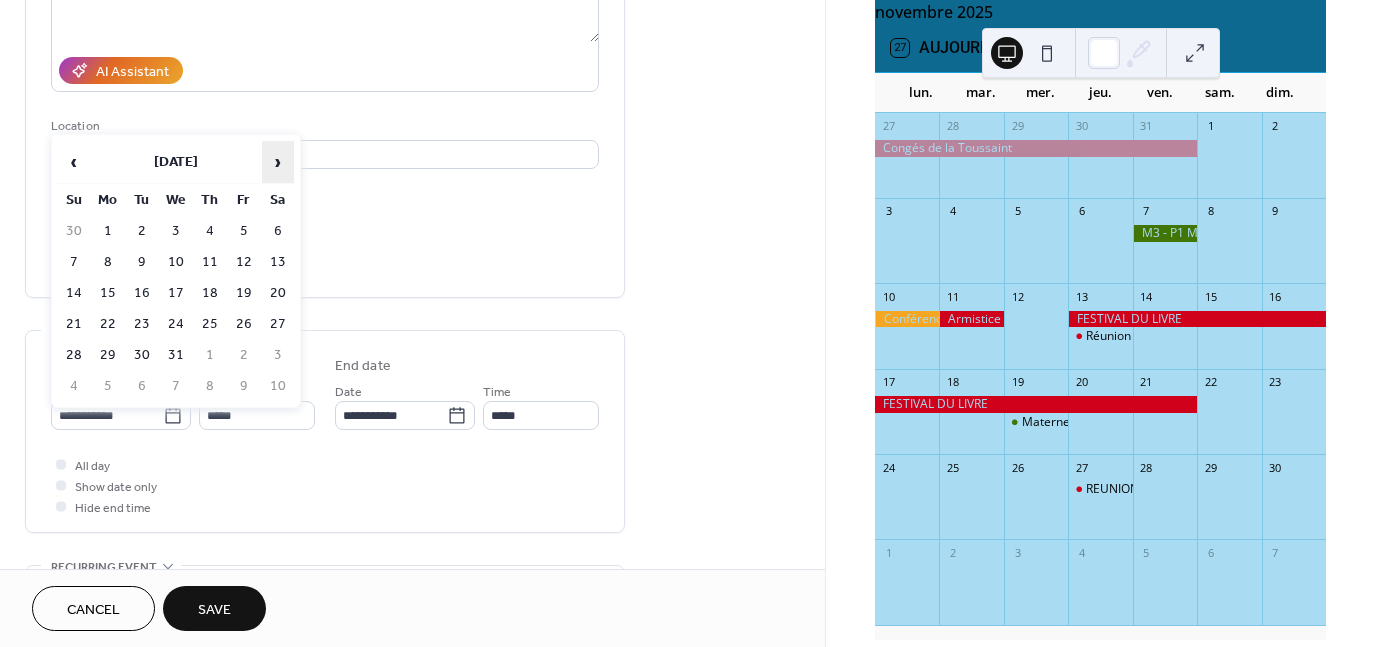 click on "›" at bounding box center [278, 162] 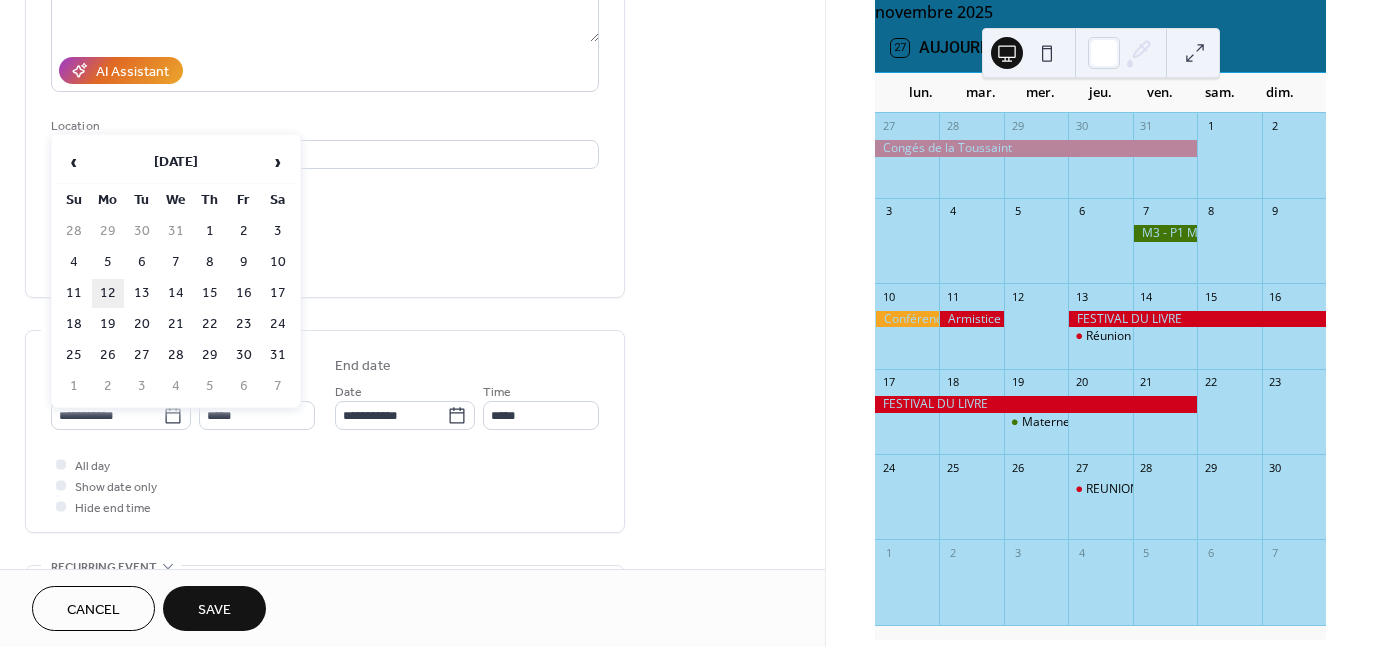 click on "12" at bounding box center [108, 293] 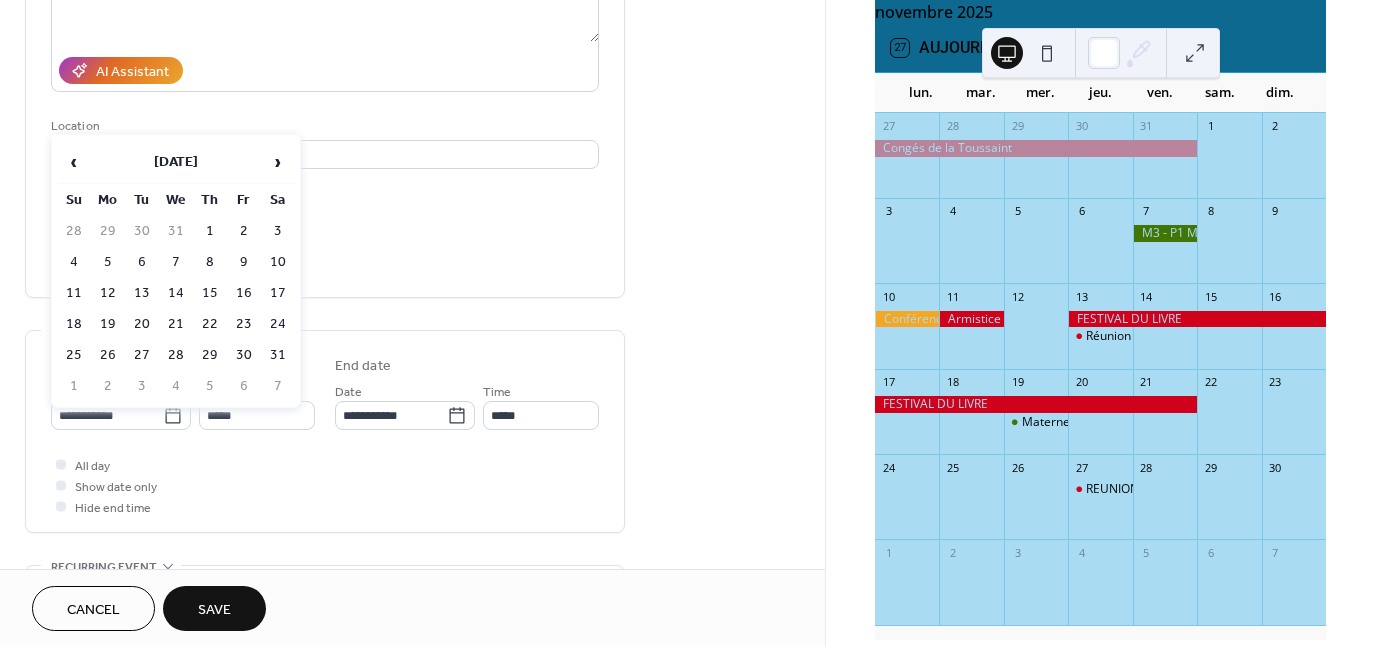 type on "**********" 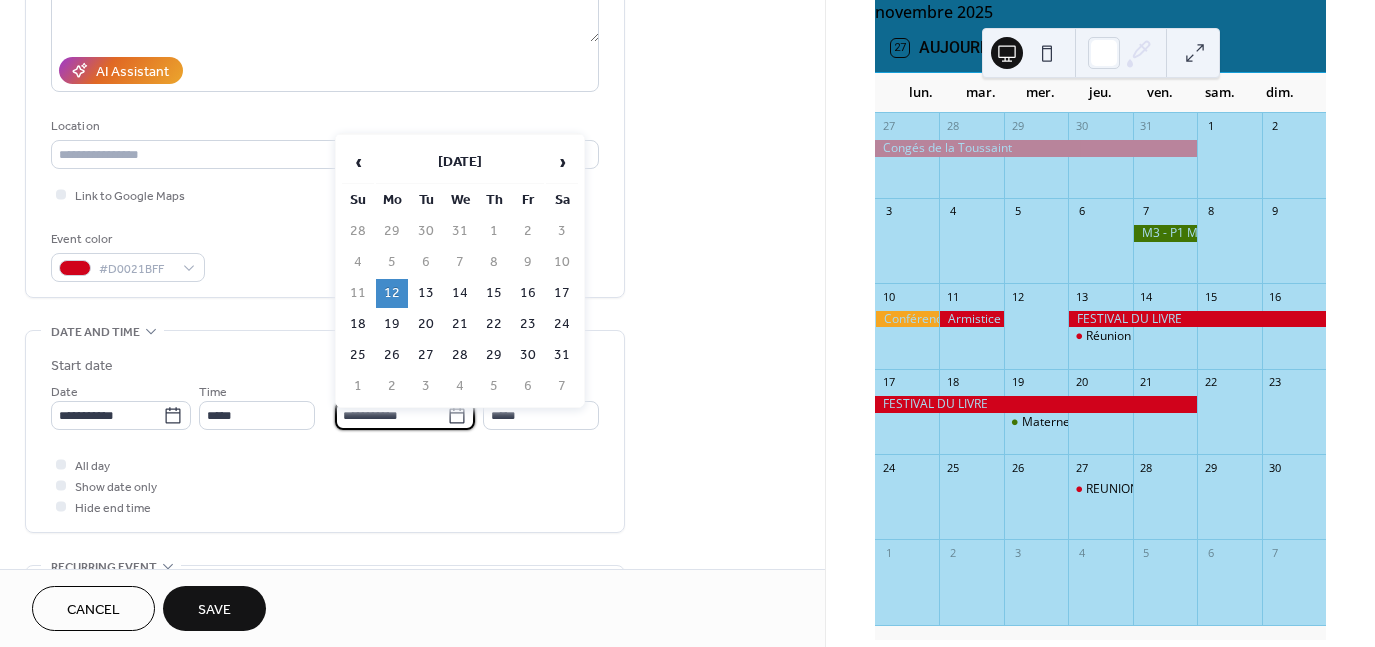 click on "**********" at bounding box center [391, 415] 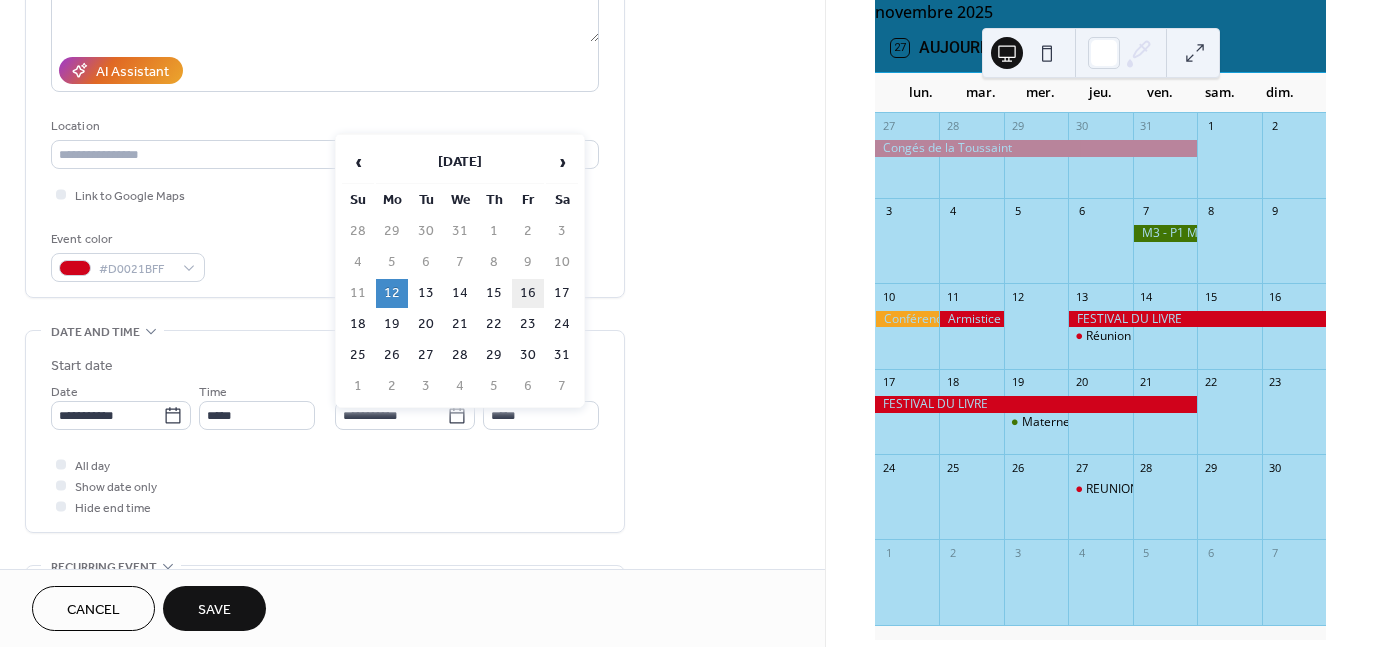 click on "16" at bounding box center (528, 293) 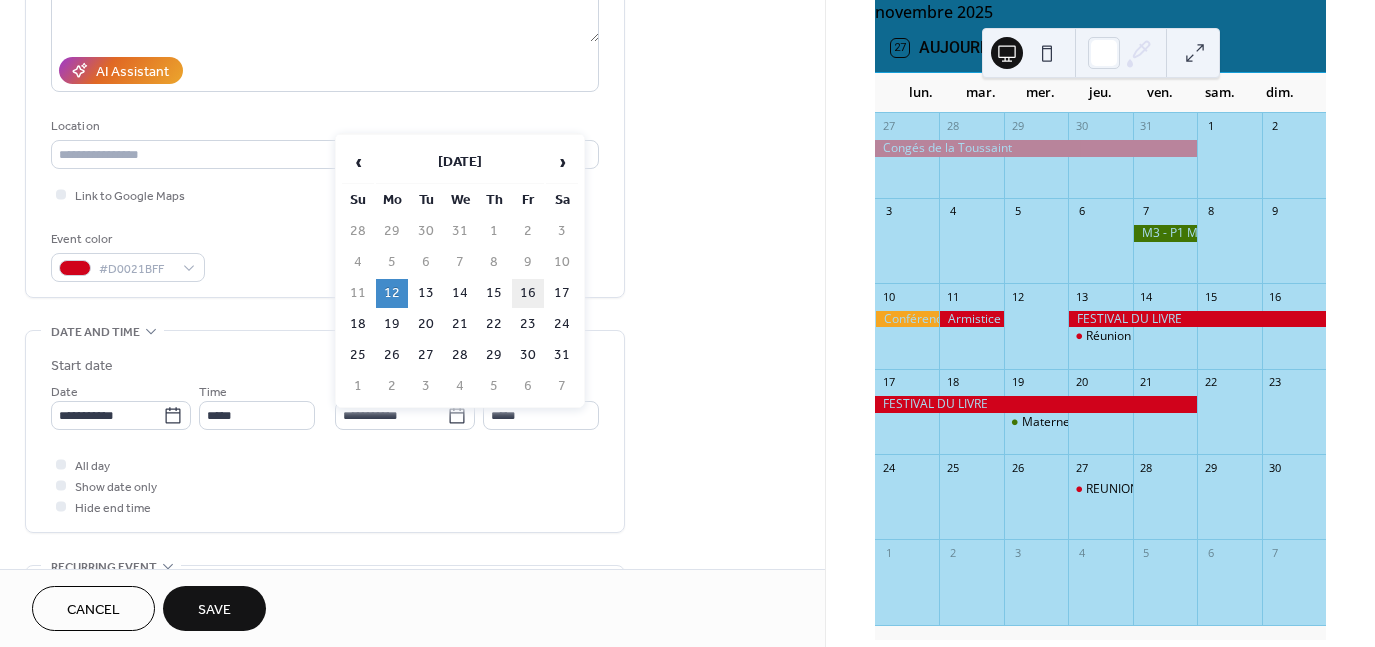 type on "**********" 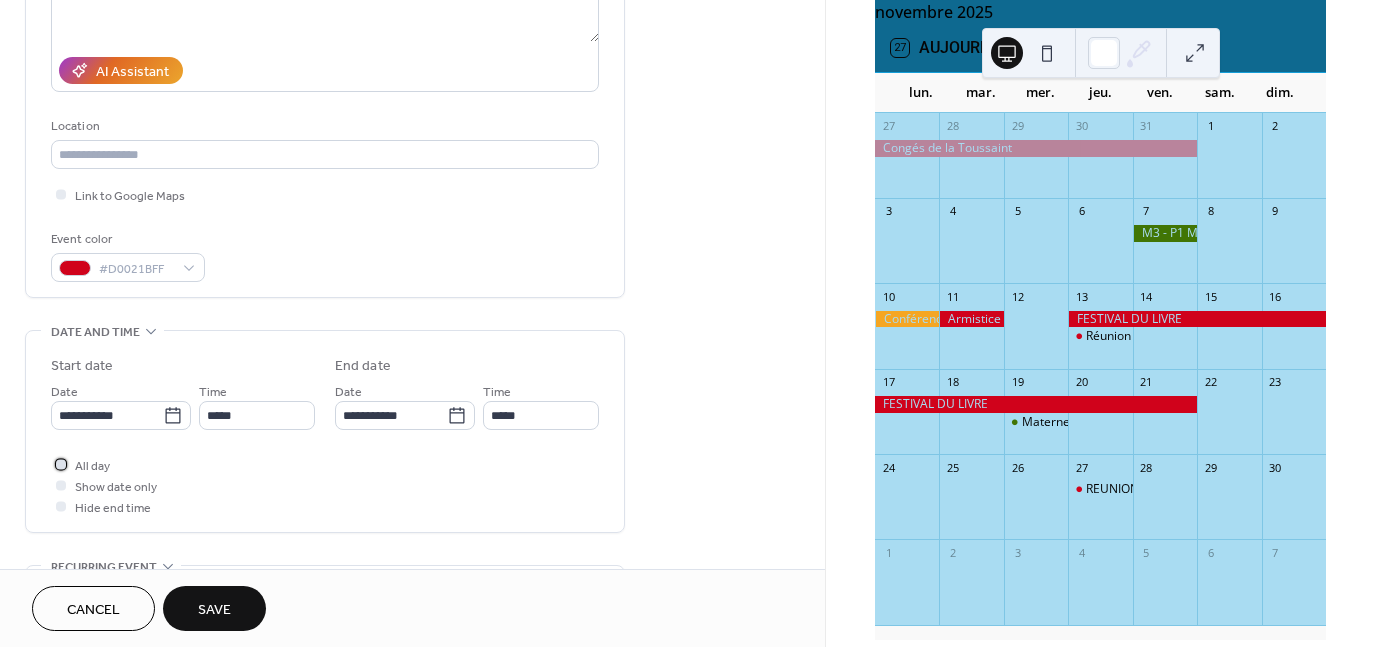 click at bounding box center [61, 464] 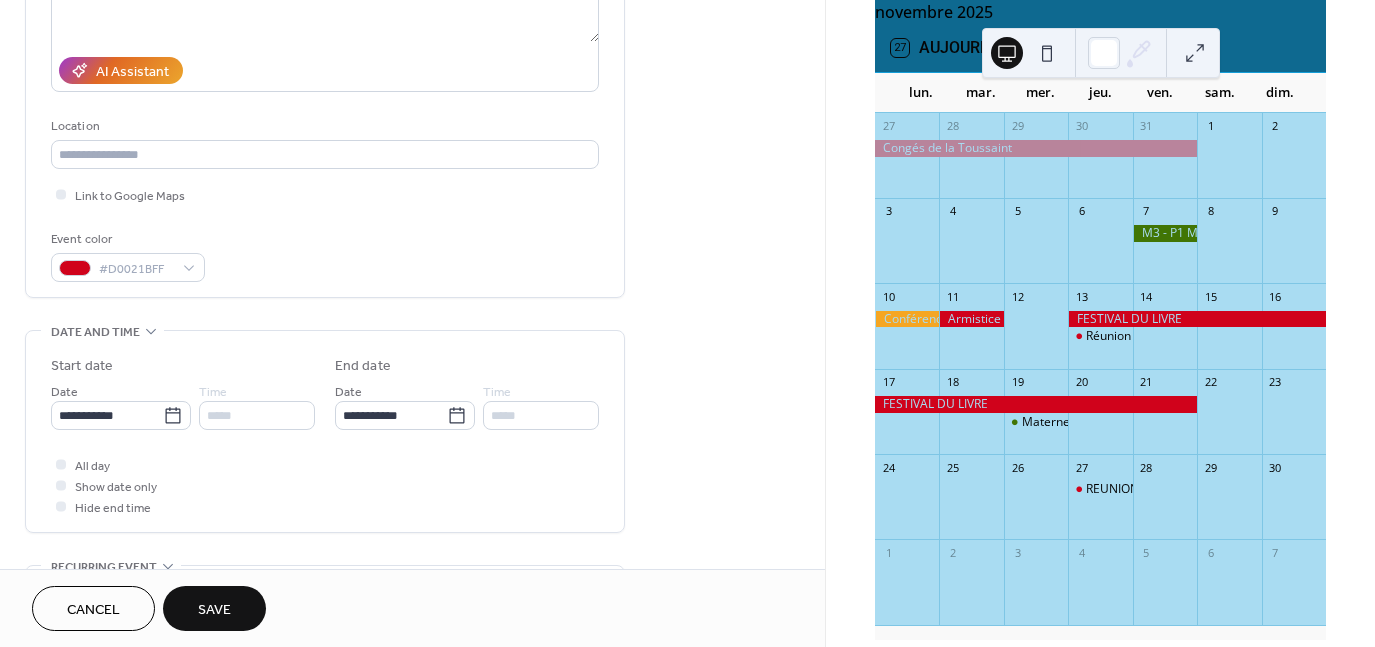 click on "Save" at bounding box center [214, 610] 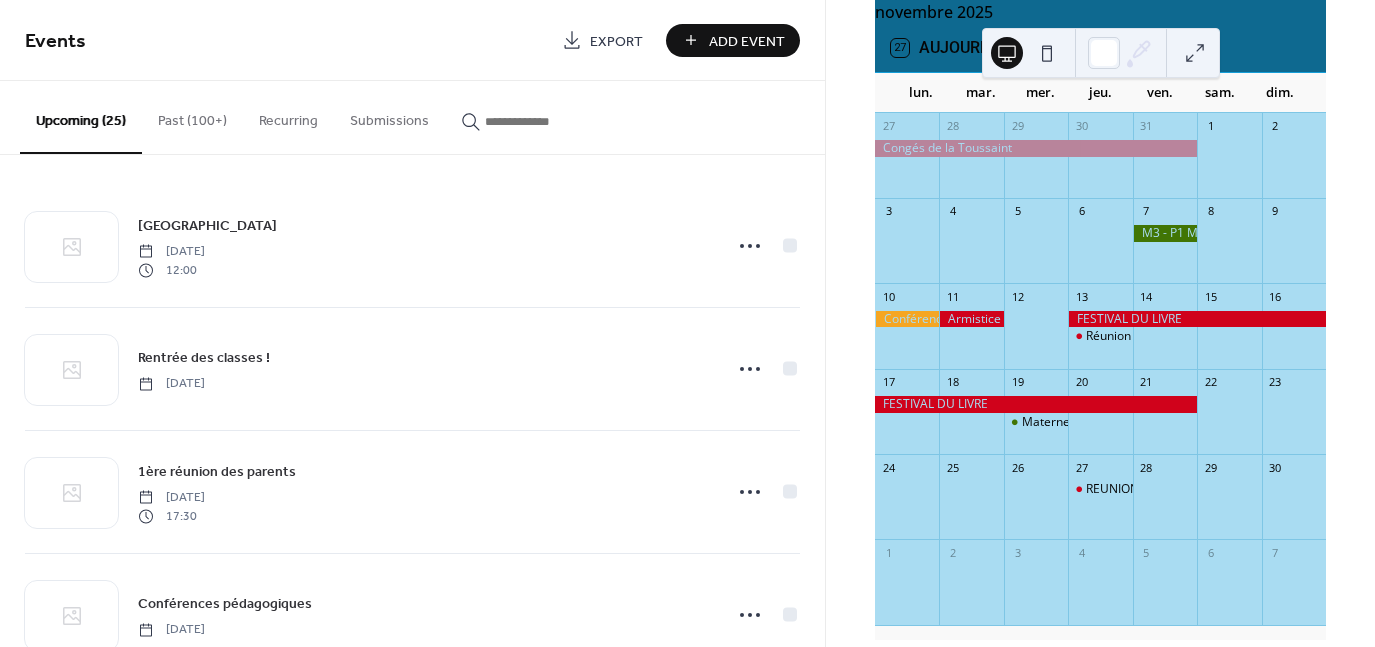 click on "novembre 2025" at bounding box center [1100, 12] 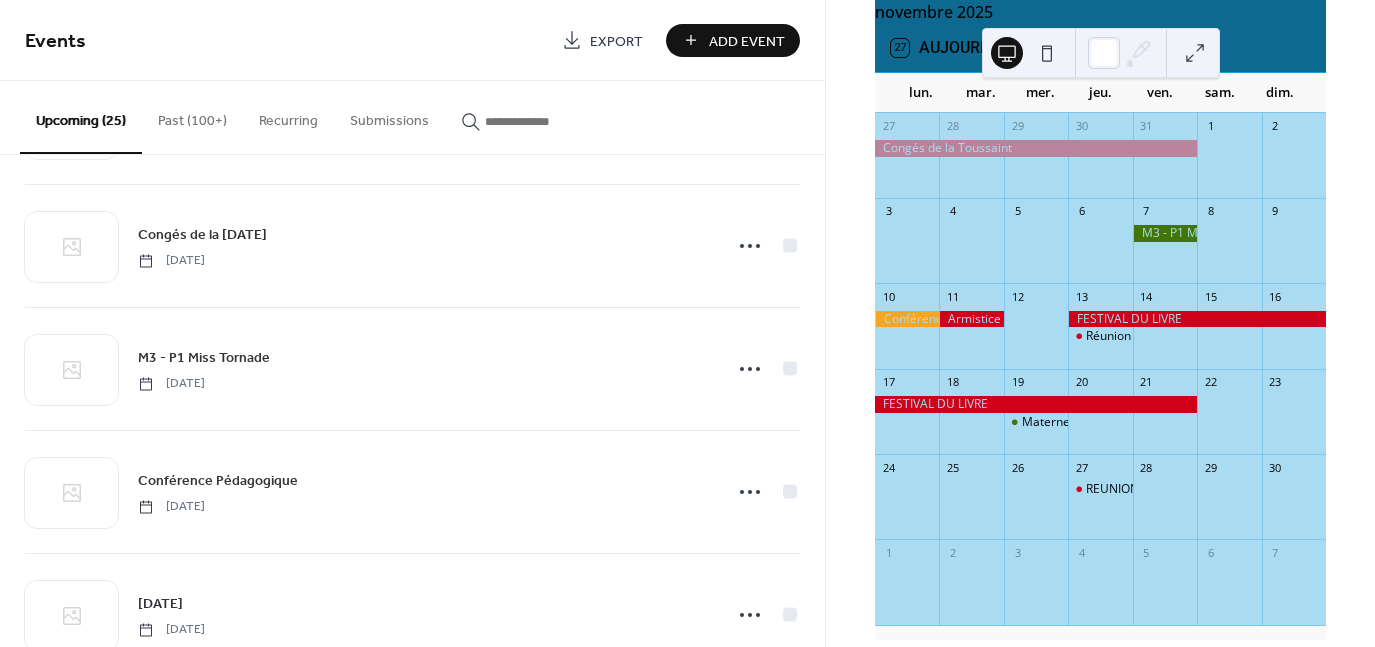 scroll, scrollTop: 2636, scrollLeft: 0, axis: vertical 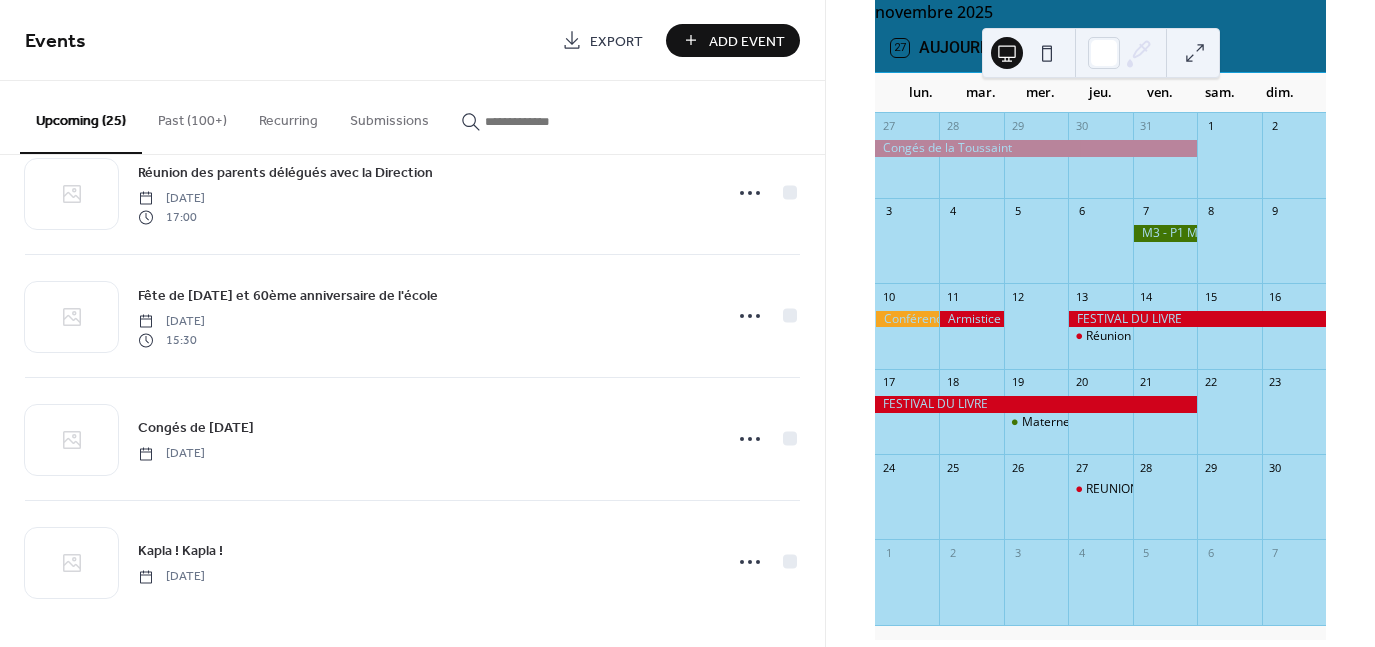 click on "Add Event" at bounding box center (747, 41) 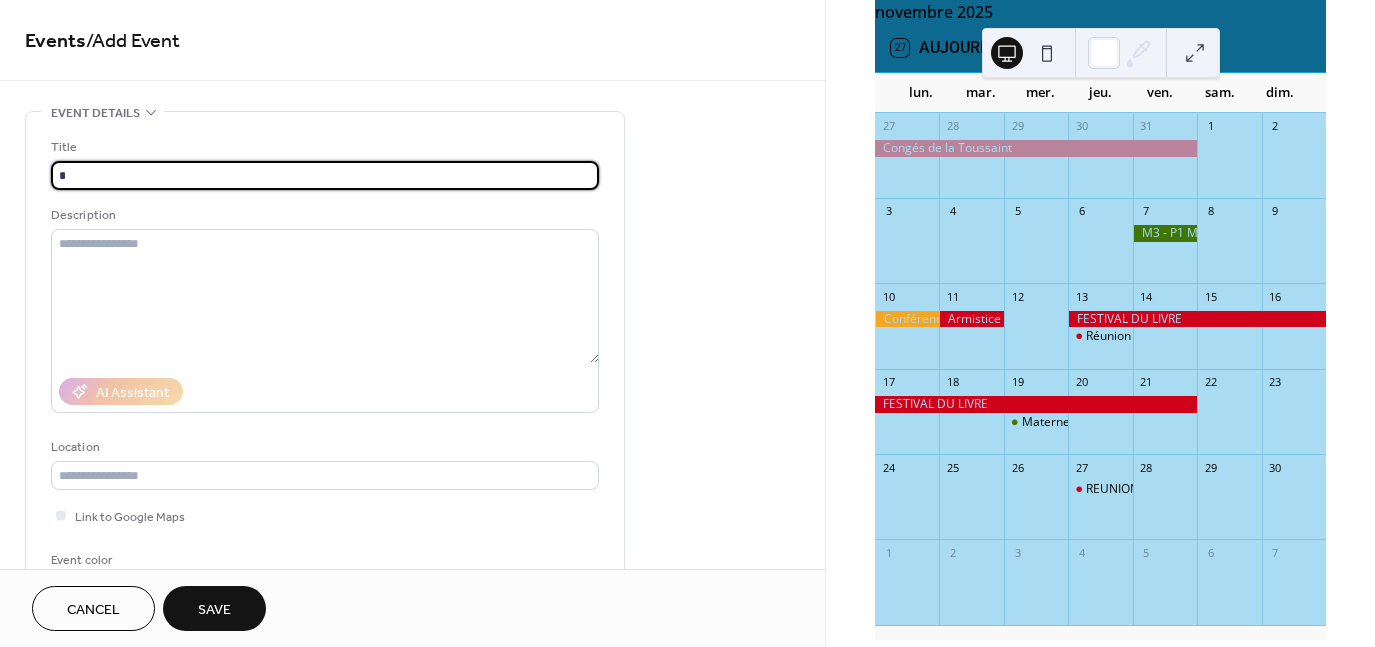 type on "**********" 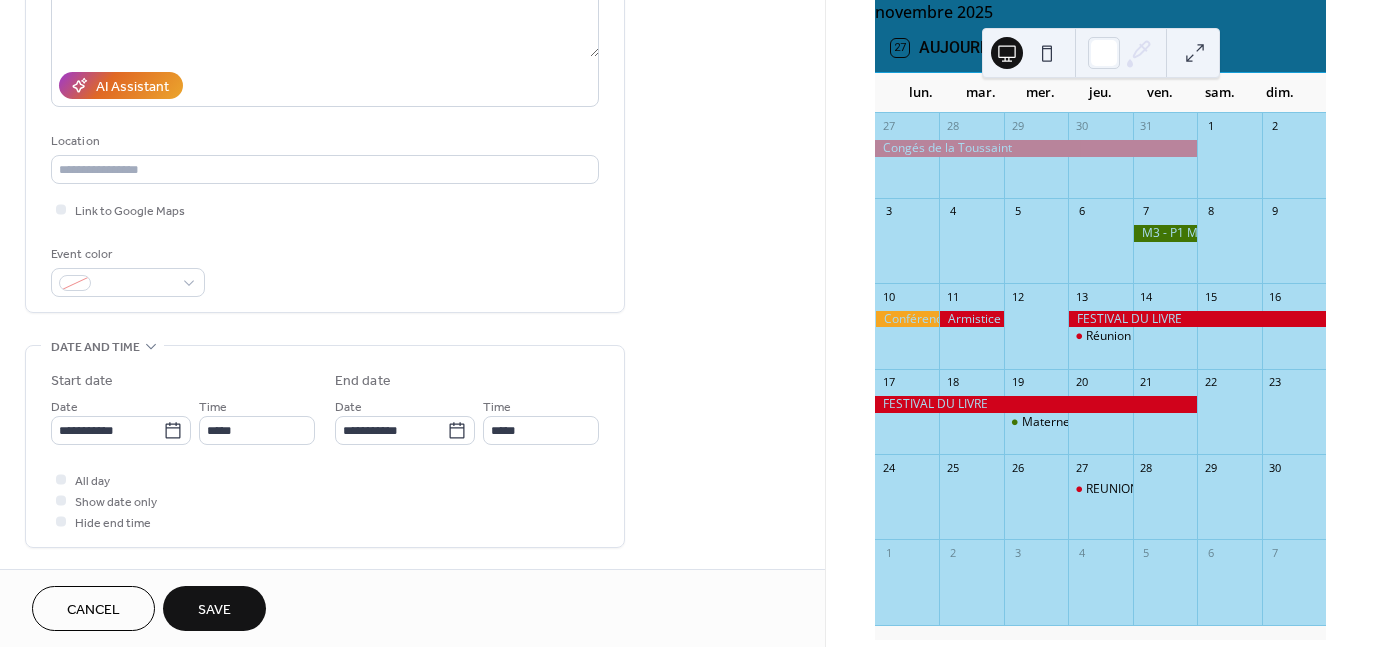 scroll, scrollTop: 321, scrollLeft: 0, axis: vertical 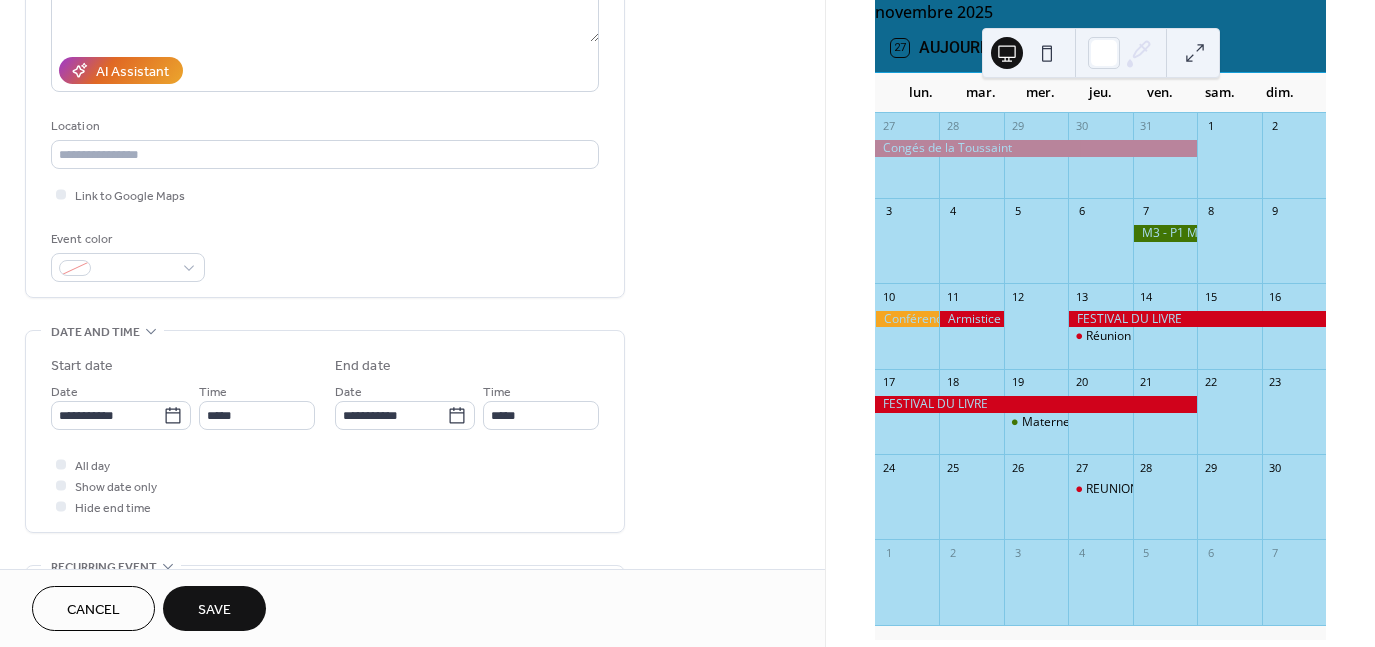 click on "[DATE] 27 [DATE] lun. mar. mer. jeu. ven. sam. dim. 27 28 29 30 31 1 2 3 4 5 6 7 8 9 10 11 12 13 Réunion des parents délégués avec la Direction 14 15 16 17 18 19 Maternelles - déjeuner des grands-parents 20 21 22 23 24 25 26 27 REUNION DES PARENTS & ENSEIGNANTS 28 29 30 1 2 3 4 5 6 7" at bounding box center (1100, 323) 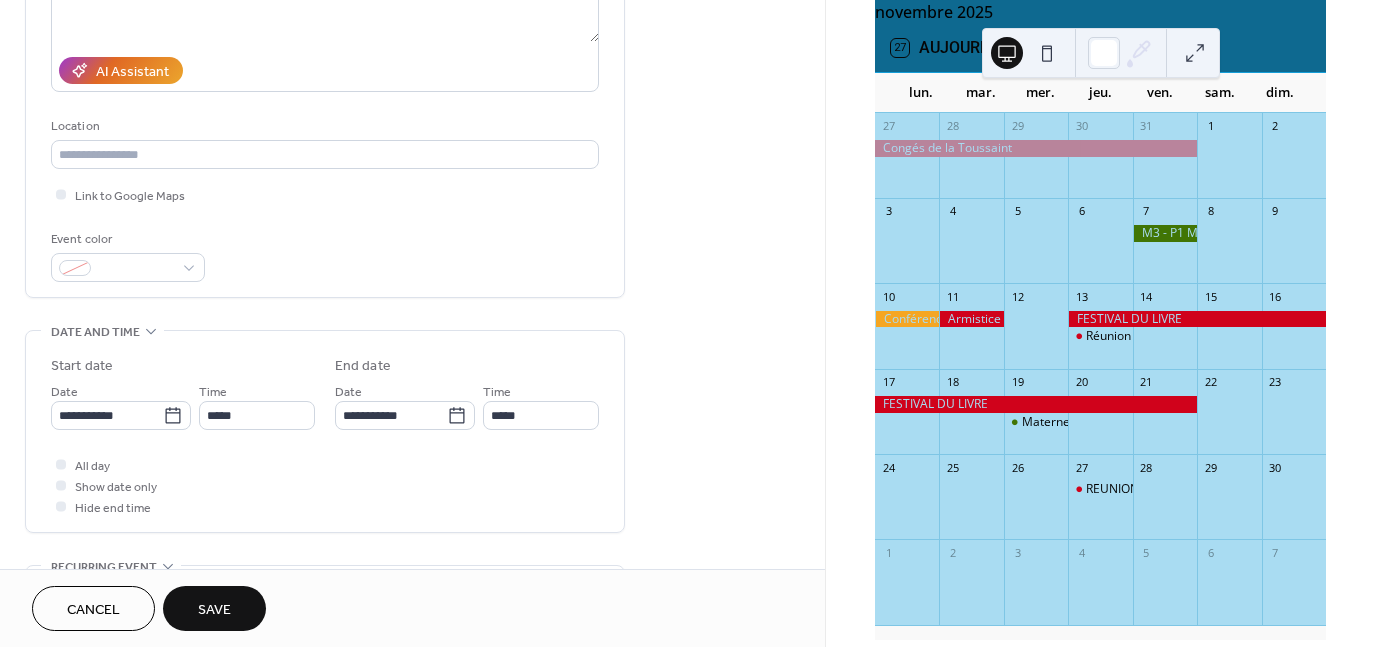 click on "[DATE] 27 [DATE] lun. mar. mer. jeu. ven. sam. dim. 27 28 29 30 31 1 2 3 4 5 6 7 8 9 10 11 12 13 Réunion des parents délégués avec la Direction 14 15 16 17 18 19 Maternelles - déjeuner des grands-parents 20 21 22 23 24 25 26 27 REUNION DES PARENTS & ENSEIGNANTS 28 29 30 1 2 3 4 5 6 7" at bounding box center (1100, 323) 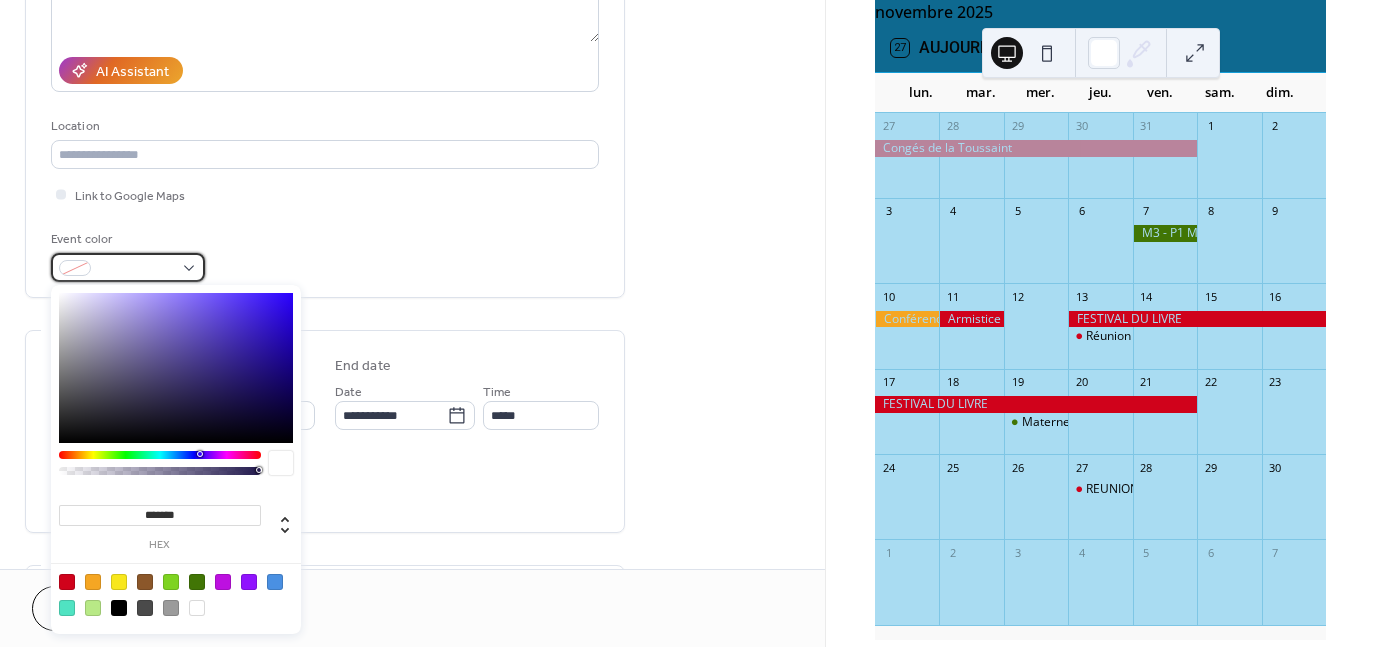 click at bounding box center [128, 267] 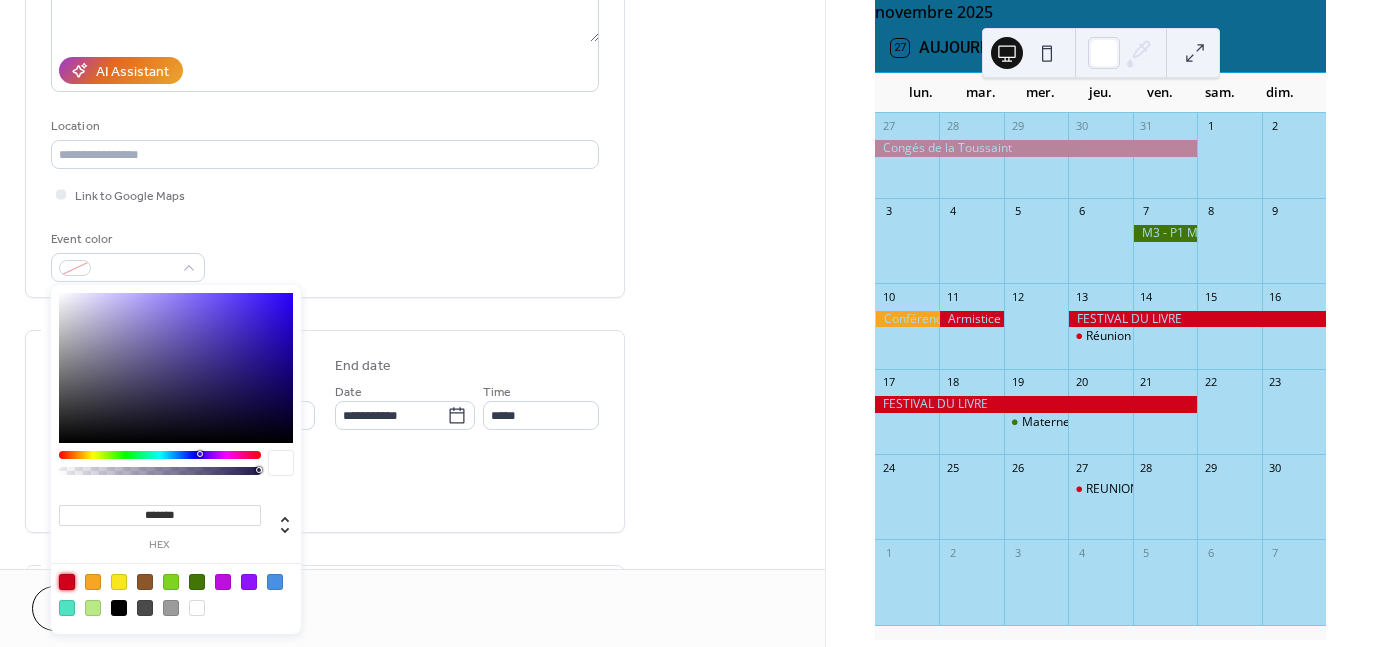click at bounding box center [67, 582] 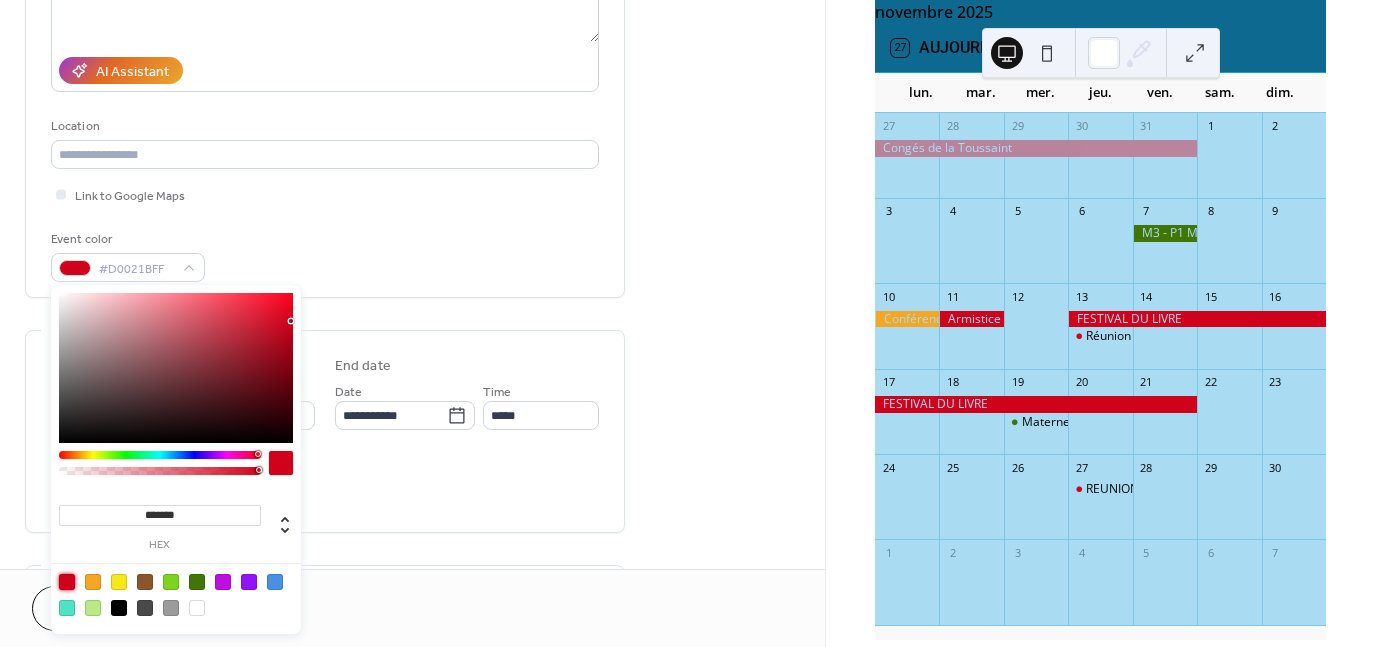 click on "**********" at bounding box center (325, 436) 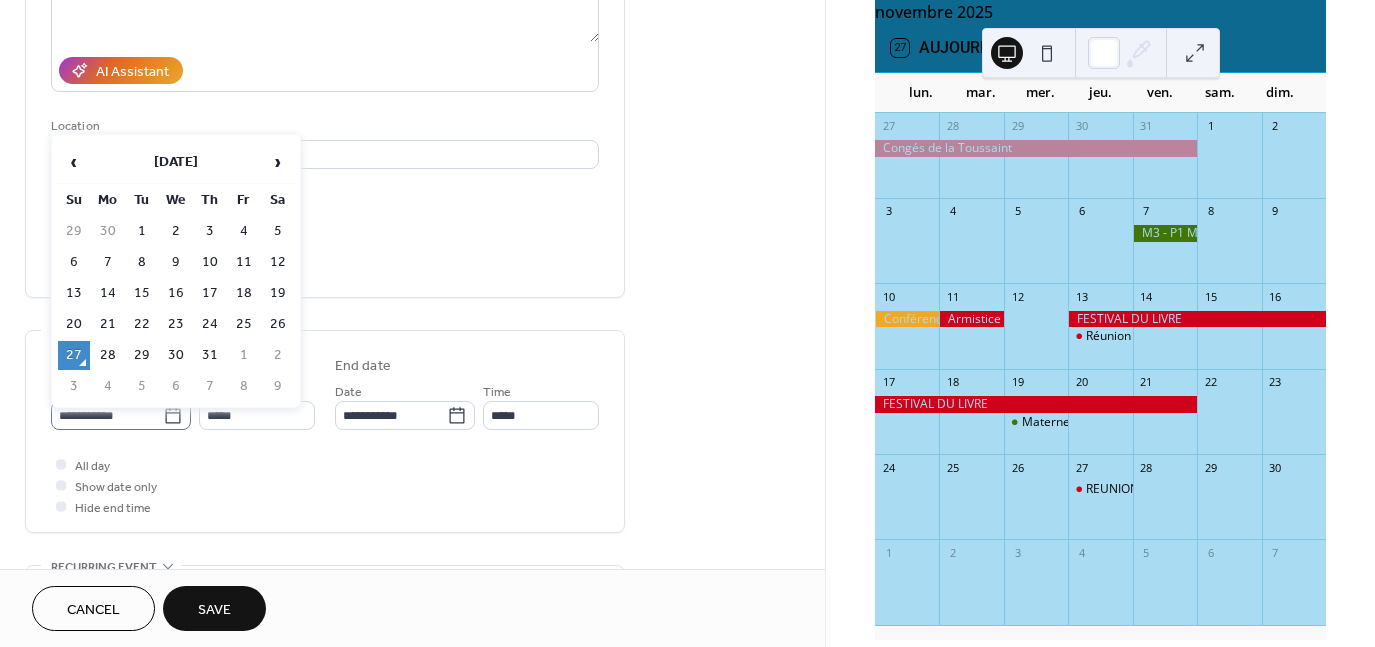 click 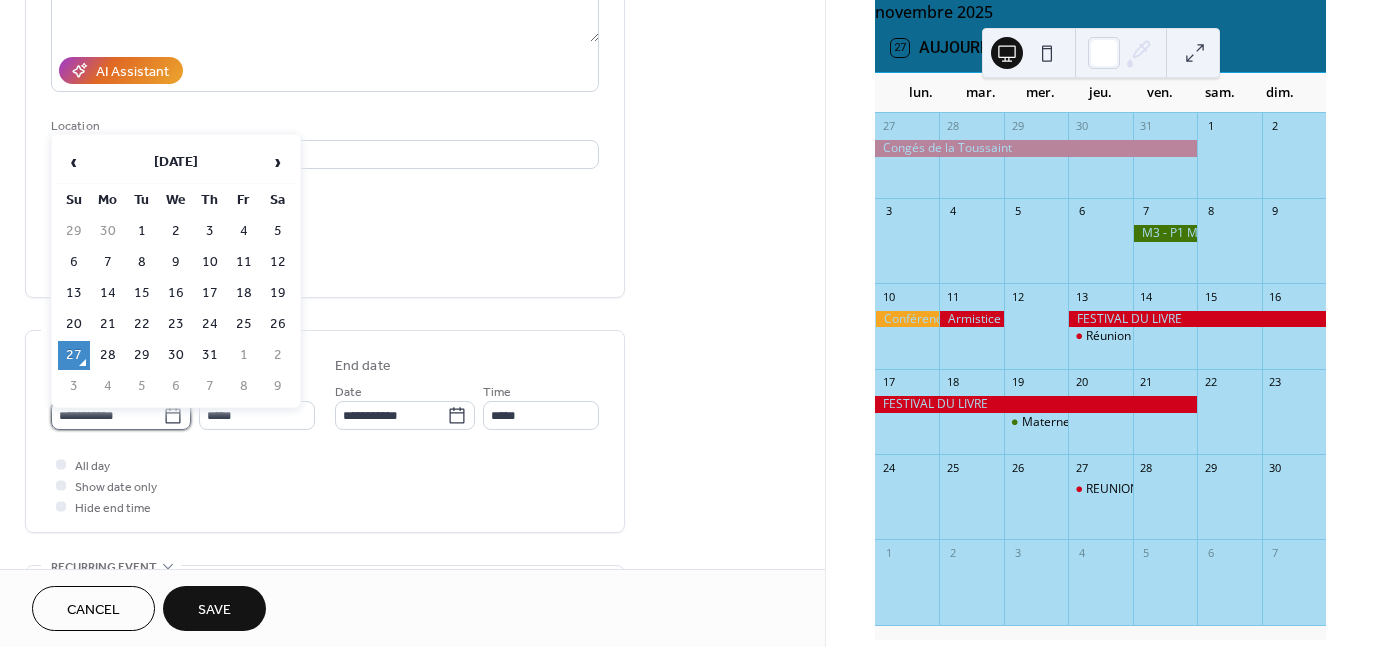 click on "**********" at bounding box center (107, 415) 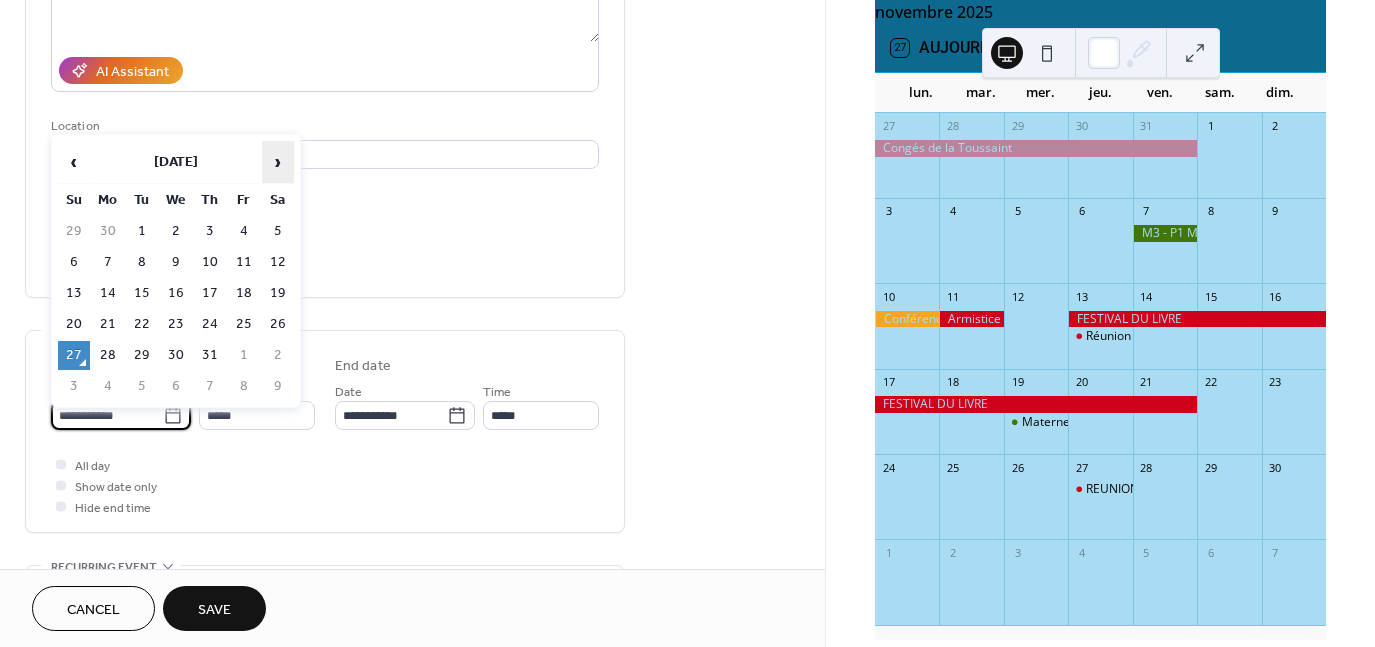 click on "›" at bounding box center [278, 162] 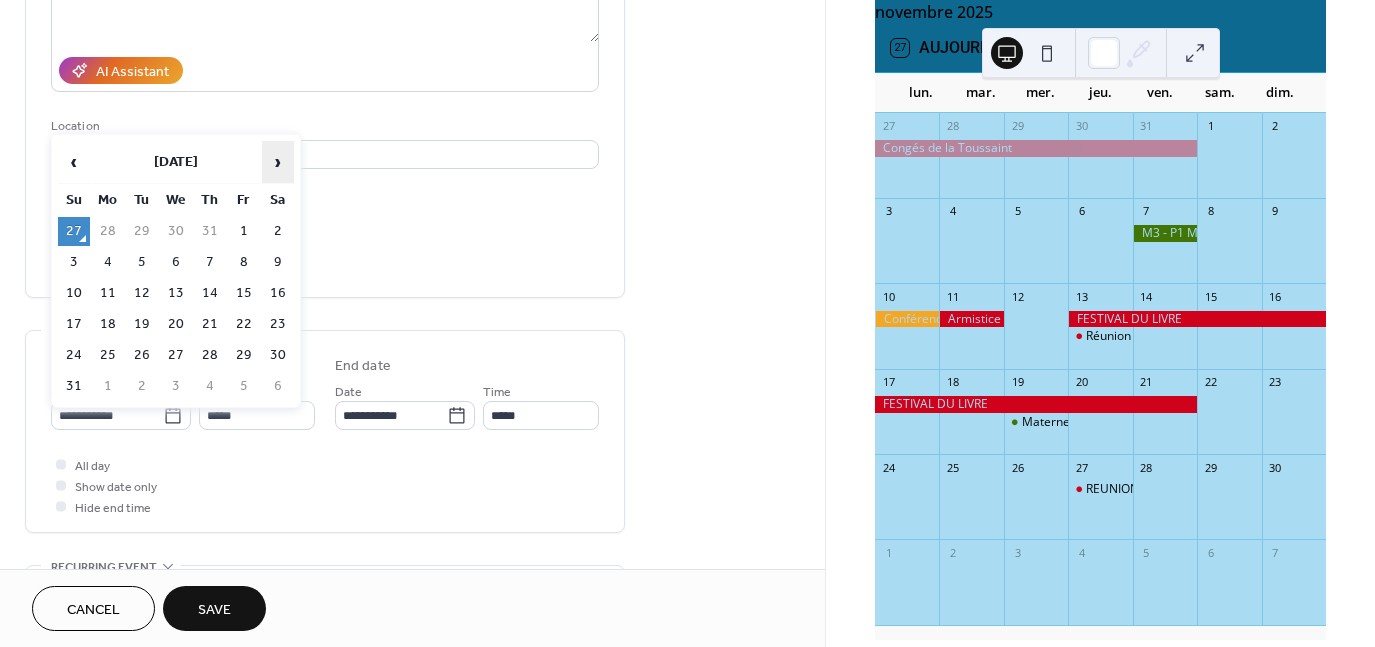 click on "›" at bounding box center [278, 162] 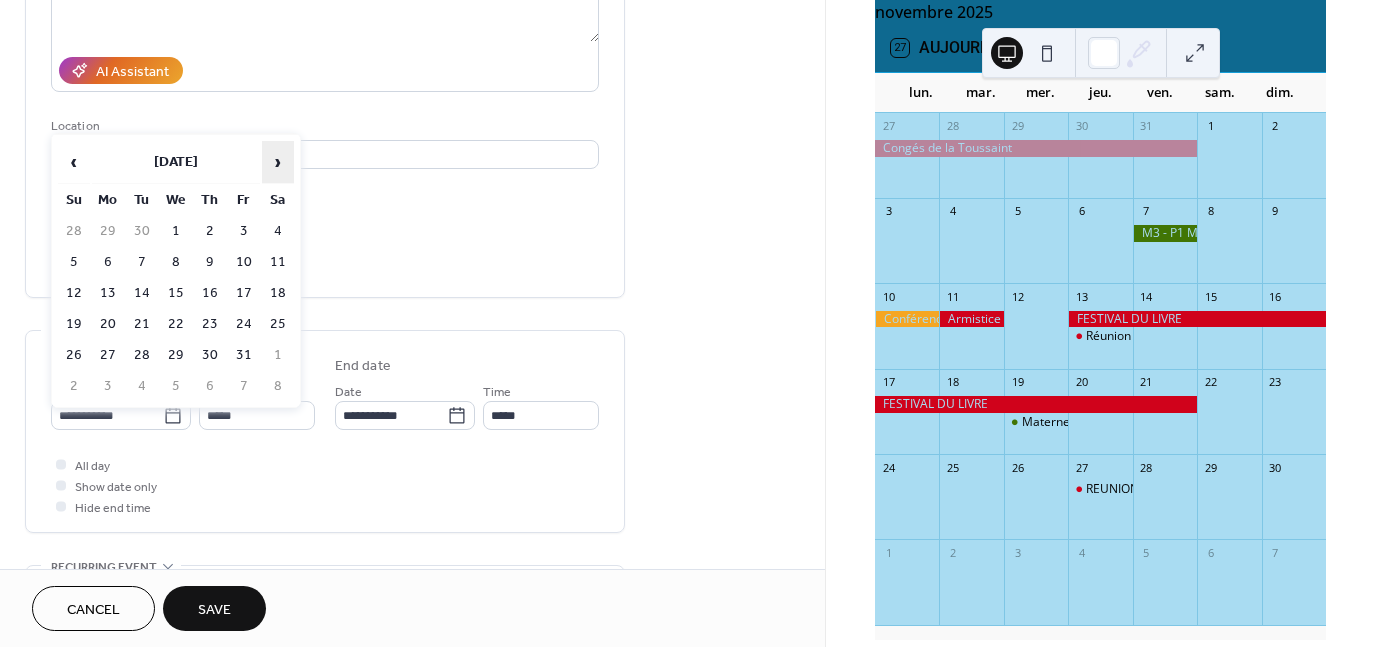 click on "›" at bounding box center (278, 162) 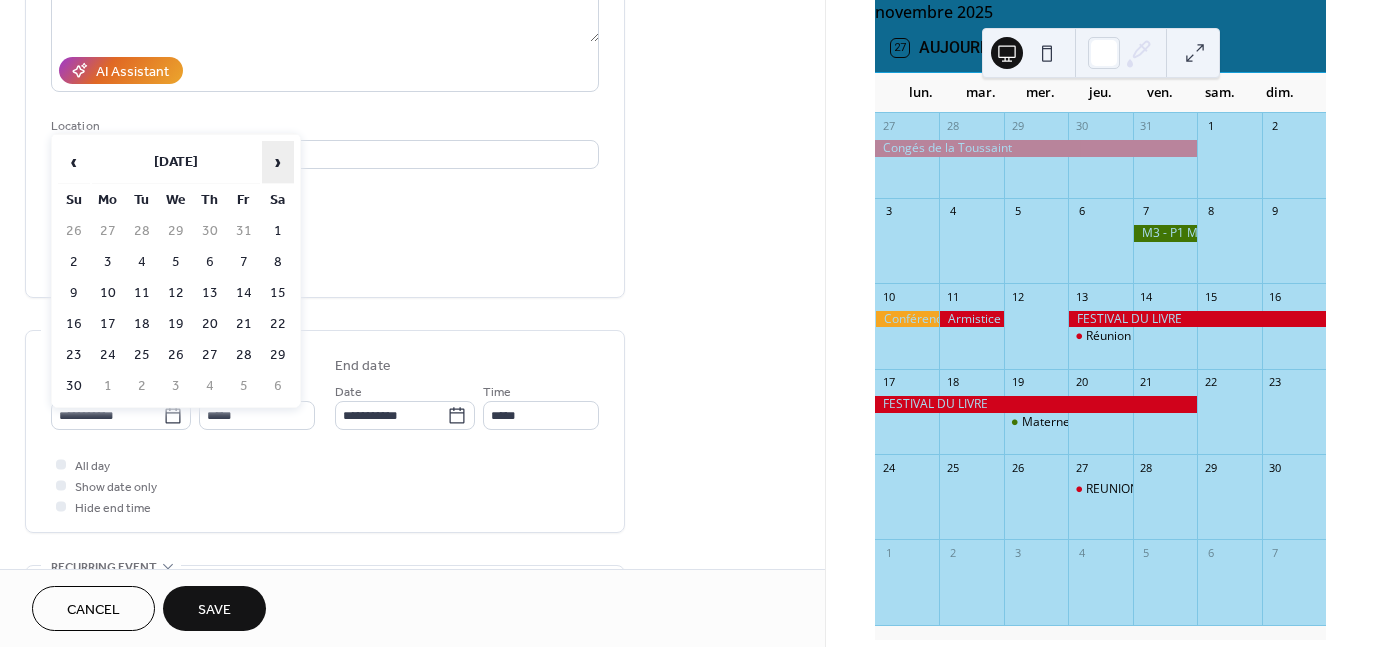 click on "›" at bounding box center [278, 162] 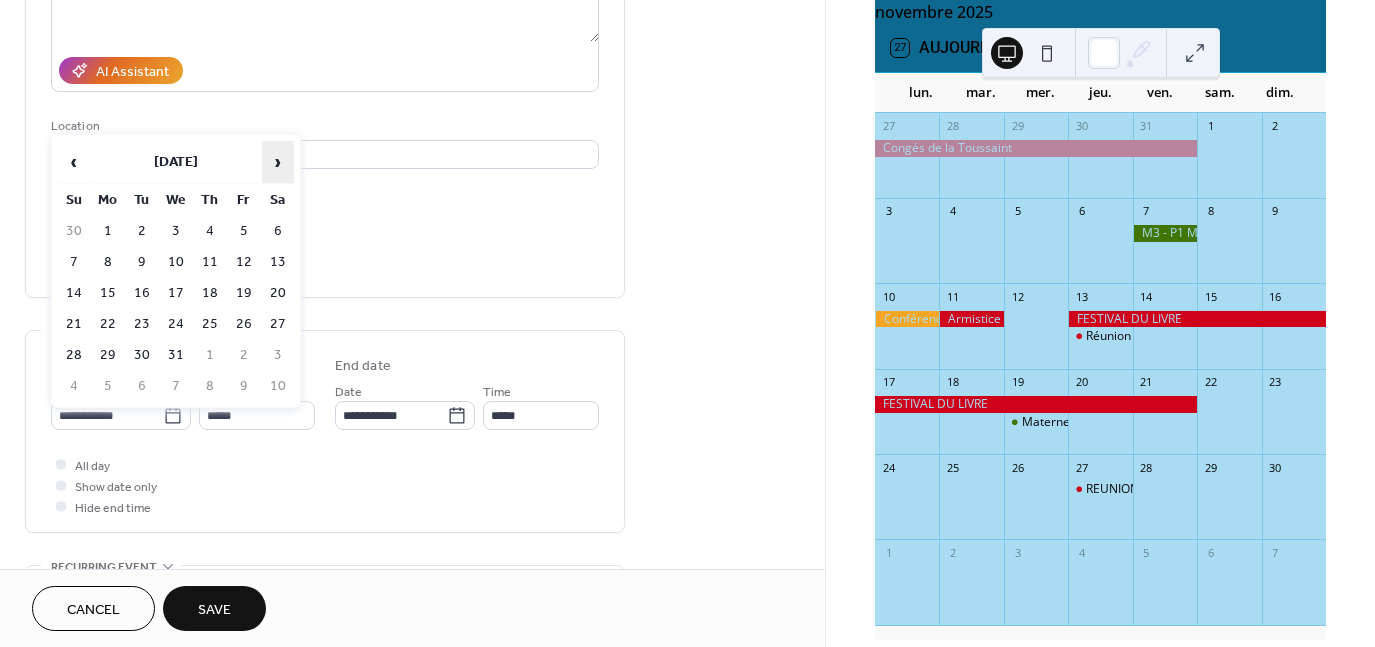 click on "›" at bounding box center [278, 162] 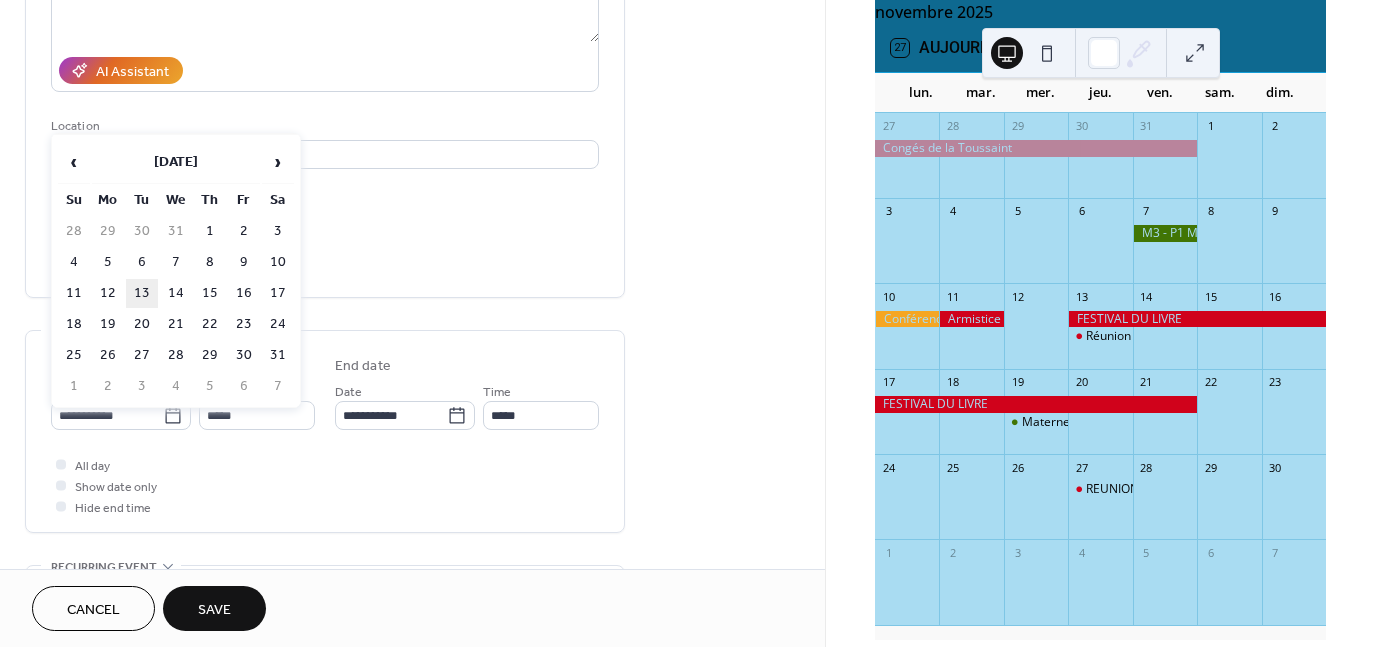 click on "13" at bounding box center (142, 293) 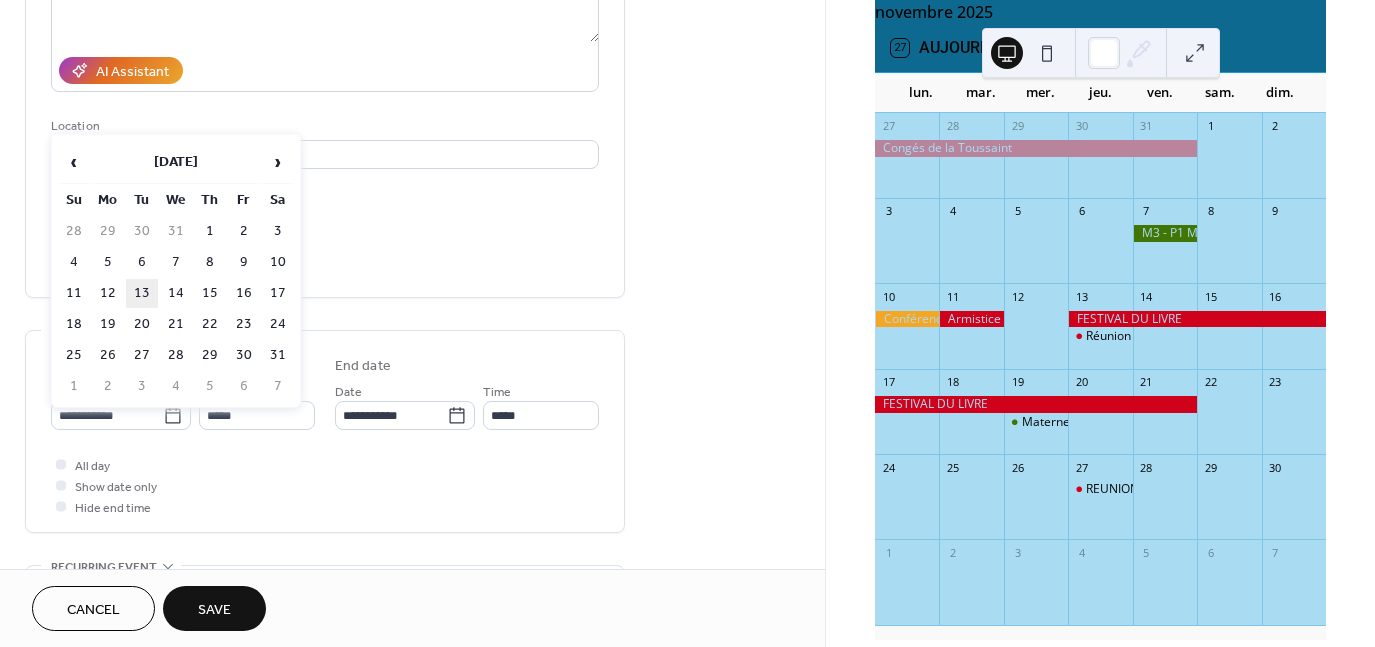 type on "**********" 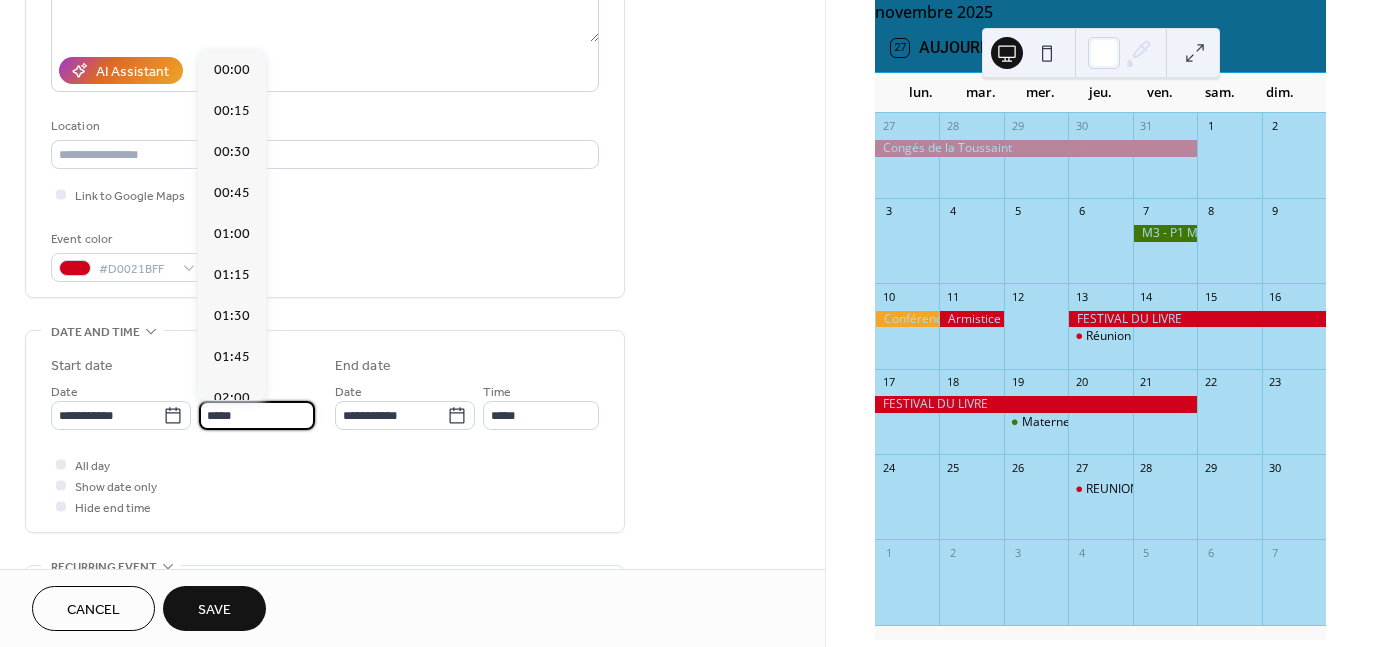 click on "*****" at bounding box center (257, 415) 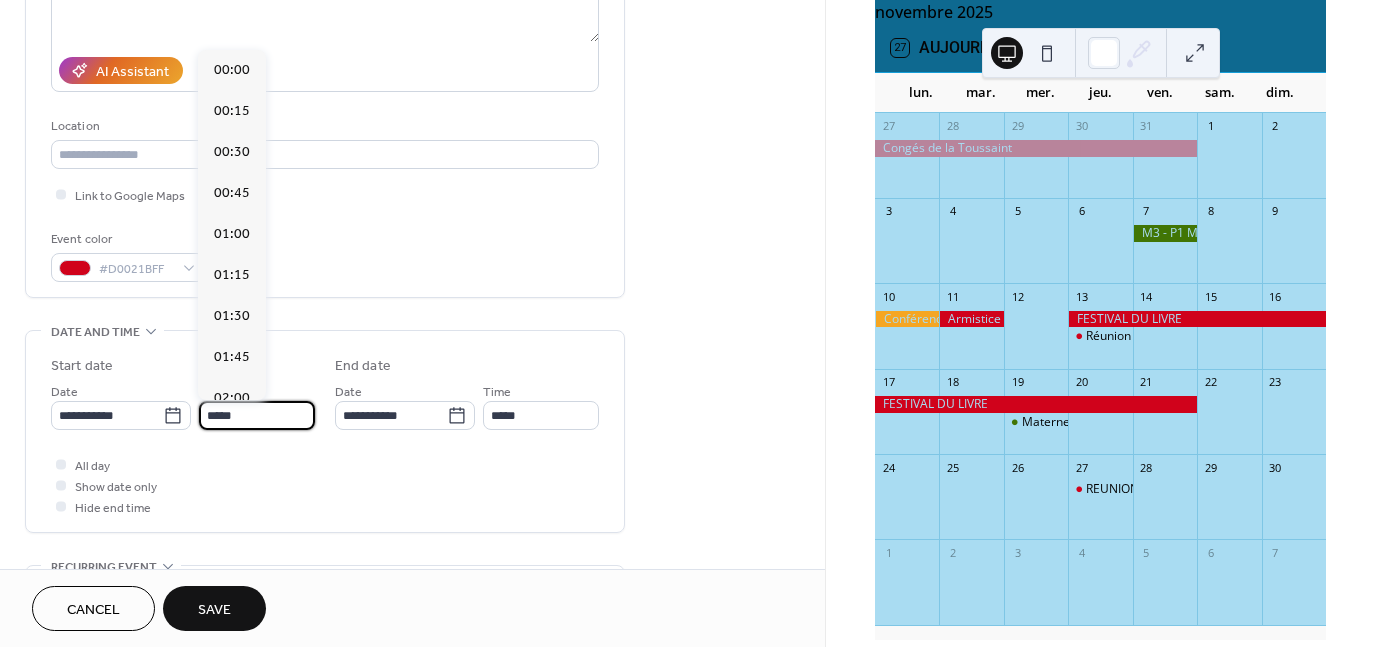 scroll, scrollTop: 1968, scrollLeft: 0, axis: vertical 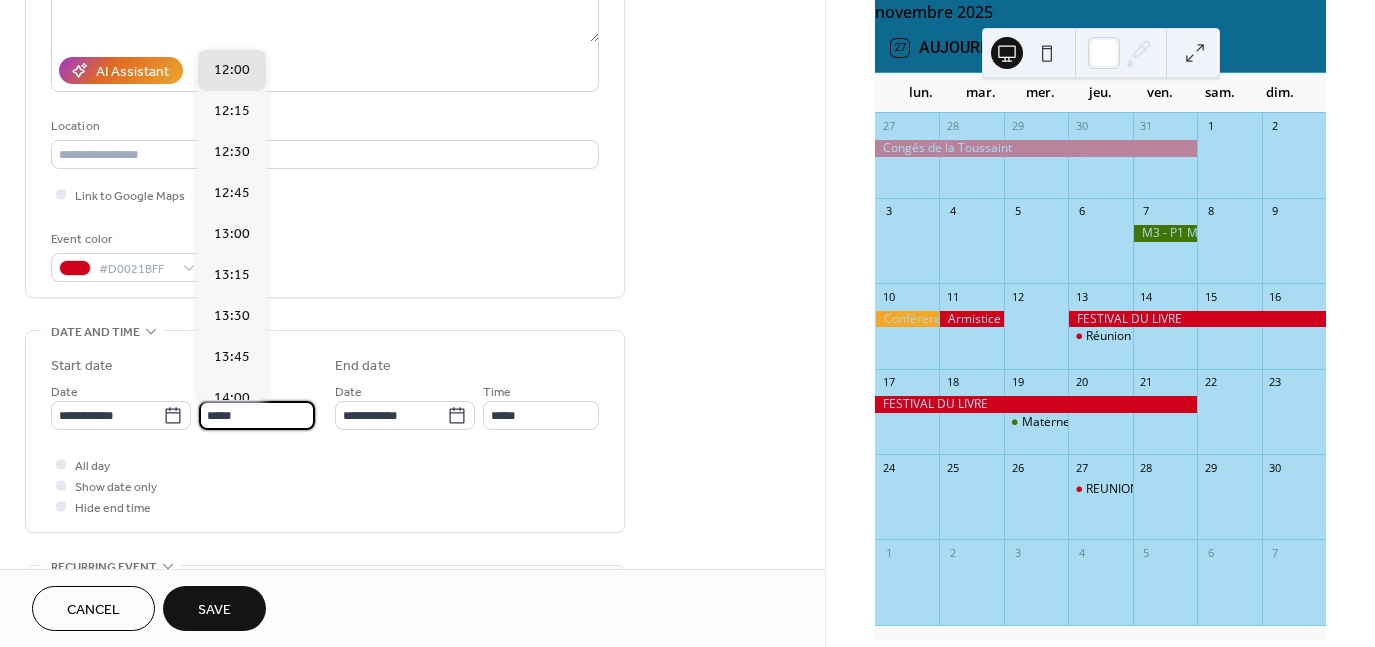 click on "00:00 00:15 00:30 00:45 01:00 01:15 01:30 01:45 02:00 02:15 02:30 02:45 03:00 03:15 03:30 03:45 04:00 04:15 04:30 04:45 05:00 05:15 05:30 05:45 06:00 06:15 06:30 06:45 07:00 07:15 07:30 07:45 08:00 08:15 08:30 08:45 09:00 09:15 09:30 09:45 10:00 10:15 10:30 10:45 11:00 11:15 11:30 11:45 12:00 12:15 12:30 12:45 13:00 13:15 13:30 13:45 14:00 14:15 14:30 14:45 15:00 15:15 15:30 15:45 16:00 16:15 16:30 16:45 17:00 17:15 17:30 17:45 18:00 18:15 18:30 18:45 19:00 19:15 19:30 19:45 20:00 20:15 20:30 20:45 21:00 21:15 21:30 21:45 22:00 22:15 22:30 22:45 23:00 23:15 23:30 23:45" at bounding box center (232, 225) 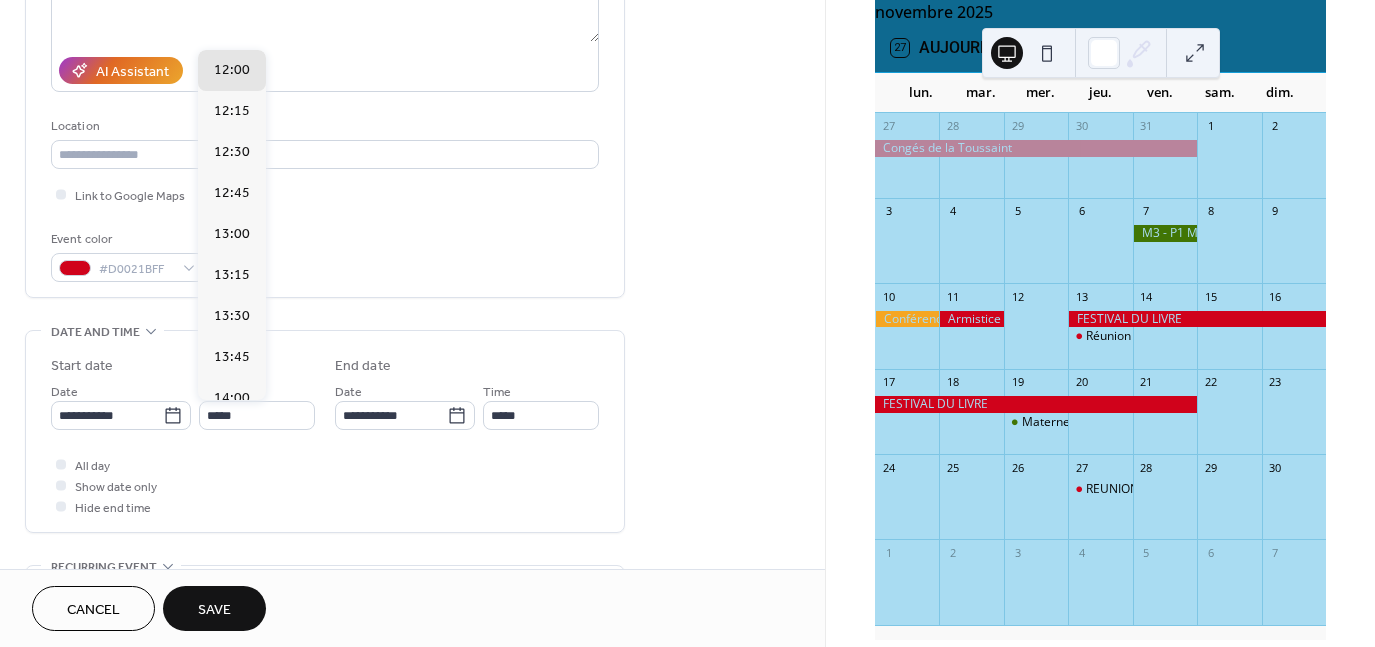 click on "00:00 00:15 00:30 00:45 01:00 01:15 01:30 01:45 02:00 02:15 02:30 02:45 03:00 03:15 03:30 03:45 04:00 04:15 04:30 04:45 05:00 05:15 05:30 05:45 06:00 06:15 06:30 06:45 07:00 07:15 07:30 07:45 08:00 08:15 08:30 08:45 09:00 09:15 09:30 09:45 10:00 10:15 10:30 10:45 11:00 11:15 11:30 11:45 12:00 12:15 12:30 12:45 13:00 13:15 13:30 13:45 14:00 14:15 14:30 14:45 15:00 15:15 15:30 15:45 16:00 16:15 16:30 16:45 17:00 17:15 17:30 17:45 18:00 18:15 18:30 18:45 19:00 19:15 19:30 19:45 20:00 20:15 20:30 20:45 21:00 21:15 21:30 21:45 22:00 22:15 22:30 22:45 23:00 23:15 23:30 23:45" at bounding box center [232, 225] 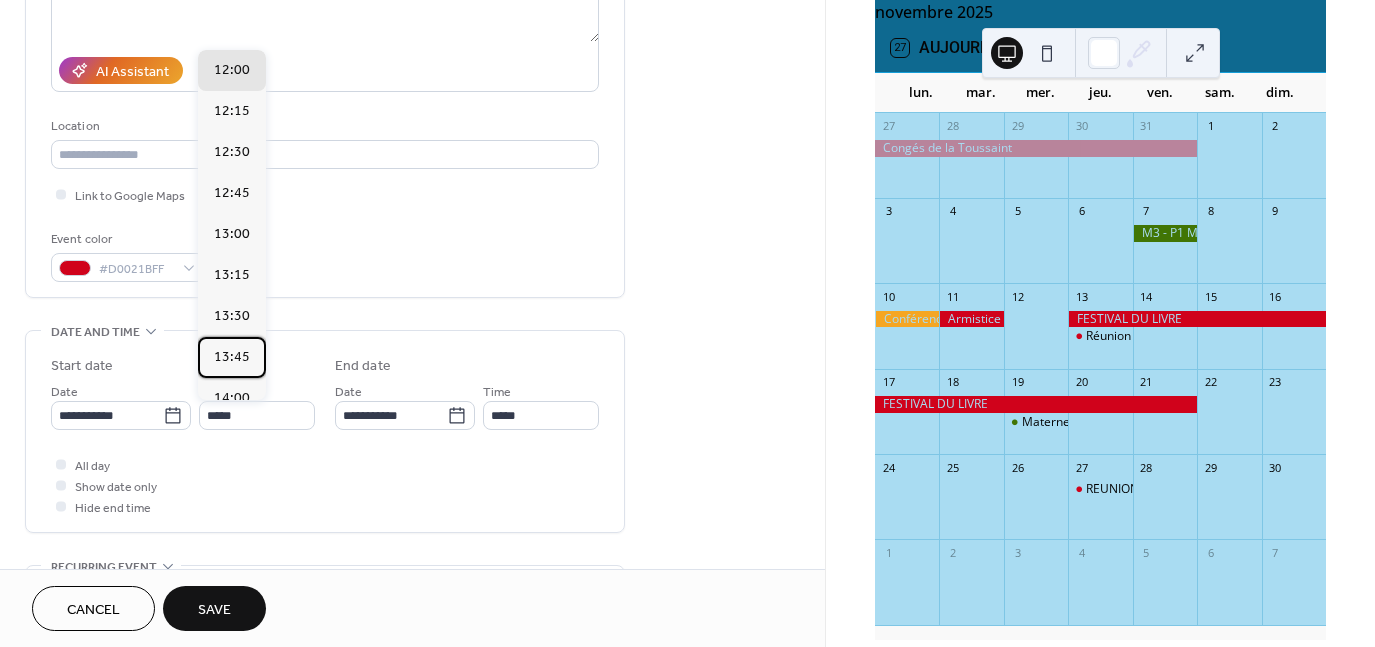 click on "13:45" at bounding box center (232, 357) 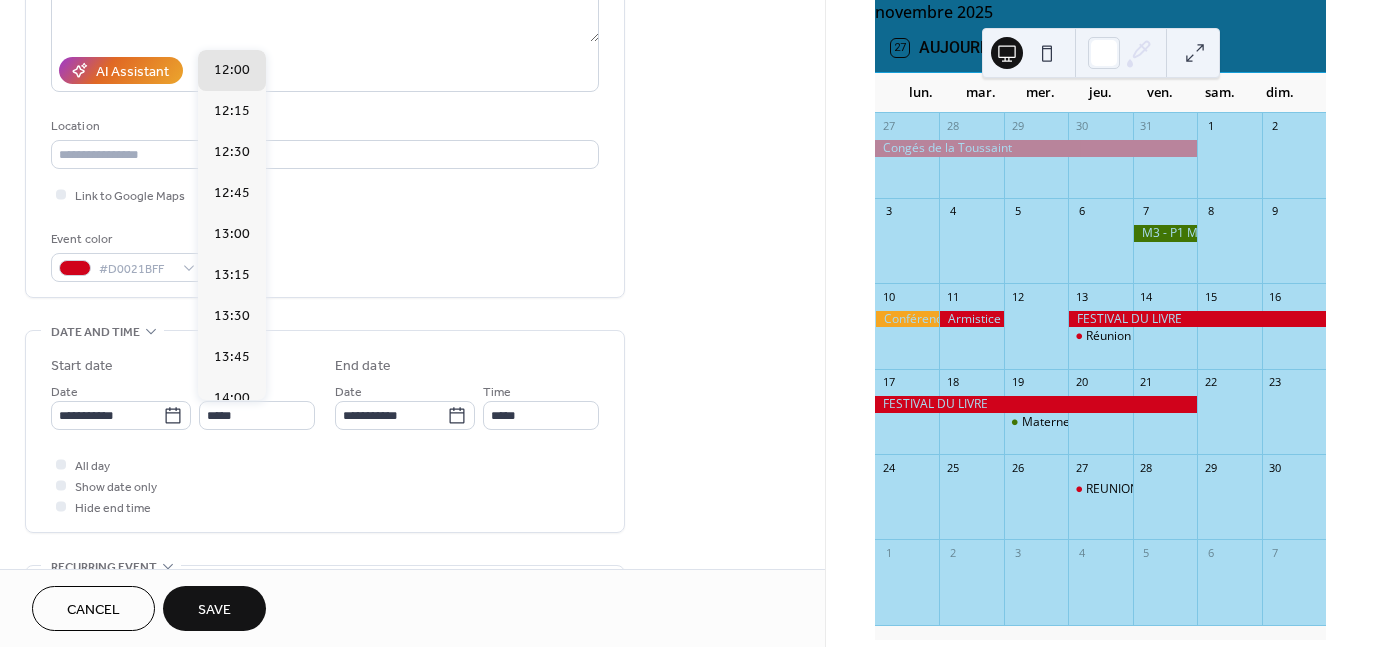 type on "*****" 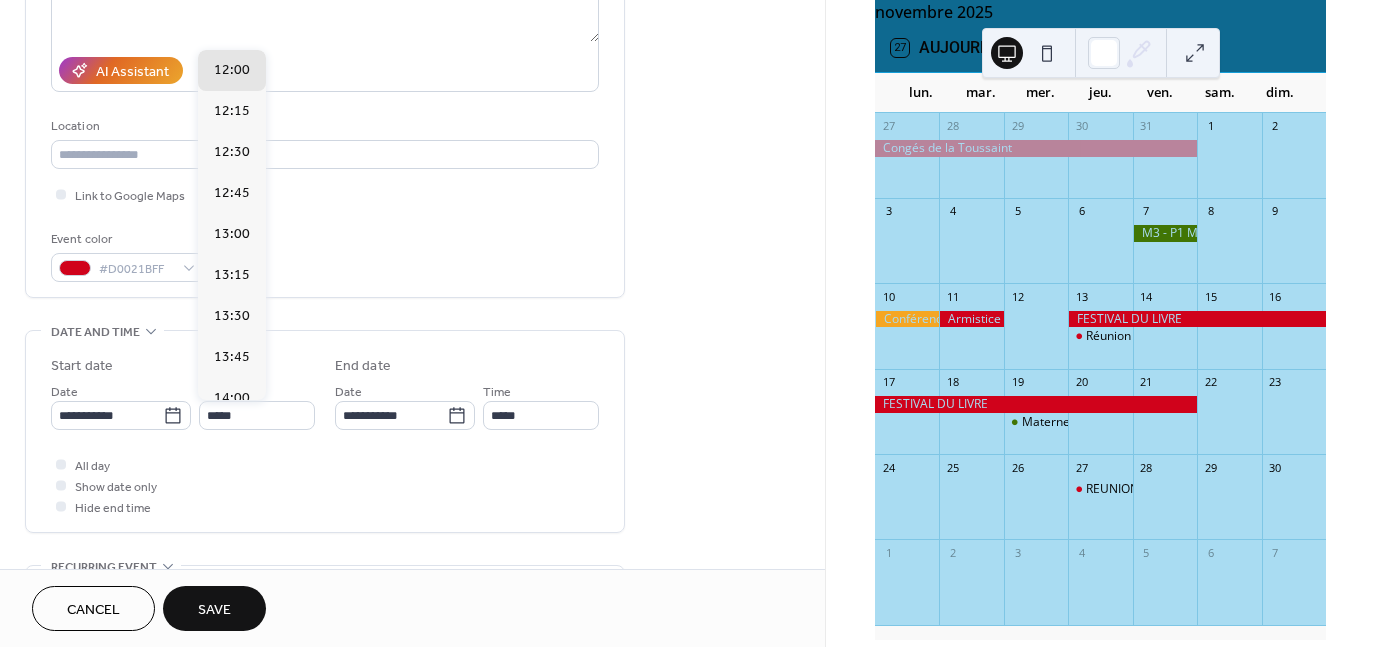 type on "*****" 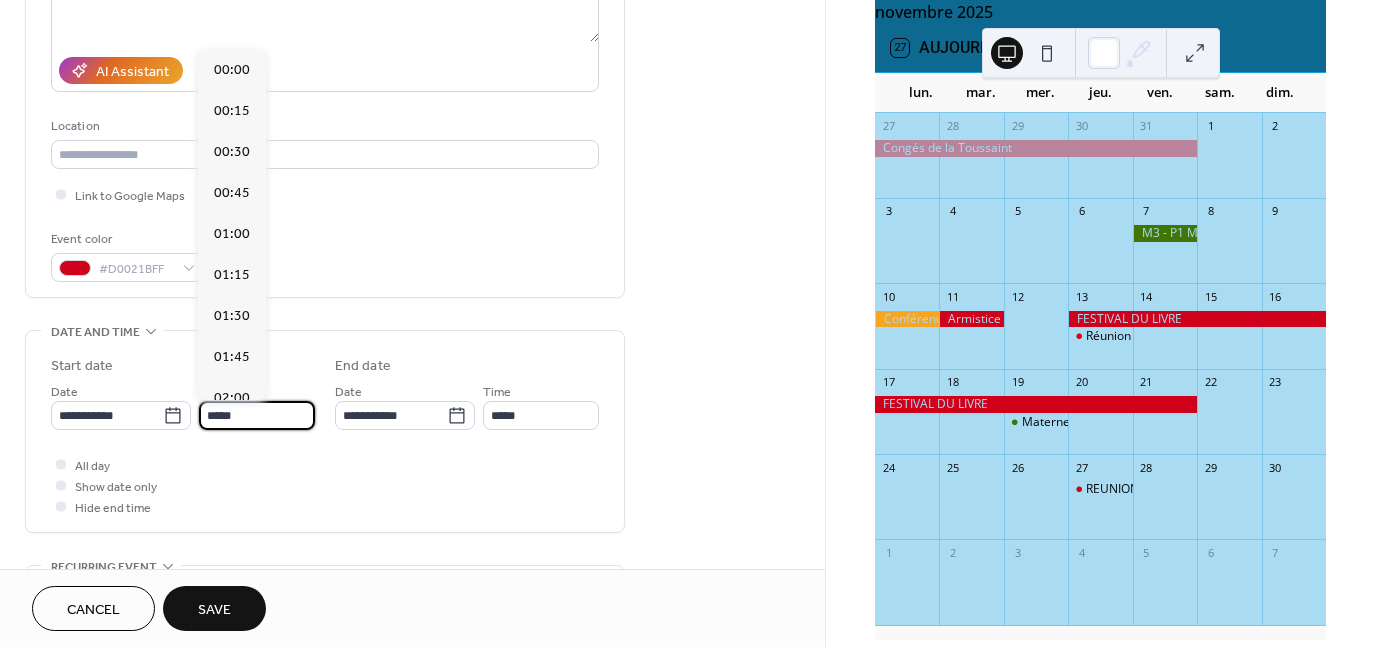 click on "*****" at bounding box center [257, 415] 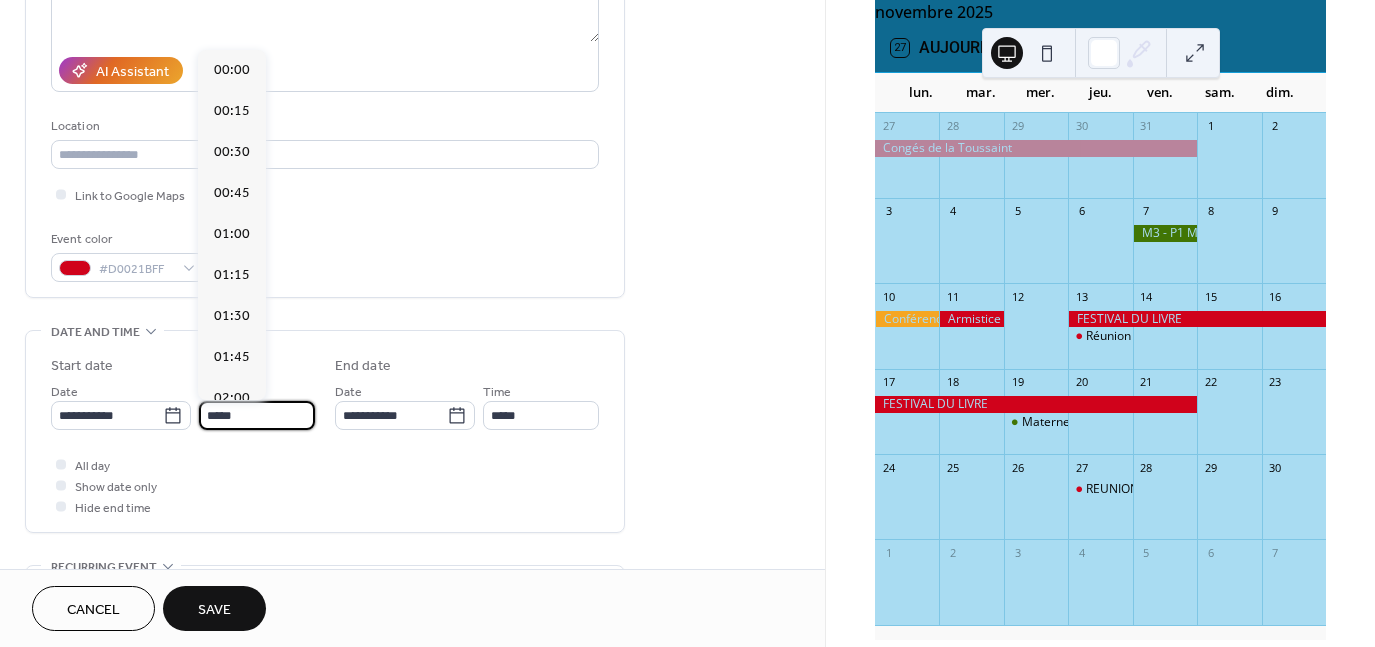 scroll, scrollTop: 2255, scrollLeft: 0, axis: vertical 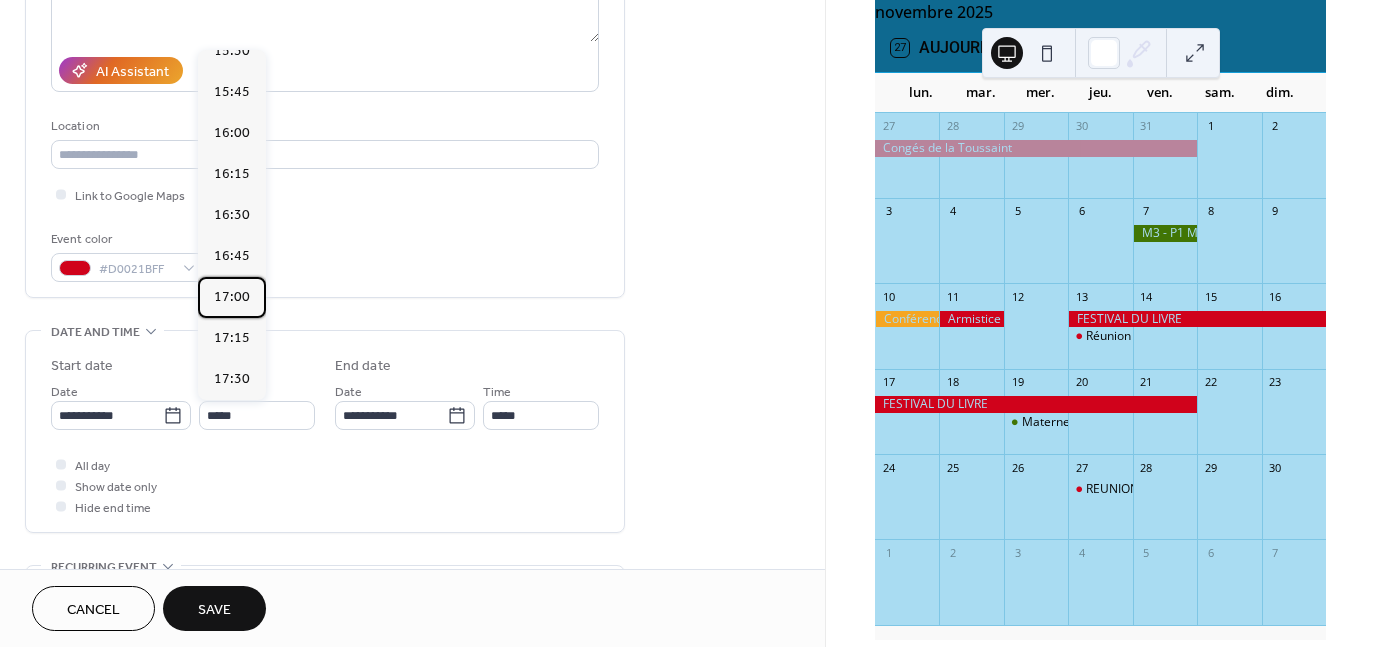 click on "17:00" at bounding box center [232, 296] 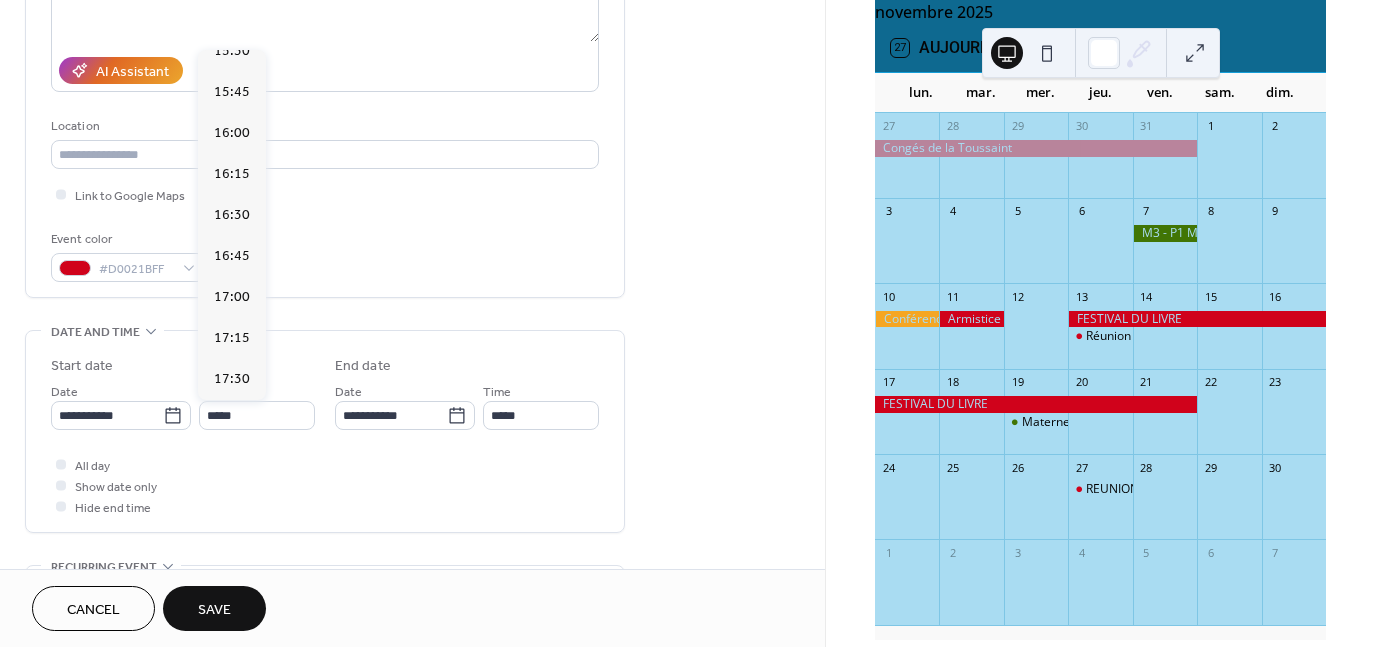 type on "*****" 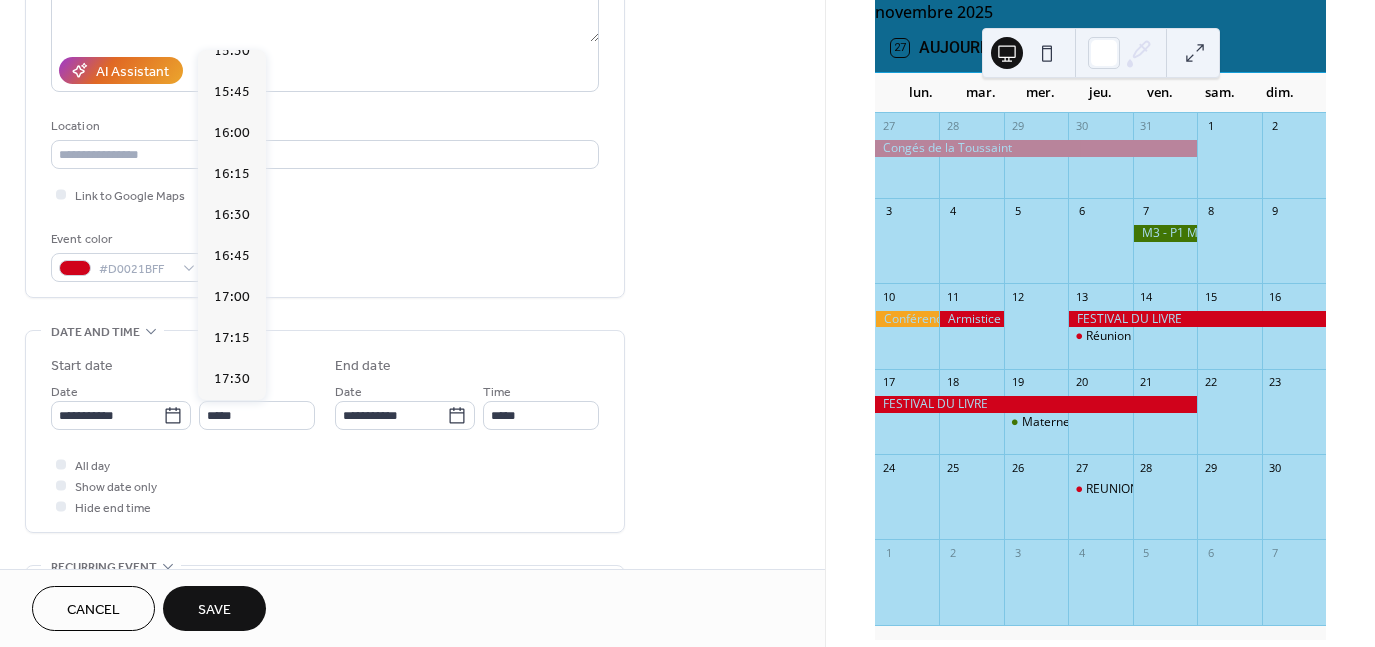 type on "*****" 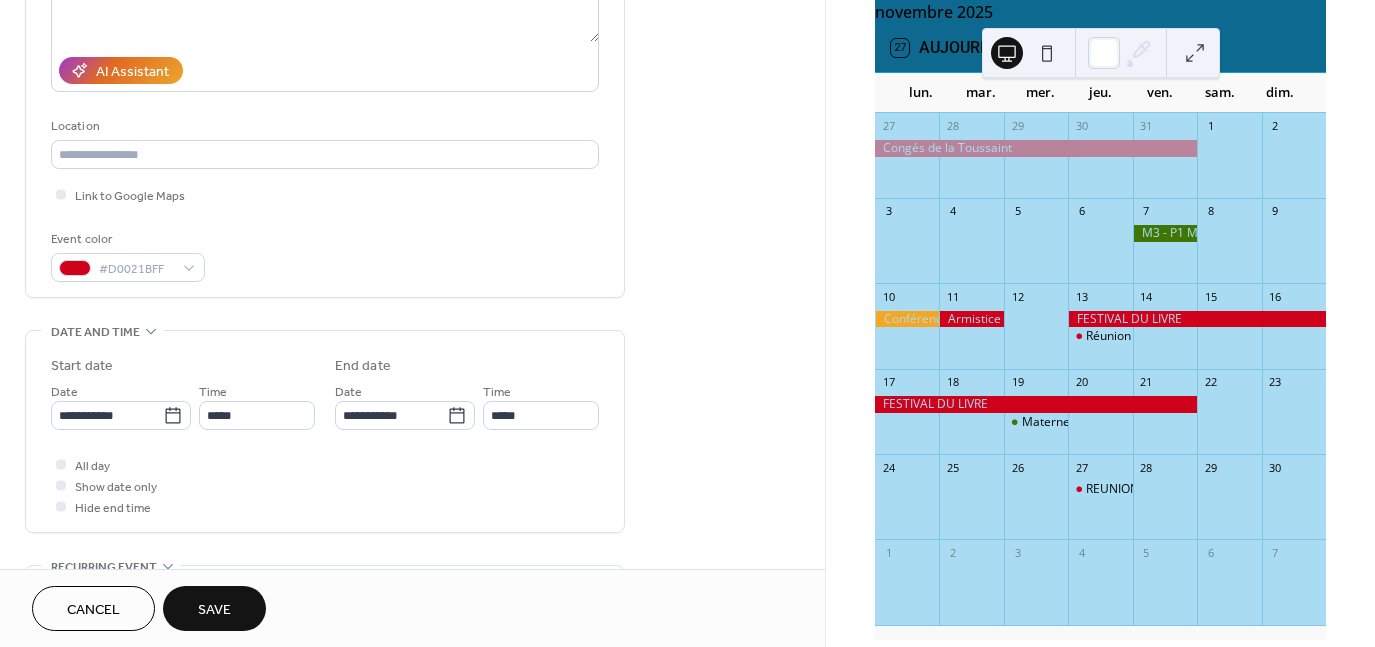 click on "Save" at bounding box center (214, 610) 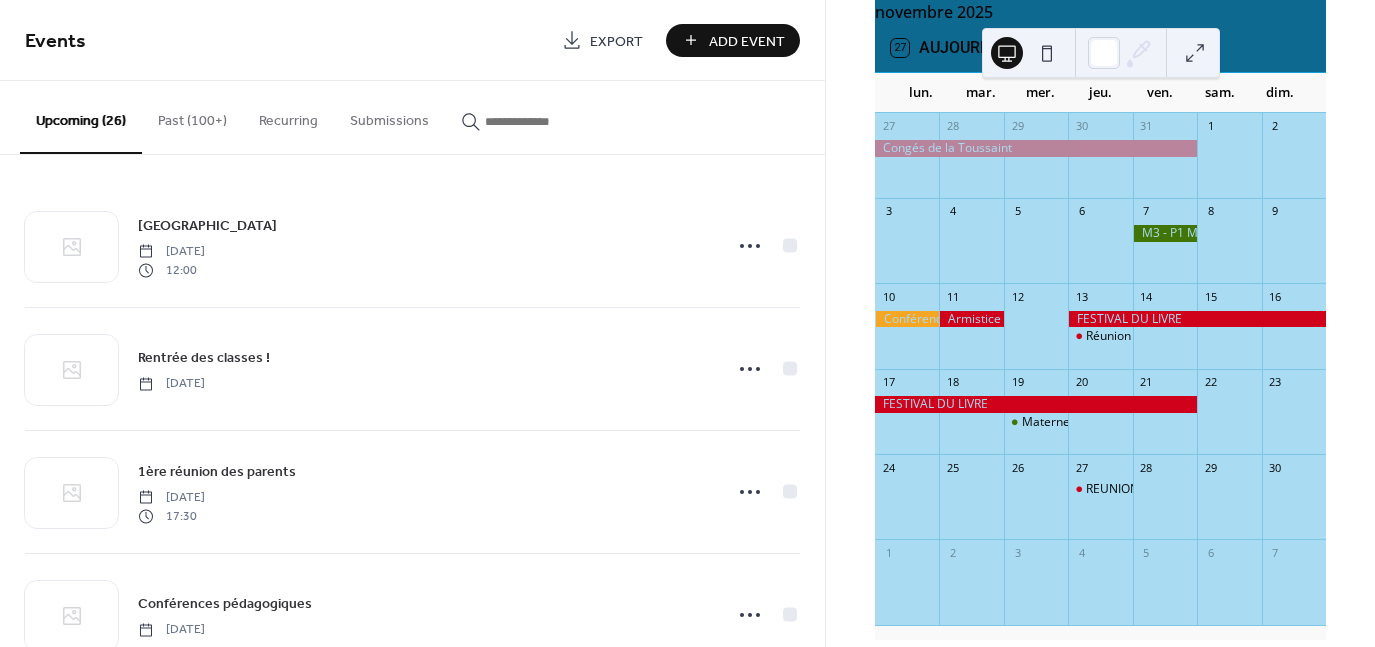 click on "Add Event" at bounding box center [747, 41] 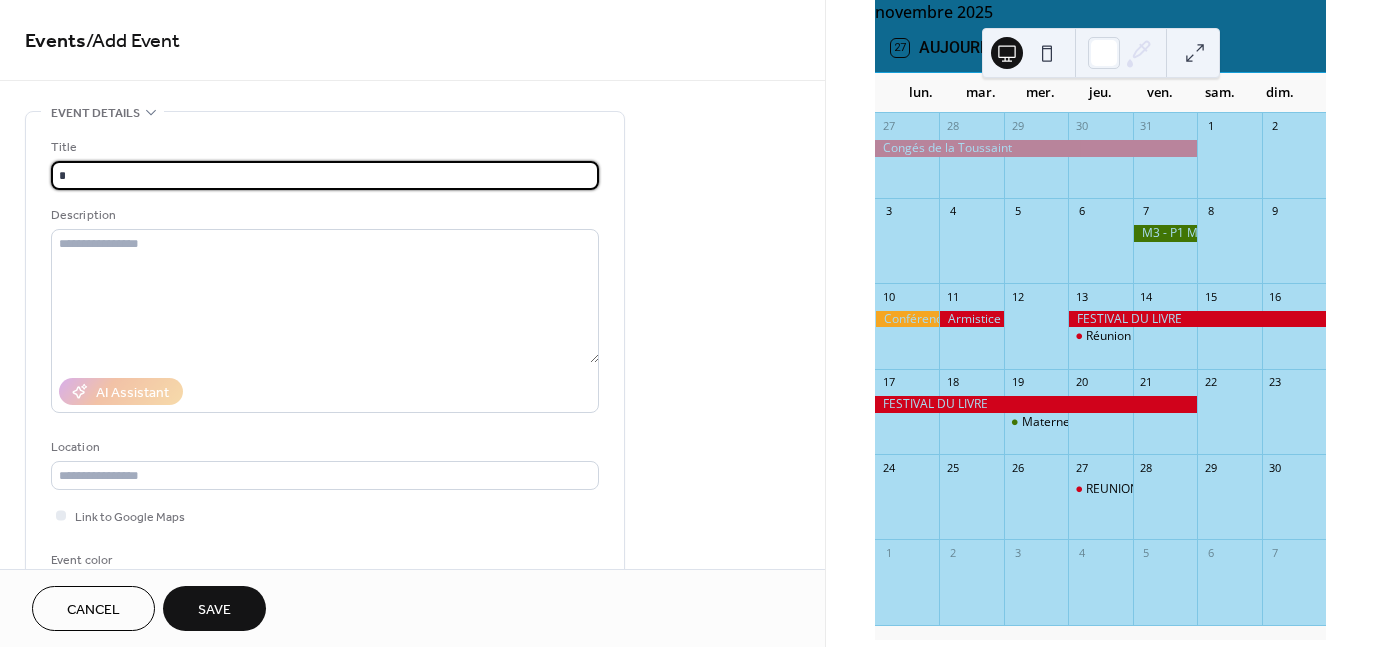 type on "**********" 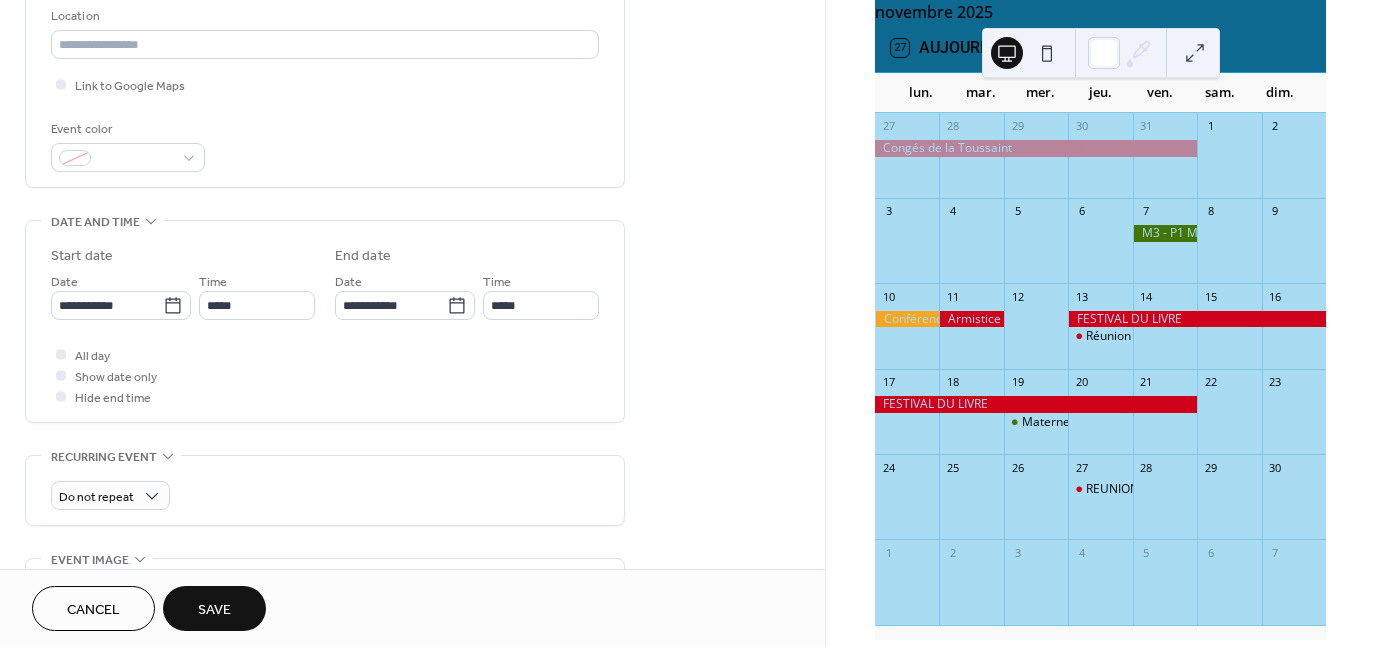 scroll, scrollTop: 446, scrollLeft: 0, axis: vertical 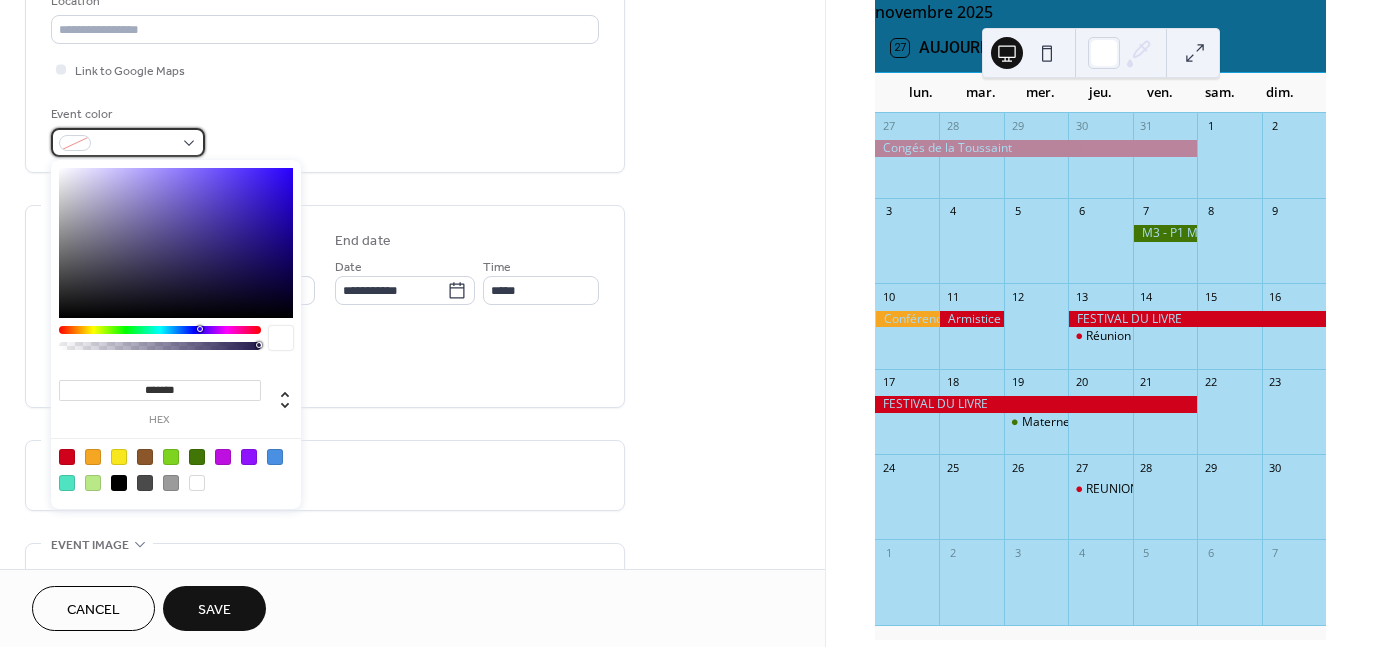 click at bounding box center (128, 142) 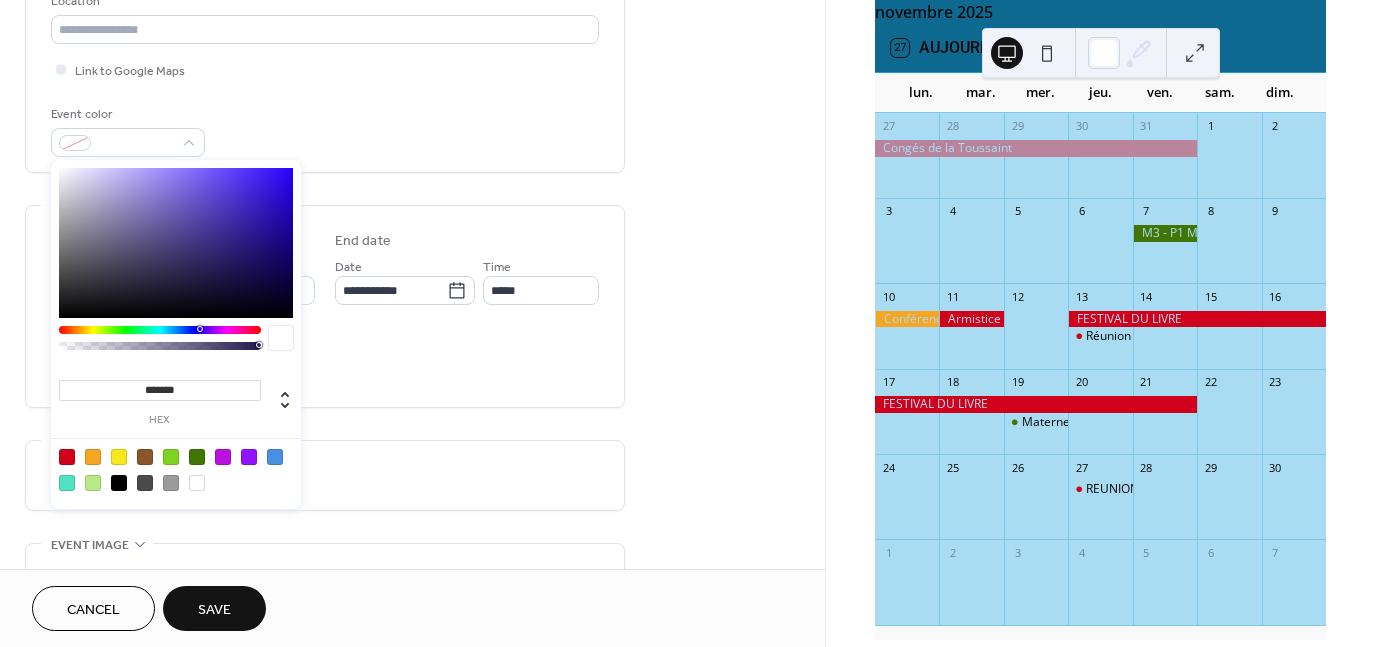 click at bounding box center (67, 457) 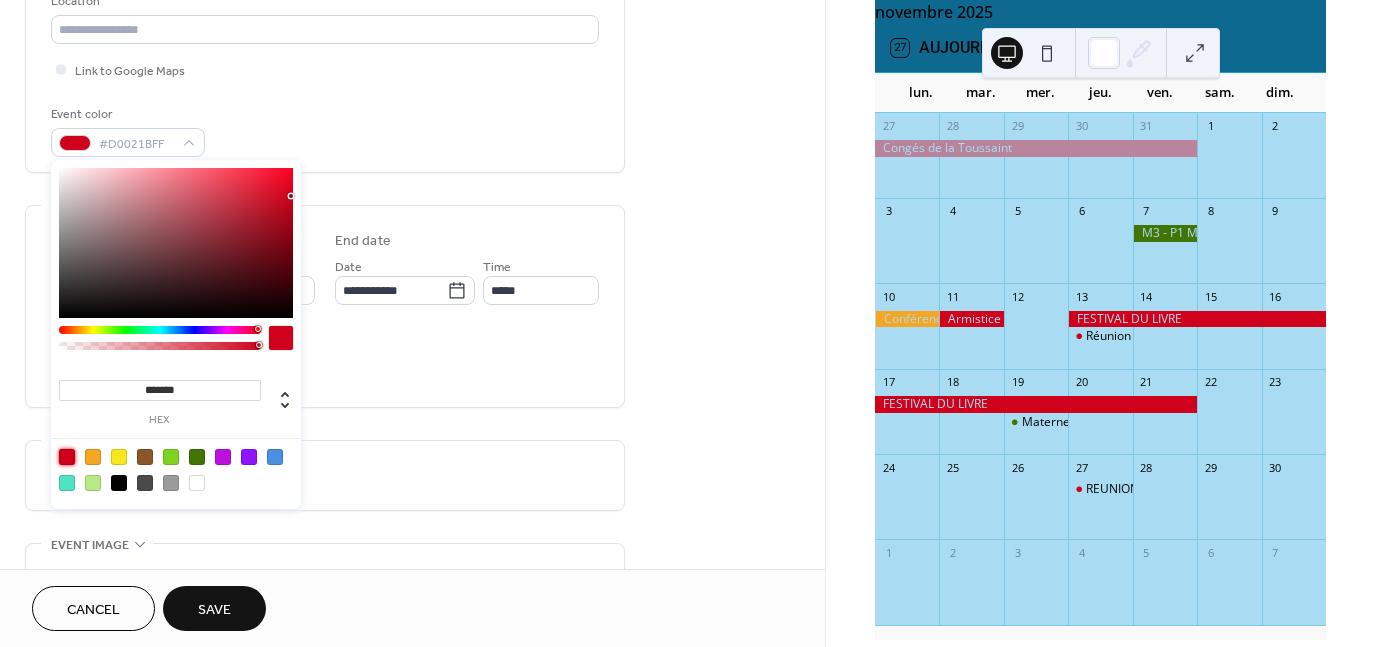 click on "All day Show date only Hide end time" at bounding box center [325, 360] 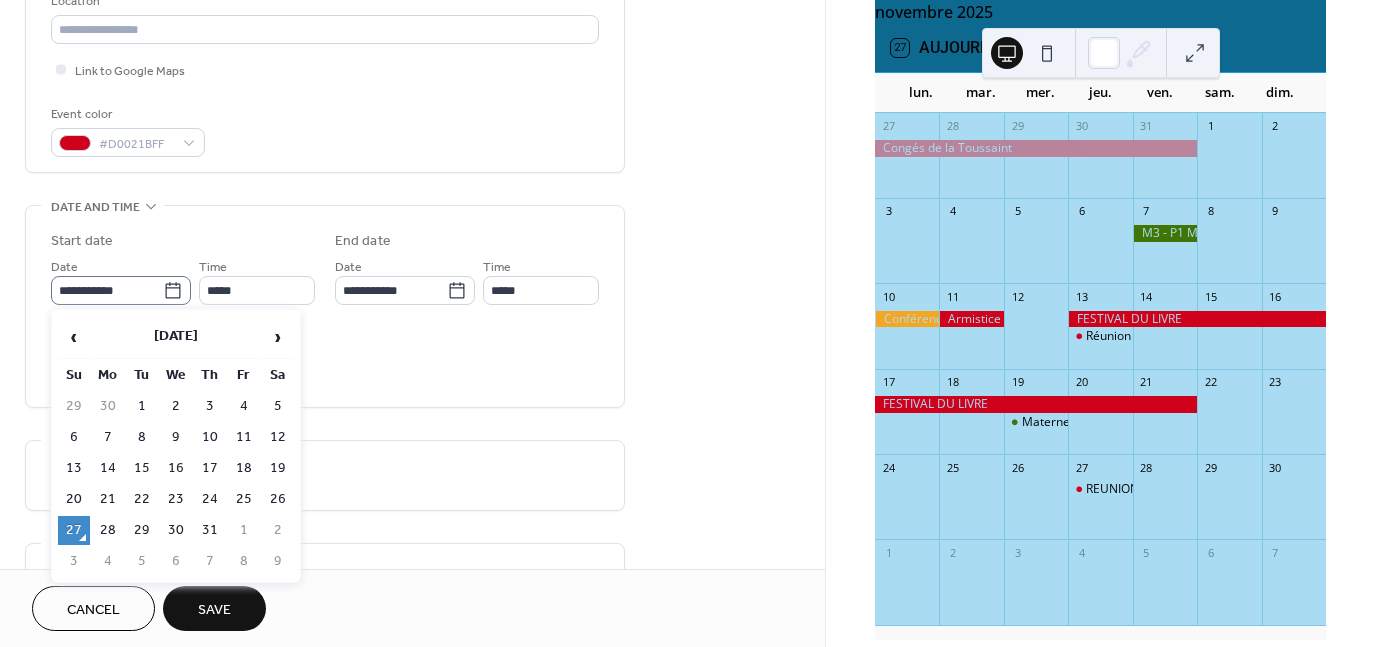 click 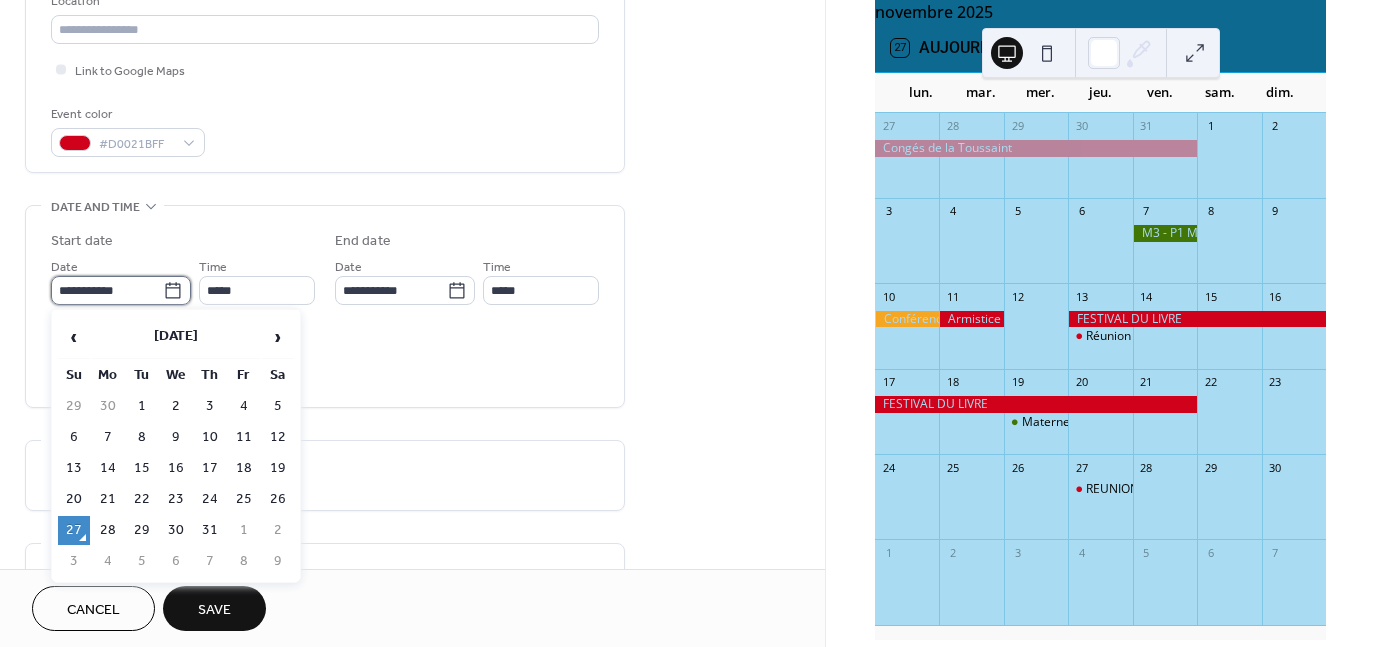 click on "**********" at bounding box center (107, 290) 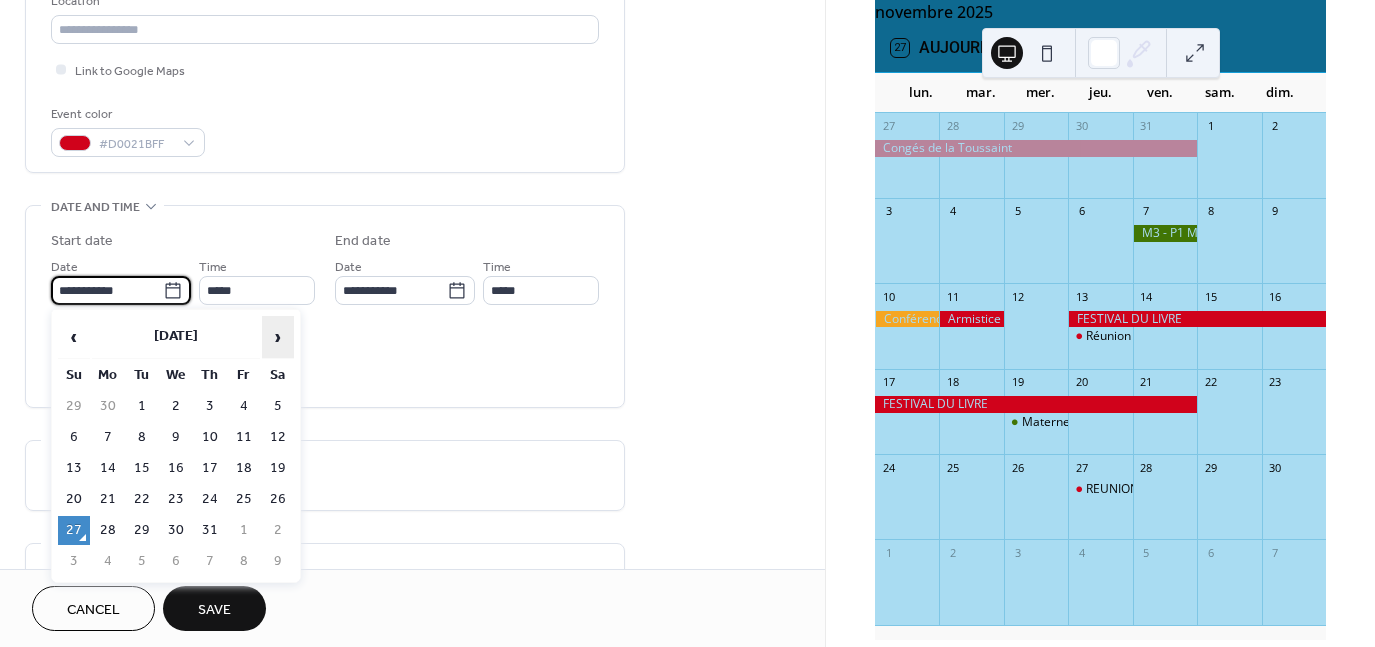 click on "›" at bounding box center [278, 337] 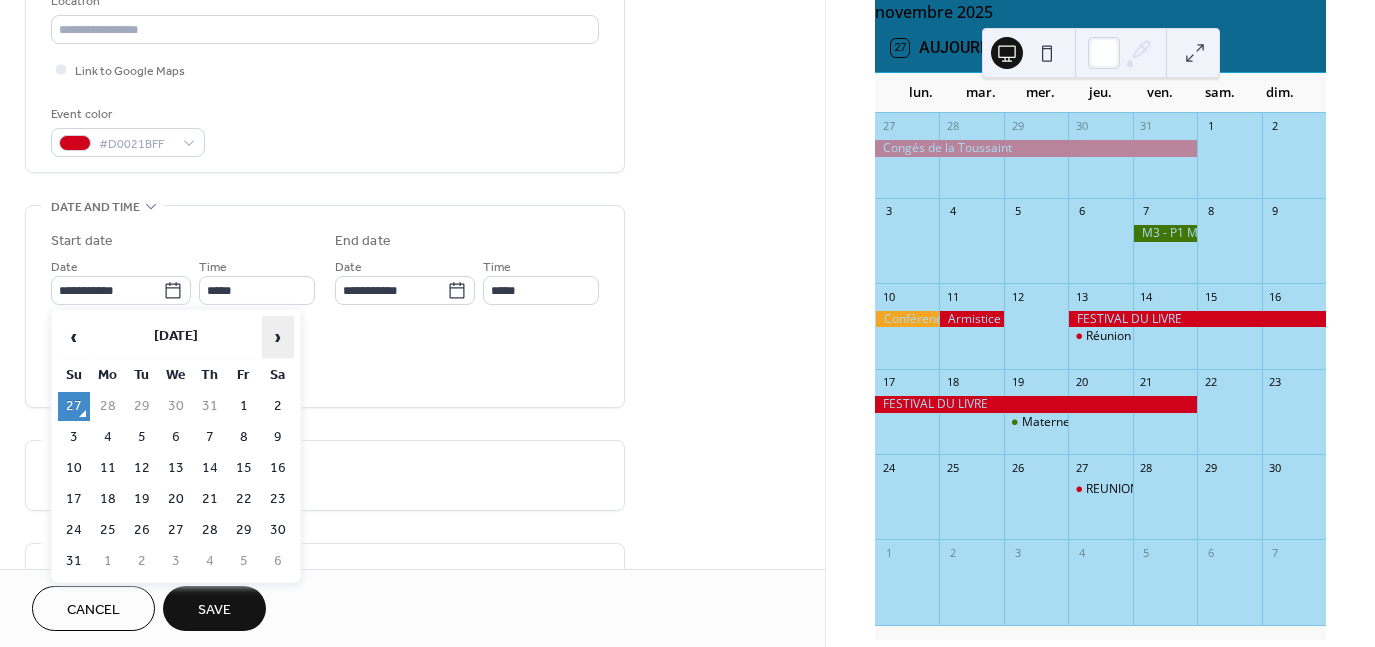 click on "›" at bounding box center [278, 337] 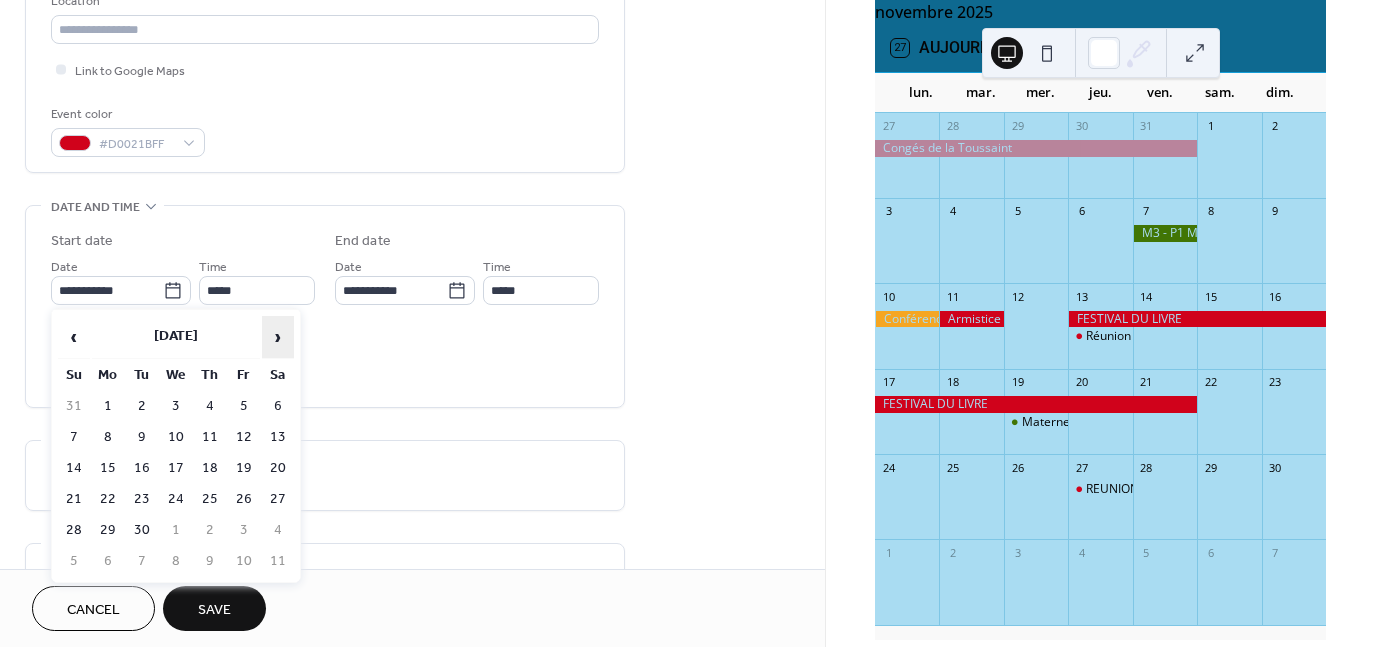 click on "›" at bounding box center (278, 337) 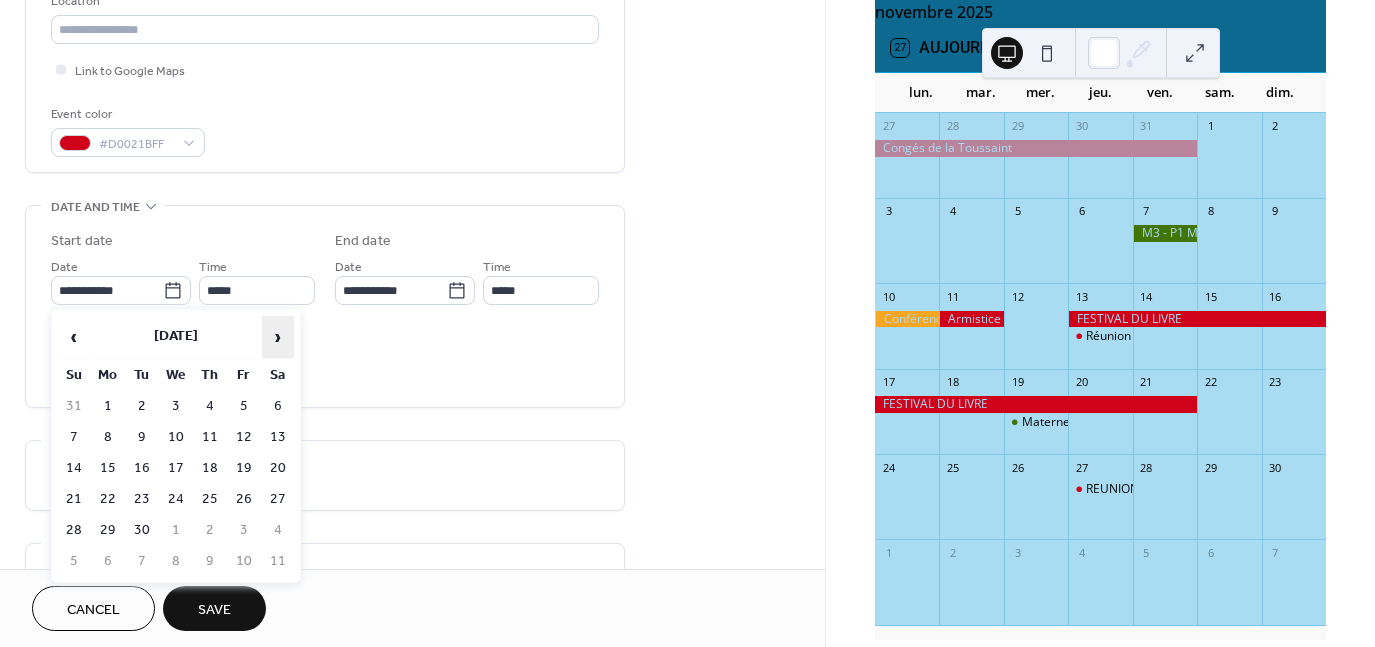 click on "›" at bounding box center (278, 337) 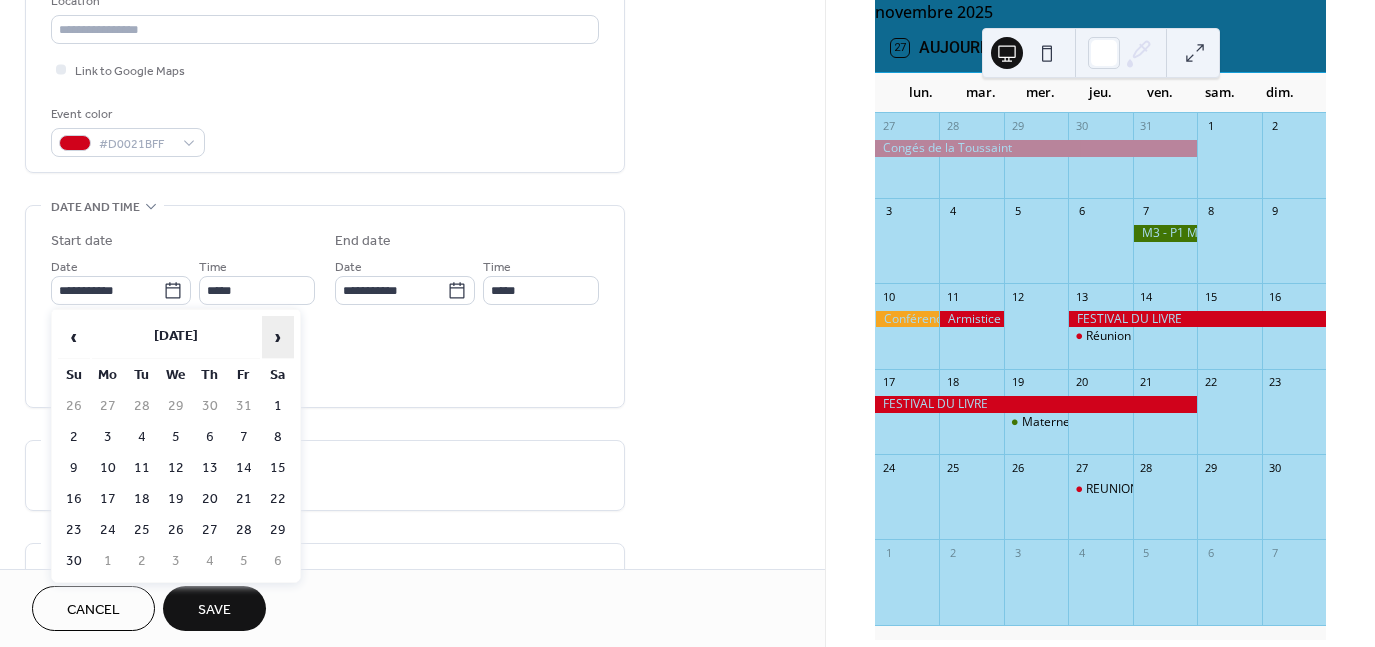 click on "›" at bounding box center [278, 337] 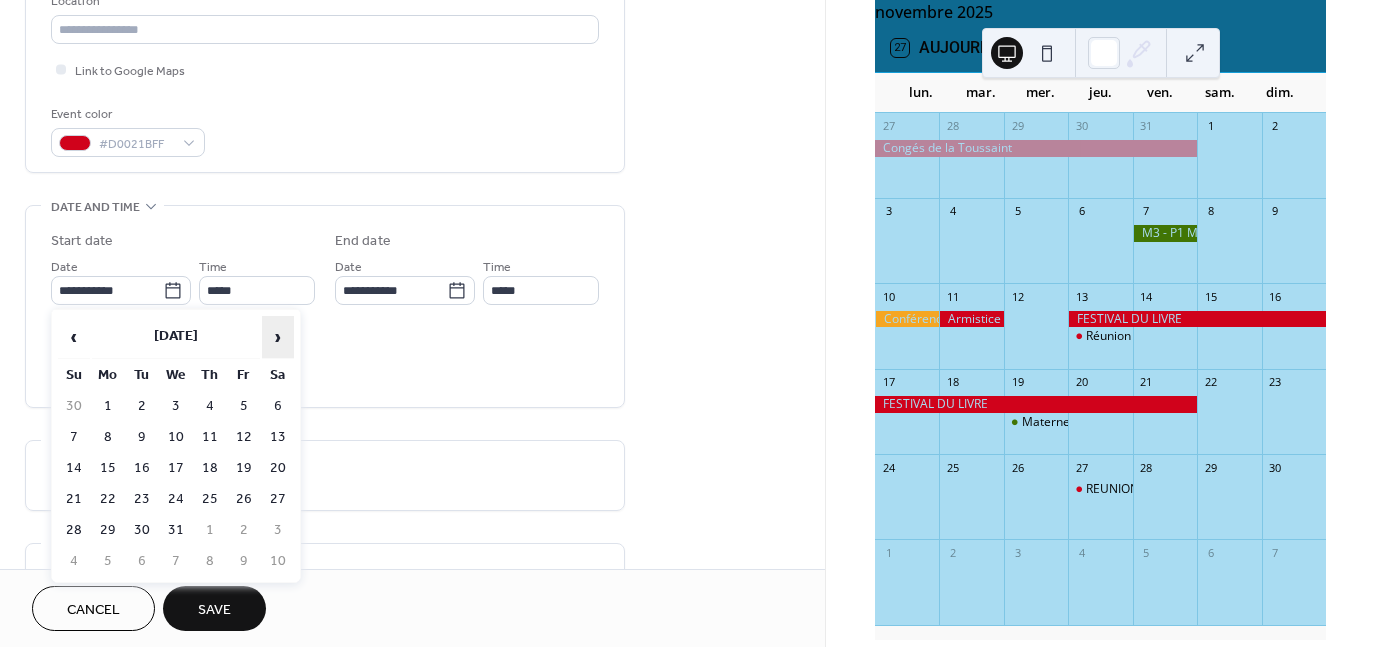 click on "›" at bounding box center (278, 337) 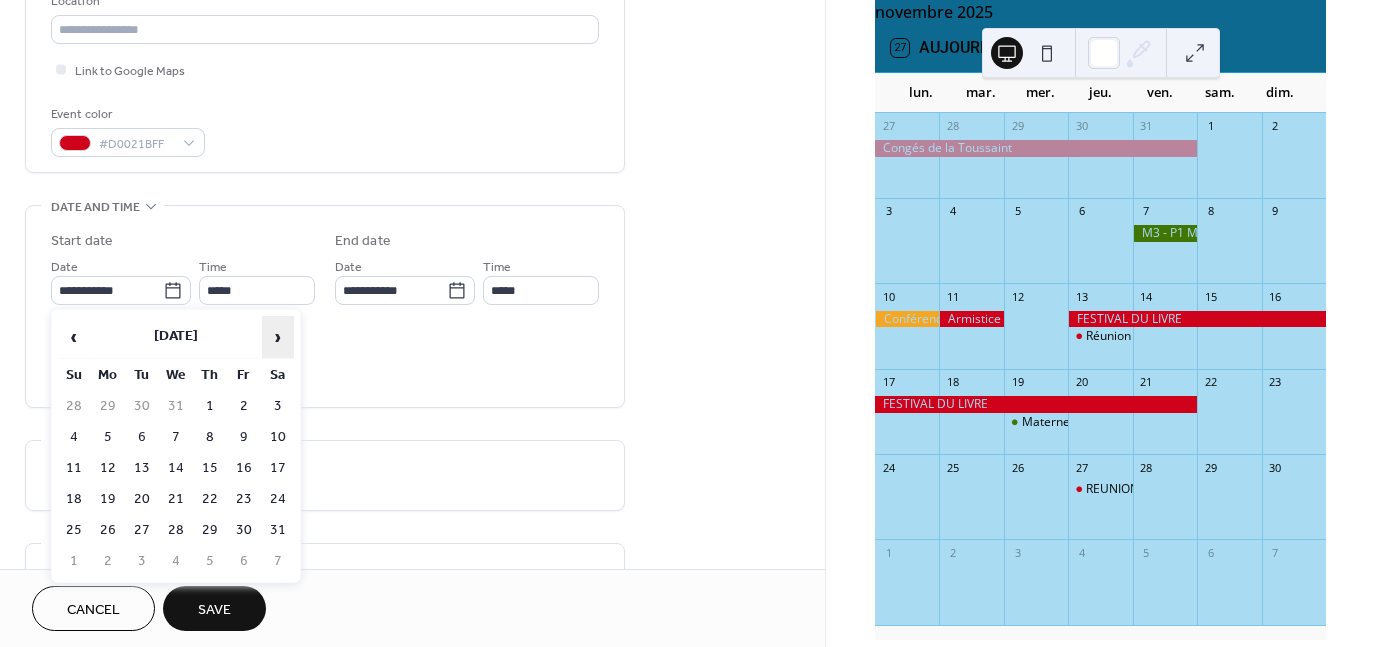 click on "›" at bounding box center (278, 337) 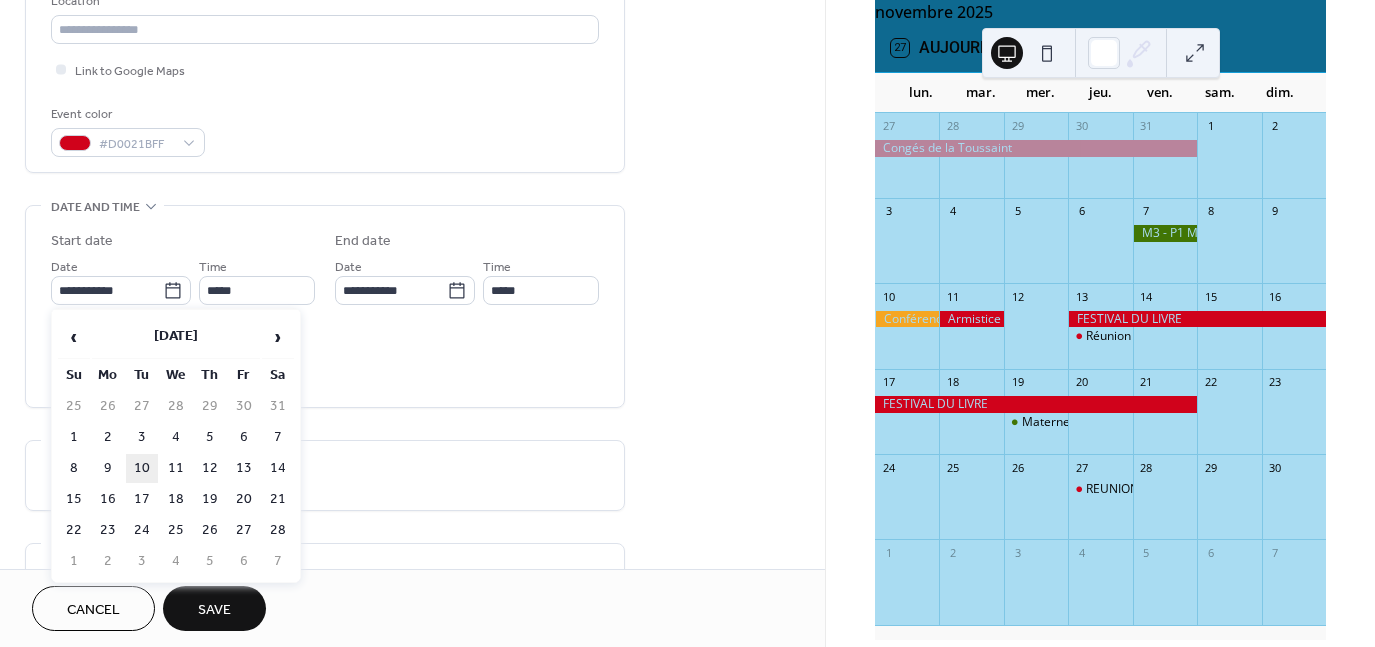 click on "10" at bounding box center (142, 468) 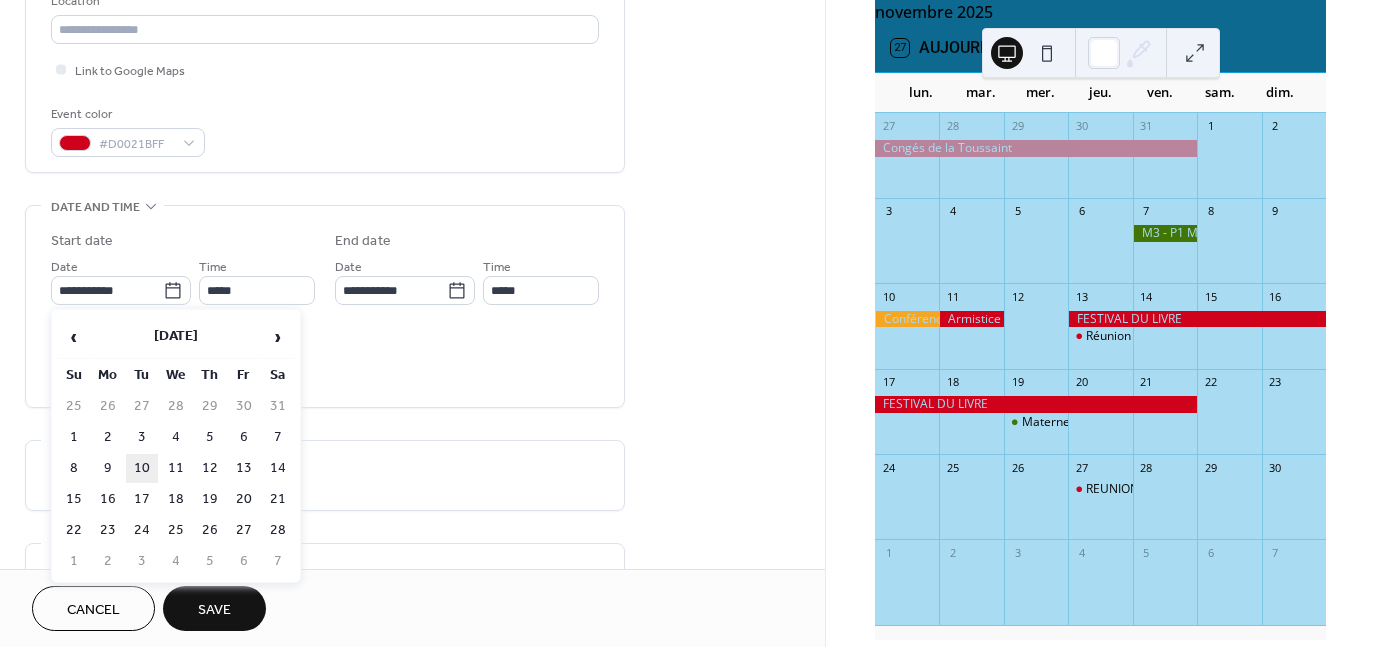 type on "**********" 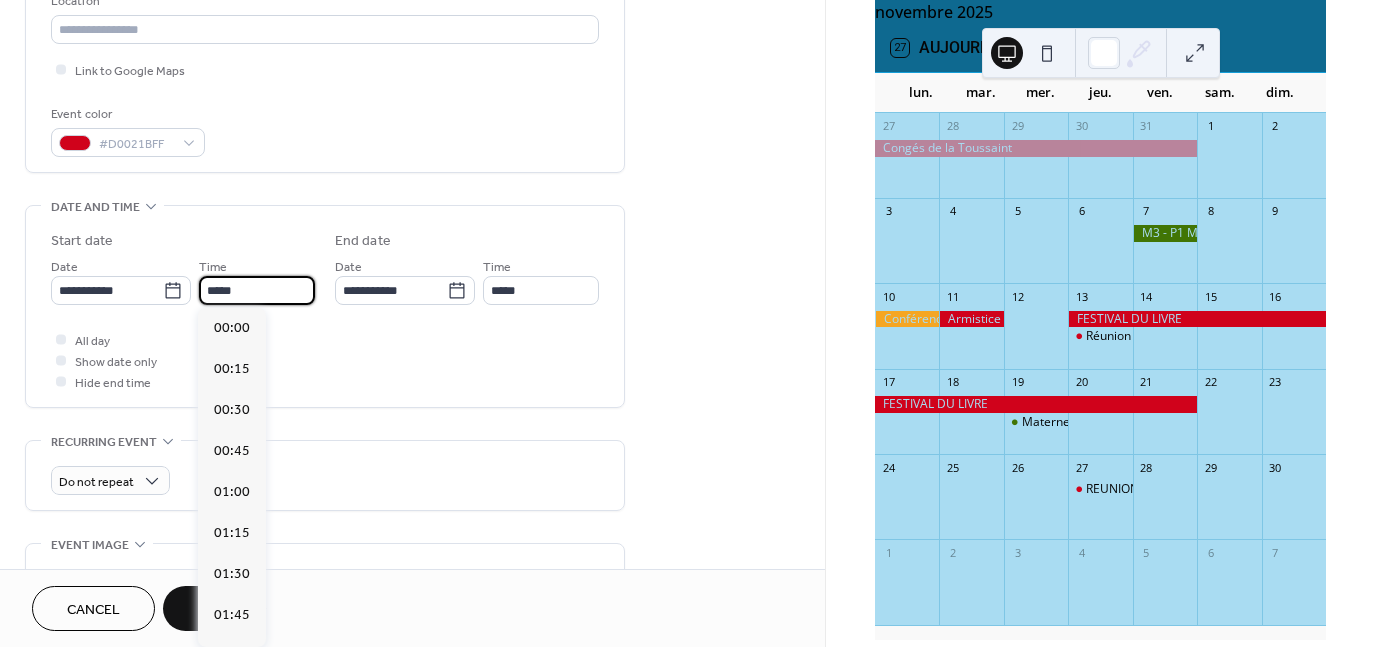 click on "*****" at bounding box center (257, 290) 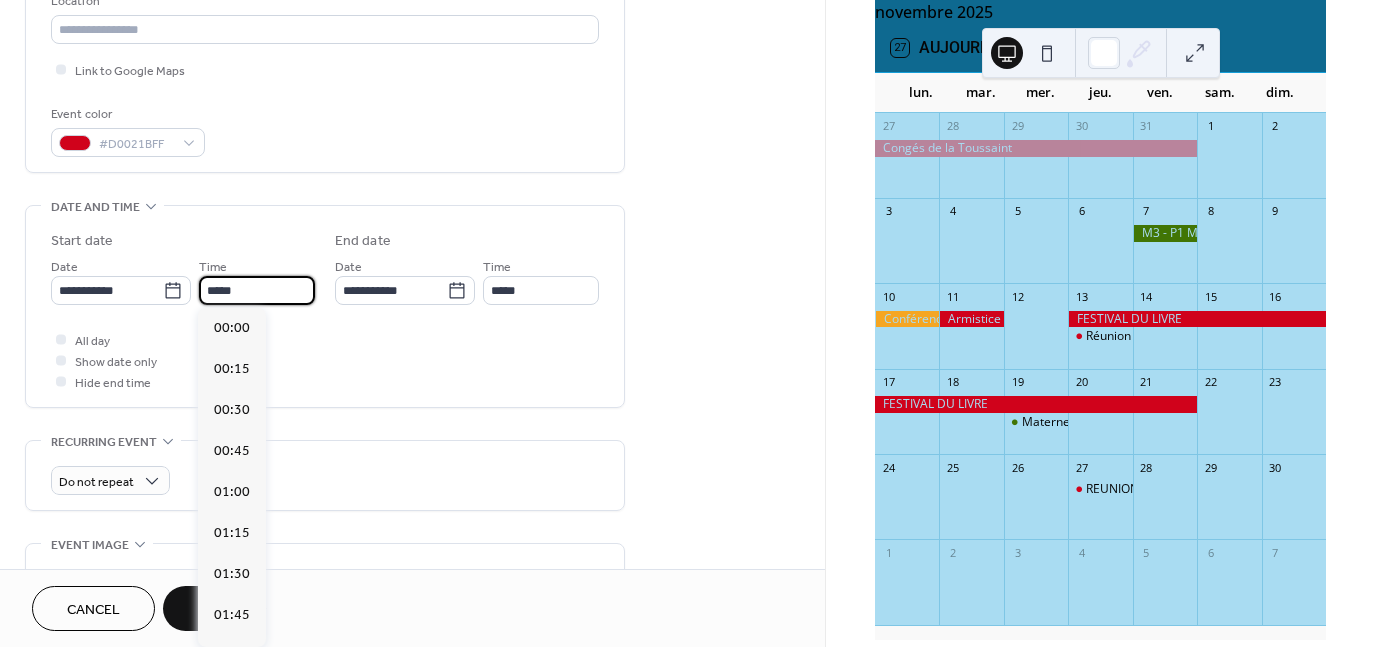 scroll, scrollTop: 1968, scrollLeft: 0, axis: vertical 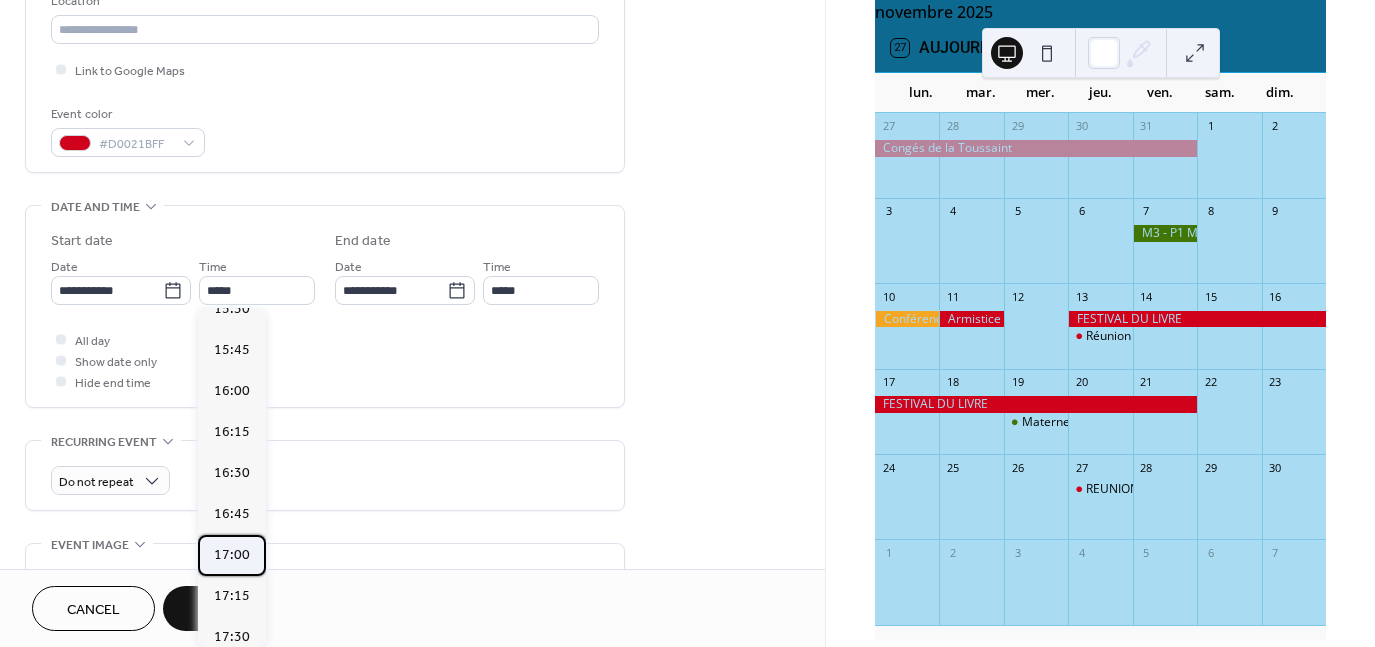 click on "17:00" at bounding box center (232, 554) 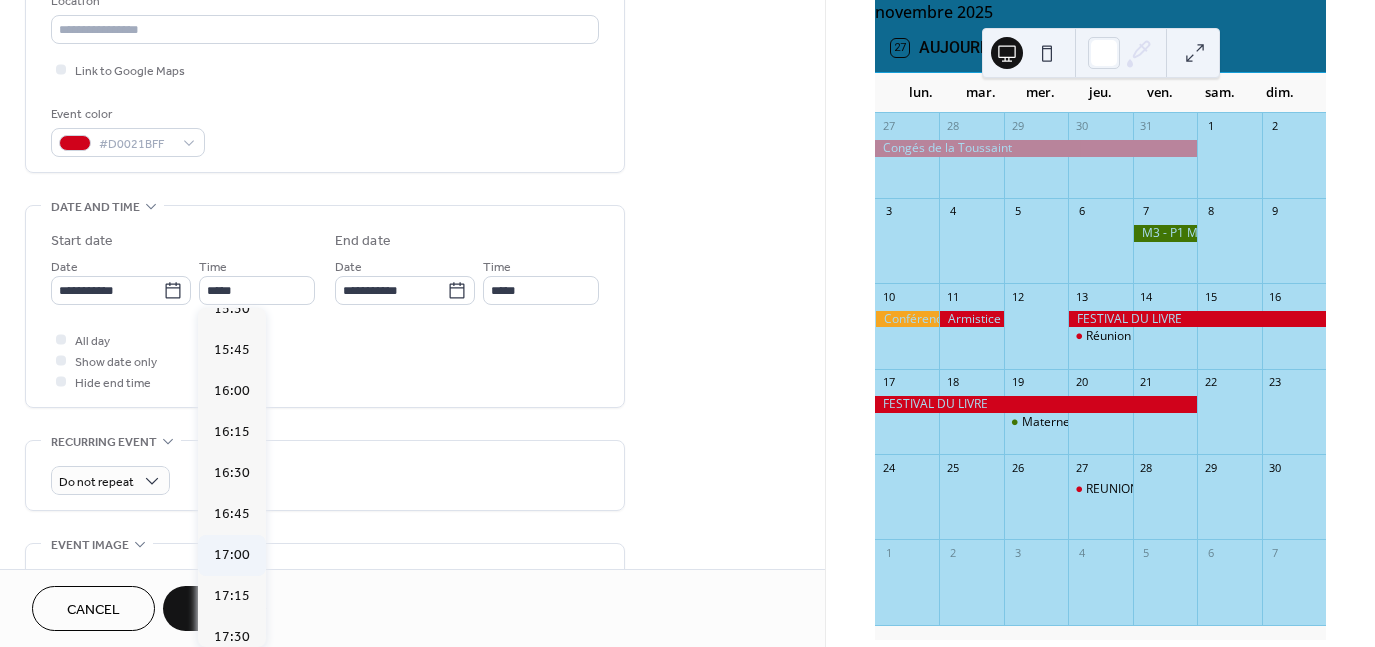 type on "*****" 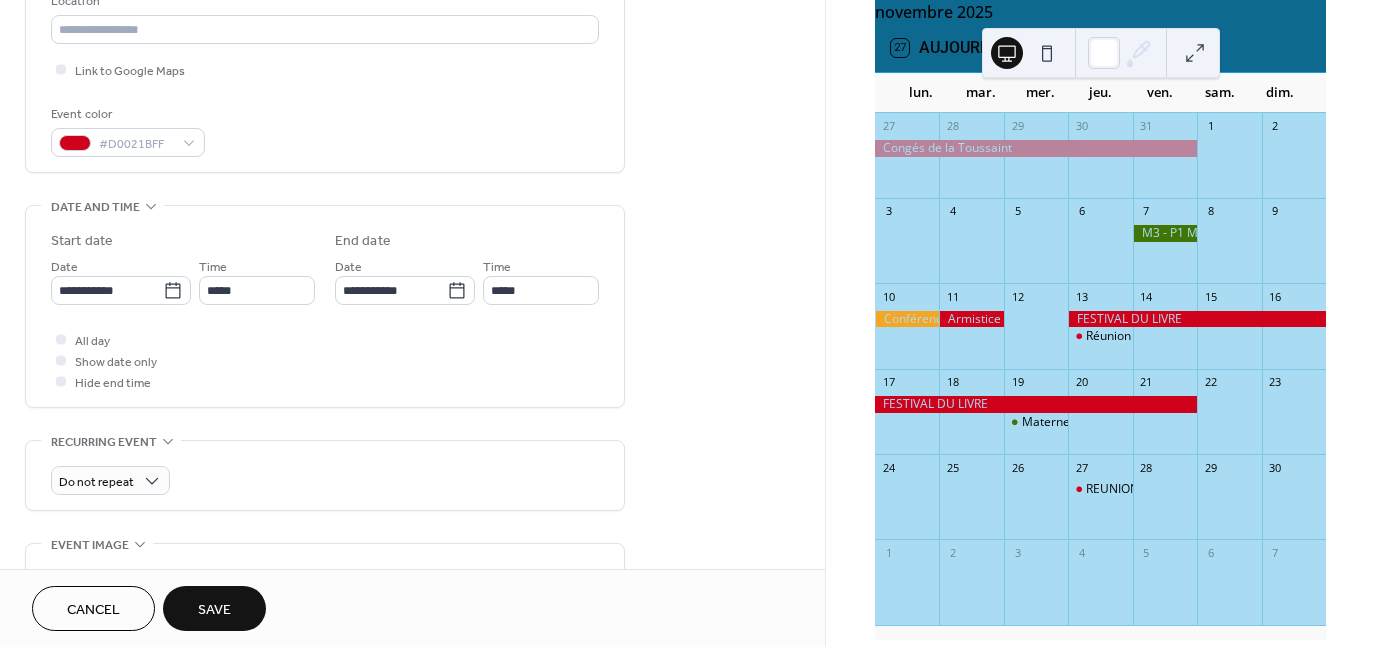 click on "Save" at bounding box center (214, 608) 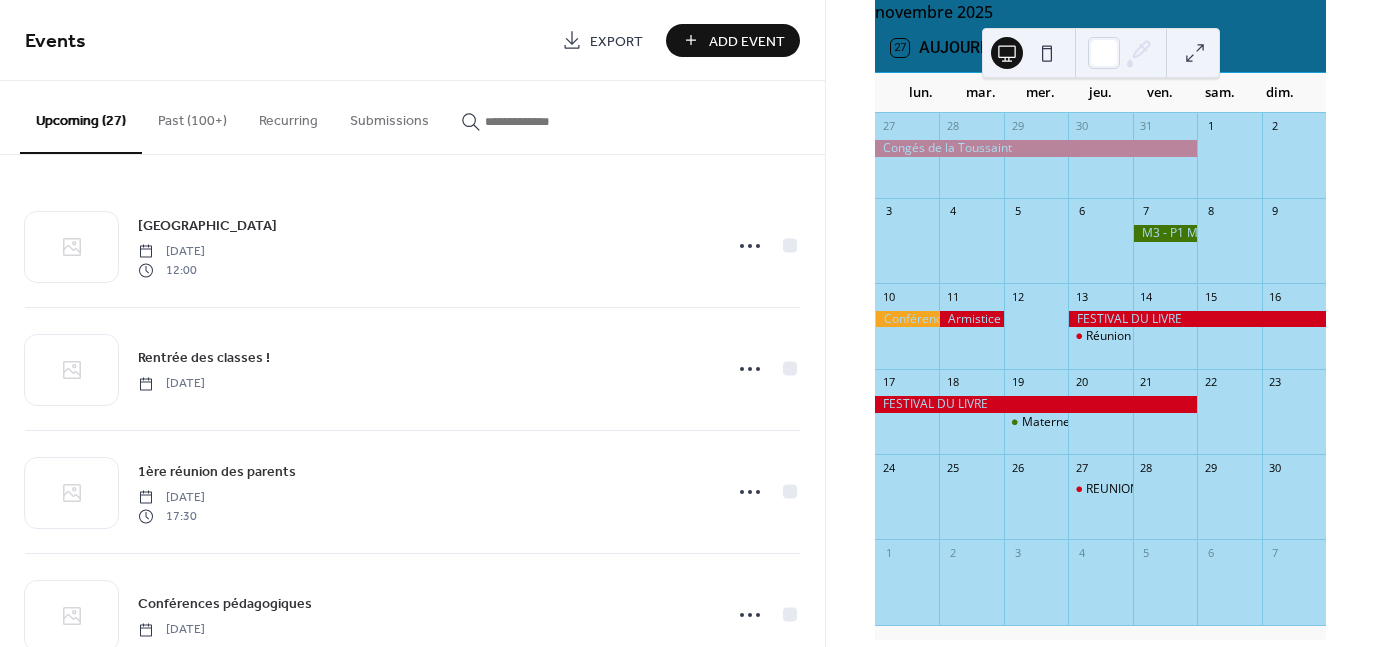 click on "Add Event" at bounding box center [747, 41] 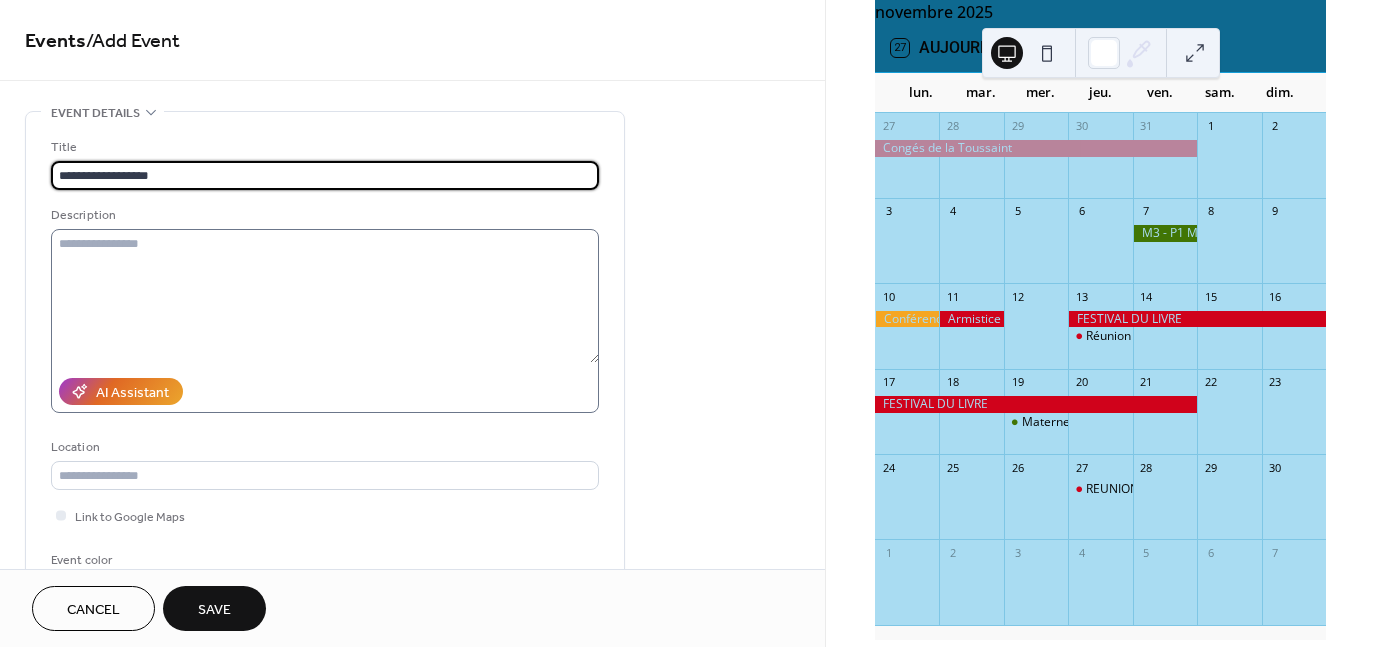 type on "**********" 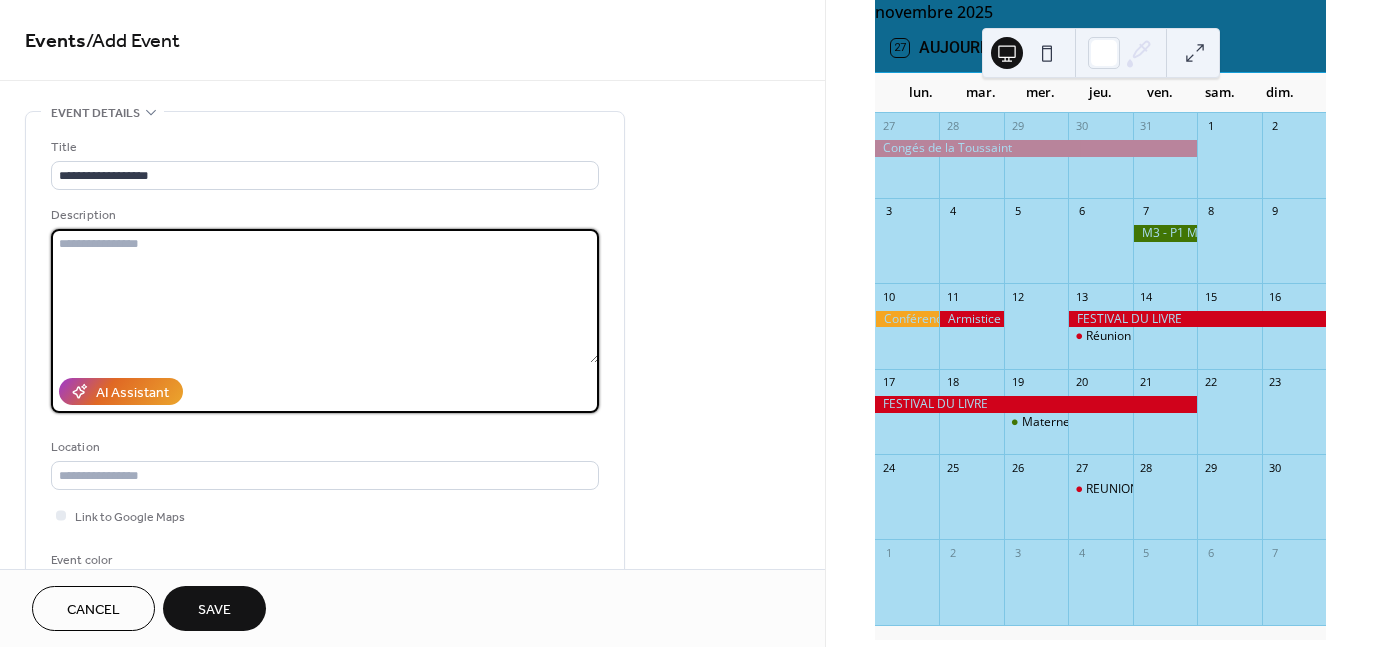 click at bounding box center (325, 296) 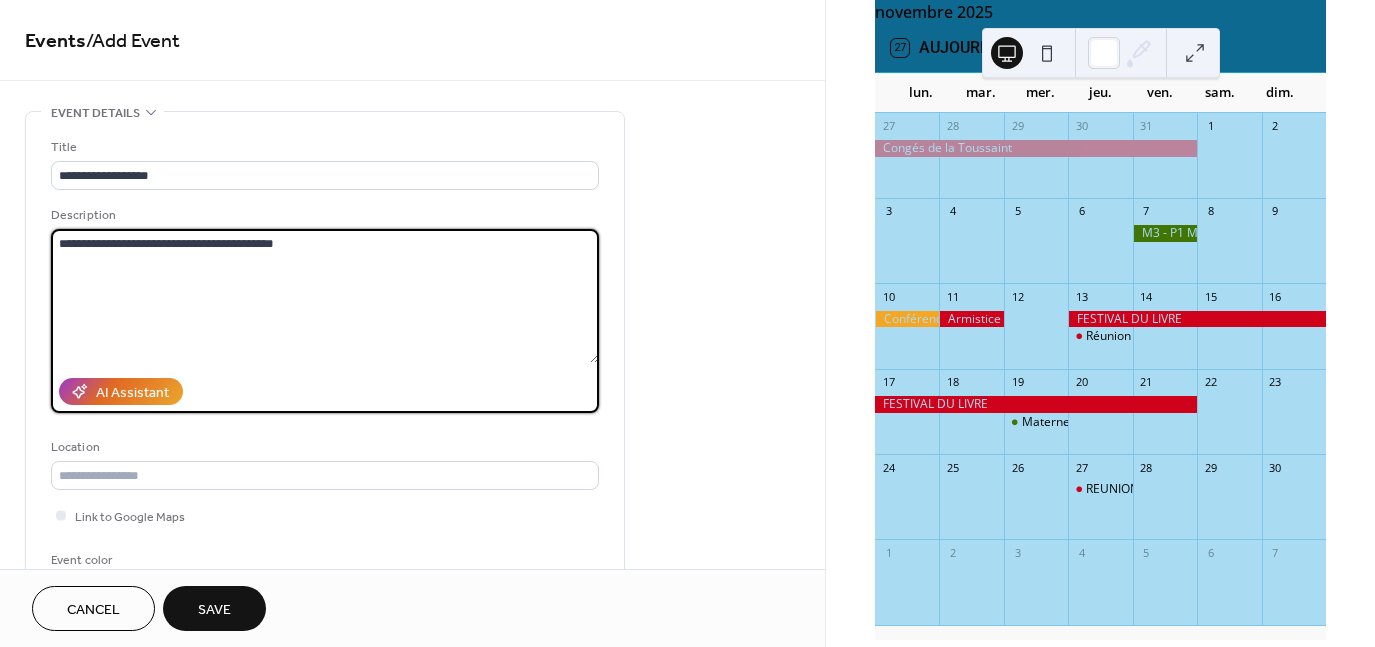 click on "**********" at bounding box center (687, 323) 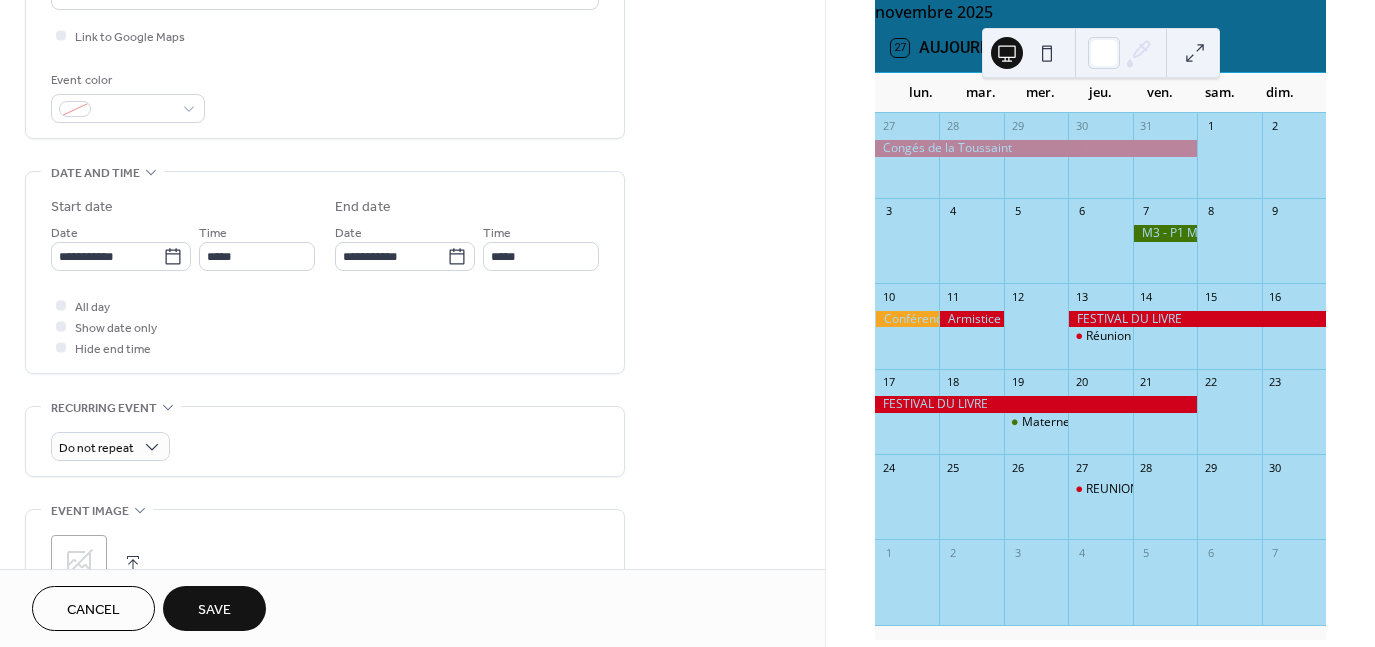 scroll, scrollTop: 498, scrollLeft: 0, axis: vertical 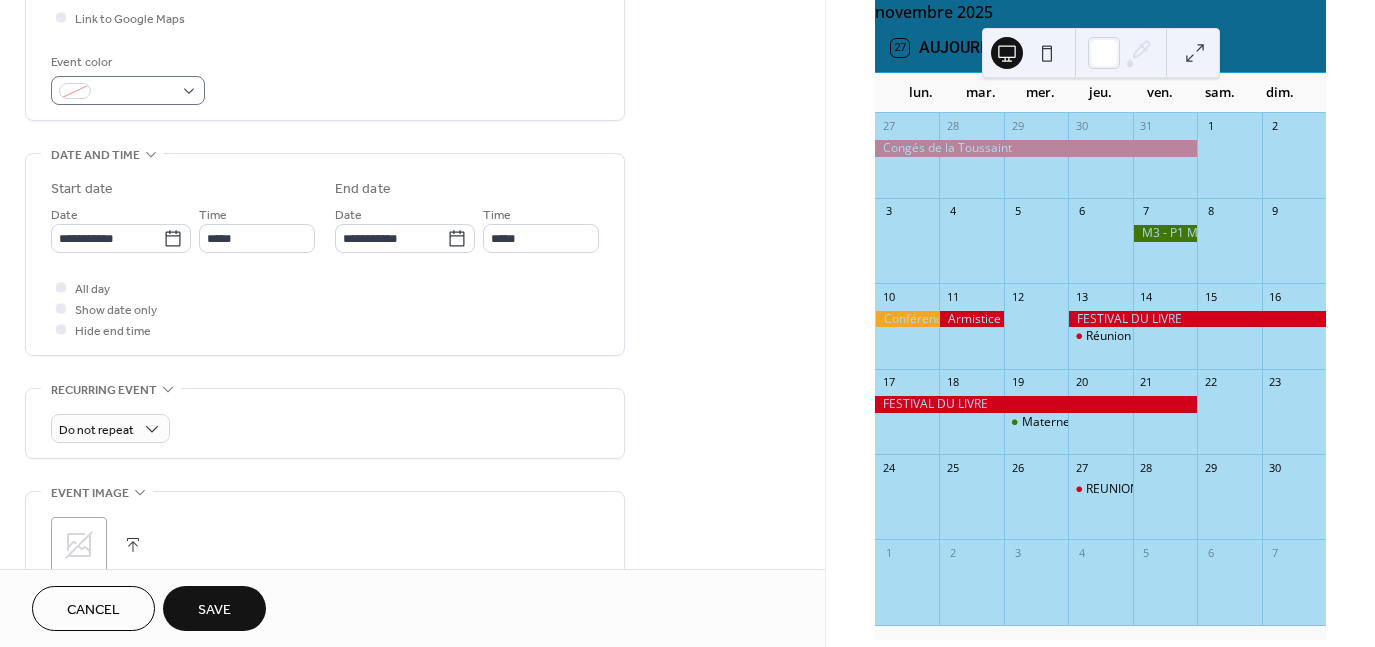 type on "**********" 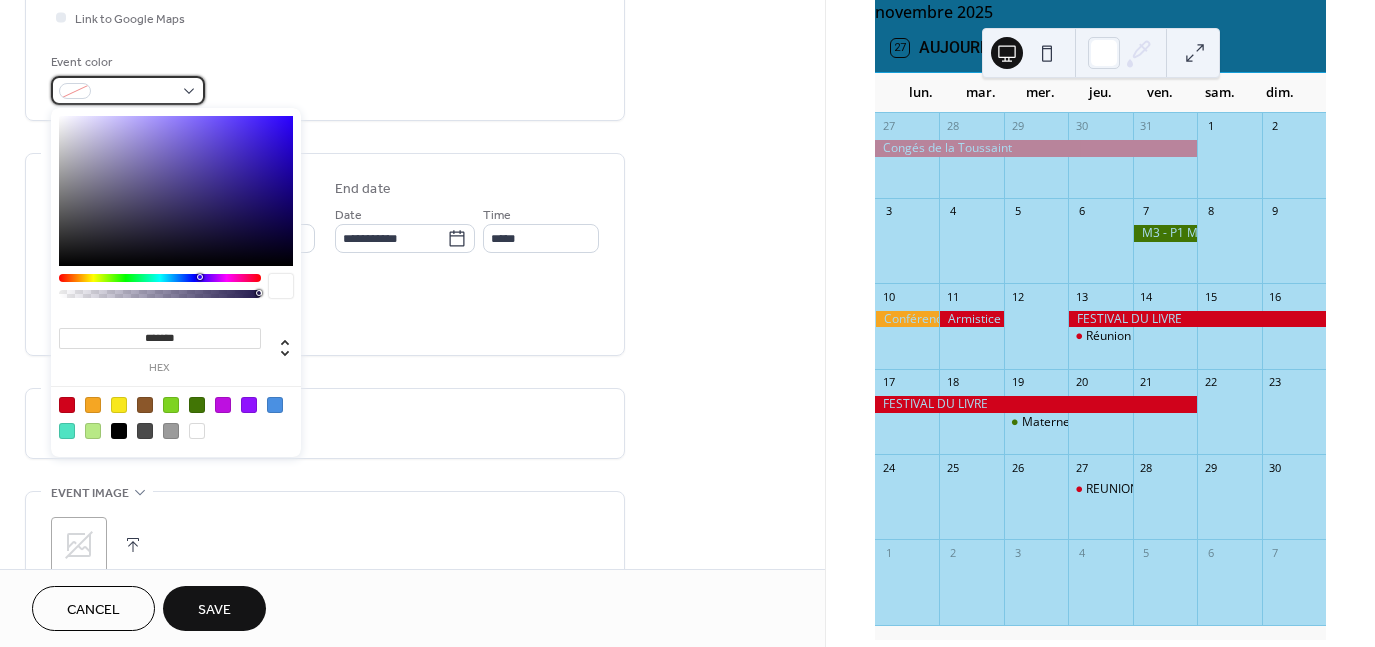 click at bounding box center [128, 90] 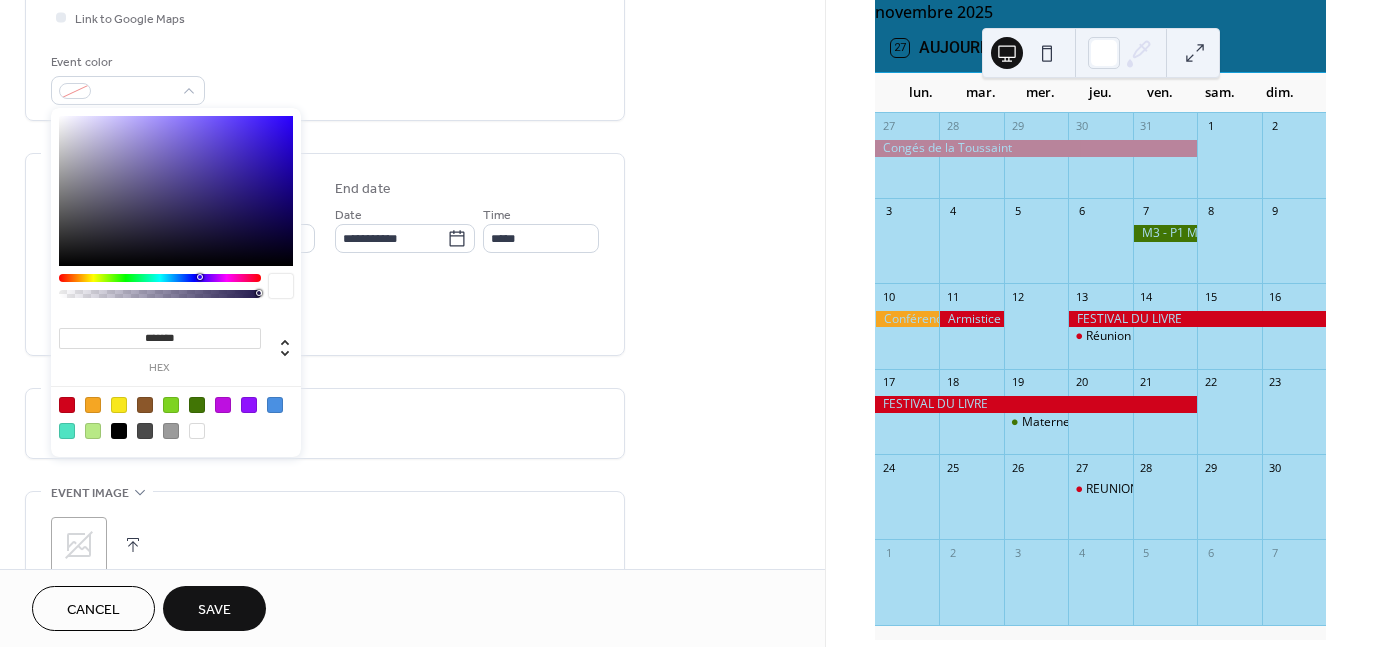 click at bounding box center (67, 405) 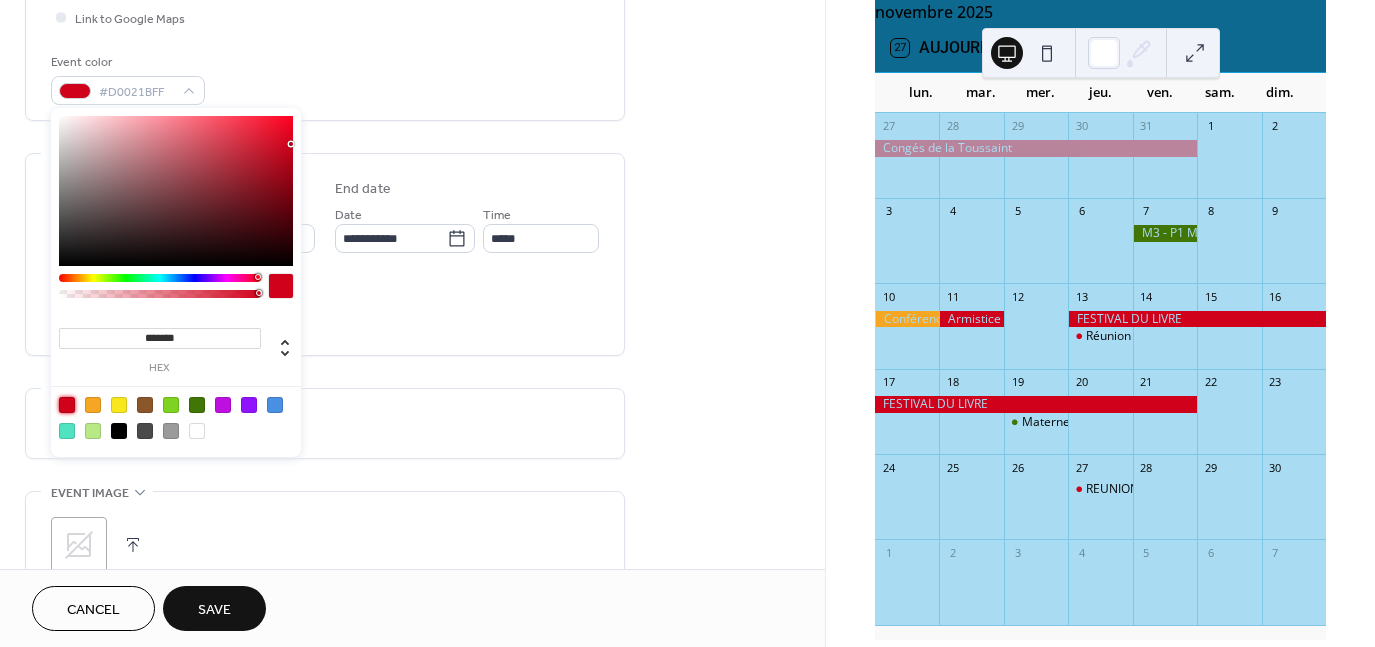 click on "All day Show date only Hide end time" at bounding box center (325, 308) 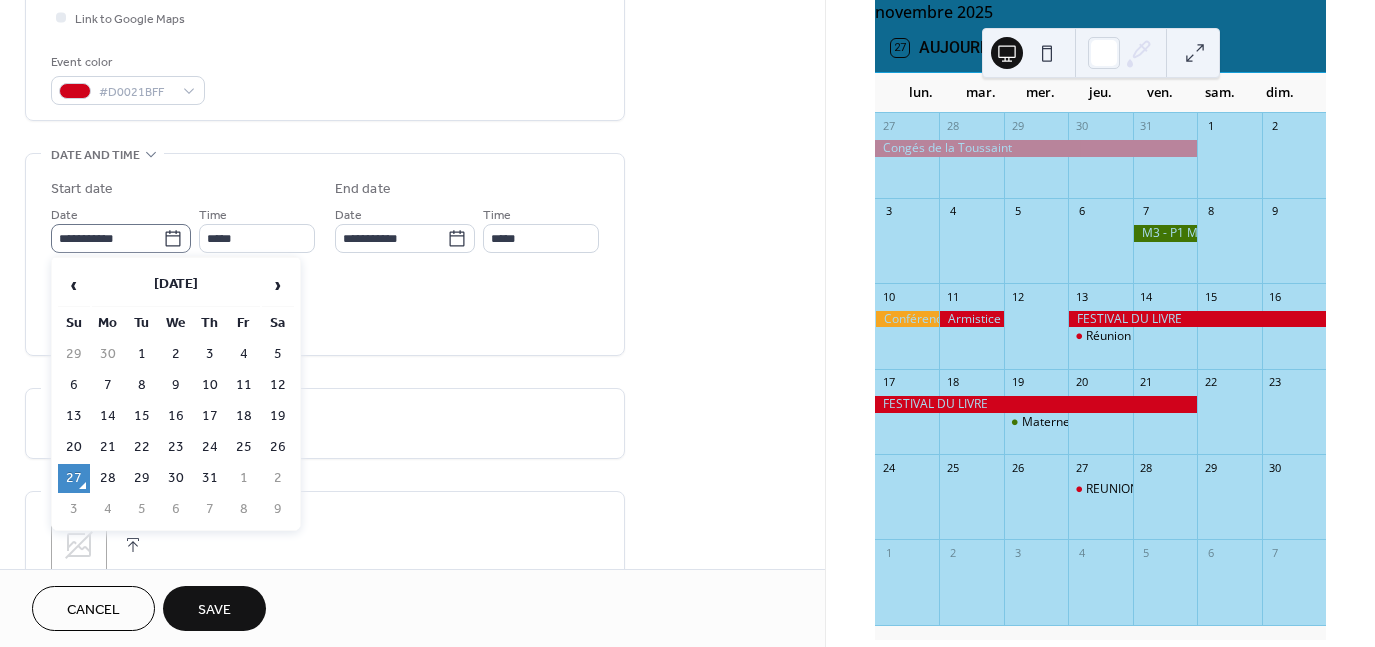 click 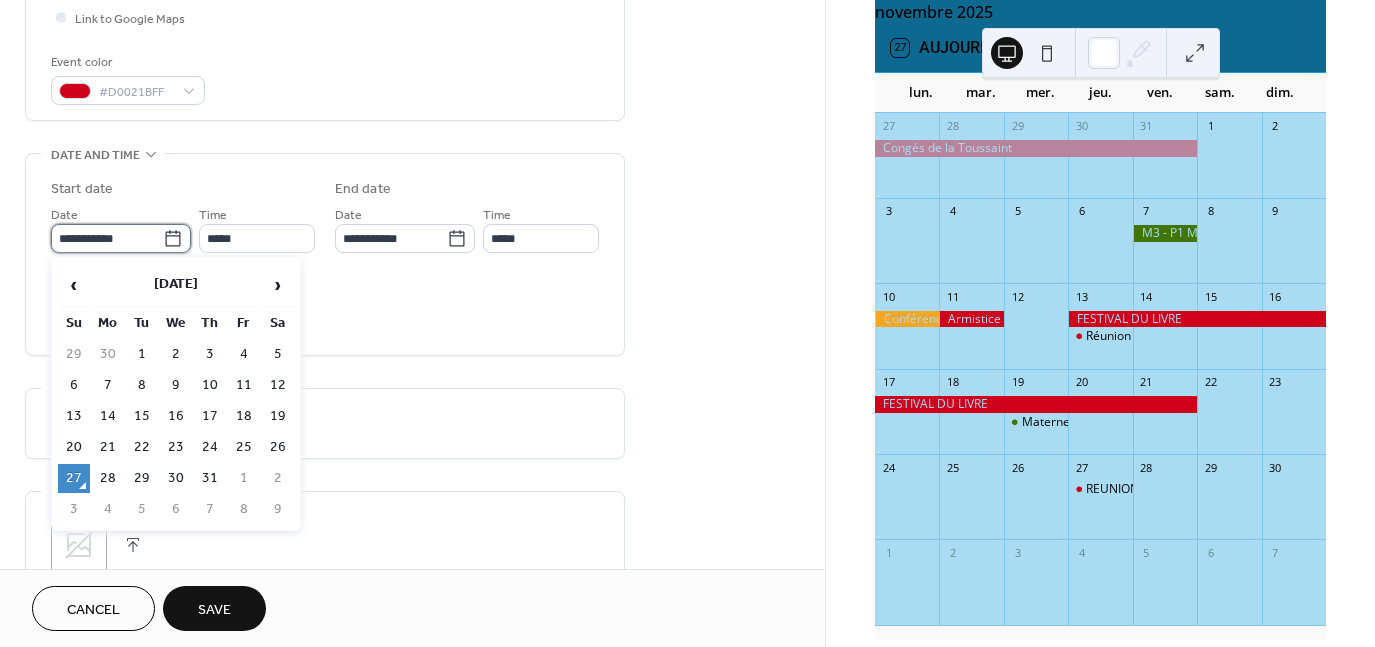 click on "**********" at bounding box center (107, 238) 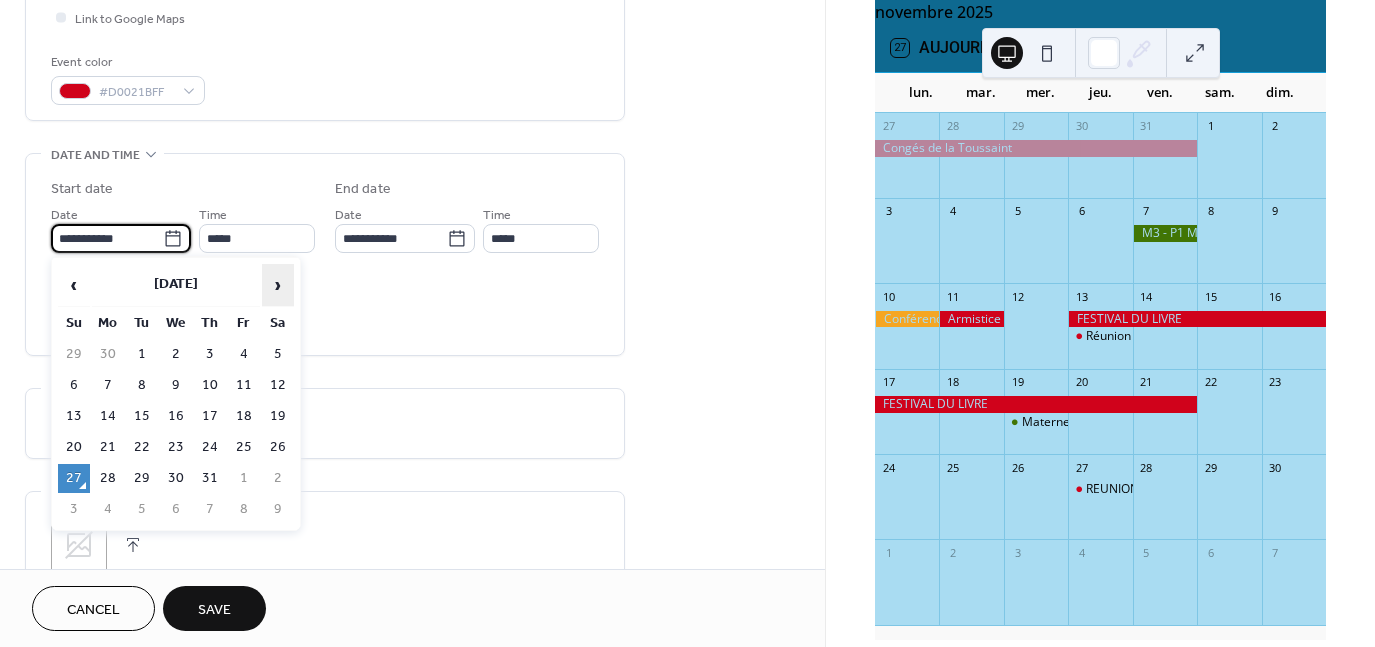 click on "›" at bounding box center (278, 285) 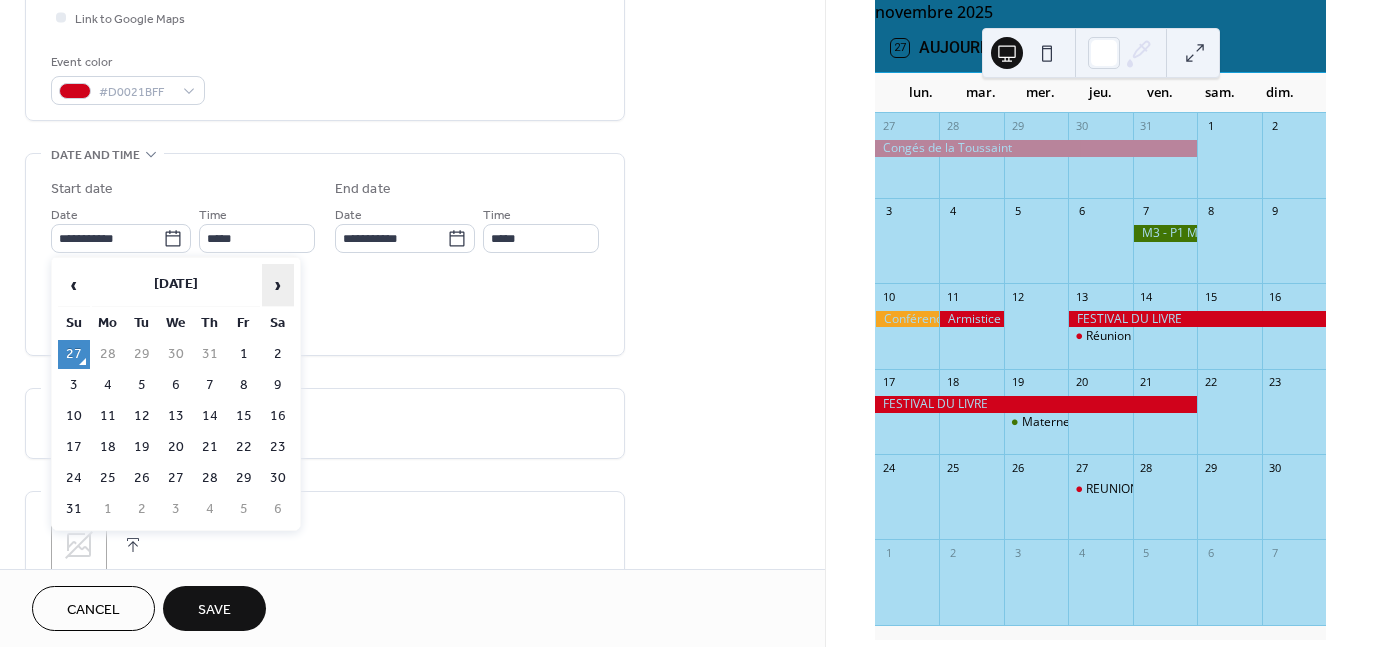 click on "›" at bounding box center [278, 285] 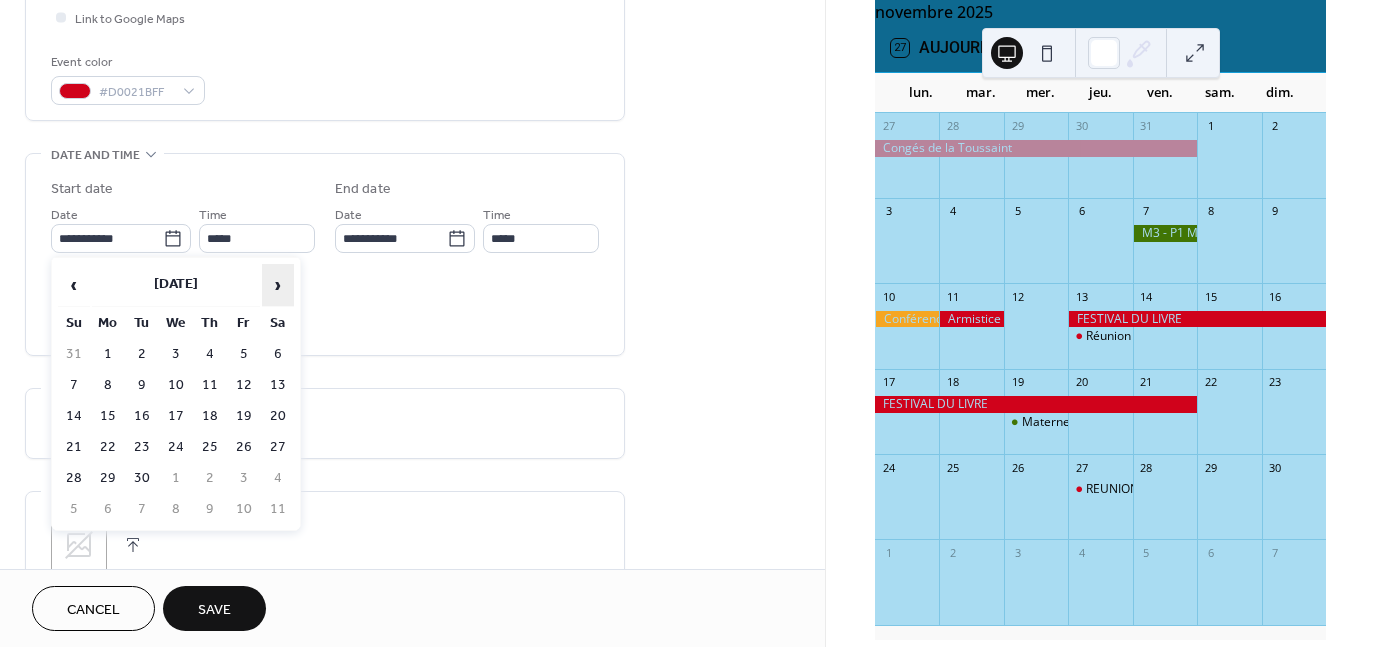 click on "›" at bounding box center (278, 285) 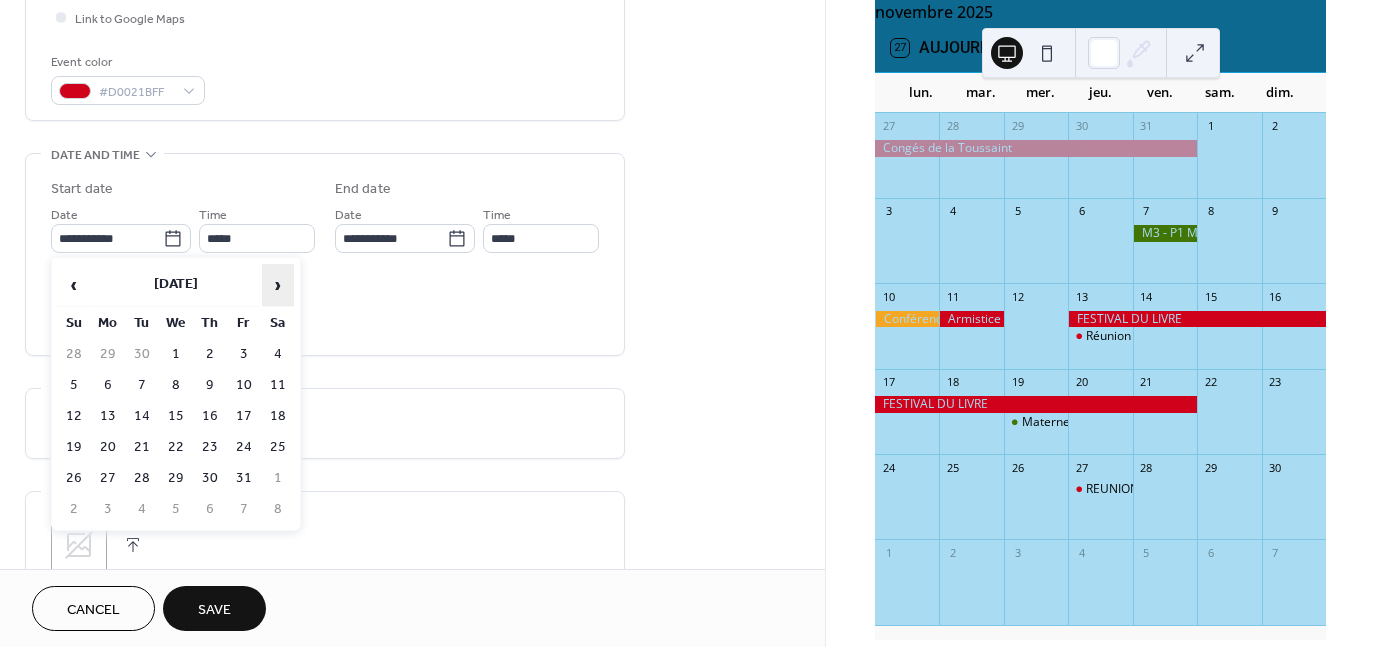 click on "›" at bounding box center [278, 285] 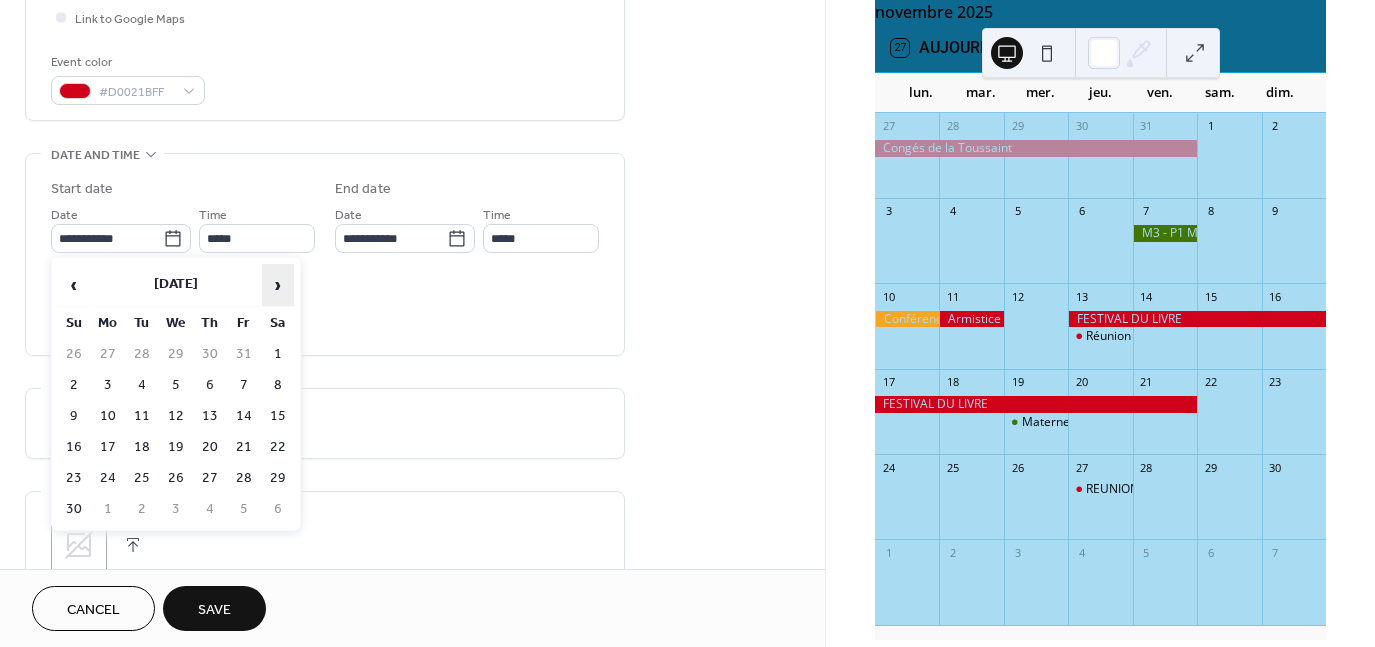 click on "›" at bounding box center [278, 285] 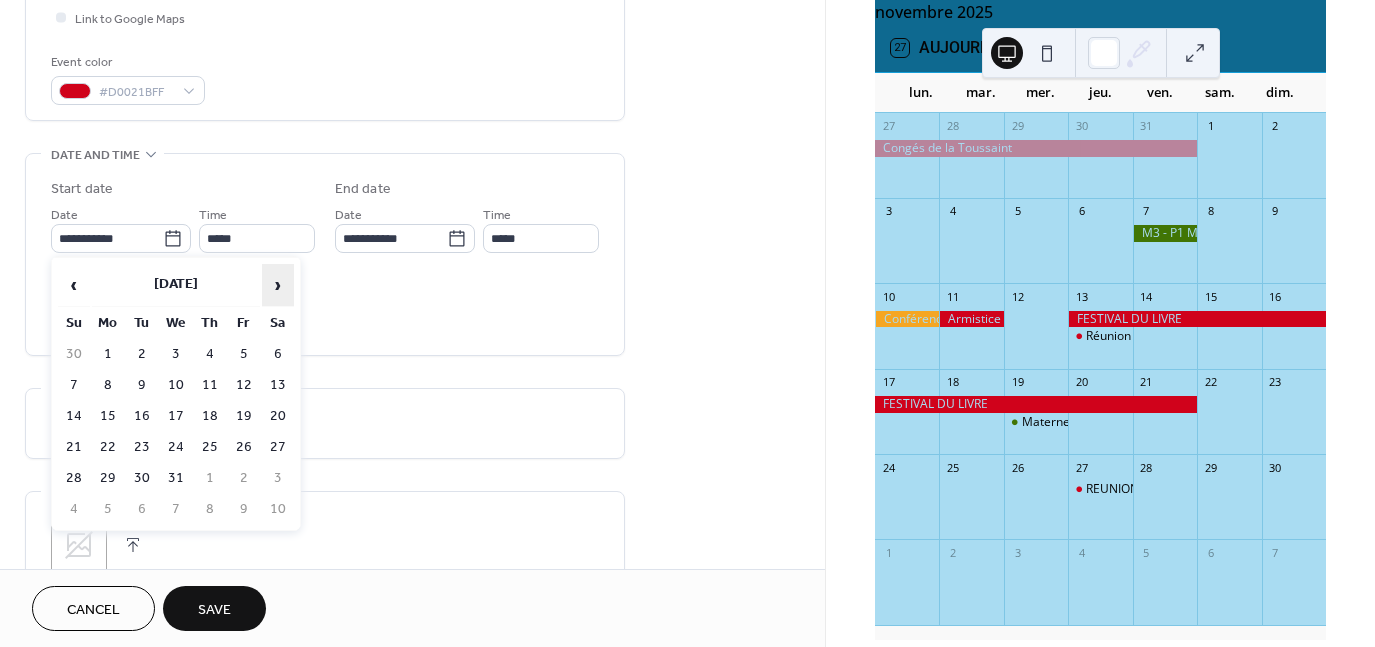 click on "›" at bounding box center [278, 285] 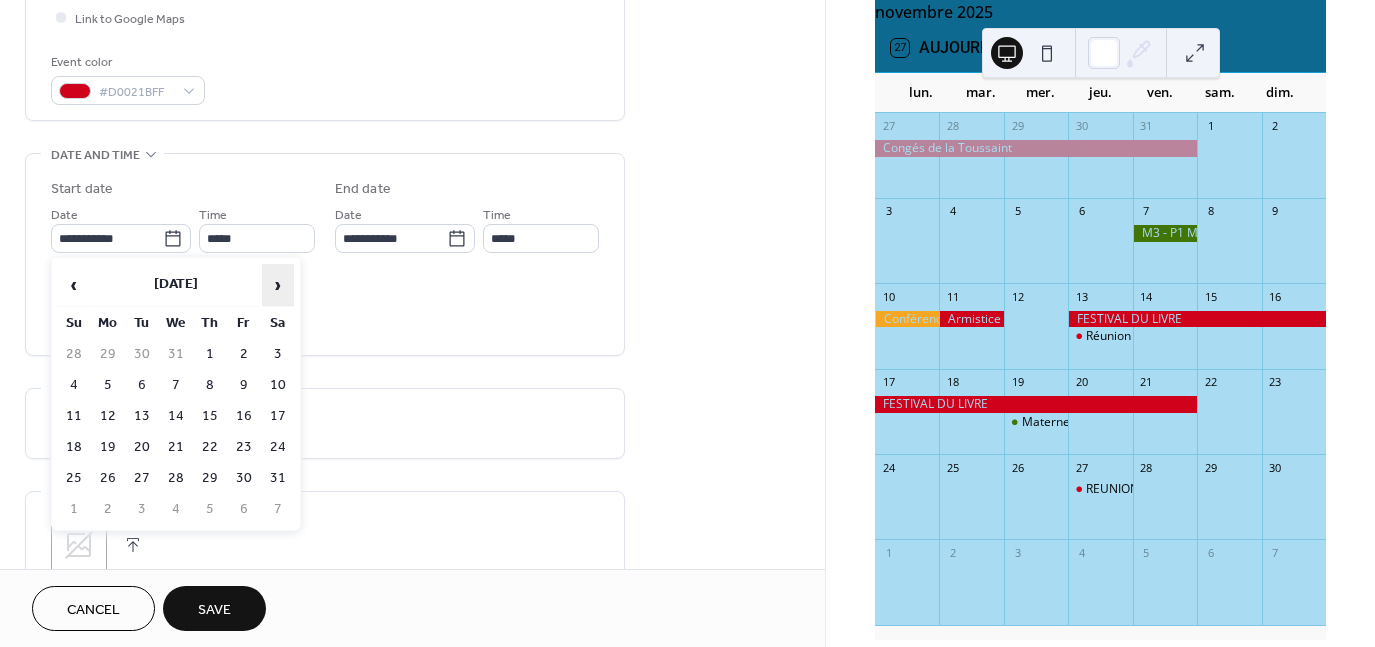 click on "›" at bounding box center (278, 285) 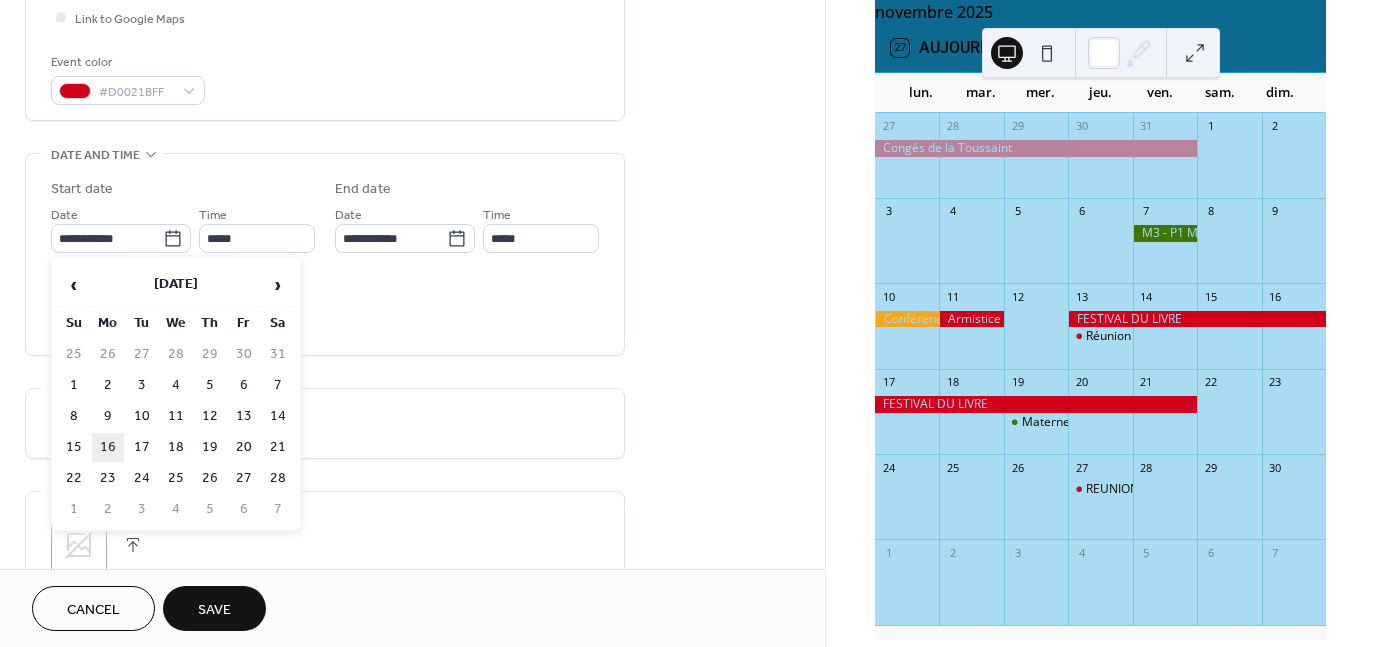 click on "16" at bounding box center (108, 447) 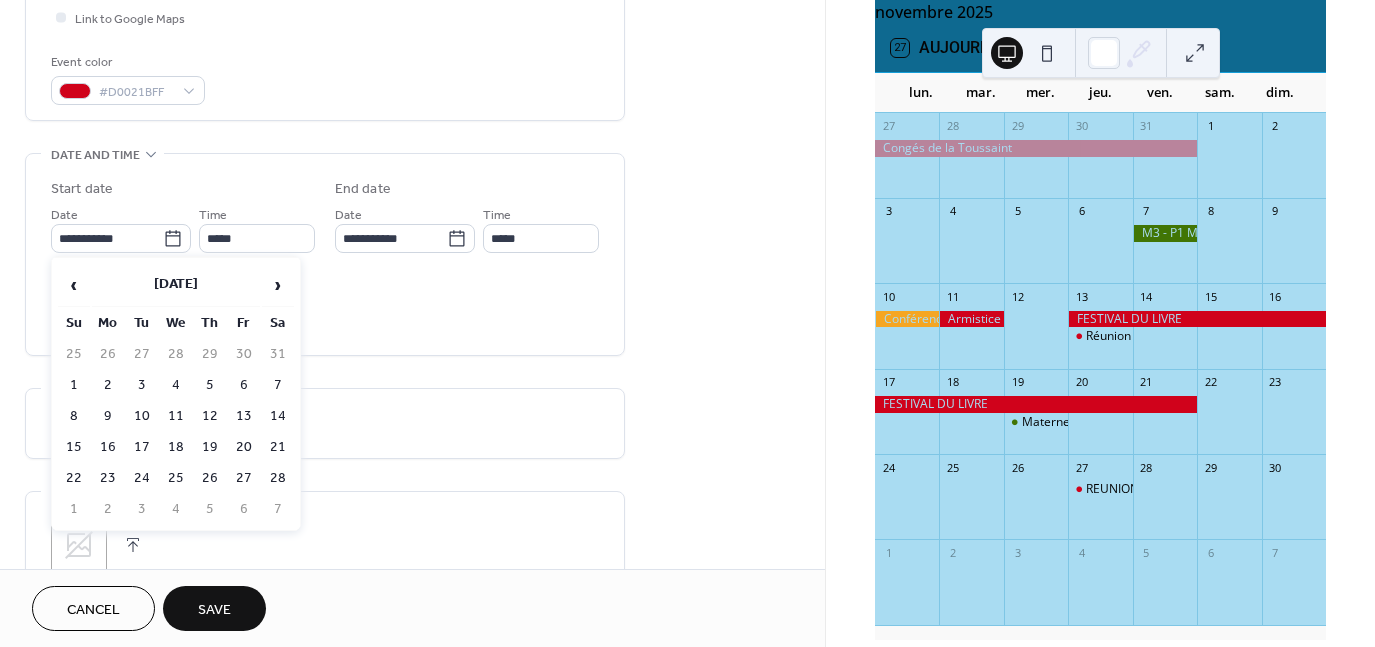 type on "**********" 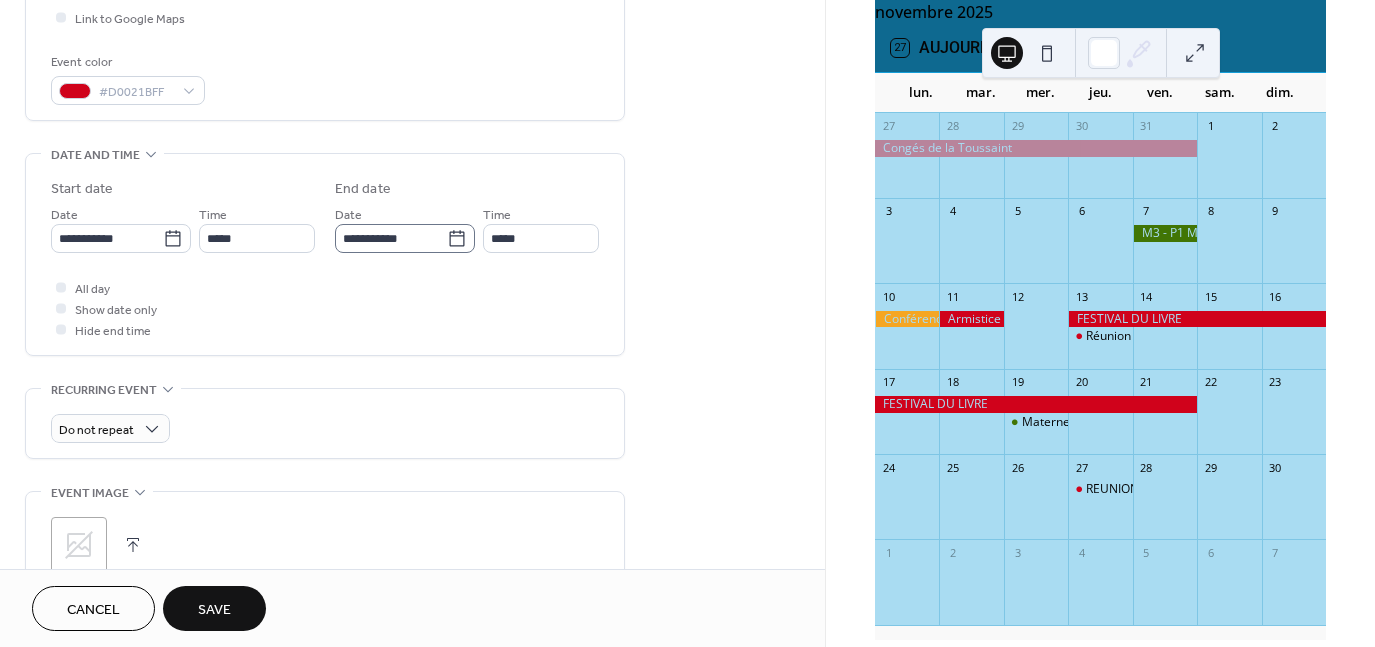click 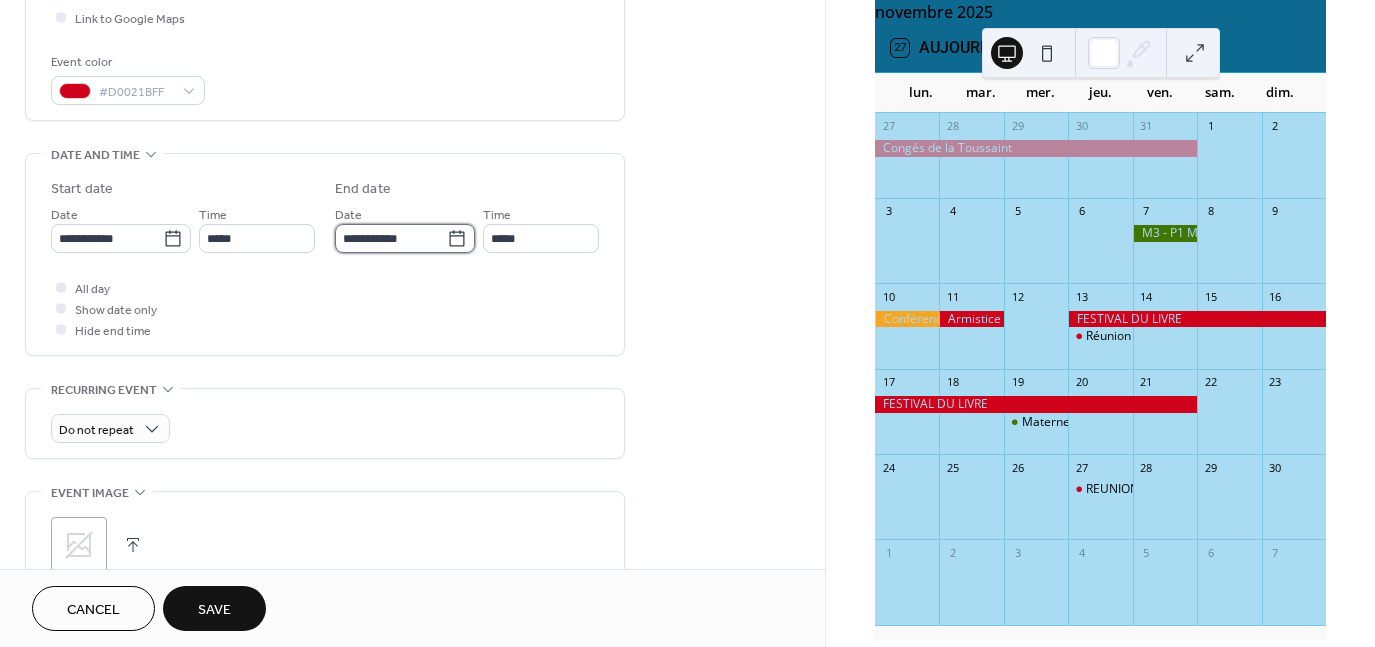 click on "**********" at bounding box center (391, 238) 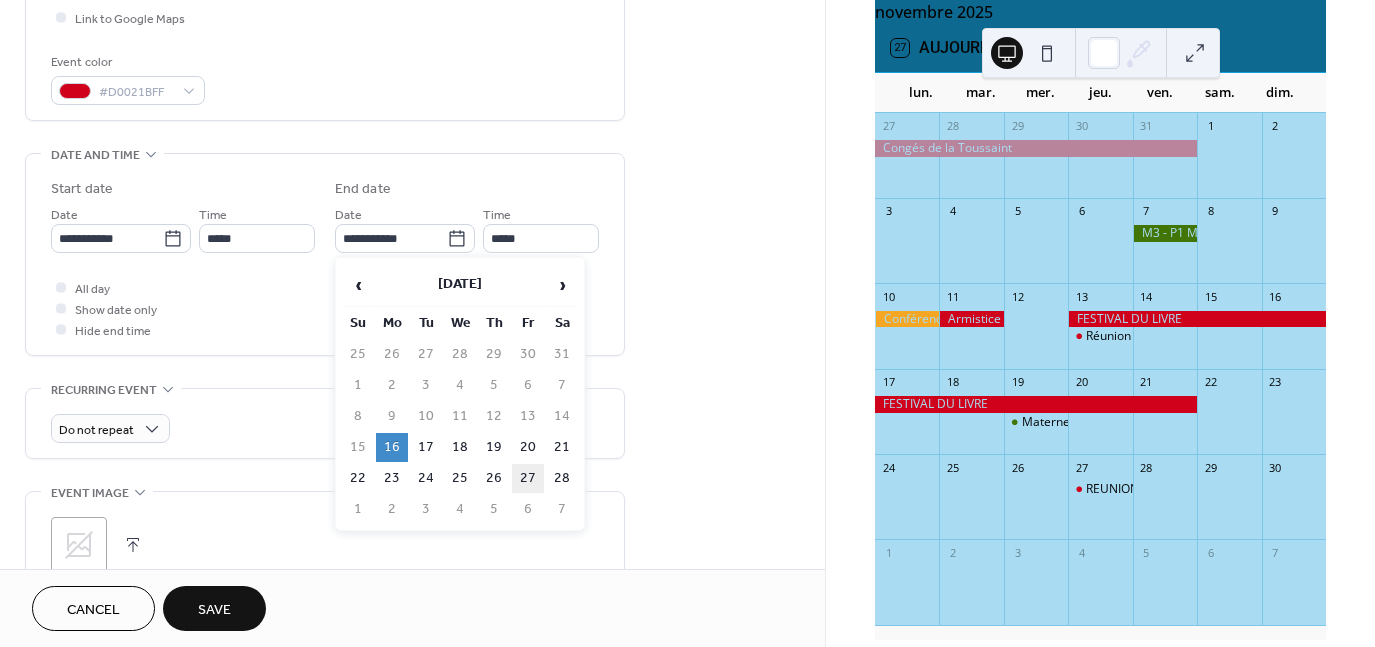 click on "27" at bounding box center (528, 478) 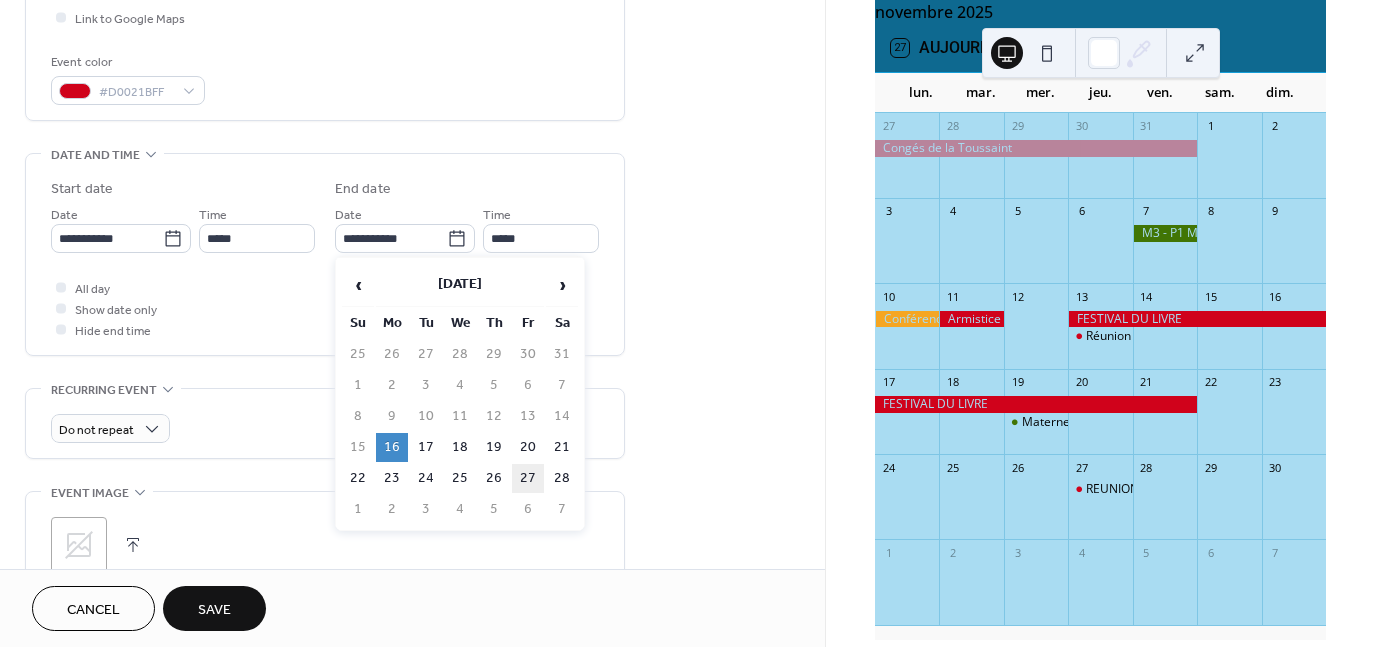 type on "**********" 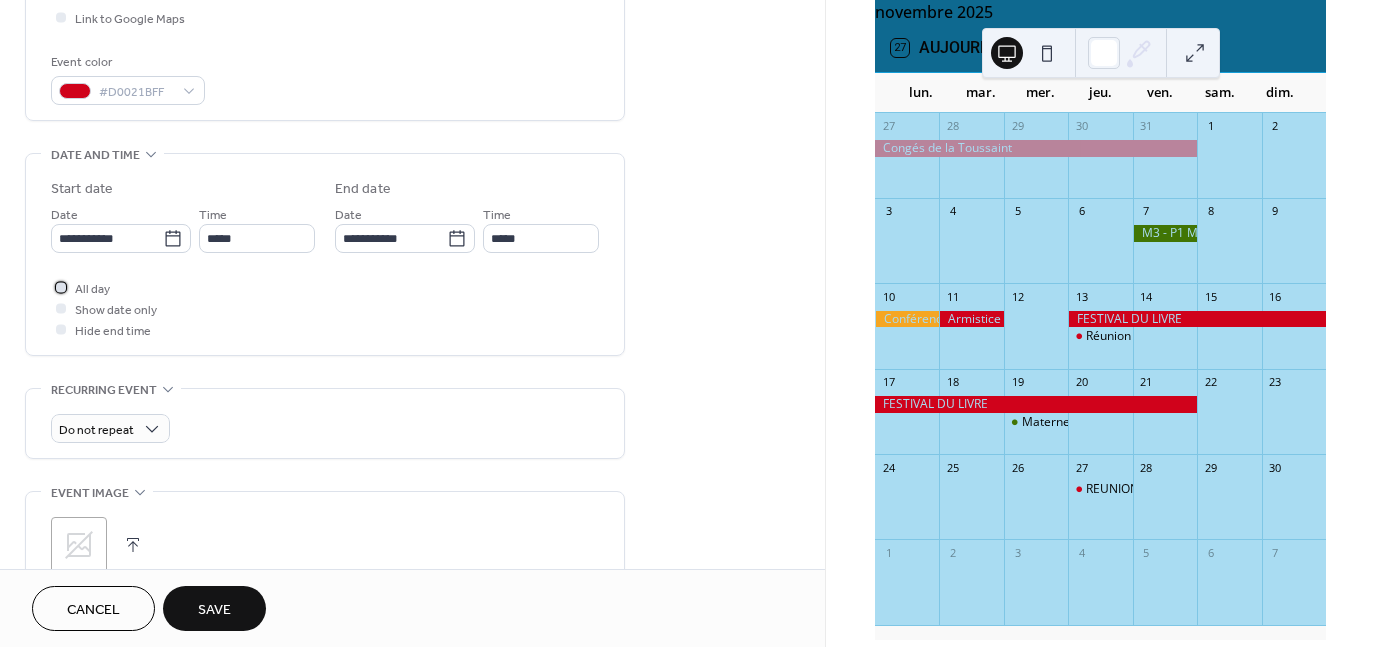 click at bounding box center (61, 287) 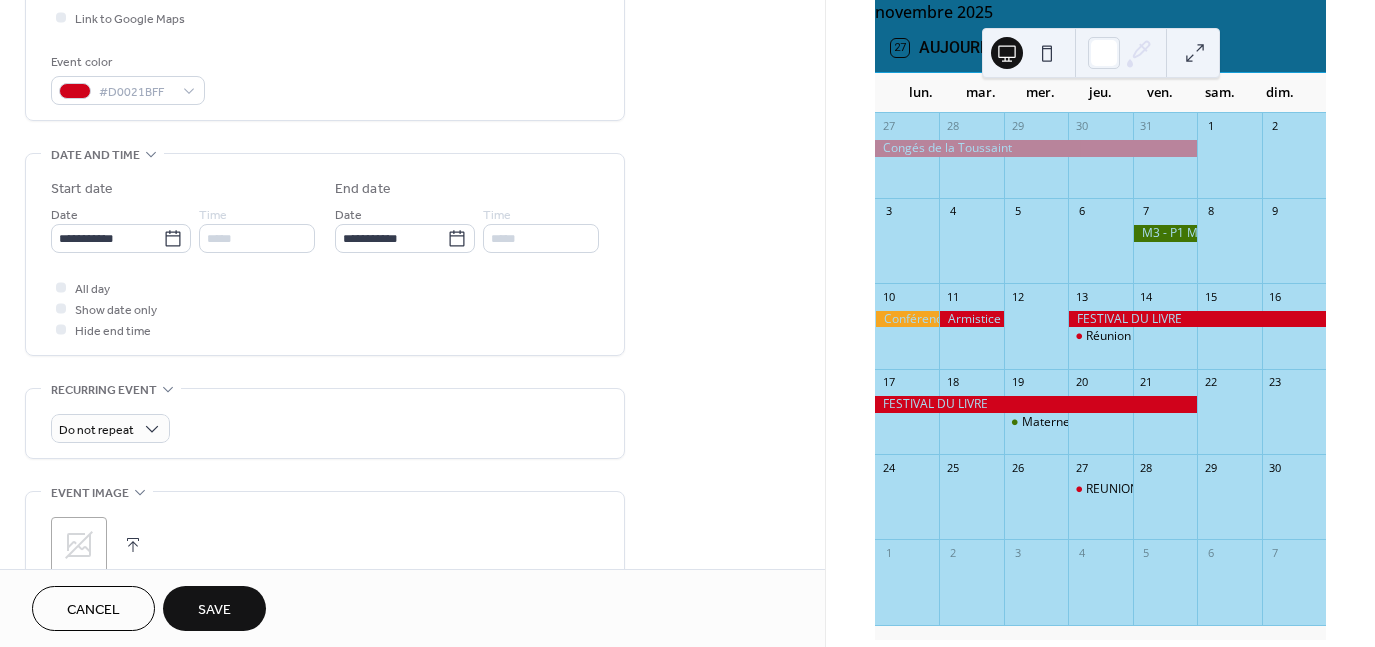 click on "Save" at bounding box center [214, 608] 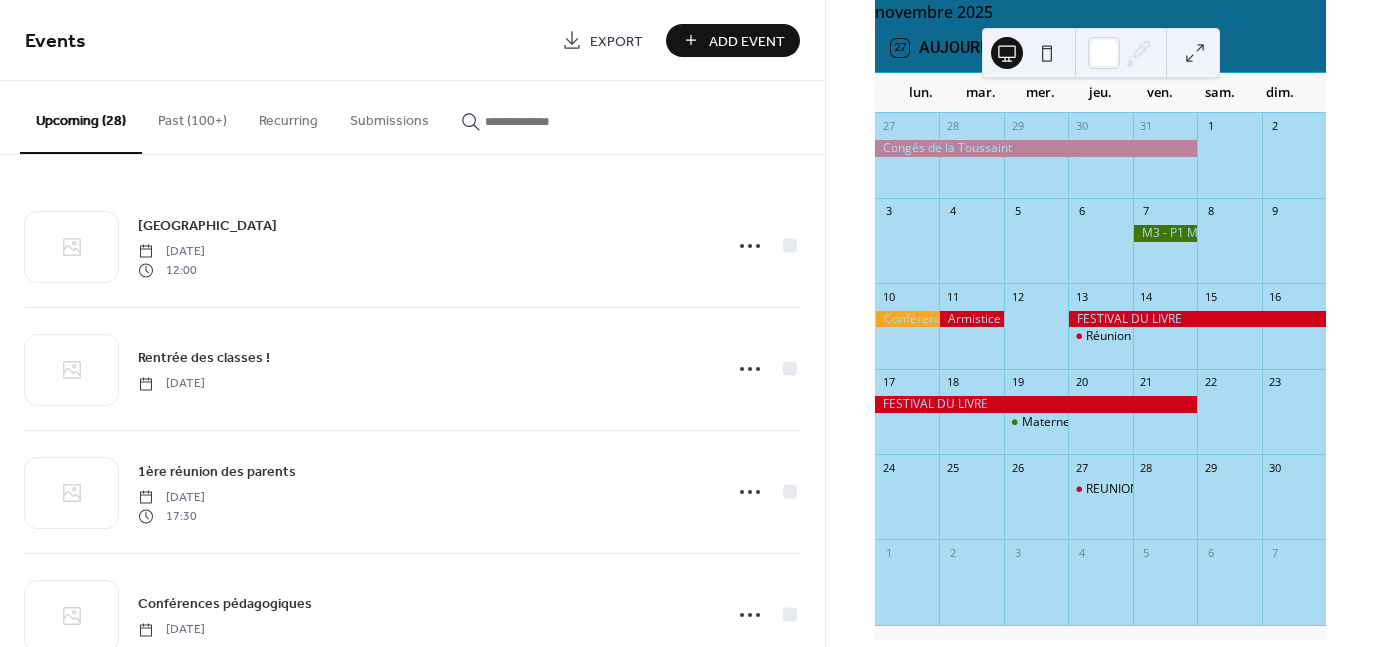 click on "Add Event" at bounding box center (747, 41) 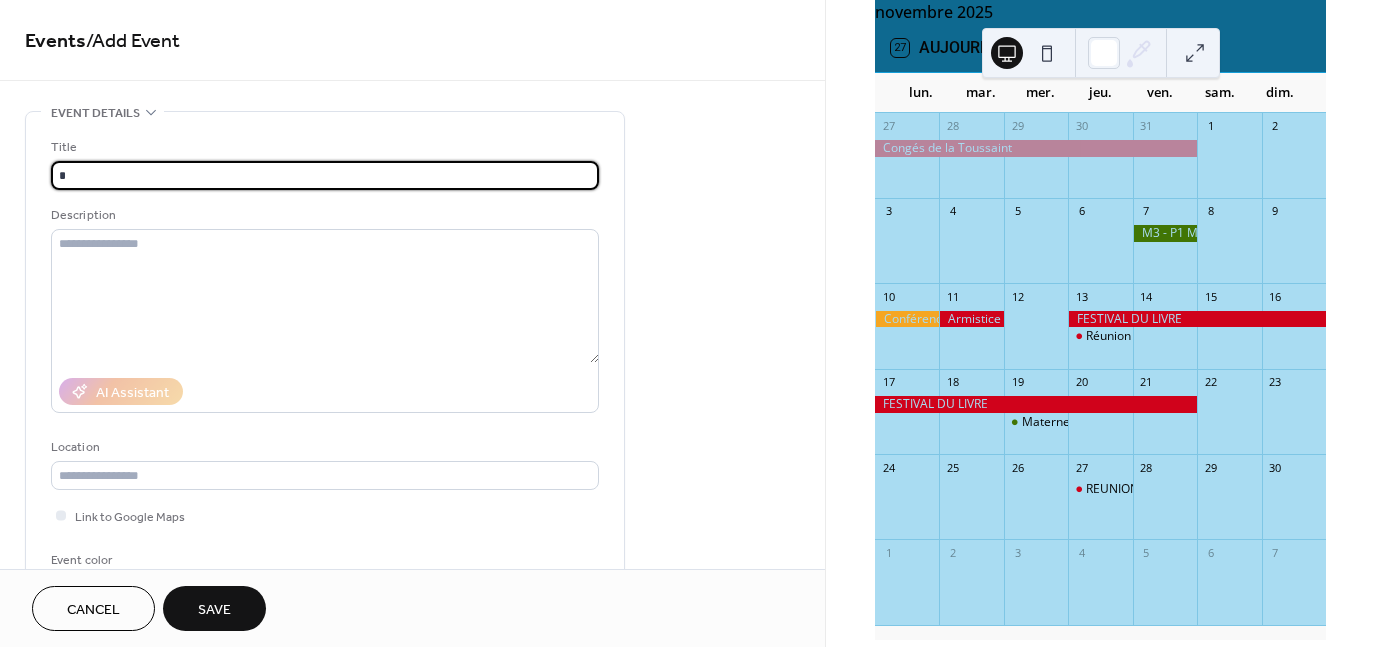type on "**********" 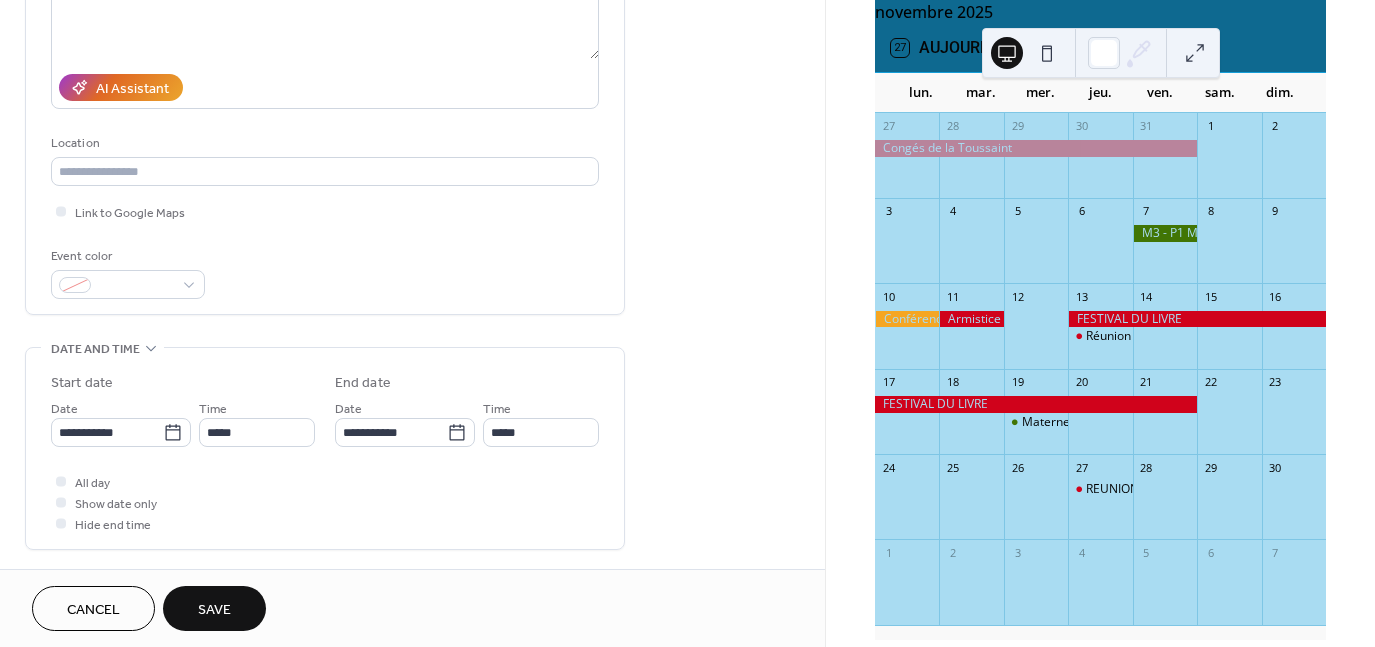 scroll, scrollTop: 312, scrollLeft: 0, axis: vertical 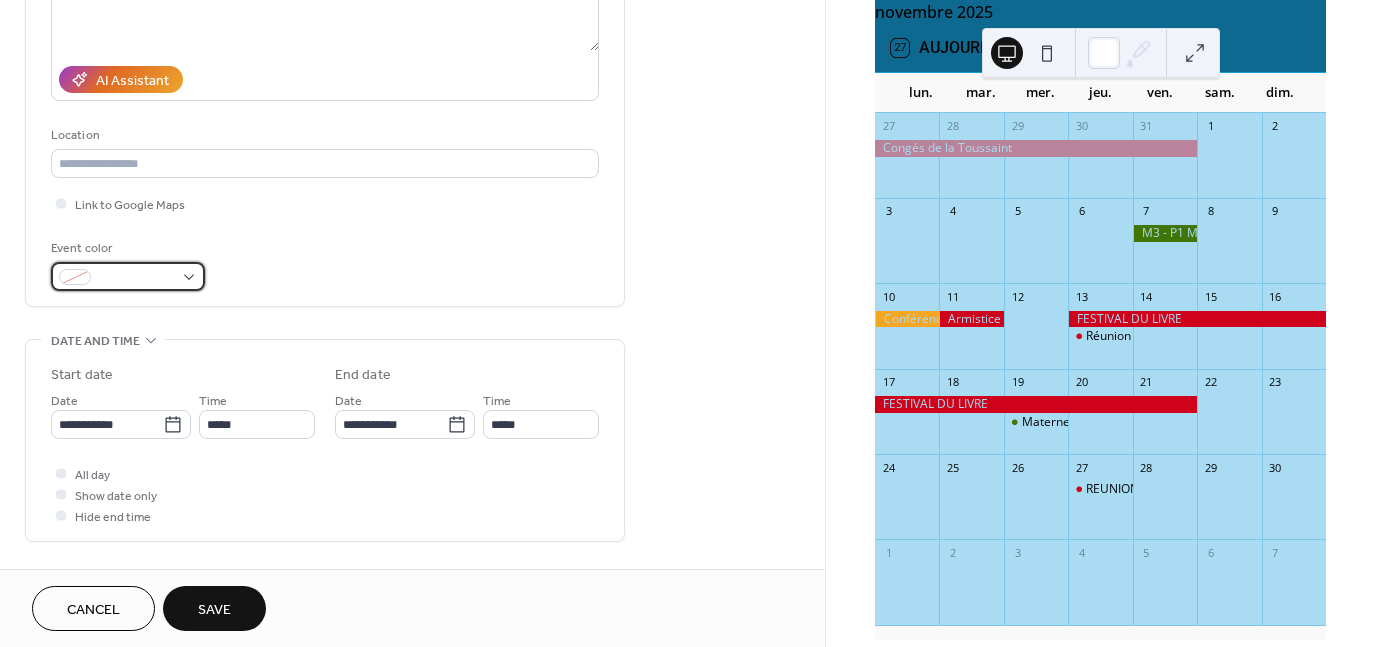 click at bounding box center [128, 276] 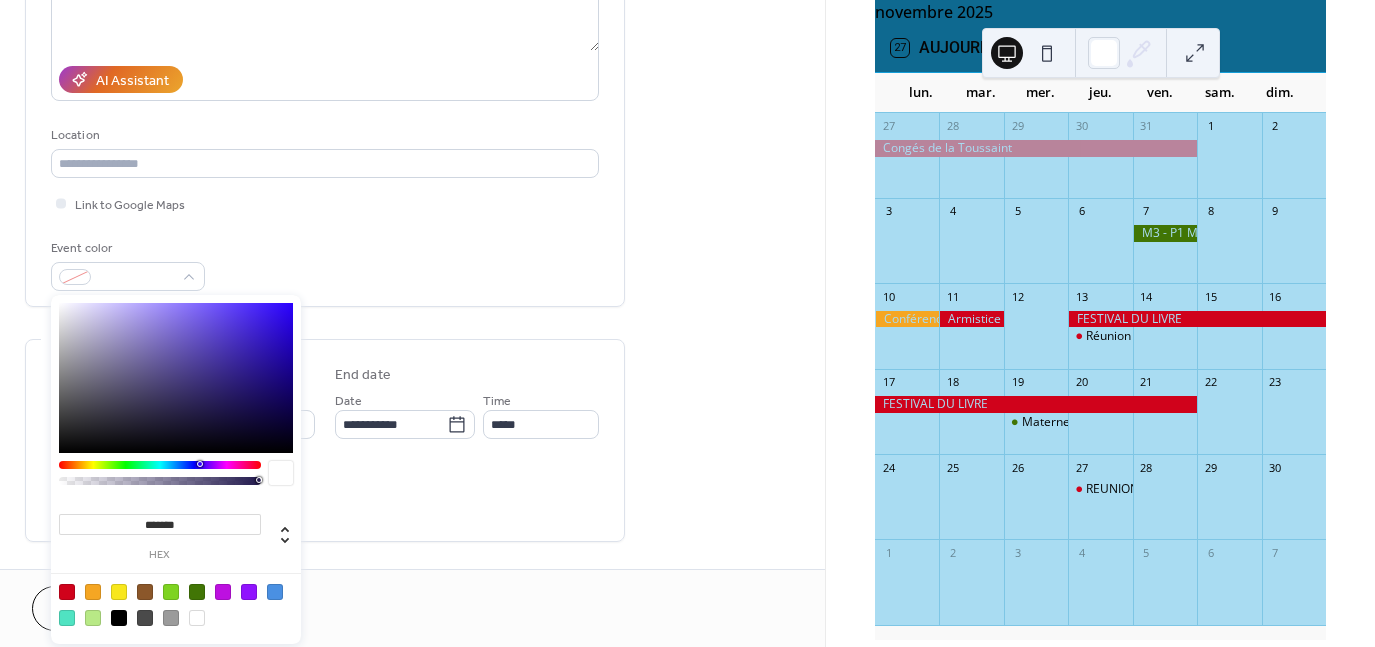 click at bounding box center [67, 592] 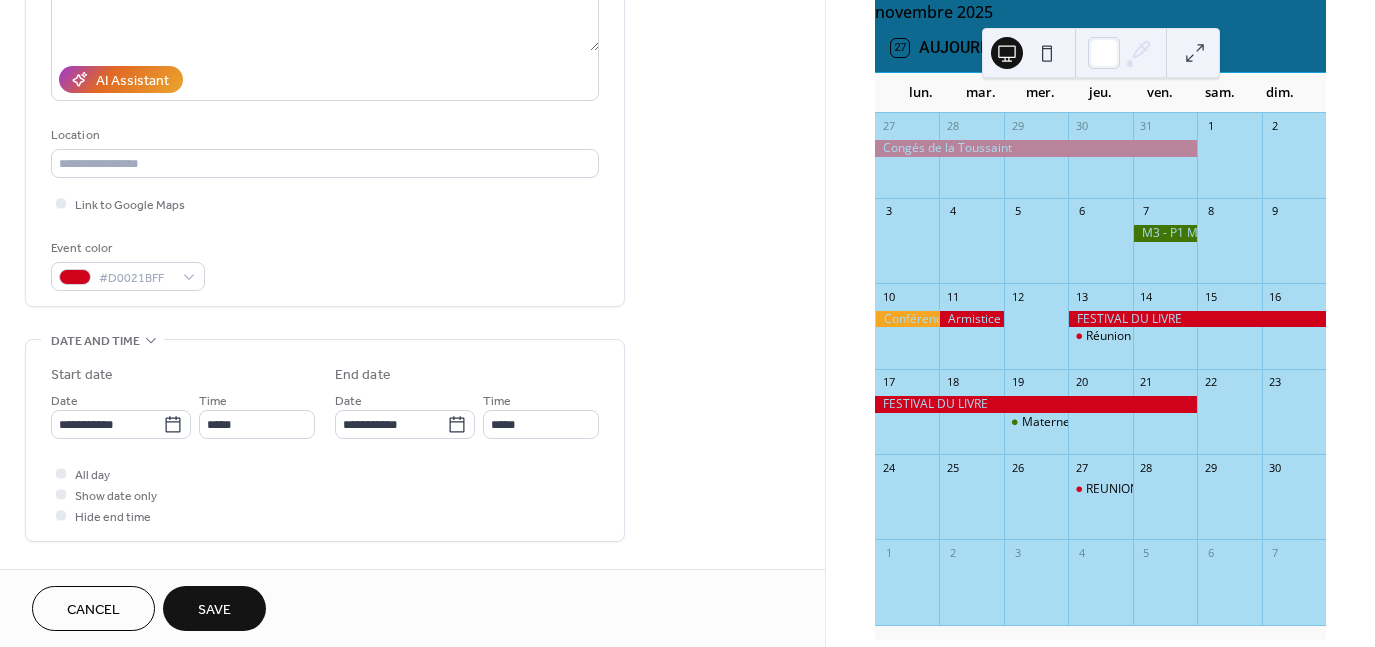 click on "All day Show date only Hide end time" at bounding box center (325, 494) 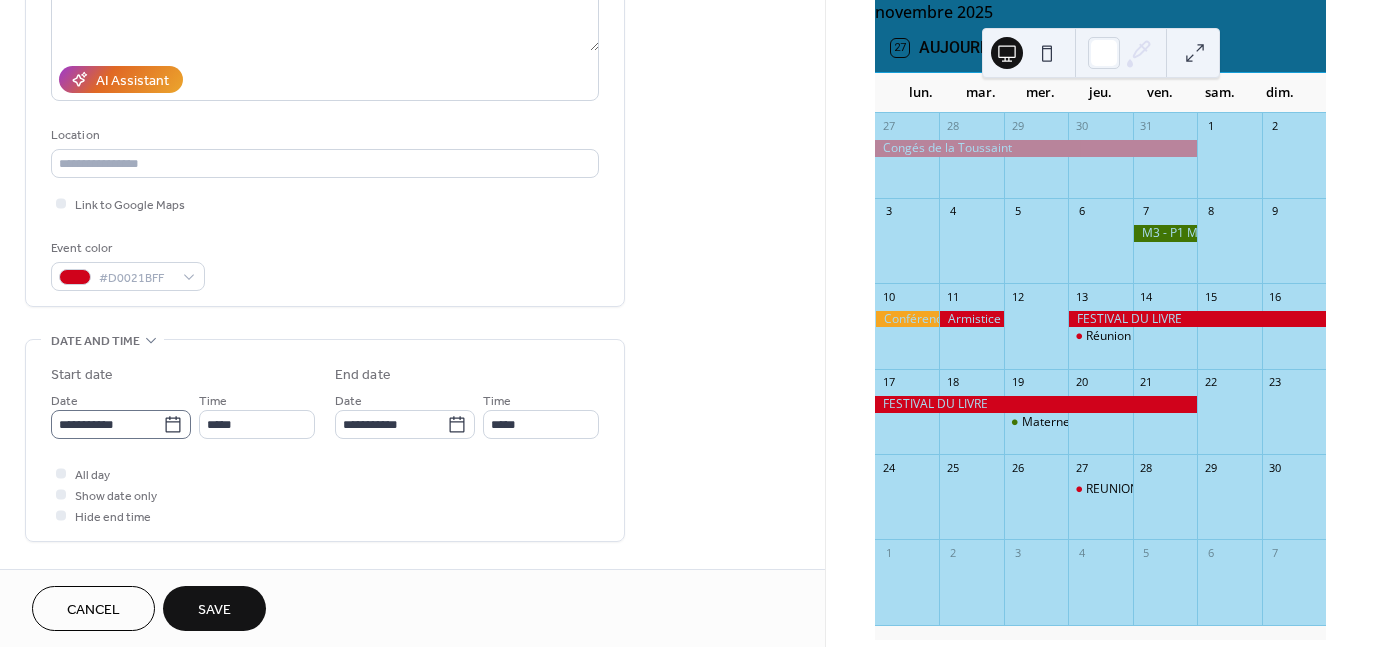 click 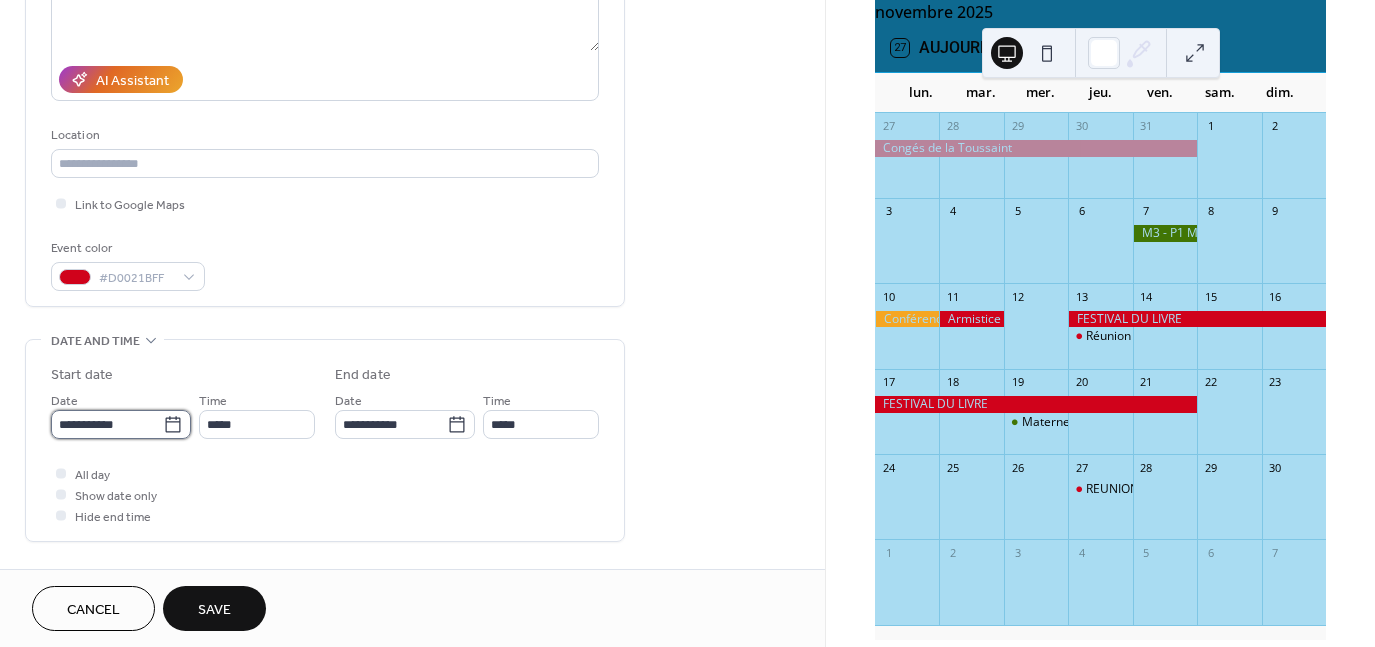 click on "**********" at bounding box center [107, 424] 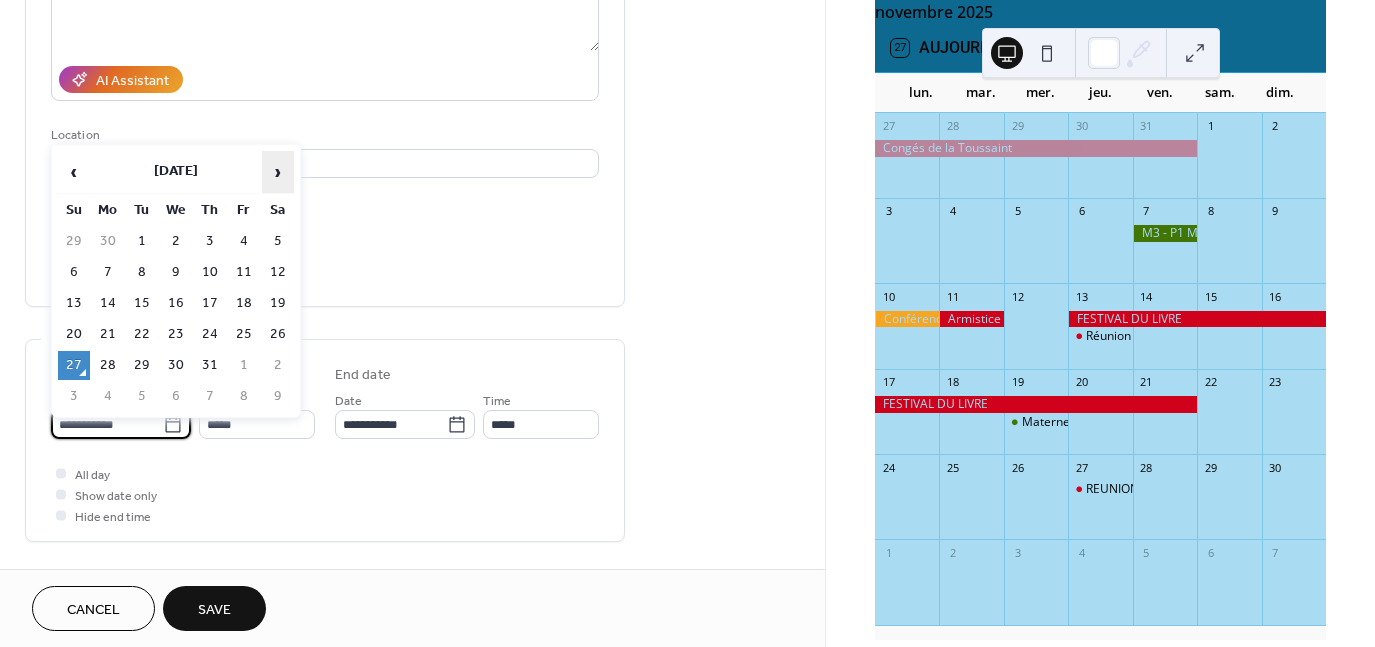 click on "›" at bounding box center (278, 172) 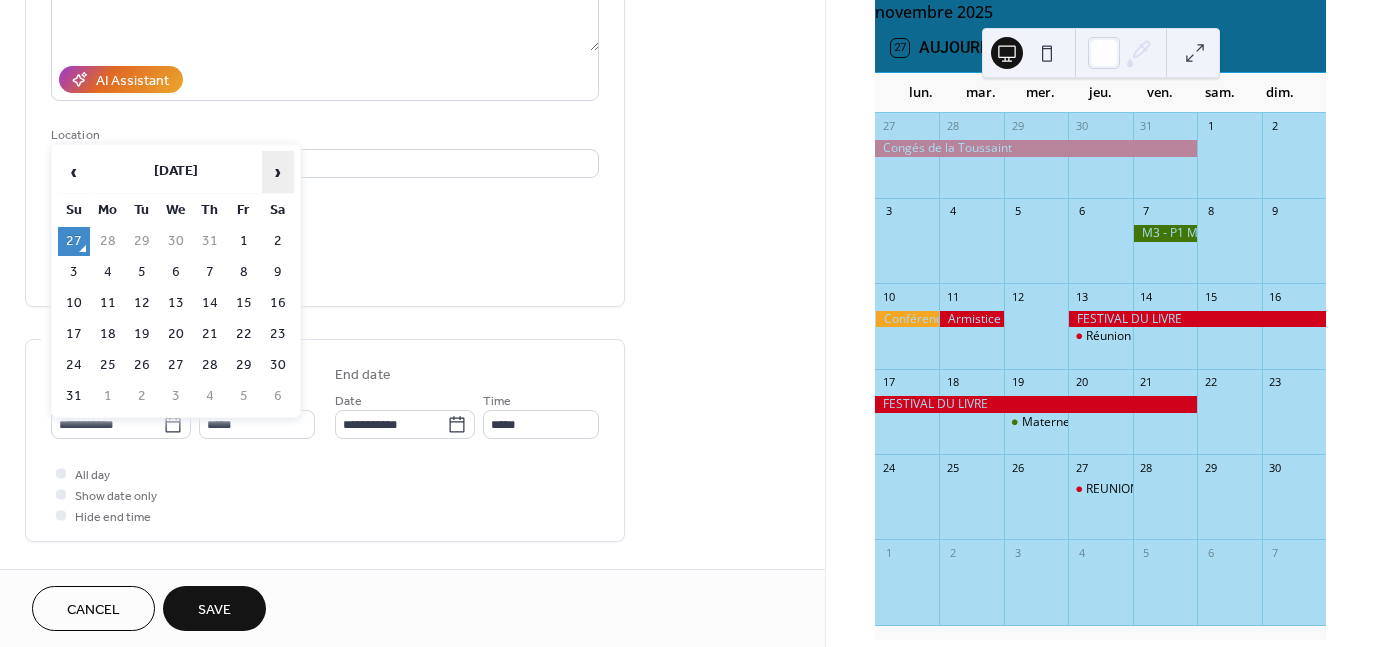 click on "›" at bounding box center [278, 172] 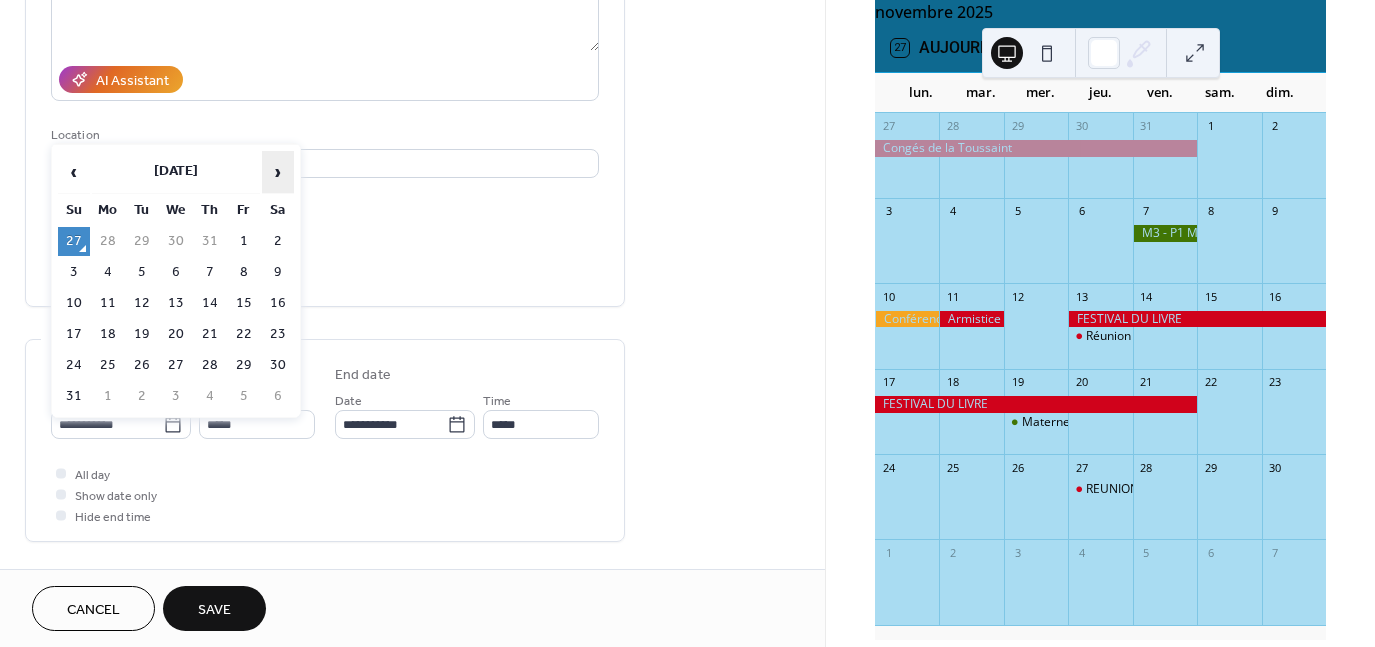 click on "›" at bounding box center (278, 172) 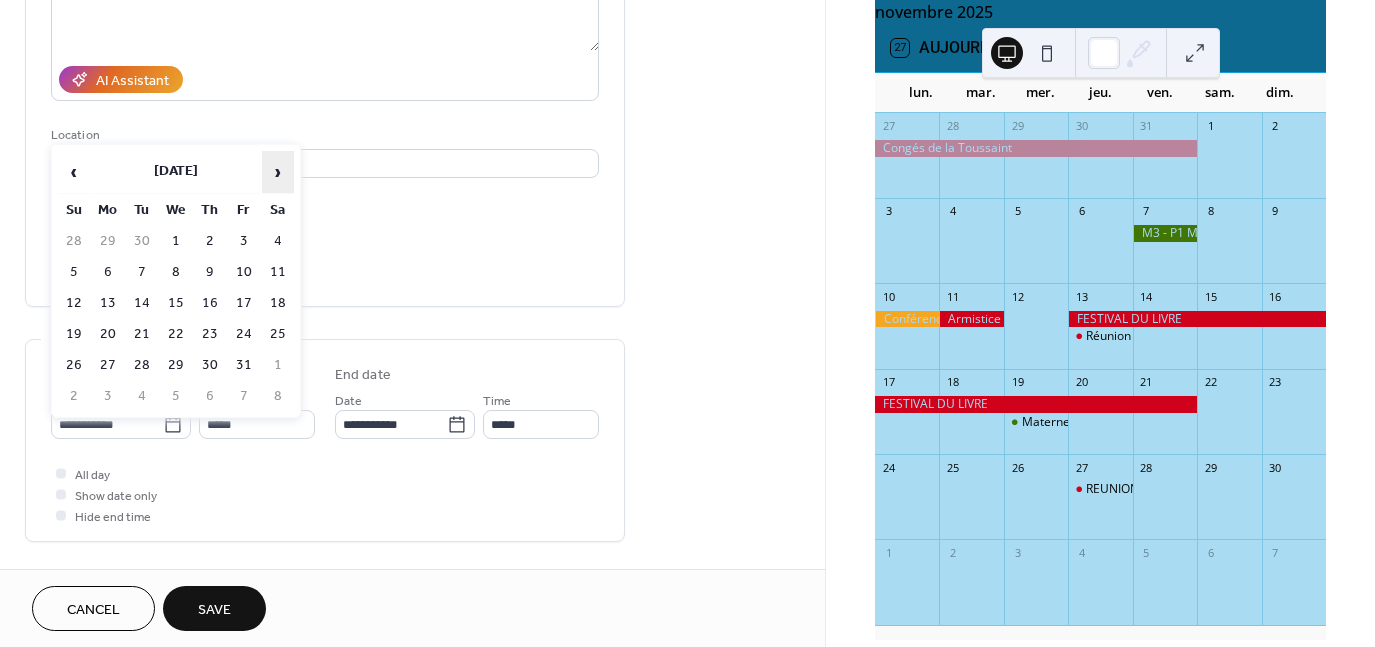 click on "›" at bounding box center [278, 172] 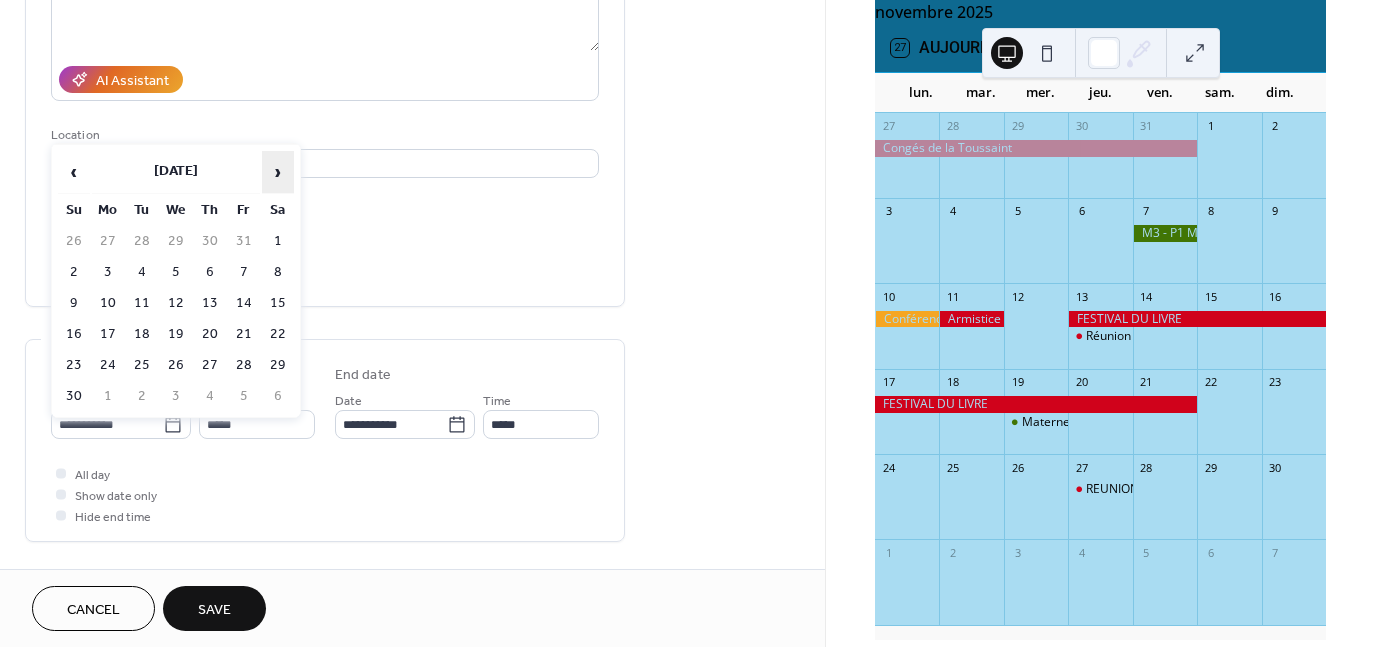 click on "›" at bounding box center (278, 172) 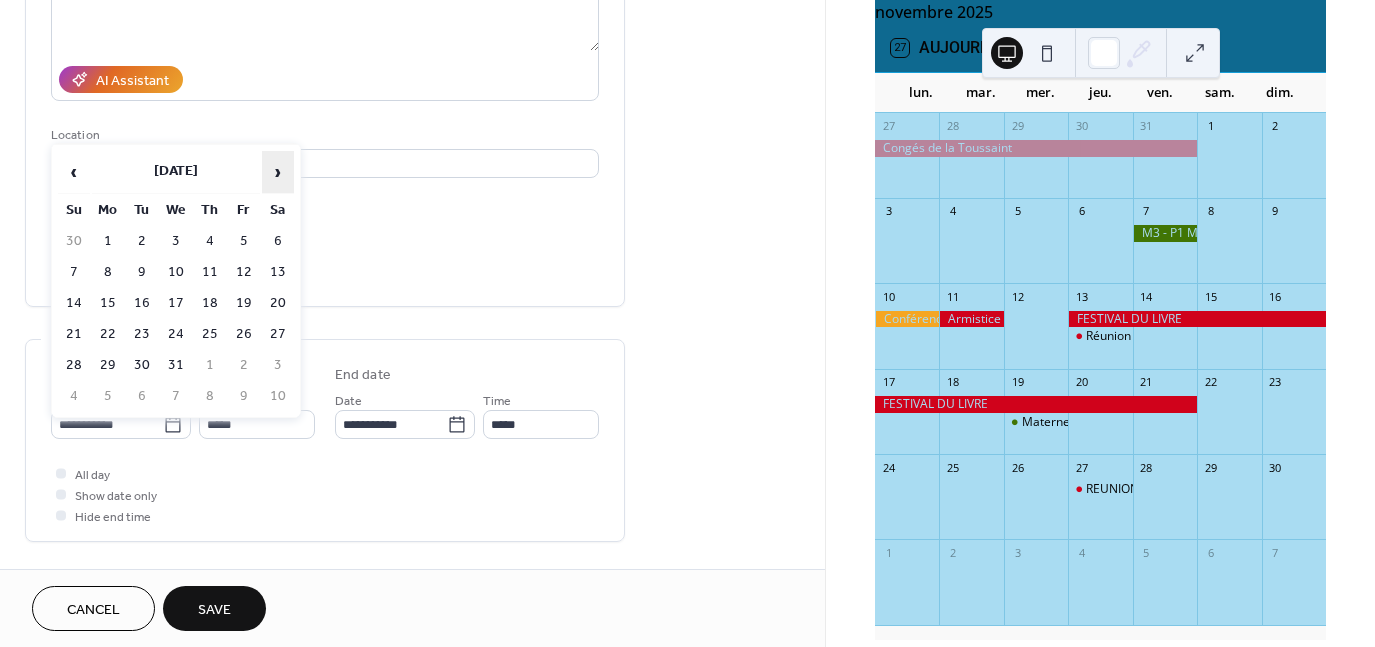 click on "›" at bounding box center [278, 172] 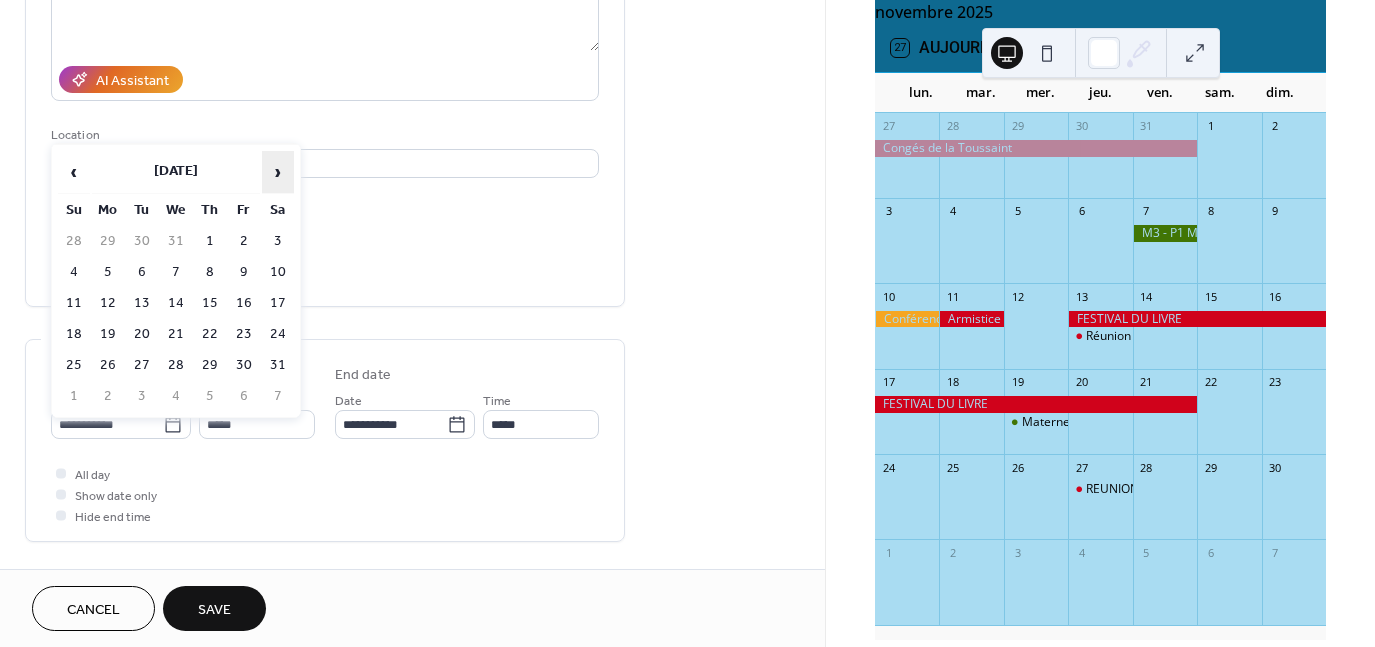 click on "›" at bounding box center [278, 172] 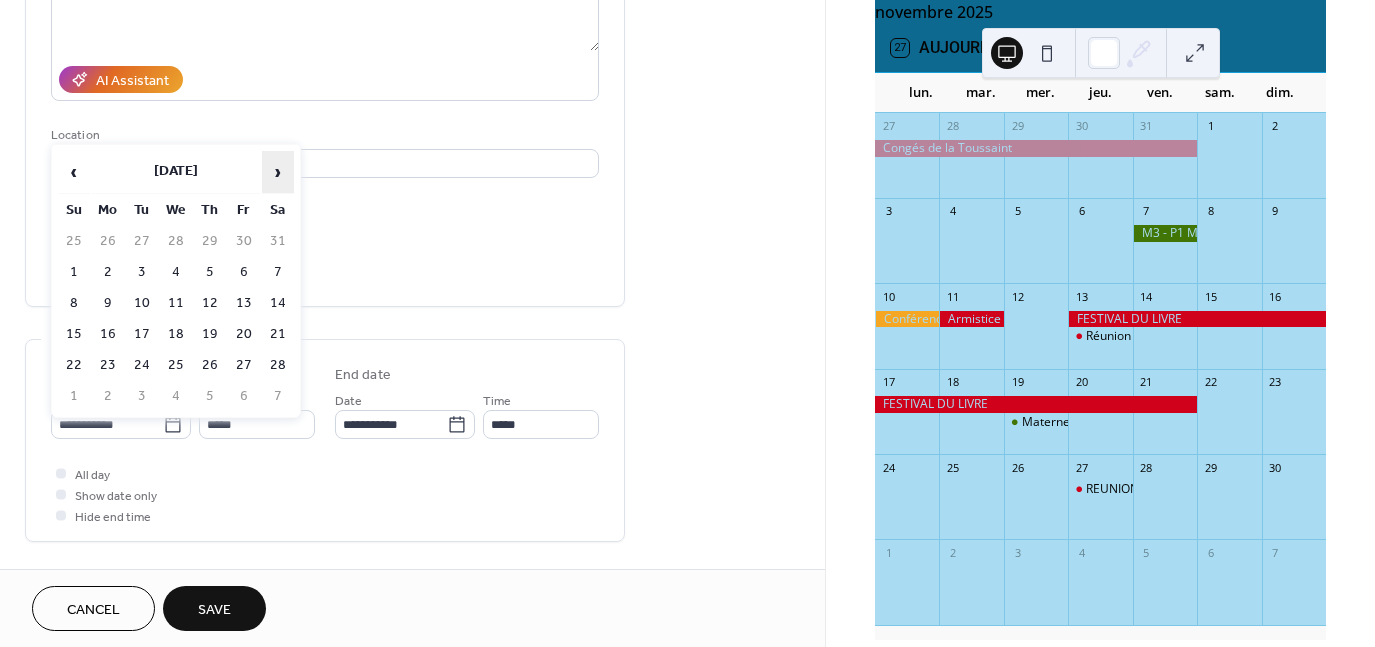 click on "›" at bounding box center [278, 172] 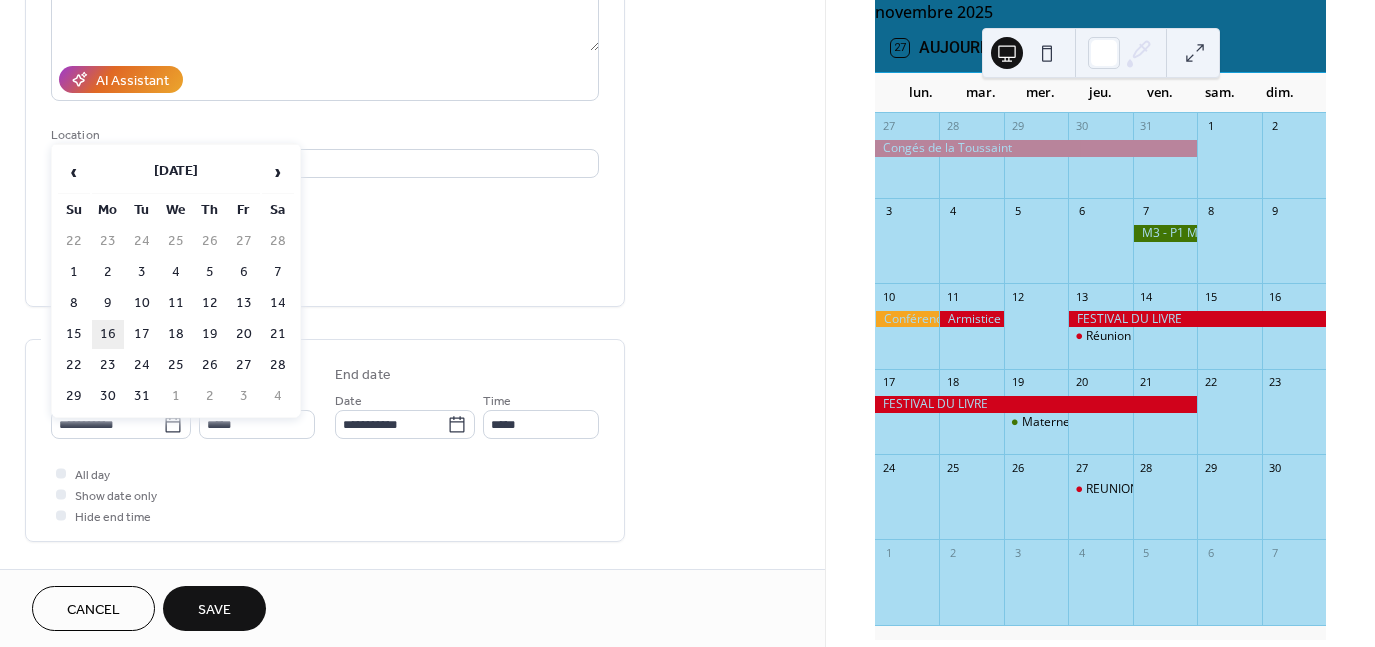 click on "16" at bounding box center [108, 334] 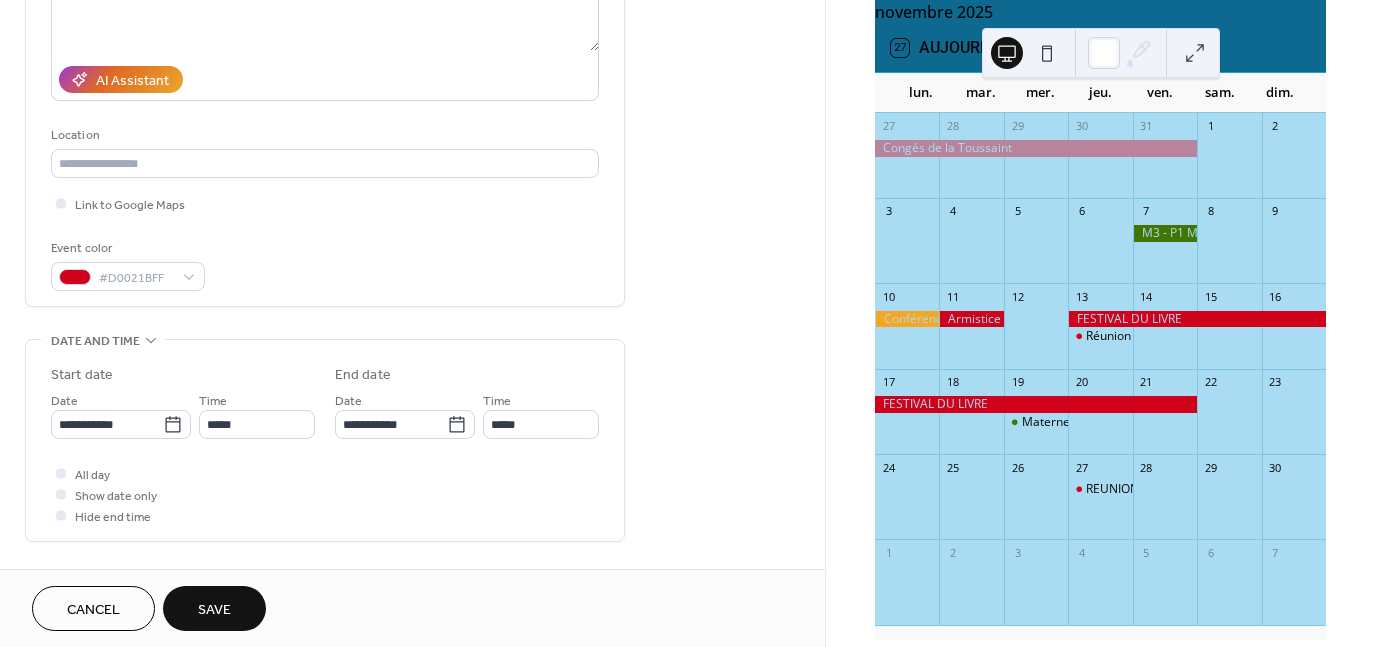 type on "**********" 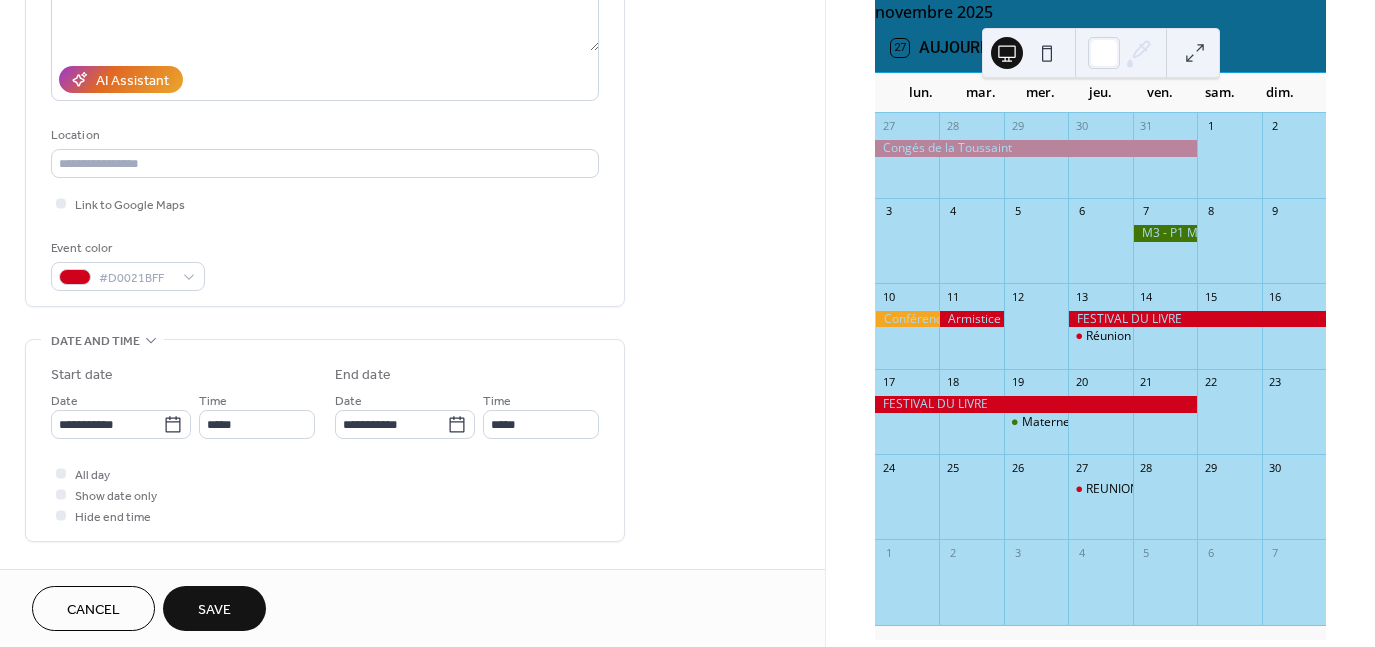 type on "**********" 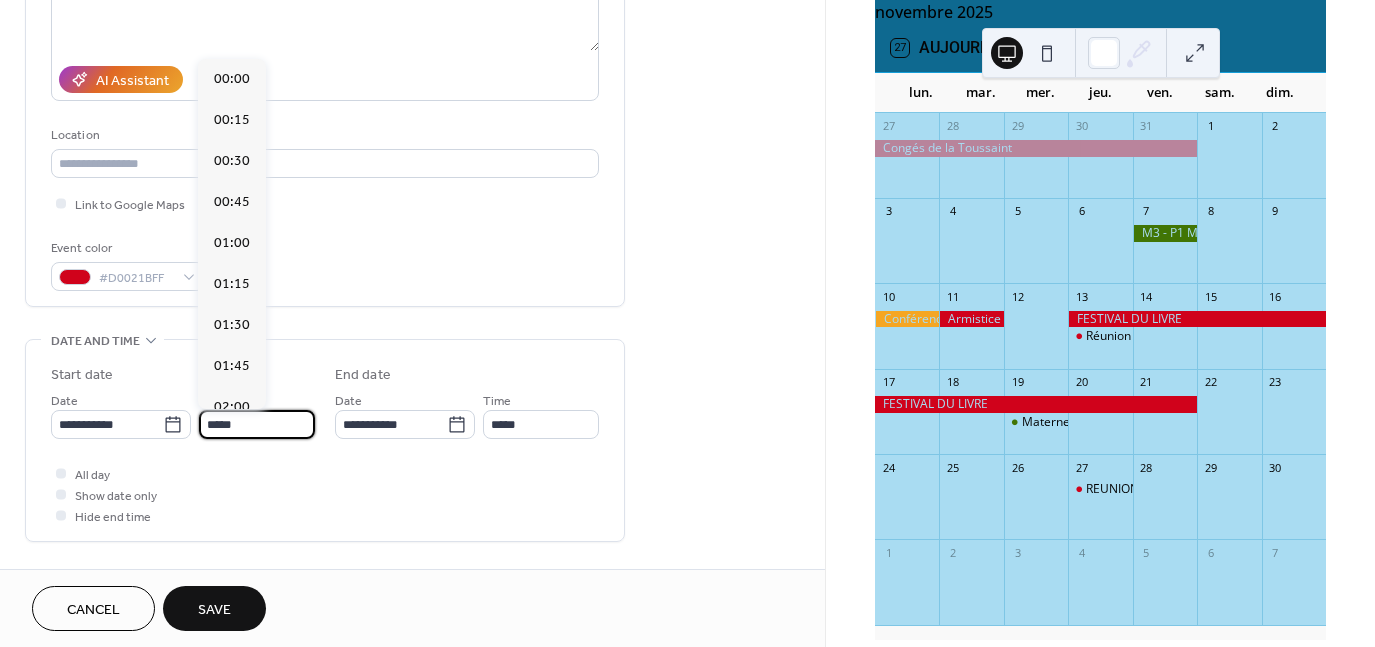 click on "*****" at bounding box center [257, 424] 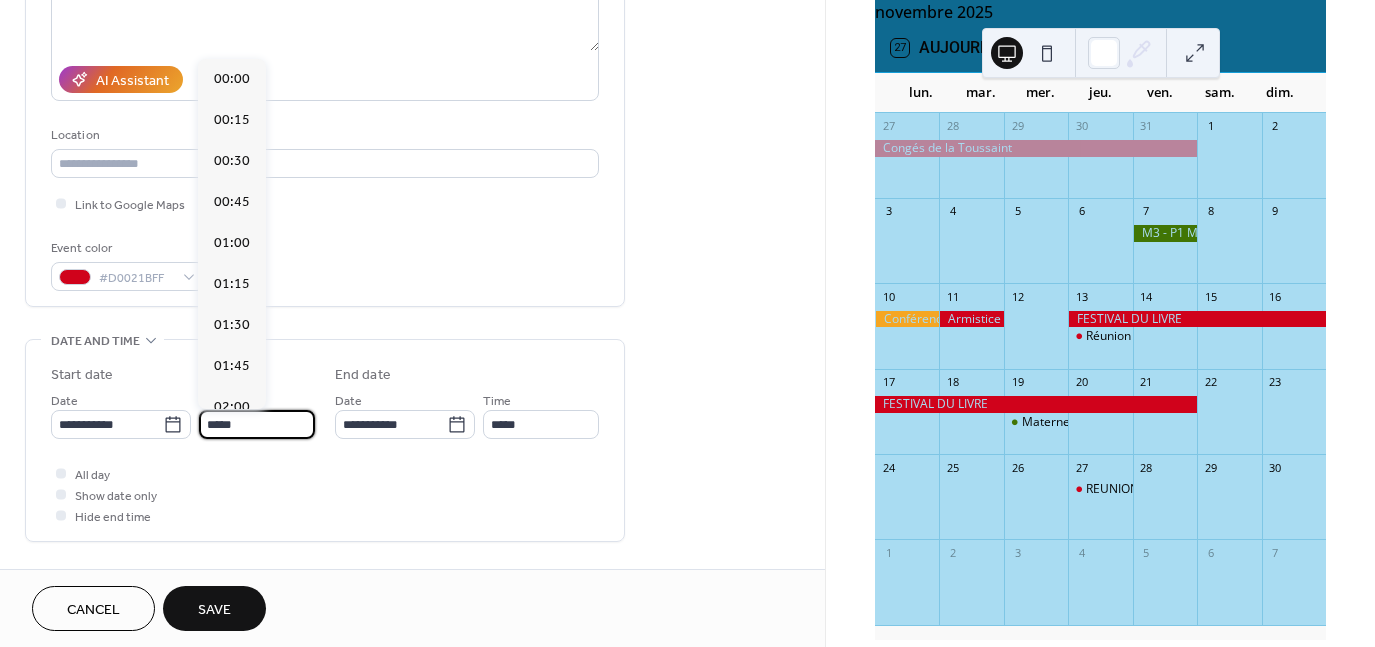 scroll, scrollTop: 1968, scrollLeft: 0, axis: vertical 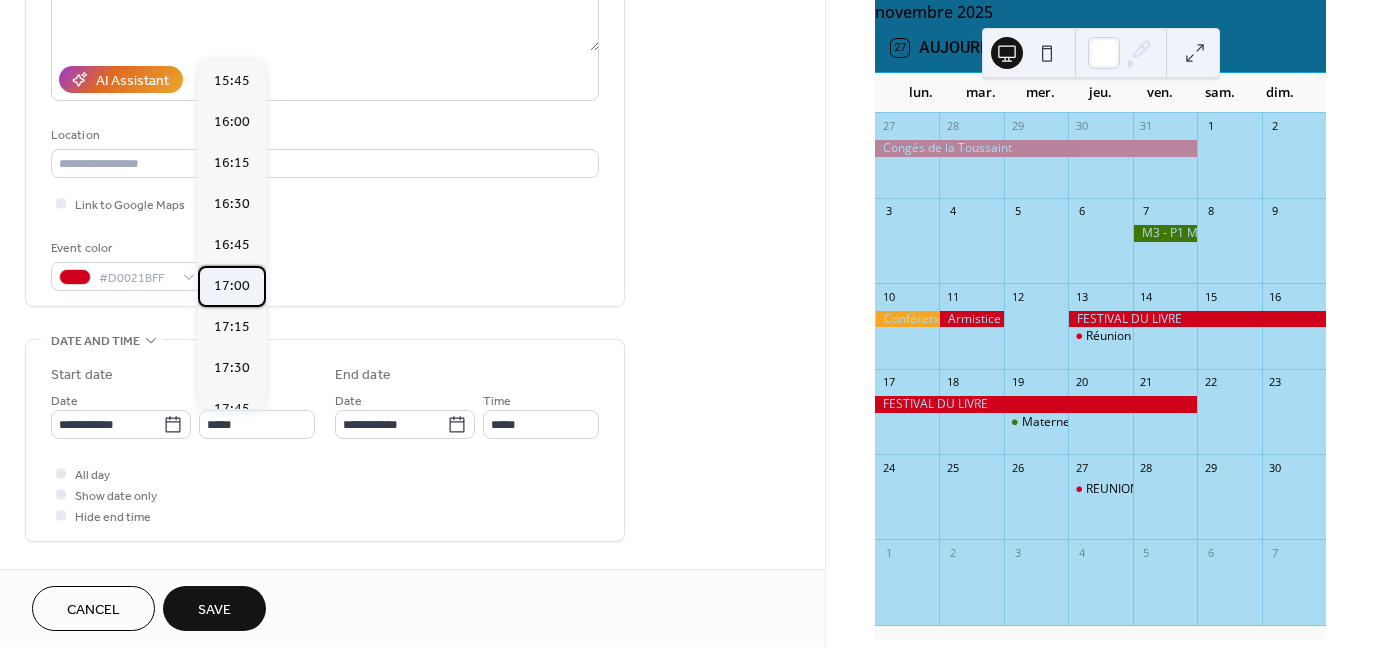 click on "17:00" at bounding box center [232, 286] 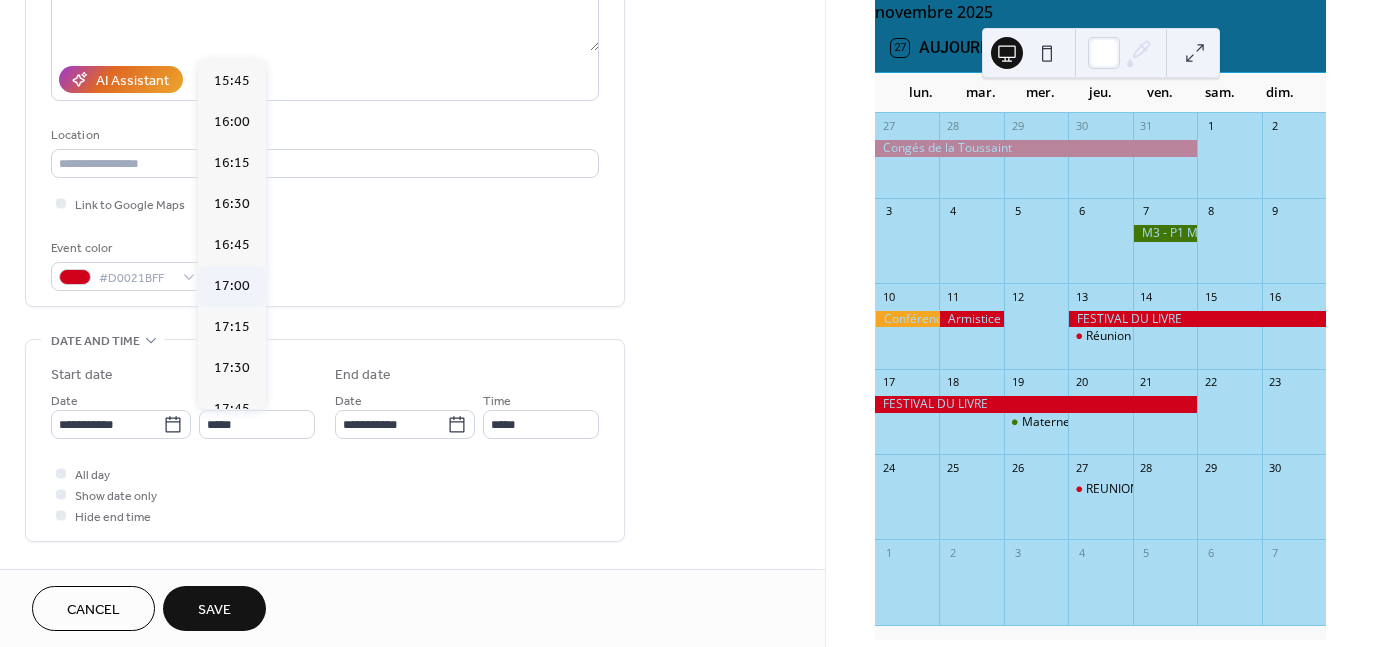 type on "*****" 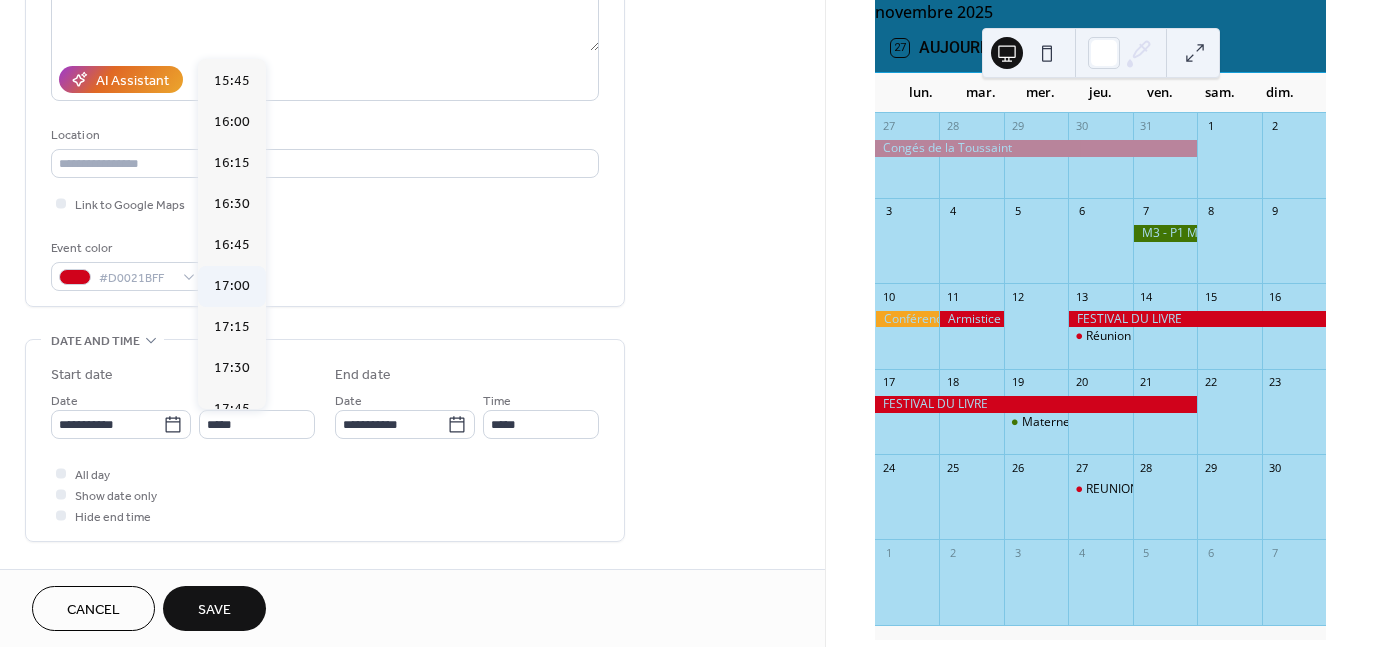 type on "*****" 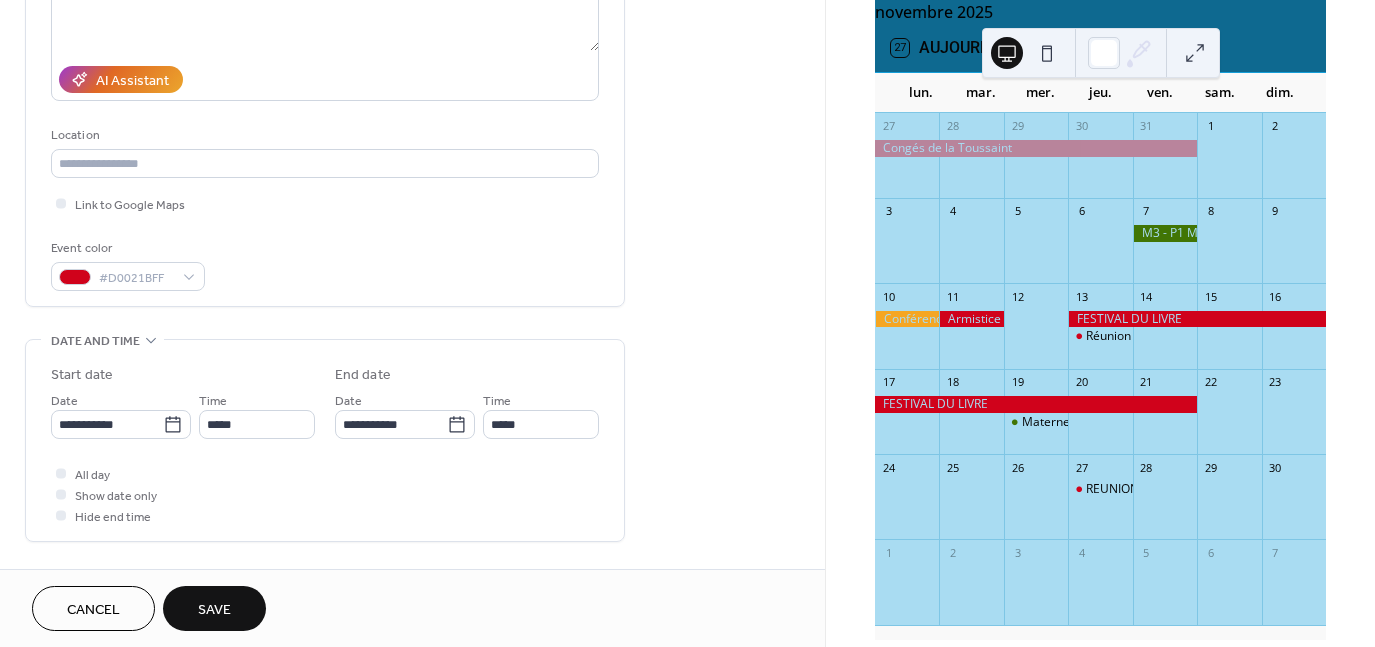 click on "Save" at bounding box center [214, 610] 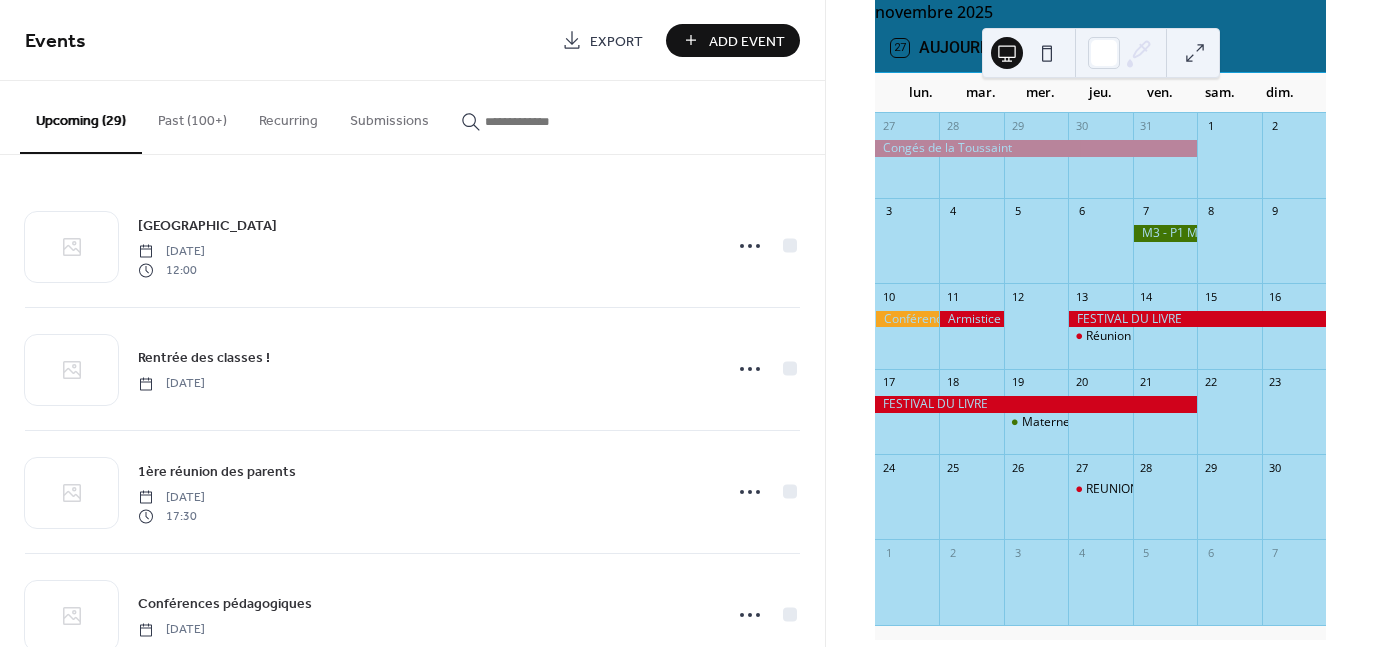 click on "Add Event" at bounding box center [747, 41] 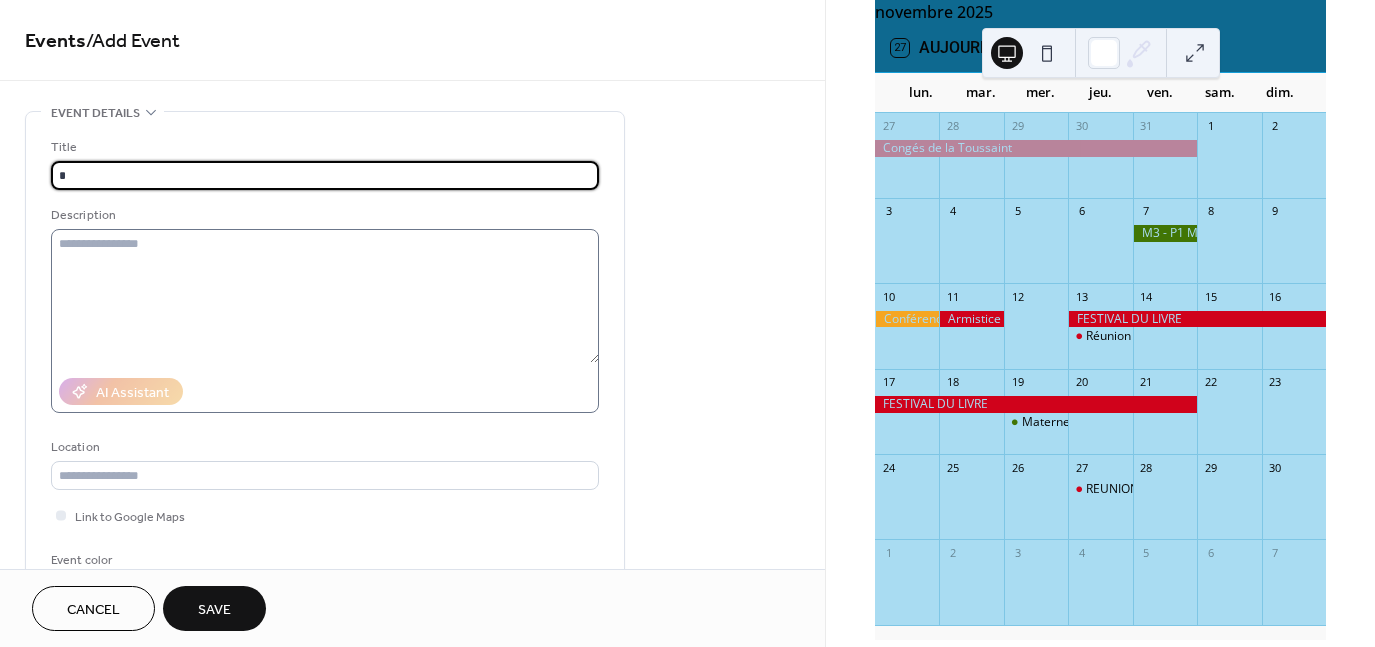 type on "**********" 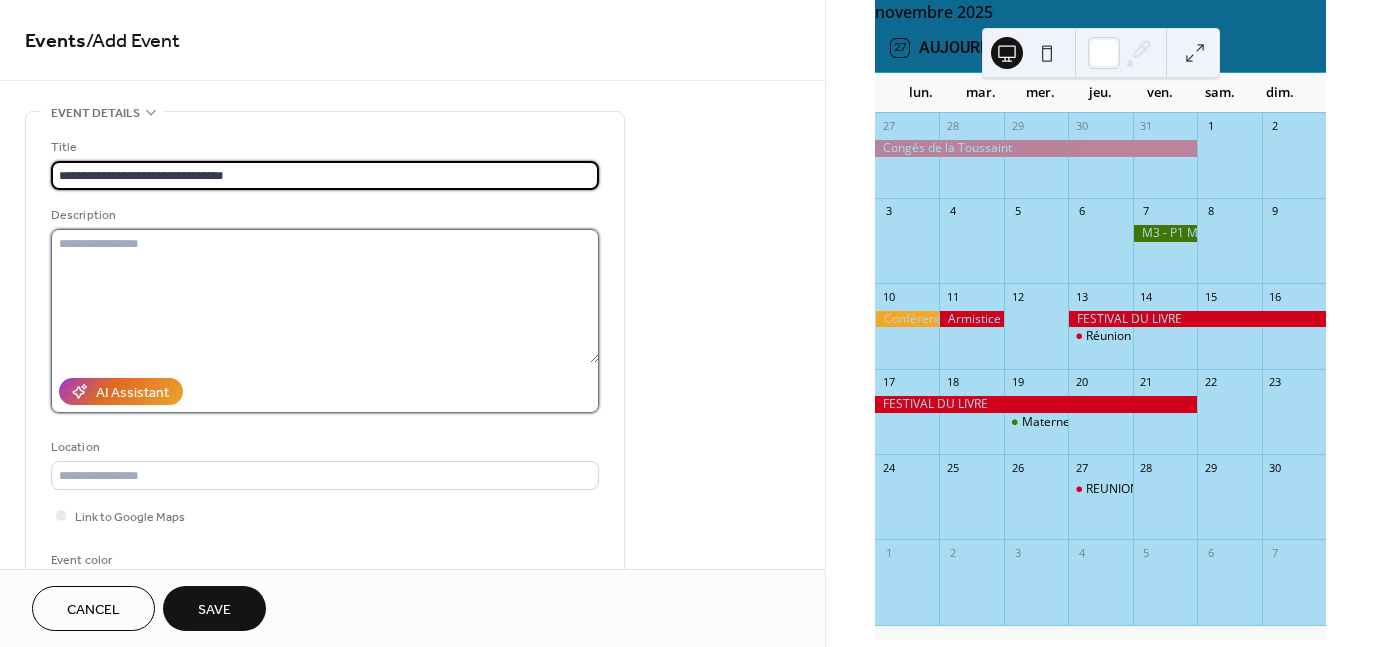 click at bounding box center [325, 296] 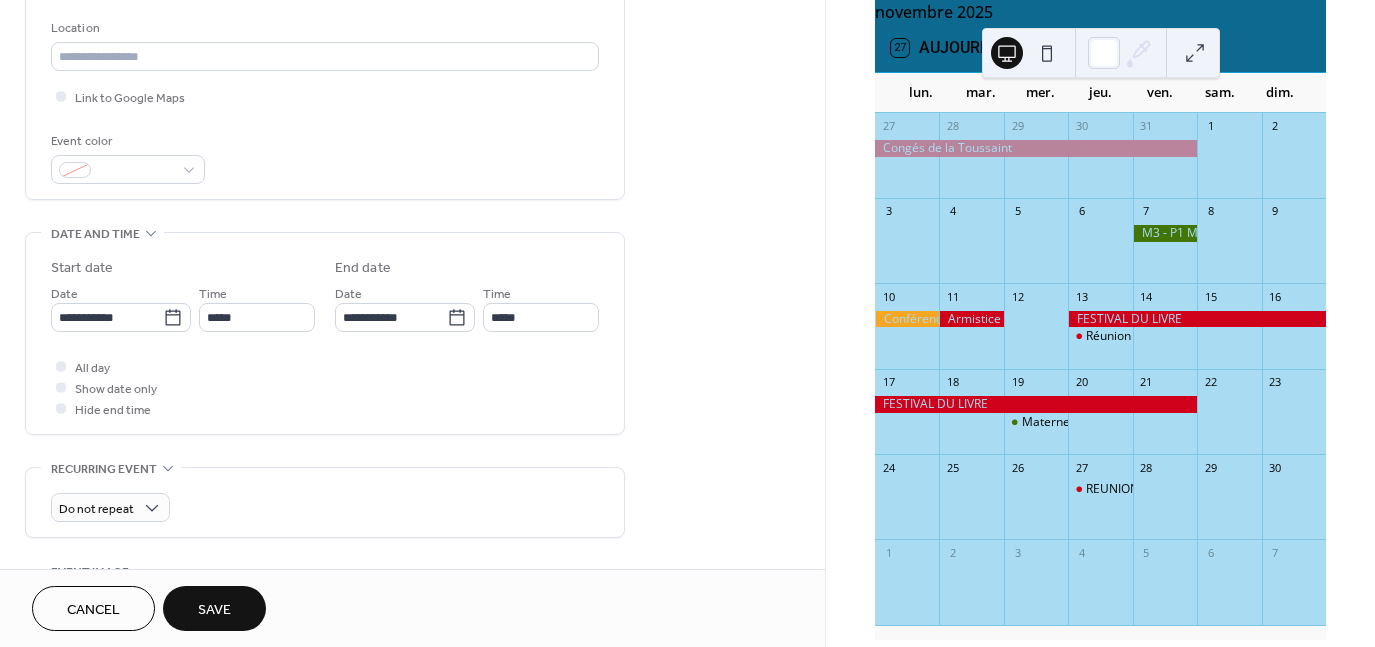scroll, scrollTop: 498, scrollLeft: 0, axis: vertical 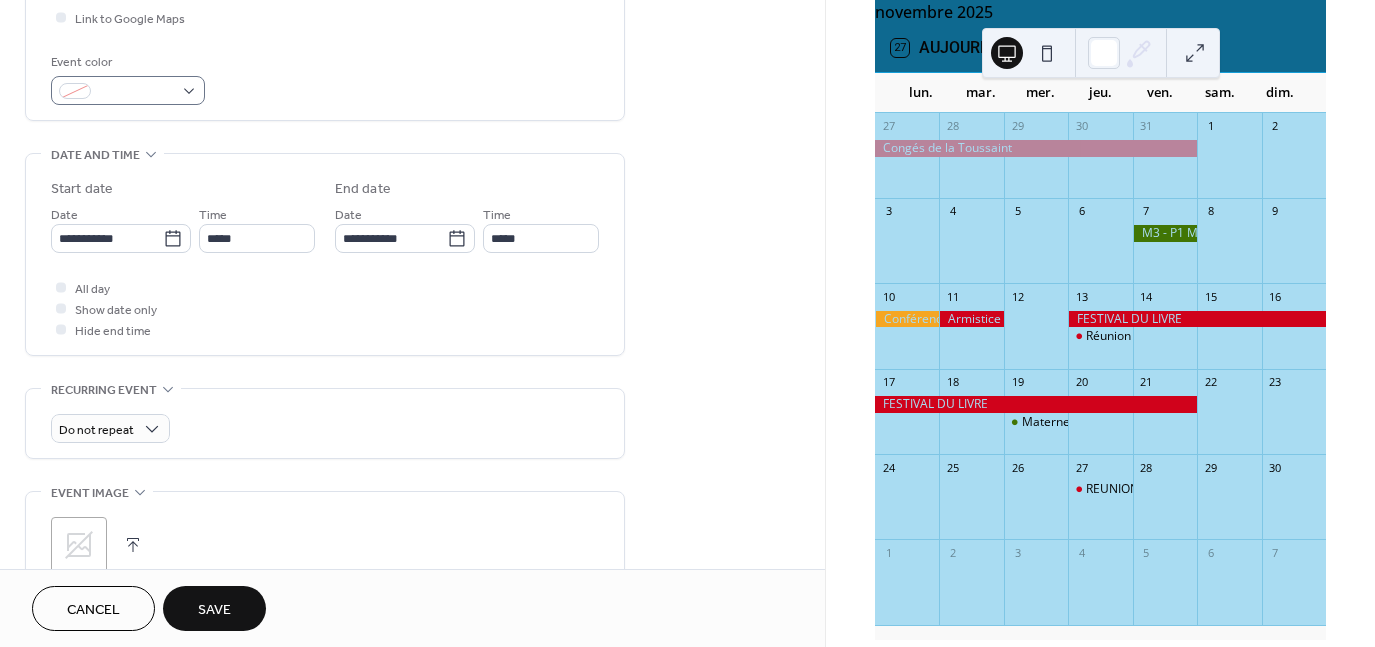 type on "**********" 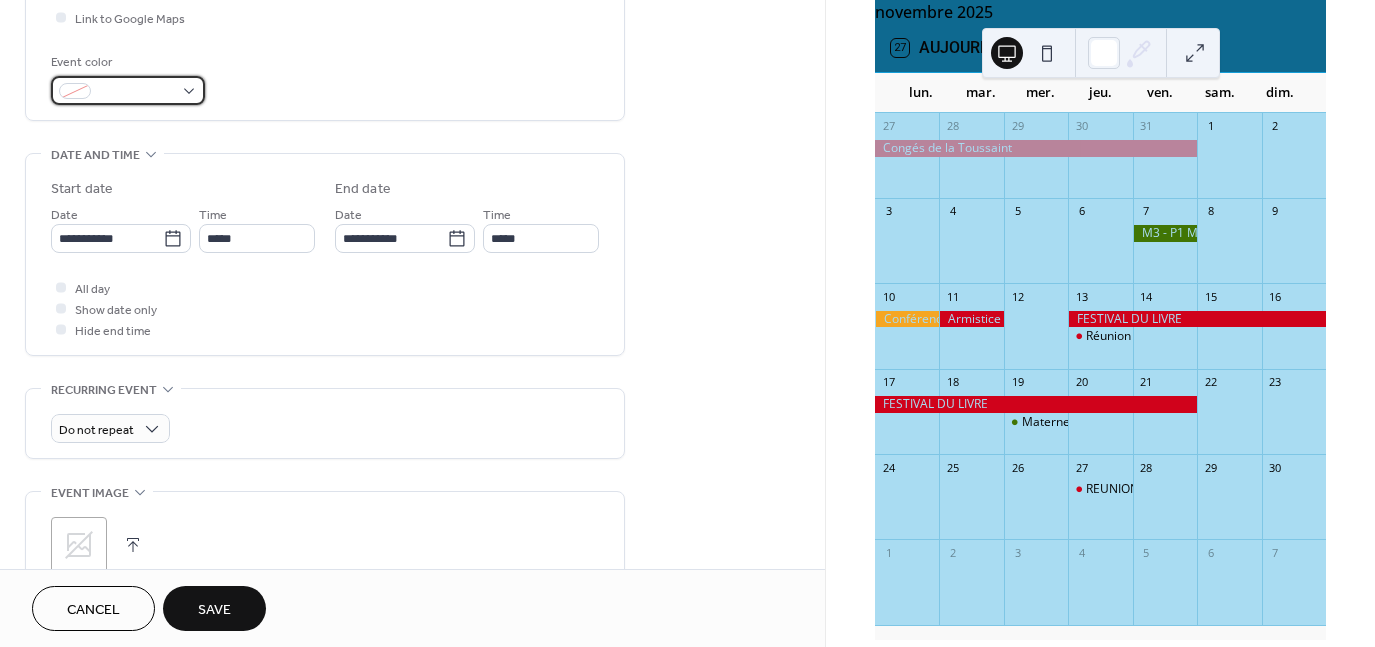 click at bounding box center [128, 90] 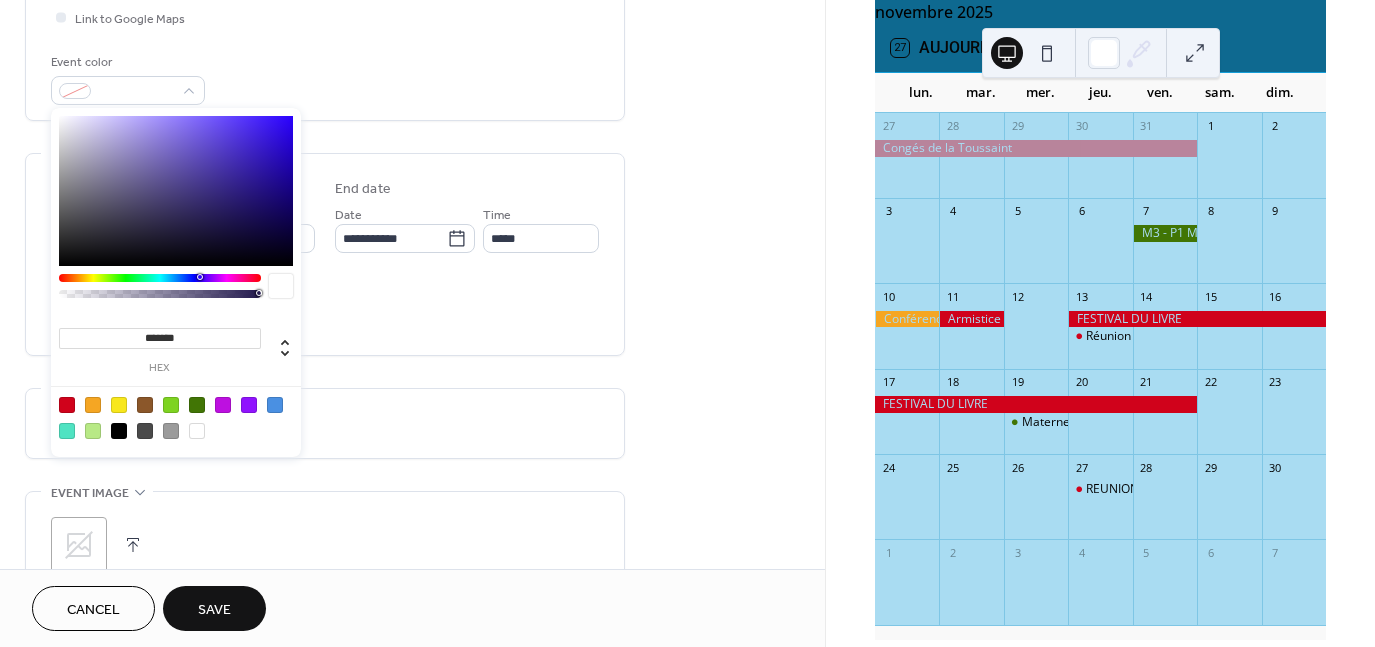 click at bounding box center [67, 405] 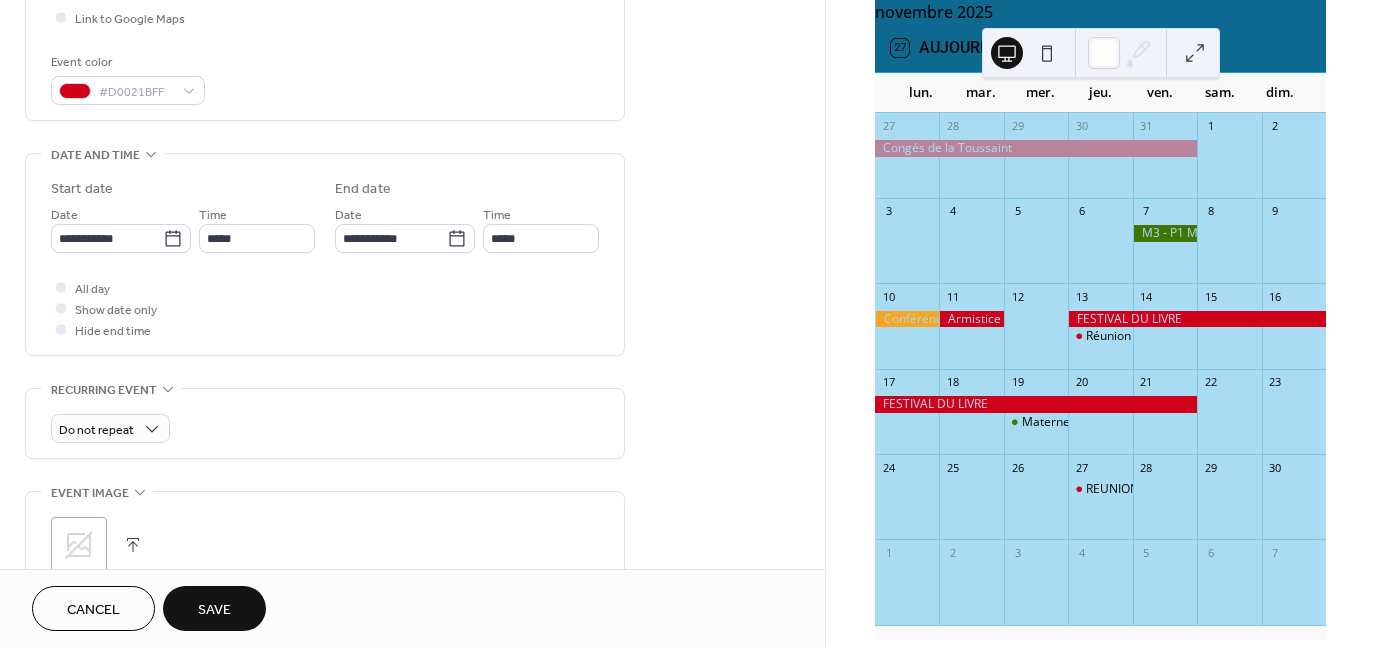 click on "All day Show date only Hide end time" at bounding box center [325, 308] 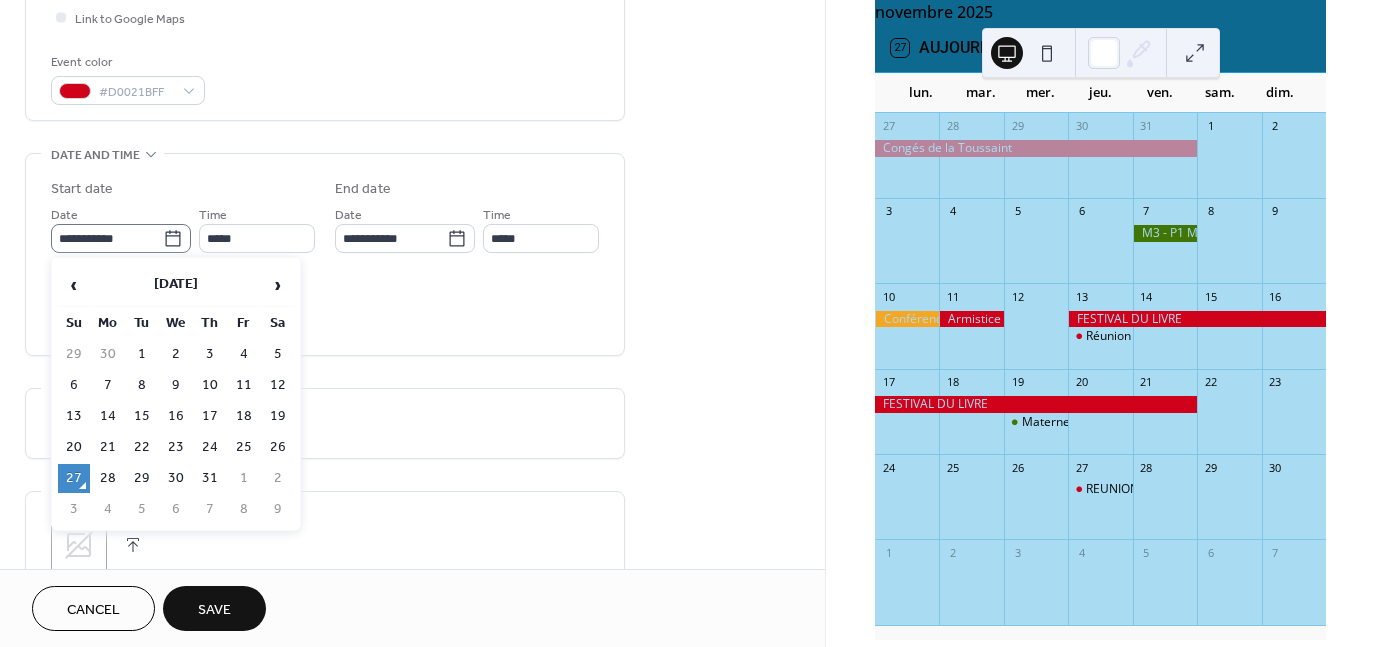 click 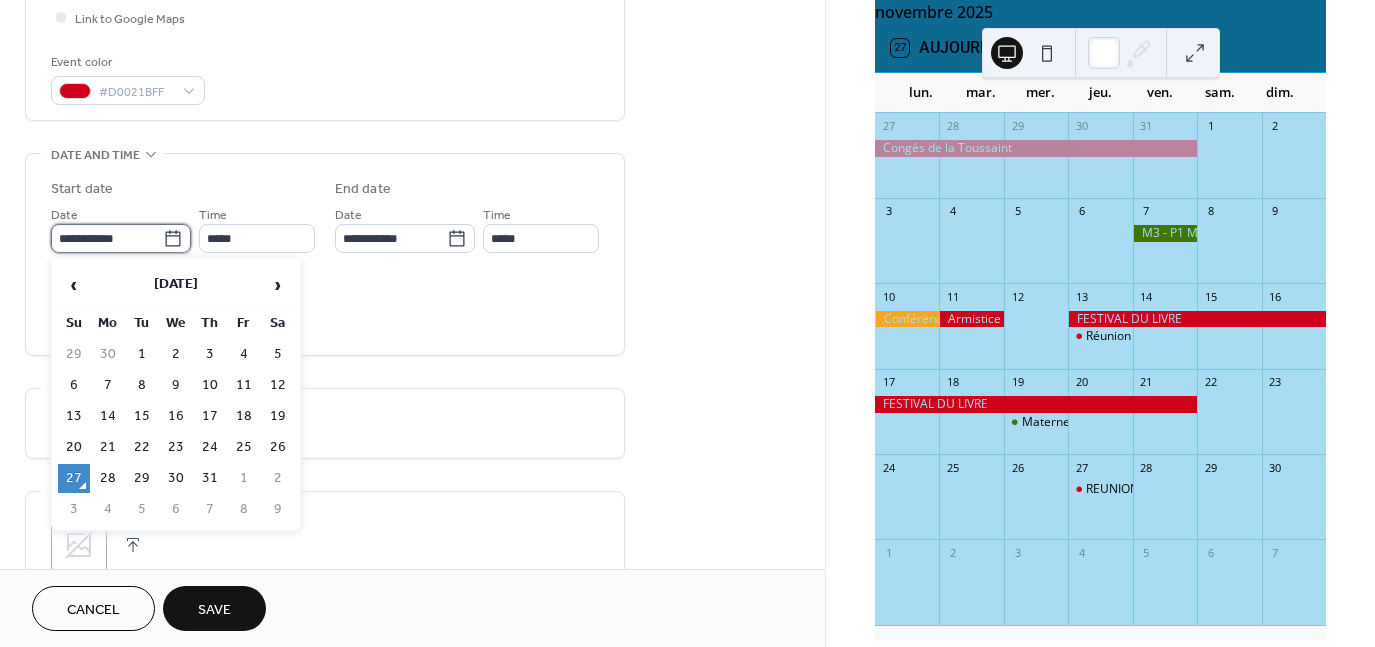 click on "**********" at bounding box center (107, 238) 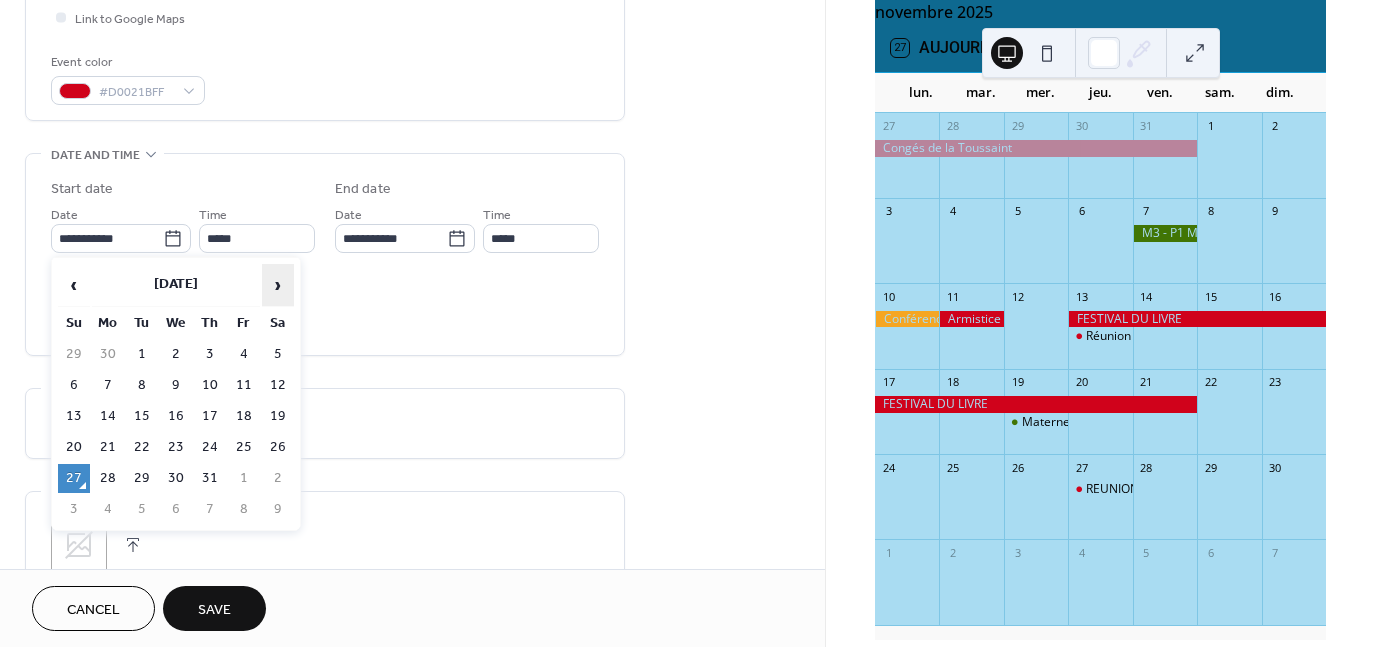 click on "›" at bounding box center [278, 285] 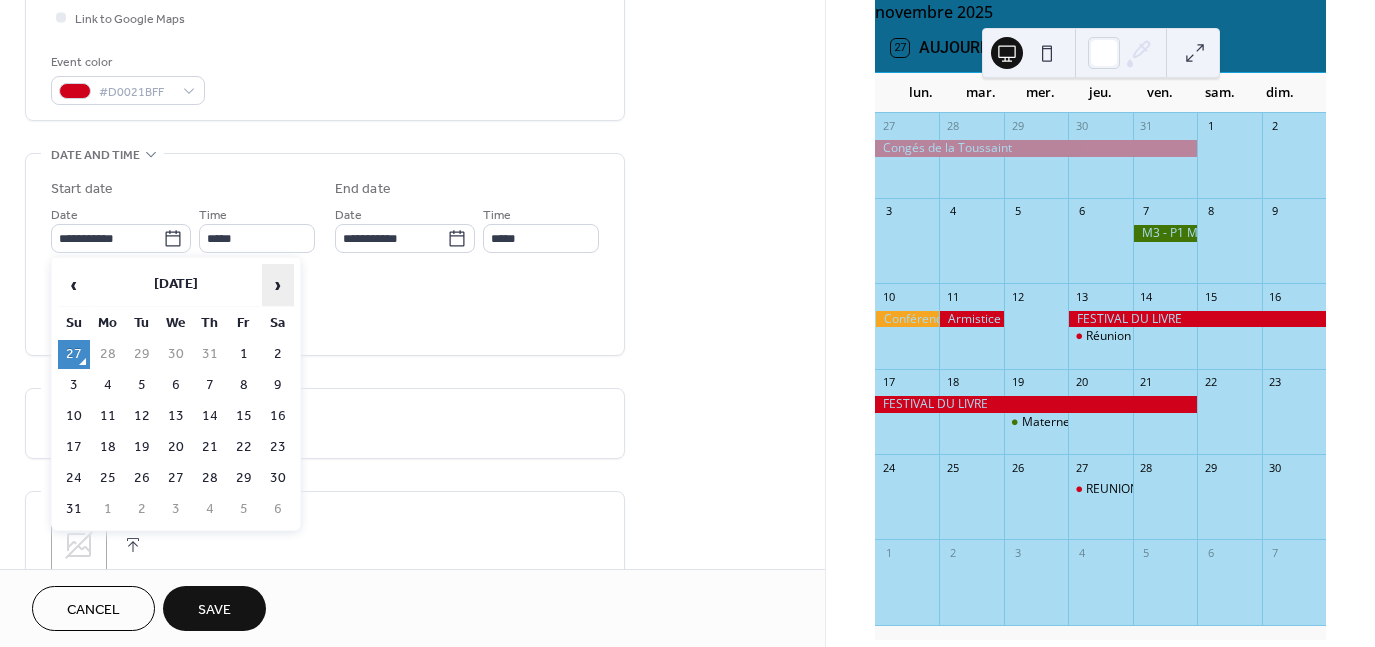 click on "›" at bounding box center (278, 285) 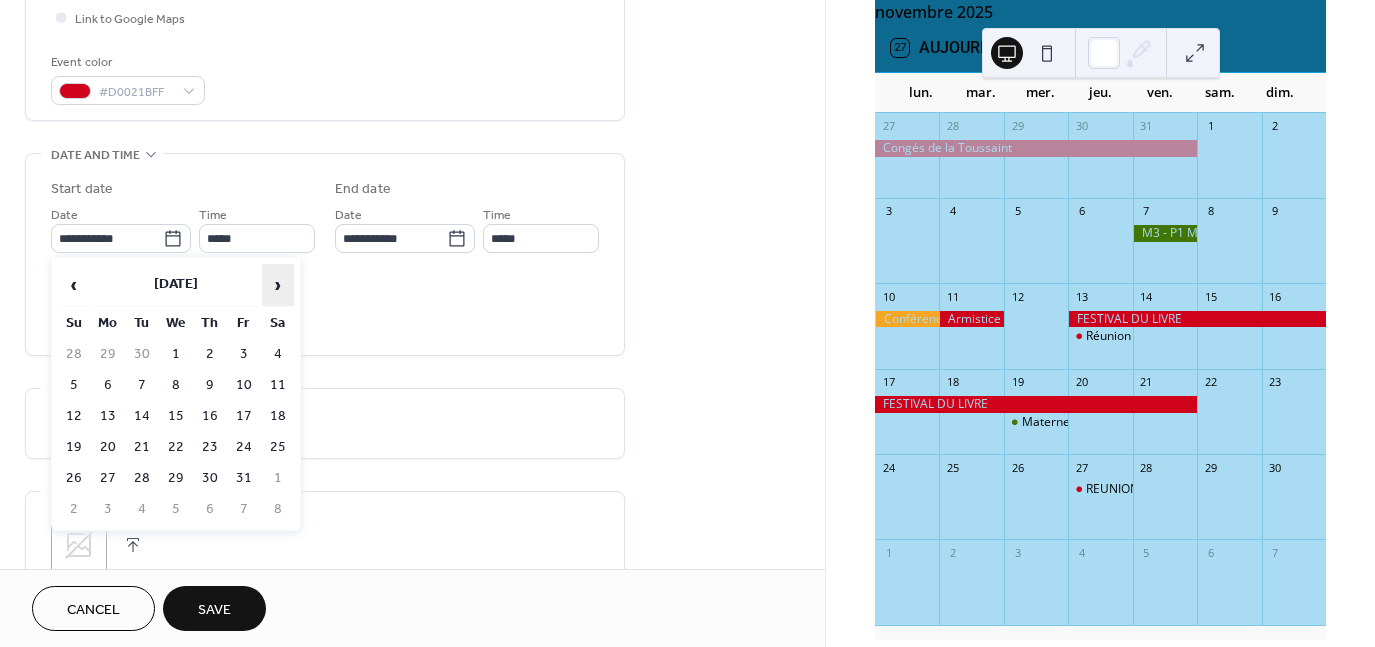 click on "›" at bounding box center (278, 285) 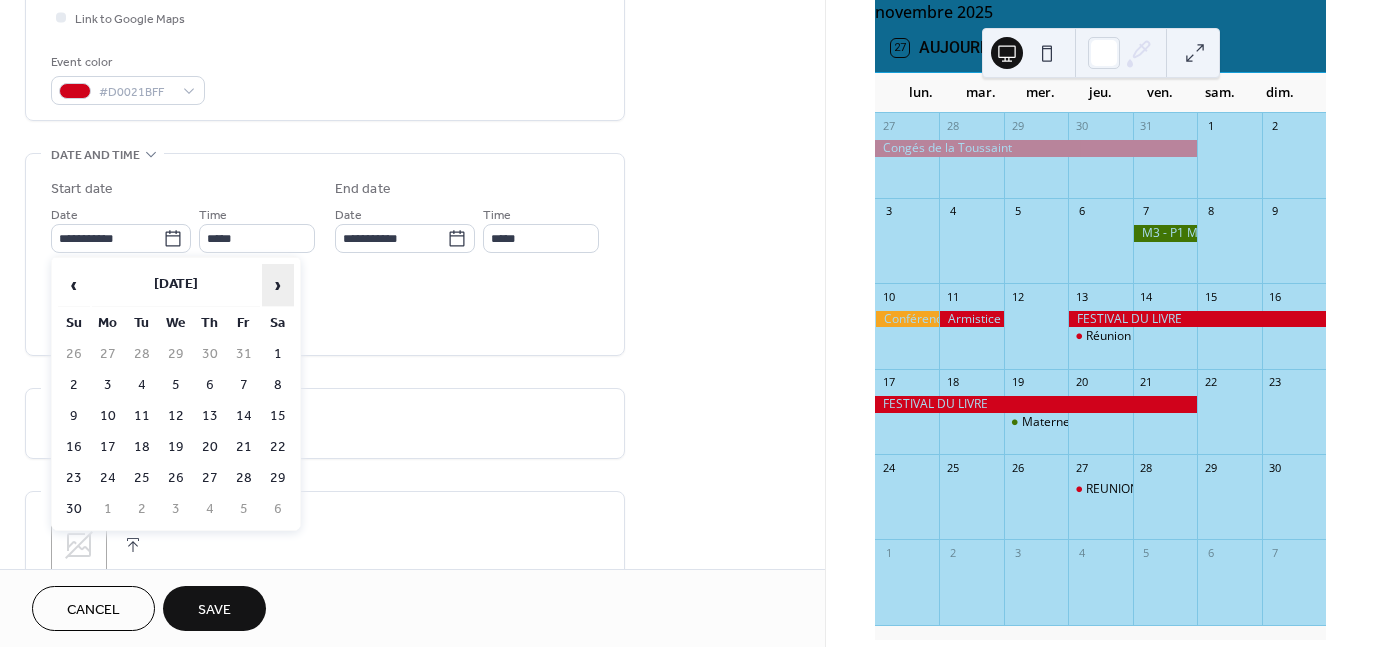 click on "›" at bounding box center [278, 285] 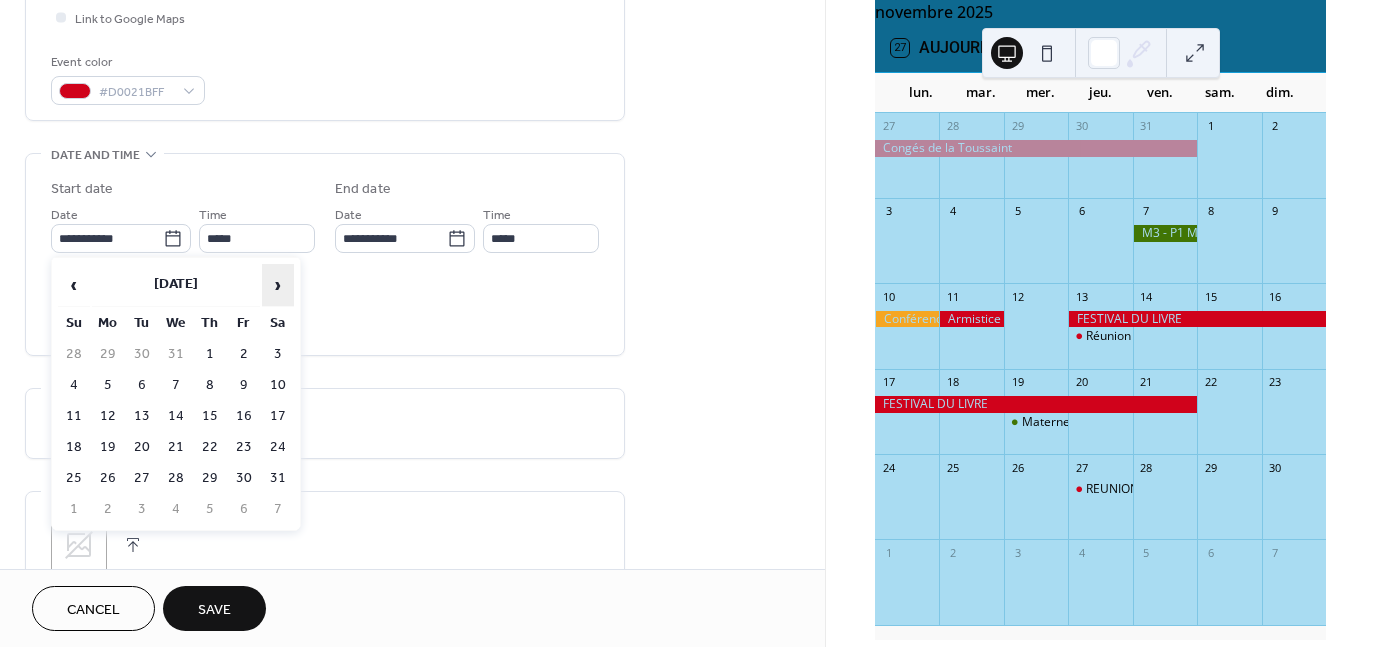 click on "›" at bounding box center [278, 285] 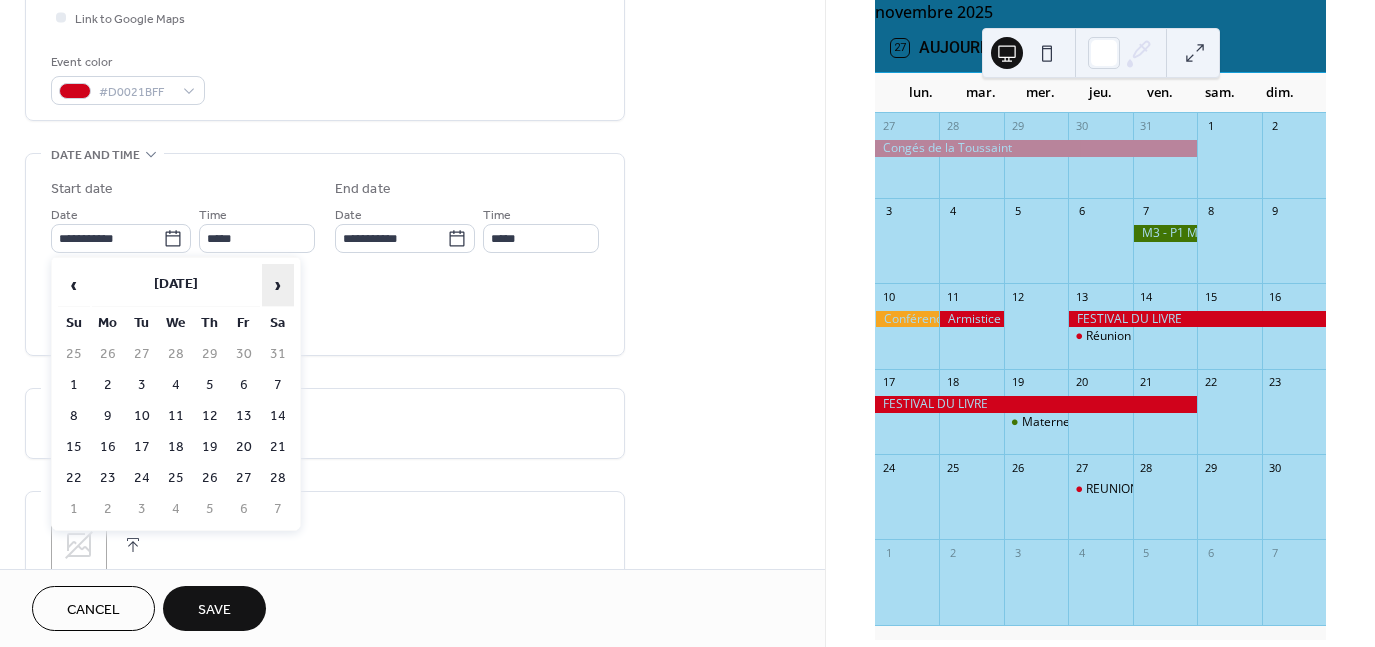 click on "›" at bounding box center (278, 285) 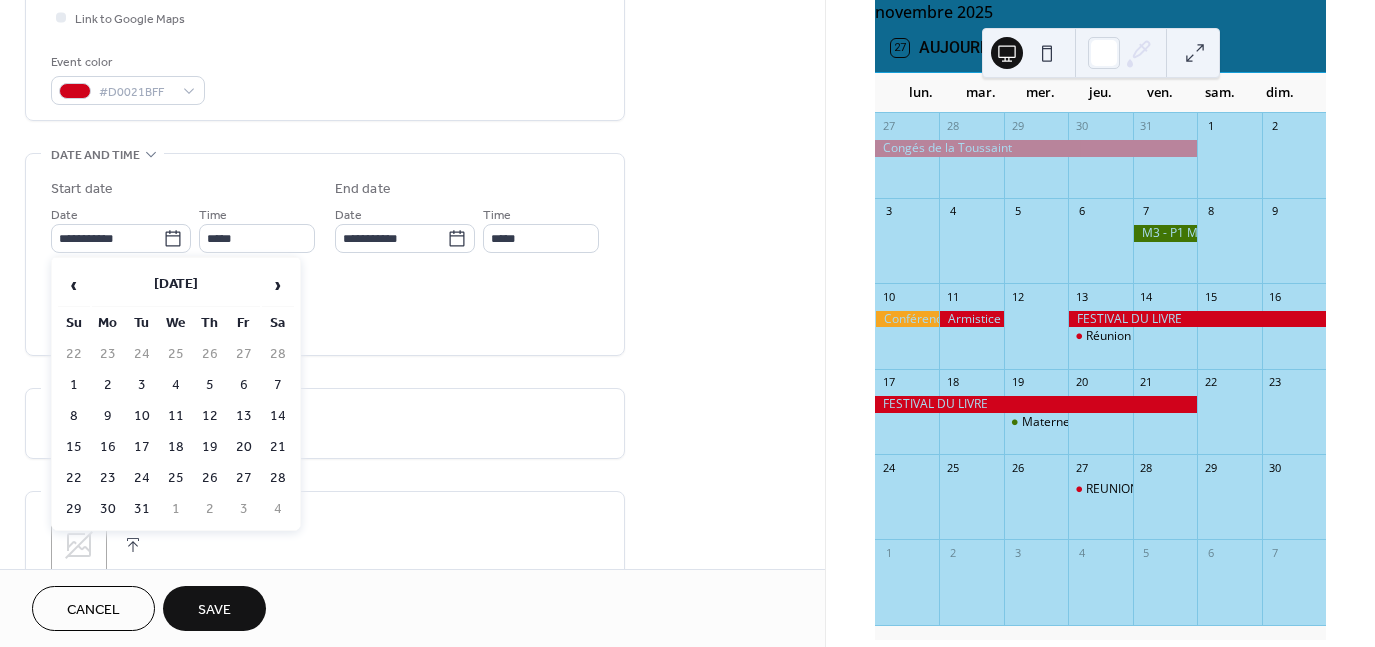 click on "19" at bounding box center (210, 447) 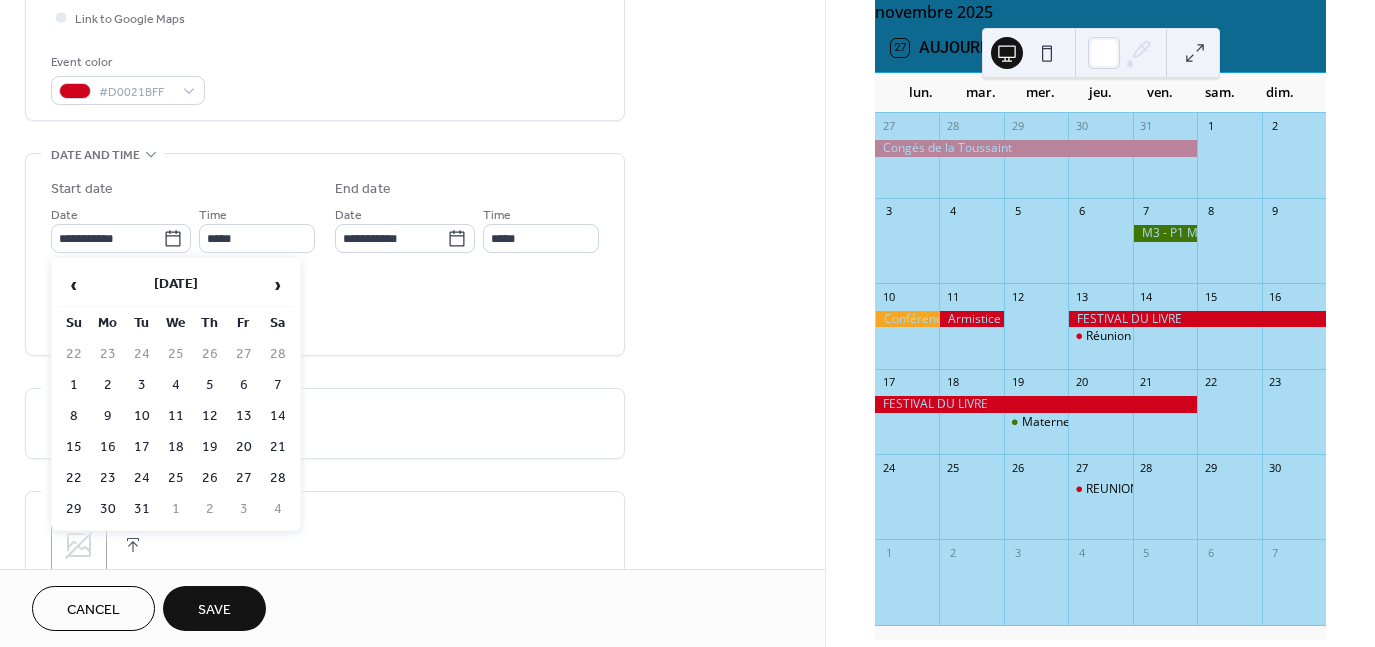 type on "**********" 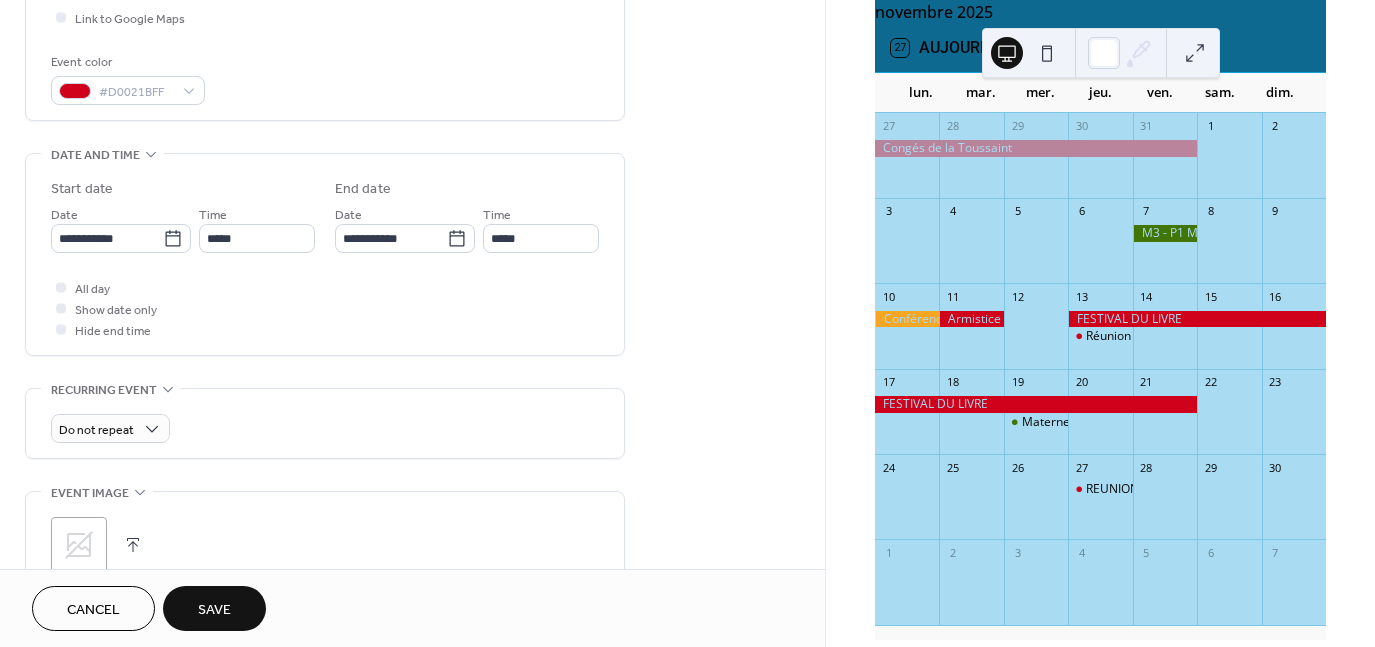 click on "Time *****" at bounding box center [257, 228] 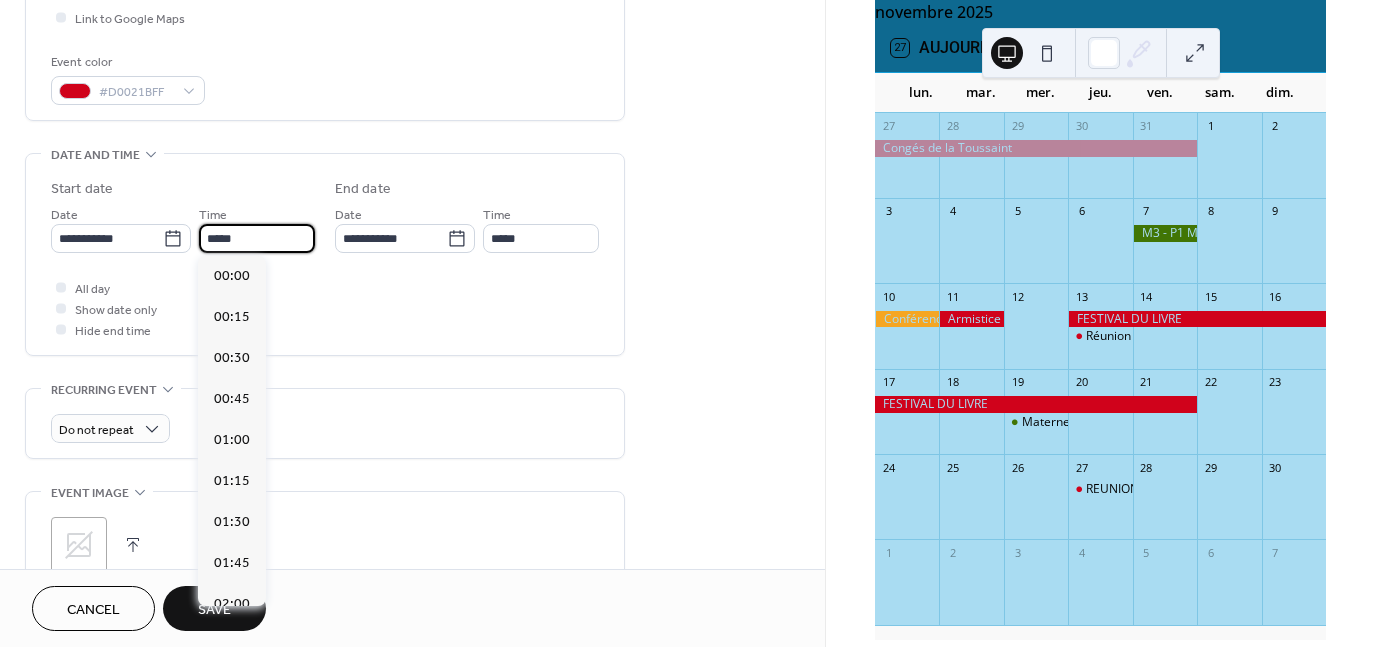 click on "*****" at bounding box center [257, 238] 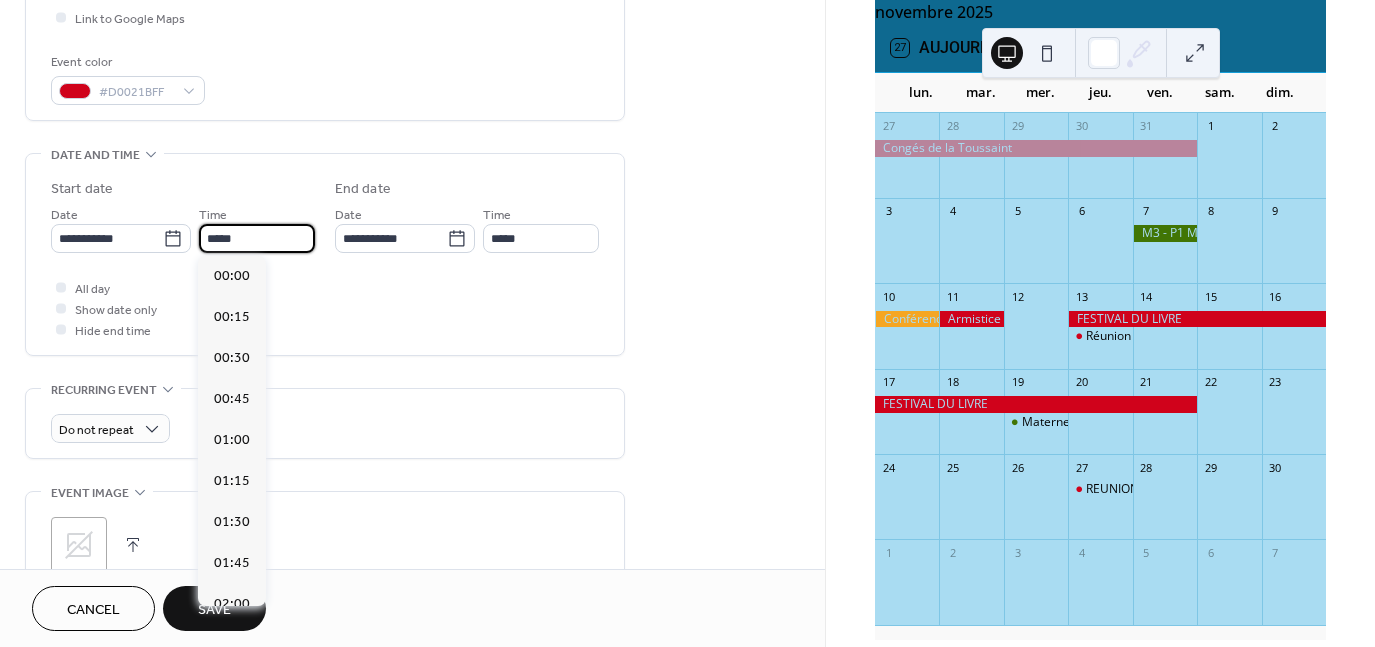 scroll, scrollTop: 1968, scrollLeft: 0, axis: vertical 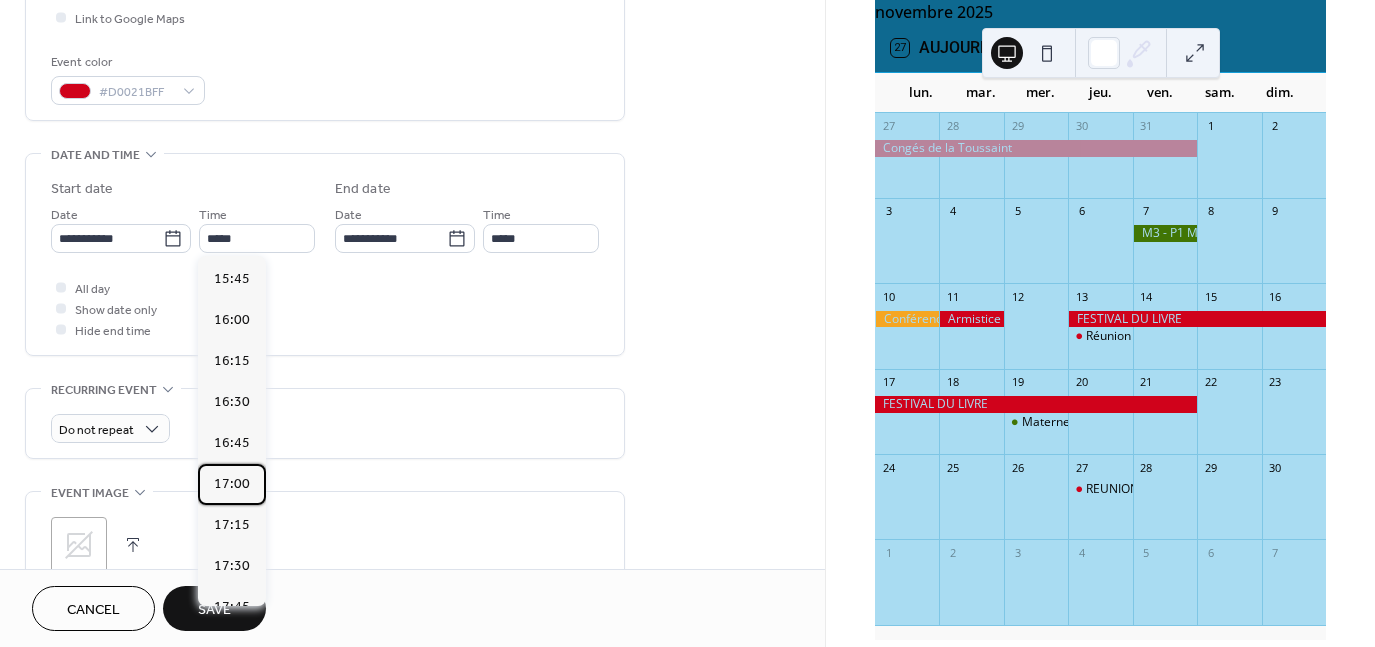 click on "17:00" at bounding box center [232, 483] 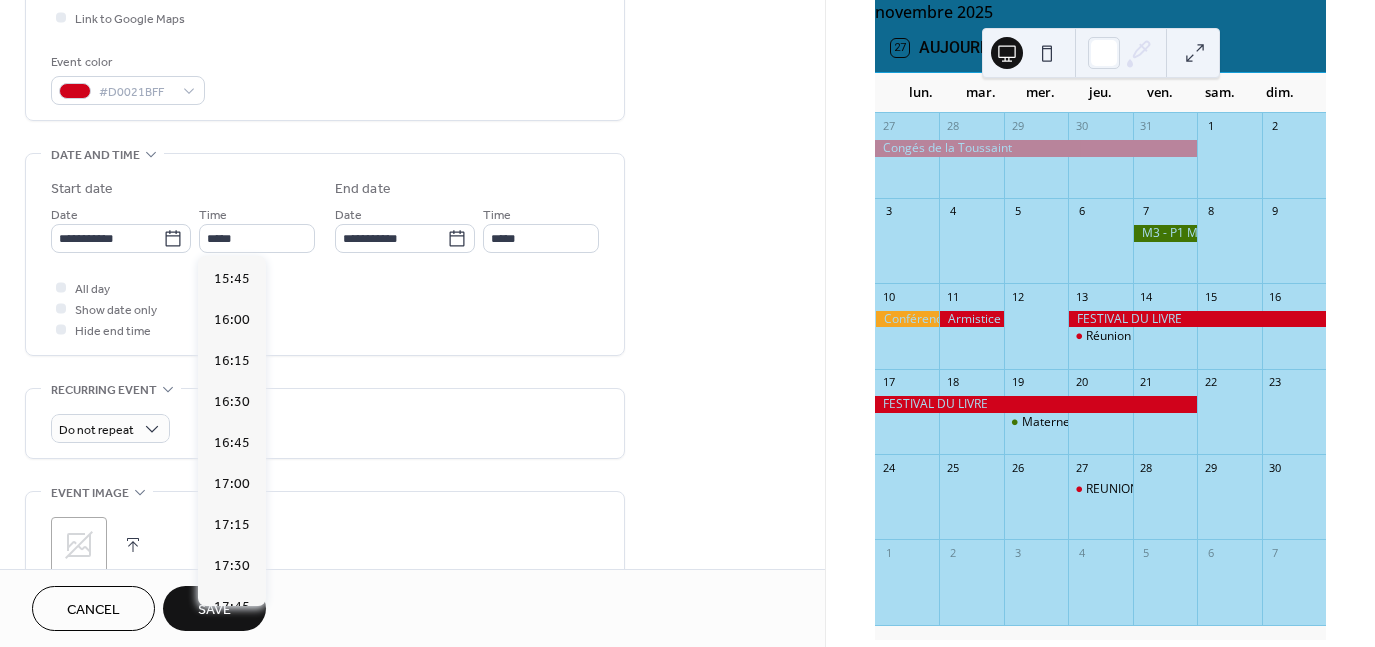 type on "*****" 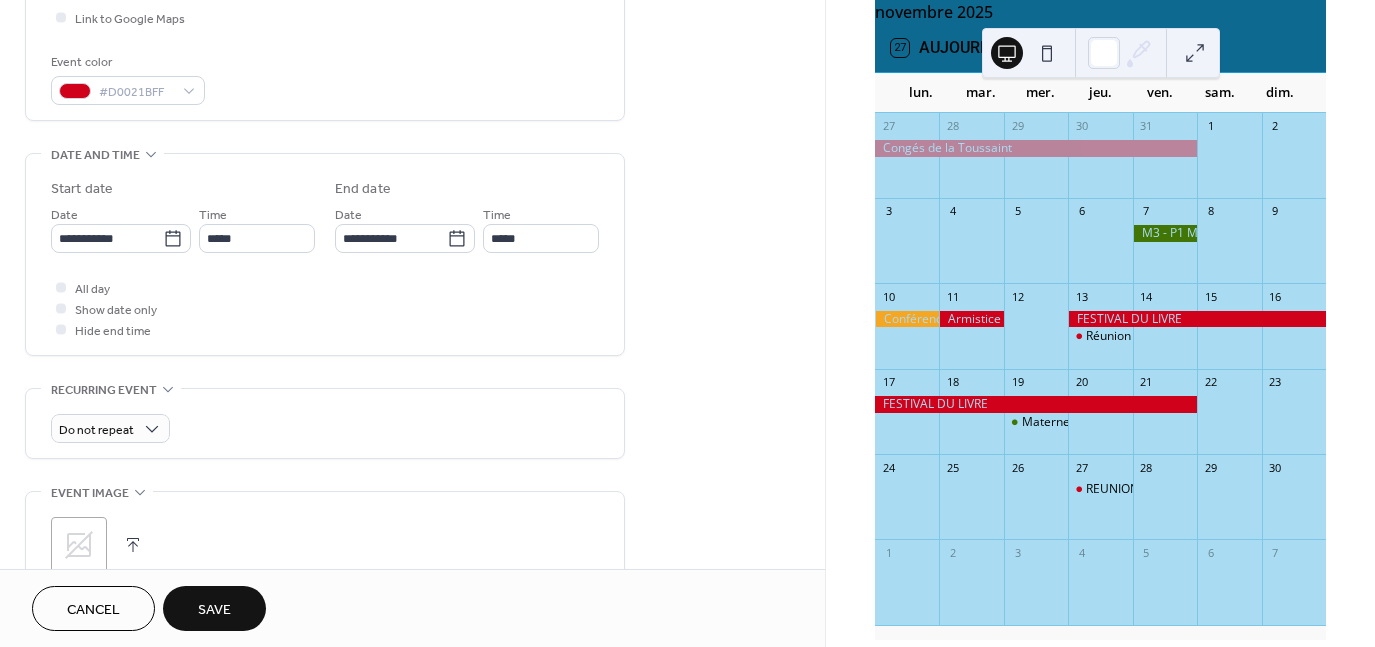 click on "Save" at bounding box center (214, 608) 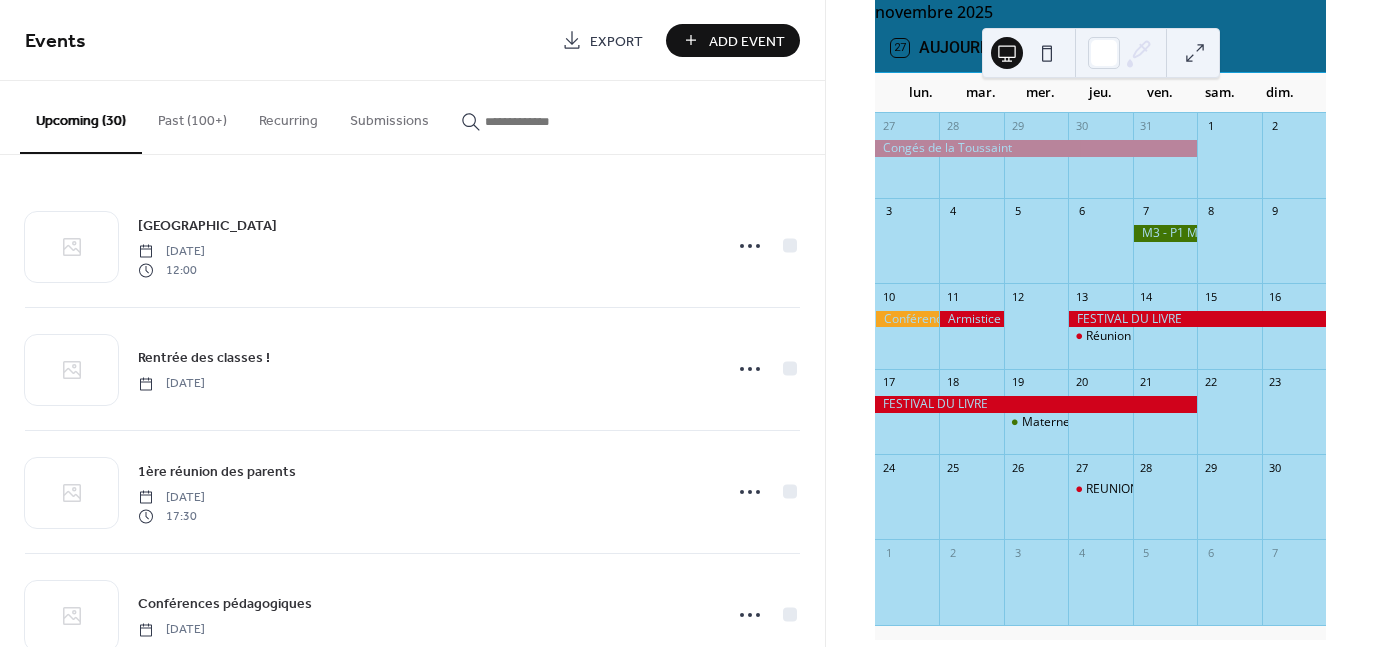click on "Add Event" at bounding box center [733, 40] 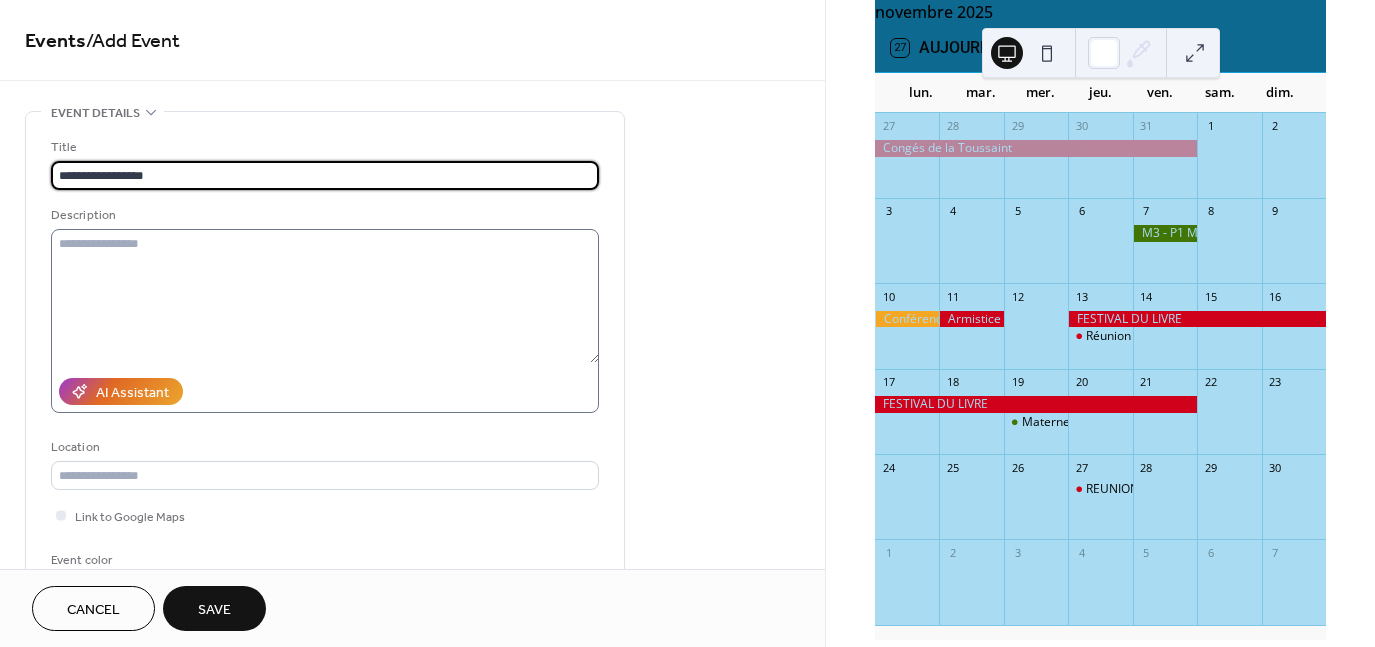 type on "**********" 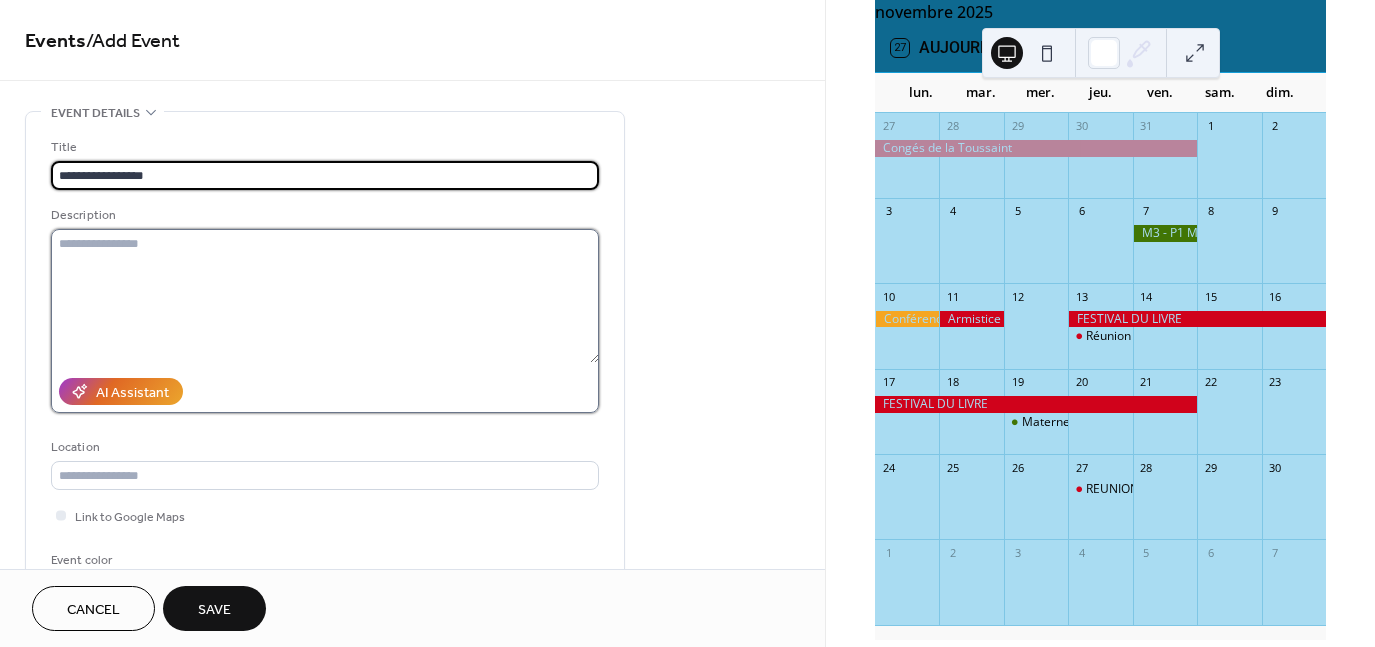 click at bounding box center [325, 296] 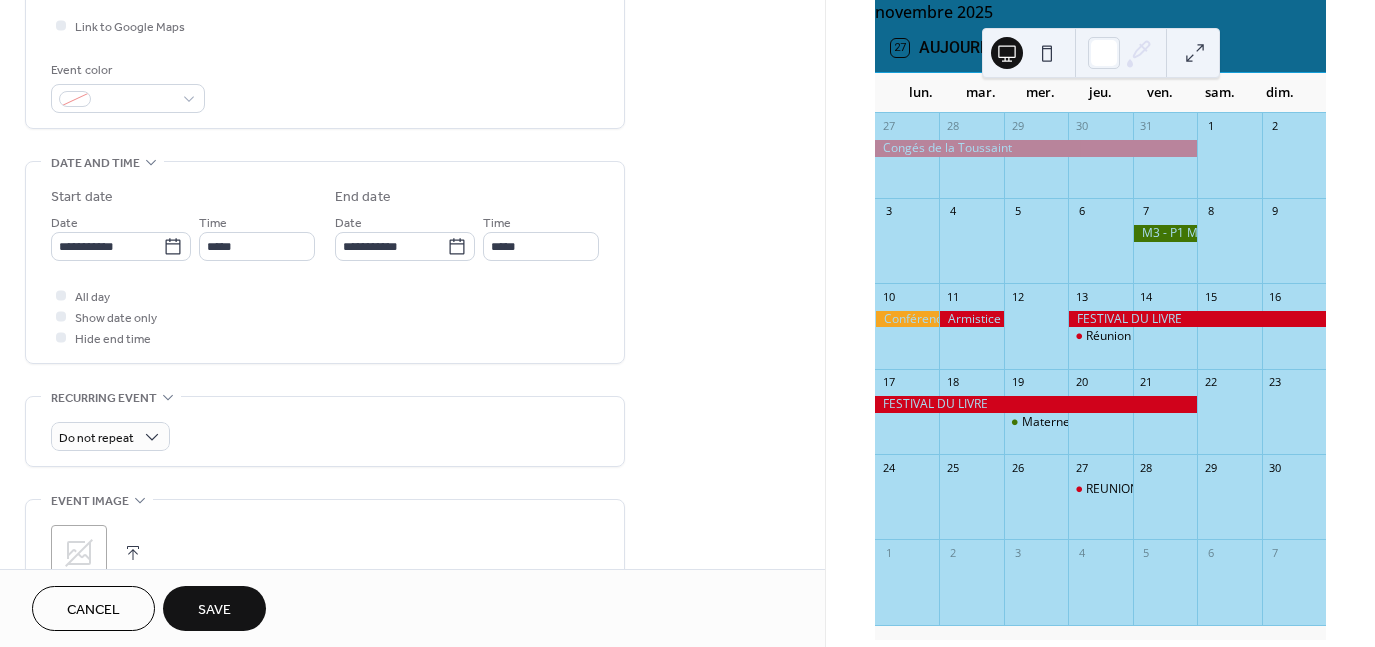 scroll, scrollTop: 498, scrollLeft: 0, axis: vertical 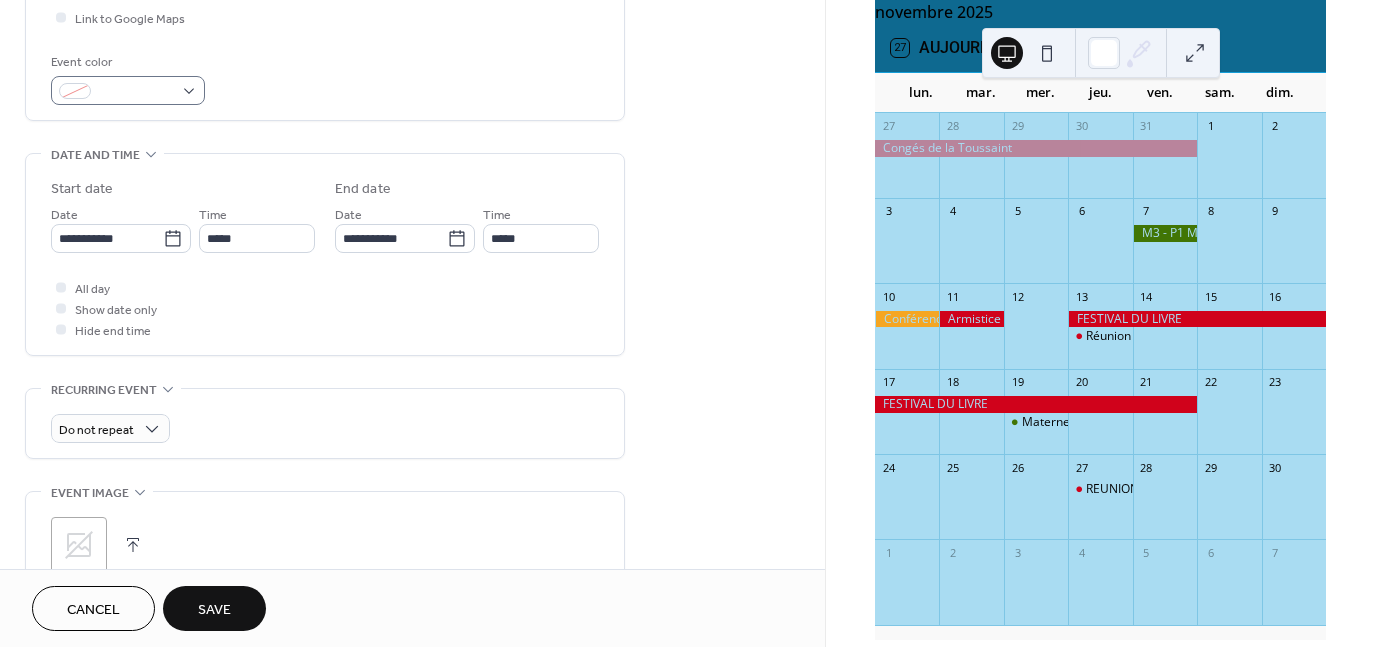 type on "**********" 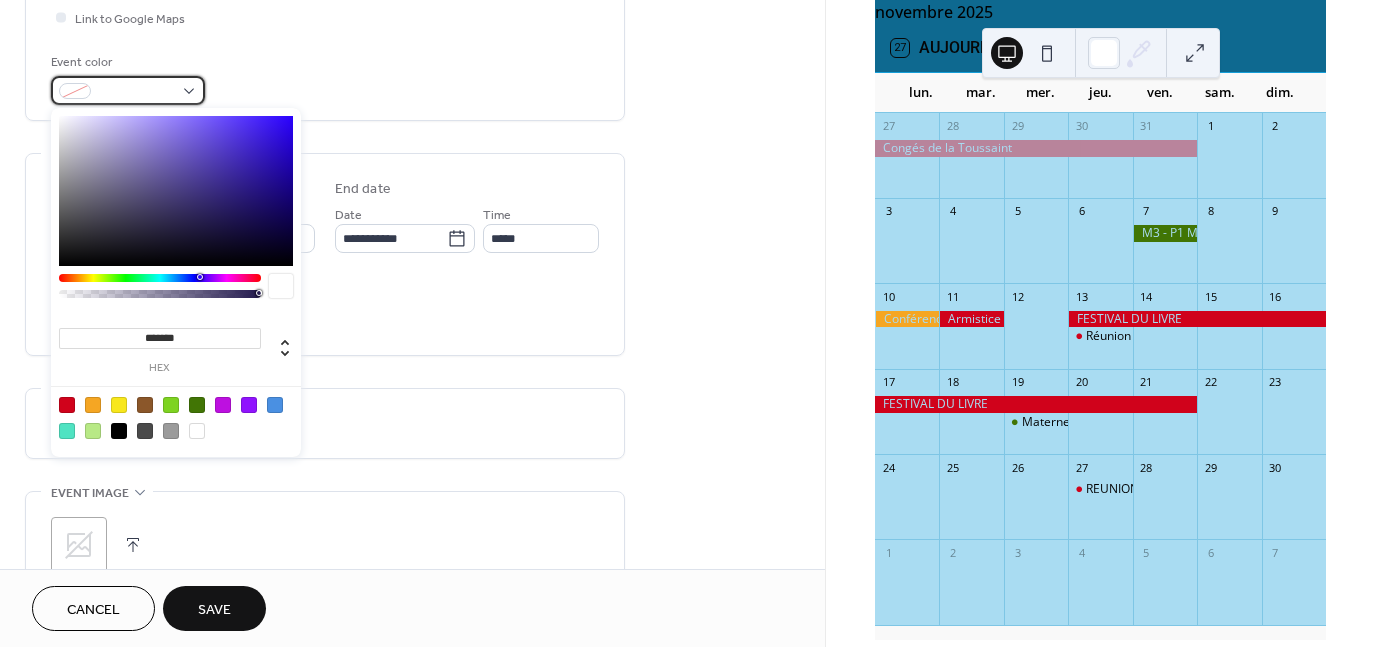 click at bounding box center (128, 90) 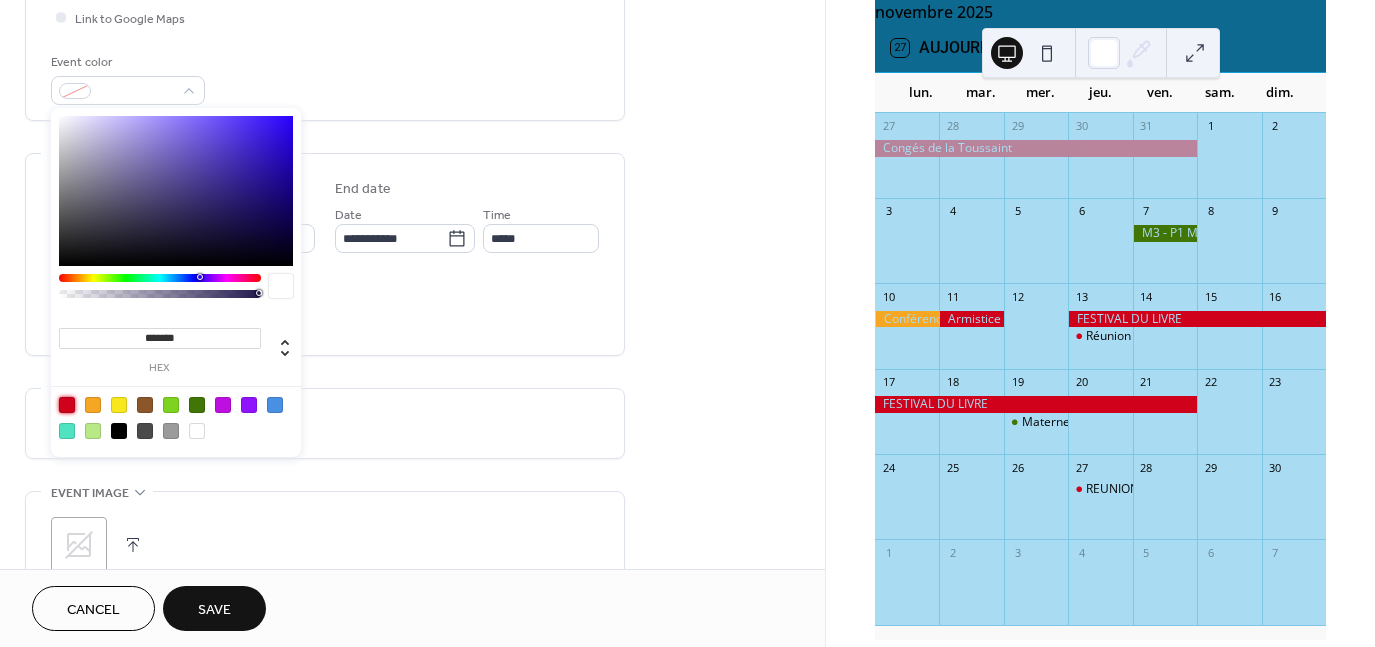 click at bounding box center (67, 405) 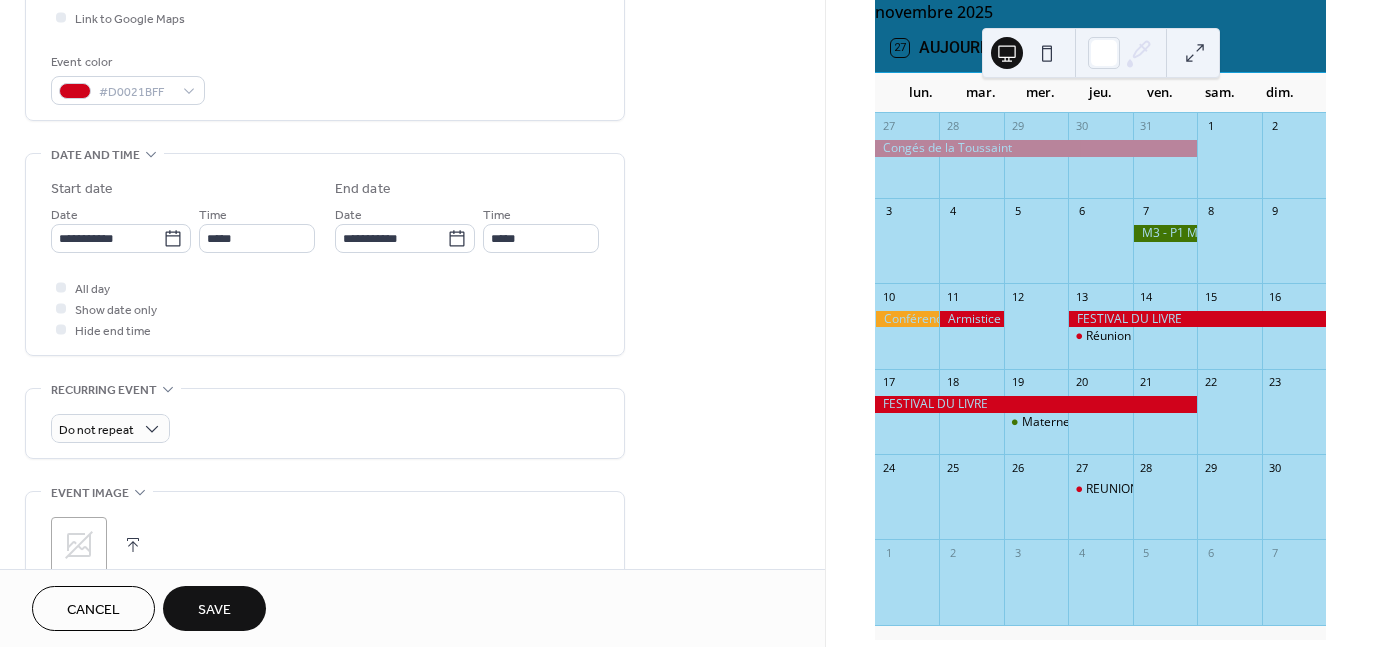 click on "**********" at bounding box center [325, 259] 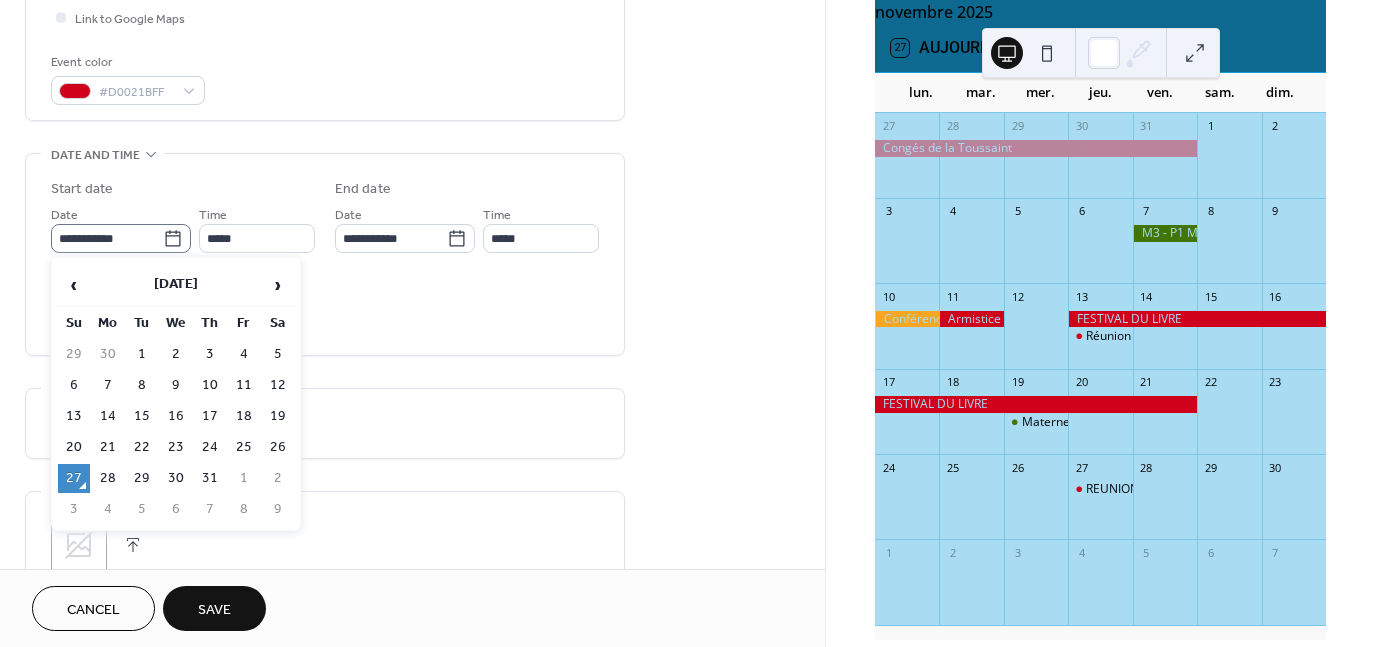 click 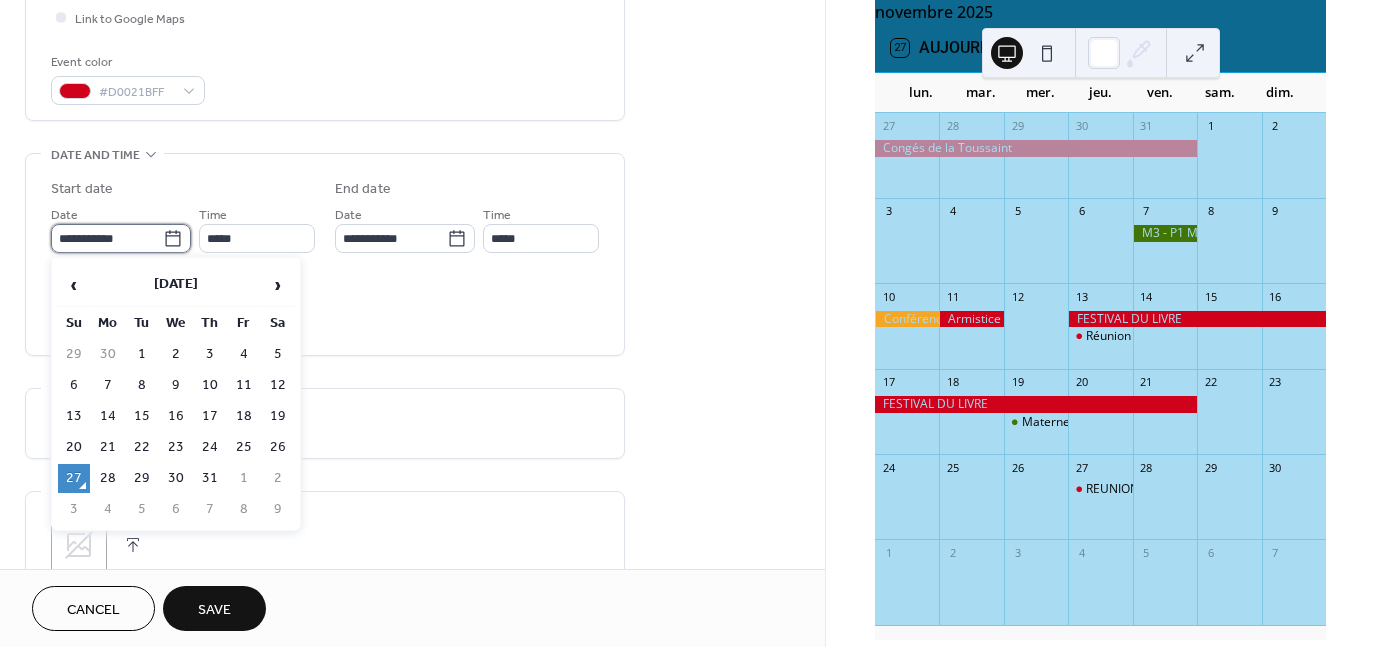 click on "**********" at bounding box center [107, 238] 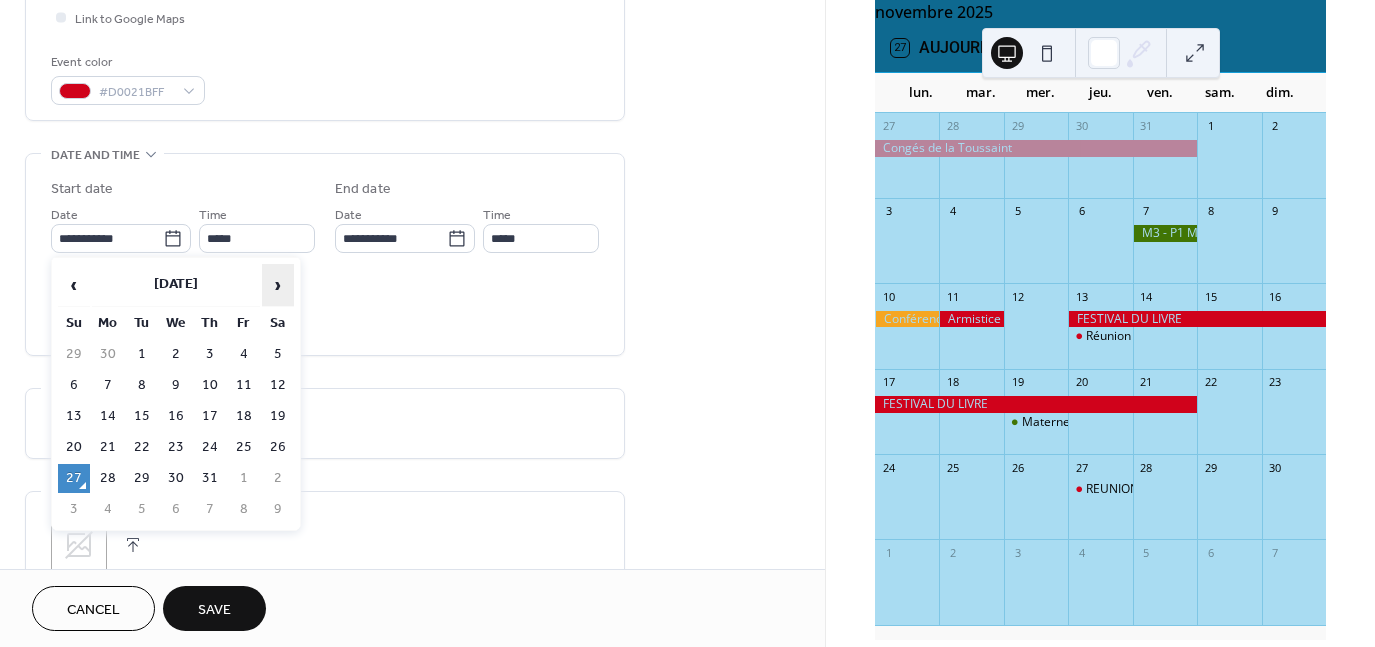 click on "›" at bounding box center (278, 285) 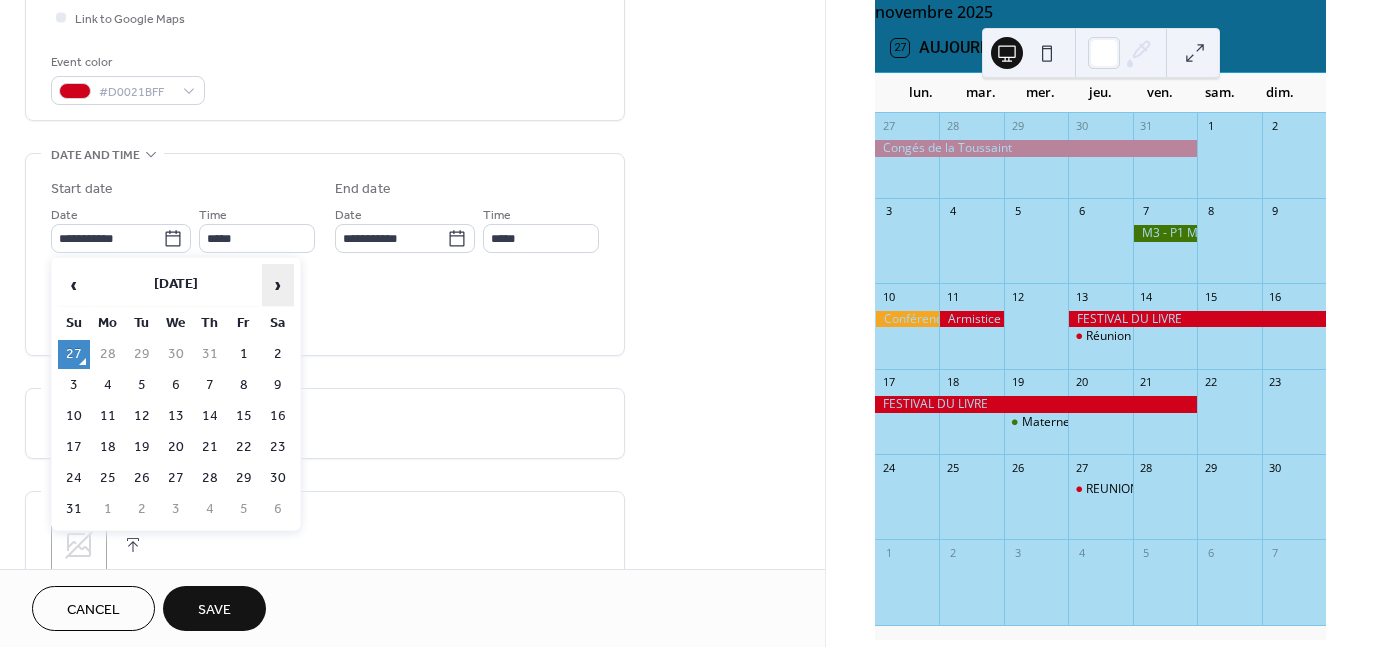 click on "›" at bounding box center [278, 285] 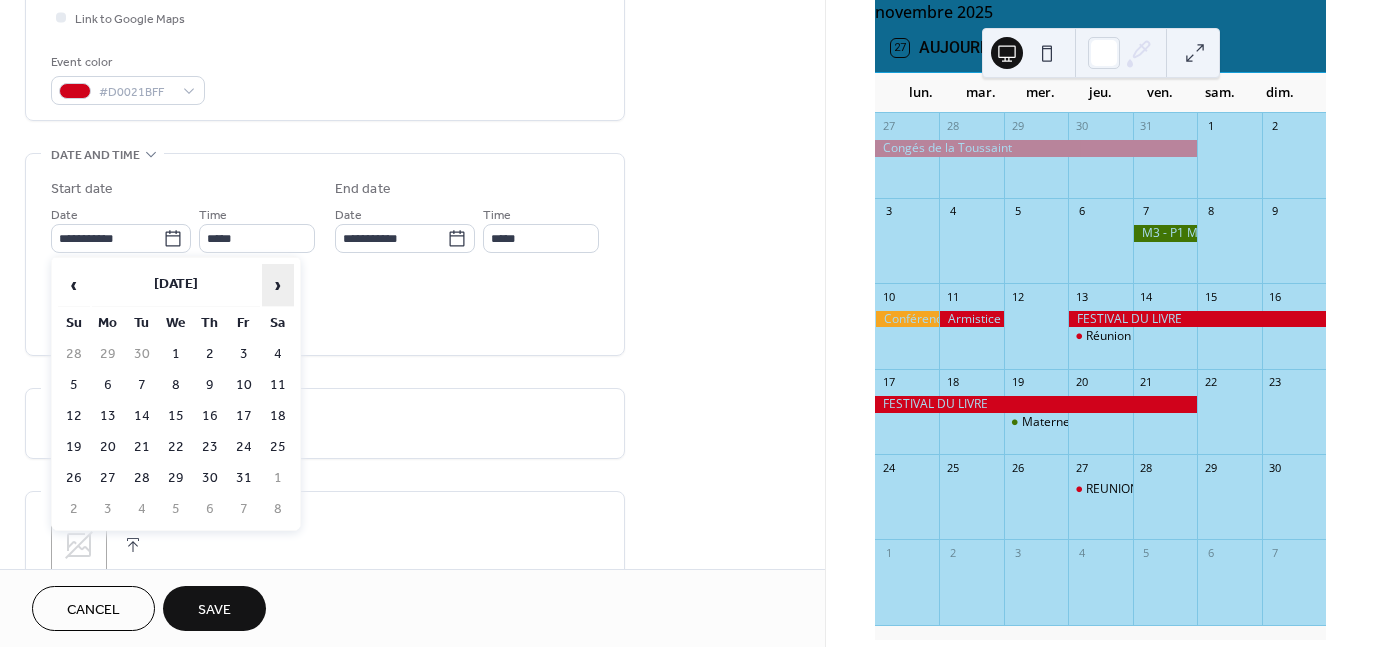 click on "›" at bounding box center [278, 285] 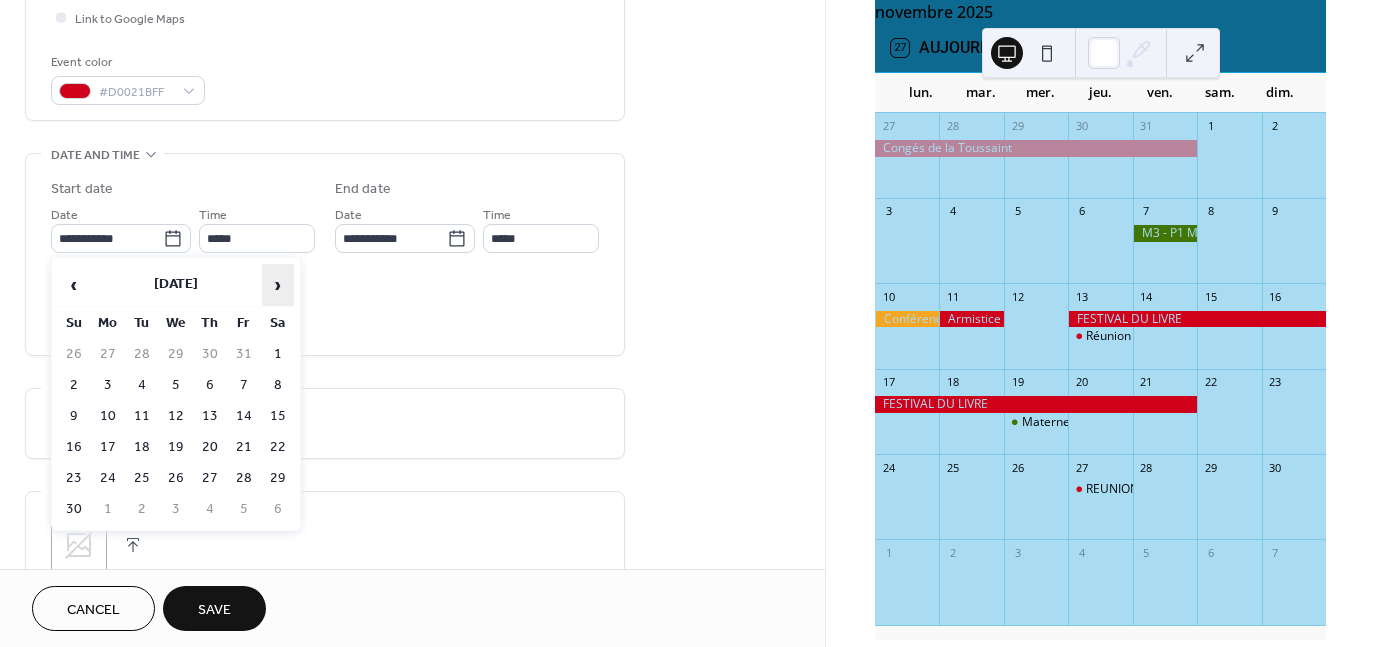 click on "›" at bounding box center (278, 285) 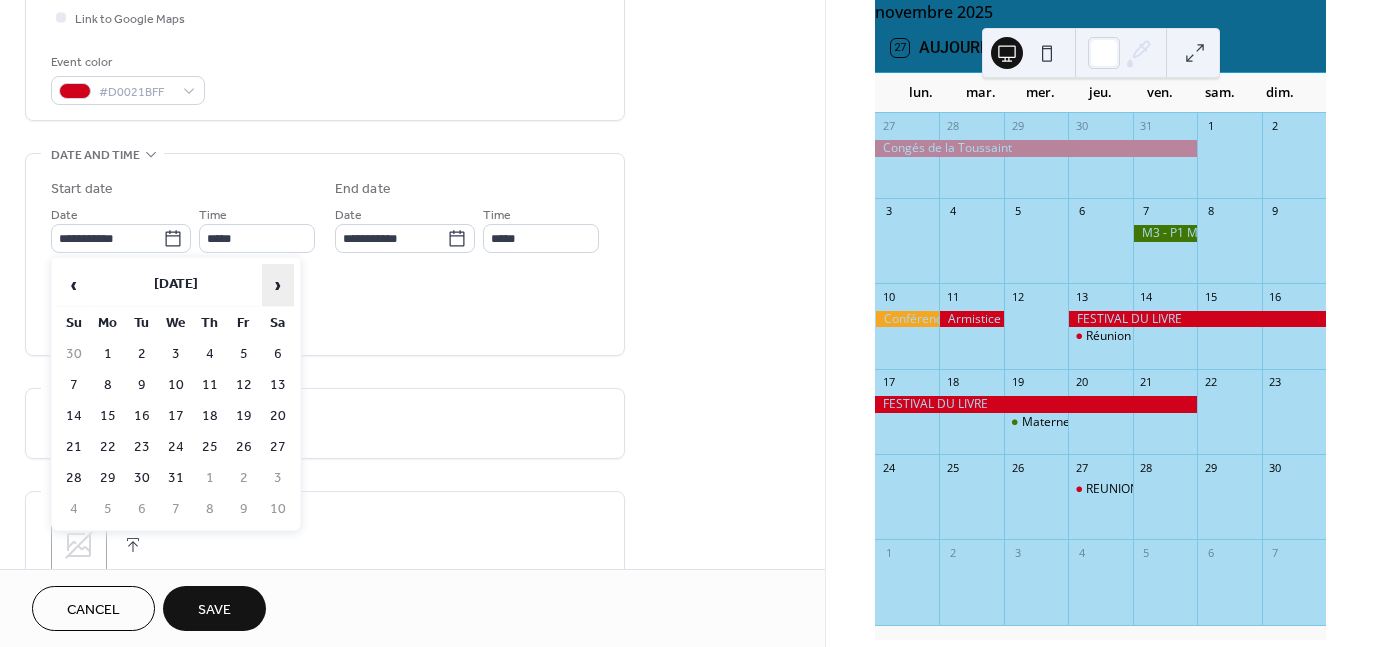 click on "›" at bounding box center (278, 285) 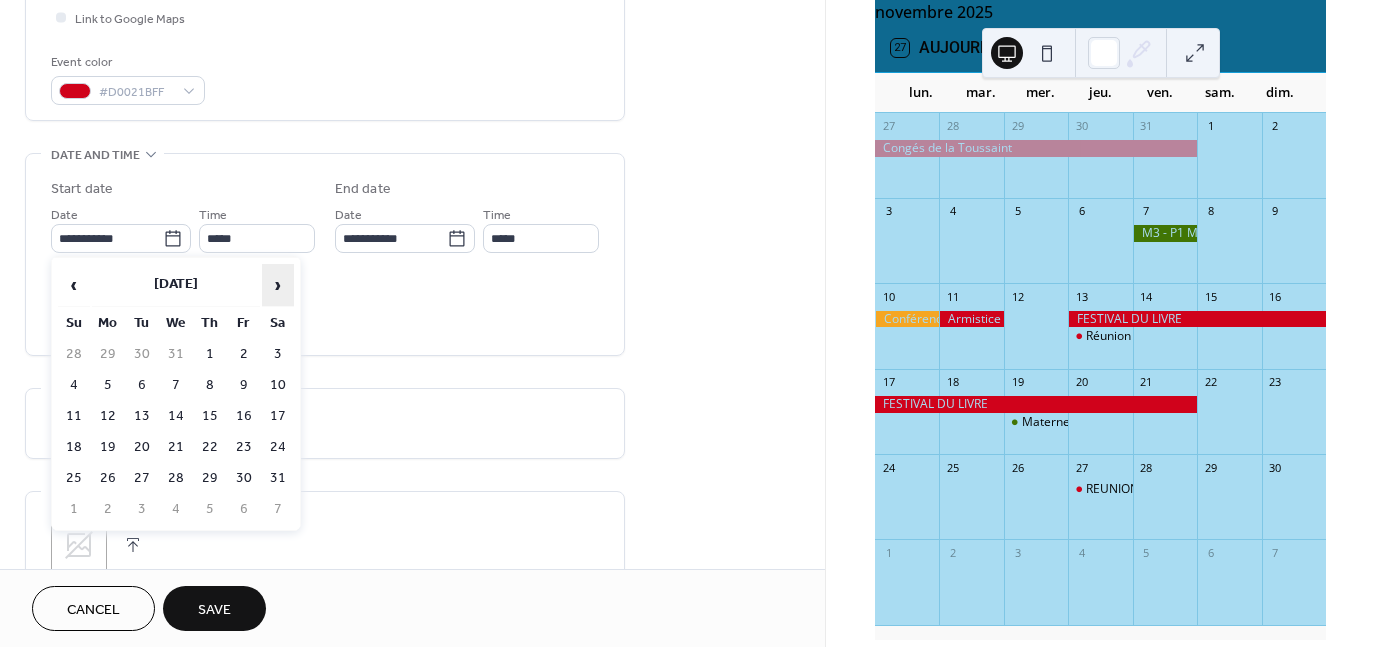 click on "›" at bounding box center [278, 285] 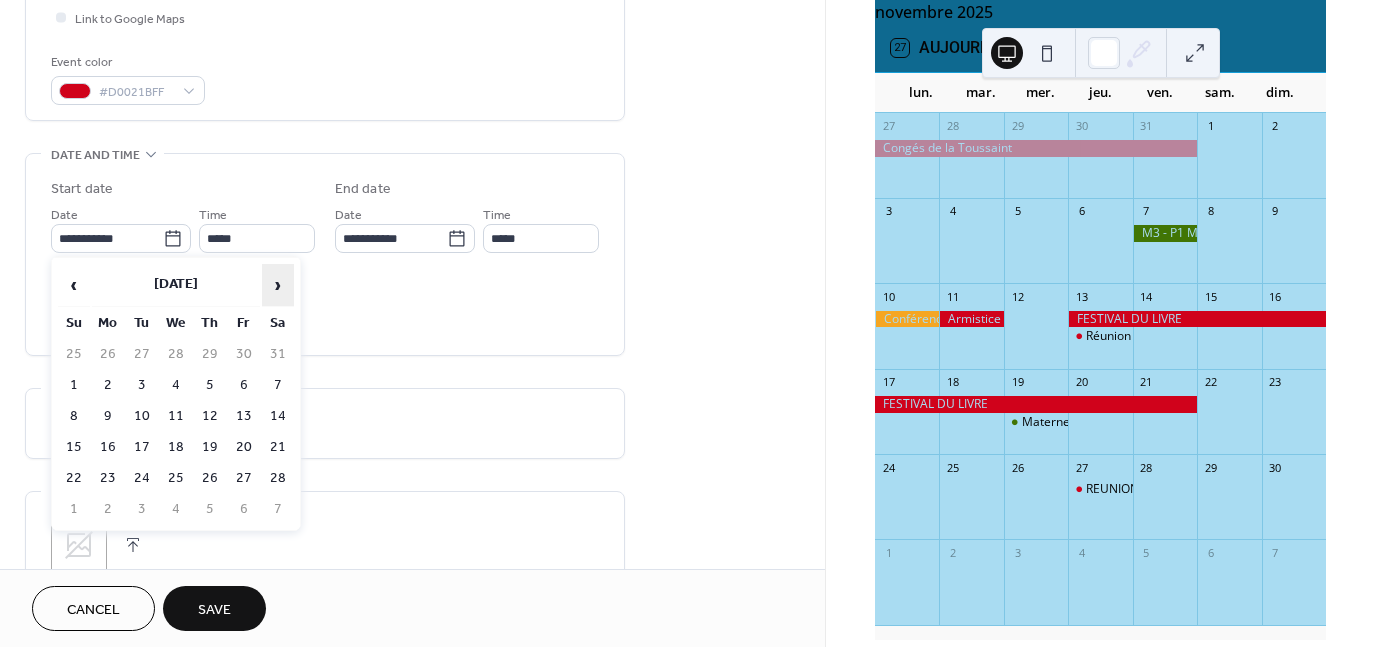 click on "›" at bounding box center [278, 285] 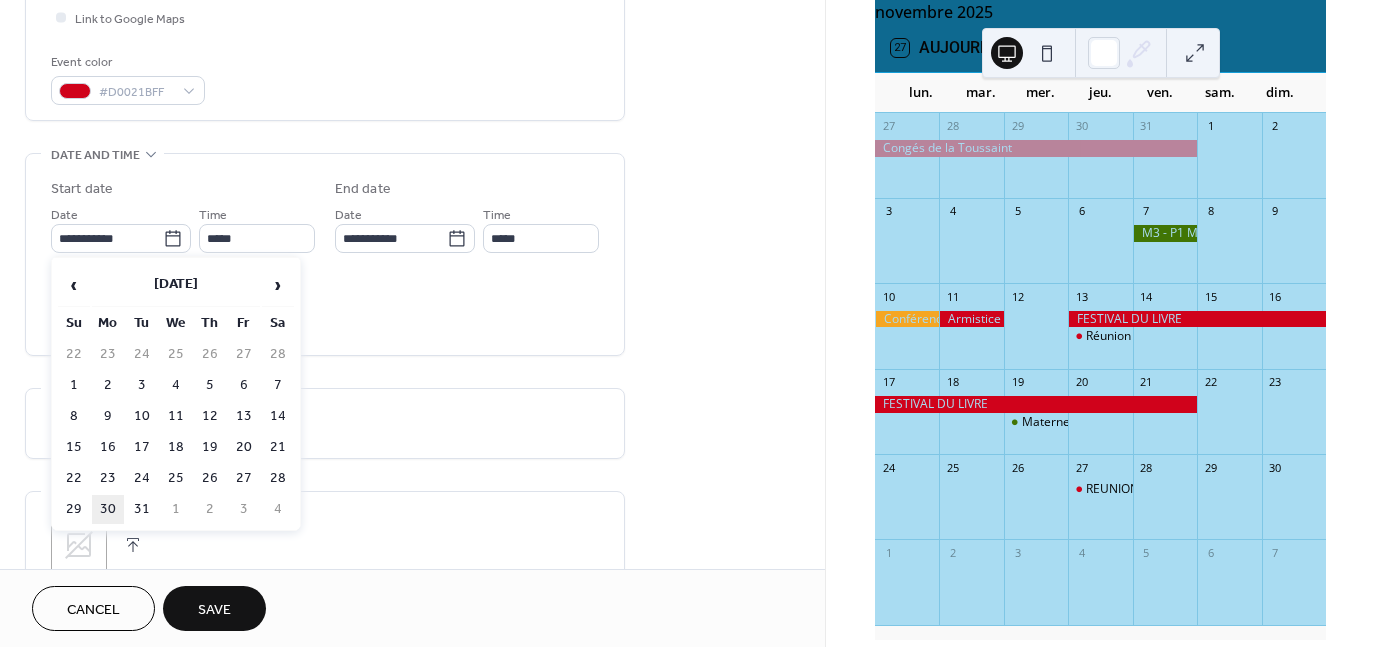 click on "30" at bounding box center (108, 509) 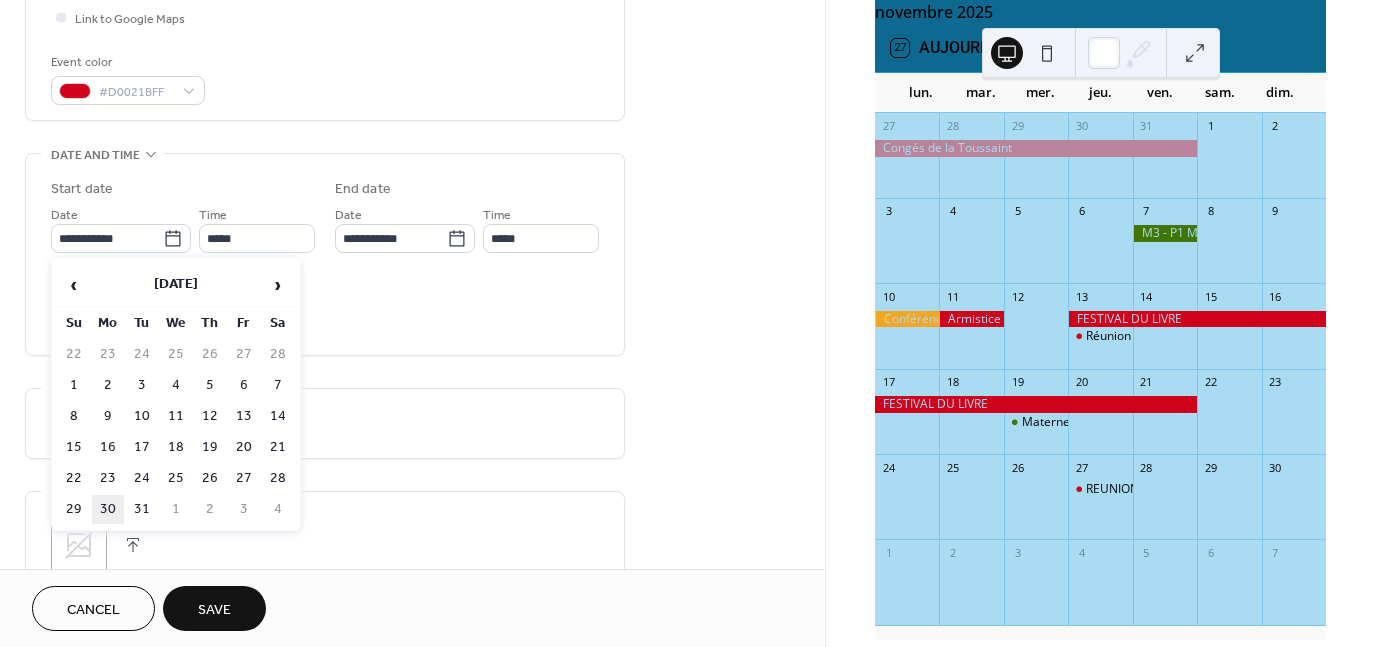 type on "**********" 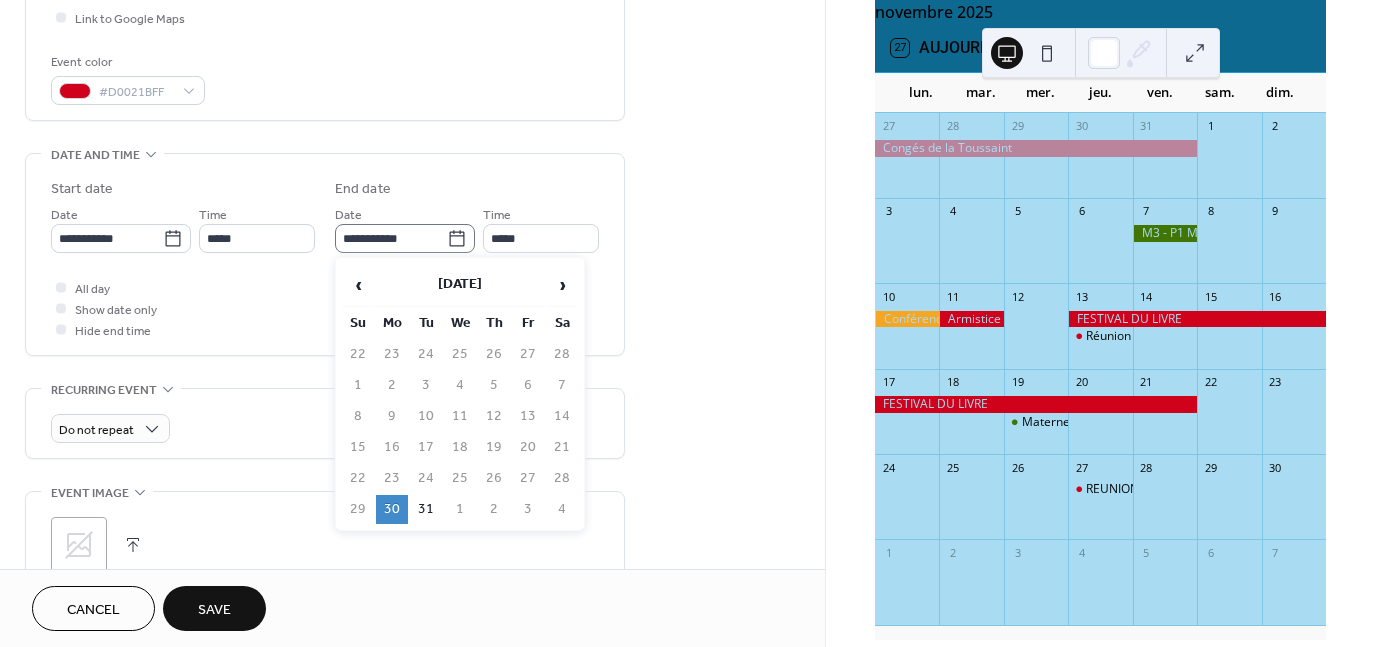 click 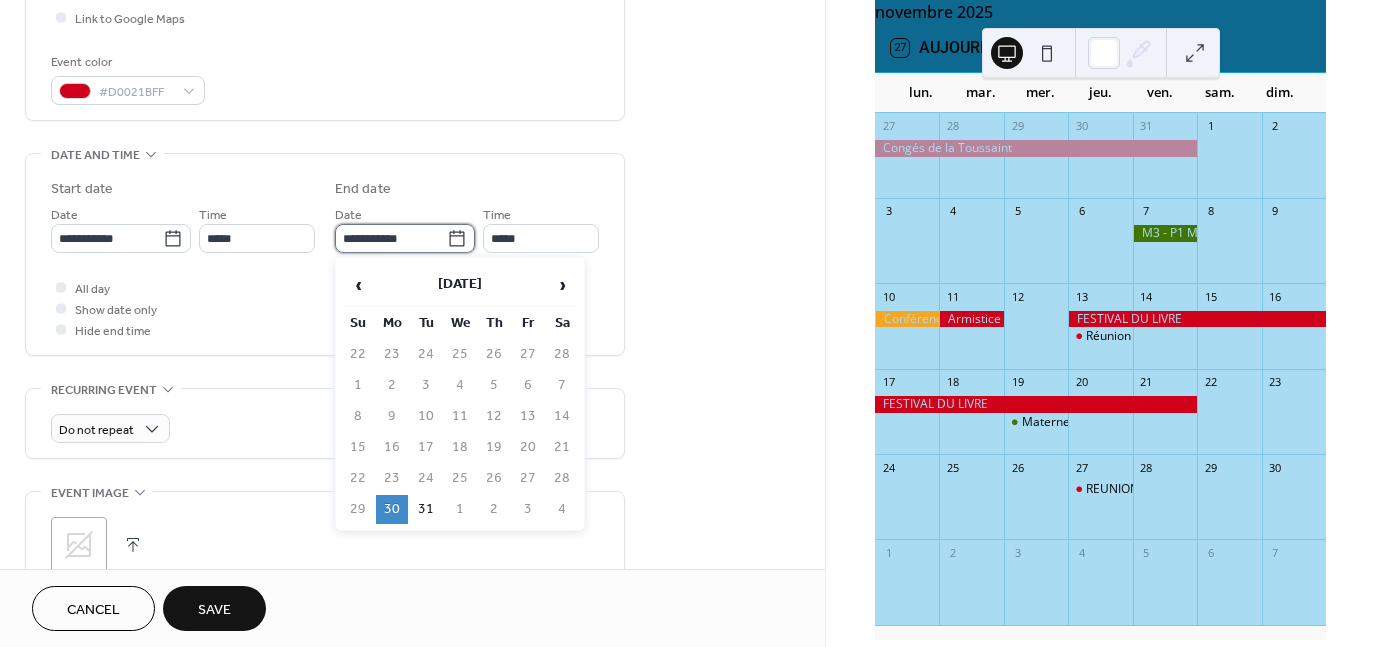 click on "**********" at bounding box center (391, 238) 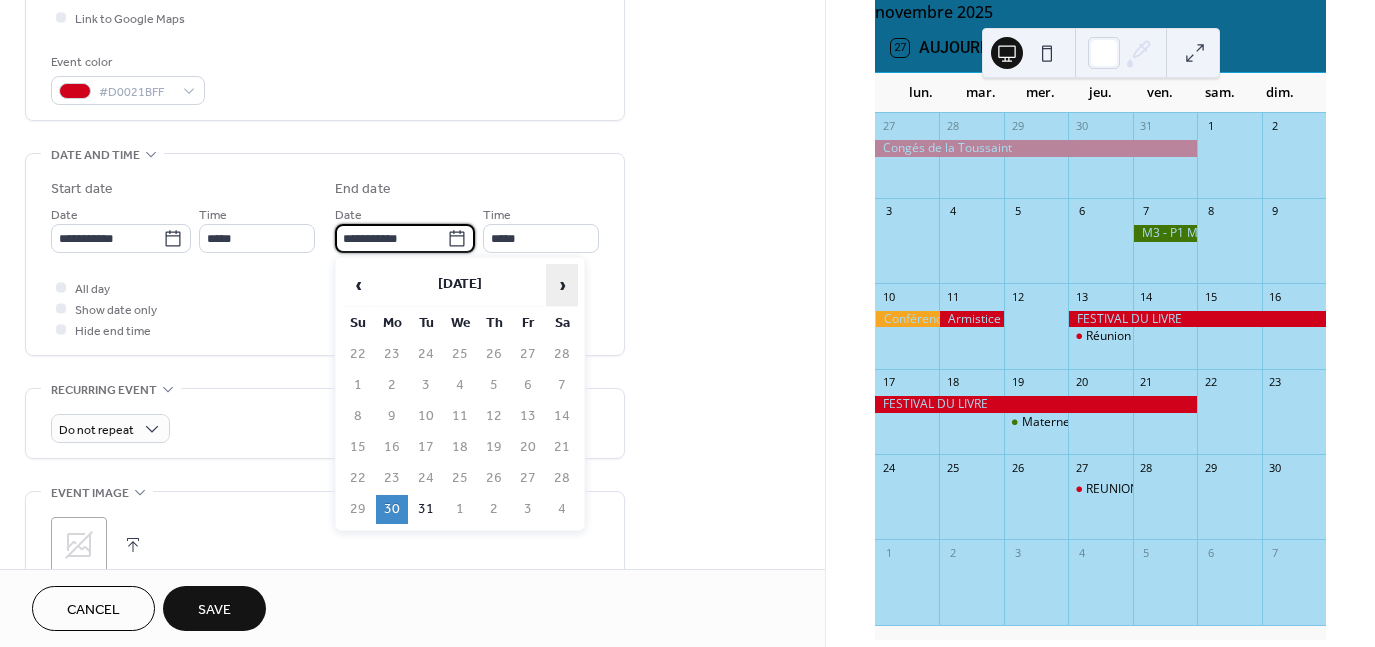 click on "›" at bounding box center (562, 285) 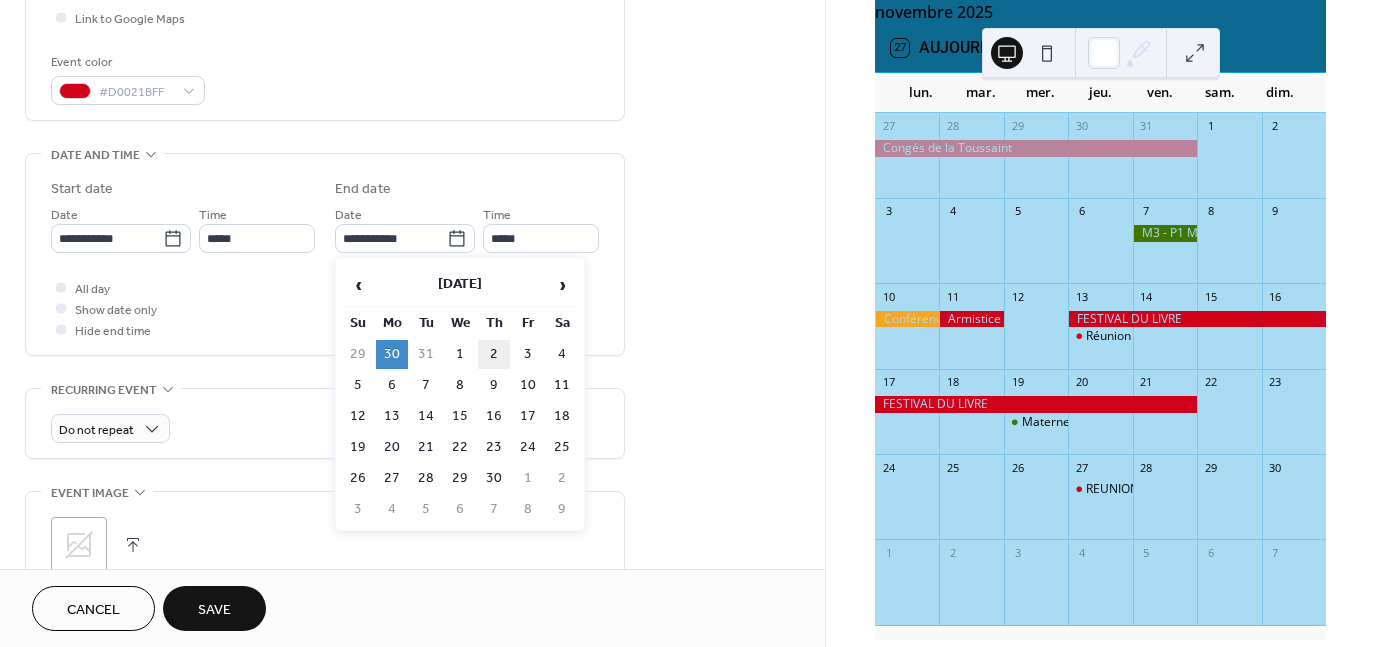 click on "2" at bounding box center (494, 354) 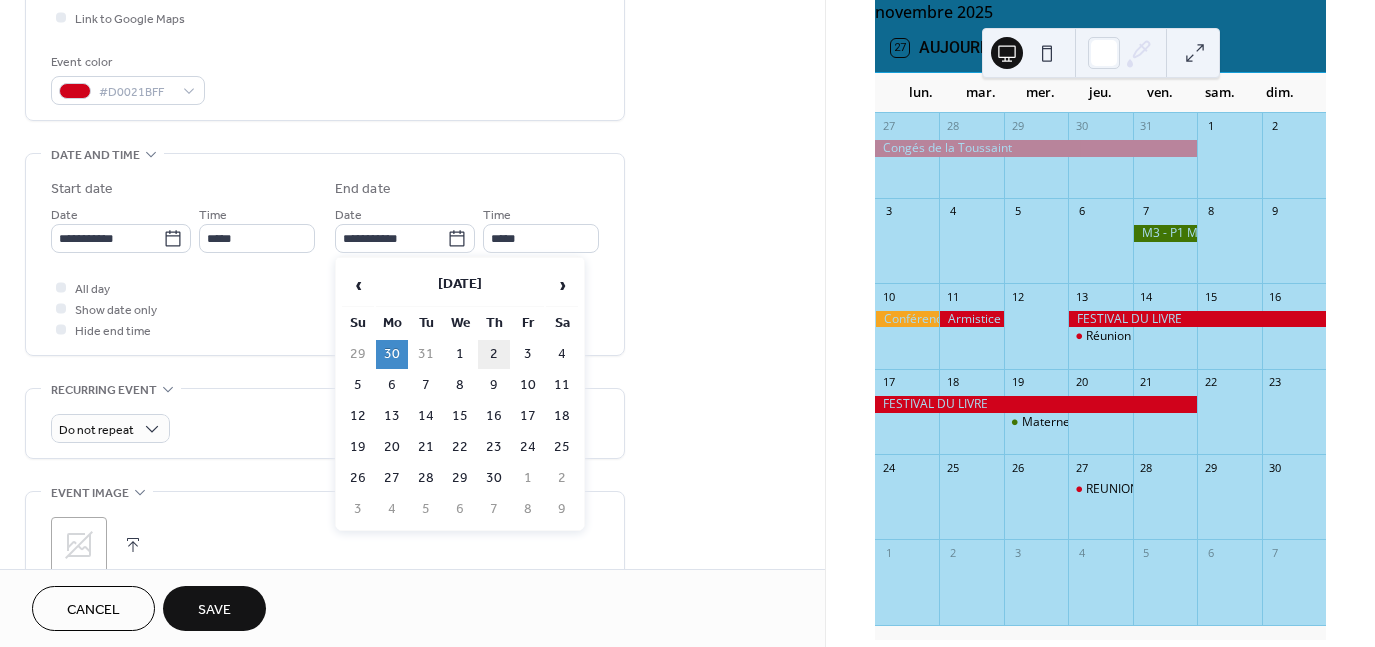 type on "**********" 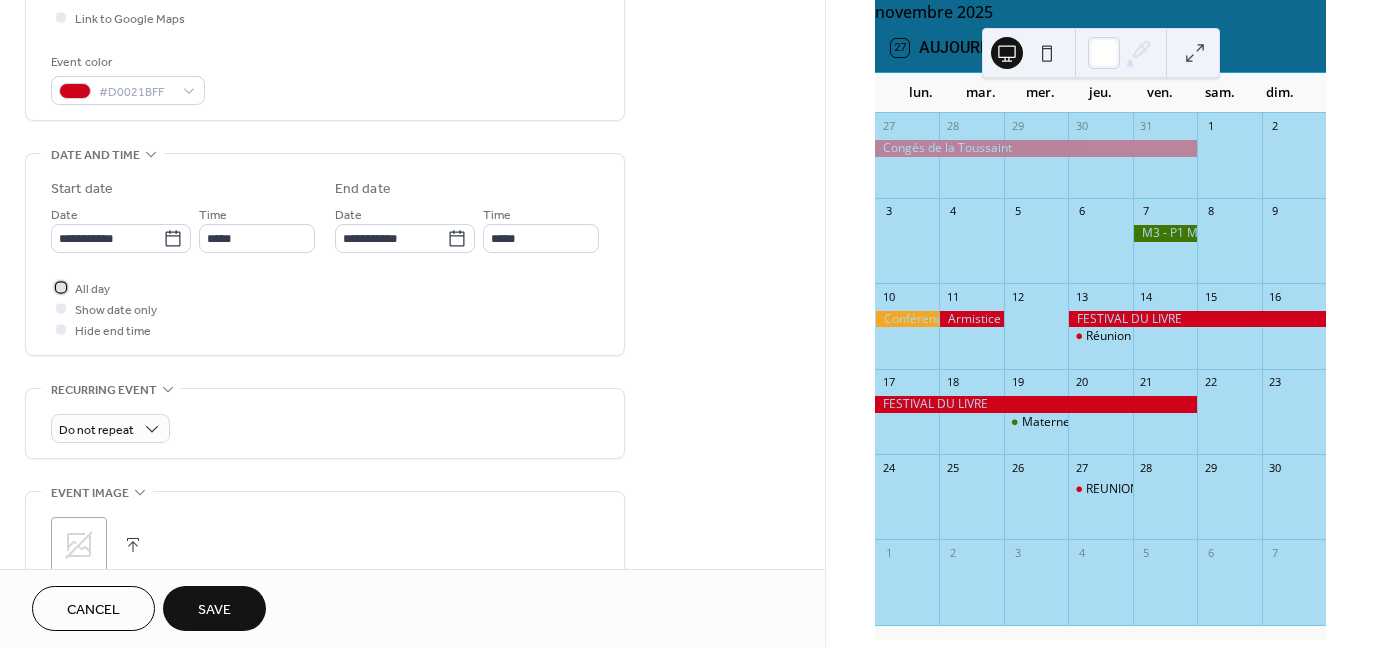click at bounding box center [61, 287] 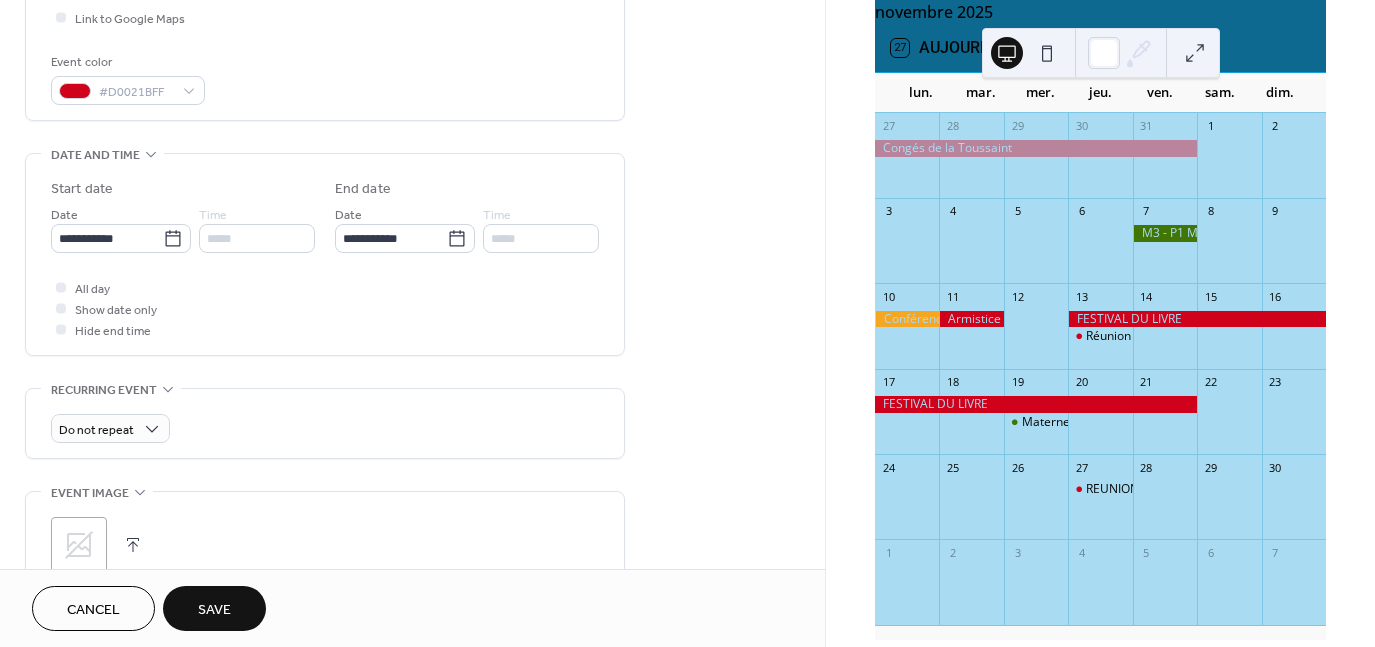 click on "Save" at bounding box center [214, 610] 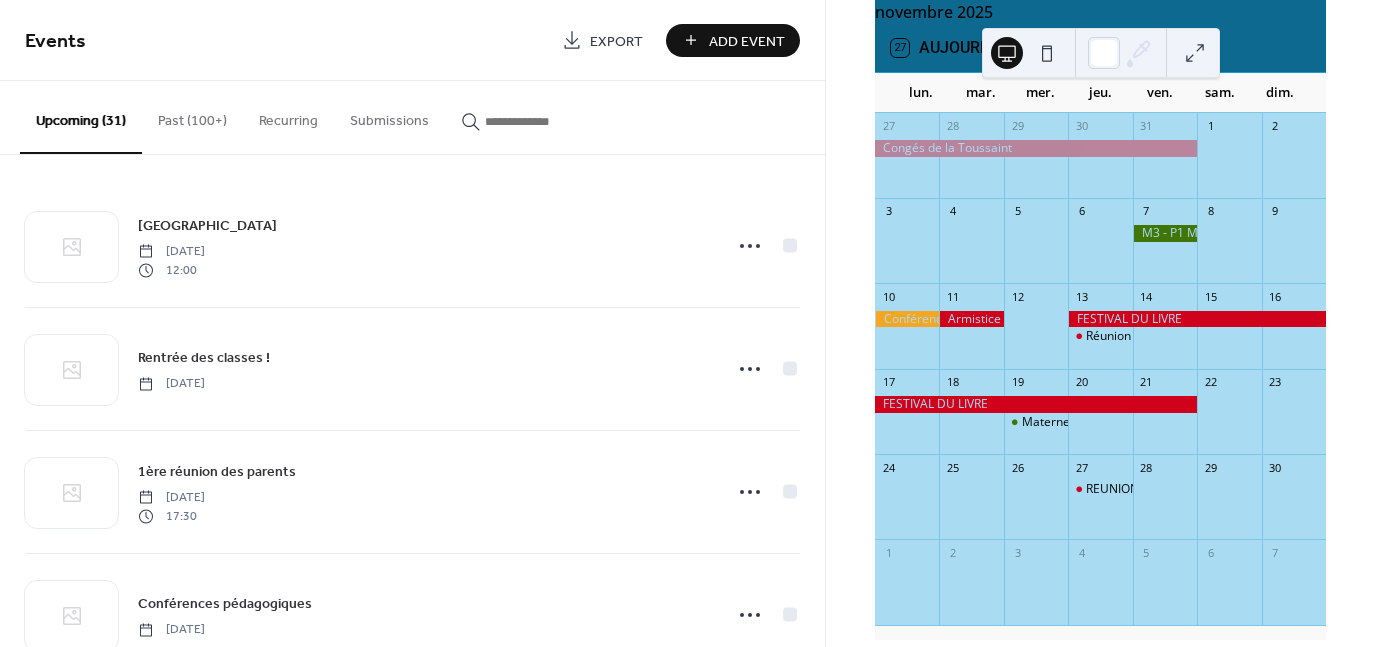 click on "Add Event" at bounding box center [747, 41] 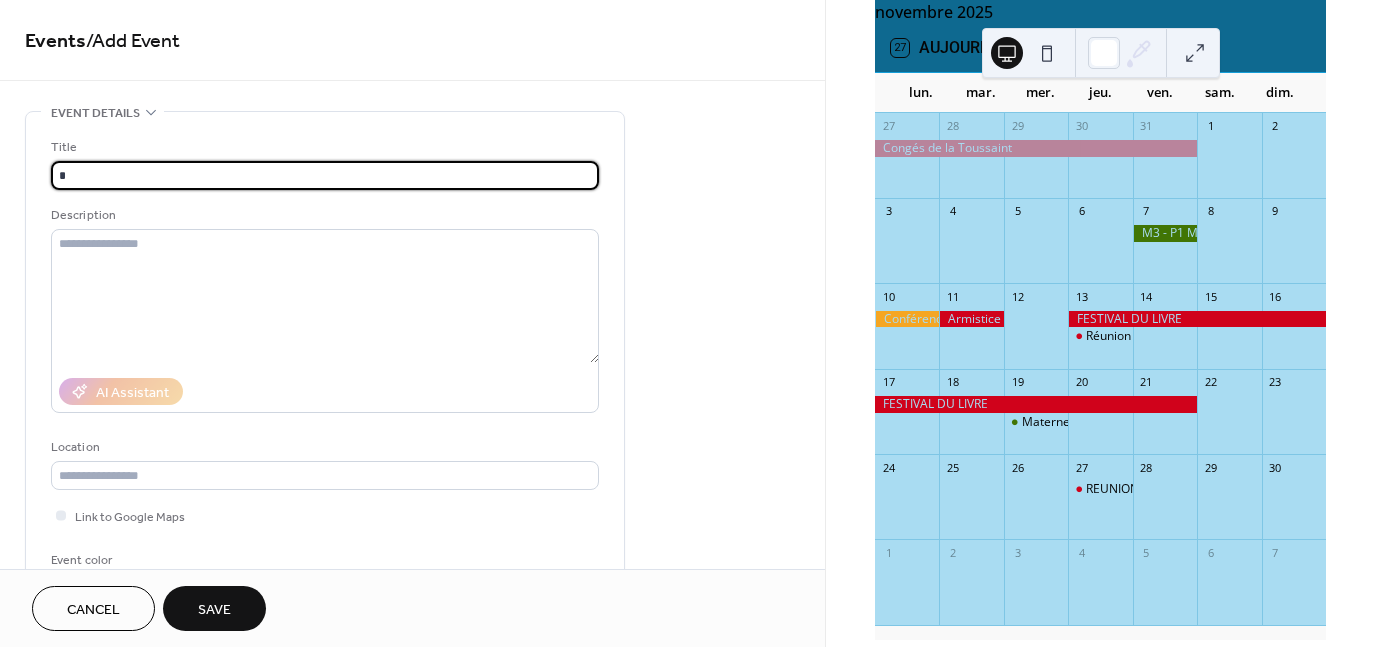type on "**********" 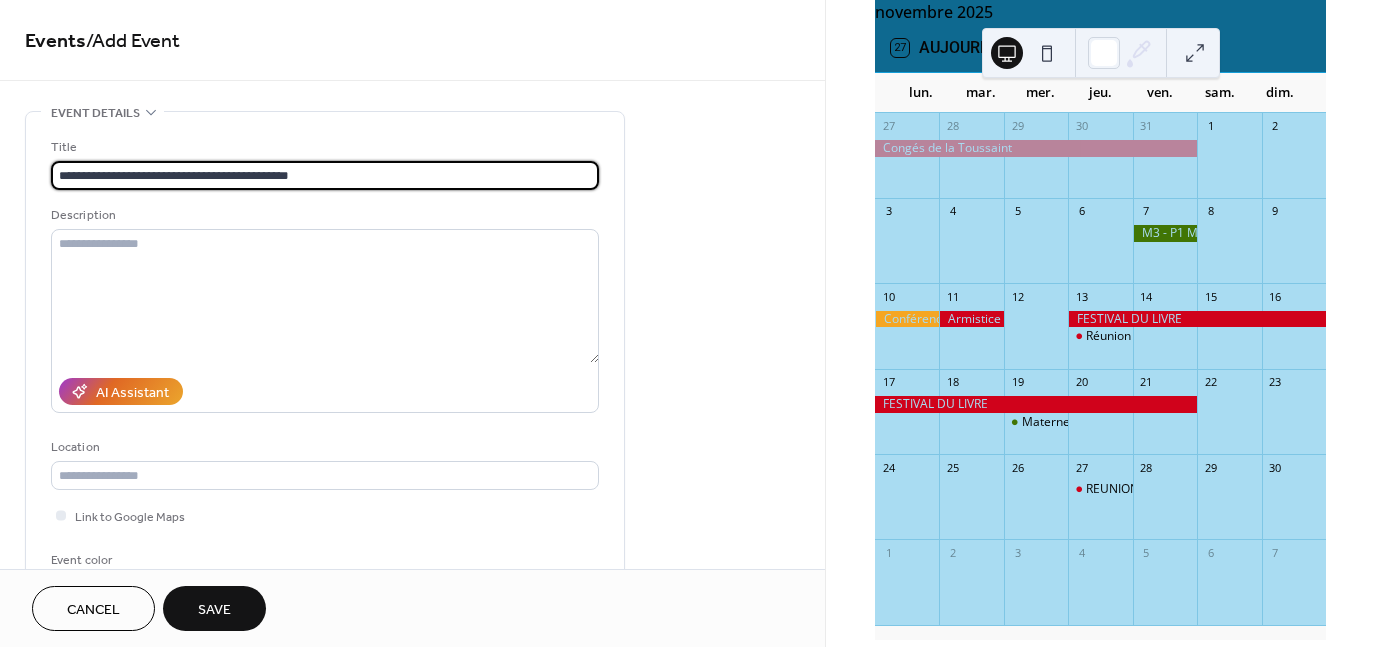 click on "[DATE] 27 [DATE] lun. mar. mer. jeu. ven. sam. dim. 27 28 29 30 31 1 2 3 4 5 6 7 8 9 10 11 12 13 Réunion des parents délégués avec la Direction 14 15 16 17 18 19 Maternelles - déjeuner des grands-parents 20 21 22 23 24 25 26 27 REUNION DES PARENTS & ENSEIGNANTS 28 29 30 1 2 3 4 5 6 7" at bounding box center [1100, 323] 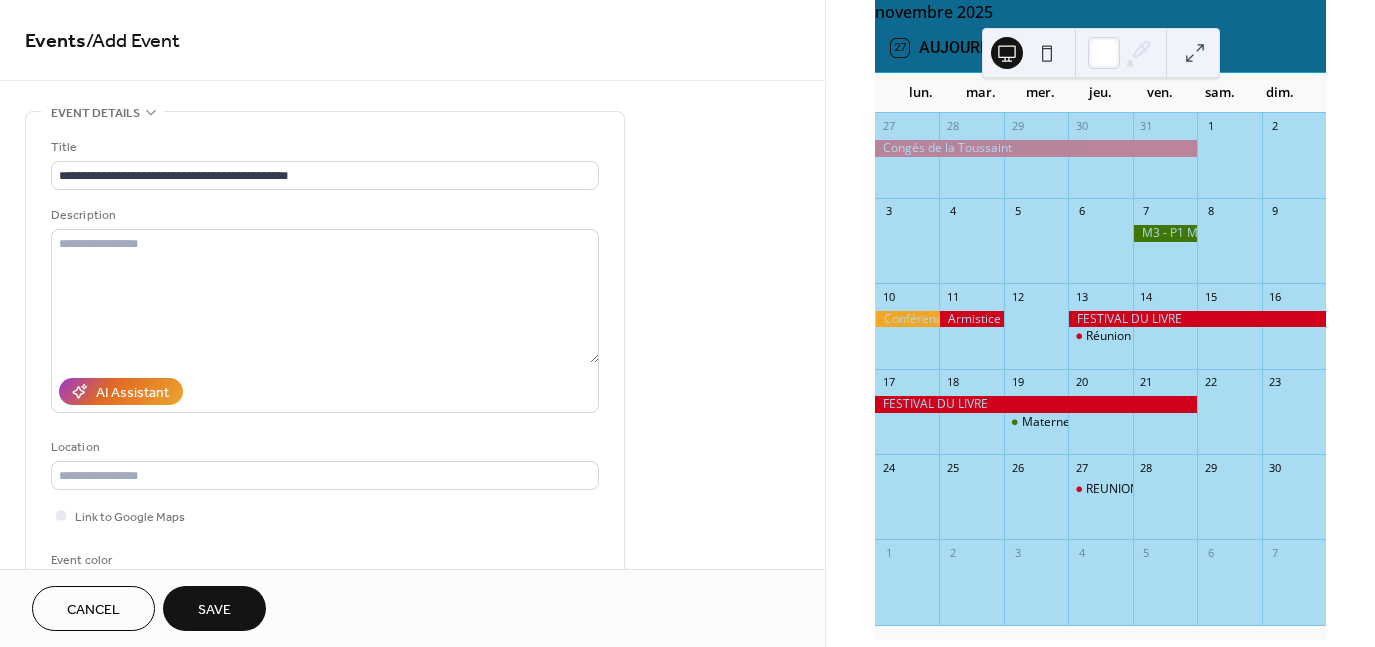 scroll, scrollTop: 498, scrollLeft: 0, axis: vertical 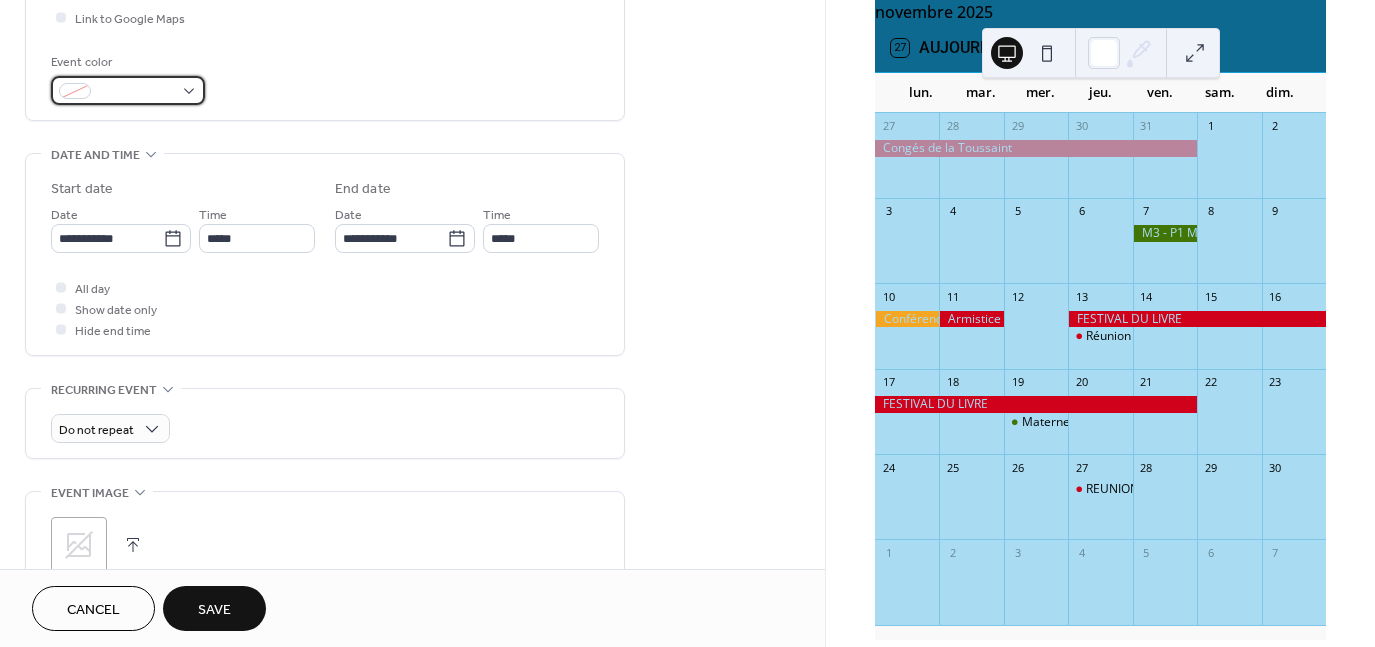 click at bounding box center [128, 90] 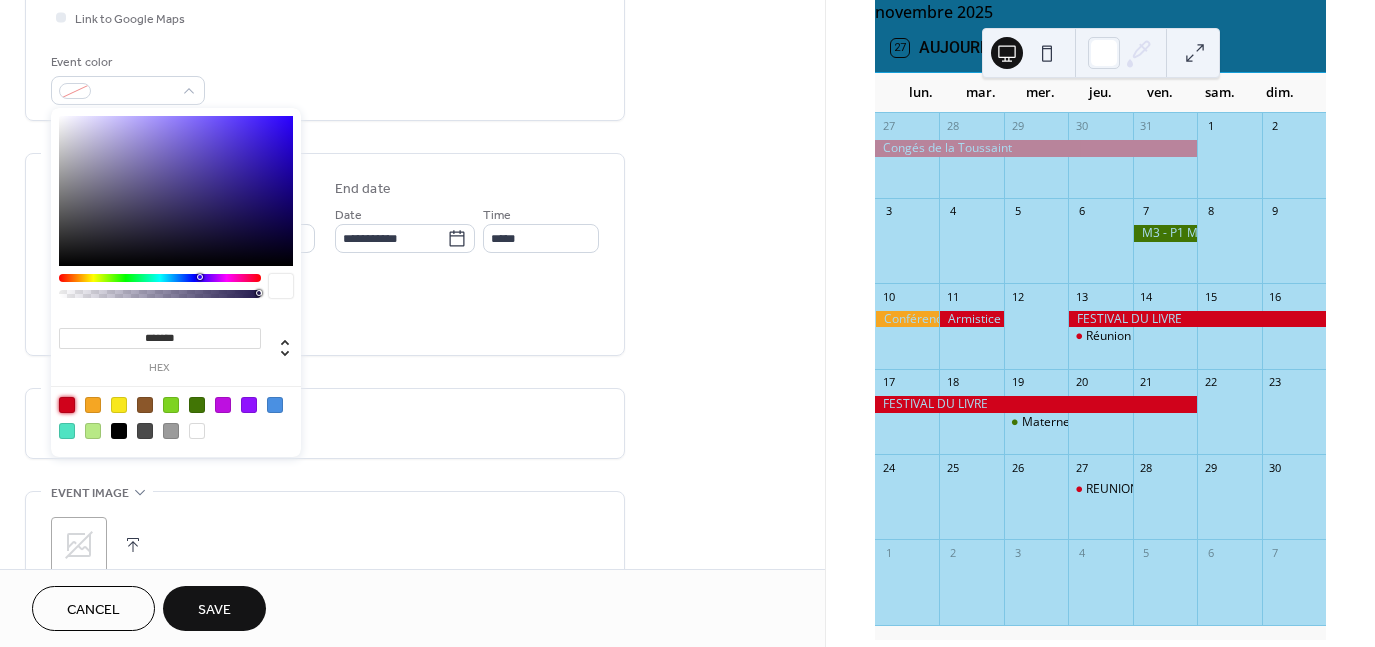 click at bounding box center [176, 417] 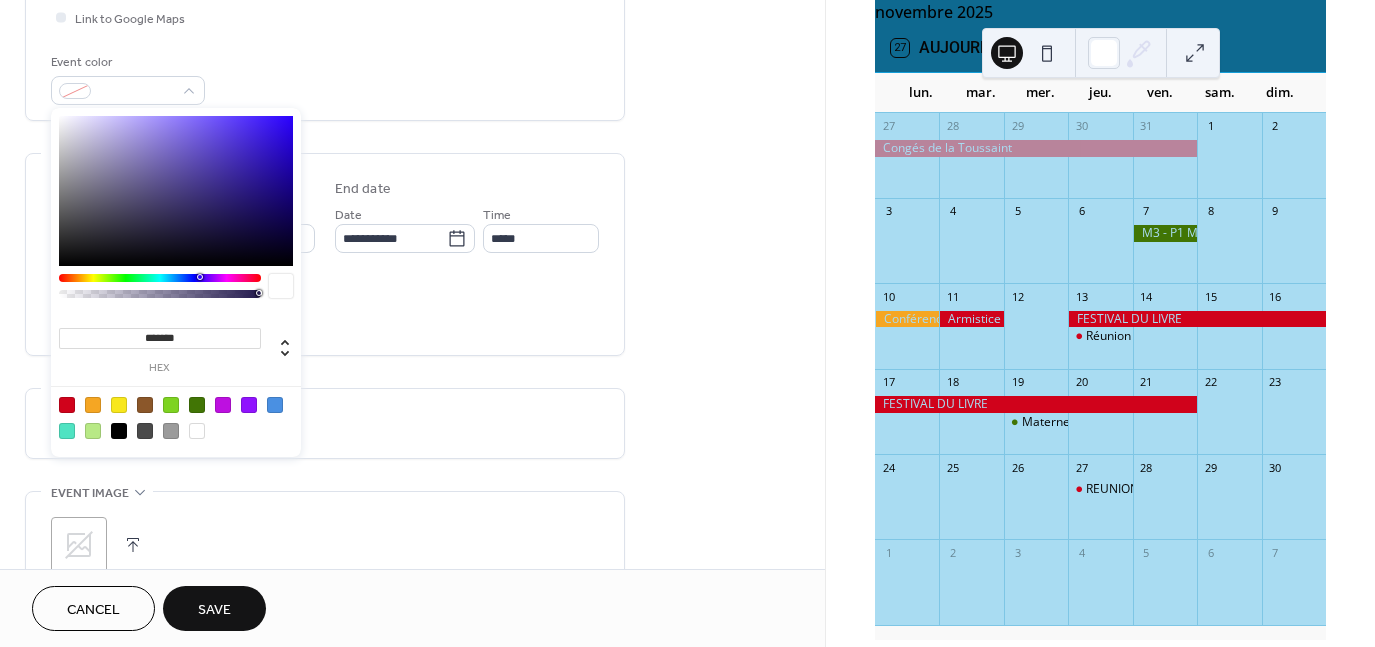 click at bounding box center (176, 417) 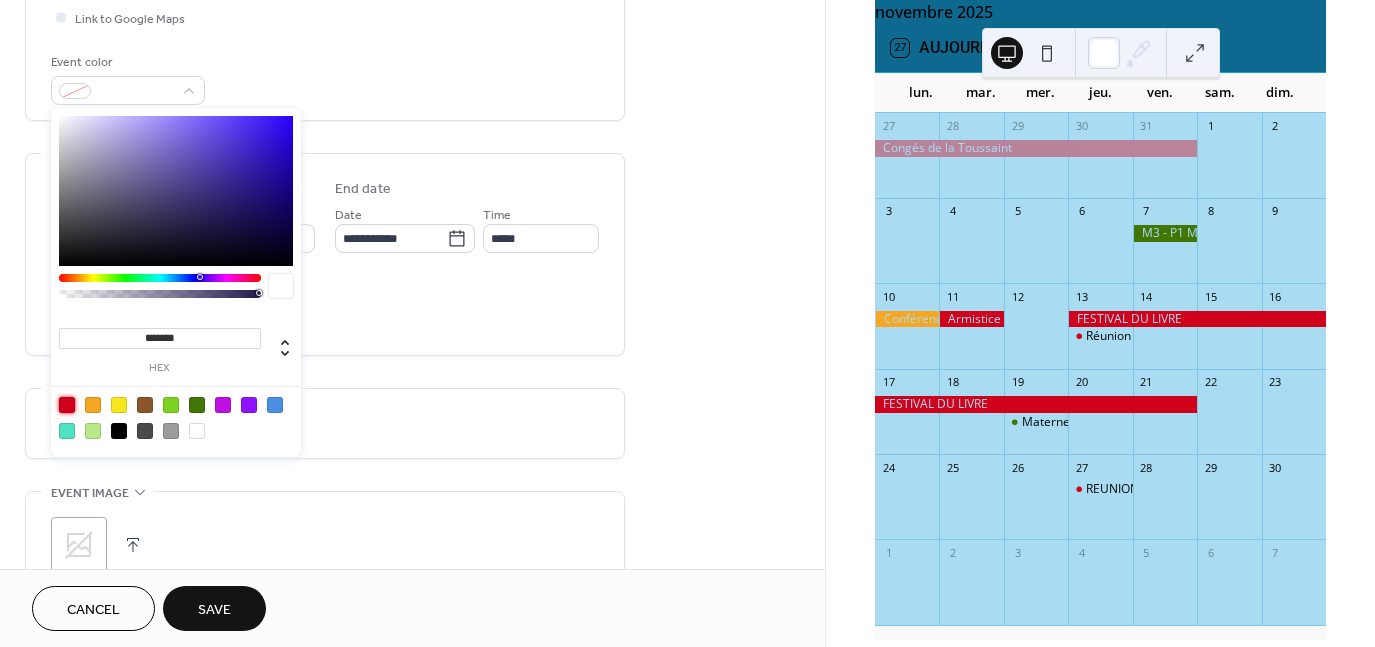 click at bounding box center [67, 405] 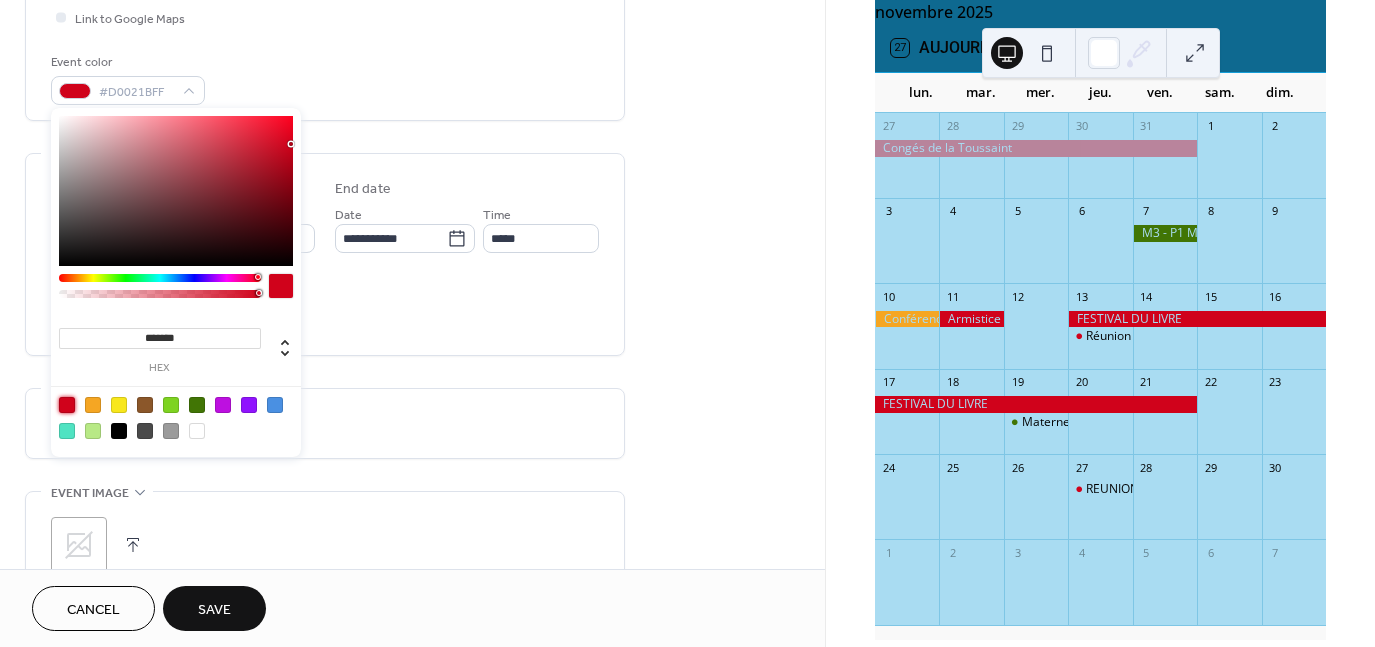 click on "All day Show date only Hide end time" at bounding box center [325, 308] 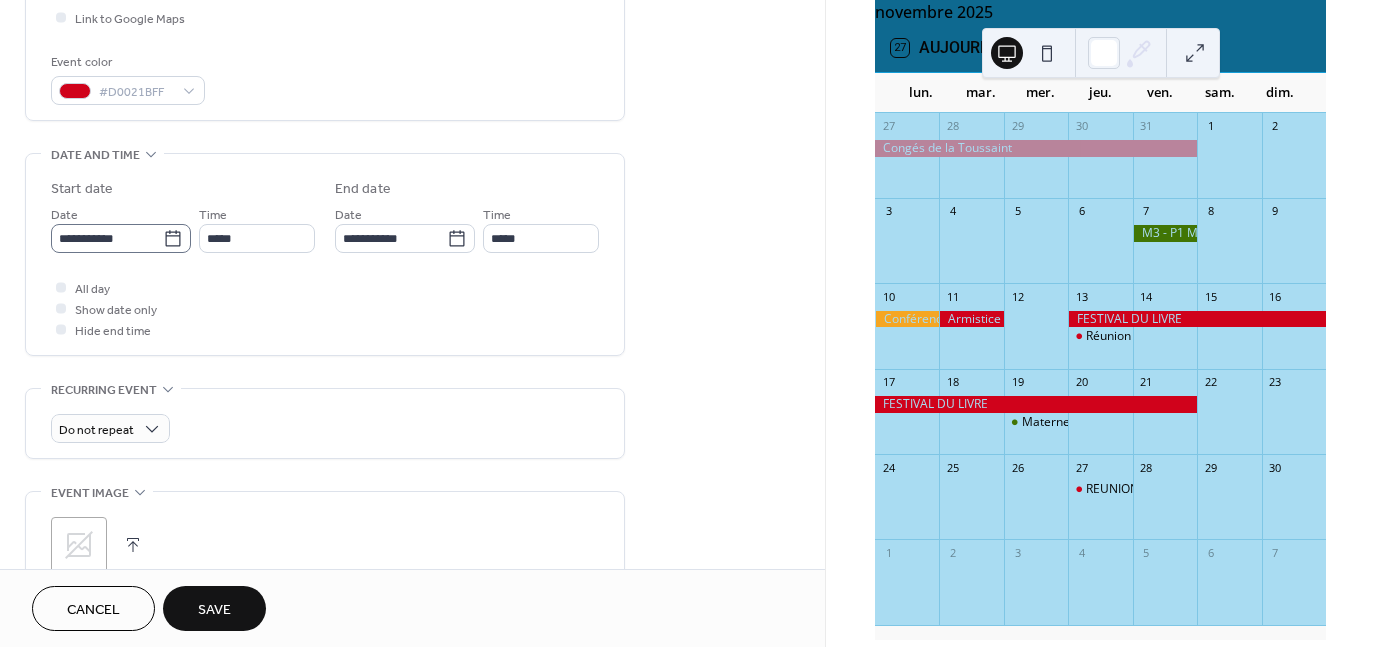 click 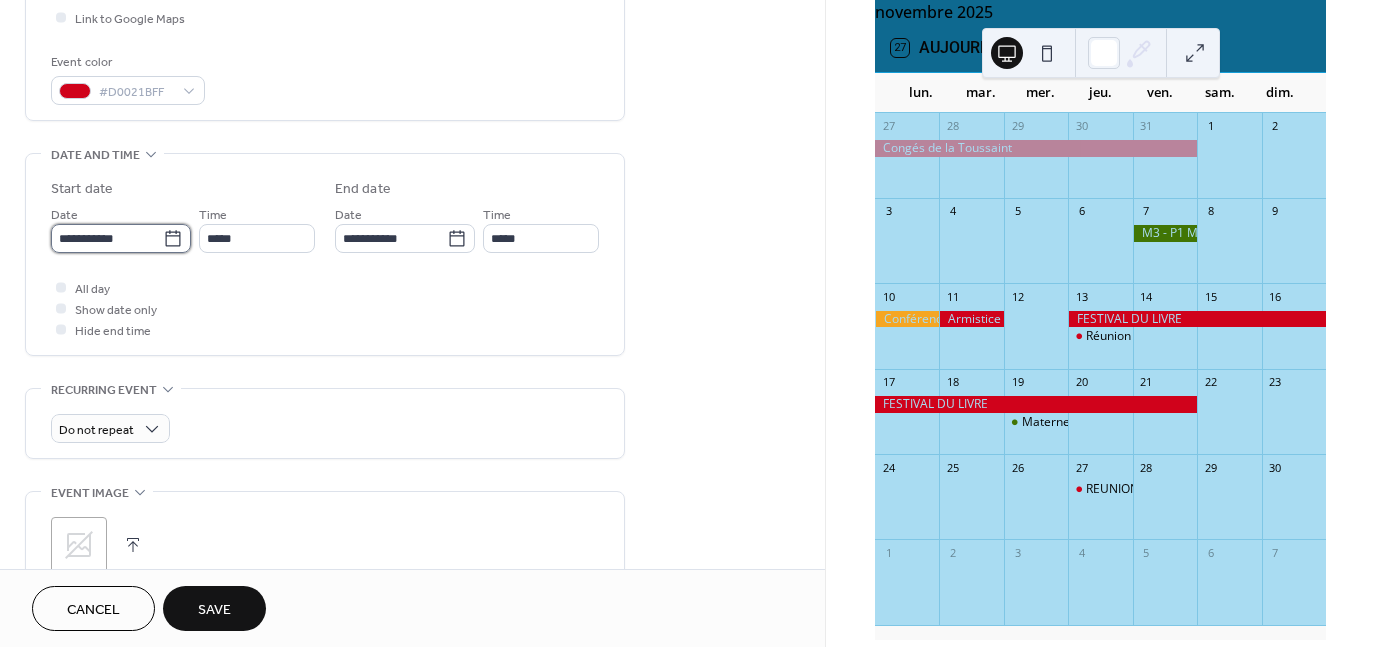 click on "**********" at bounding box center [107, 238] 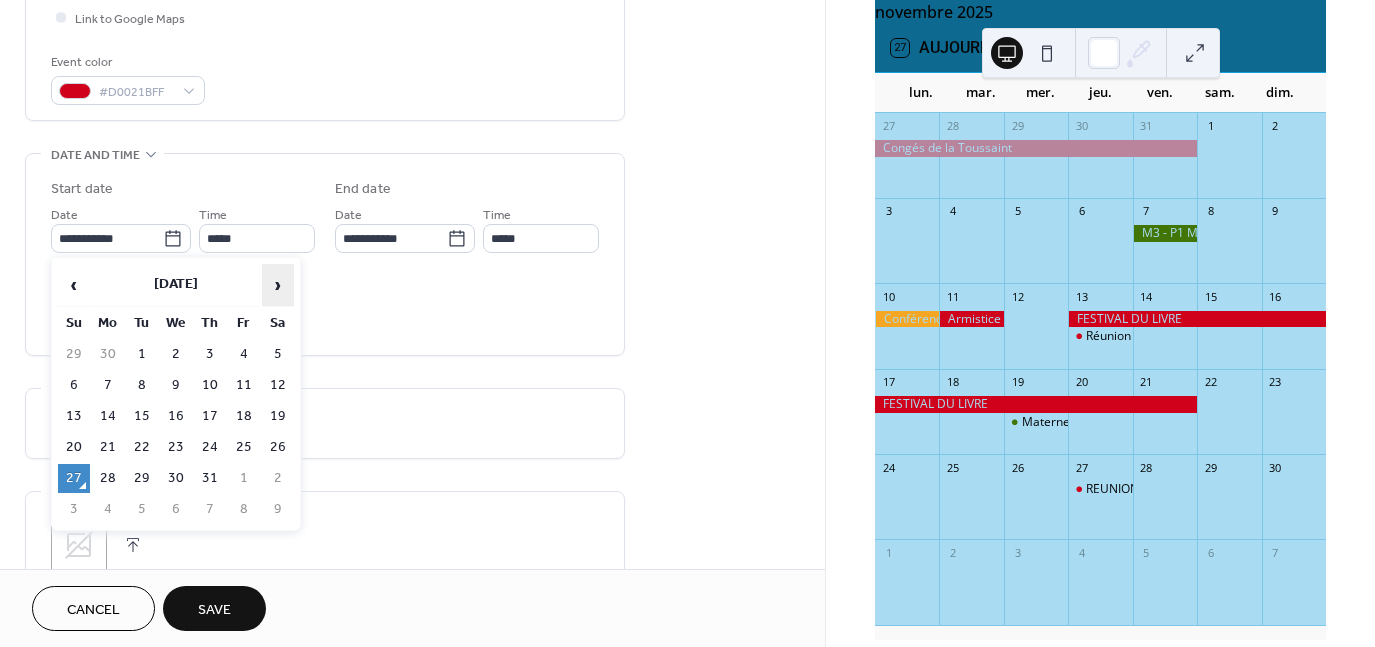 click on "›" at bounding box center [278, 285] 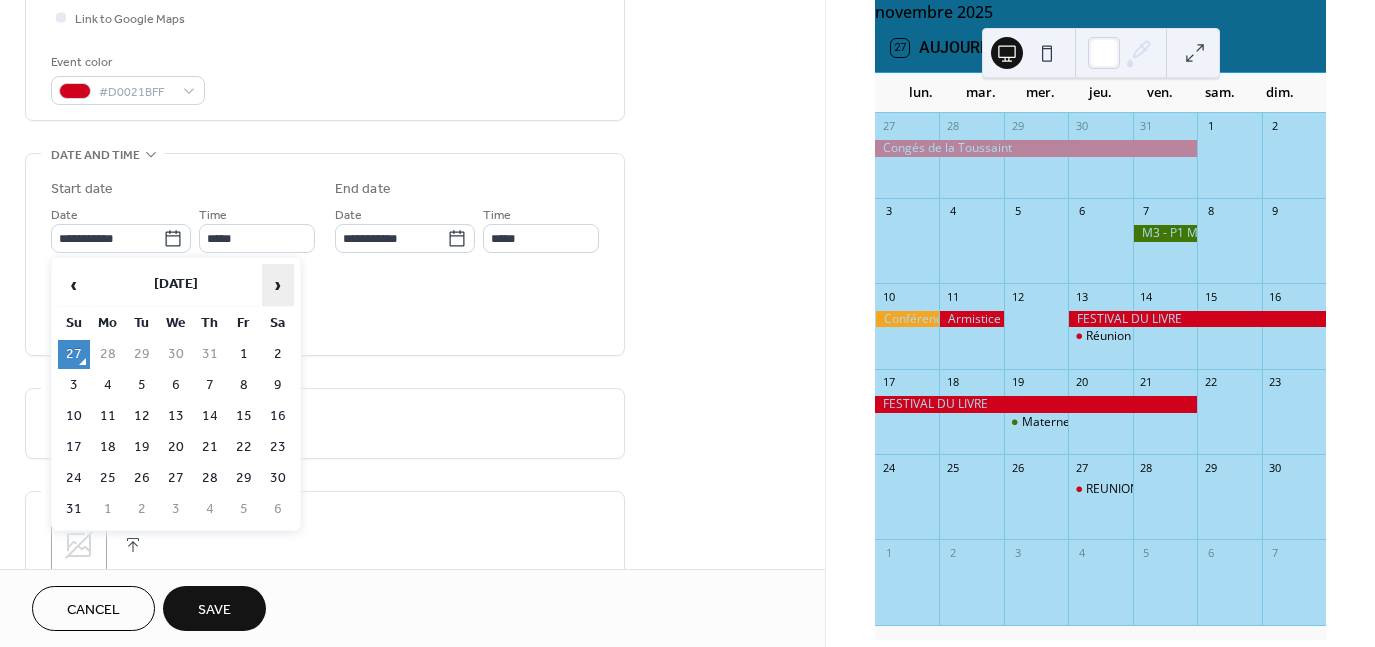 click on "›" at bounding box center (278, 285) 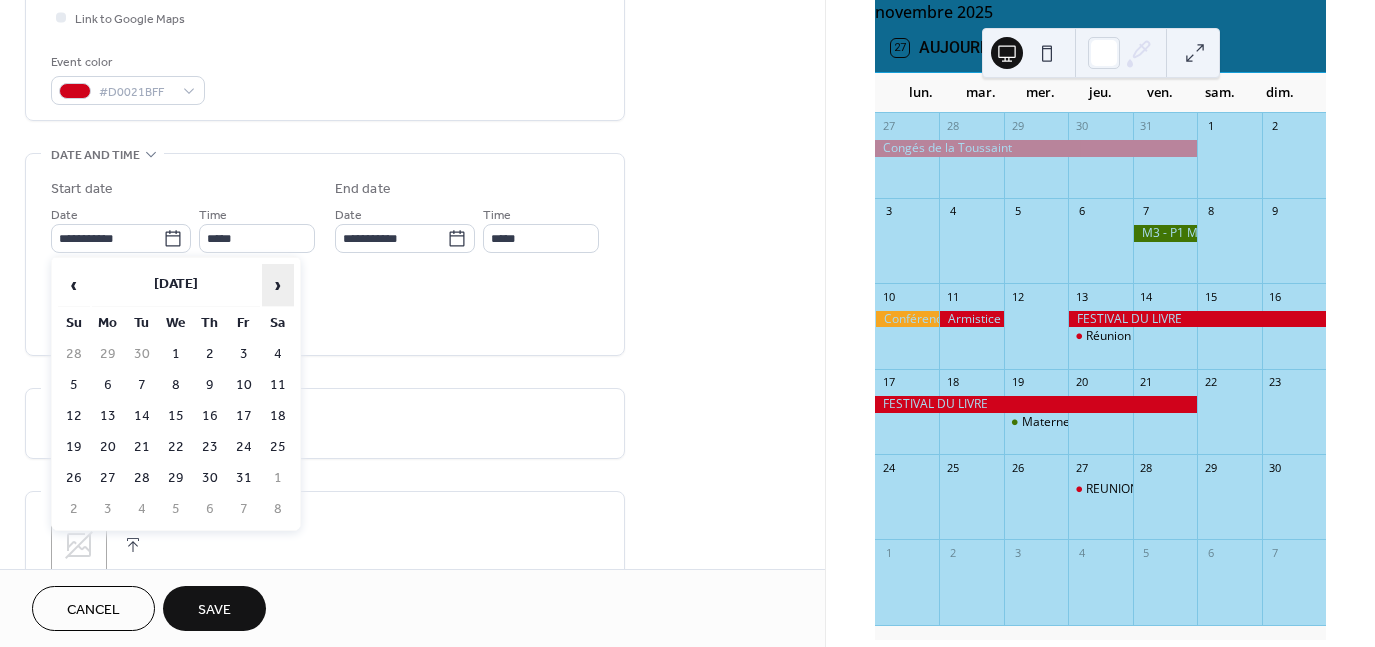 click on "›" at bounding box center [278, 285] 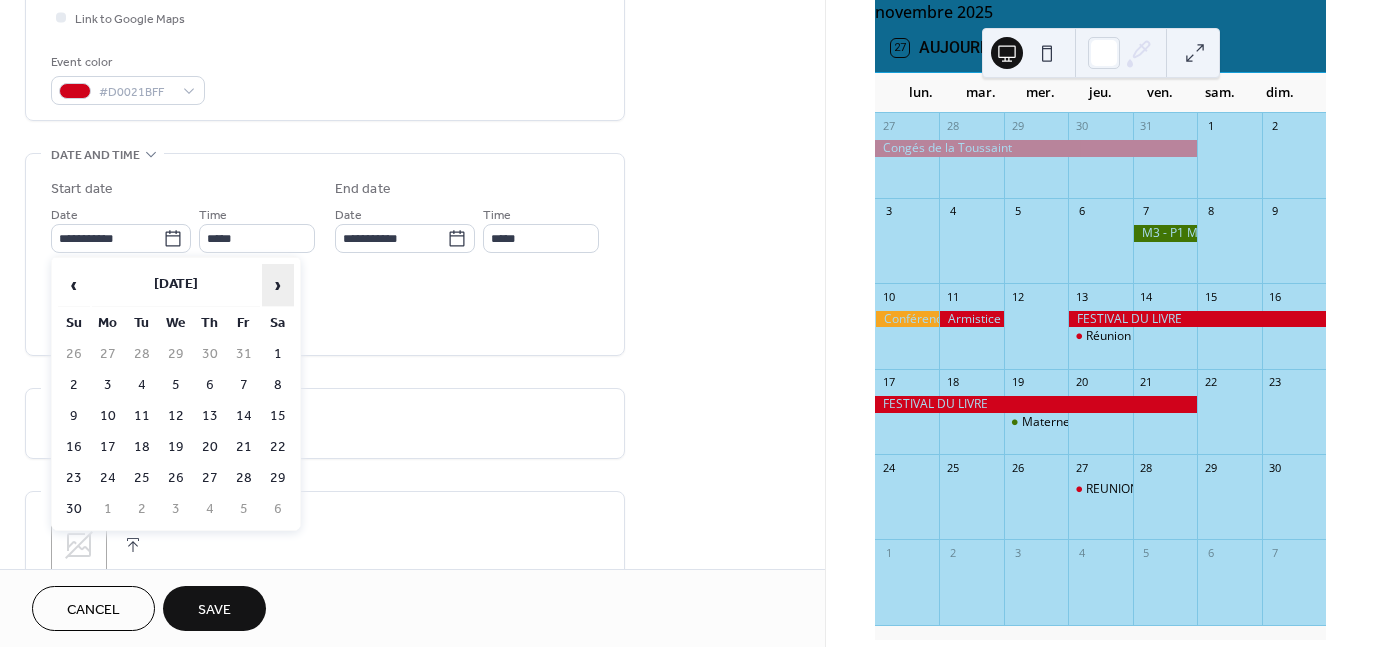 click on "›" at bounding box center (278, 285) 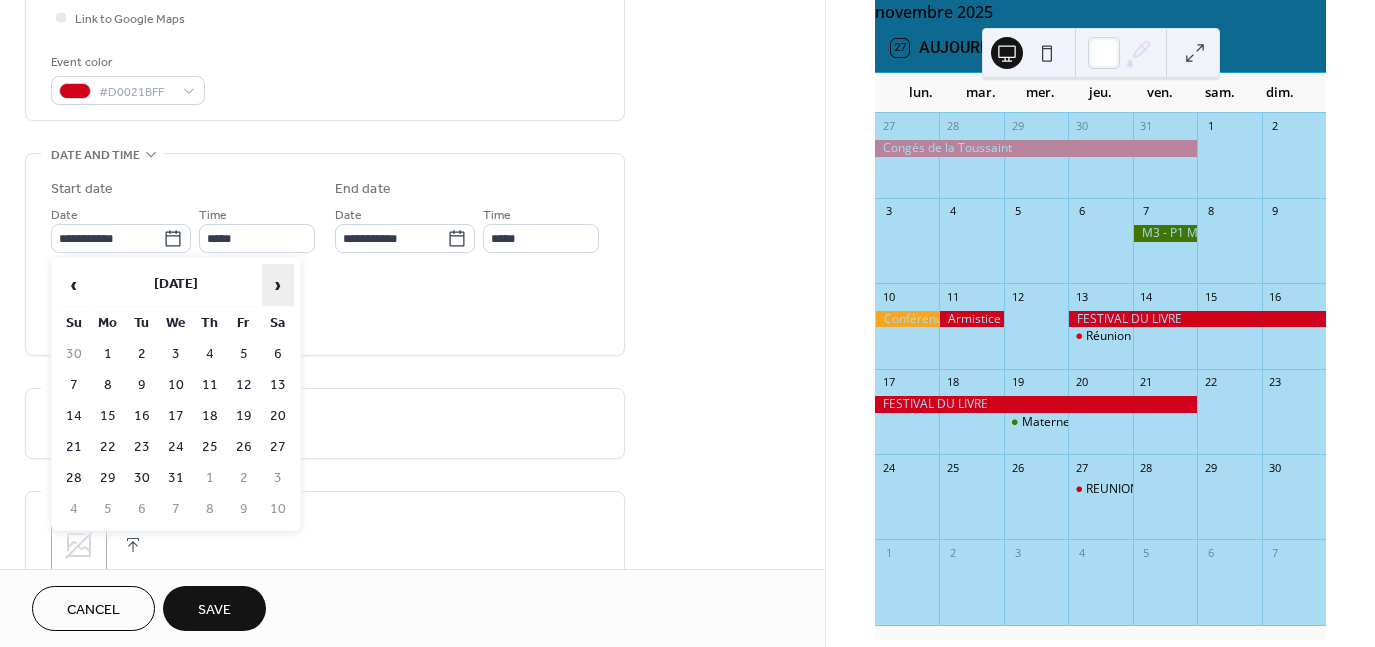 click on "›" at bounding box center (278, 285) 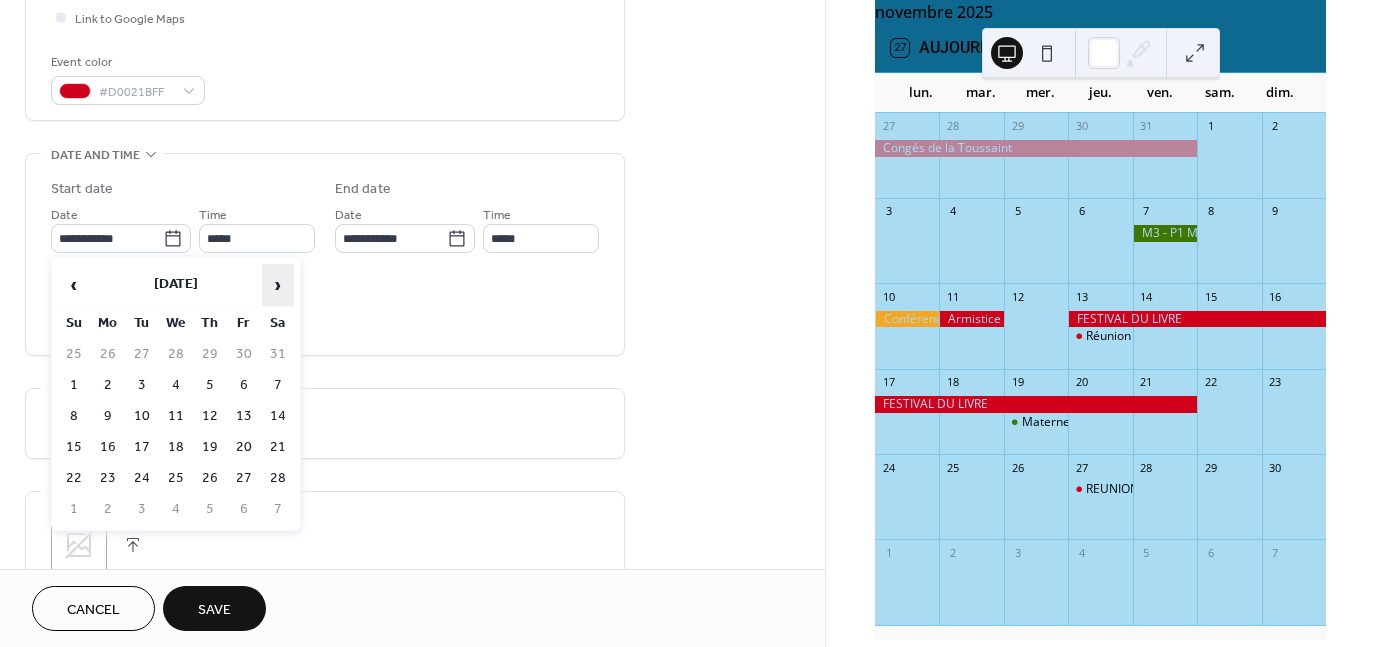click on "›" at bounding box center [278, 285] 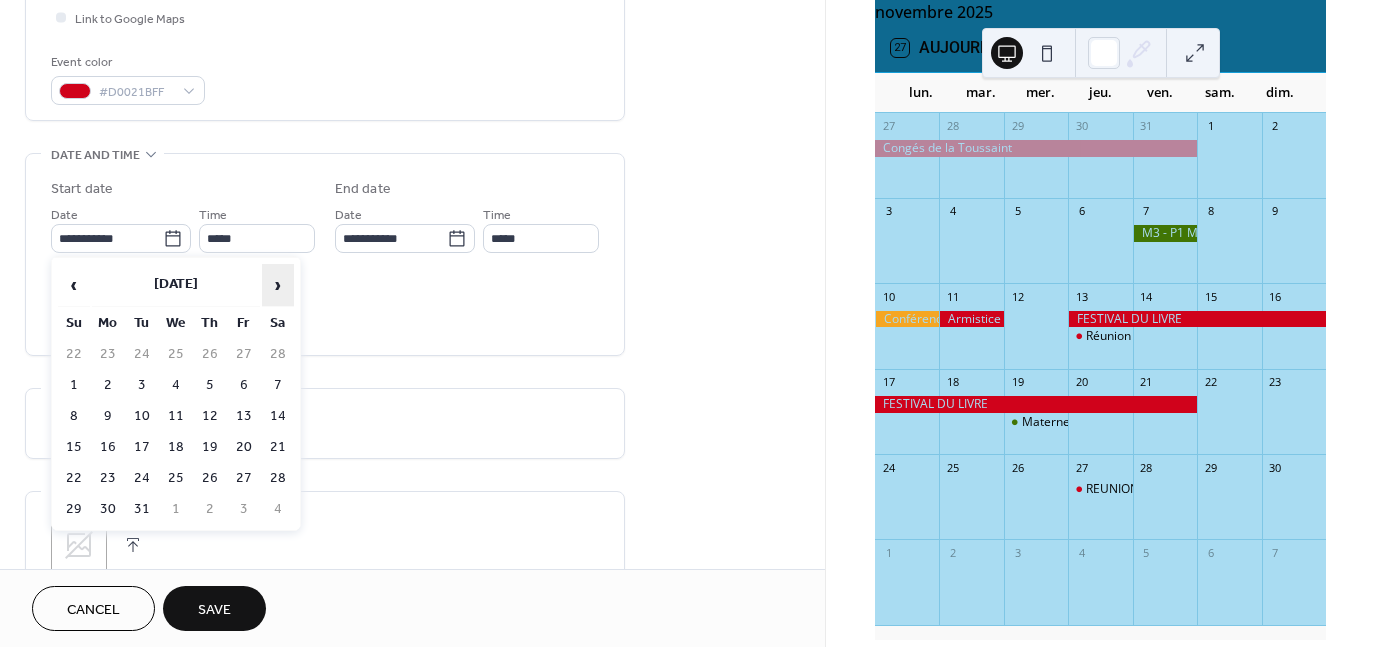 click on "›" at bounding box center [278, 285] 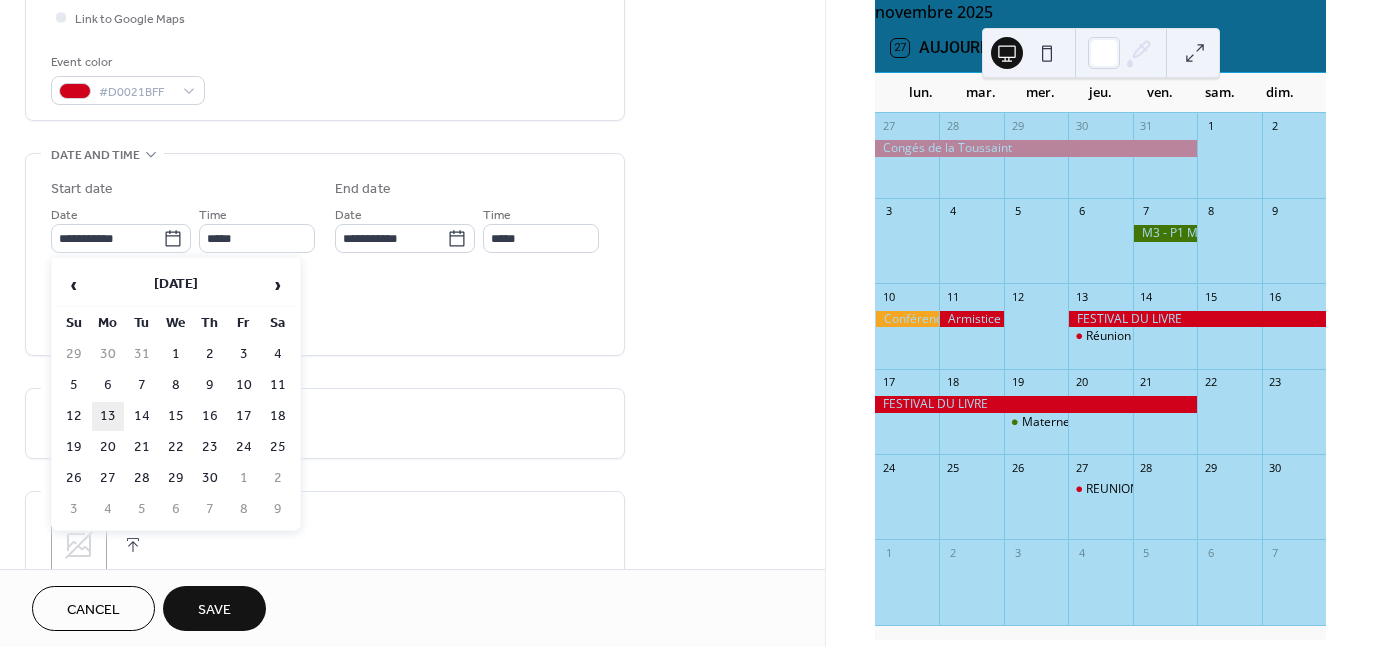 click on "13" at bounding box center (108, 416) 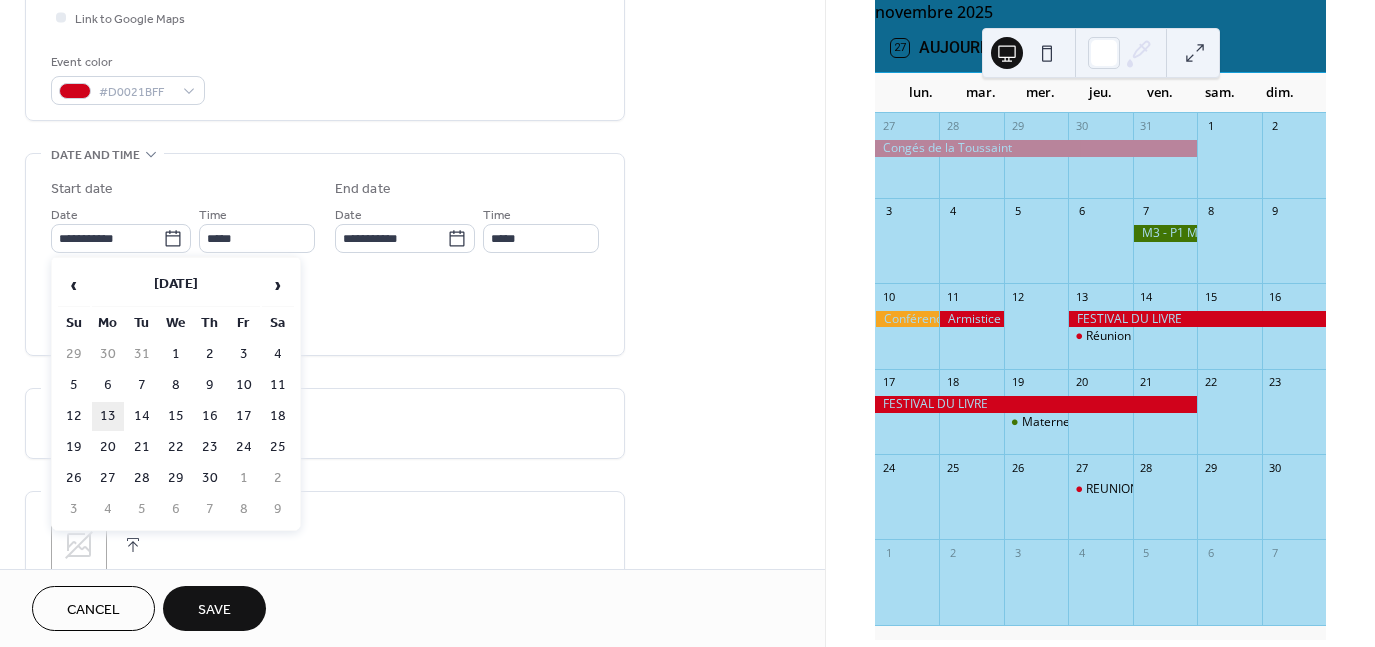 type on "**********" 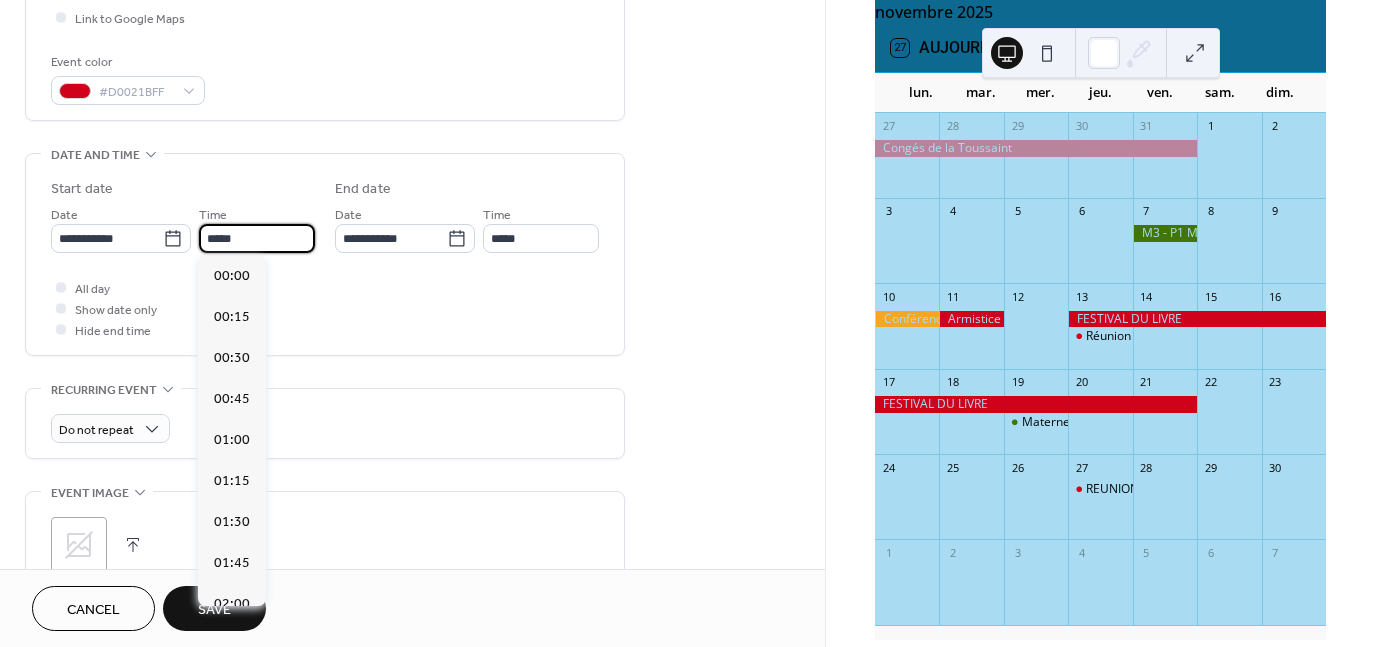 click on "*****" at bounding box center [257, 238] 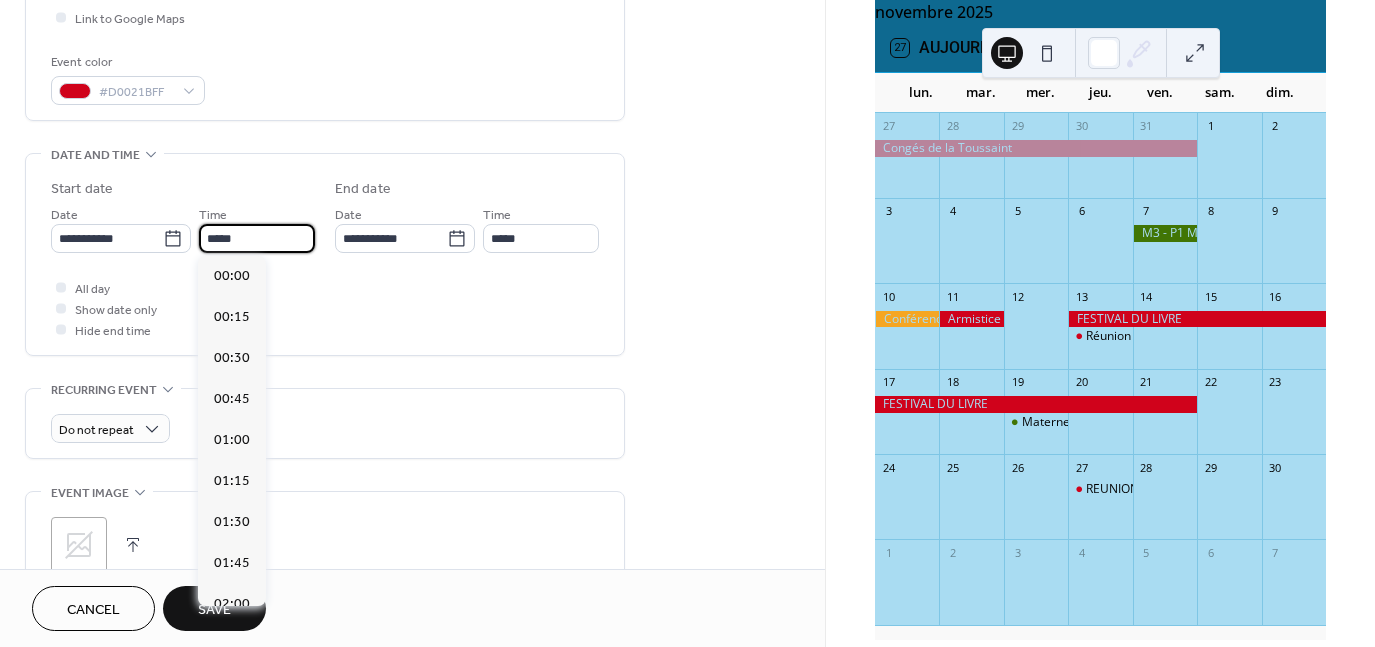 scroll, scrollTop: 1968, scrollLeft: 0, axis: vertical 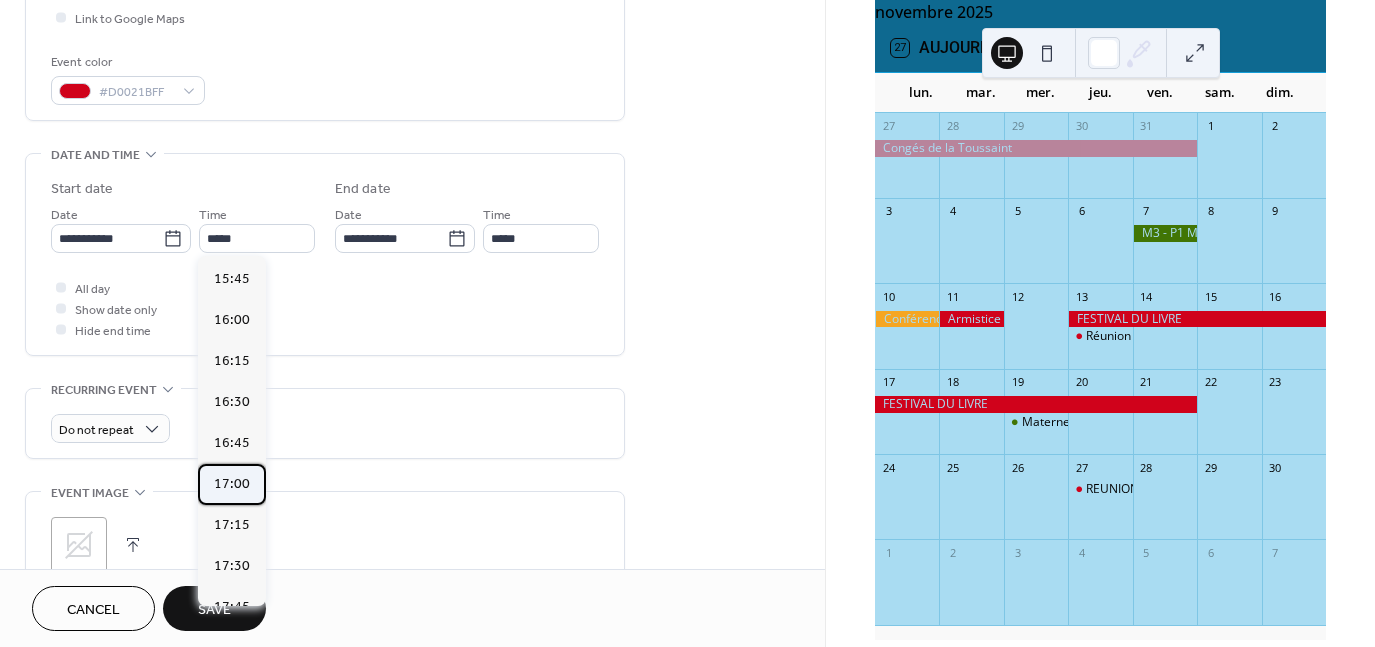 click on "17:00" at bounding box center (232, 483) 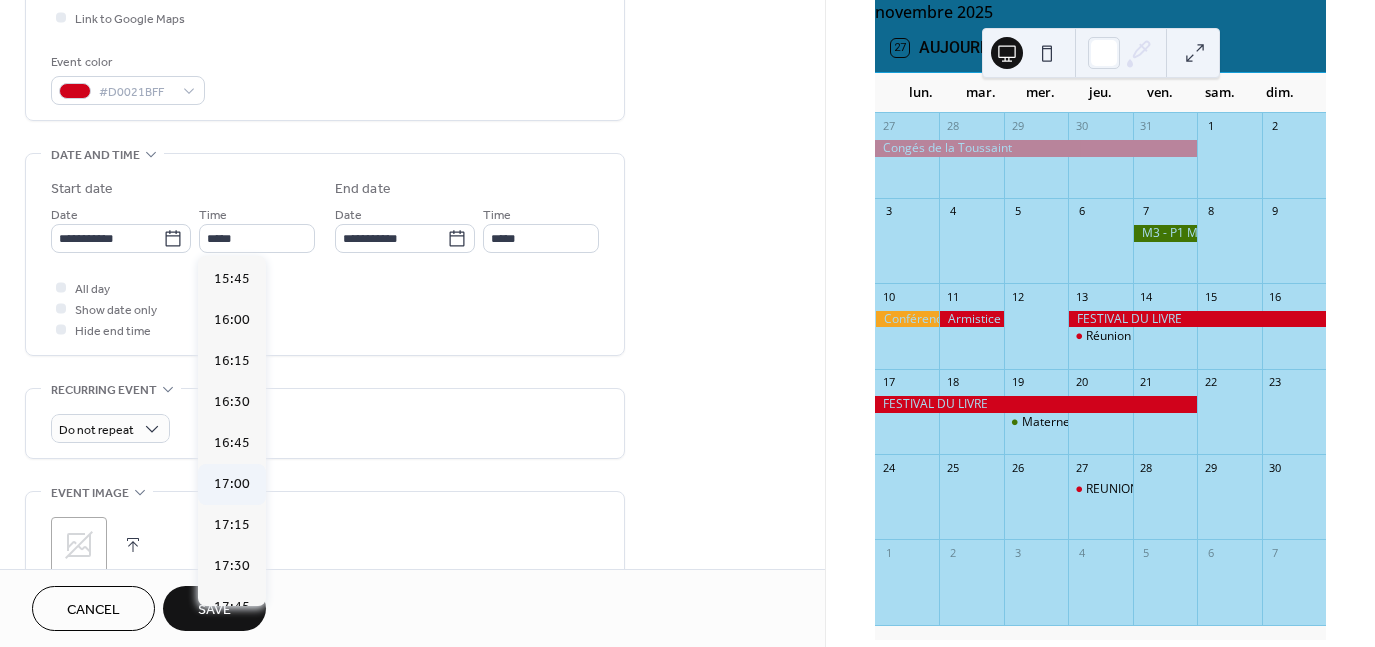 type on "*****" 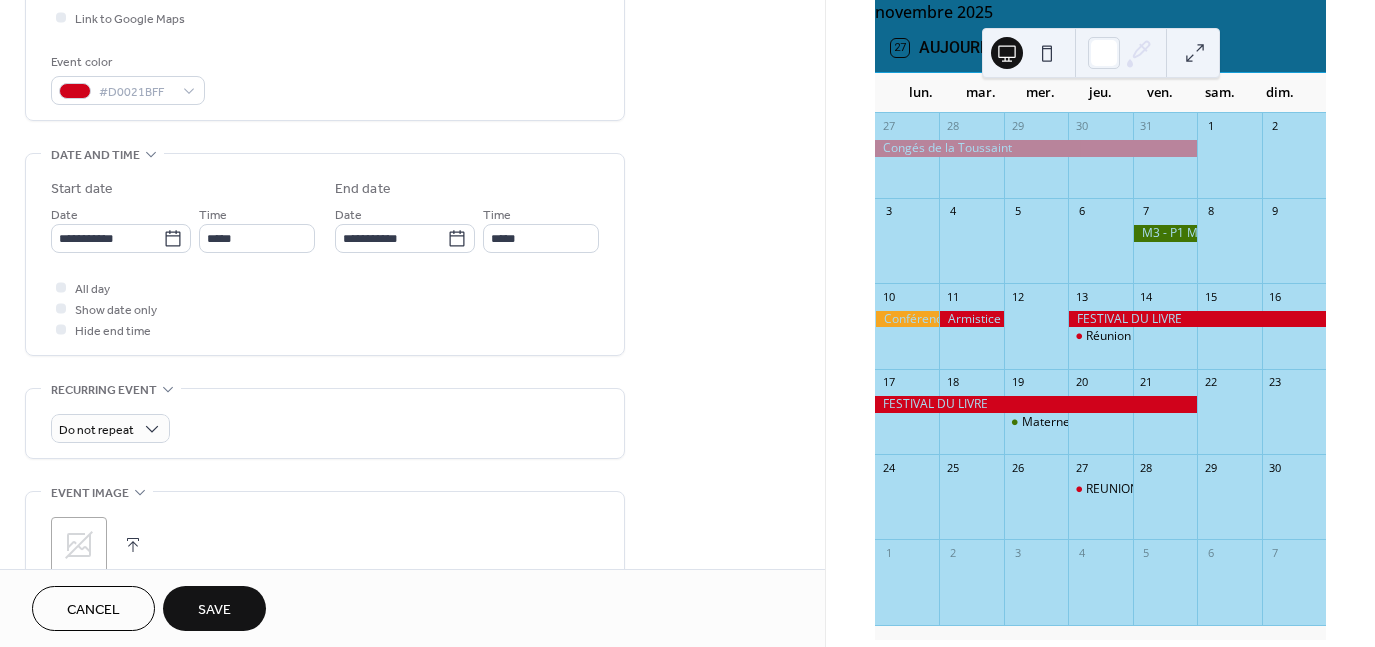 click on "Save" at bounding box center [214, 610] 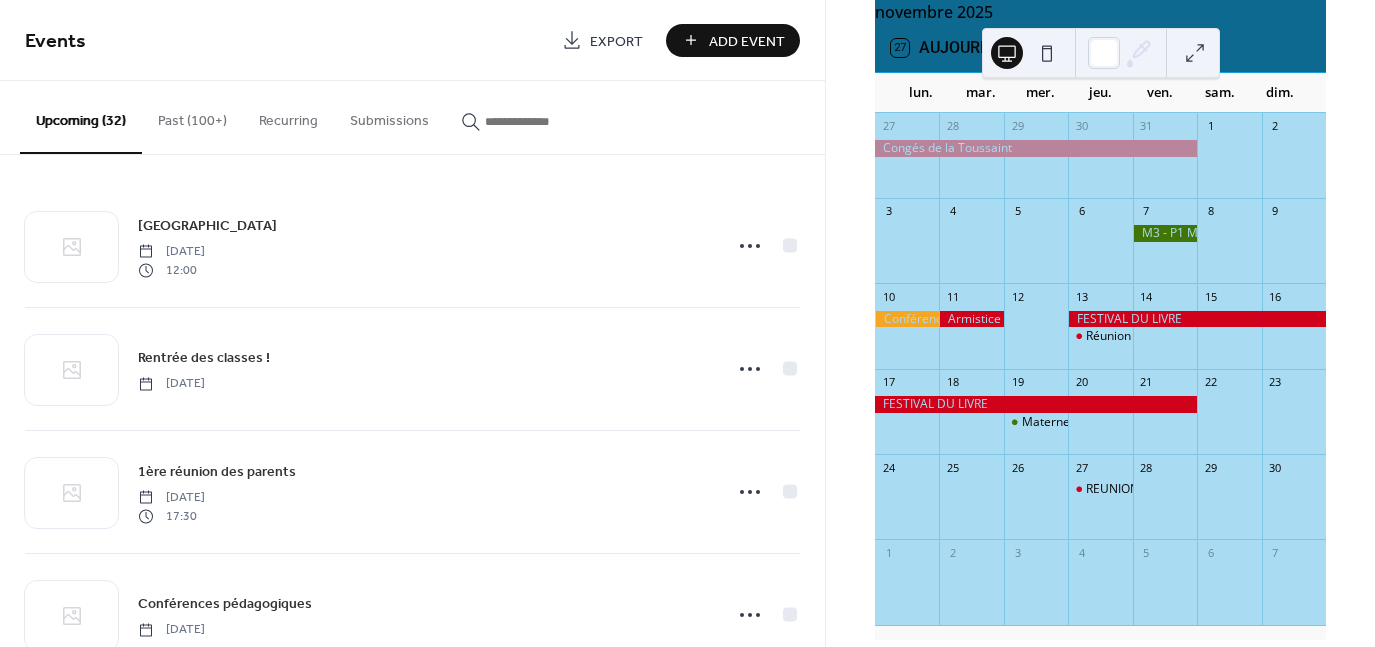 click on "Add Event" at bounding box center [747, 41] 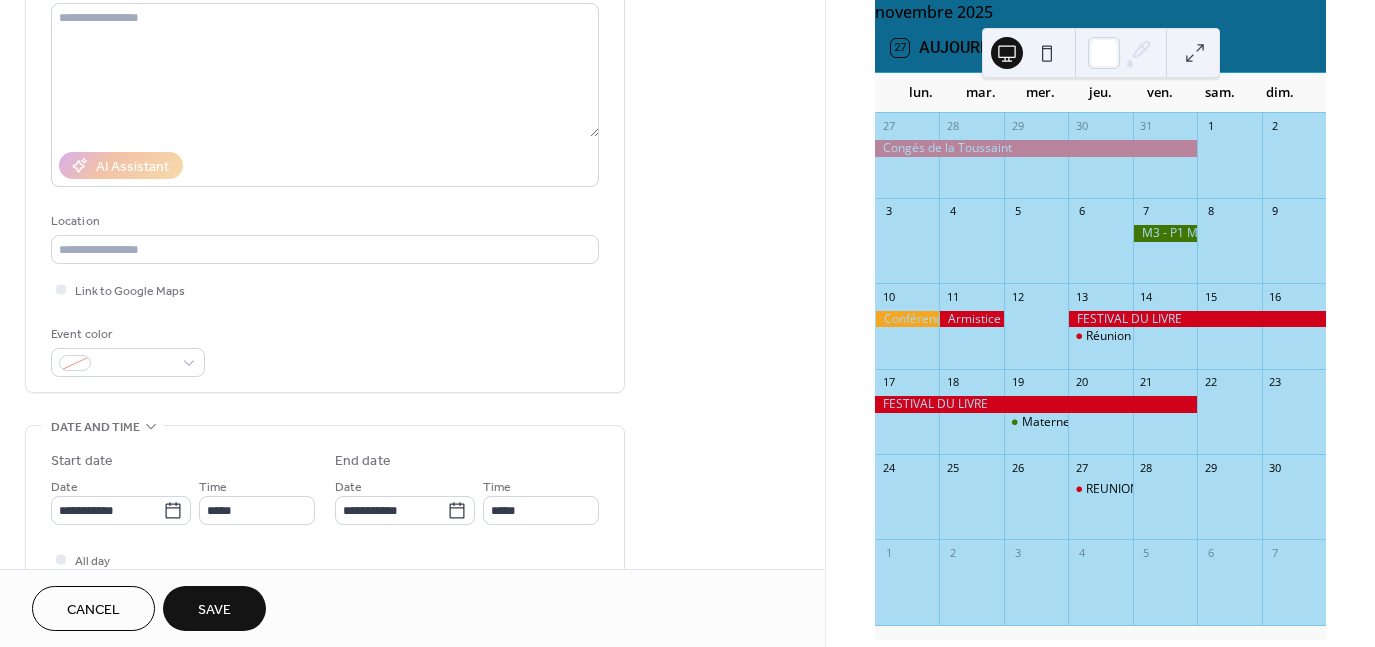 scroll, scrollTop: 281, scrollLeft: 0, axis: vertical 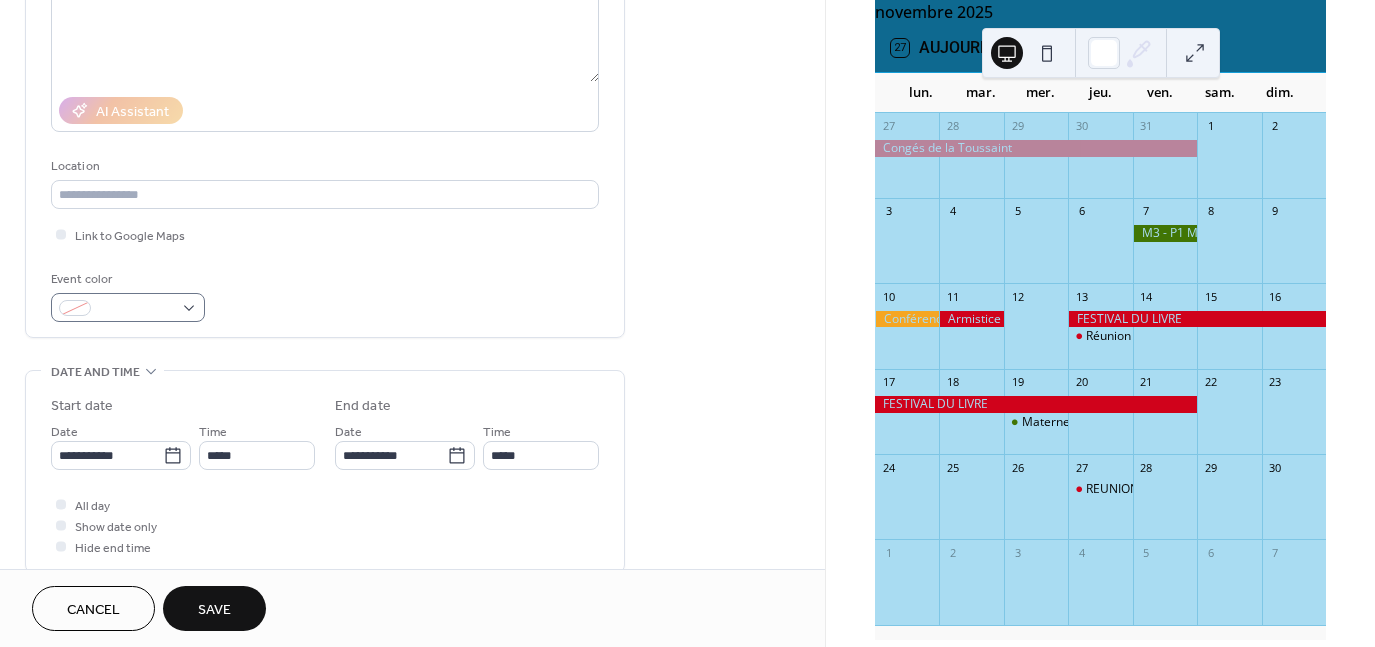 type on "**********" 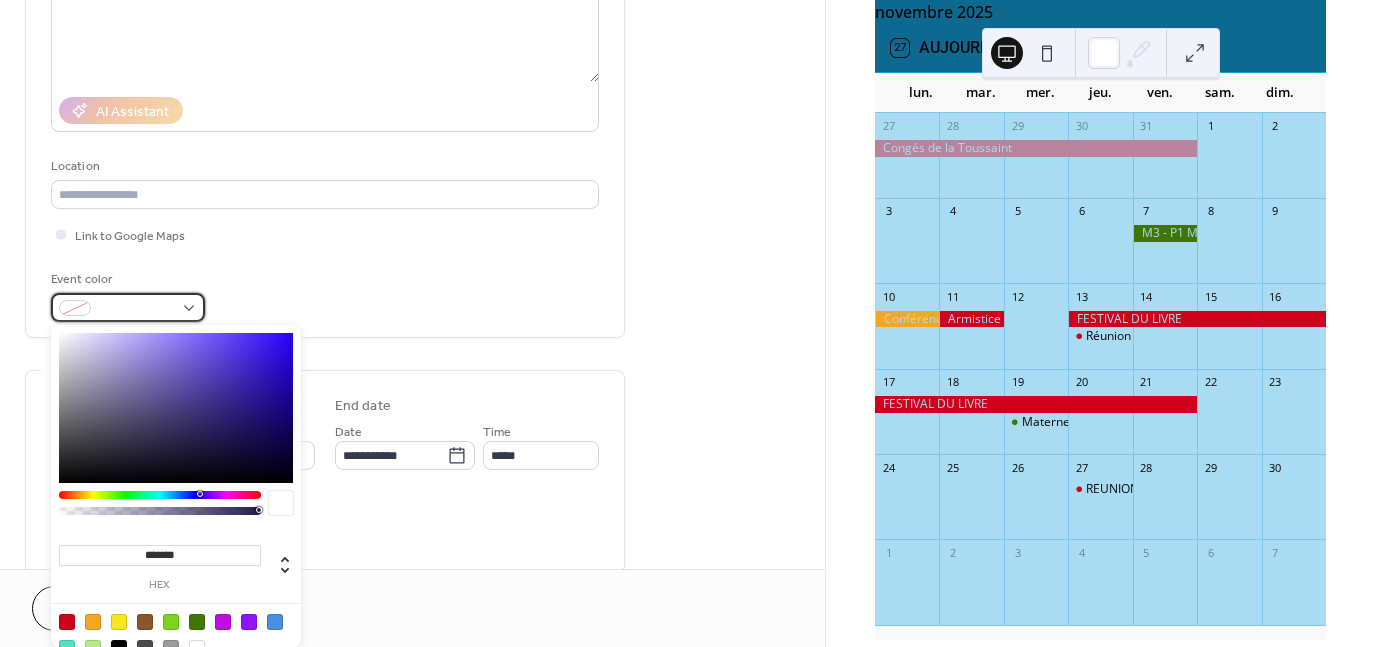 click at bounding box center (128, 307) 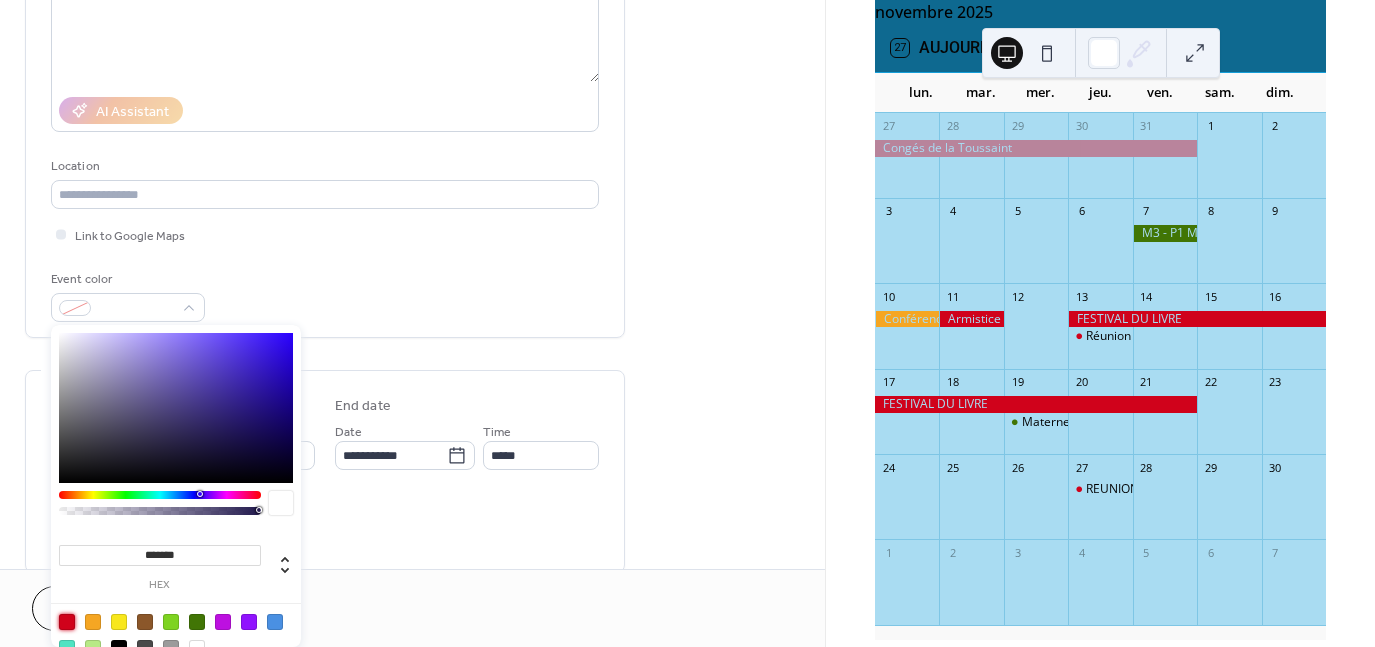 click at bounding box center [67, 622] 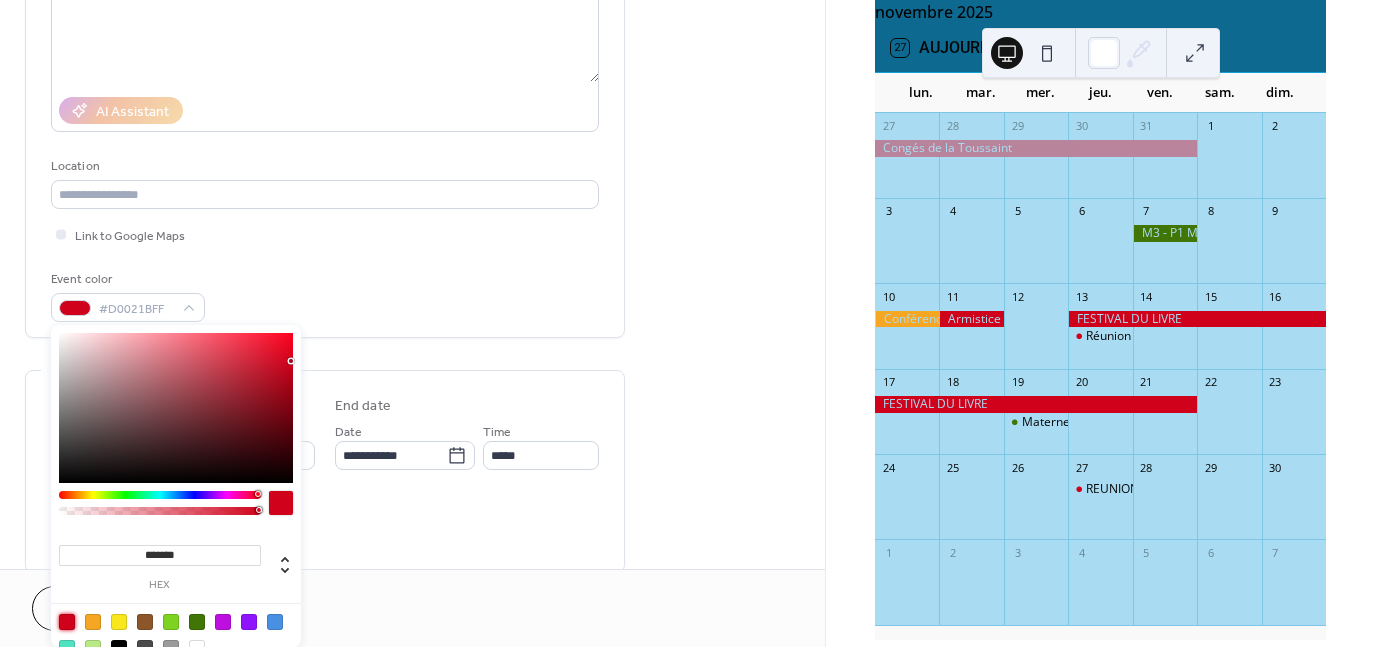 click on "All day Show date only Hide end time" at bounding box center (325, 525) 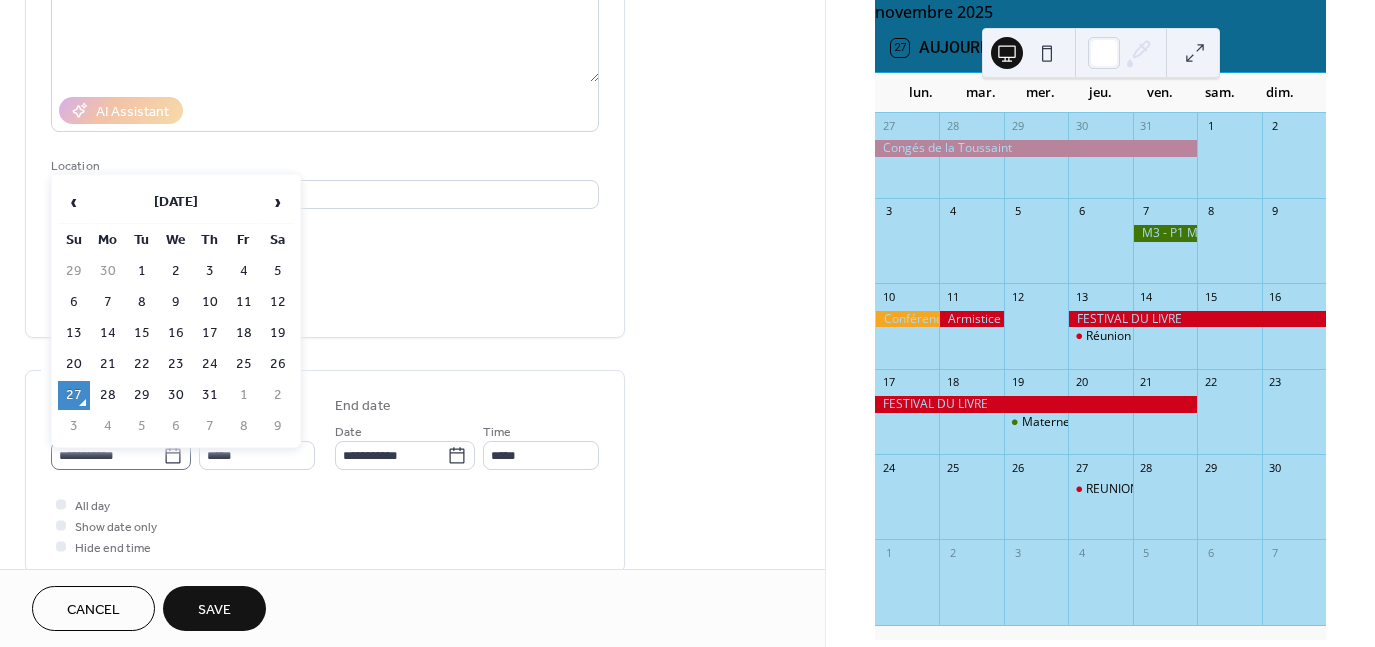 click 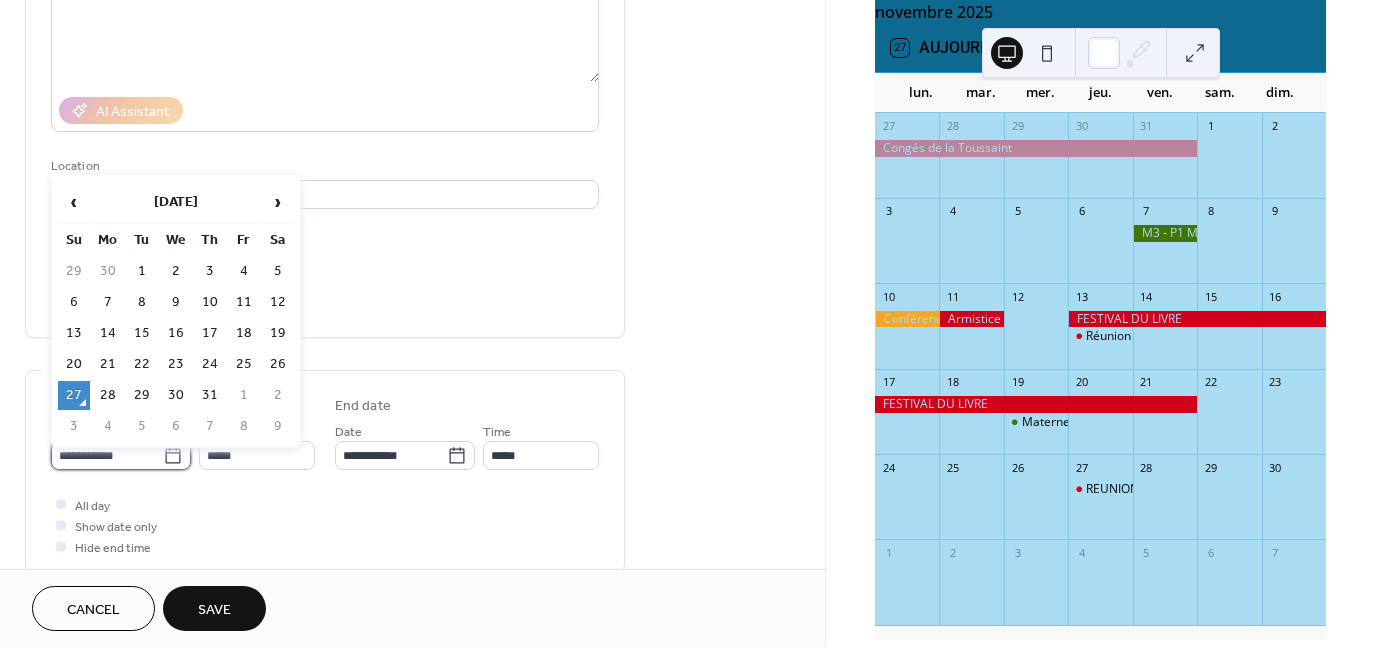 click on "**********" at bounding box center (107, 455) 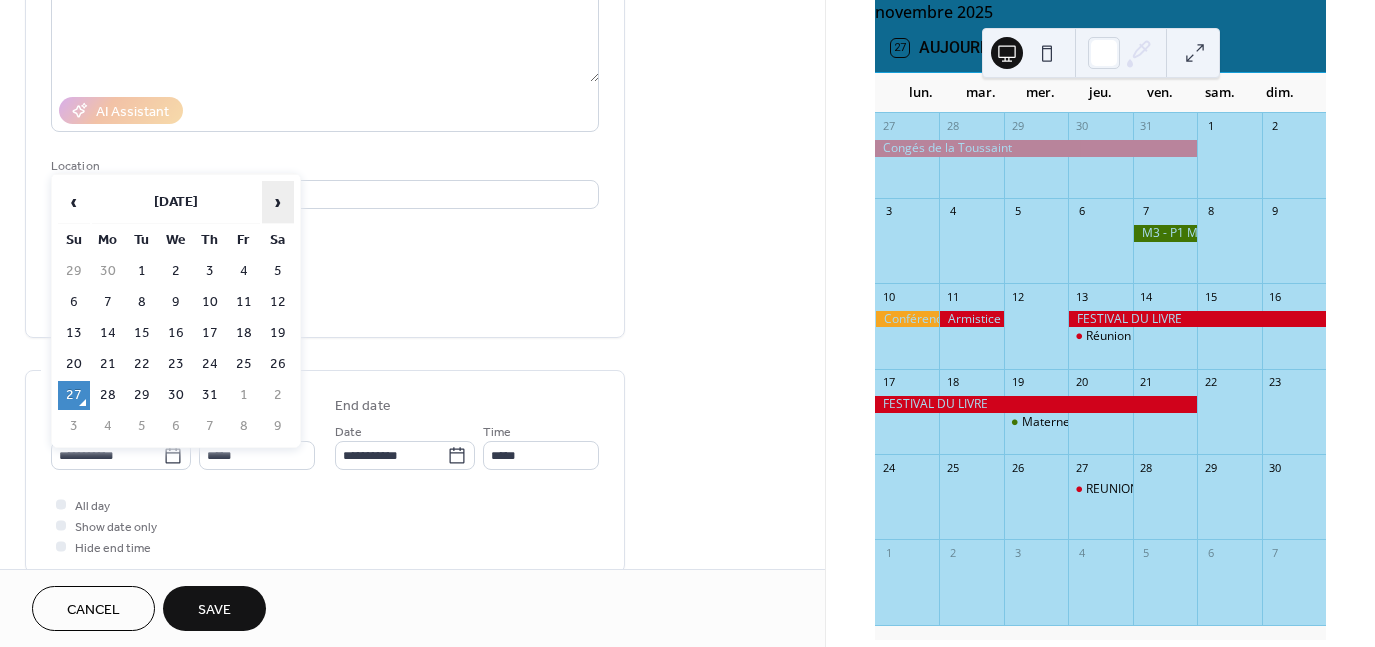 click on "›" at bounding box center [278, 202] 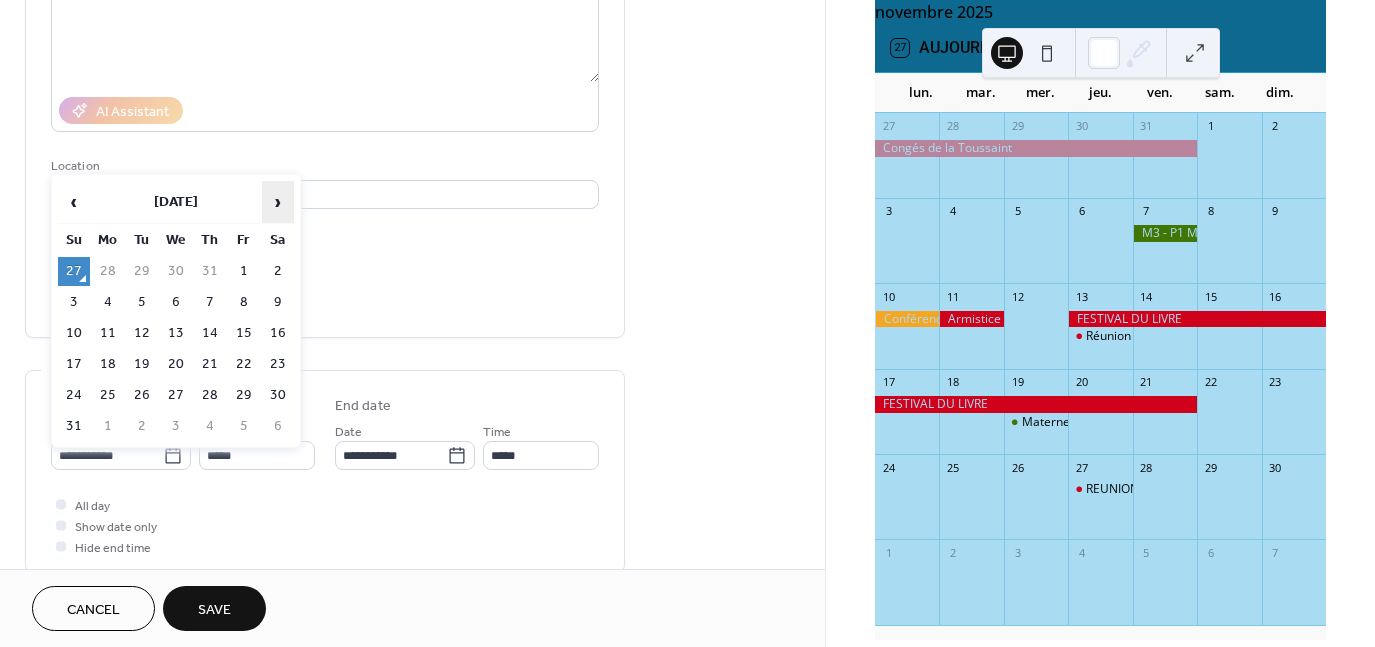 click on "›" at bounding box center [278, 202] 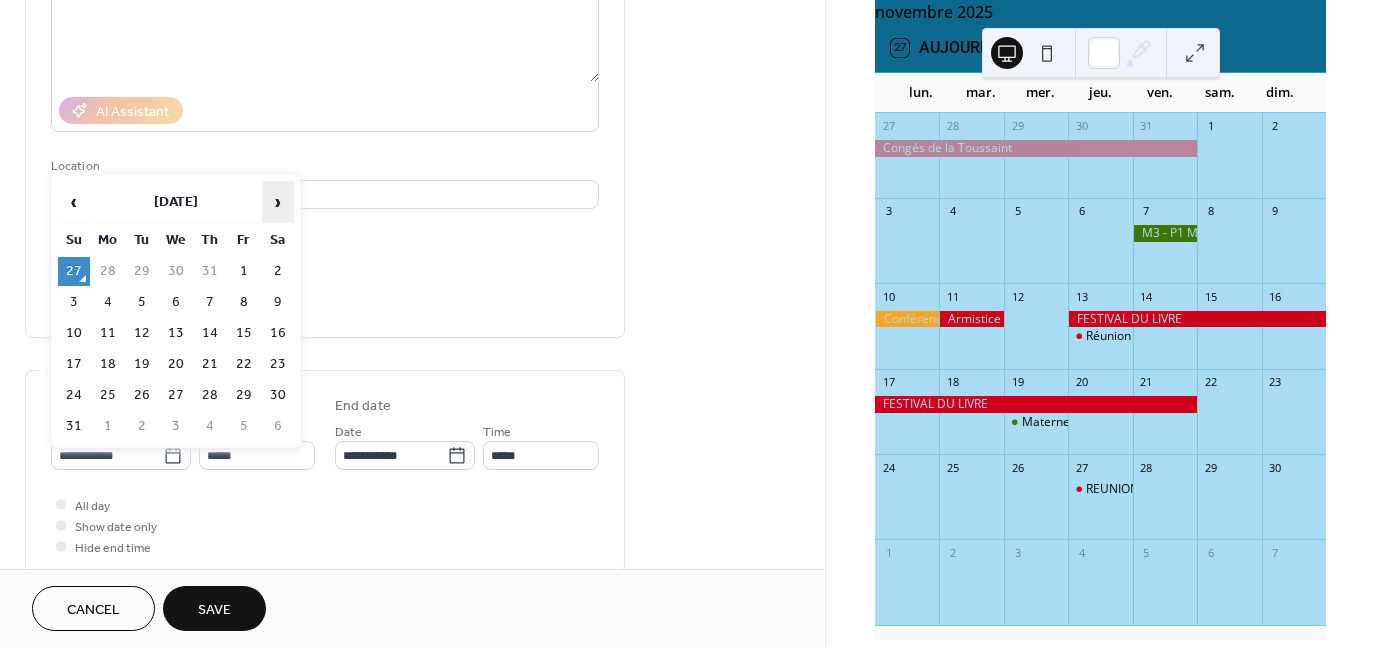 click on "›" at bounding box center (278, 202) 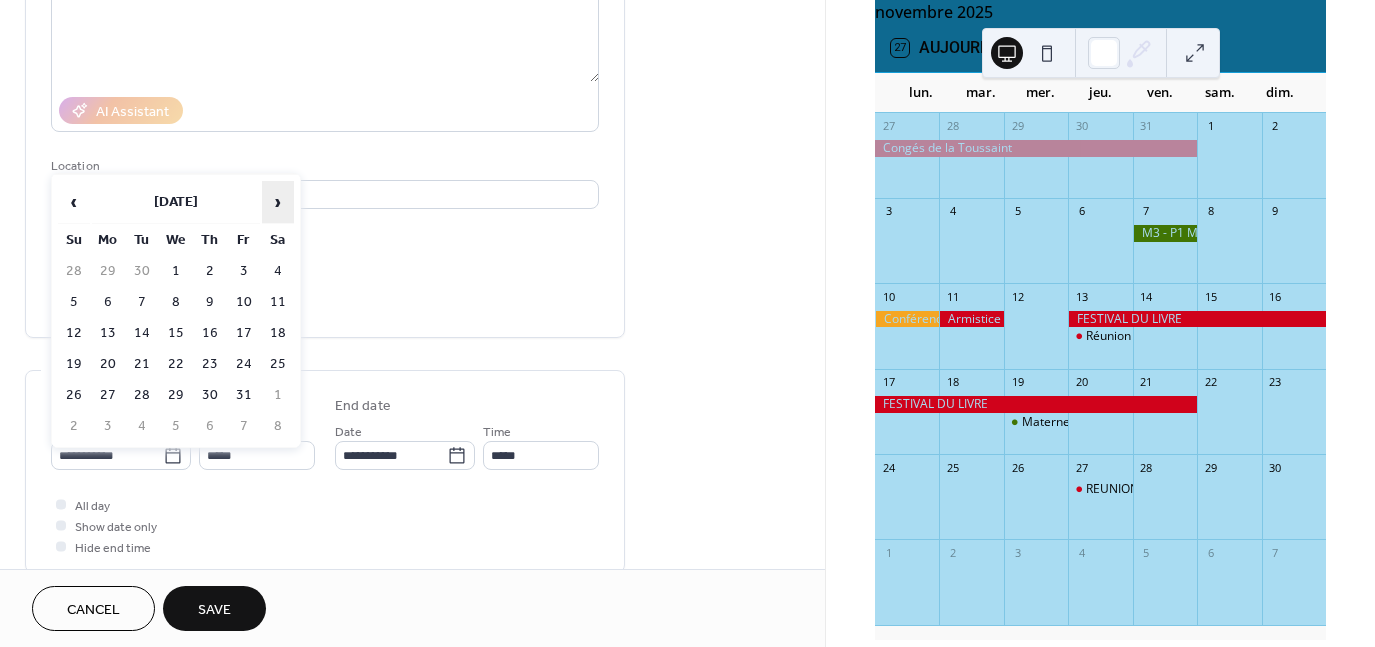 click on "›" at bounding box center [278, 202] 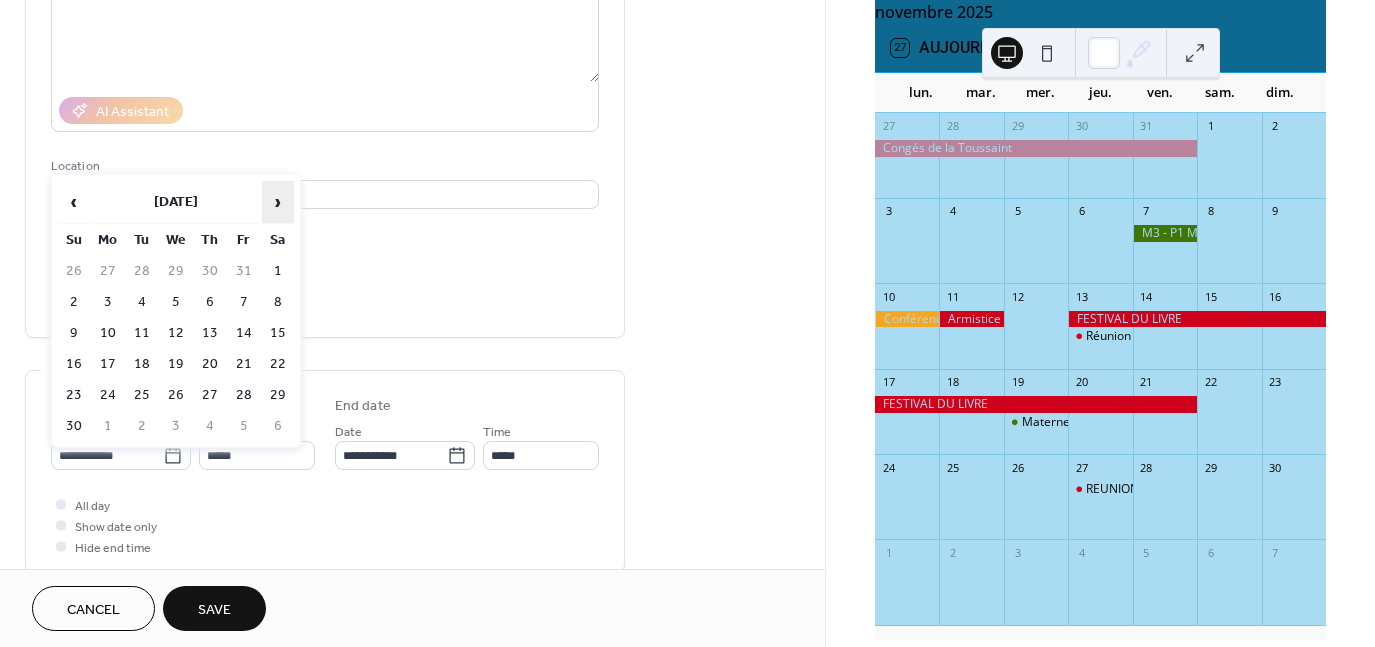 click on "›" at bounding box center [278, 202] 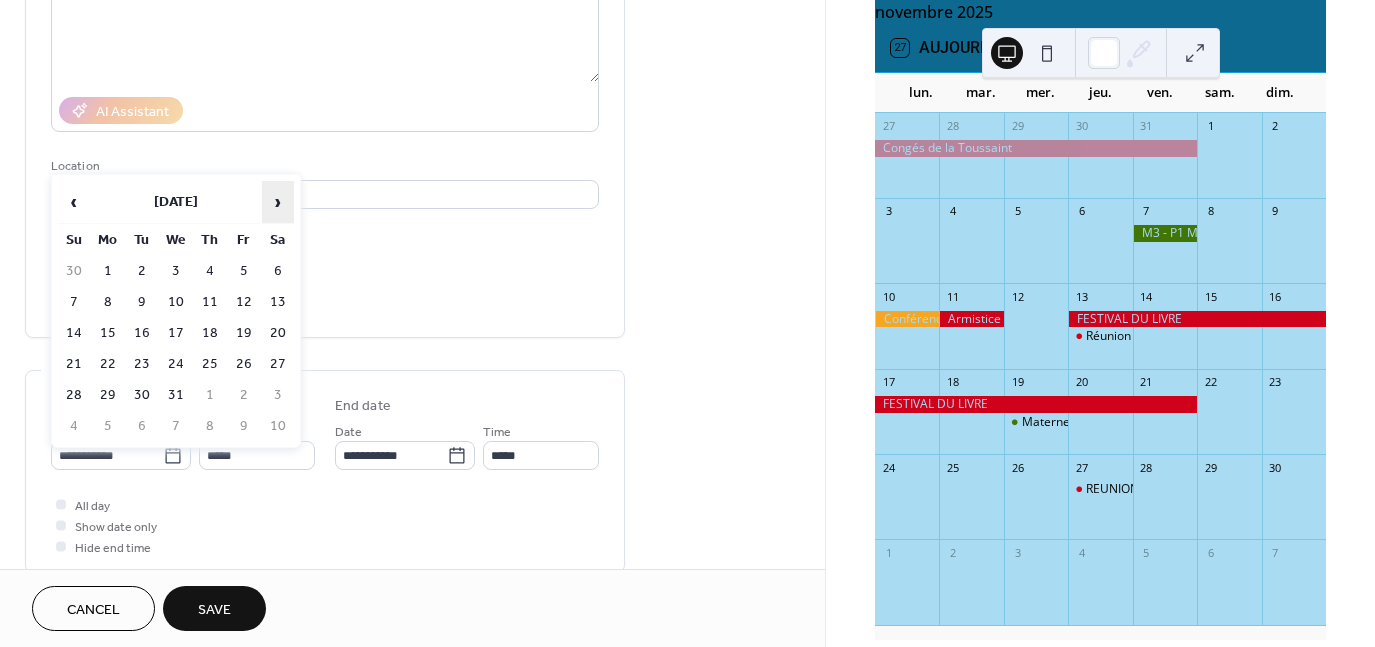 click on "›" at bounding box center (278, 202) 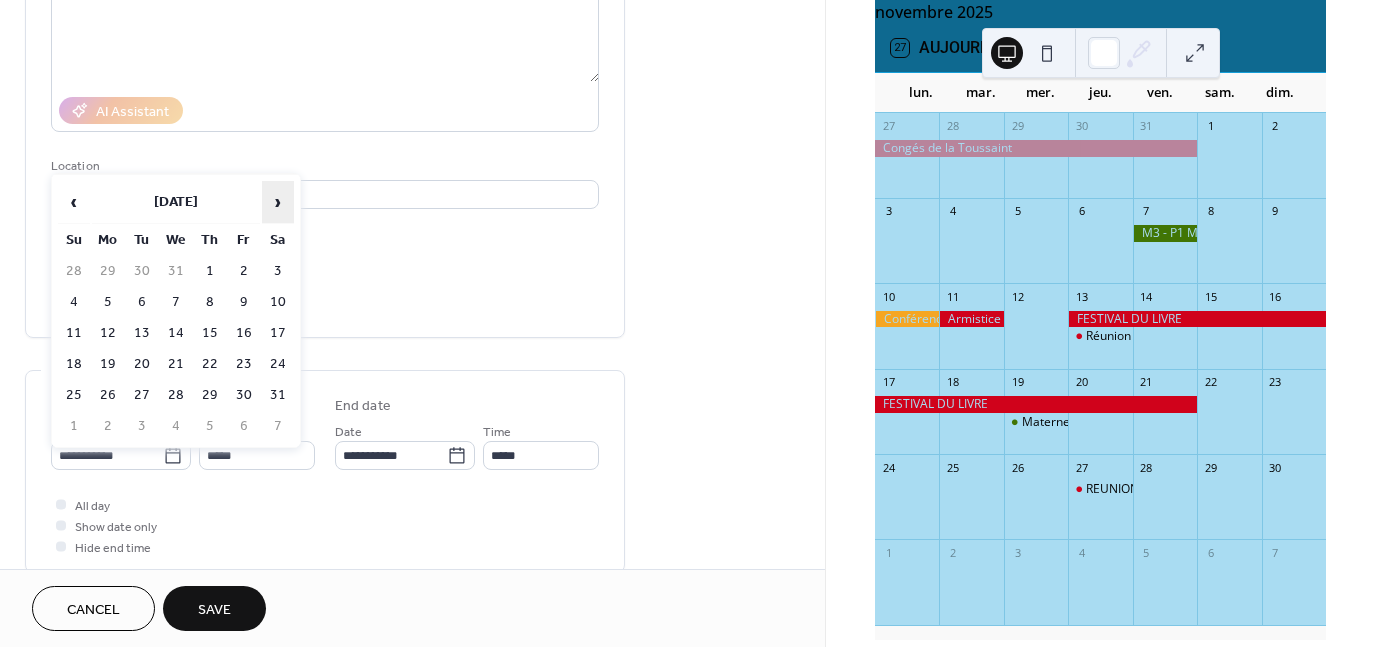 click on "›" at bounding box center [278, 202] 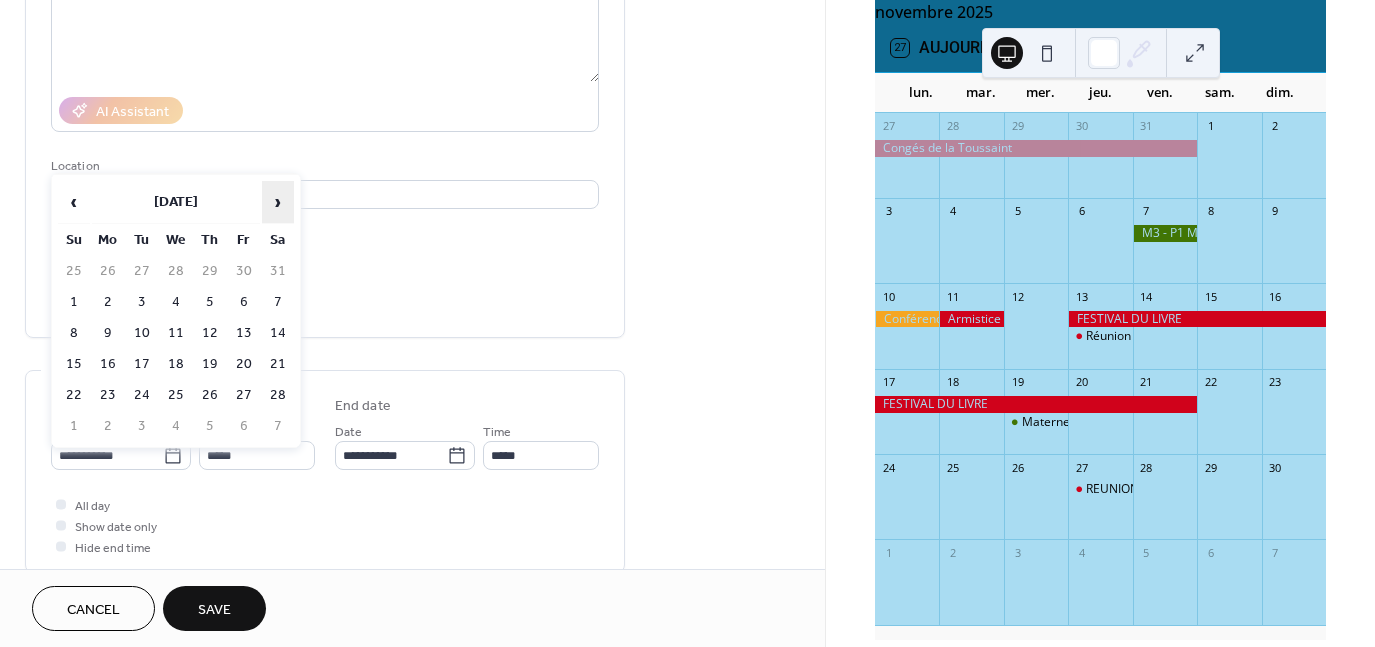 click on "›" at bounding box center (278, 202) 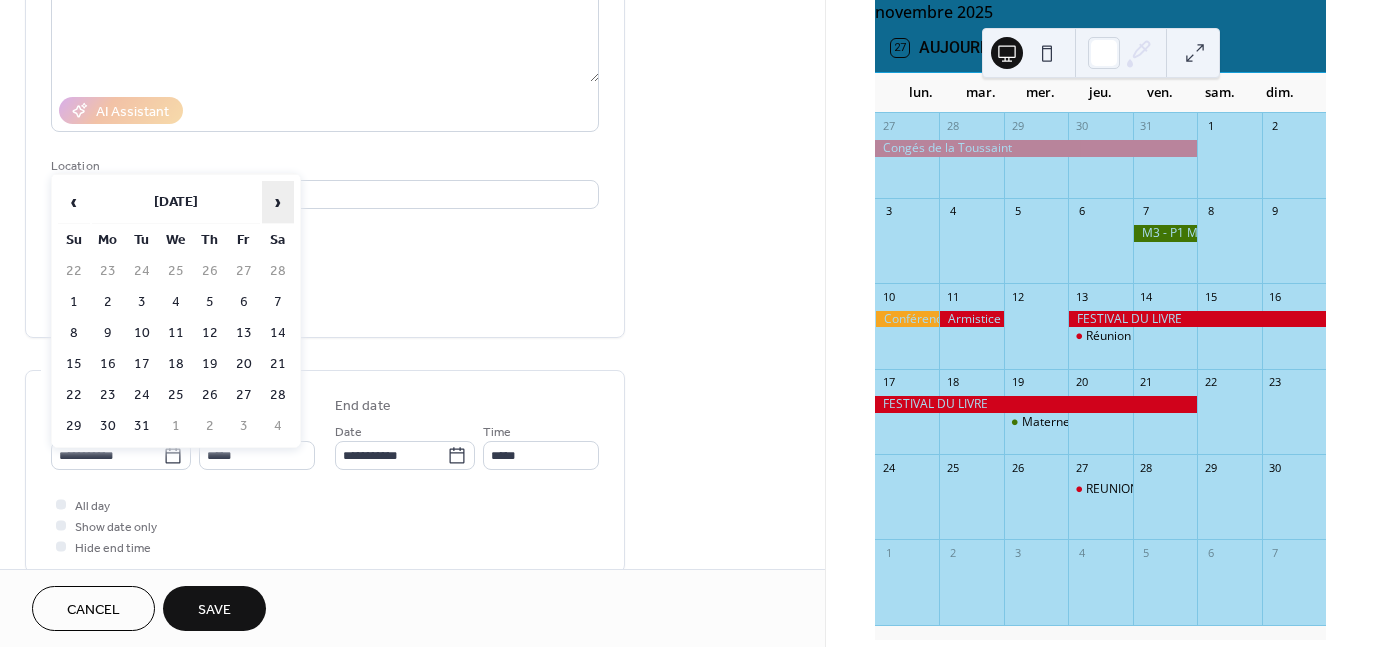 click on "›" at bounding box center (278, 202) 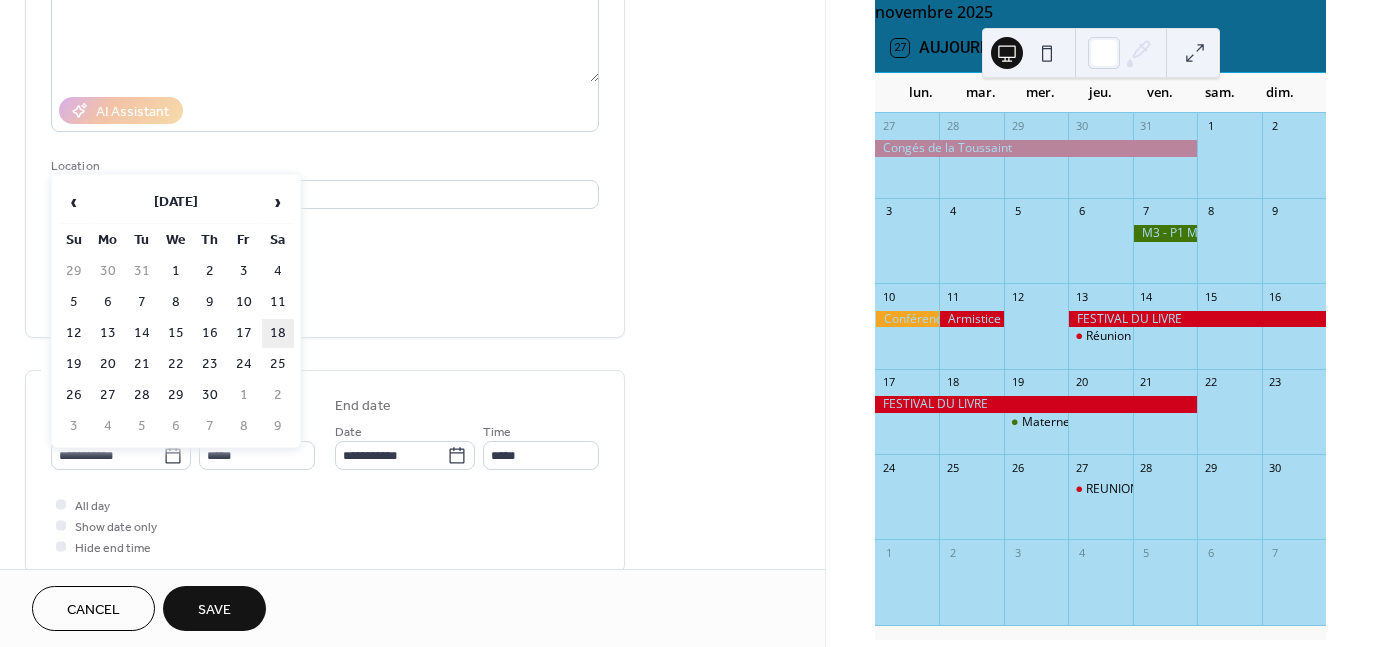 click on "18" at bounding box center [278, 333] 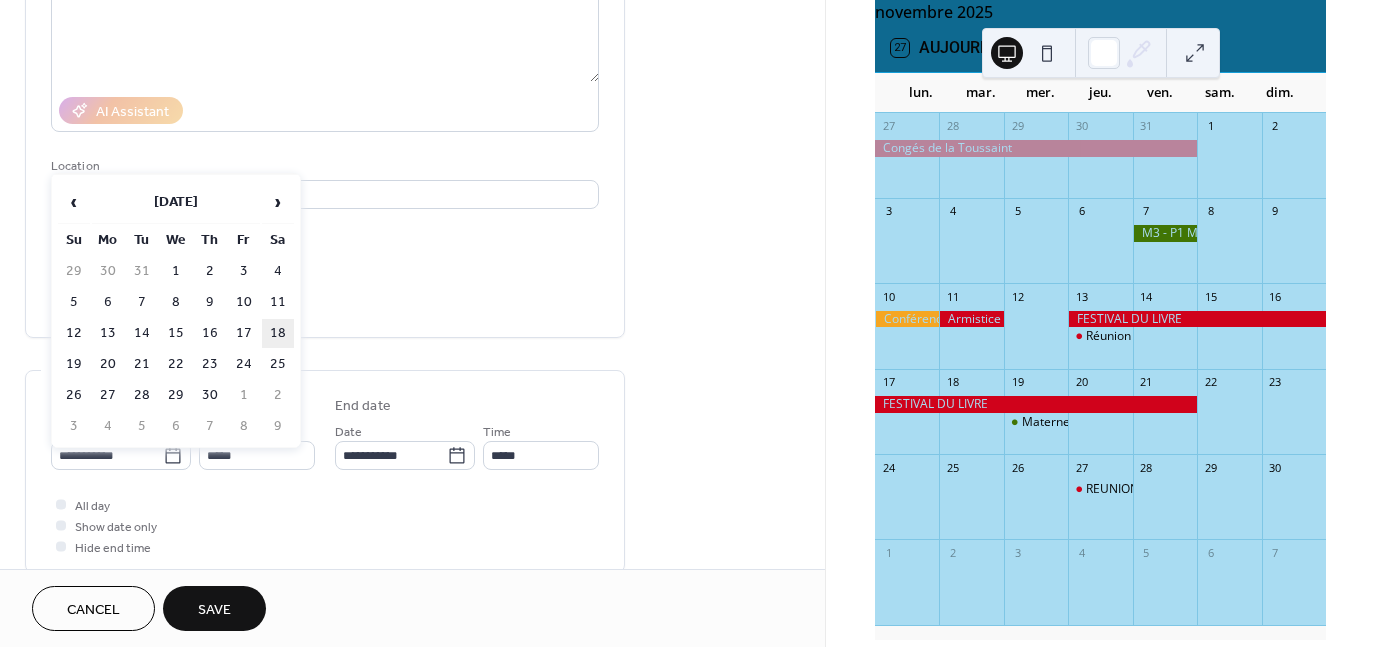 type on "**********" 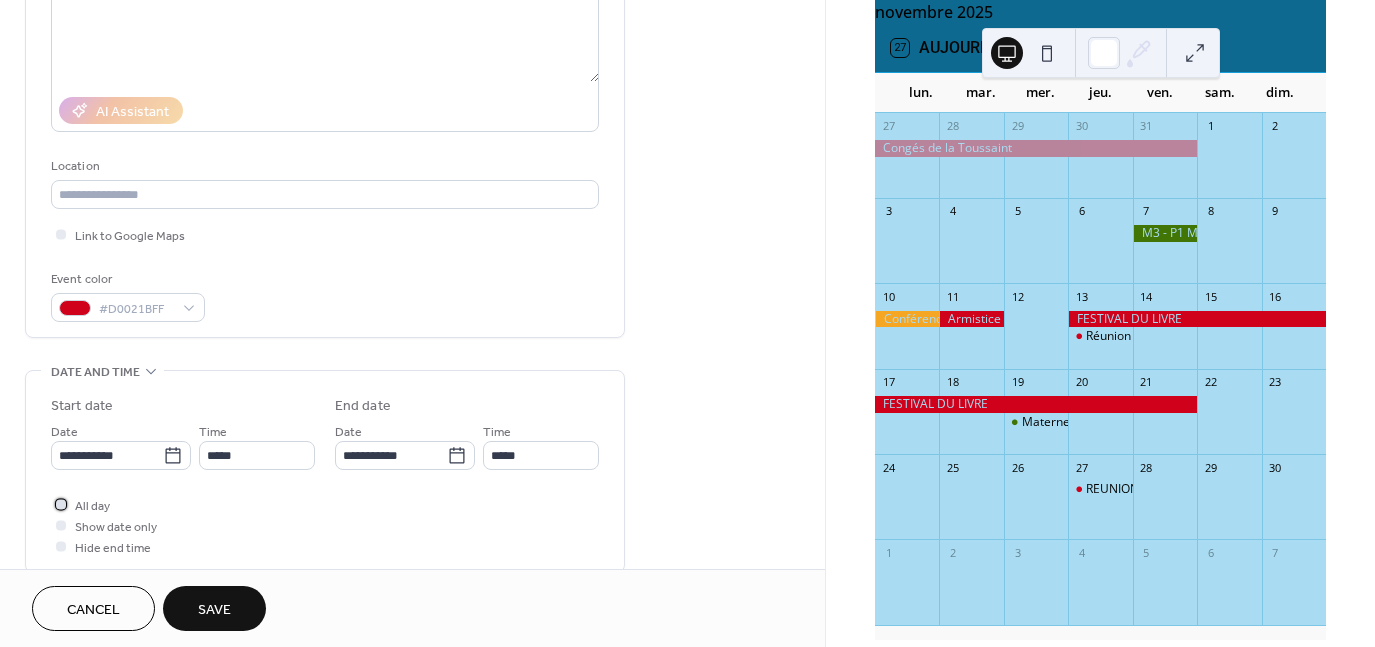 click at bounding box center (61, 504) 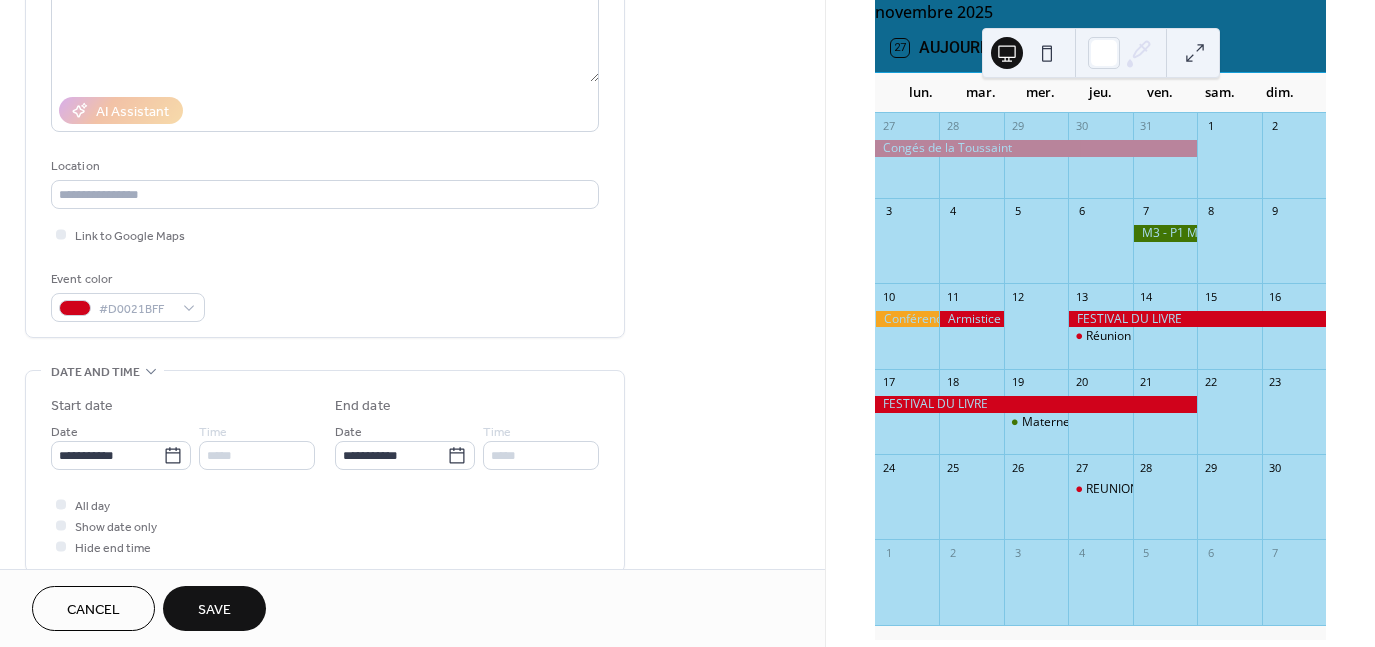 click on "*****" at bounding box center [257, 455] 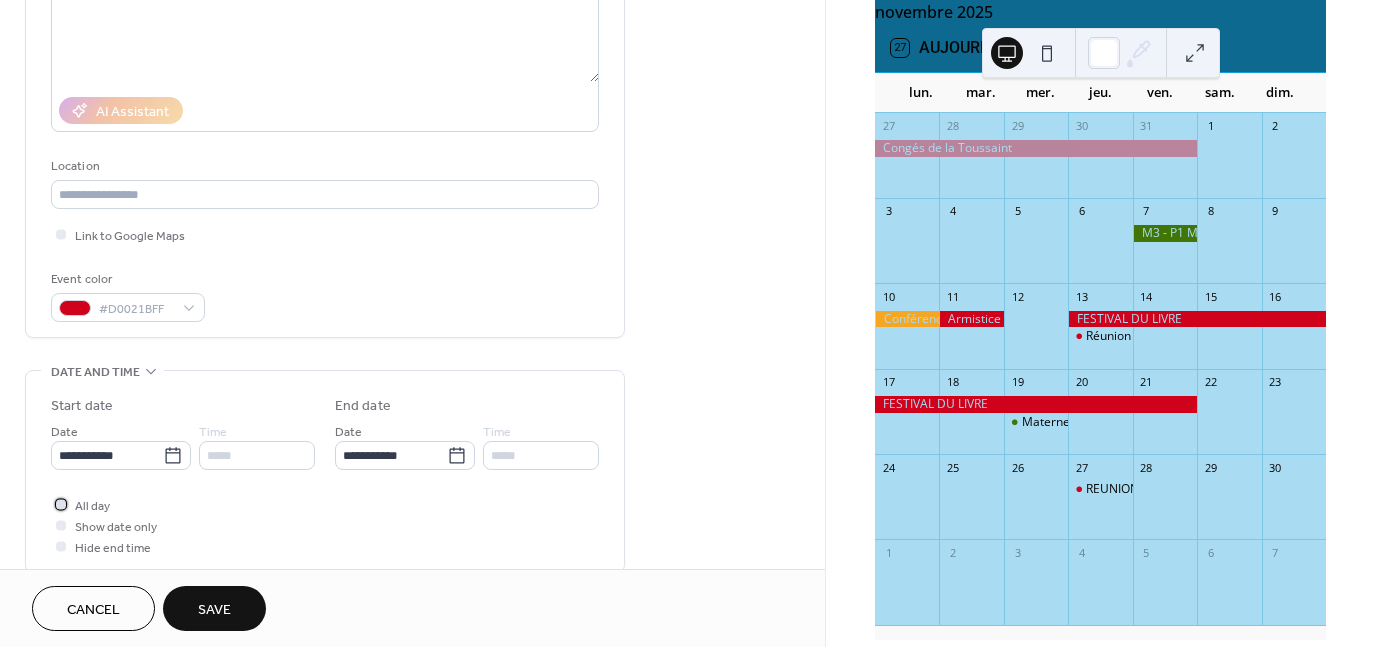 click 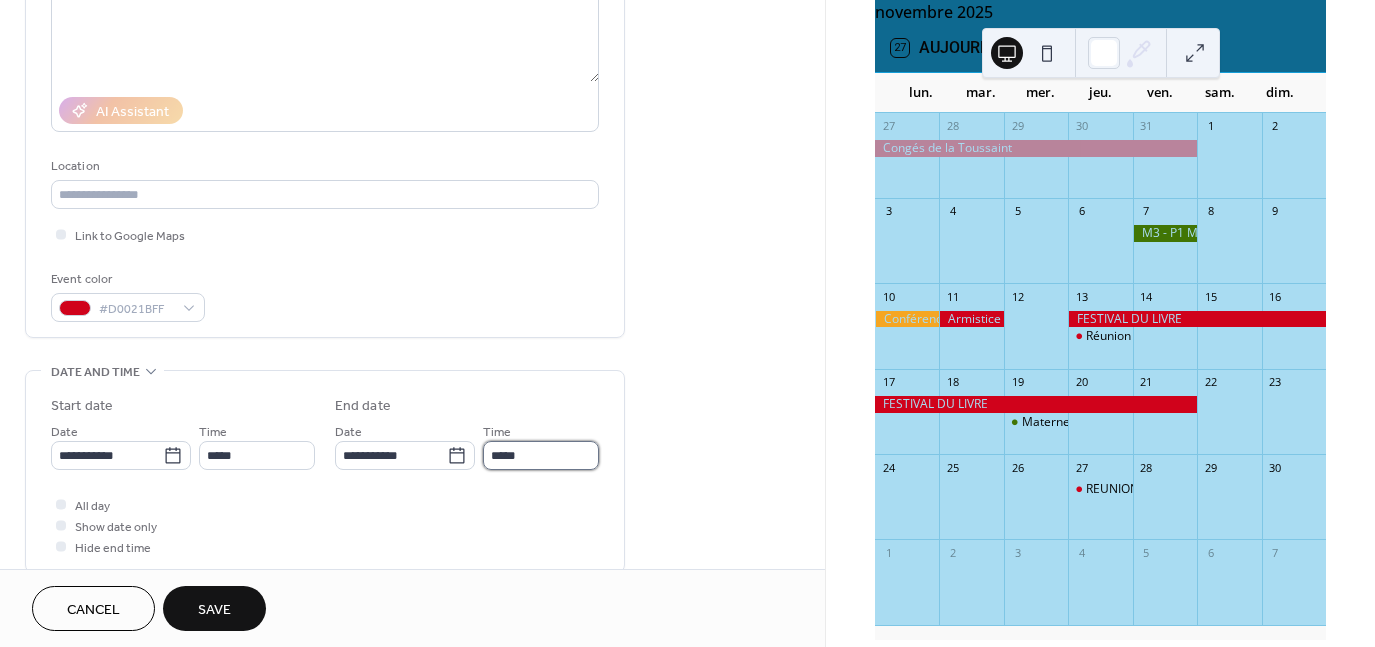 click on "*****" at bounding box center [541, 455] 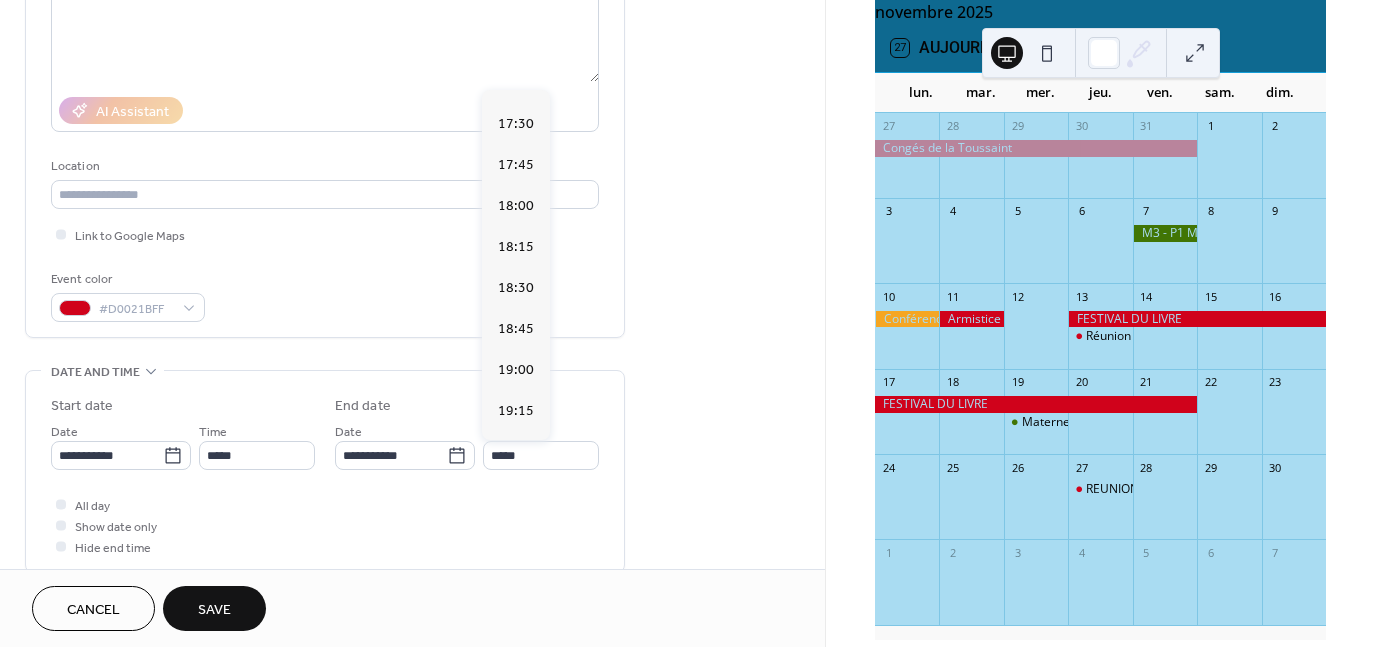 scroll, scrollTop: 920, scrollLeft: 0, axis: vertical 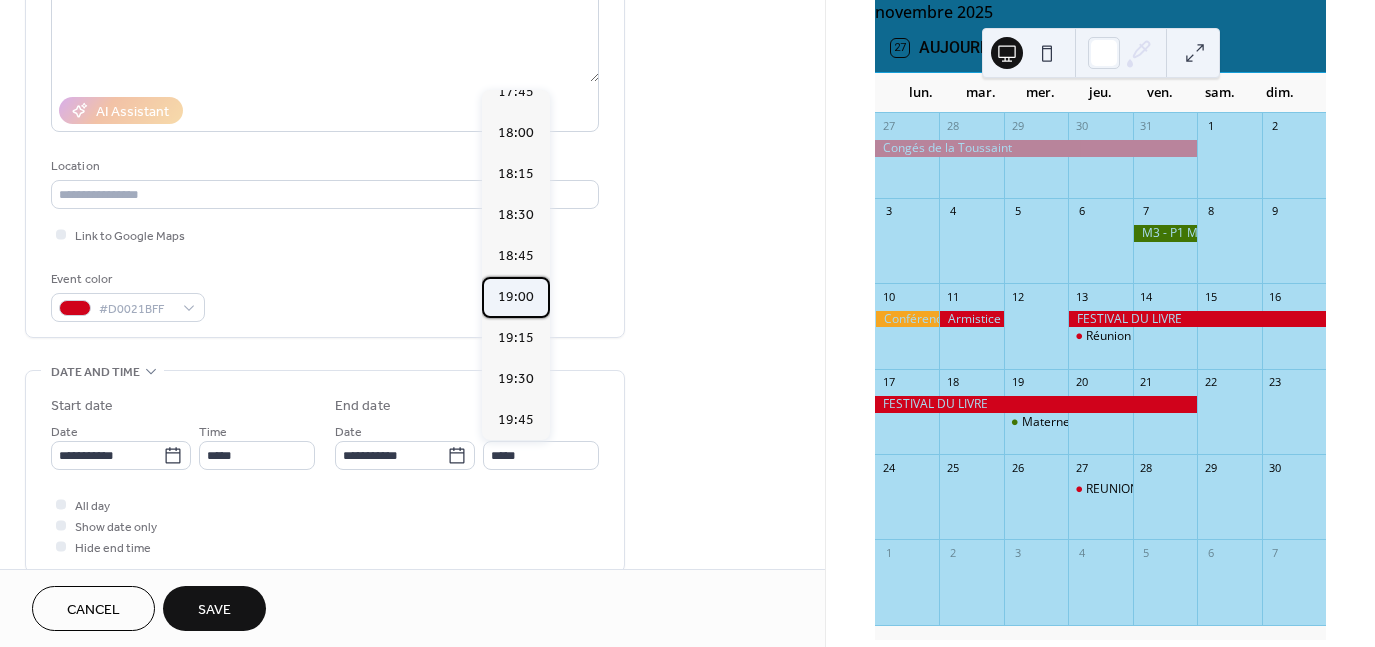 click on "19:00" at bounding box center [516, 296] 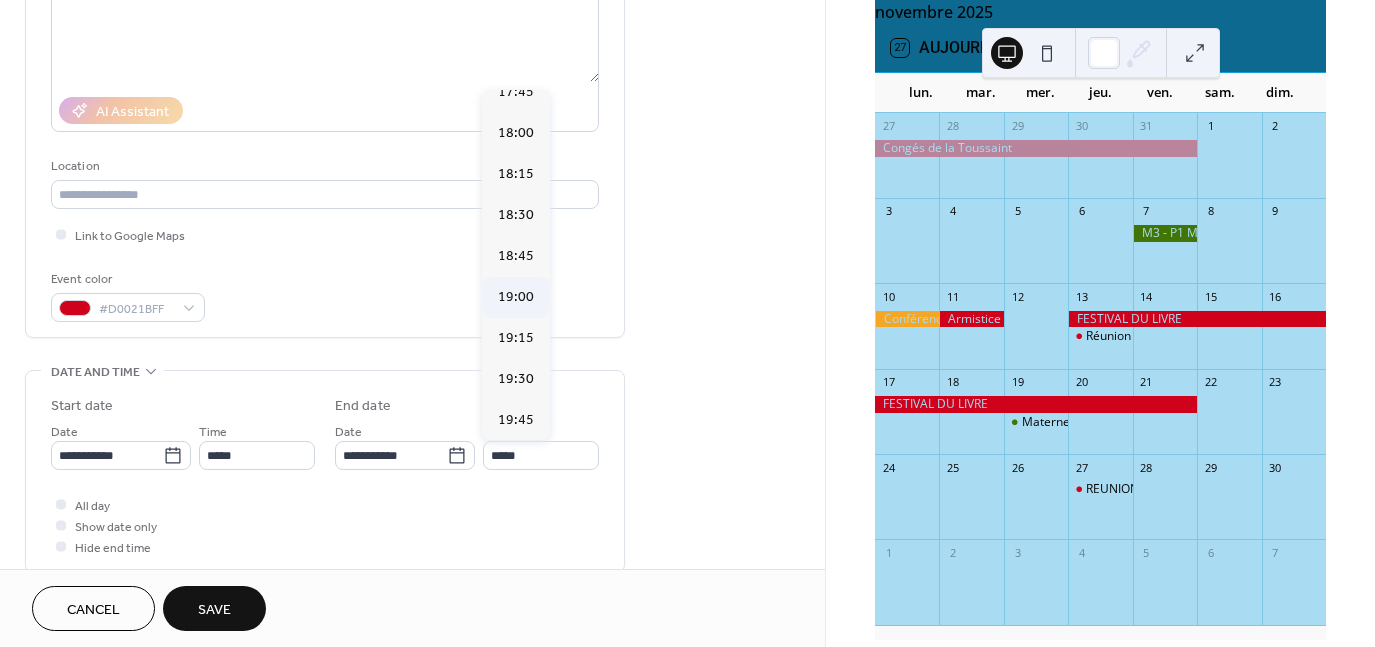 type on "*****" 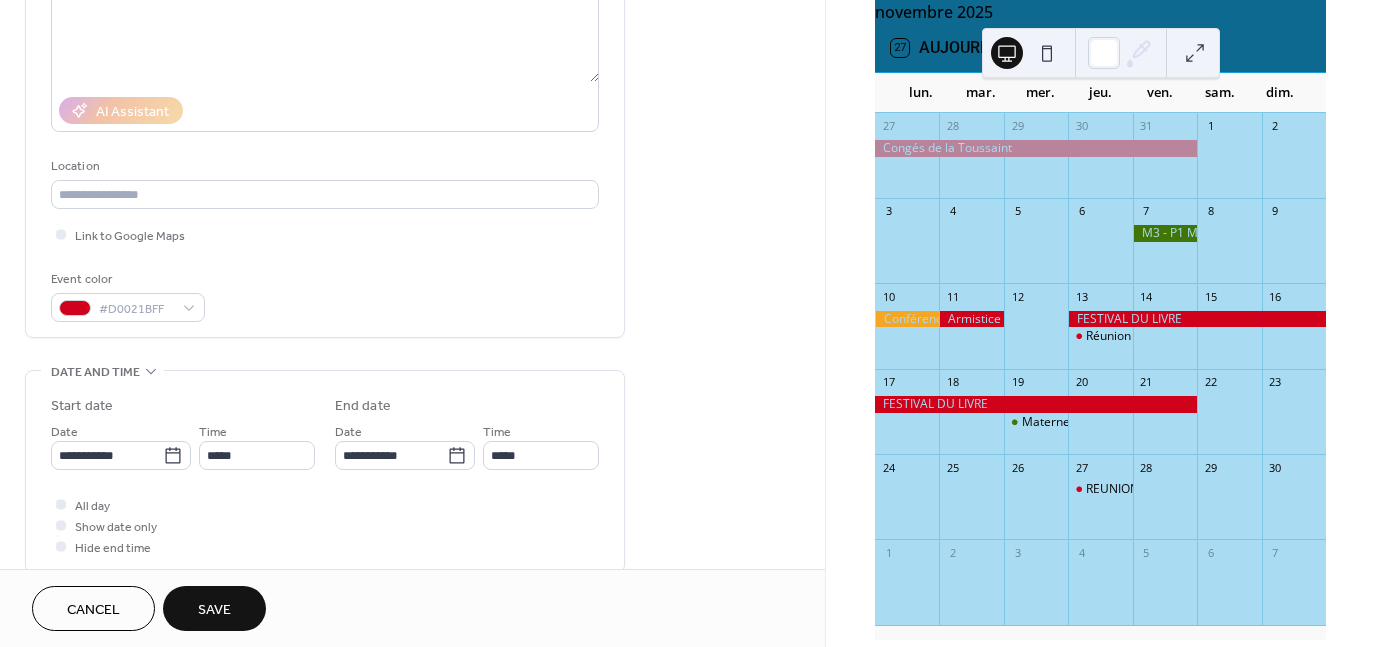 click on "Save" at bounding box center (214, 610) 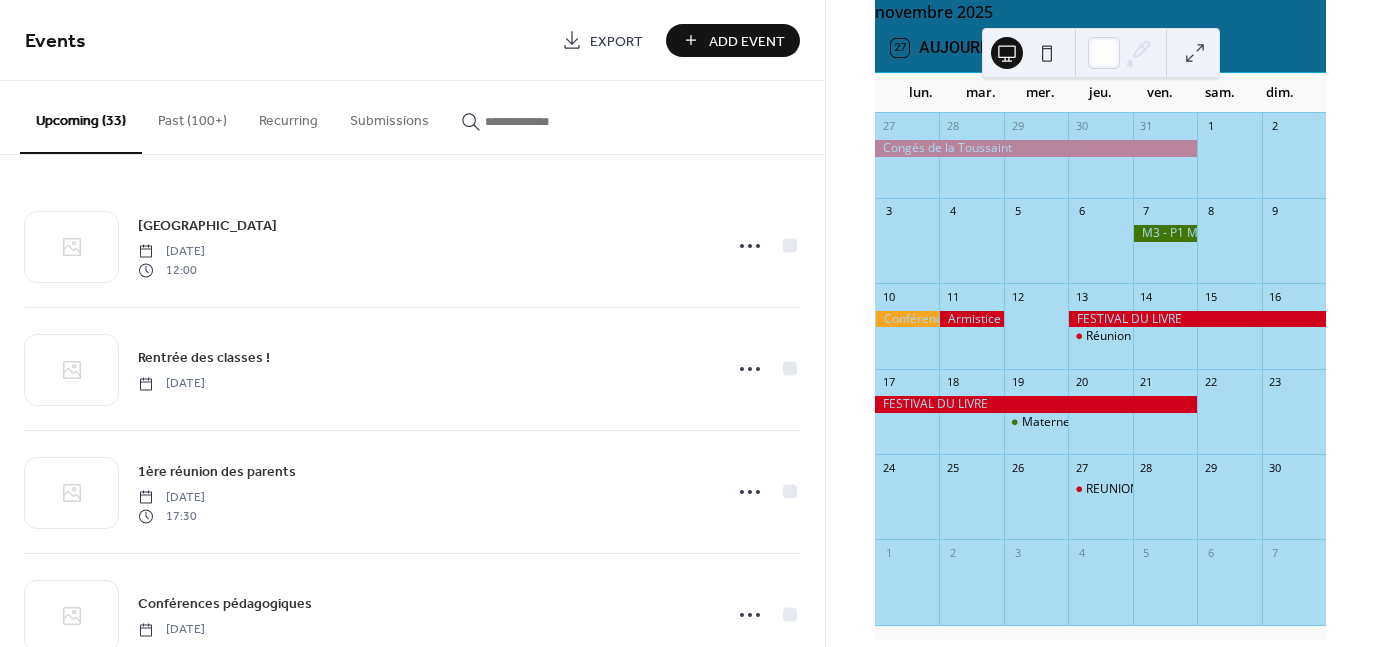 click on "Add Event" at bounding box center (747, 41) 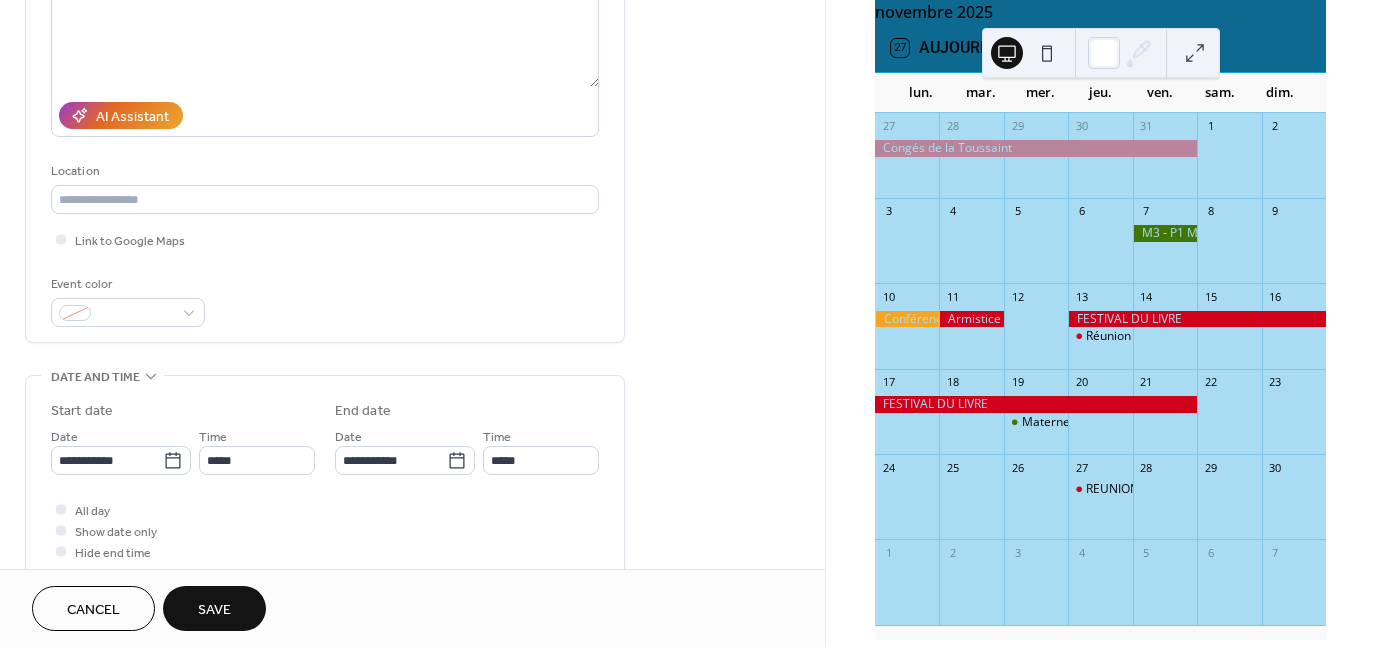 scroll, scrollTop: 285, scrollLeft: 0, axis: vertical 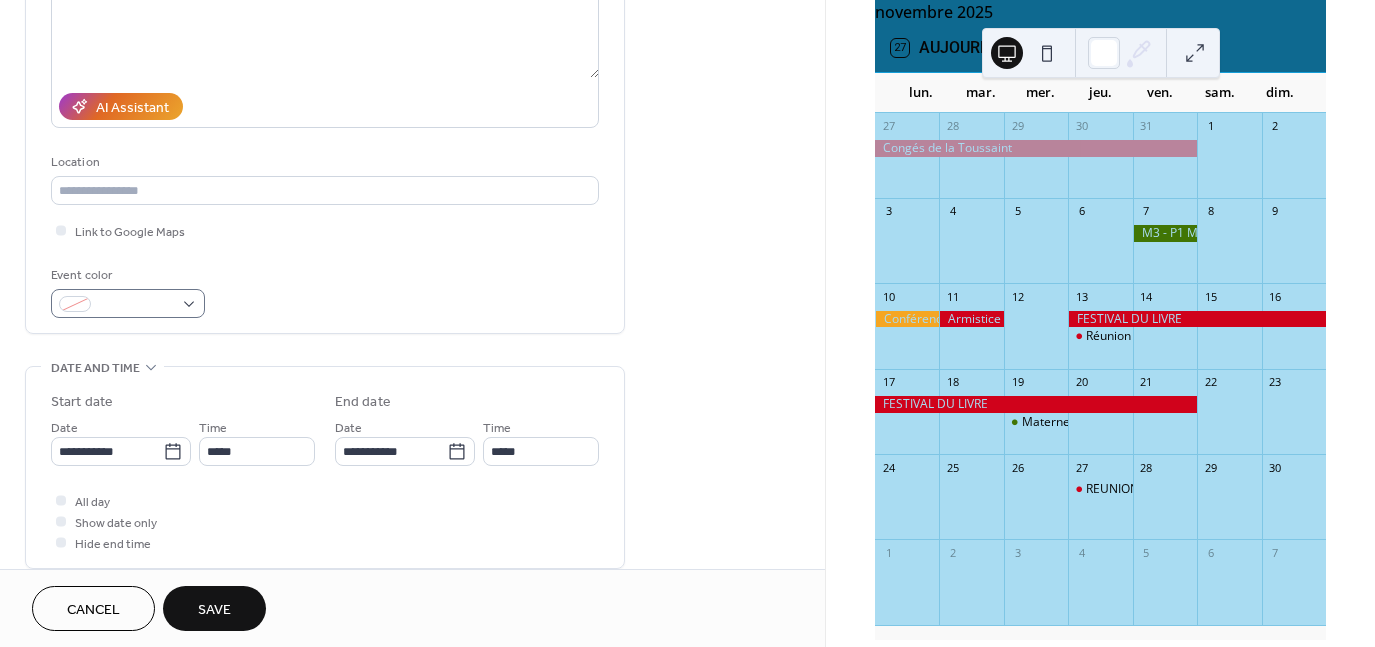 type on "**********" 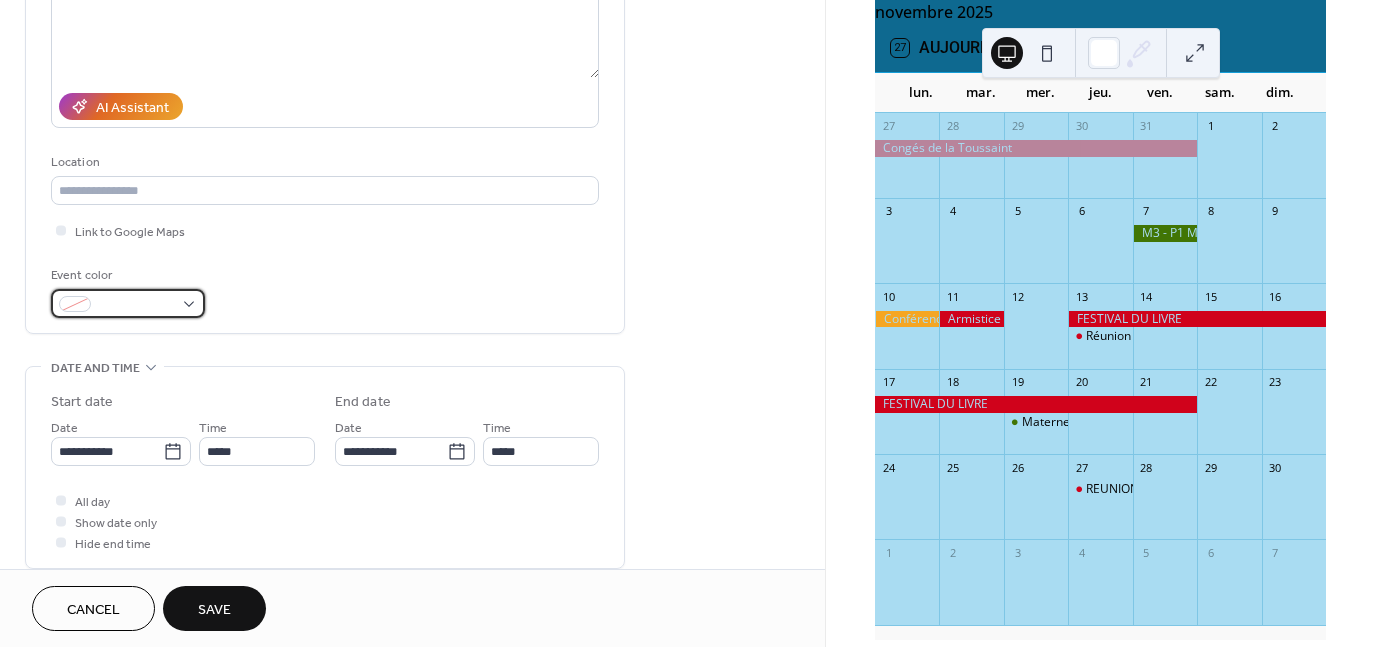 click at bounding box center (128, 303) 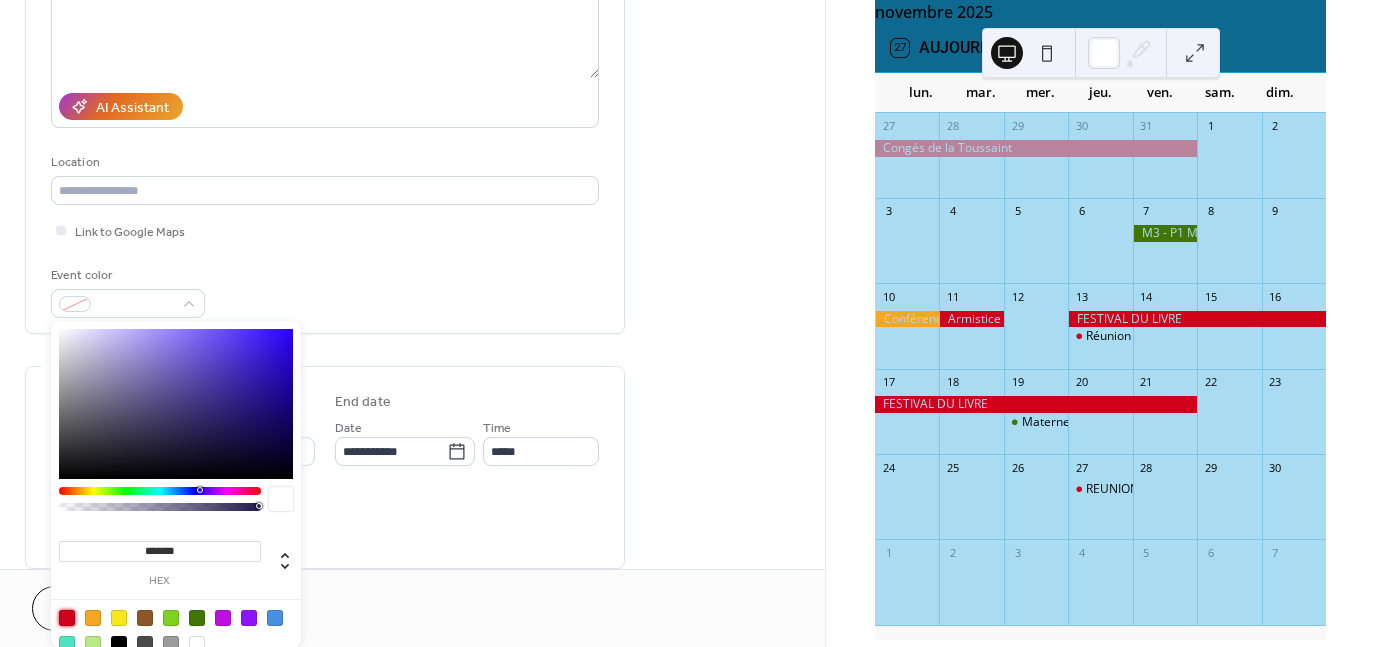 click at bounding box center (67, 618) 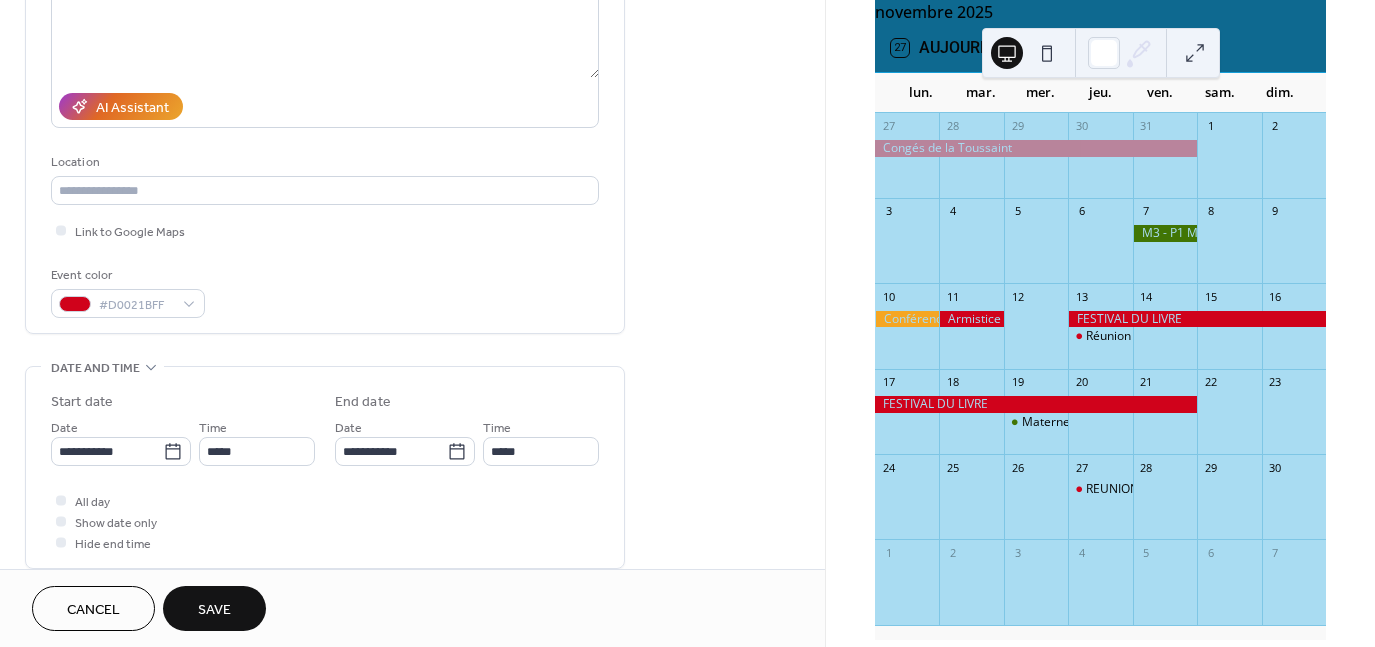 click on "**********" at bounding box center (325, 467) 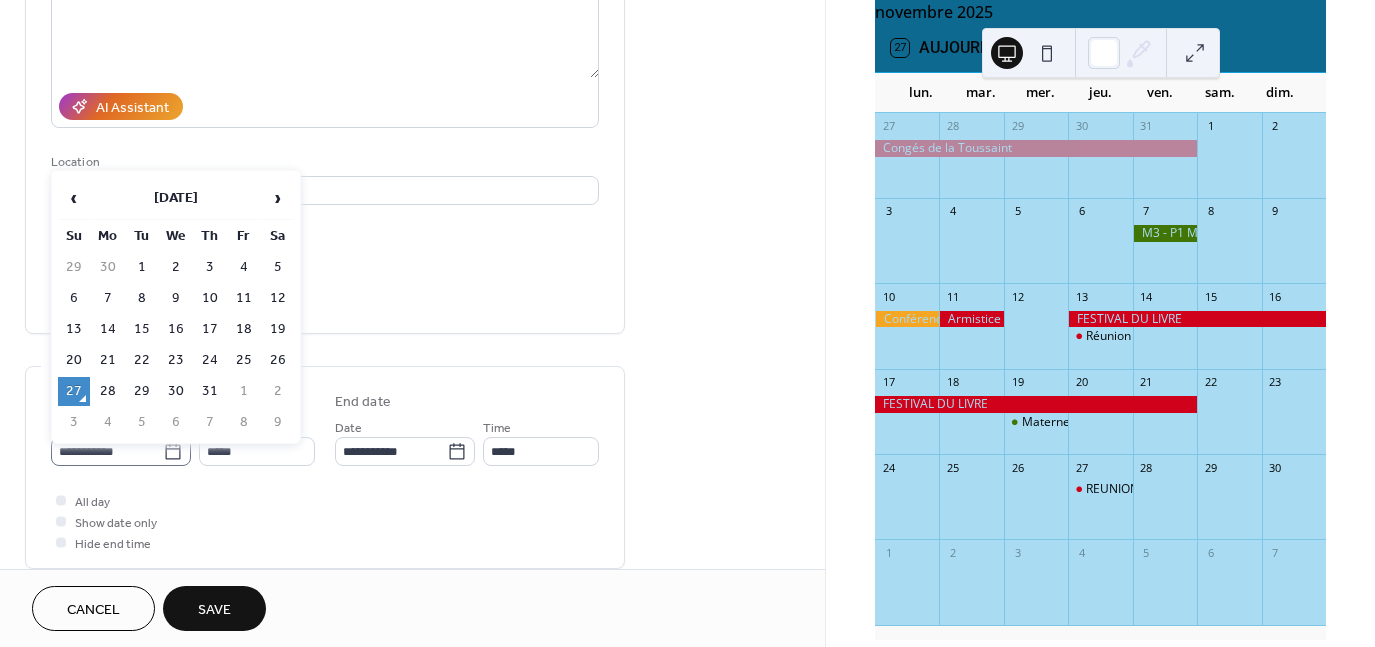 click 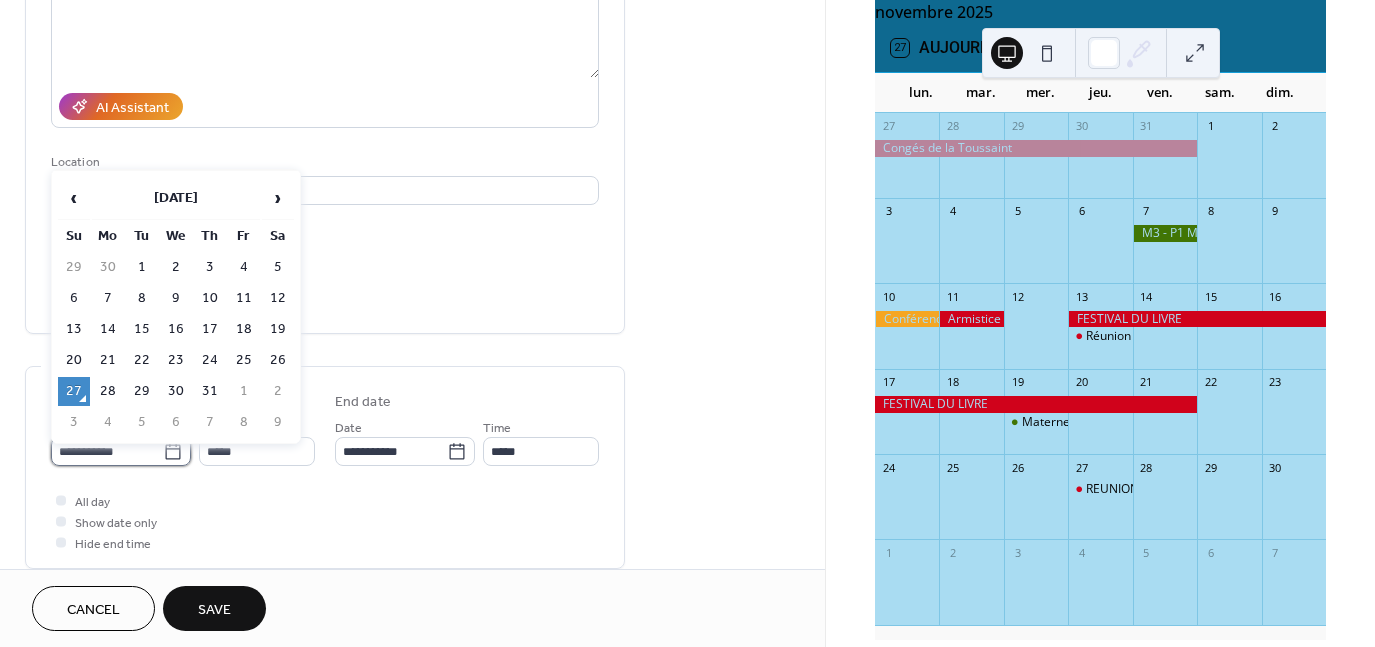 click on "**********" at bounding box center (107, 451) 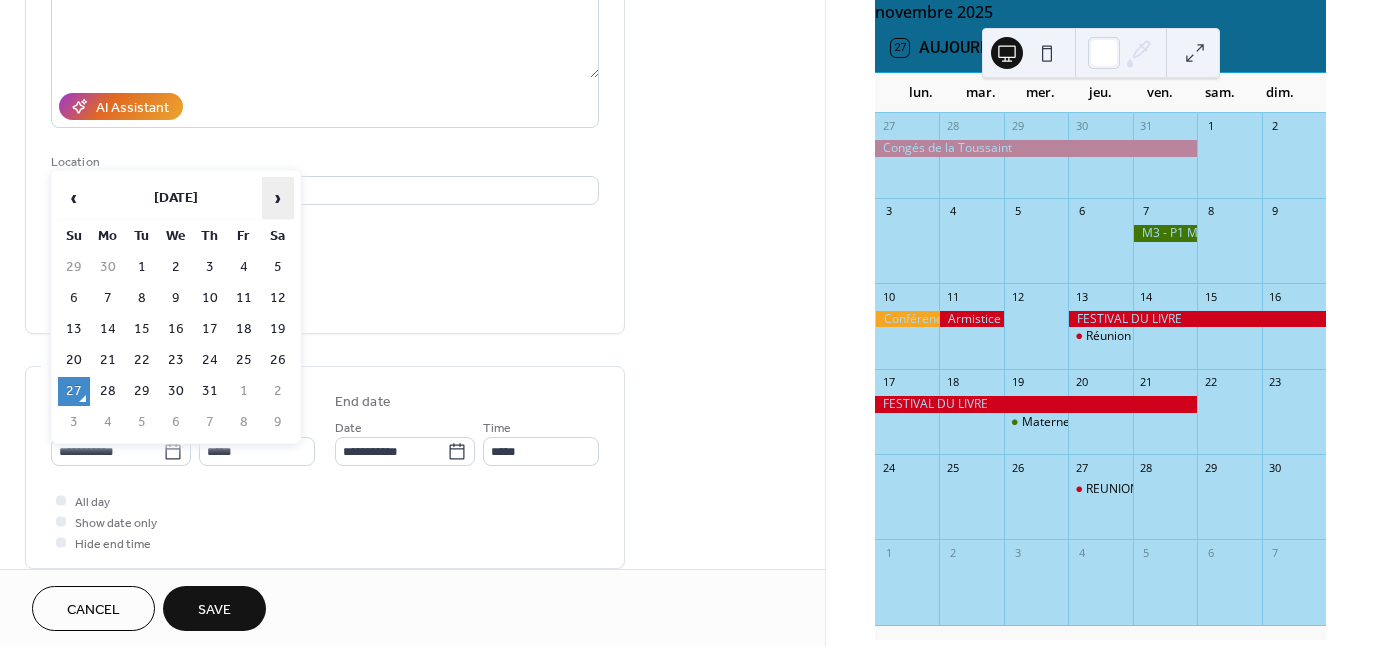 click on "›" at bounding box center [278, 198] 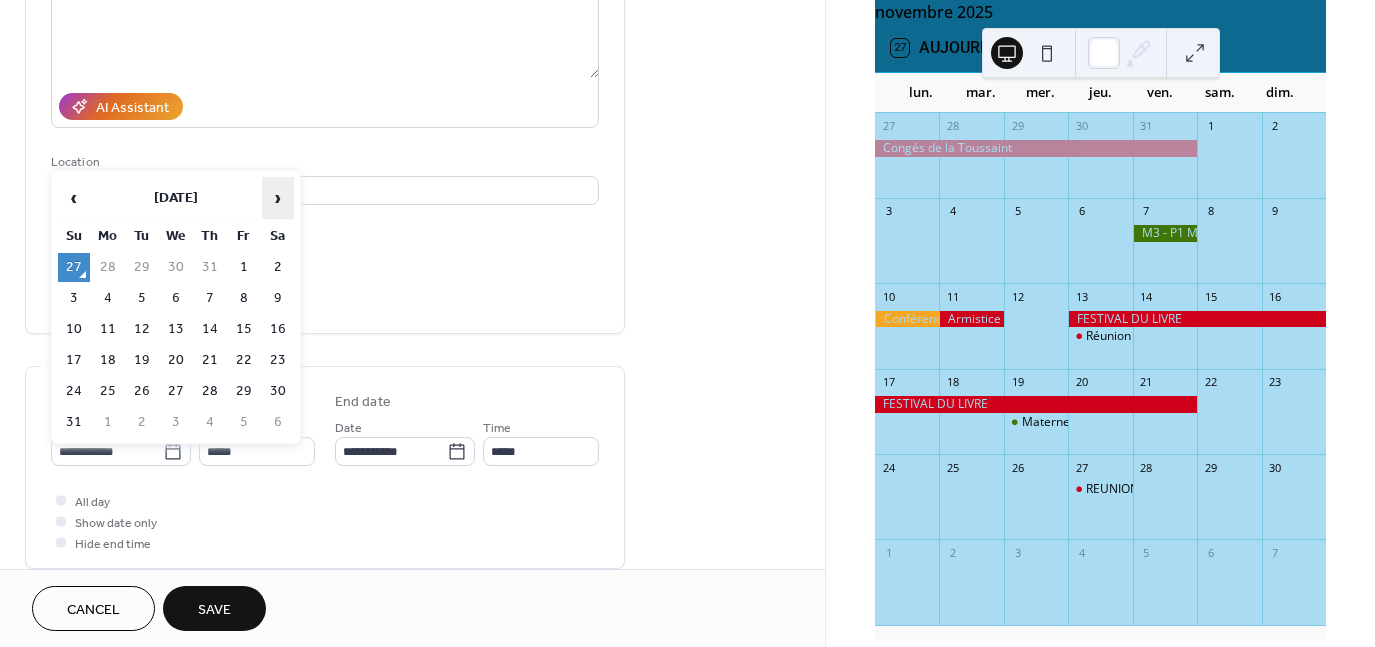 click on "›" at bounding box center [278, 198] 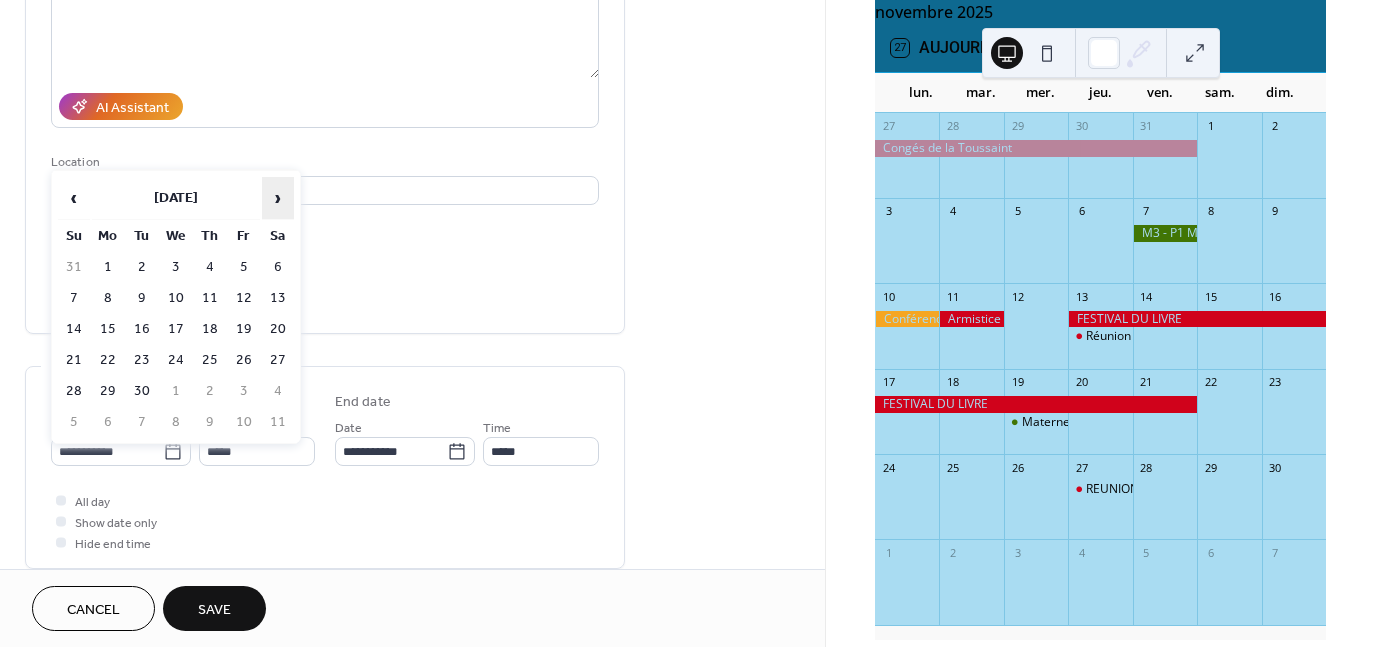 click on "›" at bounding box center (278, 198) 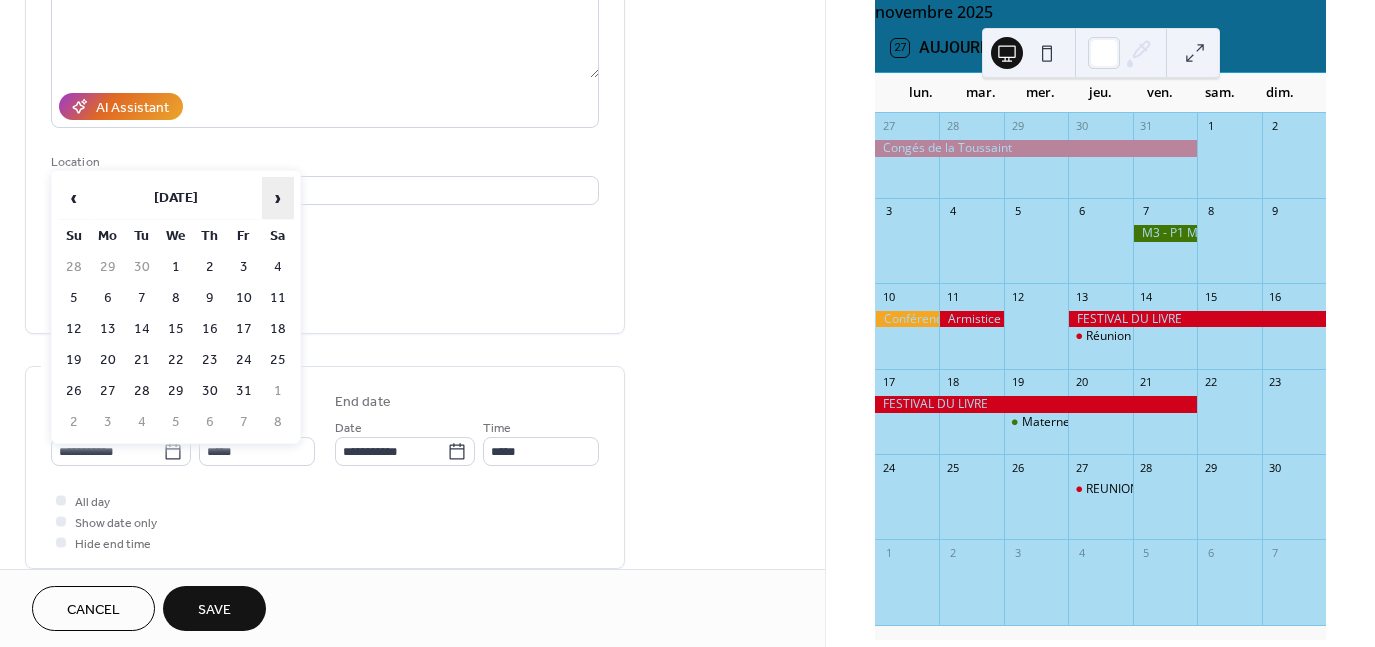 click on "›" at bounding box center [278, 198] 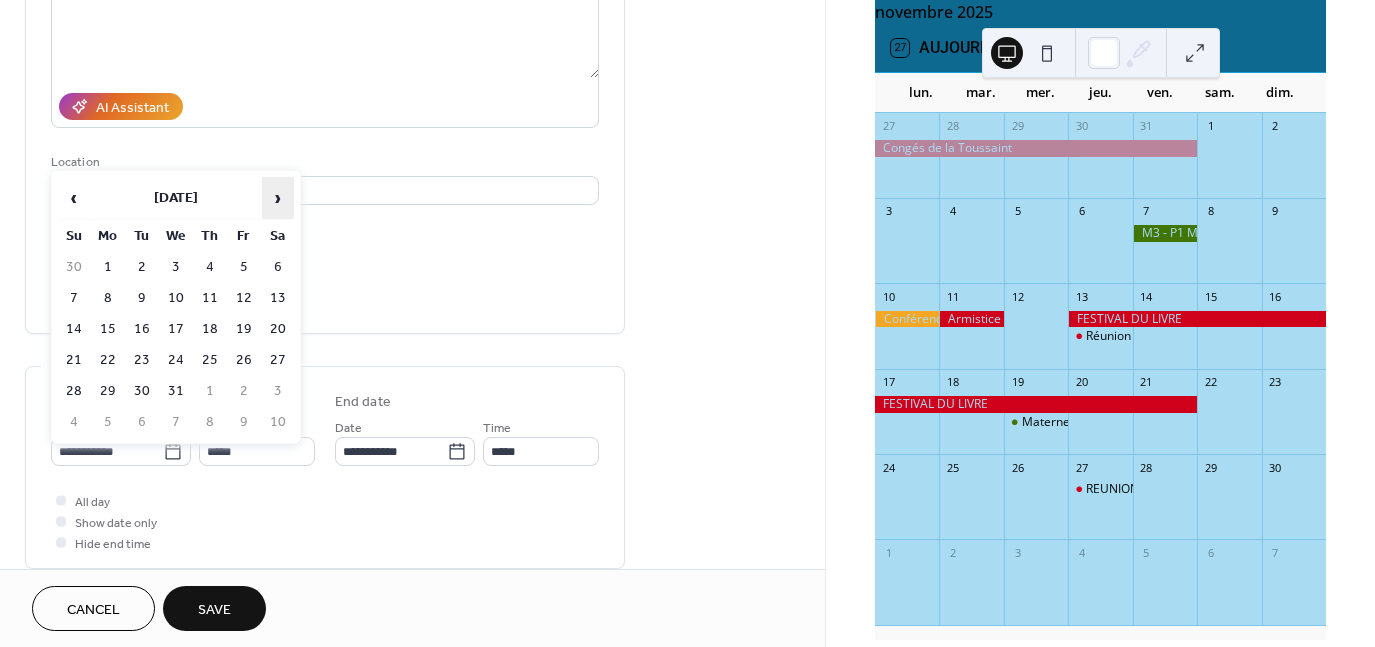 click on "›" at bounding box center [278, 198] 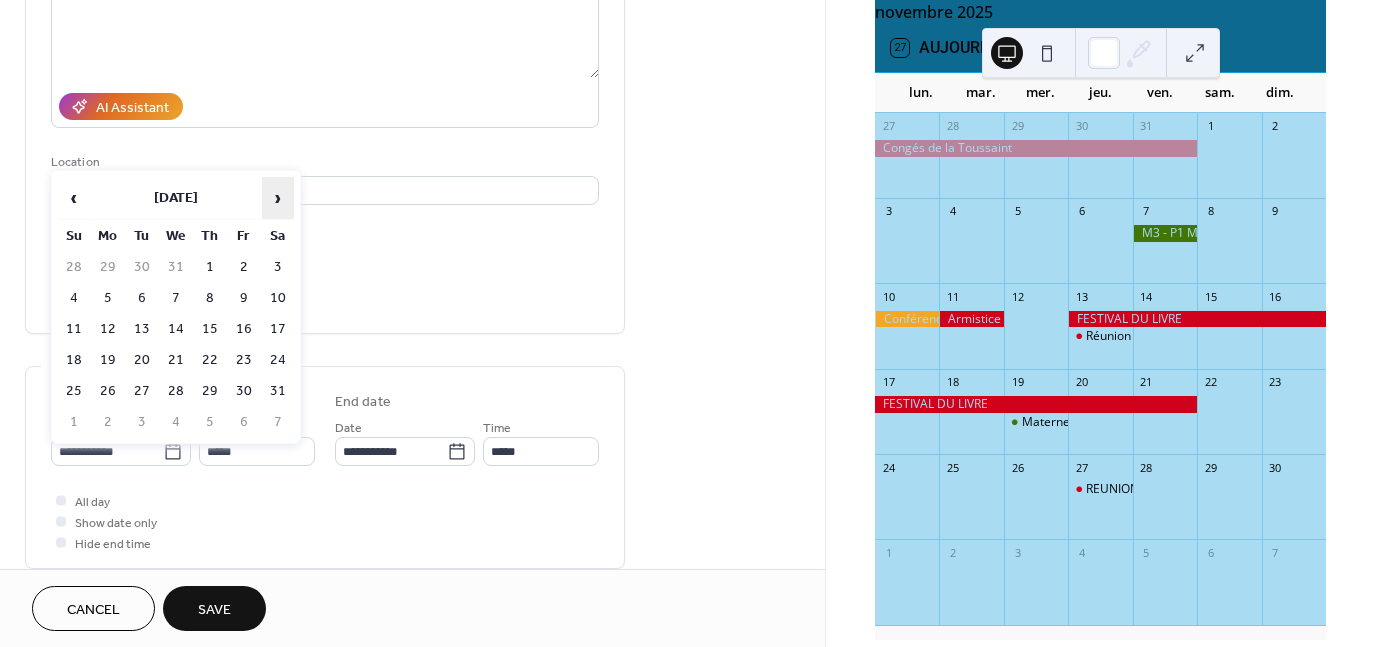 click on "›" at bounding box center [278, 198] 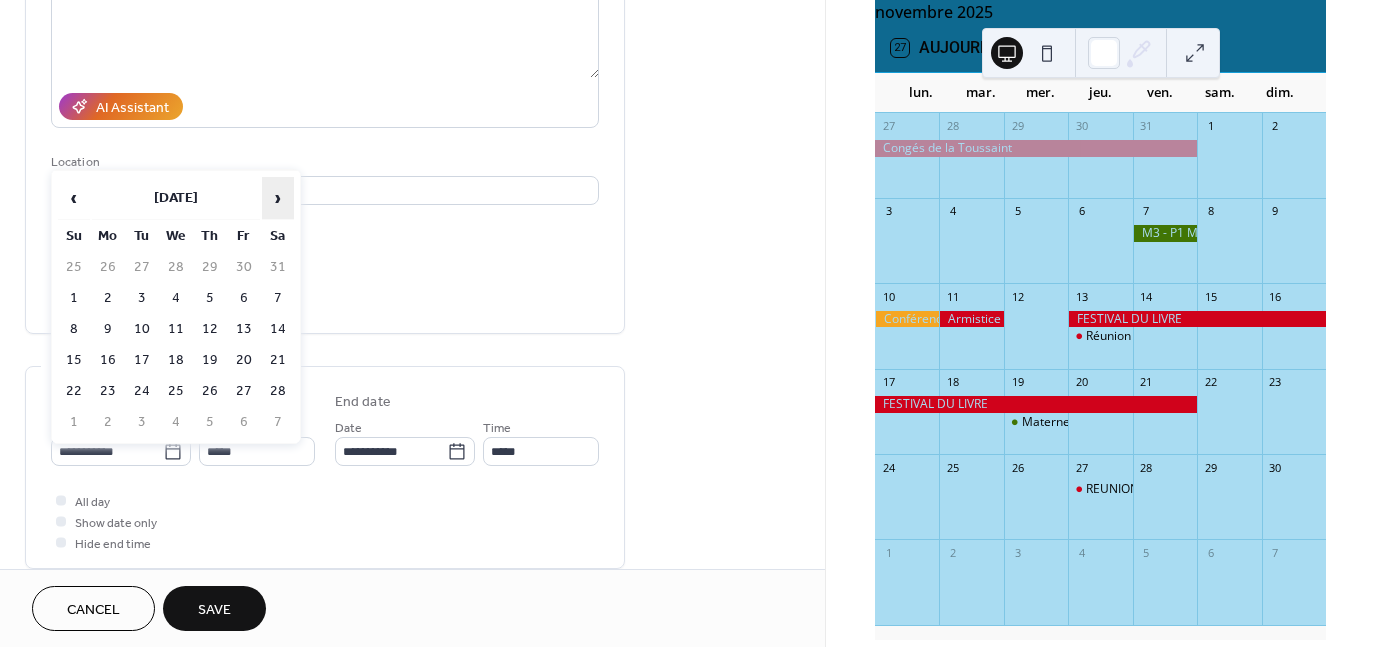 click on "›" at bounding box center (278, 198) 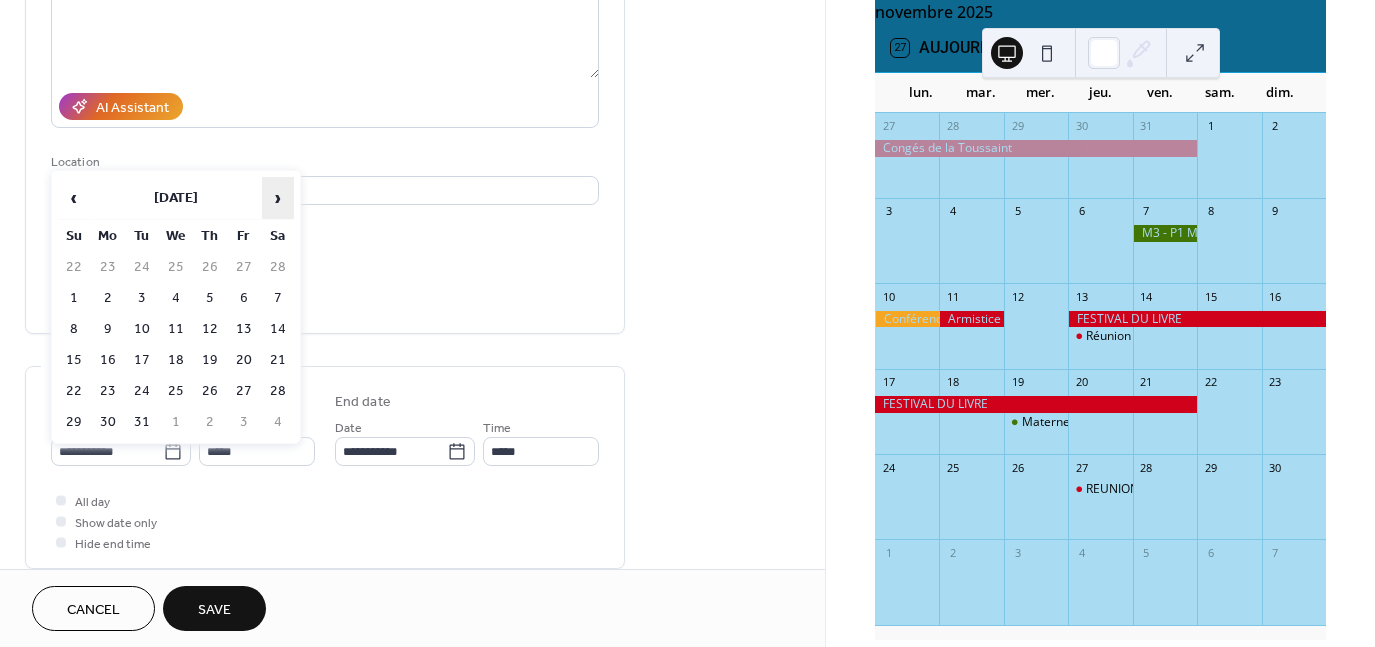 click on "›" at bounding box center (278, 198) 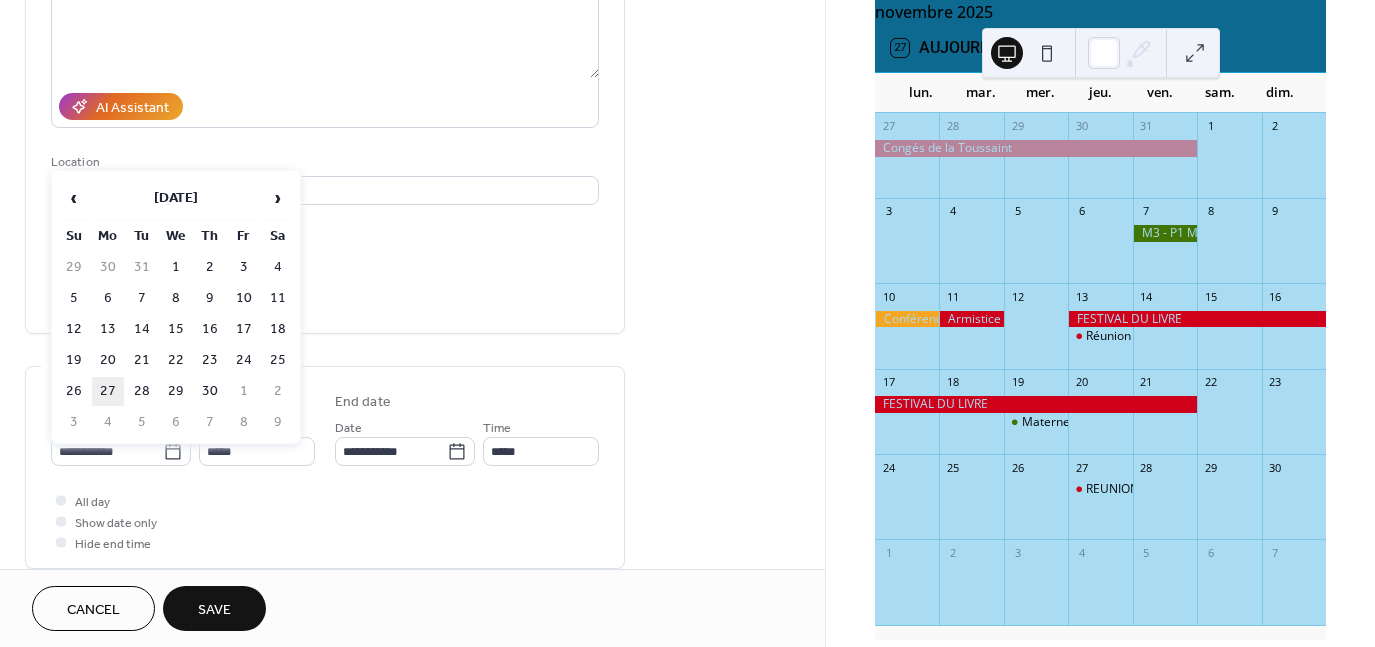 click on "27" at bounding box center (108, 391) 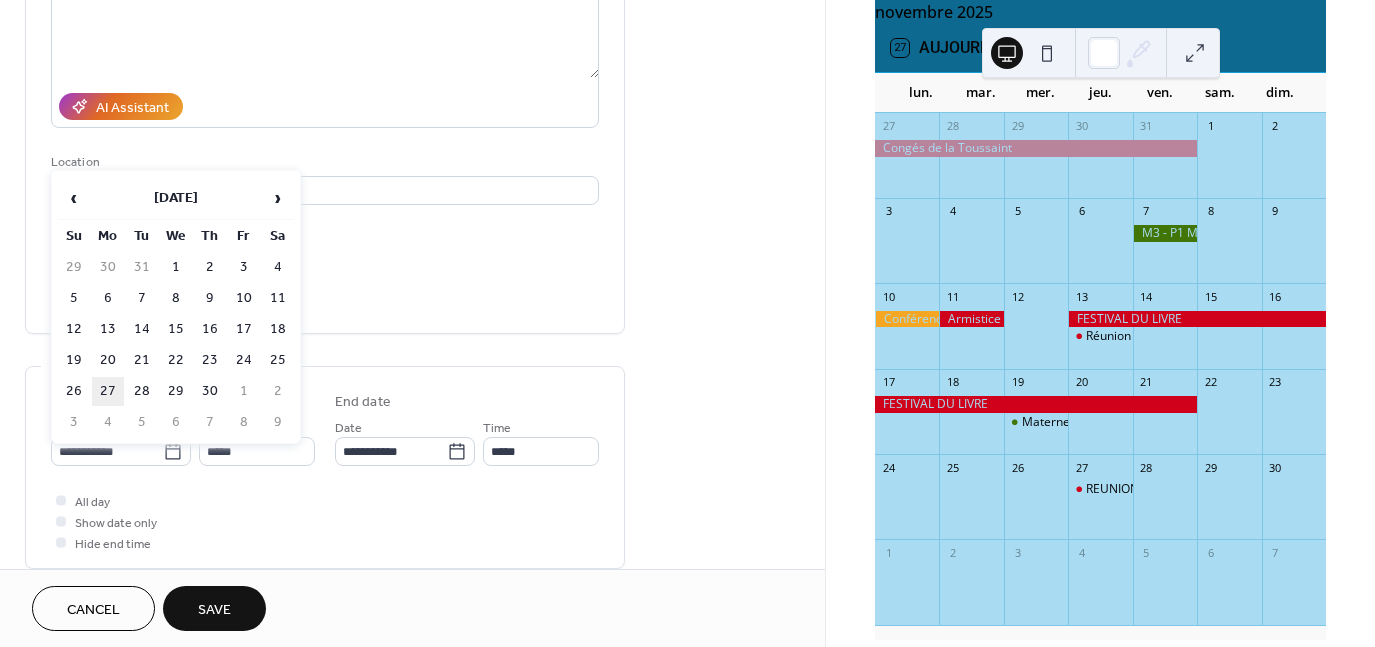 type on "**********" 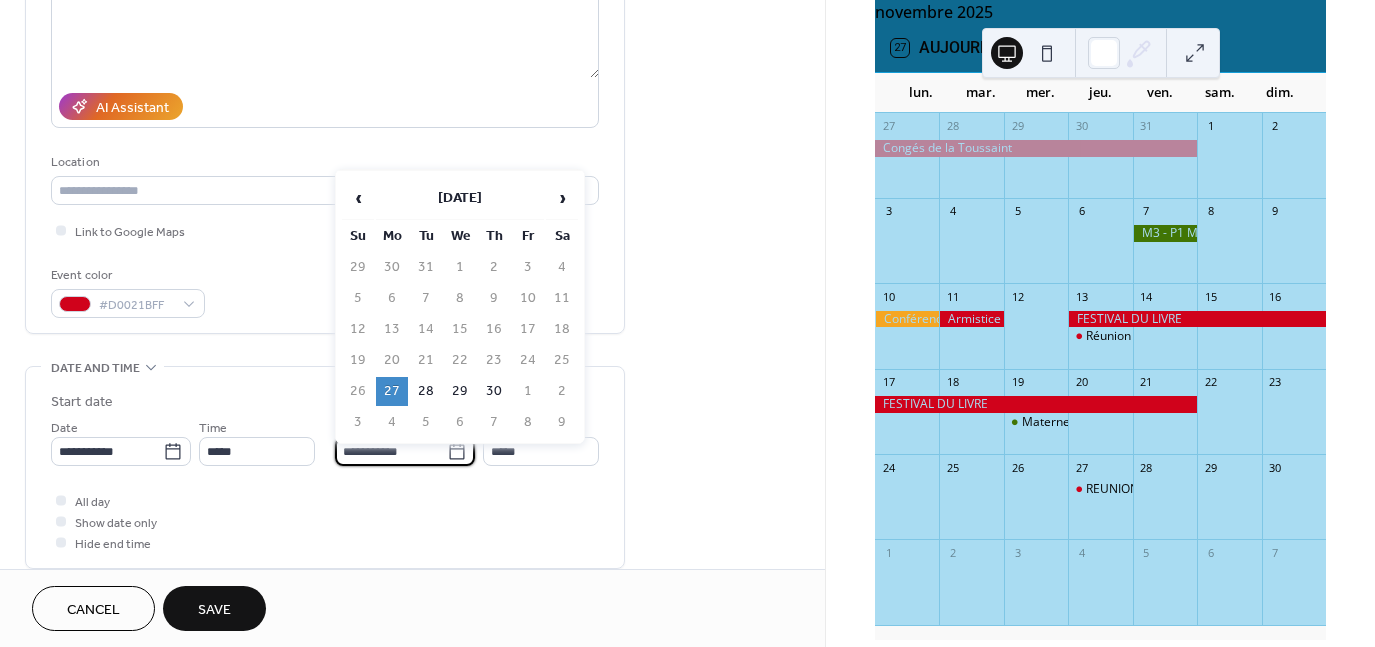 click on "**********" at bounding box center [391, 451] 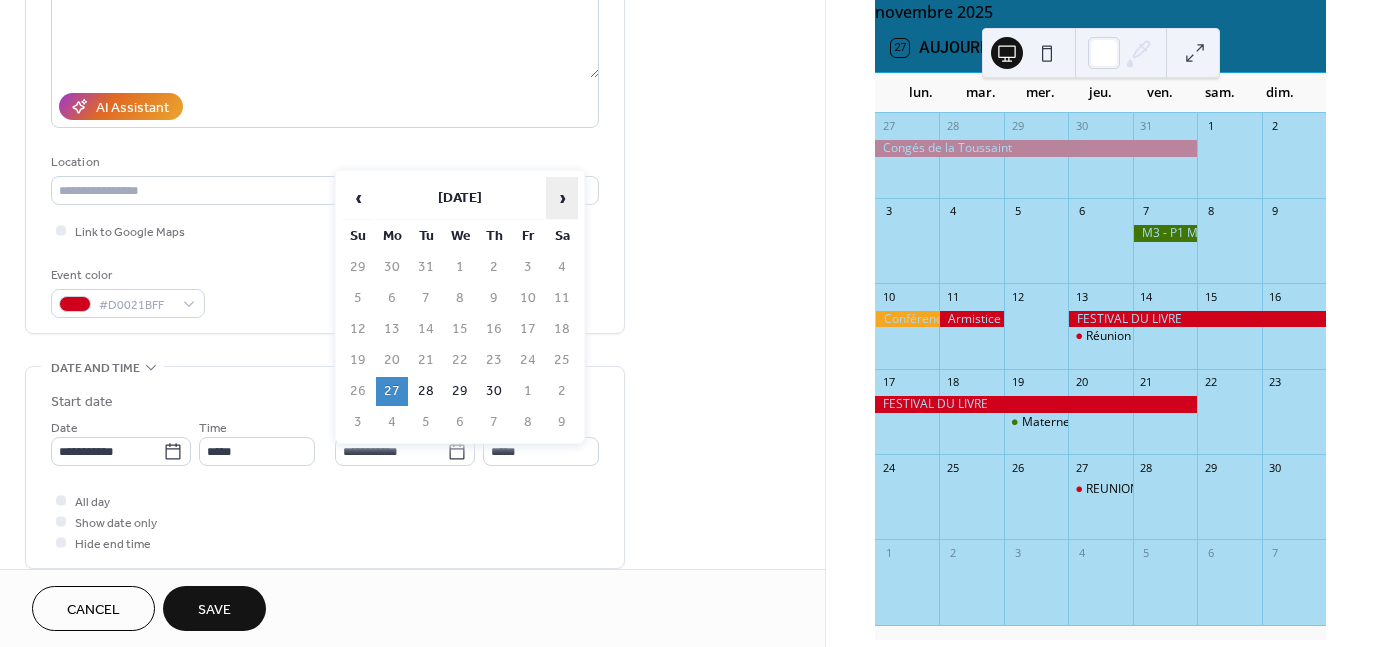 click on "›" at bounding box center (562, 198) 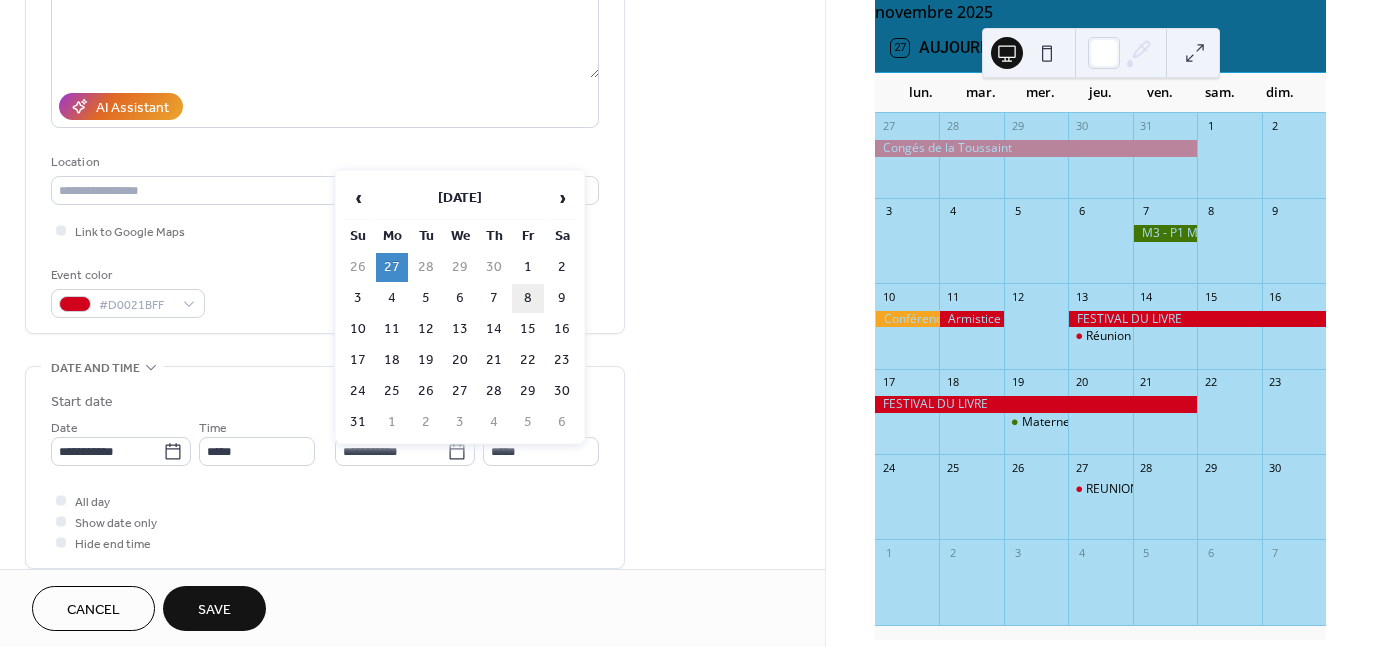 click on "8" at bounding box center (528, 298) 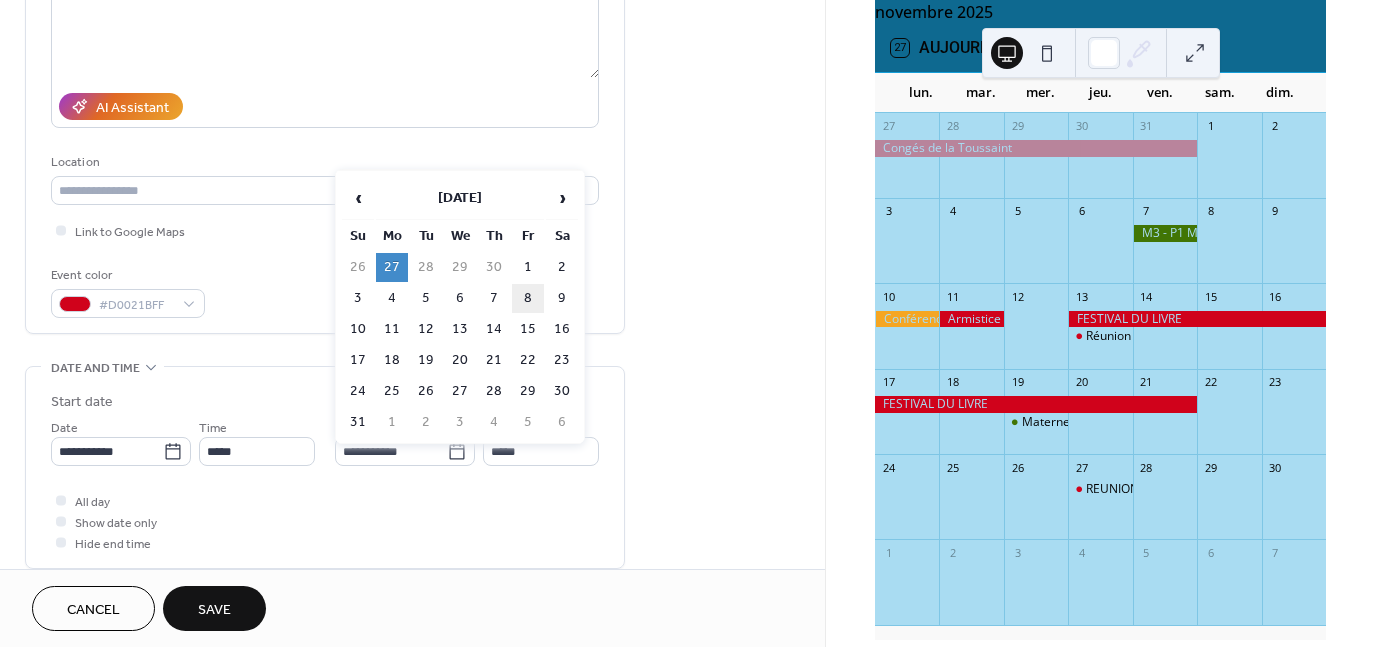 type on "**********" 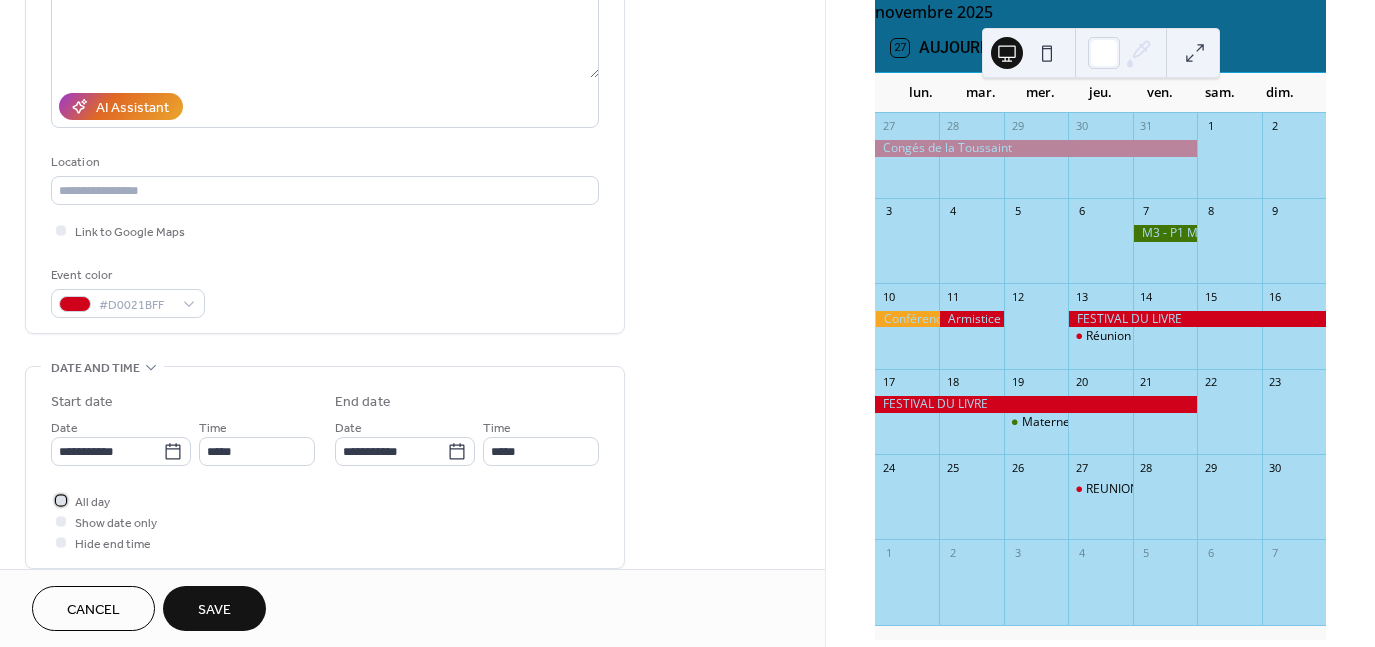 click at bounding box center (61, 500) 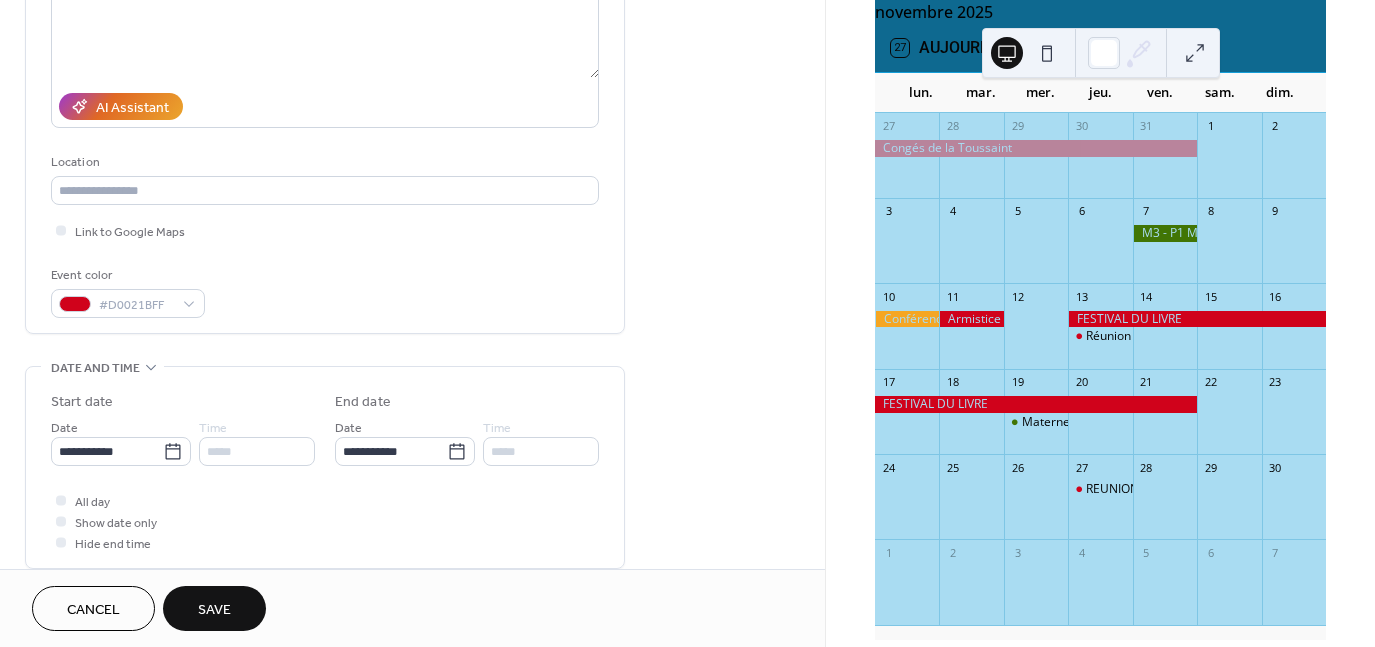 click on "Save" at bounding box center (214, 610) 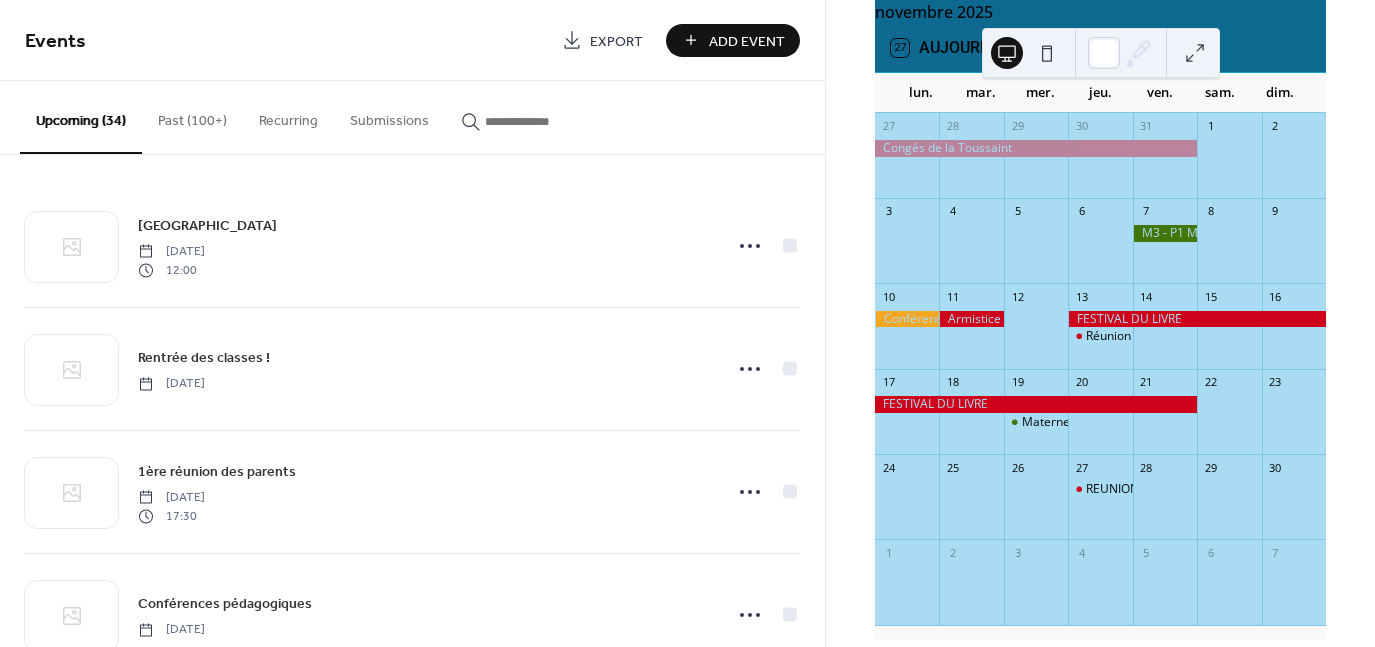 click on "Add Event" at bounding box center [747, 41] 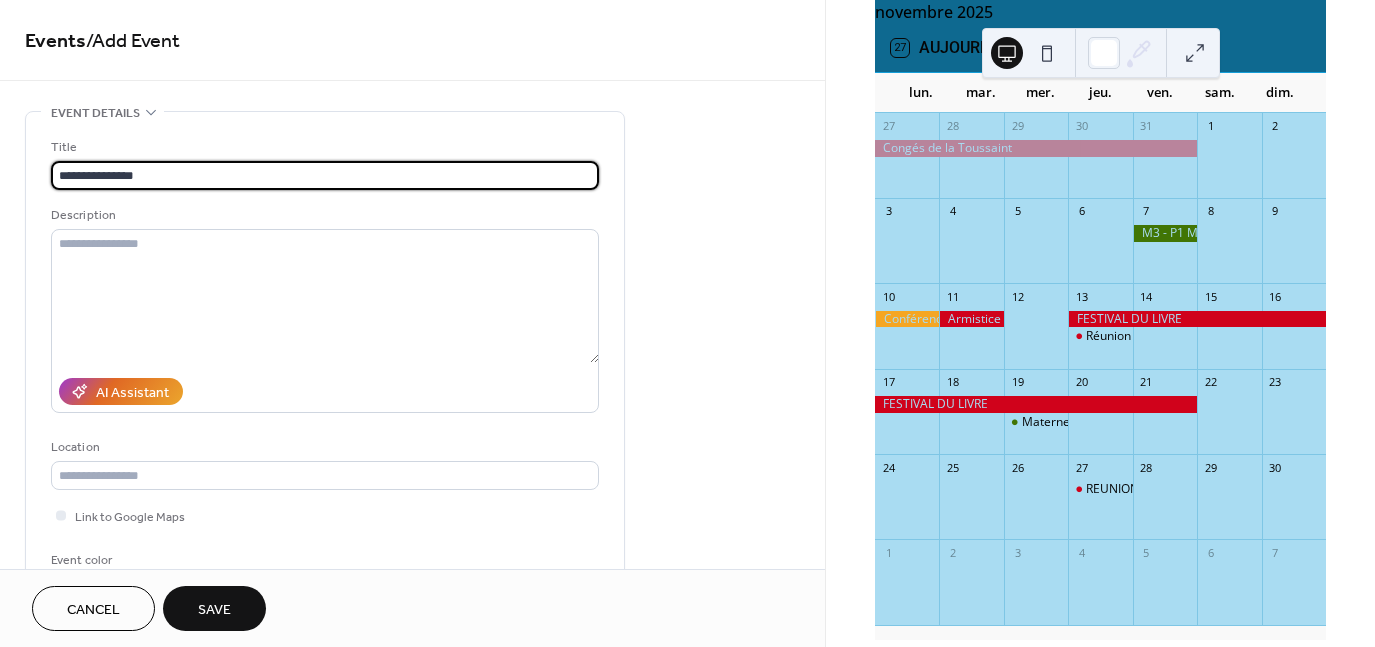 drag, startPoint x: 824, startPoint y: 200, endPoint x: 838, endPoint y: 295, distance: 96.02604 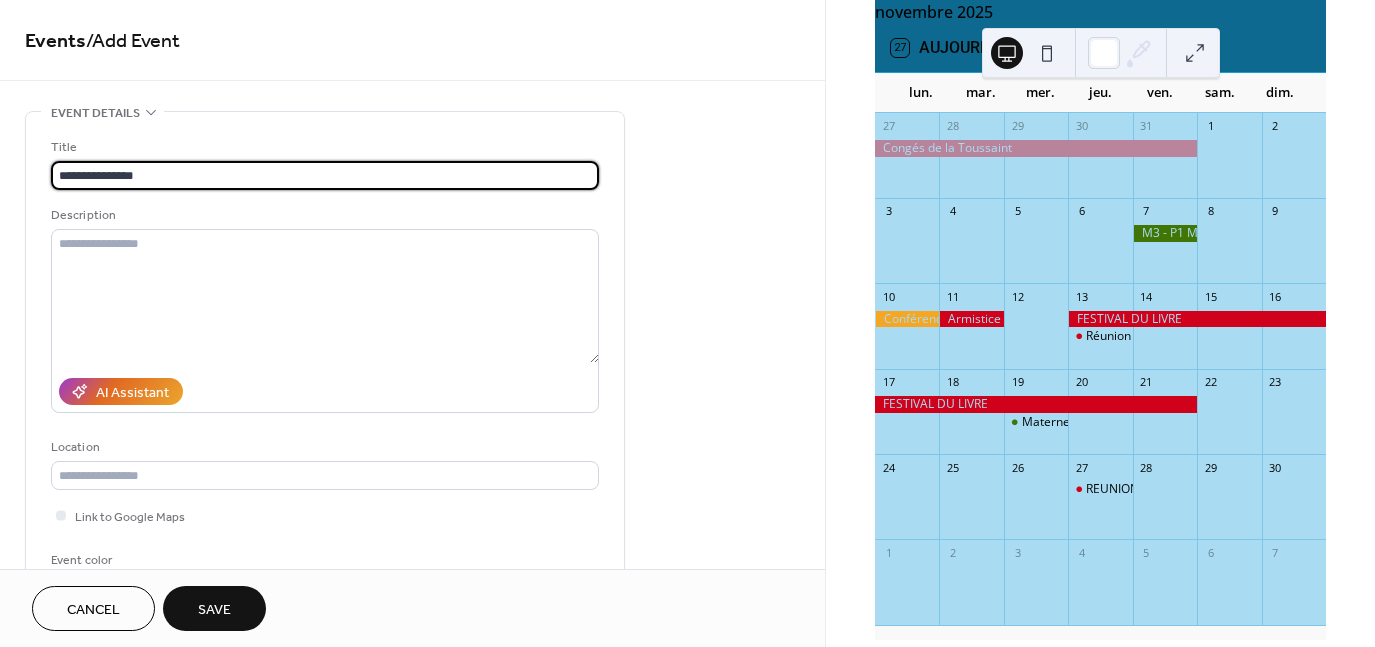 click on "**********" at bounding box center [687, 323] 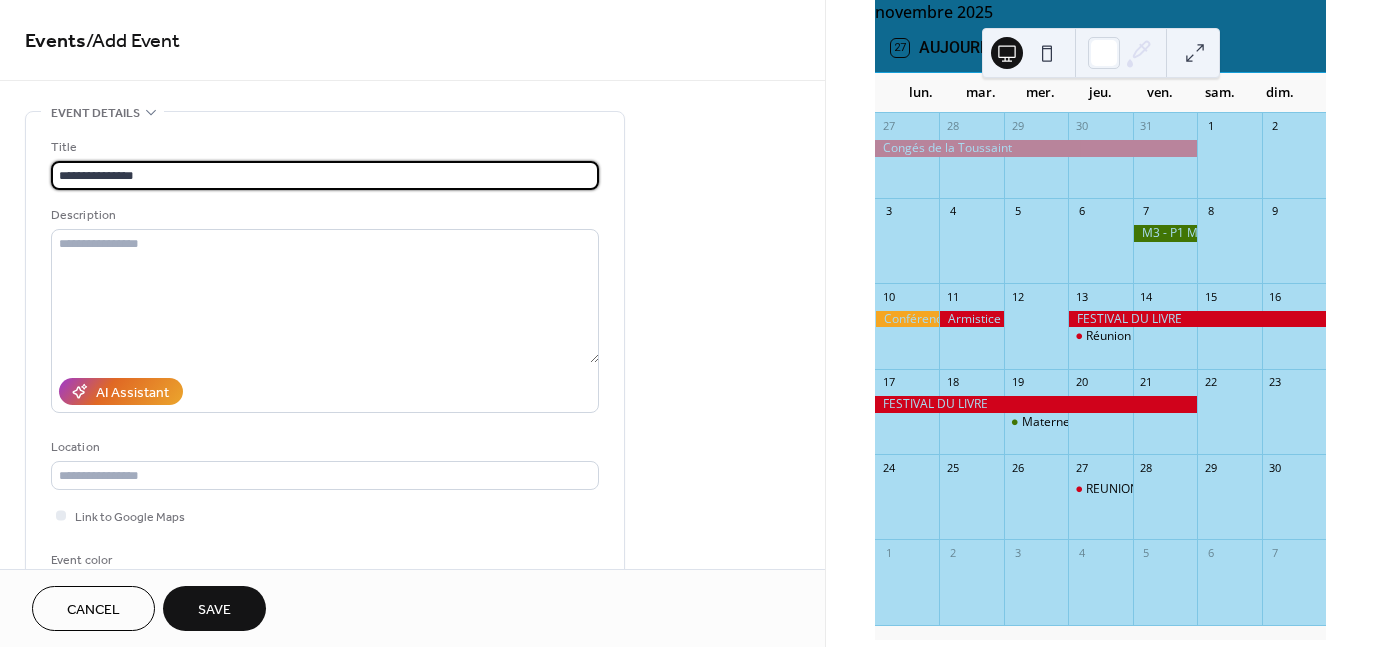 scroll, scrollTop: 498, scrollLeft: 0, axis: vertical 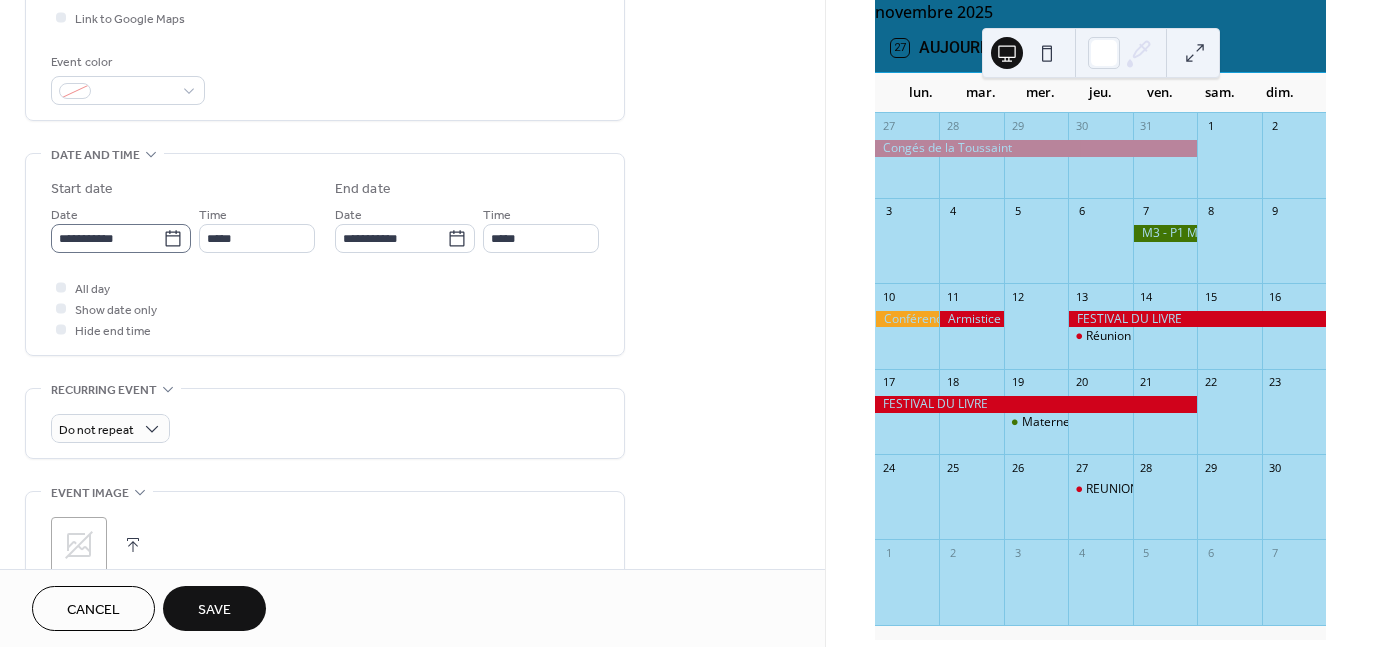 type on "**********" 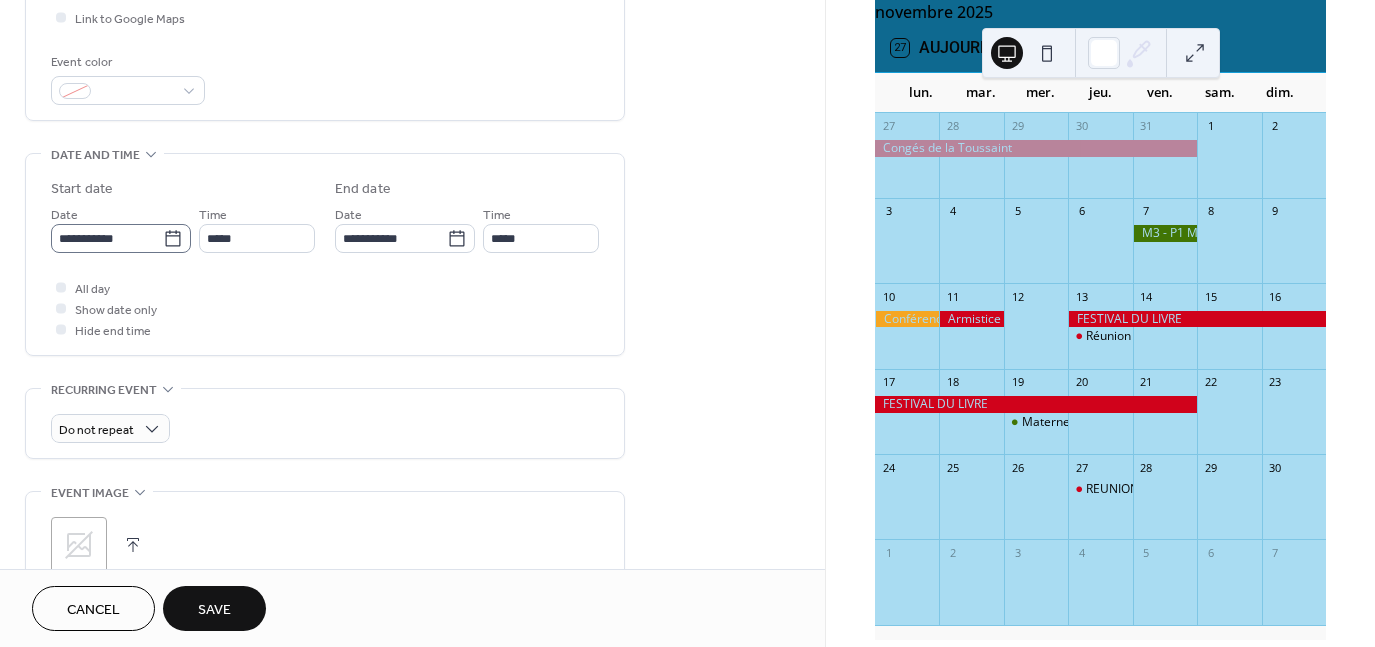click 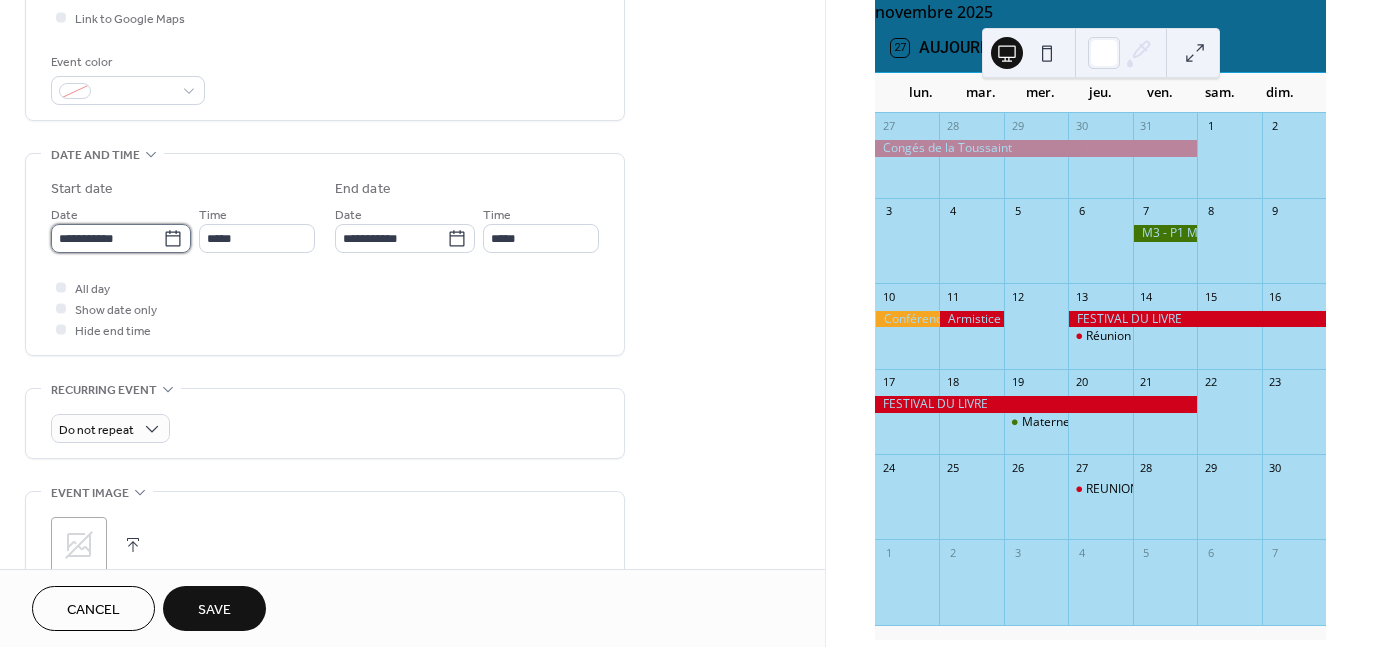 click on "**********" at bounding box center [107, 238] 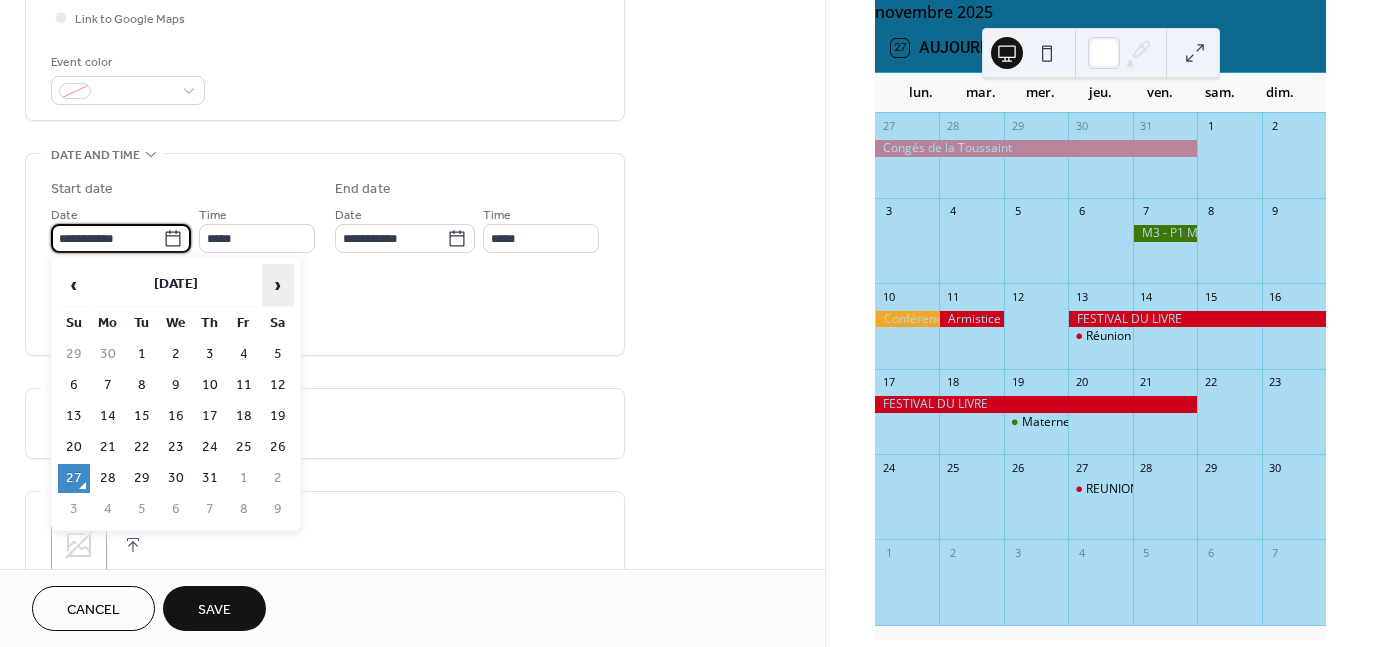click on "›" at bounding box center (278, 285) 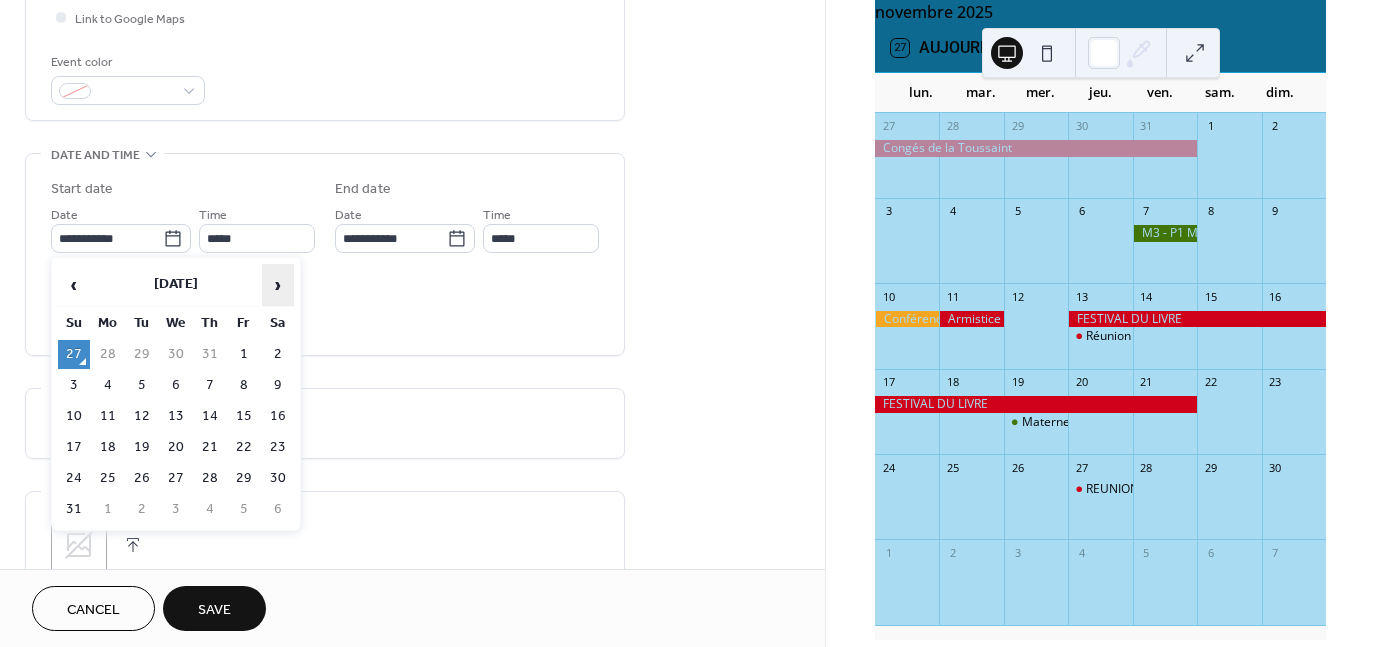 click on "›" at bounding box center [278, 285] 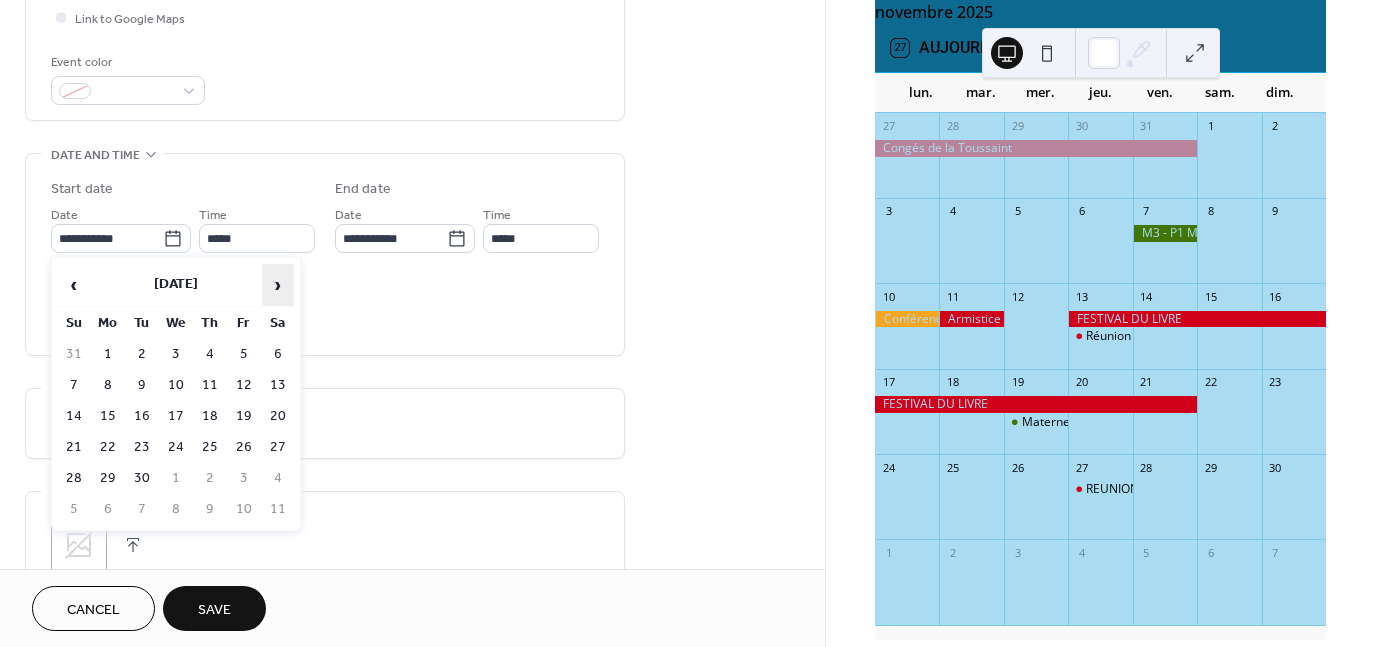 click on "›" at bounding box center [278, 285] 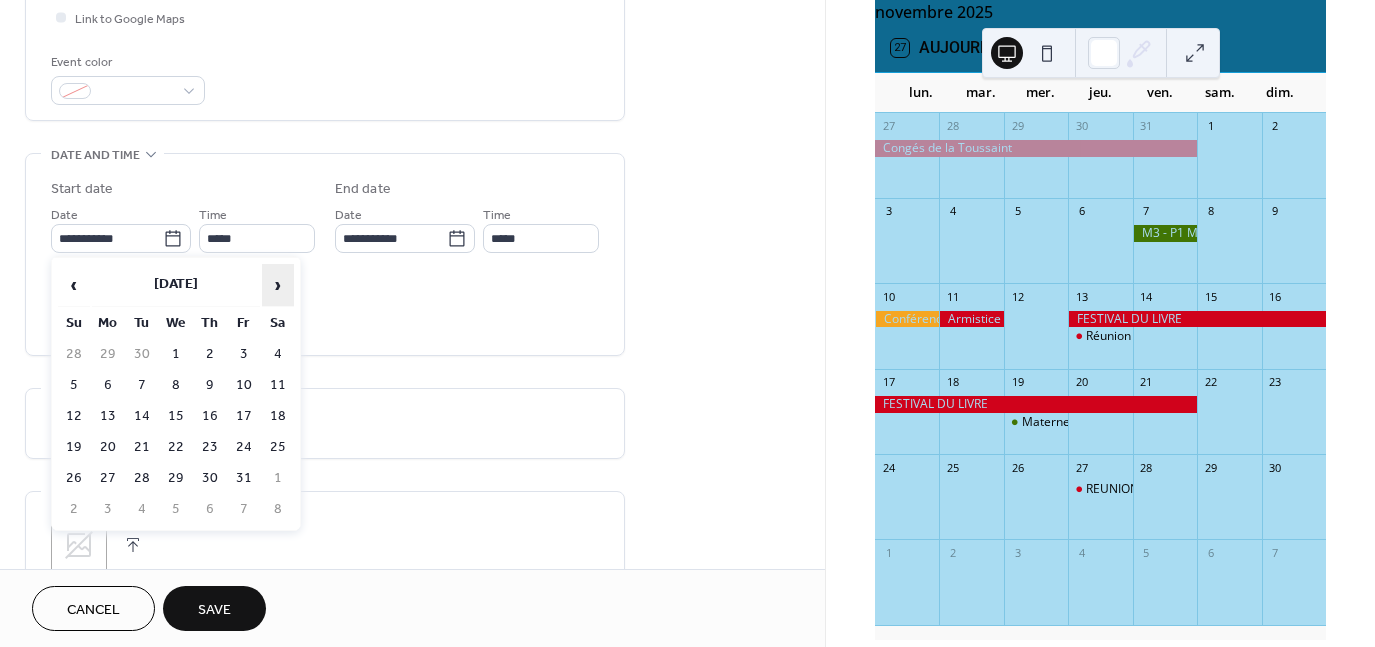 click on "›" at bounding box center [278, 285] 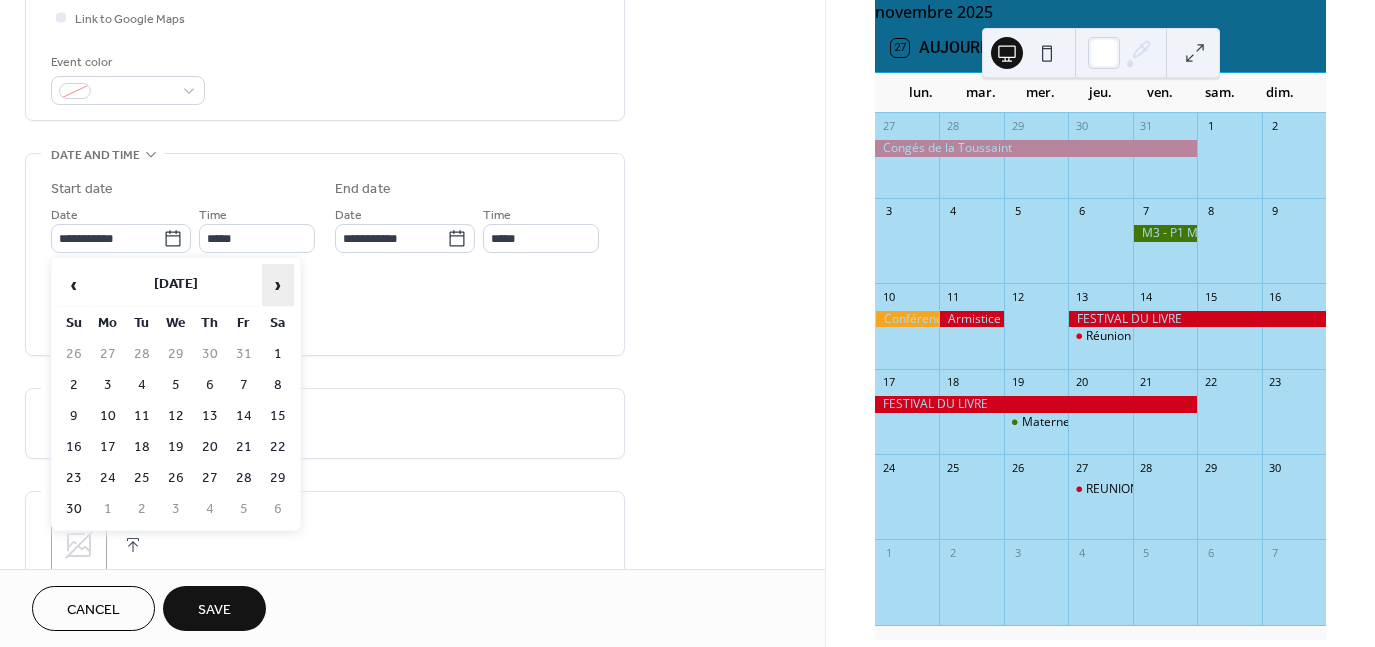 click on "›" at bounding box center (278, 285) 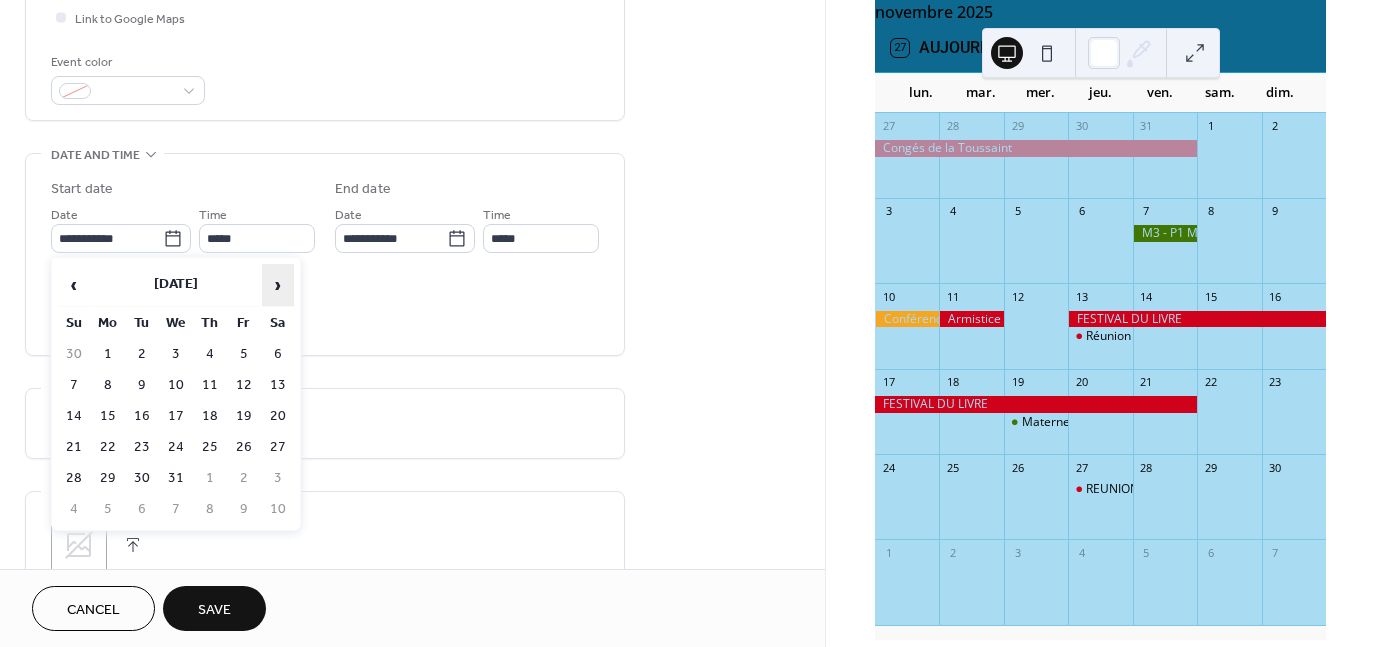click on "›" at bounding box center [278, 285] 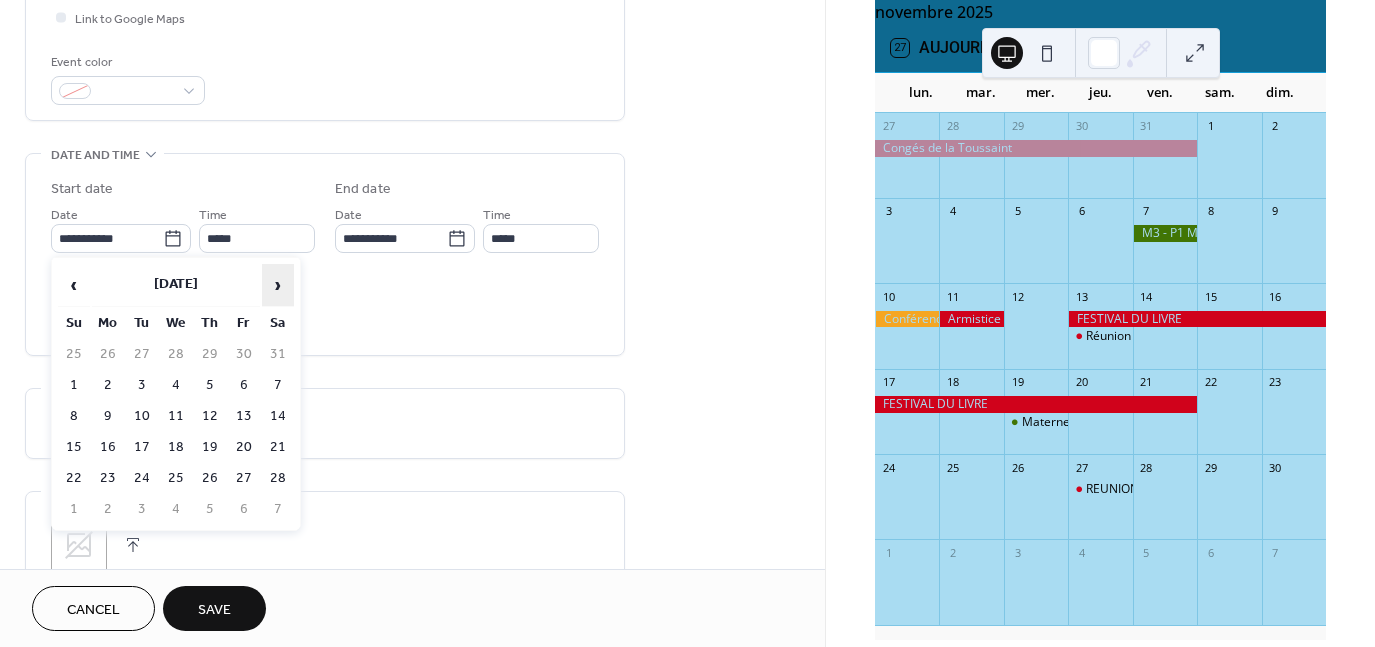 click on "›" at bounding box center (278, 285) 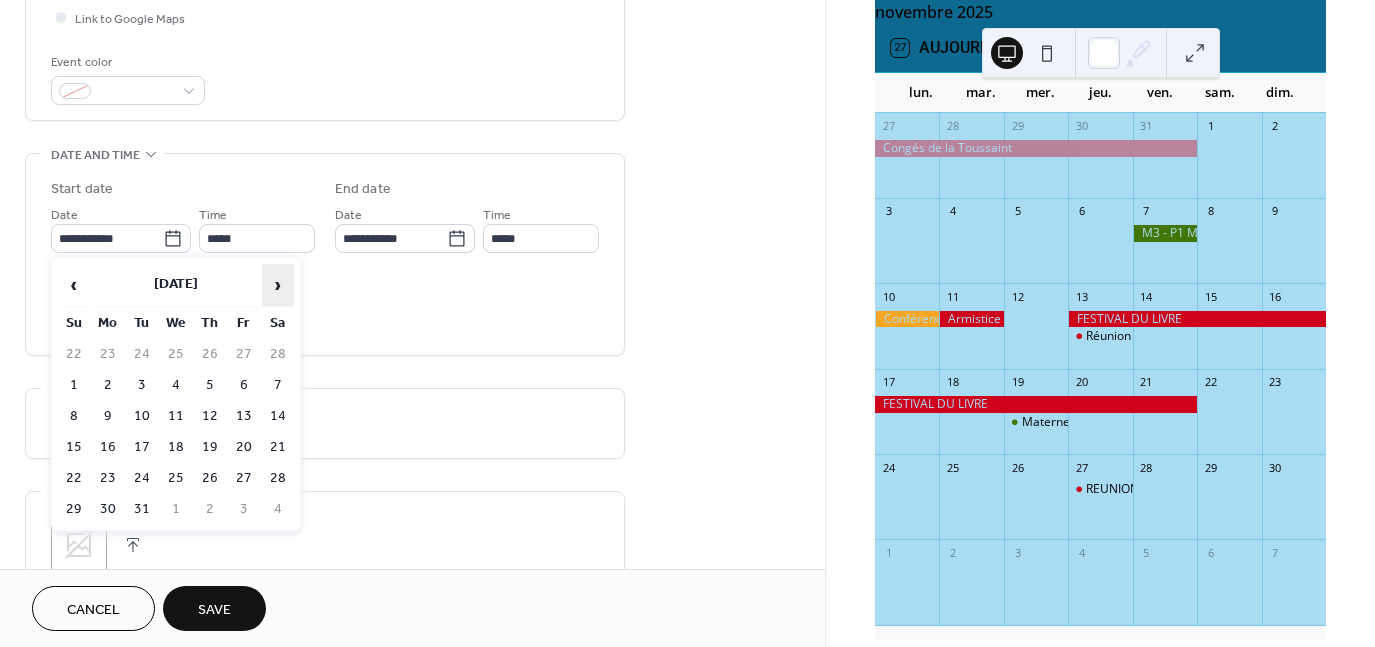 click on "›" at bounding box center (278, 285) 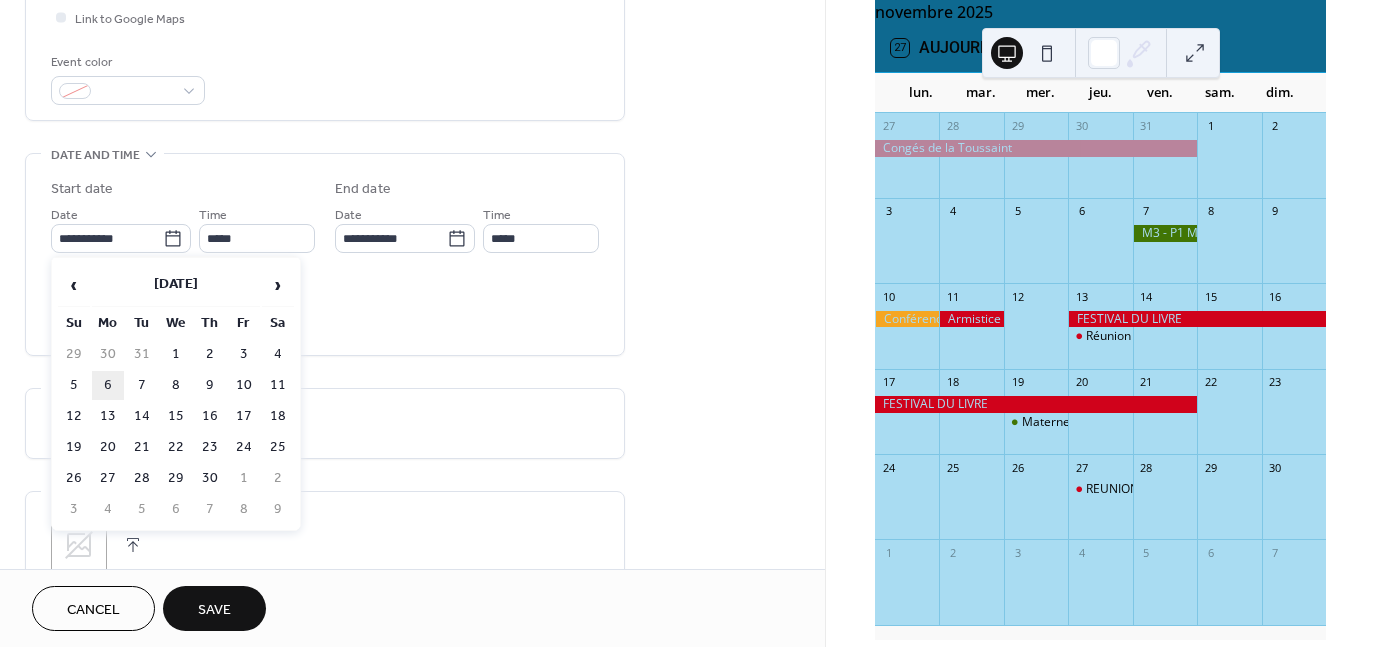 click on "6" at bounding box center [108, 385] 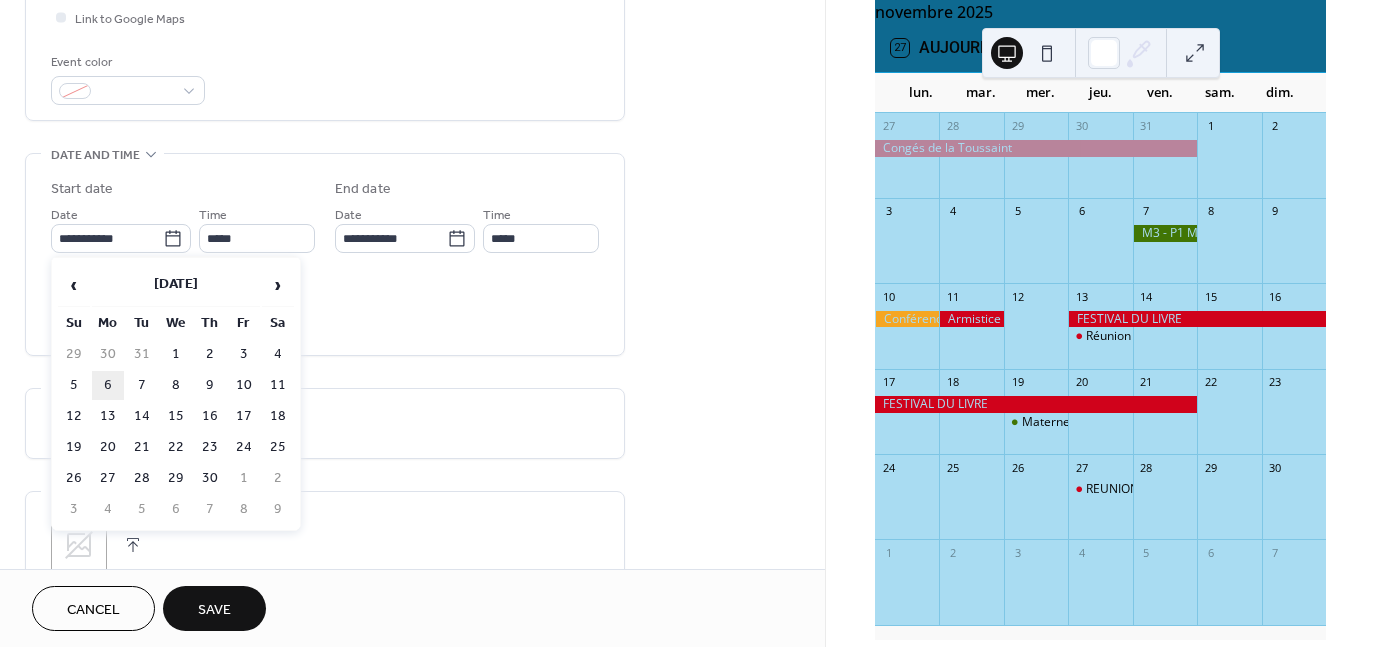 type 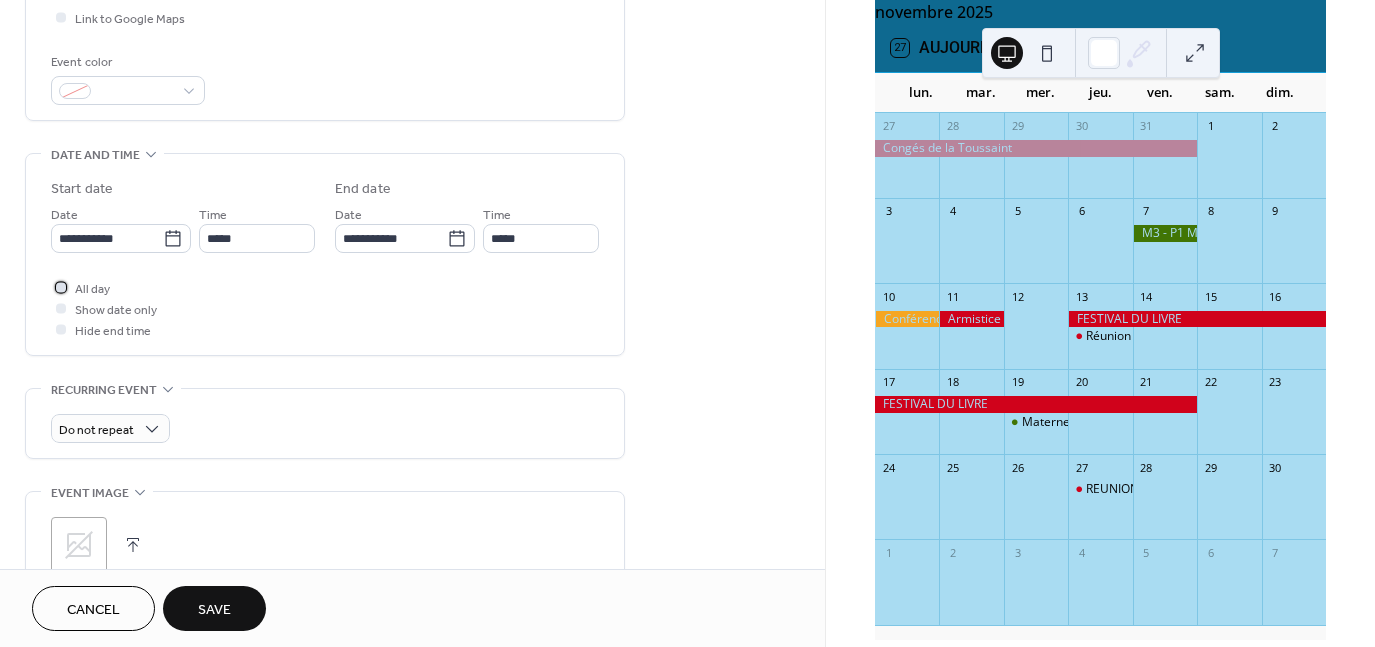 click at bounding box center (61, 287) 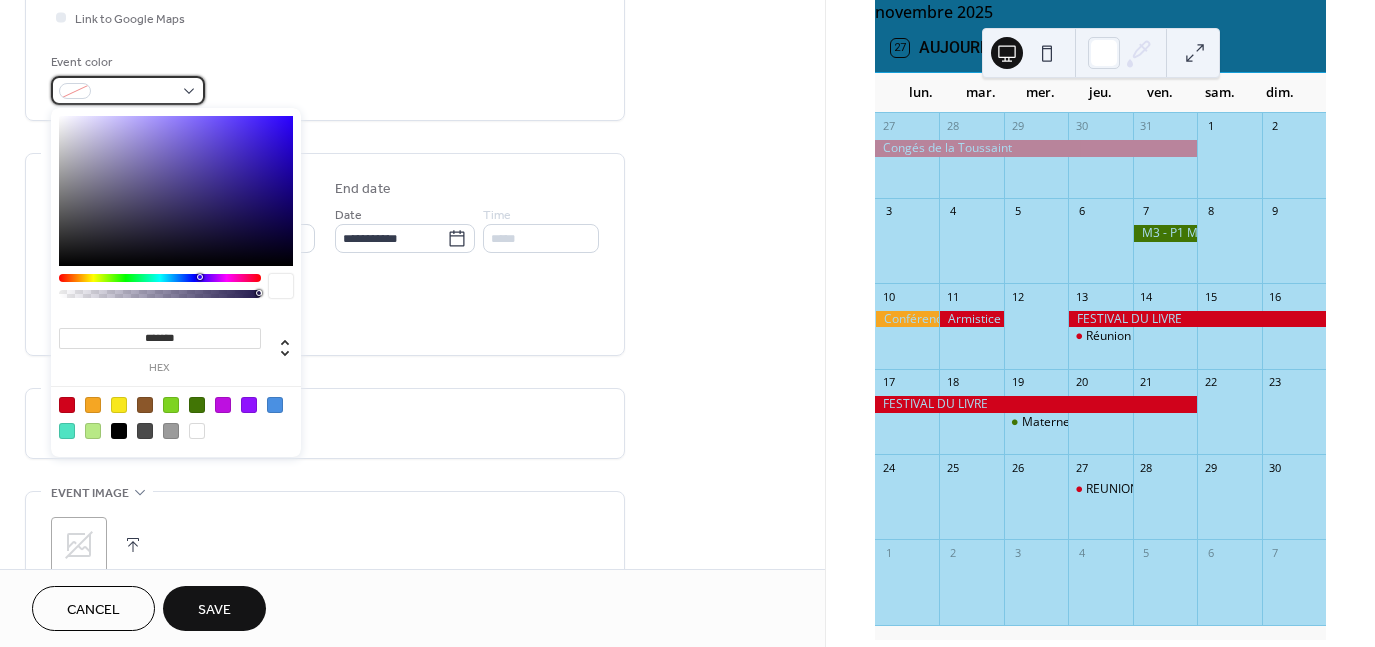 click at bounding box center (128, 90) 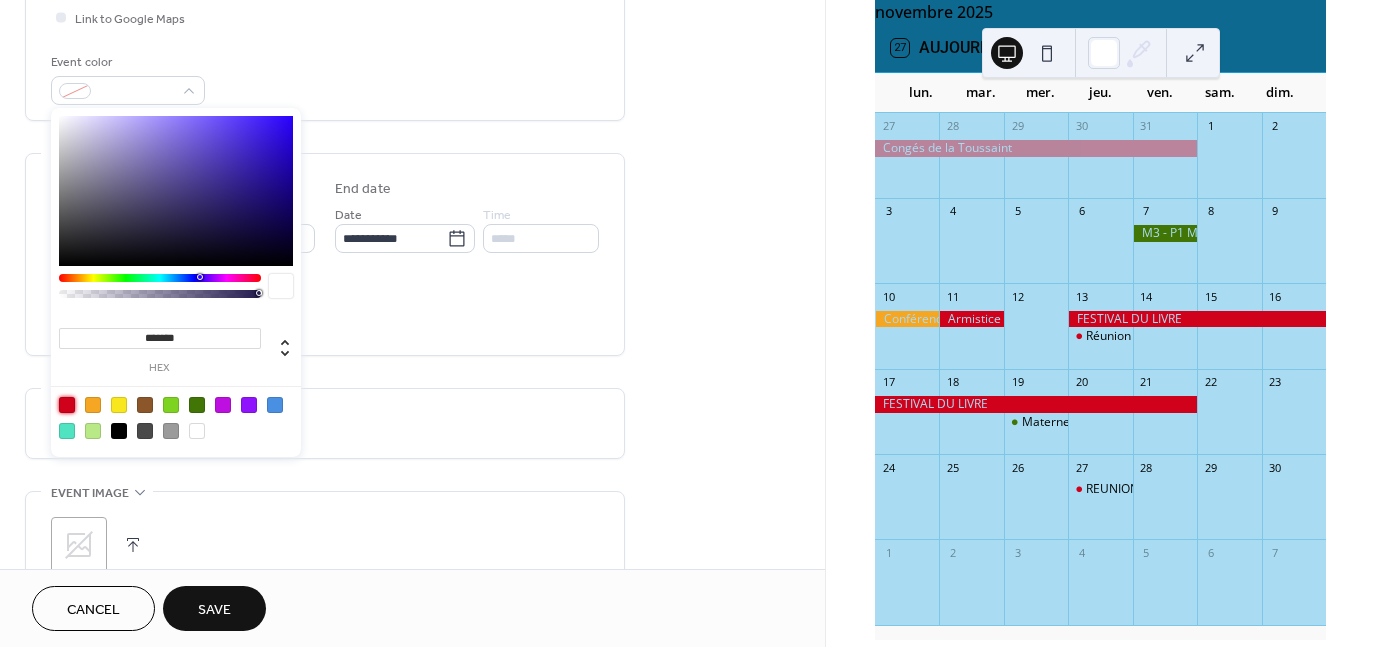 click at bounding box center (67, 405) 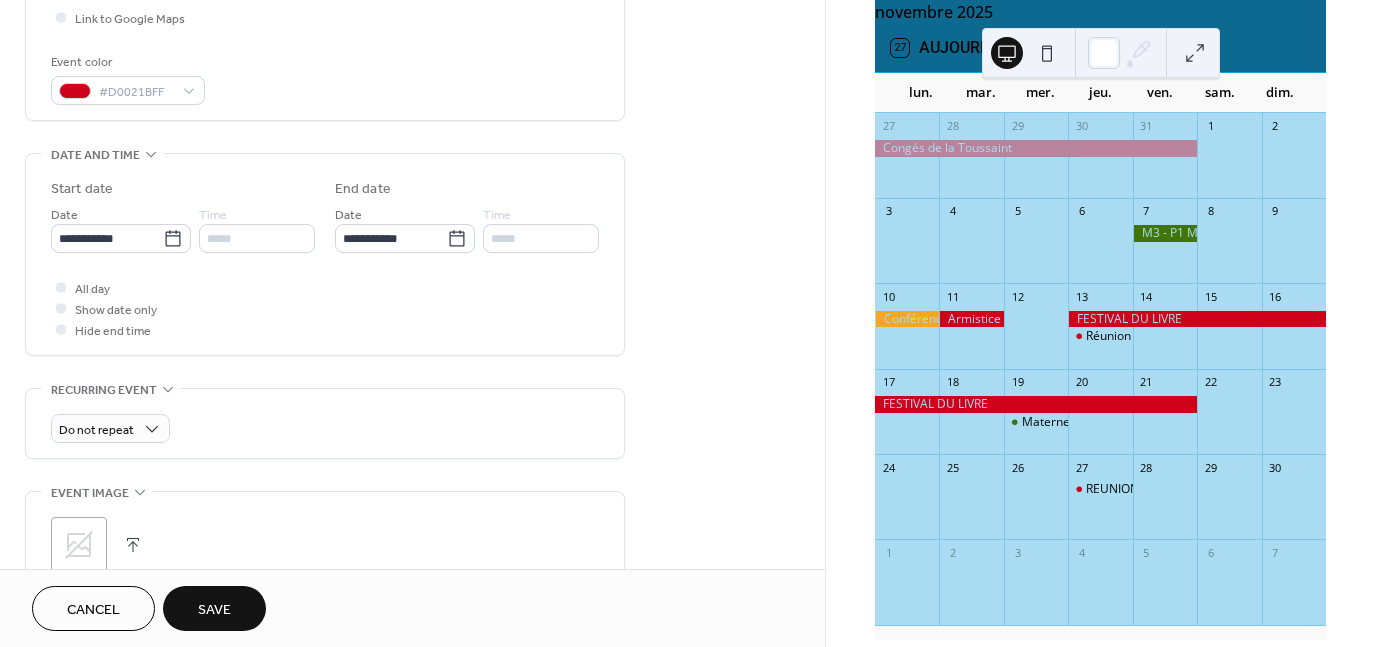 click on "Save" at bounding box center [214, 610] 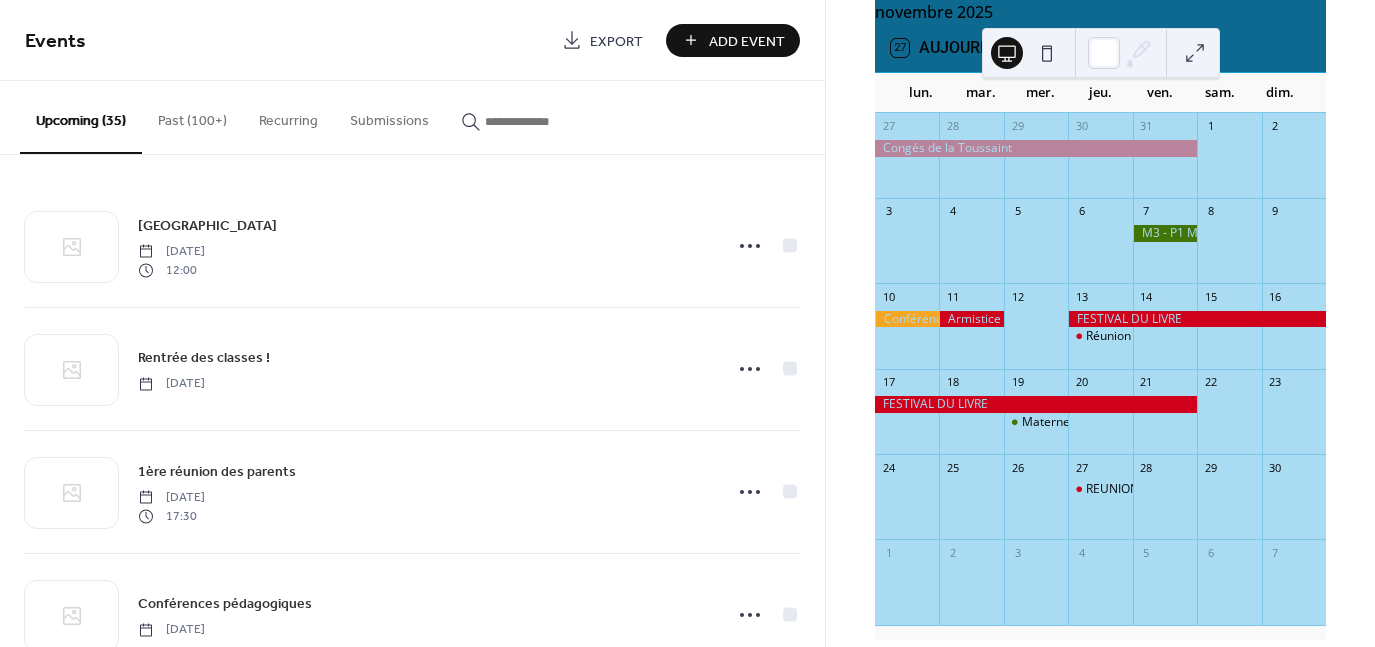 click on "Add Event" at bounding box center (747, 41) 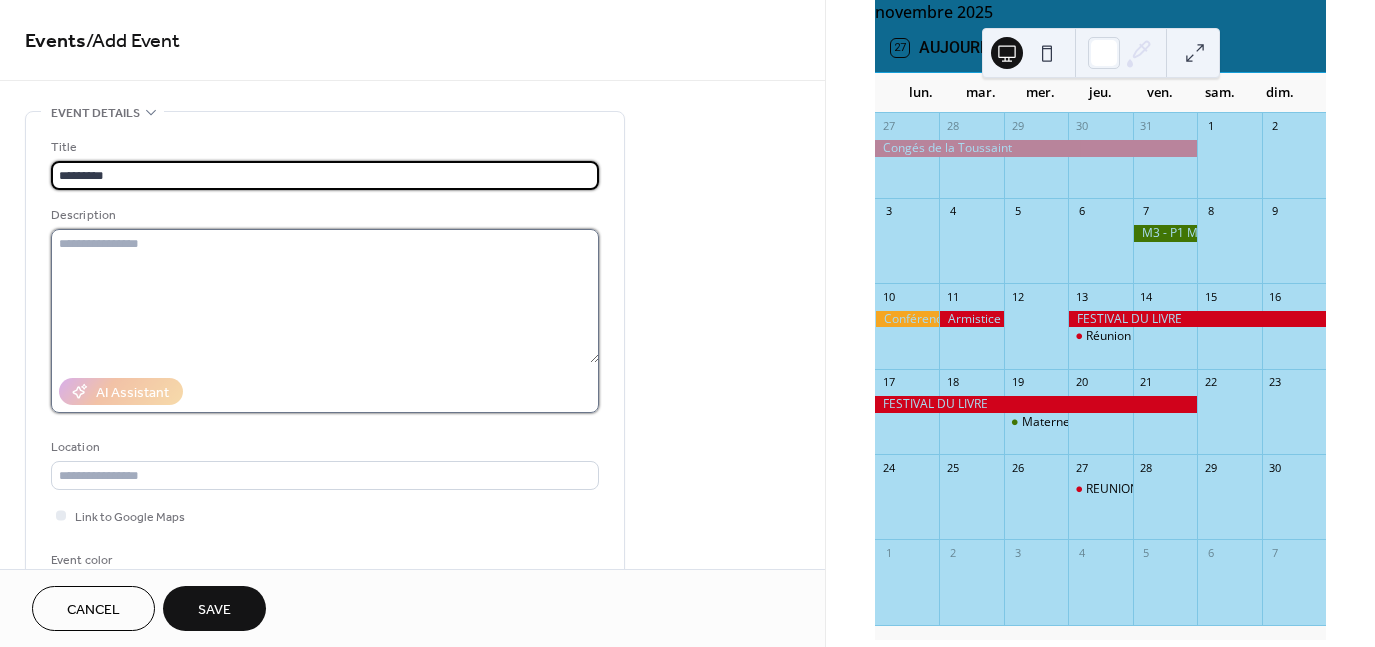 click at bounding box center [325, 296] 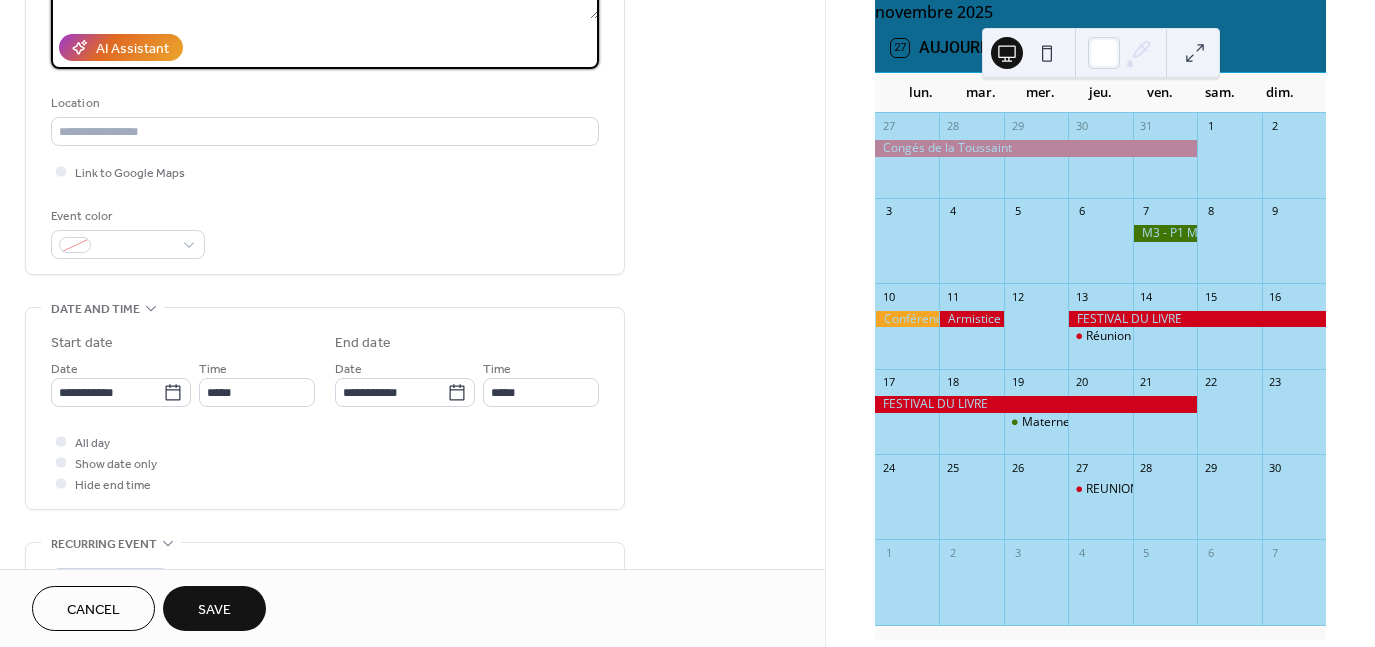 scroll, scrollTop: 347, scrollLeft: 0, axis: vertical 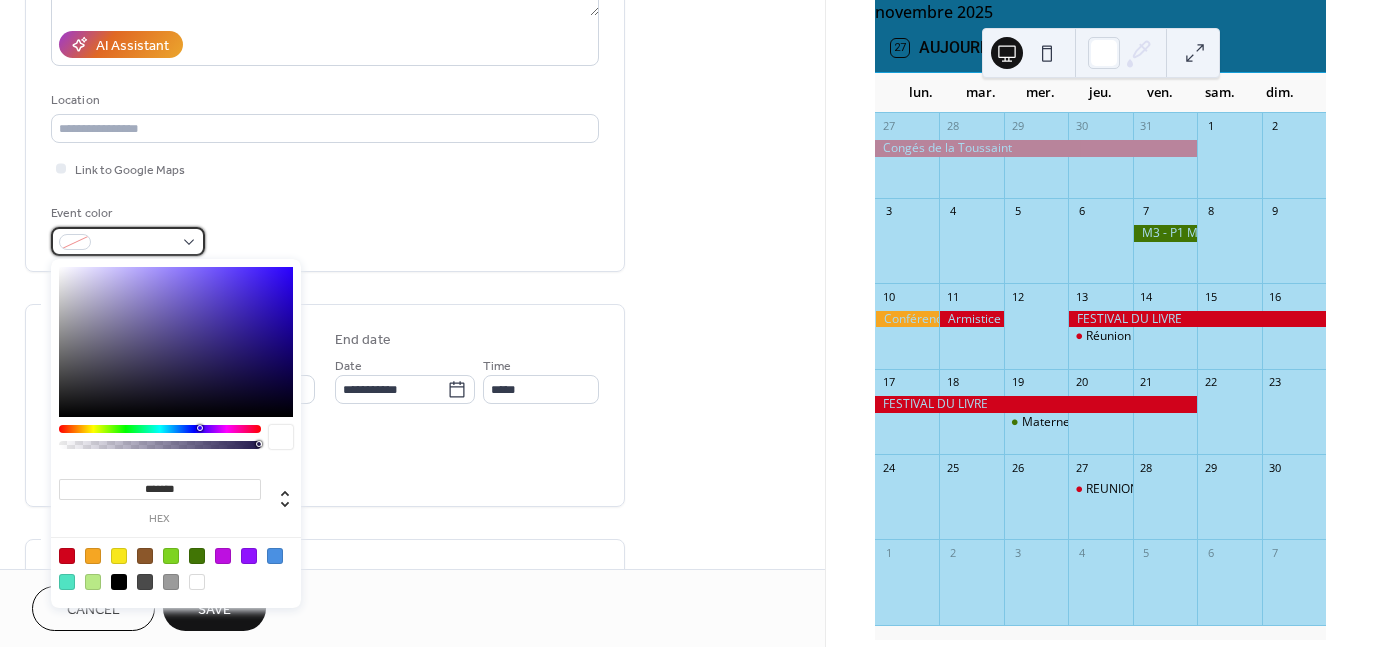click at bounding box center [128, 241] 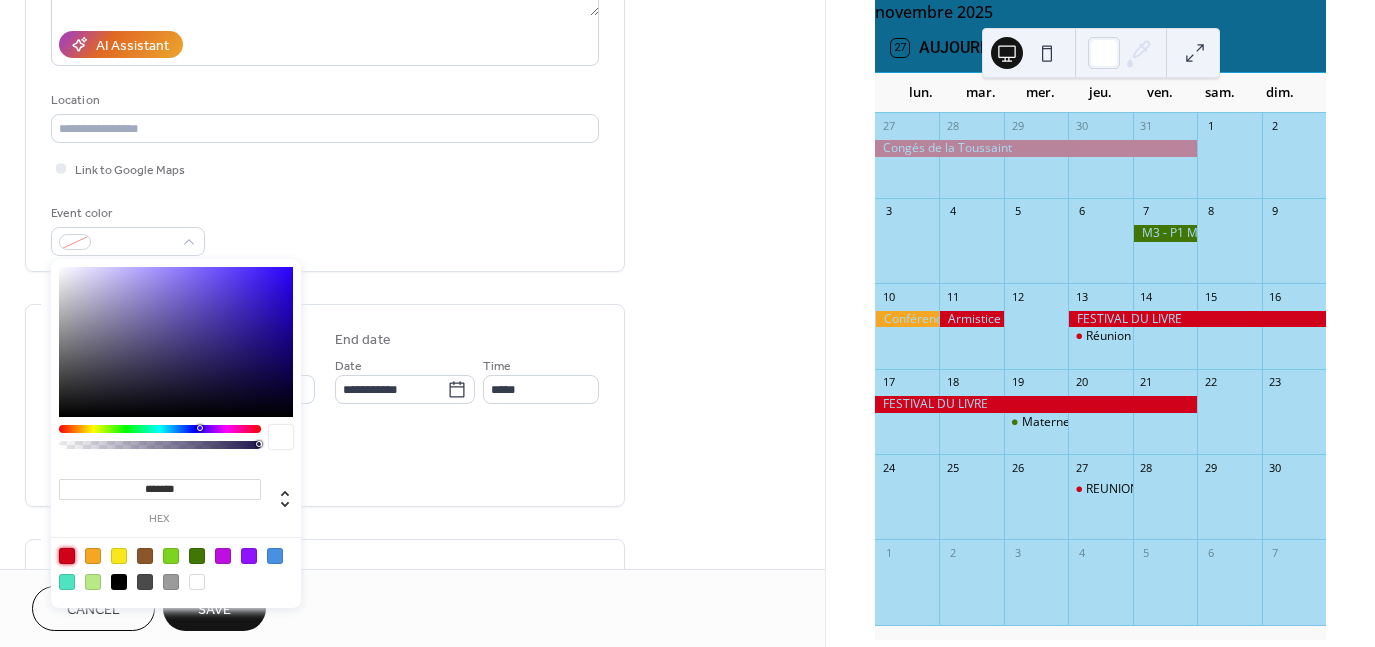 click at bounding box center [67, 556] 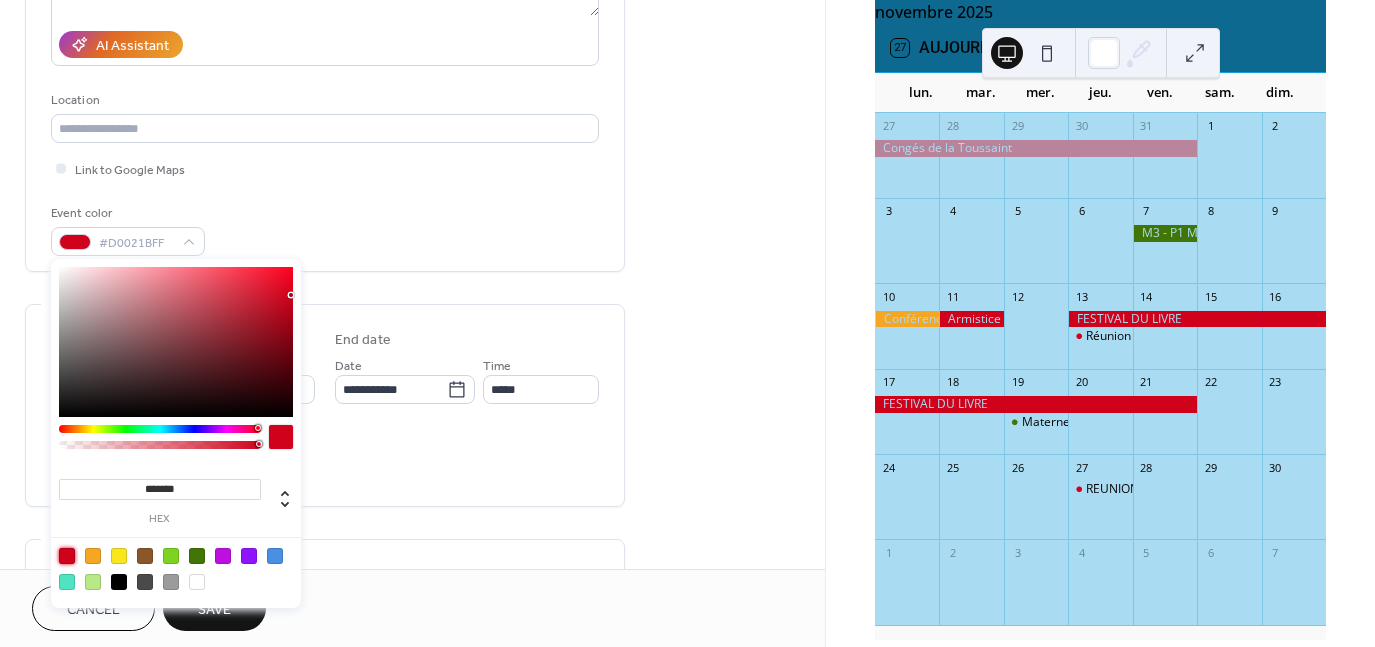 click on "All day Show date only Hide end time" at bounding box center [325, 459] 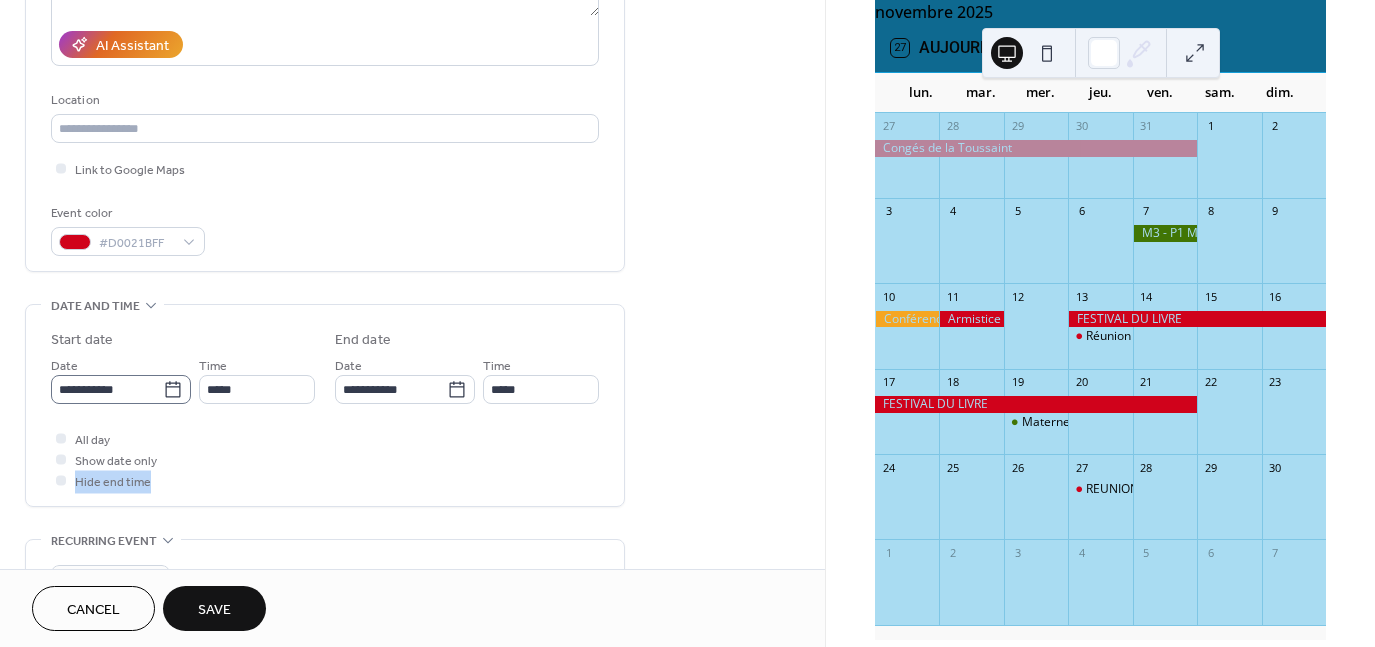 click 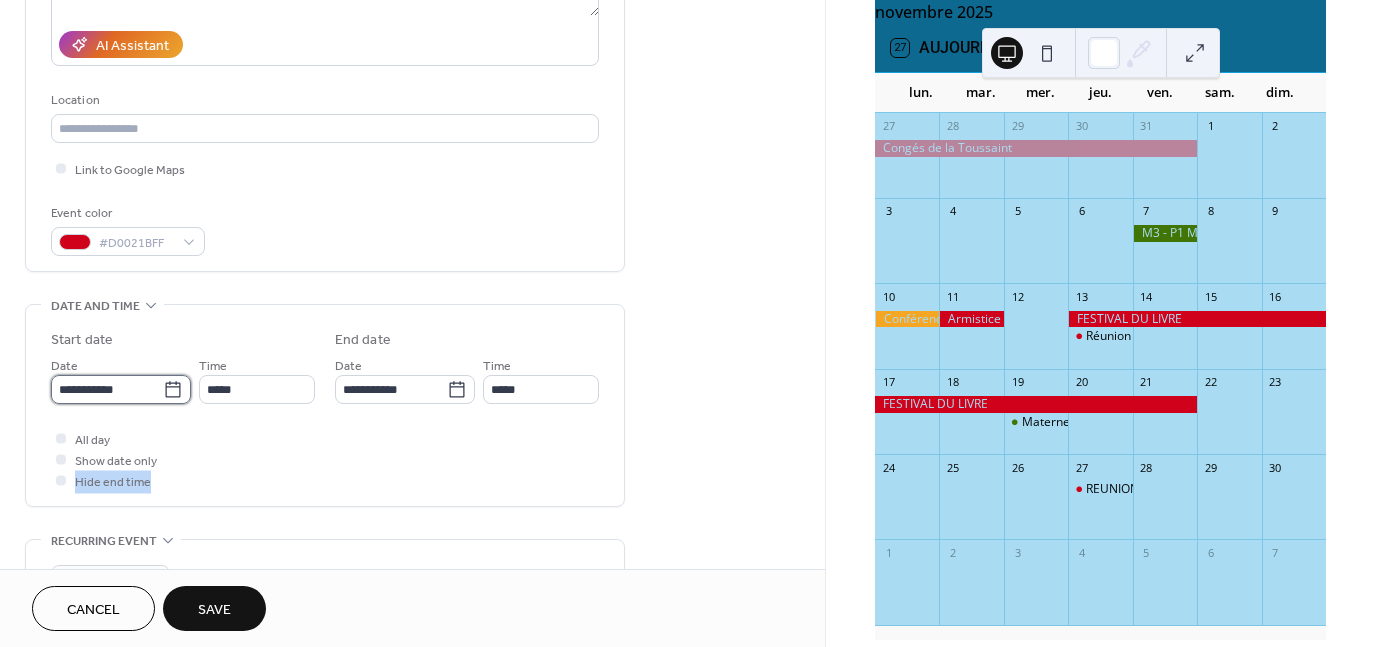 click on "**********" at bounding box center [107, 389] 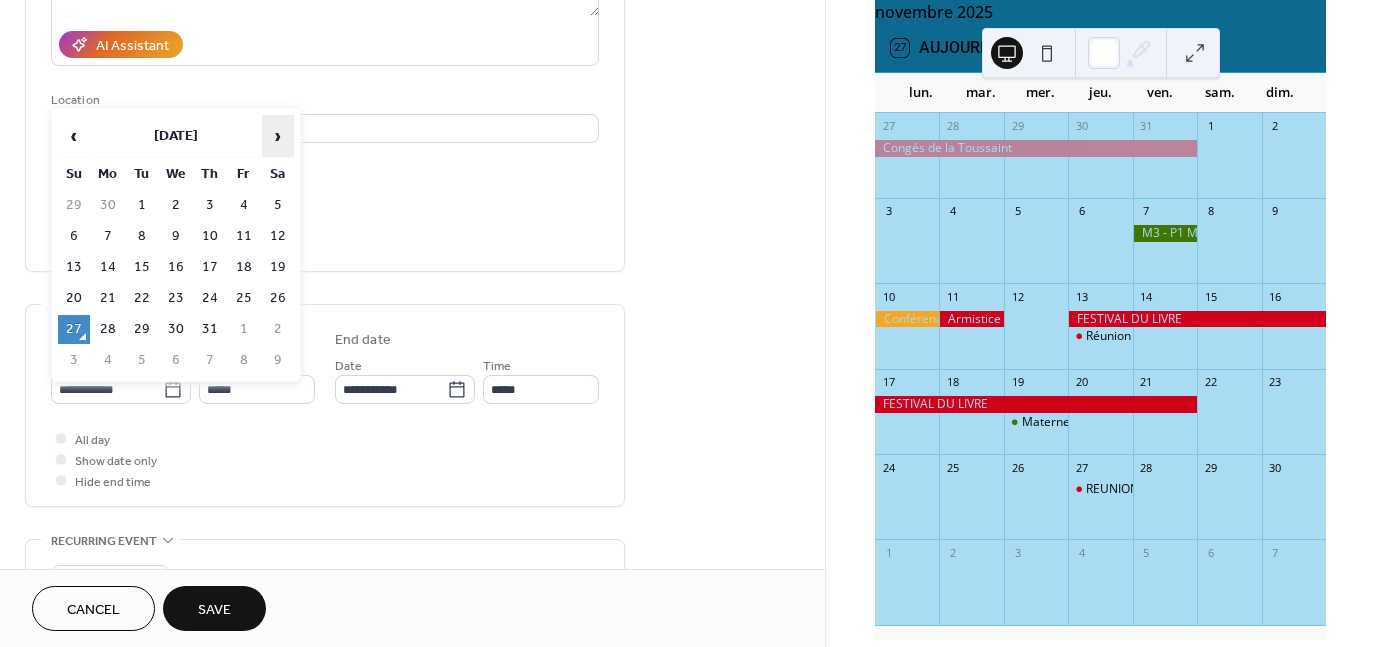 click on "›" at bounding box center [278, 136] 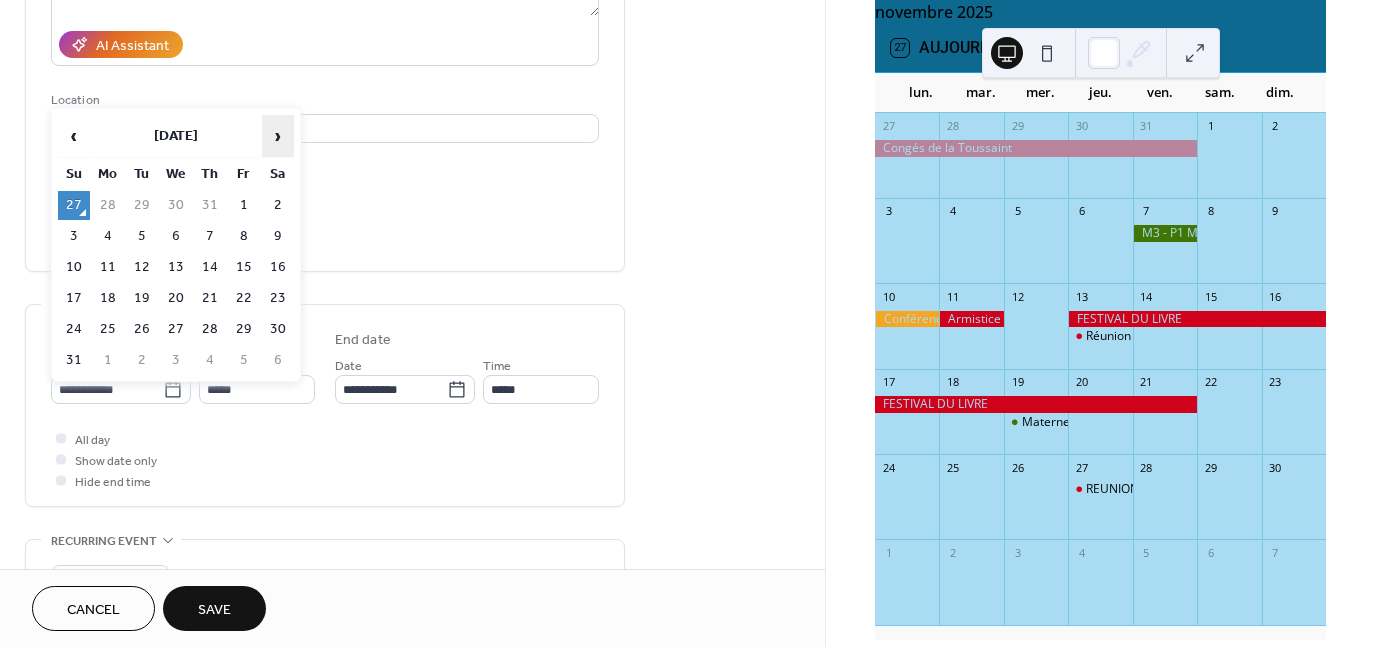 click on "›" at bounding box center (278, 136) 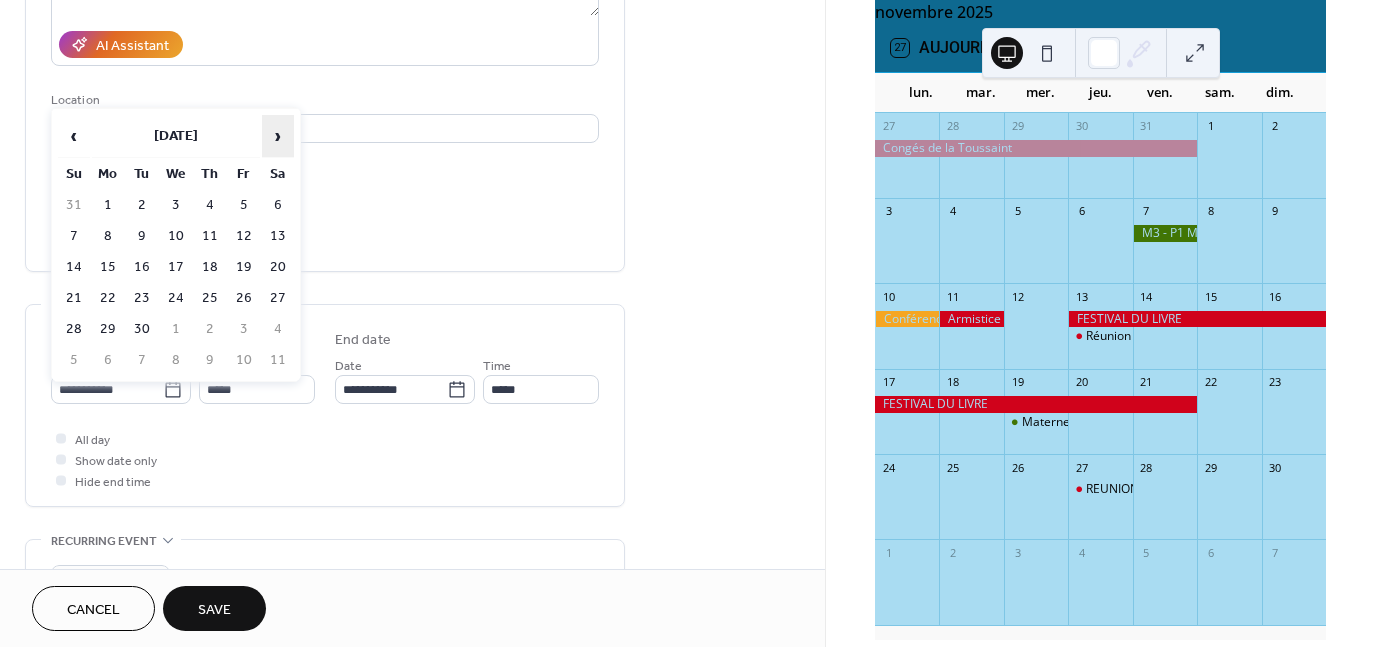 click on "›" at bounding box center (278, 136) 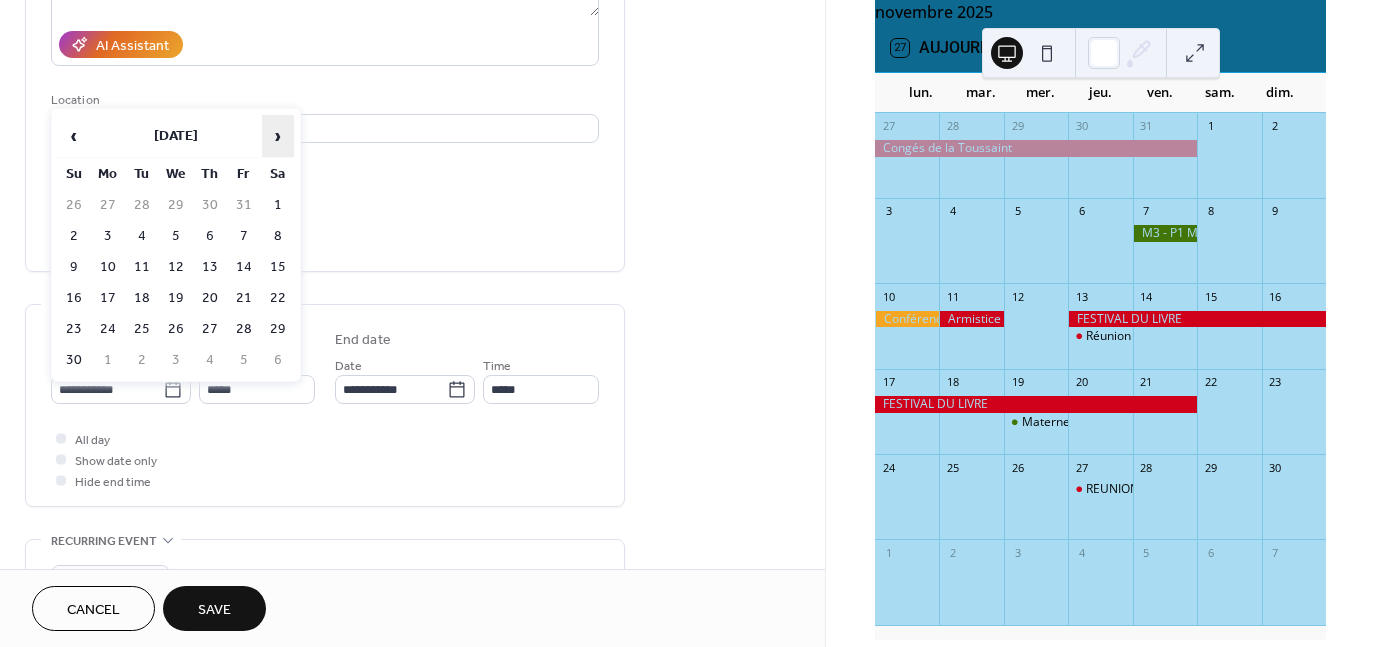 click on "›" at bounding box center [278, 136] 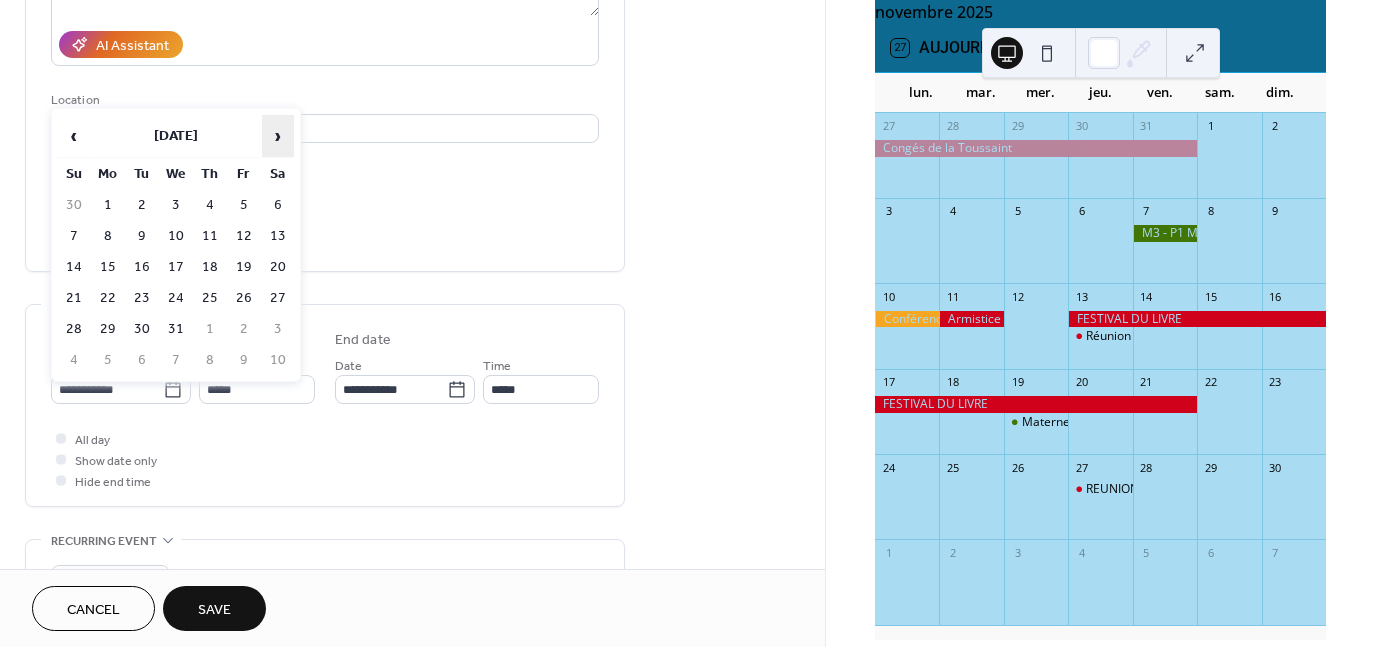 click on "›" at bounding box center [278, 136] 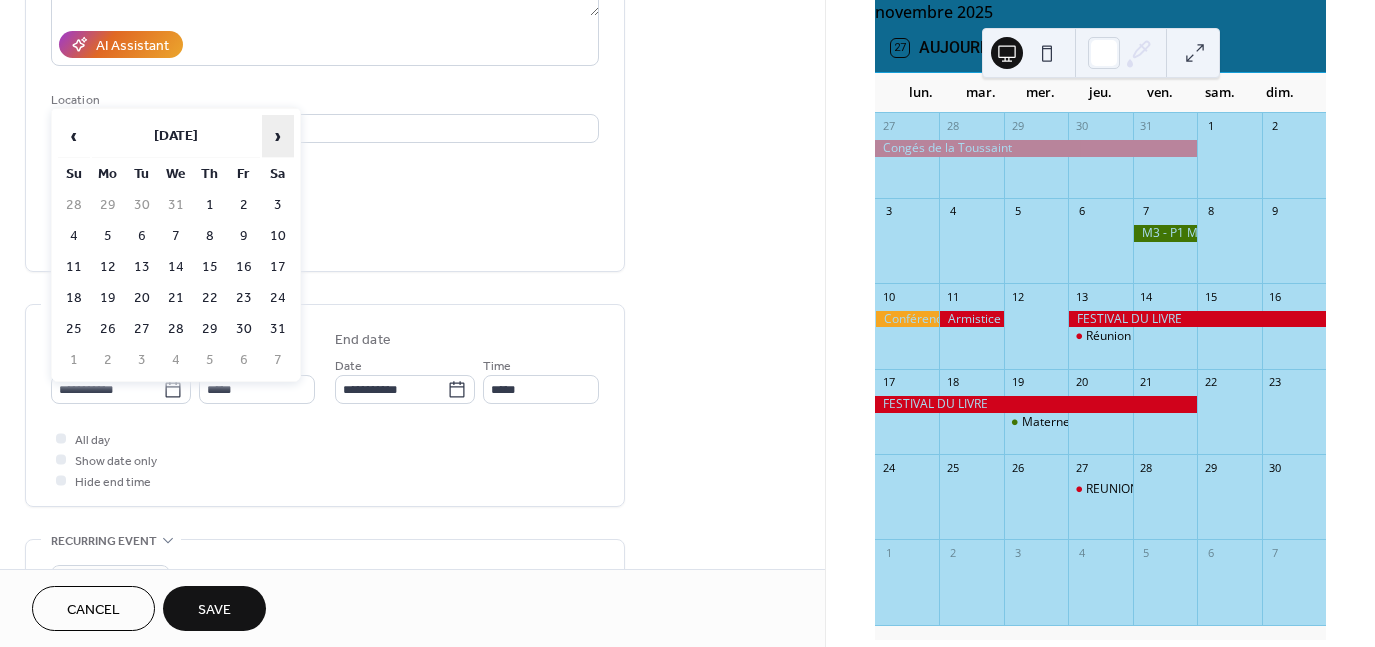 click on "›" at bounding box center [278, 136] 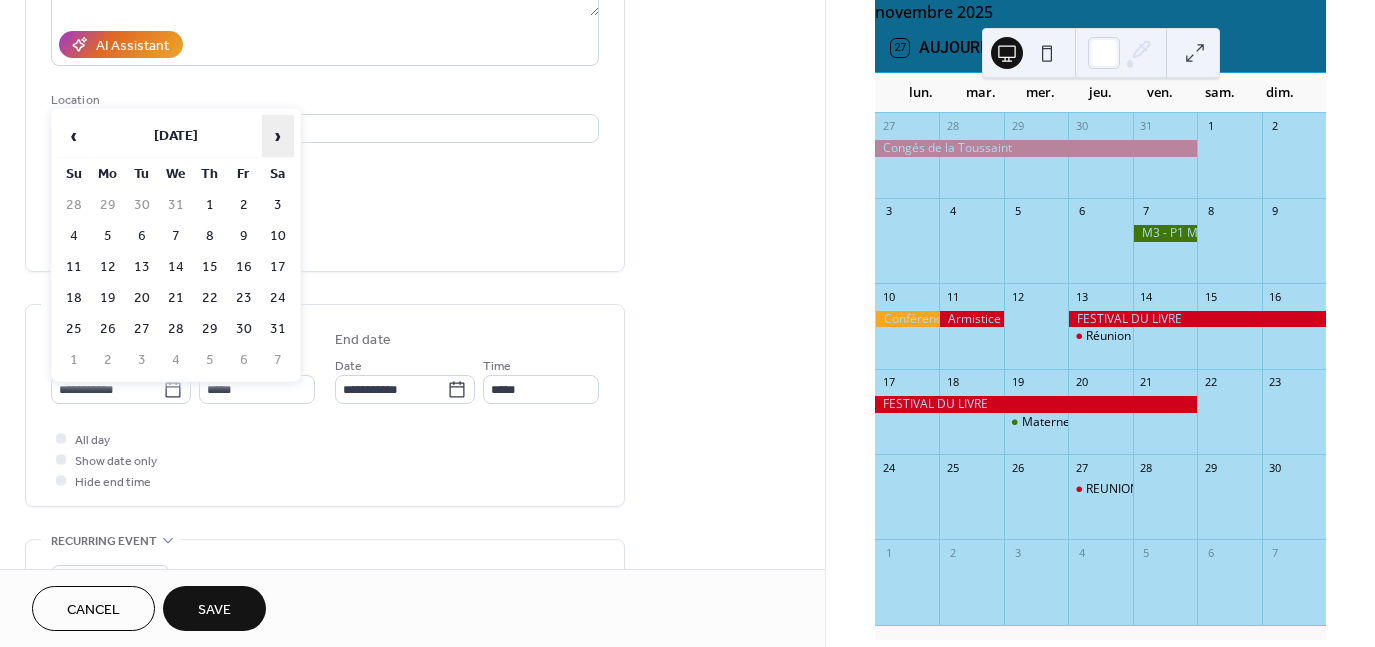 click on "›" at bounding box center (278, 136) 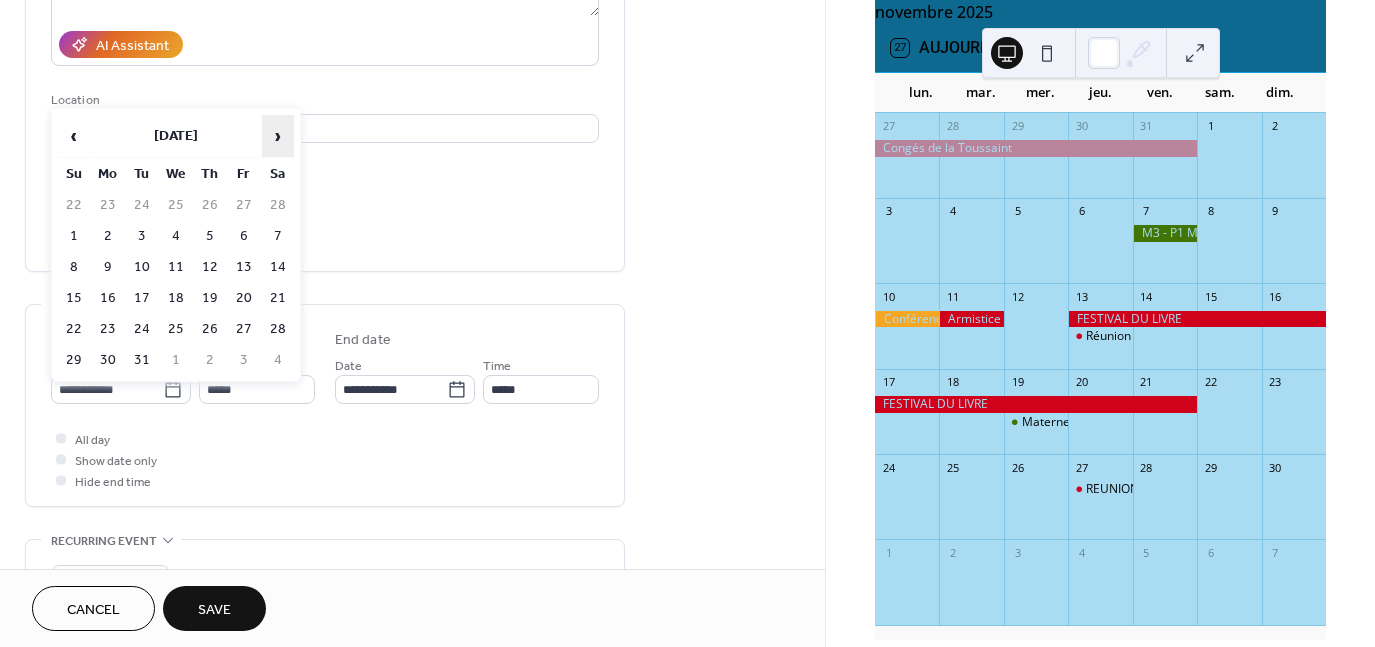click on "›" at bounding box center [278, 136] 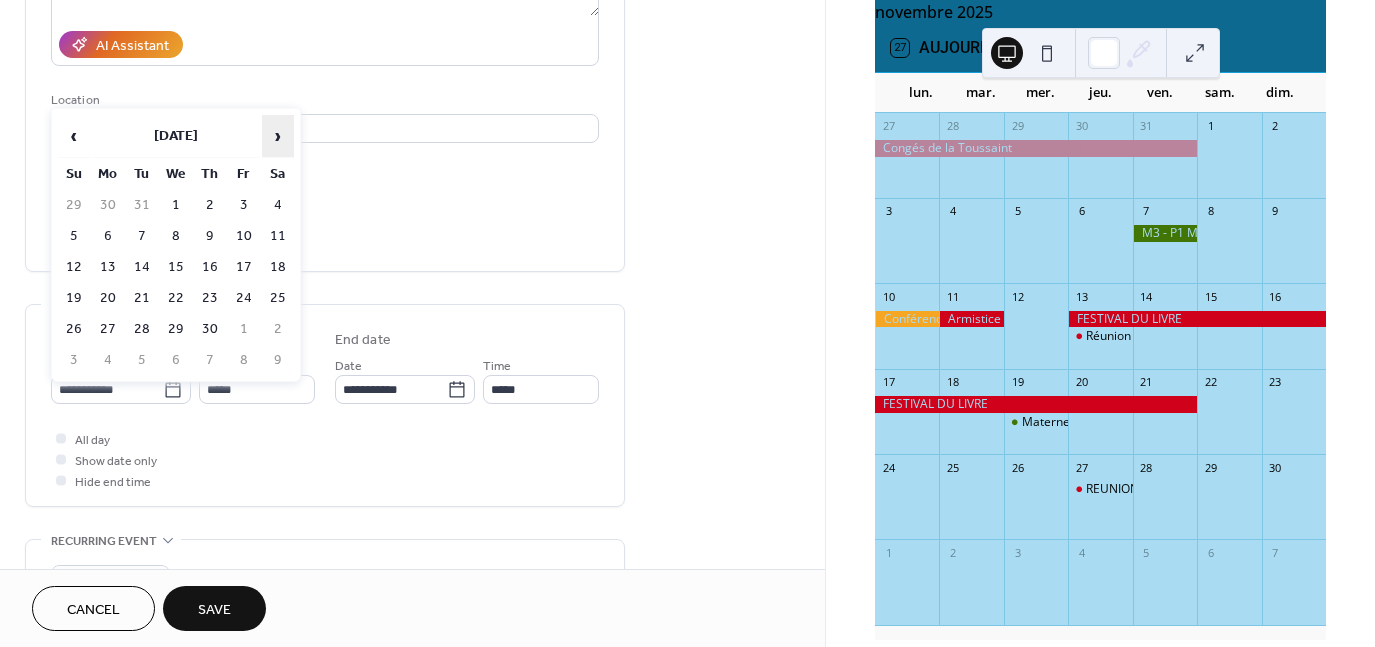 click on "›" at bounding box center (278, 136) 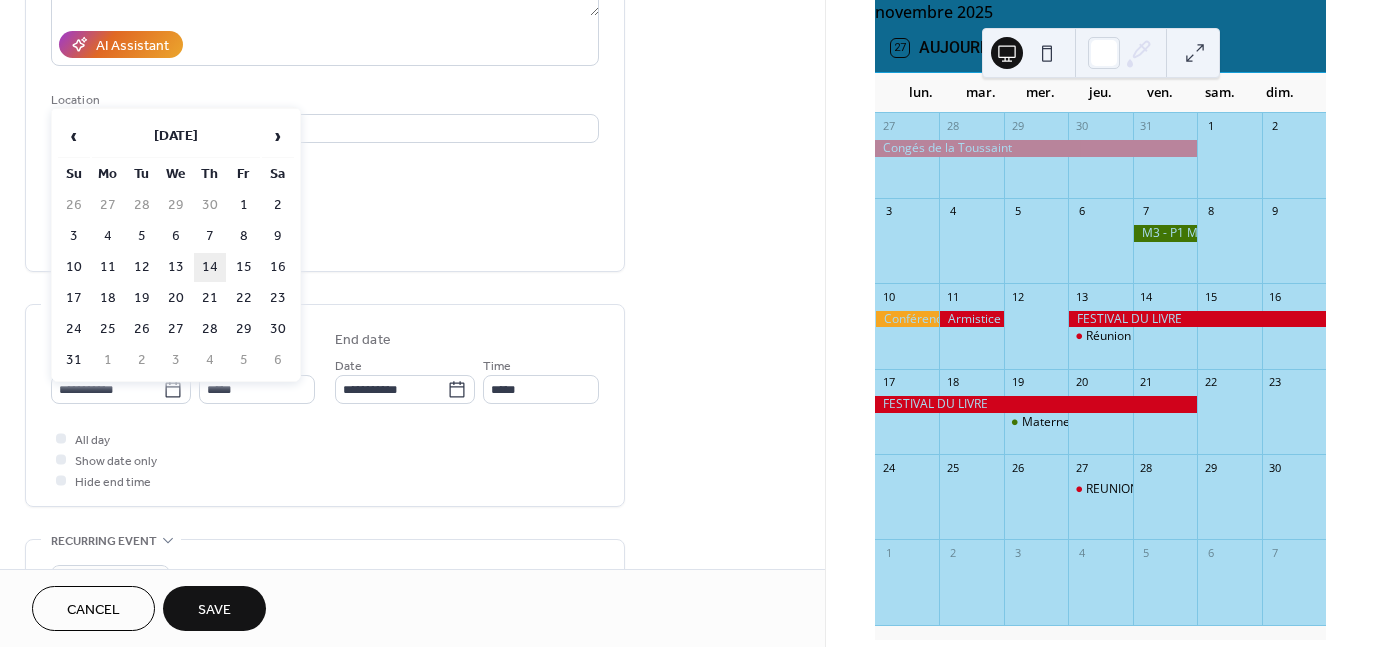 click on "14" at bounding box center (210, 267) 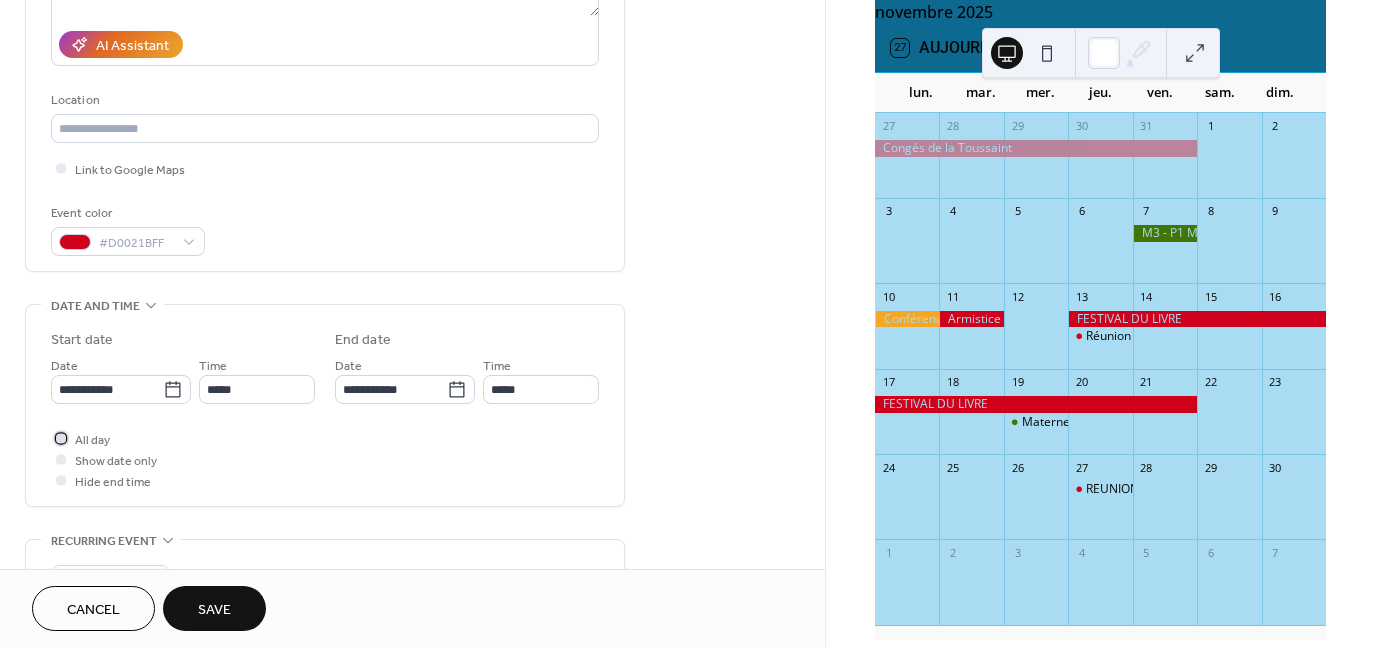 click at bounding box center (61, 438) 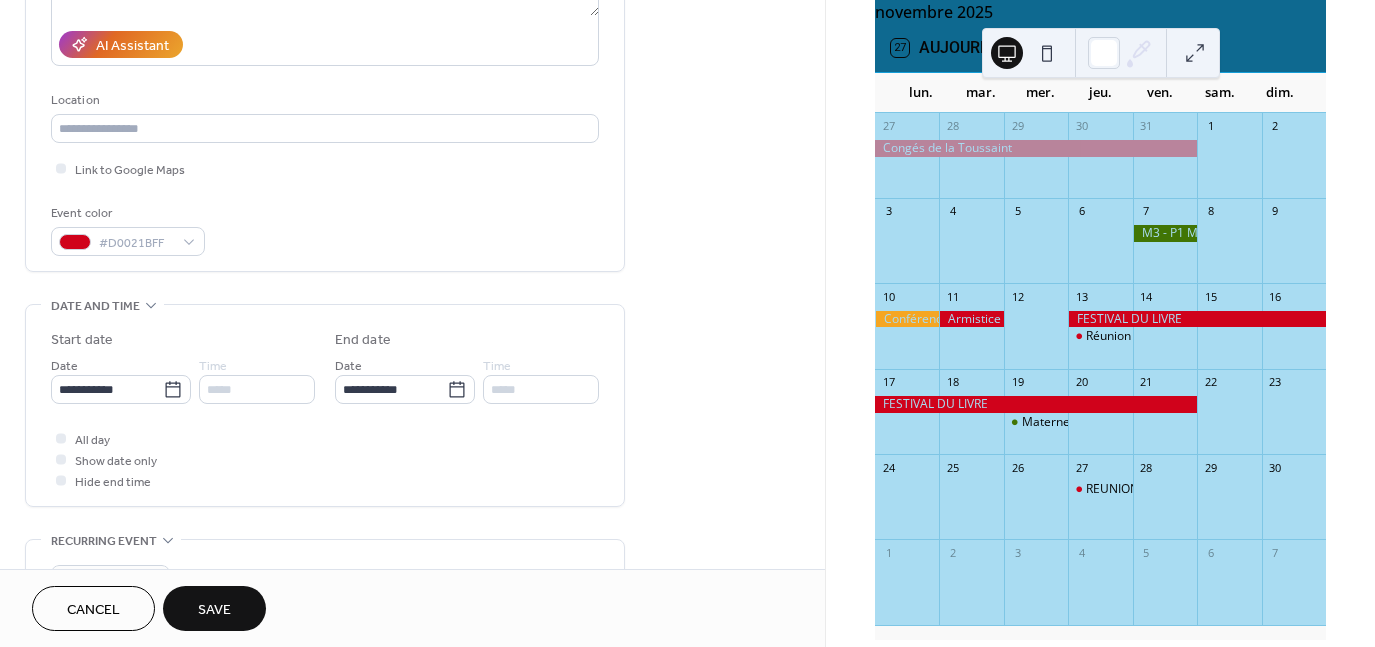 click on "Save" at bounding box center [214, 610] 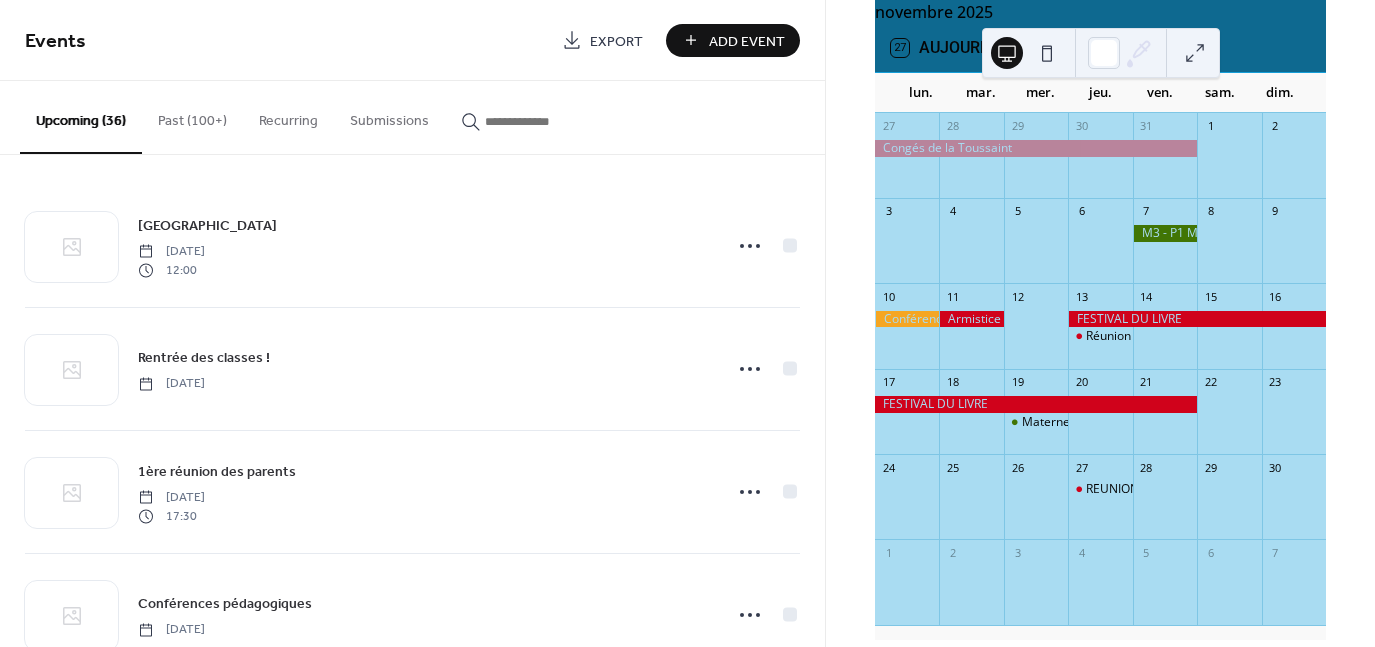 click on "Add Event" at bounding box center [747, 41] 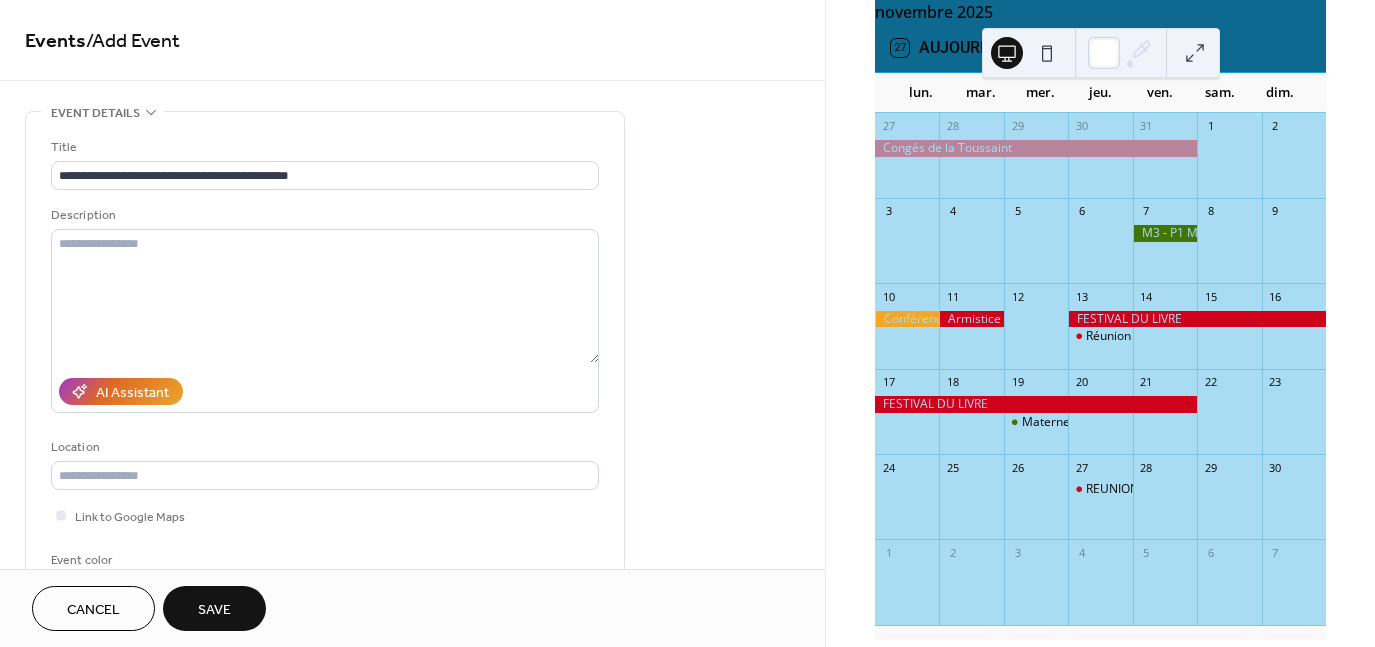 scroll, scrollTop: 498, scrollLeft: 0, axis: vertical 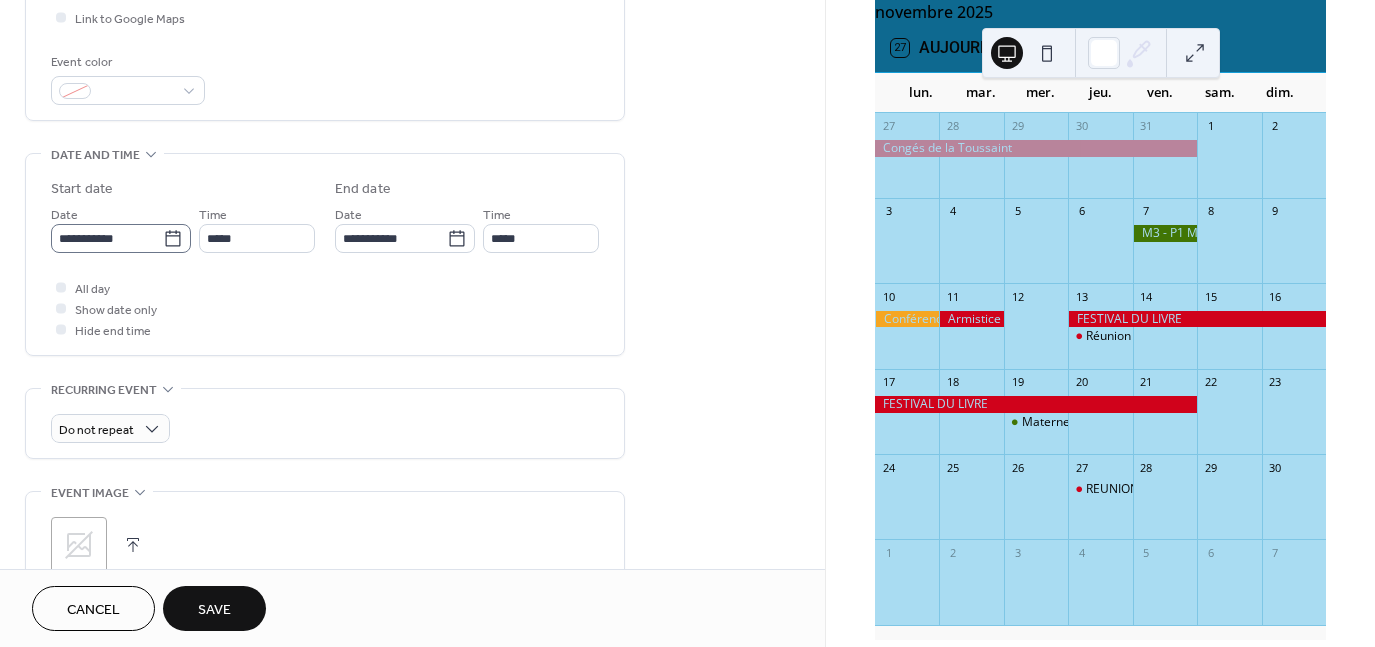 click 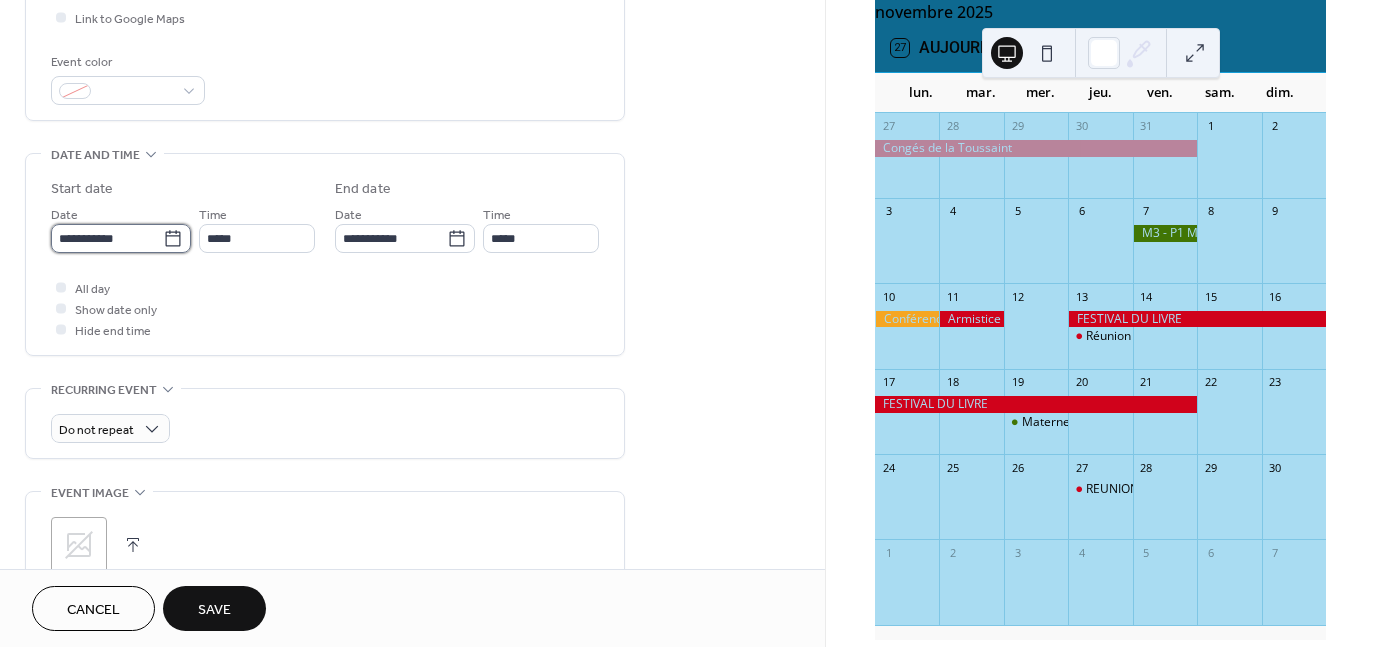 click on "**********" at bounding box center (107, 238) 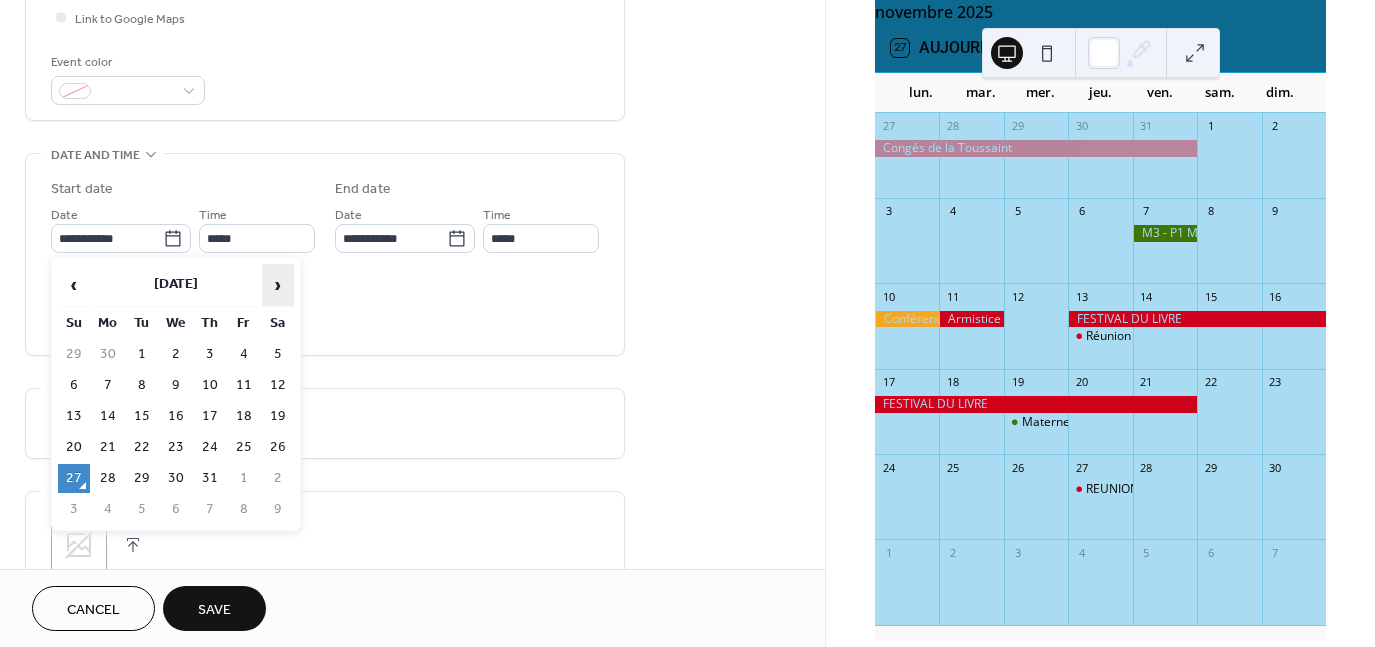 click on "›" at bounding box center (278, 285) 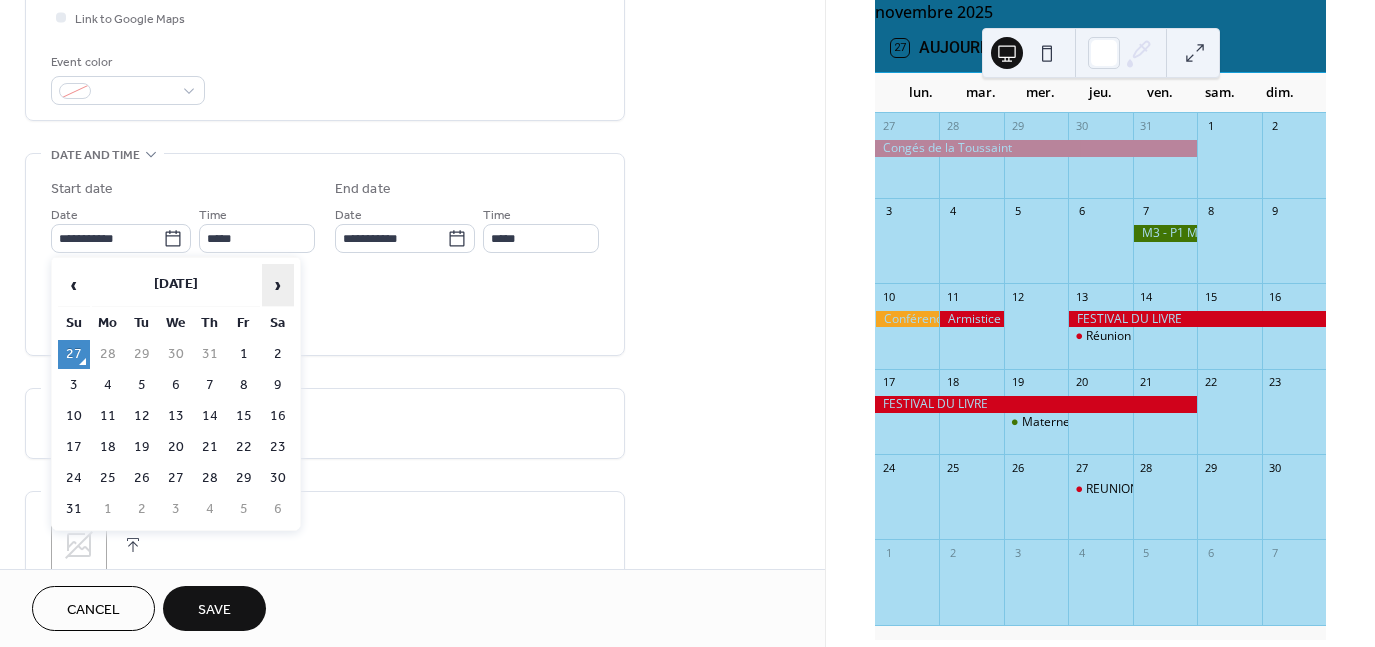 click on "›" at bounding box center [278, 285] 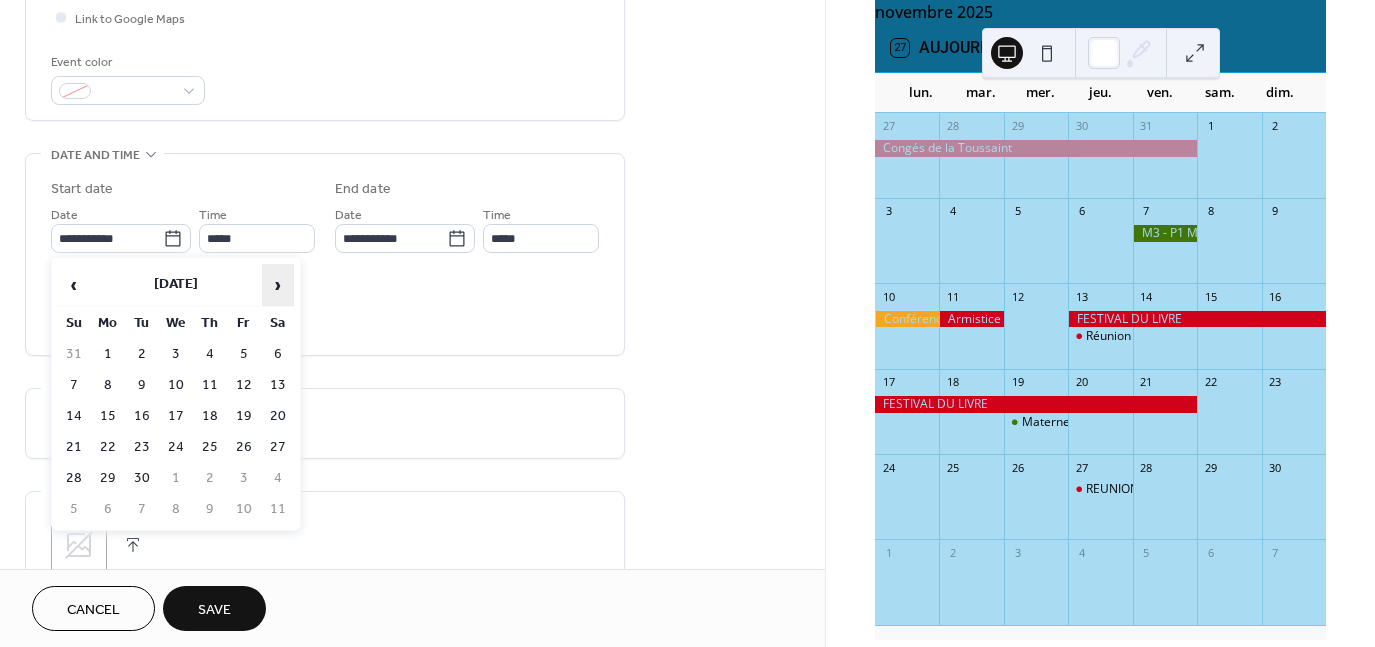click on "›" at bounding box center [278, 285] 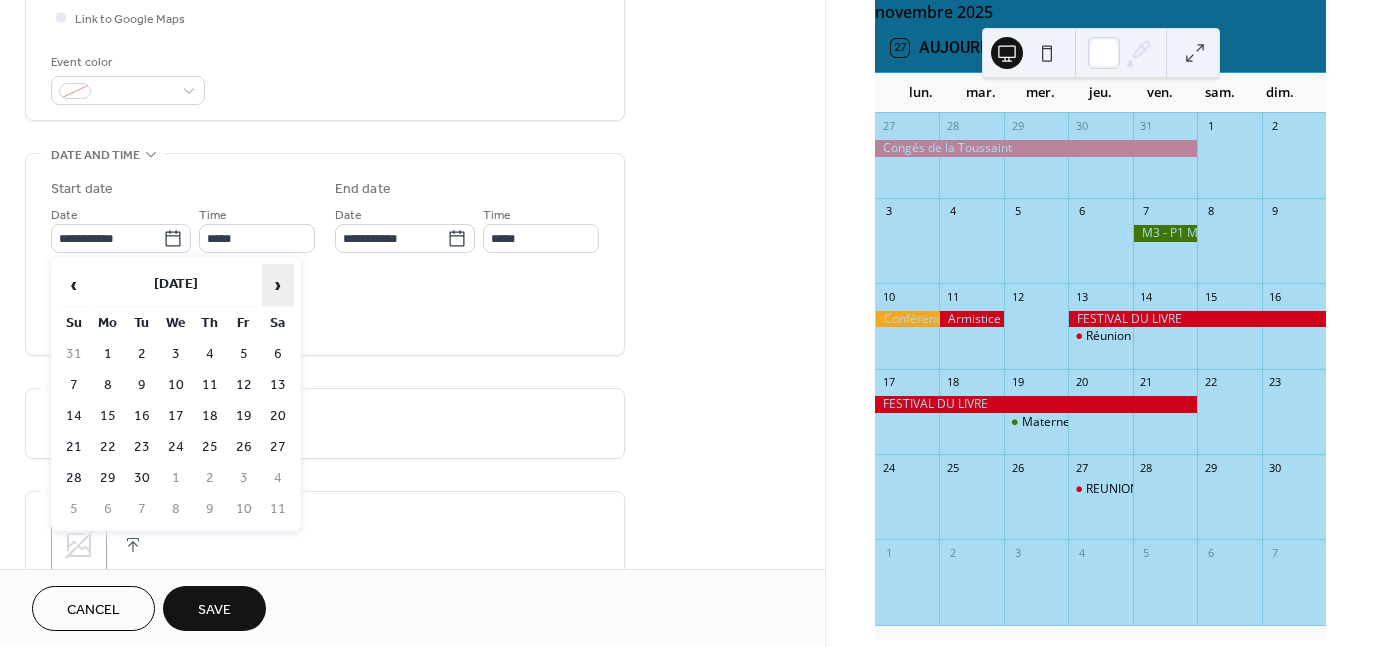 click on "›" at bounding box center [278, 285] 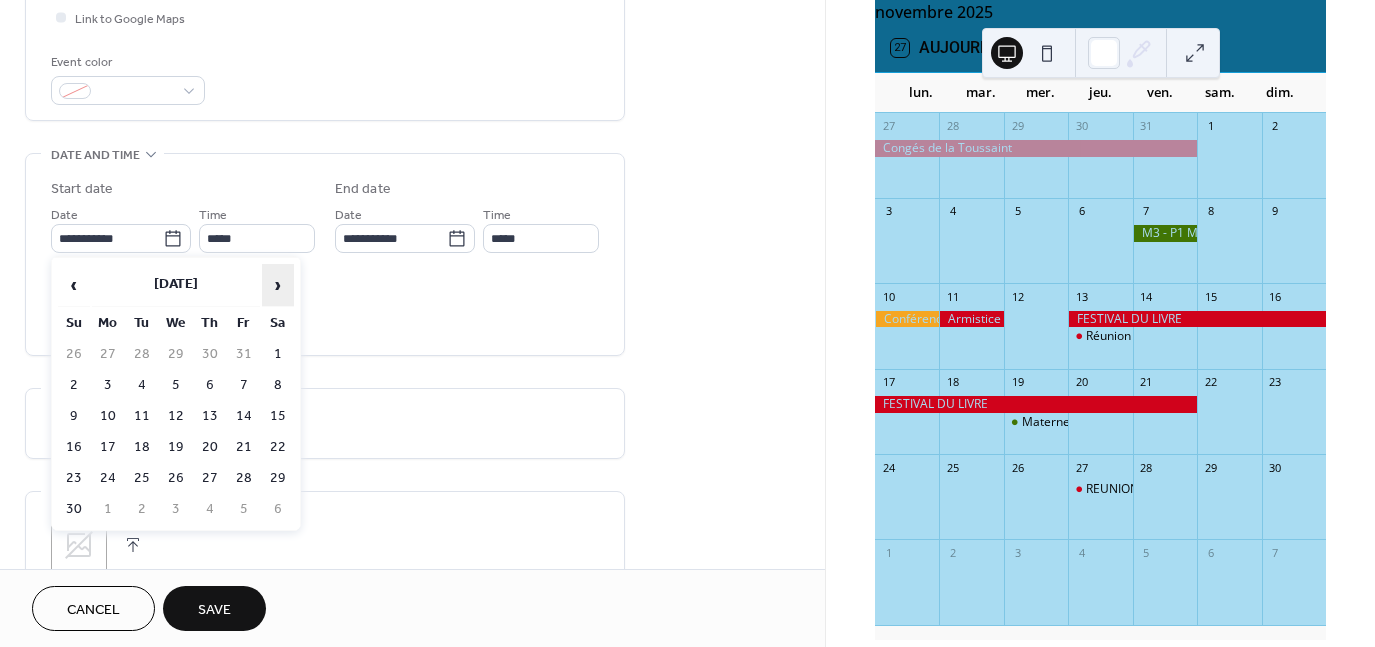 click on "›" at bounding box center [278, 285] 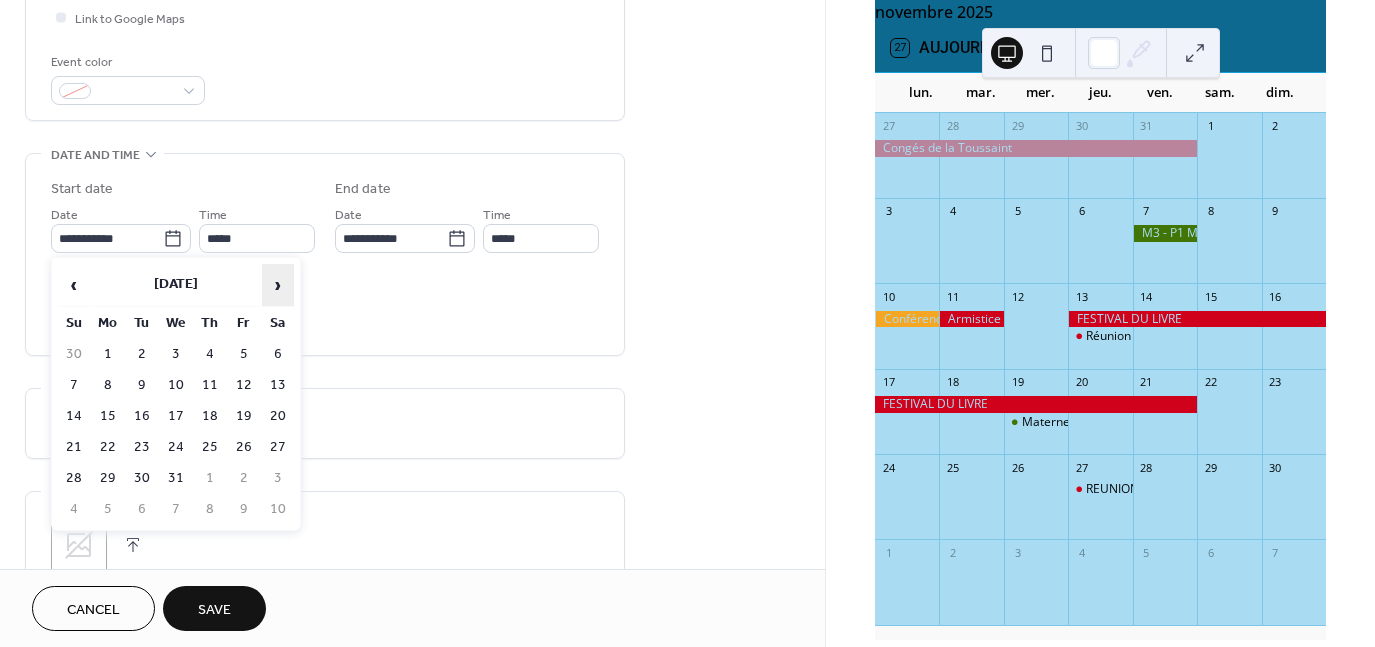 click on "›" at bounding box center [278, 285] 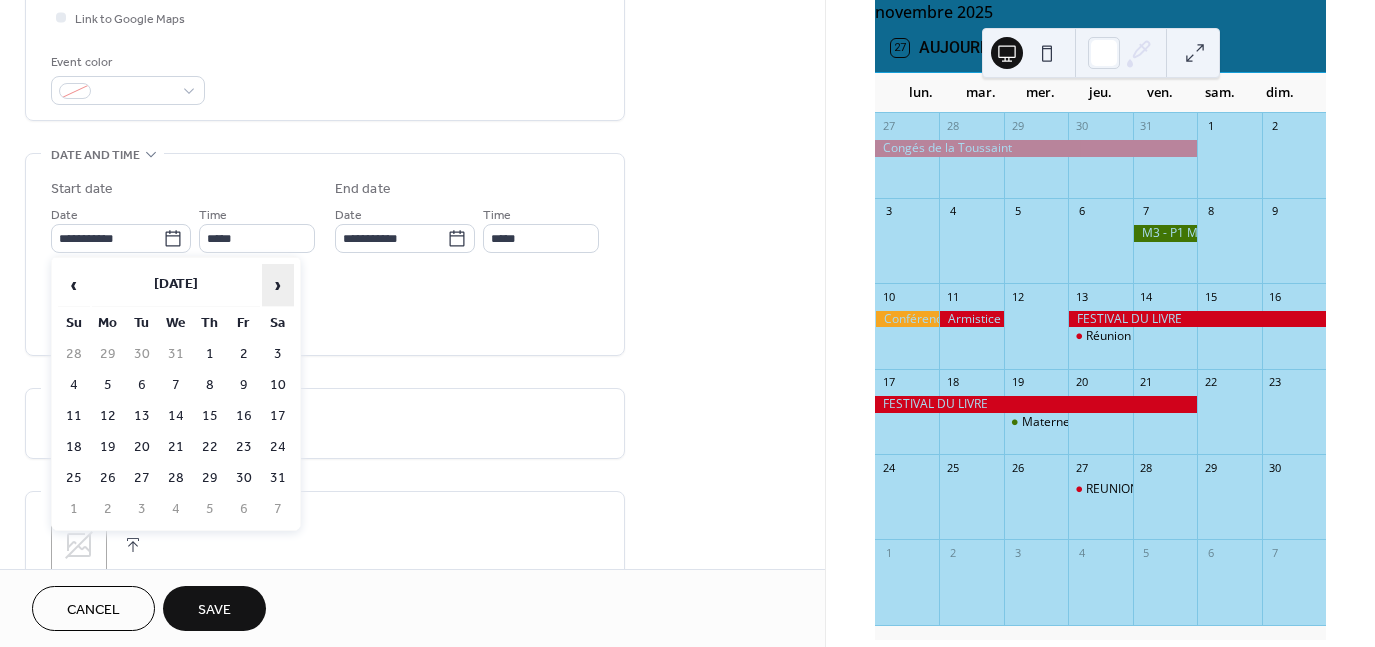 click on "›" at bounding box center (278, 285) 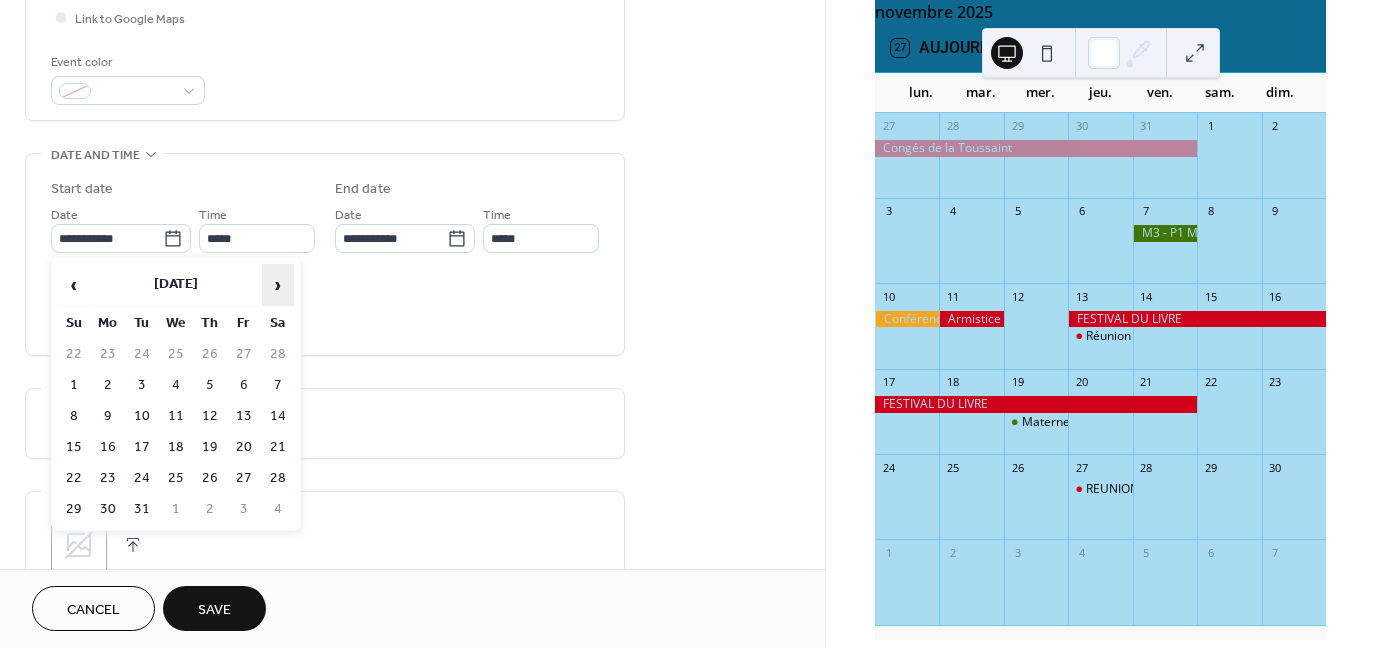 click on "›" at bounding box center (278, 285) 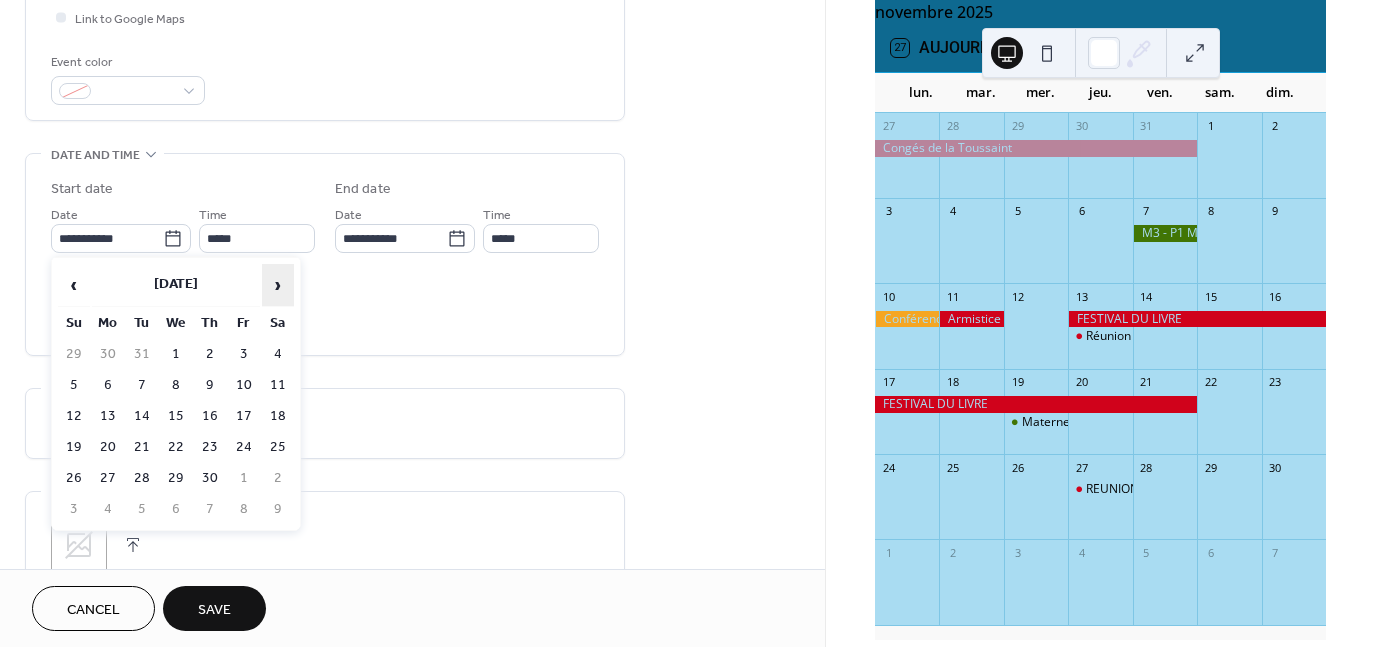 click on "›" at bounding box center (278, 285) 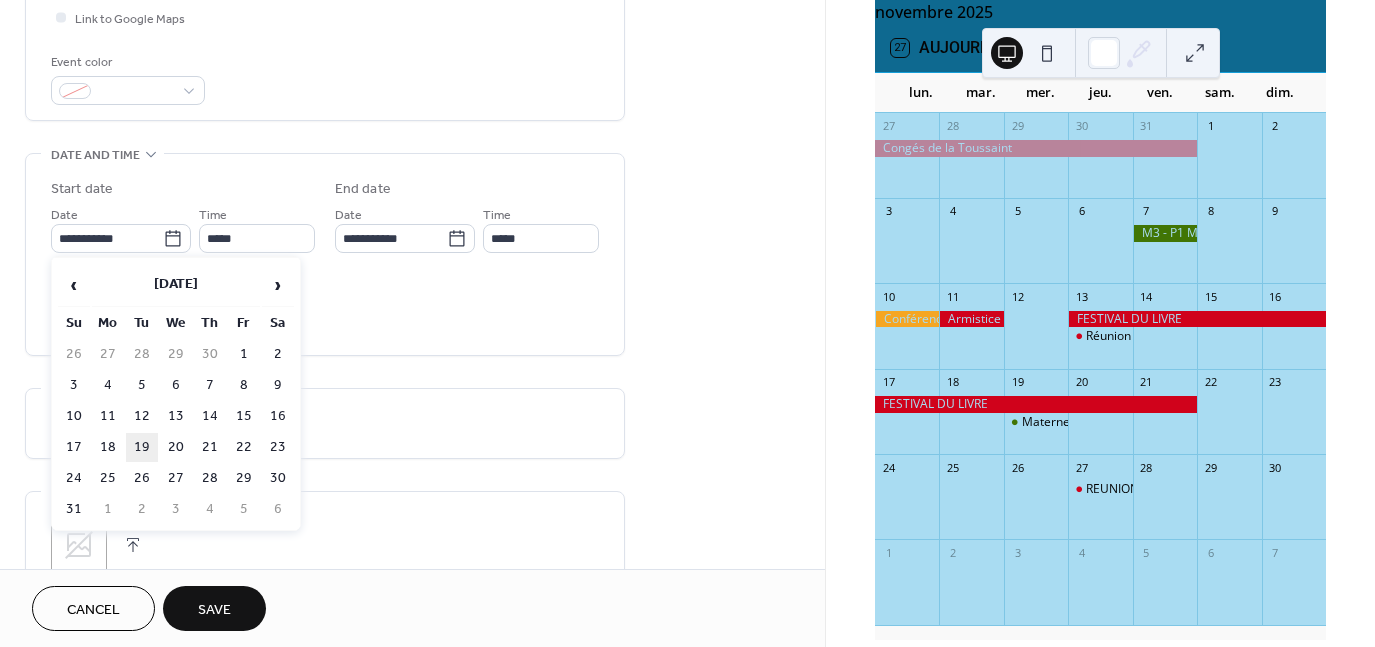click on "19" at bounding box center (142, 447) 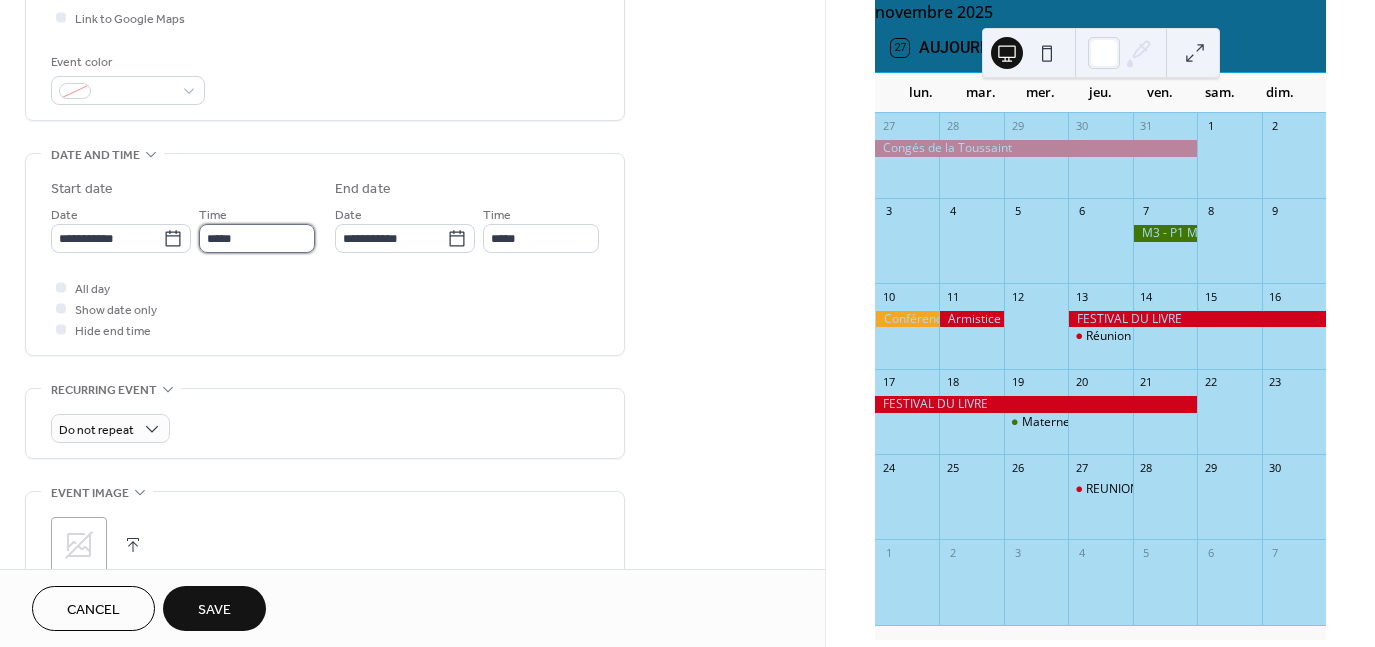 click on "*****" at bounding box center (257, 238) 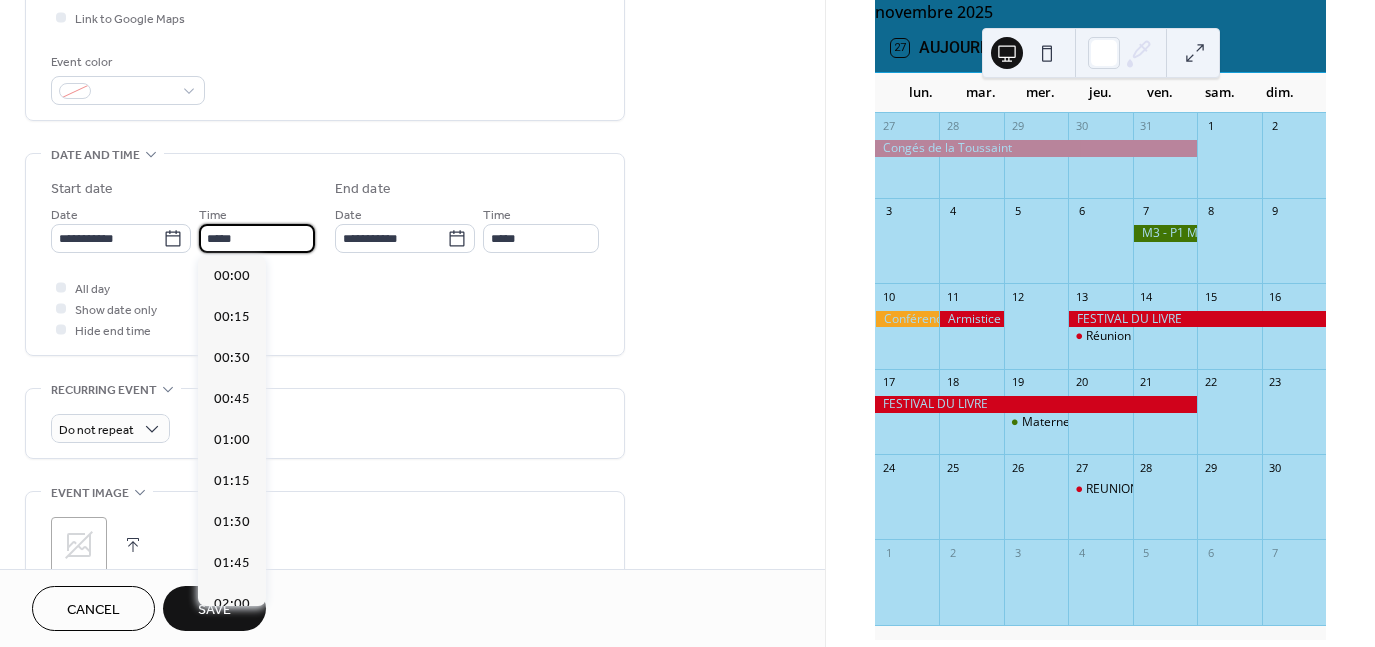 scroll, scrollTop: 1968, scrollLeft: 0, axis: vertical 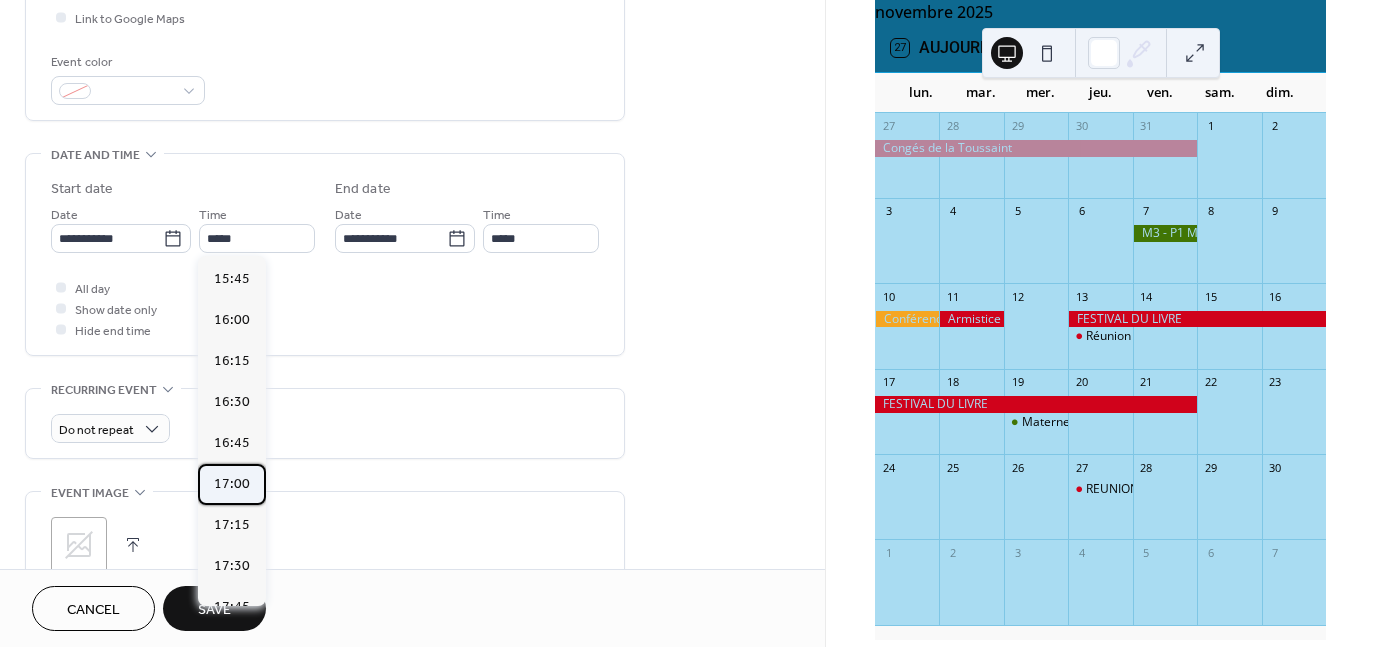 click on "17:00" at bounding box center [232, 483] 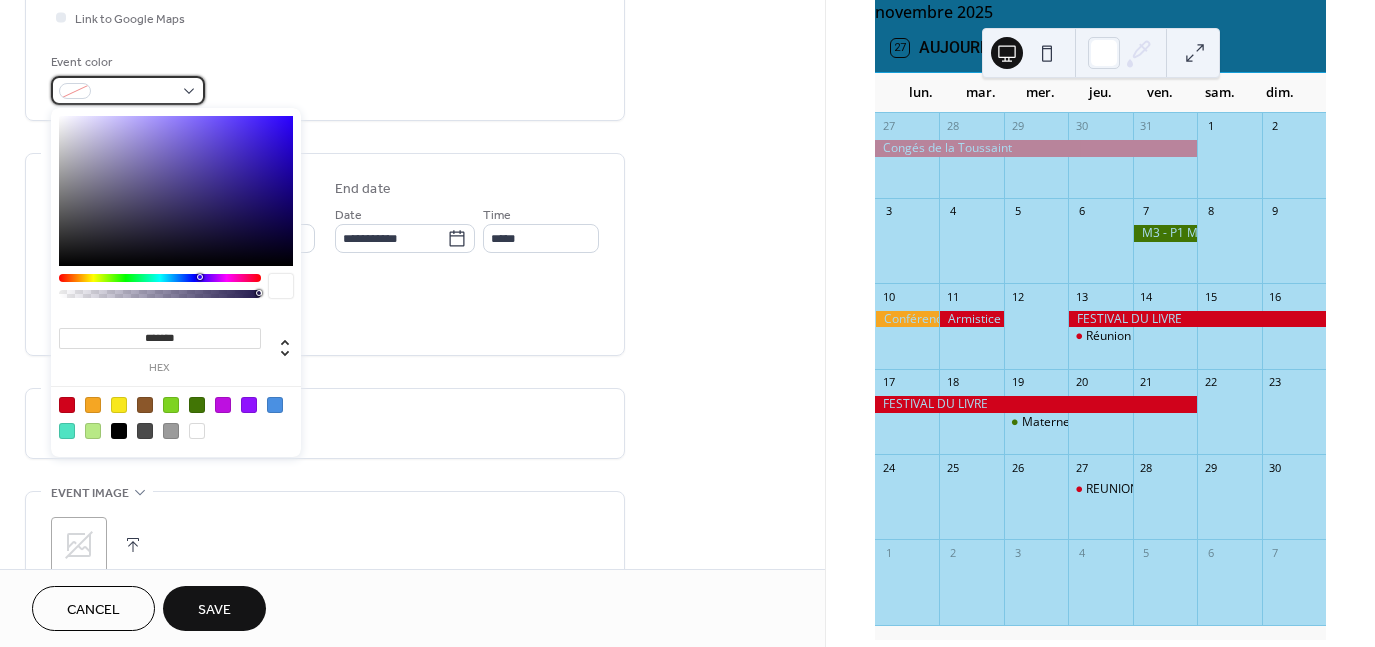 click at bounding box center [128, 90] 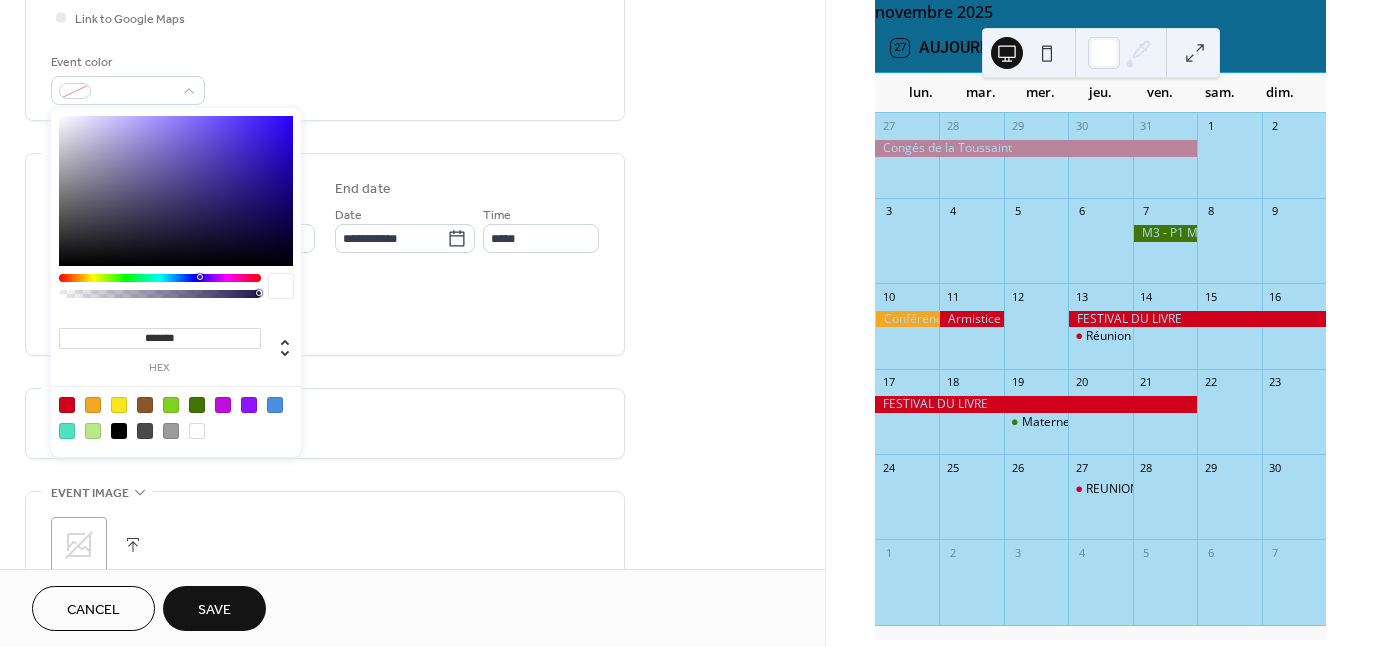click at bounding box center (176, 417) 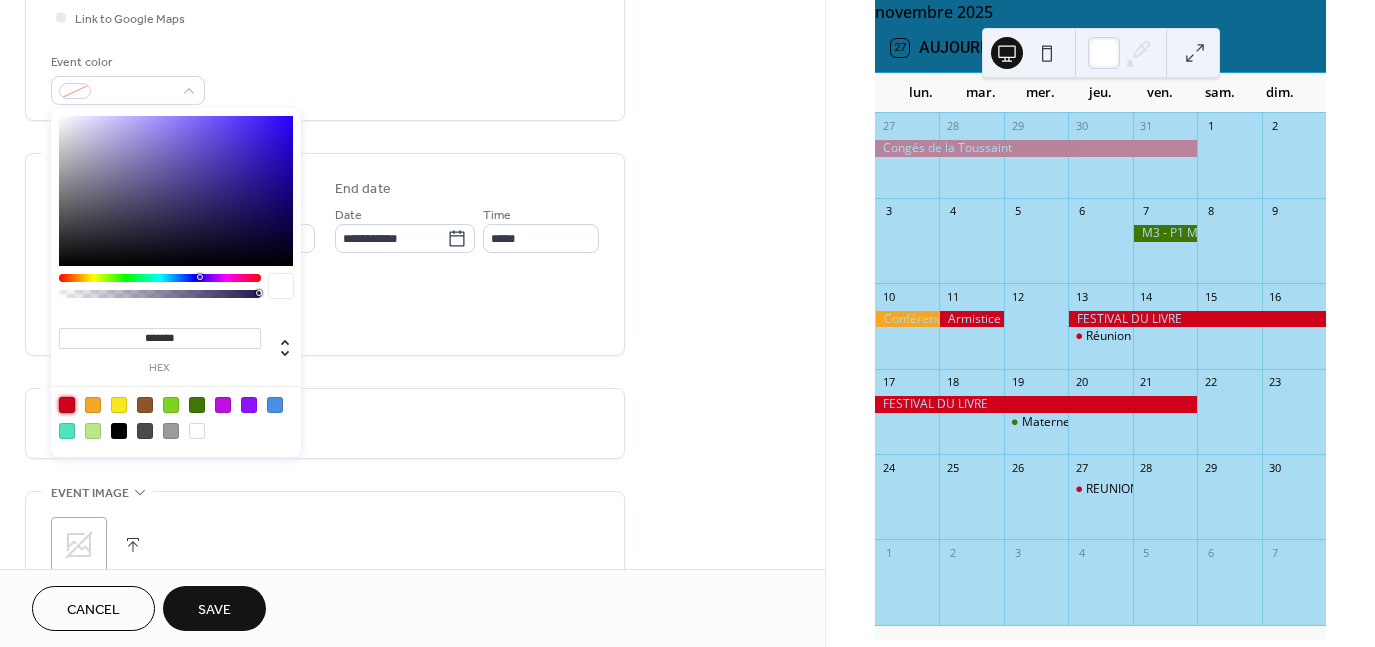 click at bounding box center [67, 405] 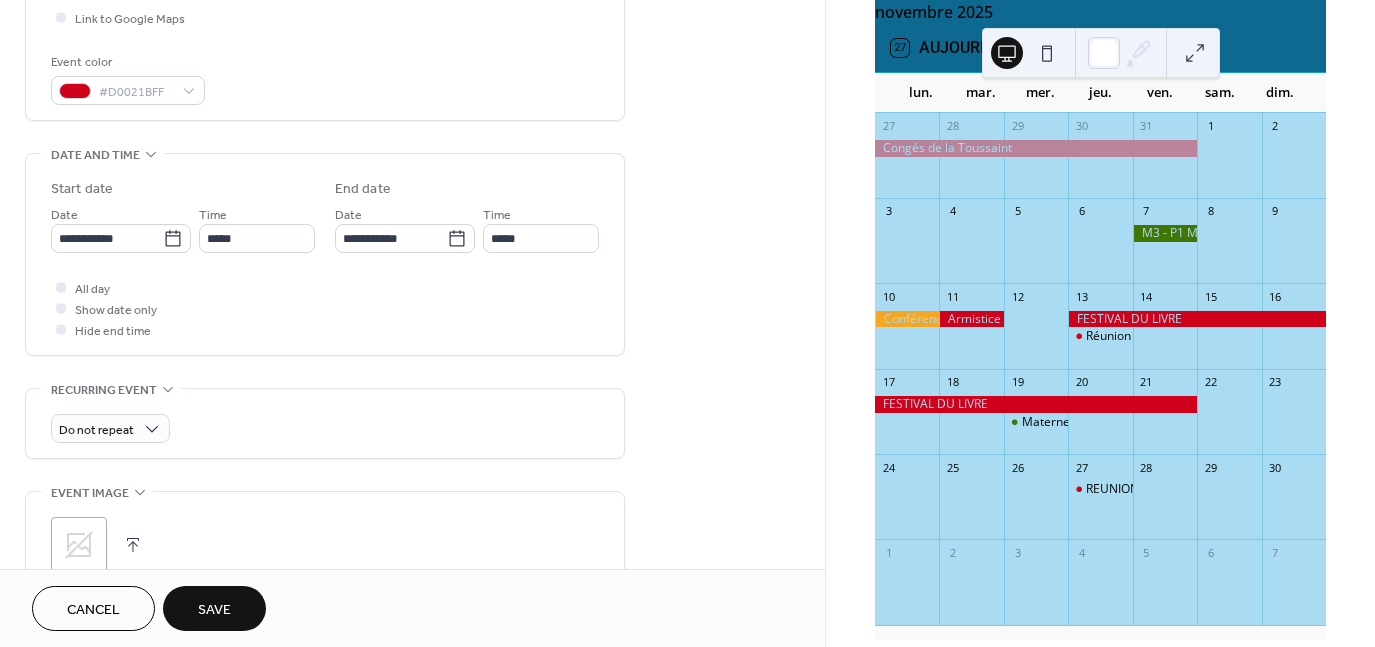 click on "Save" at bounding box center [214, 610] 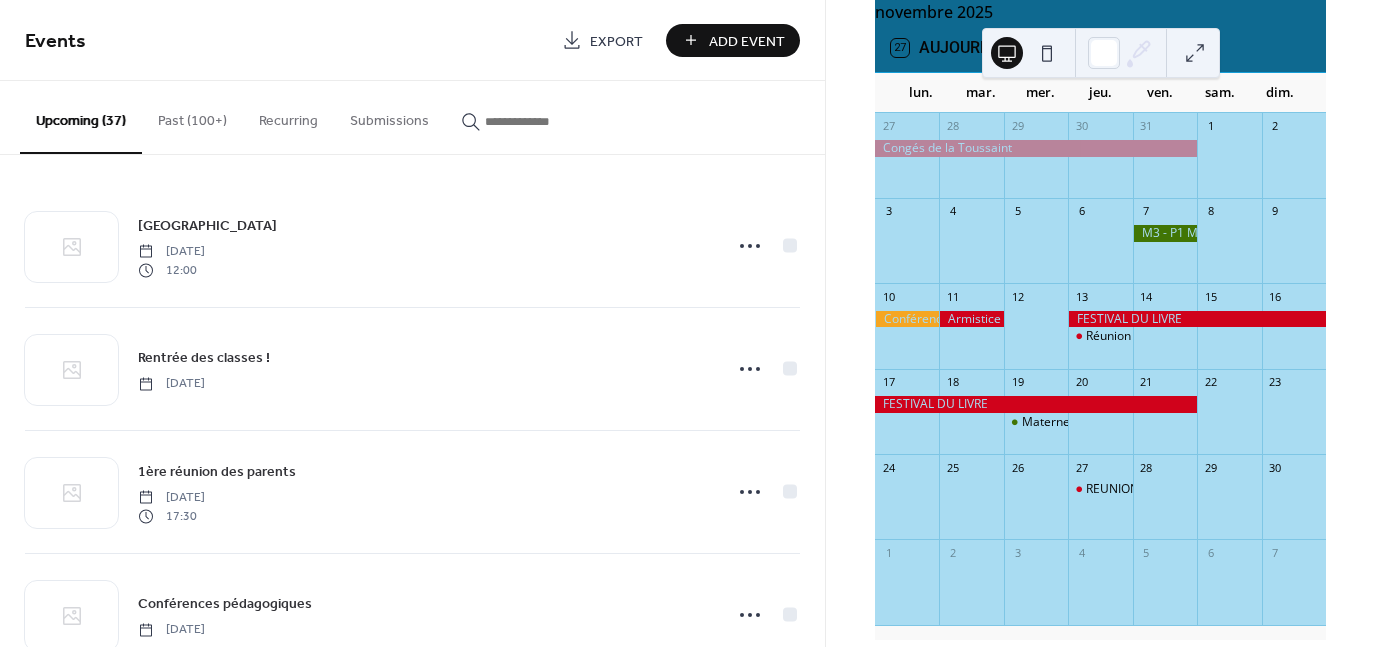 click on "Add Event" at bounding box center [747, 41] 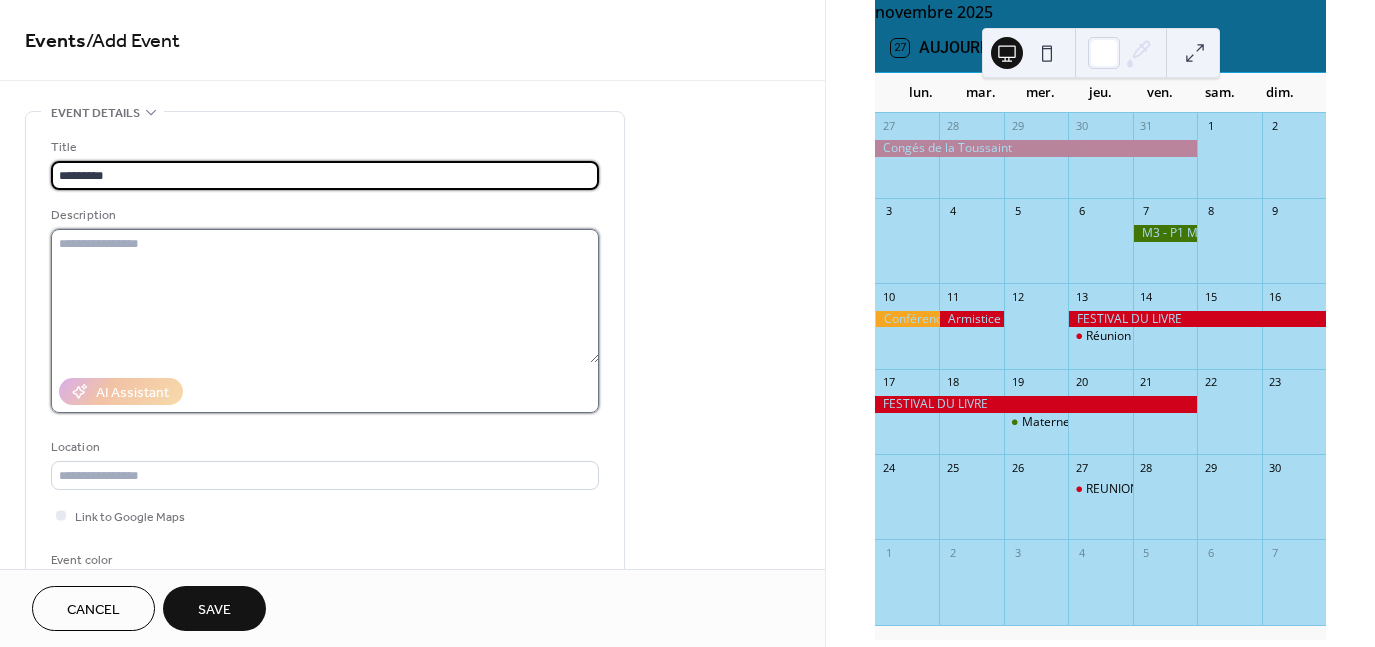click at bounding box center [325, 296] 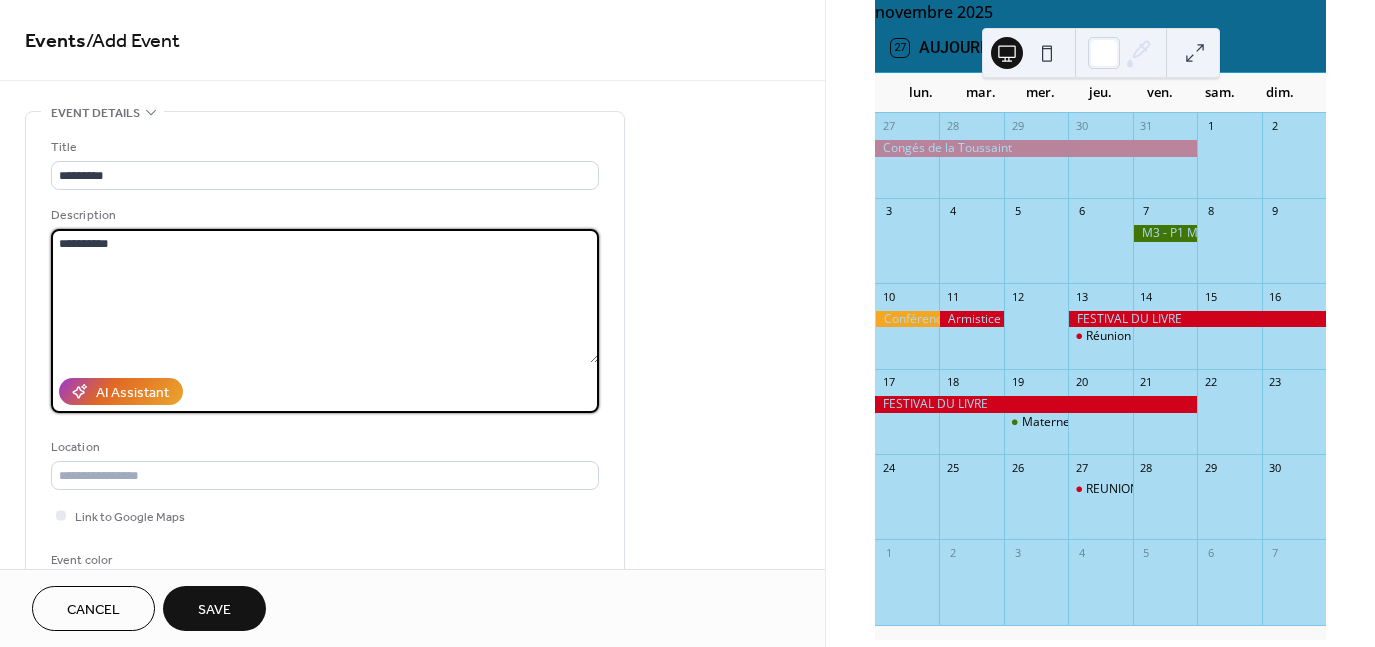 scroll, scrollTop: 498, scrollLeft: 0, axis: vertical 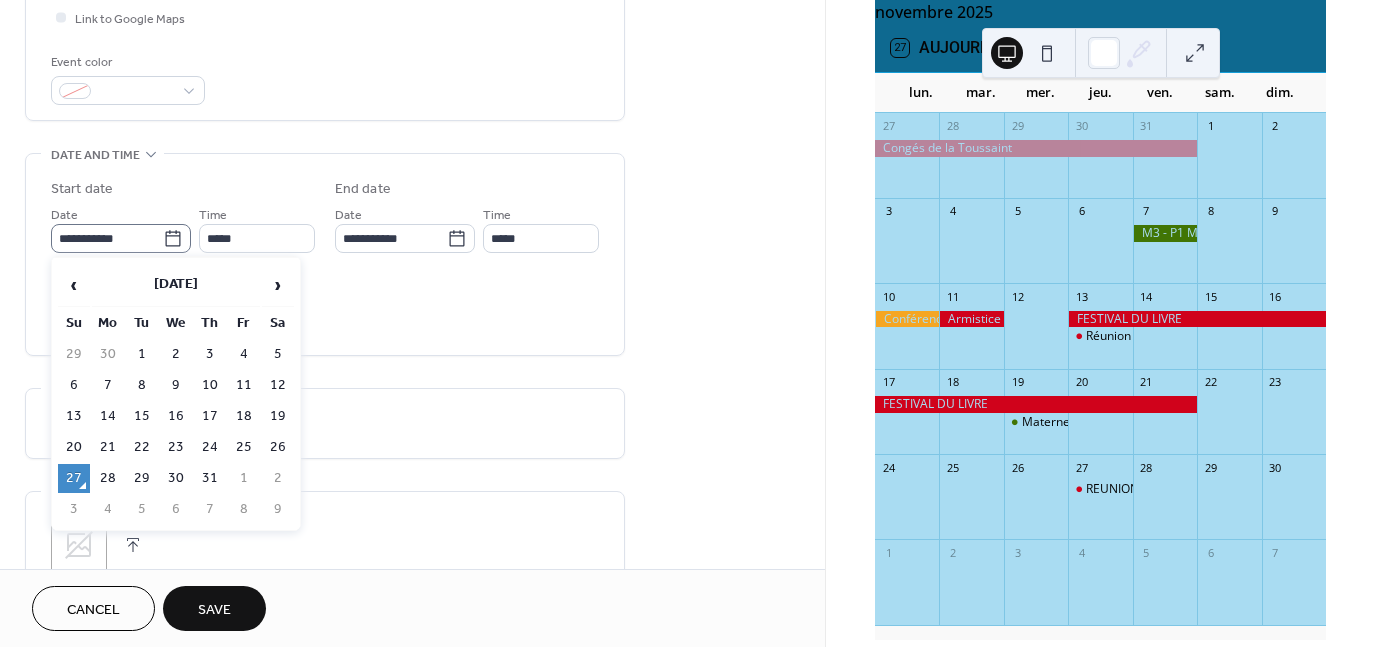 click 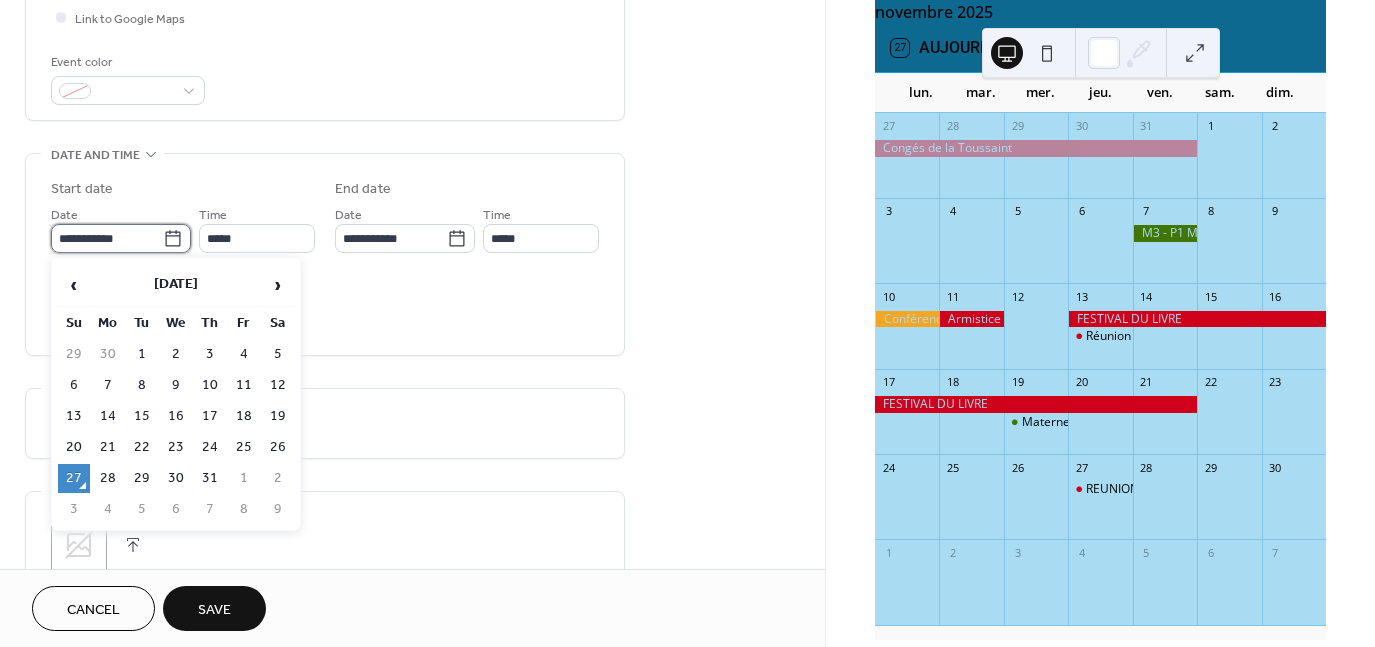 click on "**********" at bounding box center [107, 238] 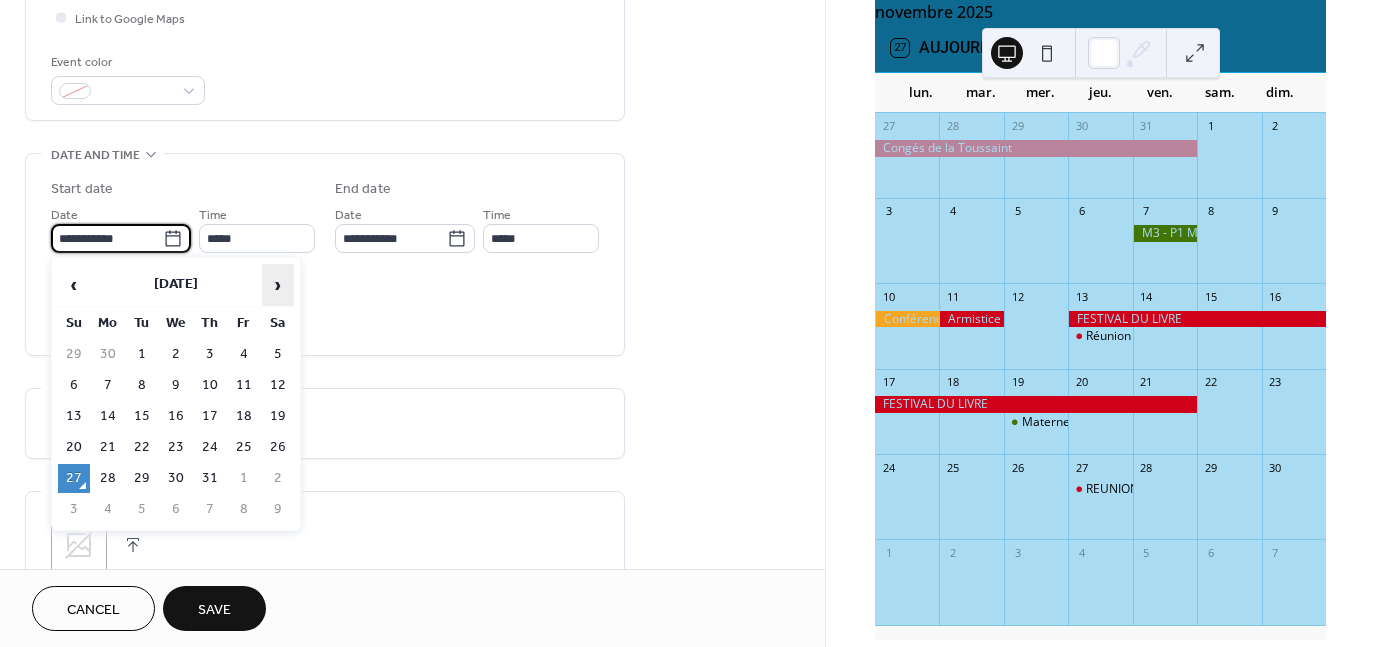 click on "›" at bounding box center (278, 285) 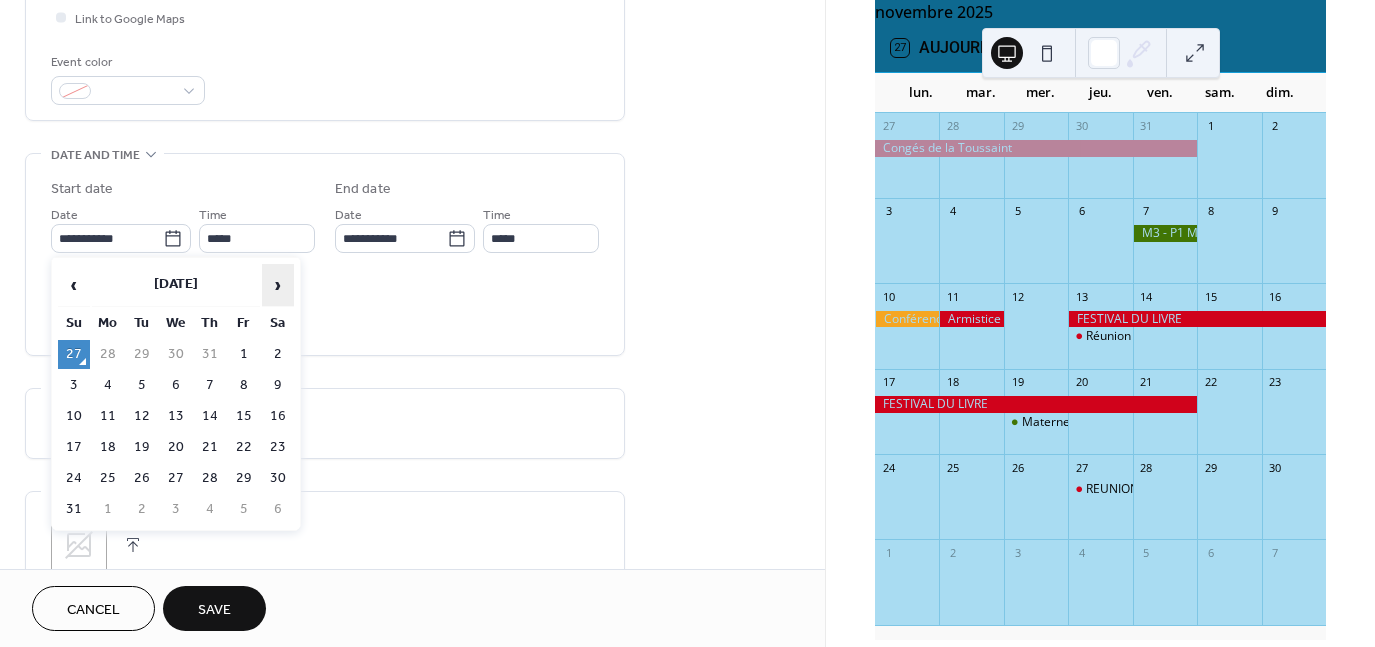 click on "›" at bounding box center (278, 285) 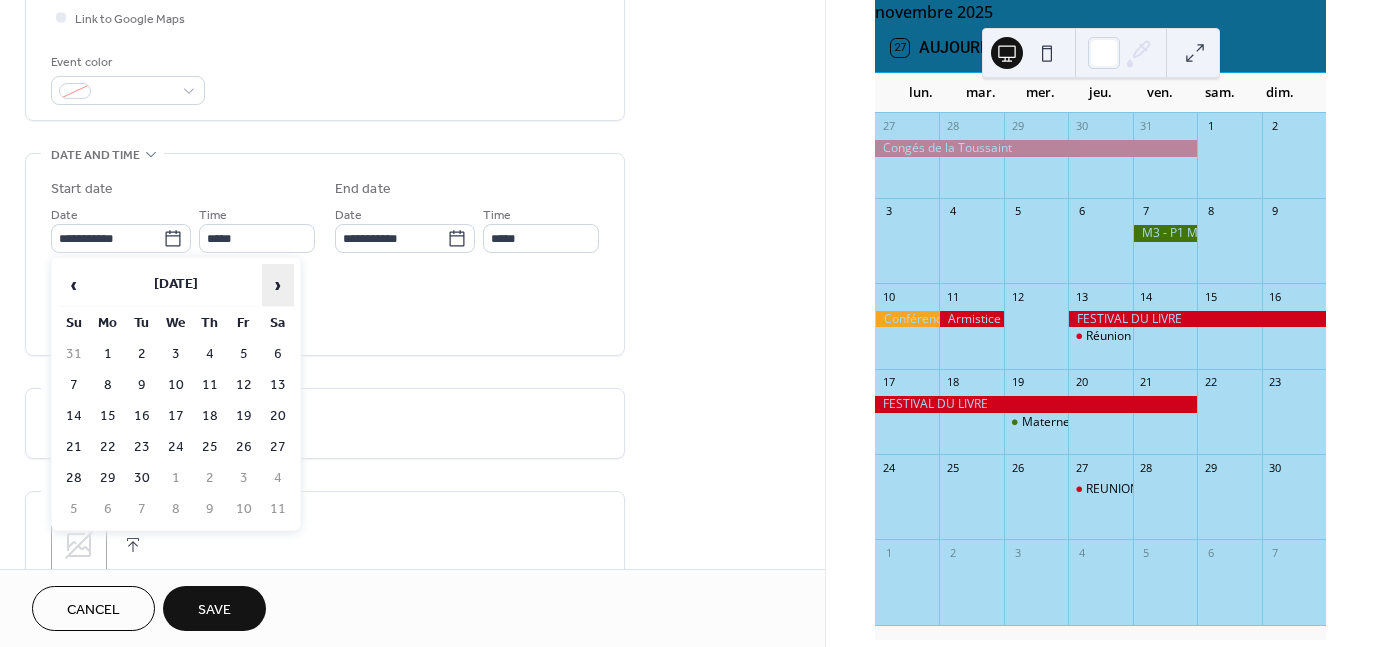 click on "›" at bounding box center [278, 285] 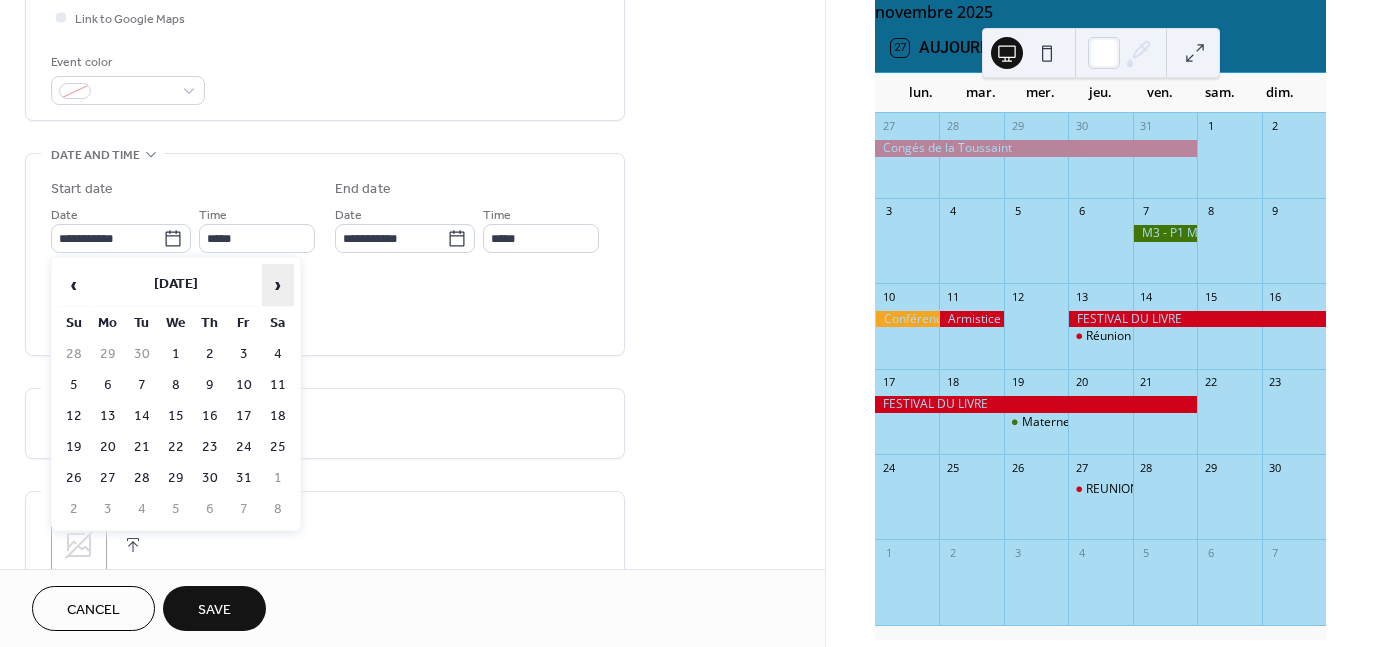 click on "›" at bounding box center [278, 285] 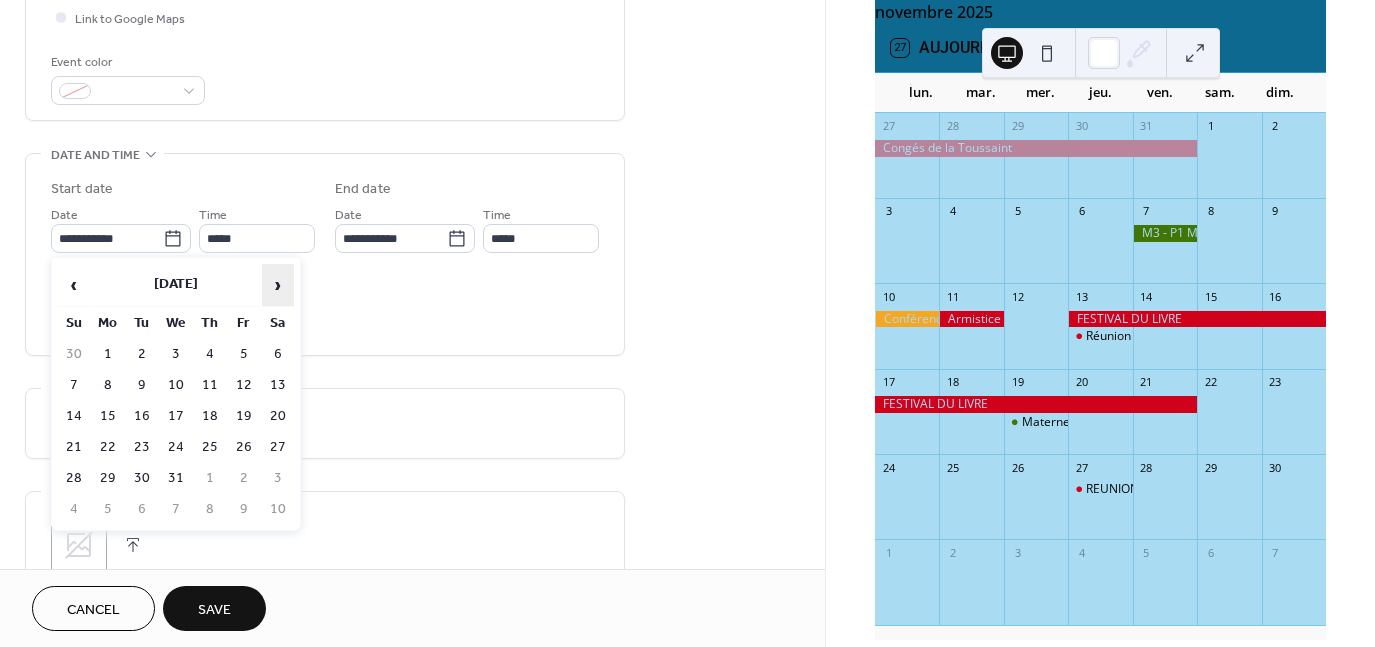 click on "›" at bounding box center (278, 285) 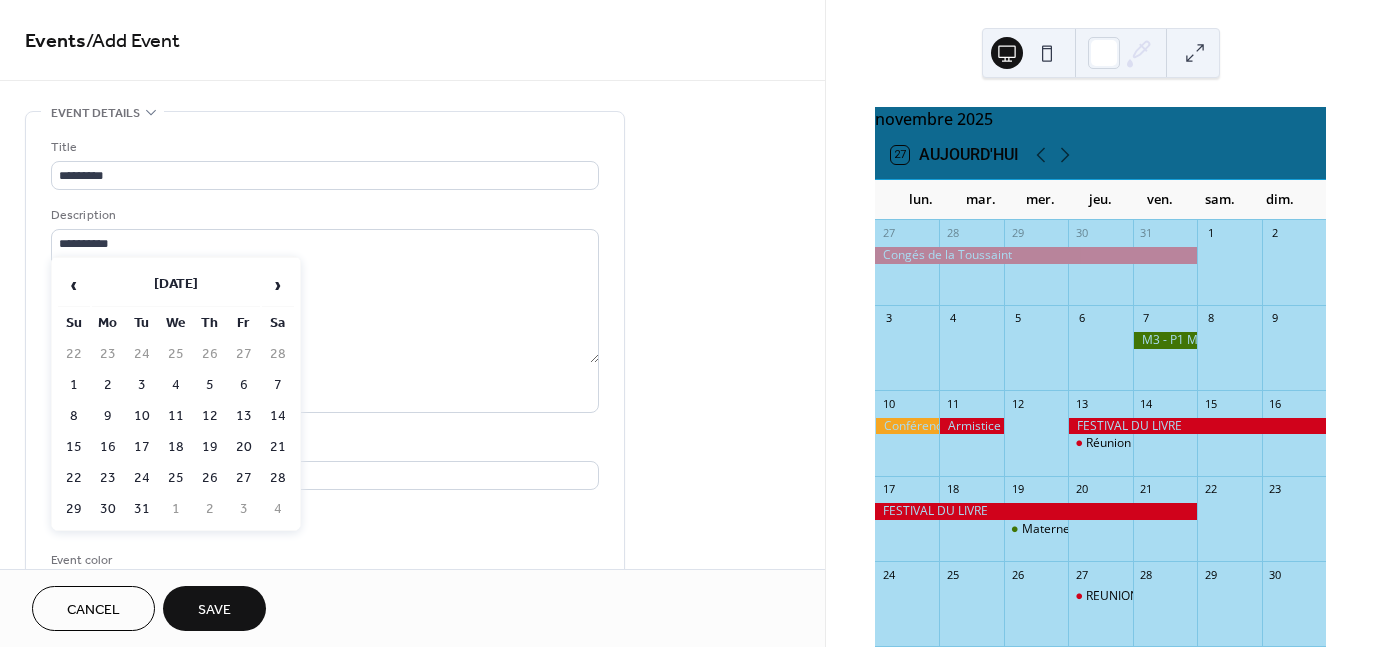 scroll, scrollTop: 0, scrollLeft: 0, axis: both 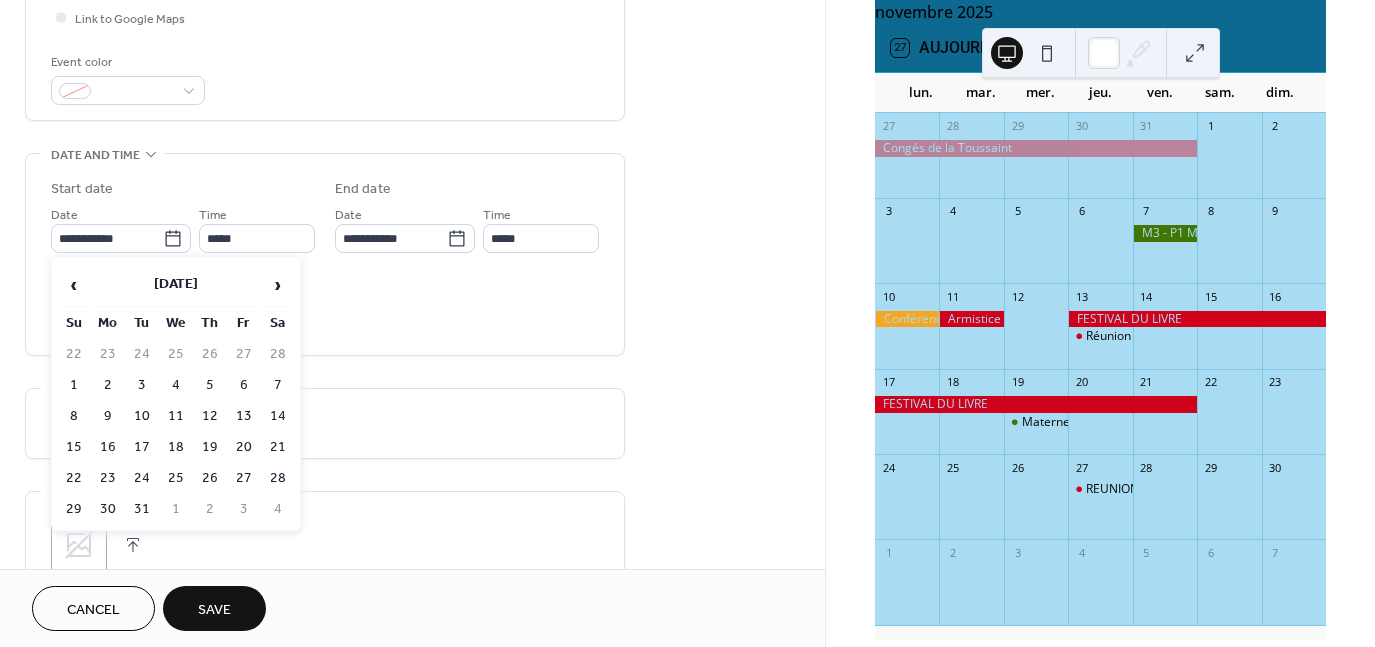 click on "›" at bounding box center [278, 285] 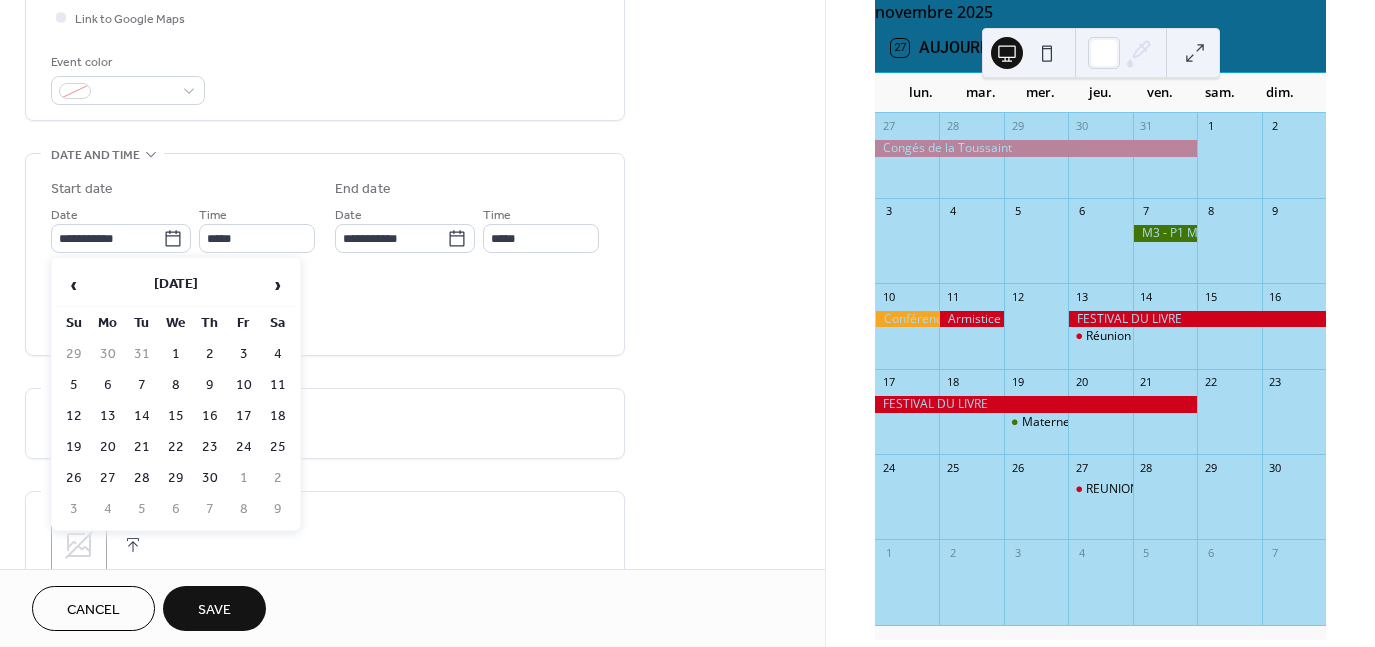 click on "›" at bounding box center [278, 285] 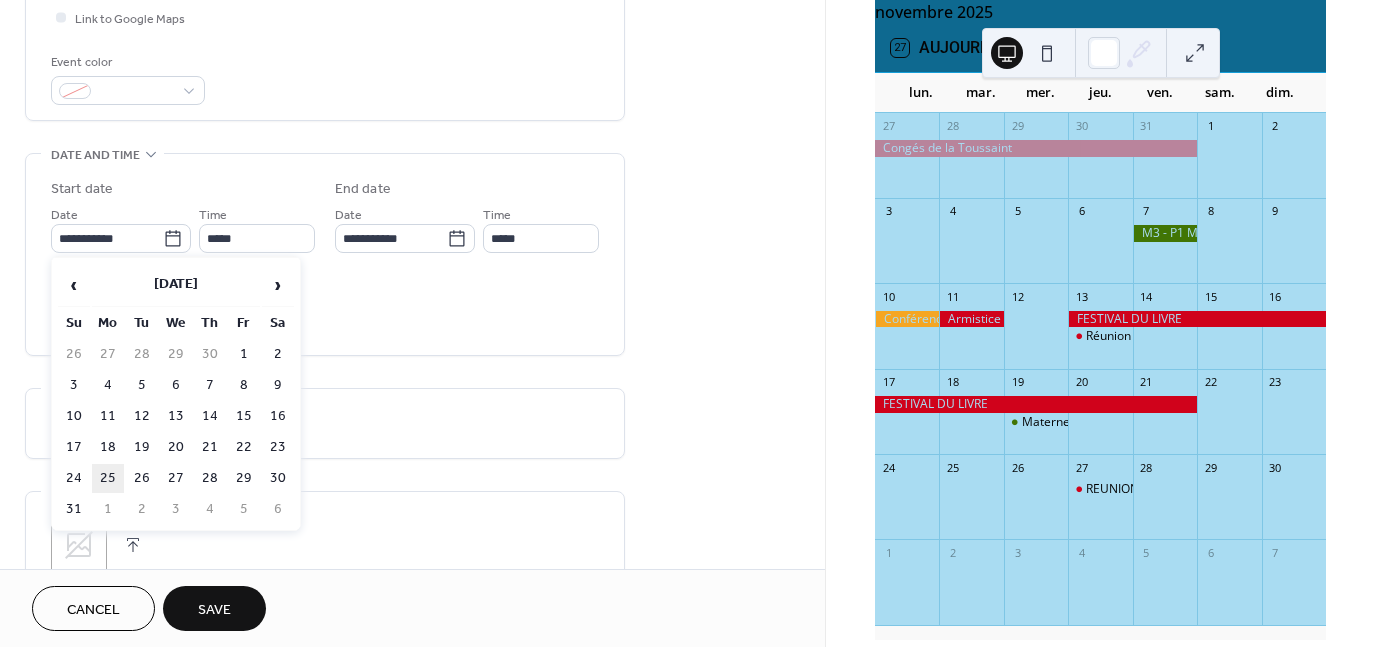 click on "‹ May 2026 › Su Mo Tu We Th Fr Sa 26 27 28 29 30 1 2 3 4 5 6 7 8 9 10 11 12 13 14 15 16 17 18 19 20 21 22 23 24 25 26 27 28 29 30 31 1 2 3 4 5 6" at bounding box center [176, 394] 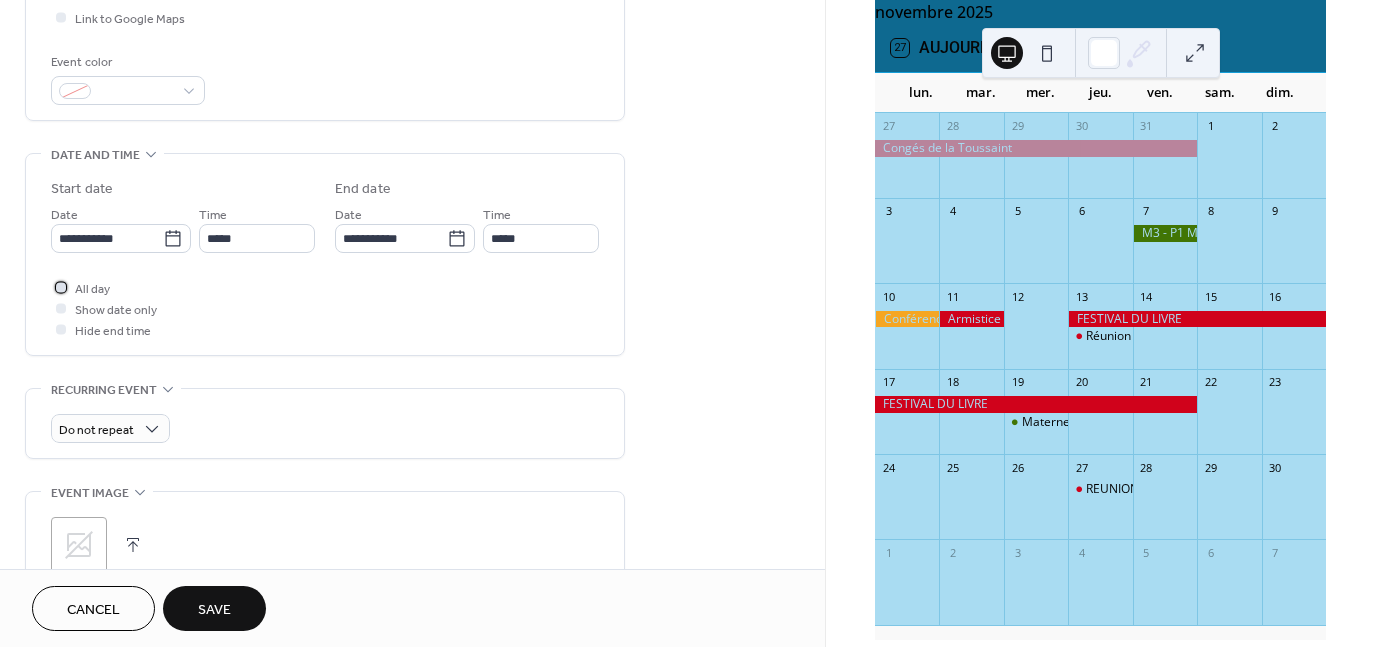 click at bounding box center [61, 287] 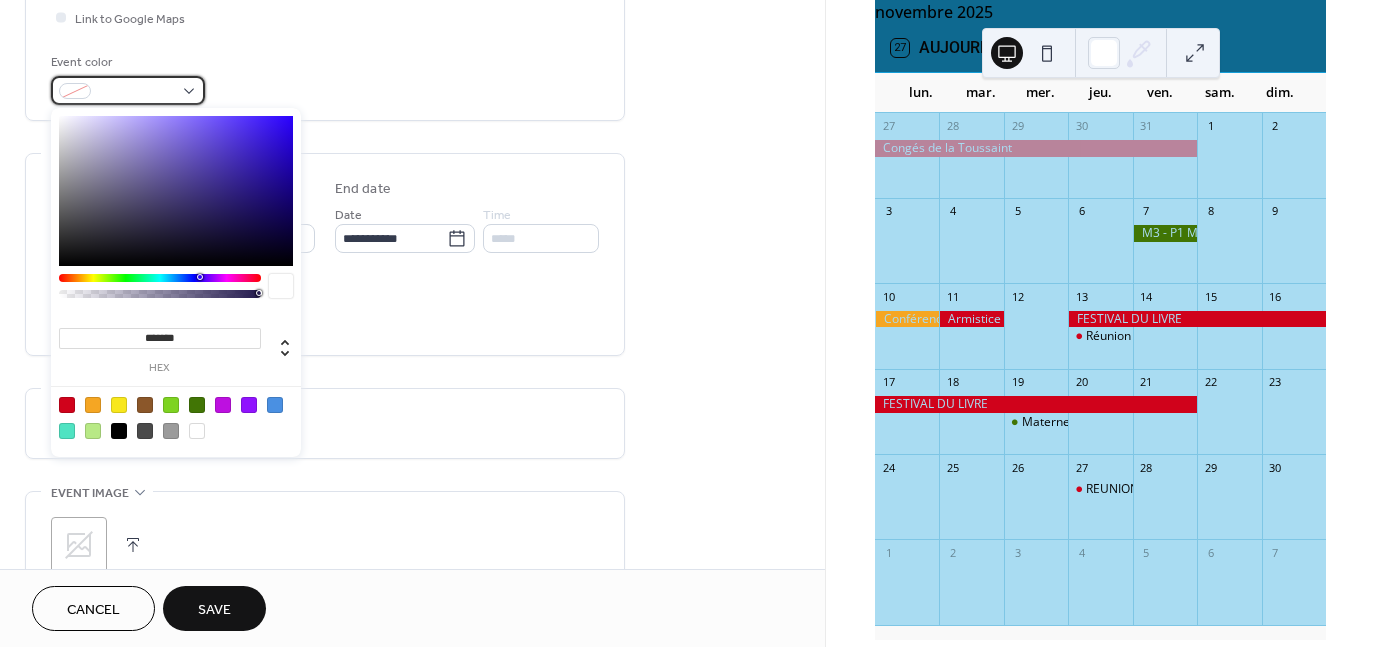 click at bounding box center (128, 90) 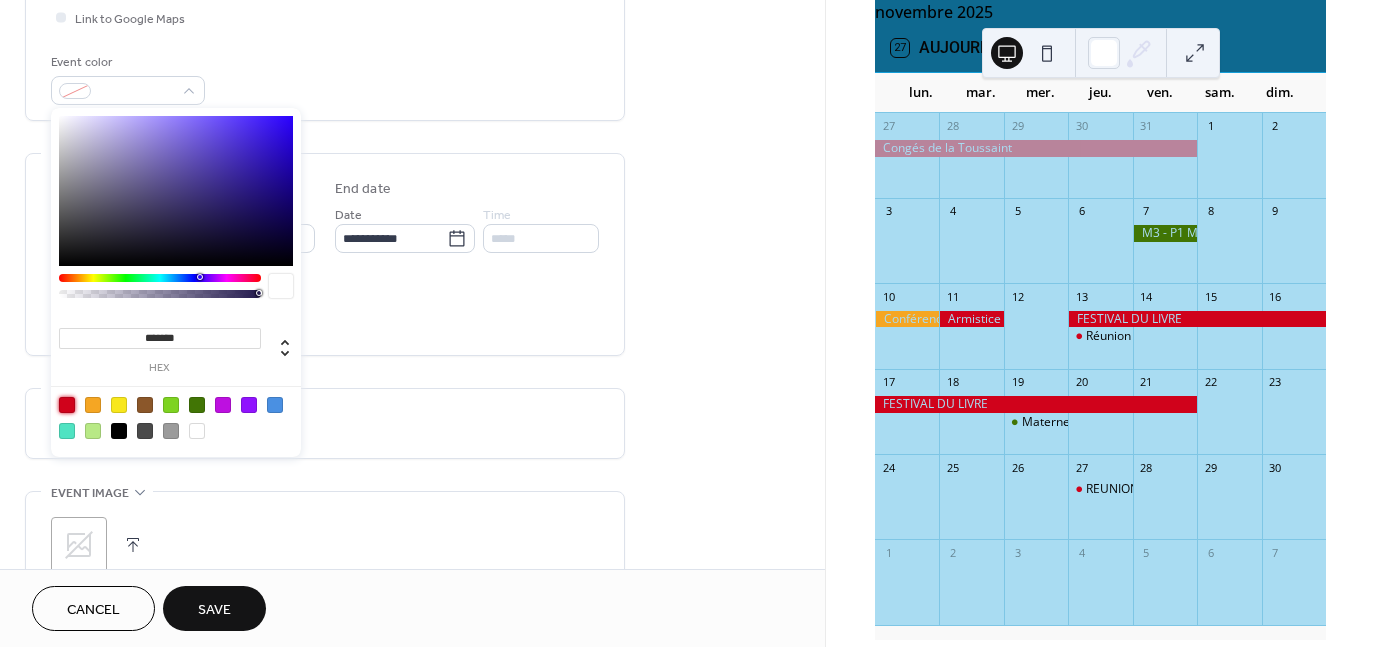 click at bounding box center [67, 405] 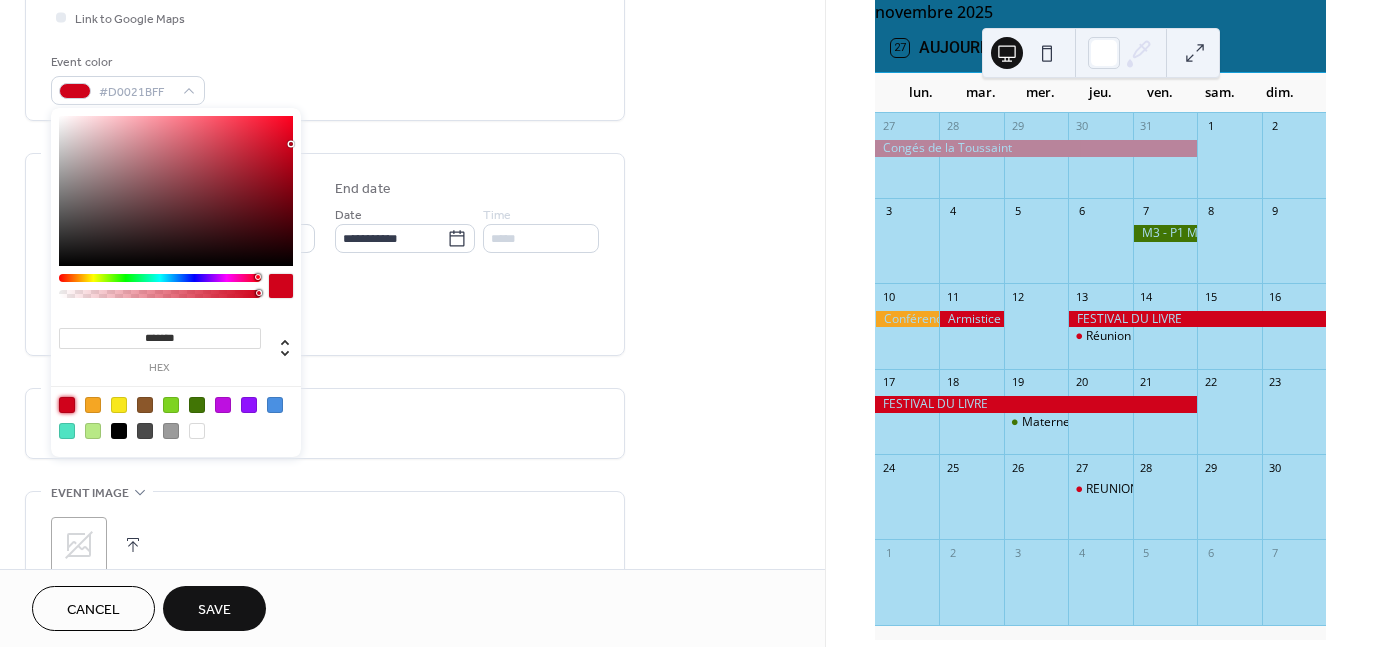 type on "*******" 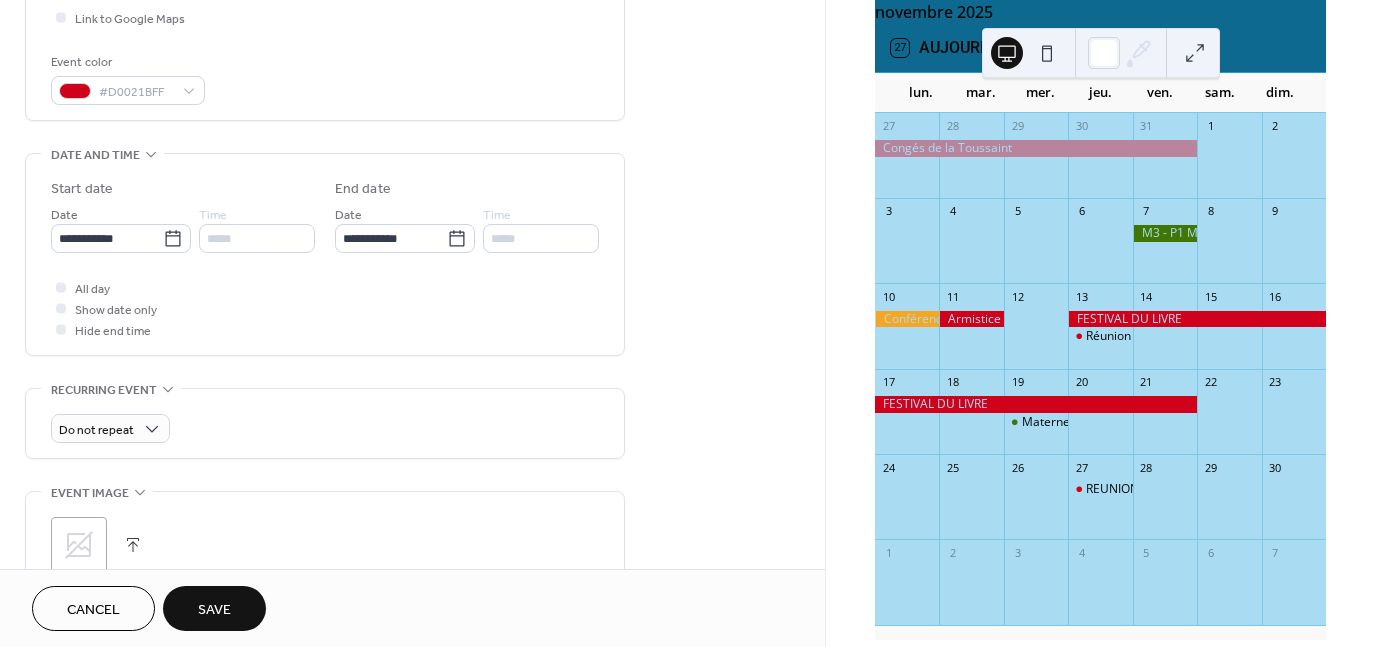click on "Save" at bounding box center [214, 610] 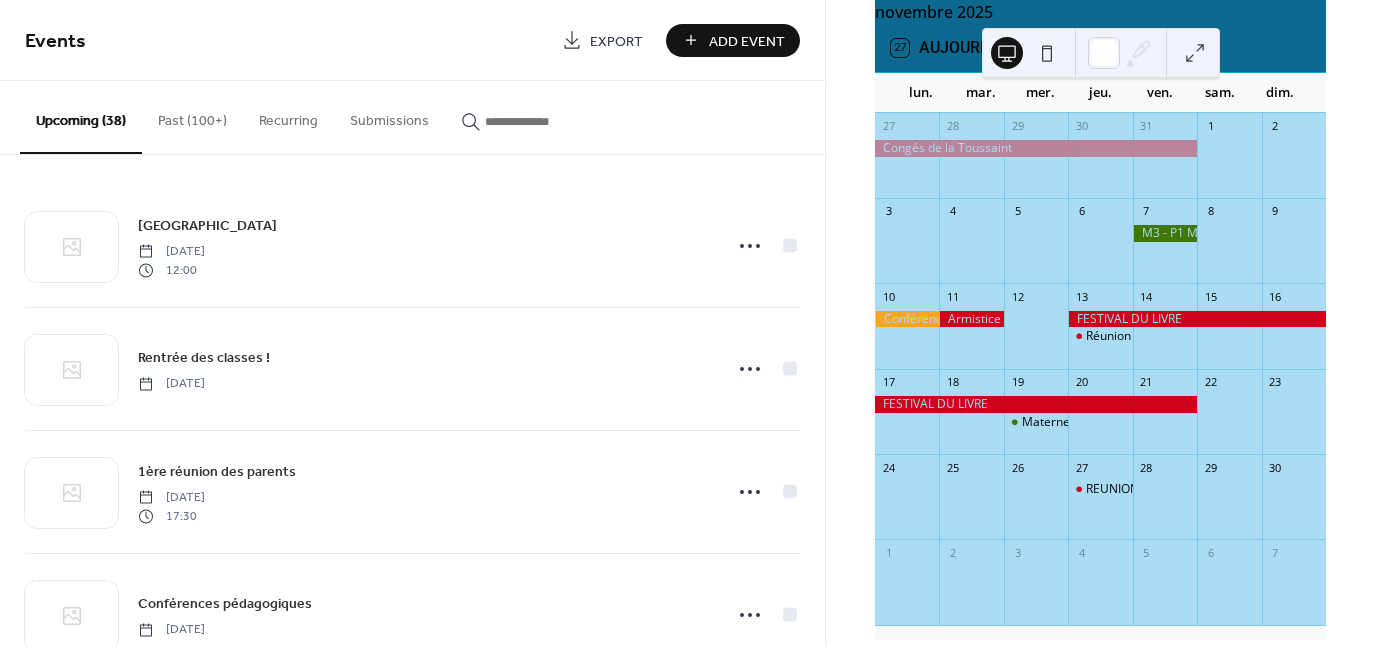 click on "Add Event" at bounding box center [733, 40] 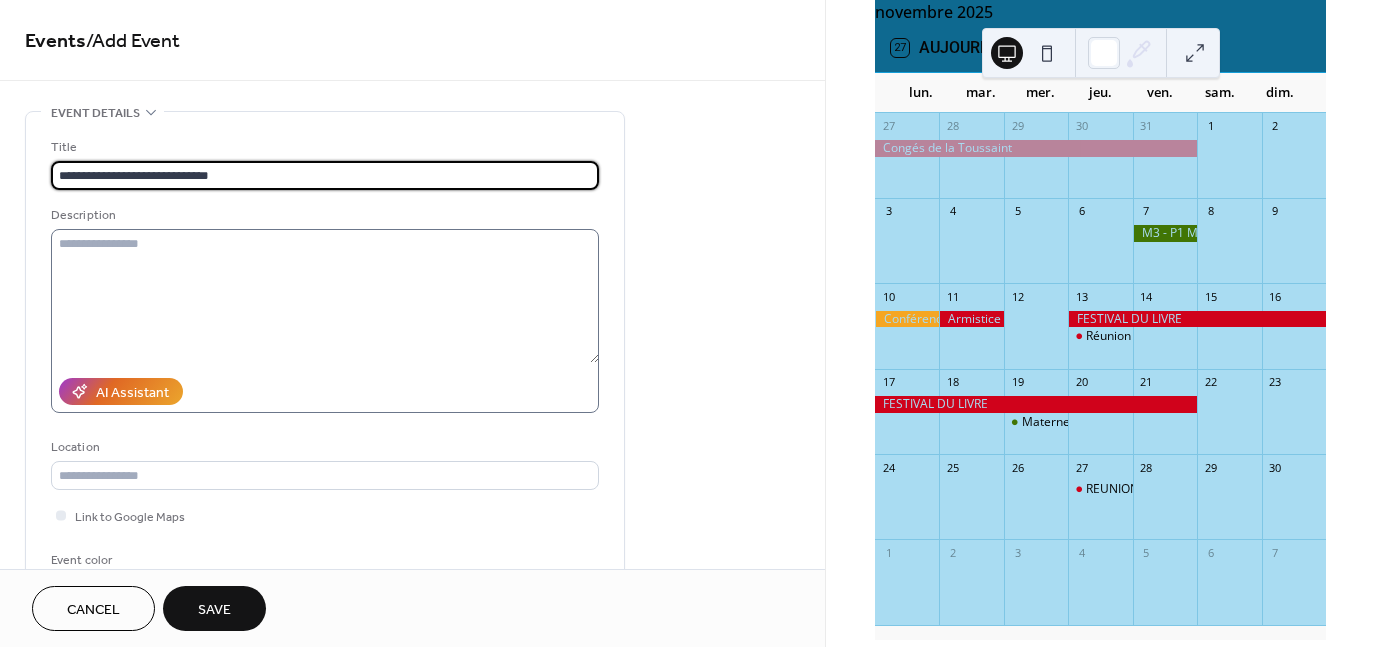 type on "**********" 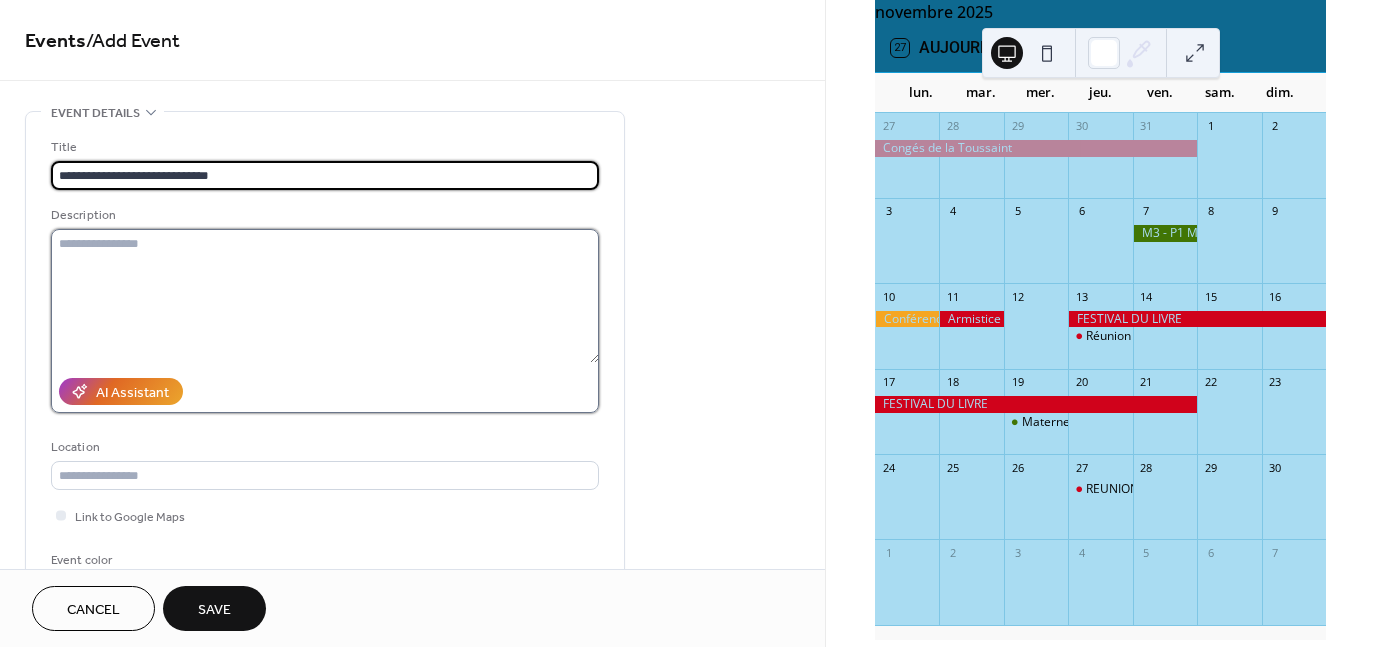click at bounding box center (325, 296) 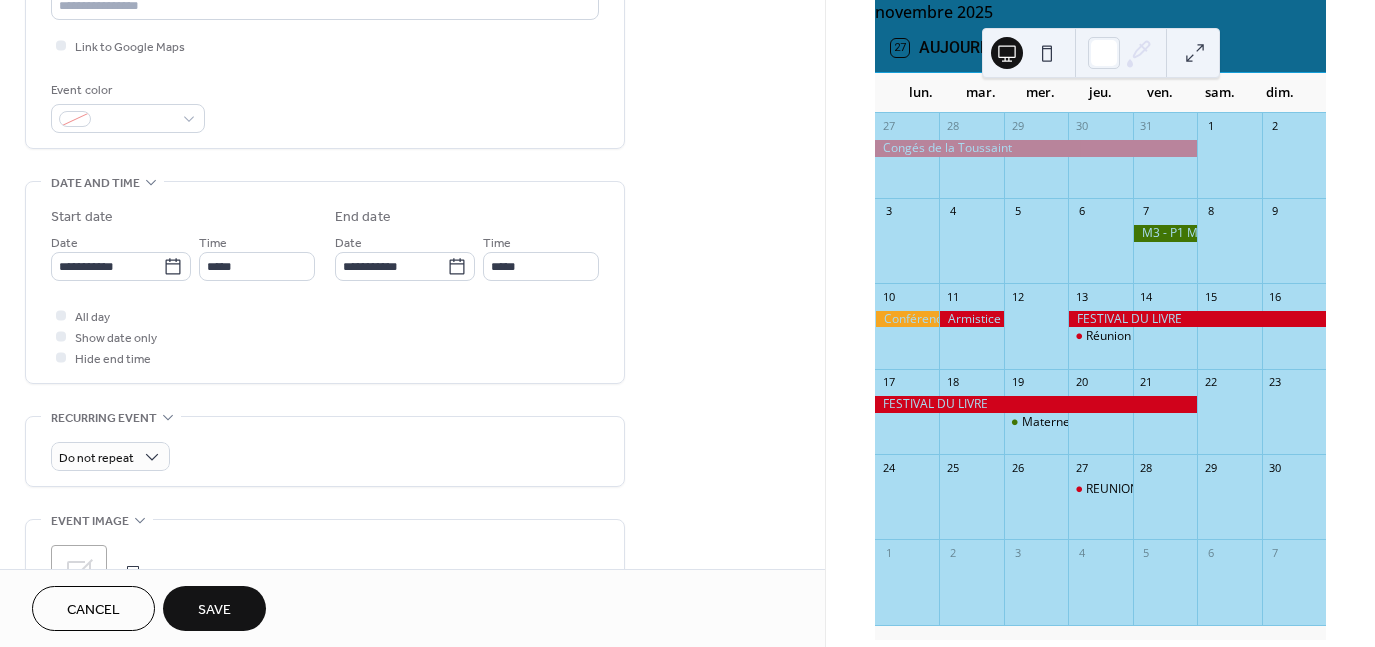 scroll, scrollTop: 498, scrollLeft: 0, axis: vertical 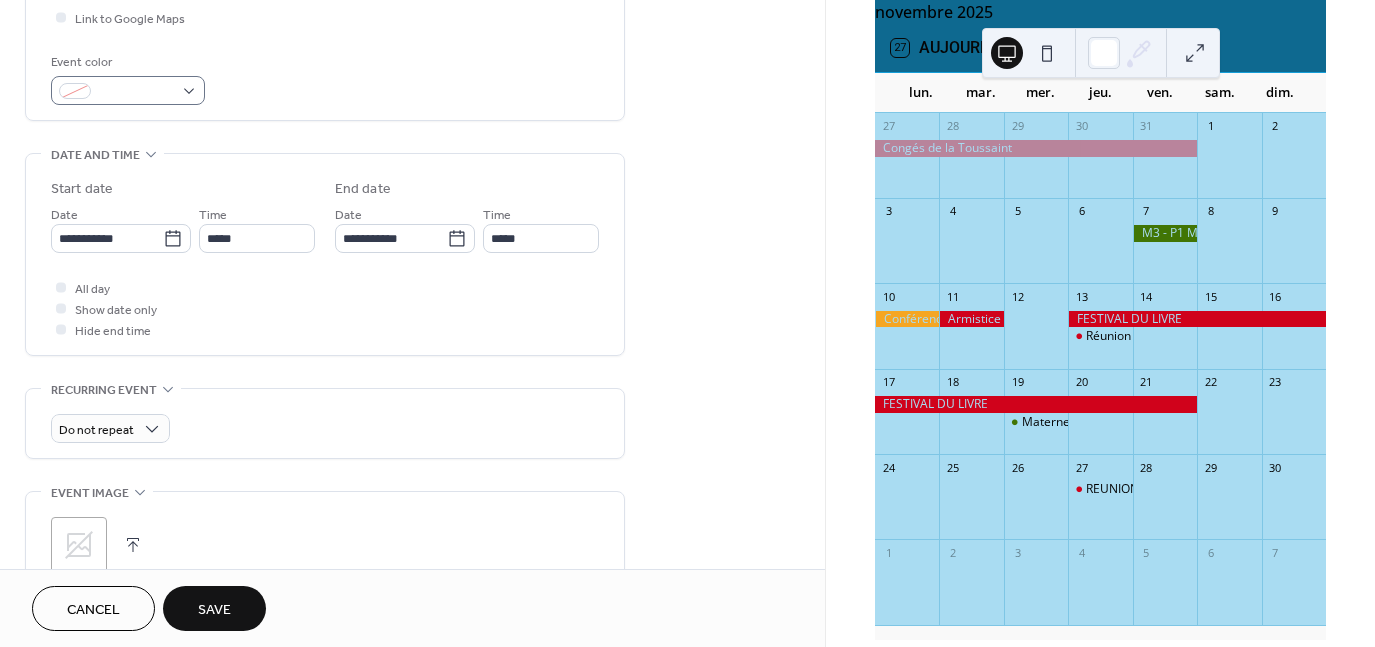 type on "**********" 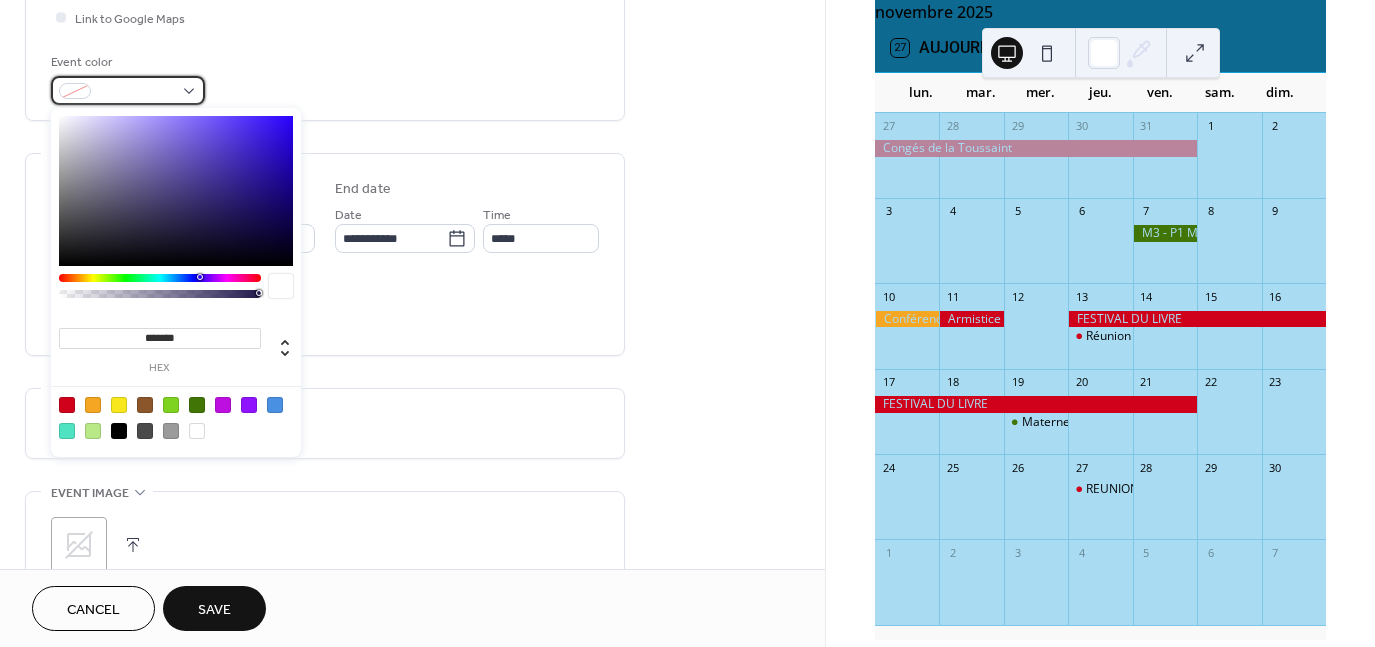 click at bounding box center (128, 90) 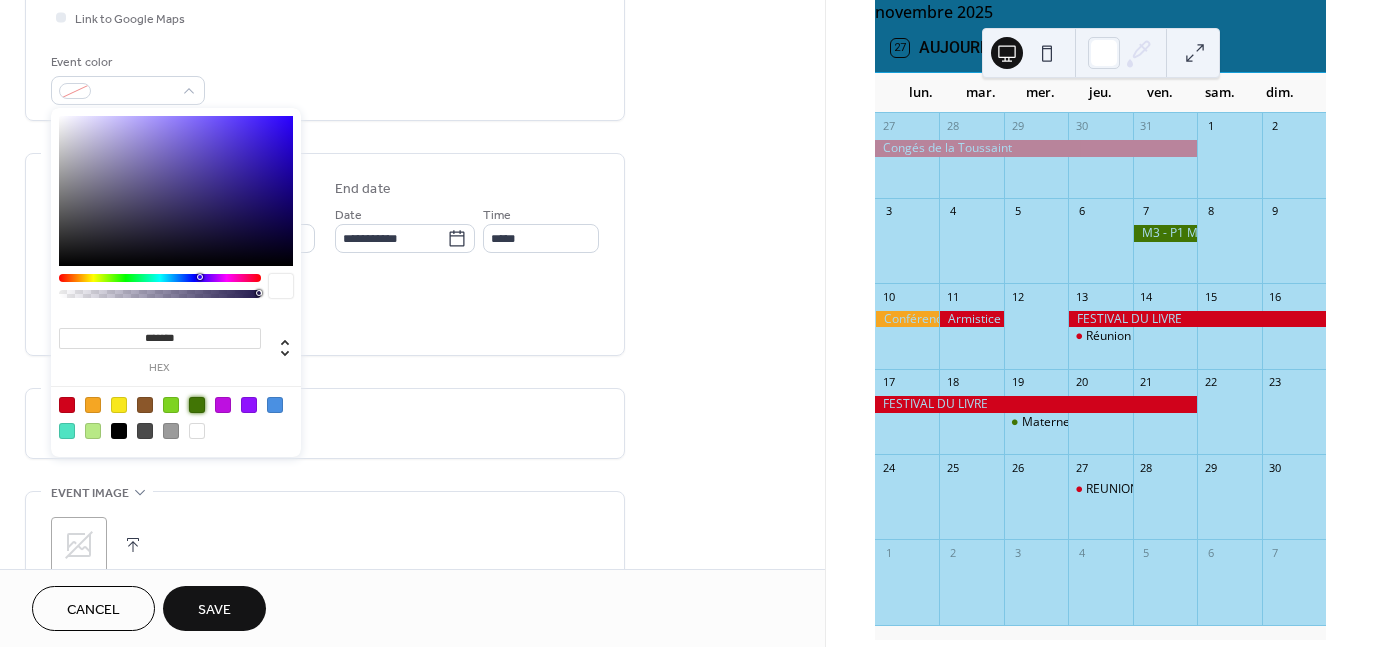 click at bounding box center (197, 405) 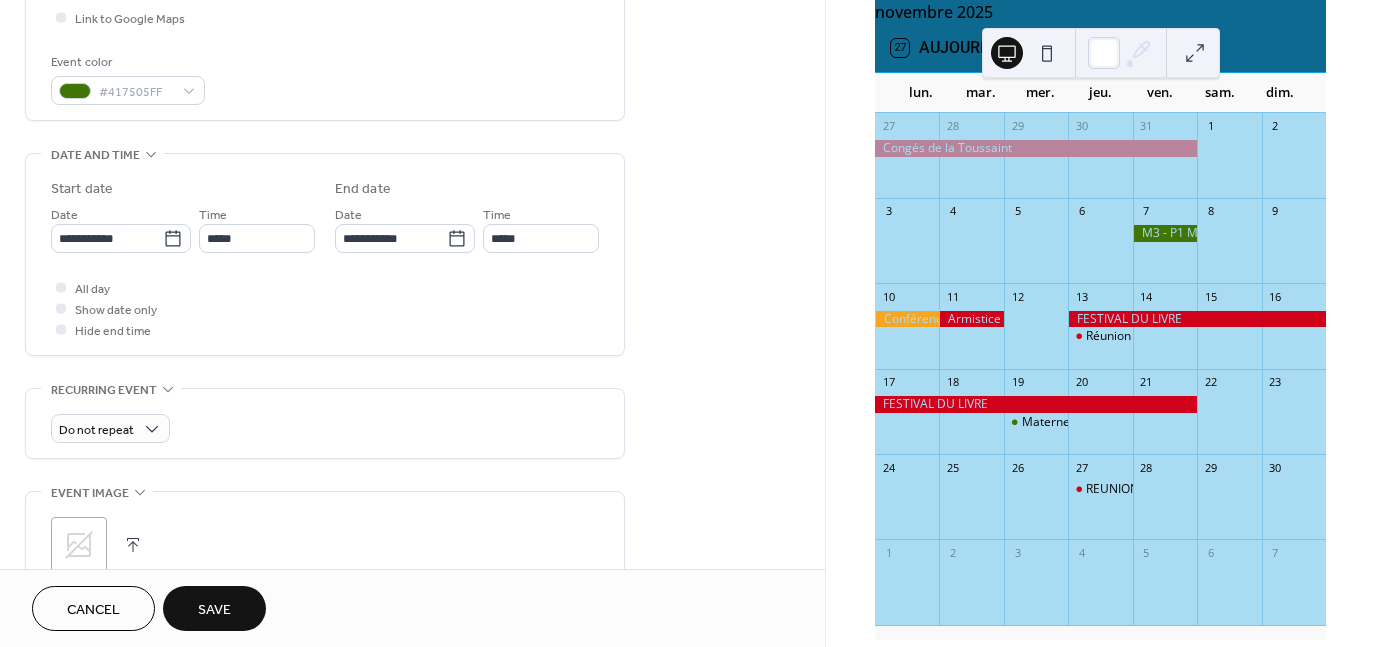 click on "All day Show date only Hide end time" at bounding box center (325, 308) 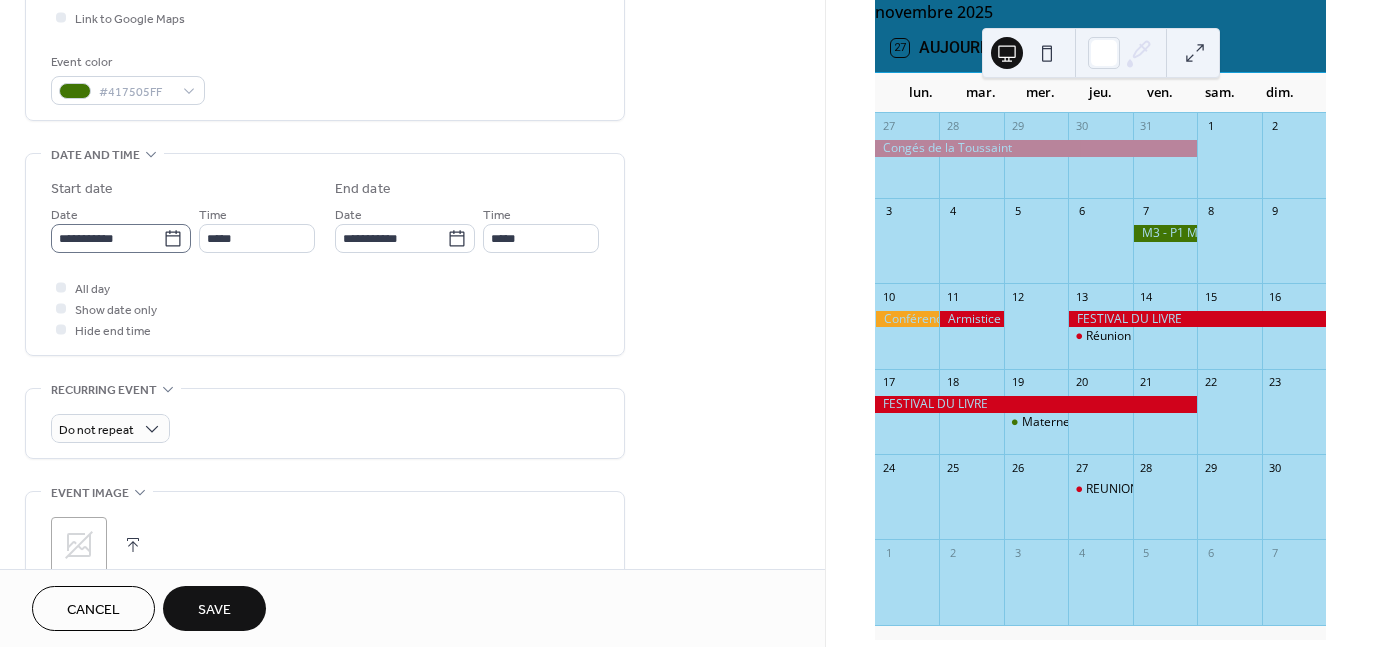 click 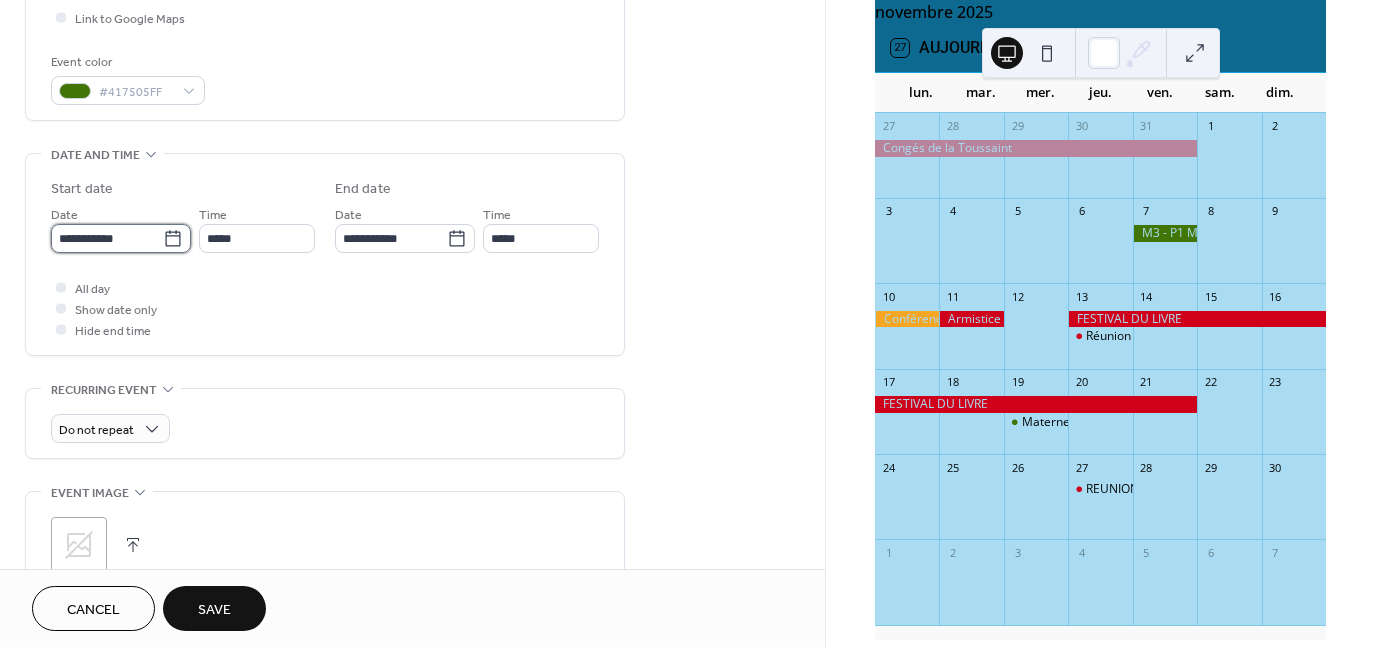 click on "**********" at bounding box center (107, 238) 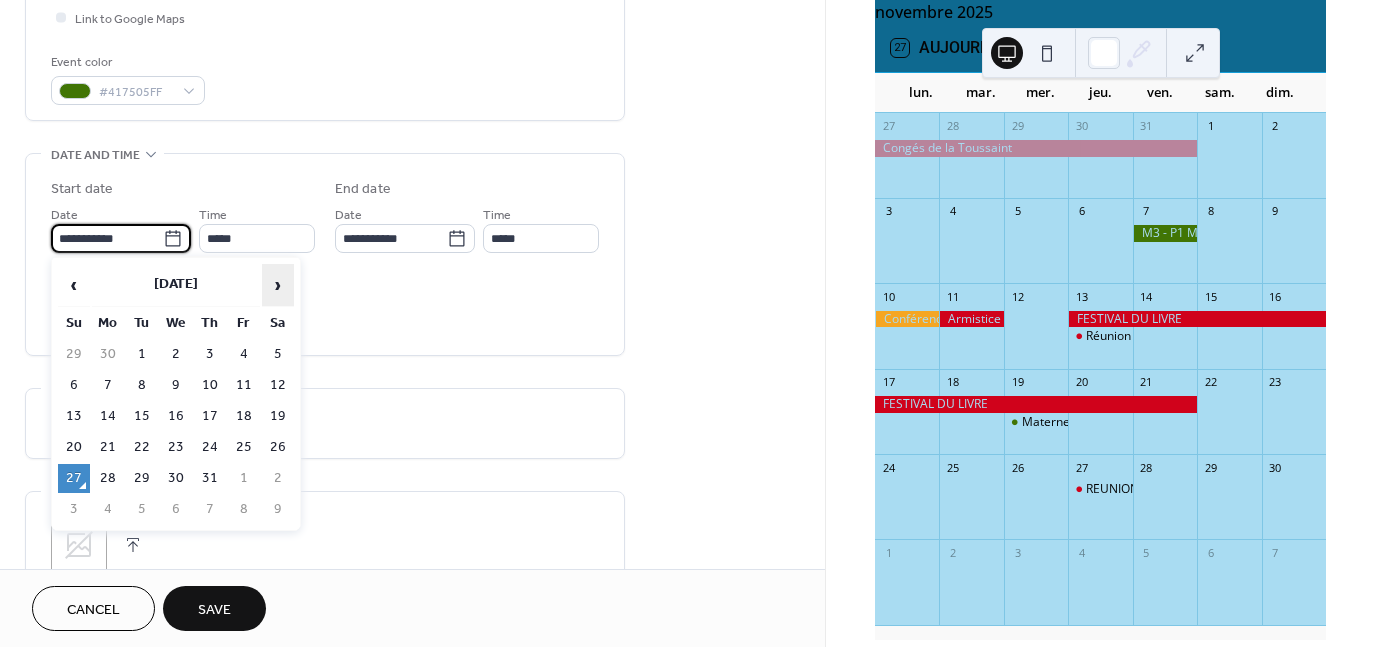 click on "›" at bounding box center [278, 285] 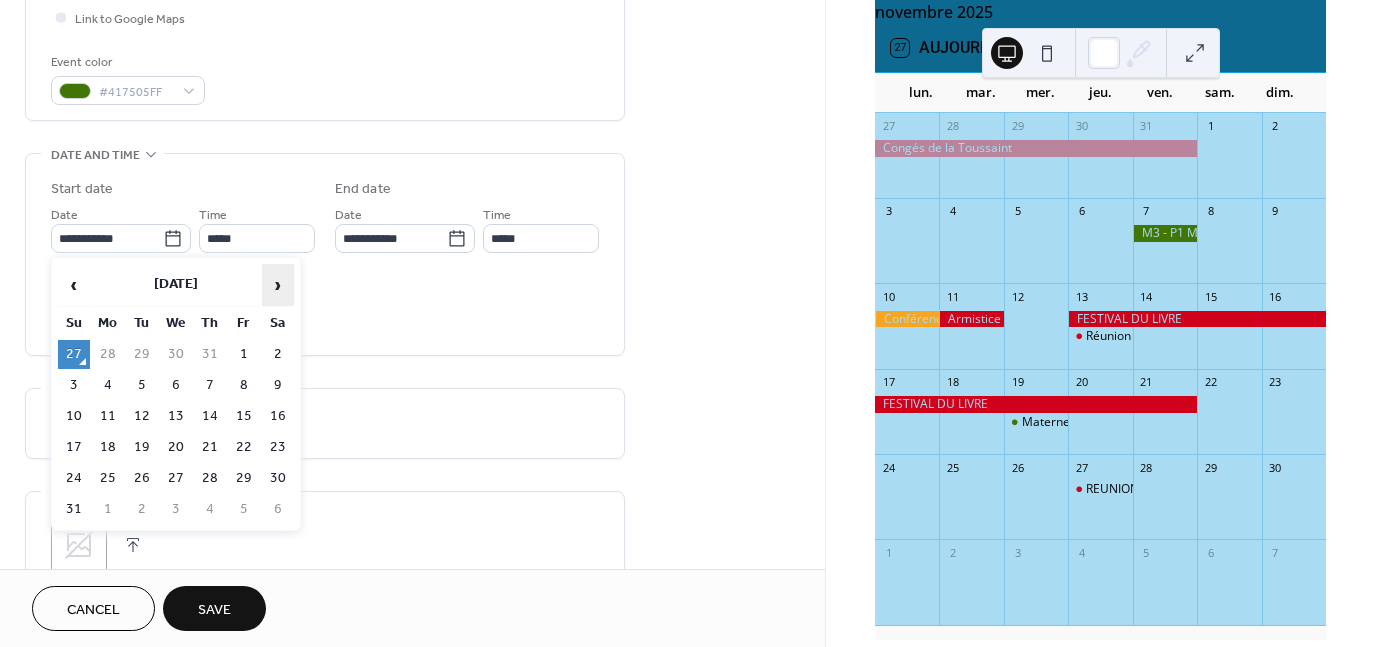 click on "›" at bounding box center [278, 285] 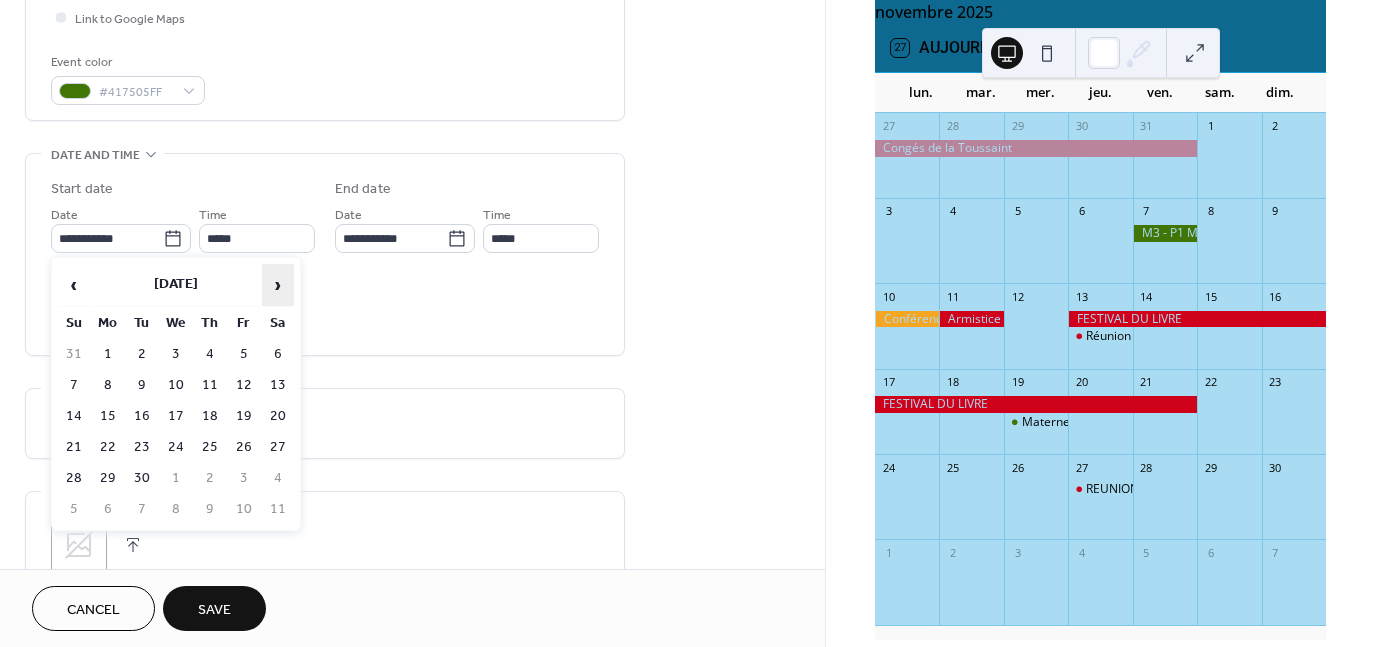 click on "›" at bounding box center [278, 285] 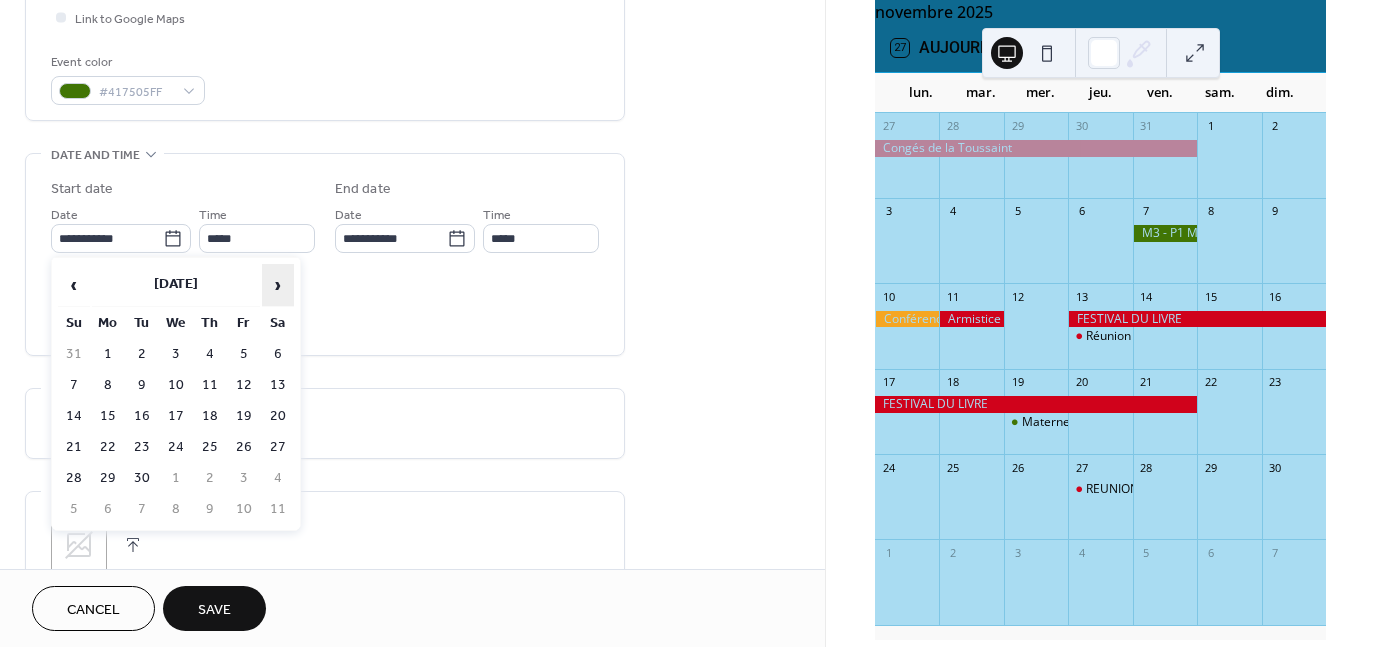click on "›" at bounding box center [278, 285] 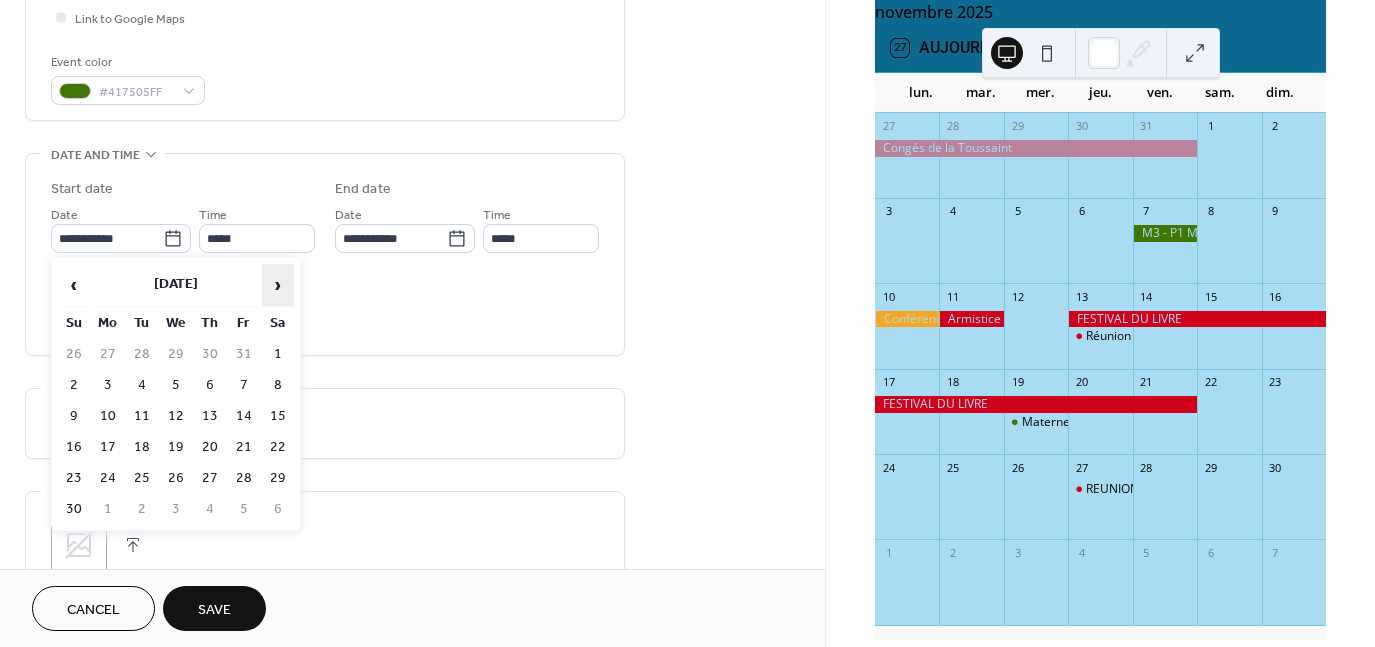 click on "›" at bounding box center (278, 285) 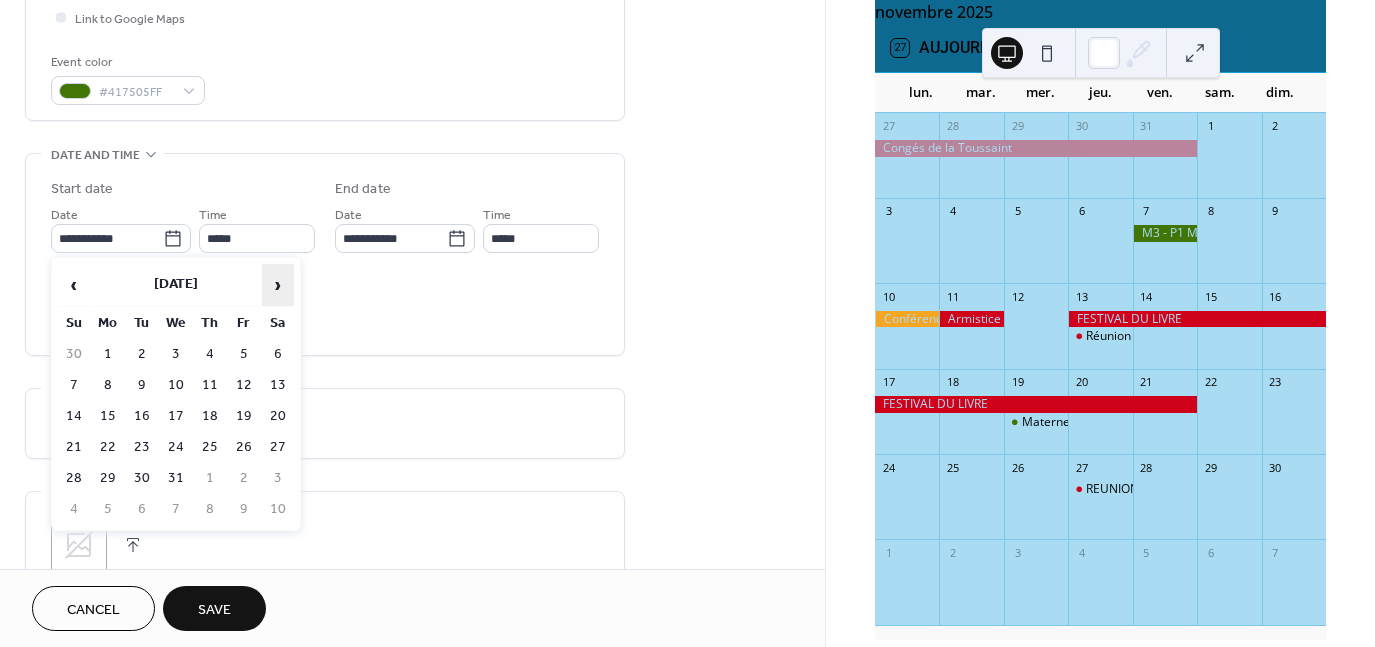 click on "›" at bounding box center [278, 285] 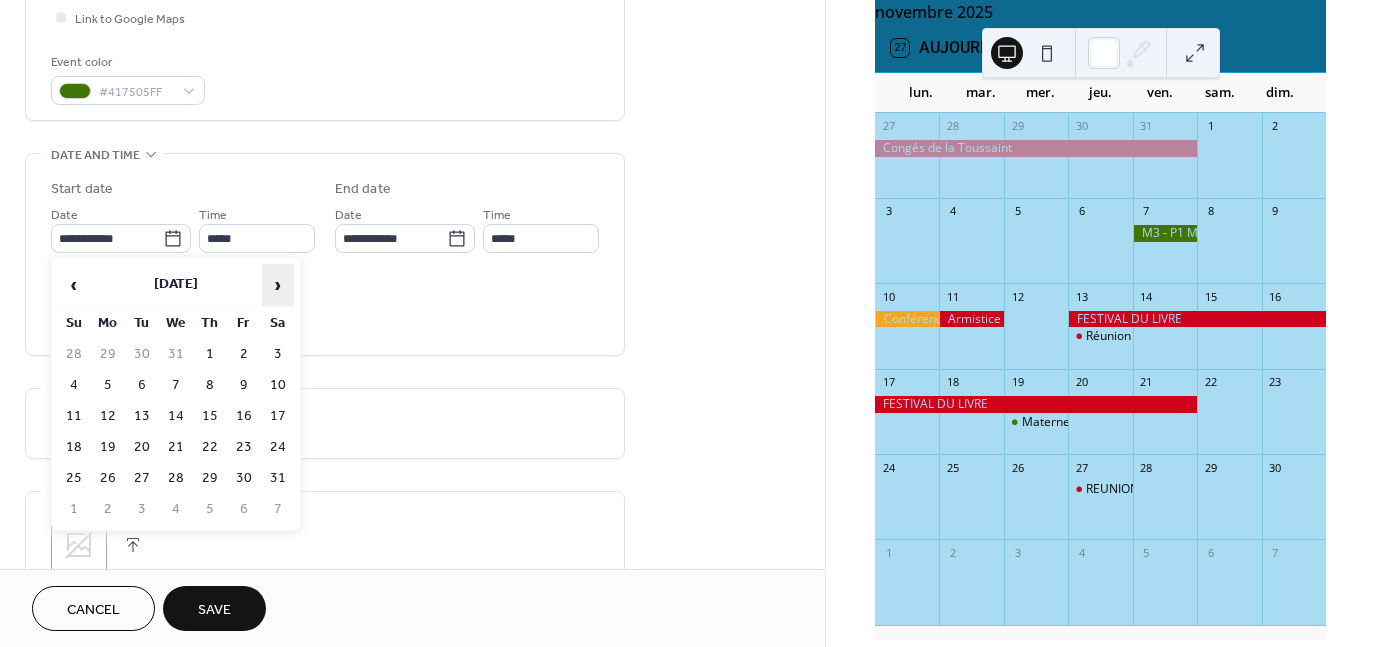 click on "›" at bounding box center (278, 285) 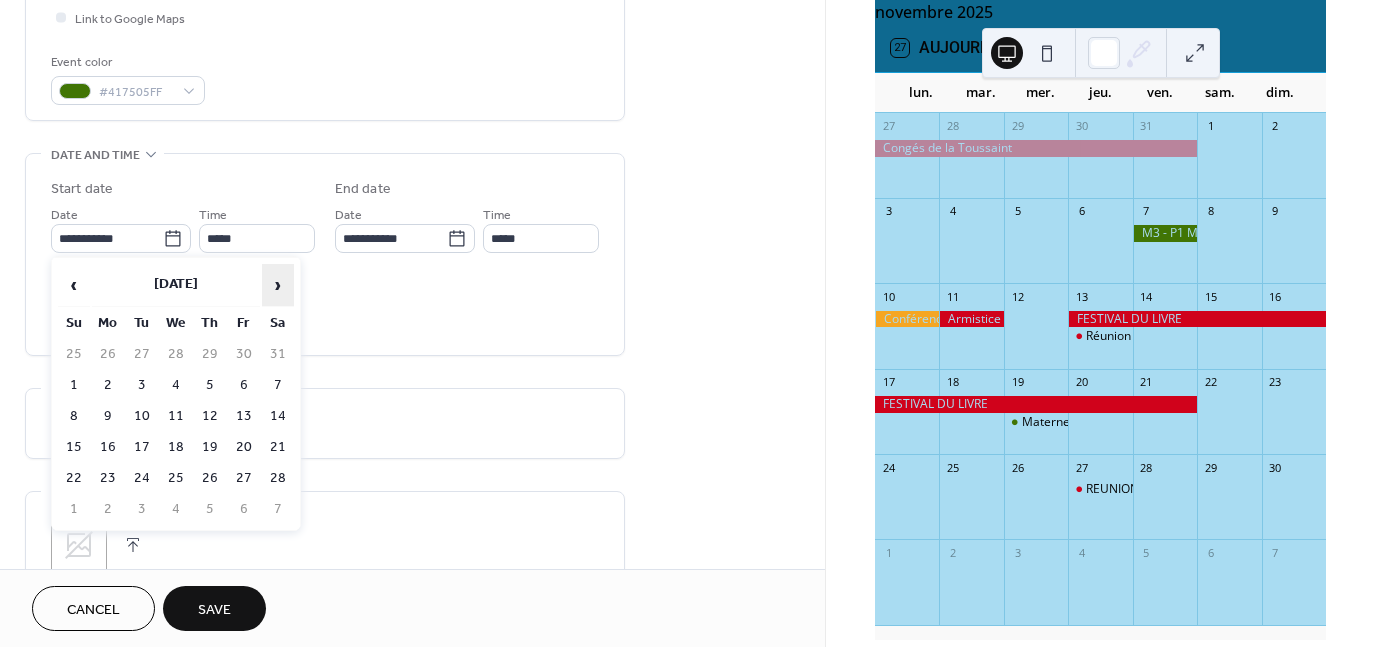 click on "›" at bounding box center [278, 285] 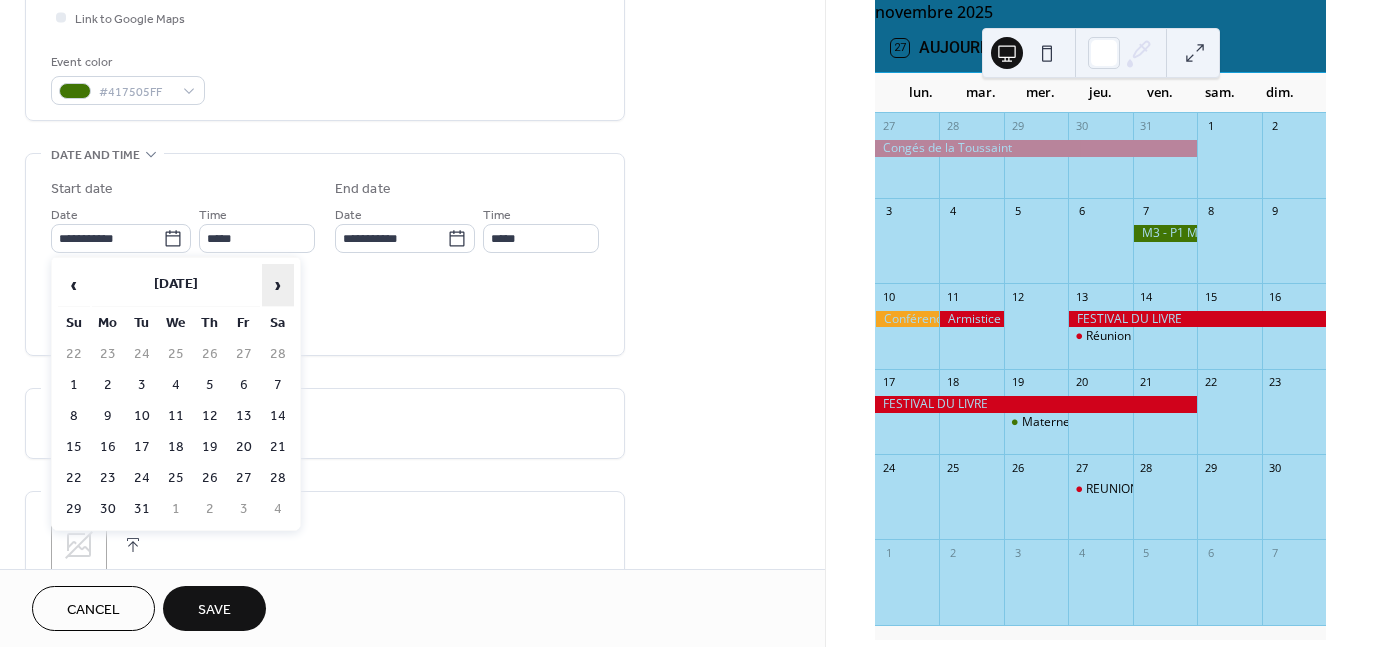 click on "›" at bounding box center (278, 285) 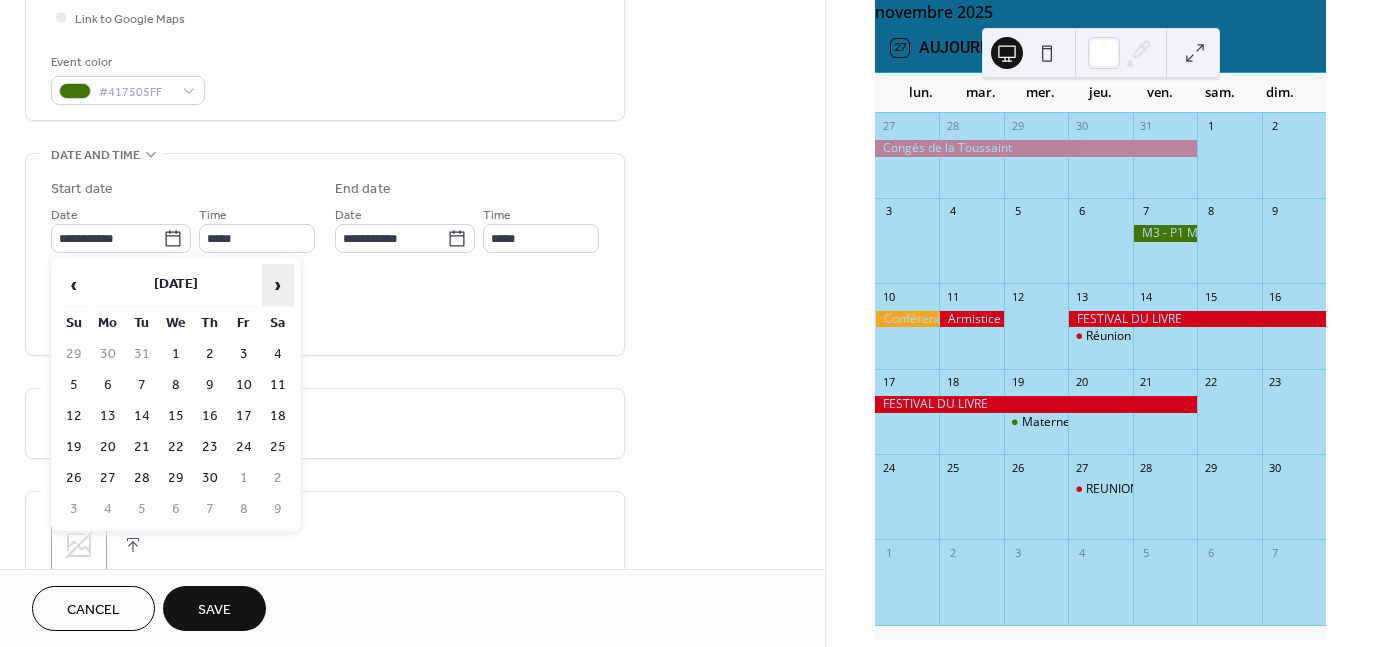 click on "›" at bounding box center [278, 285] 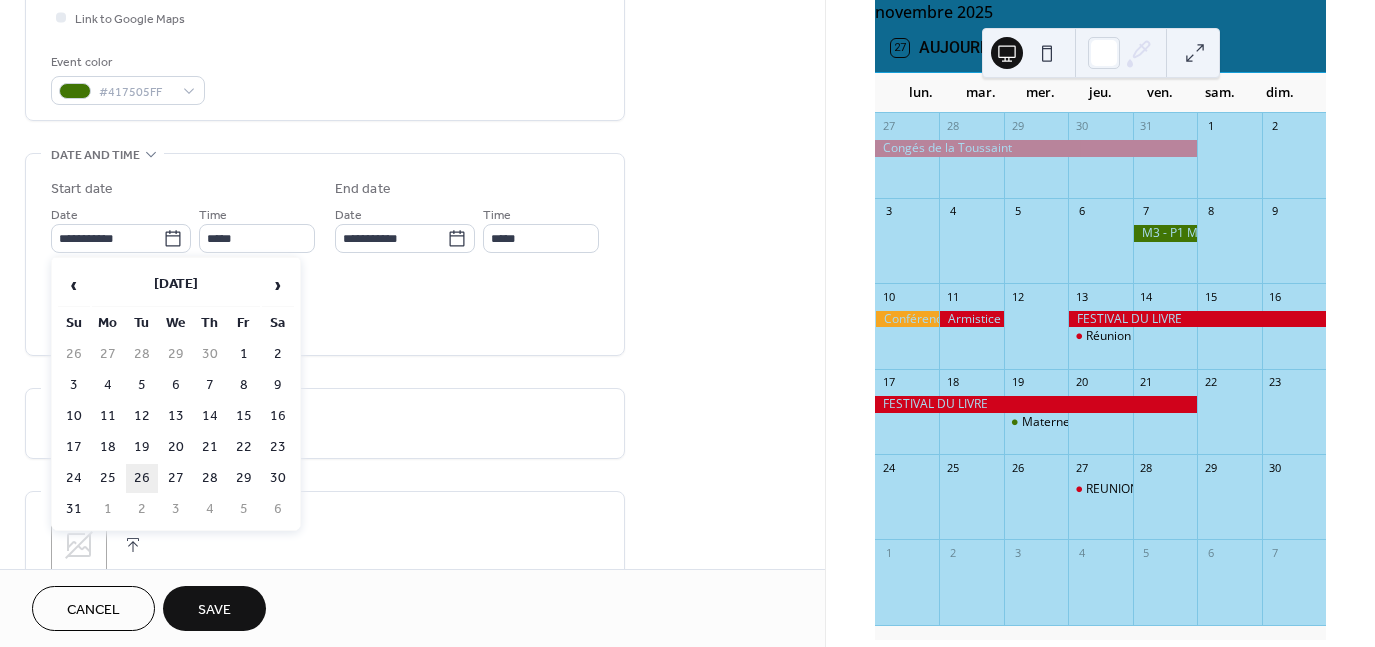 click on "26" at bounding box center [142, 478] 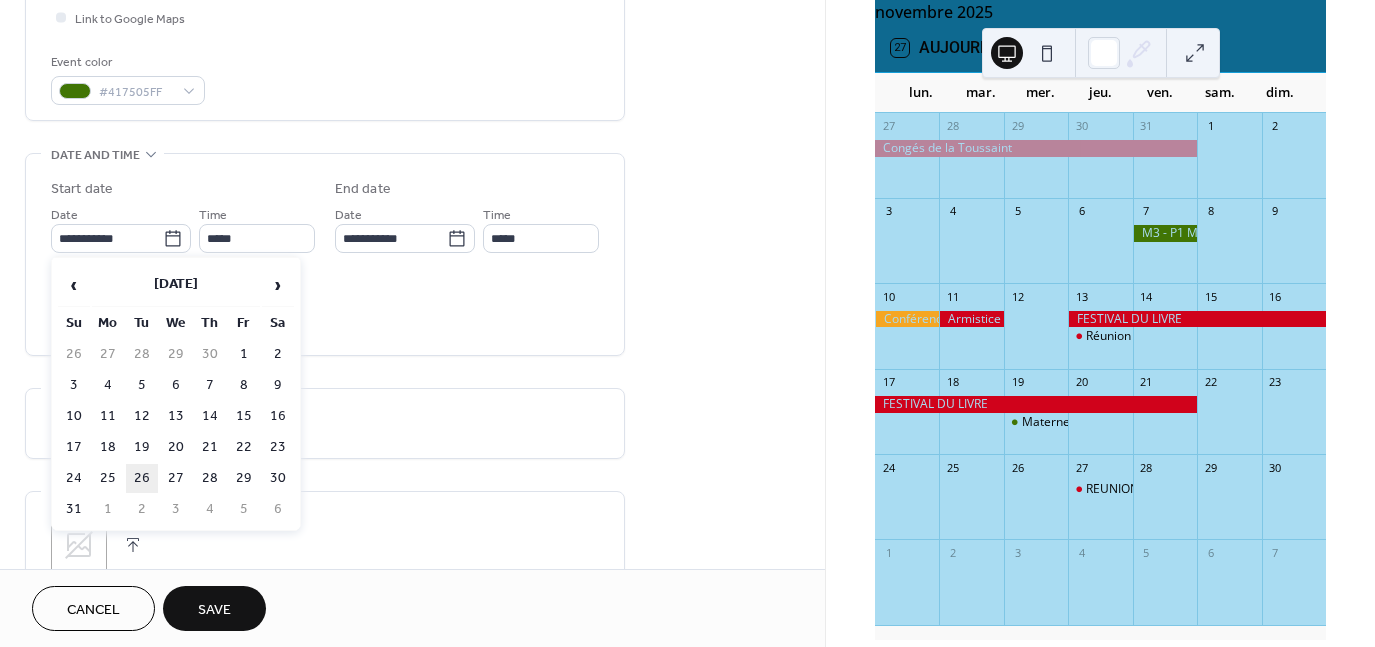 type on "**********" 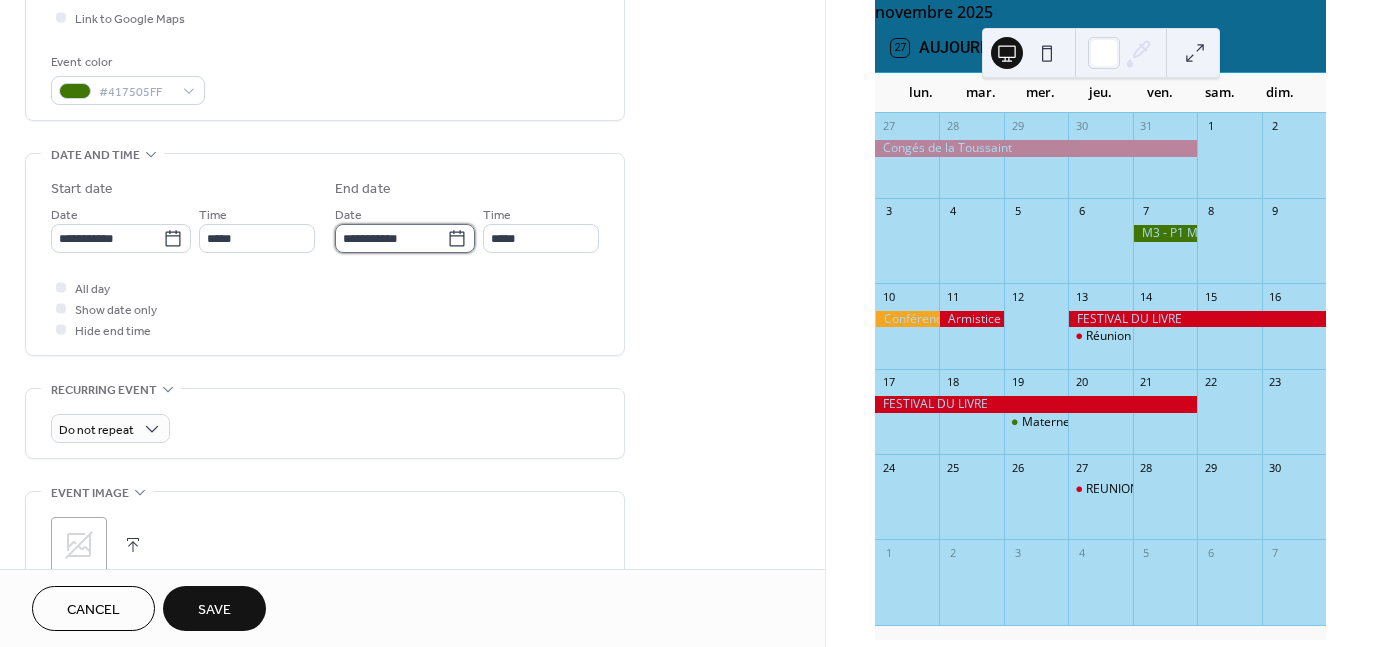 click on "**********" at bounding box center [391, 238] 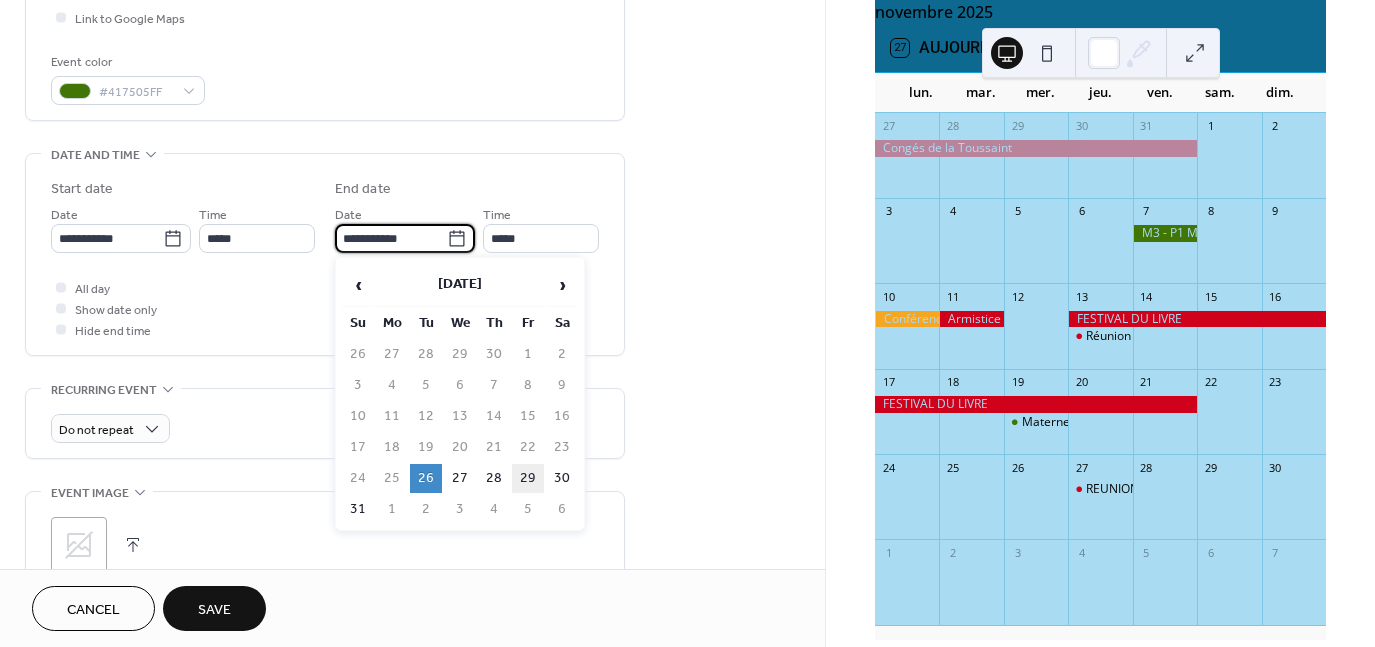 click on "29" at bounding box center (528, 478) 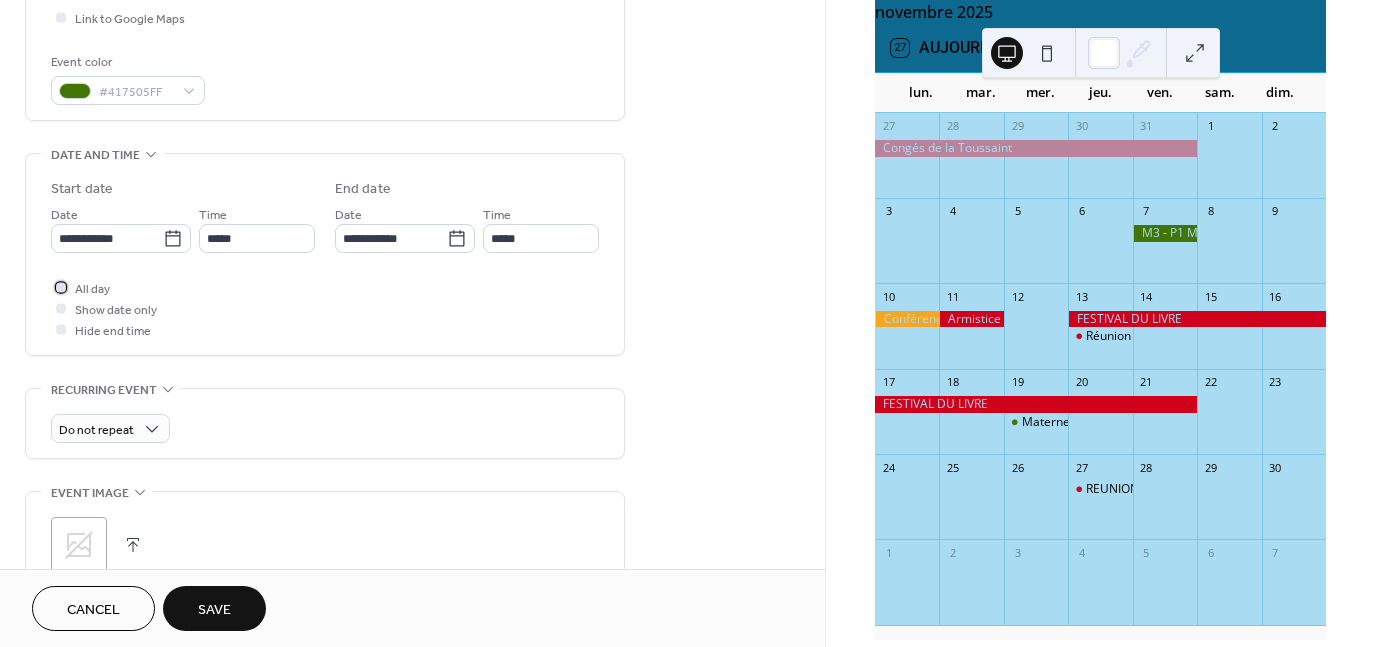 click at bounding box center (61, 287) 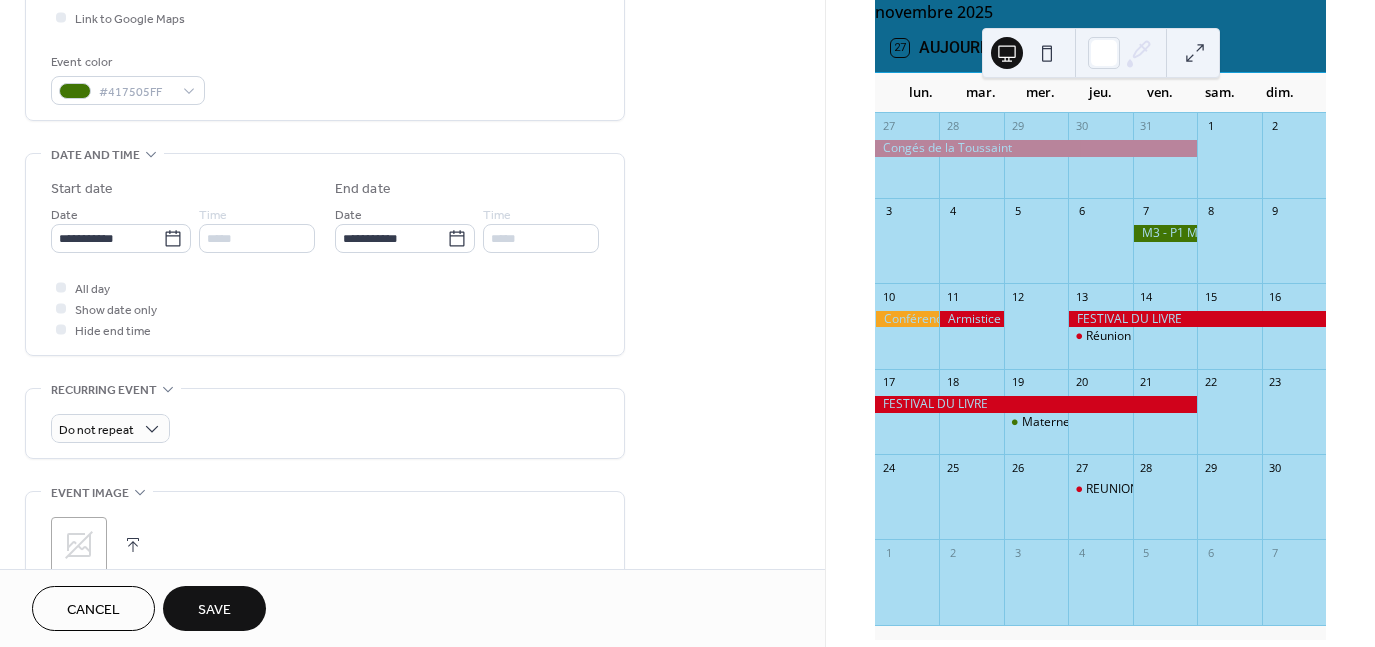 click on "Save" at bounding box center [214, 610] 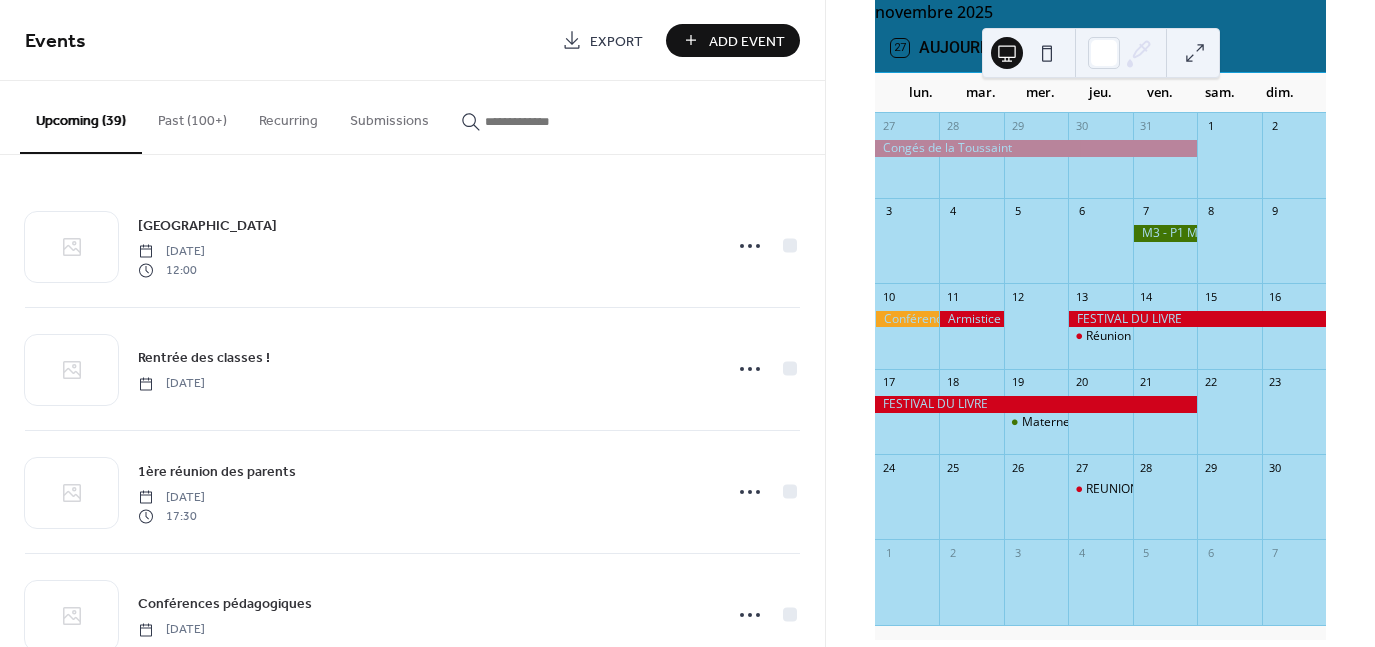 click on "Add Event" at bounding box center [747, 41] 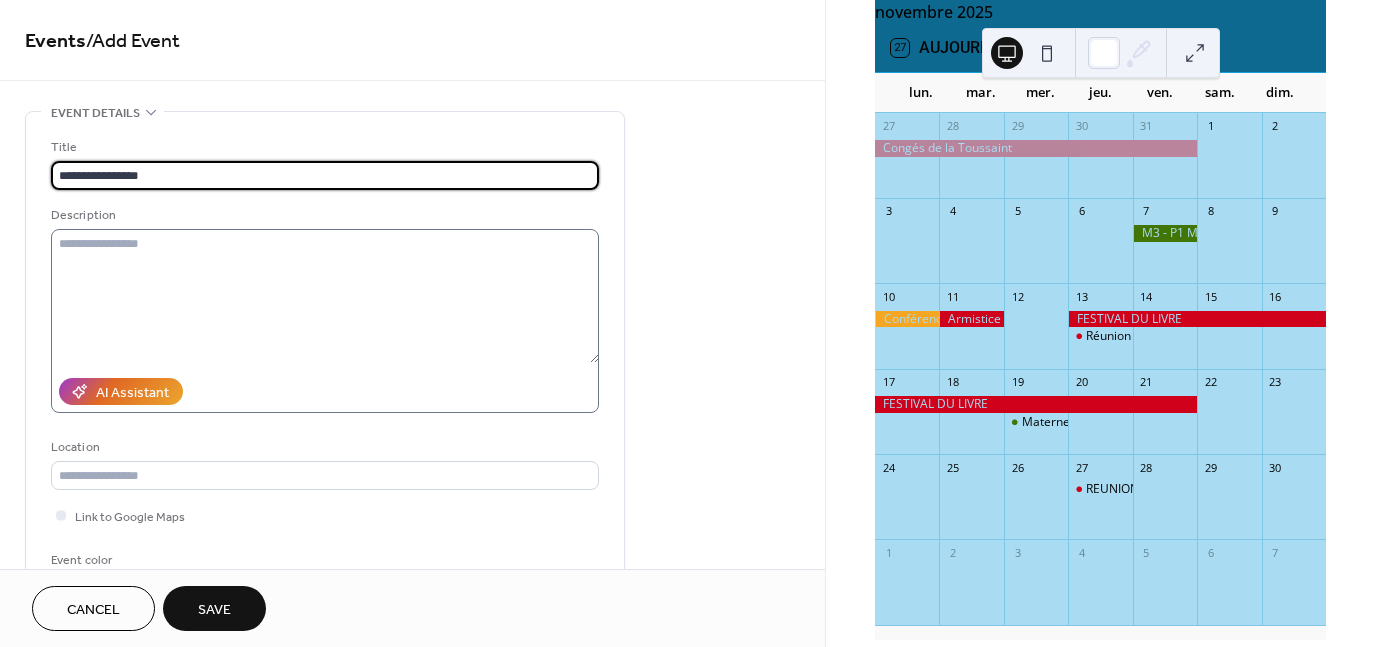 type on "**********" 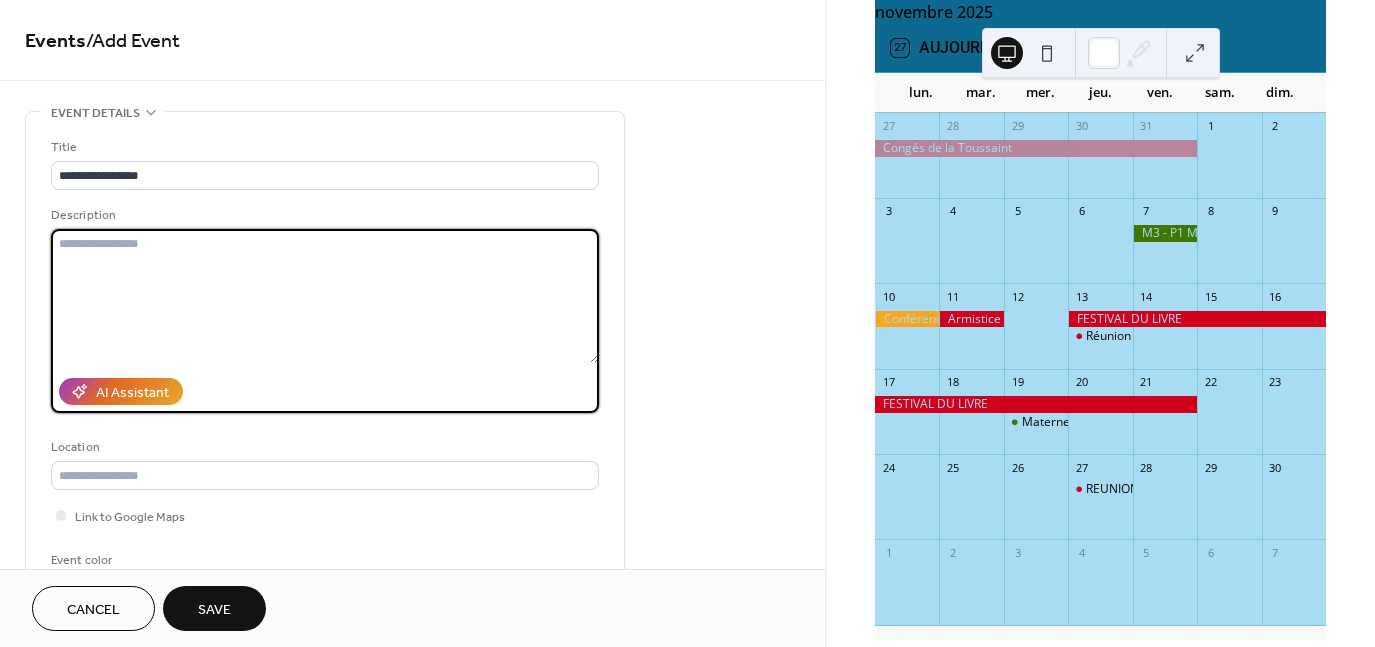 click at bounding box center [325, 296] 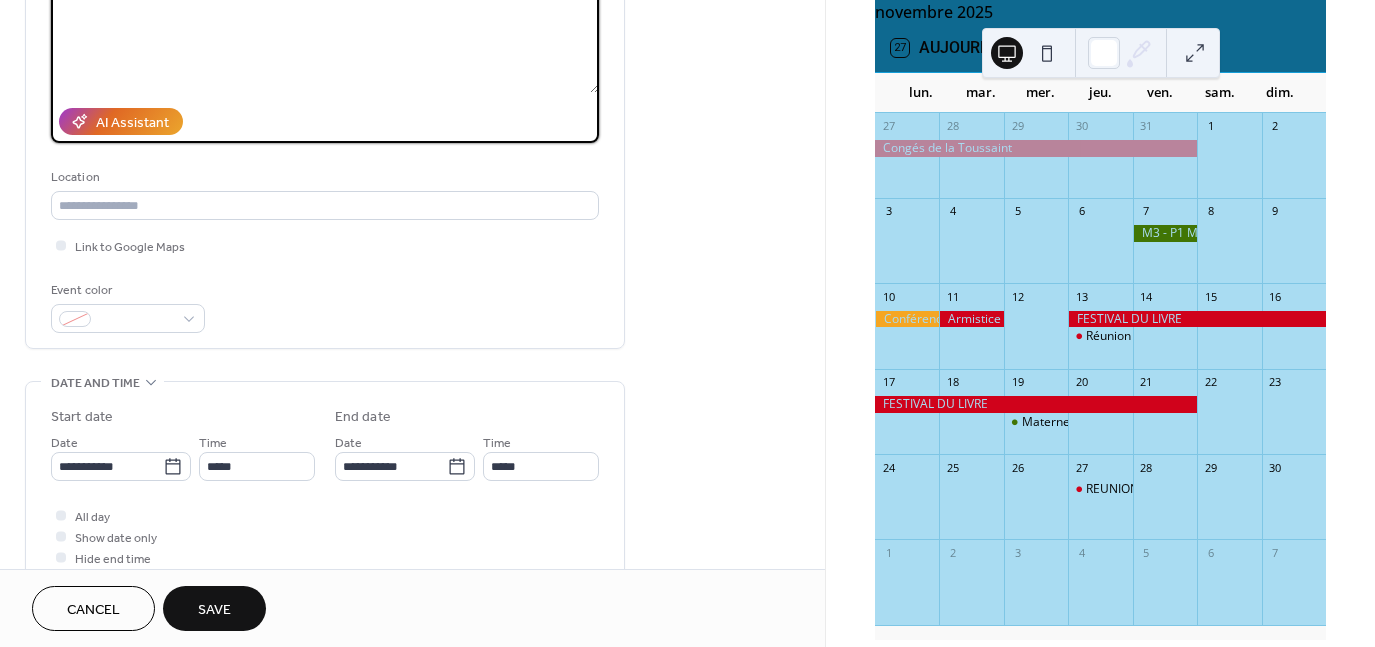 scroll, scrollTop: 372, scrollLeft: 0, axis: vertical 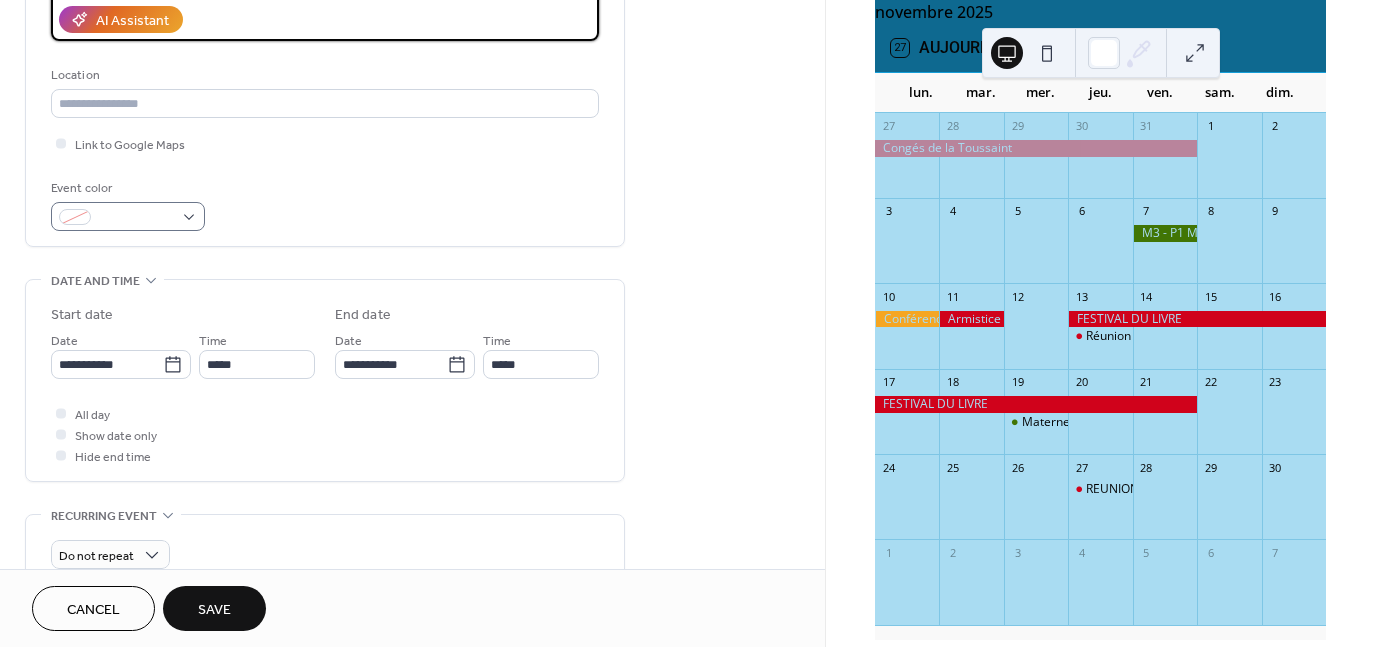 type on "**********" 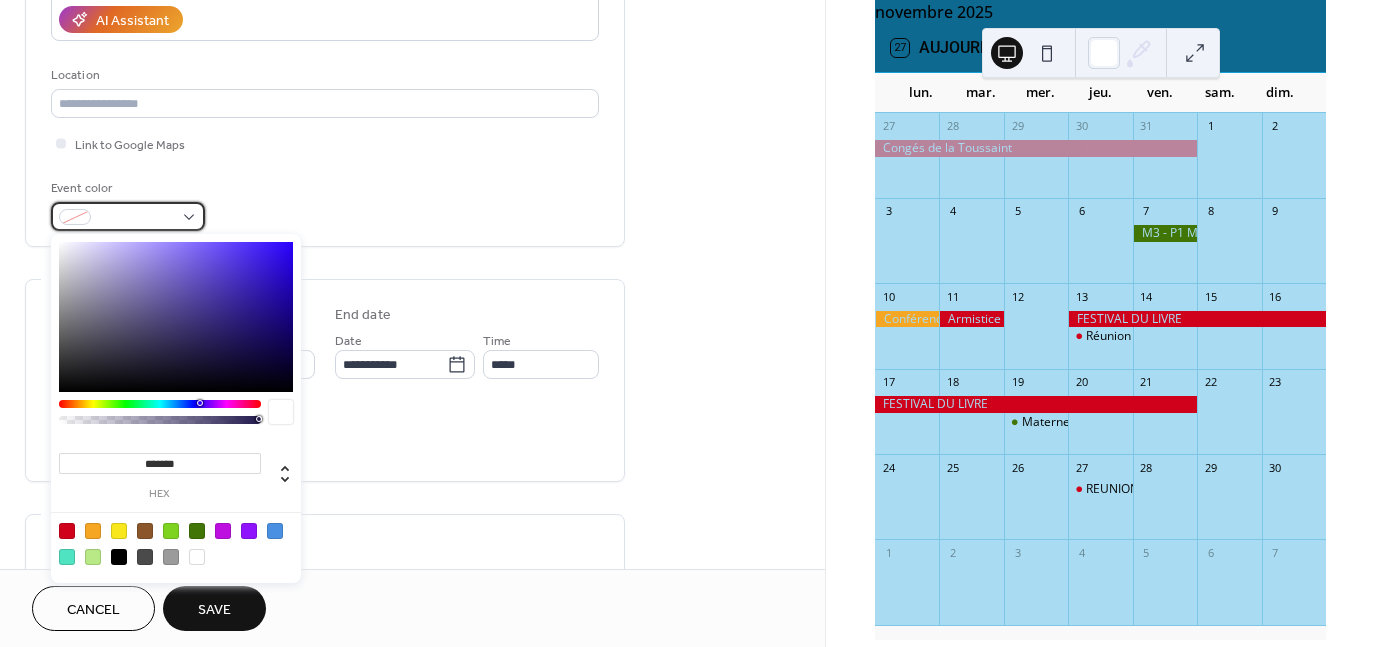 click at bounding box center (128, 216) 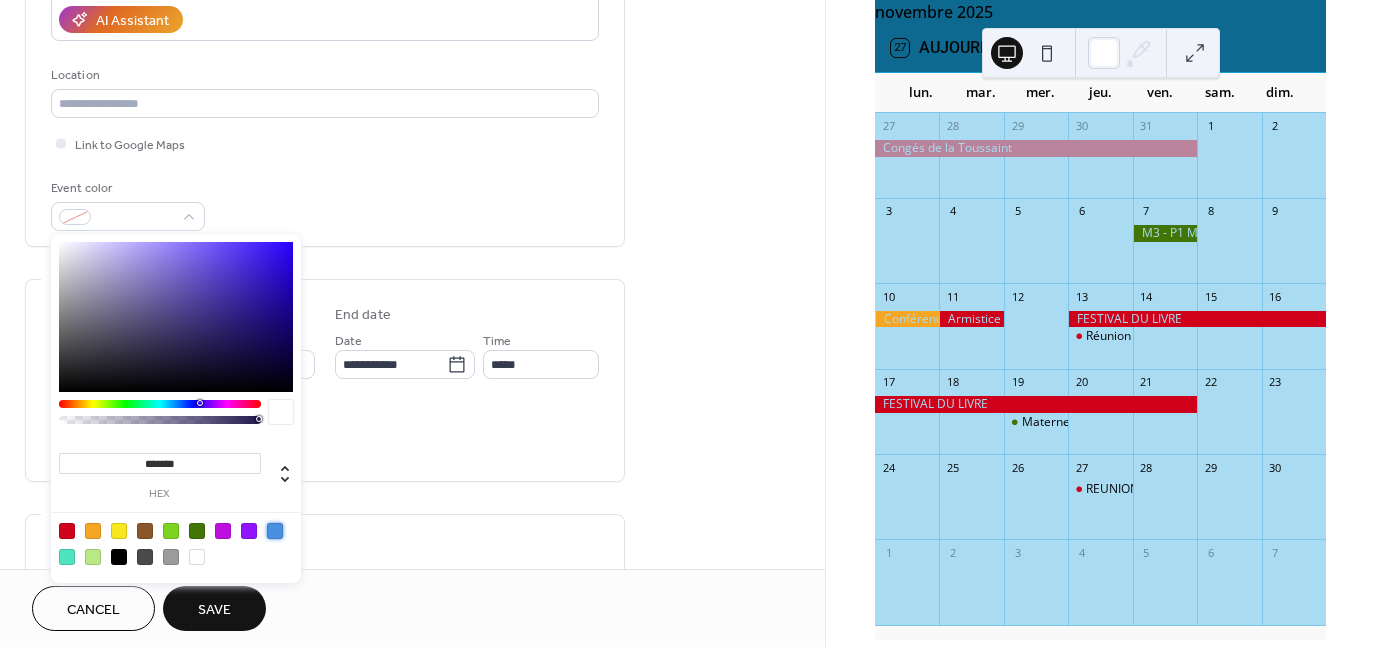 click at bounding box center [275, 531] 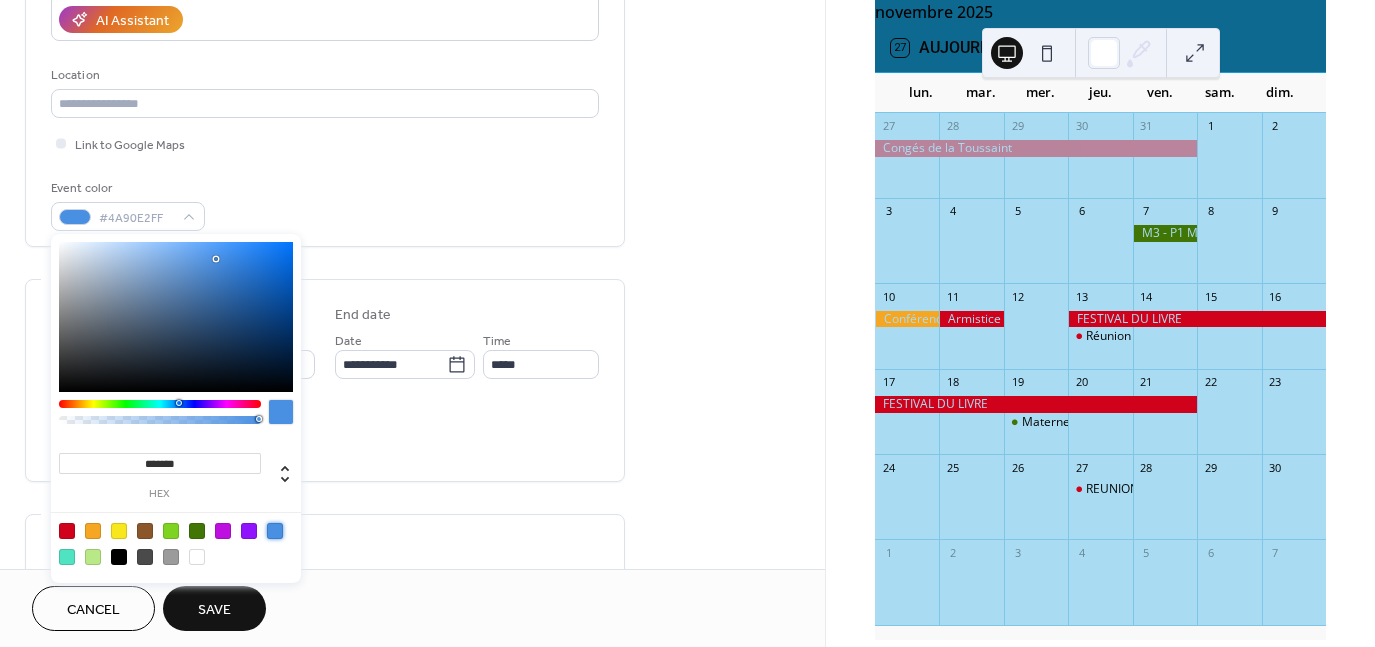 click on "**********" at bounding box center (325, 380) 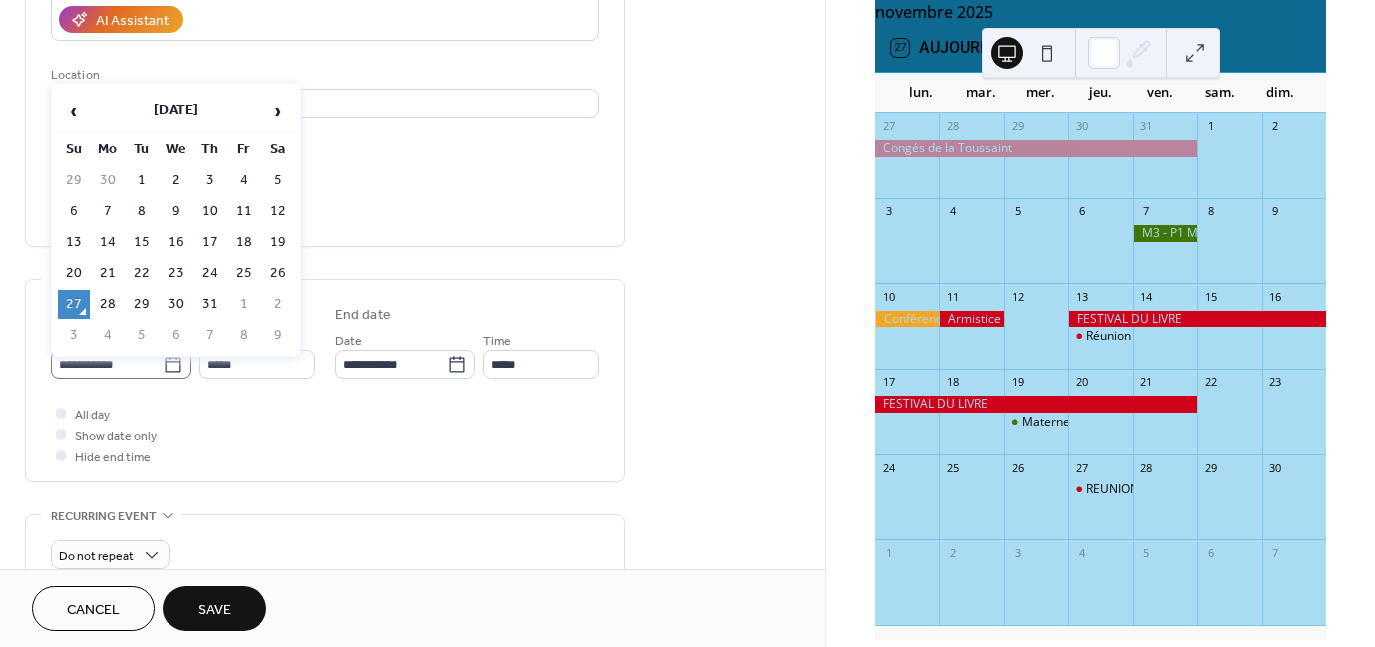 click 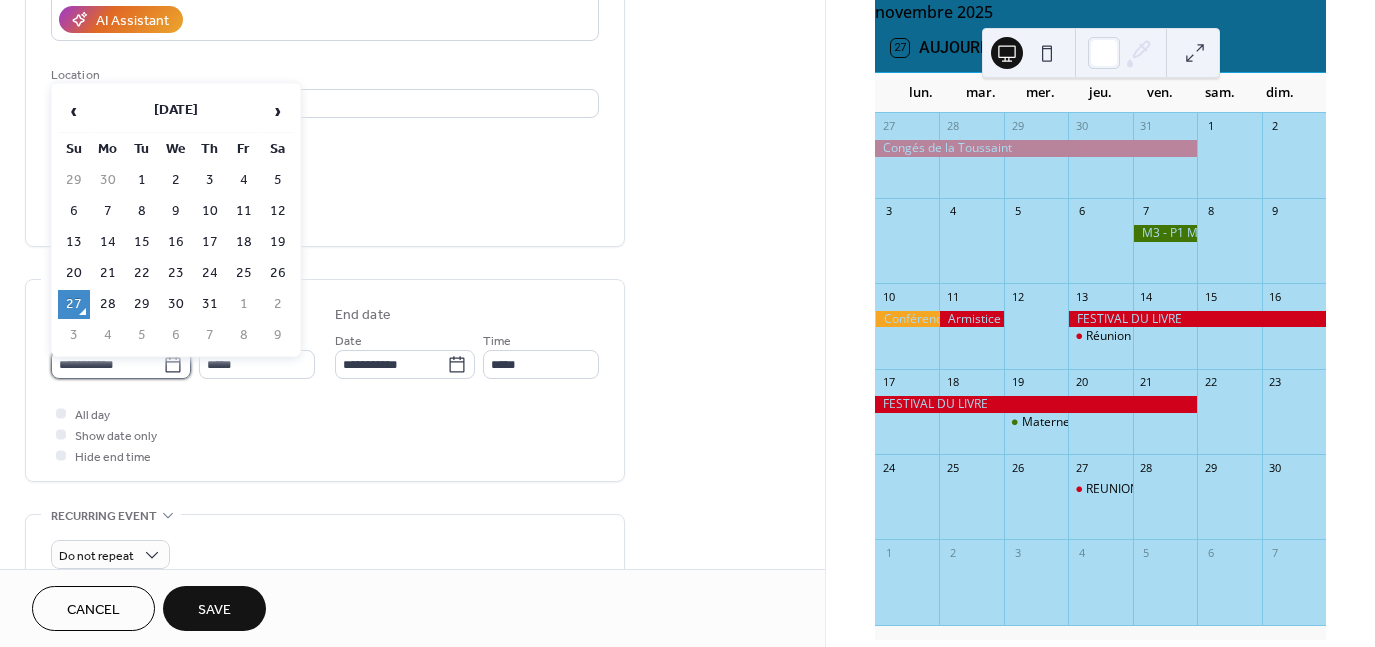 click on "**********" at bounding box center (107, 364) 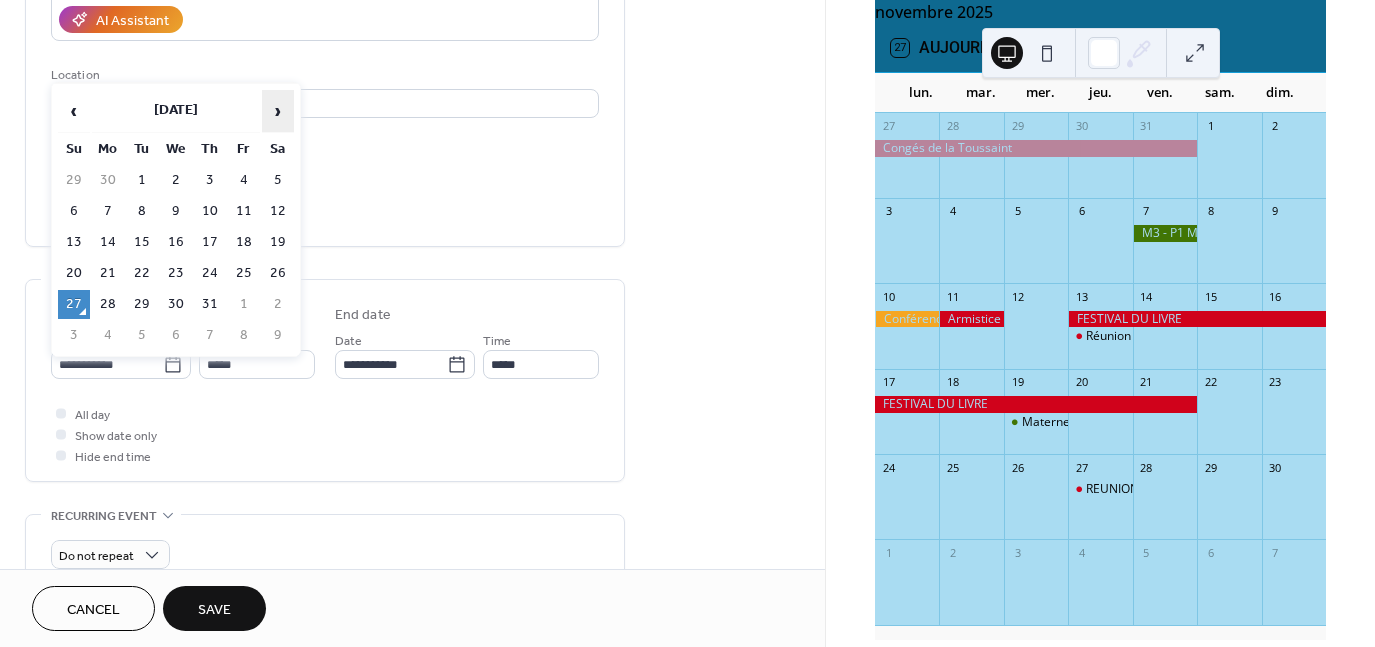 click on "›" at bounding box center (278, 111) 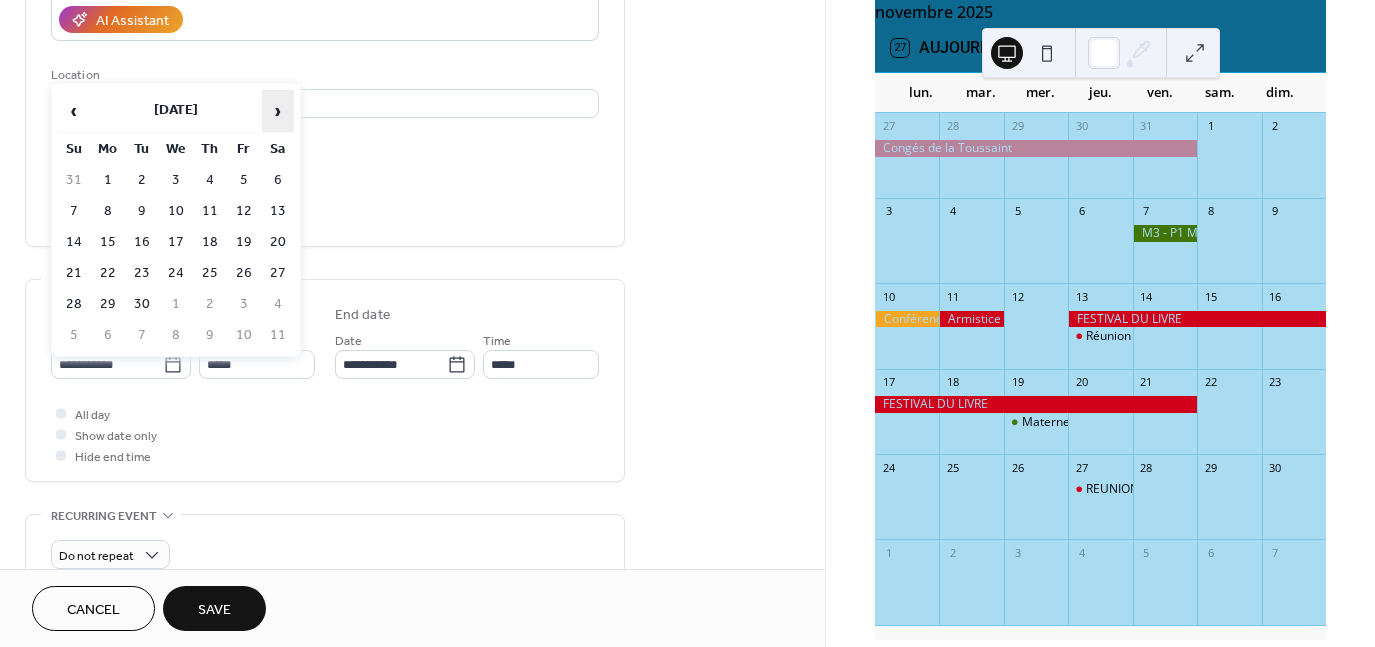 click on "›" at bounding box center [278, 111] 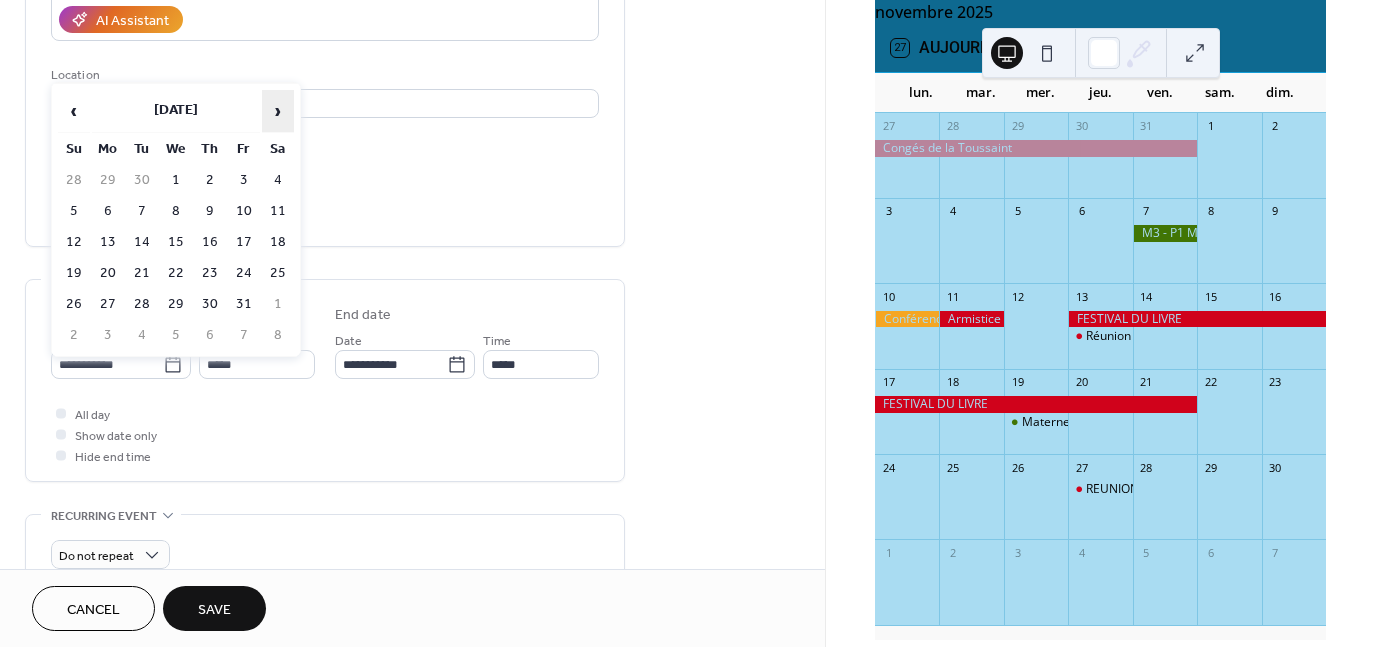 click on "›" at bounding box center (278, 111) 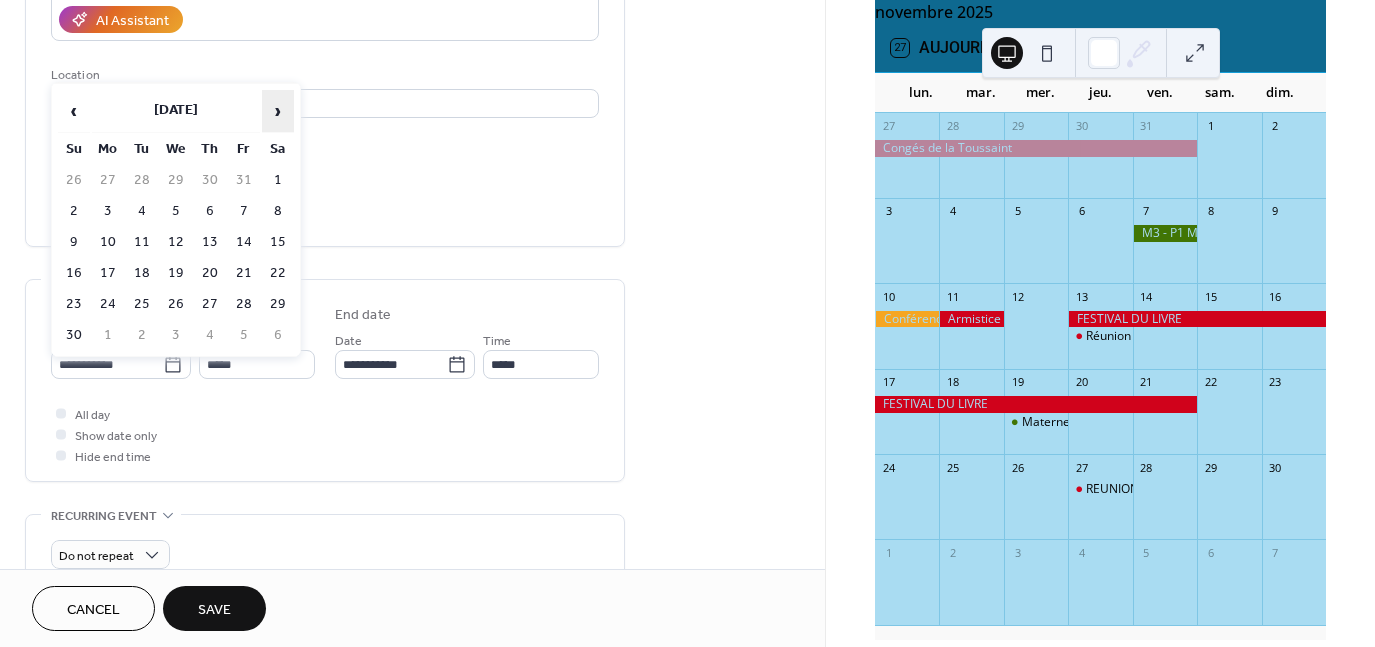 click on "›" at bounding box center (278, 111) 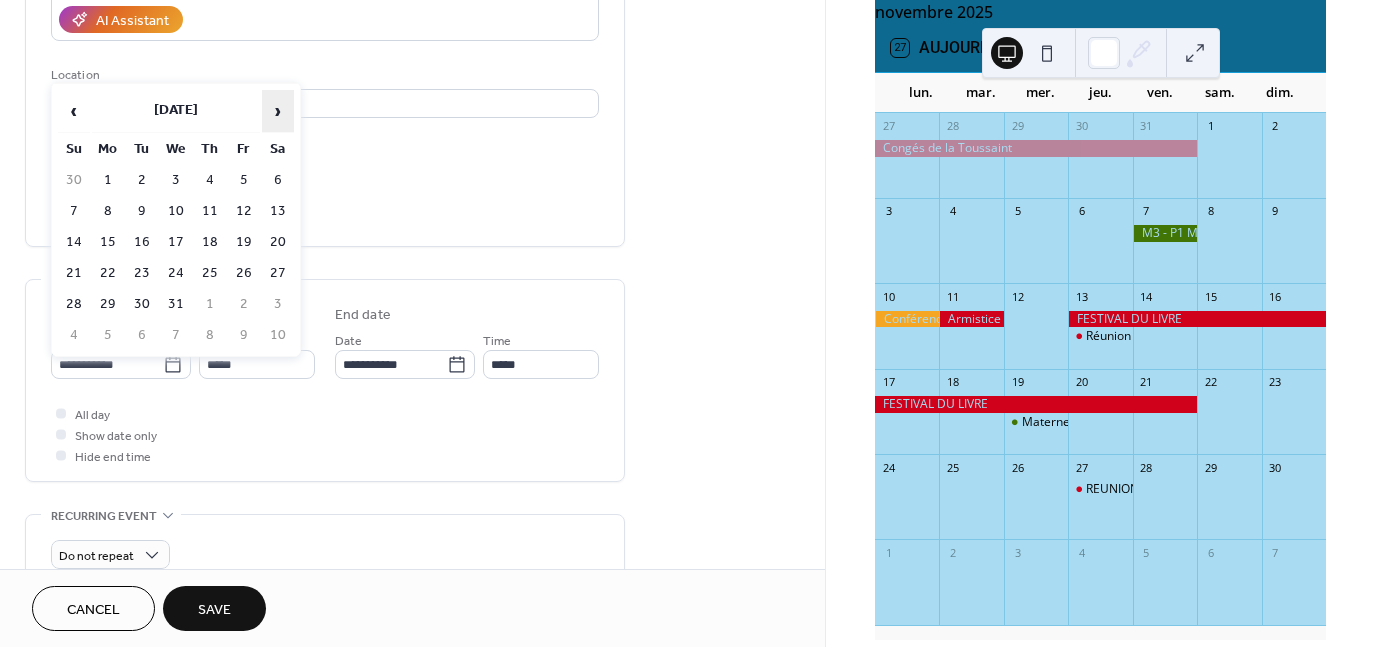 click on "›" at bounding box center (278, 111) 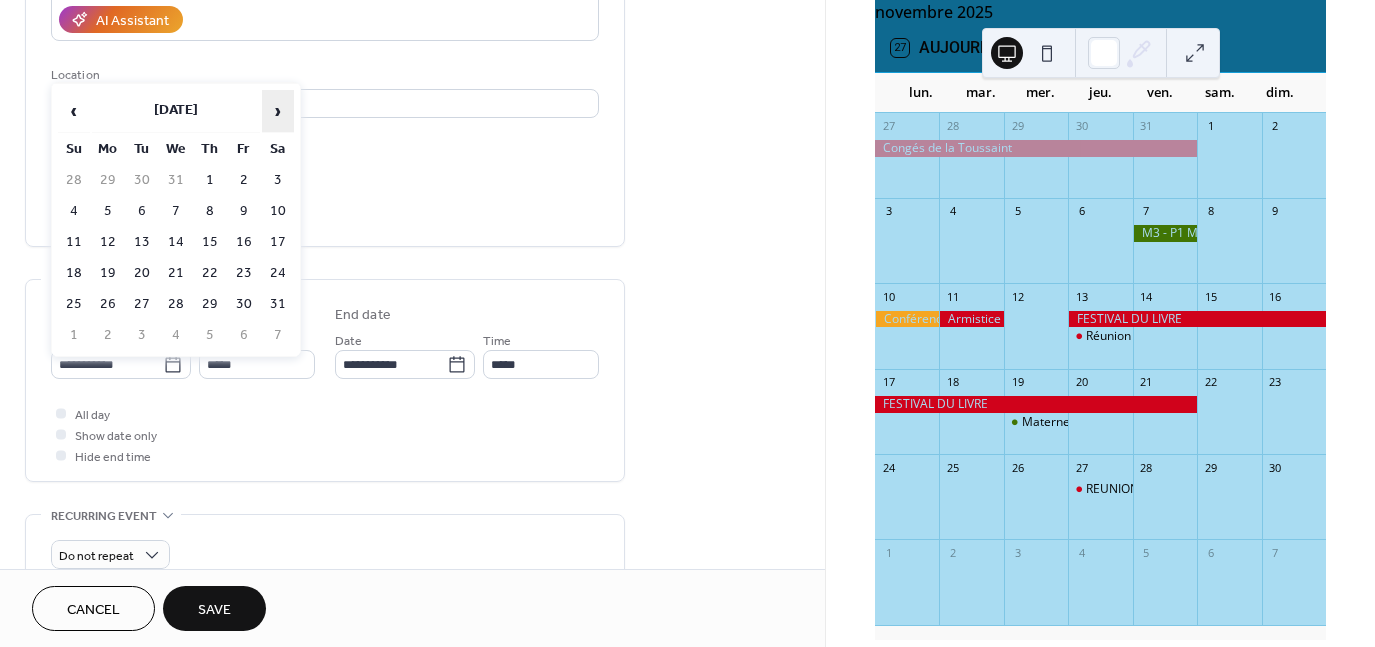 click on "›" at bounding box center (278, 111) 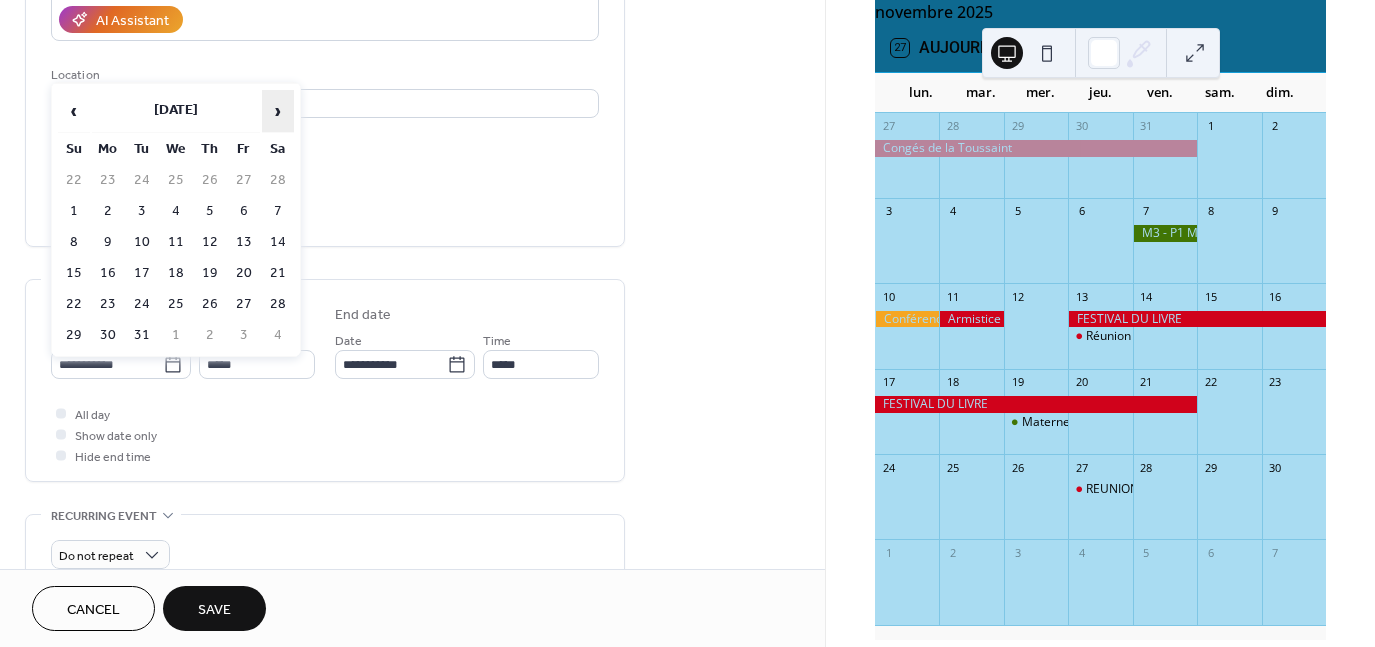 click on "›" at bounding box center [278, 111] 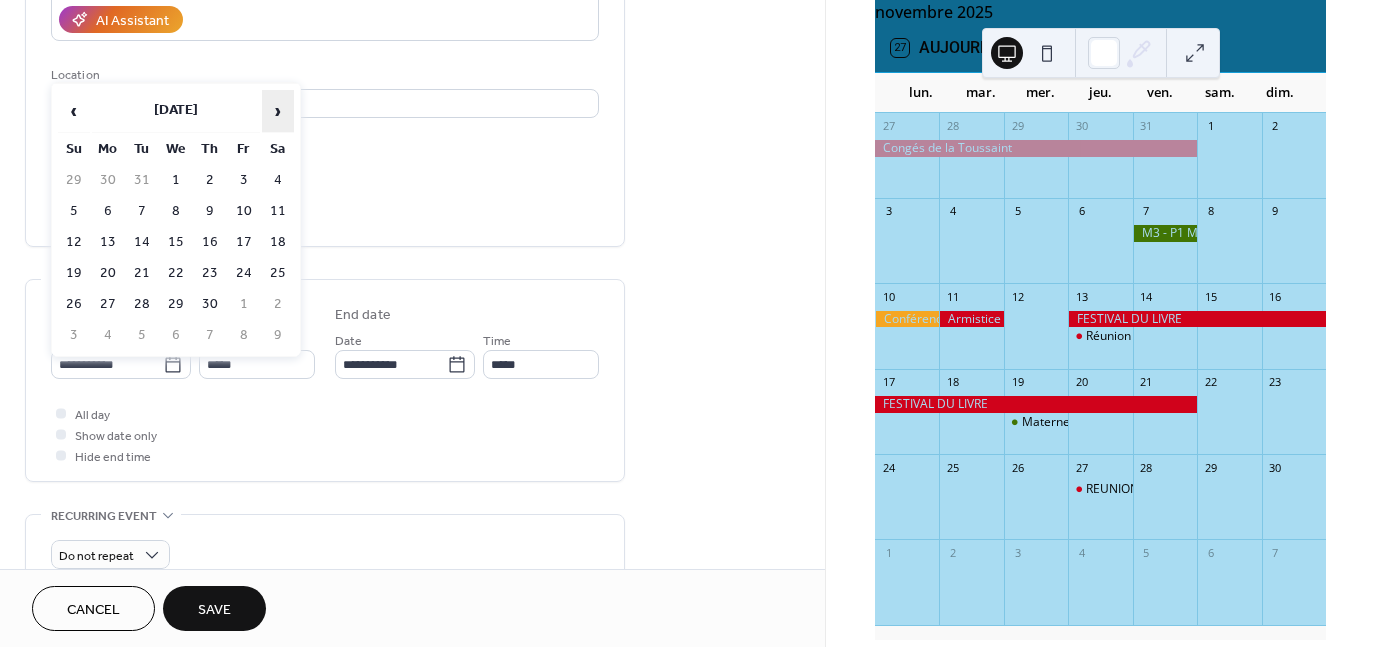 click on "›" at bounding box center [278, 111] 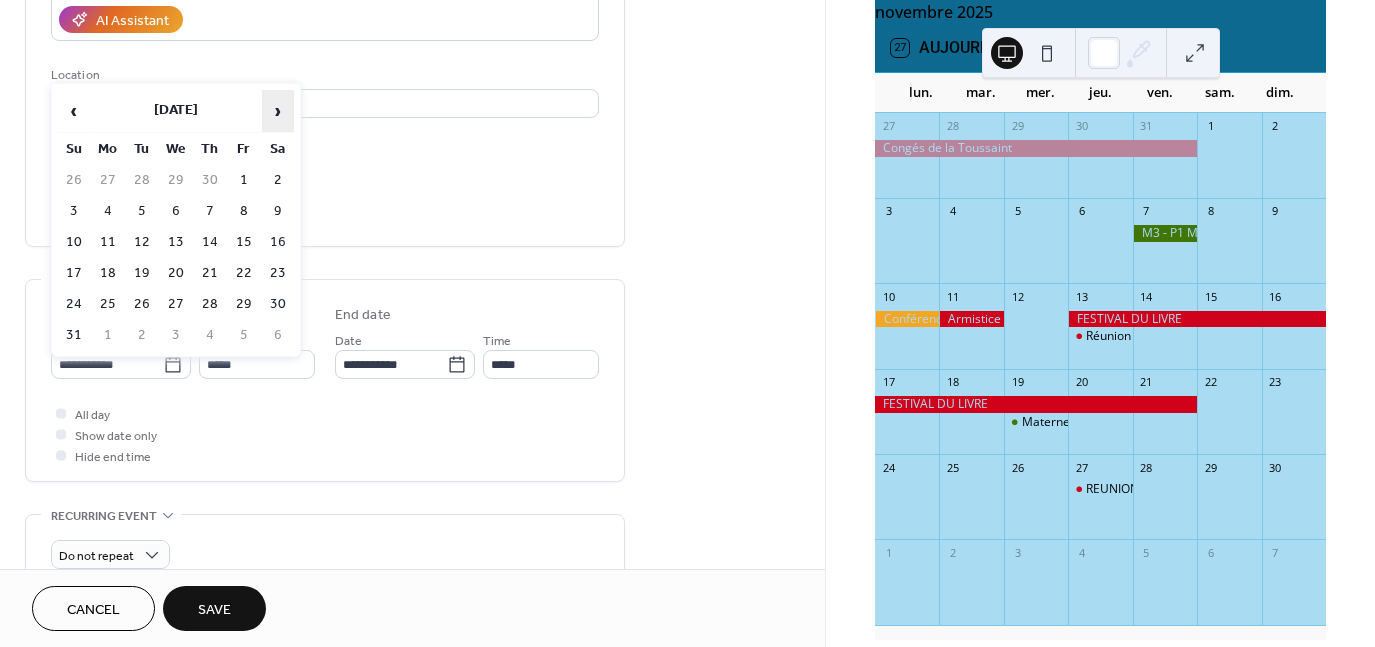 click on "›" at bounding box center (278, 111) 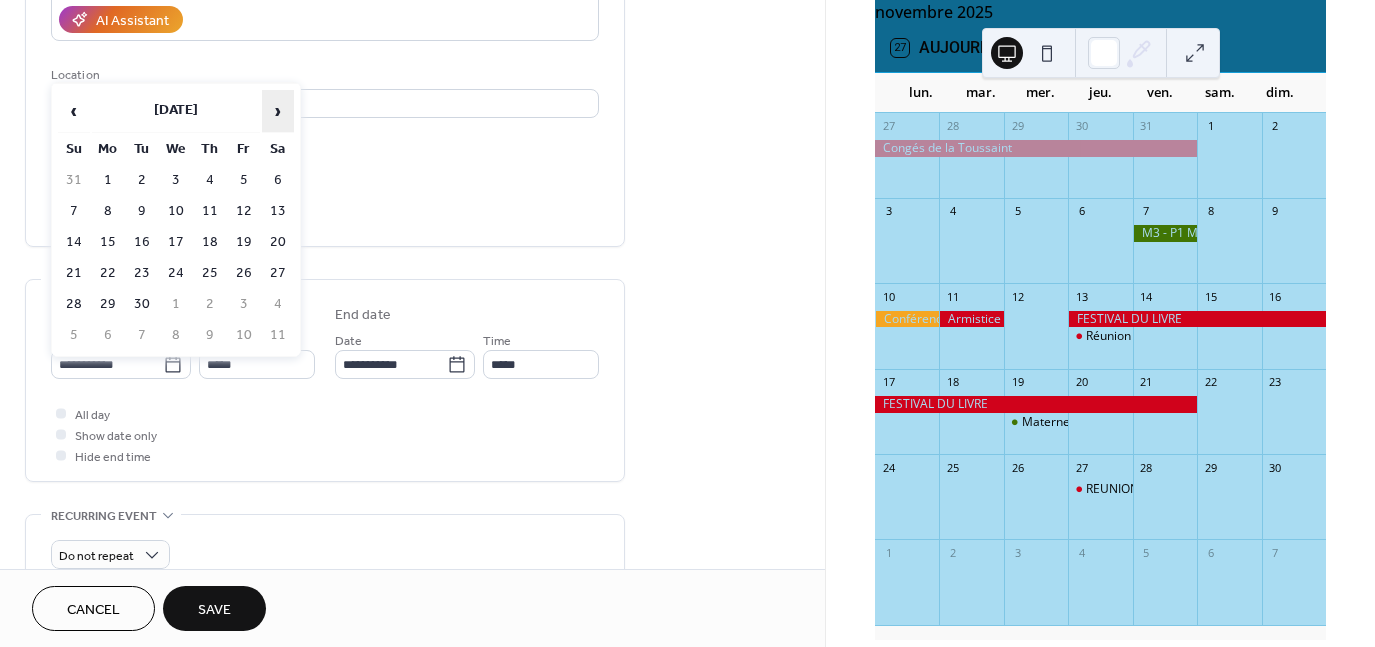 click on "›" at bounding box center (278, 111) 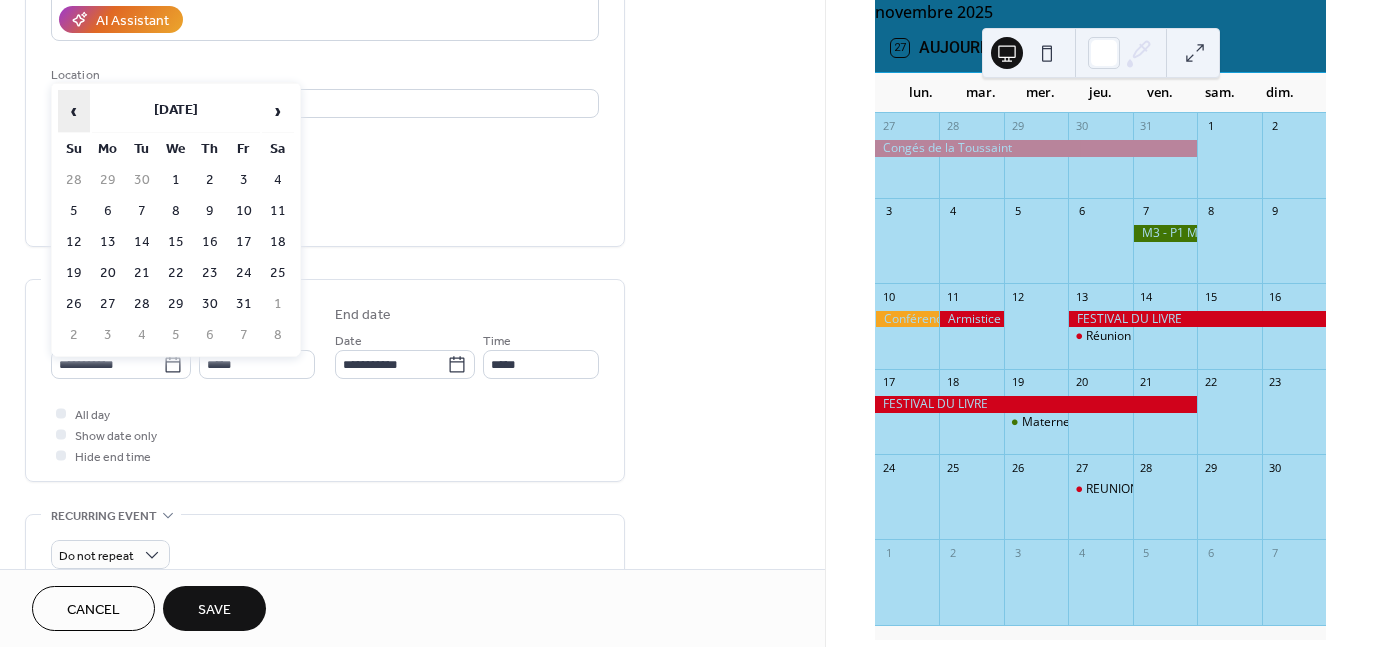 click on "‹" at bounding box center [74, 111] 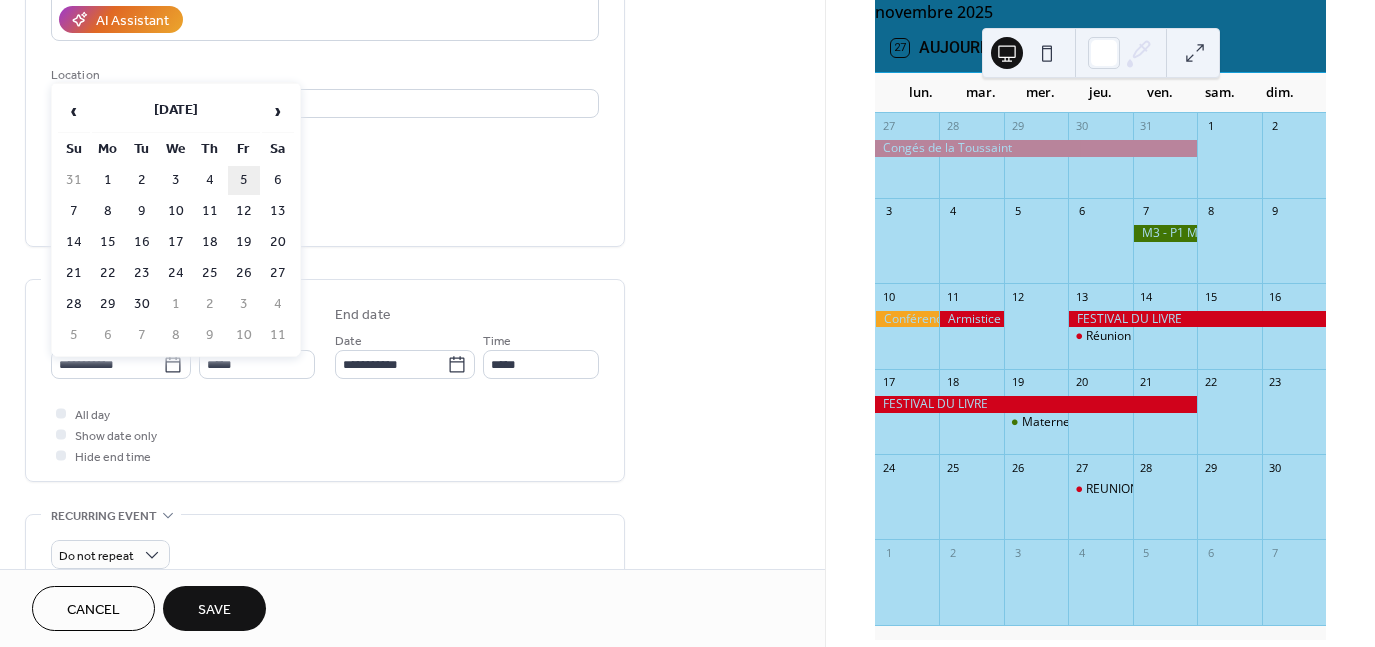 click on "5" at bounding box center [244, 180] 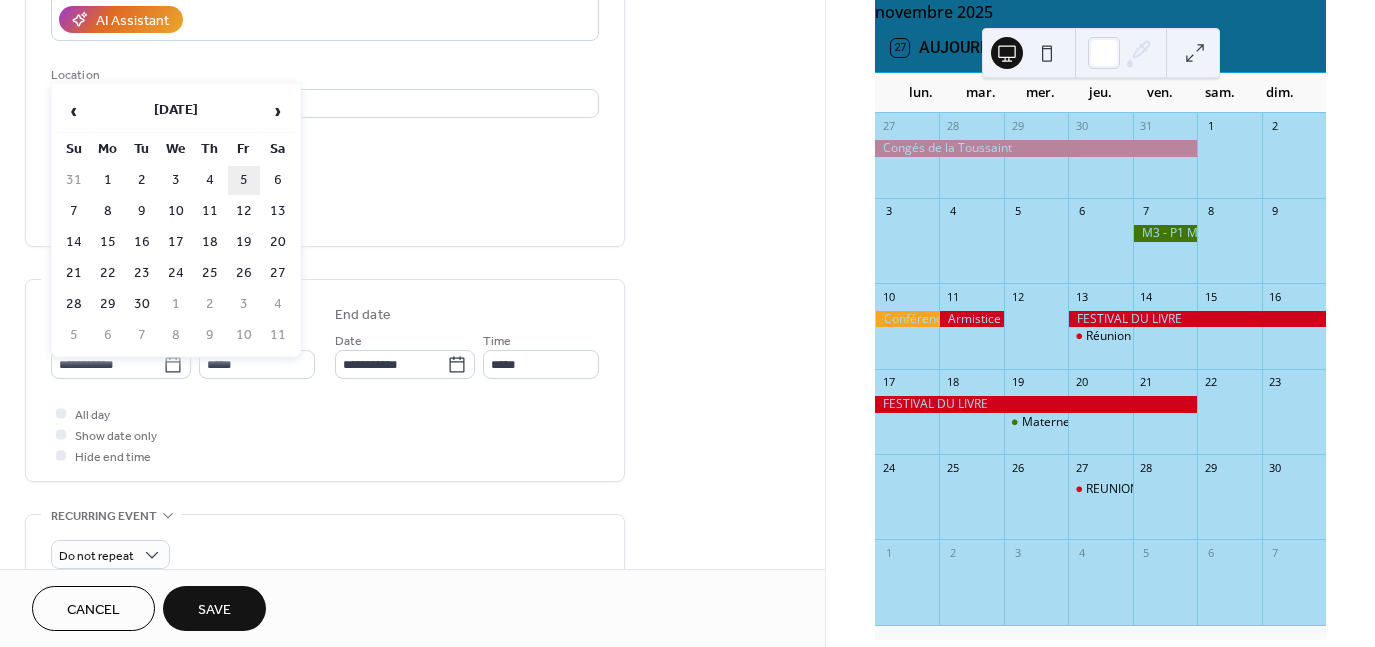 type on "**********" 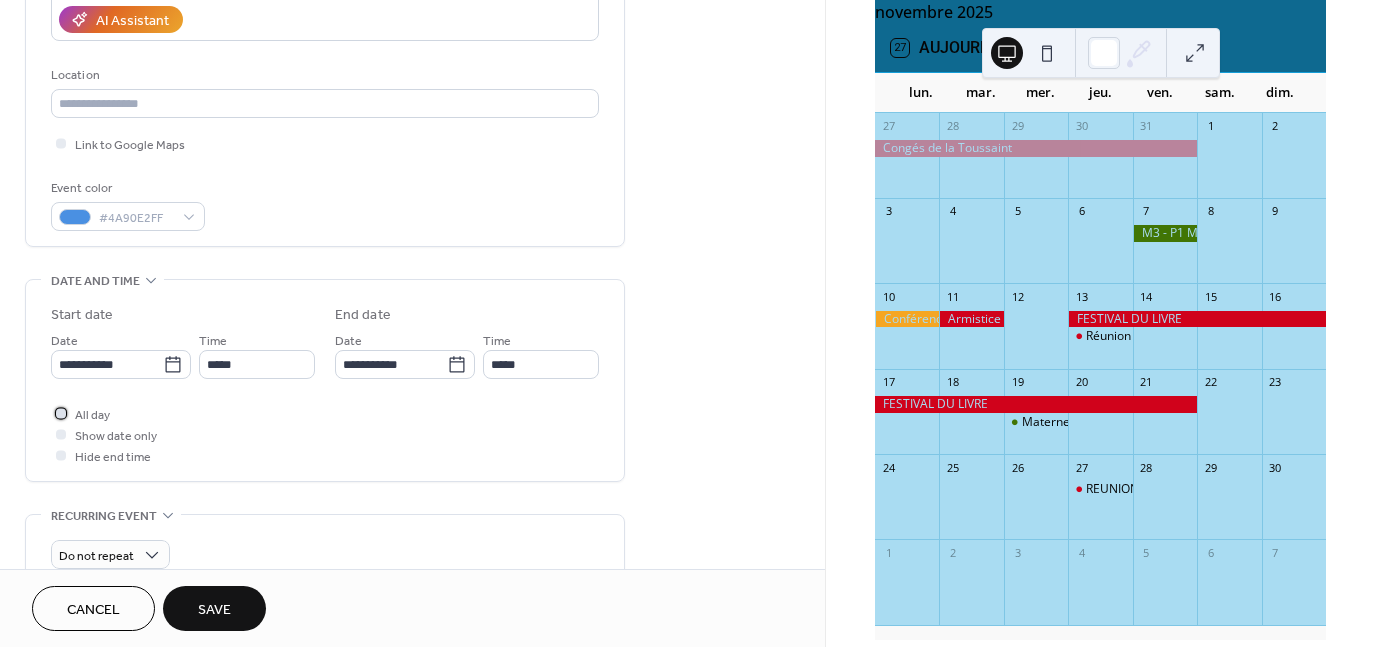 click at bounding box center [61, 413] 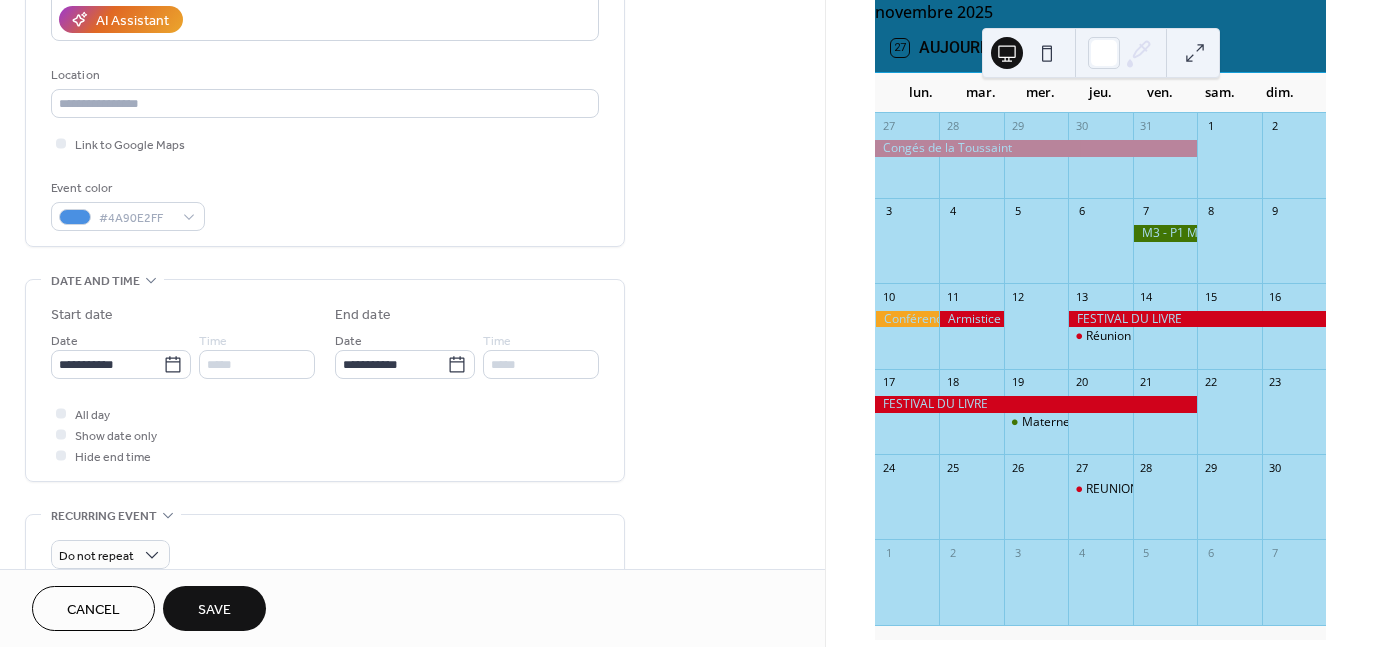 click on "Save" at bounding box center [214, 610] 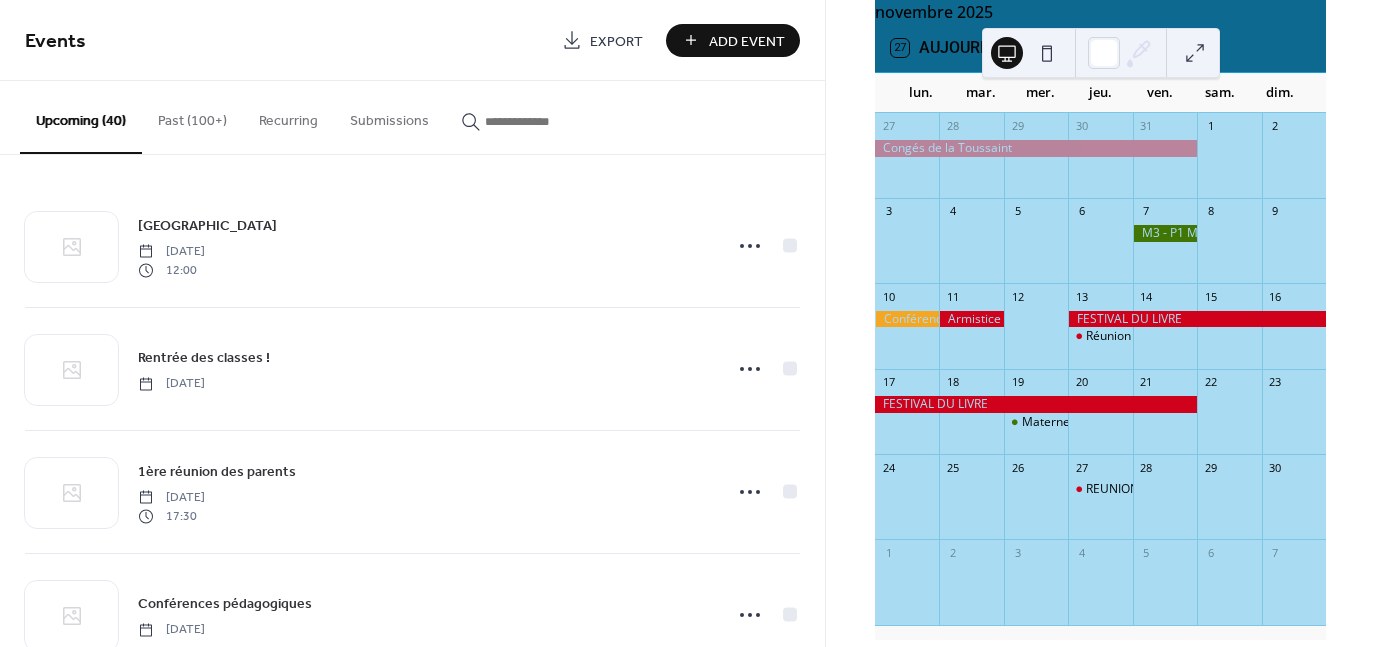 click on "Add Event" at bounding box center [747, 41] 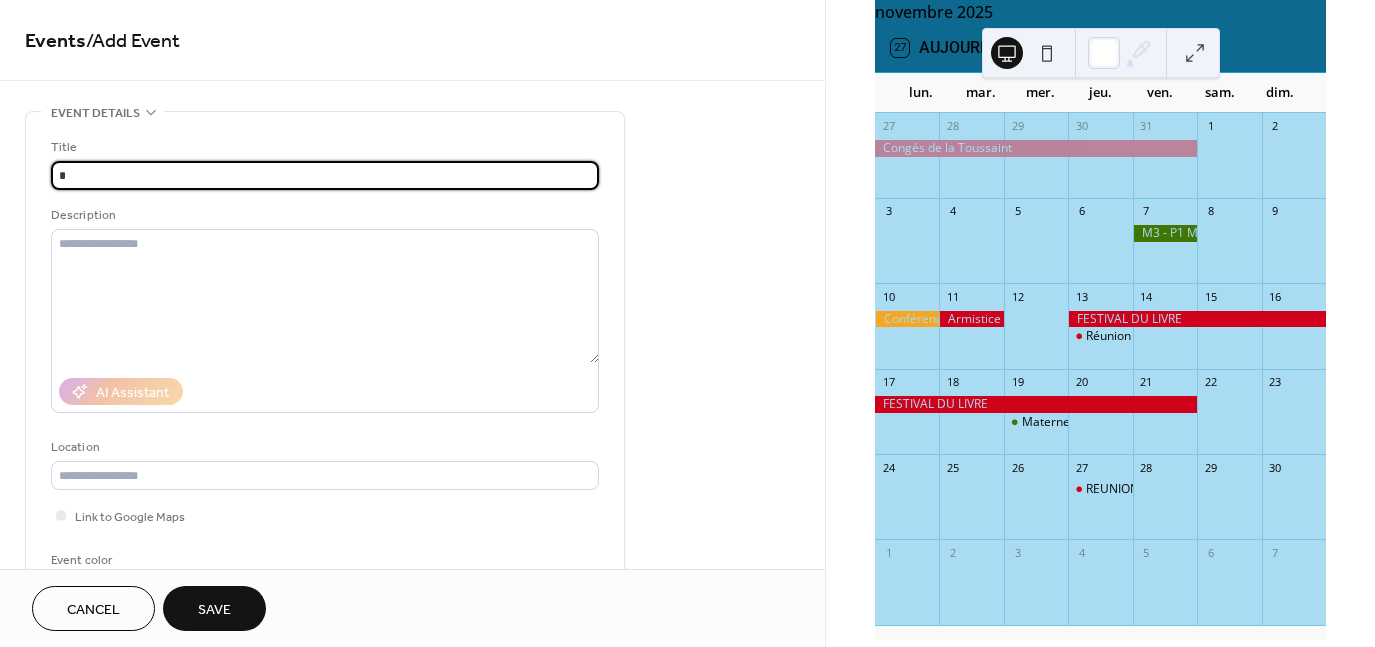 type on "**********" 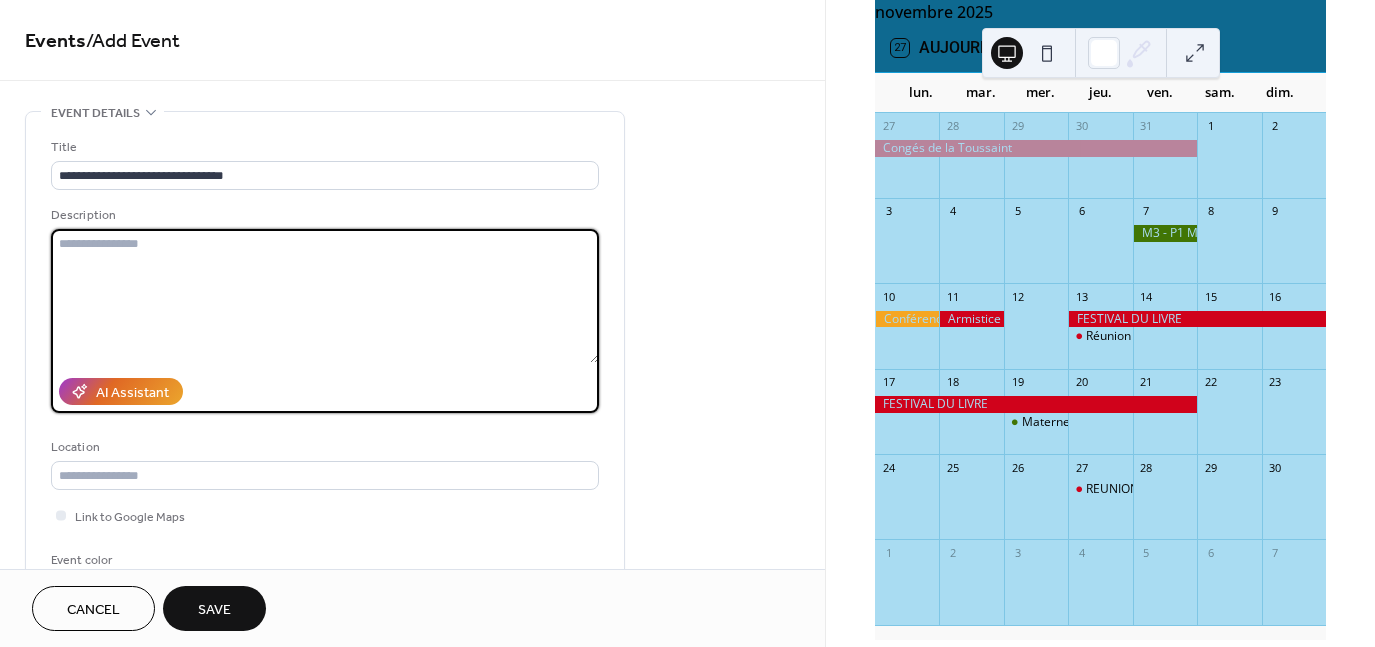 click at bounding box center (325, 296) 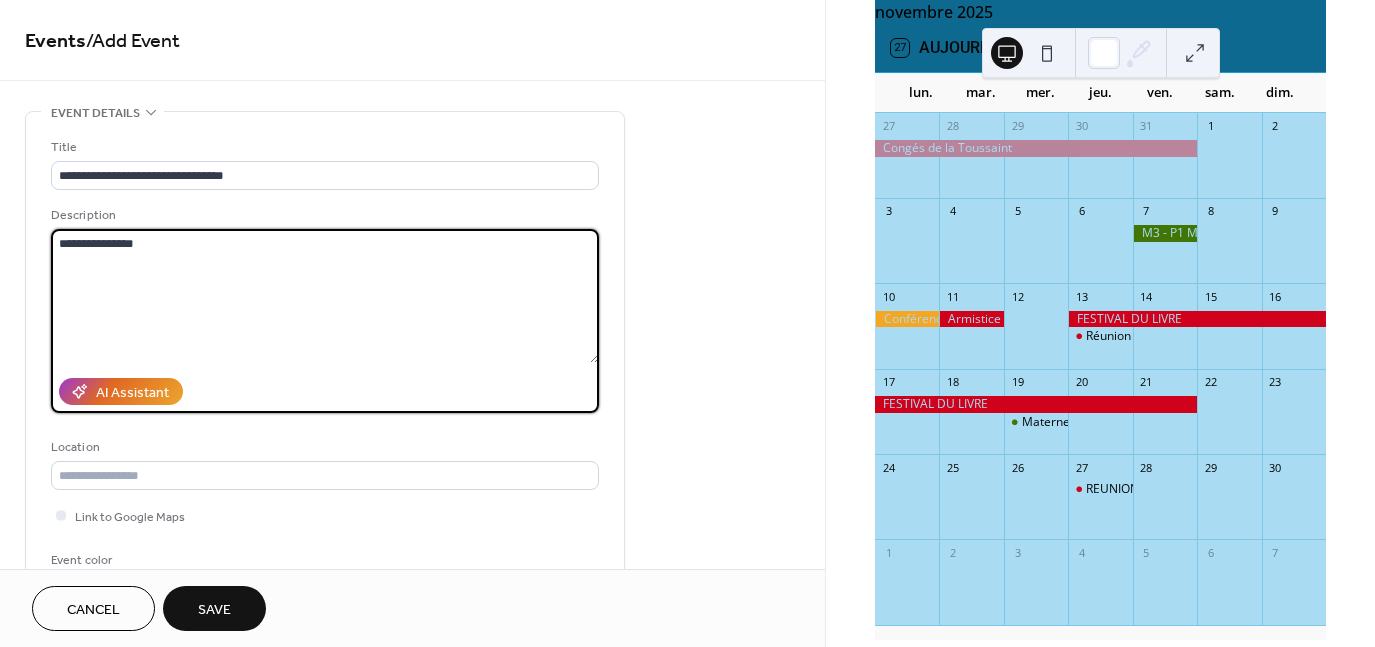 scroll, scrollTop: 498, scrollLeft: 0, axis: vertical 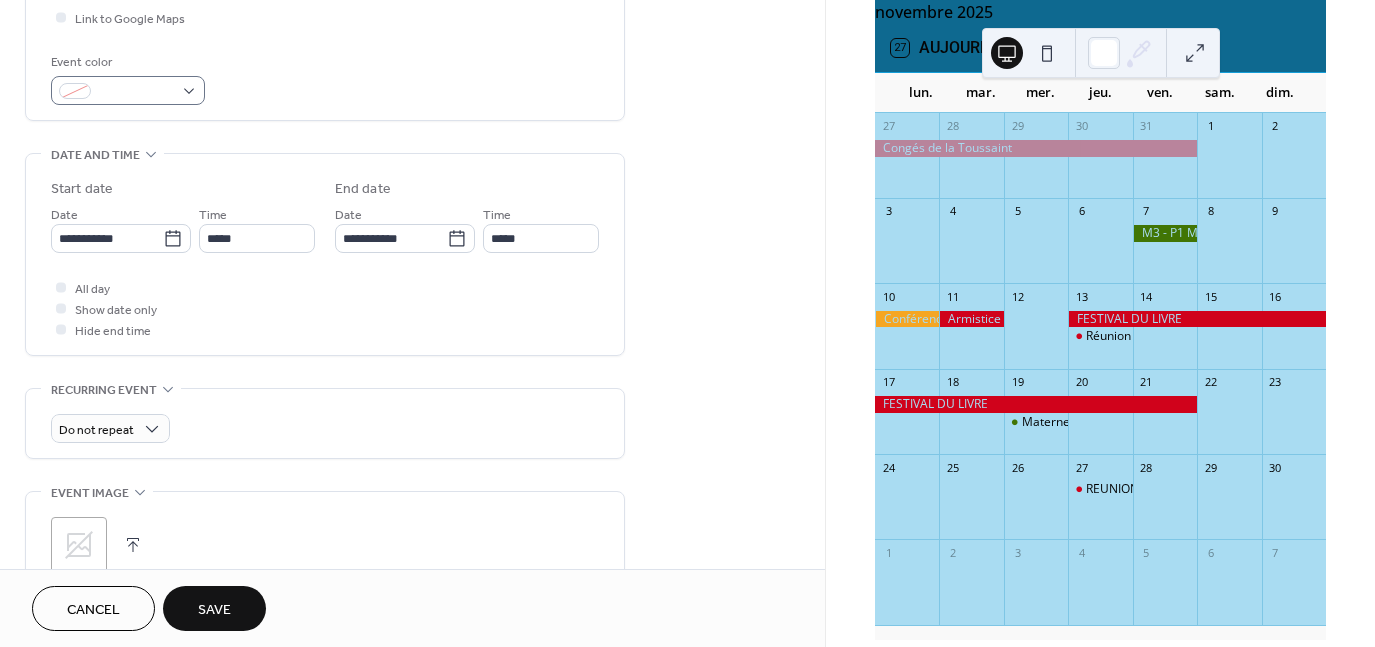 type on "**********" 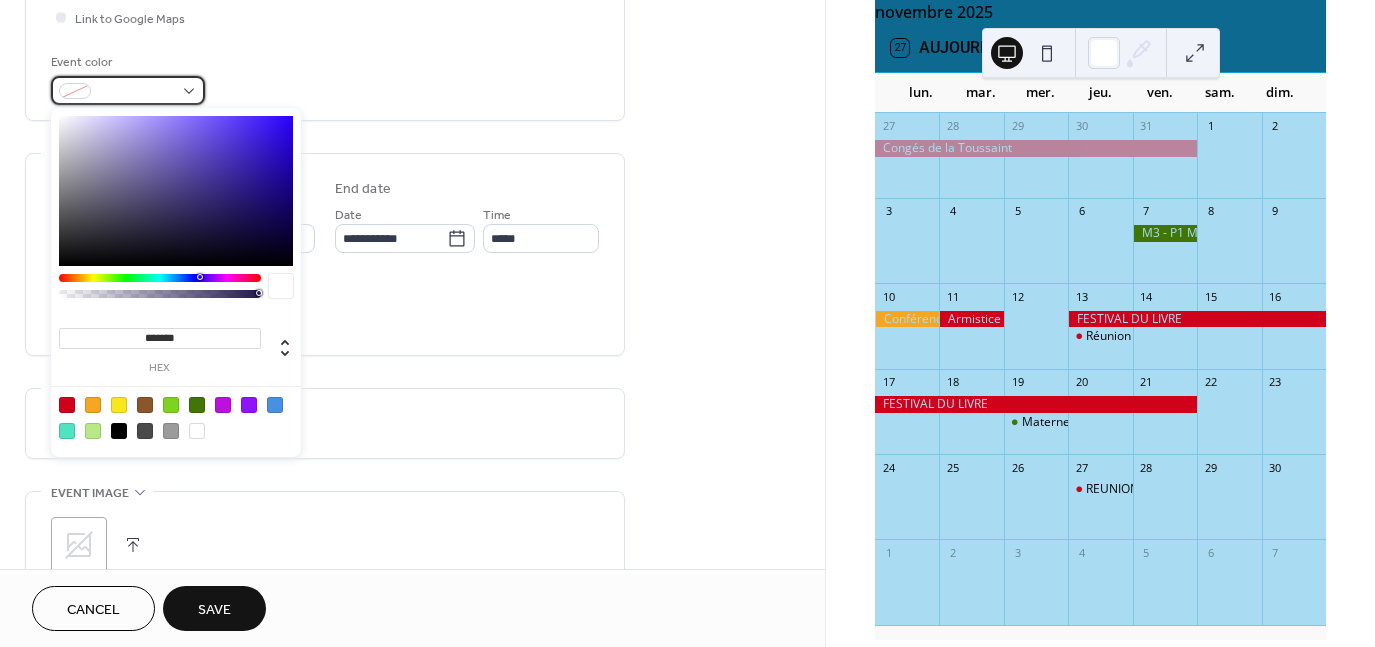 click at bounding box center (128, 90) 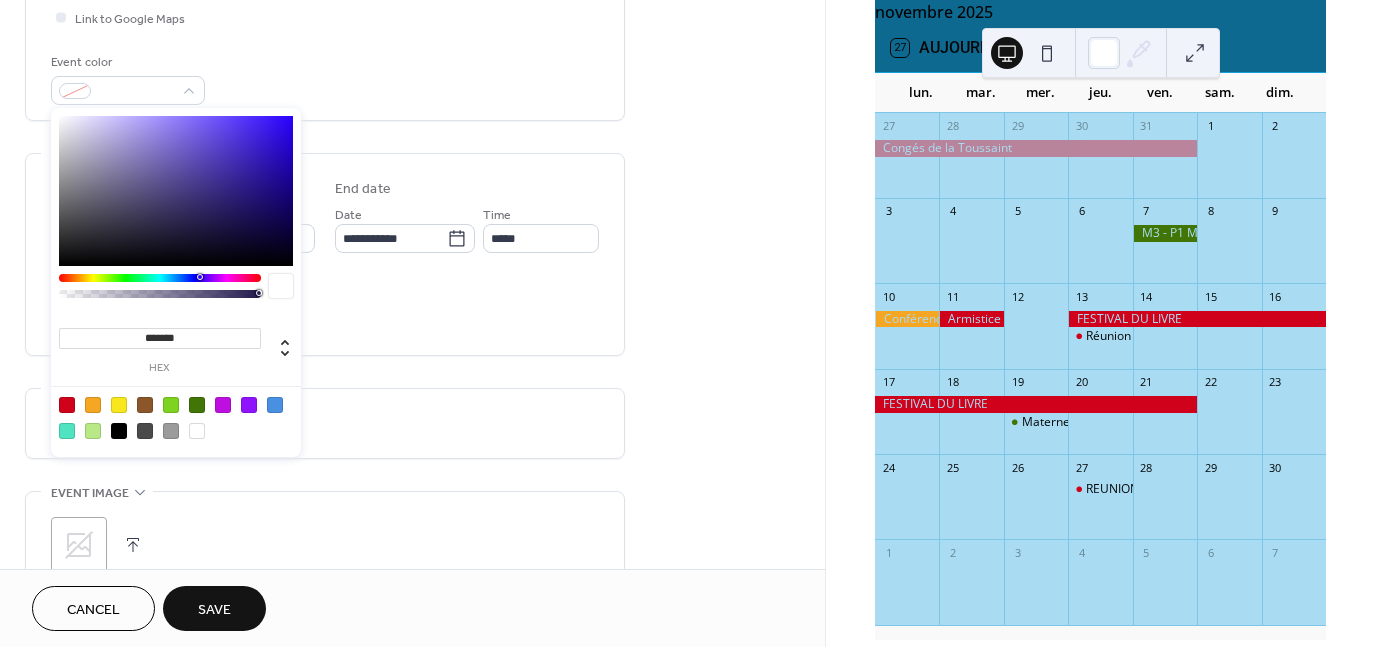 click at bounding box center [176, 417] 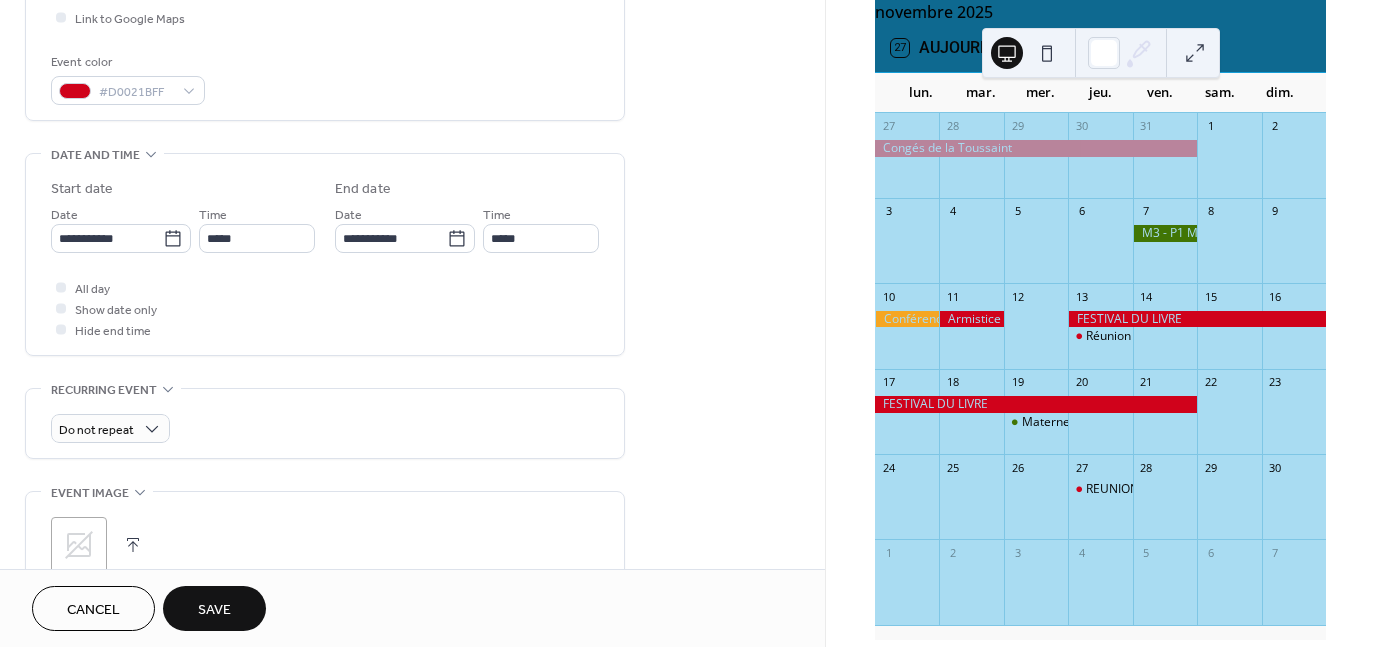 click on "All day Show date only Hide end time" at bounding box center (325, 308) 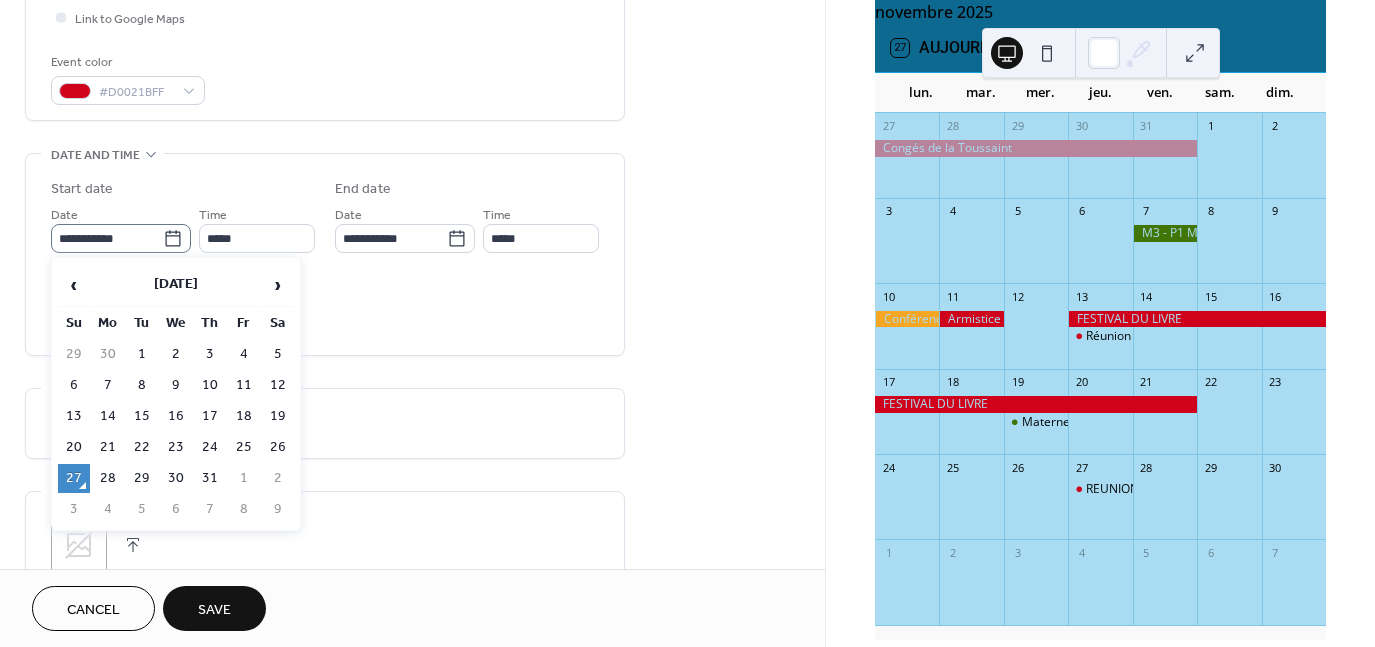 click 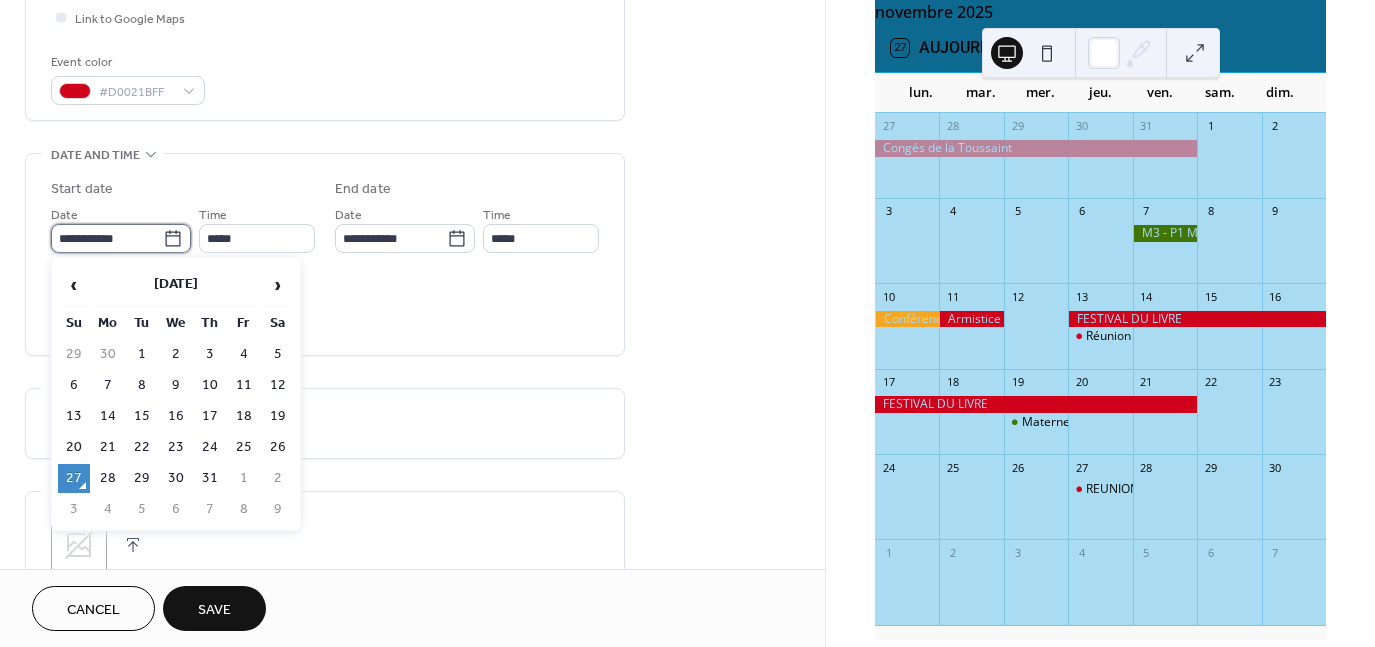 click on "**********" at bounding box center [107, 238] 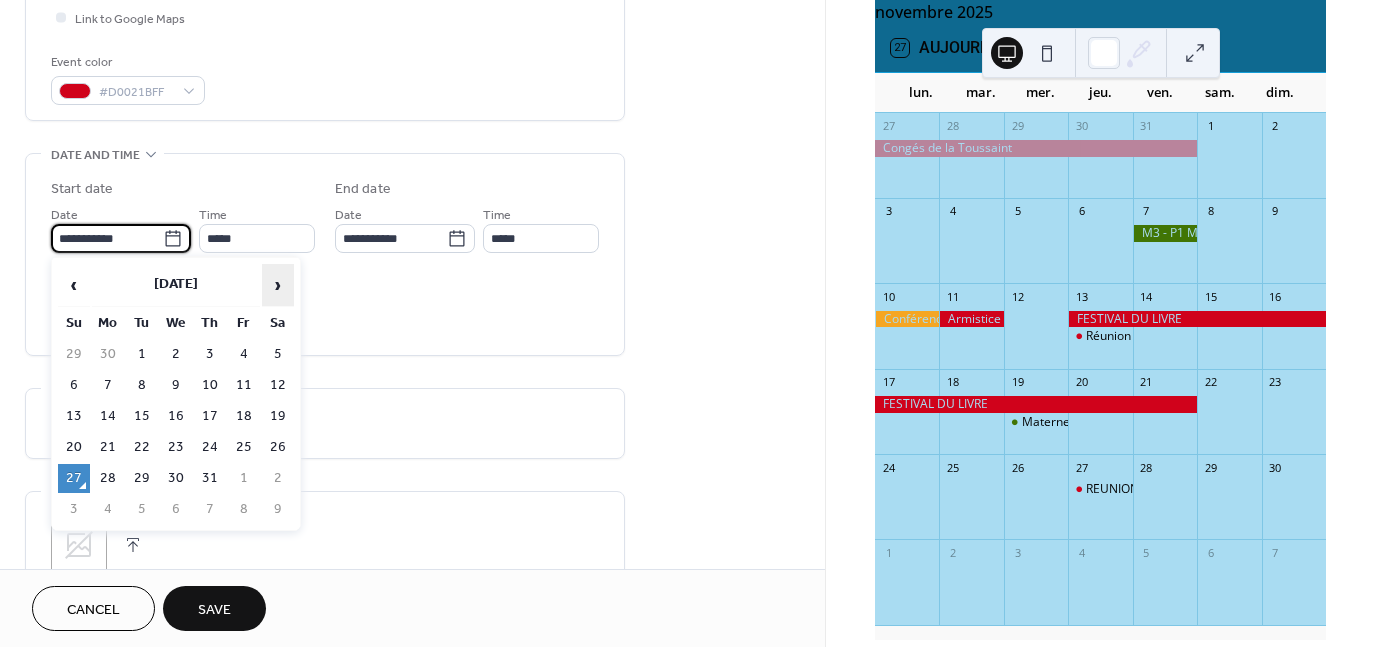 click on "›" at bounding box center [278, 285] 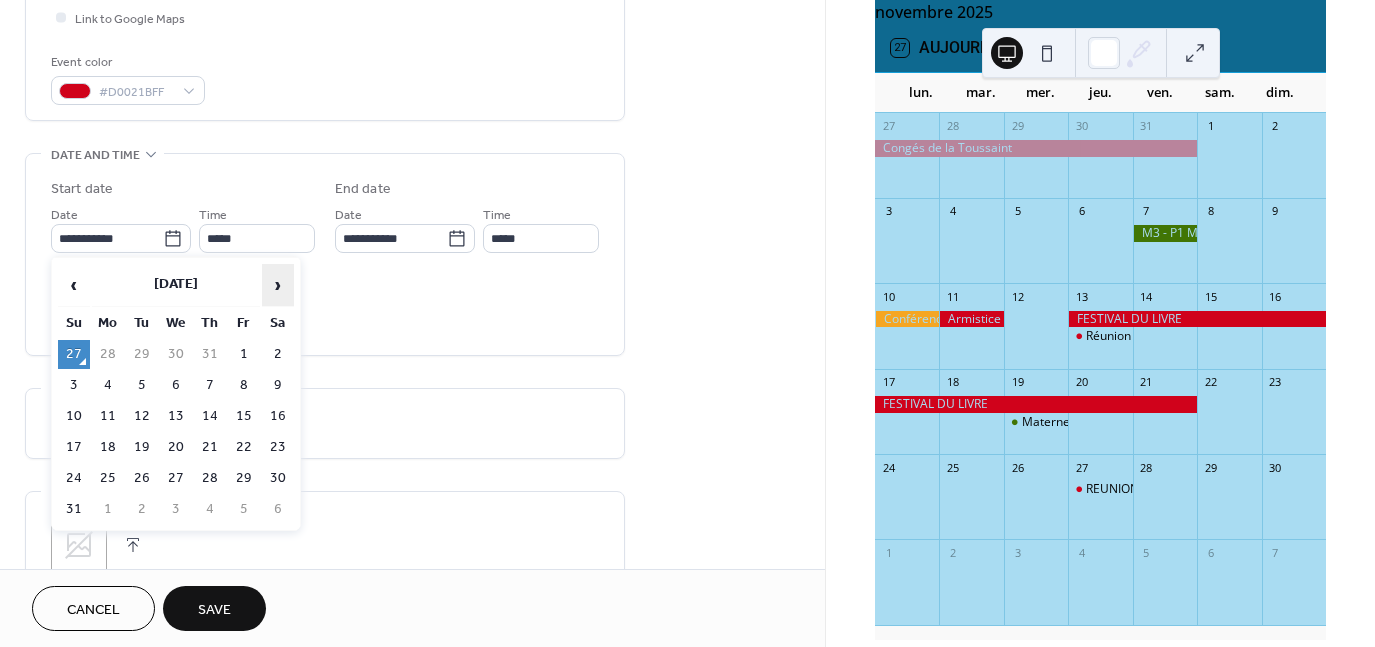 click on "›" at bounding box center (278, 285) 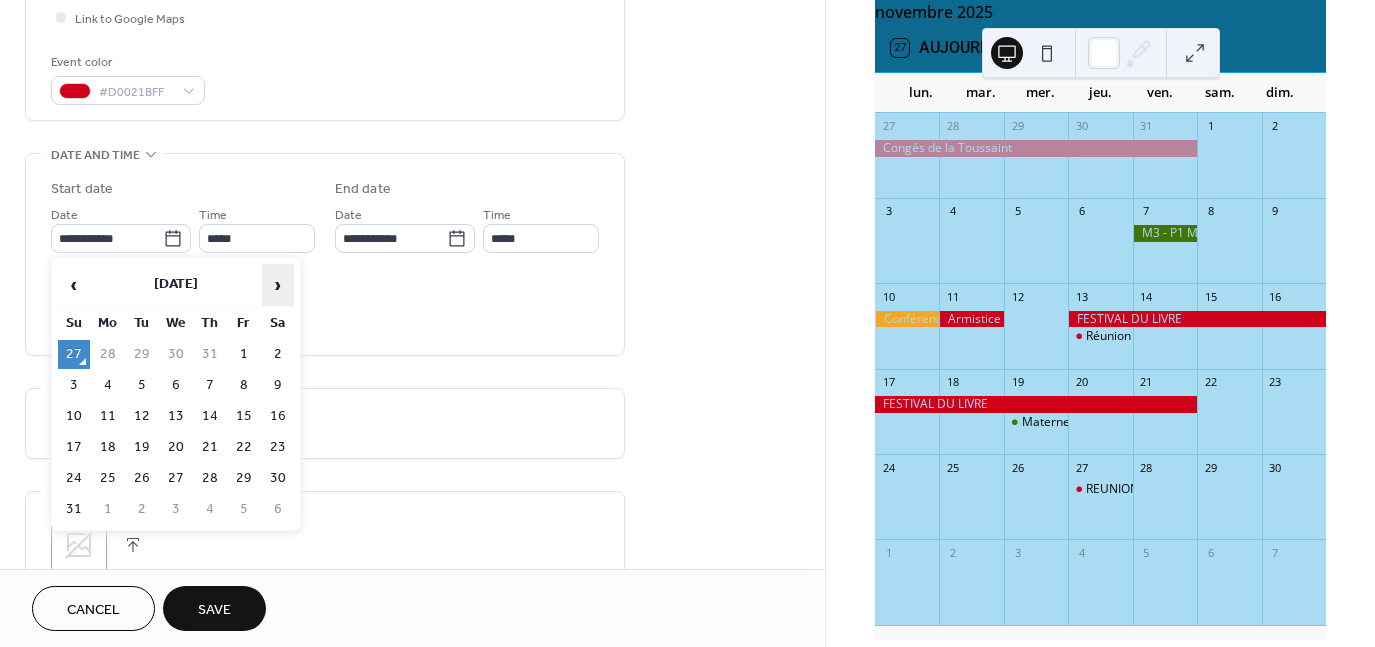 click on "›" at bounding box center [278, 285] 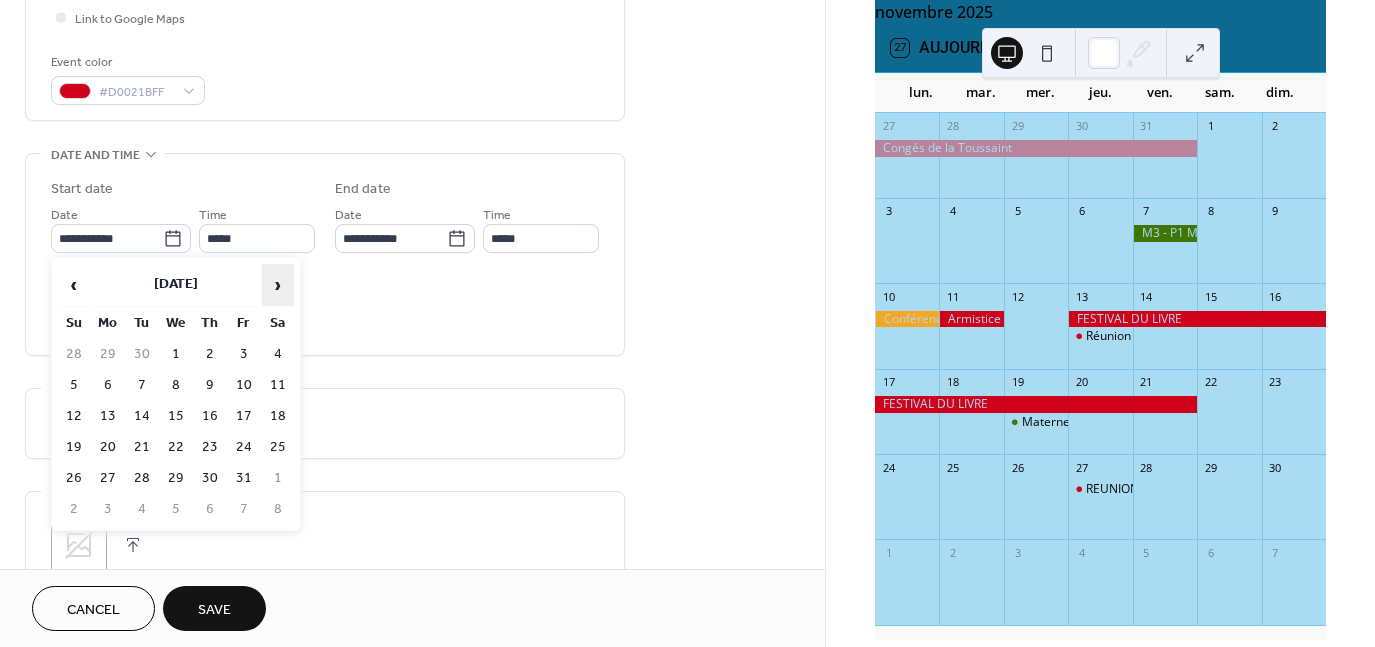 click on "›" at bounding box center [278, 285] 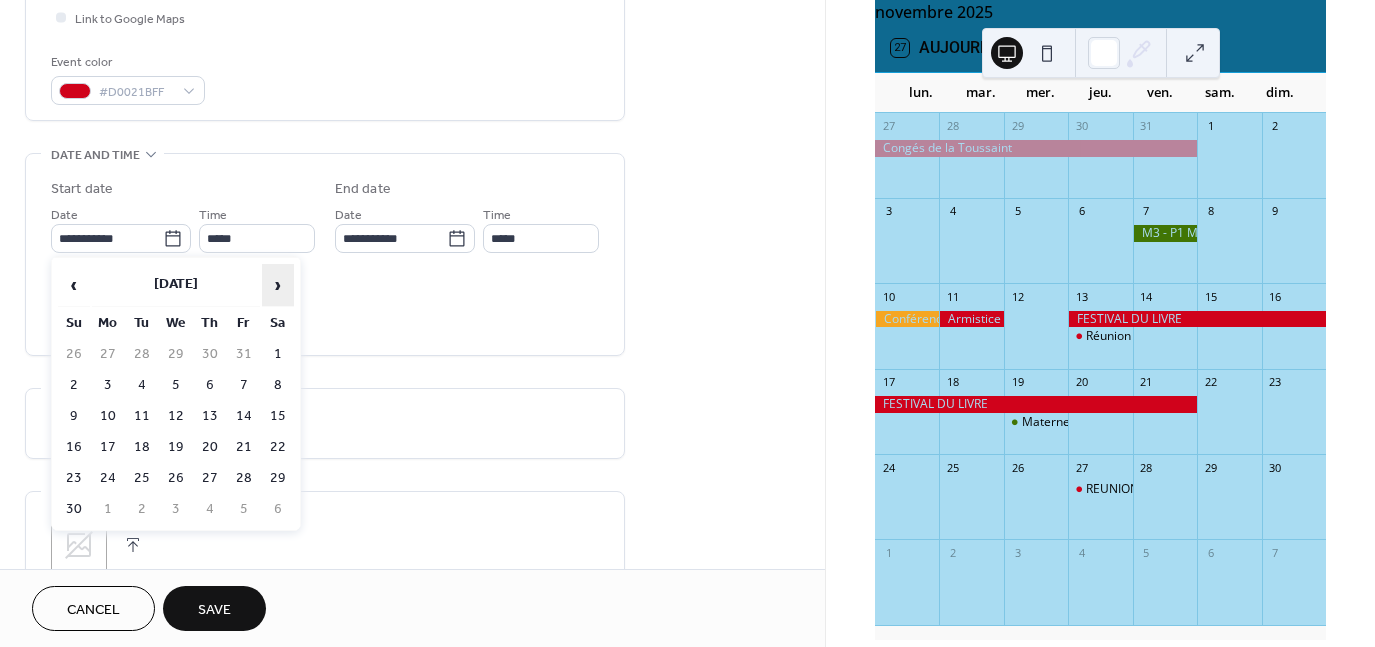 click on "›" at bounding box center [278, 285] 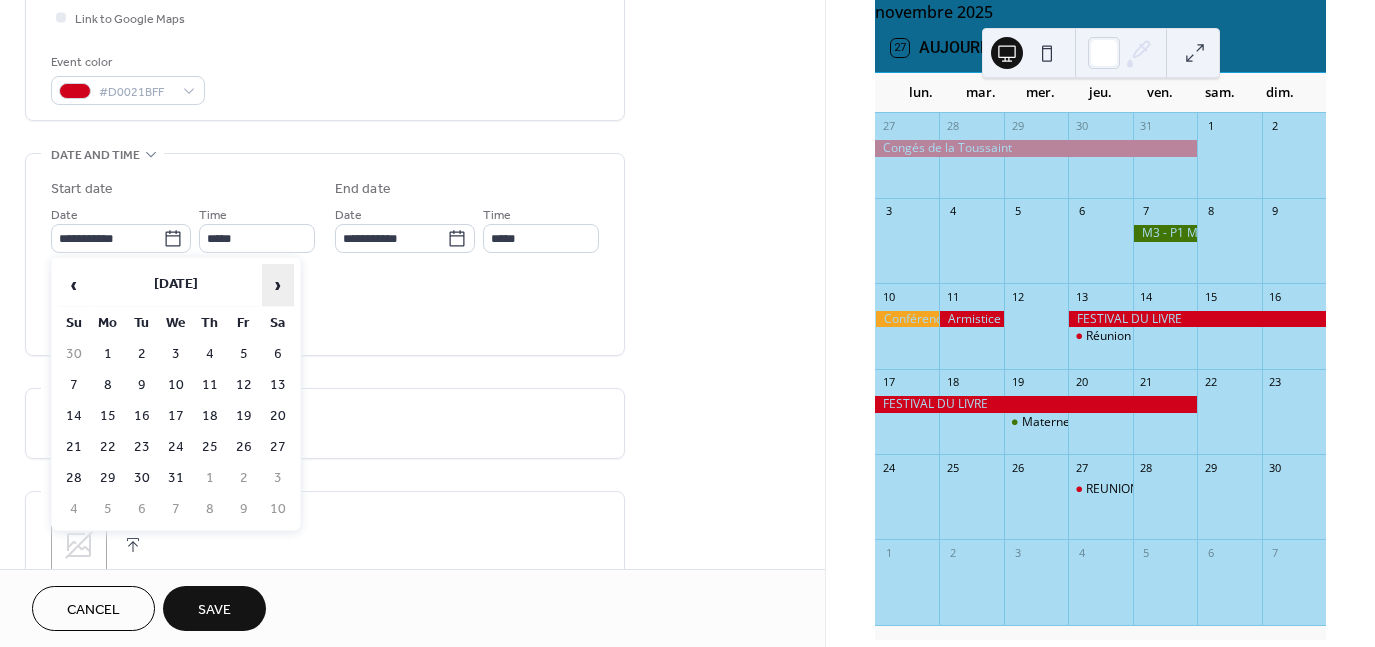 click on "›" at bounding box center [278, 285] 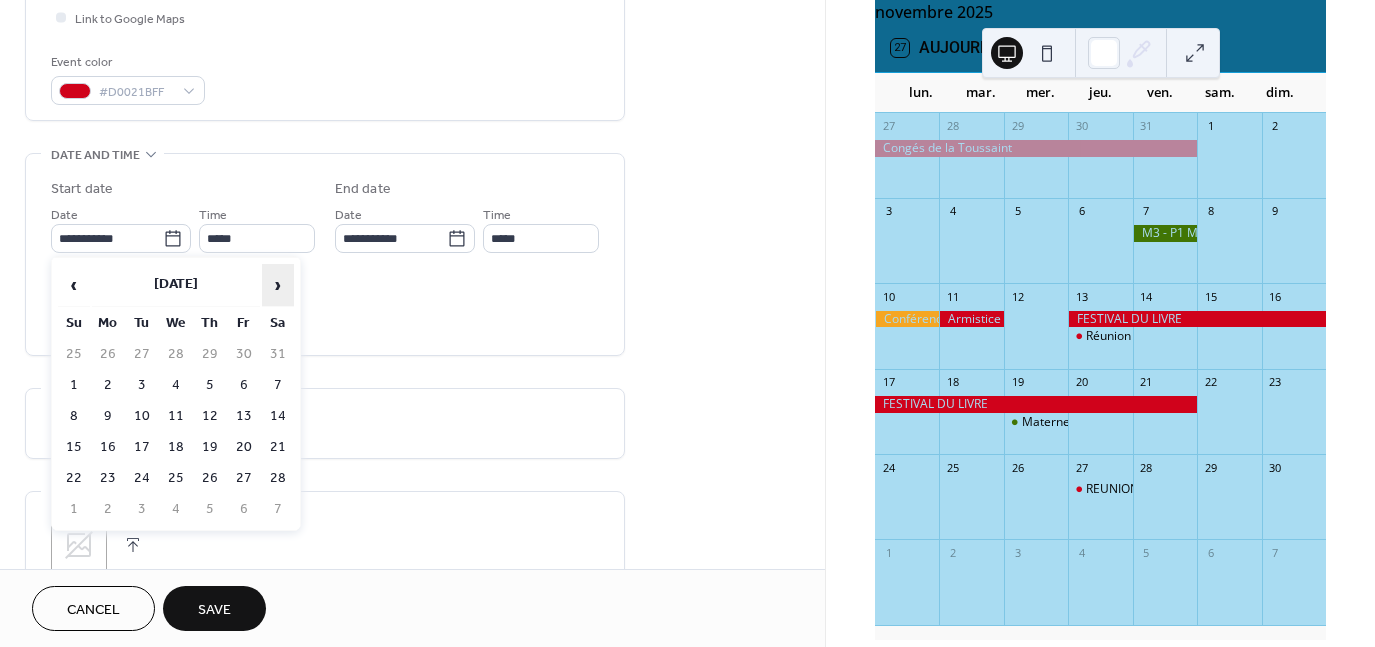 click on "›" at bounding box center (278, 285) 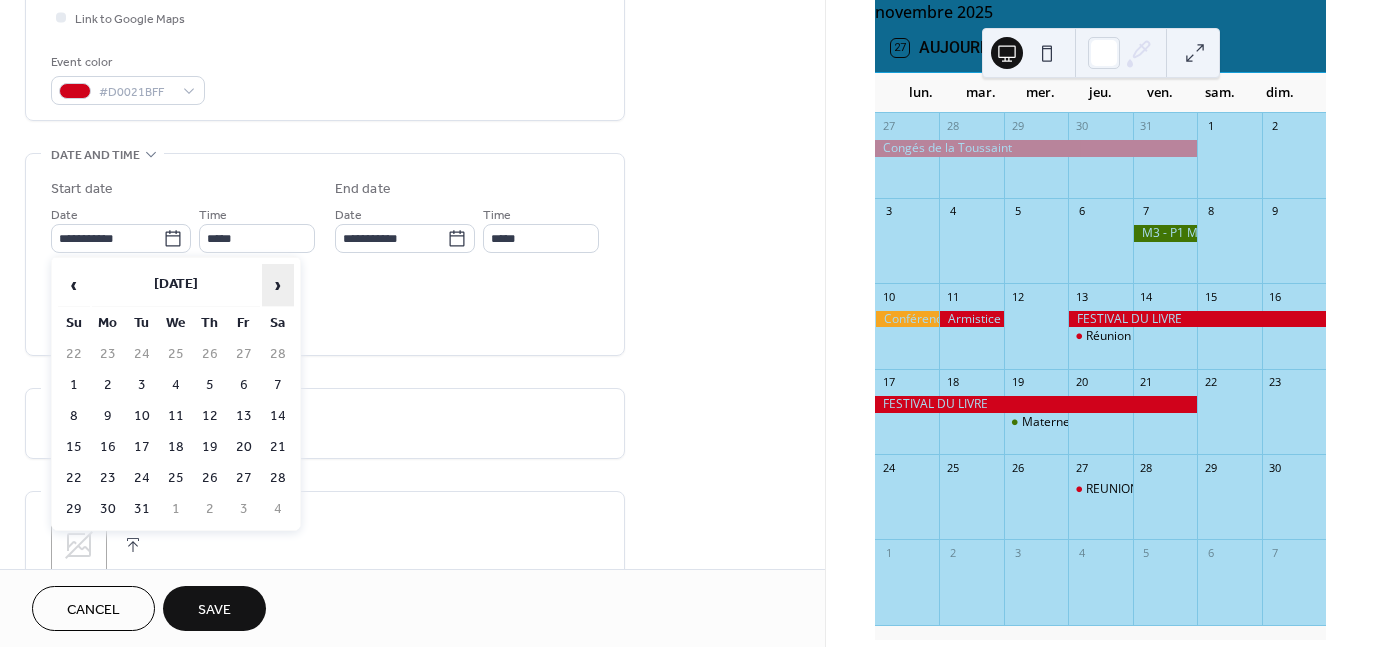 click on "›" at bounding box center (278, 285) 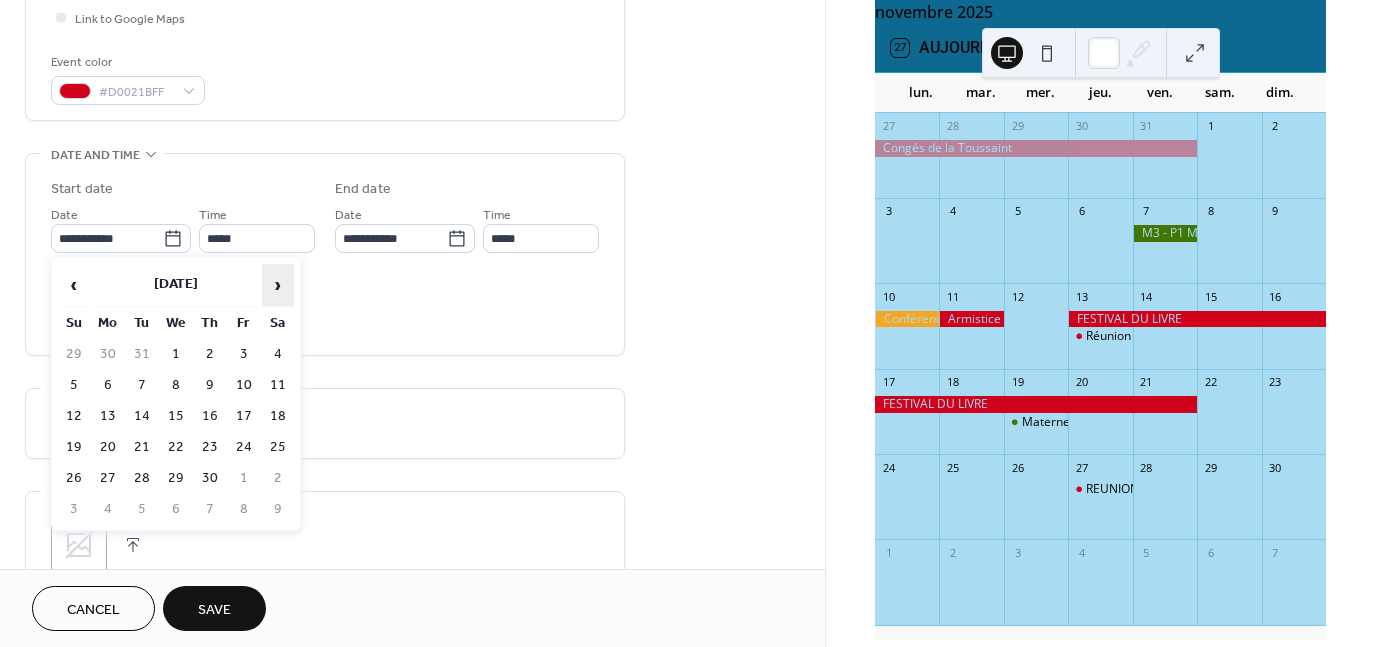 click on "›" at bounding box center (278, 285) 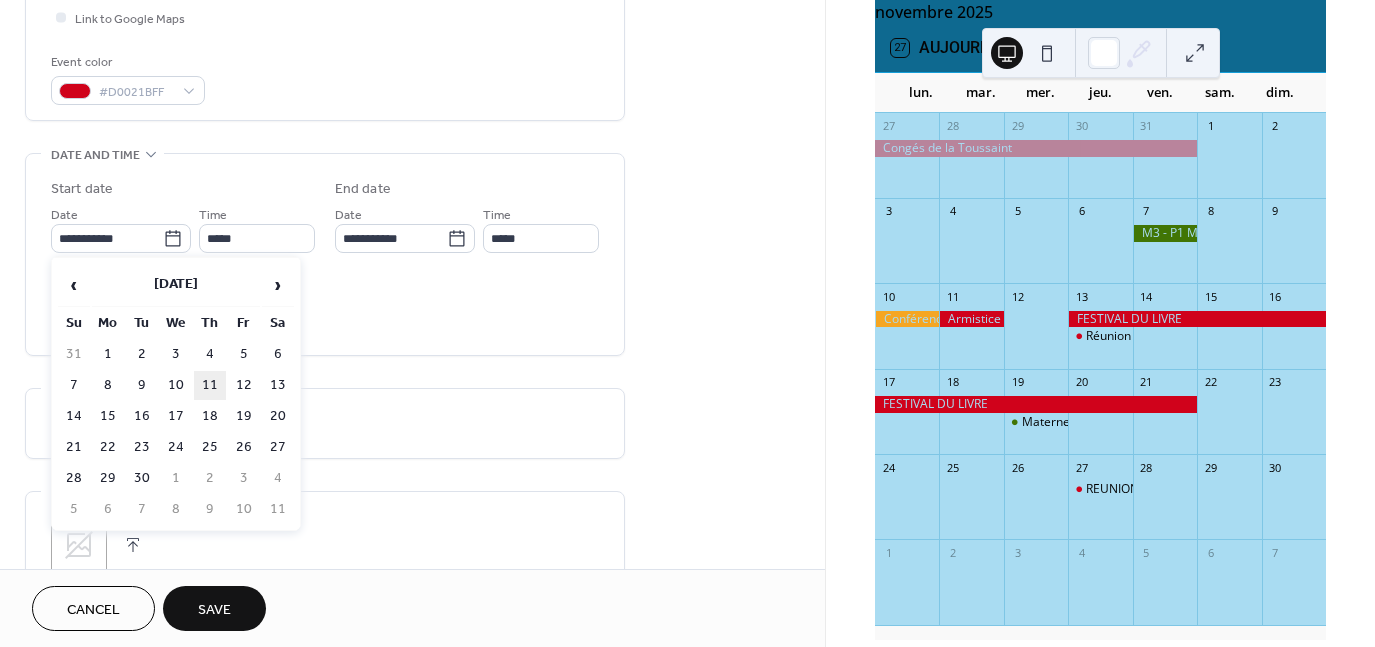 click on "11" at bounding box center (210, 385) 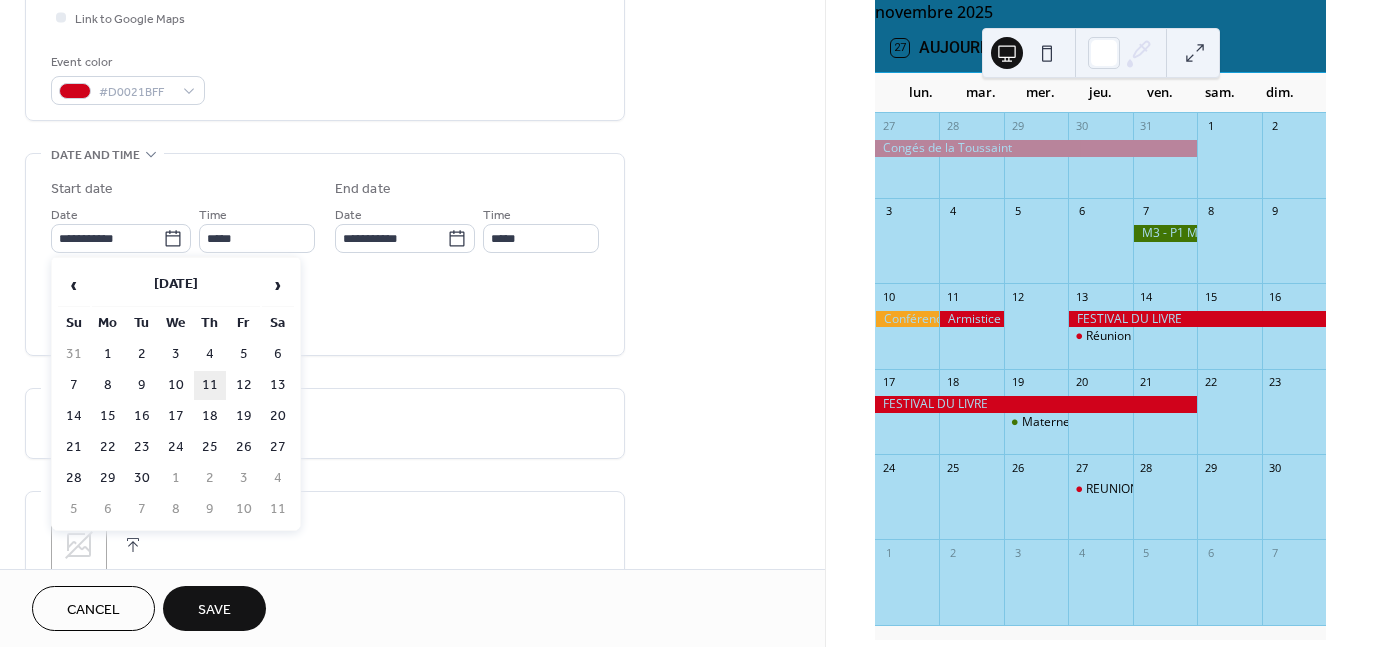 type on "**********" 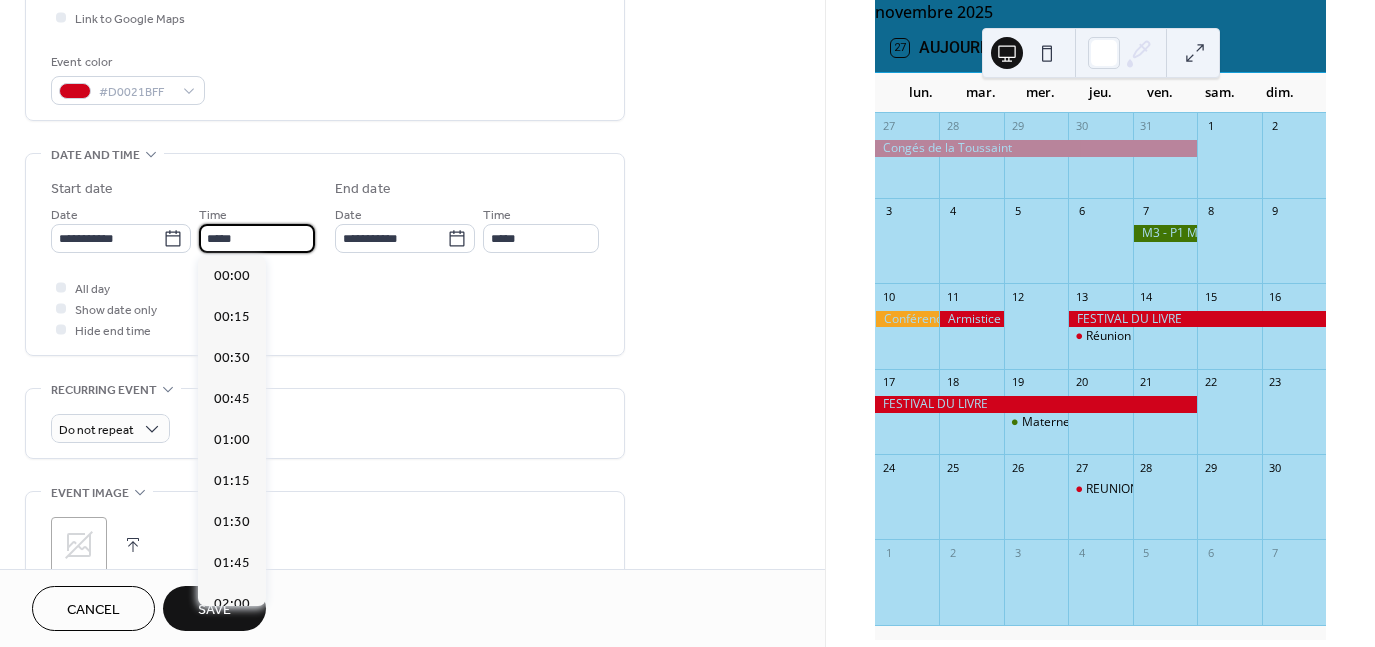 click on "*****" at bounding box center (257, 238) 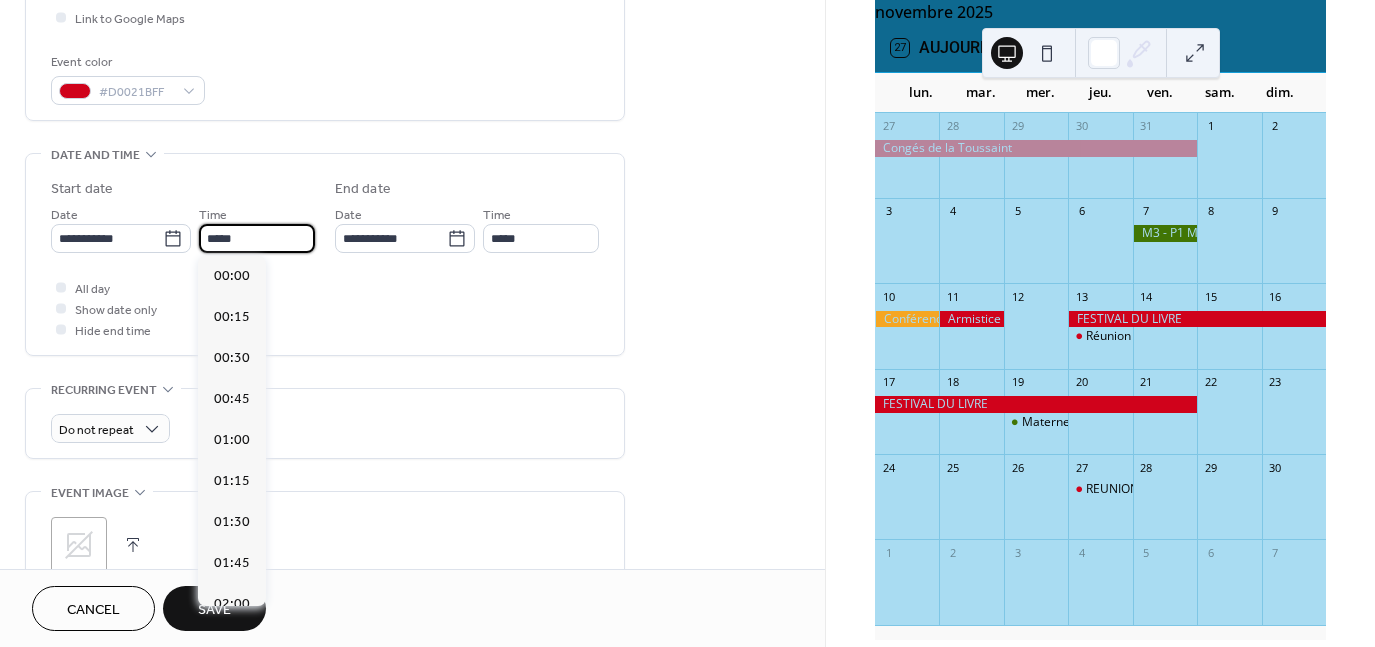 scroll, scrollTop: 1968, scrollLeft: 0, axis: vertical 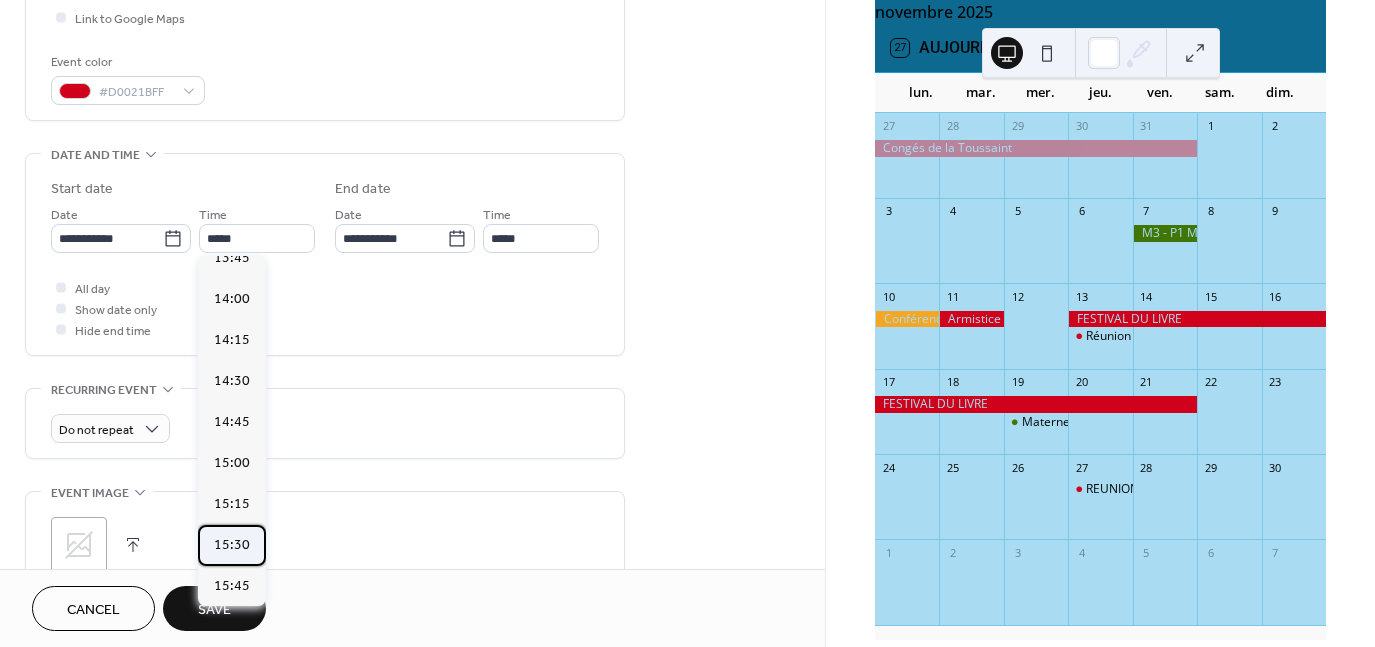 click on "15:30" at bounding box center (232, 544) 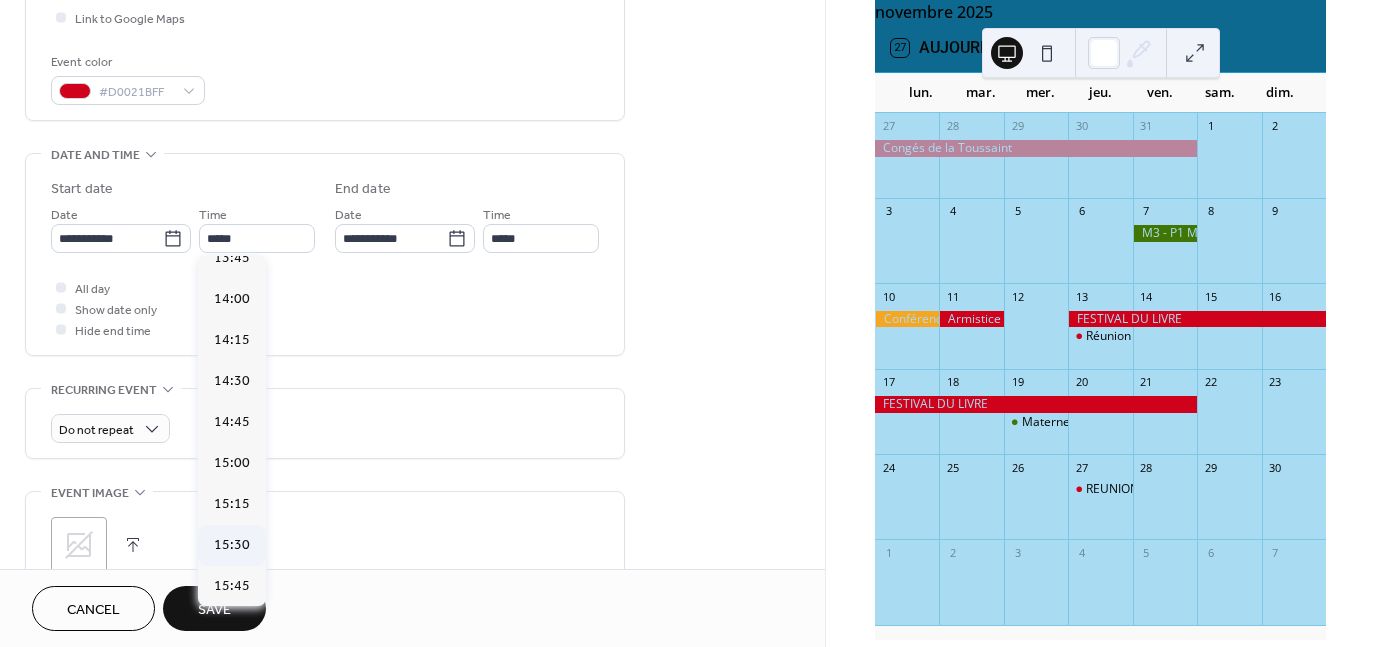 type on "*****" 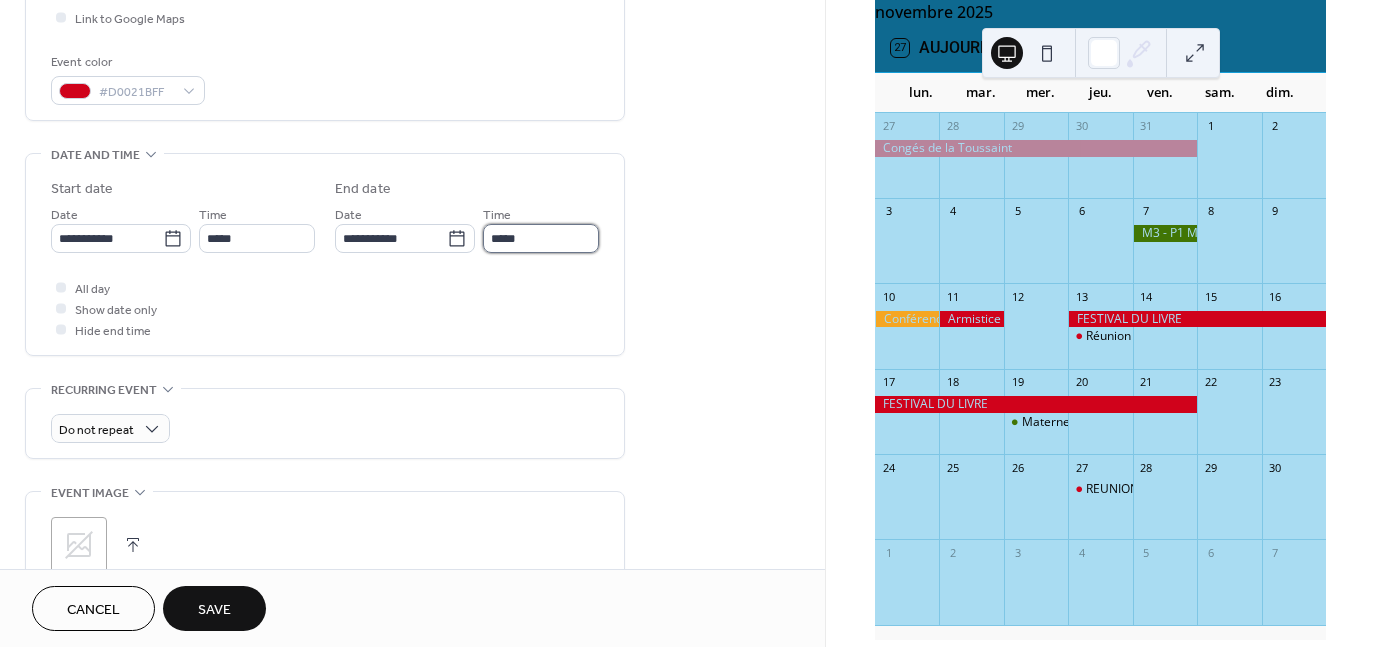 click on "*****" at bounding box center (541, 238) 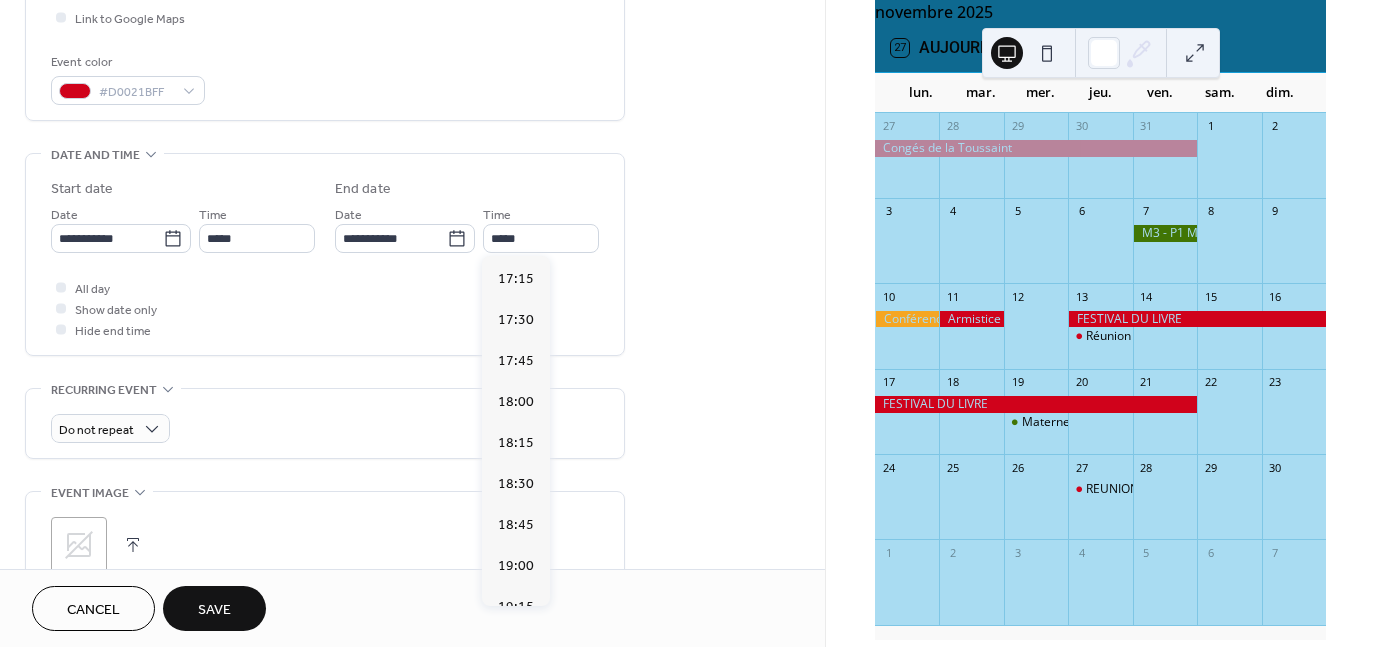 scroll, scrollTop: 305, scrollLeft: 0, axis: vertical 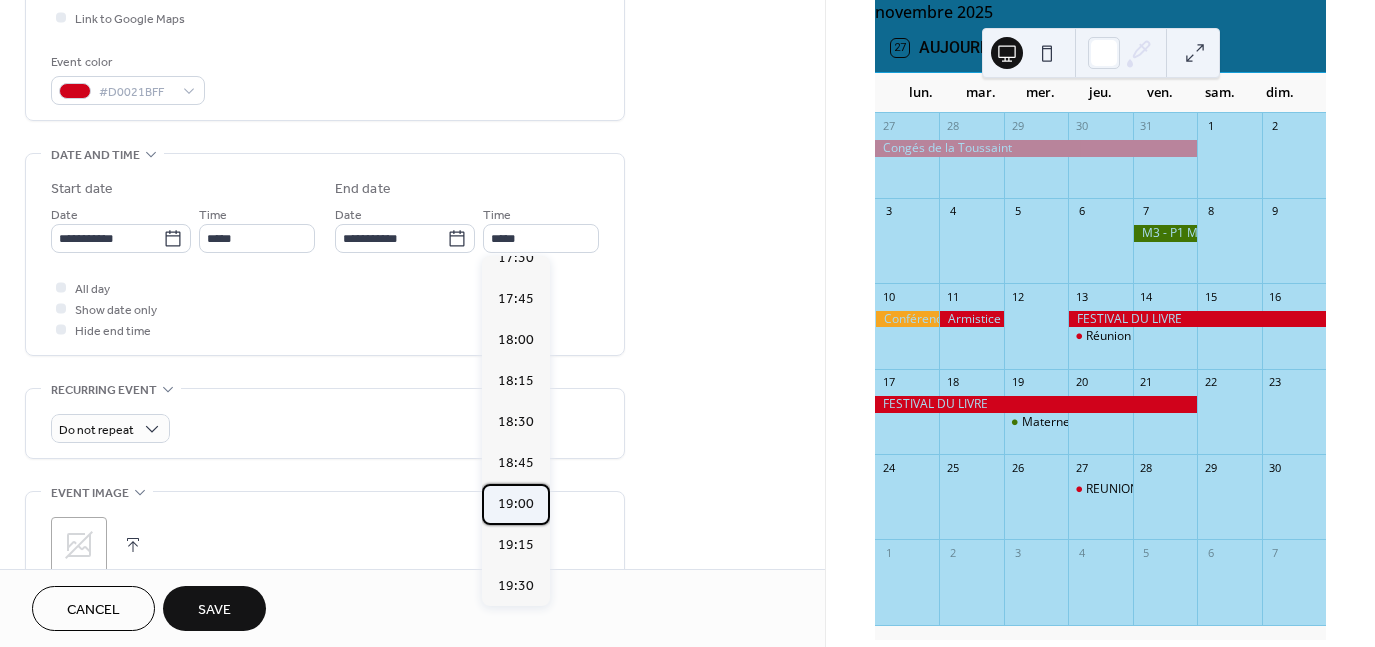 click on "19:00" at bounding box center [516, 503] 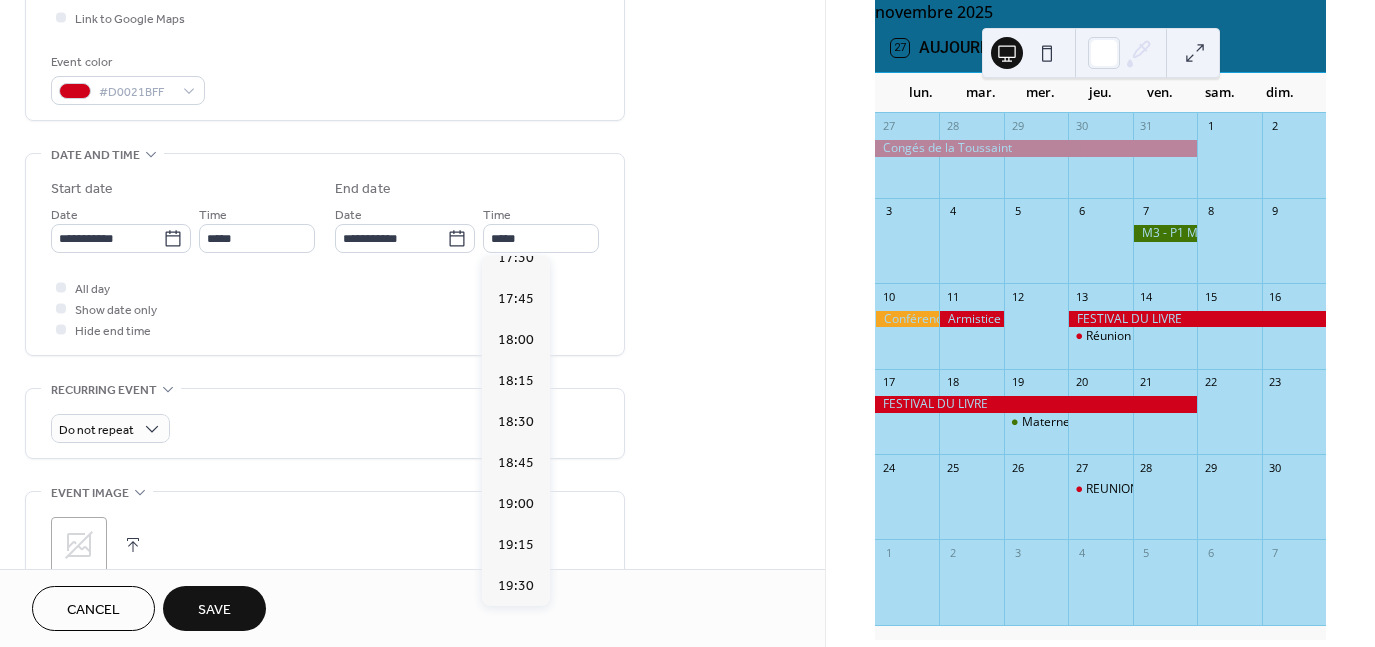 type on "*****" 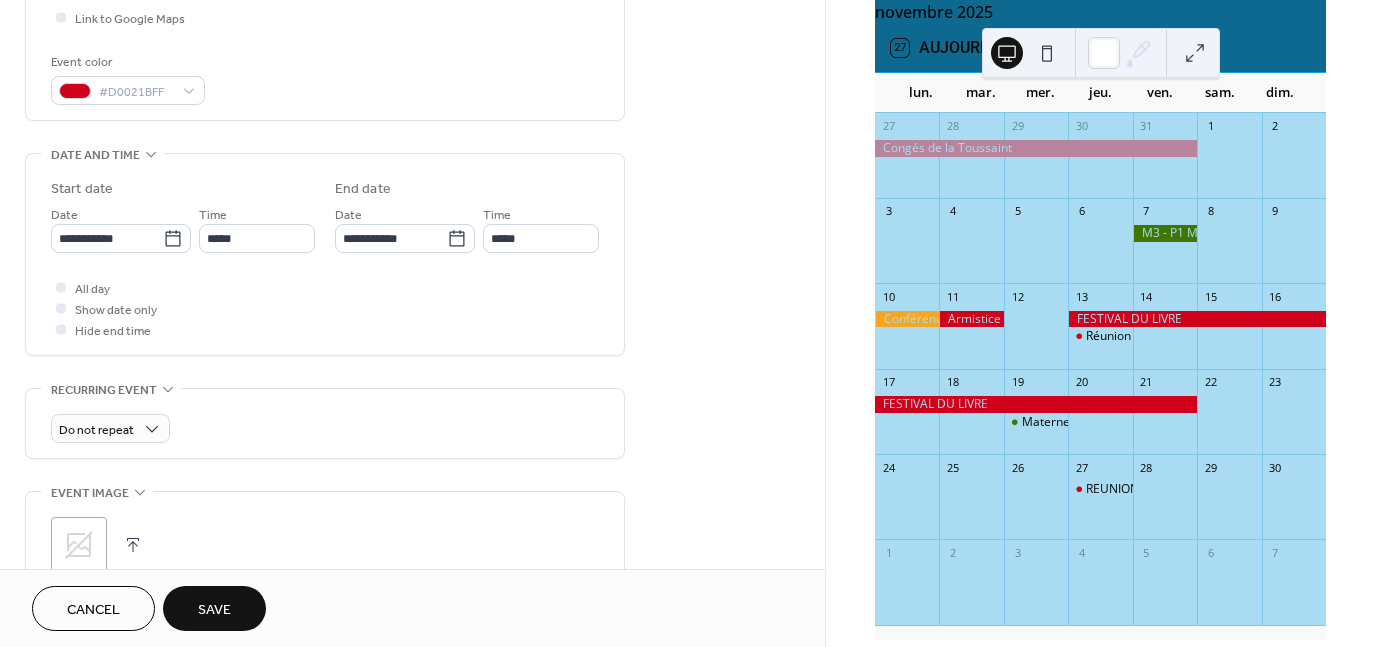 click on "Save" at bounding box center (214, 608) 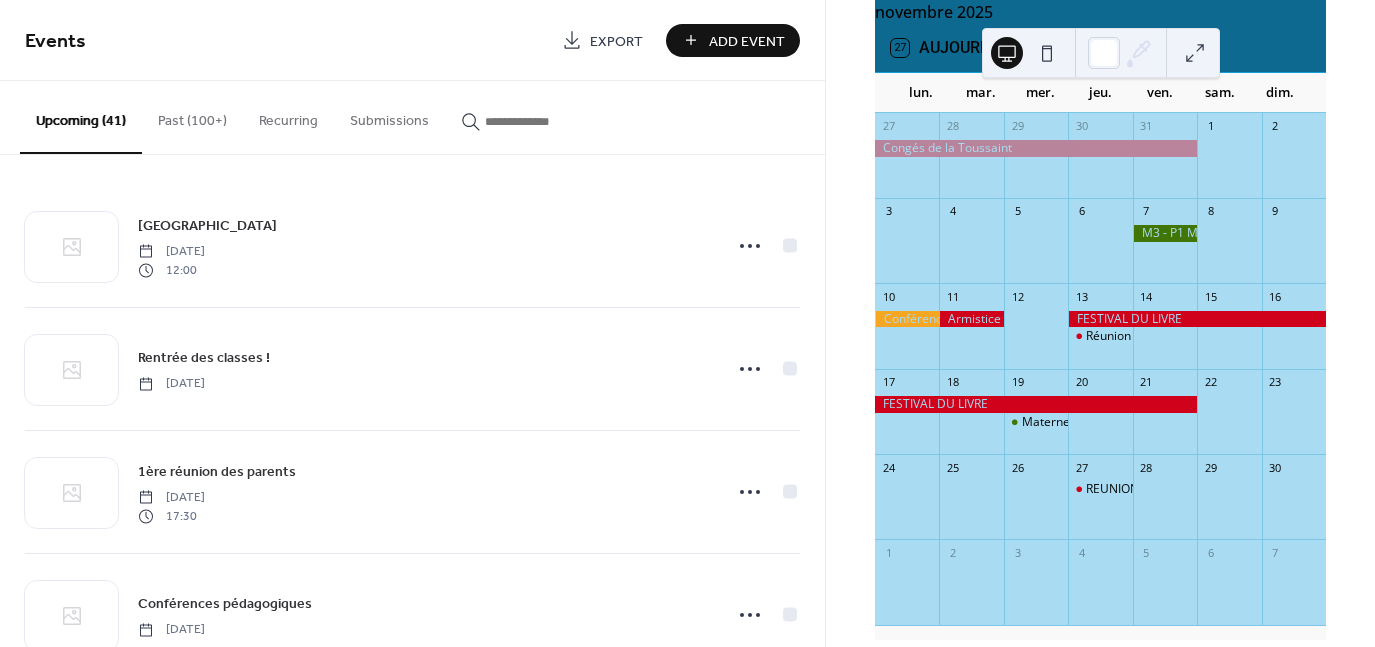 click on "Add Event" at bounding box center [747, 41] 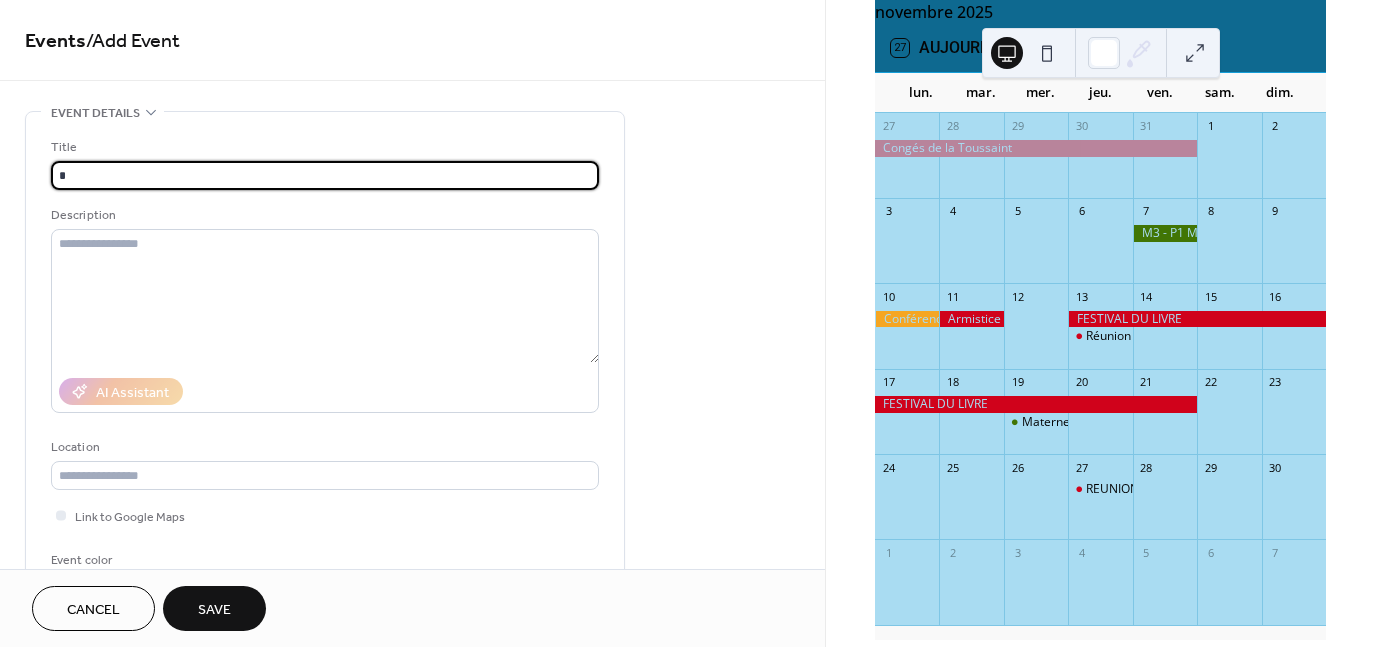 type on "**********" 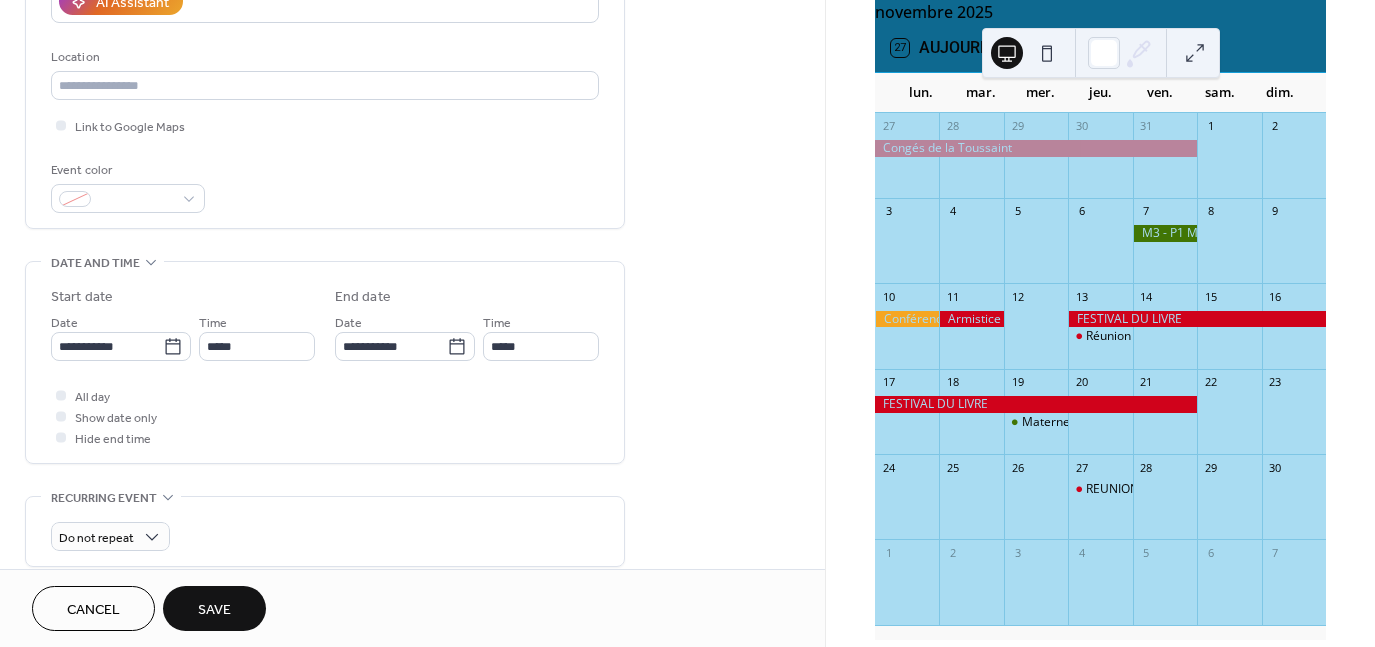 scroll, scrollTop: 498, scrollLeft: 0, axis: vertical 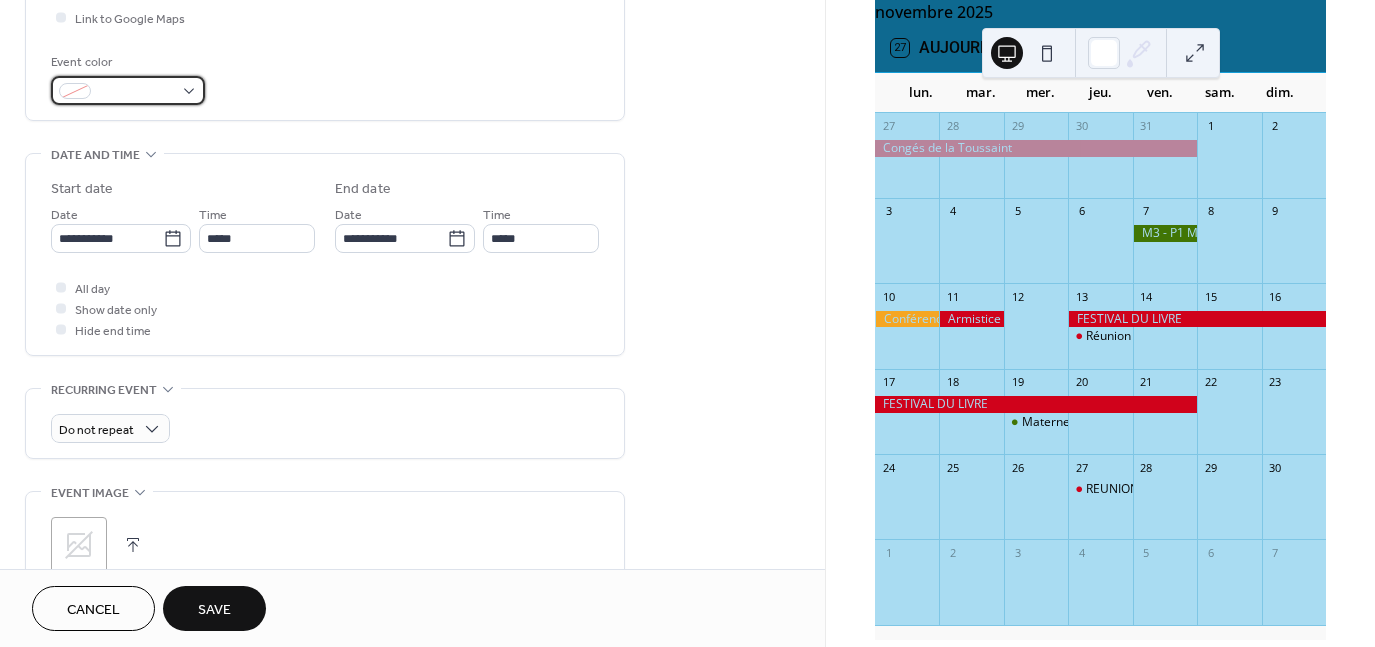 click at bounding box center [128, 90] 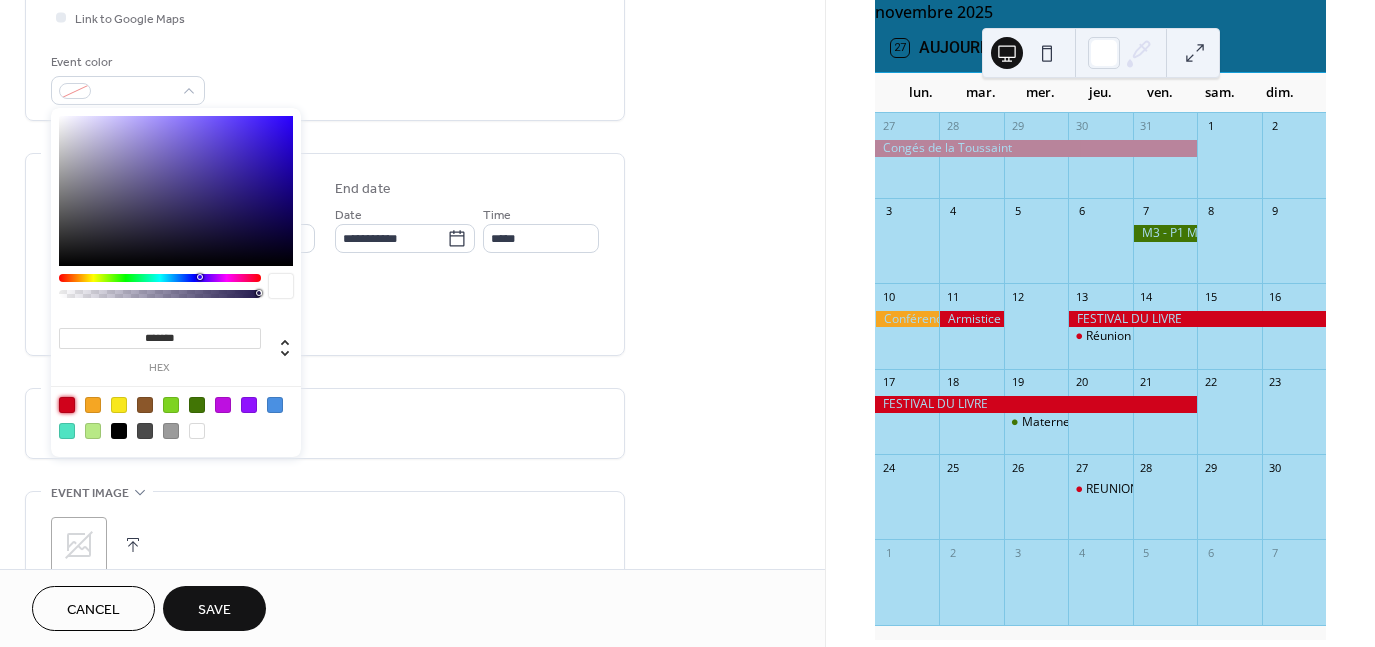 click at bounding box center (67, 405) 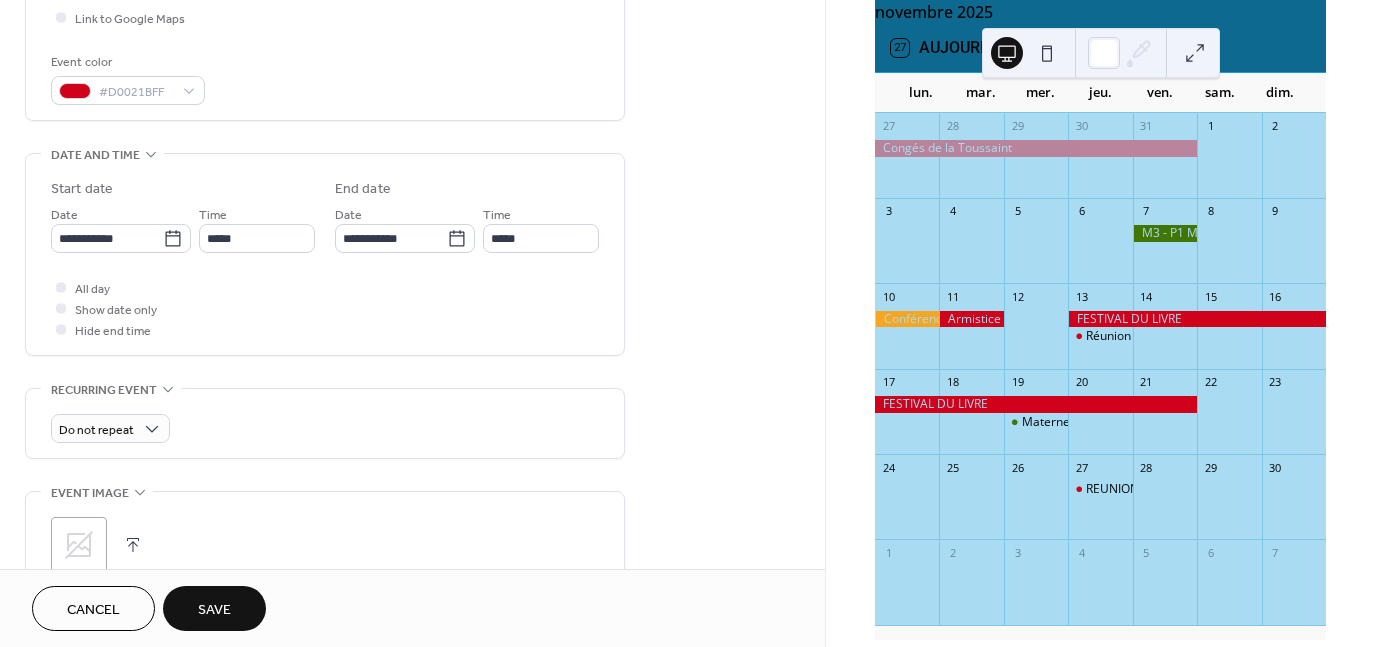 click on "All day Show date only Hide end time" at bounding box center (325, 308) 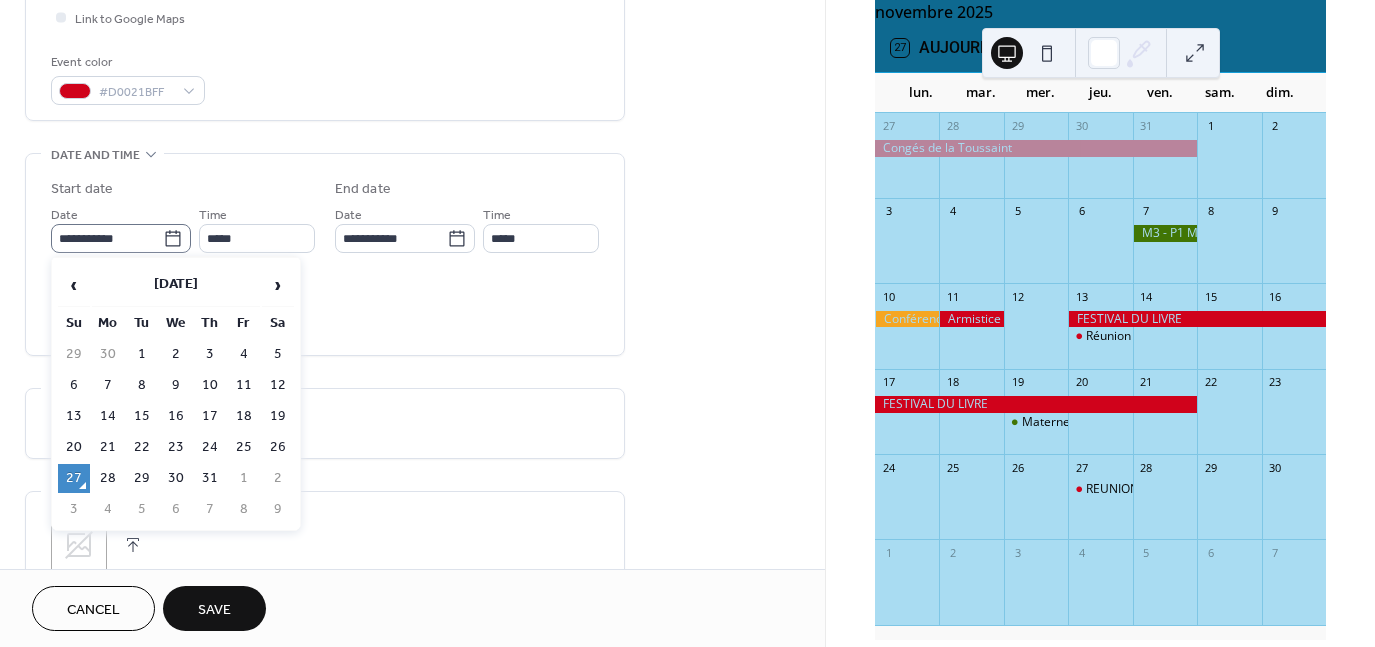 click 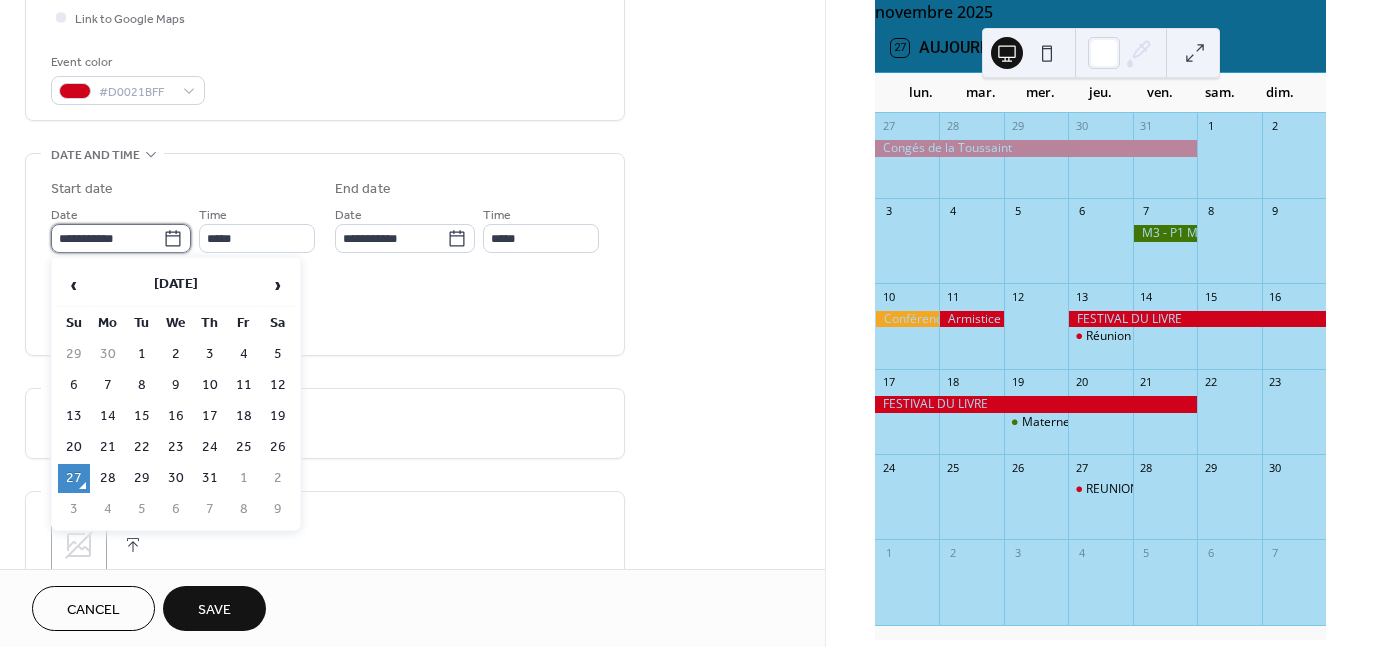 click on "**********" at bounding box center [107, 238] 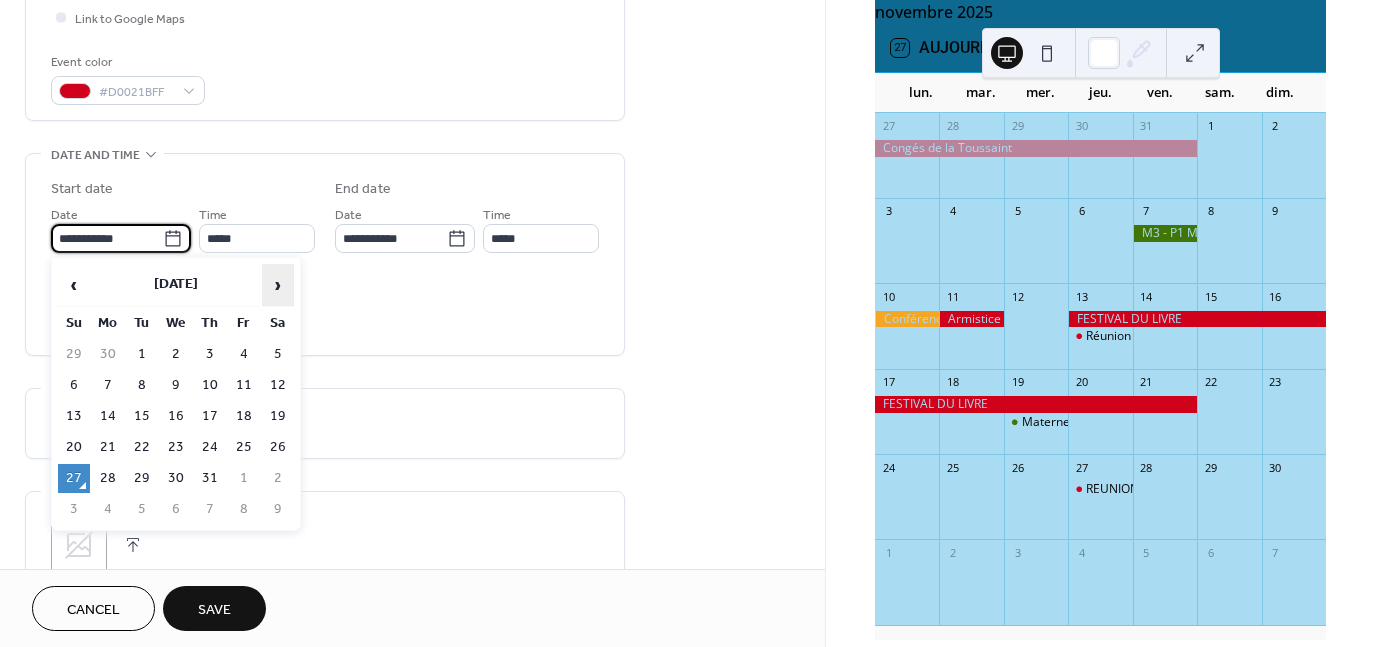 click on "›" at bounding box center [278, 285] 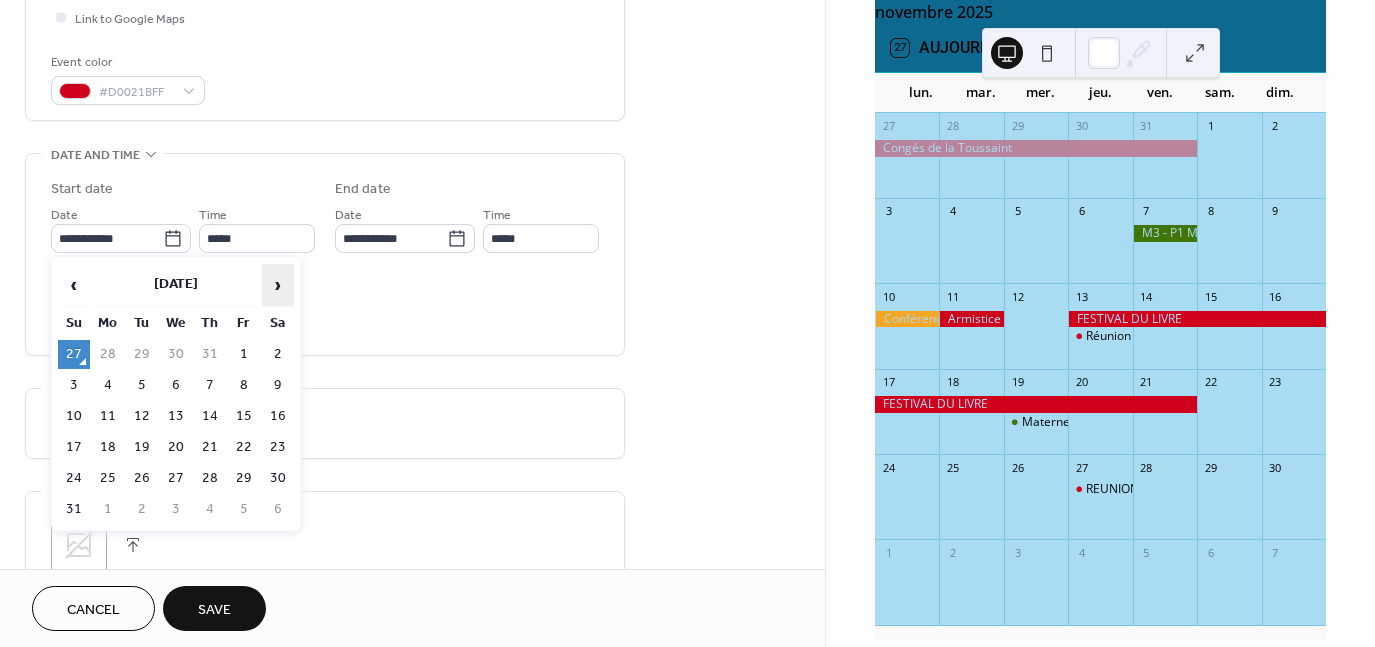 click on "›" at bounding box center (278, 285) 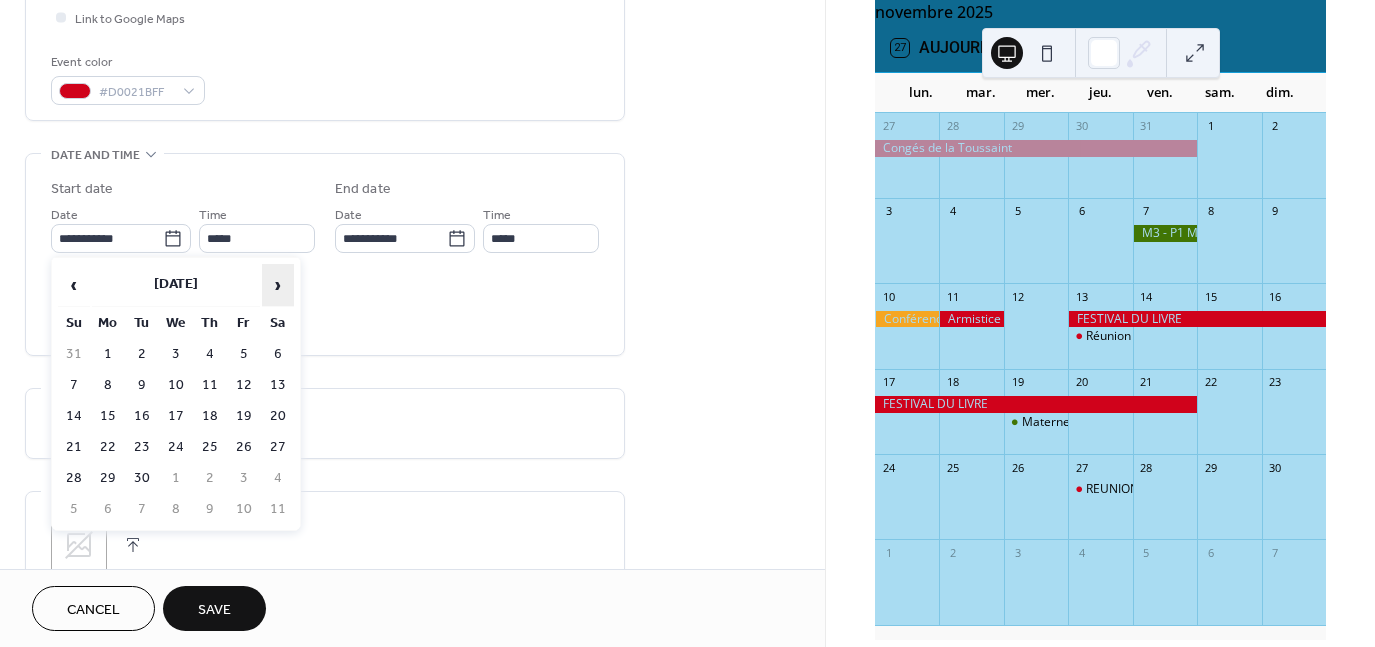 click on "›" at bounding box center [278, 285] 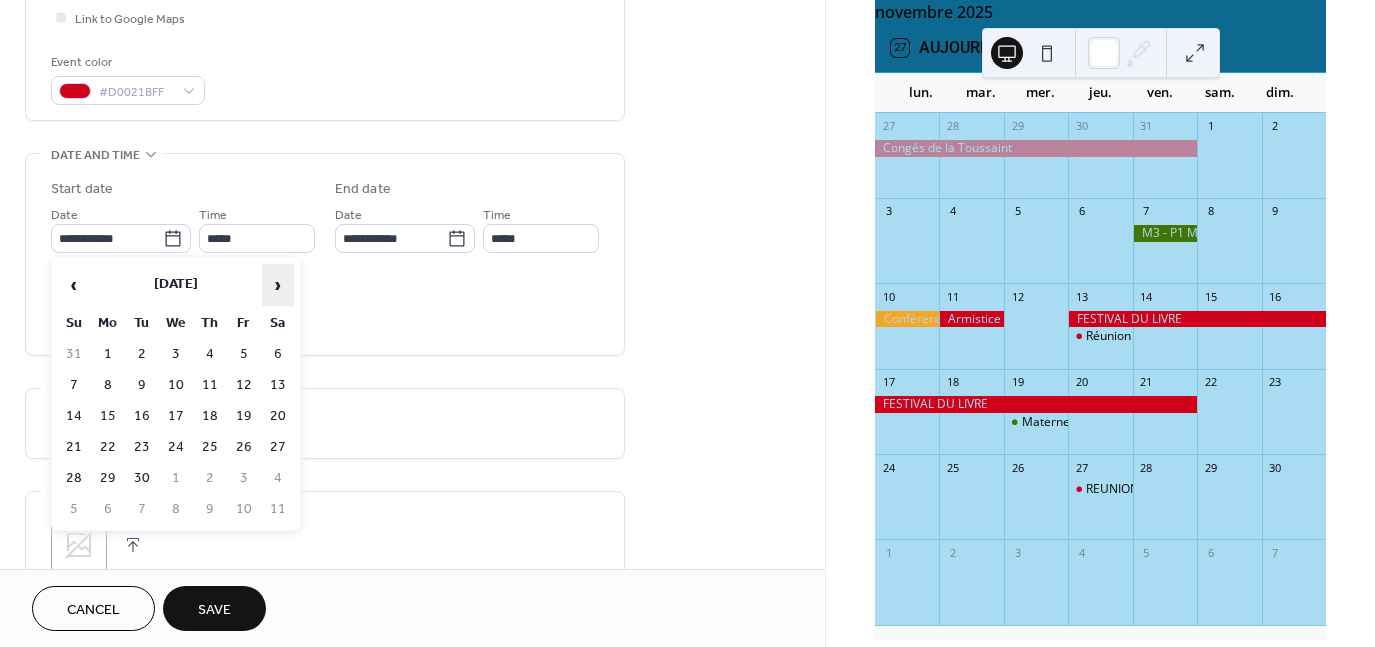 click on "›" at bounding box center (278, 285) 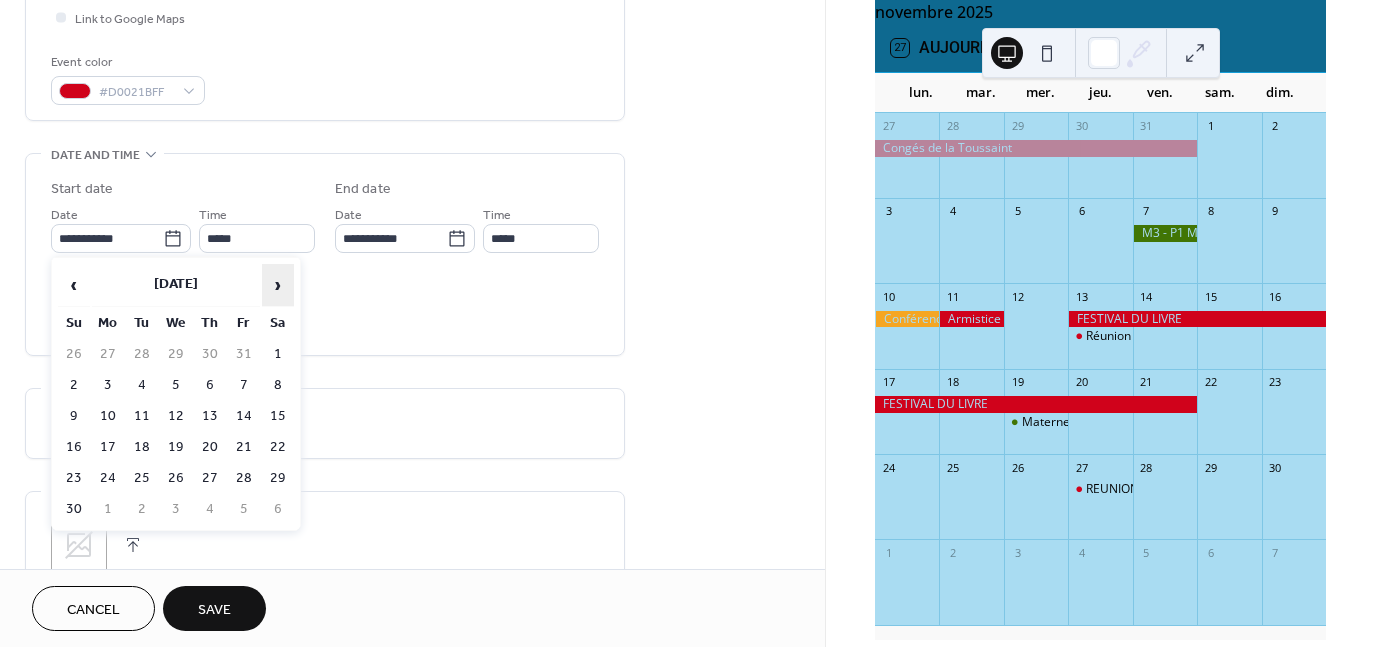 click on "›" at bounding box center (278, 285) 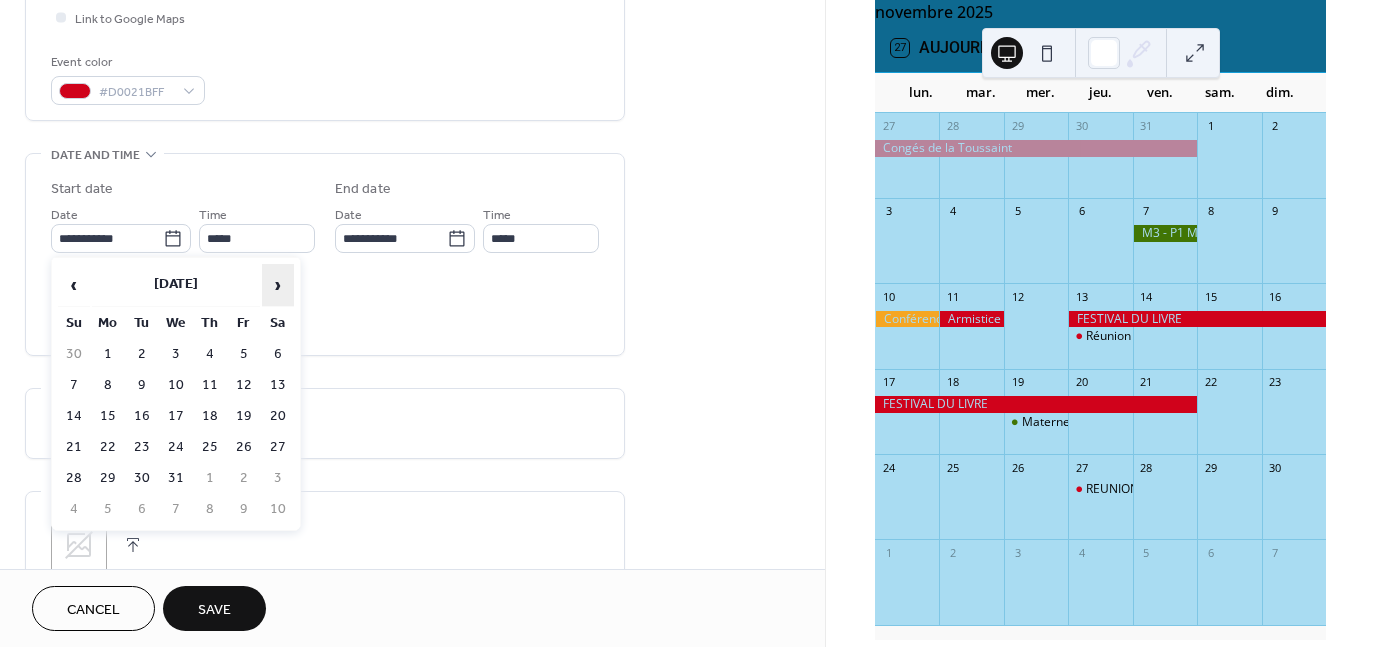 click on "›" at bounding box center [278, 285] 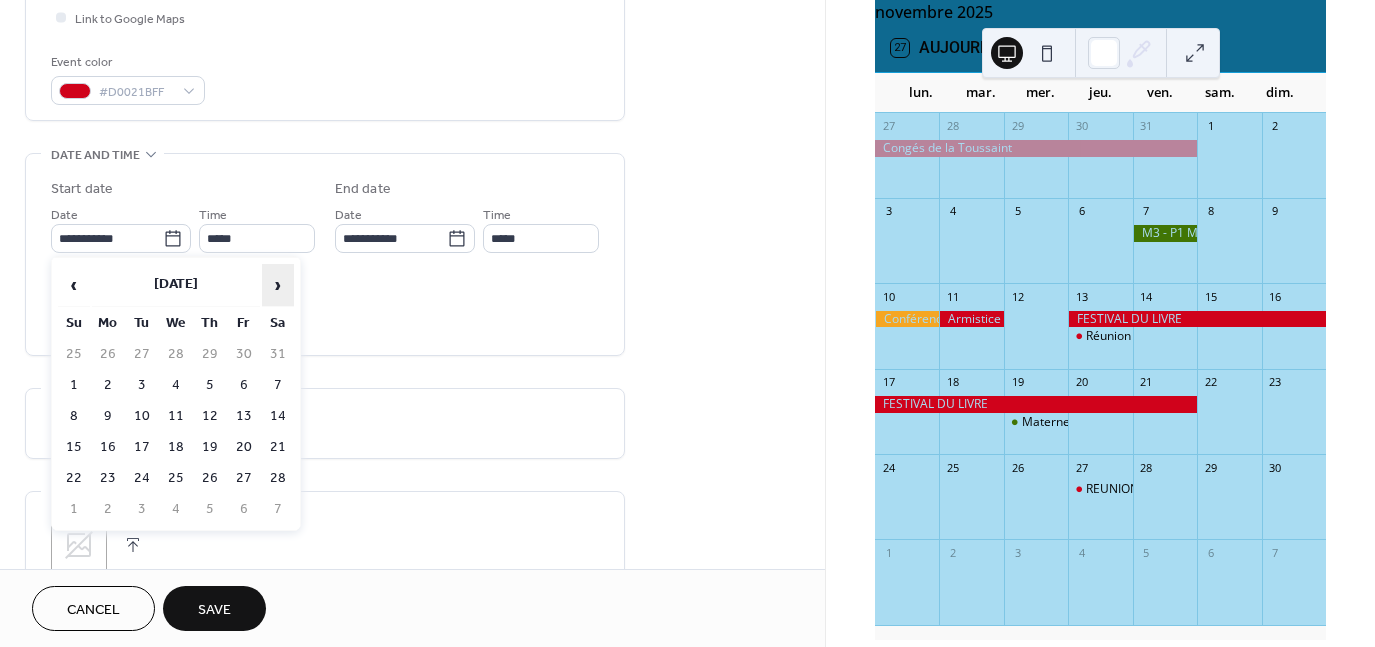 click on "›" at bounding box center (278, 285) 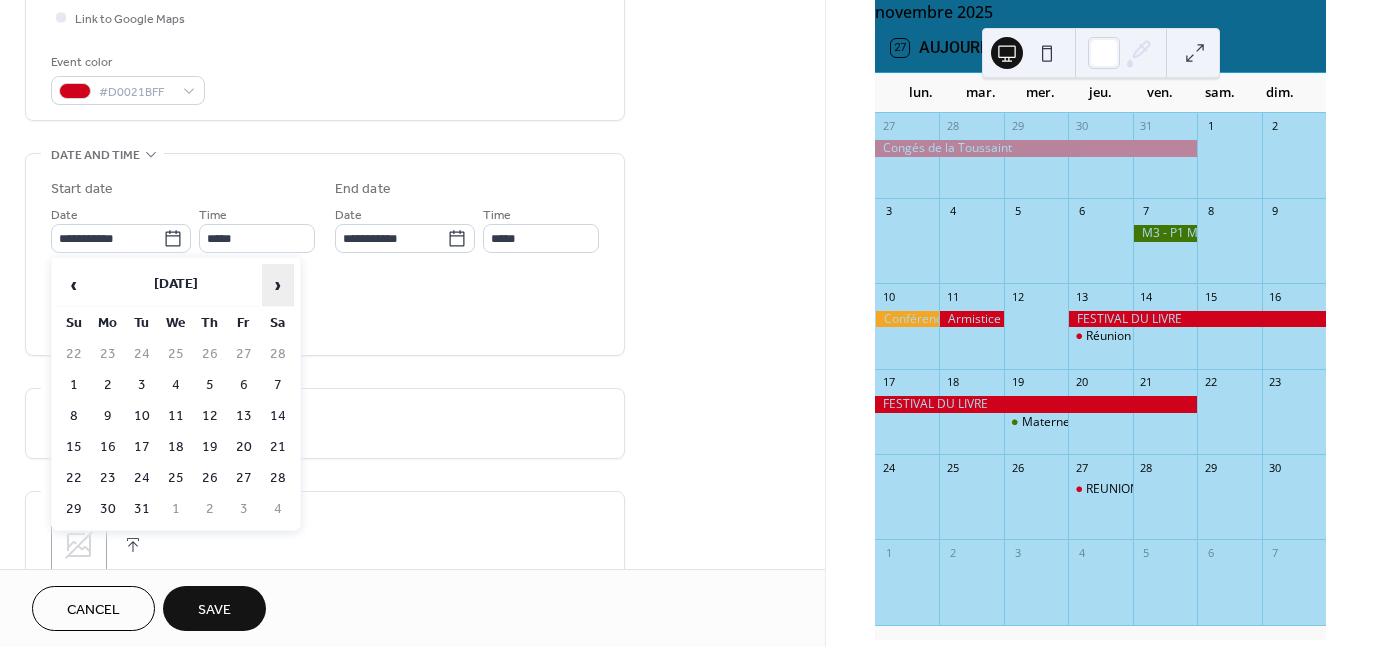 click on "›" at bounding box center [278, 285] 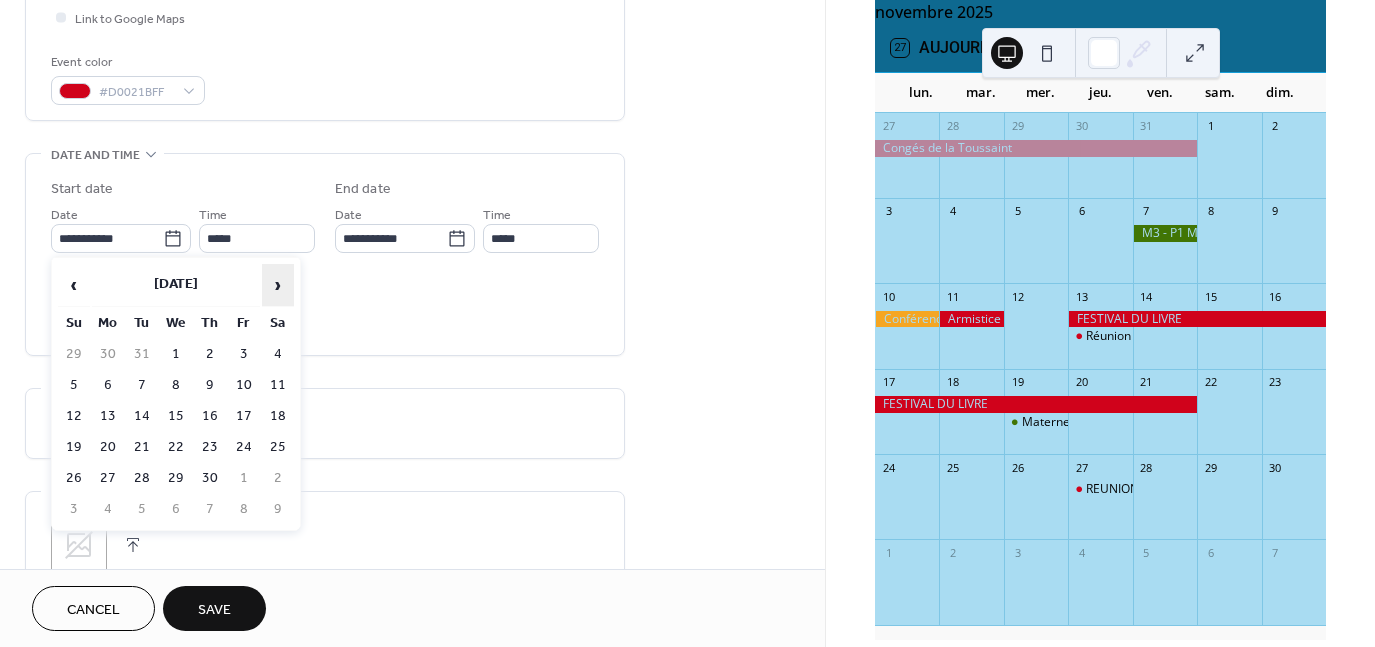 click on "›" at bounding box center [278, 285] 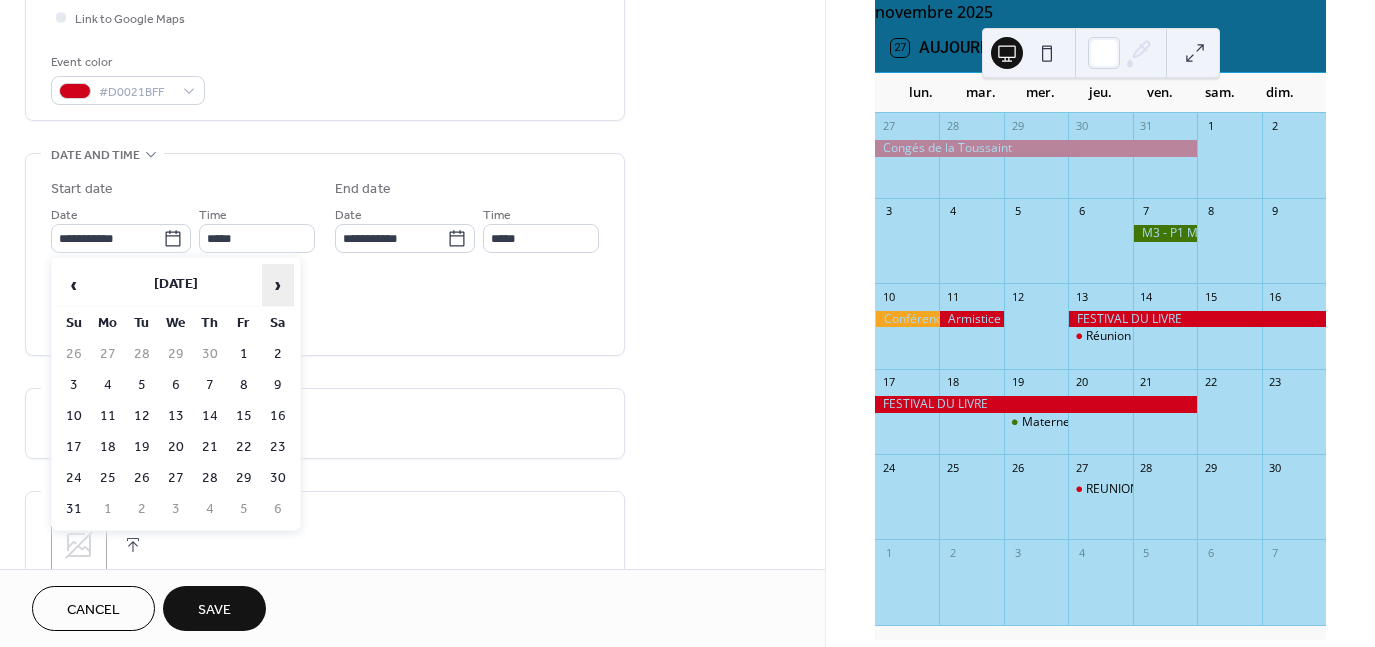 click on "›" at bounding box center (278, 285) 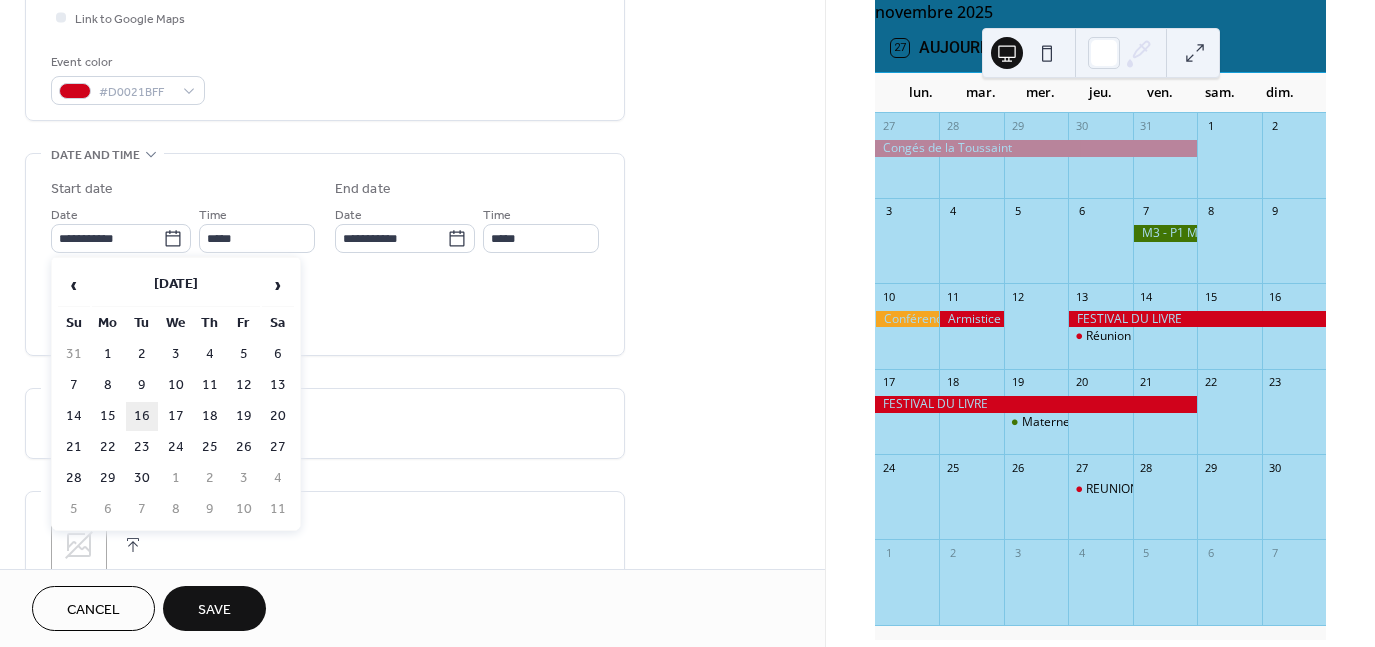 click on "16" at bounding box center (142, 416) 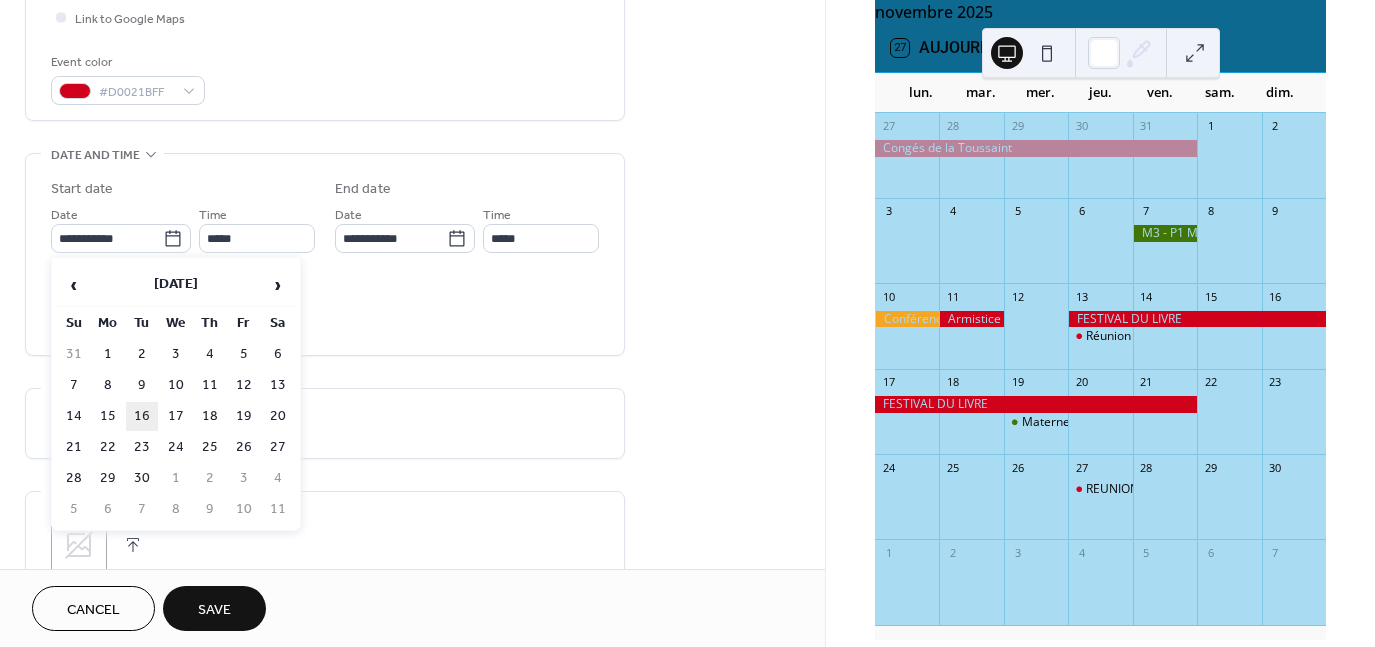 type on "**********" 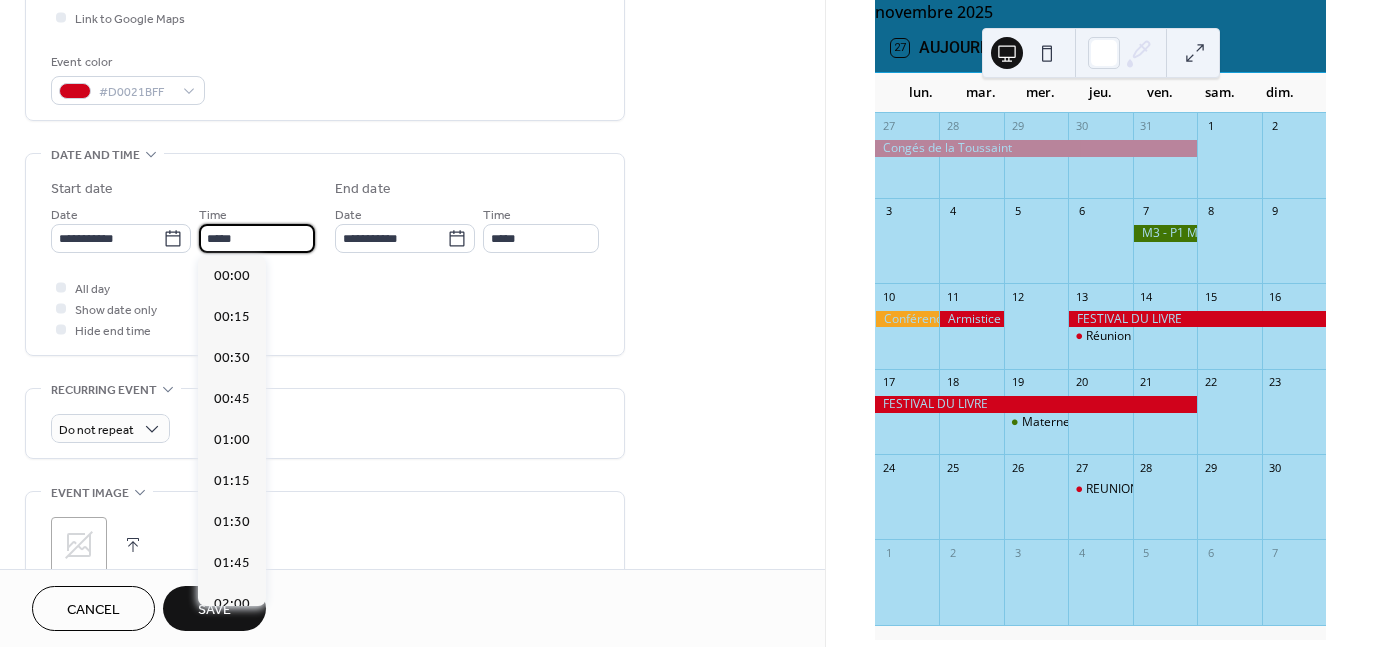 click on "*****" at bounding box center (257, 238) 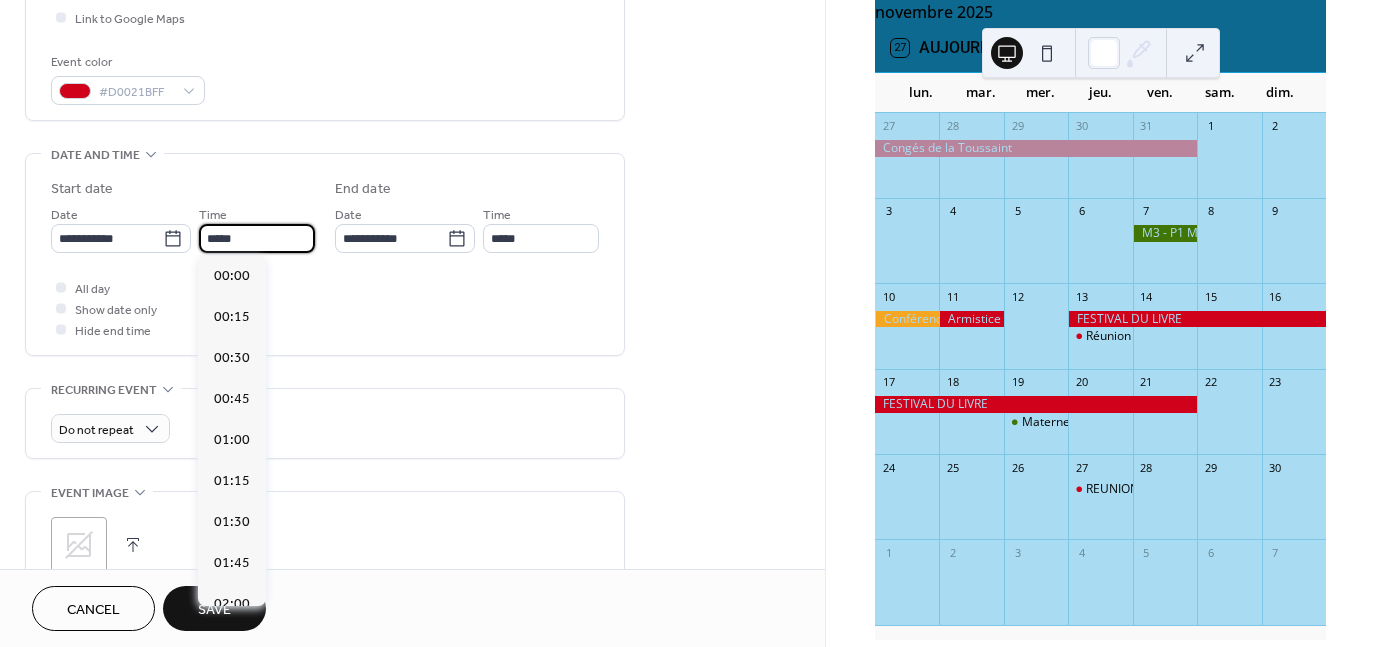 scroll, scrollTop: 1968, scrollLeft: 0, axis: vertical 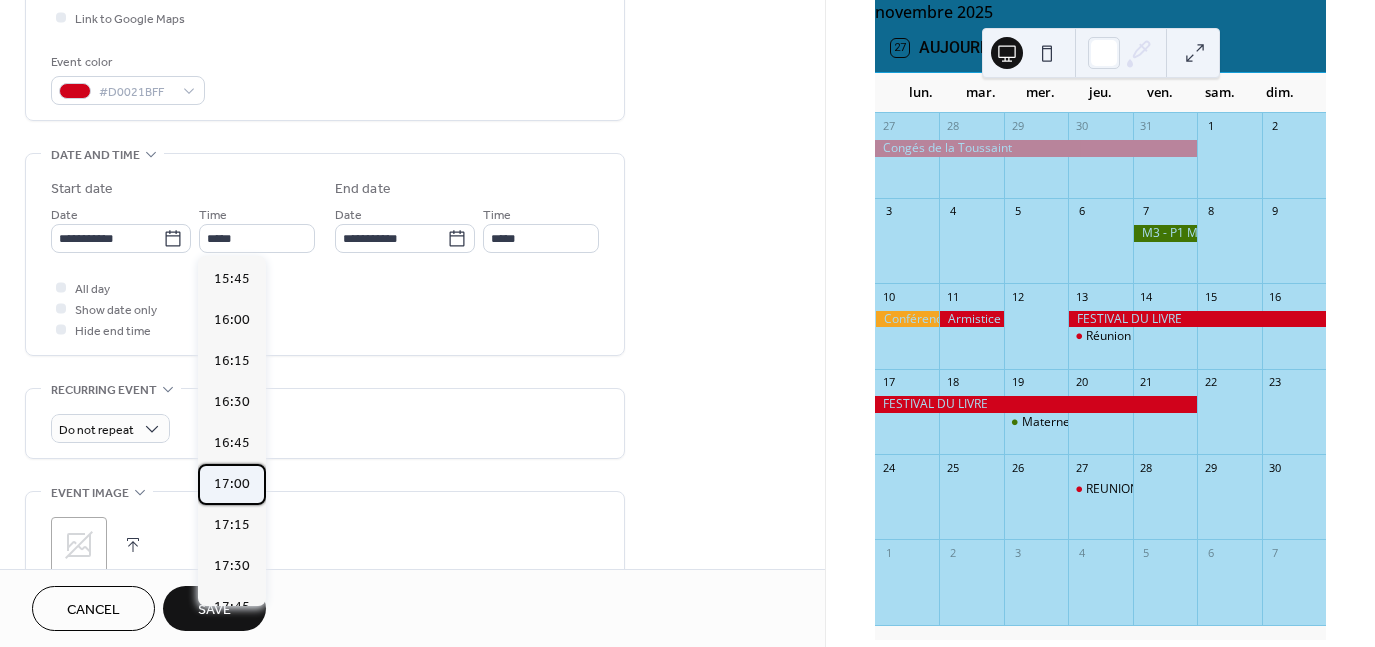 click on "17:00" at bounding box center (232, 484) 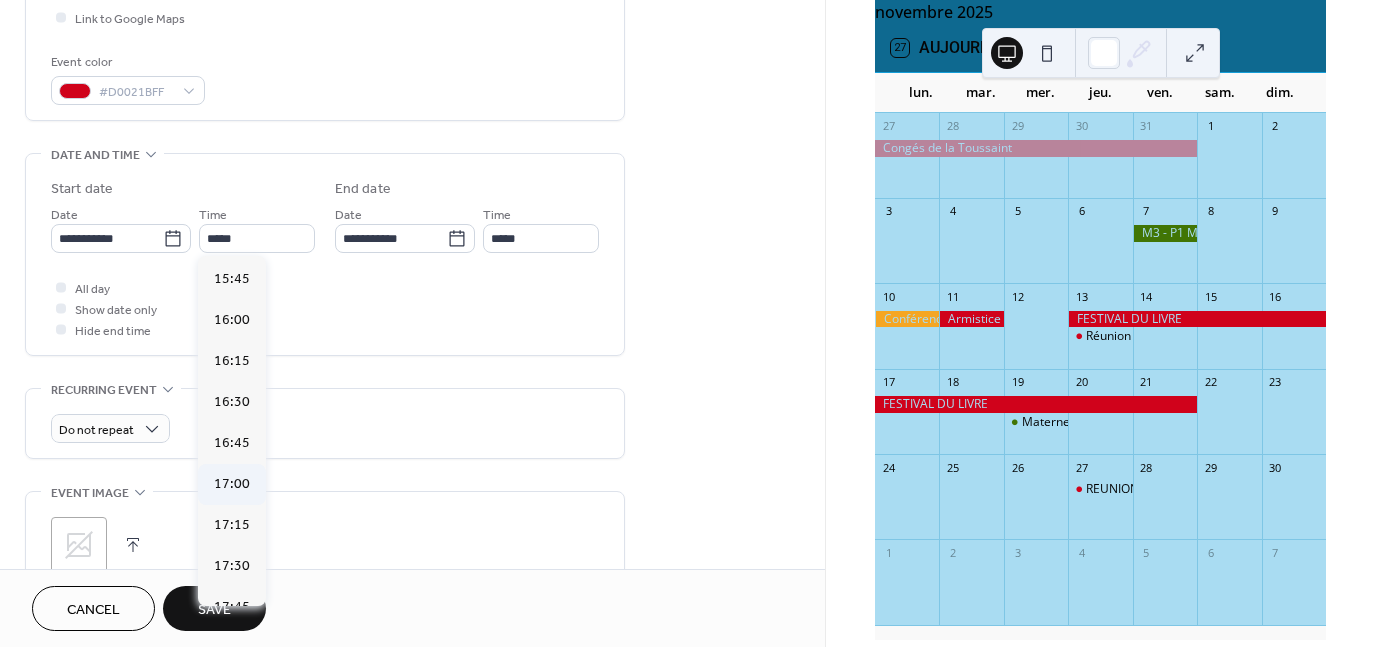 type on "*****" 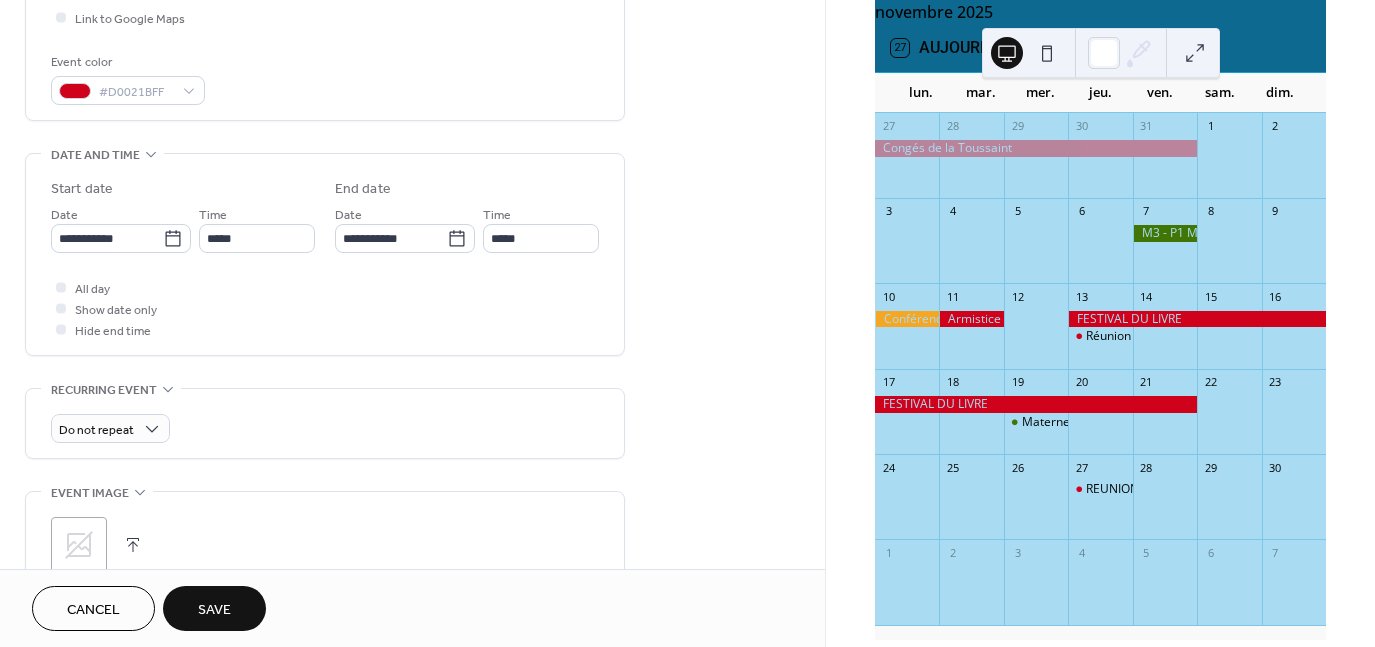 click on "Save" at bounding box center [214, 610] 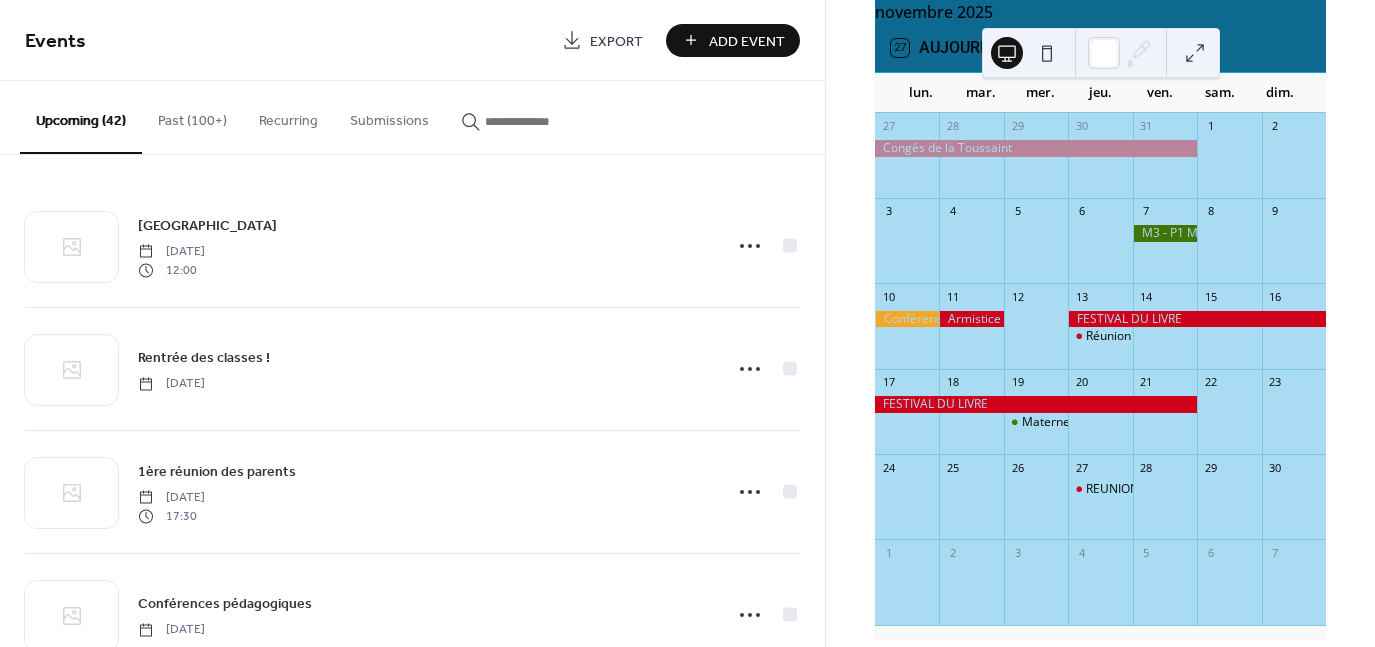 click on "Add Event" at bounding box center [747, 41] 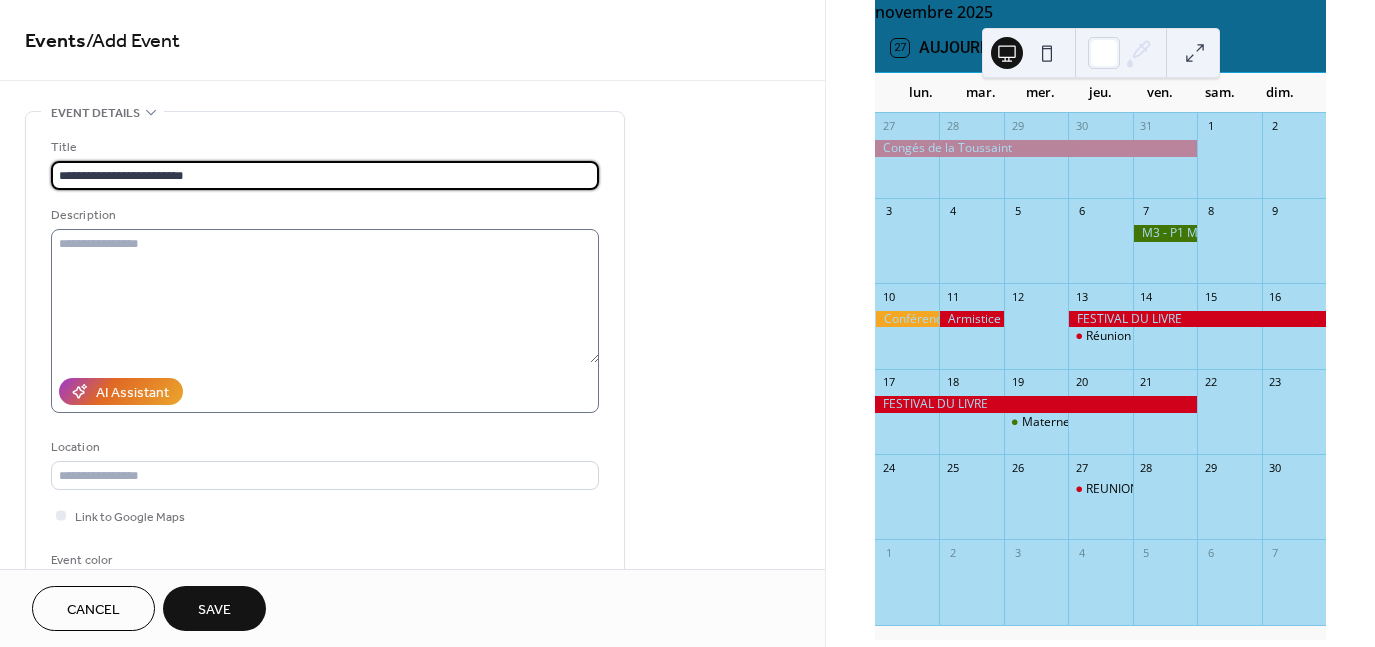 type on "**********" 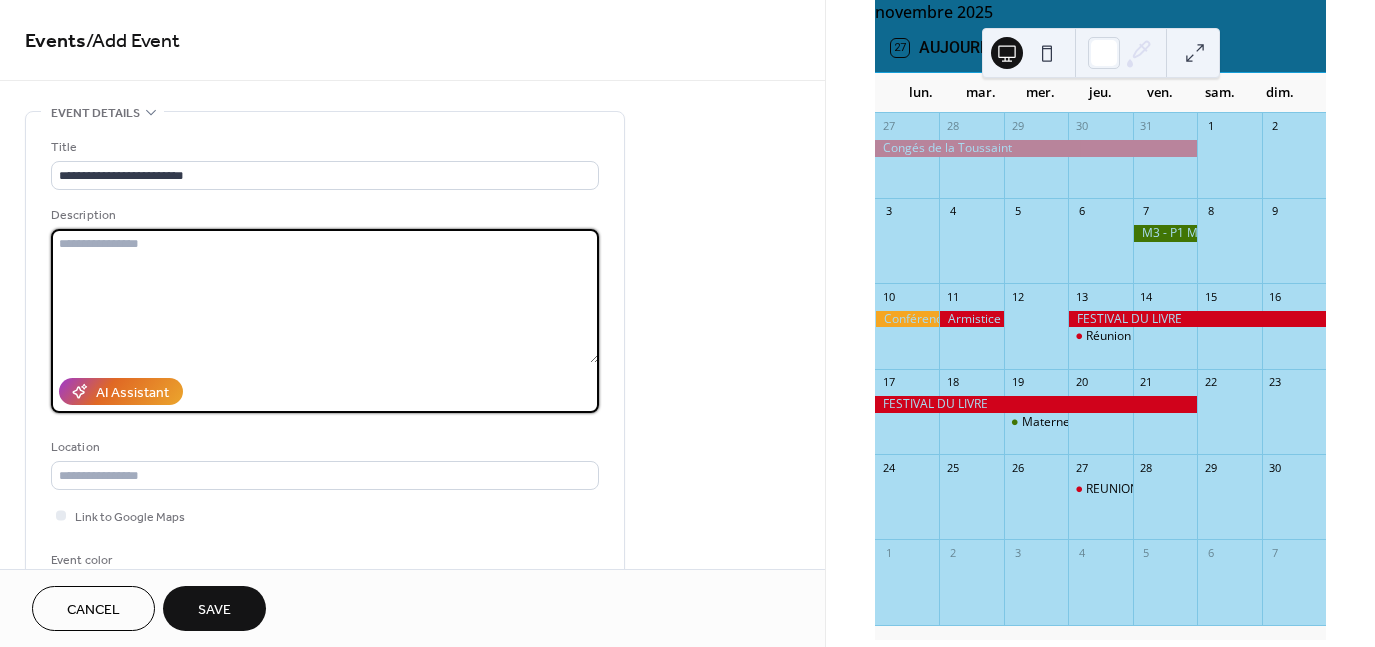 click at bounding box center [325, 296] 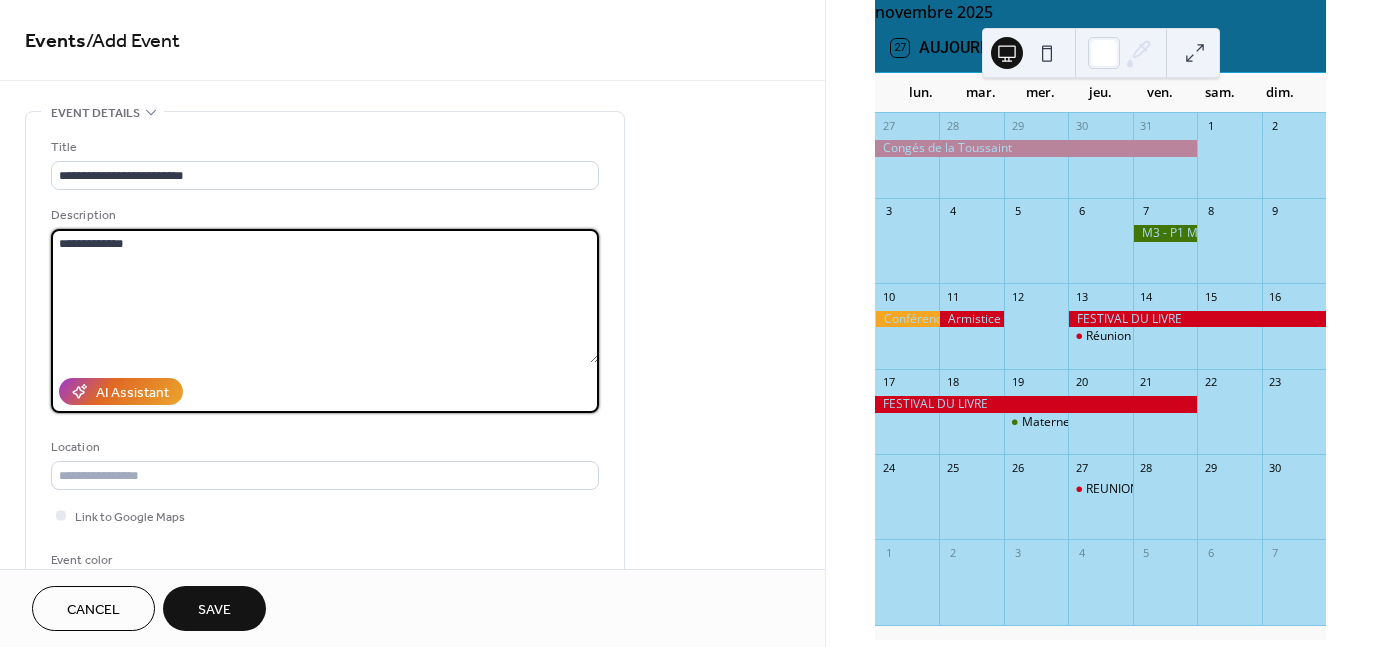 scroll, scrollTop: 498, scrollLeft: 0, axis: vertical 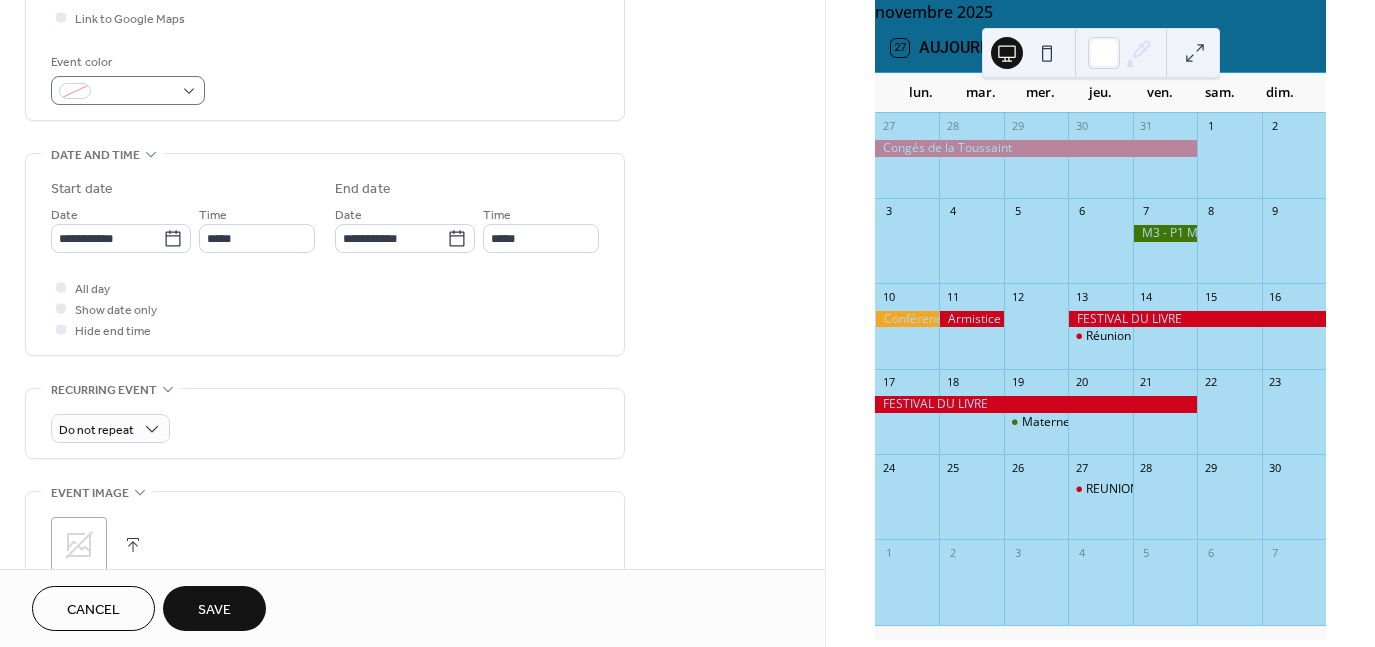 type on "**********" 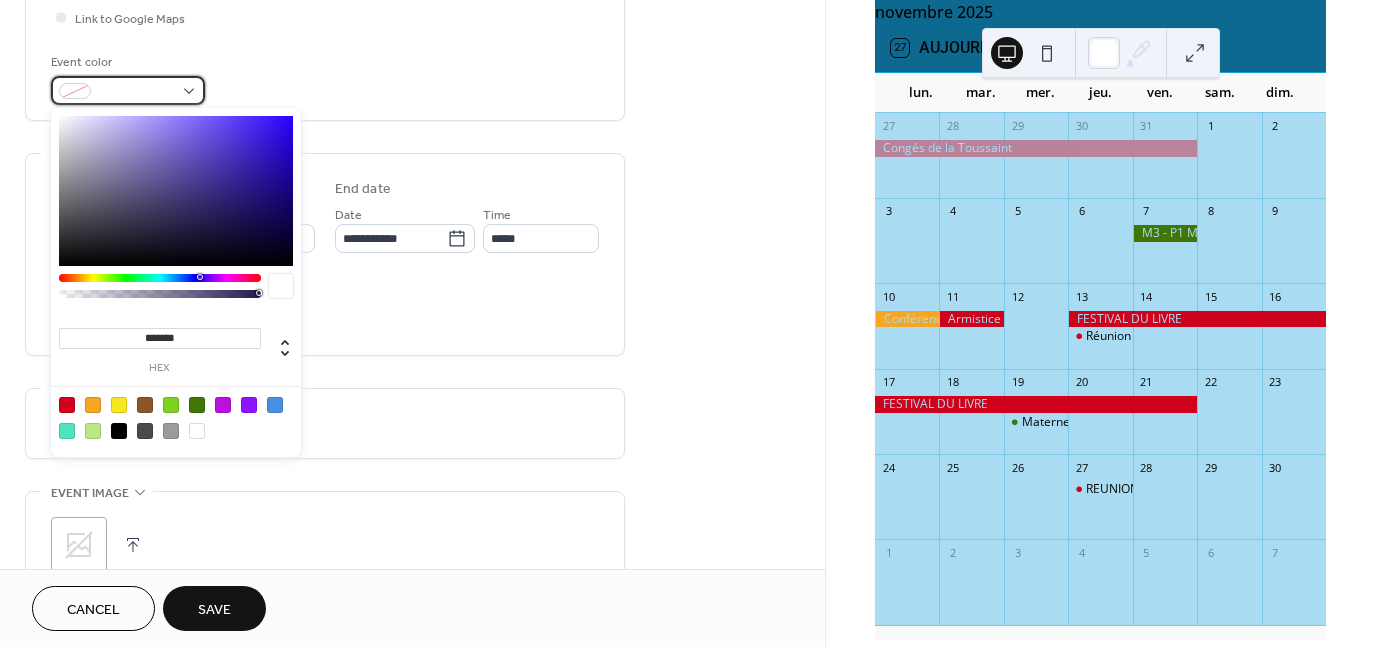 click at bounding box center (128, 90) 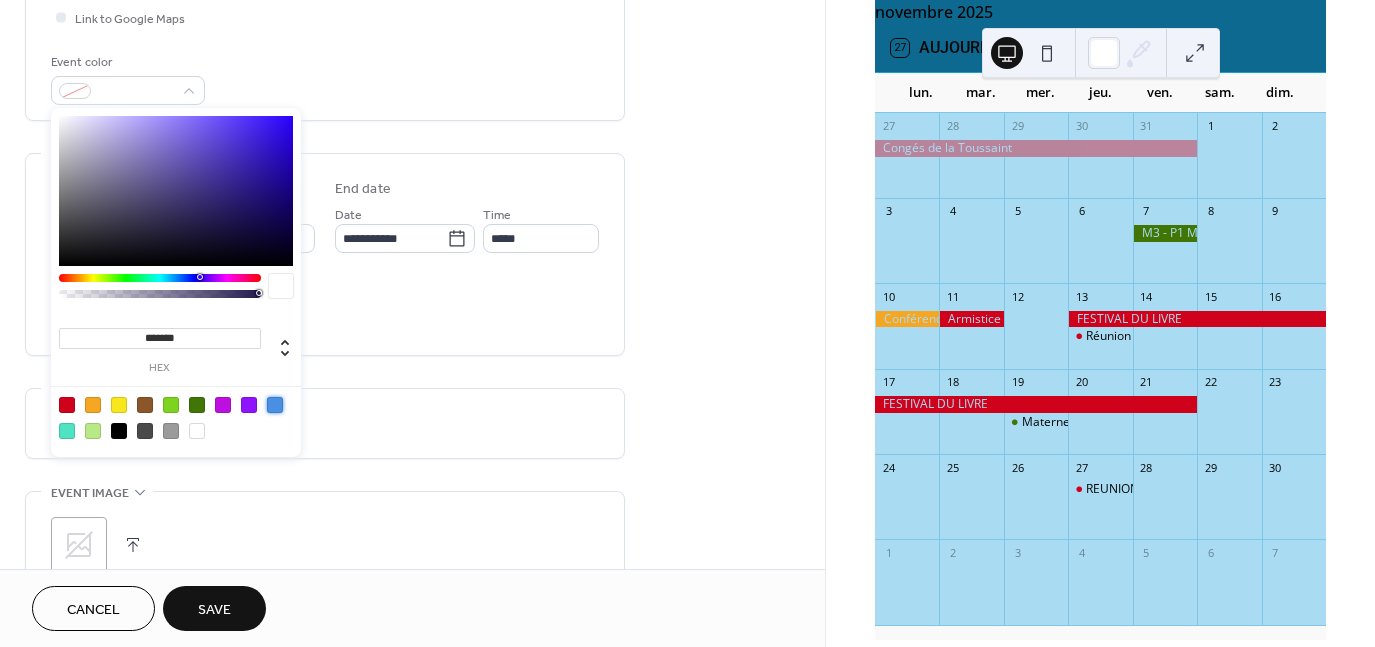 click at bounding box center (275, 405) 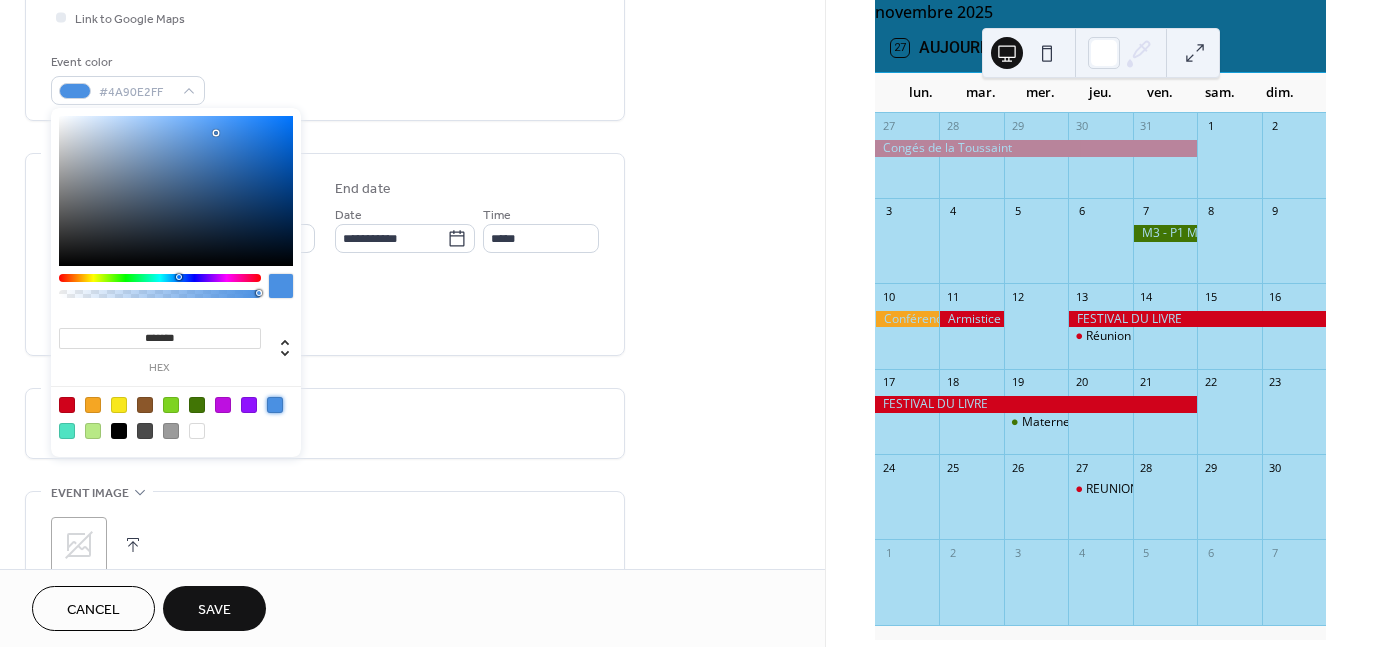 click on "All day Show date only Hide end time" at bounding box center [325, 308] 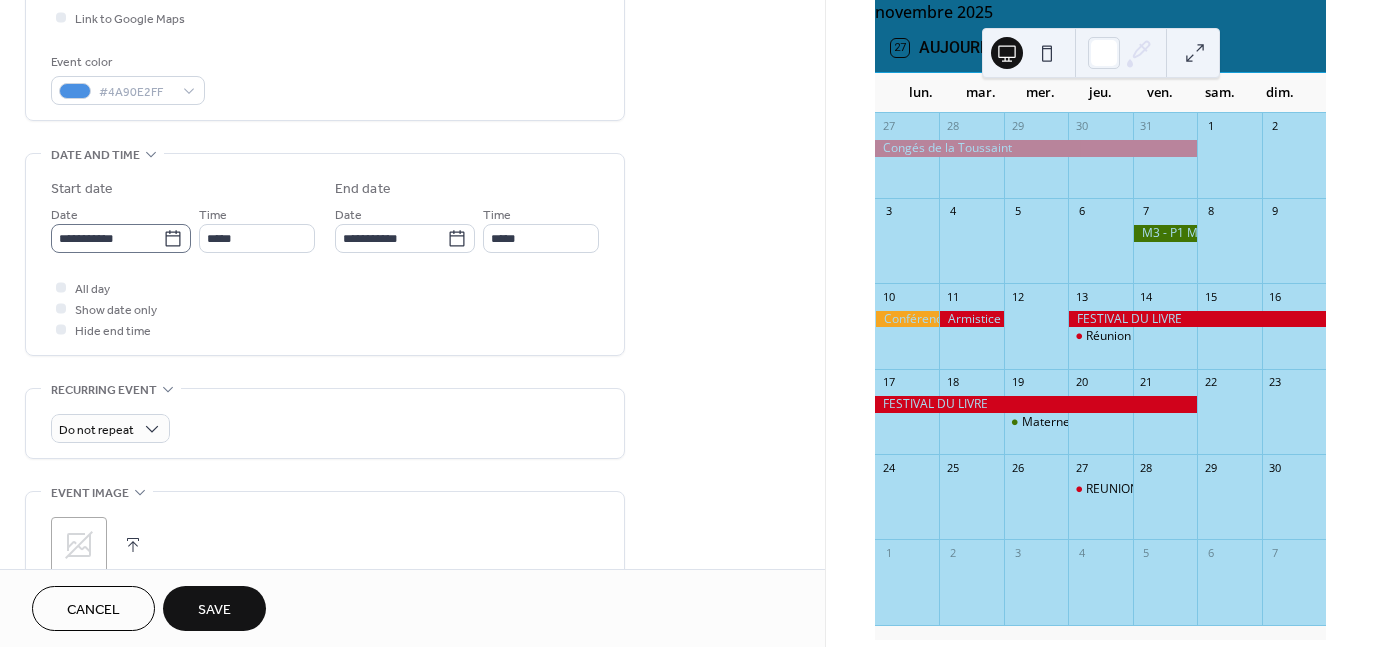 click 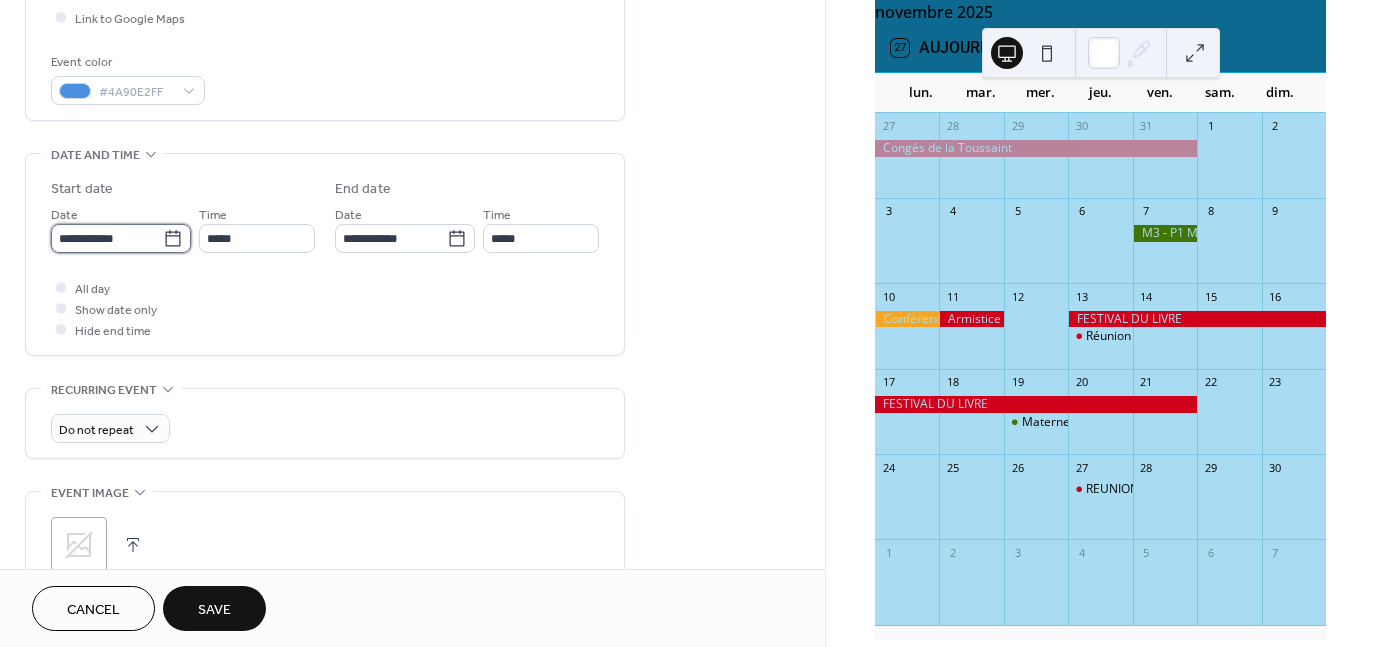 click on "**********" at bounding box center [107, 238] 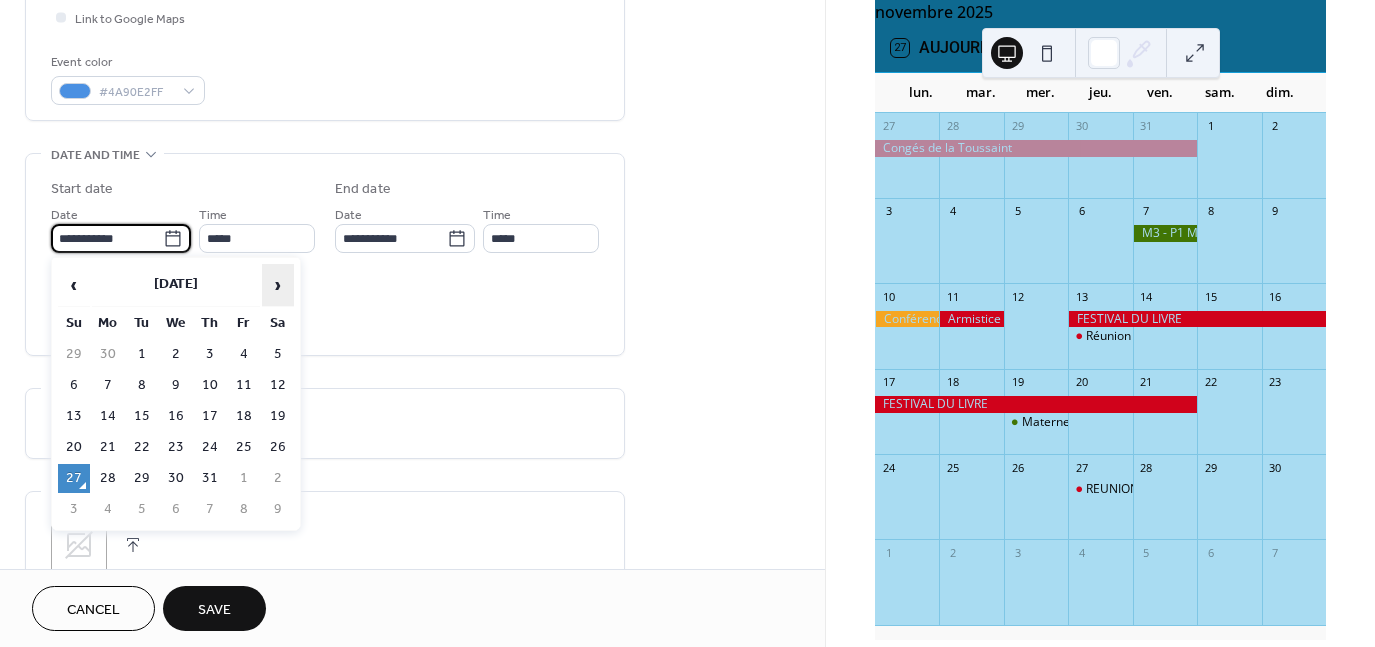 click on "›" at bounding box center [278, 285] 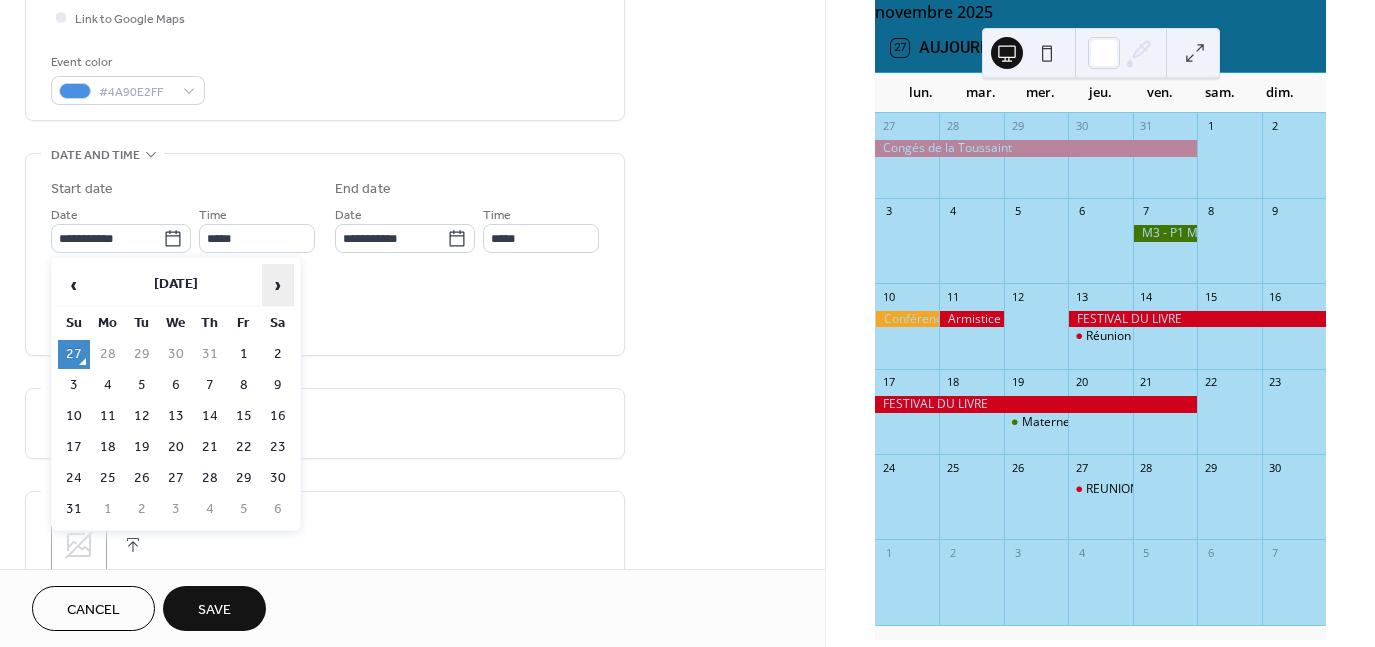 click on "›" at bounding box center (278, 285) 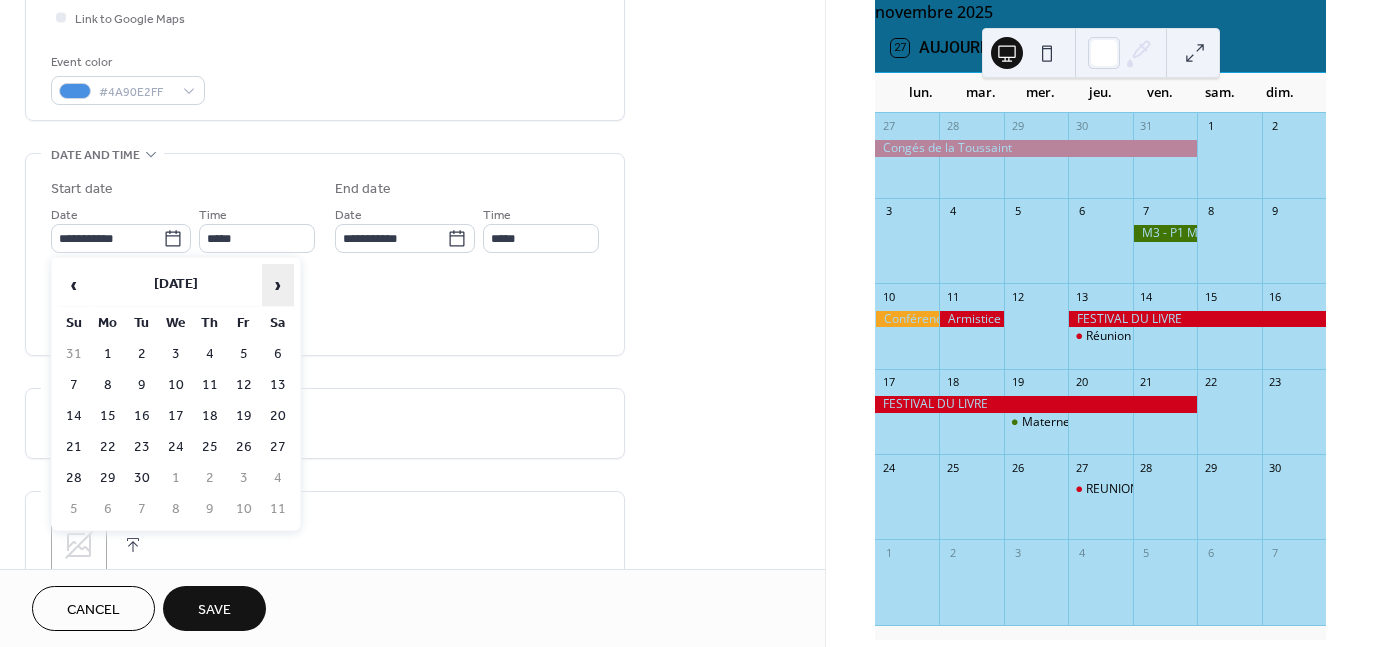 click on "›" at bounding box center (278, 285) 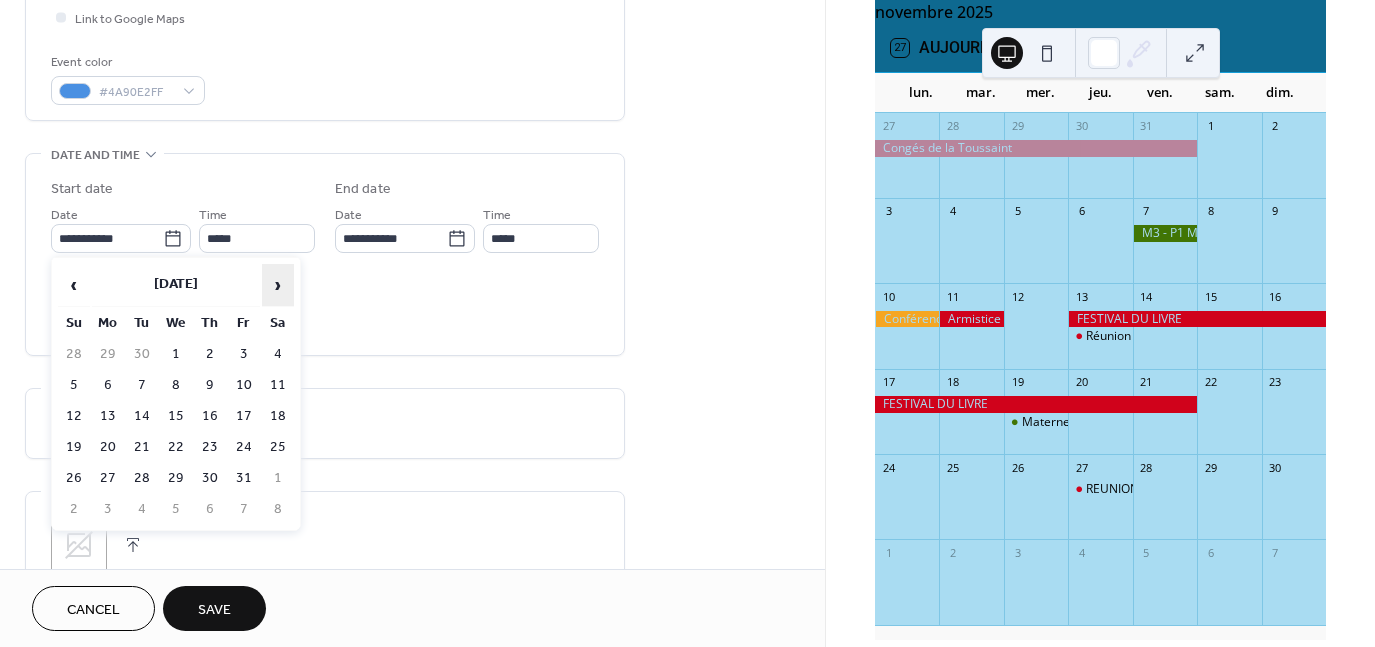 click on "›" at bounding box center (278, 285) 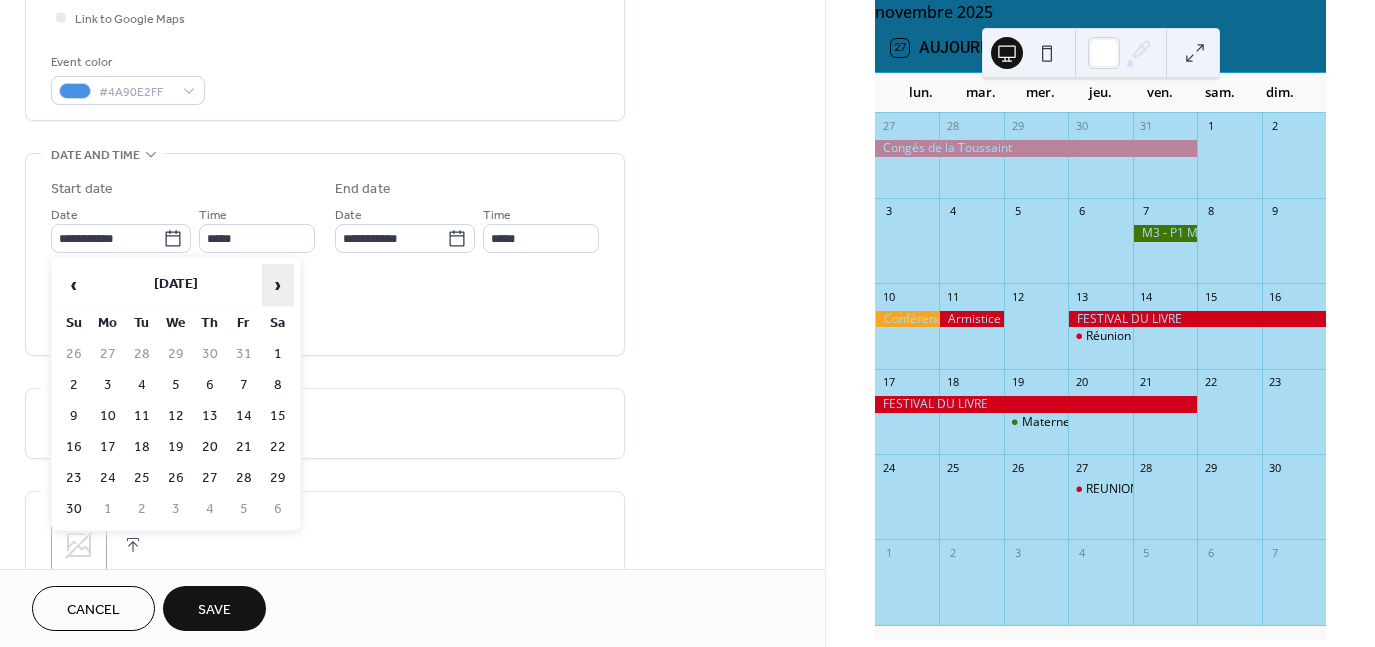 click on "›" at bounding box center [278, 285] 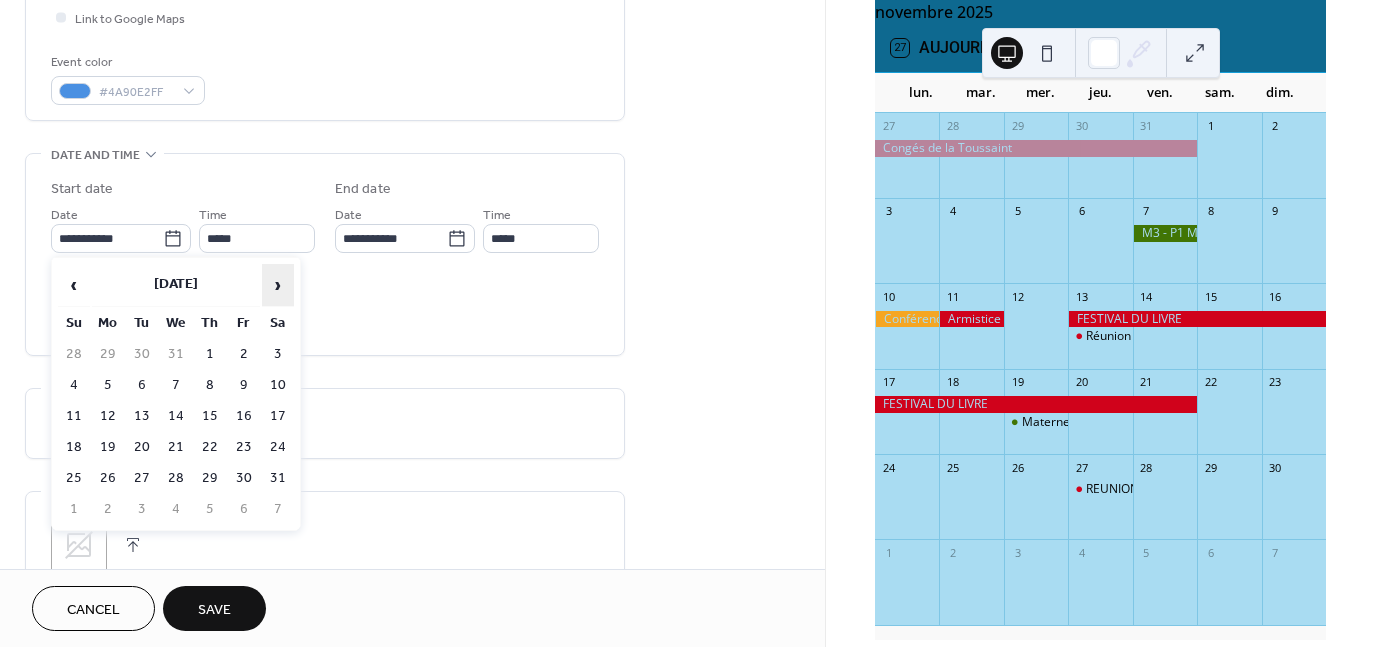 click on "›" at bounding box center (278, 285) 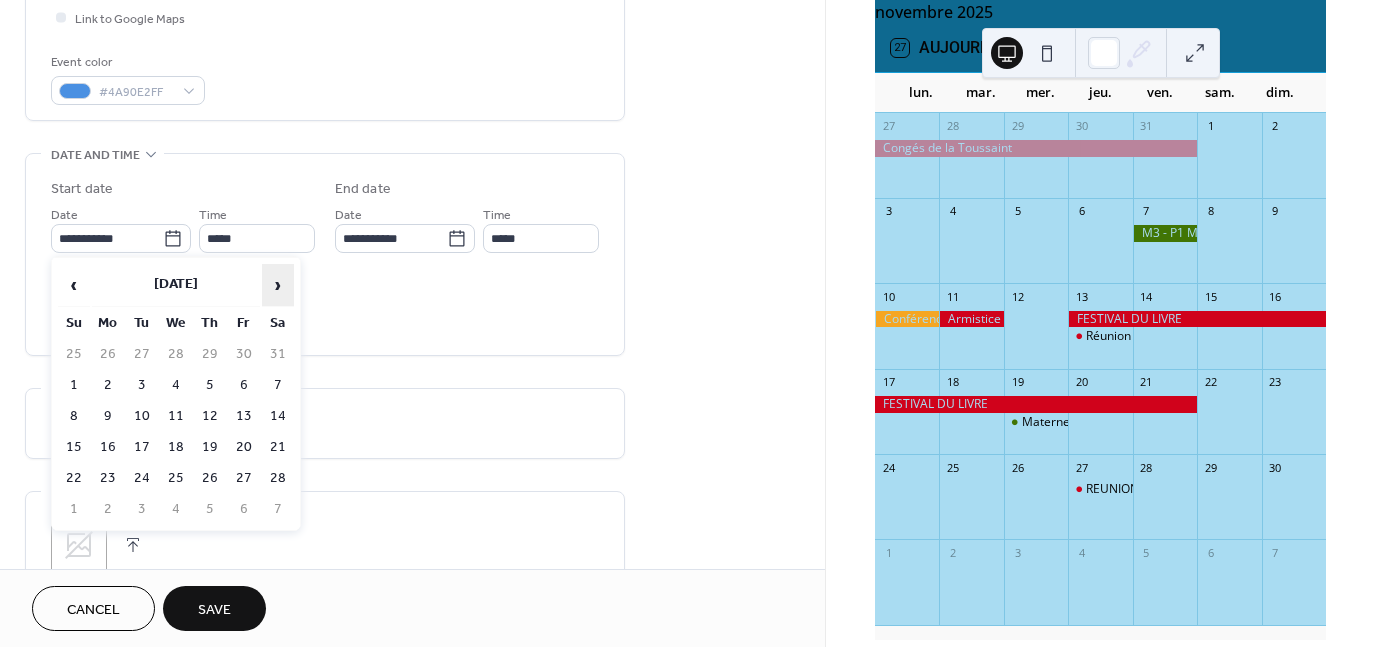 click on "›" at bounding box center (278, 285) 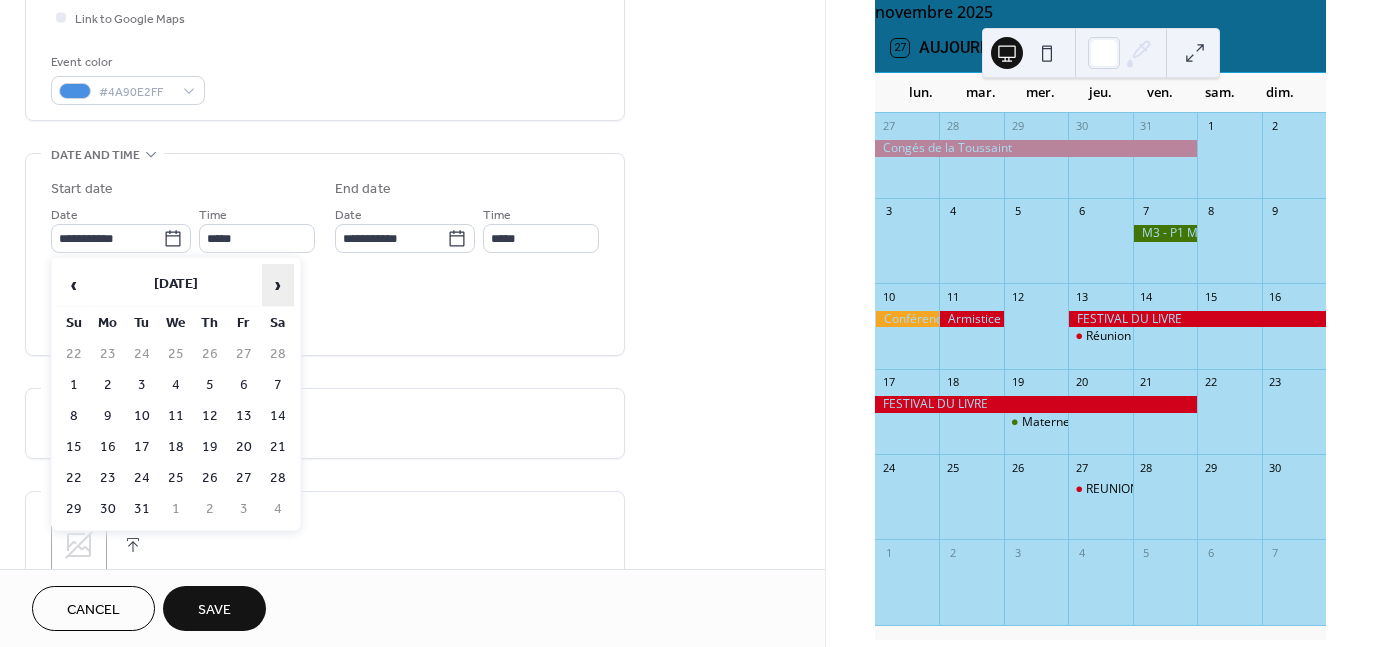 click on "›" at bounding box center (278, 285) 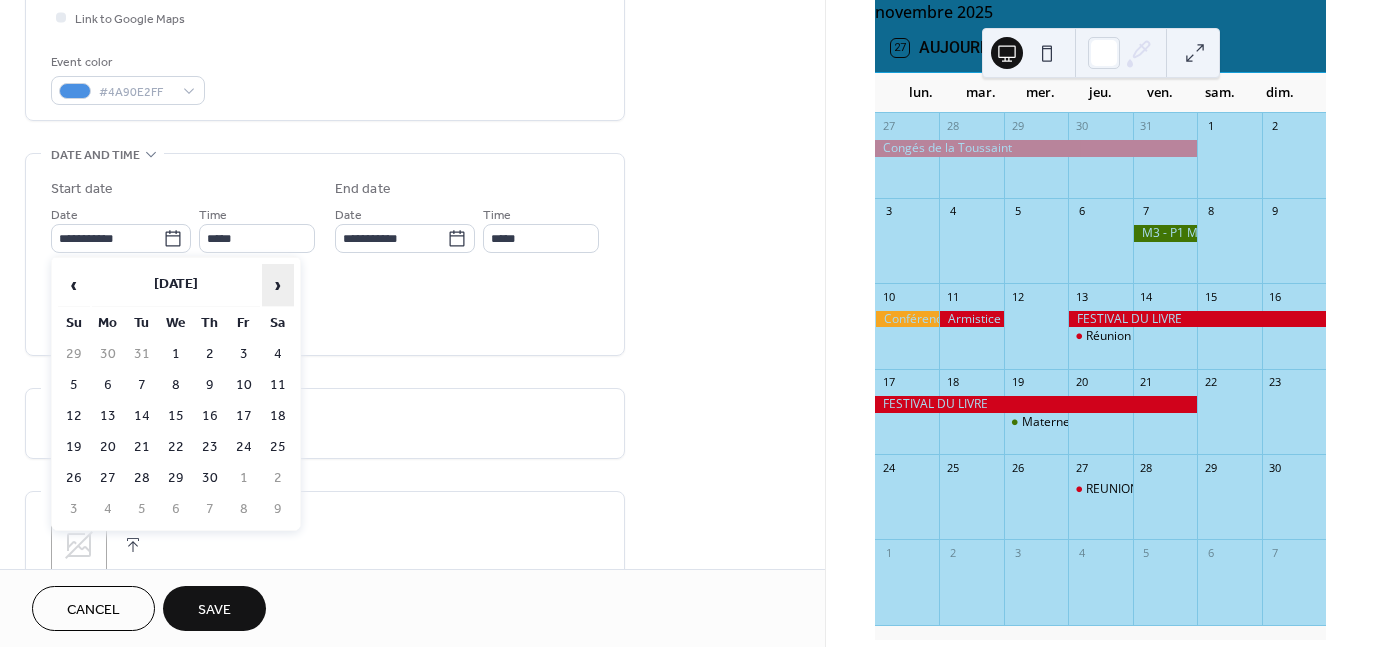 click on "›" at bounding box center (278, 285) 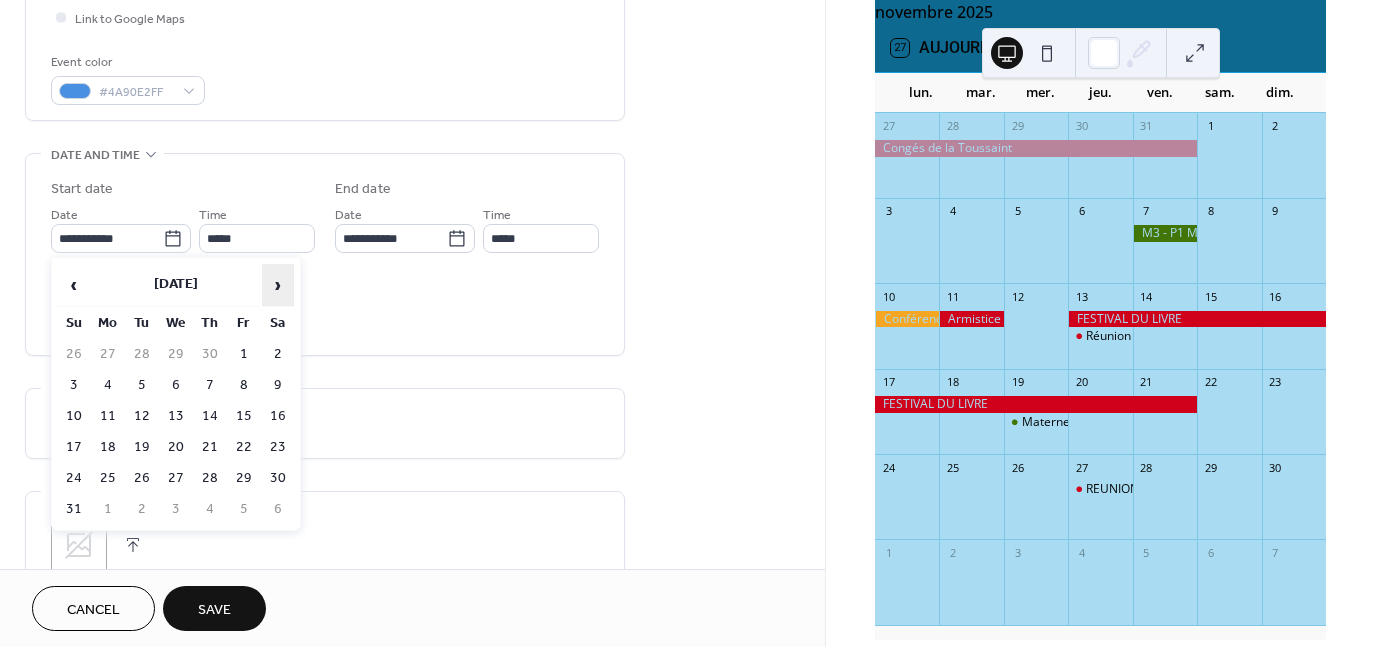 click on "›" at bounding box center (278, 285) 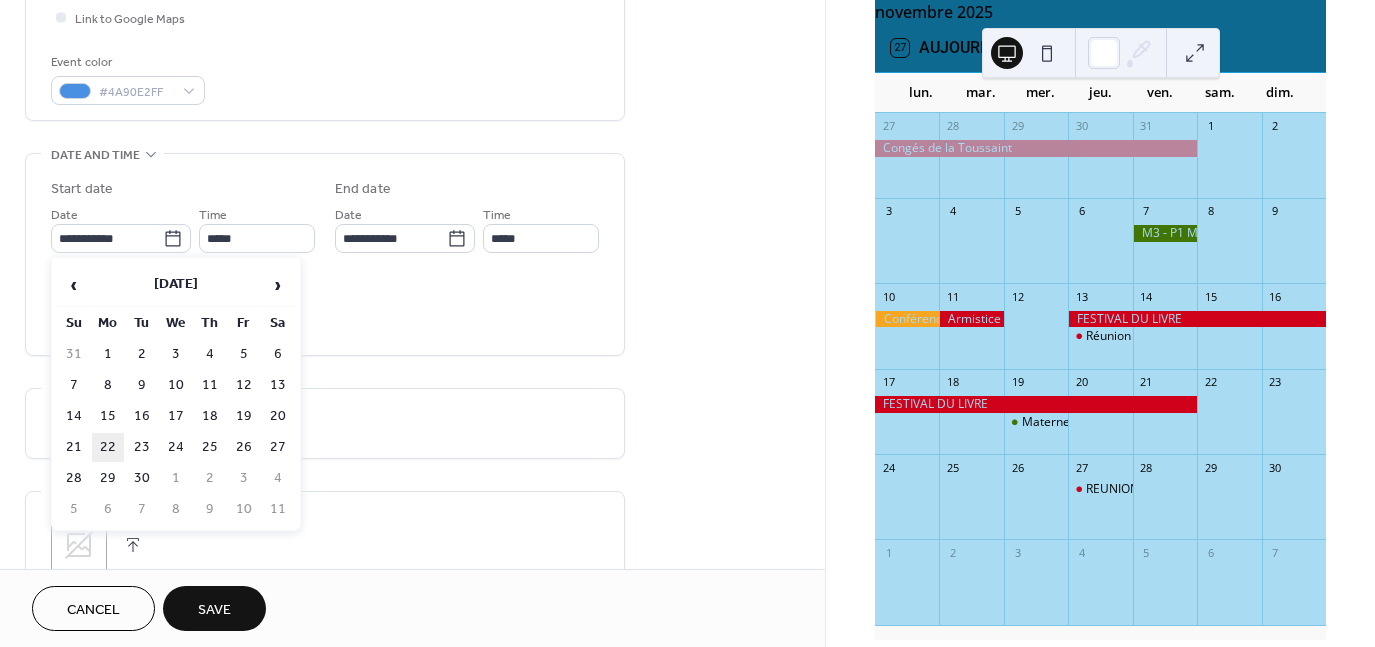 click on "22" at bounding box center (108, 447) 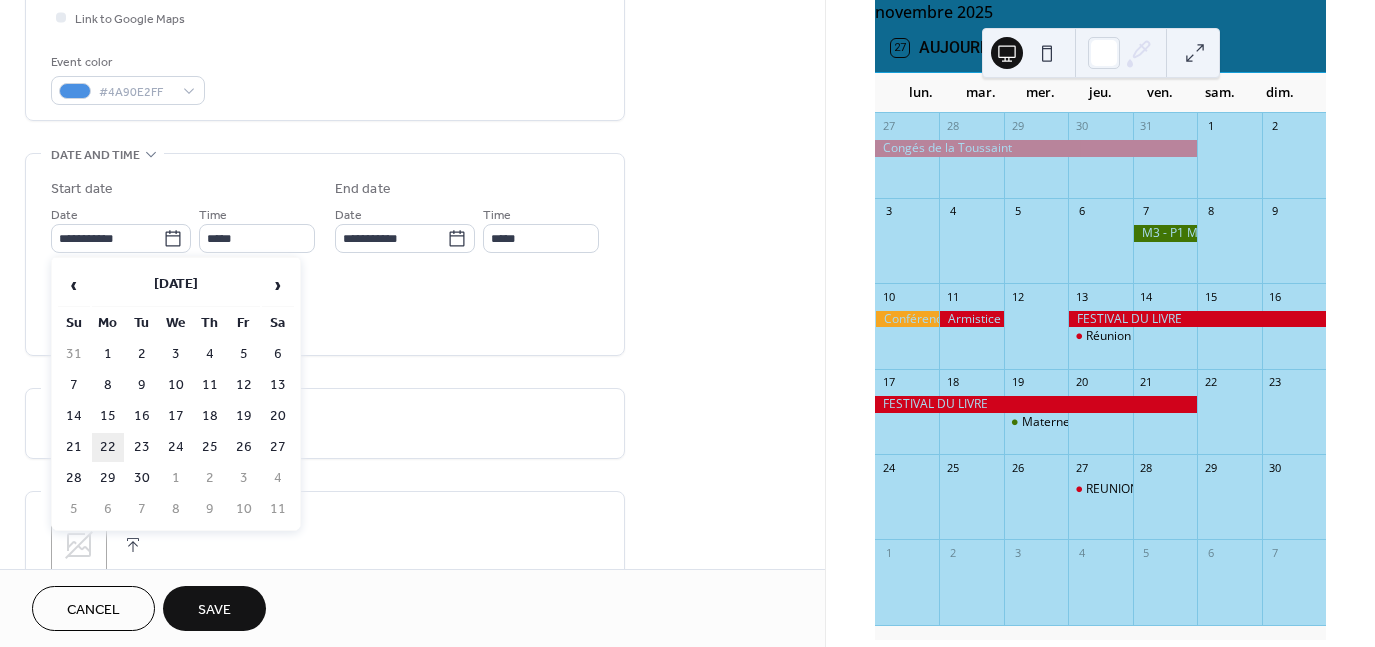 type on "**********" 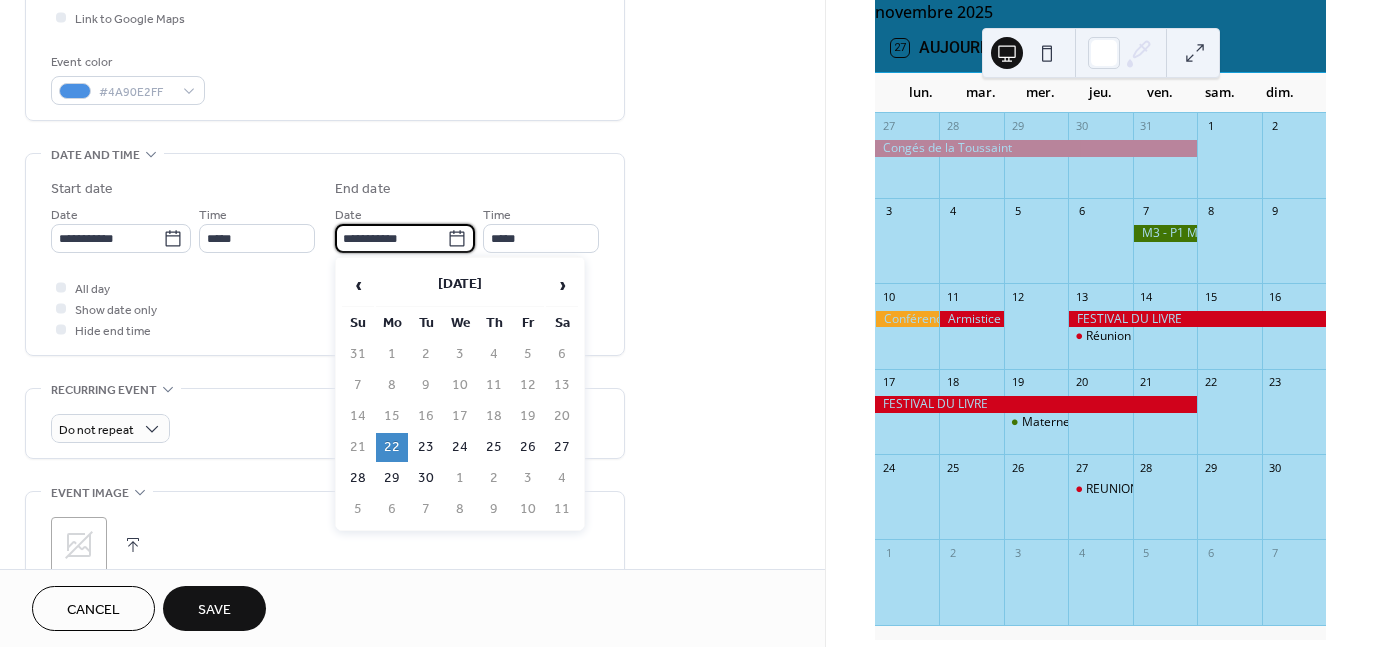 click on "**********" at bounding box center [391, 238] 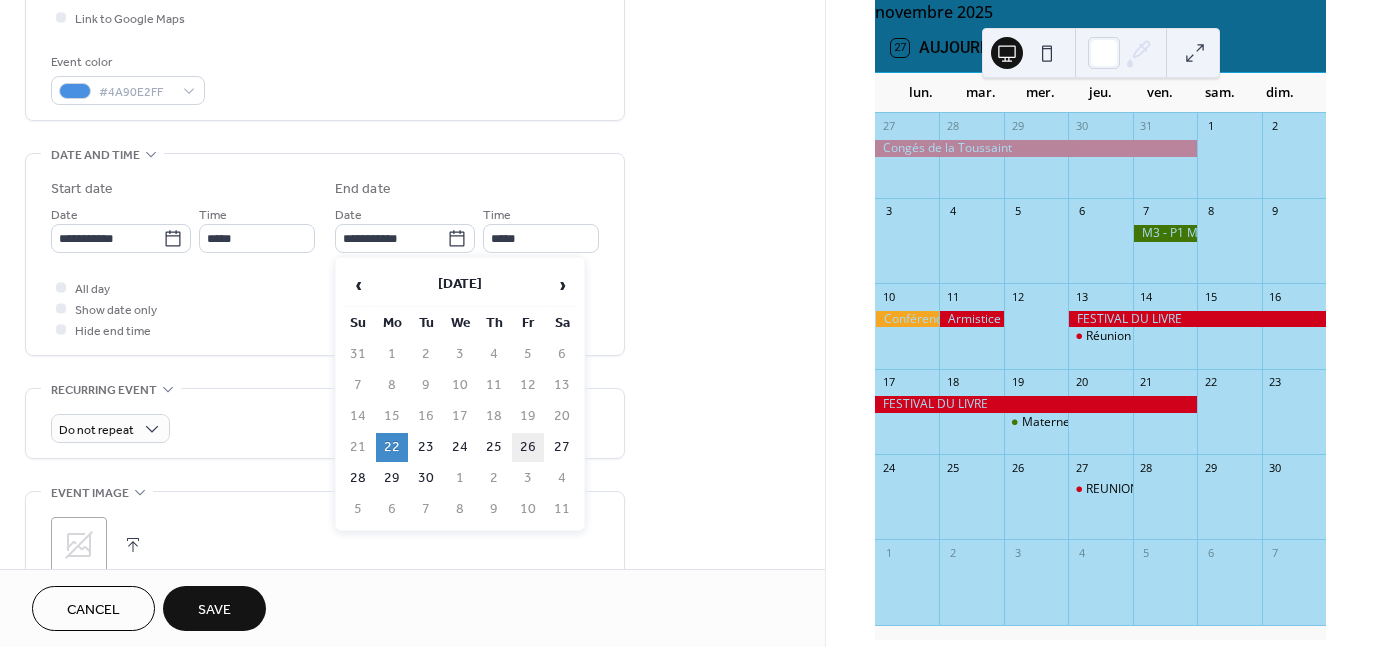 click on "26" at bounding box center [528, 447] 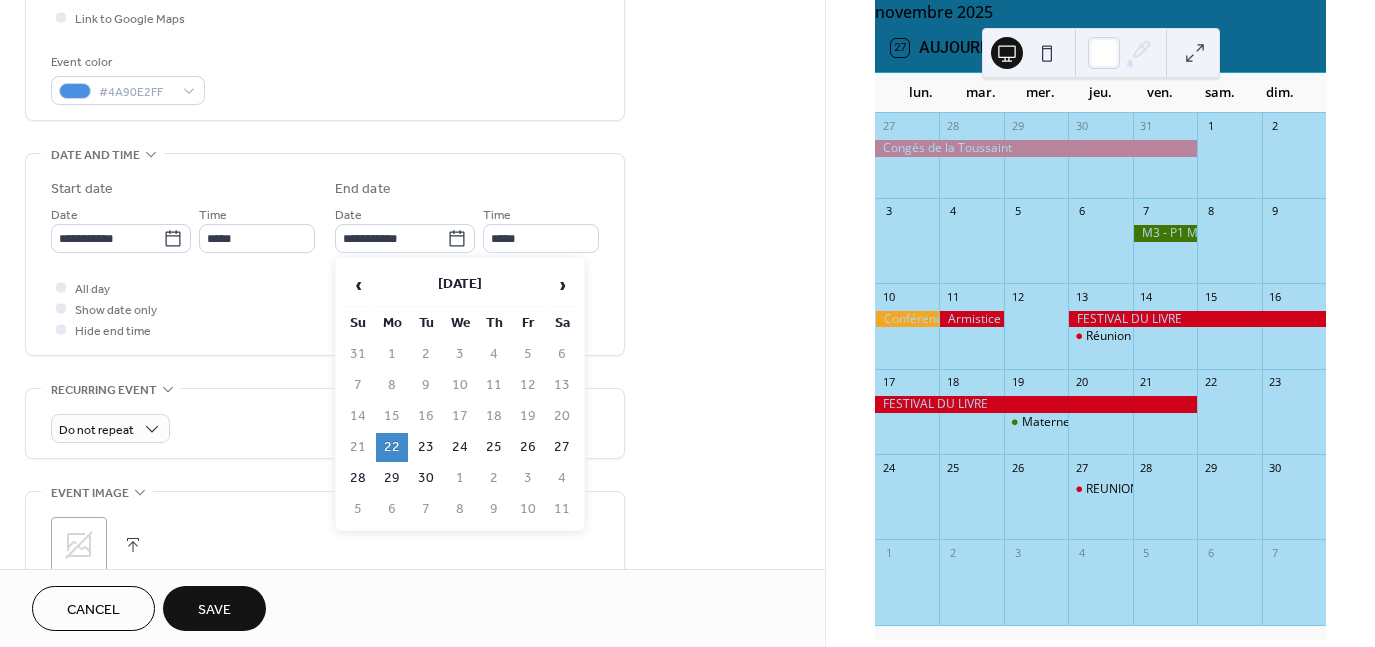 type on "**********" 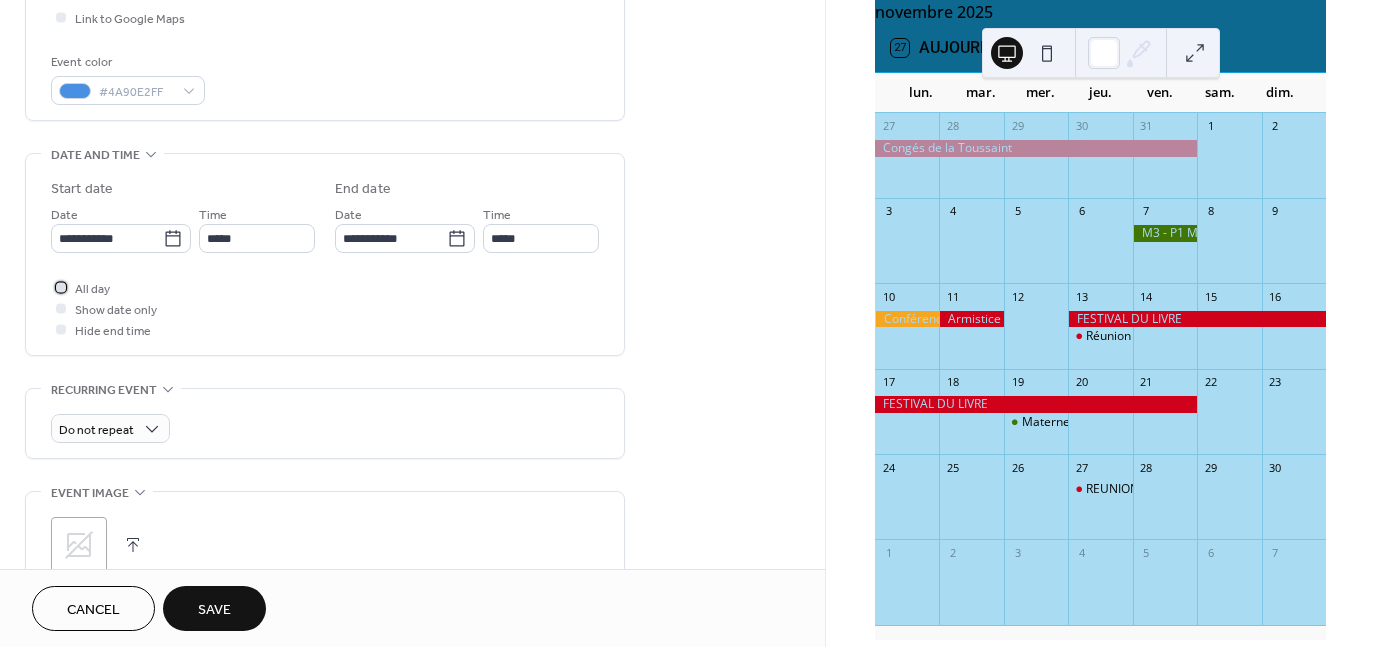 click at bounding box center [61, 287] 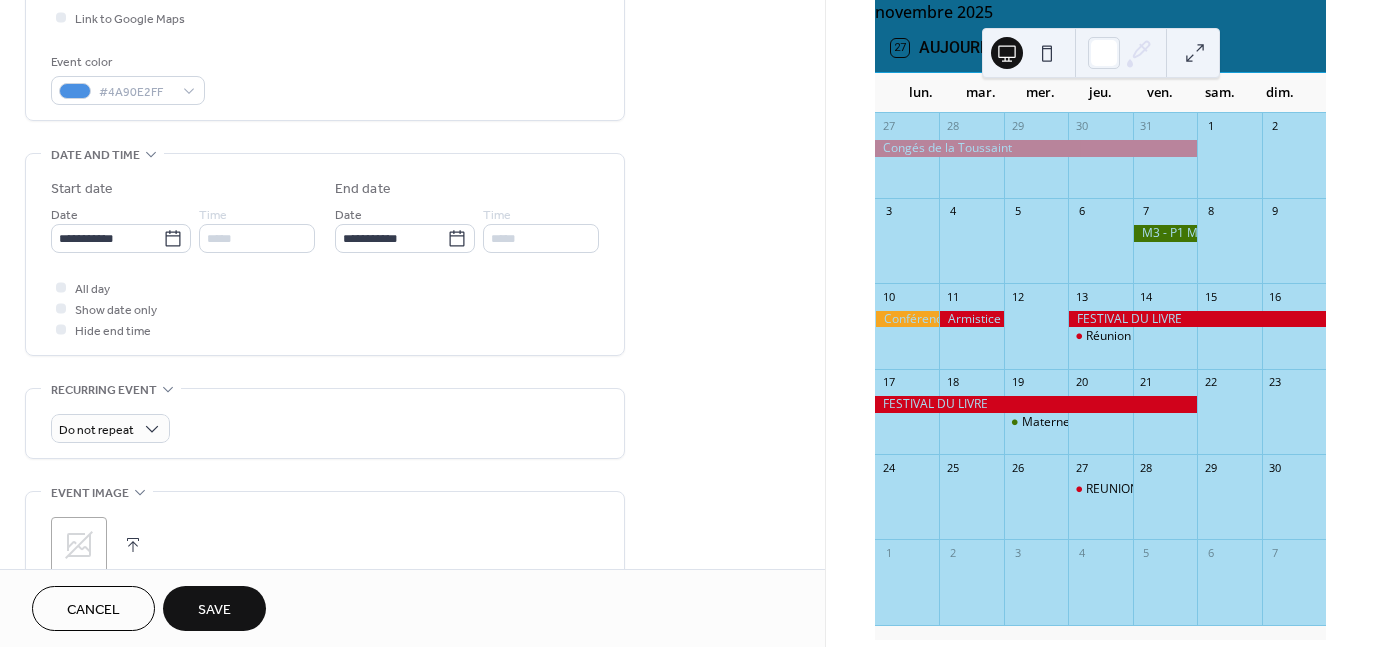 click on "Save" at bounding box center (214, 610) 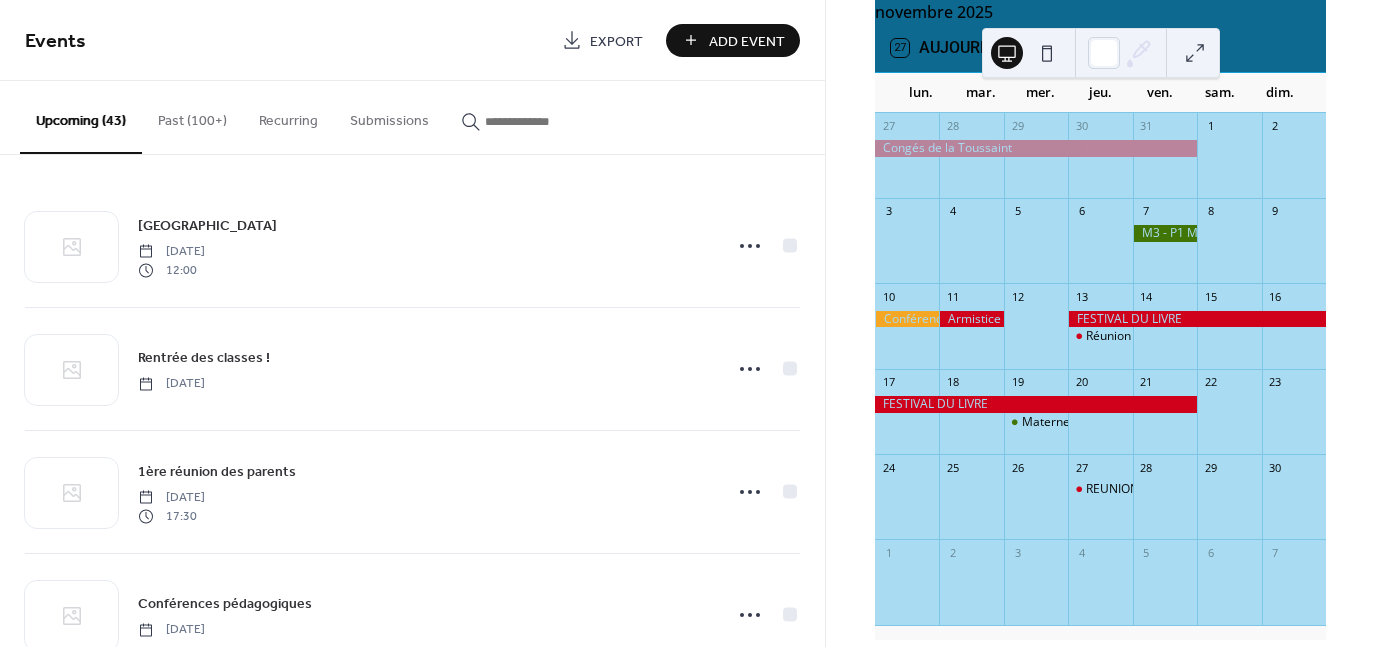click on "Add Event" at bounding box center (747, 41) 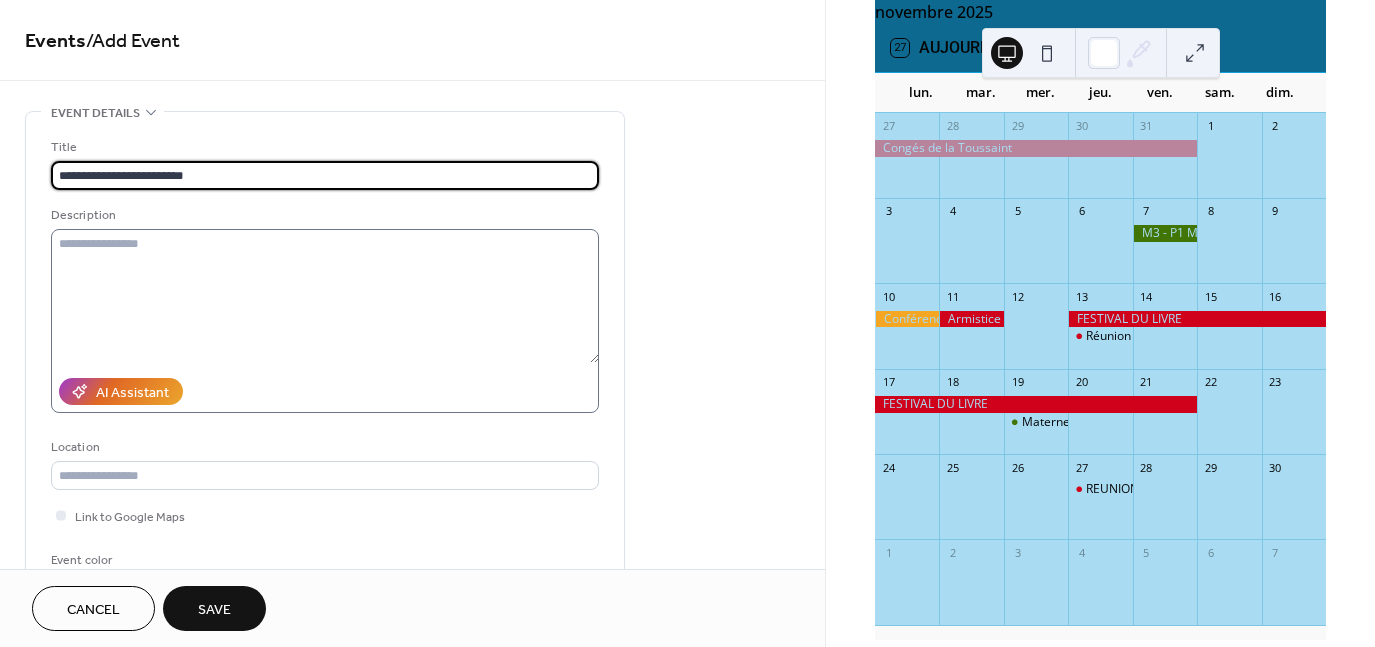 type on "**********" 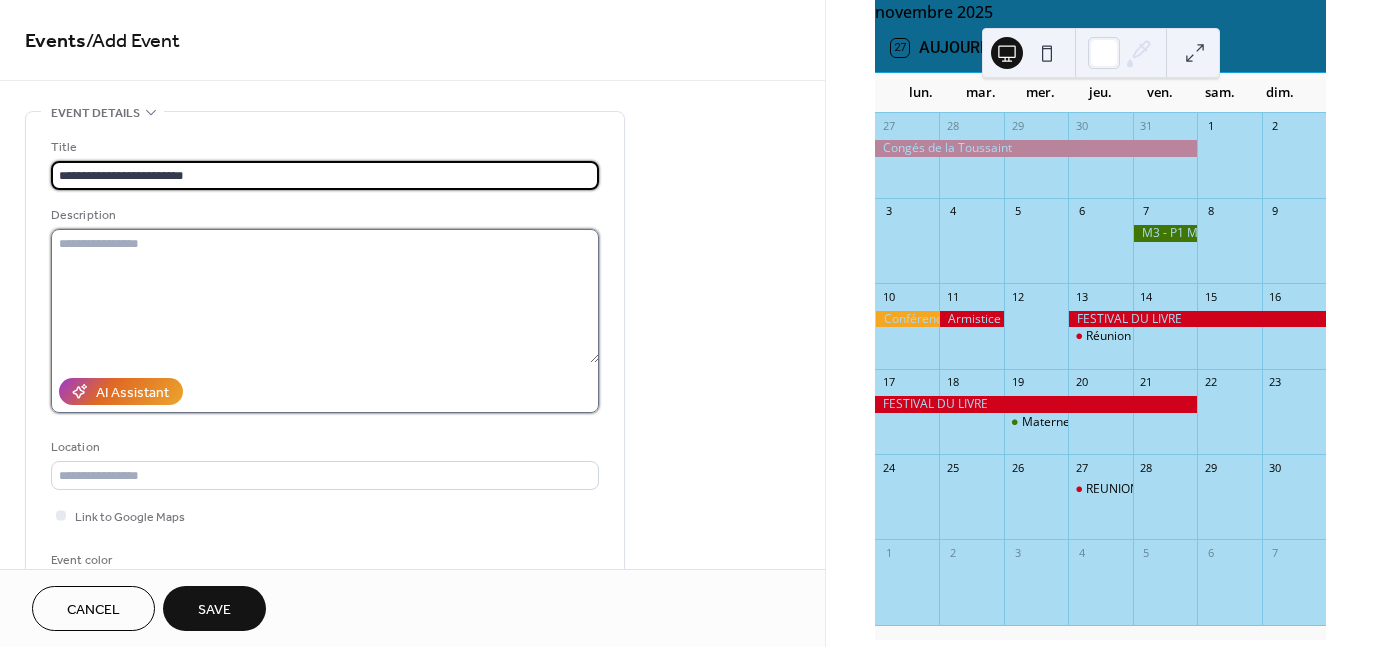 click at bounding box center (325, 296) 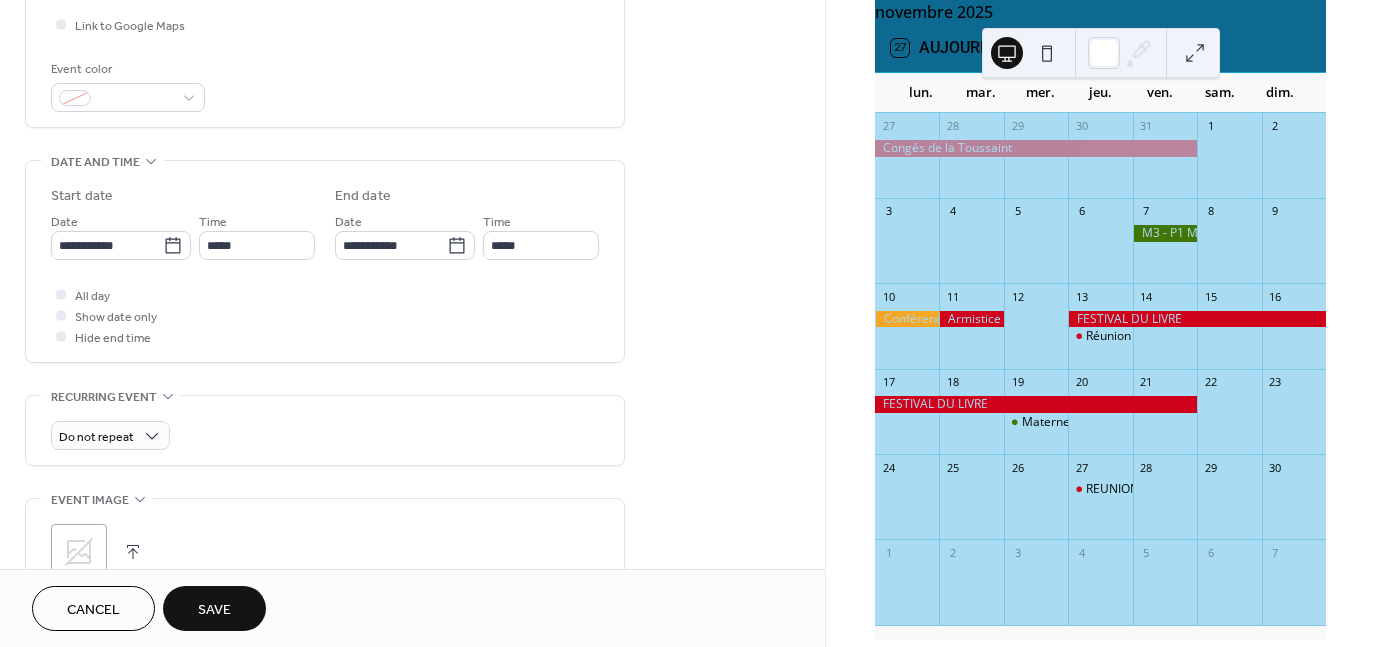 scroll, scrollTop: 498, scrollLeft: 0, axis: vertical 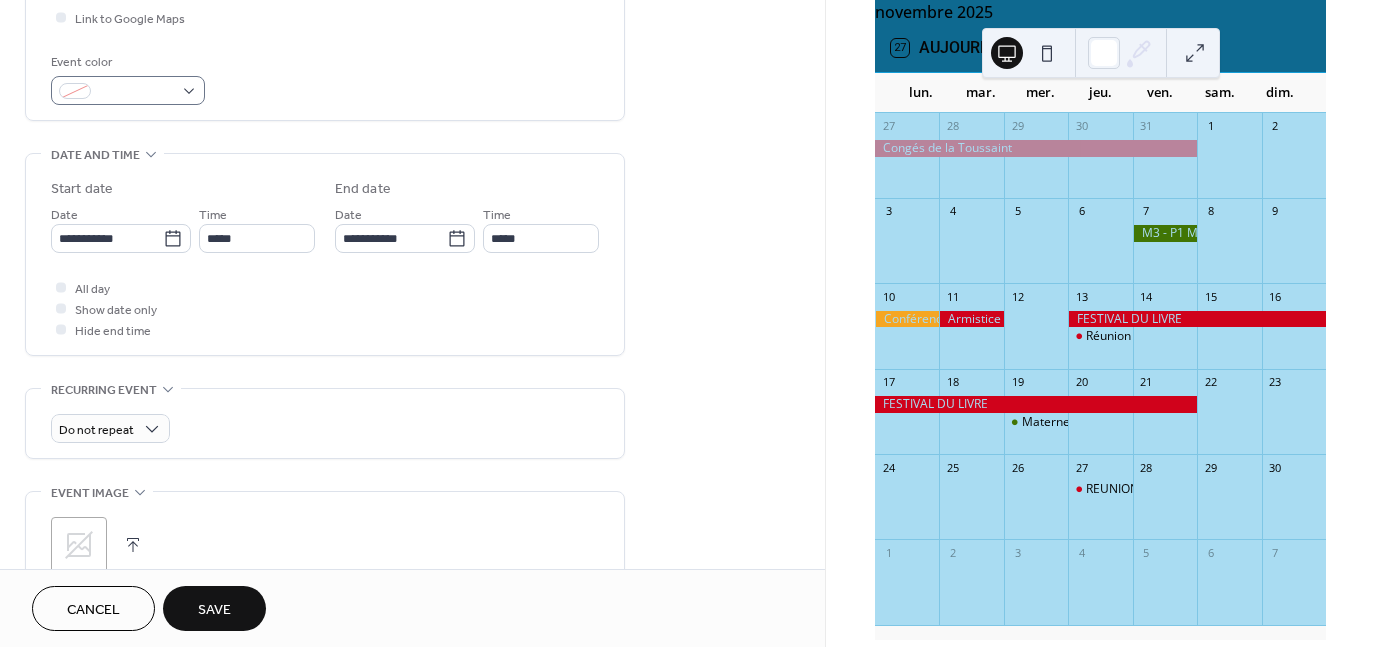 type on "**********" 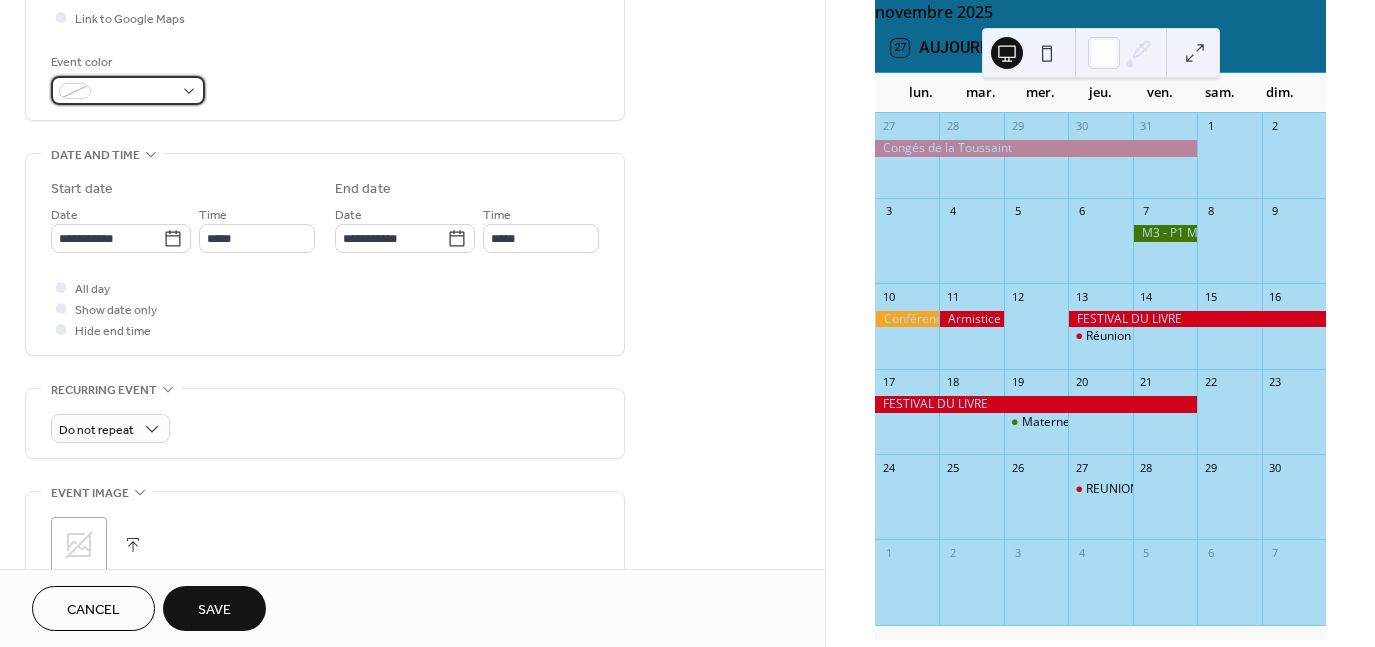 click at bounding box center (128, 90) 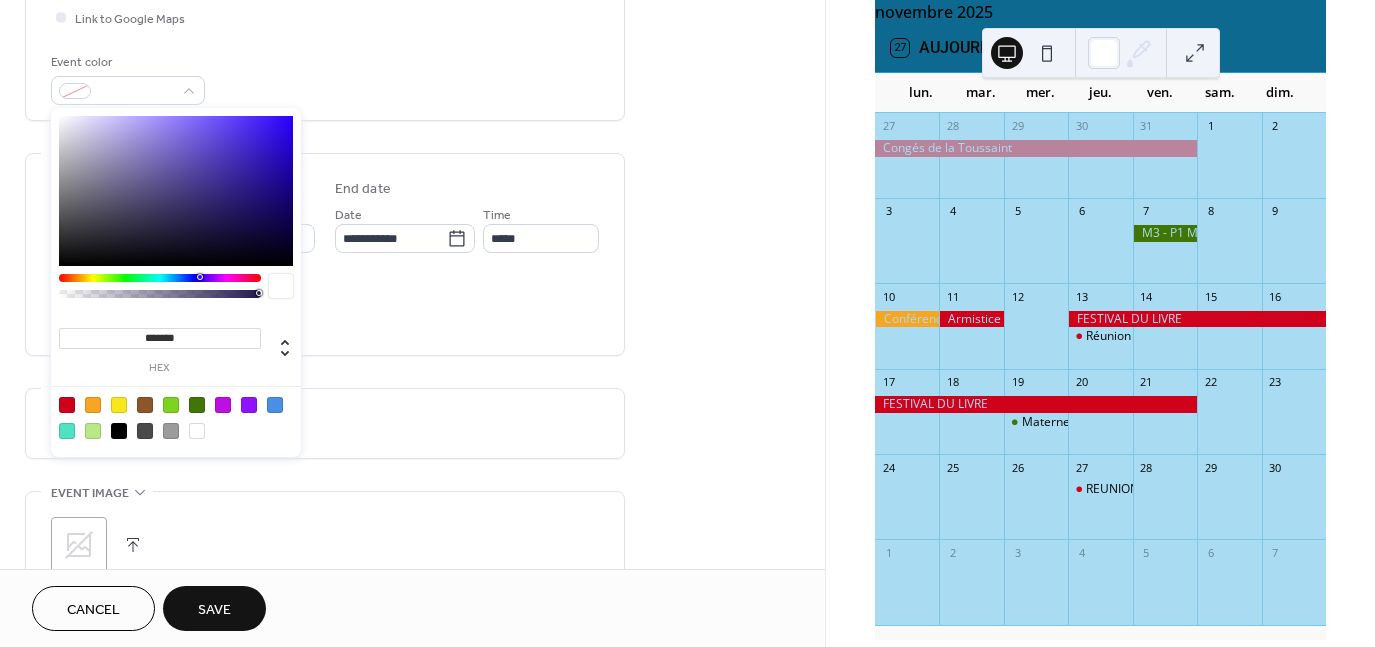 click at bounding box center [67, 405] 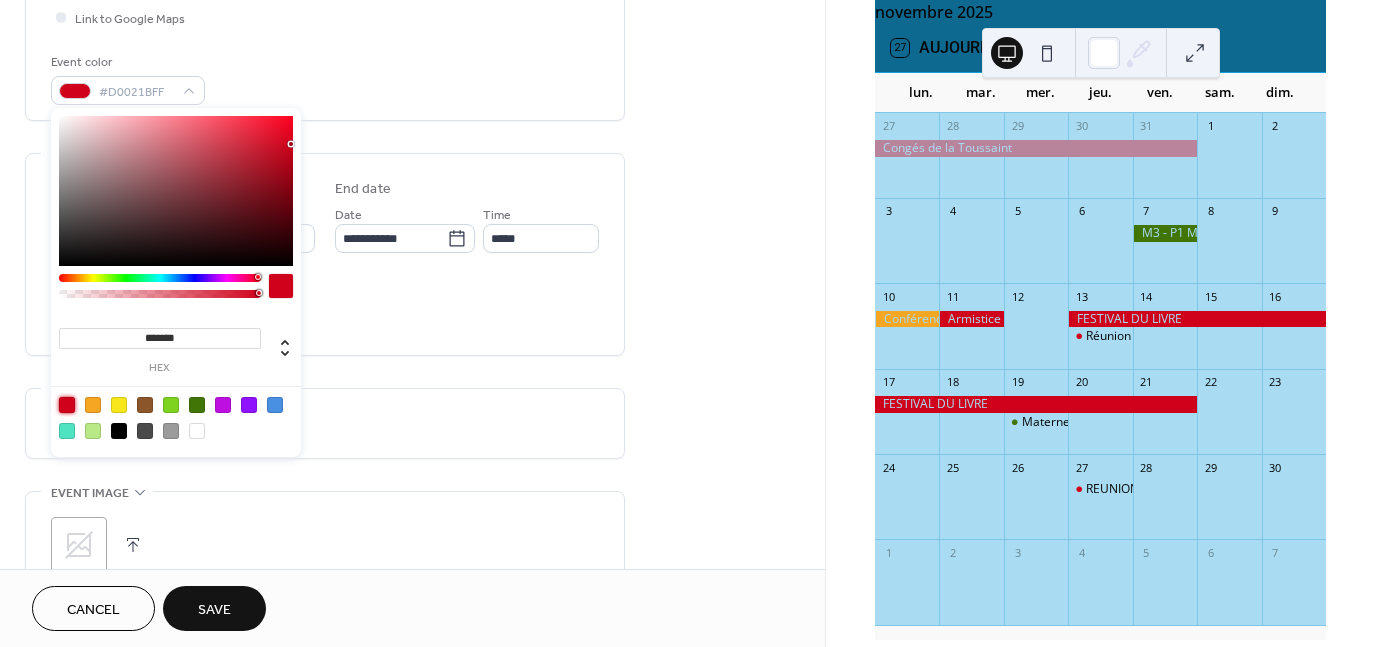 click on "All day Show date only Hide end time" at bounding box center (325, 308) 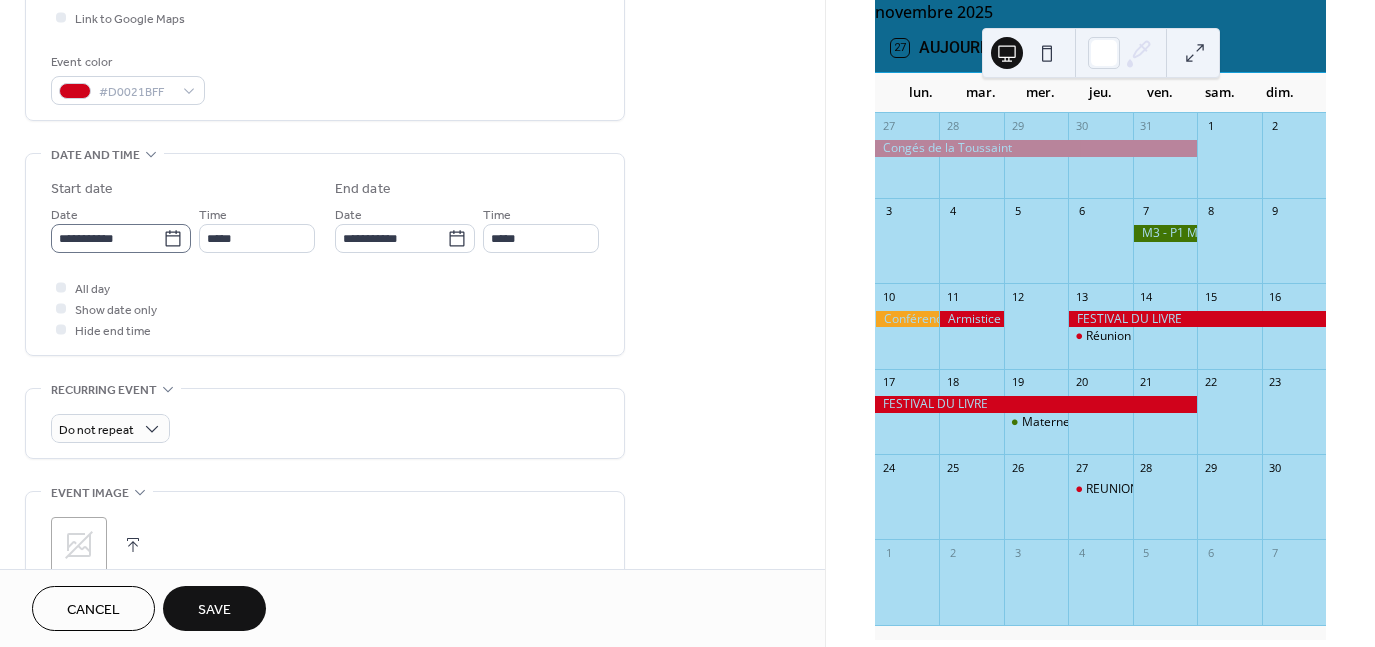 click 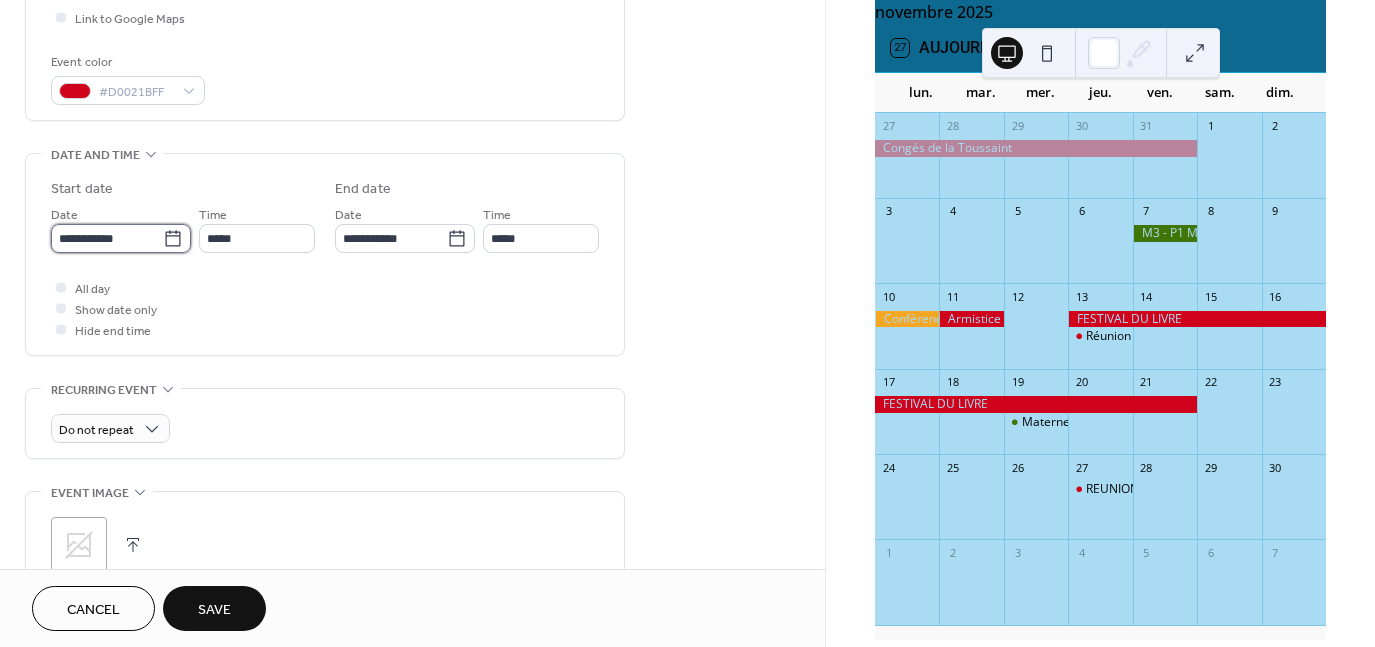 click on "**********" at bounding box center [107, 238] 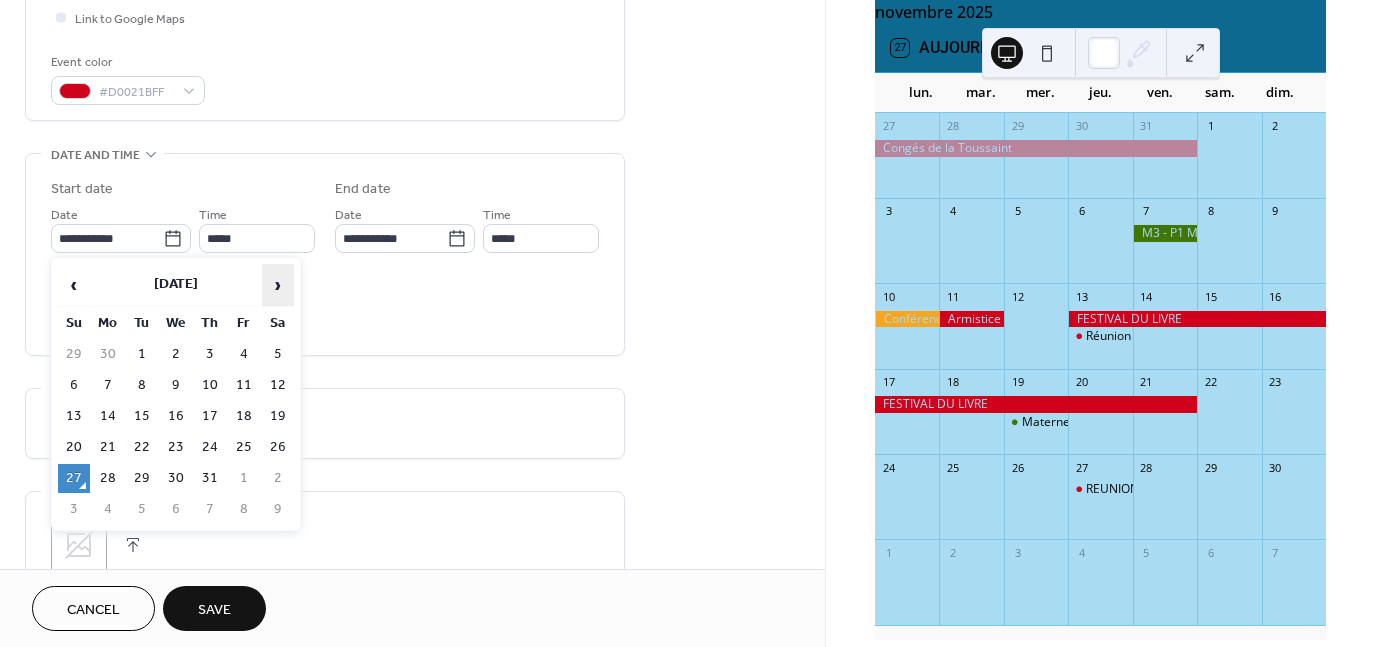 click on "›" at bounding box center (278, 285) 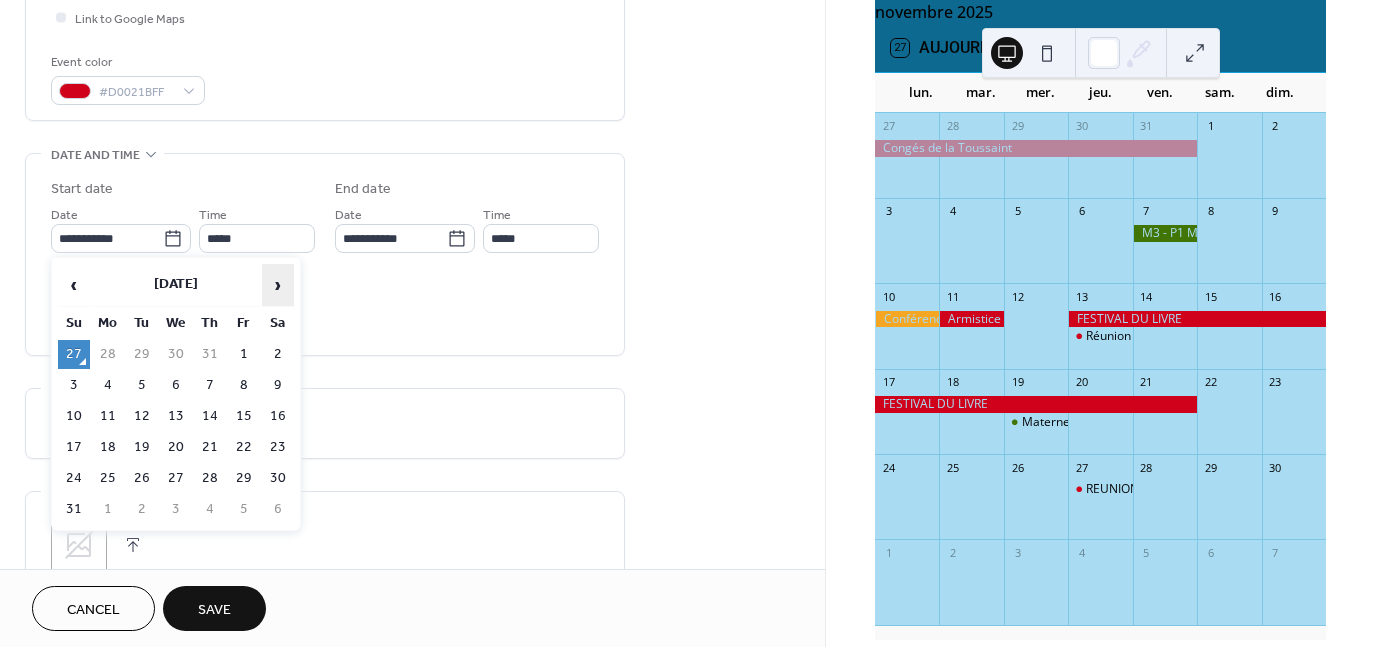 click on "›" at bounding box center [278, 285] 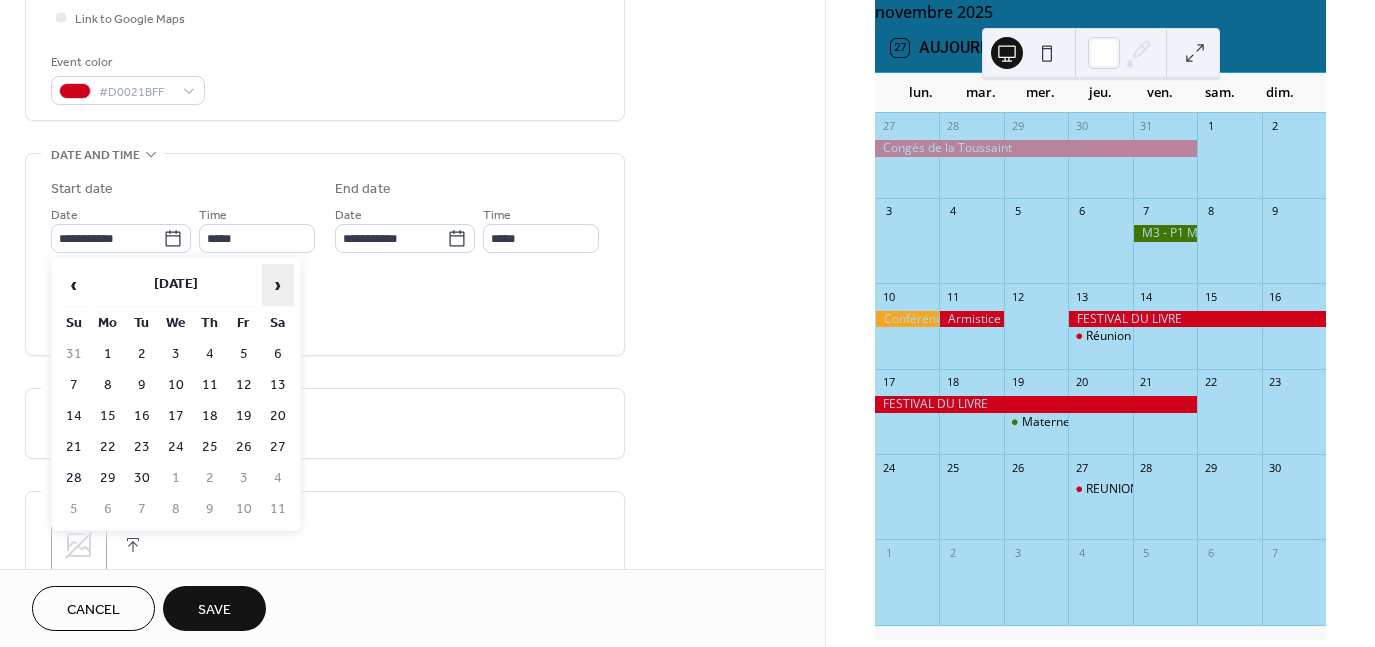 click on "›" at bounding box center (278, 285) 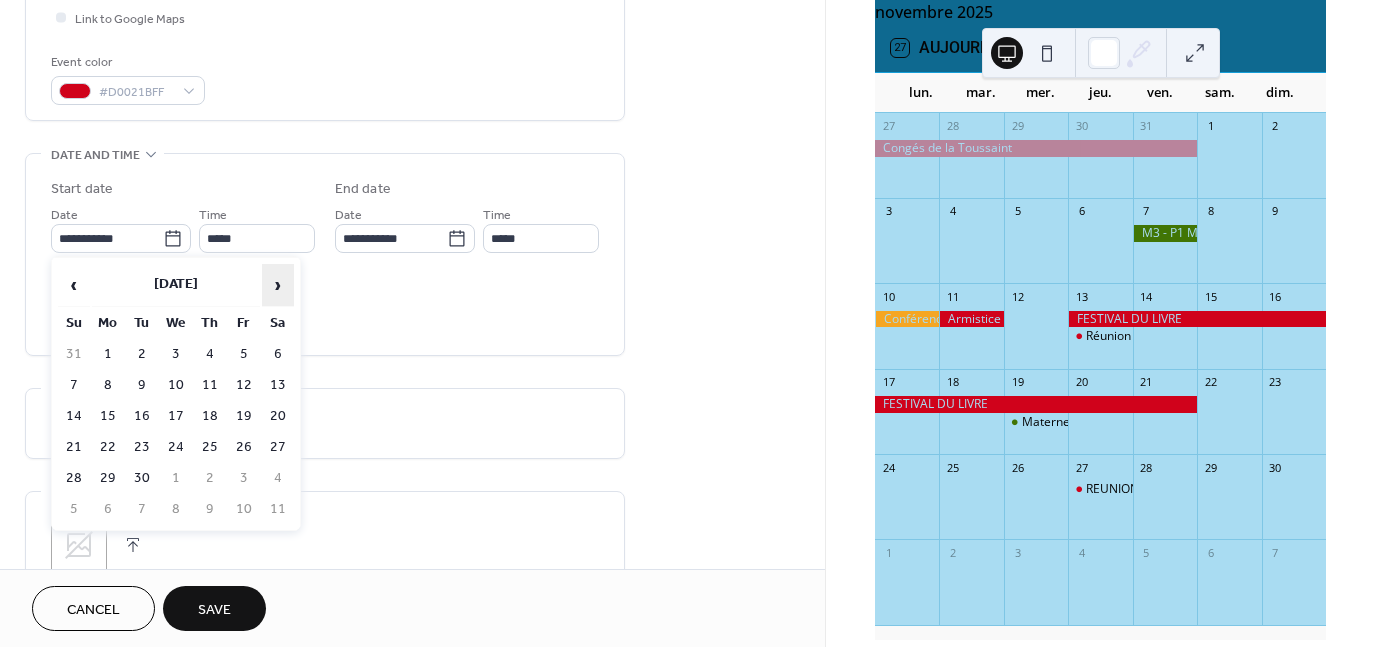 click on "›" at bounding box center (278, 285) 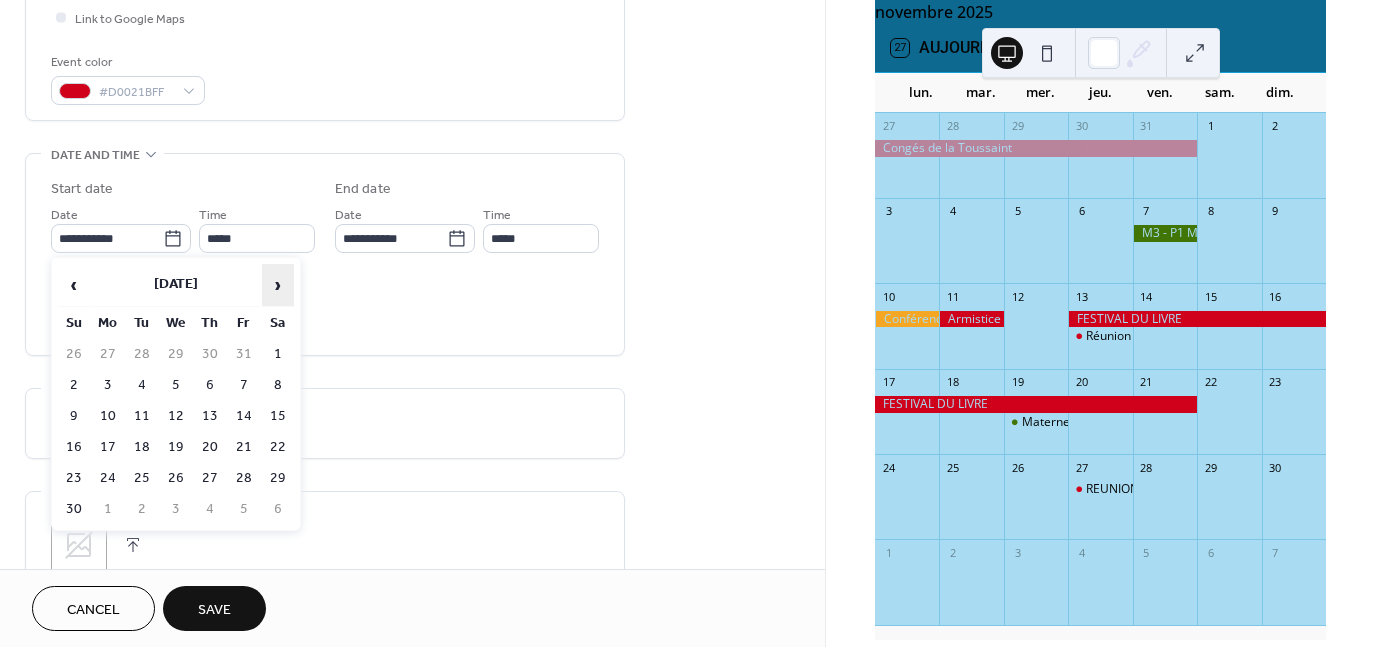 click on "›" at bounding box center (278, 285) 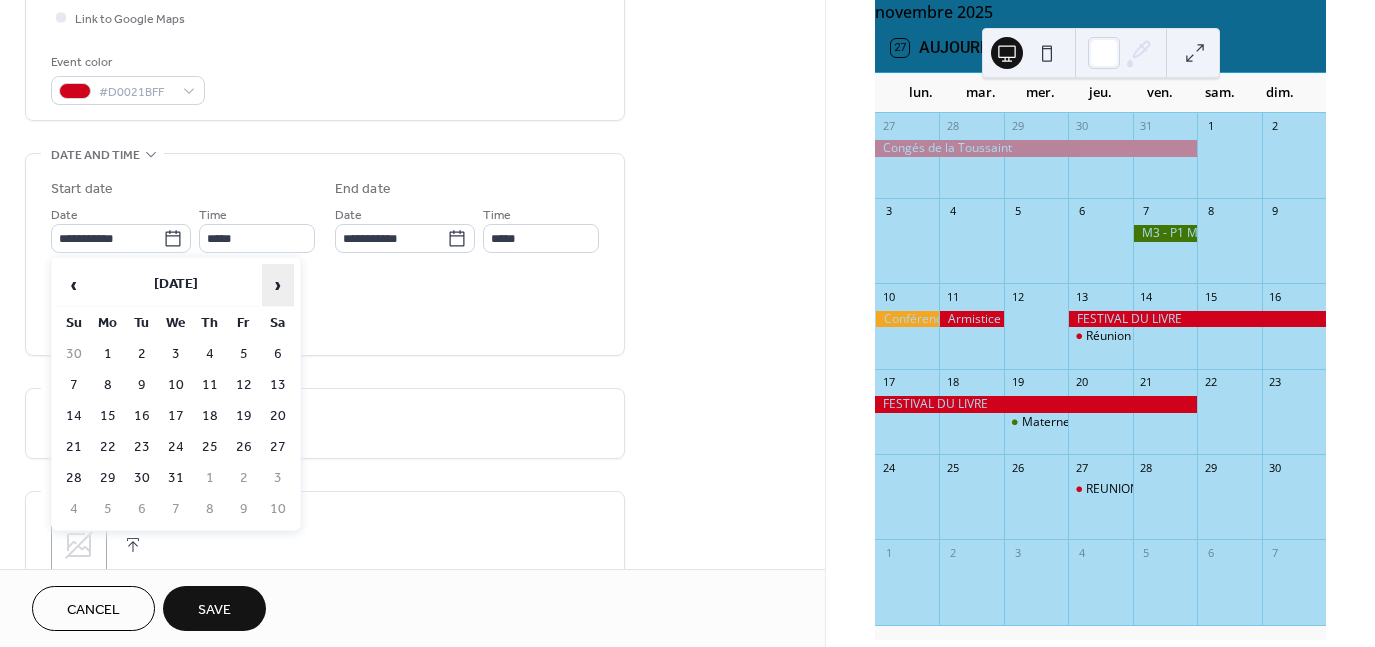 click on "›" at bounding box center (278, 285) 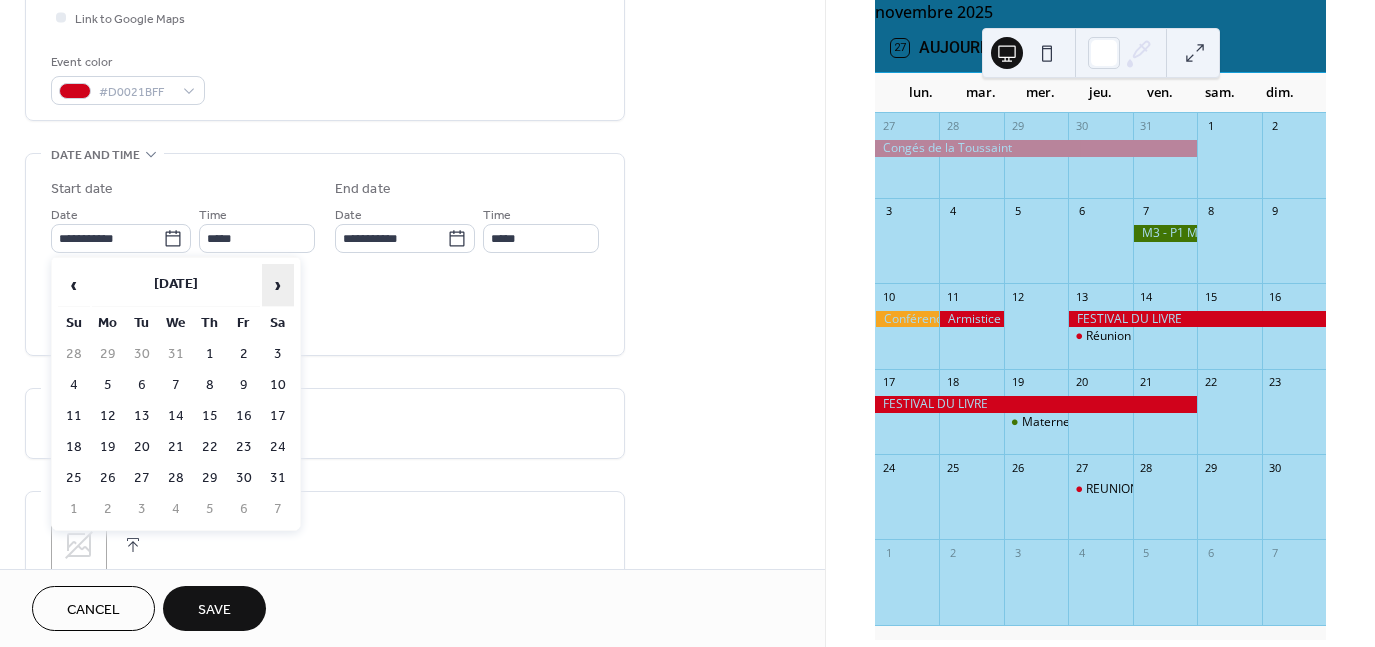 click on "›" at bounding box center (278, 285) 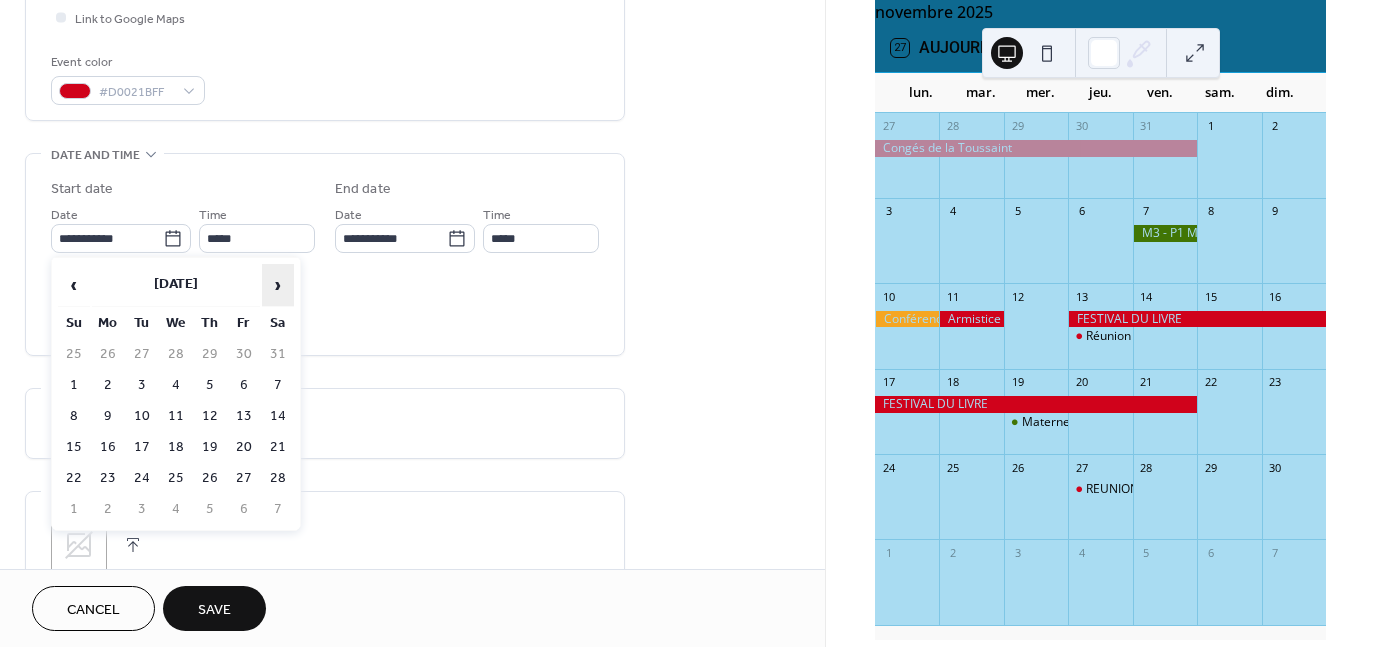 click on "›" at bounding box center [278, 285] 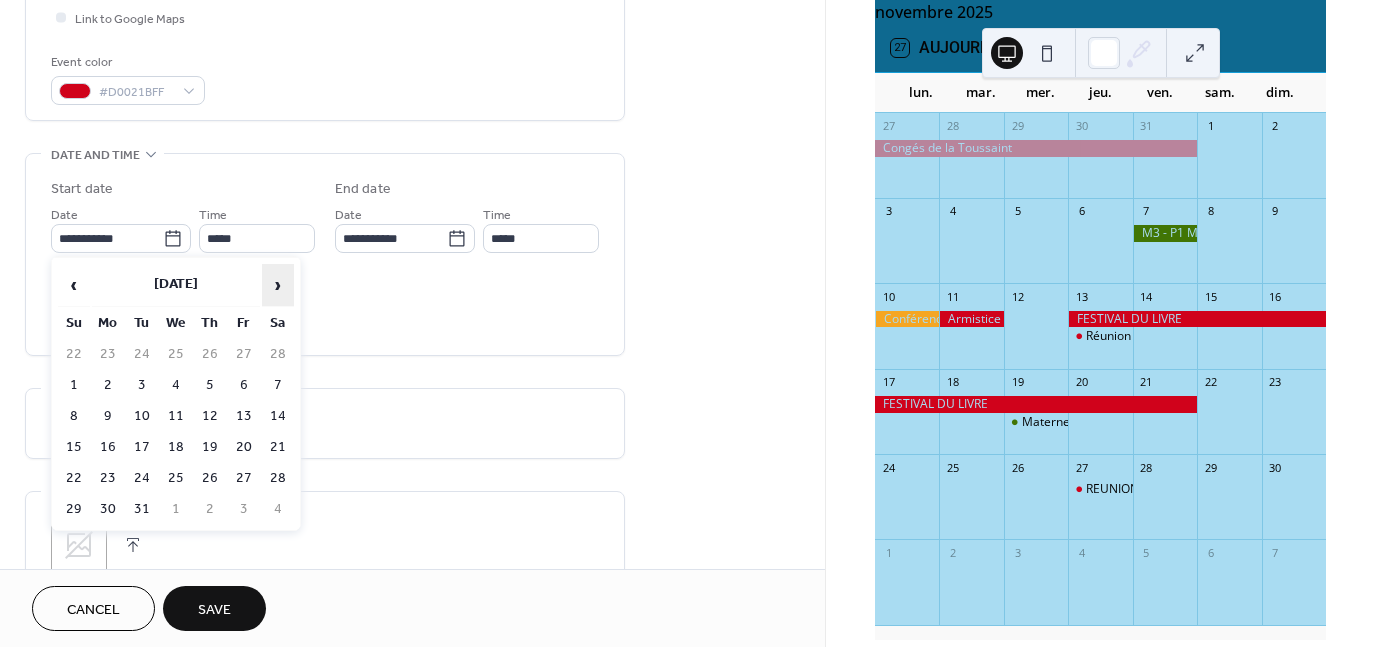 click on "›" at bounding box center (278, 285) 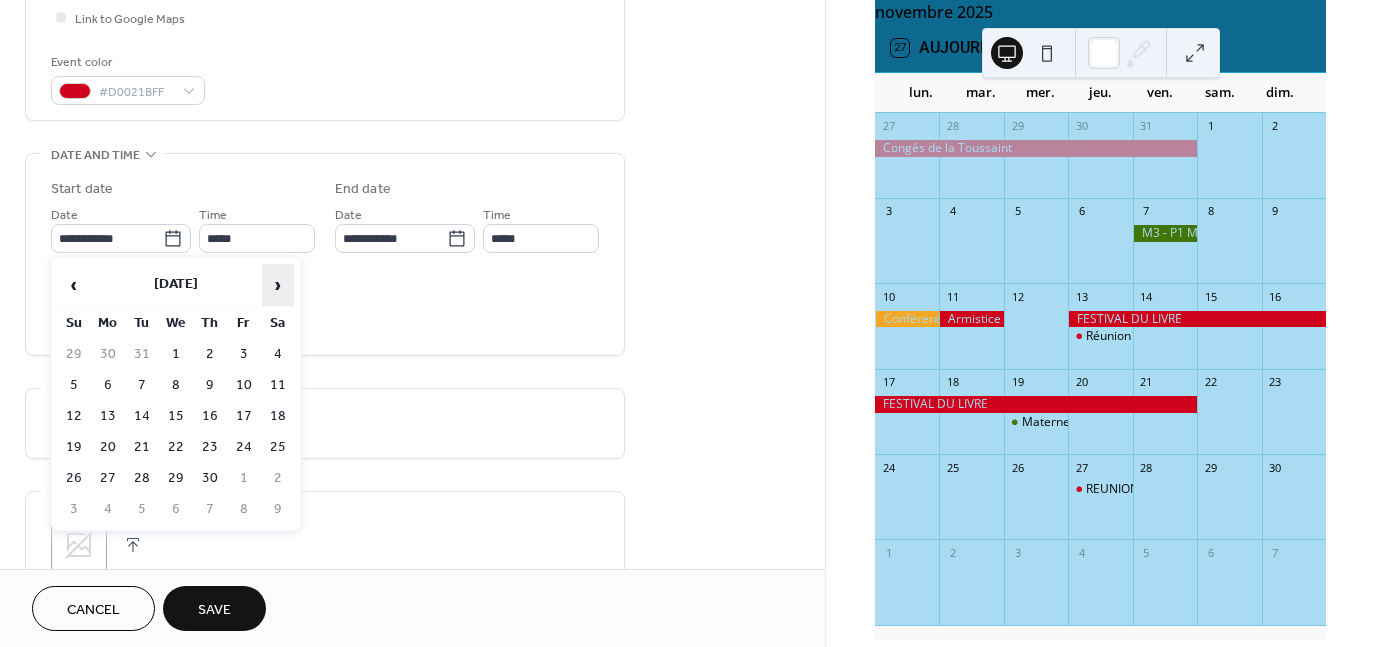 click on "›" at bounding box center [278, 285] 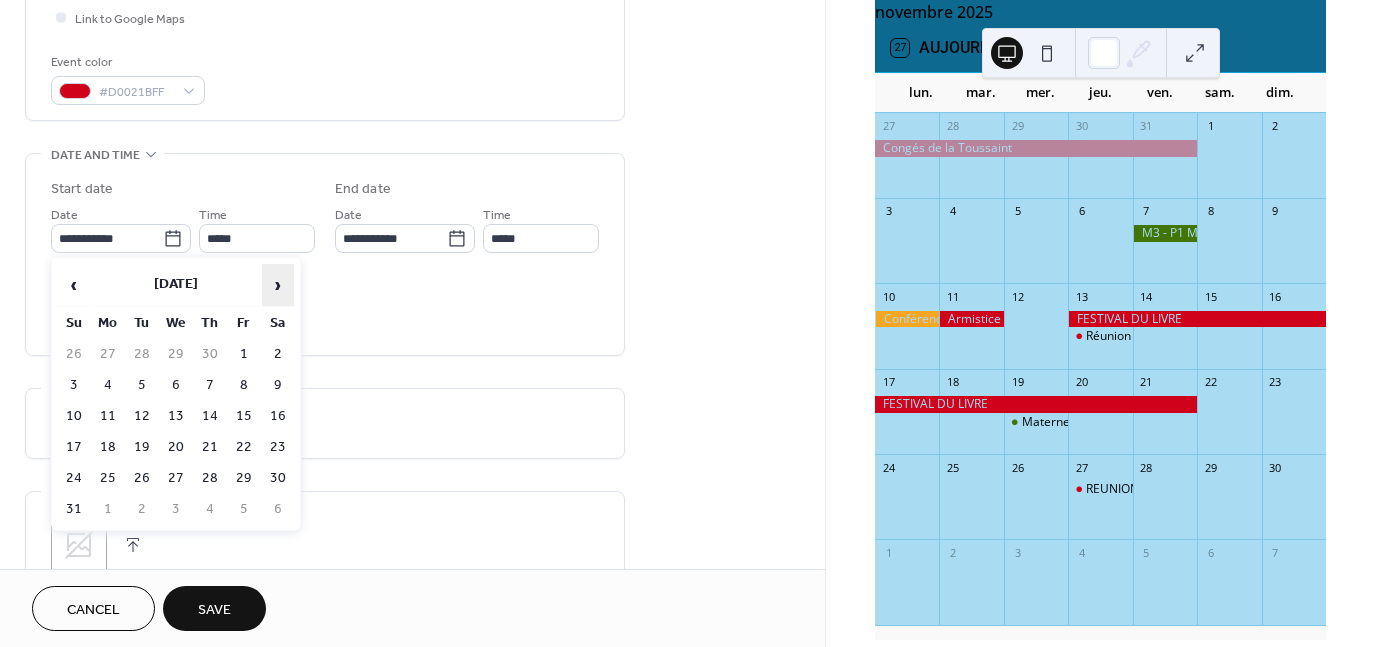 click on "›" at bounding box center [278, 285] 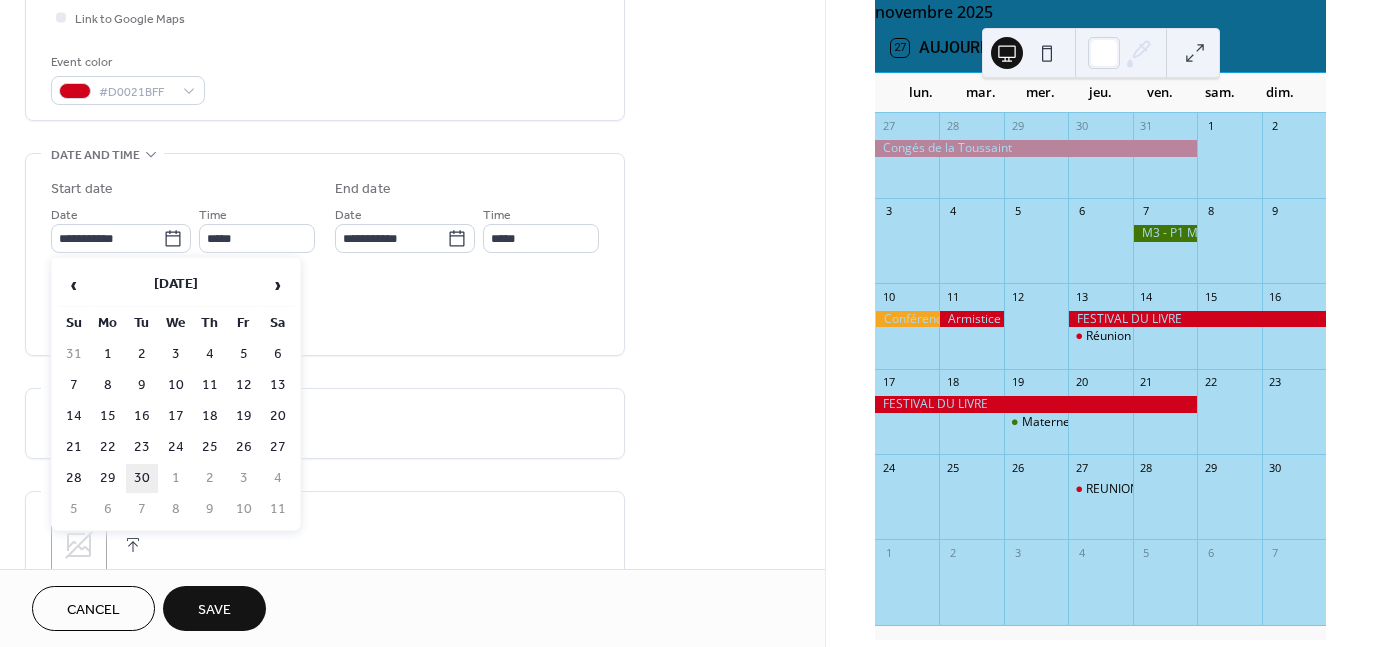 click on "30" at bounding box center (142, 478) 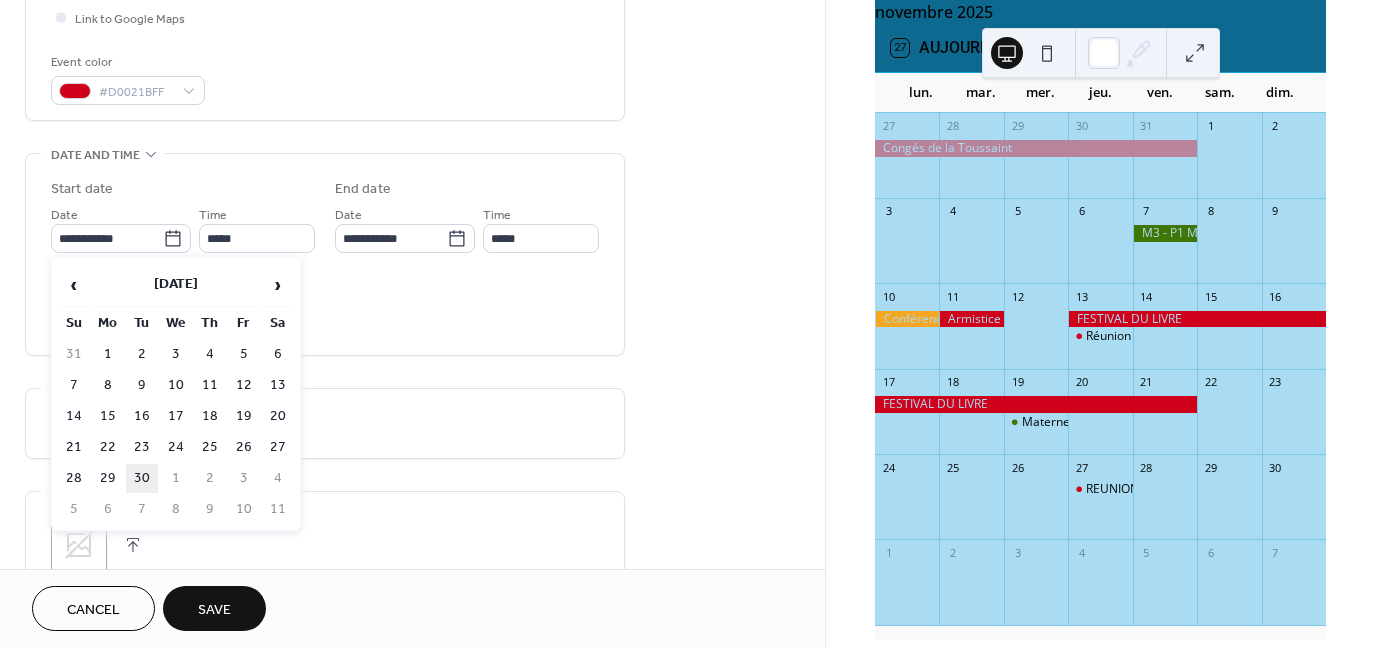 type on "**********" 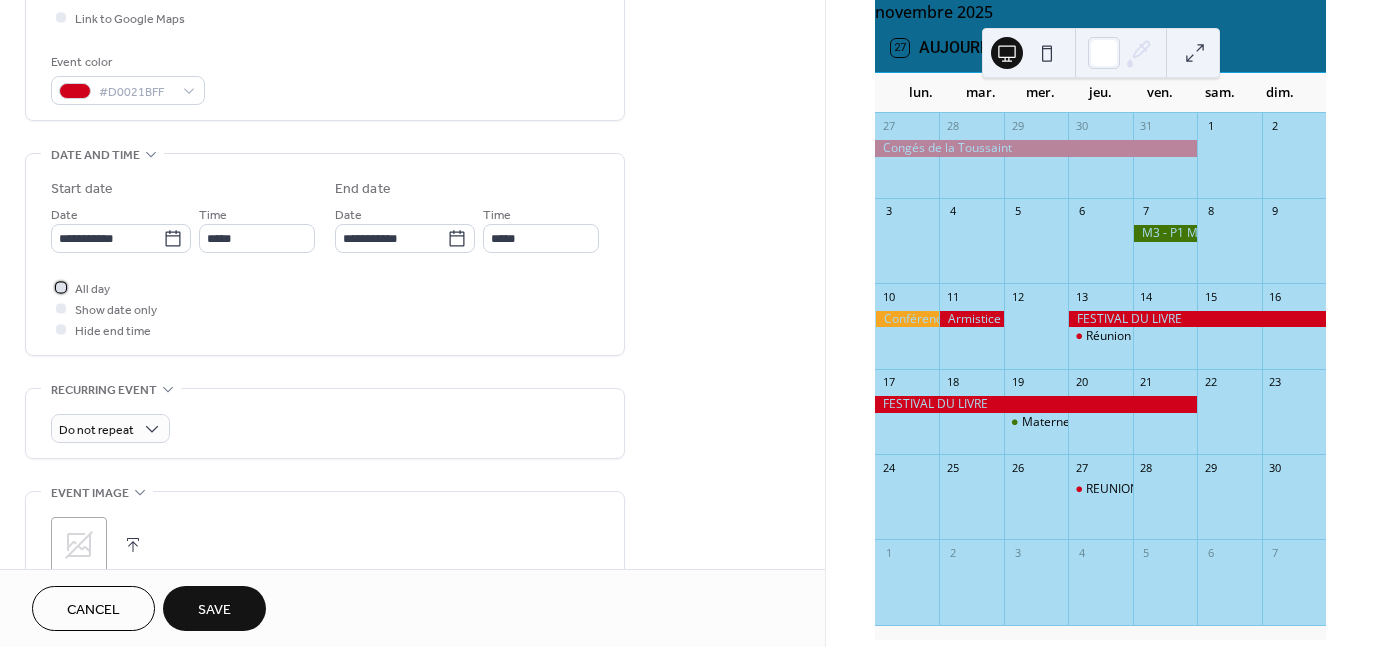 click at bounding box center (61, 287) 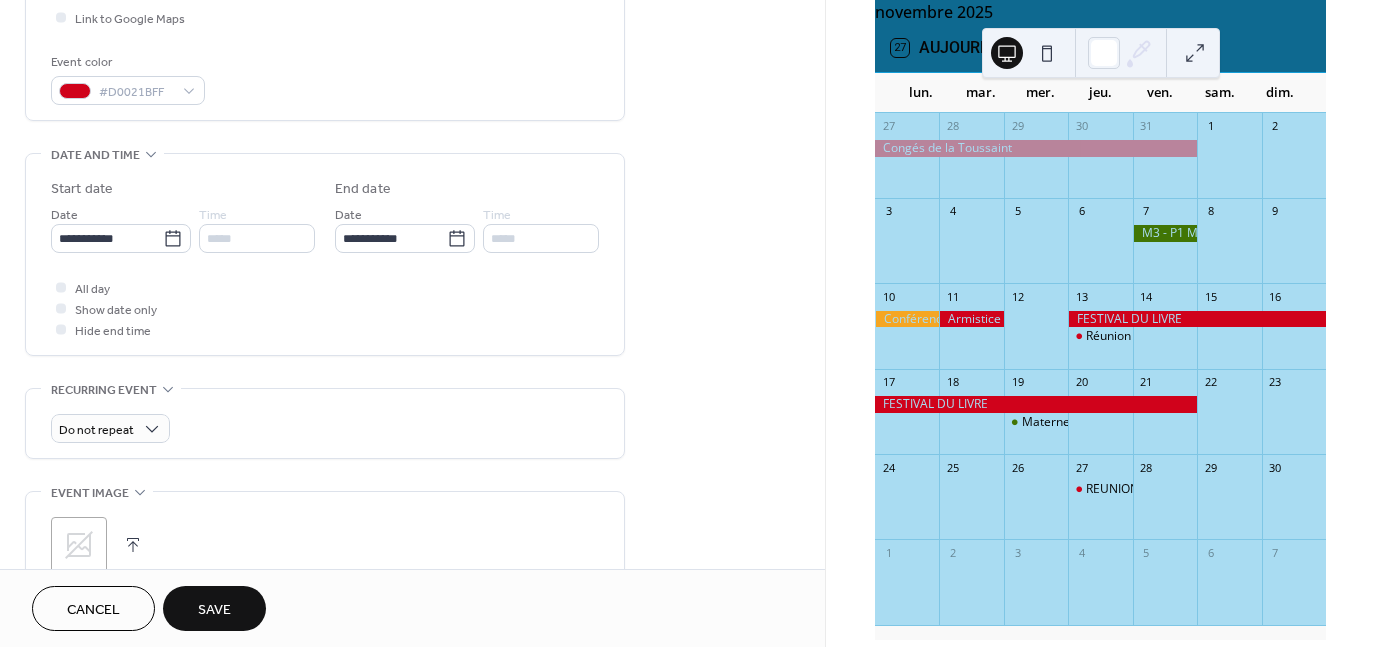 click on "Save" at bounding box center (214, 608) 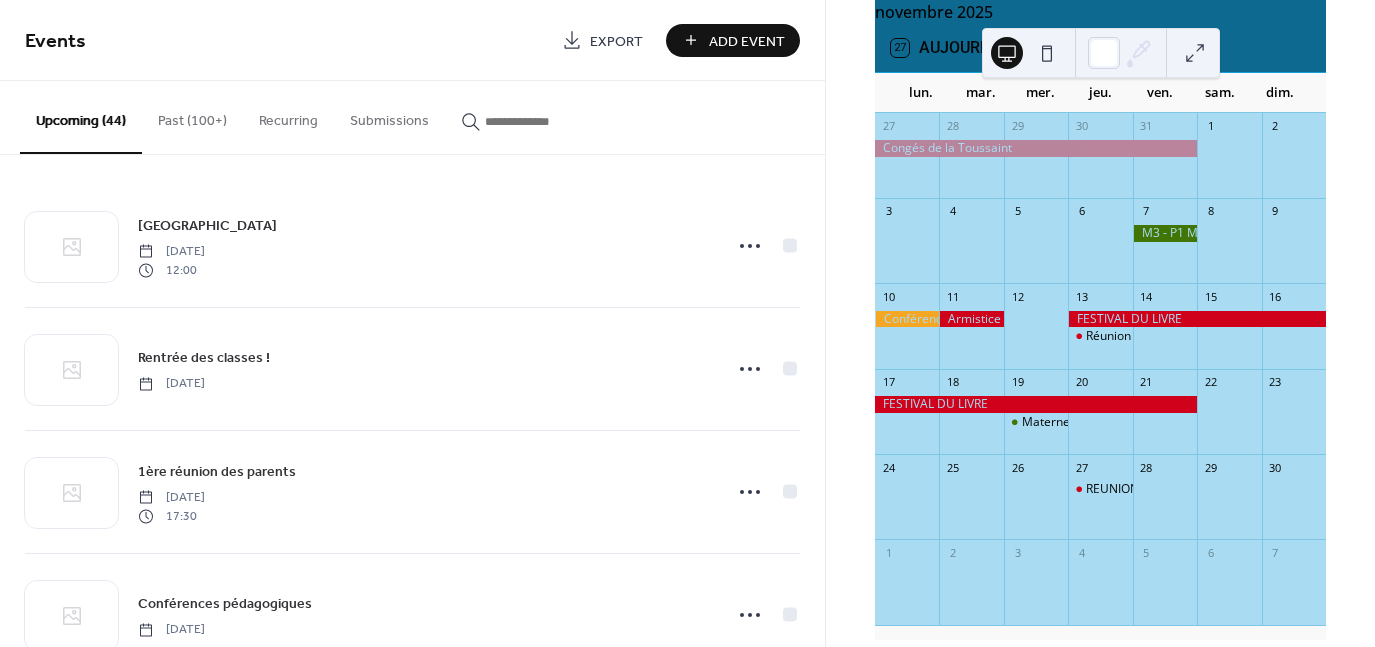click on "Add Event" at bounding box center (747, 41) 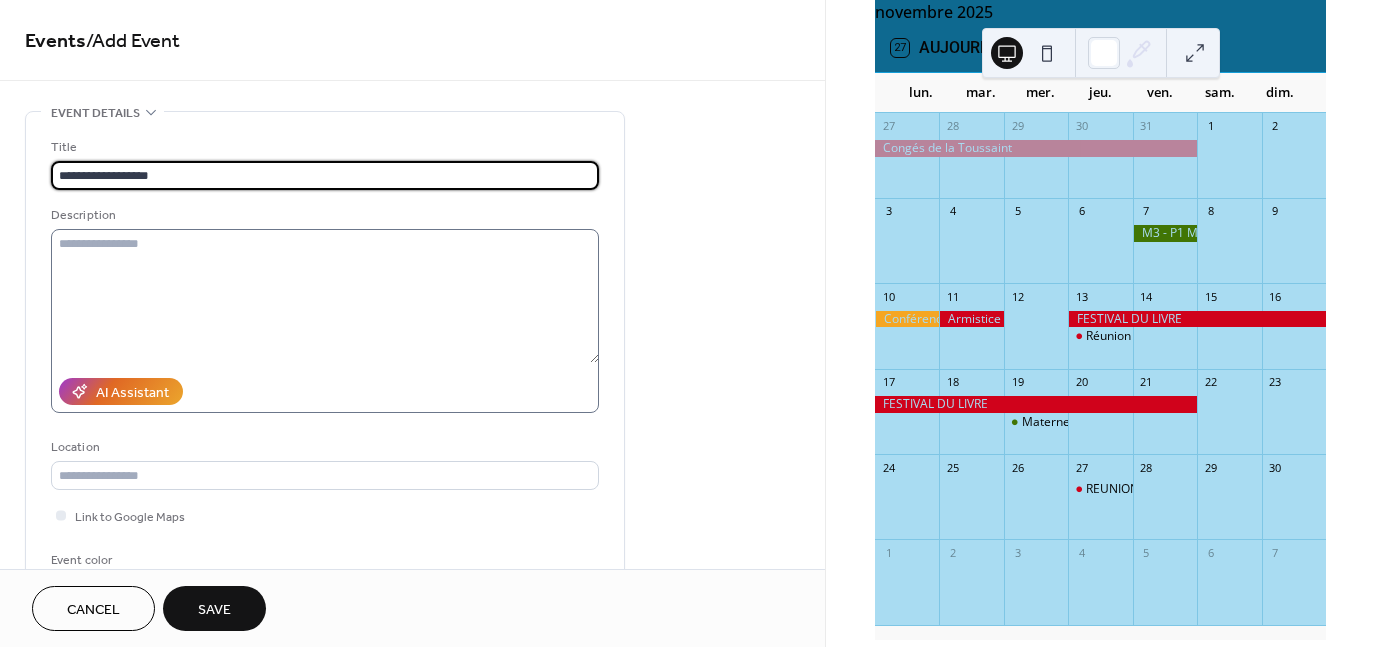 type on "**********" 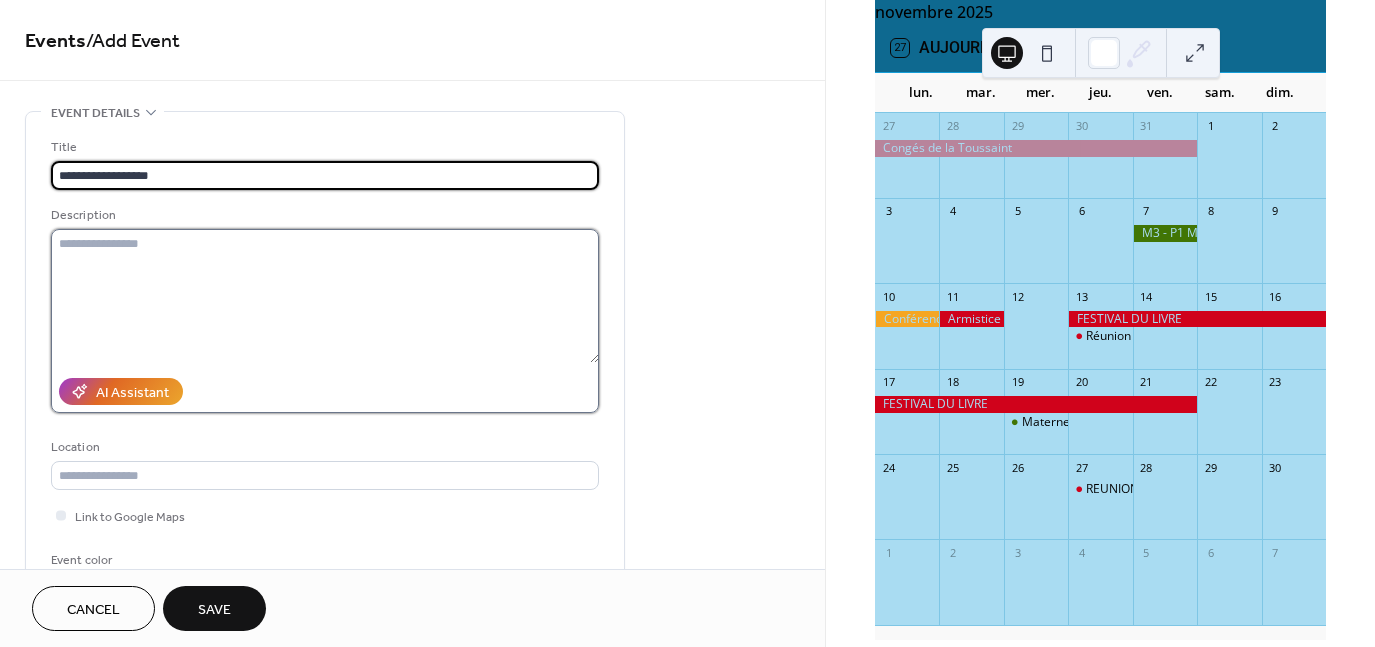click at bounding box center [325, 296] 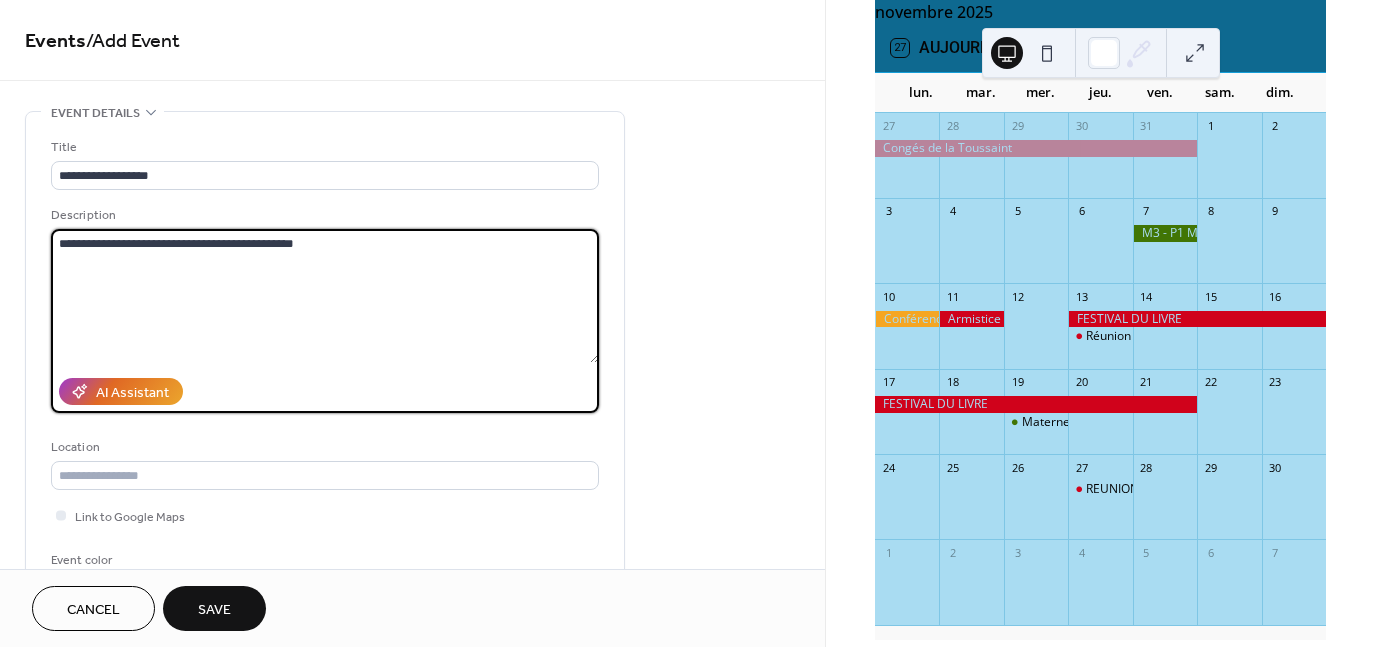 scroll, scrollTop: 498, scrollLeft: 0, axis: vertical 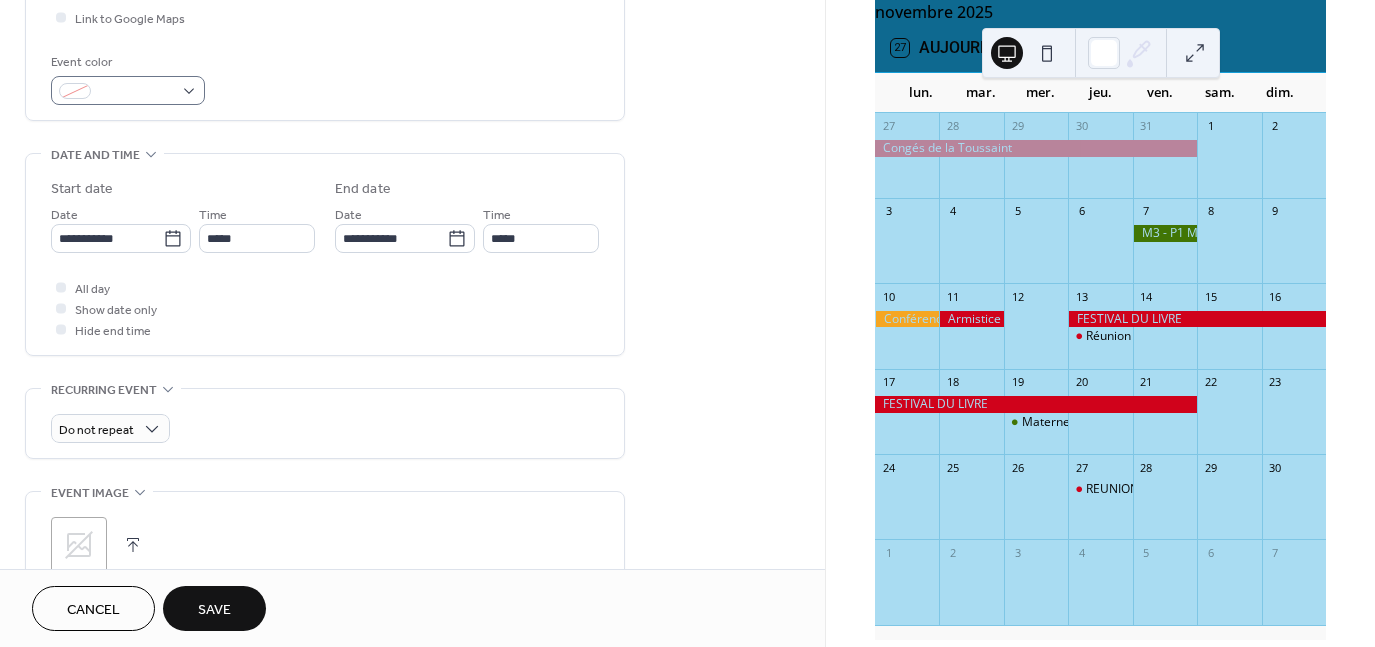 type on "**********" 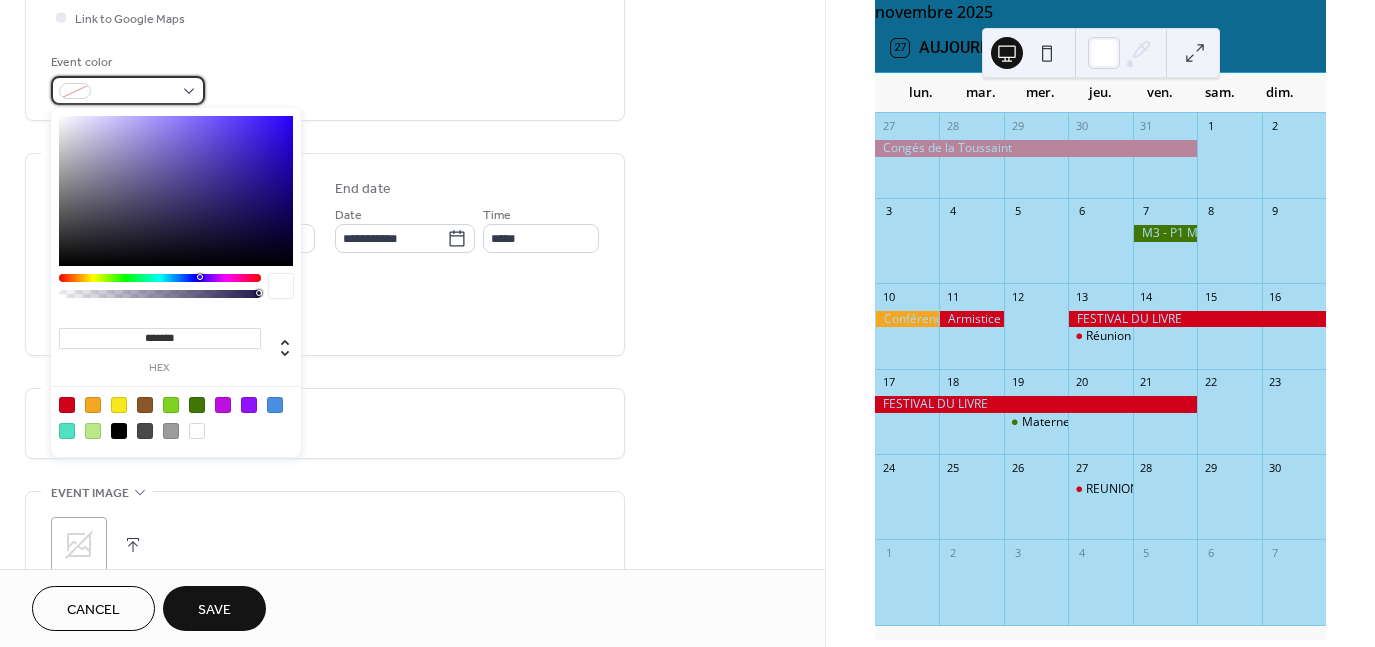 click at bounding box center [128, 90] 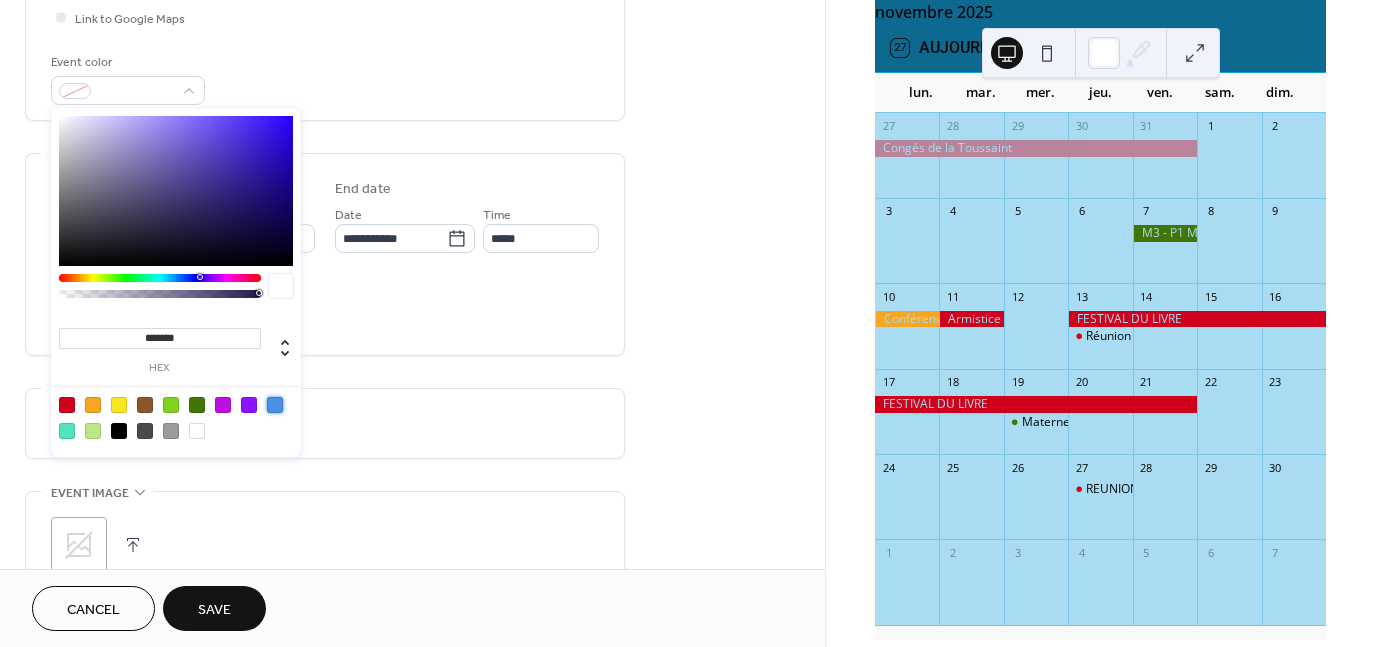 click at bounding box center [275, 405] 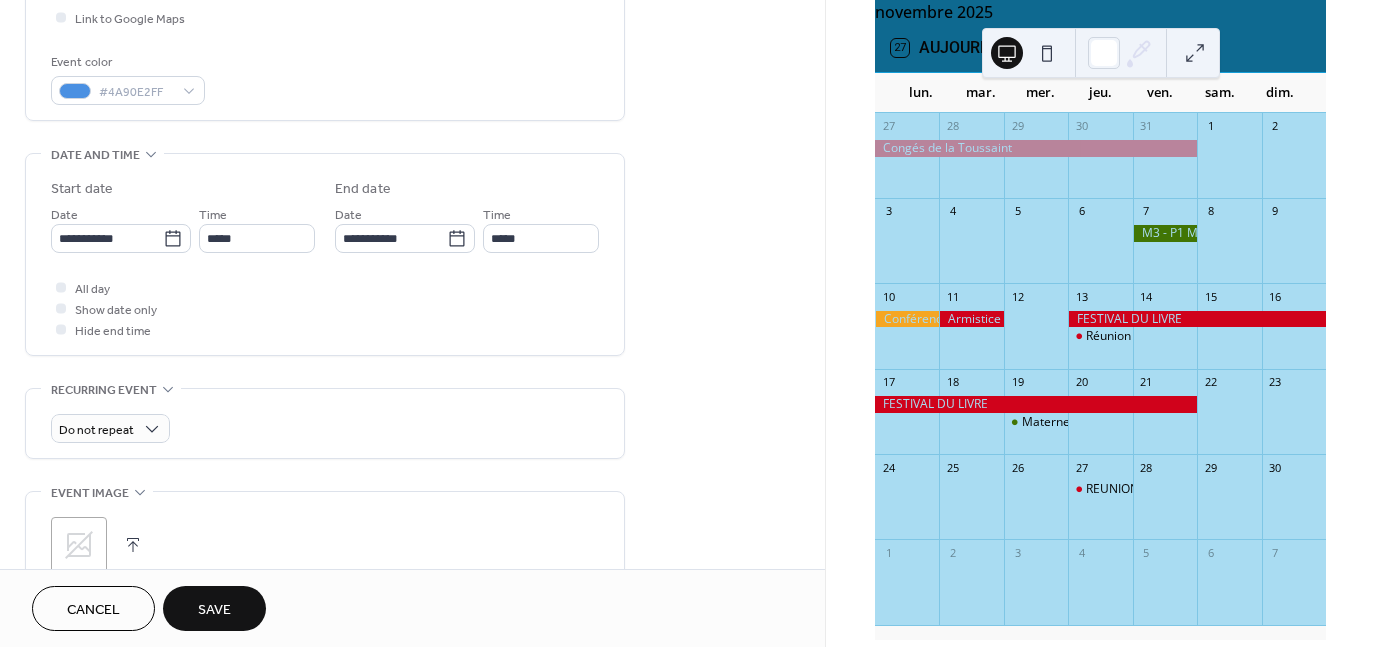 click on "All day Show date only Hide end time" at bounding box center (325, 308) 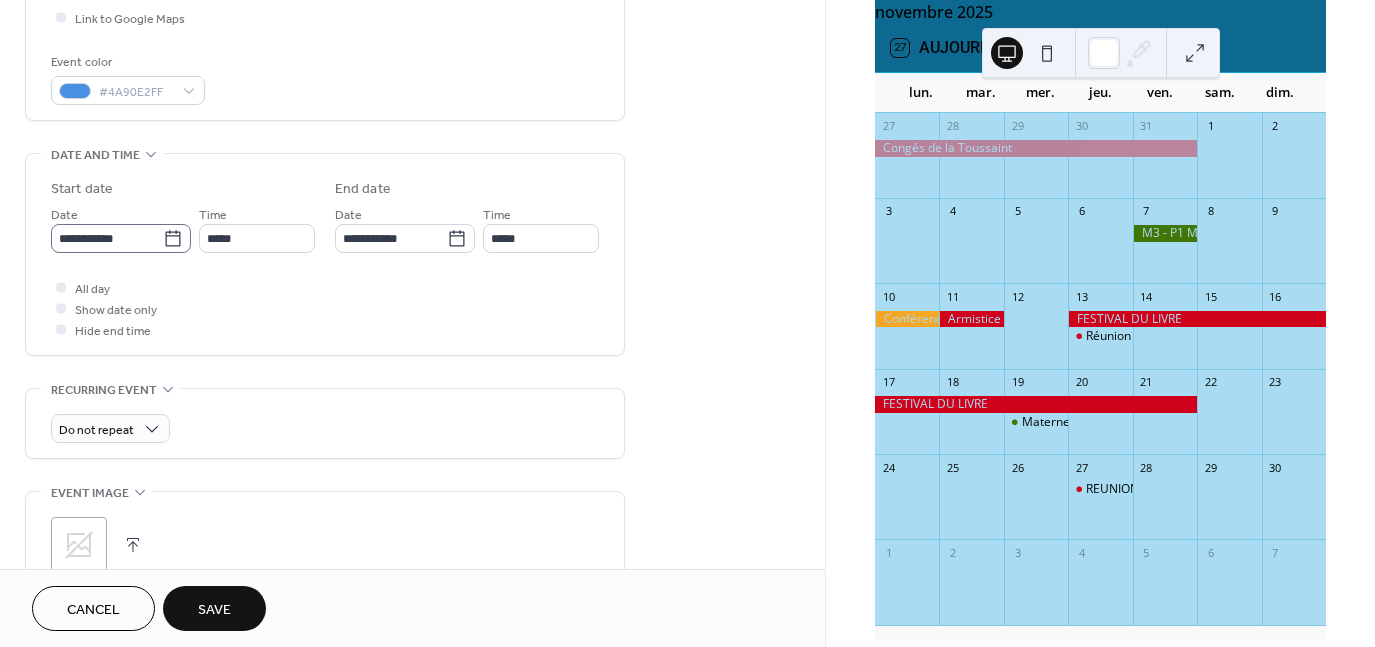 click 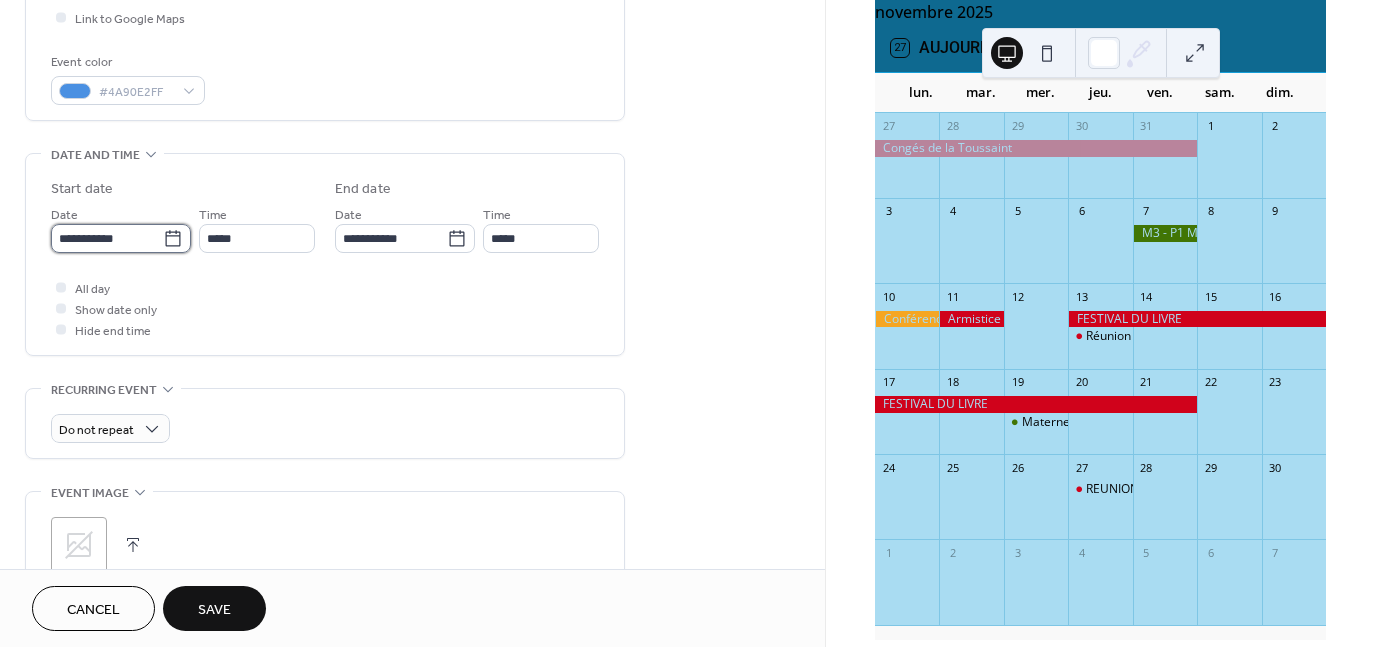 click on "**********" at bounding box center [107, 238] 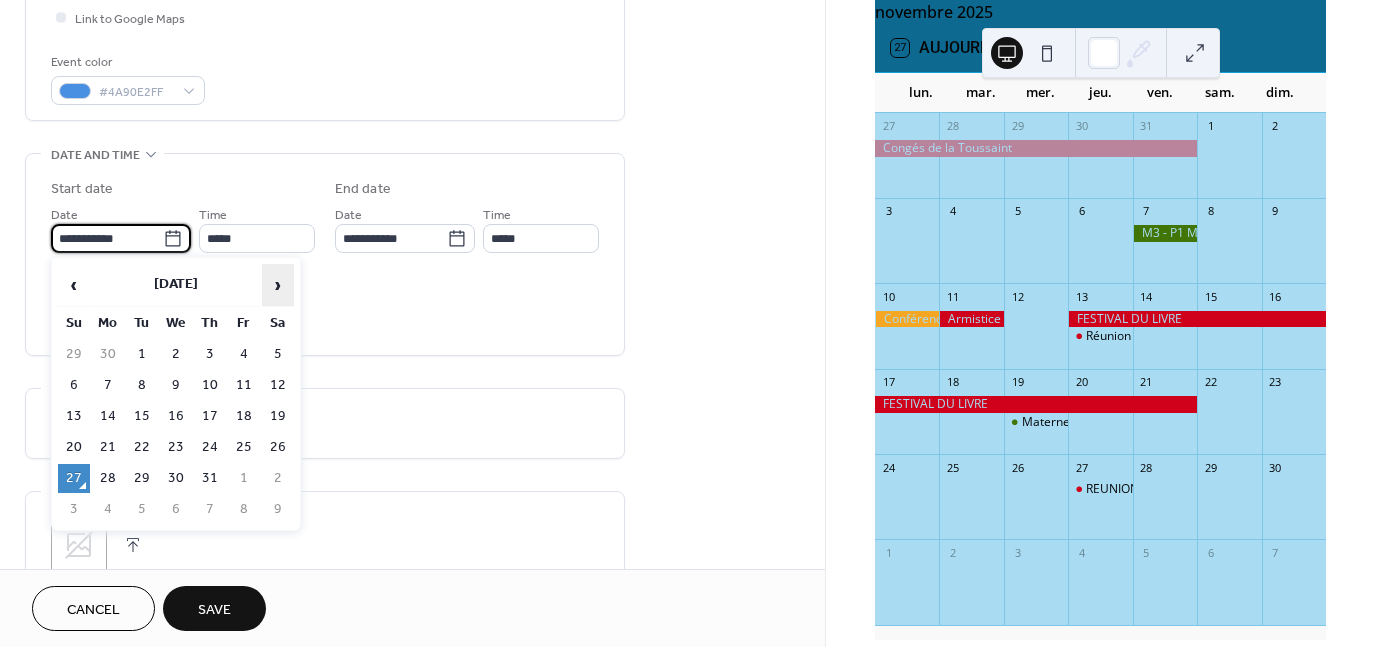 click on "›" at bounding box center (278, 285) 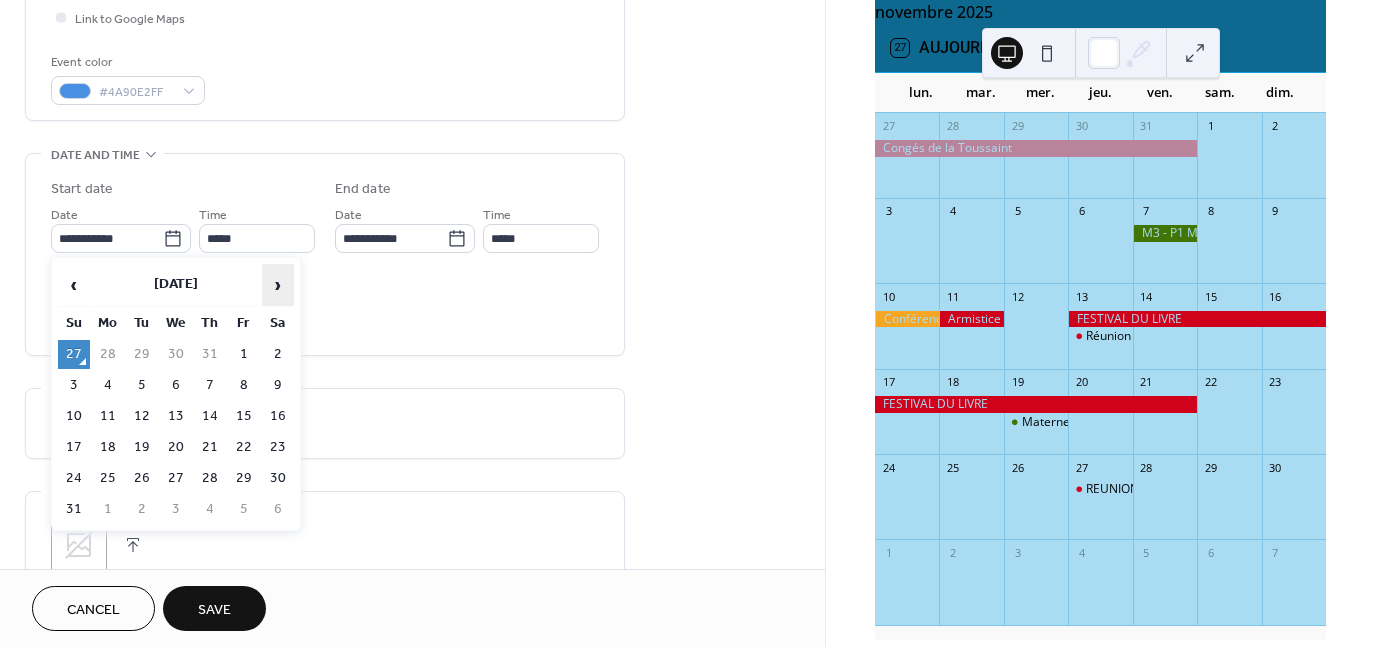 click on "›" at bounding box center [278, 285] 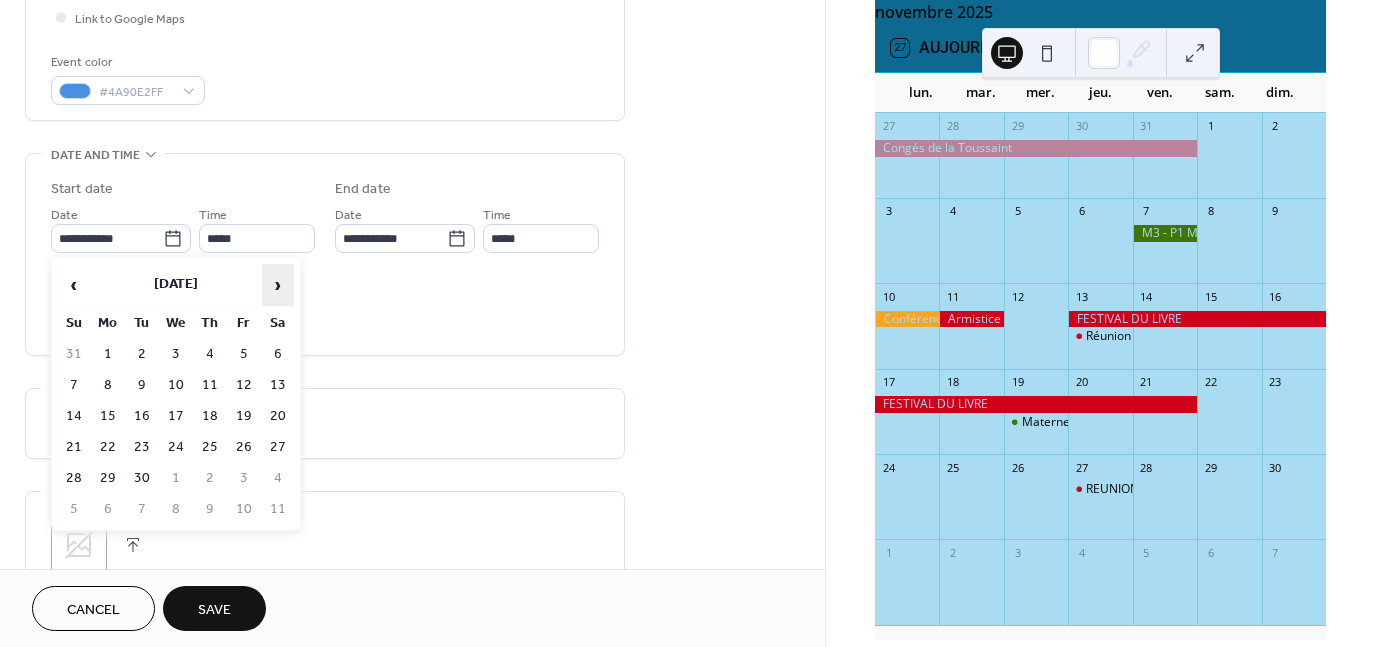 click on "›" at bounding box center (278, 285) 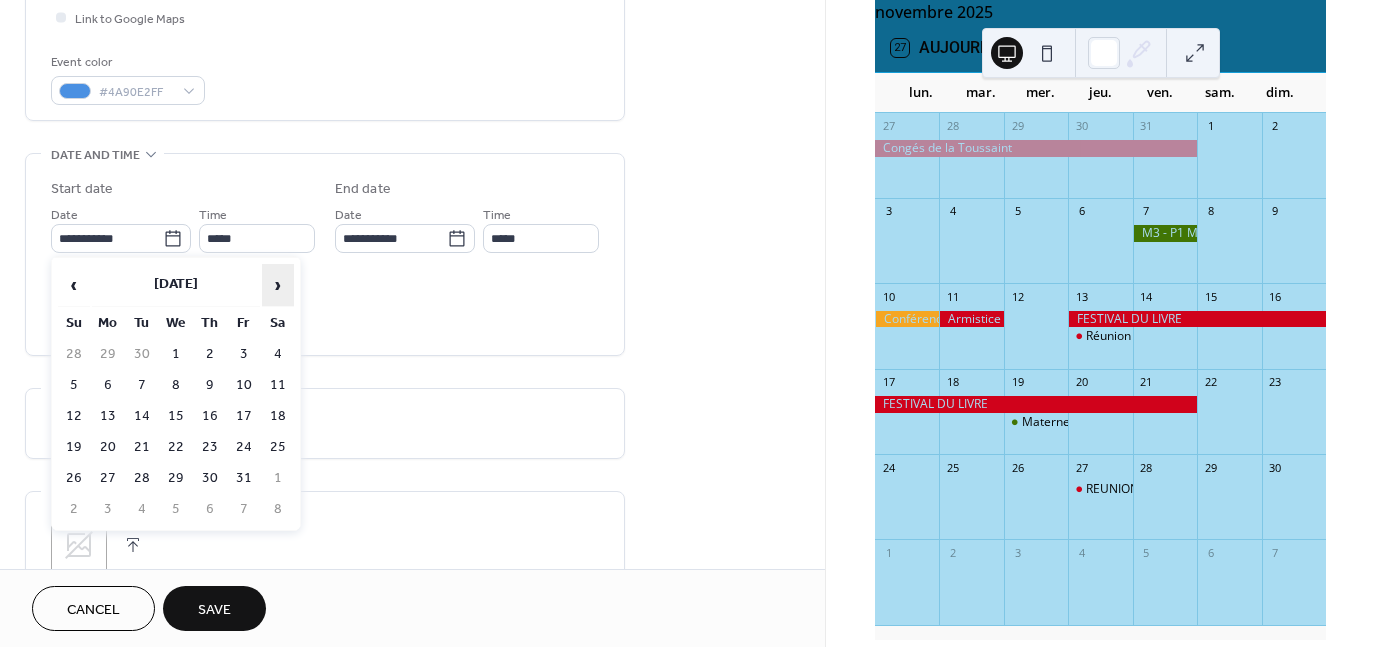 click on "›" at bounding box center [278, 285] 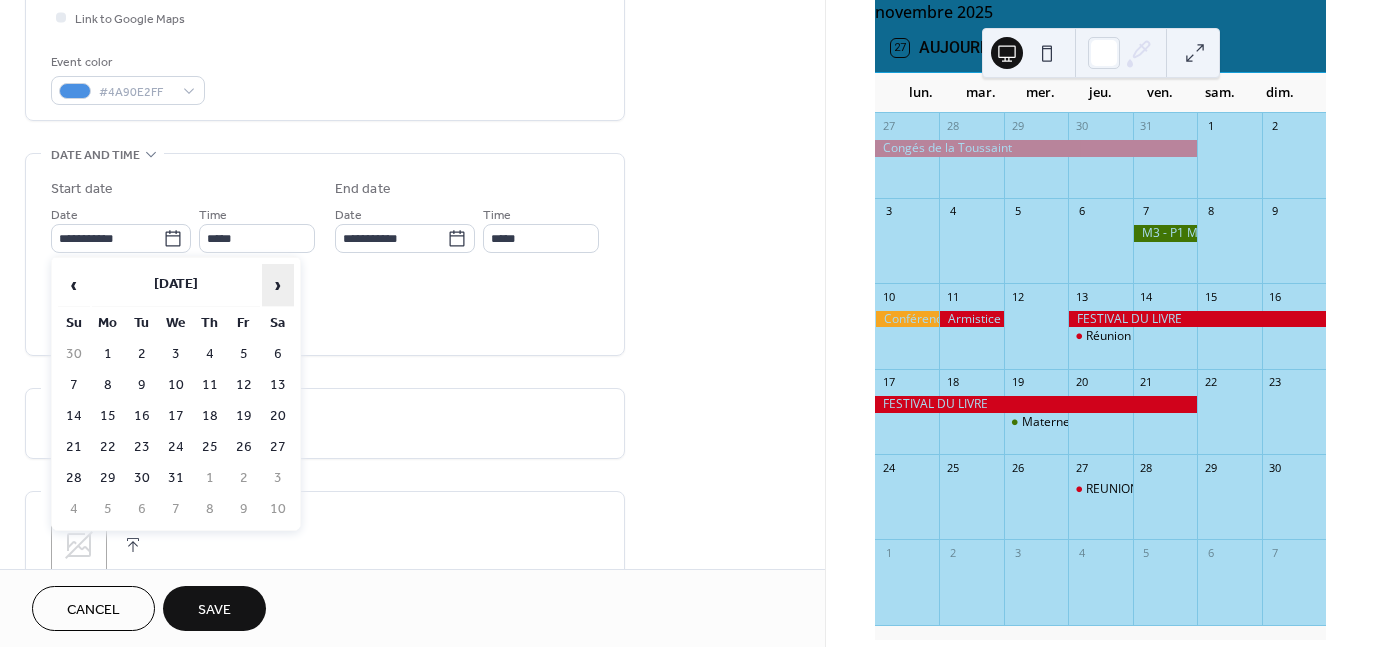 click on "›" at bounding box center (278, 285) 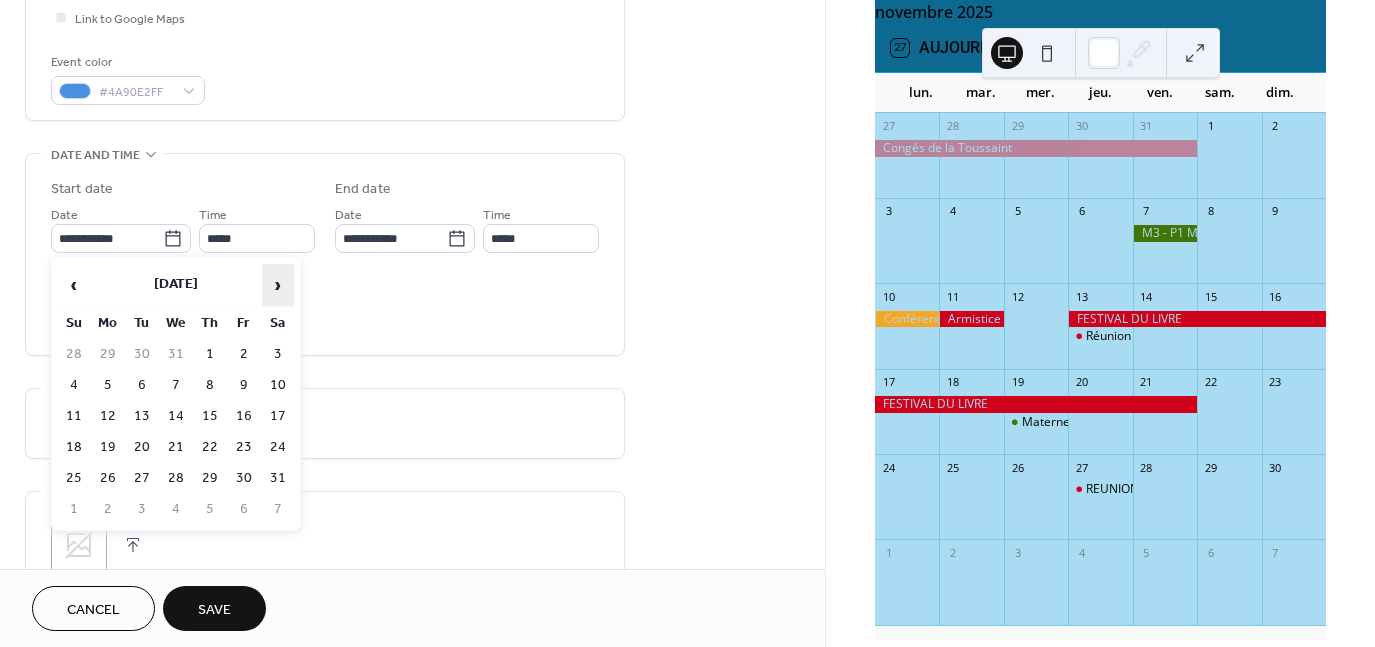 click on "›" at bounding box center (278, 285) 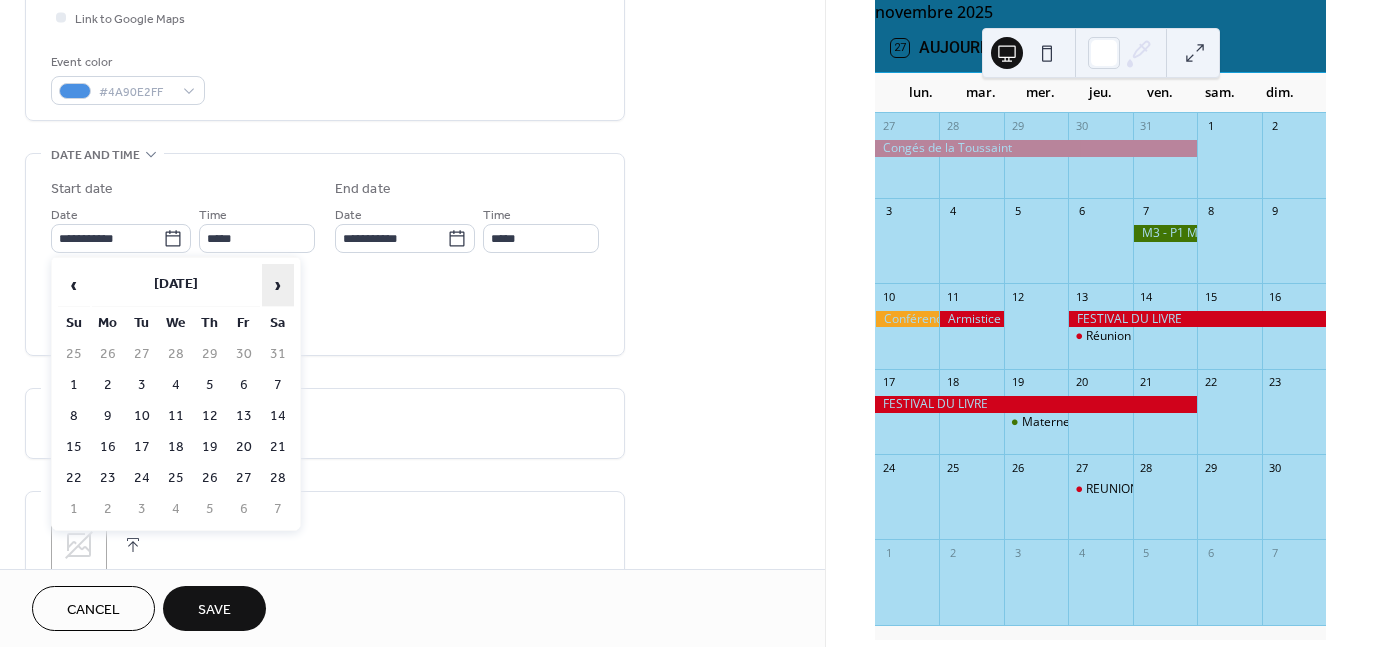 click on "›" at bounding box center [278, 285] 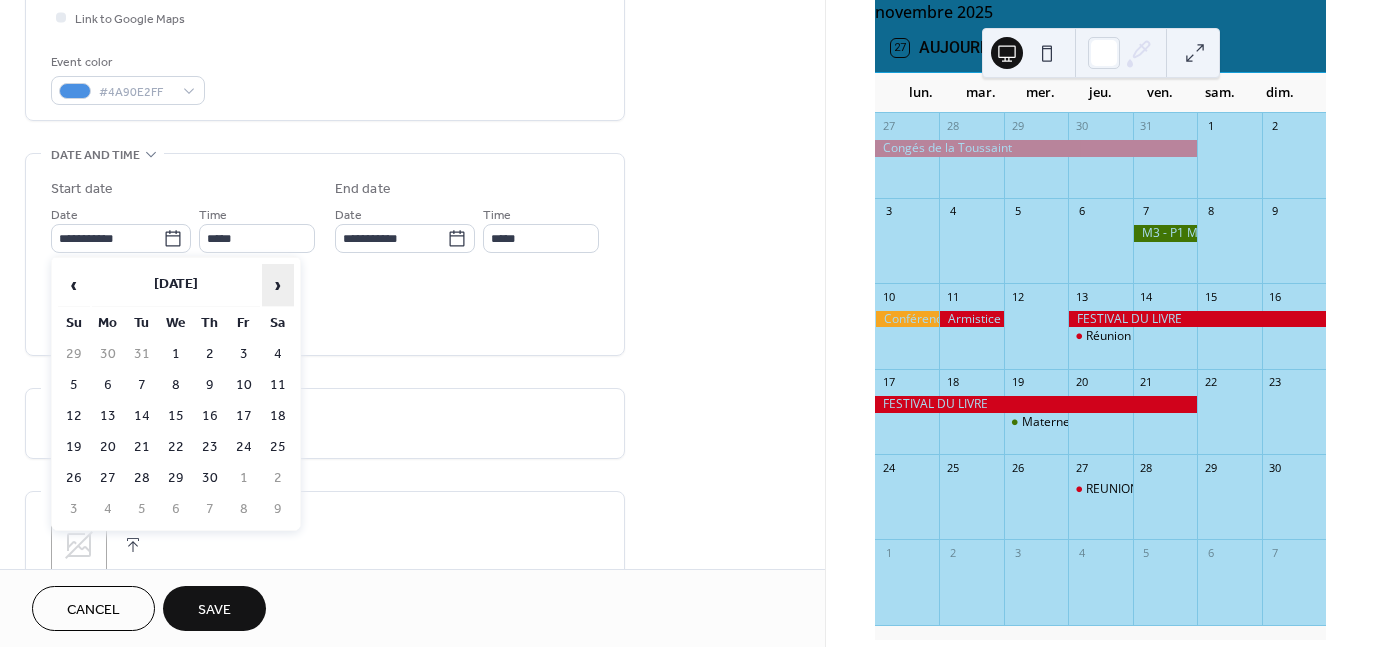 click on "›" at bounding box center (278, 285) 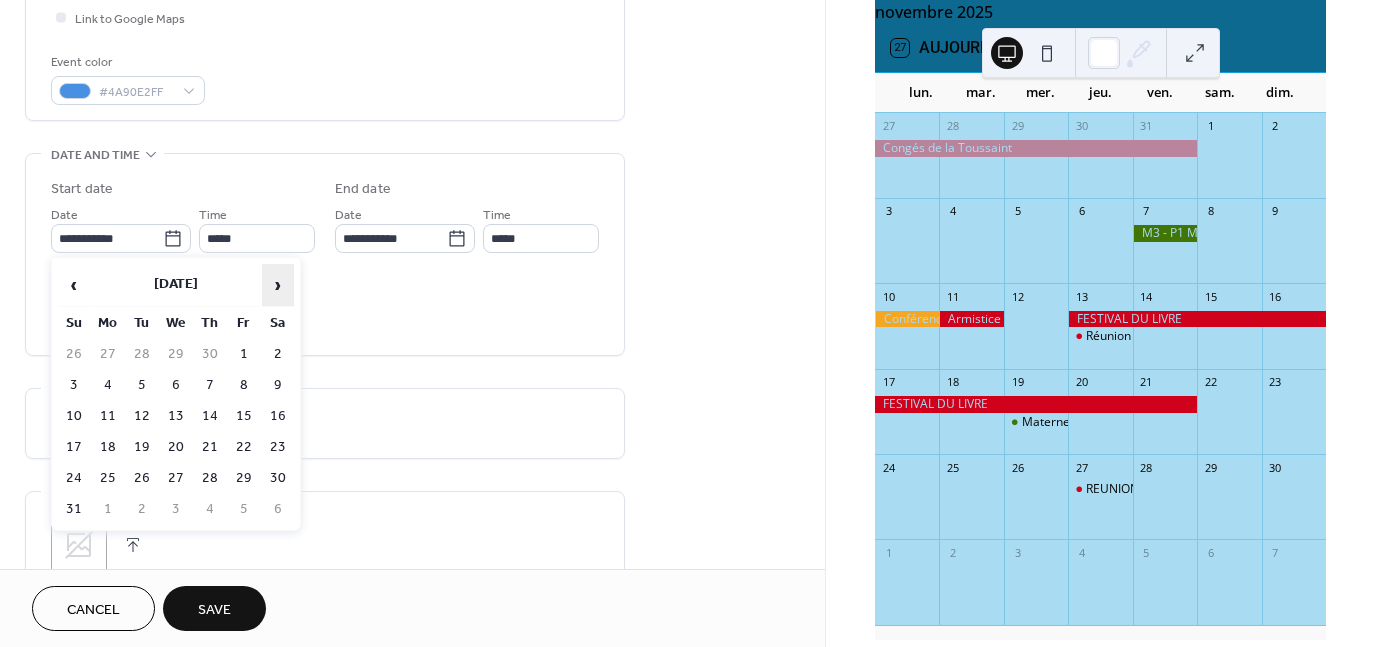 click on "›" at bounding box center [278, 285] 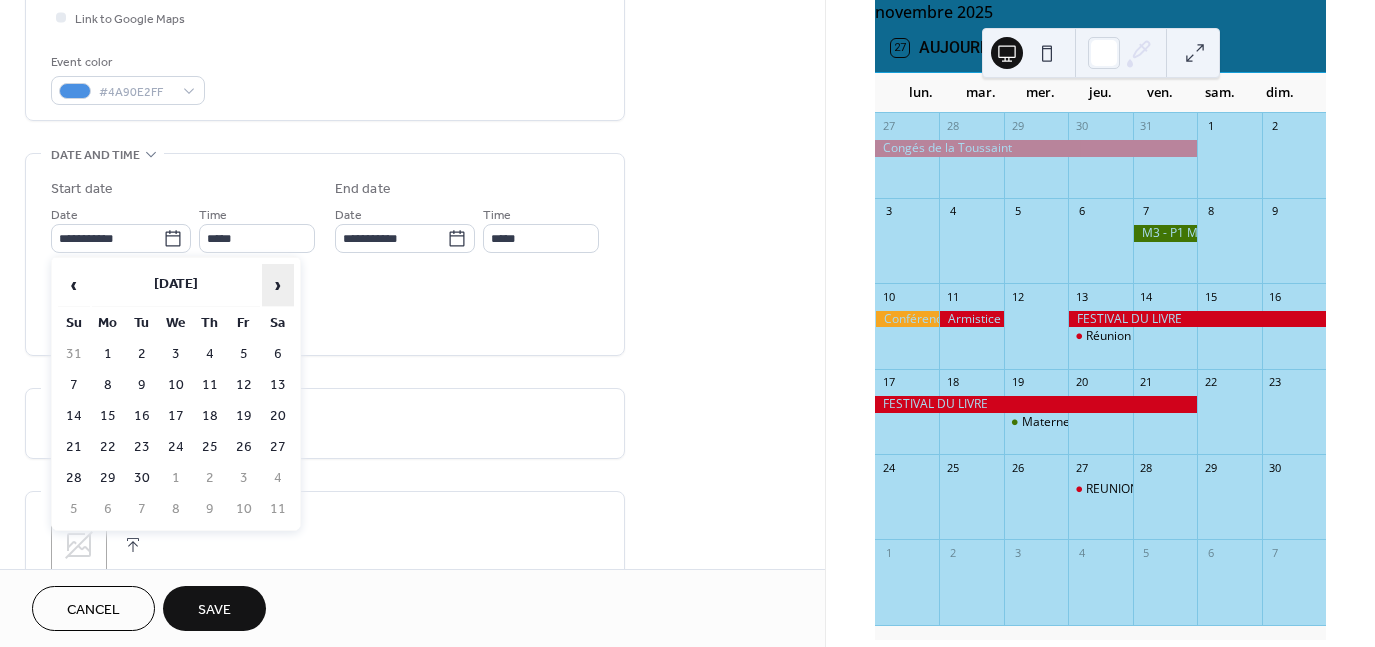click on "›" at bounding box center (278, 285) 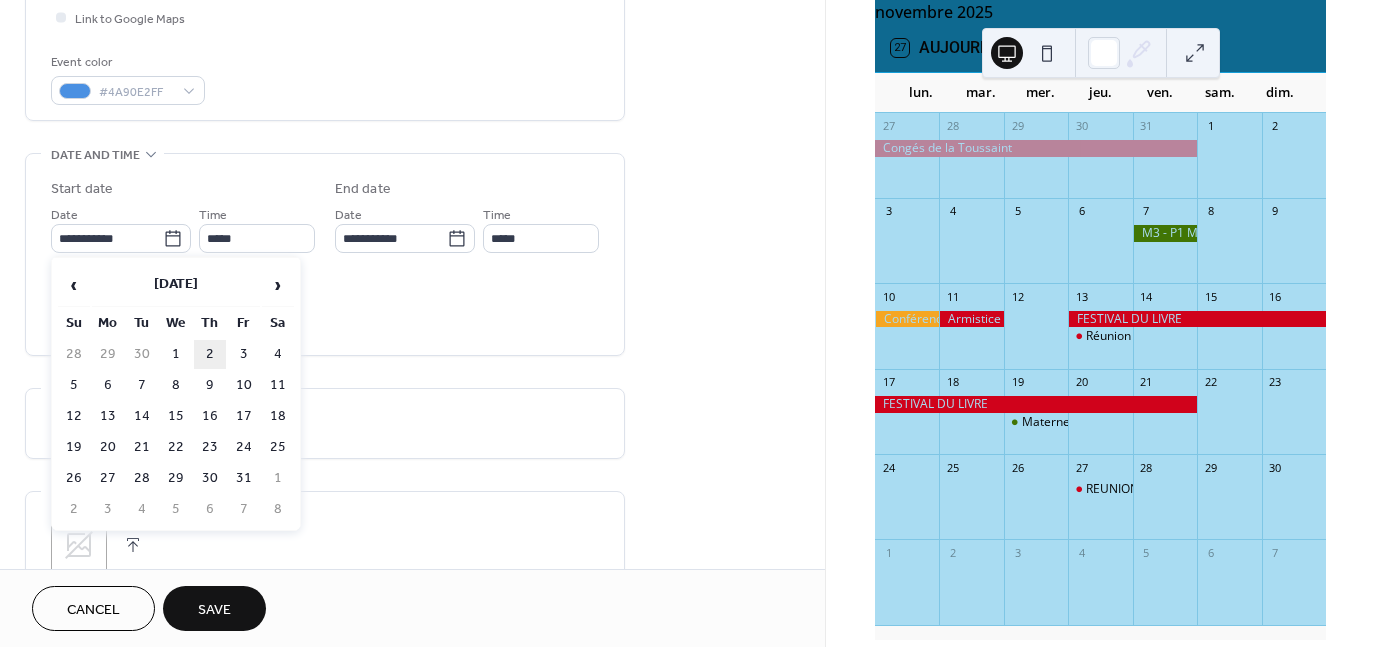 click on "2" at bounding box center (210, 354) 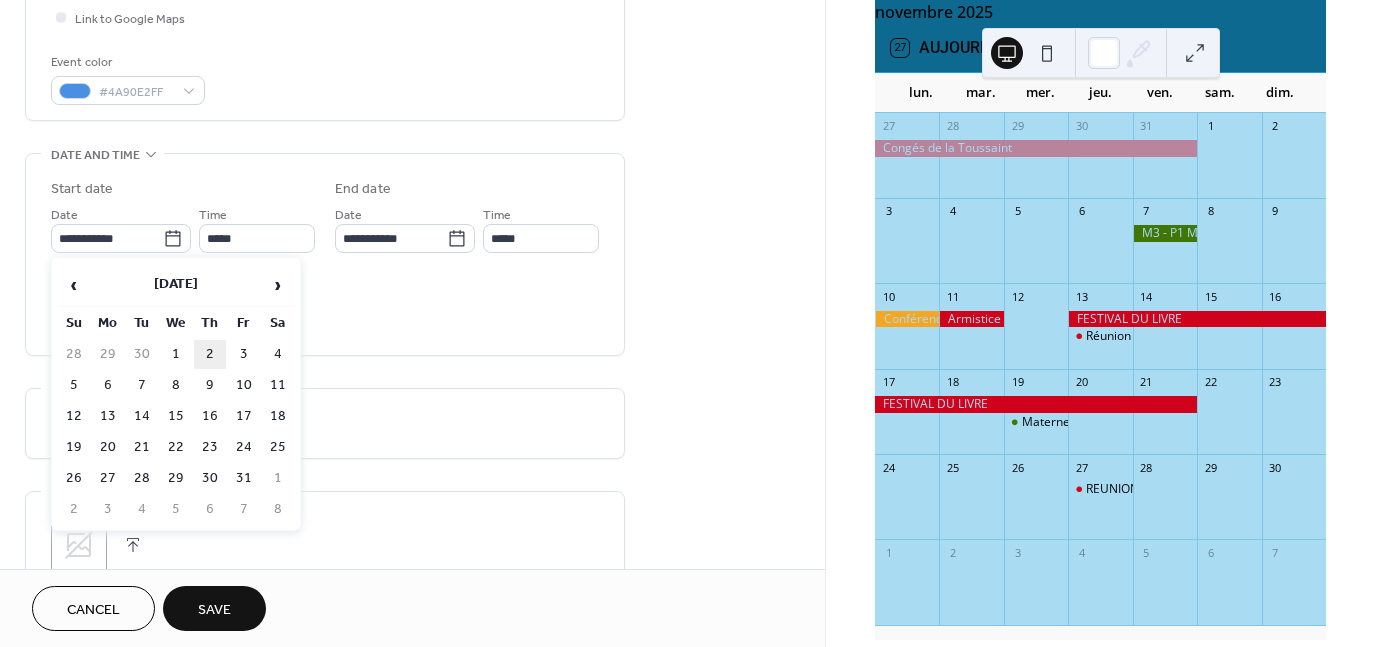 type on "**********" 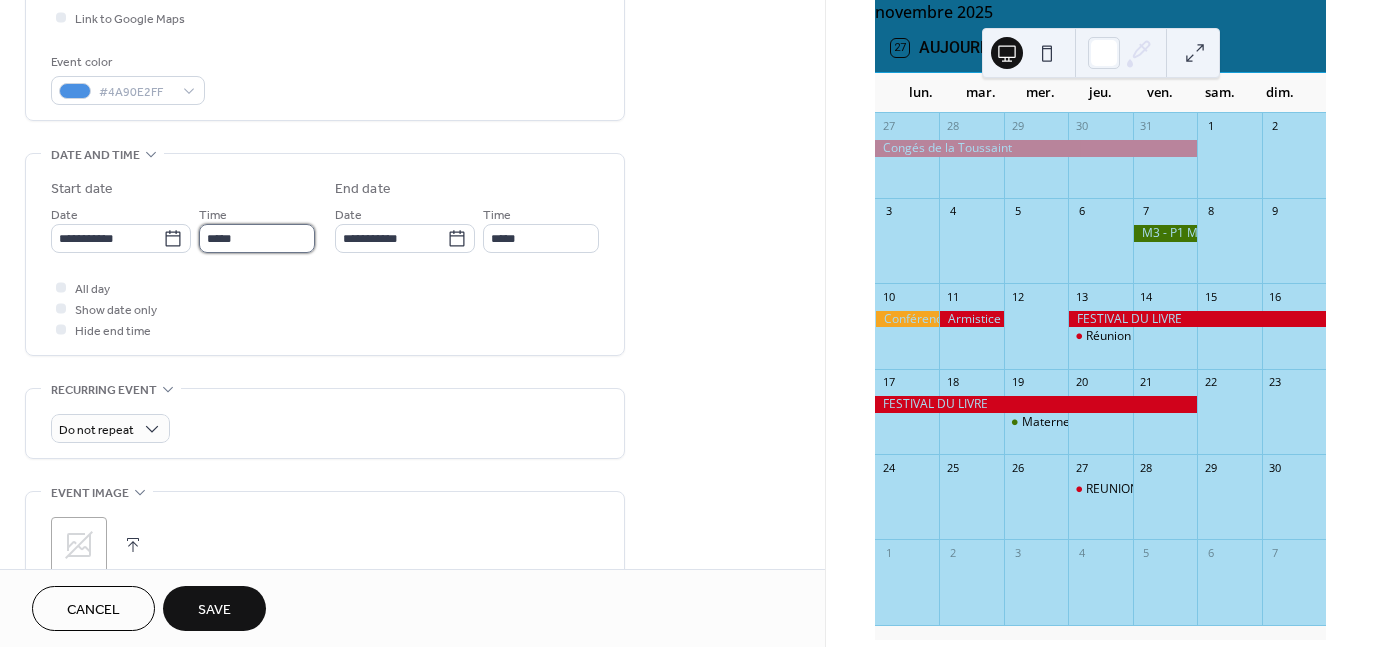 click on "*****" at bounding box center [257, 238] 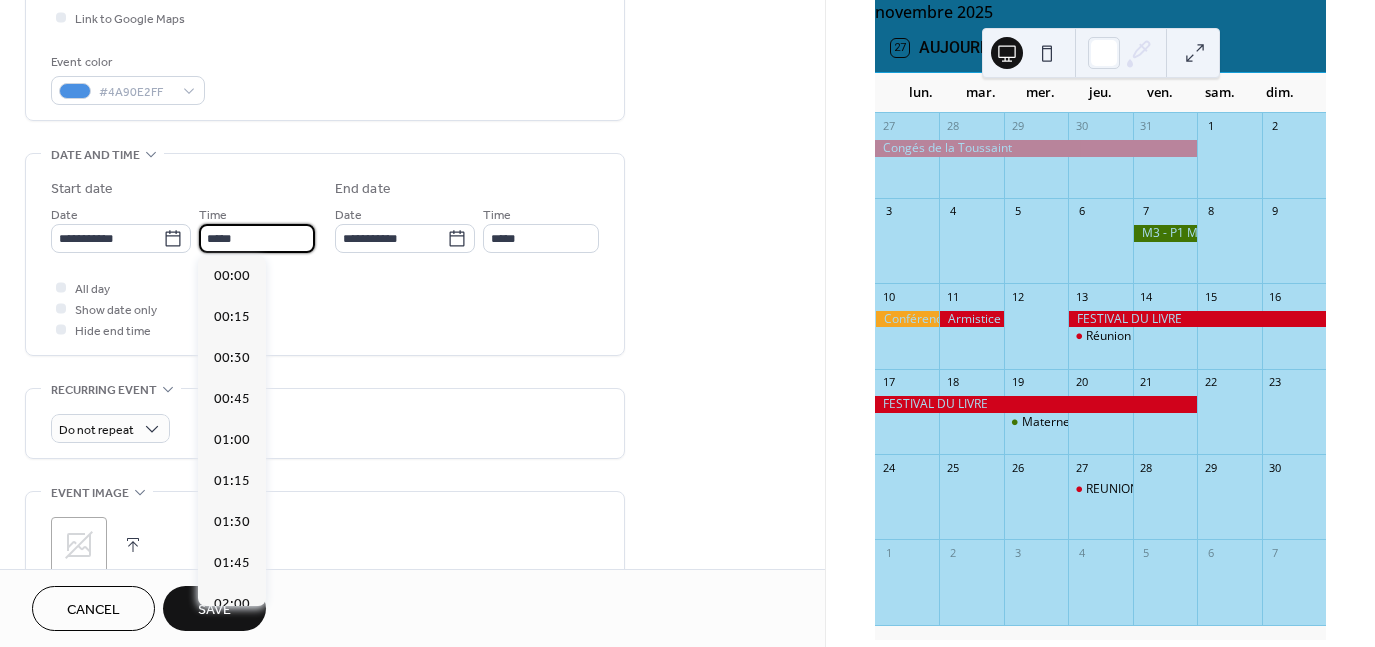 scroll, scrollTop: 1968, scrollLeft: 0, axis: vertical 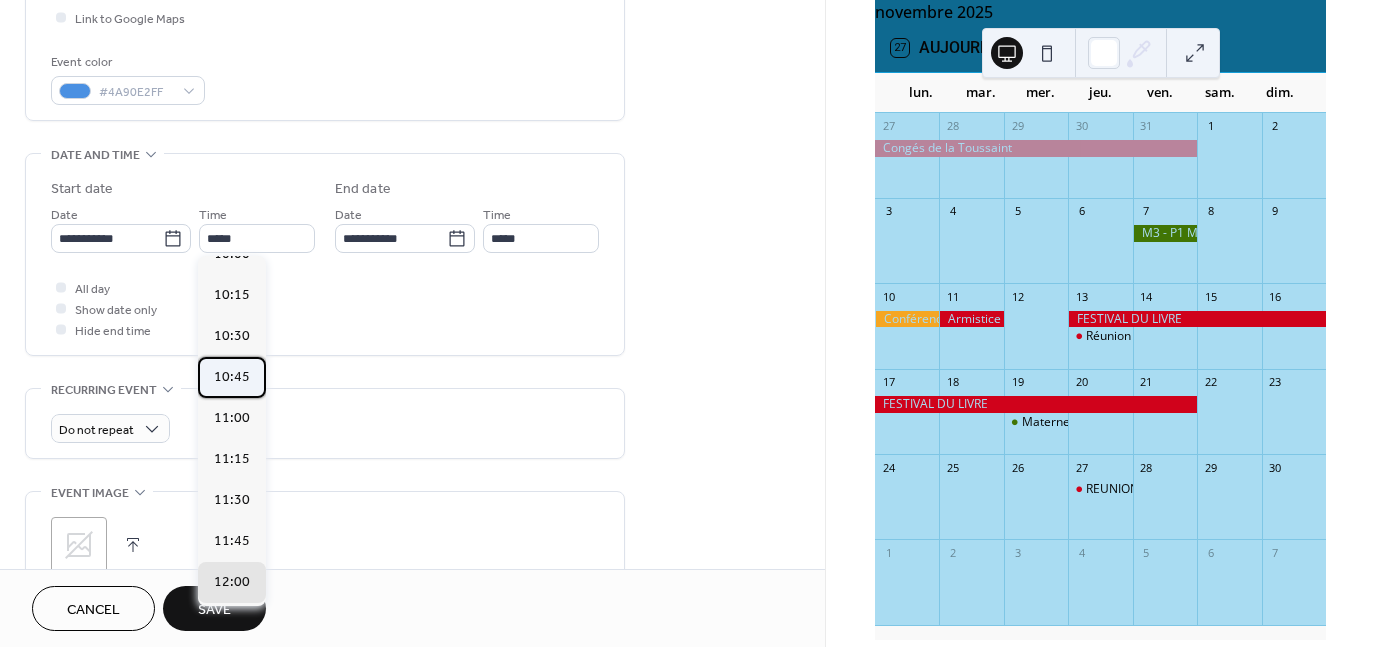 click on "10:45" at bounding box center (232, 376) 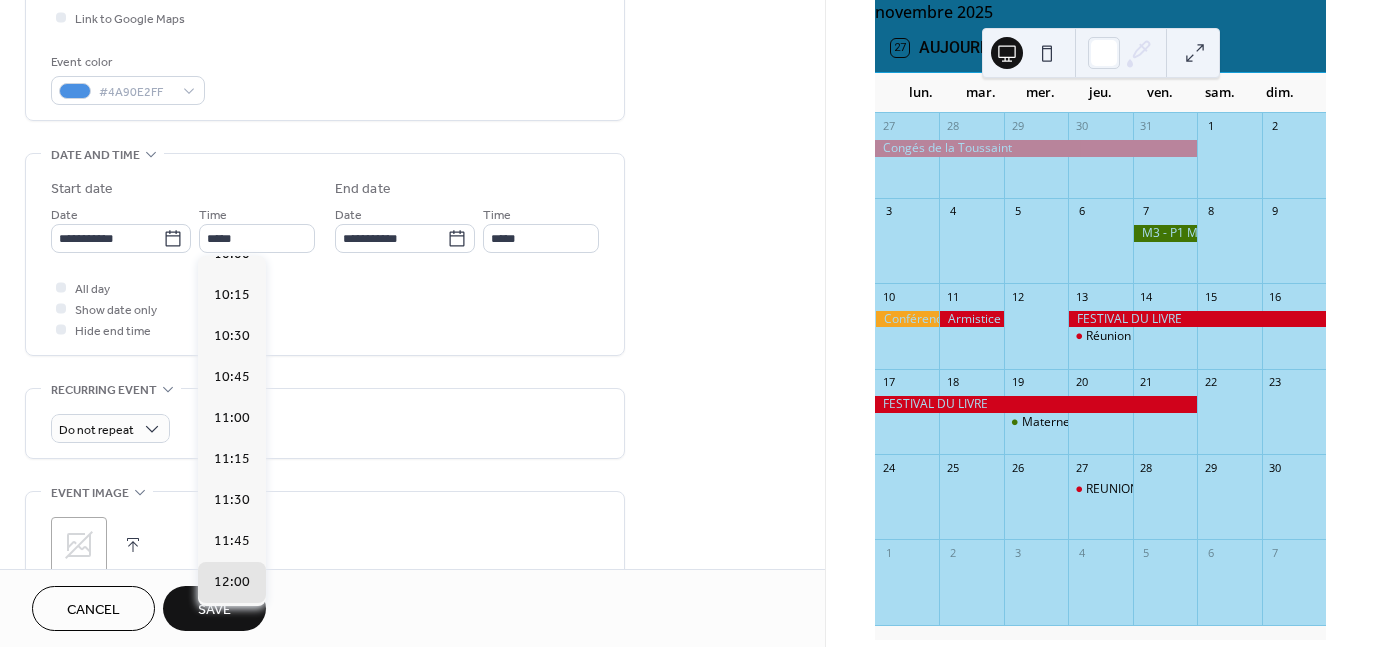 type on "*****" 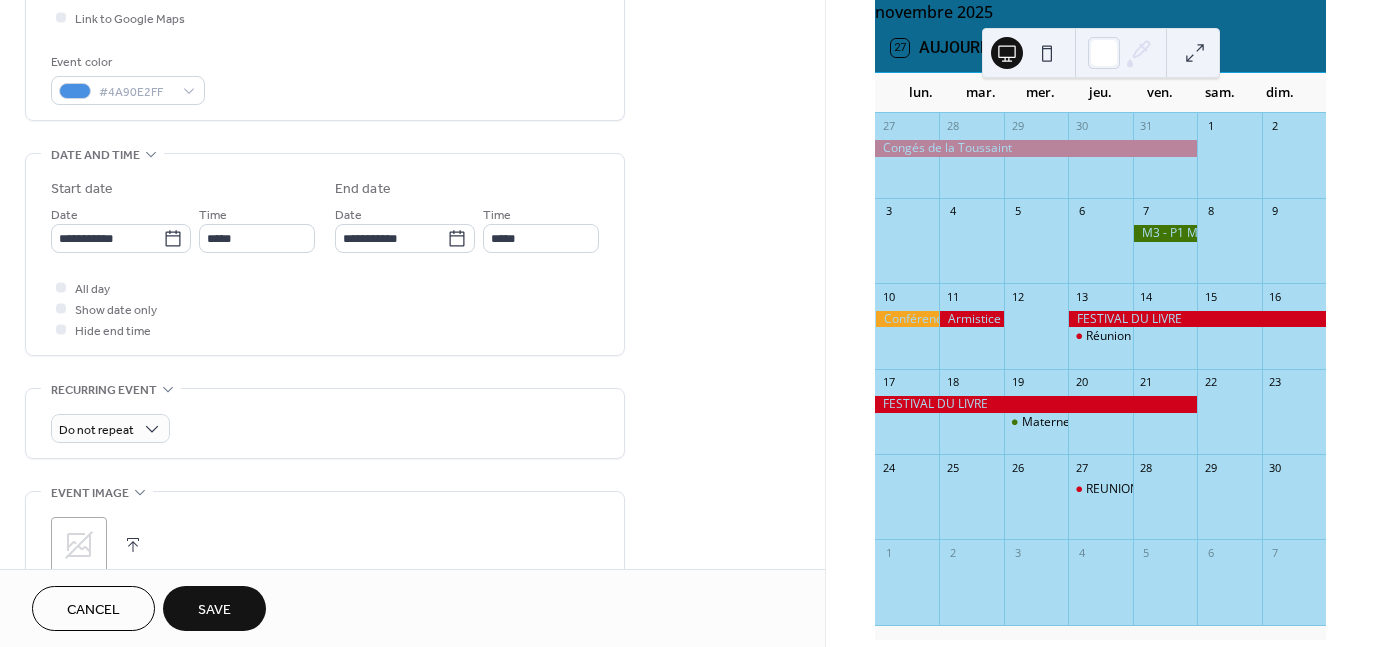 click on "Save" at bounding box center [214, 610] 